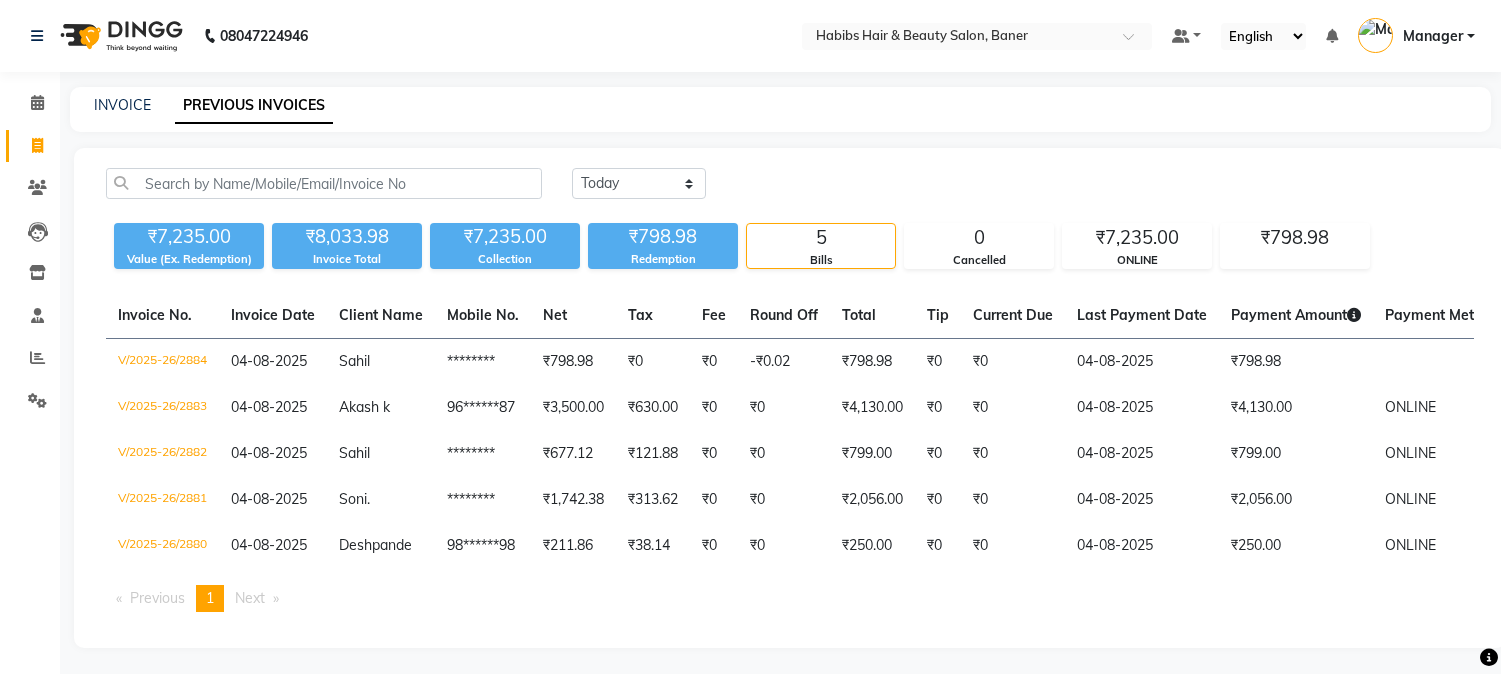 scroll, scrollTop: 0, scrollLeft: 0, axis: both 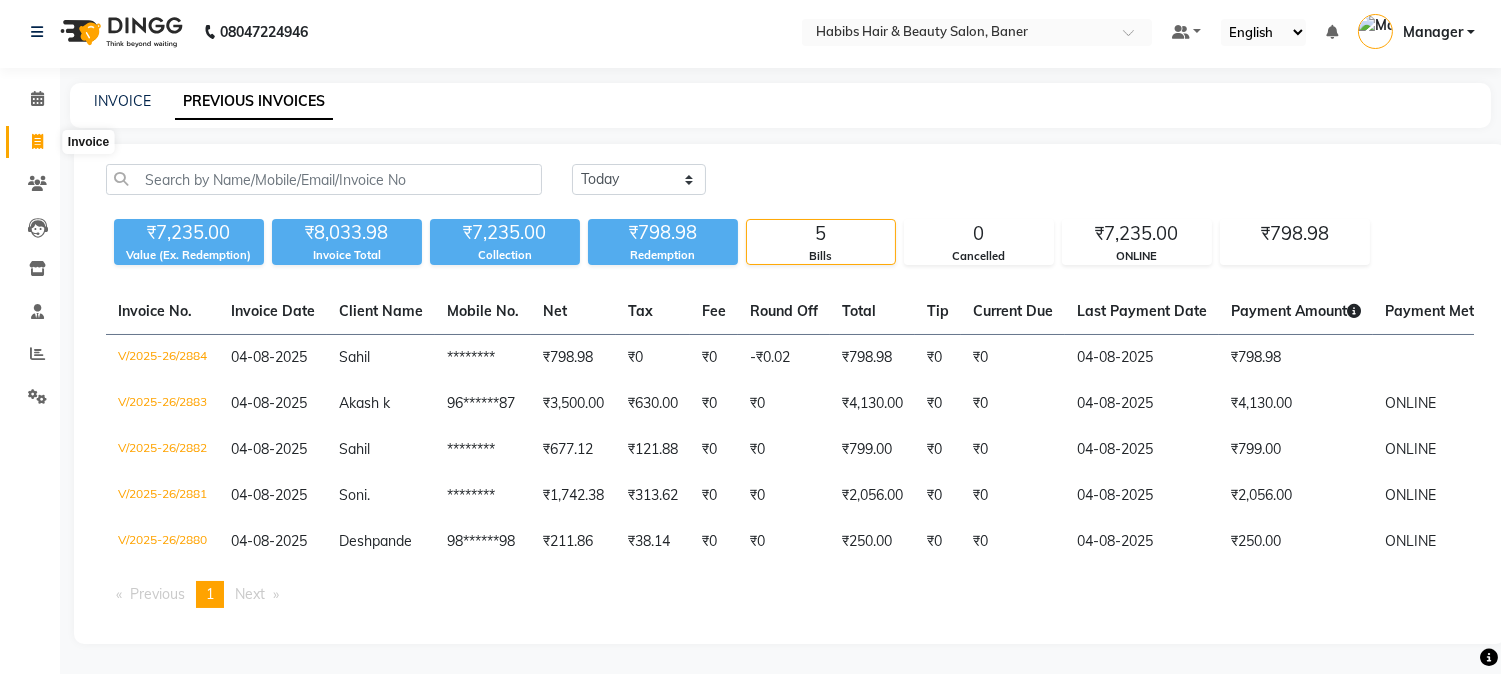 click 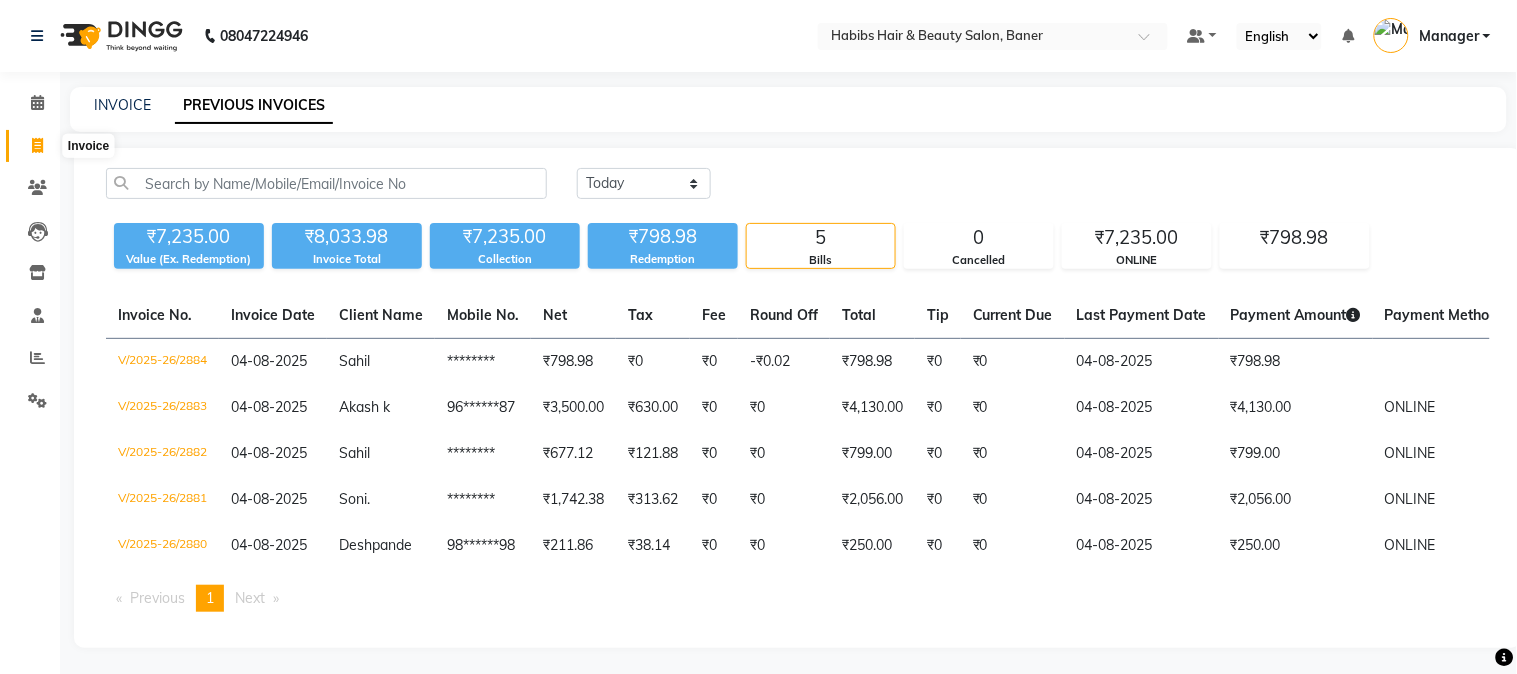 select on "5356" 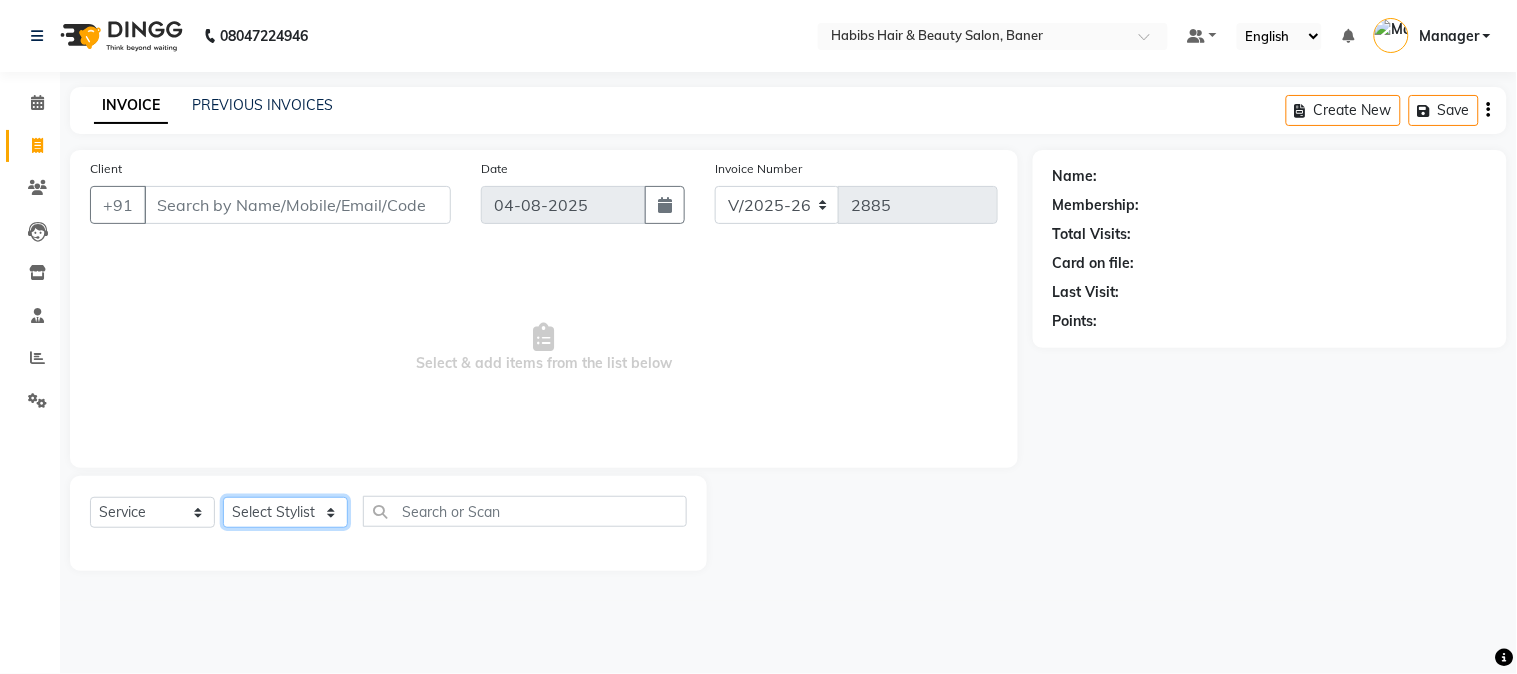 click on "Select Stylist Admin Kiran Mahesh Dalavi  Manager Pooja Singh Pratik Bhad Rahul Ram Swapnali" 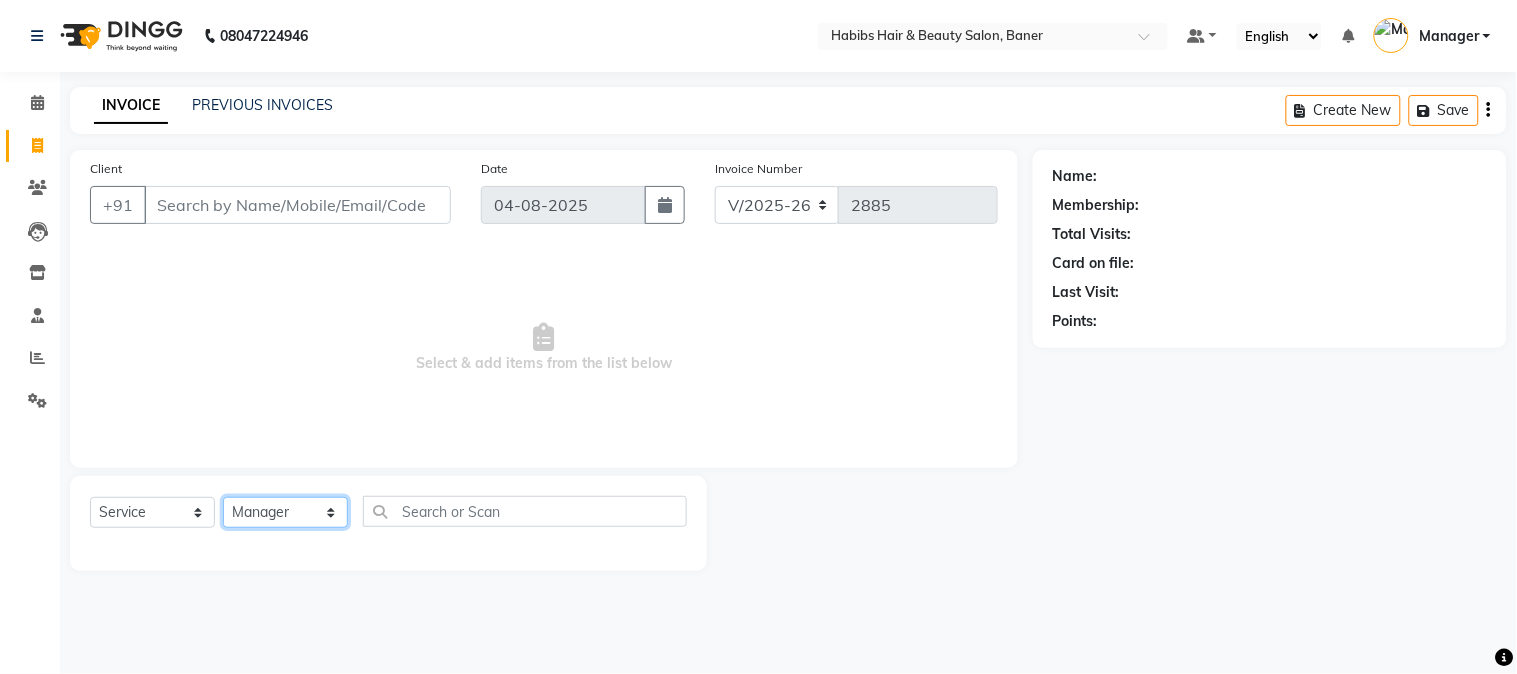 click on "Select Stylist Admin Kiran Mahesh Dalavi  Manager Pooja Singh Pratik Bhad Rahul Ram Swapnali" 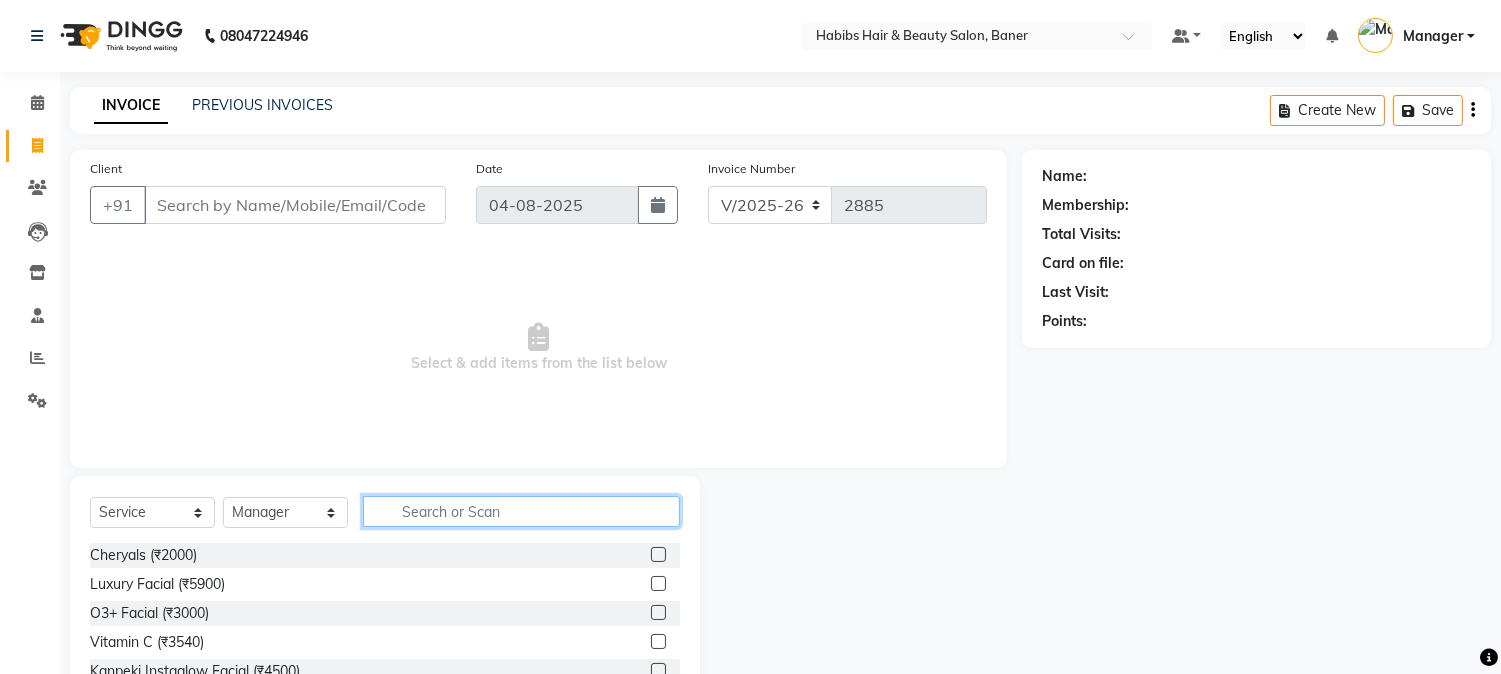 click 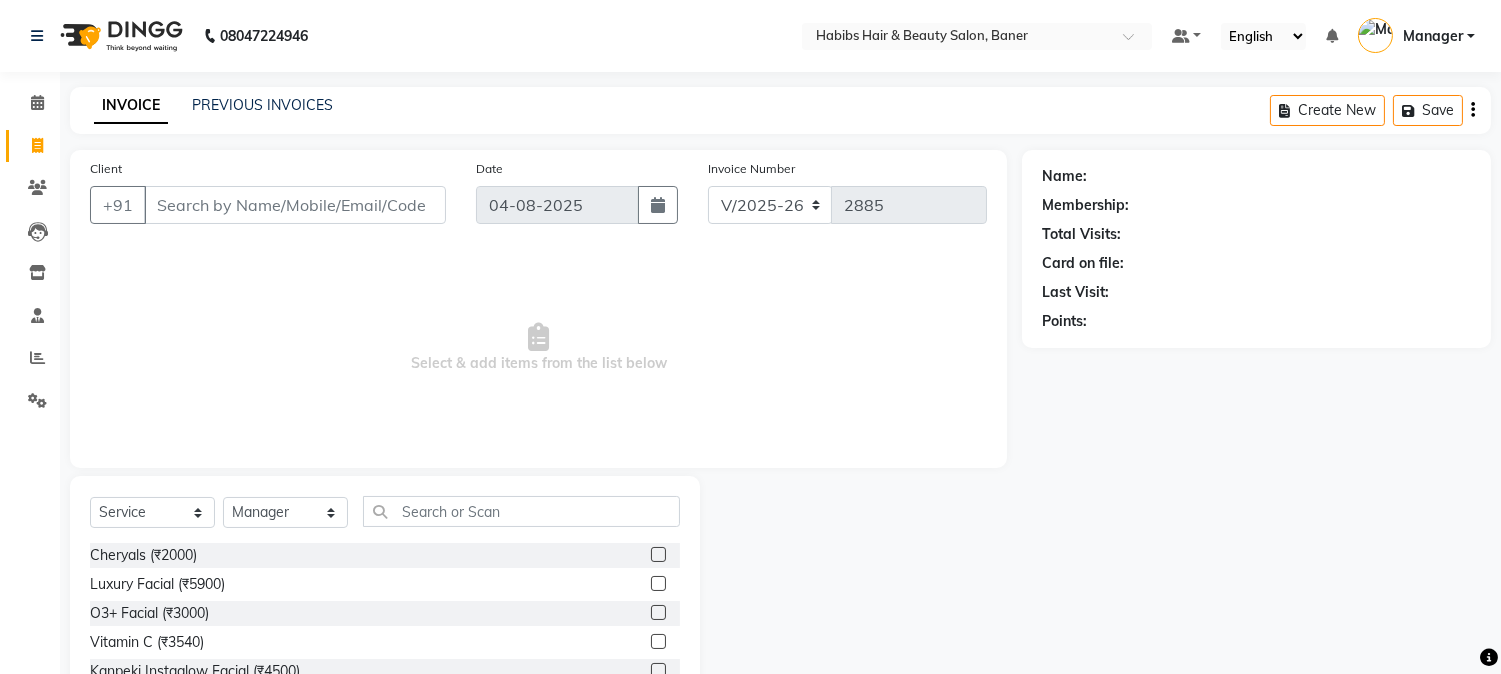 click on "Select  Service  Product  Membership  Package Voucher Prepaid Gift Card  Select Stylist Admin Kiran Mahesh Dalavi  Manager Pooja Singh Pratik Bhad Rahul Ram Swapnali" 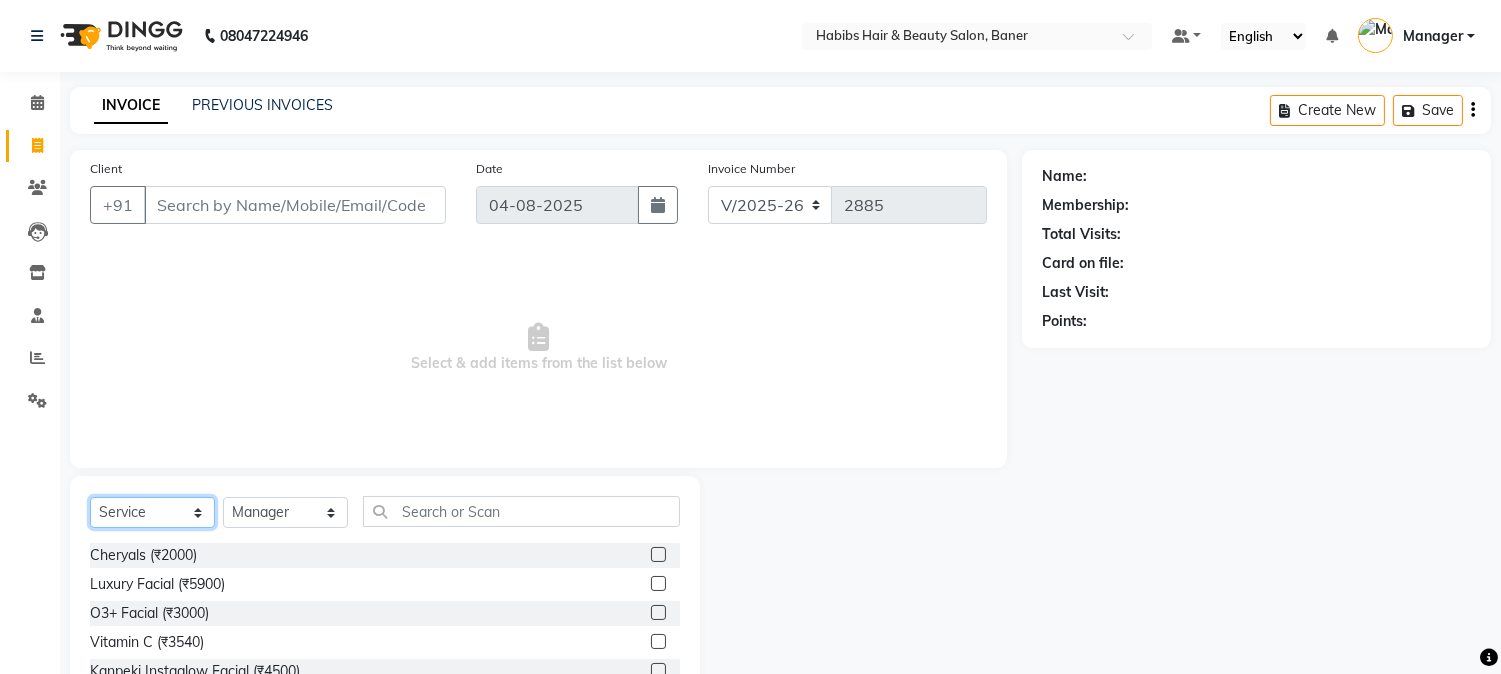 click on "Select  Service  Product  Membership  Package Voucher Prepaid Gift Card" 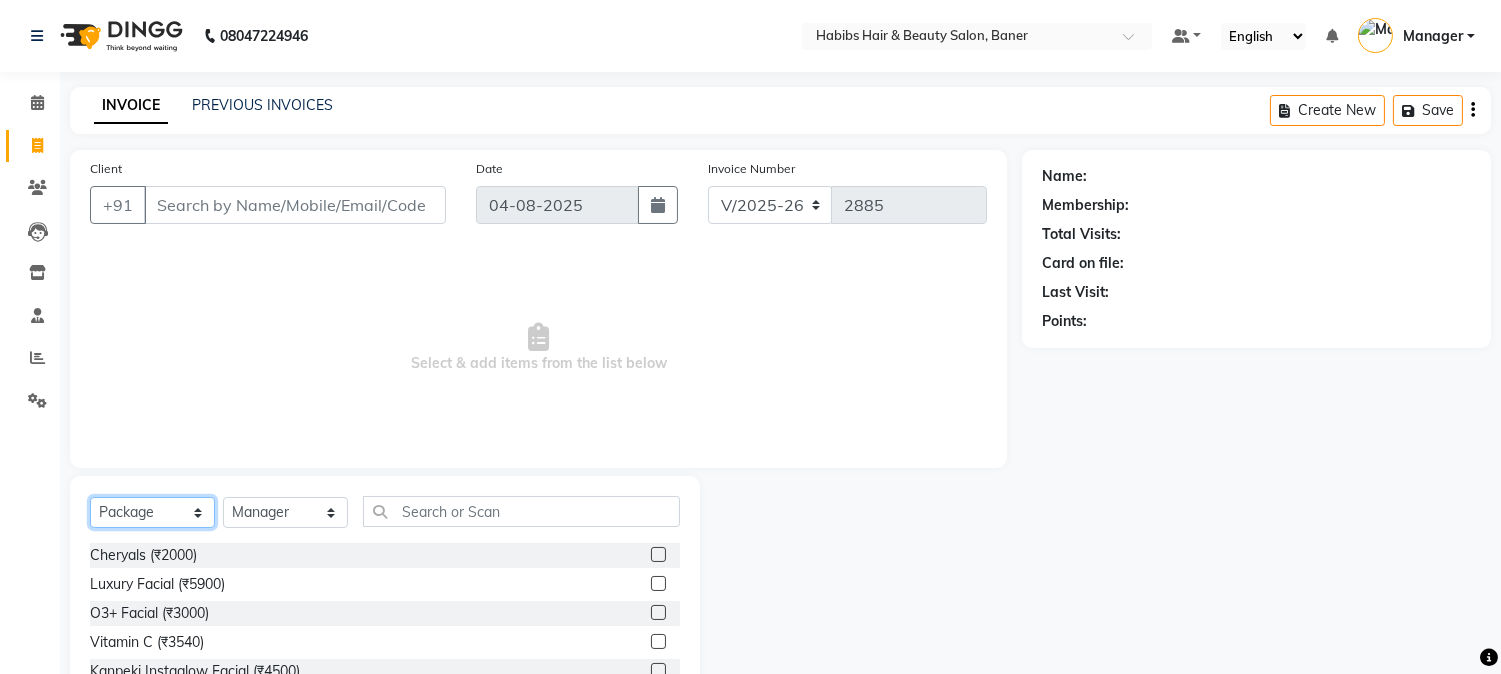 click on "Select  Service  Product  Membership  Package Voucher Prepaid Gift Card" 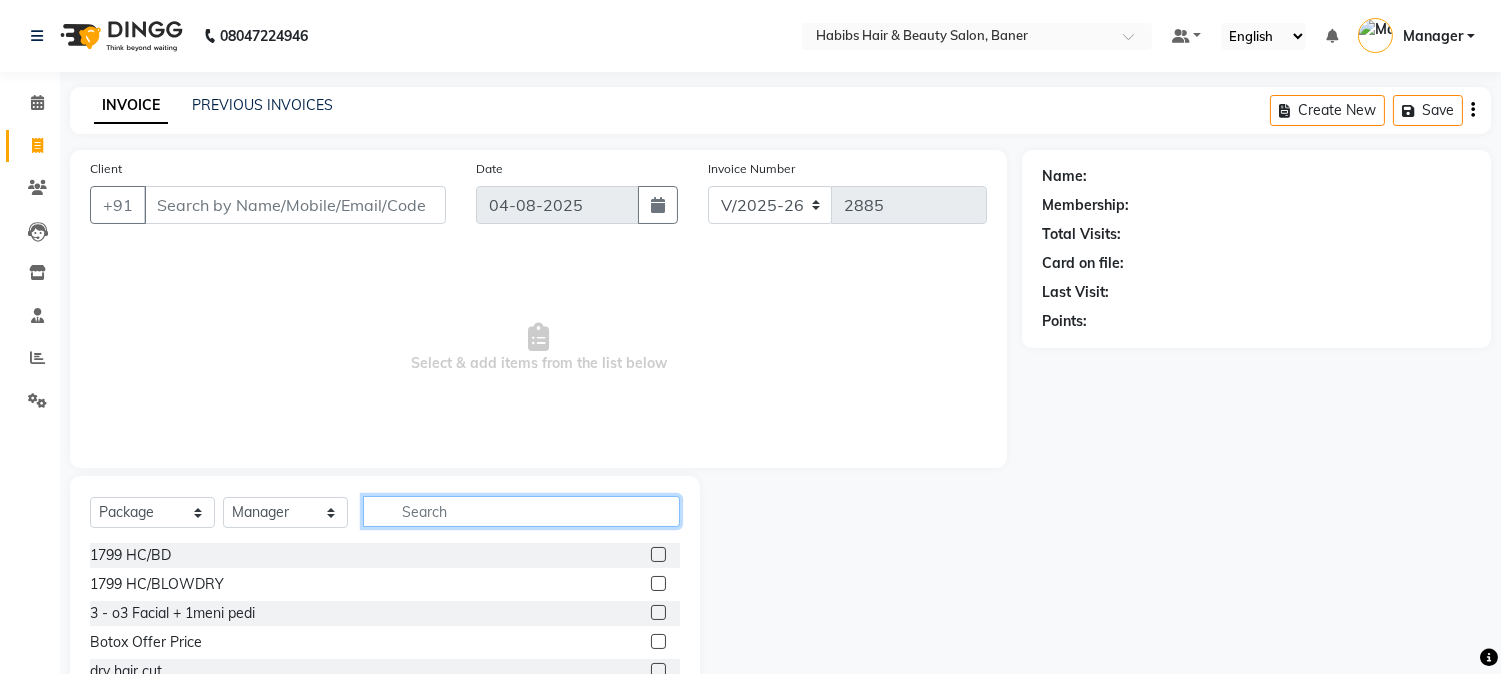 click 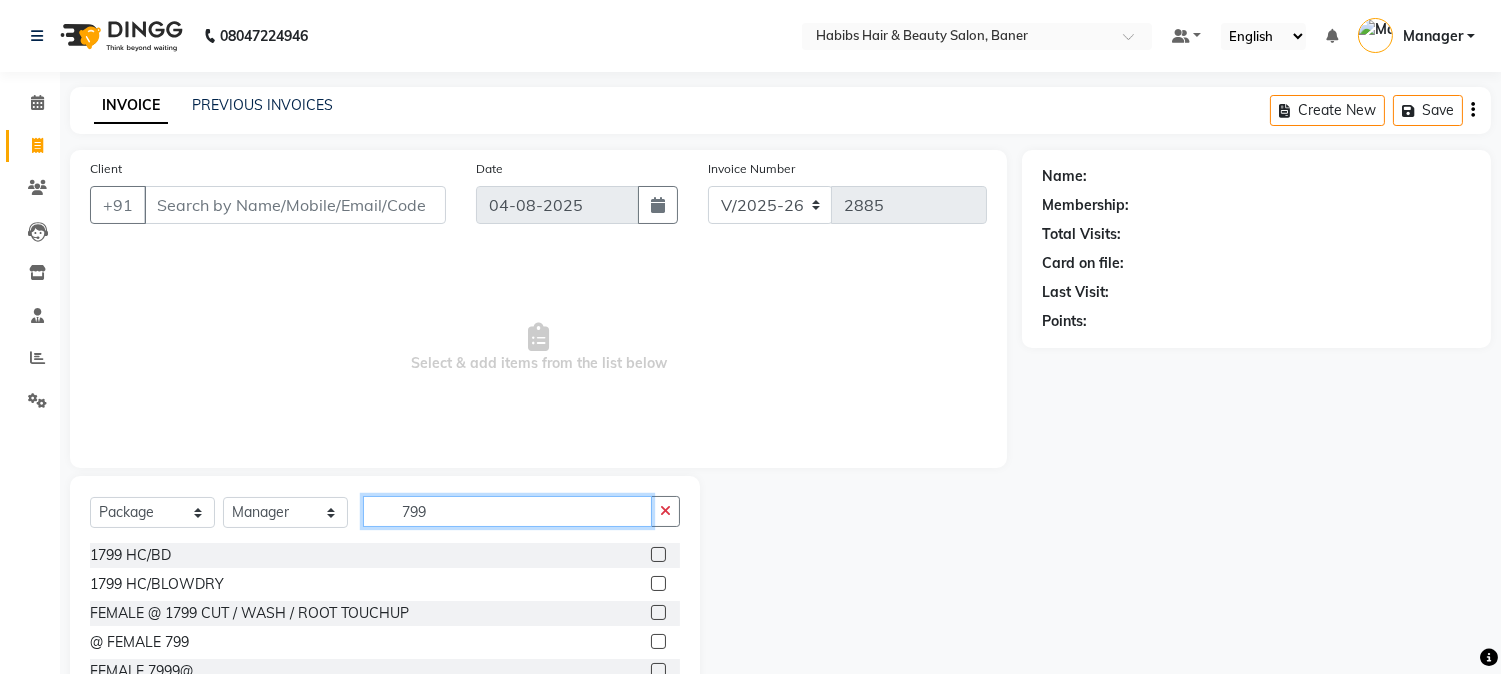 scroll, scrollTop: 32, scrollLeft: 0, axis: vertical 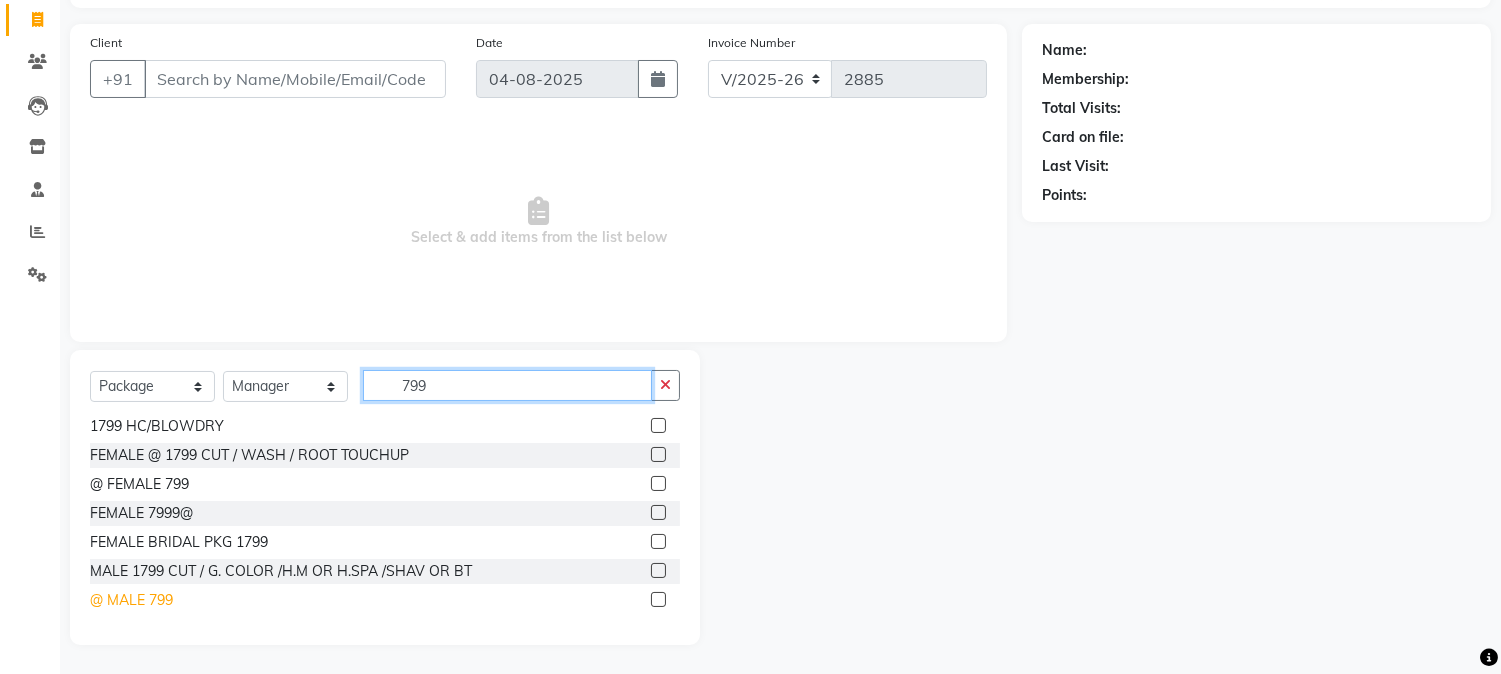 type on "799" 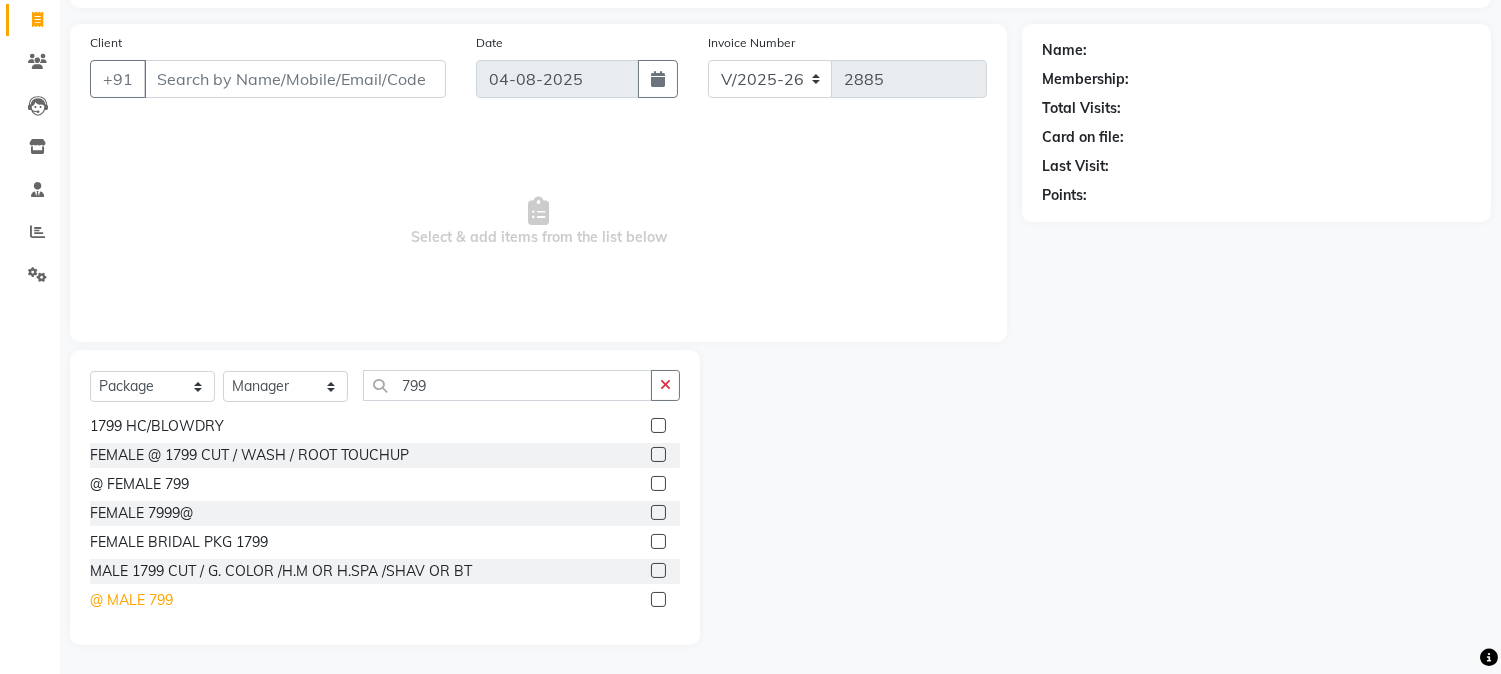 click on "@ MALE 799" 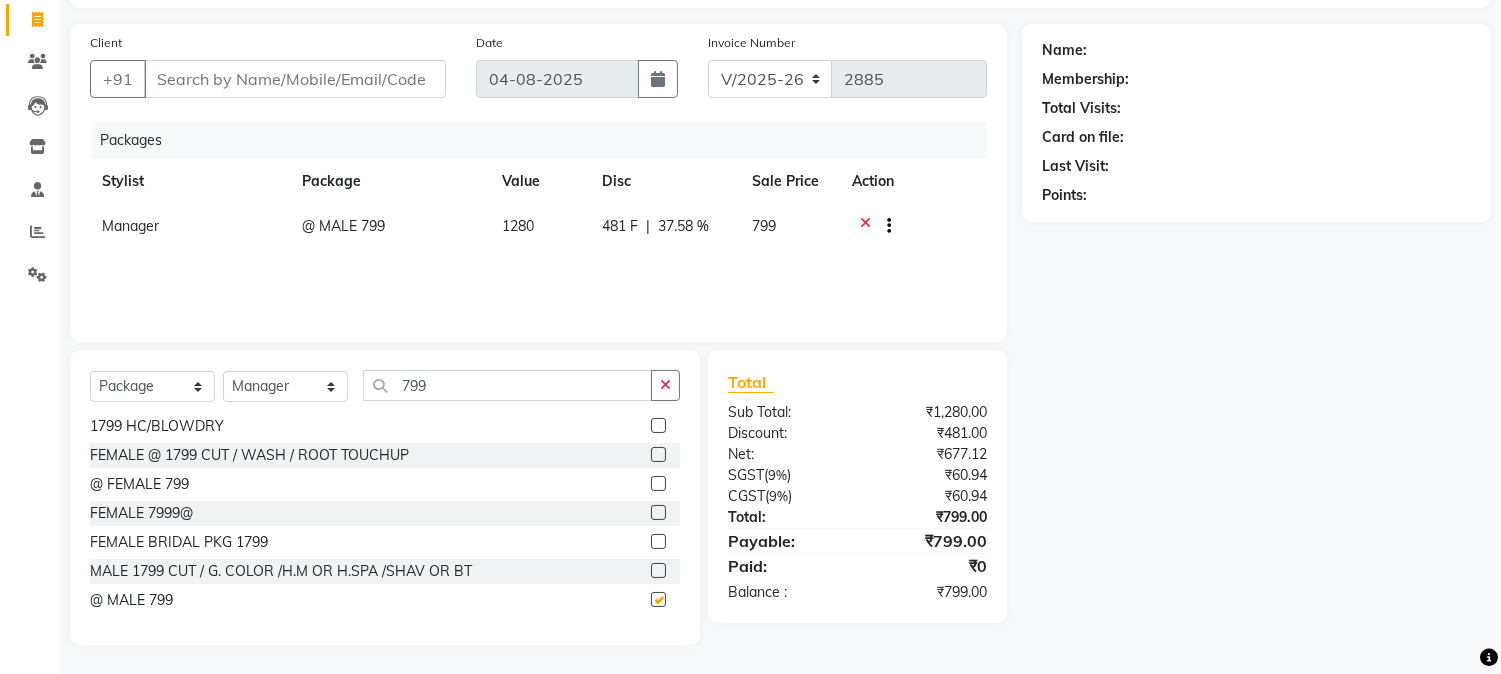 checkbox on "false" 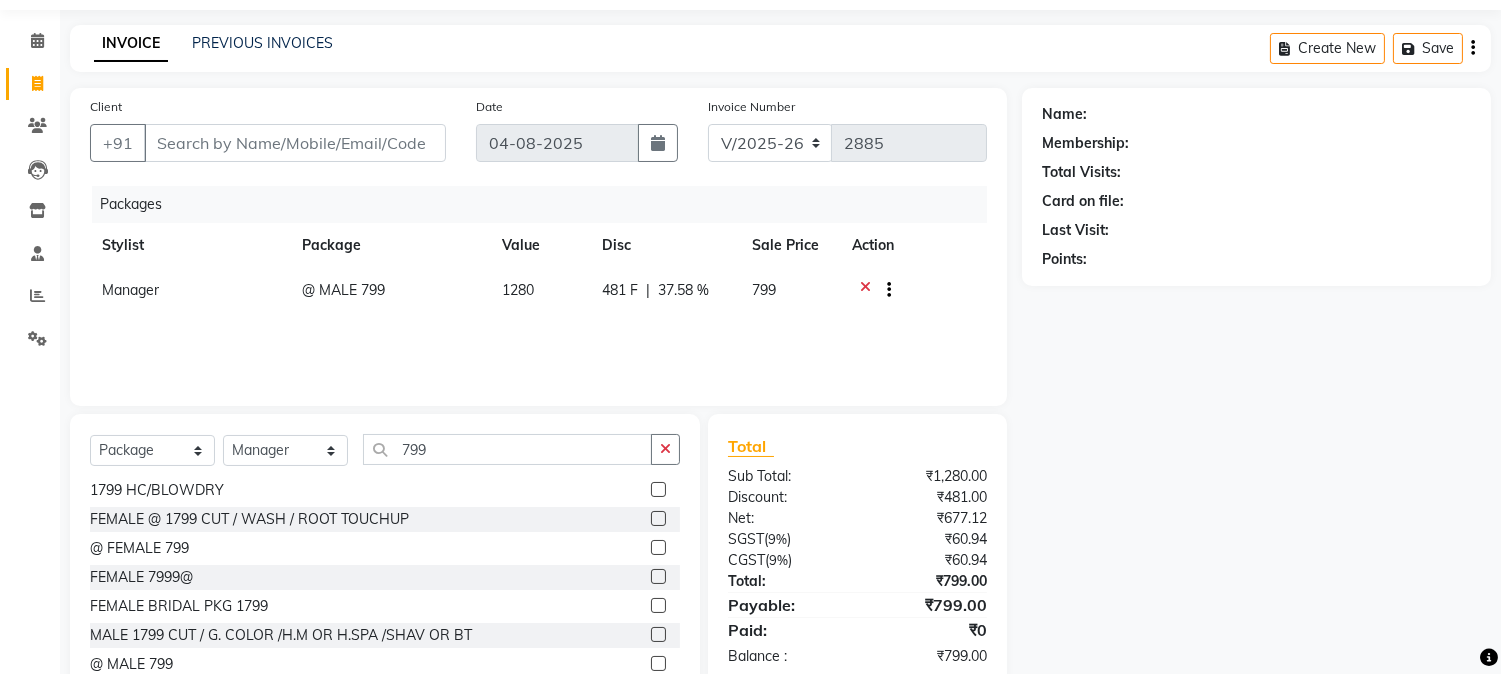 scroll, scrollTop: 0, scrollLeft: 0, axis: both 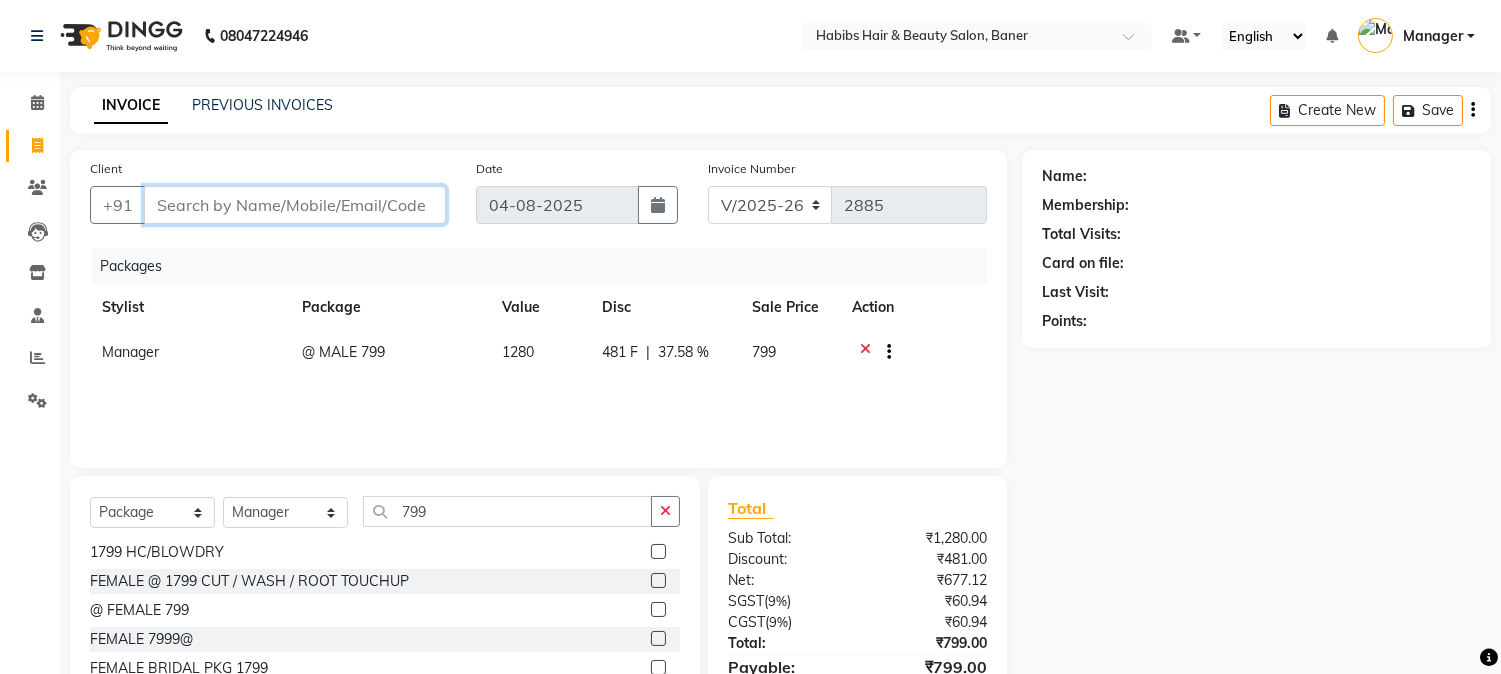 click on "Client" at bounding box center (295, 205) 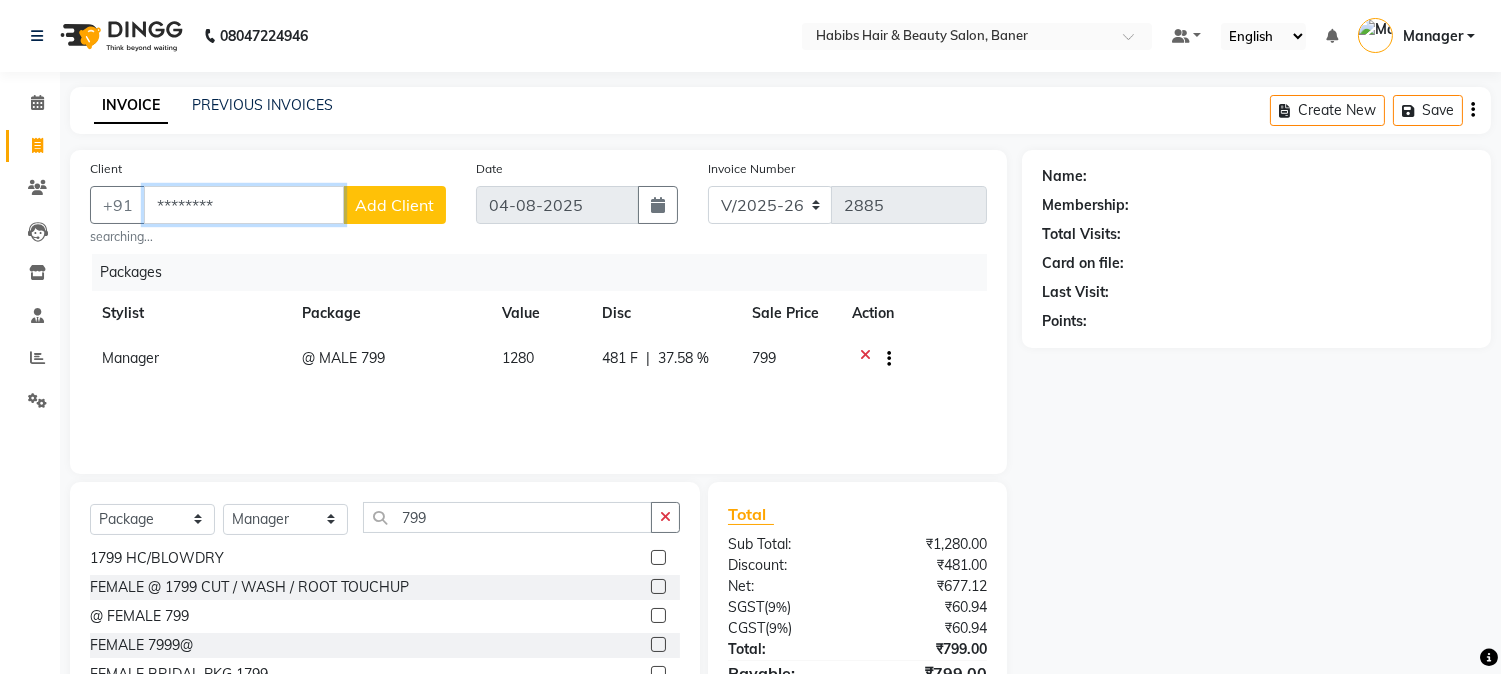 type on "8888888204" 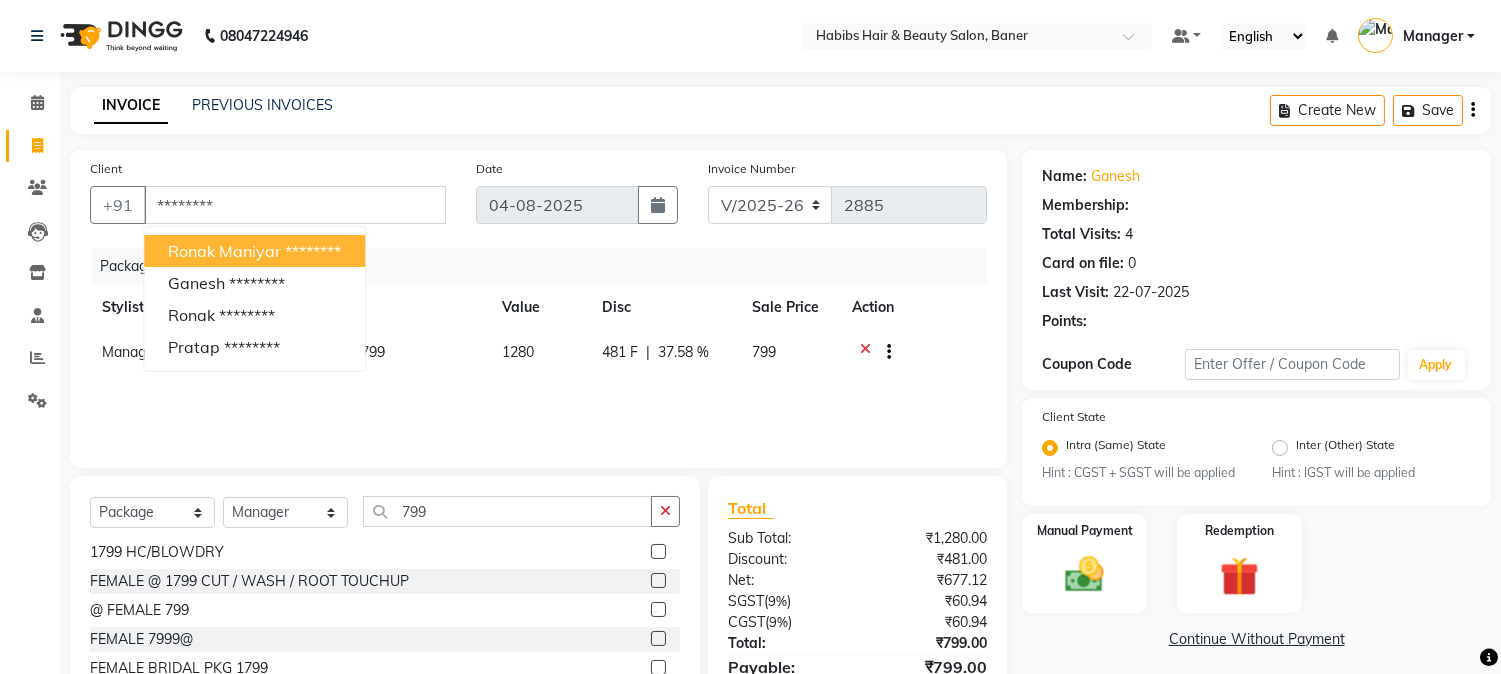 select on "1: Object" 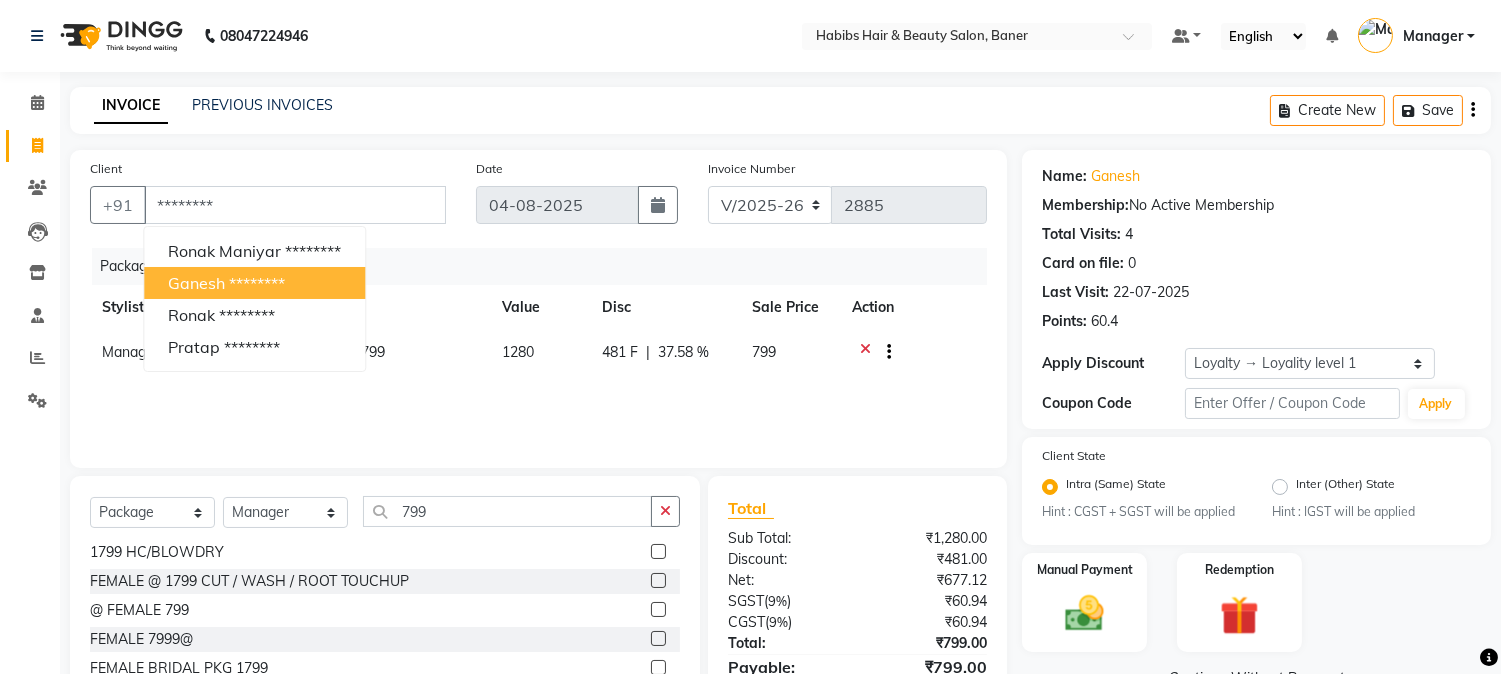 click on "********[PHONE_LAST_4]" at bounding box center [257, 283] 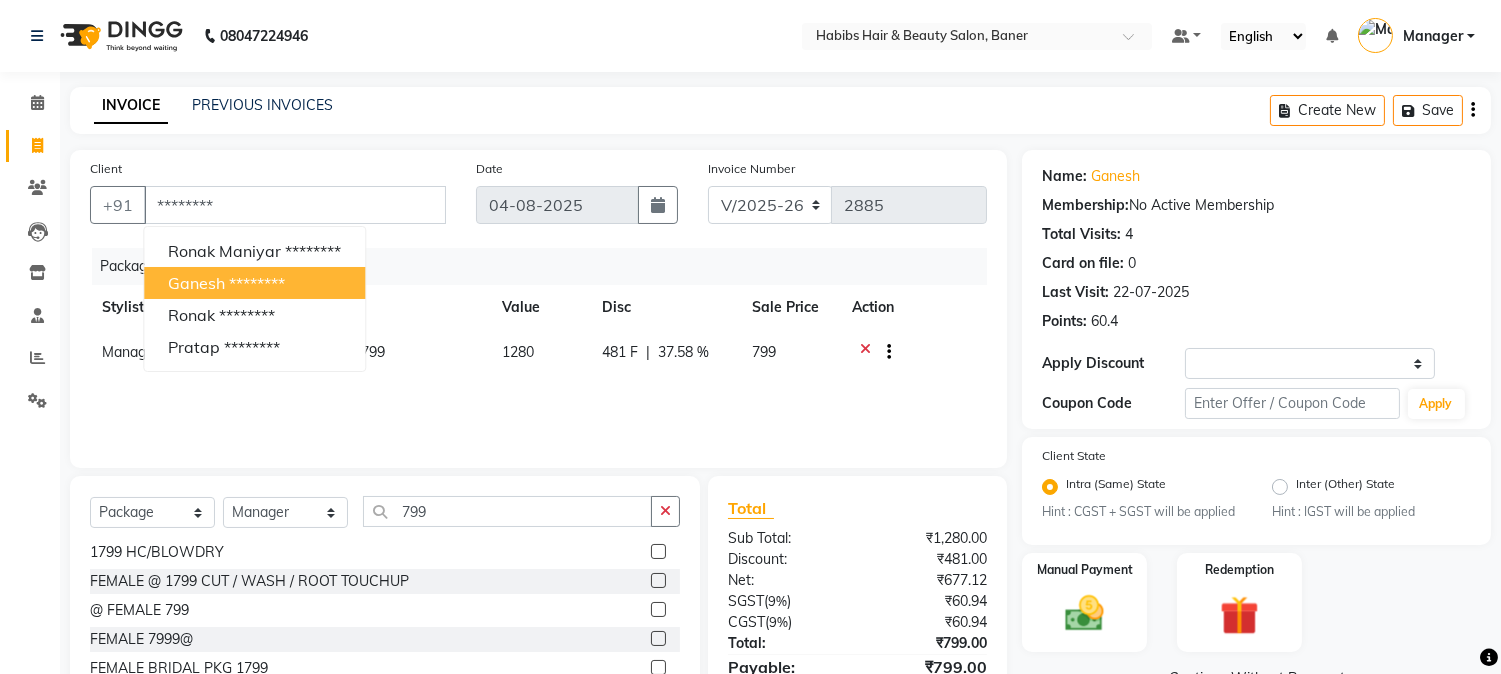 select on "1: Object" 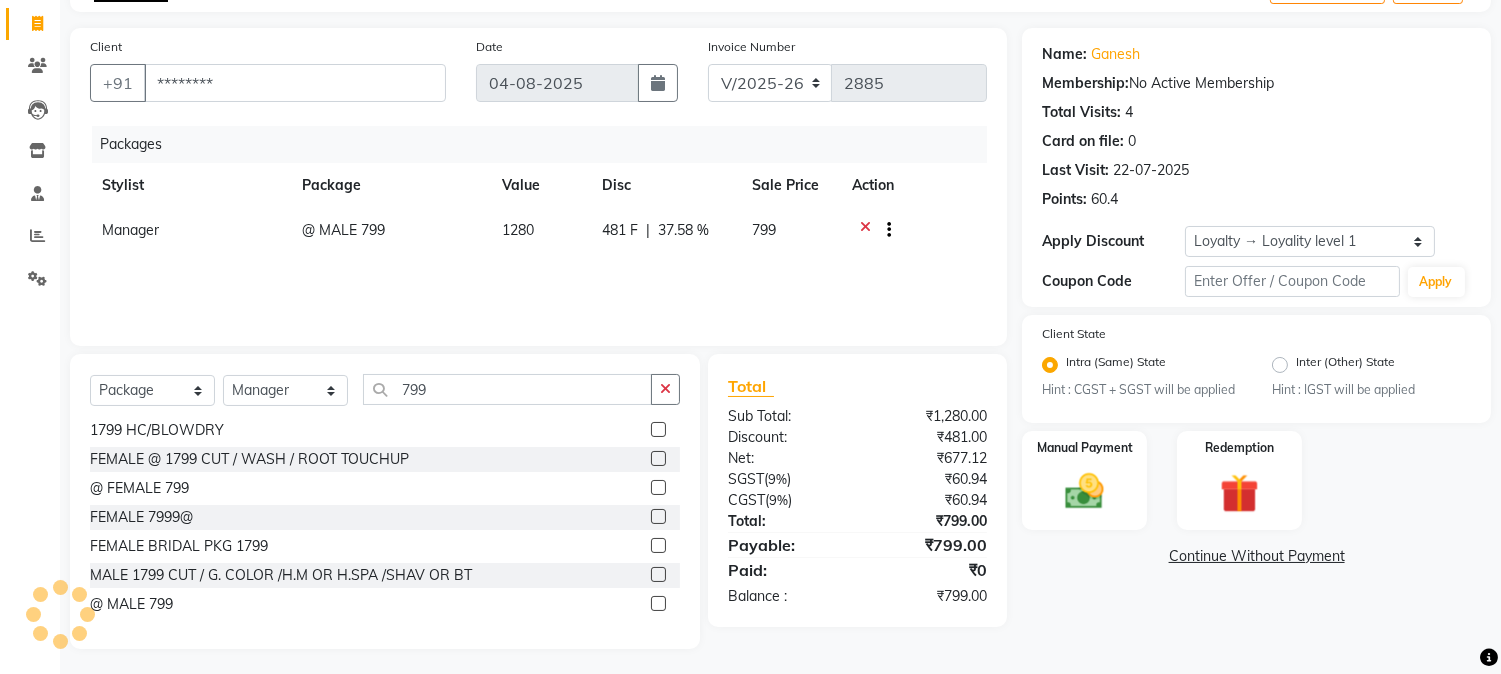 scroll, scrollTop: 126, scrollLeft: 0, axis: vertical 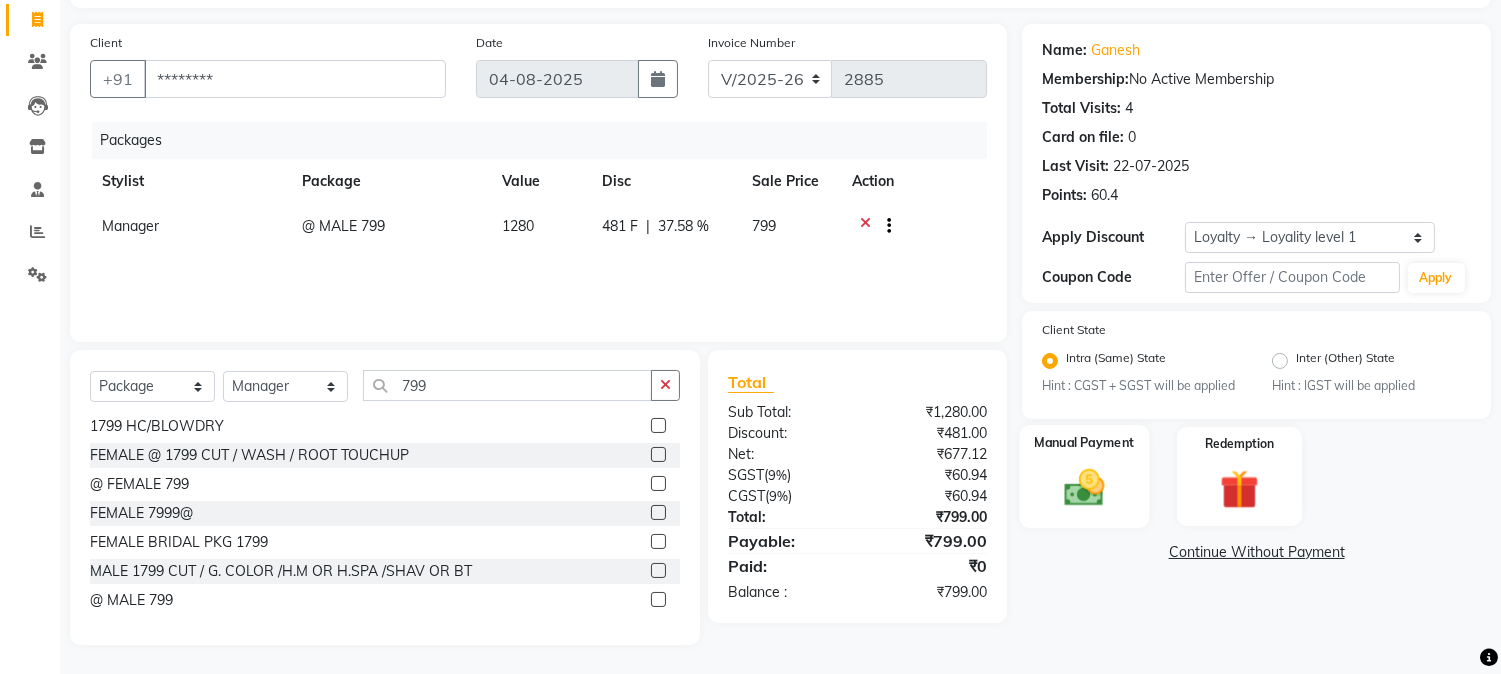 click 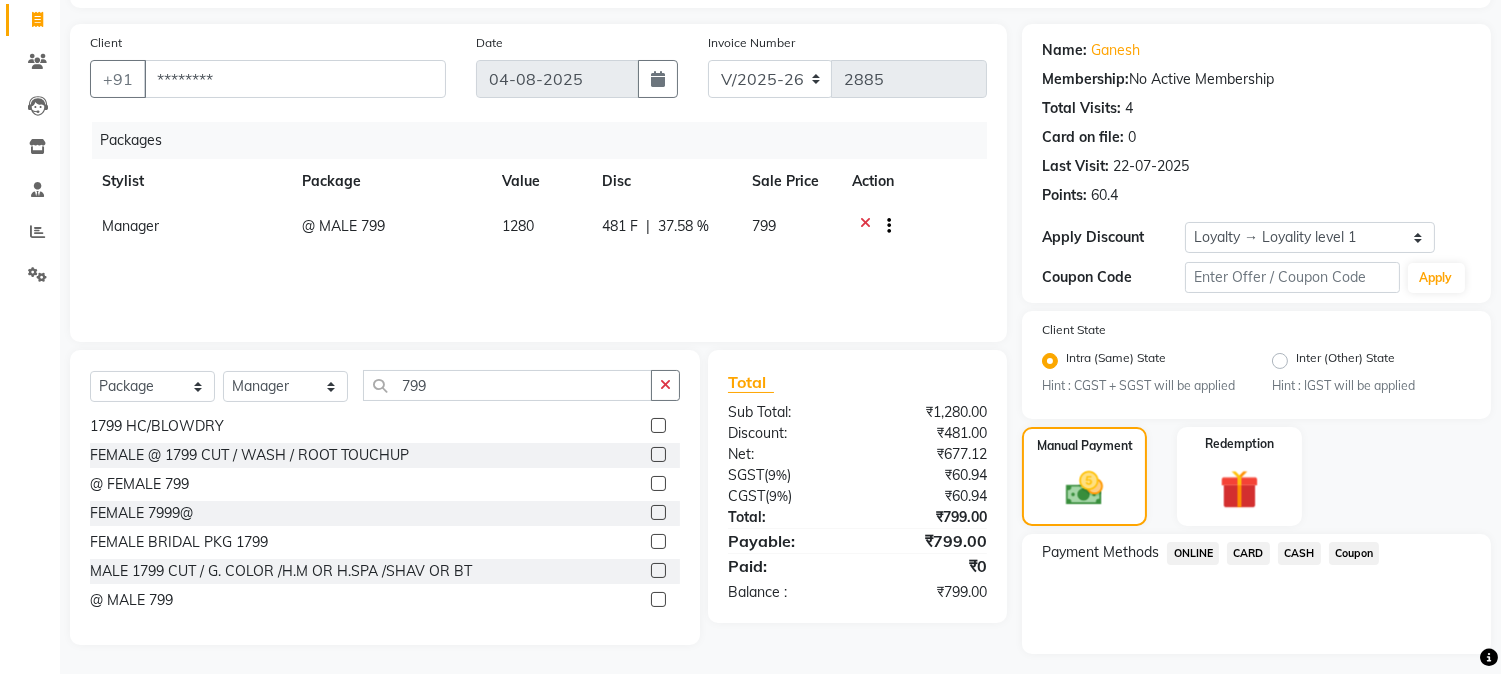click on "ONLINE" 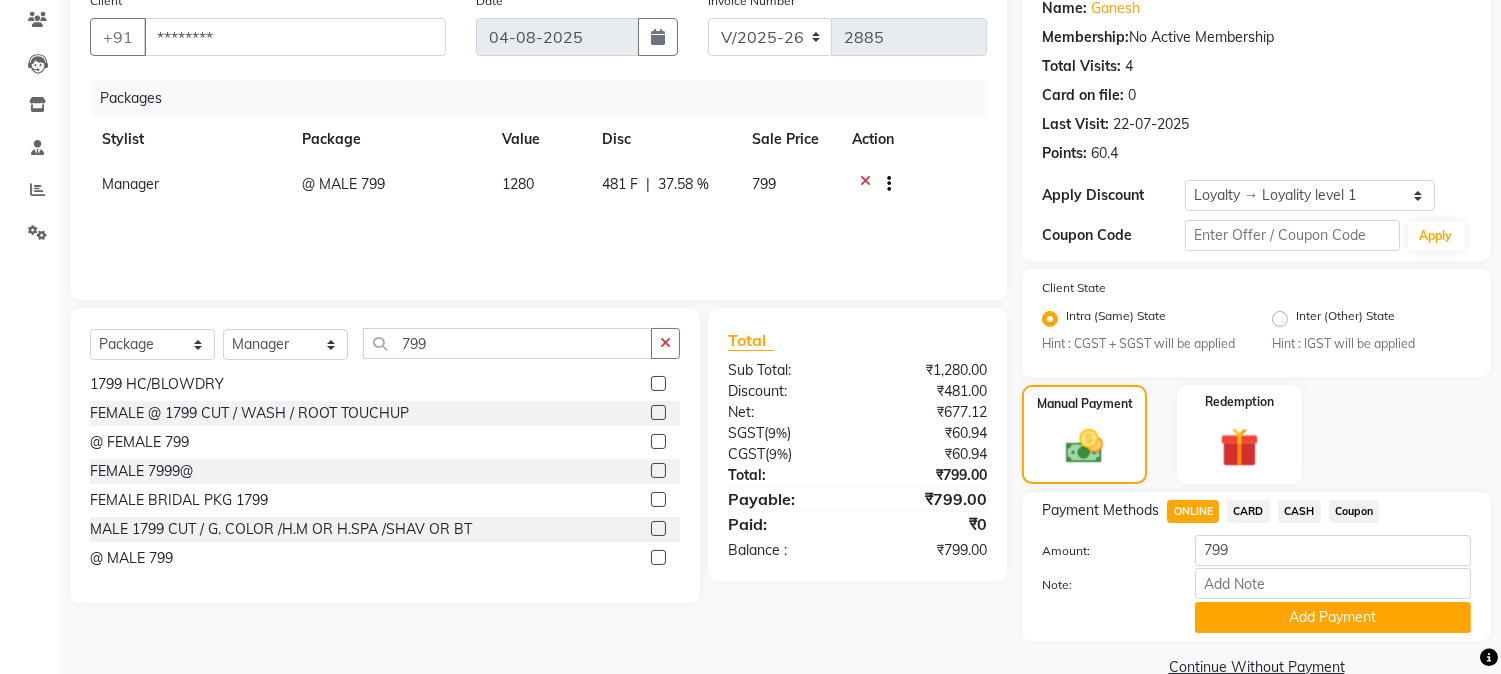 scroll, scrollTop: 206, scrollLeft: 0, axis: vertical 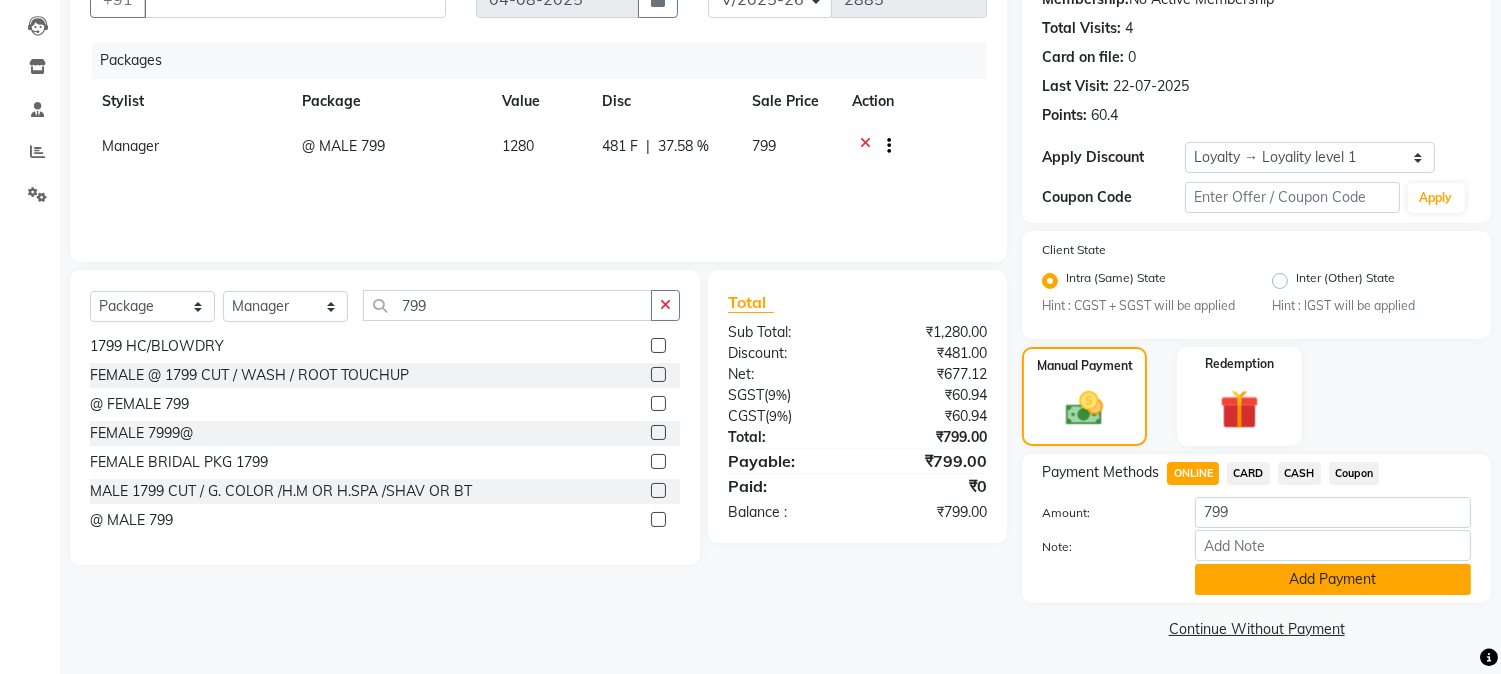 click on "Add Payment" 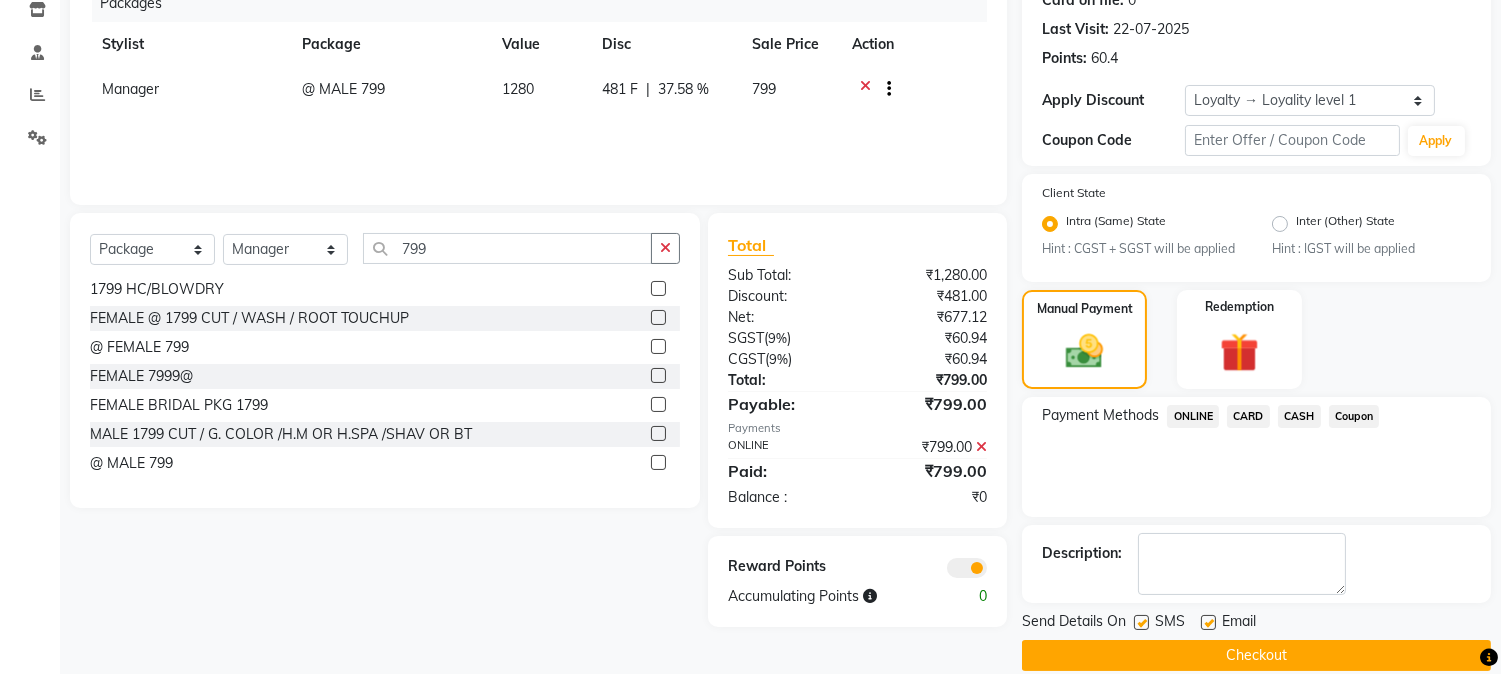 scroll, scrollTop: 290, scrollLeft: 0, axis: vertical 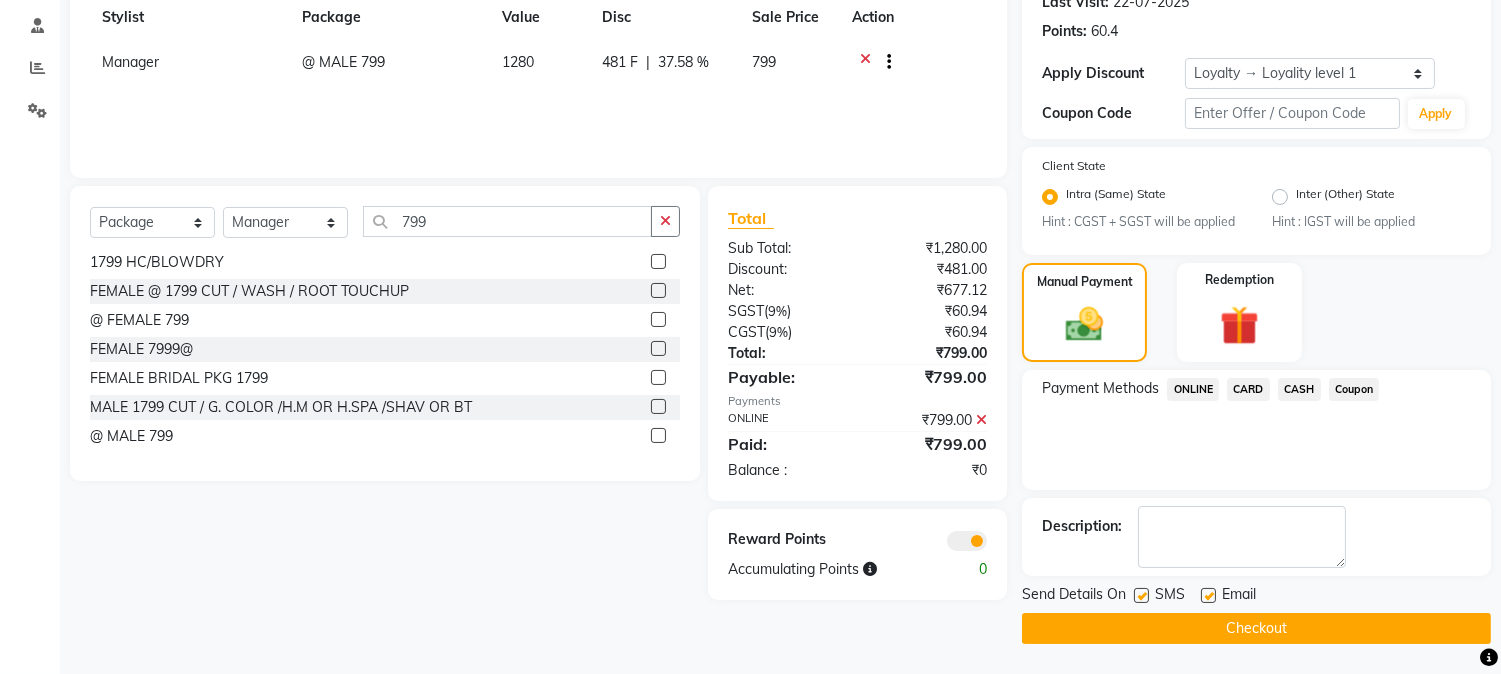 click on "Checkout" 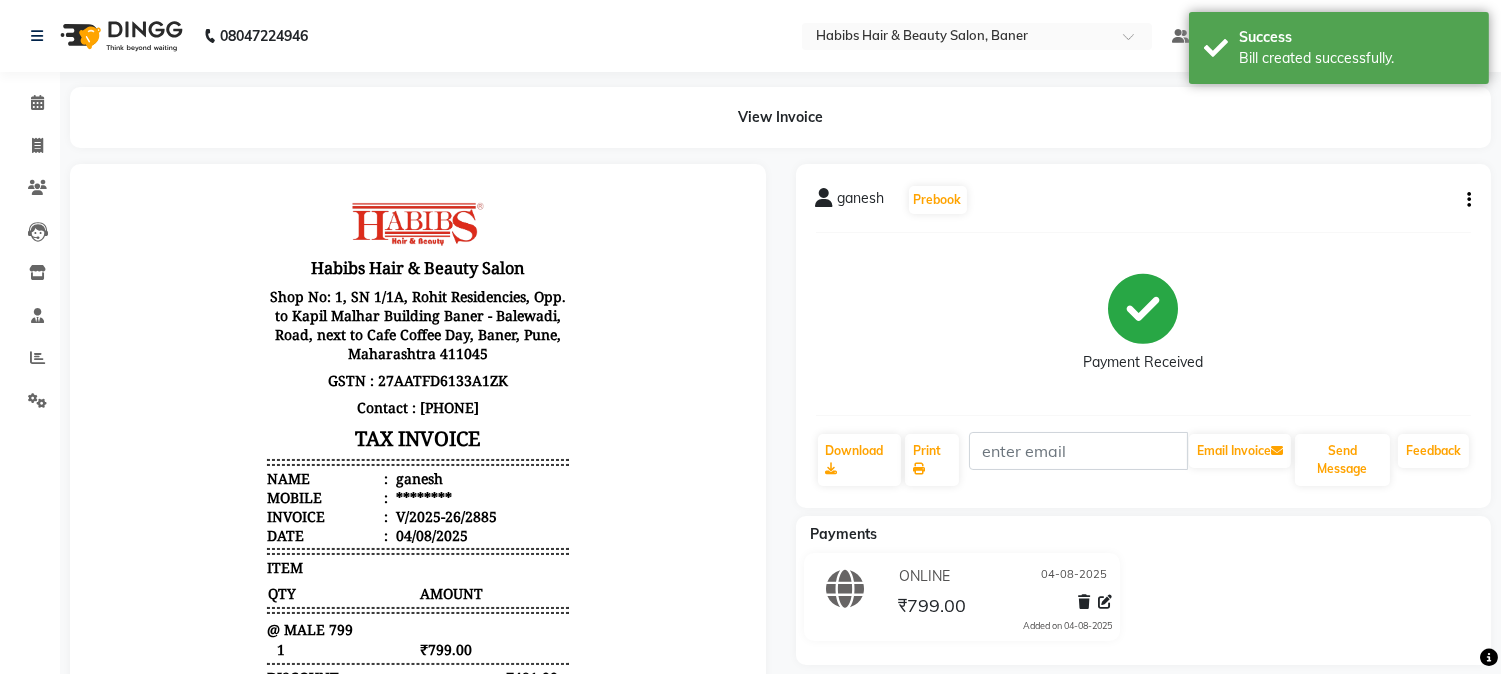 scroll, scrollTop: 0, scrollLeft: 0, axis: both 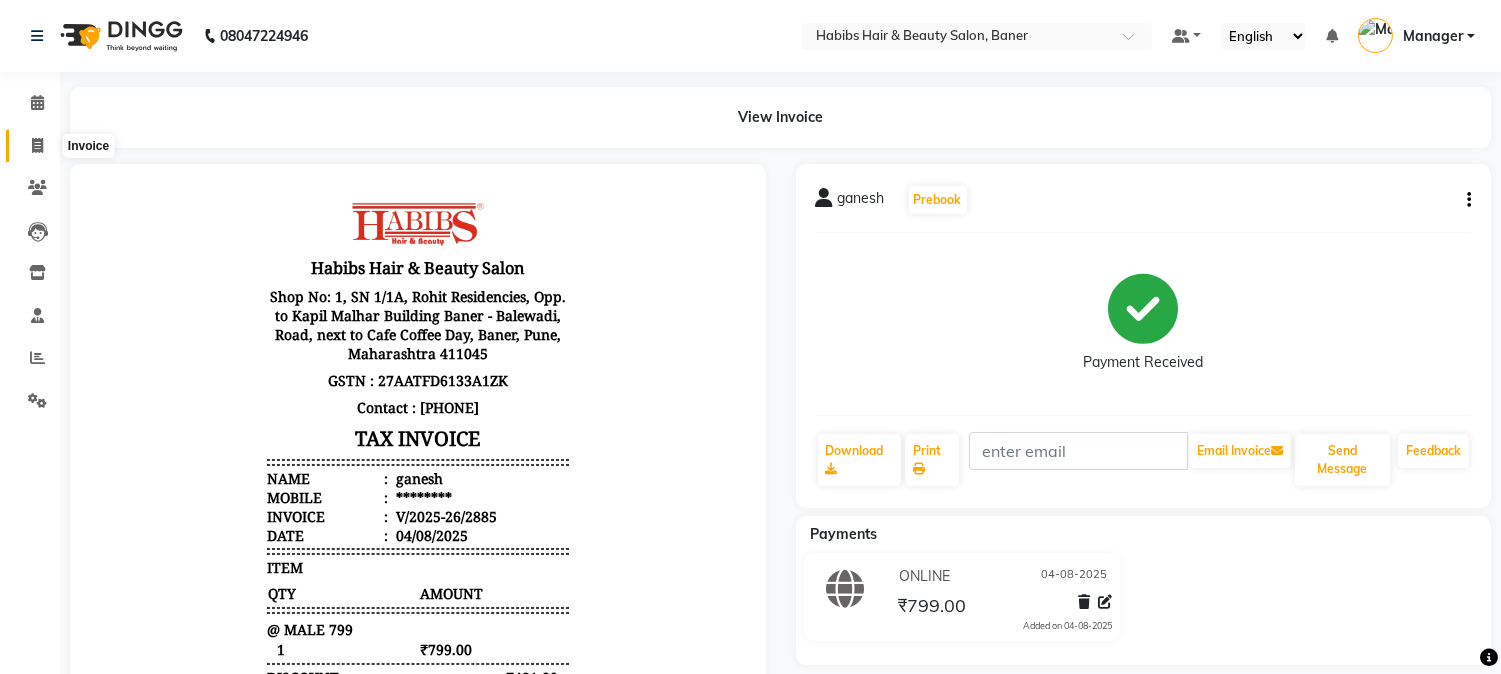 click 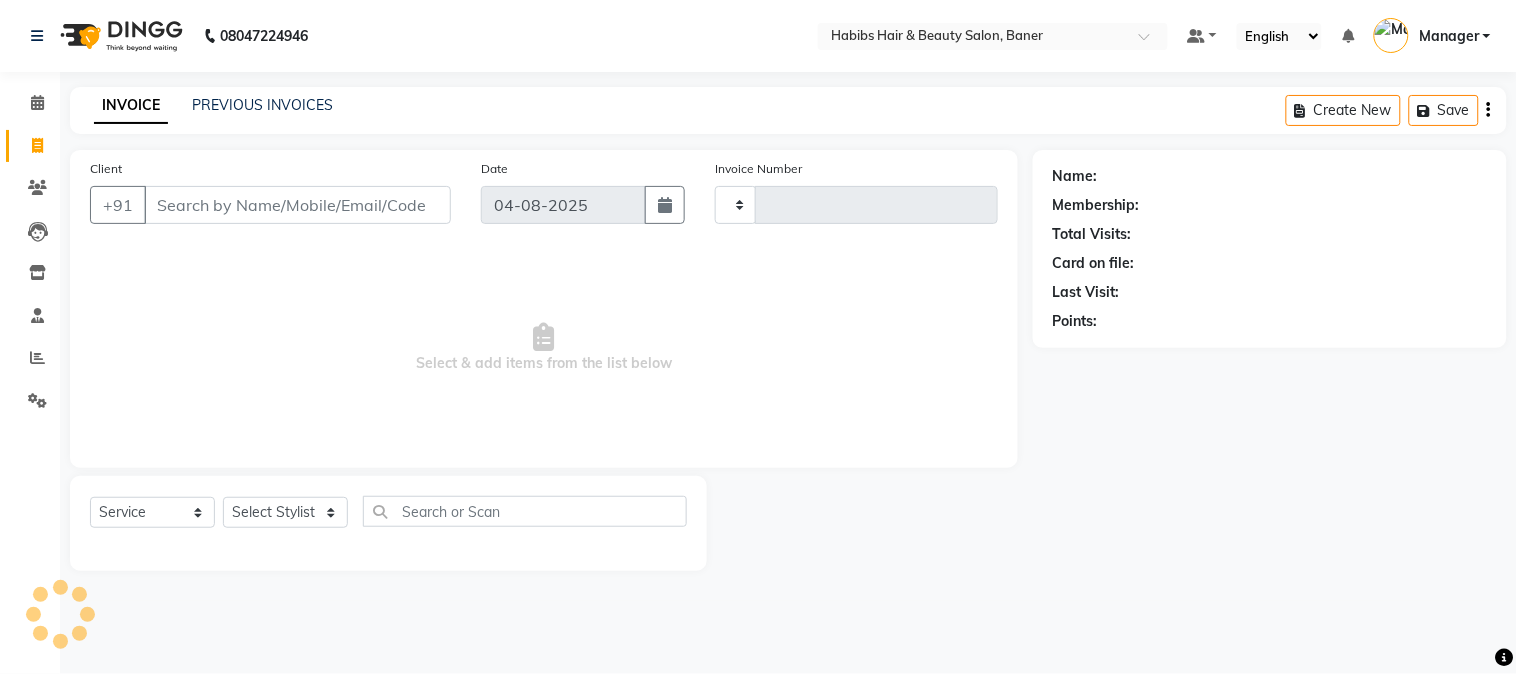 click on "Client" at bounding box center (297, 205) 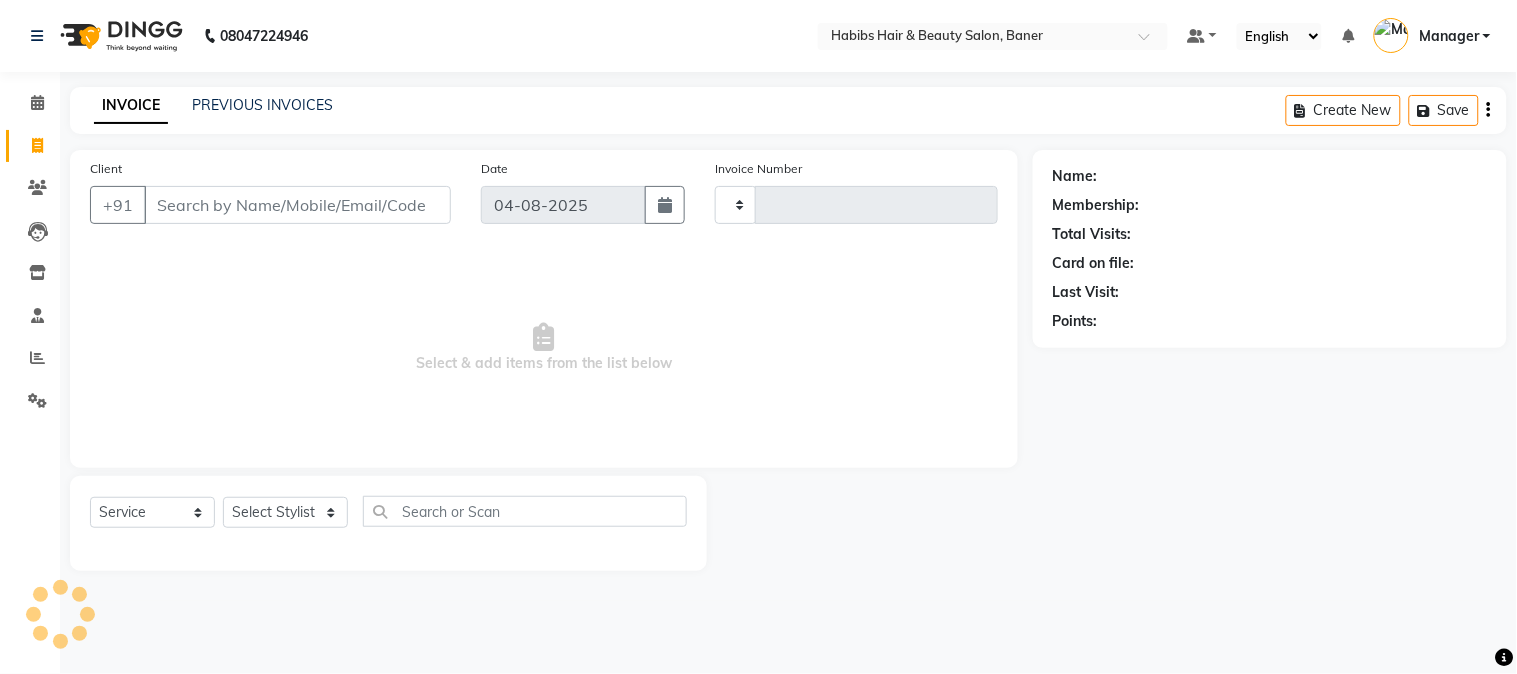 type on "2886" 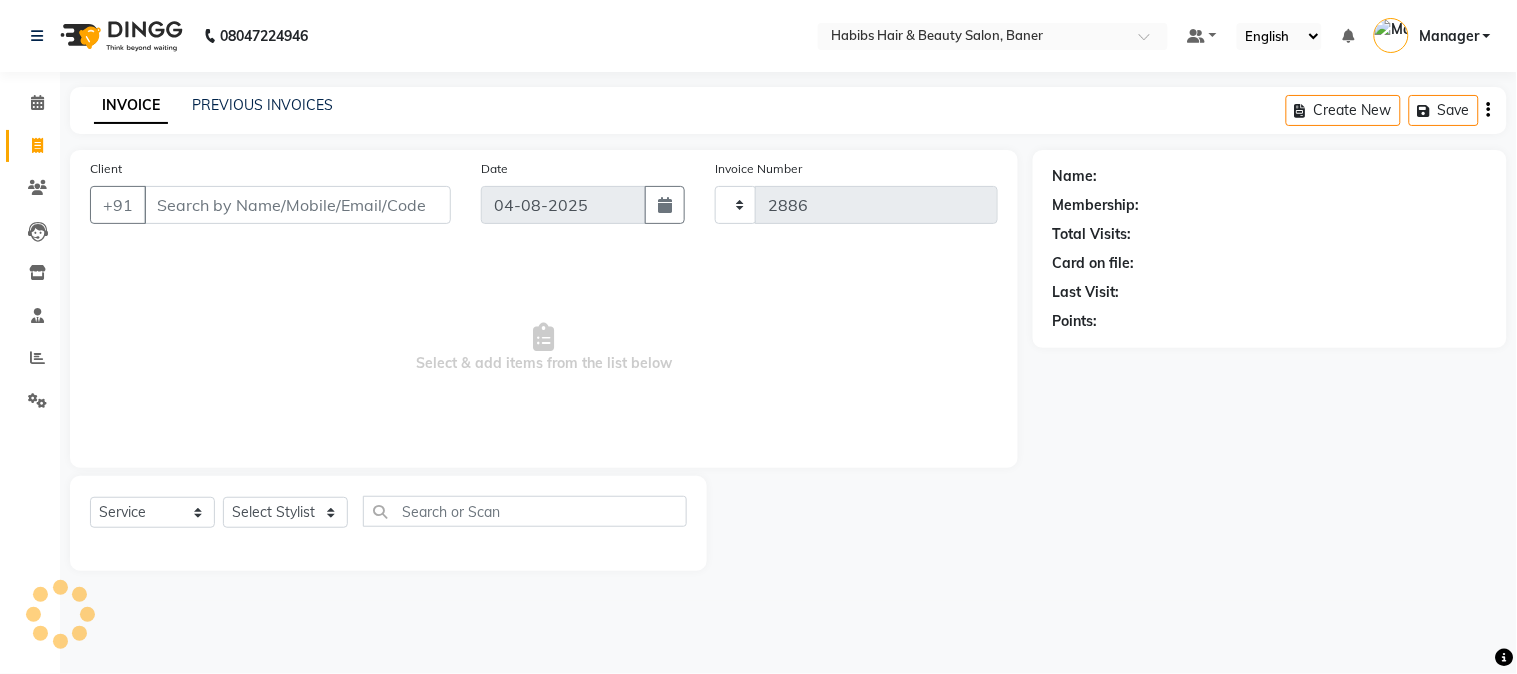 select on "5356" 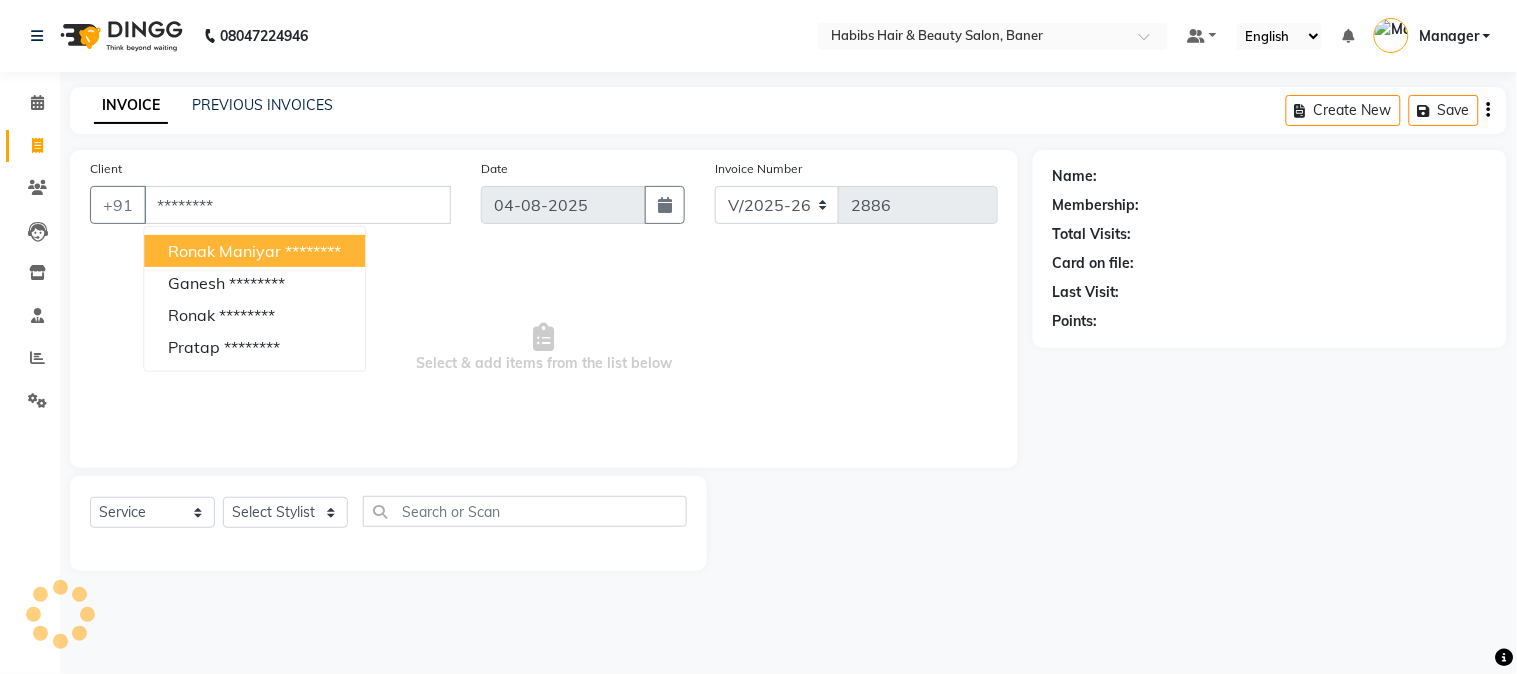 type on "8888888204" 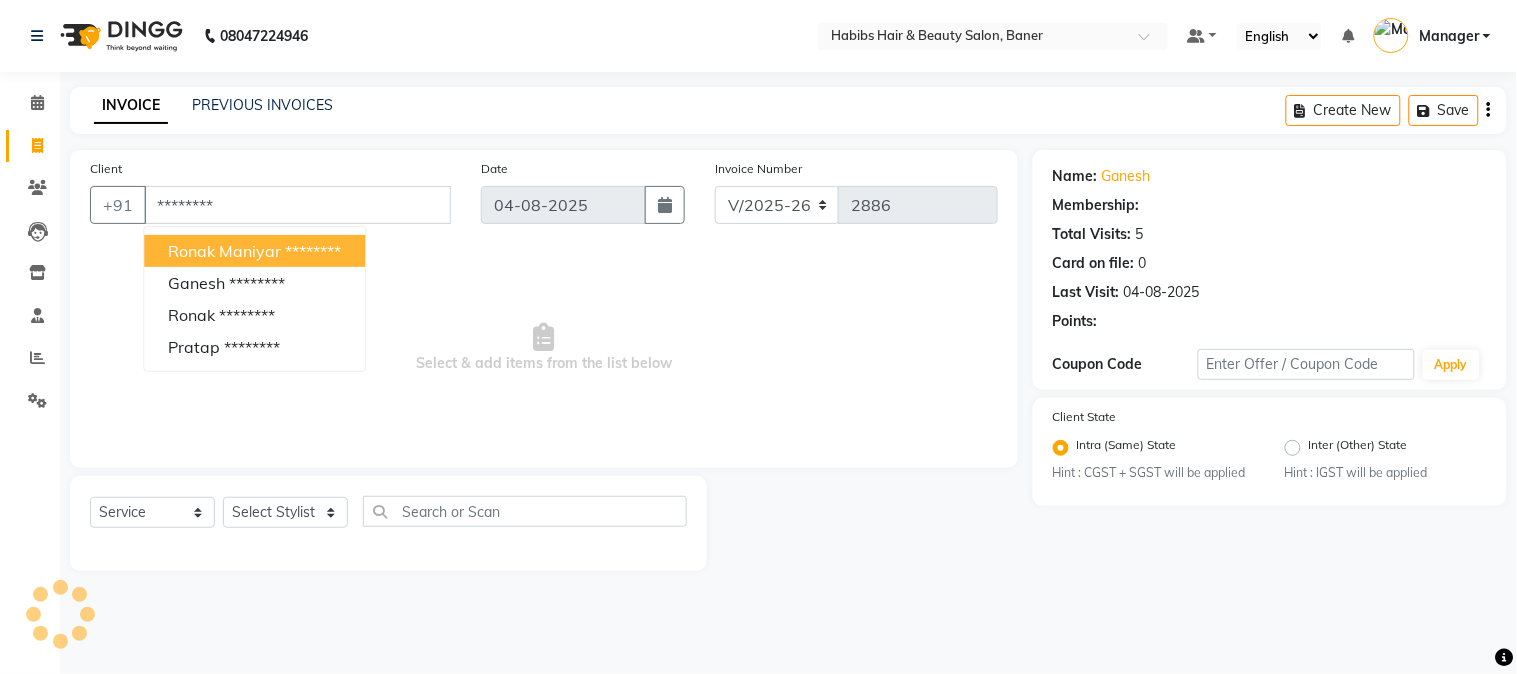select on "1: Object" 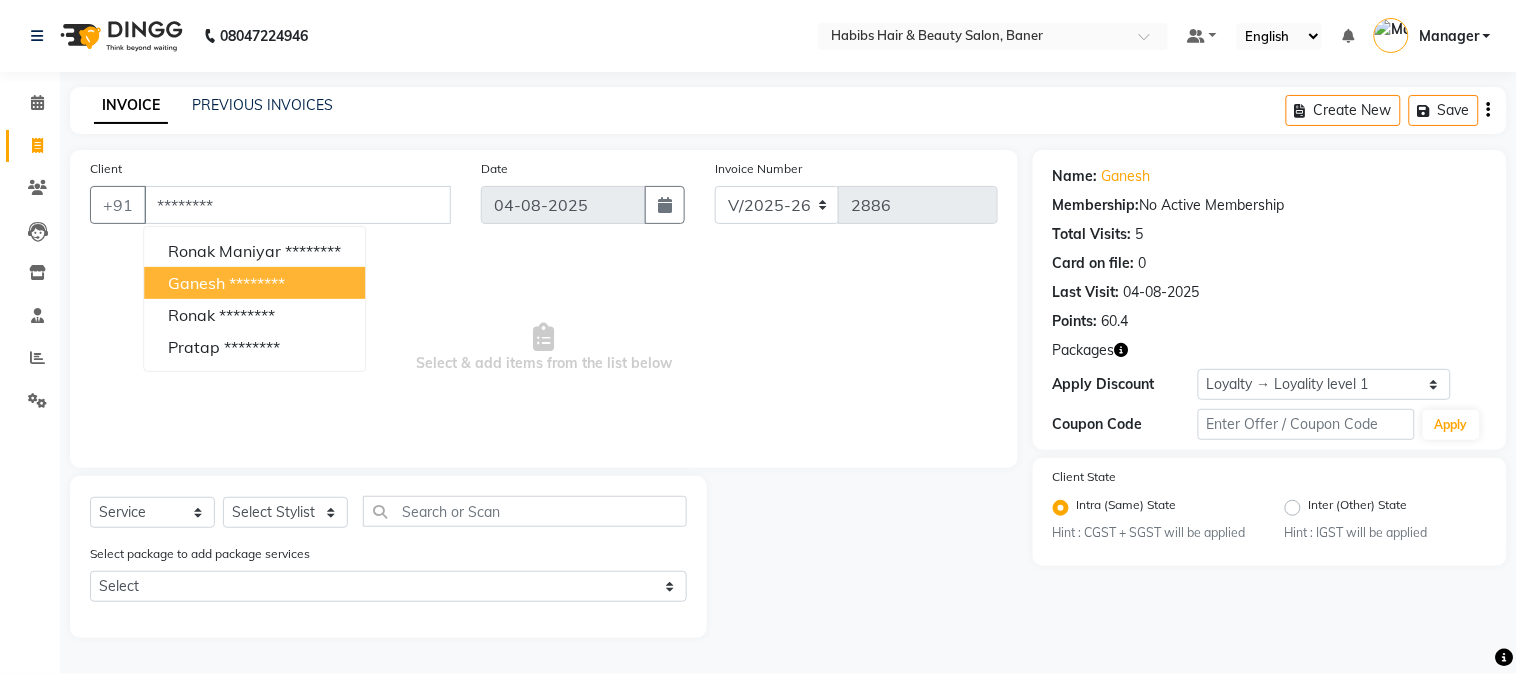 click on "********[PHONE_LAST_4]" at bounding box center (257, 283) 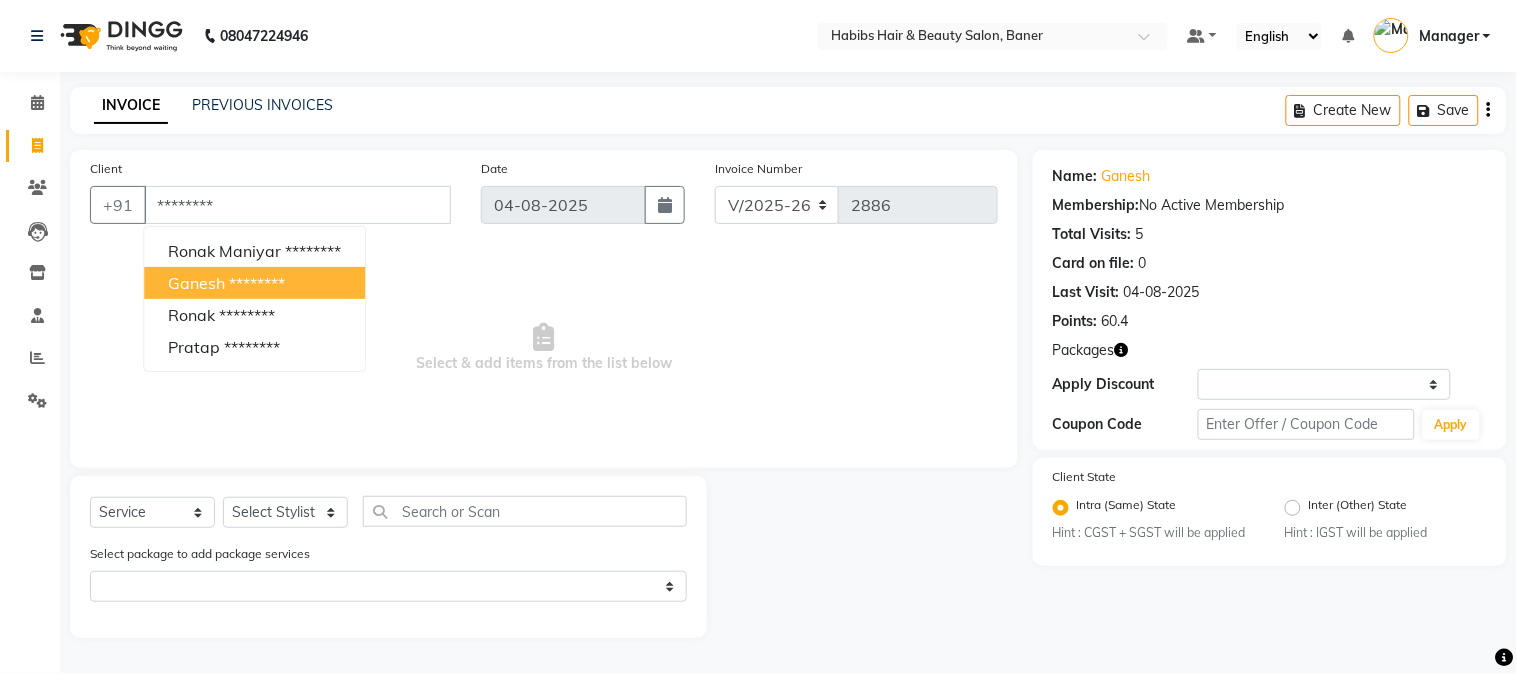 select on "1: Object" 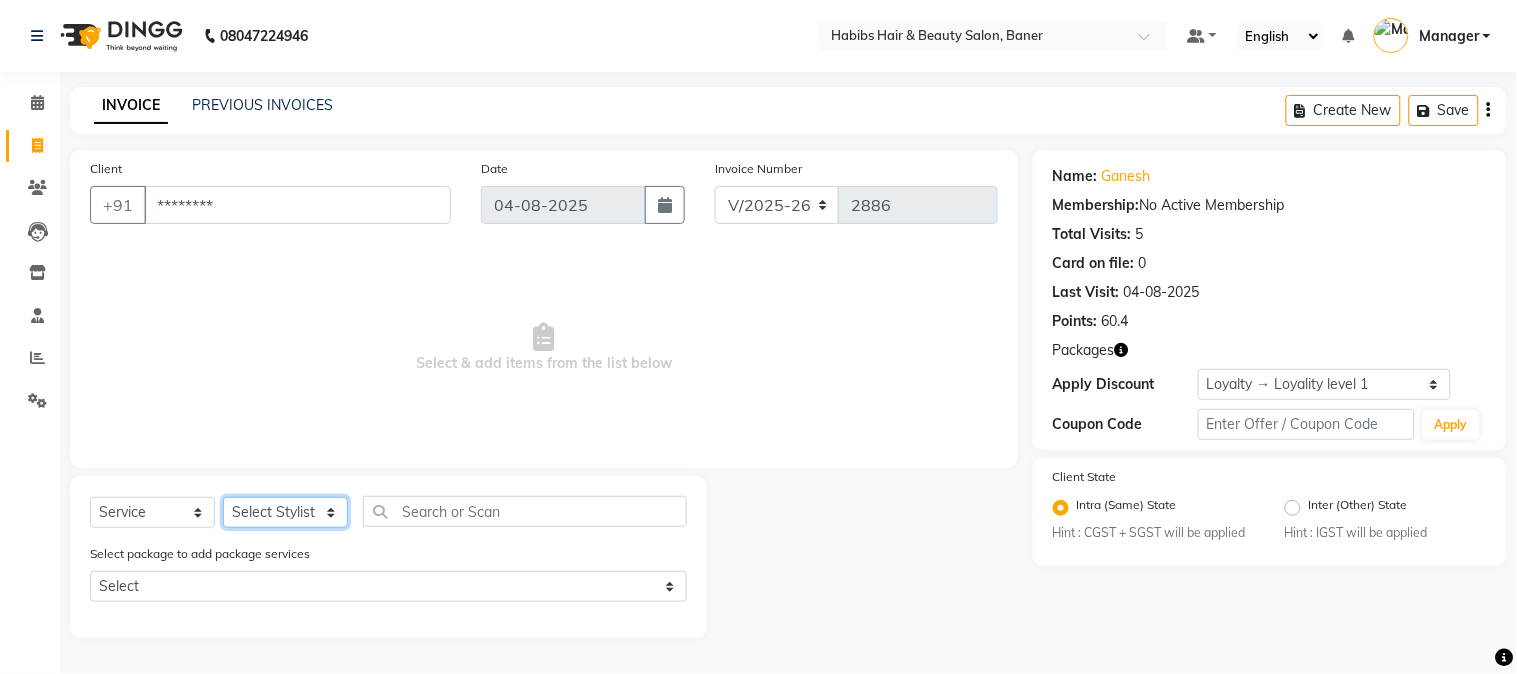 click on "Select Stylist Admin Kiran Mahesh Dalavi  Manager Pooja Singh Pratik Bhad Rahul Ram Swapnali" 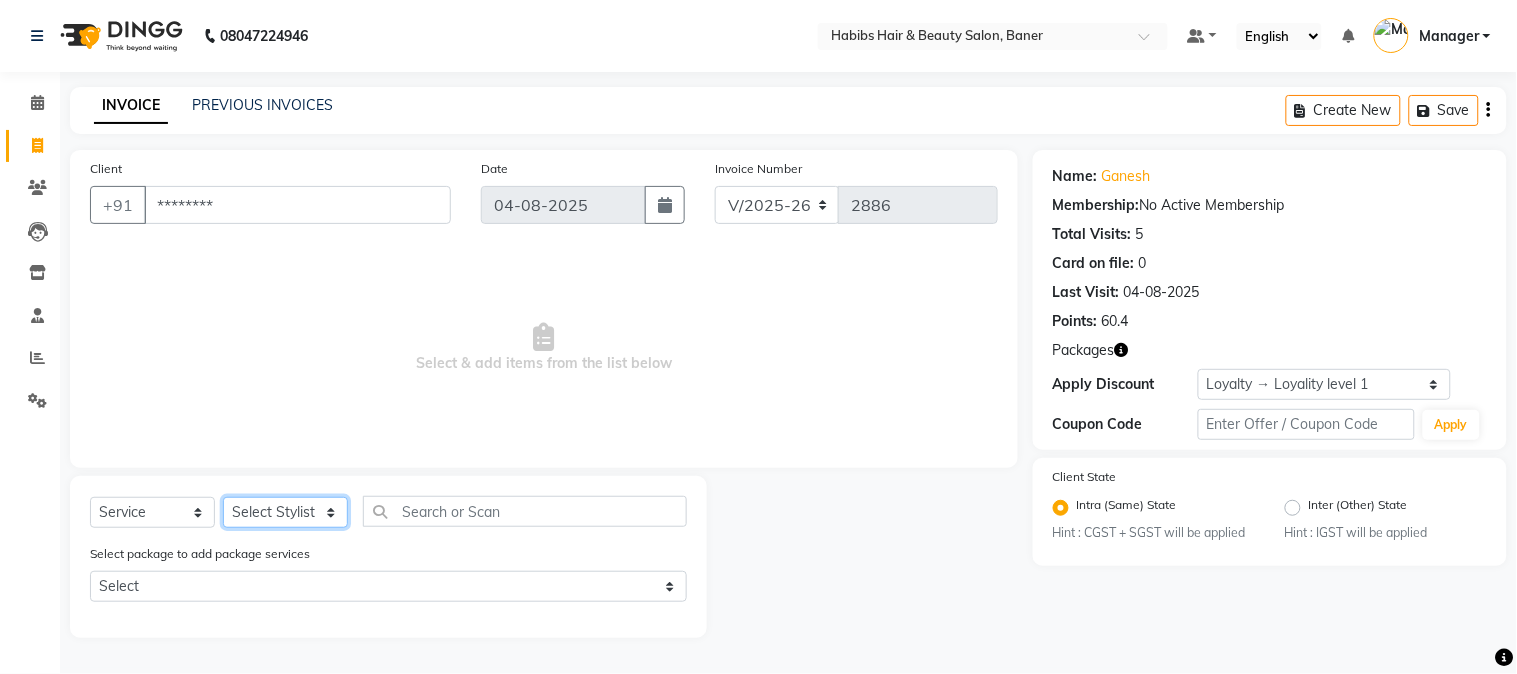 select on "35380" 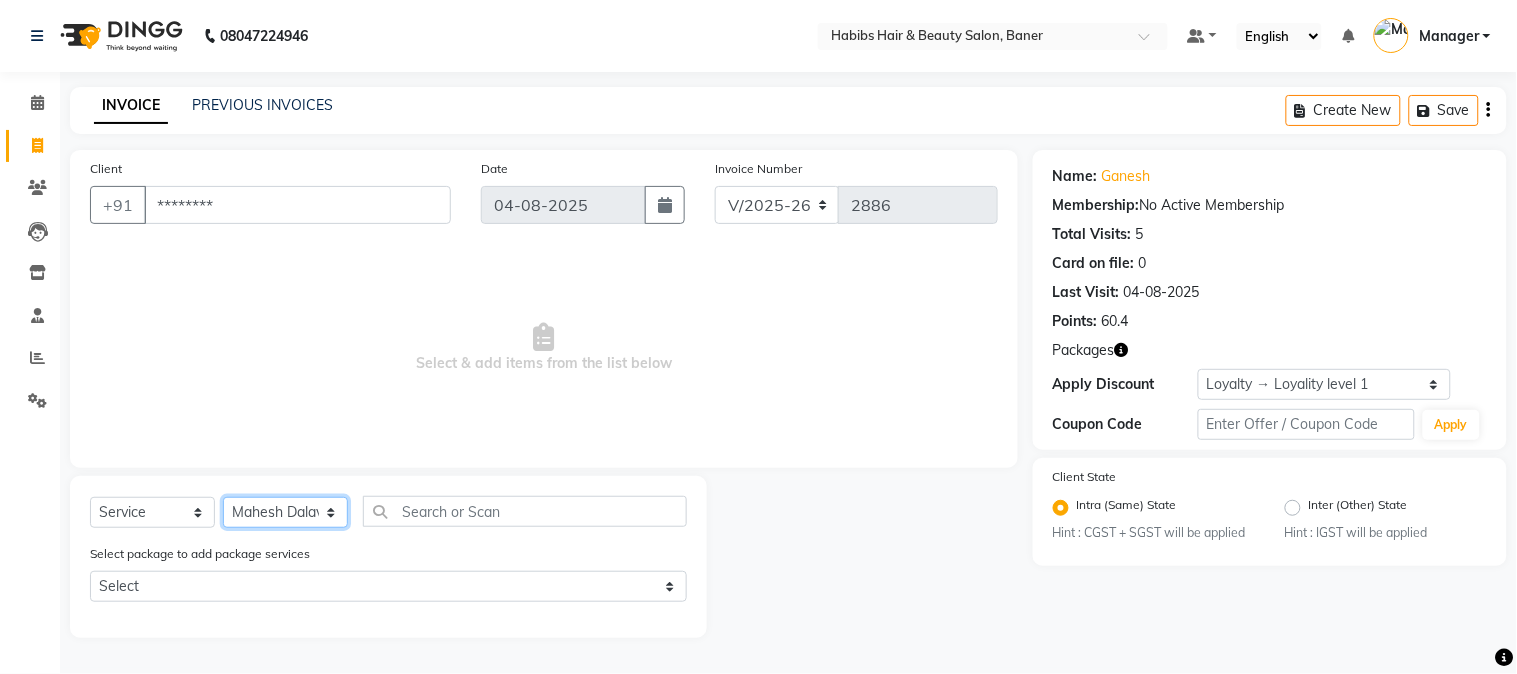 click on "Select Stylist Admin Kiran Mahesh Dalavi  Manager Pooja Singh Pratik Bhad Rahul Ram Swapnali" 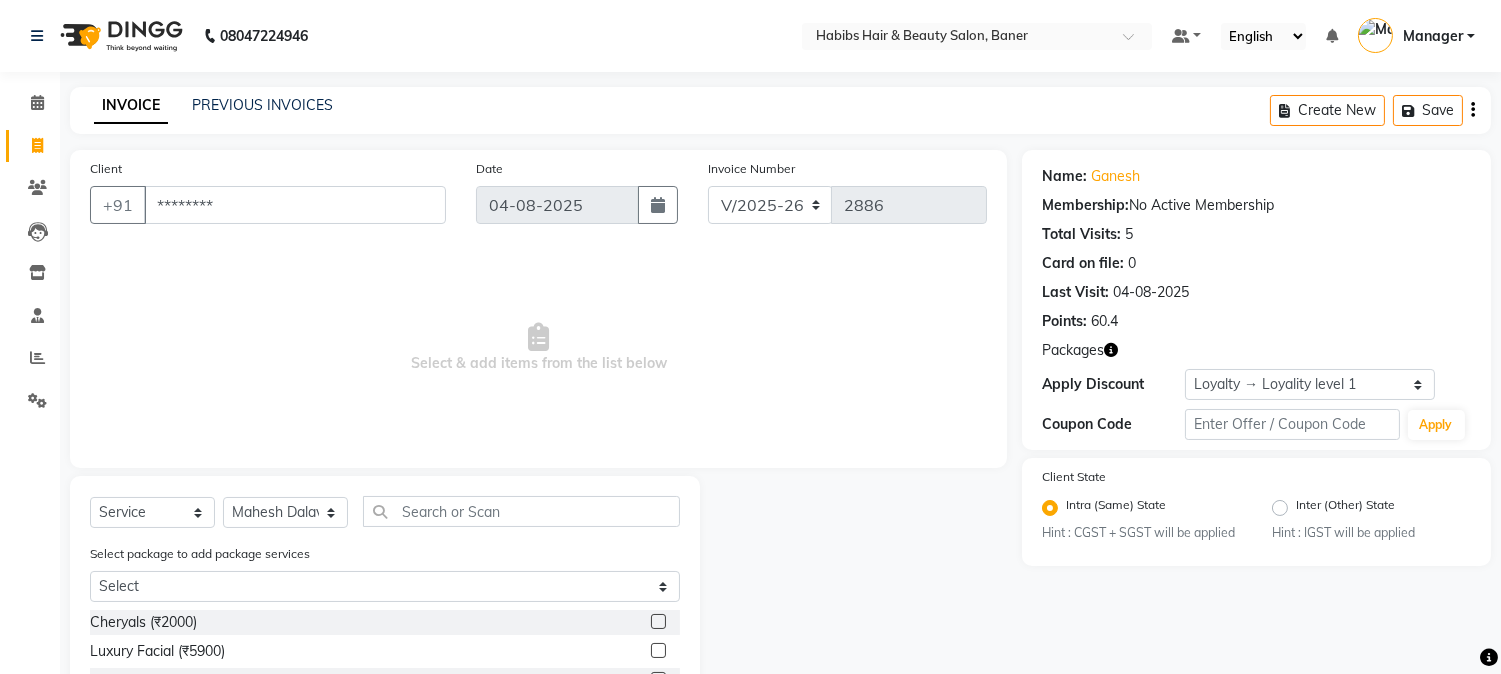 click on "Select package to add package services Select @ MALE 799" 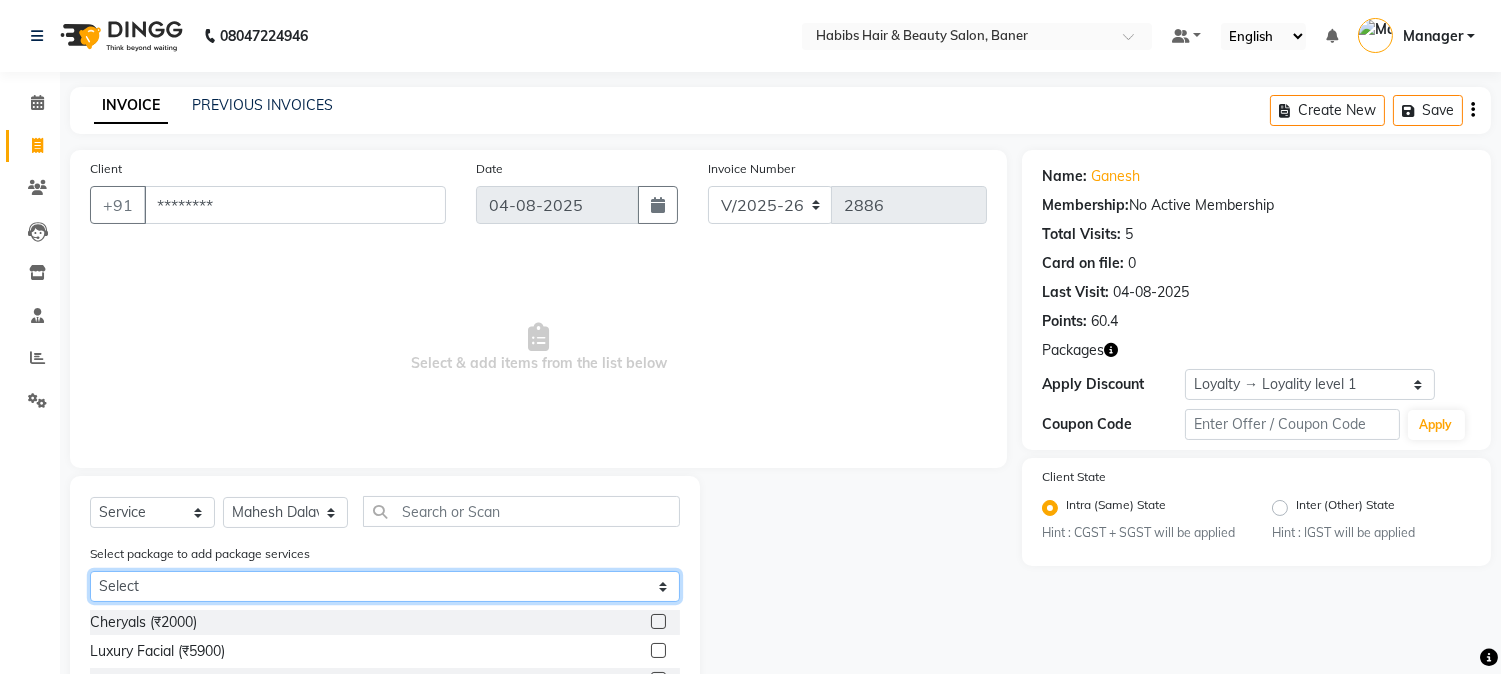 click on "Select @ MALE 799" 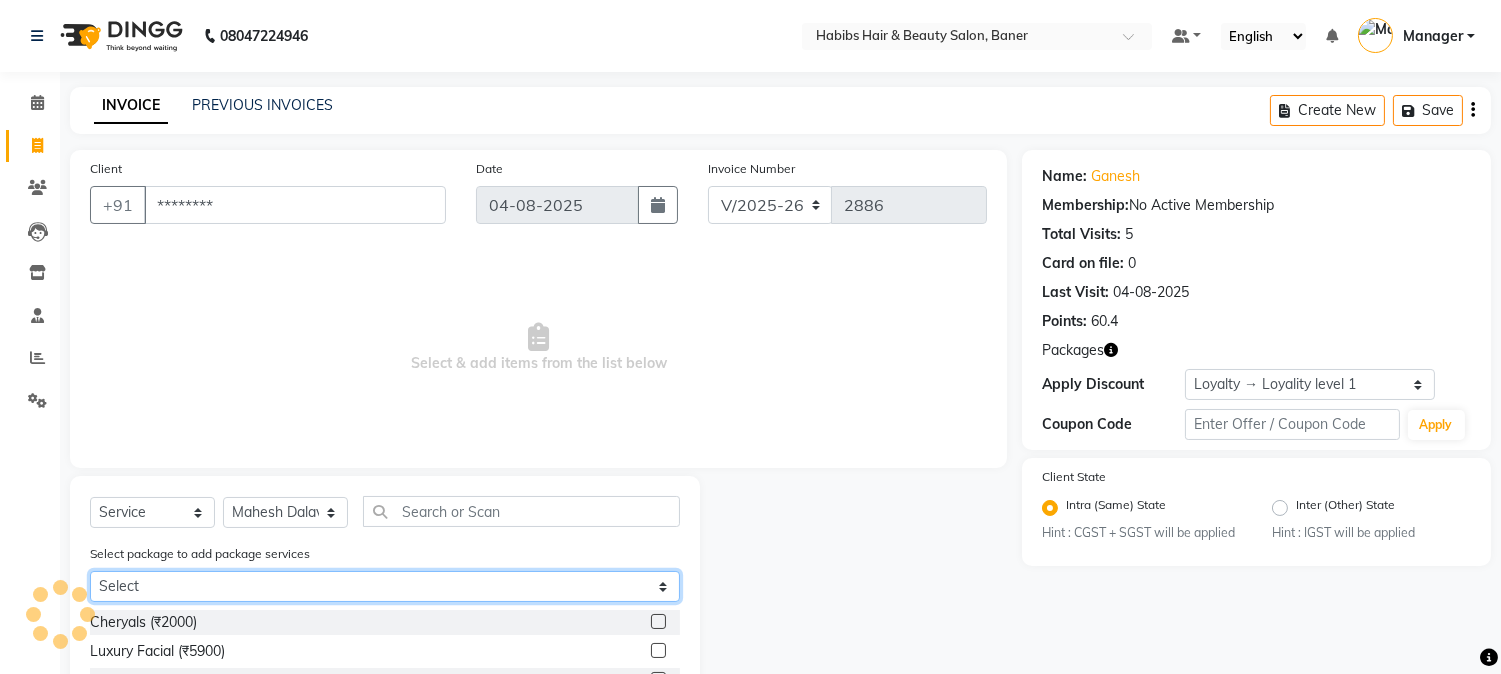 select on "1: Object" 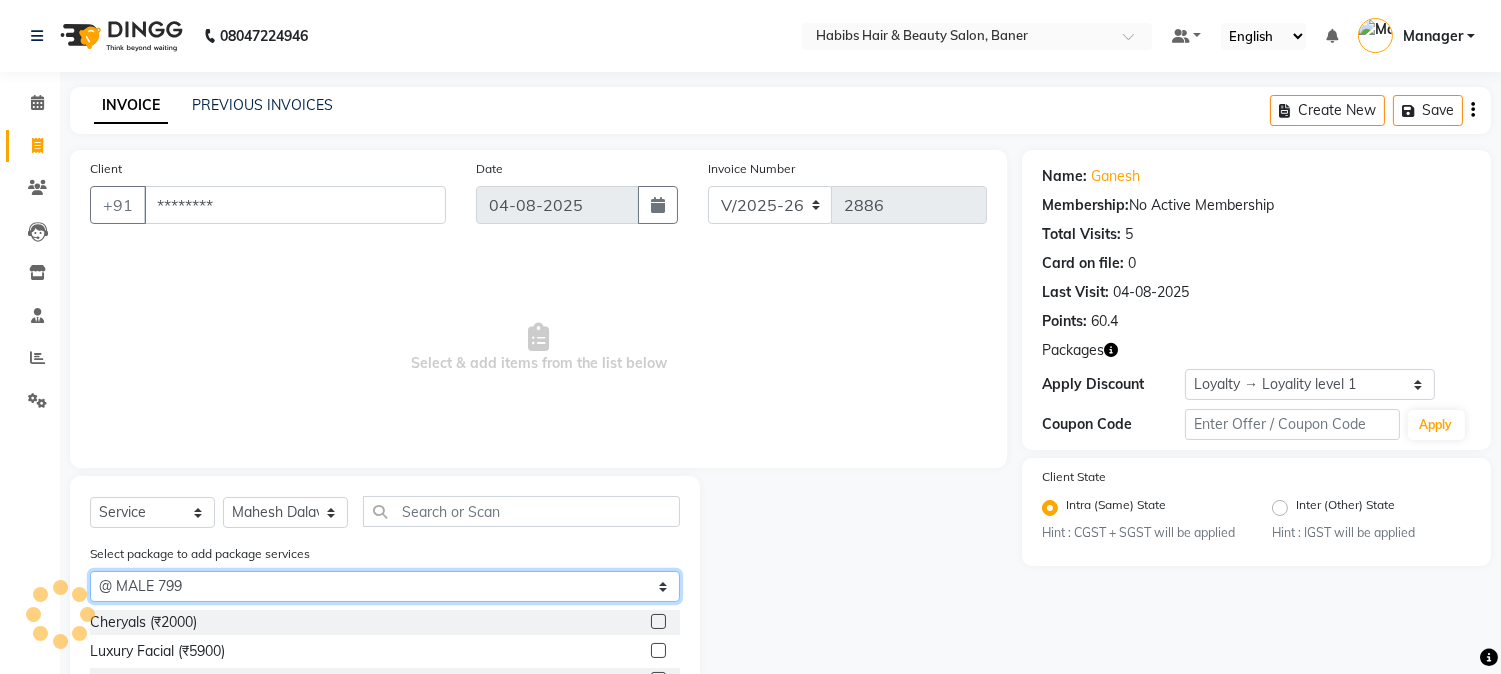 click on "Select @ MALE 799" 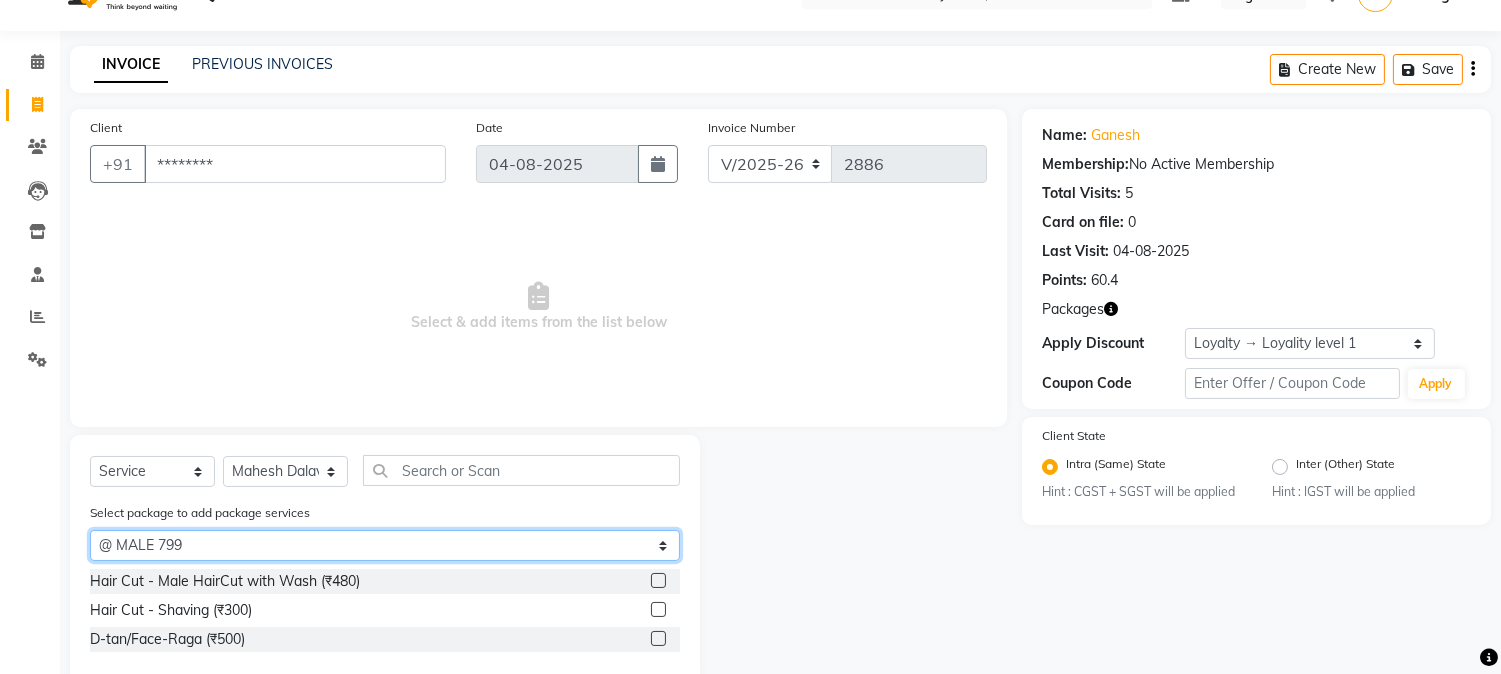 scroll, scrollTop: 81, scrollLeft: 0, axis: vertical 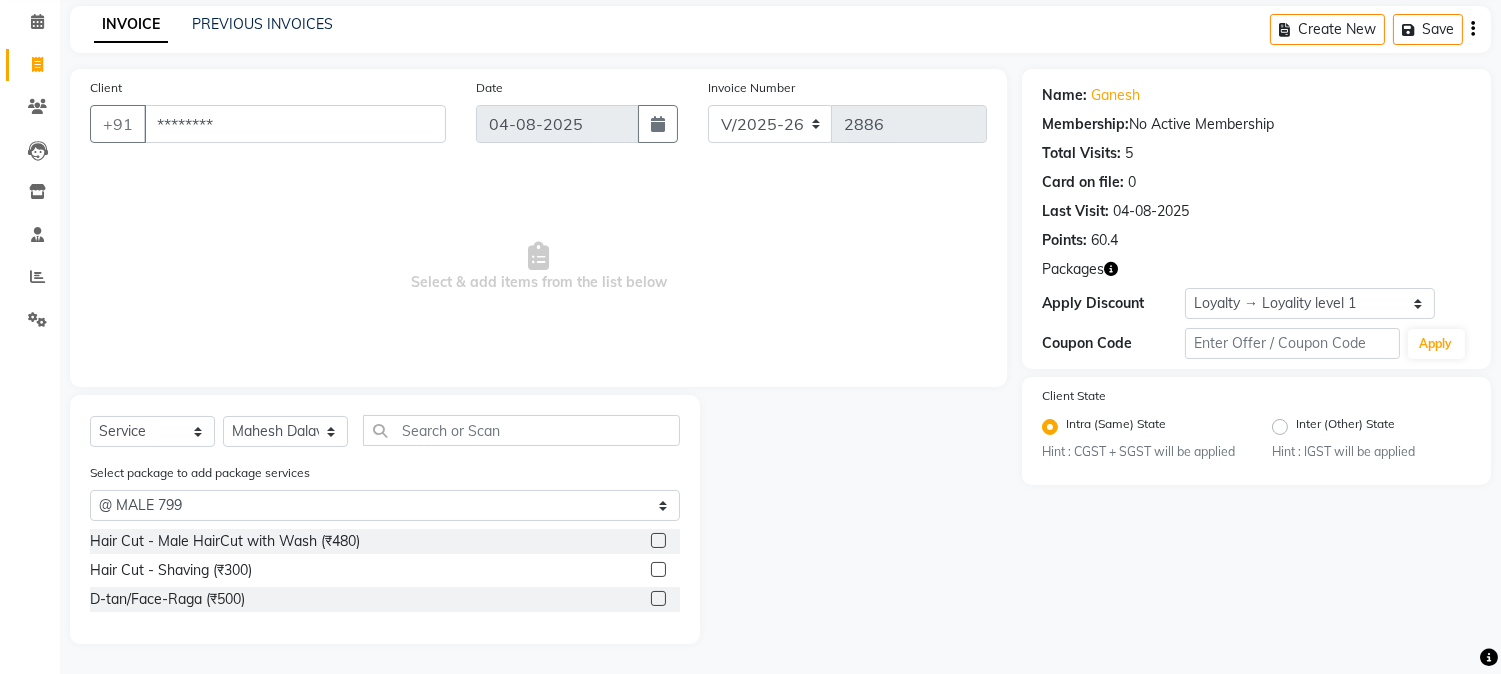 click 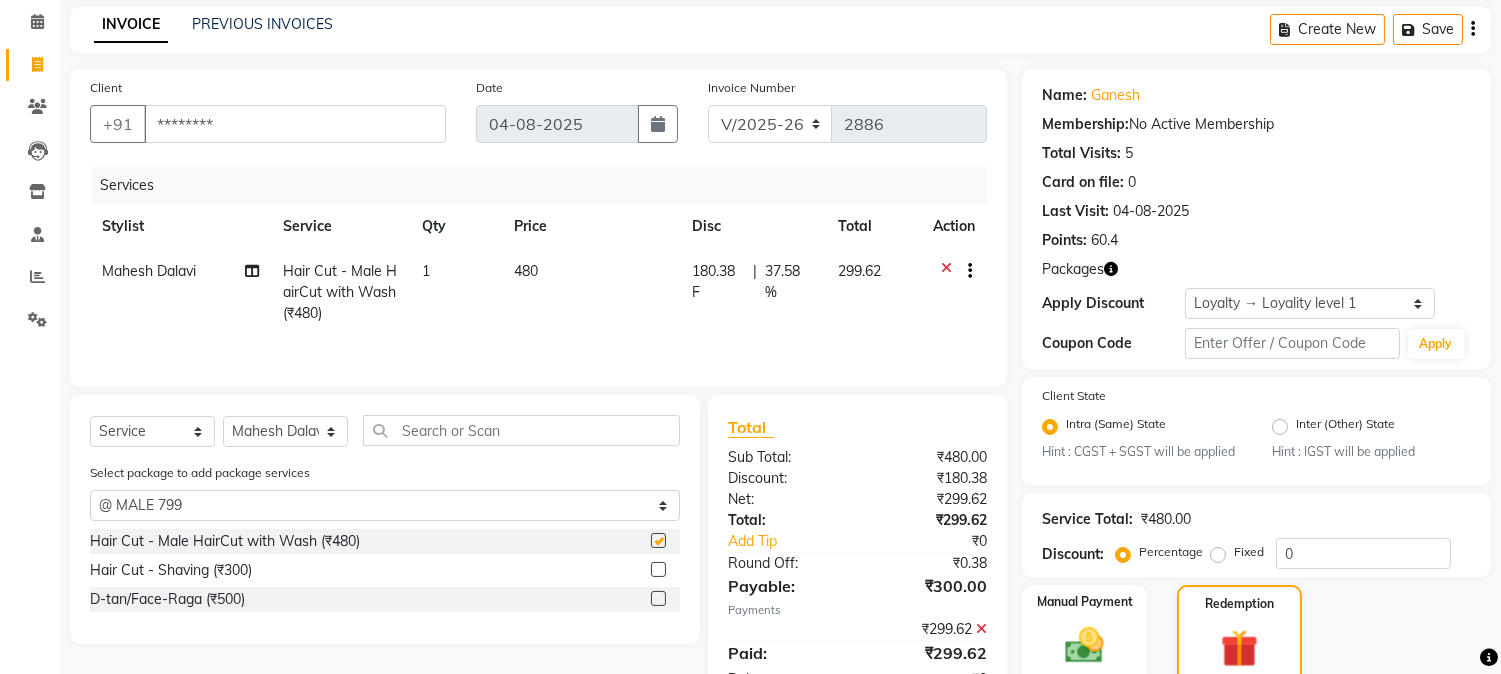 checkbox on "false" 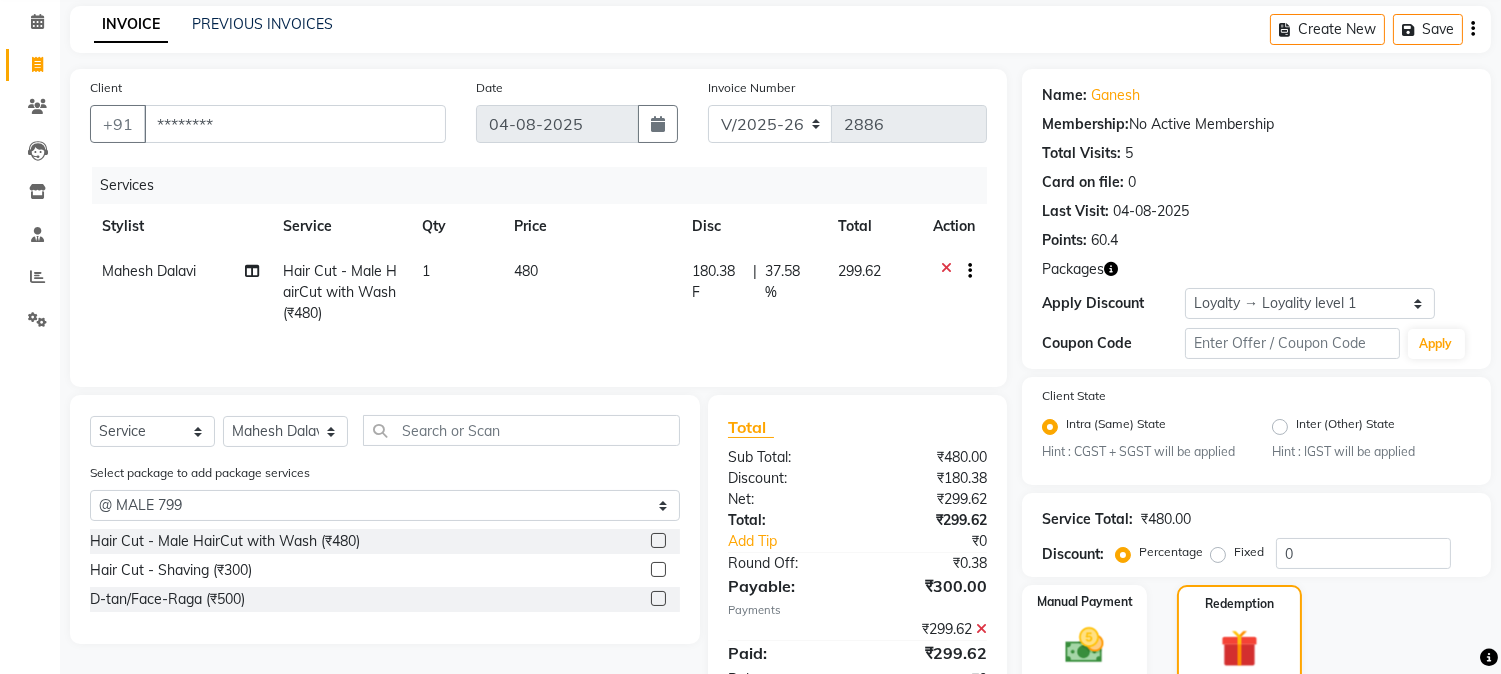 click 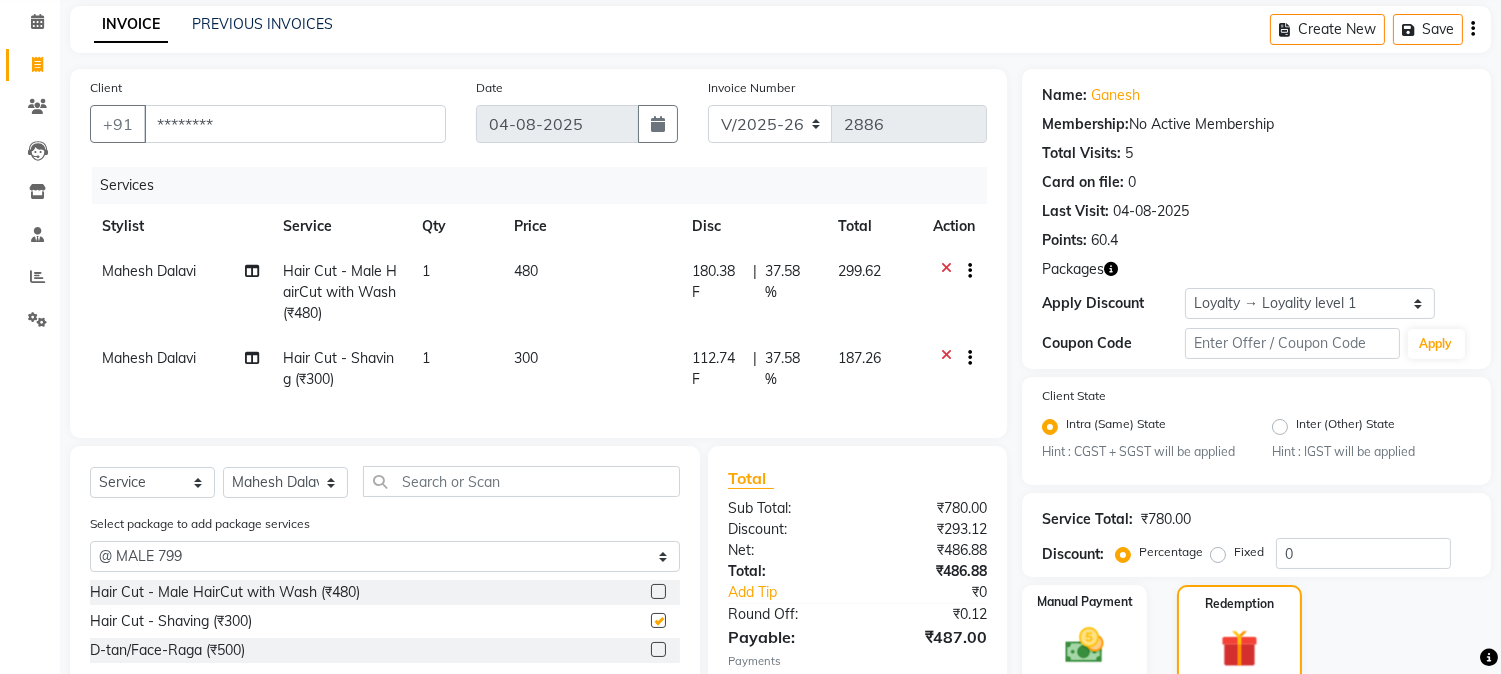 checkbox on "false" 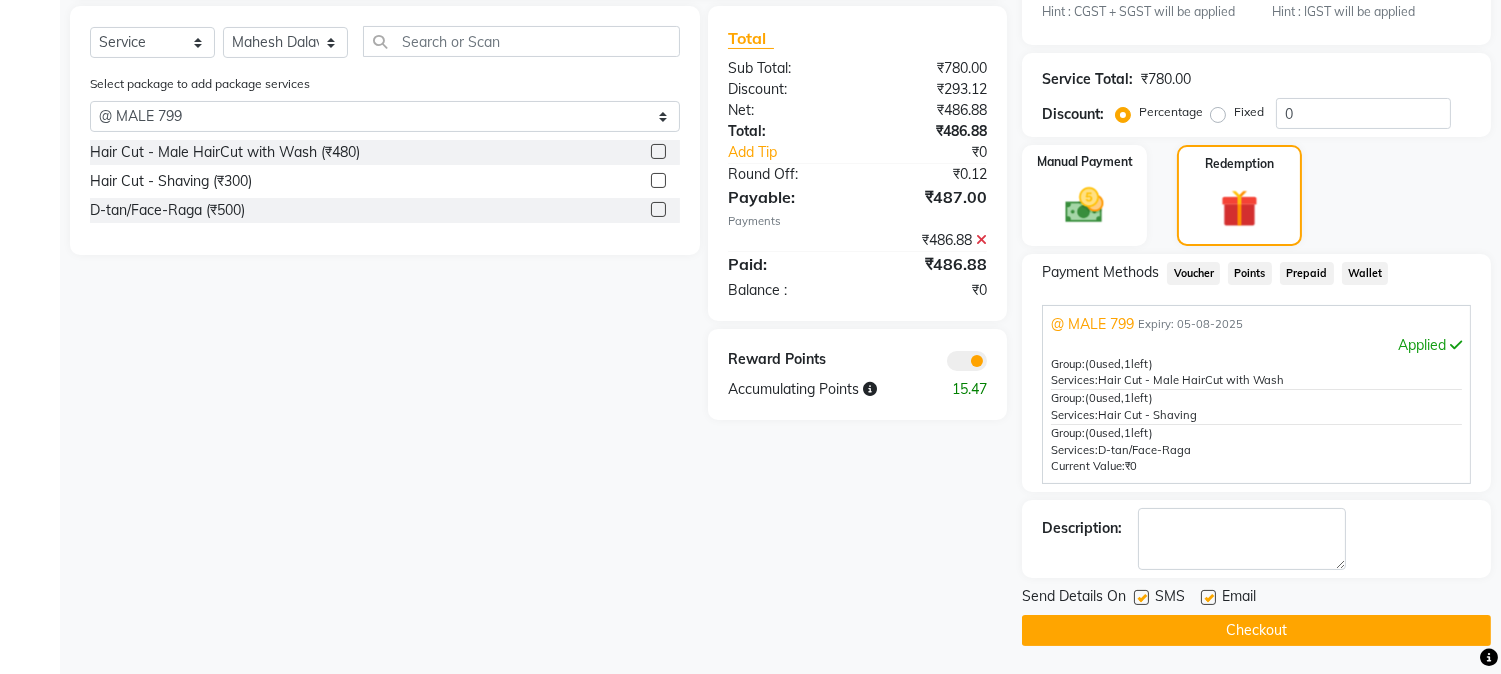 scroll, scrollTop: 523, scrollLeft: 0, axis: vertical 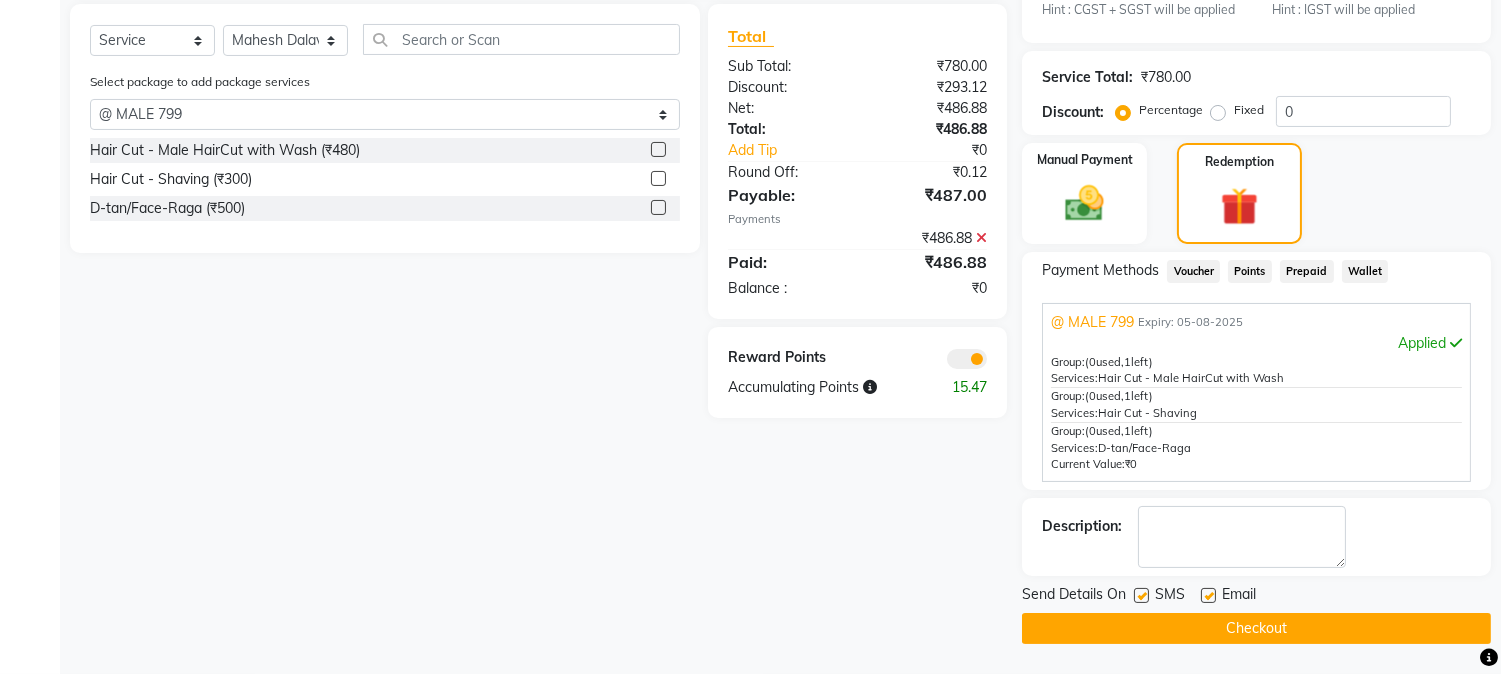 click 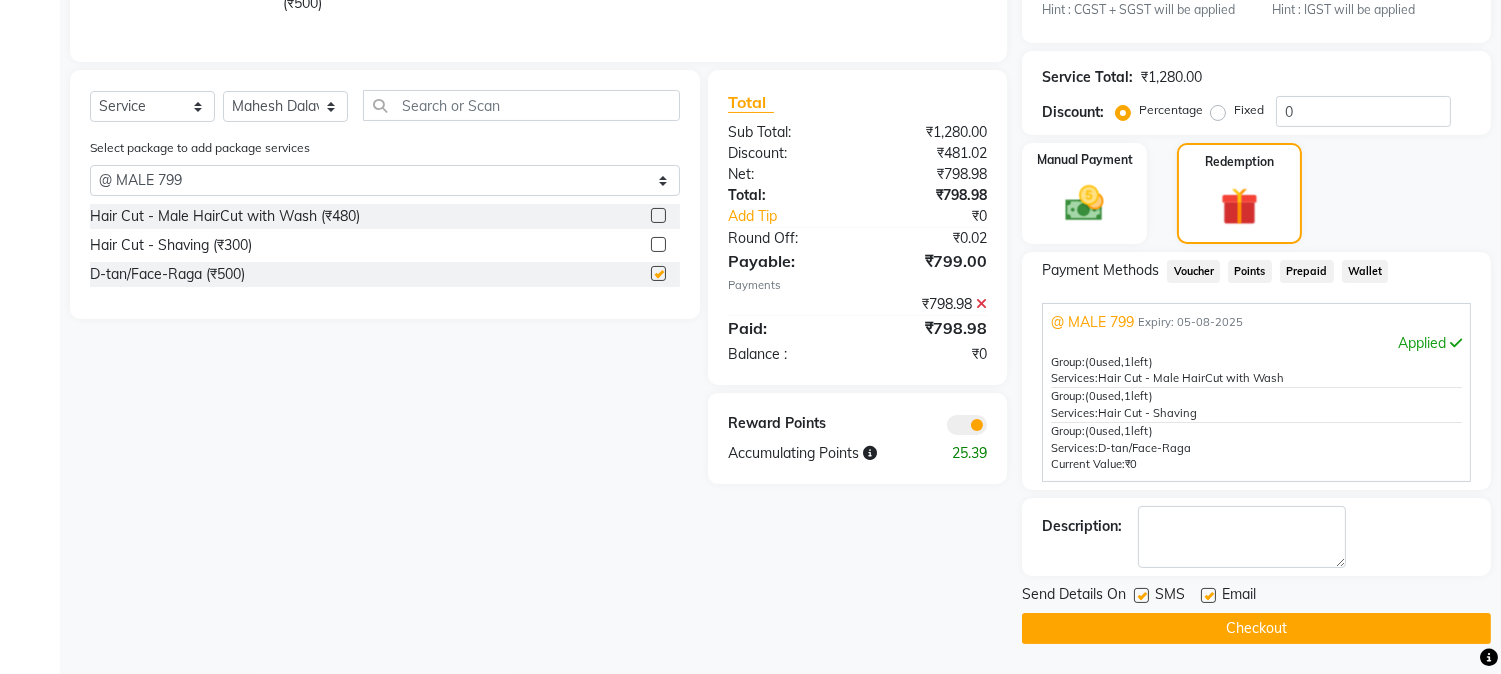 checkbox on "false" 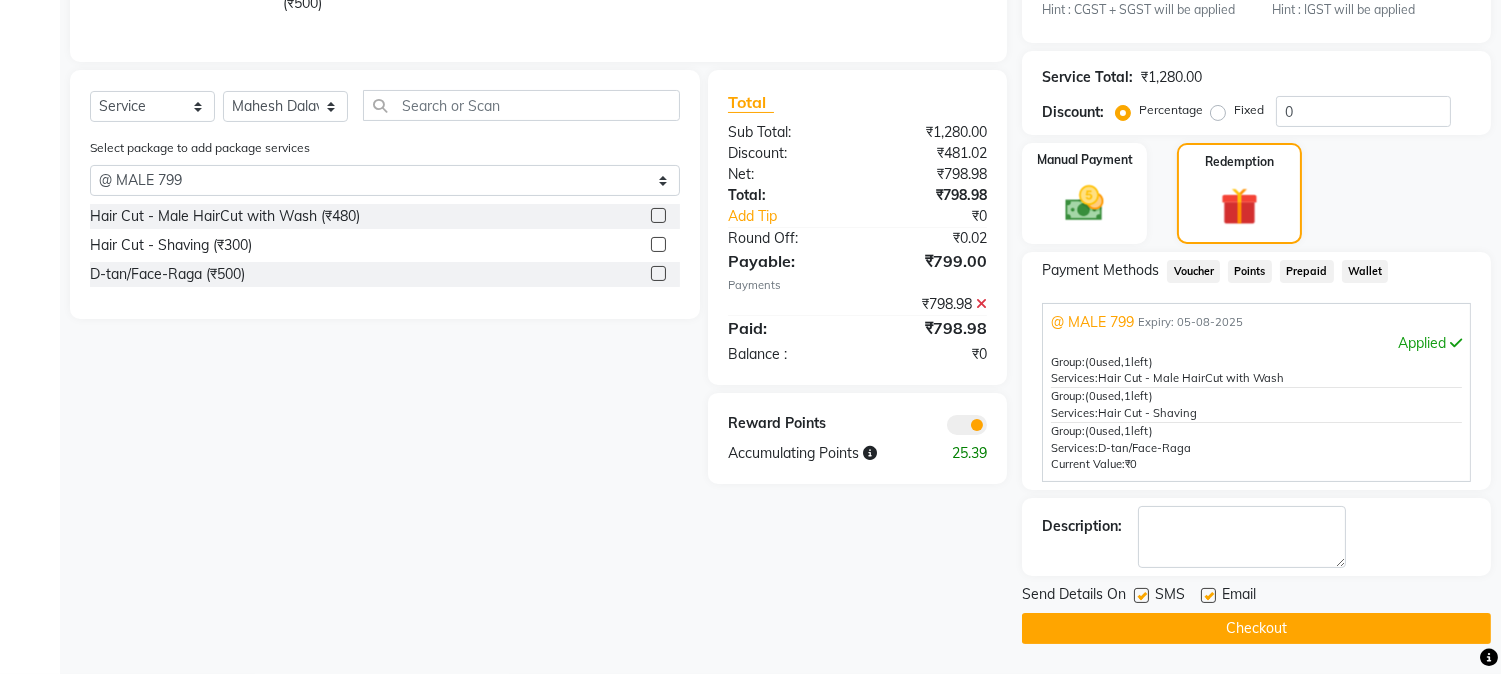 click on "Checkout" 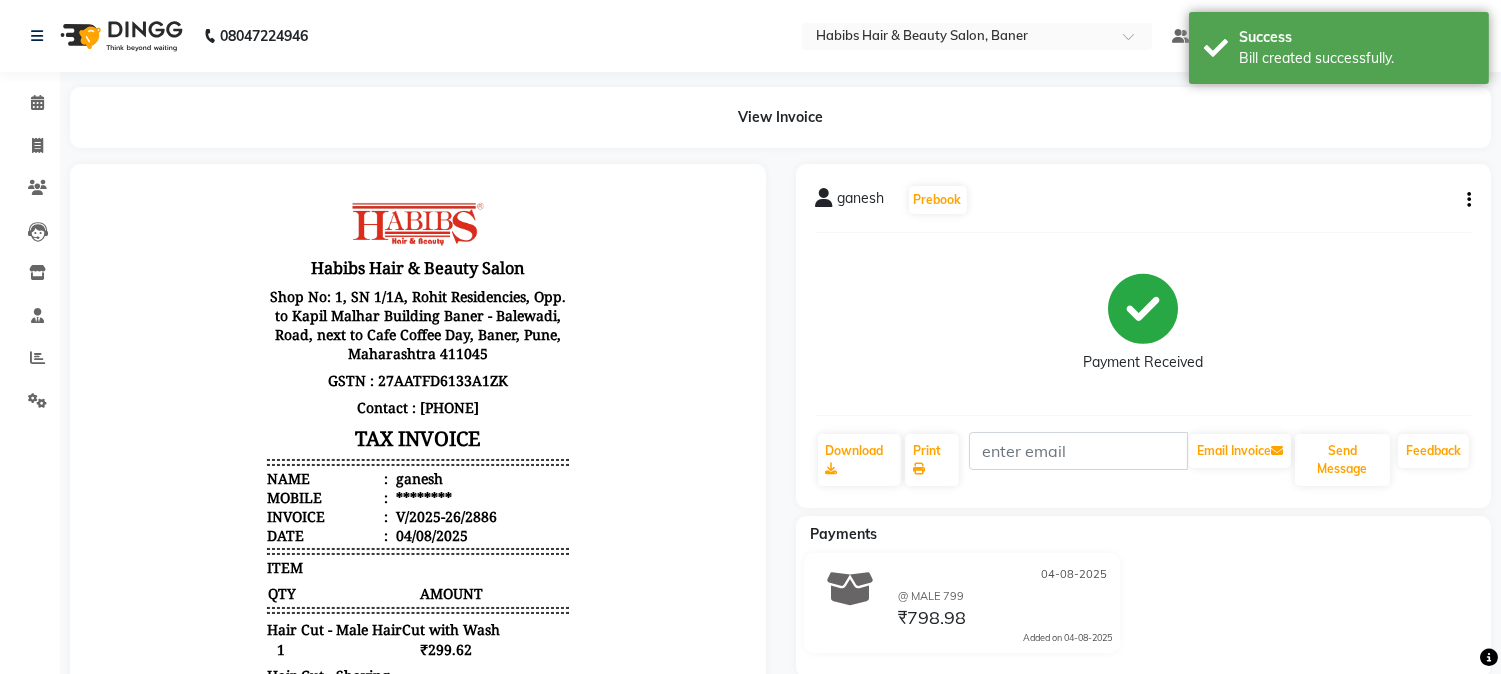 scroll, scrollTop: 0, scrollLeft: 0, axis: both 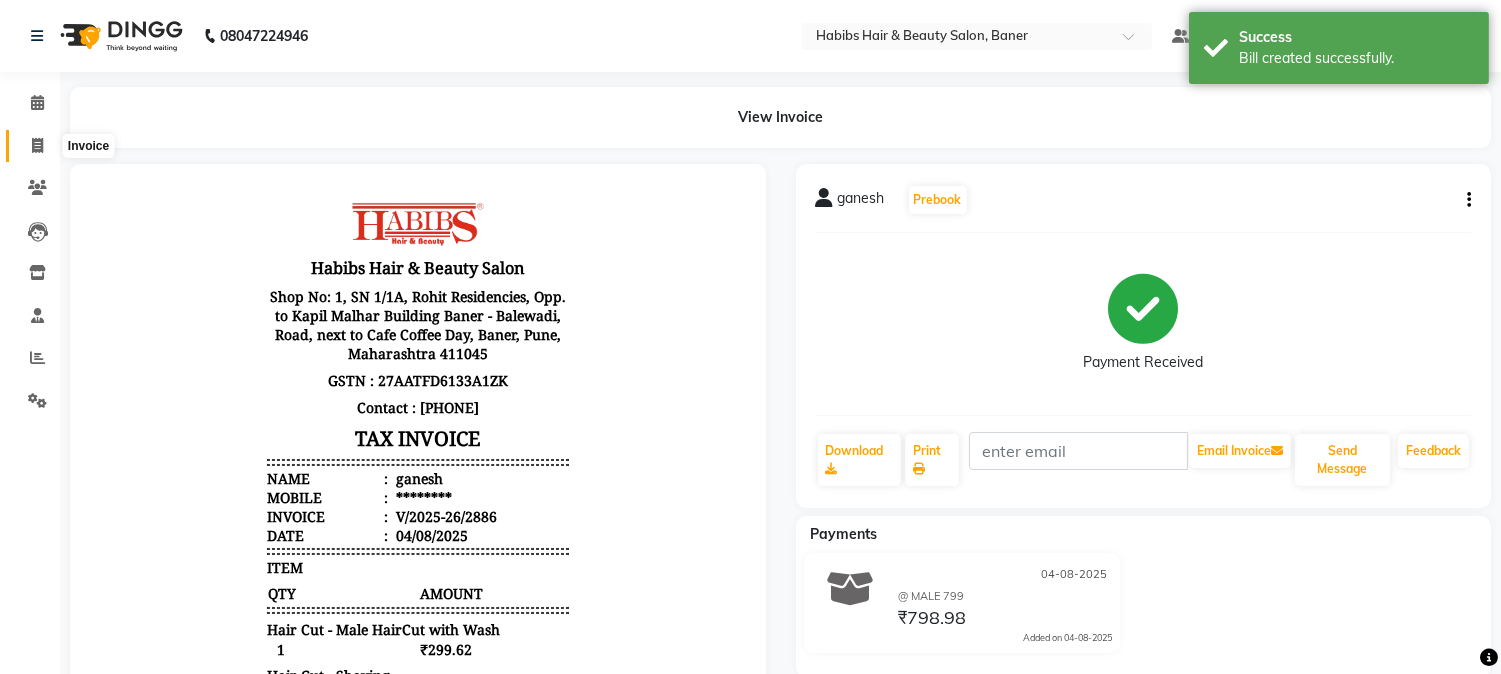 click 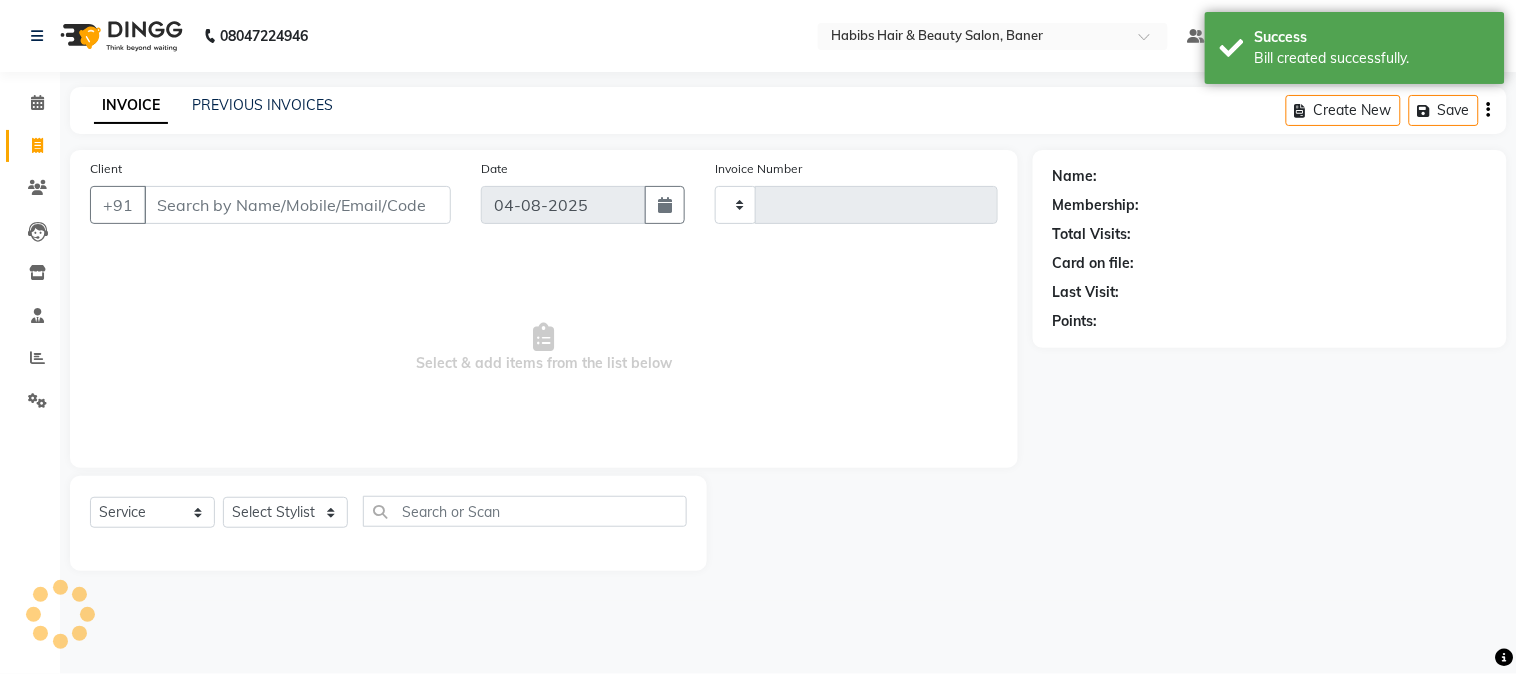 type on "2887" 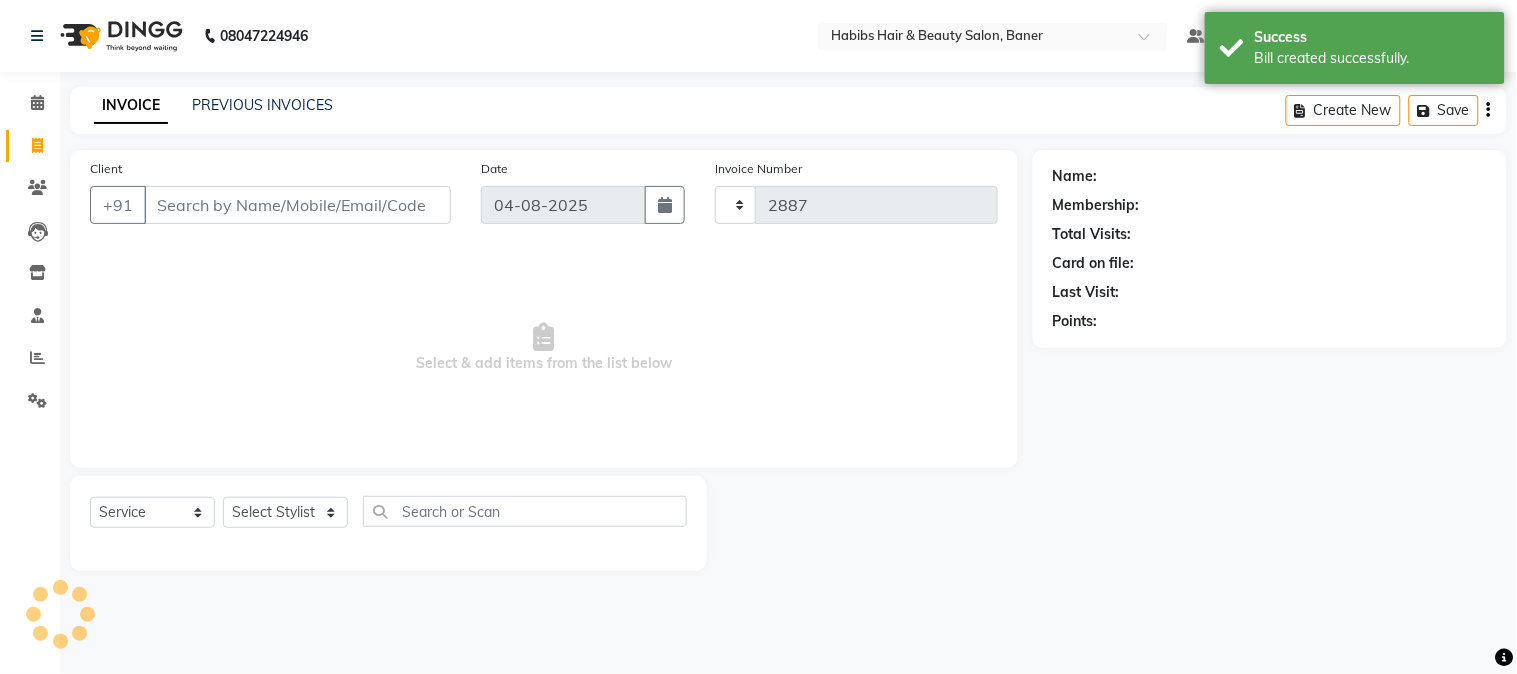 select on "5356" 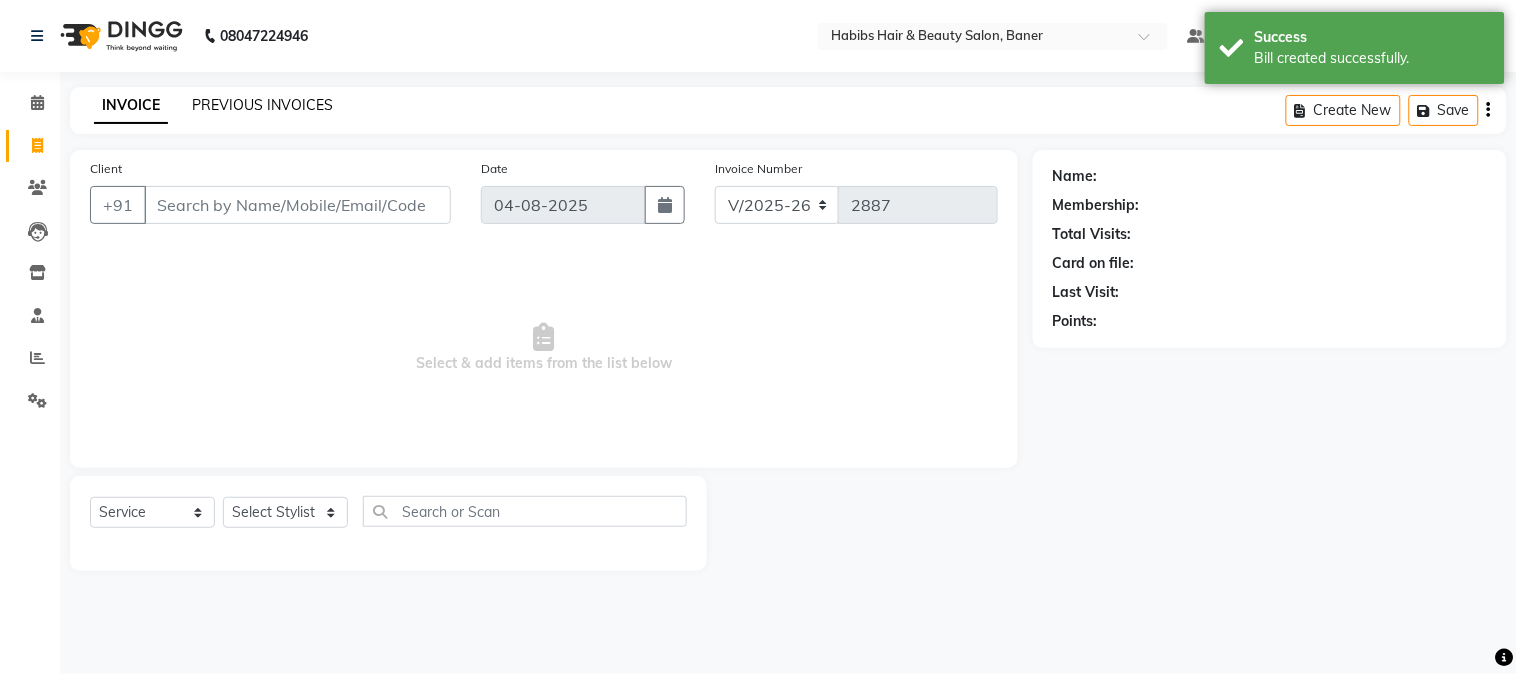 click on "PREVIOUS INVOICES" 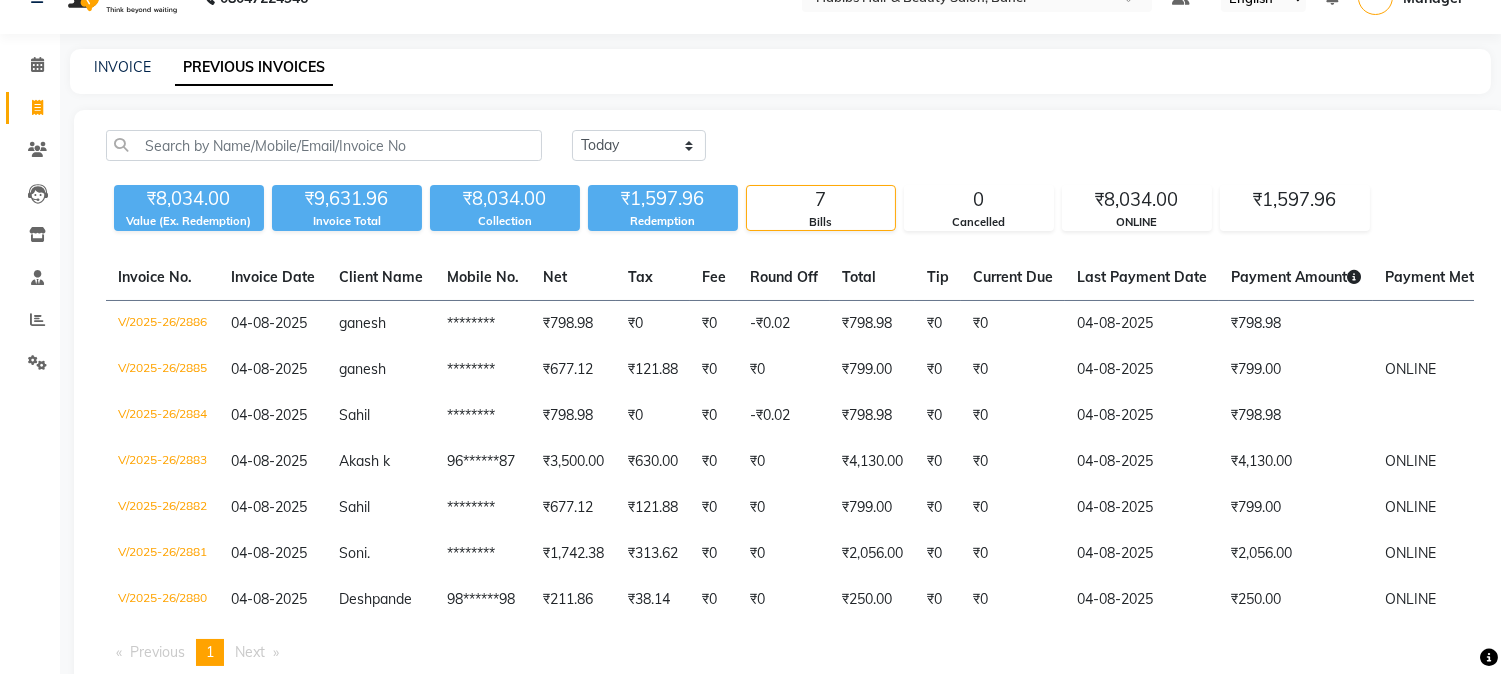 scroll, scrollTop: 0, scrollLeft: 0, axis: both 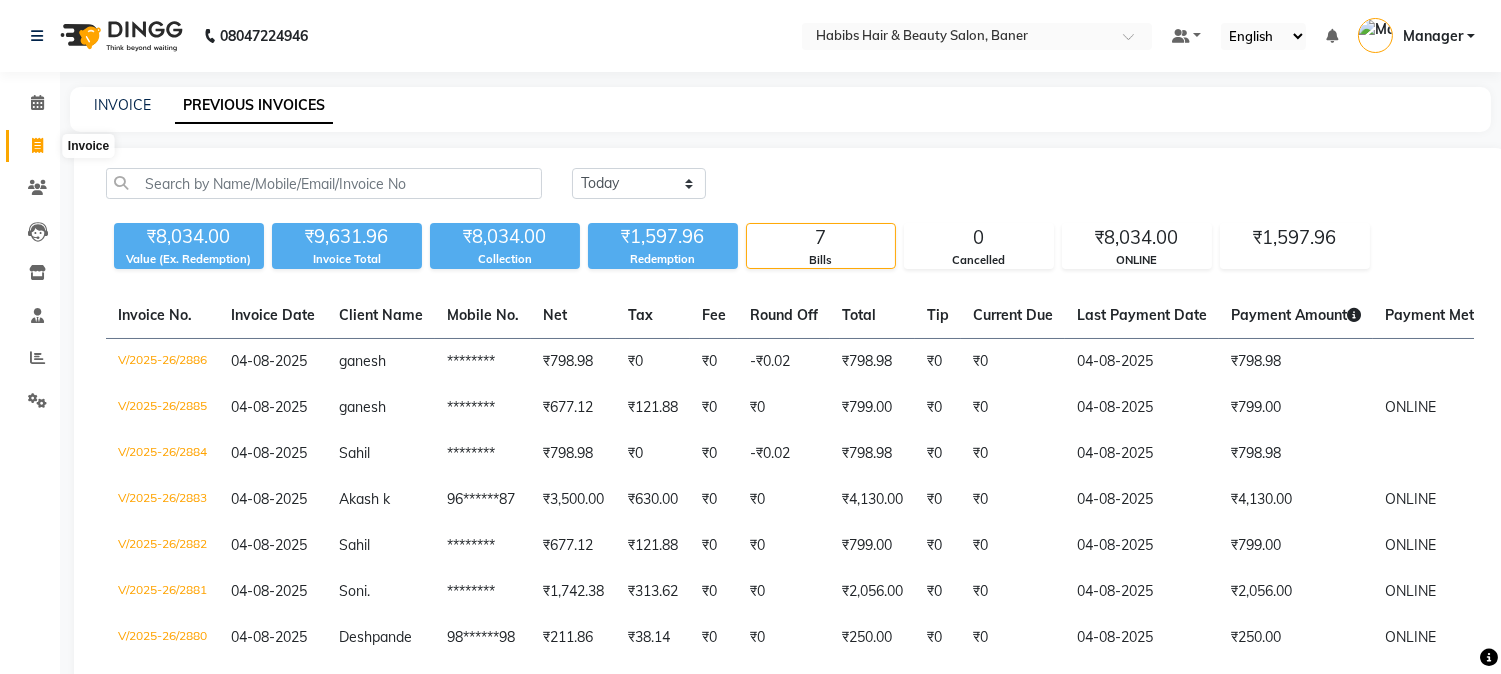 click 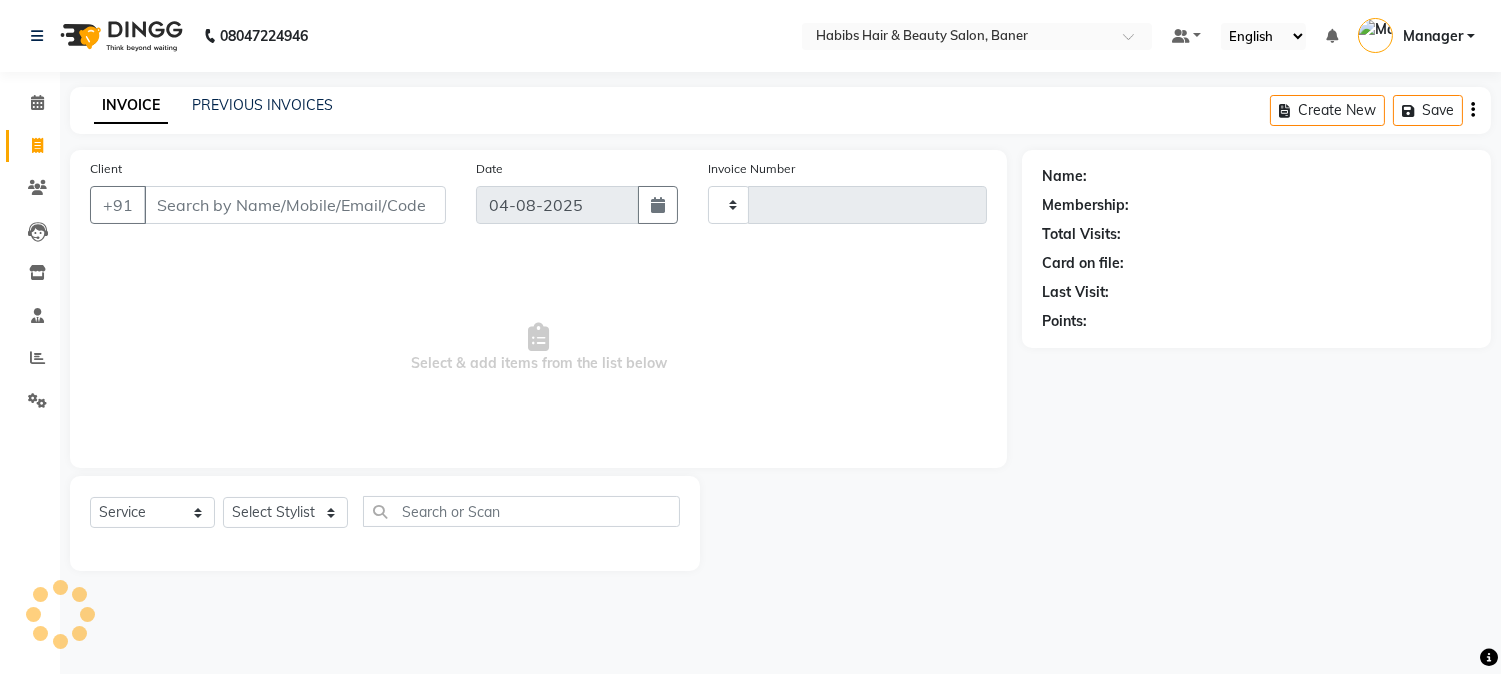 type on "2887" 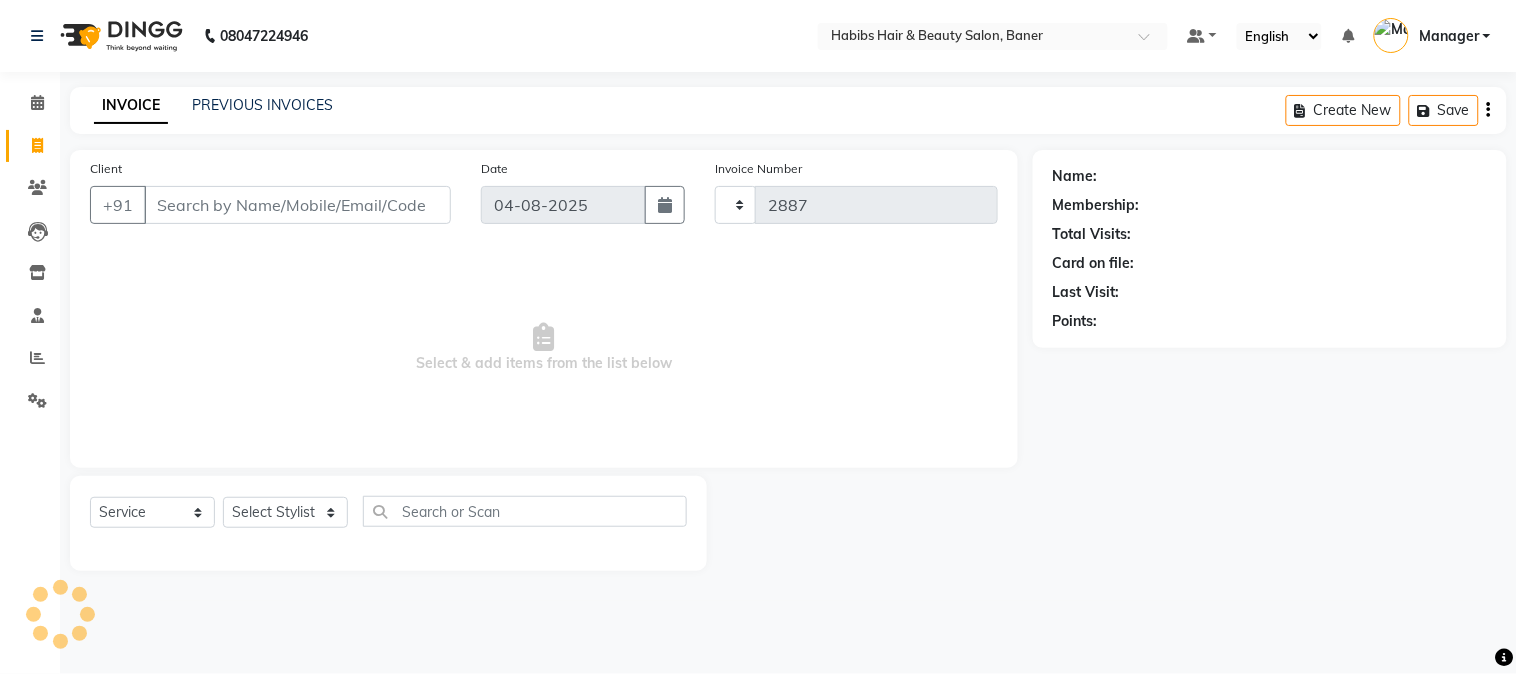 select on "5356" 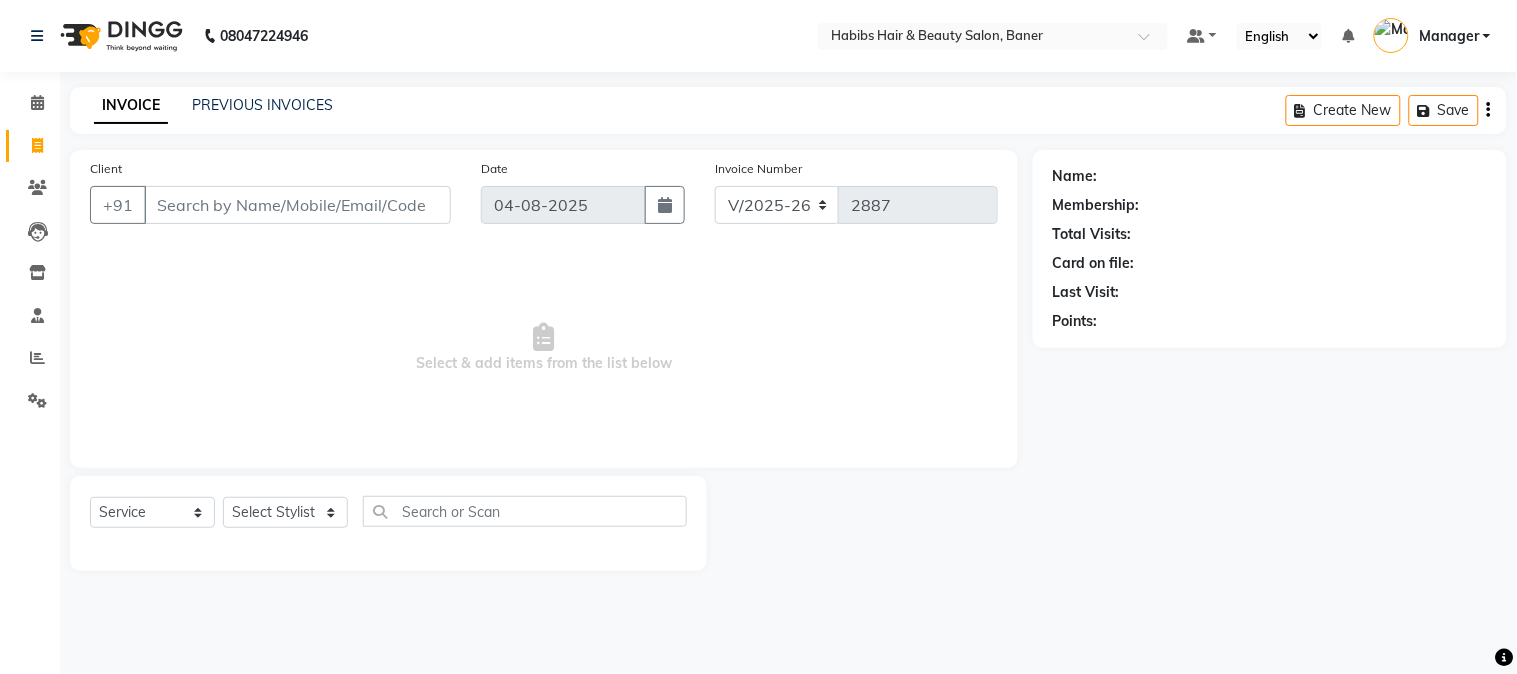 click on "Client" at bounding box center [297, 205] 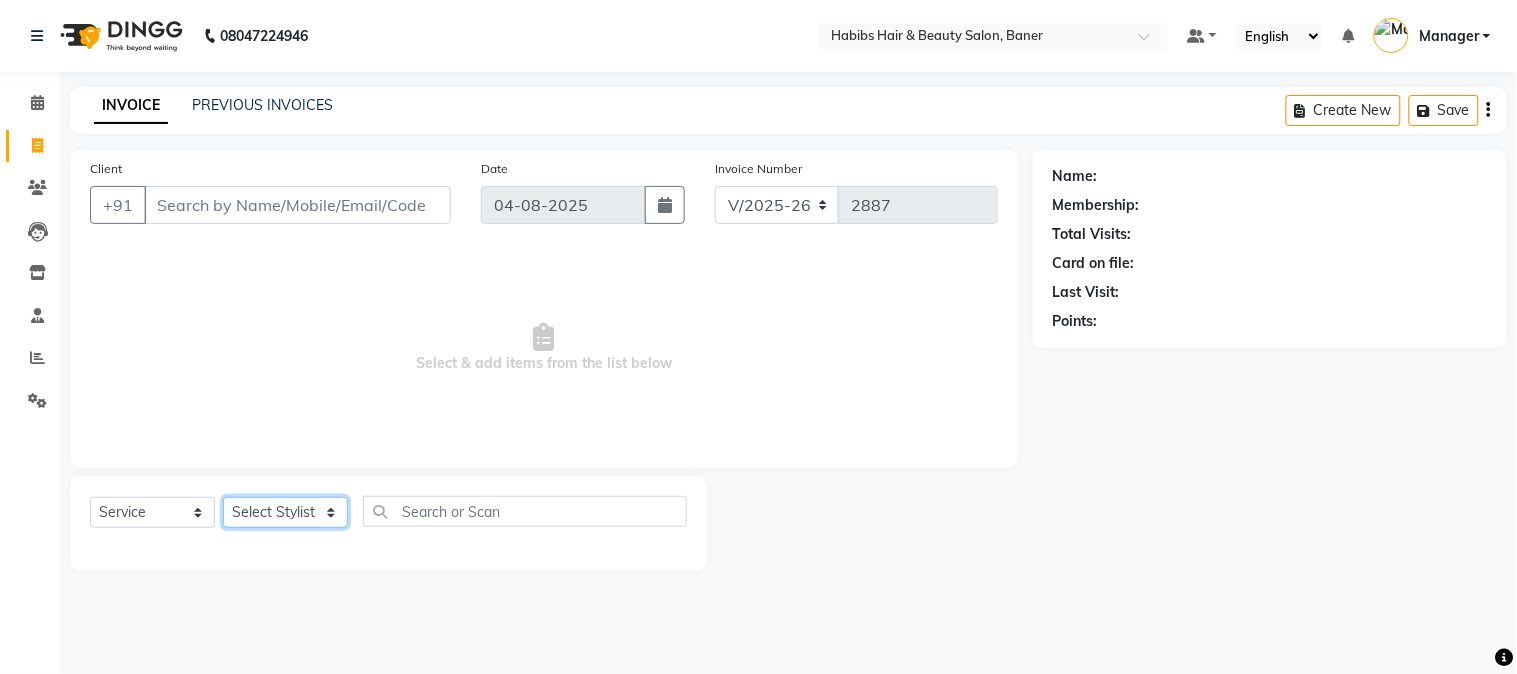click on "Select Stylist Admin Kiran Mahesh Dalavi  Manager Pooja Singh Pratik Bhad Rahul Ram Swapnali" 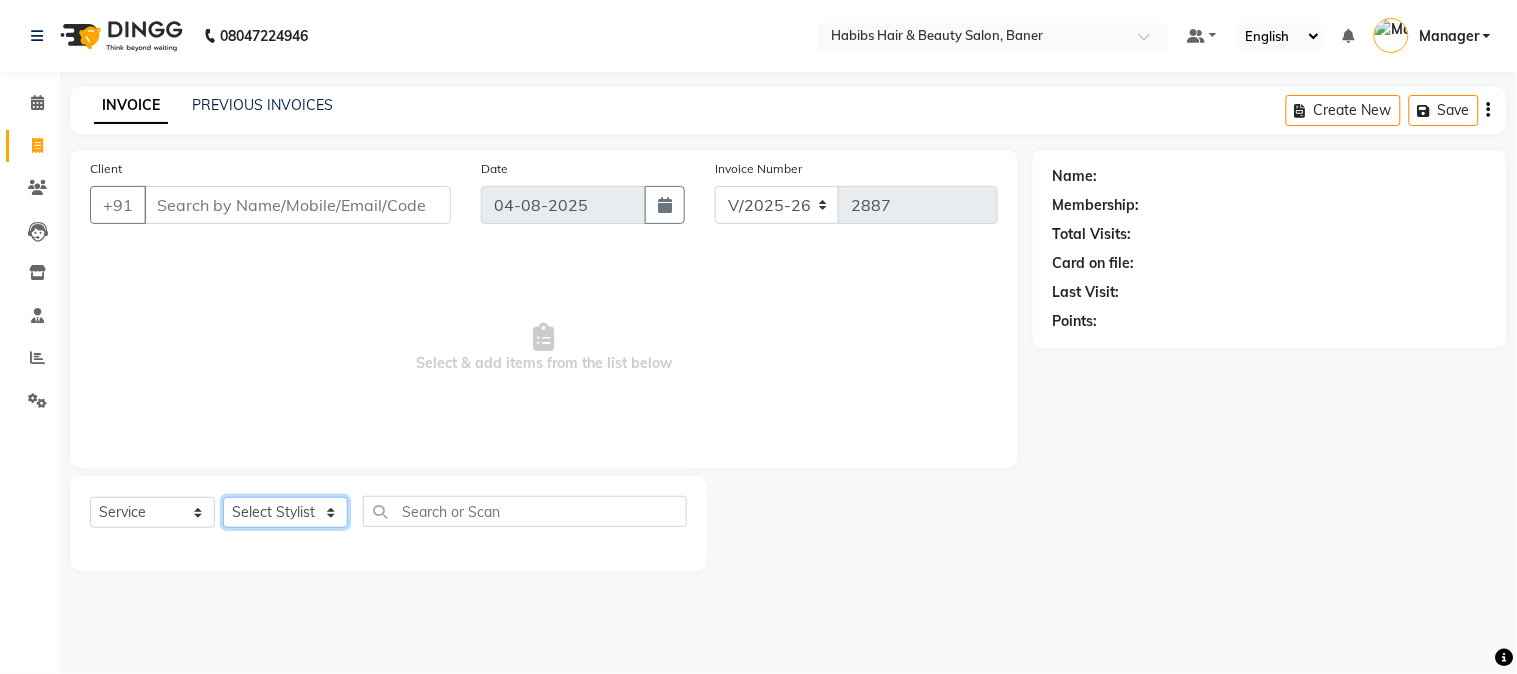 select on "88113" 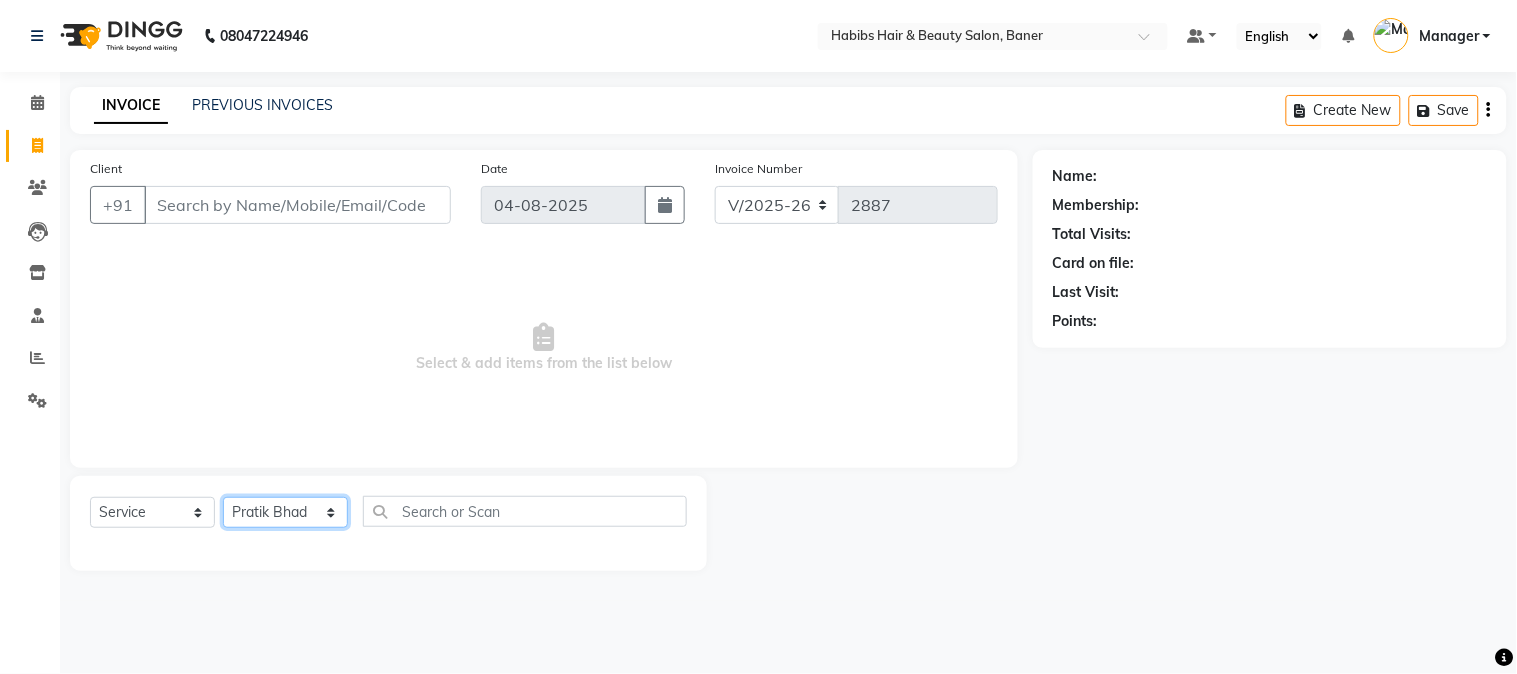 click on "Select Stylist Admin Kiran Mahesh Dalavi  Manager Pooja Singh Pratik Bhad Rahul Ram Swapnali" 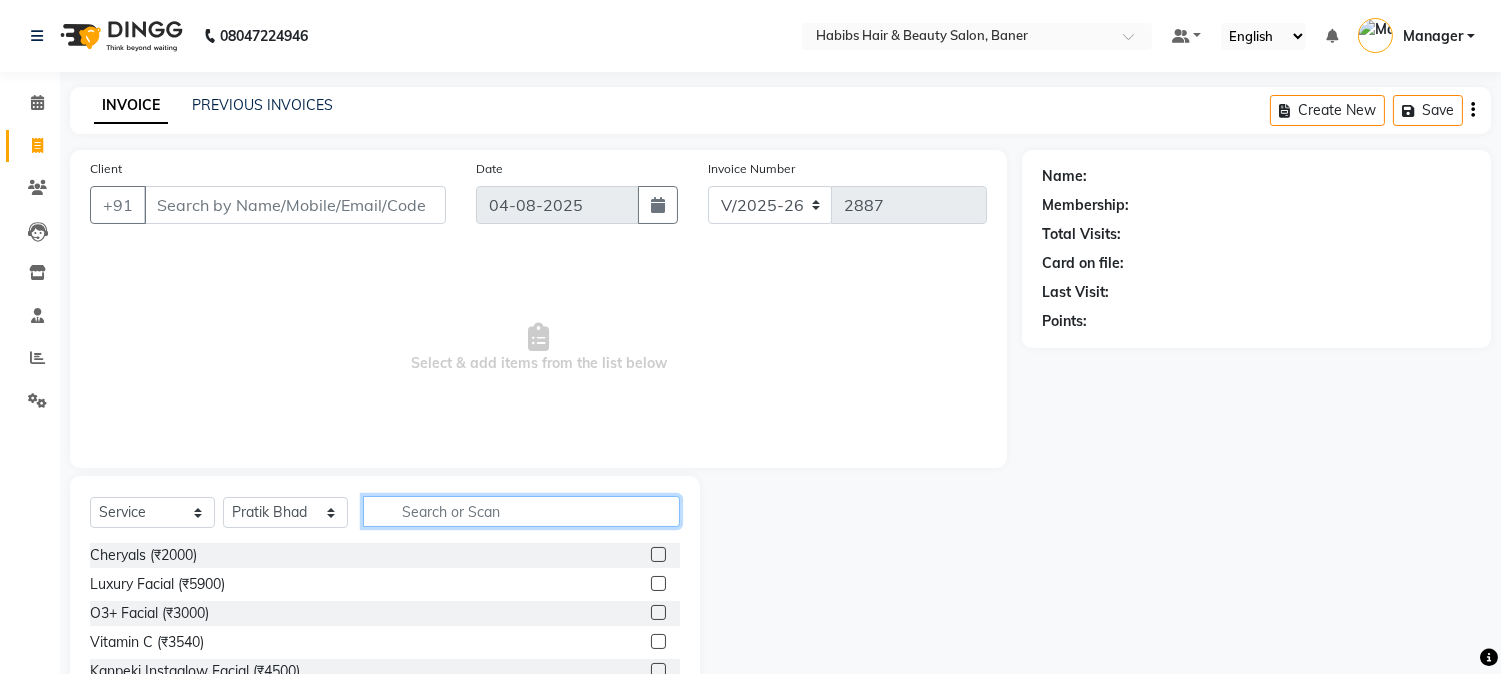 click 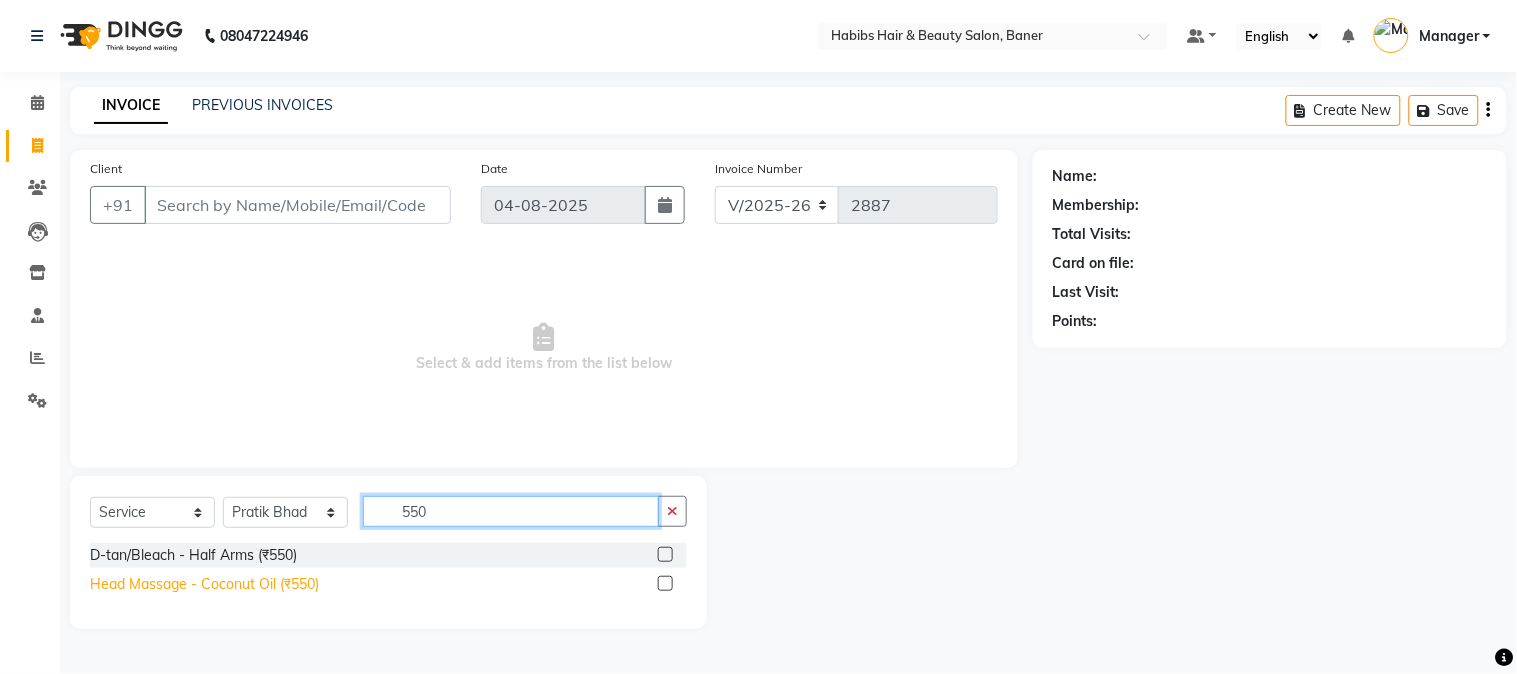 type on "550" 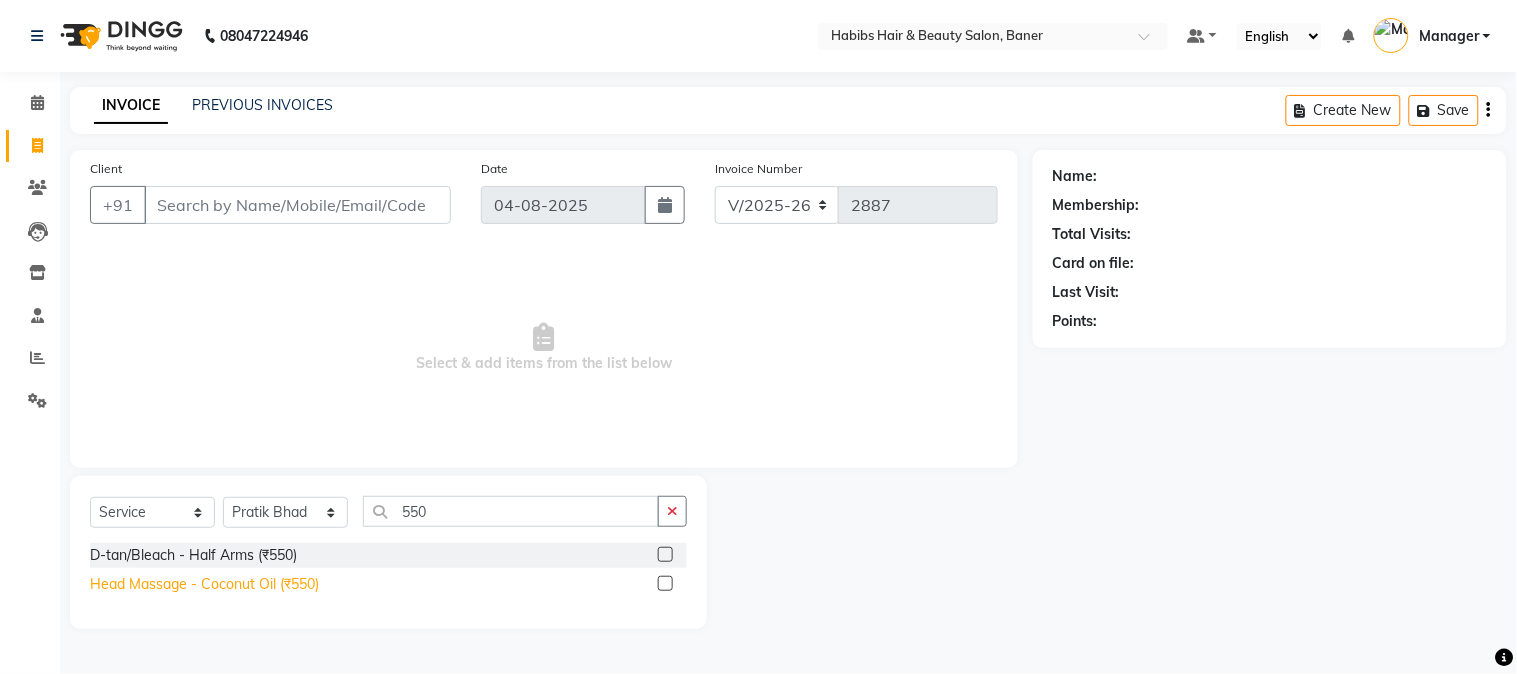 click on "Head Massage - Coconut Oil (₹550)" 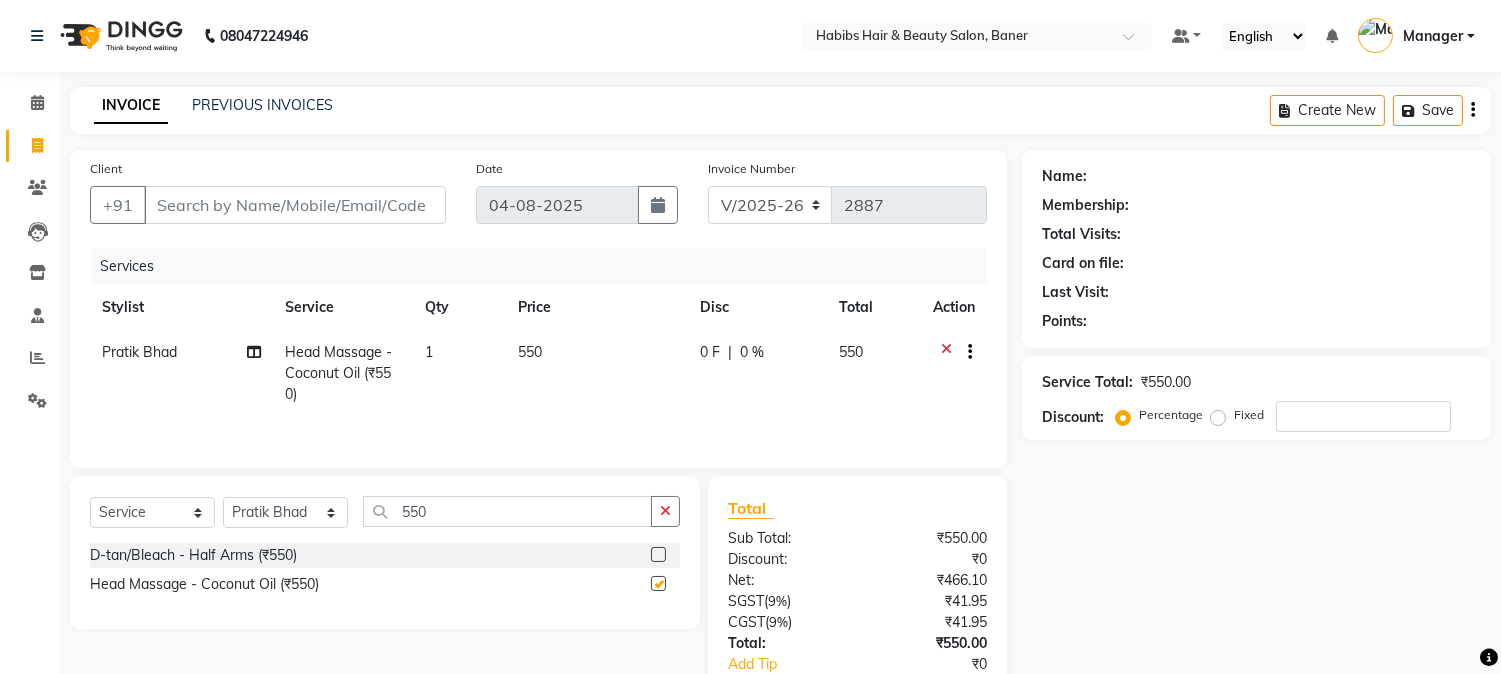 checkbox on "false" 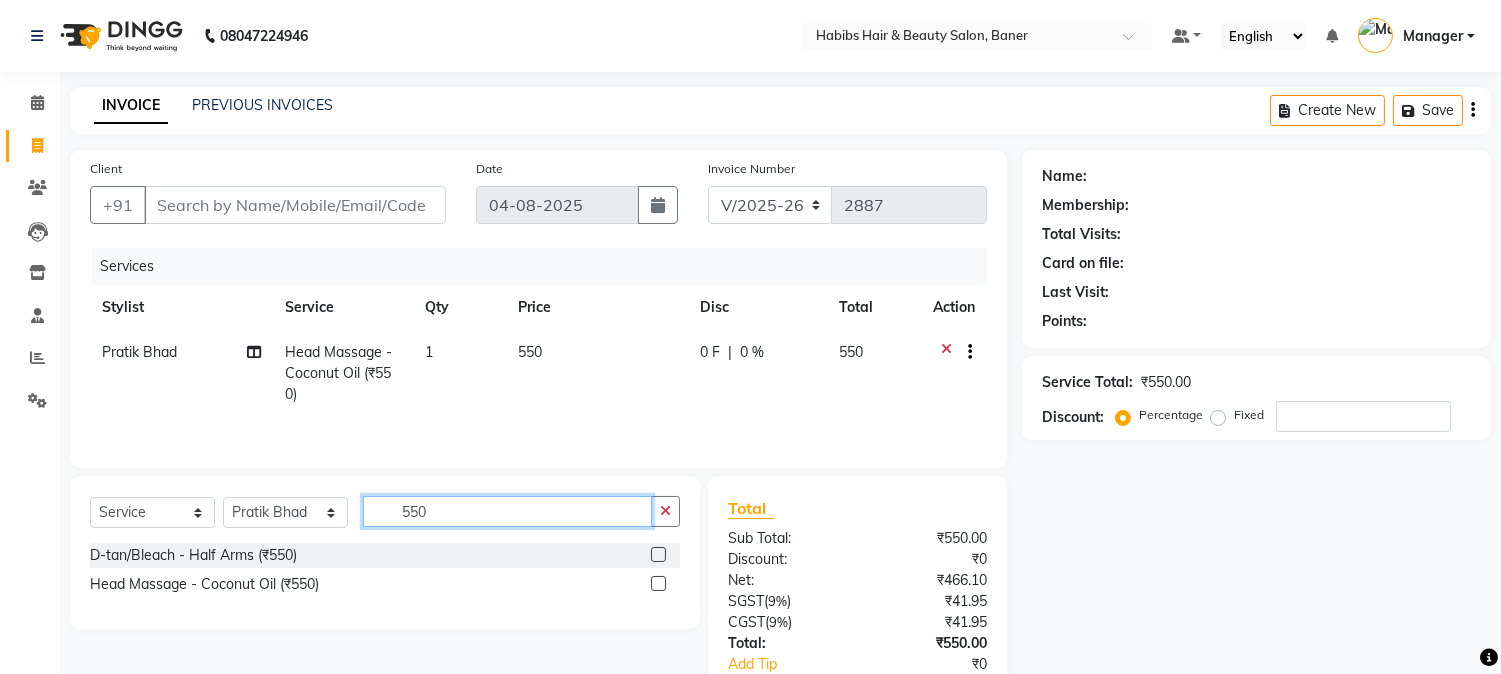 drag, startPoint x: 457, startPoint y: 514, endPoint x: 306, endPoint y: 530, distance: 151.84532 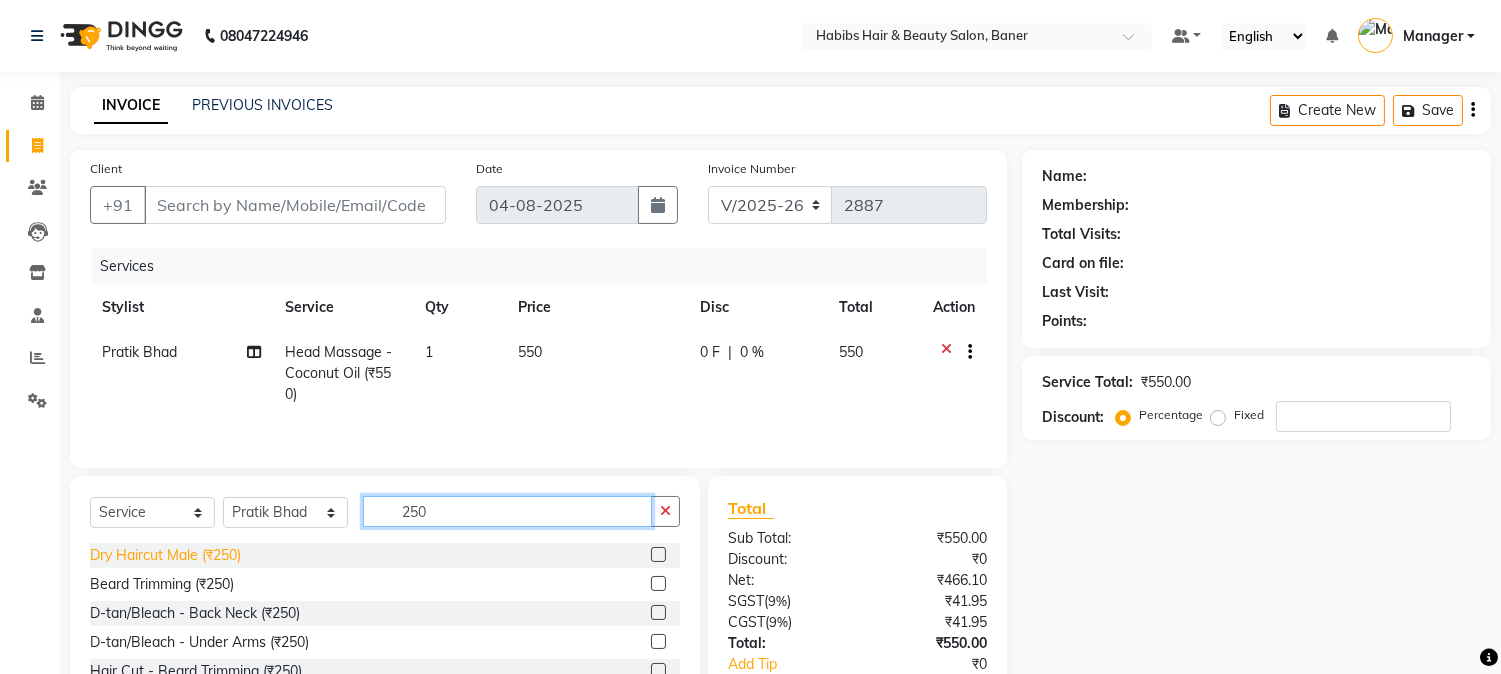 type on "250" 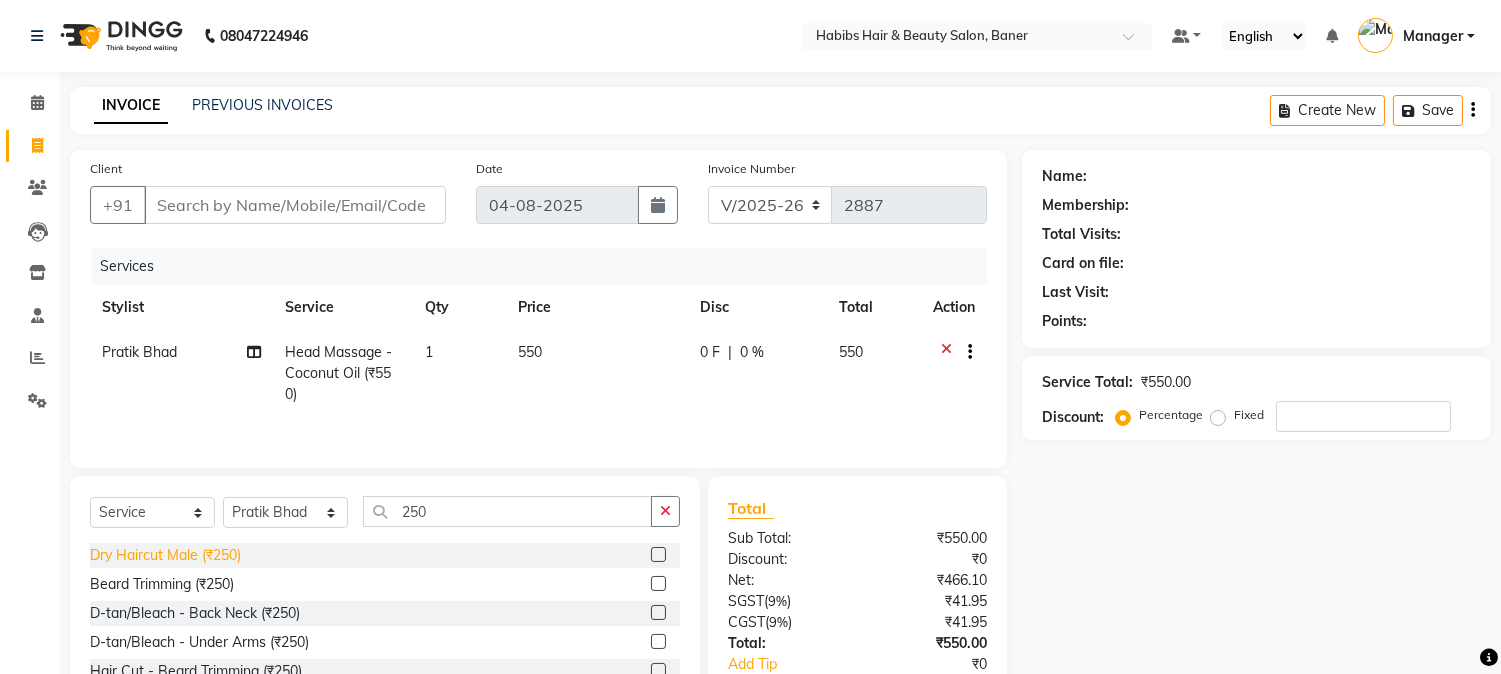 click on "Dry Haircut Male (₹250)" 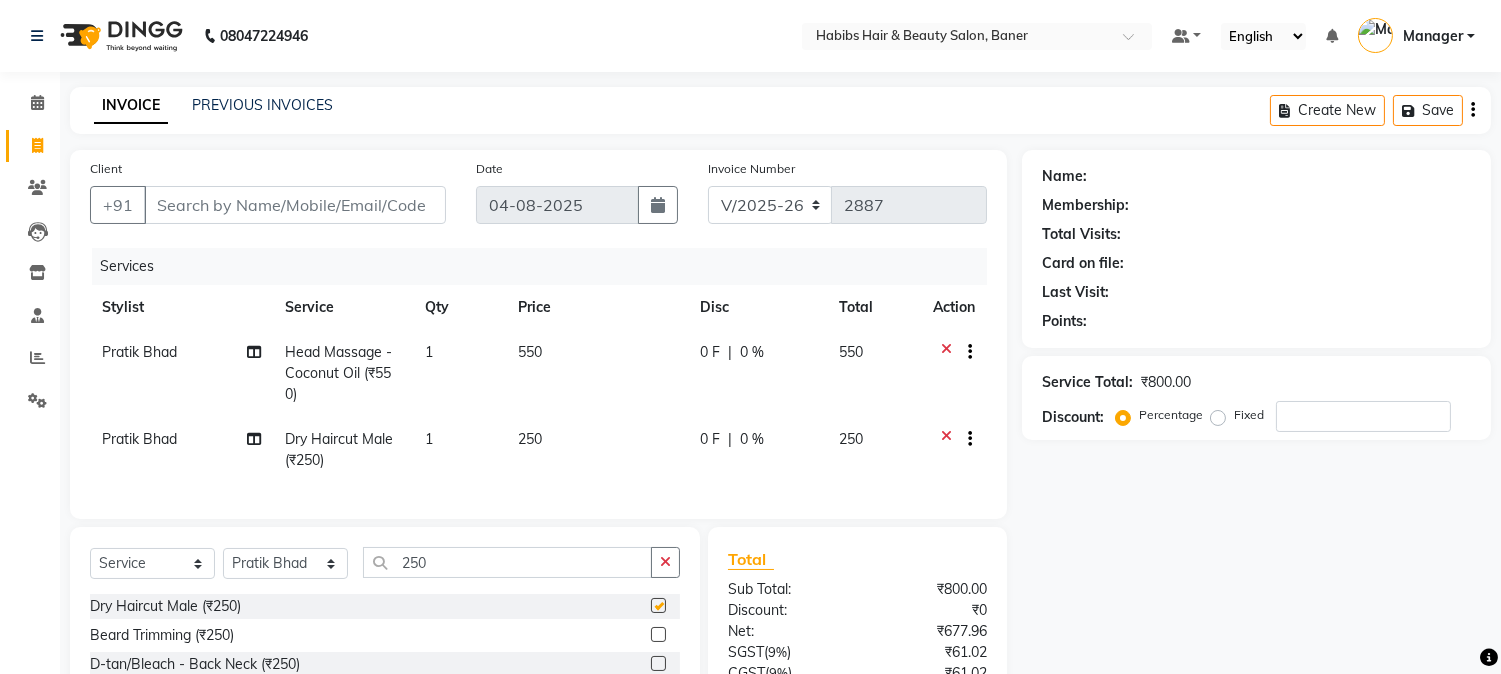 checkbox on "false" 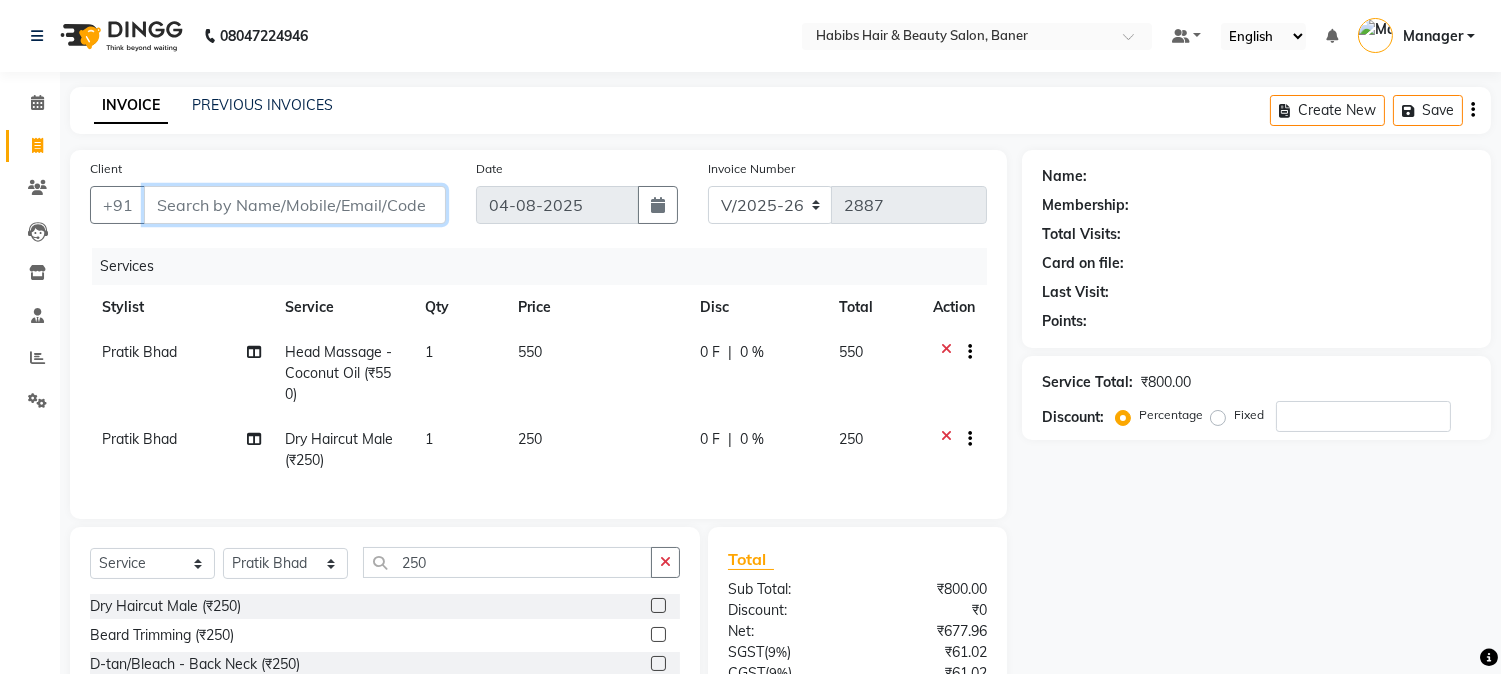 click on "Client" at bounding box center (295, 205) 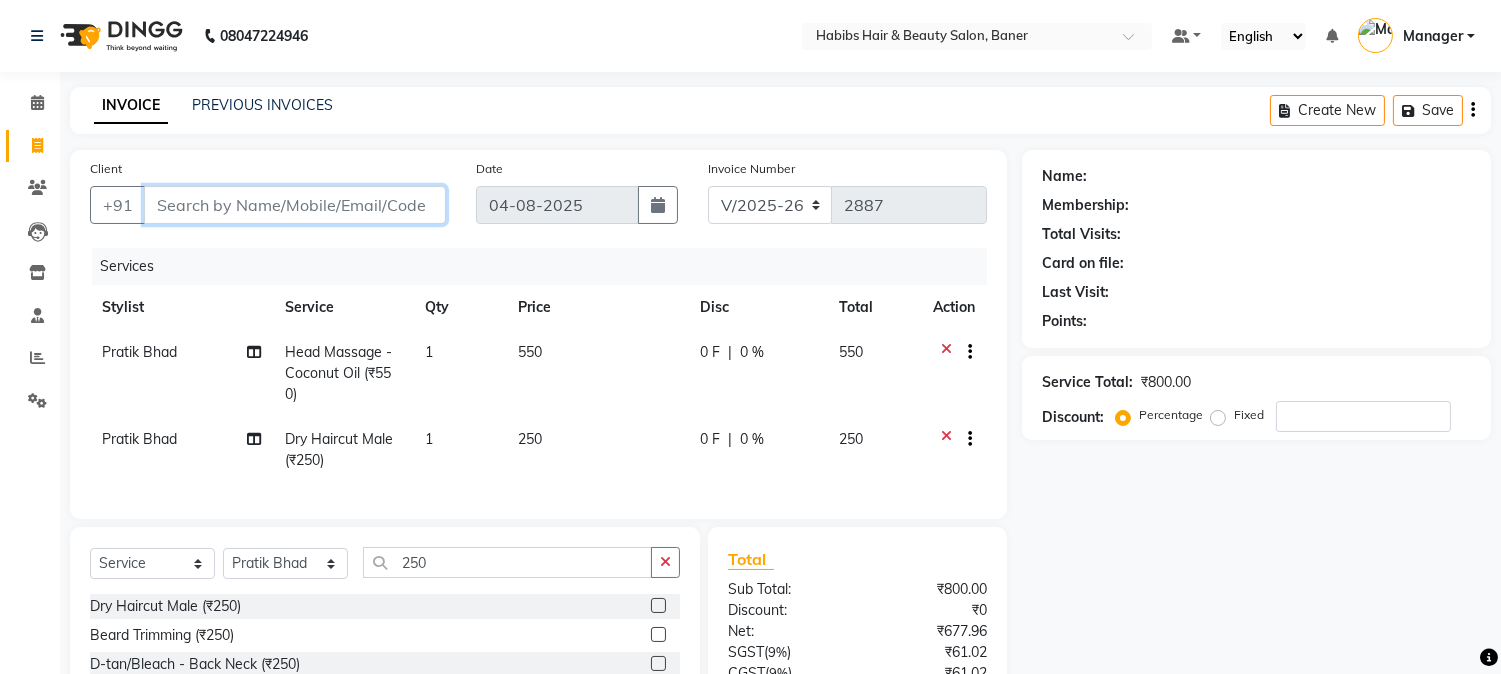 type on "8" 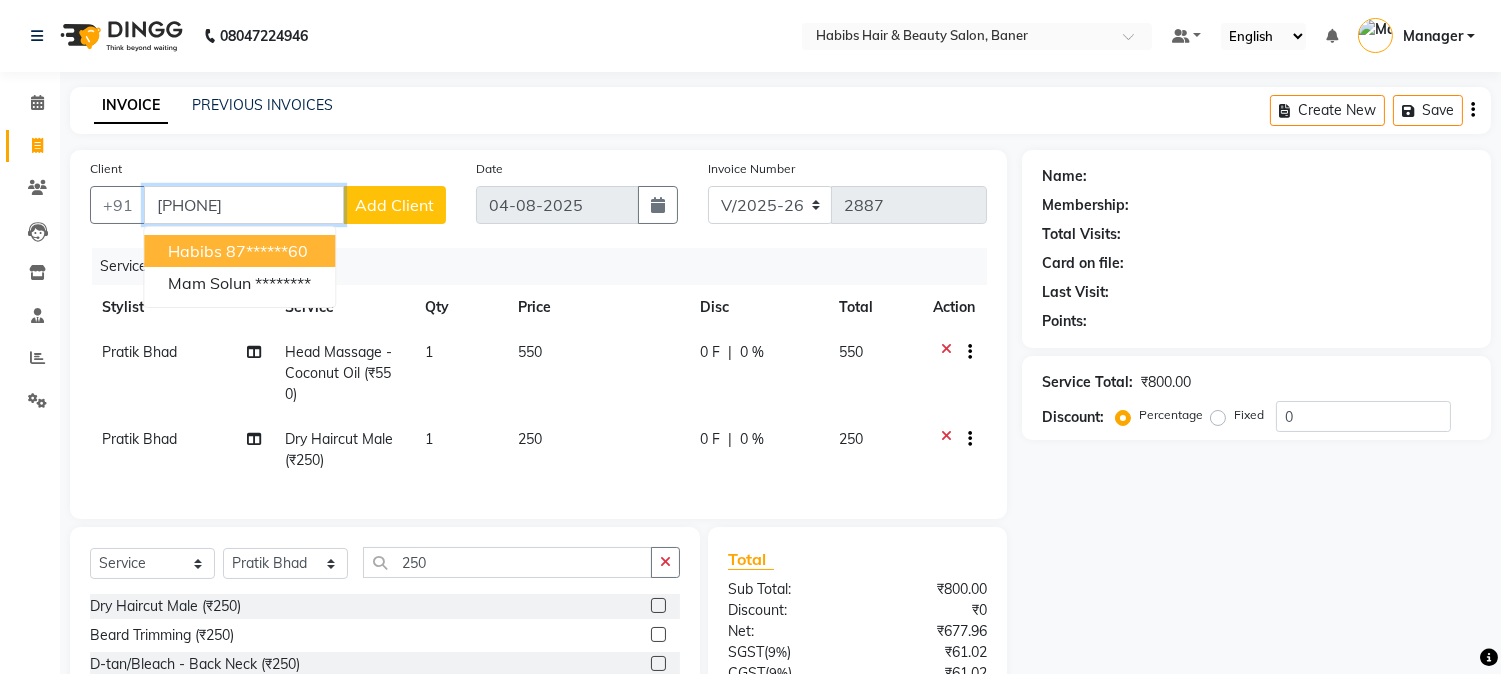 type on "[PHONE]" 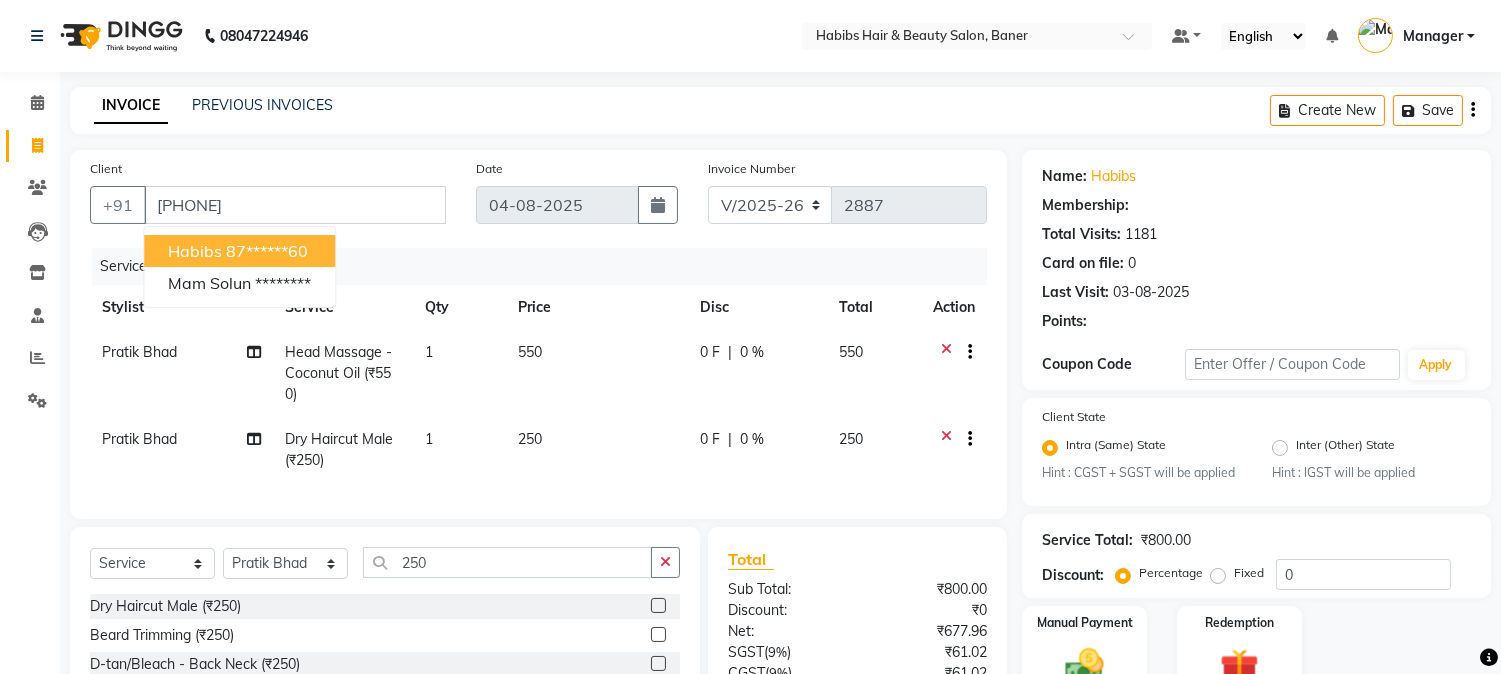 select on "1: Object" 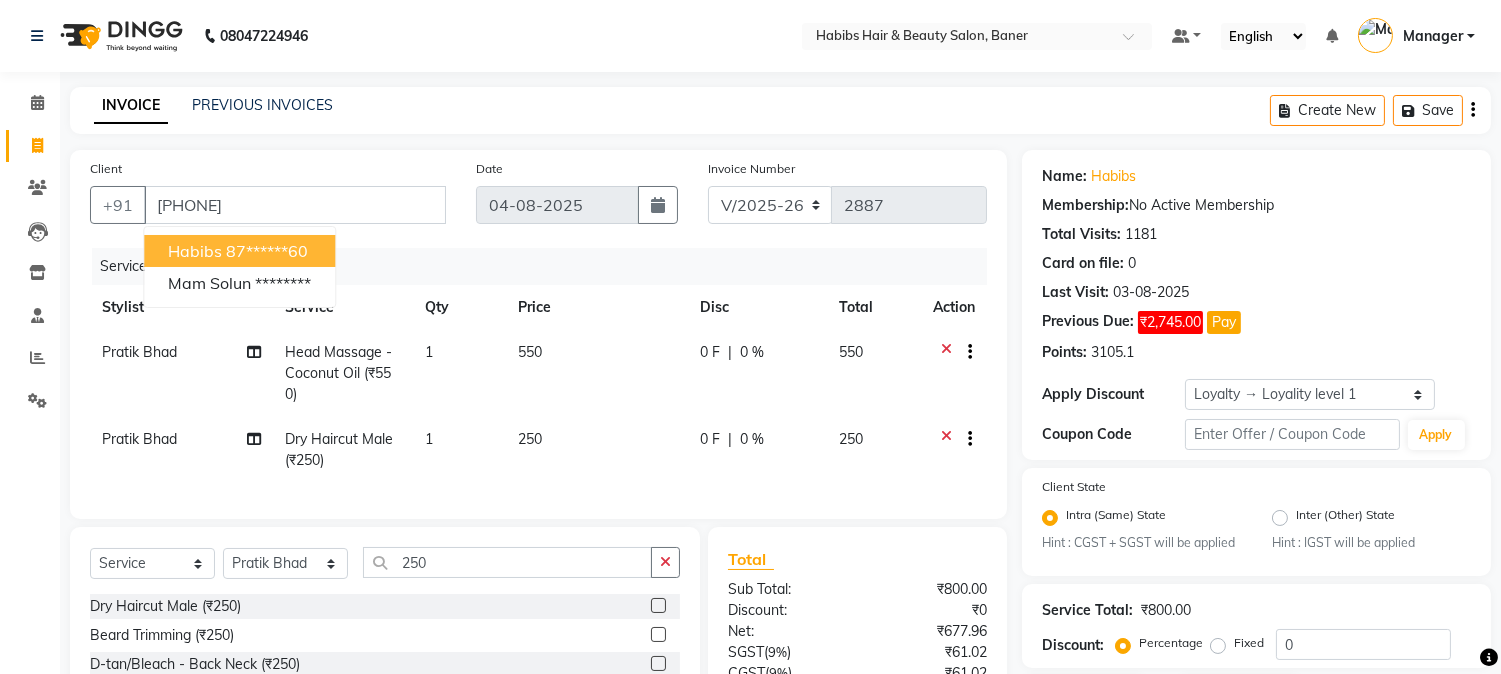 click on "87******60" at bounding box center (267, 251) 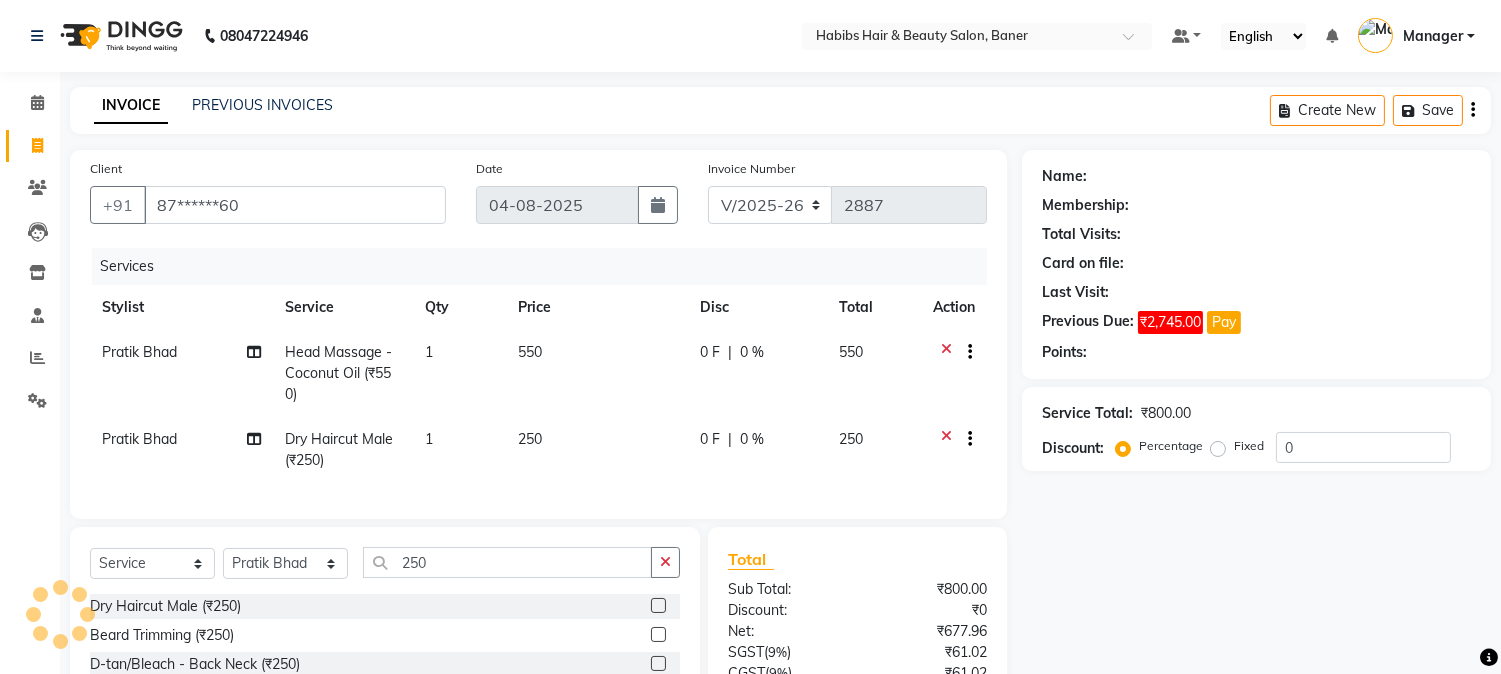 select on "1: Object" 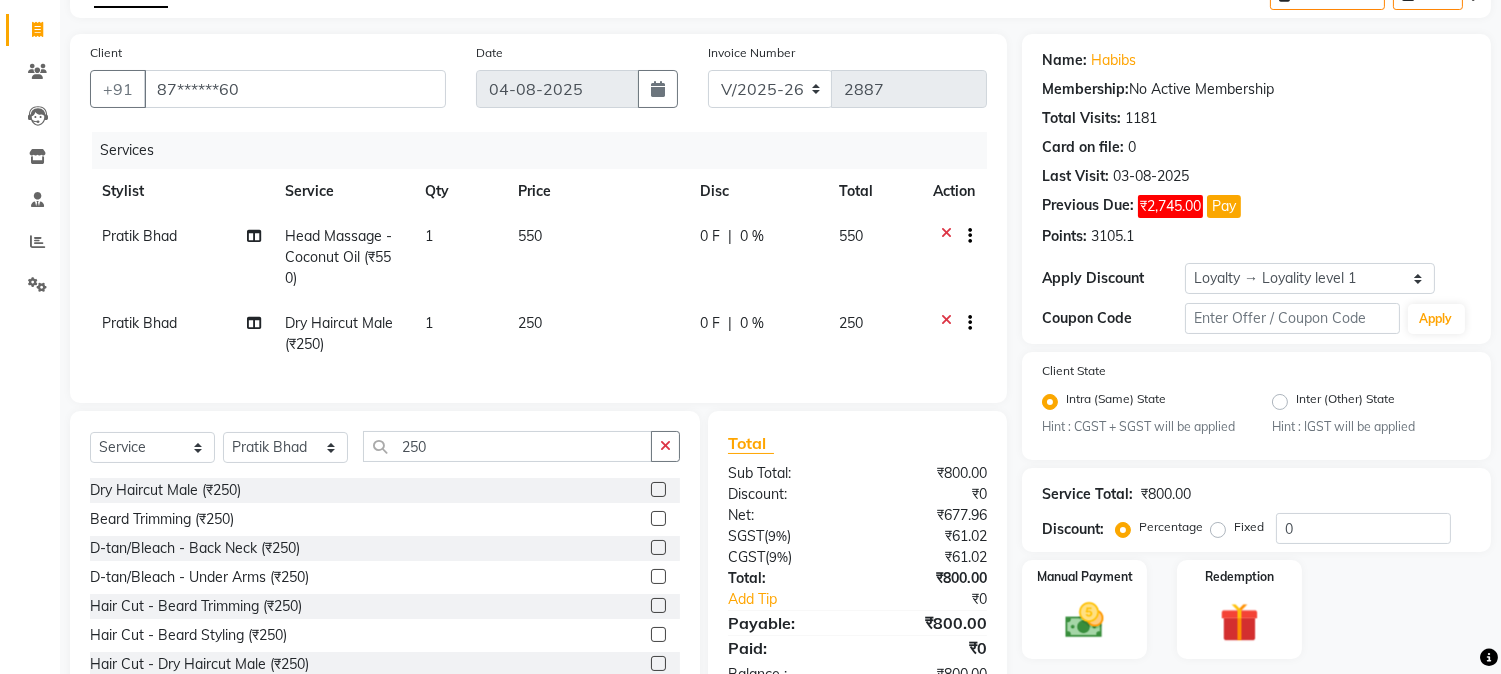 scroll, scrollTop: 194, scrollLeft: 0, axis: vertical 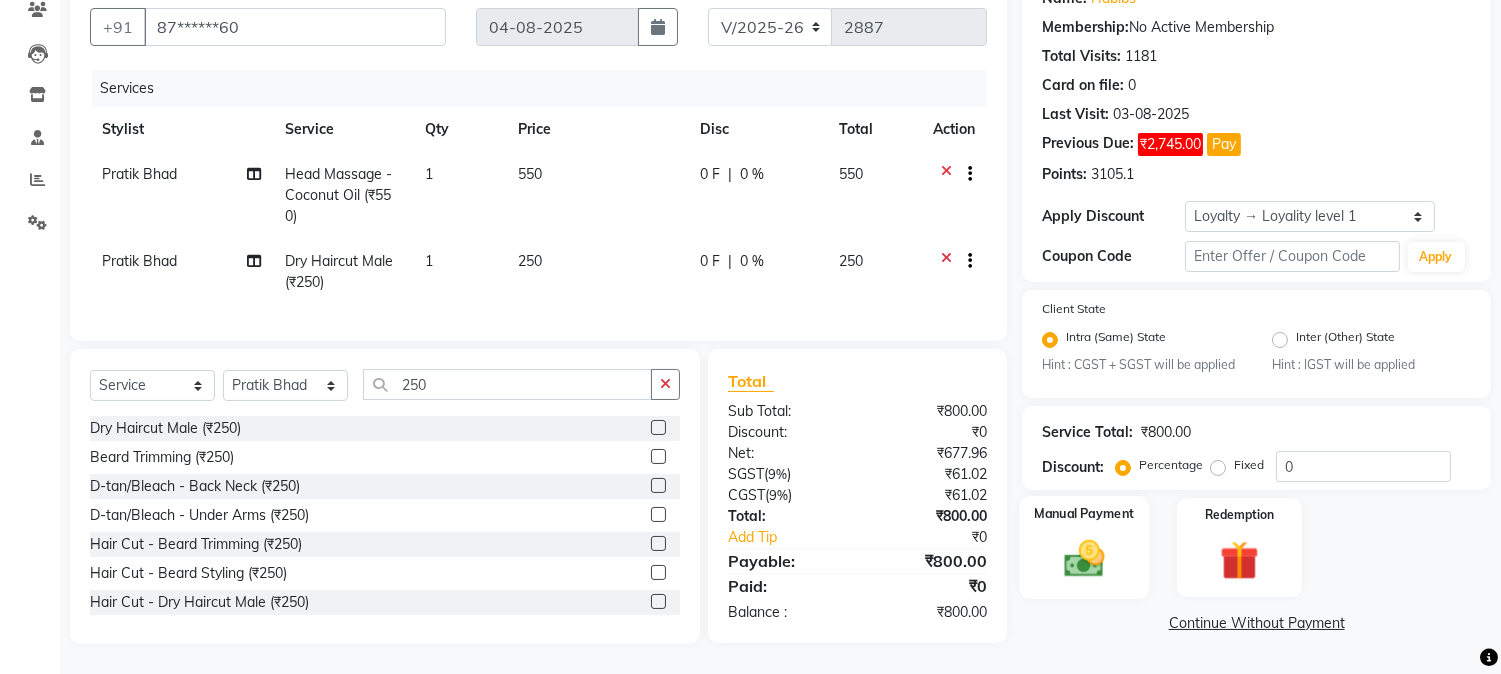 click 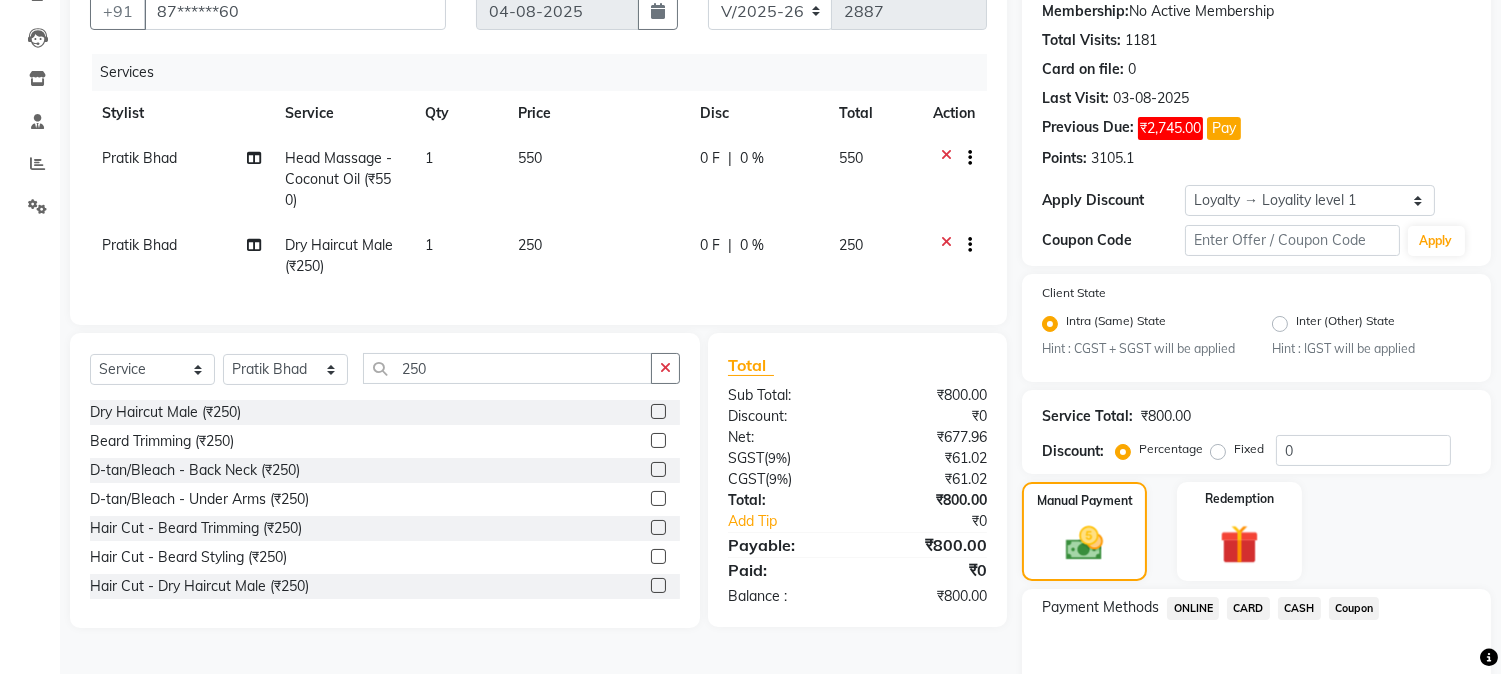 click on "ONLINE" 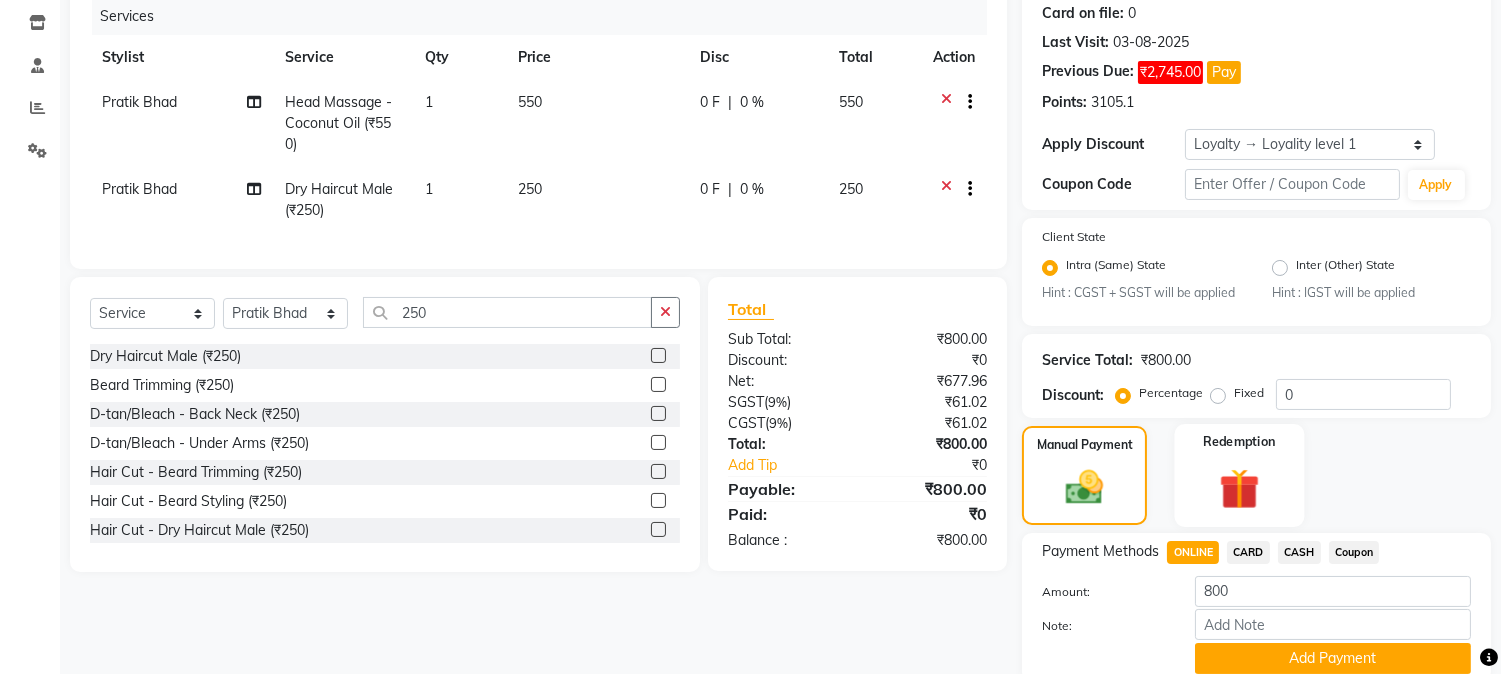 scroll, scrollTop: 330, scrollLeft: 0, axis: vertical 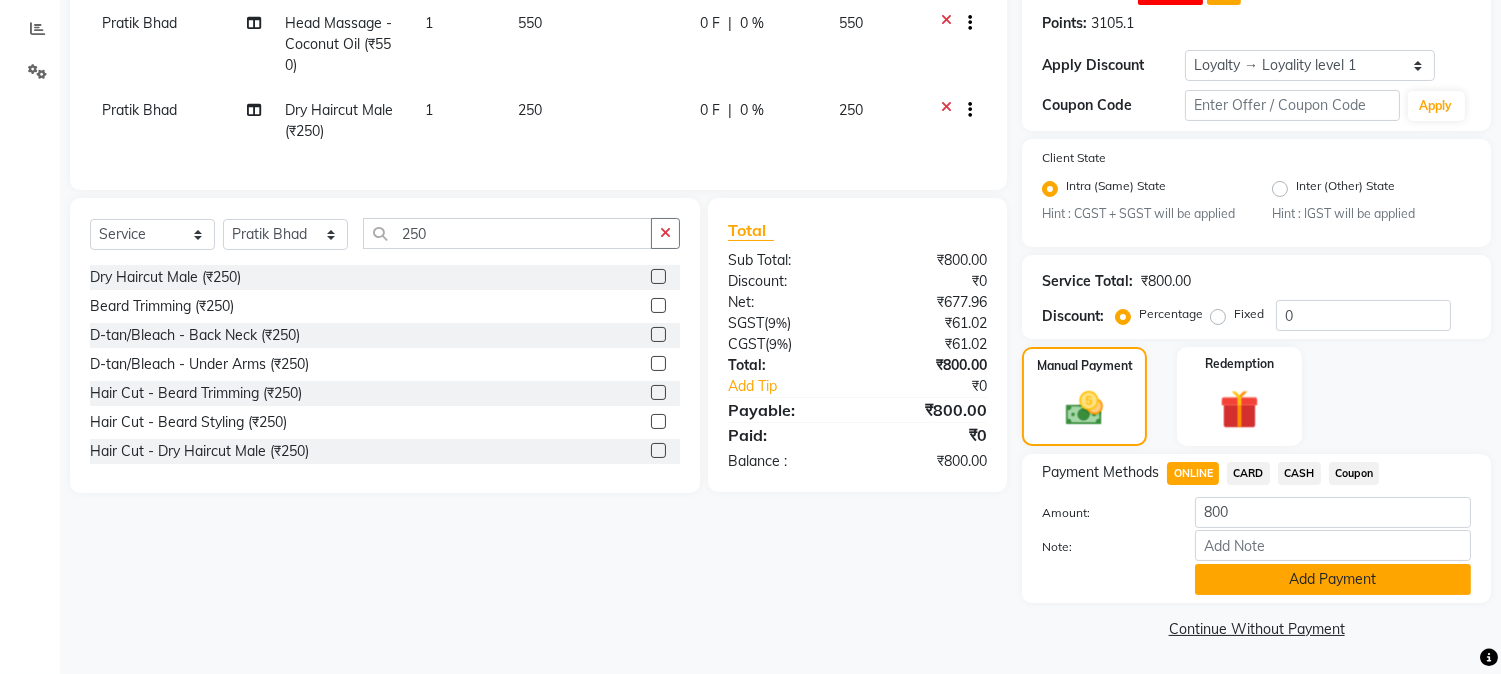 click on "Add Payment" 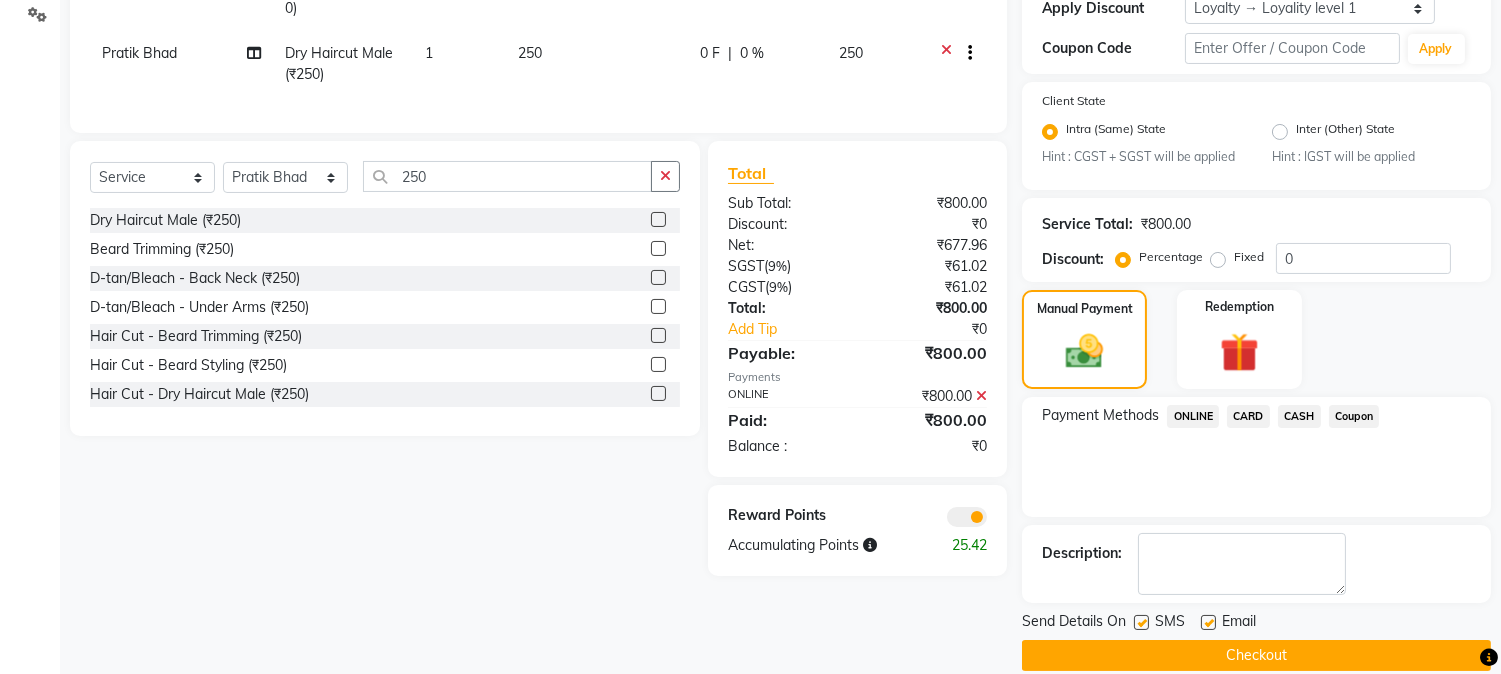 scroll, scrollTop: 413, scrollLeft: 0, axis: vertical 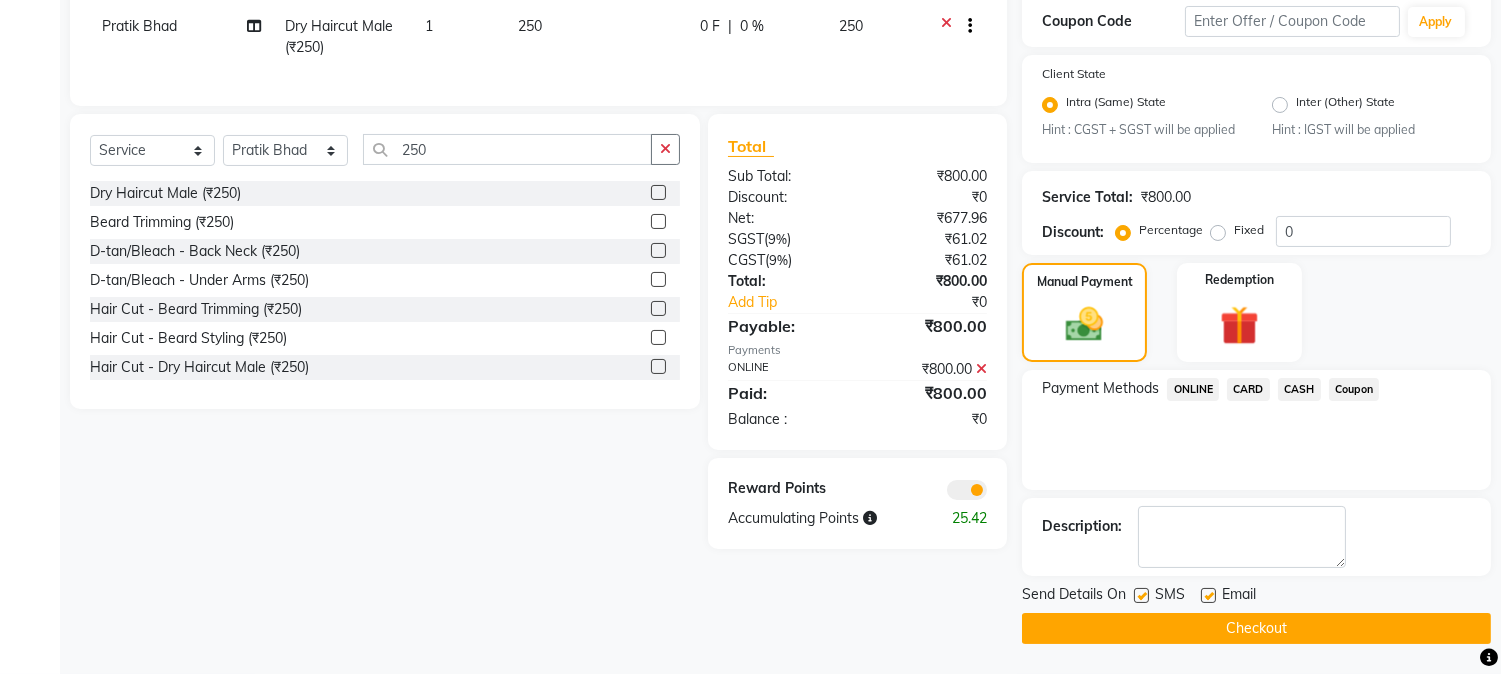 click on "Checkout" 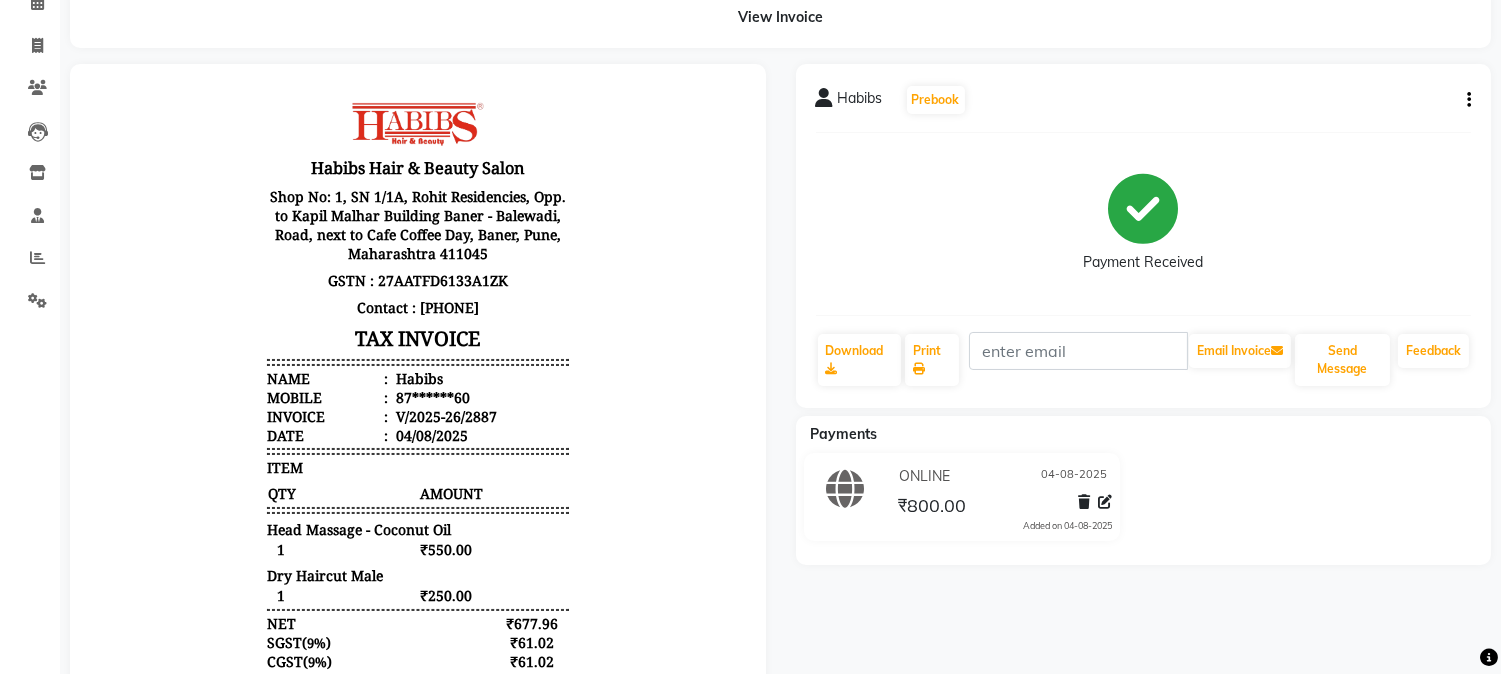 scroll, scrollTop: 0, scrollLeft: 0, axis: both 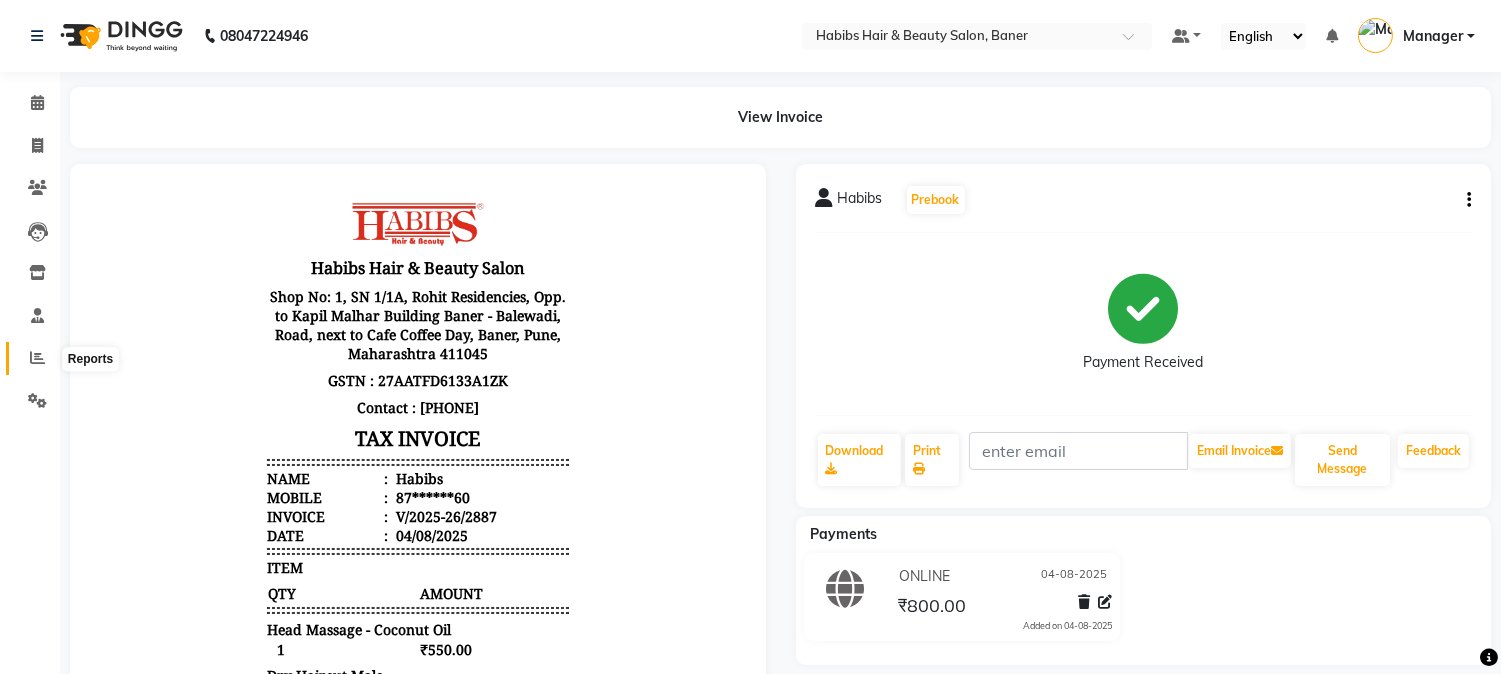 click 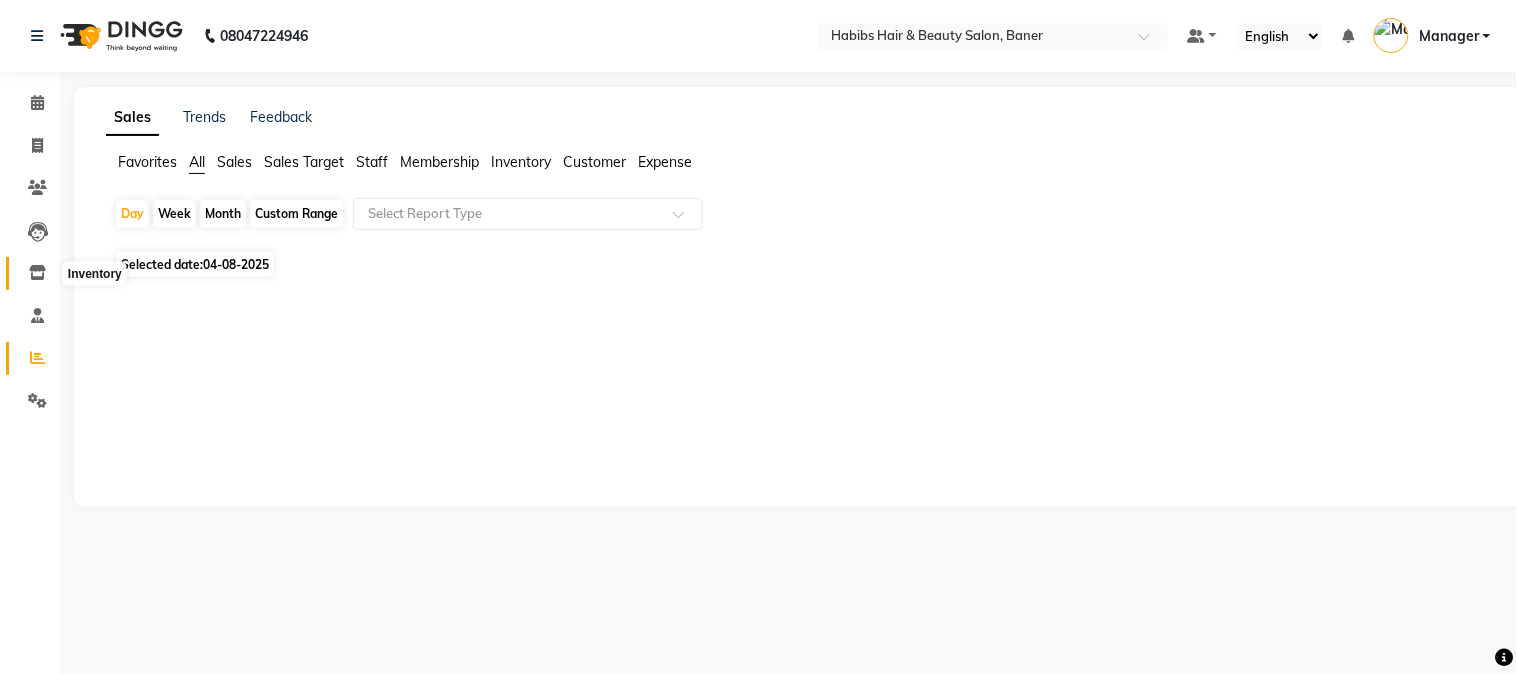 click 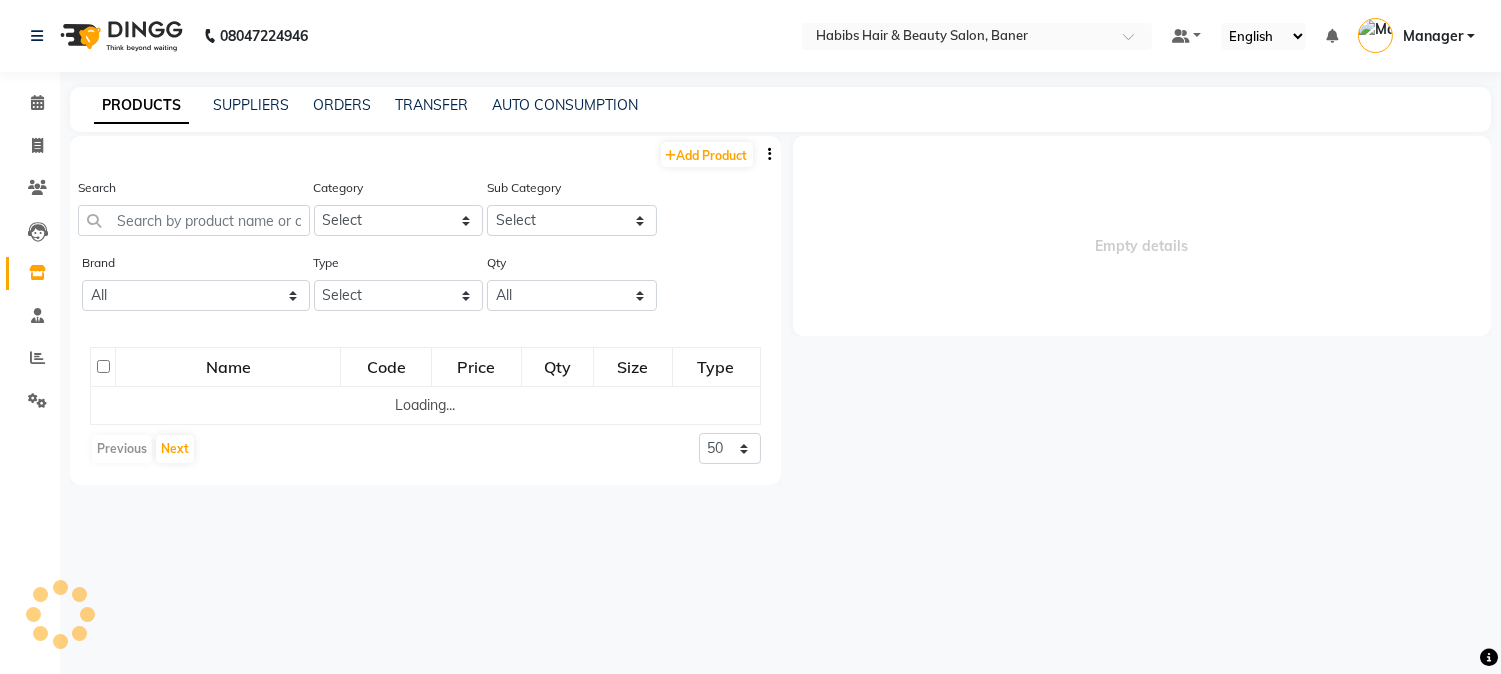 select 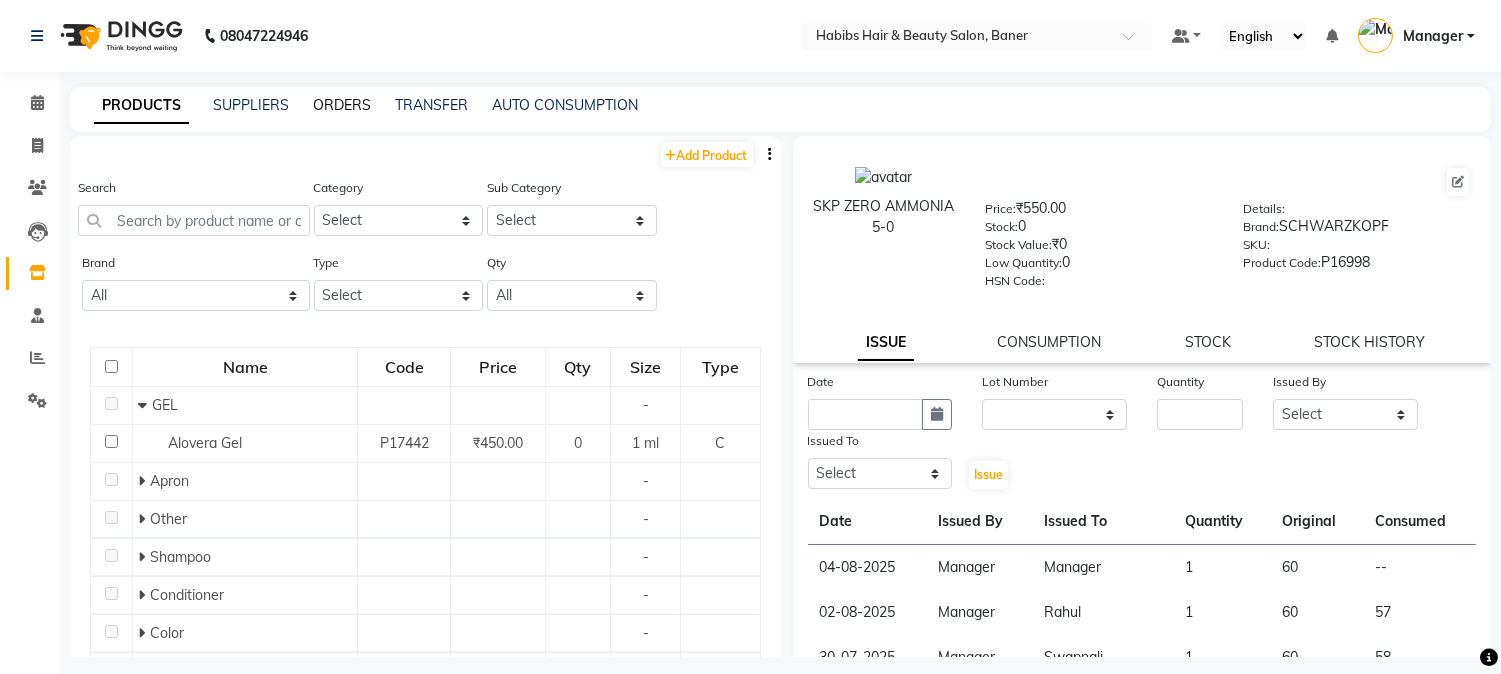 click on "ORDERS" 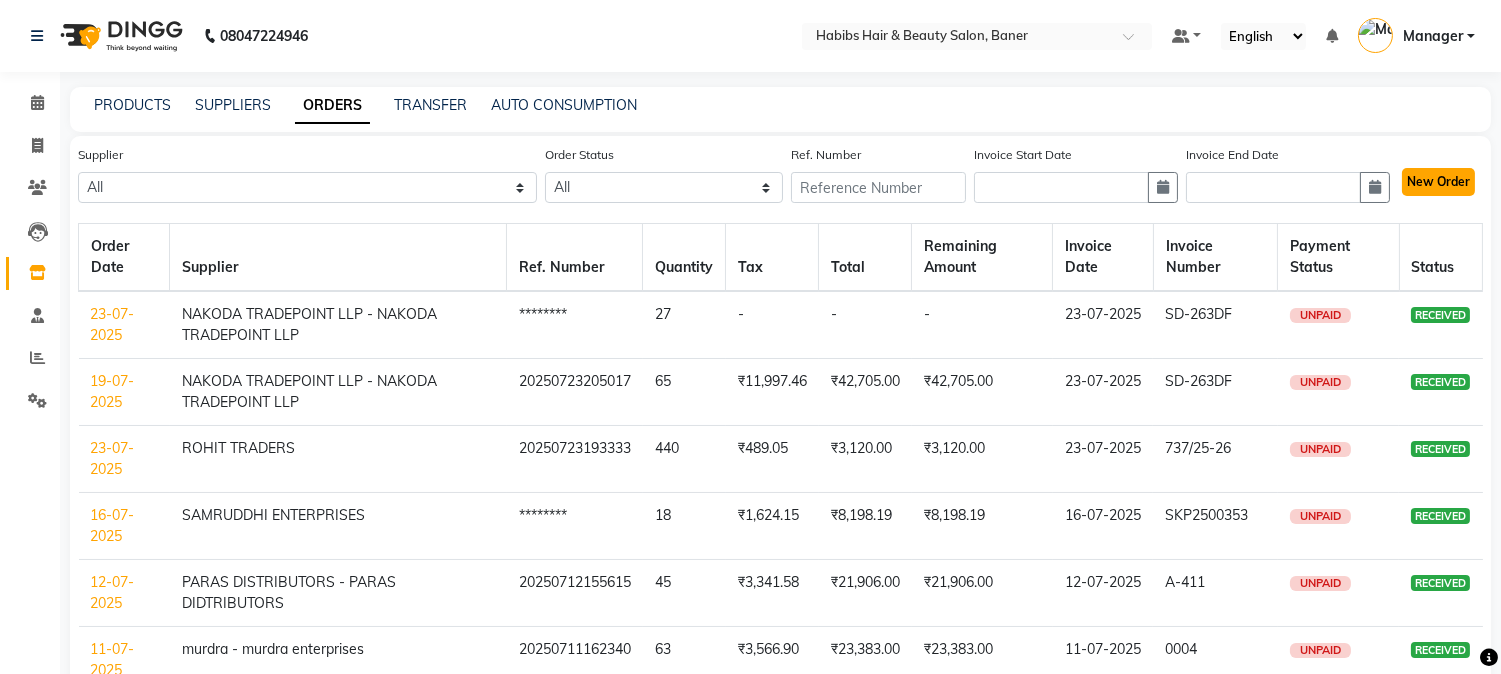 click on "New Order" 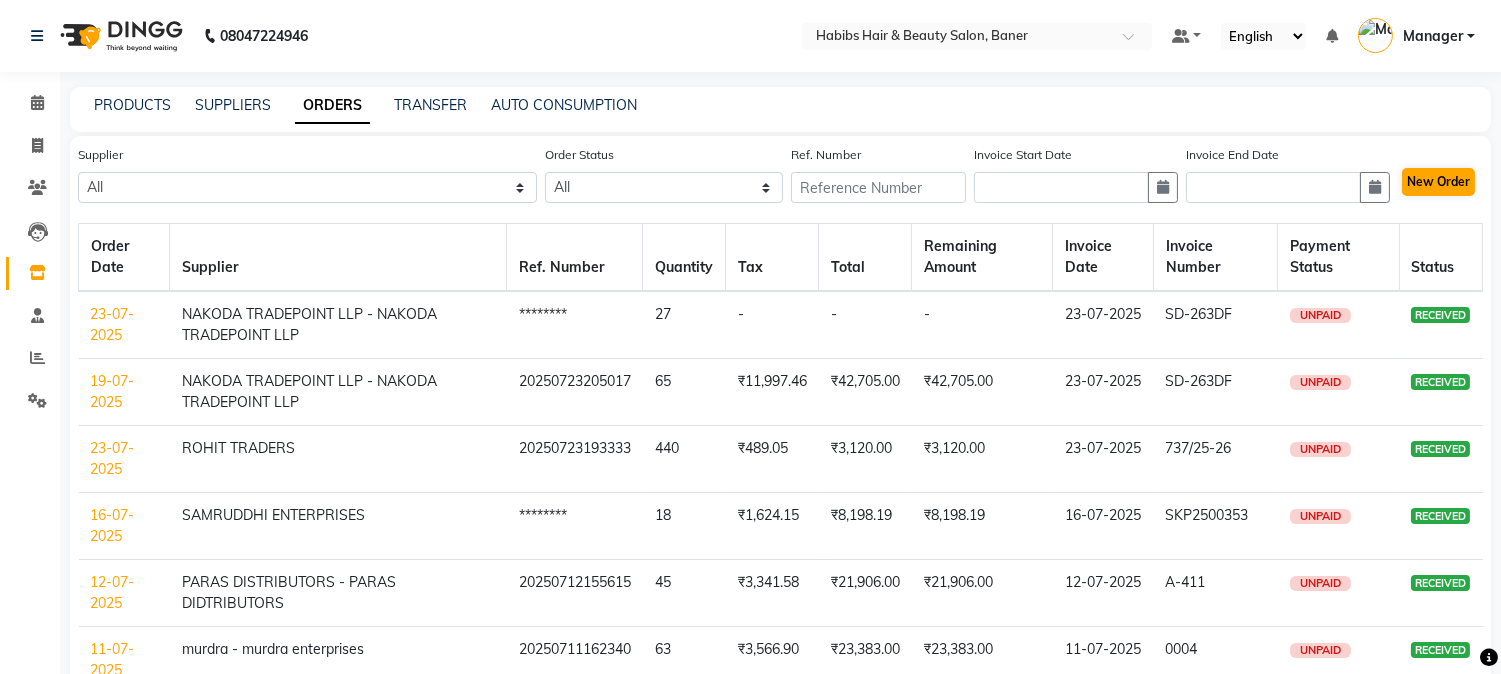 select on "true" 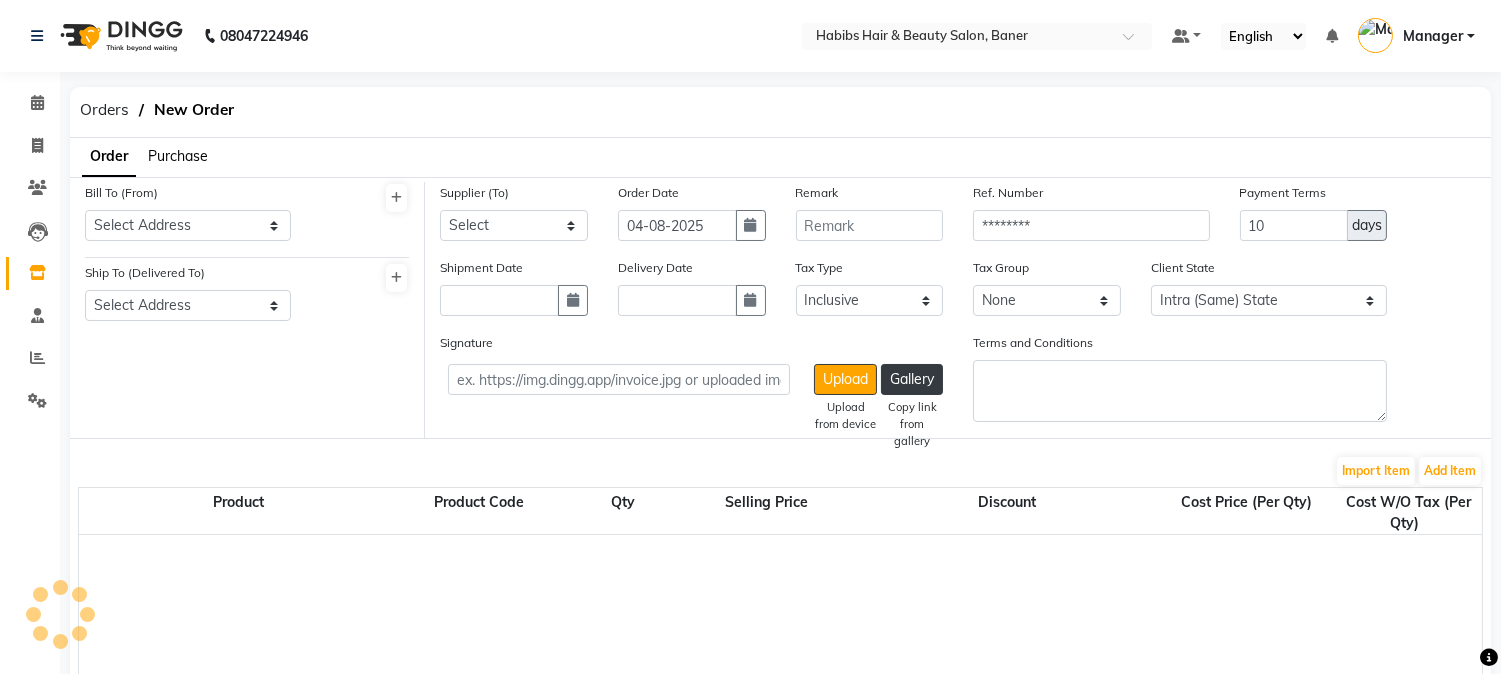select on "2229" 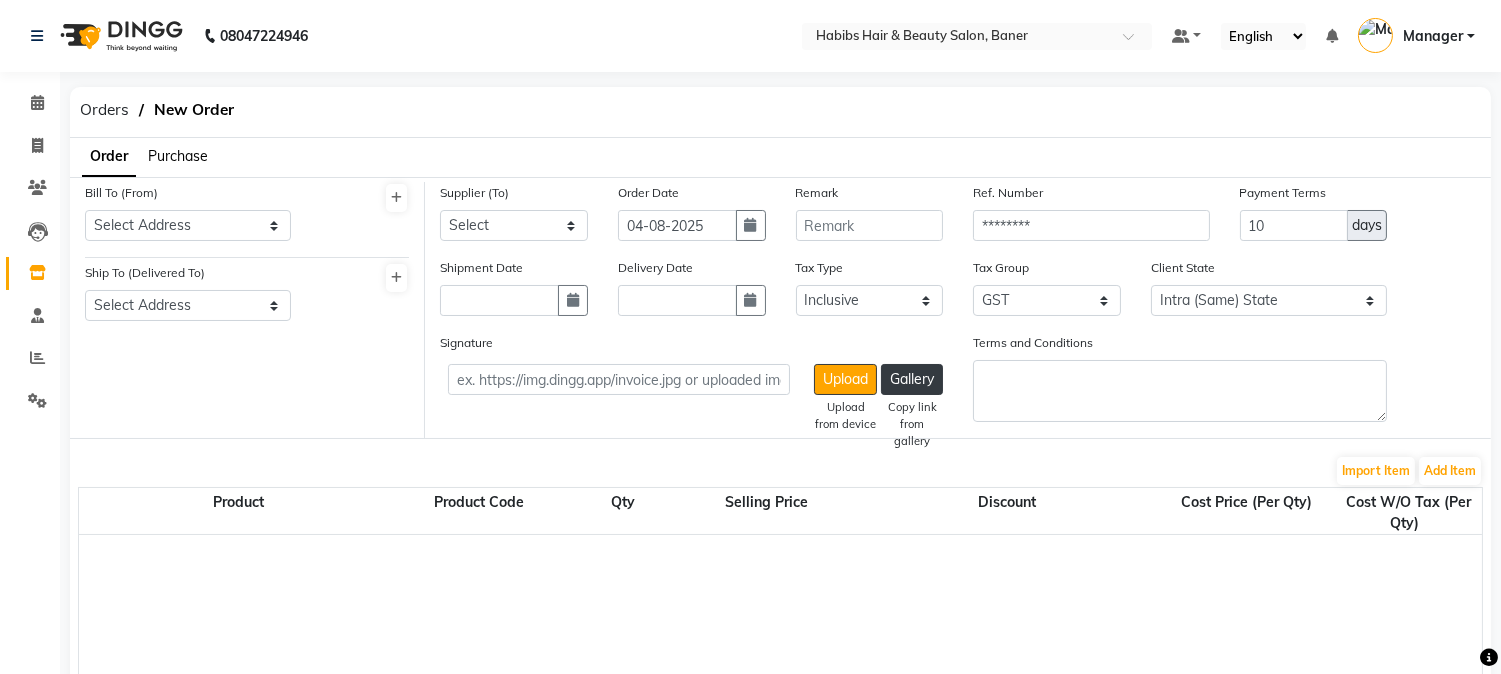 click on "Purchase" 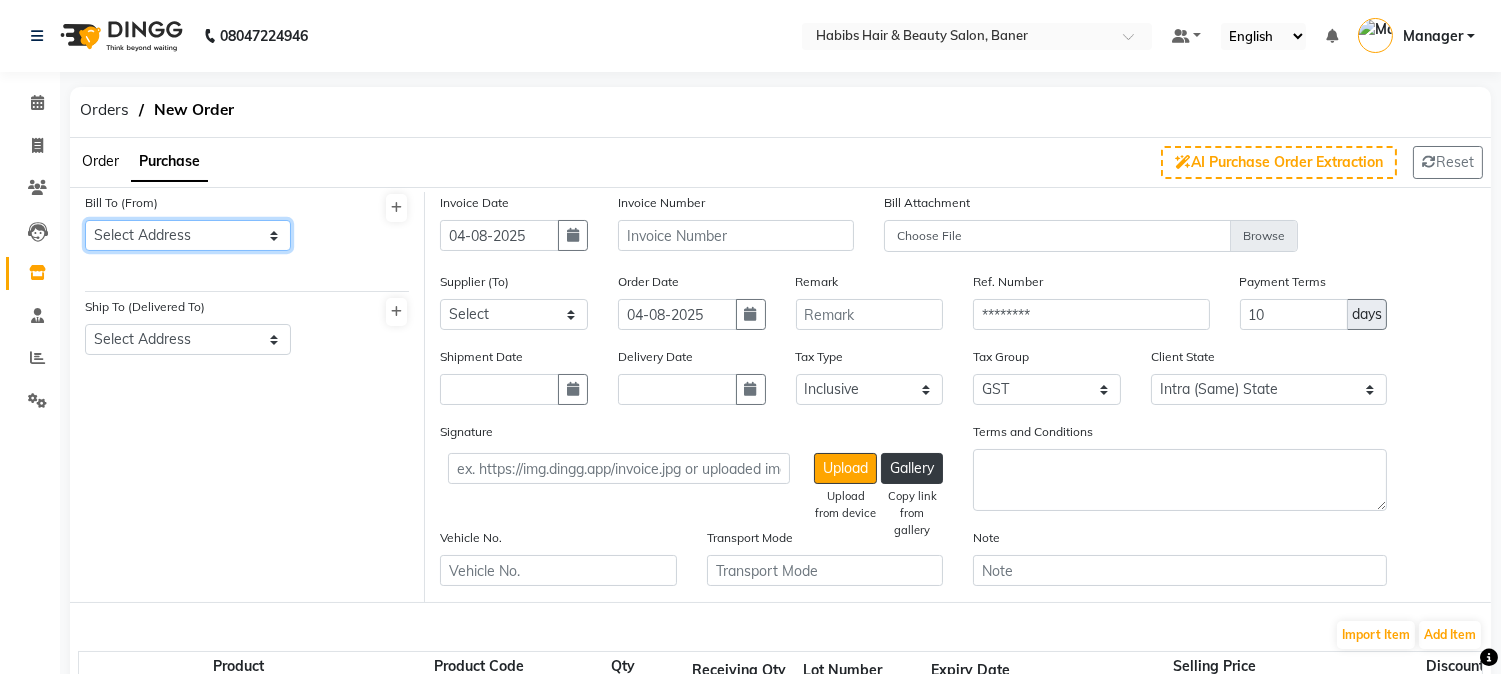 click on "Select Address  Baner" 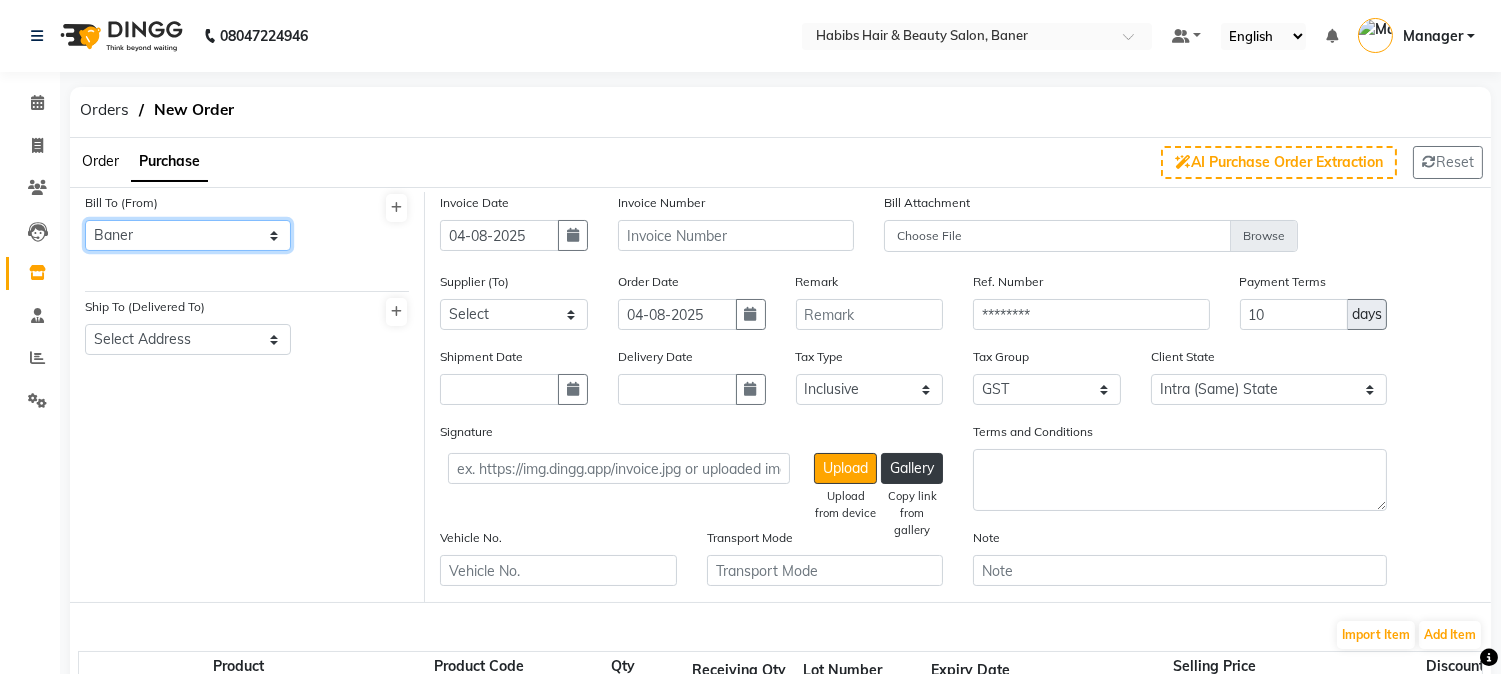 click on "Select Address  Baner" 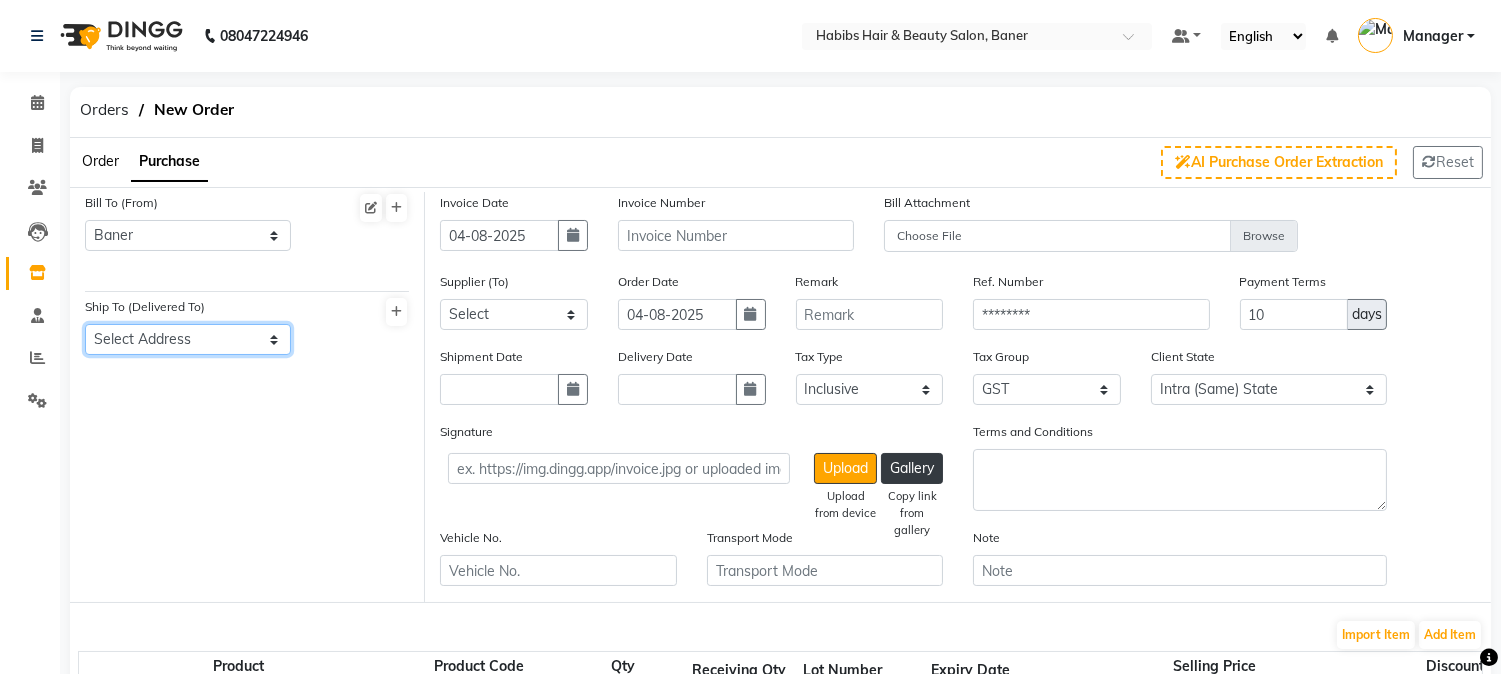 drag, startPoint x: 162, startPoint y: 331, endPoint x: 161, endPoint y: 343, distance: 12.0415945 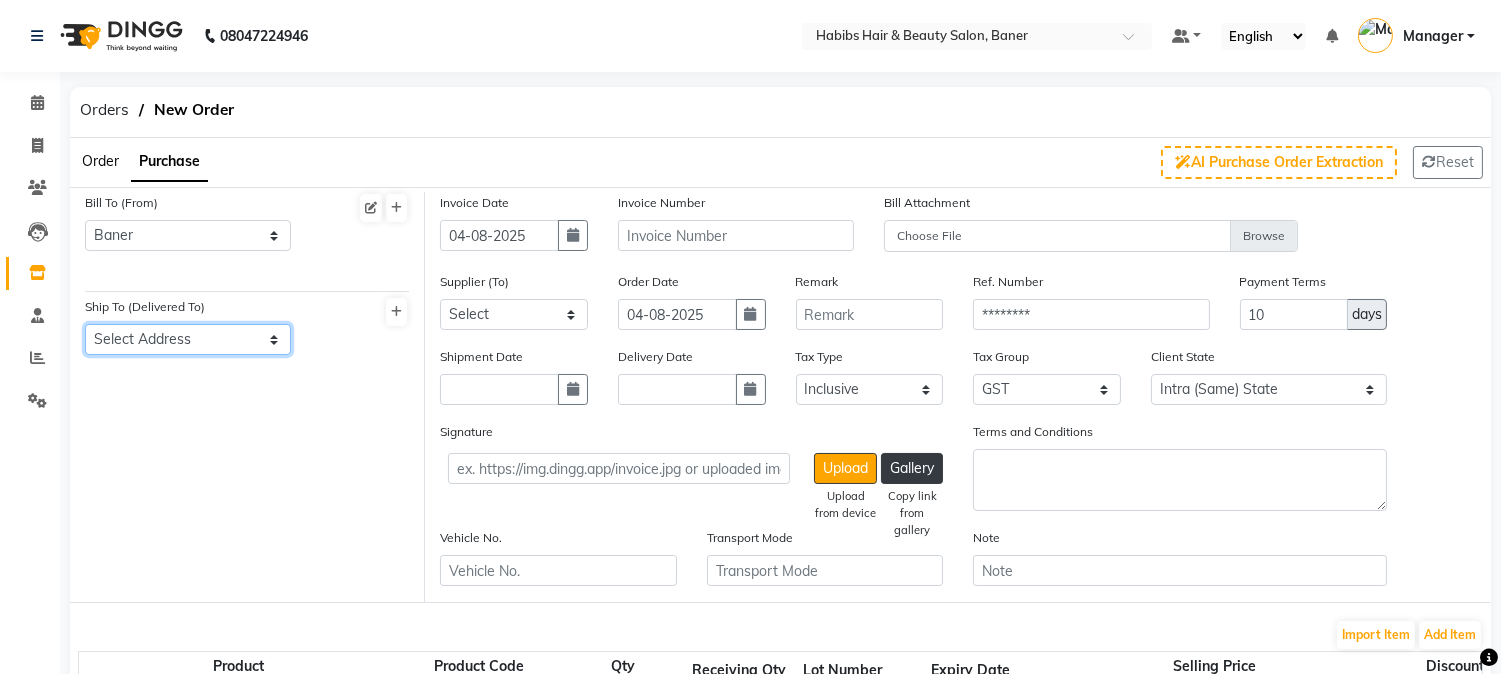 select on "729" 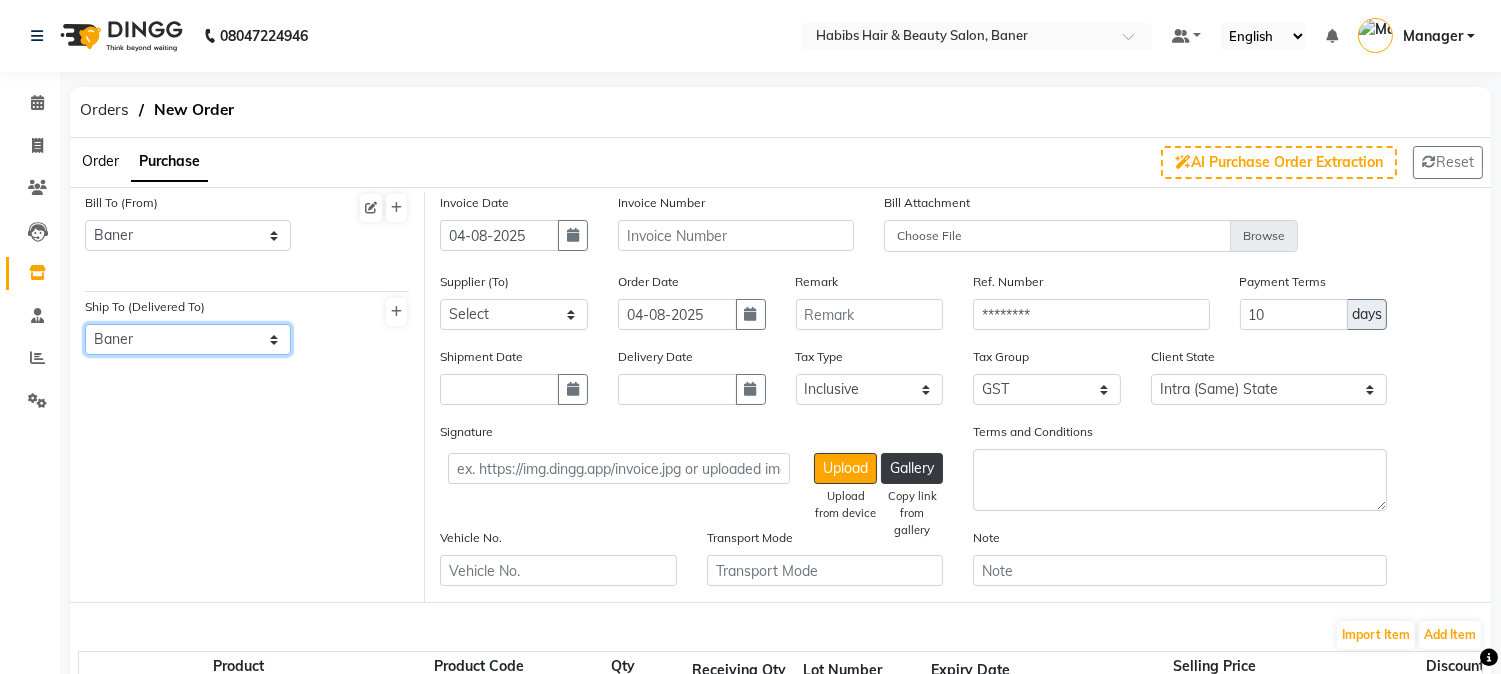 click on "Select Address  Baner" 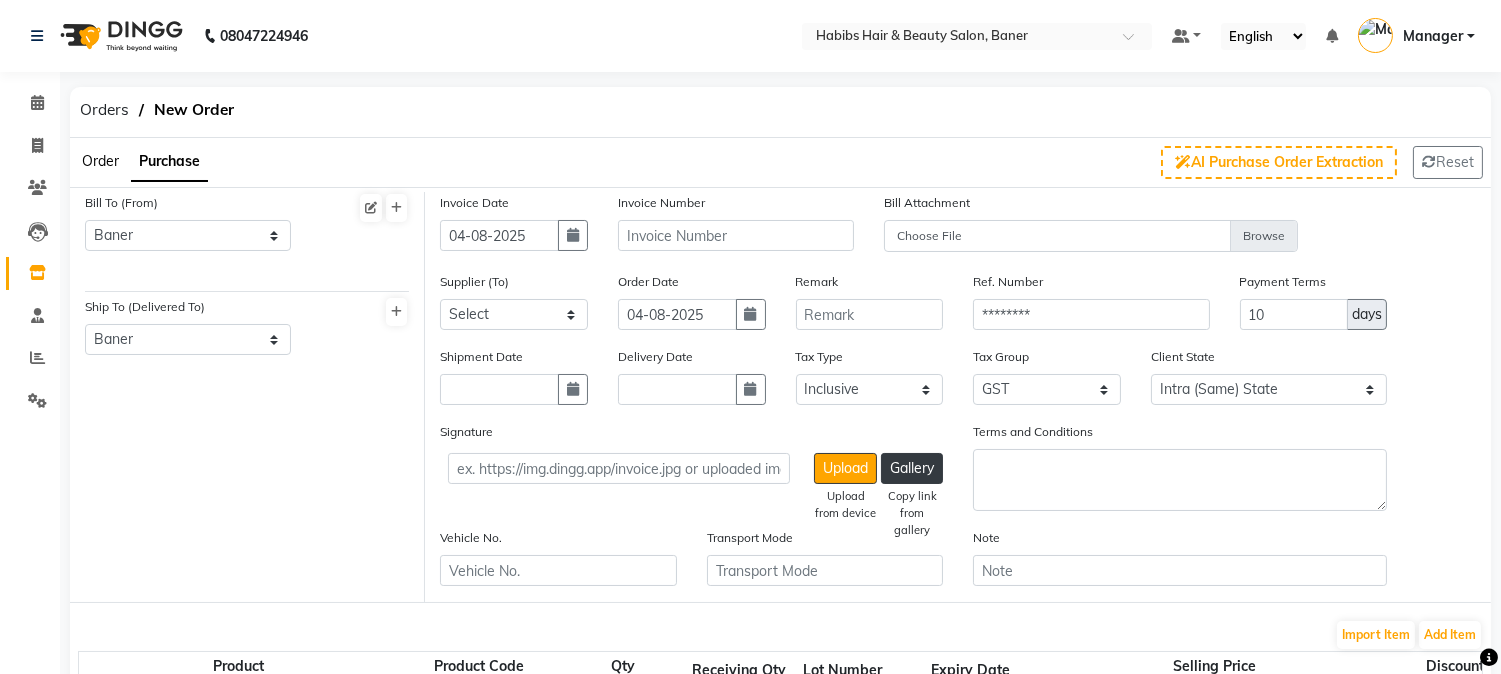 click on "Bill To (From) Select Address  Baner  Ship To (Delivered To) Select Address  Baner" 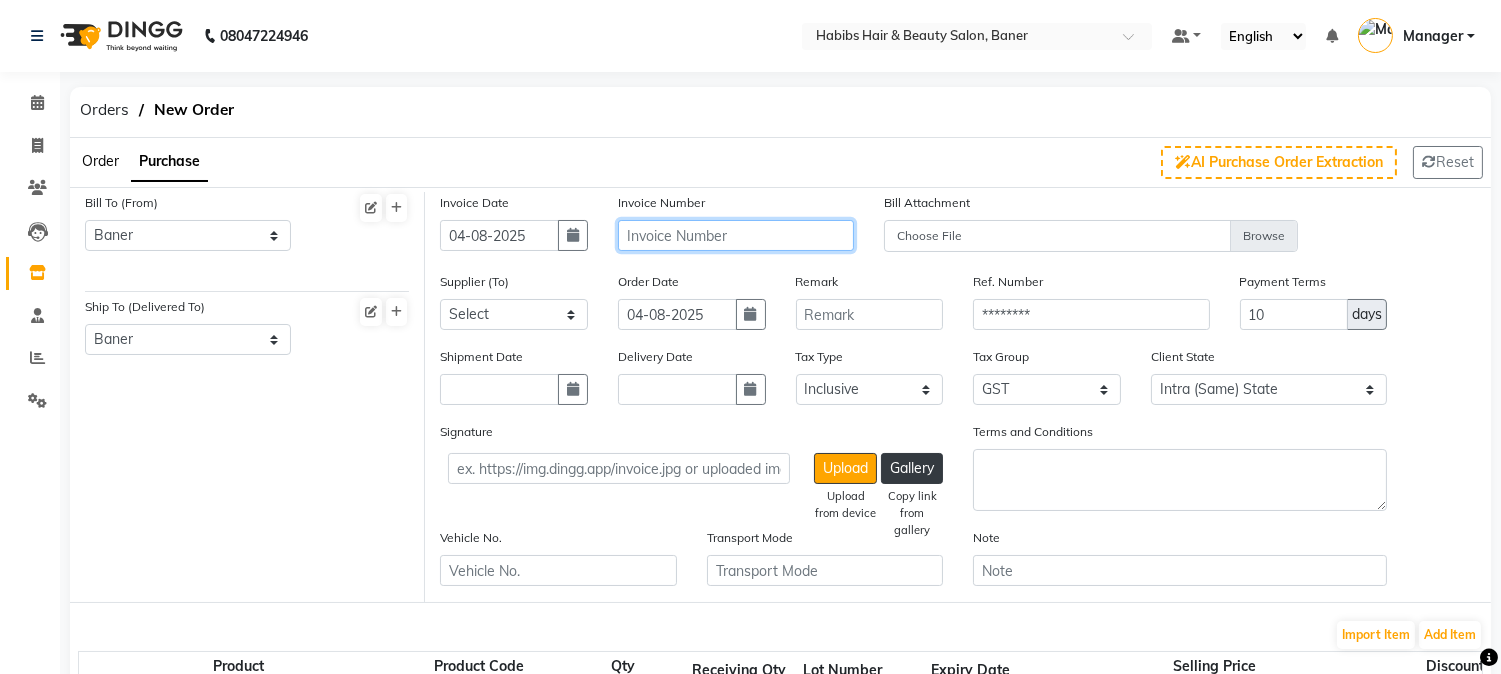click 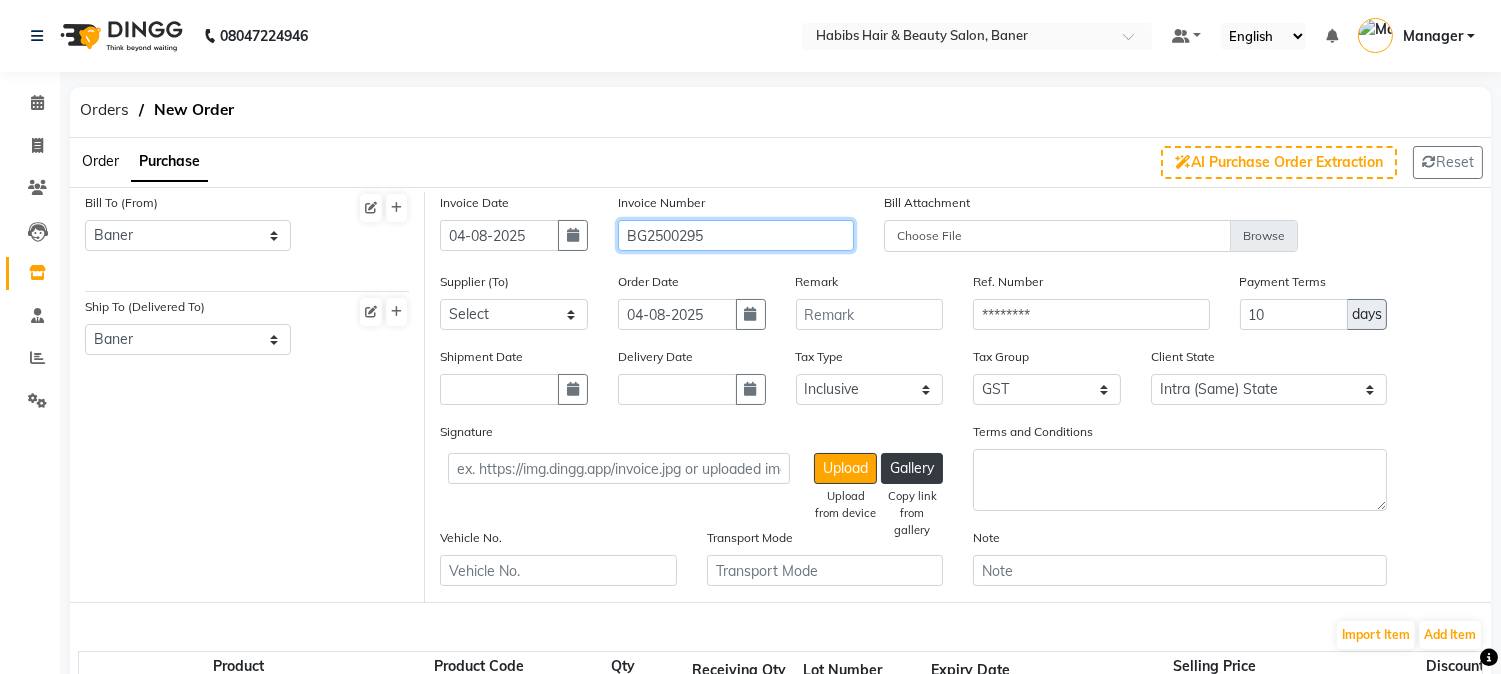 type on "BG2500295" 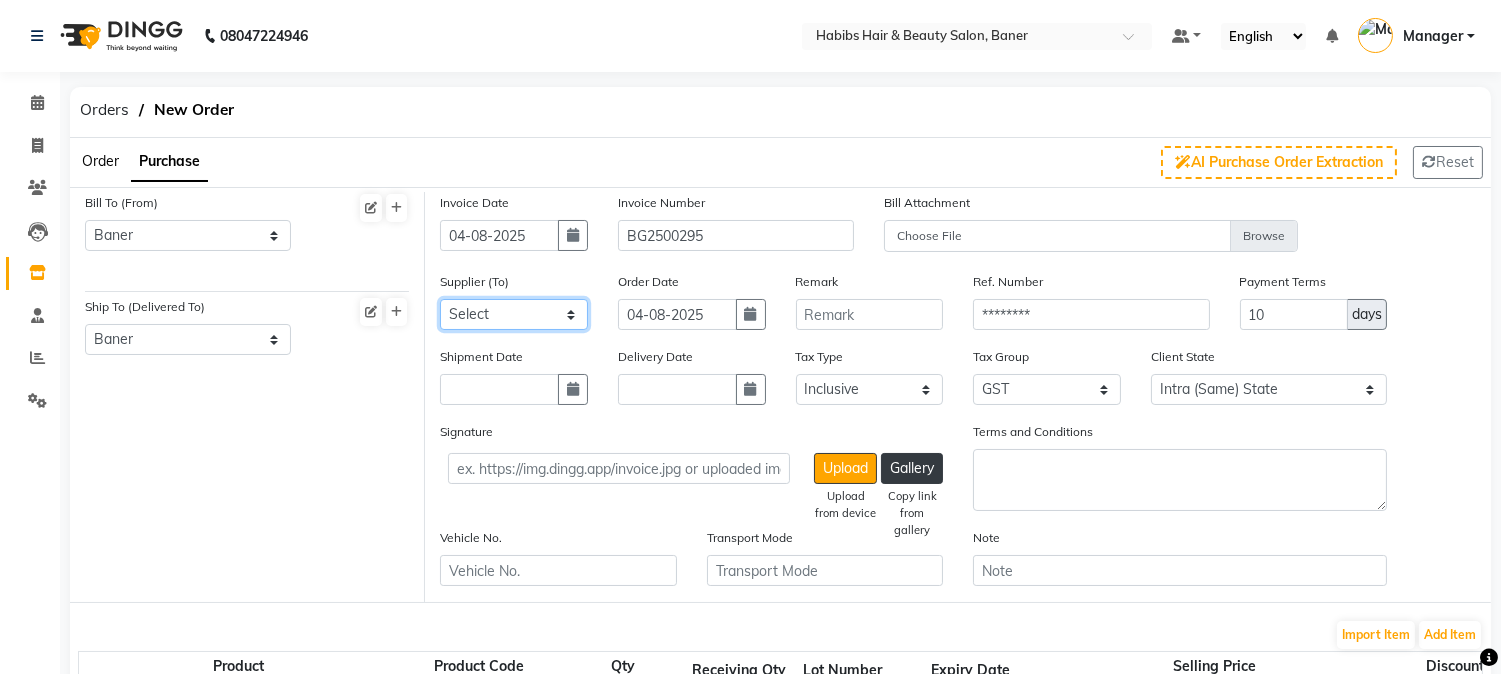 click on "Select CRESCENT ROOTS WHITE BOX HELLOW BEAUTIFUL ROHIT TRADERS SOB ENTERPRISES S V ENTERPRISES Beekay Marketing Om Agencies SAMRUDDHI ENTERPRISES Rainbow Cosmetics PARAS DISTRIBUTORS - PARAS DIDTRIBUTORS UTSAVI ENTERPRISES - UTSAVI ENTERPRISES murdra - murdra enterprises NAKODA  TRADEPOINT  LLP  - NAKODA TRADEPOINT LLP" 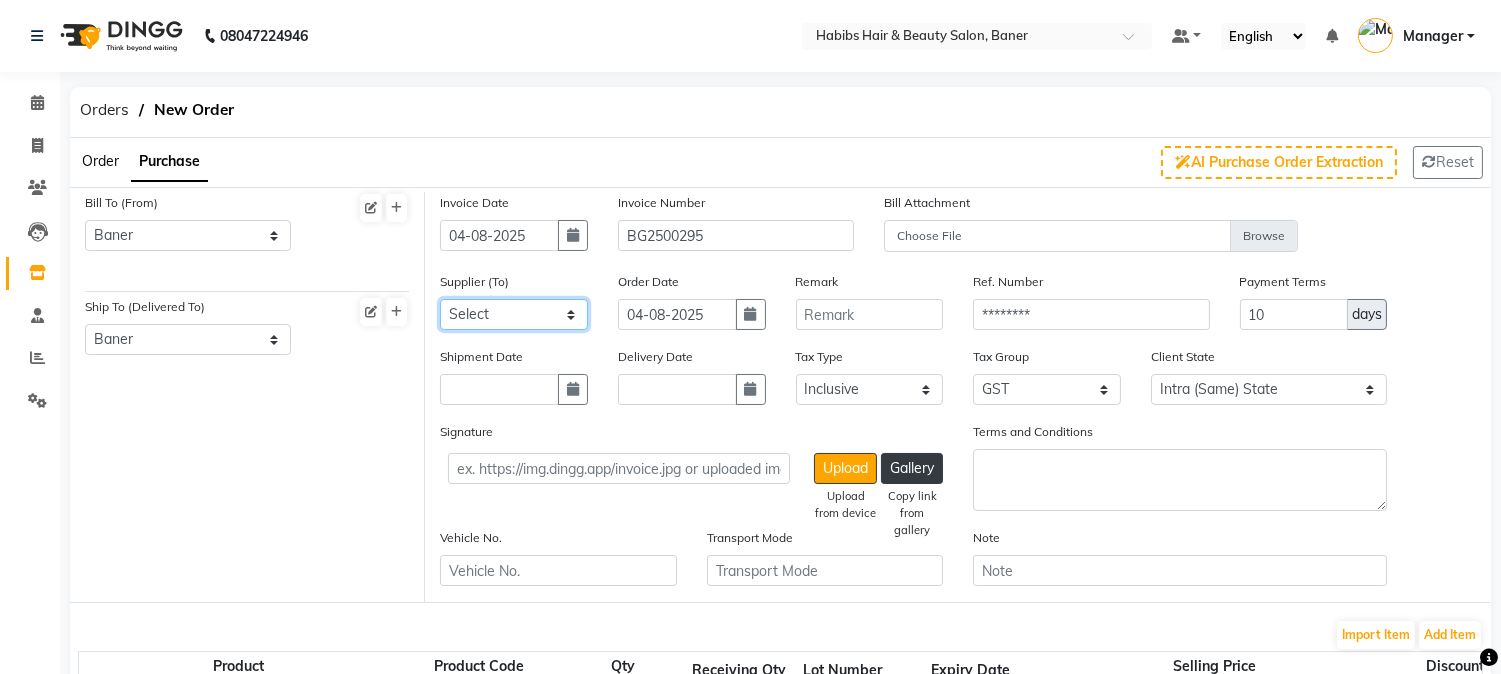 select on "2452" 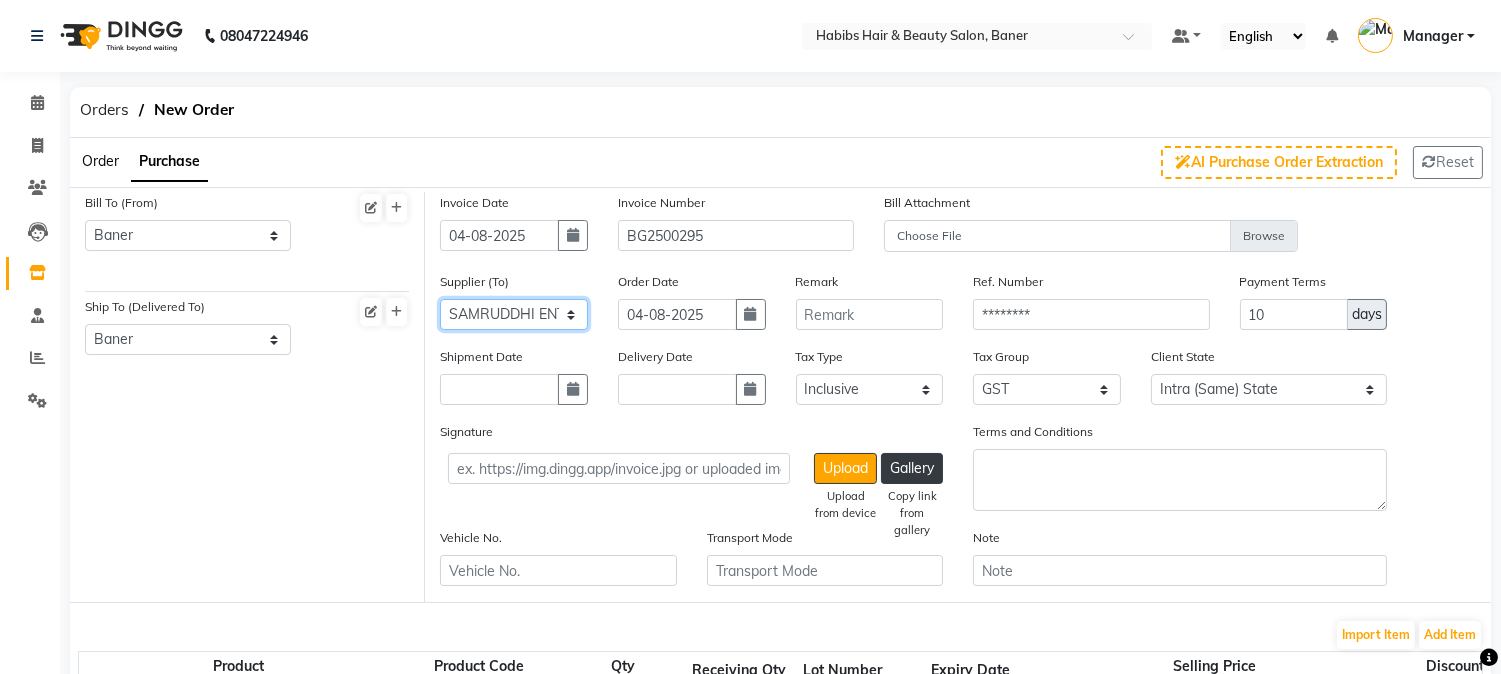 click on "Select CRESCENT ROOTS WHITE BOX HELLOW BEAUTIFUL ROHIT TRADERS SOB ENTERPRISES S V ENTERPRISES Beekay Marketing Om Agencies SAMRUDDHI ENTERPRISES Rainbow Cosmetics PARAS DISTRIBUTORS - PARAS DIDTRIBUTORS UTSAVI ENTERPRISES - UTSAVI ENTERPRISES murdra - murdra enterprises NAKODA  TRADEPOINT  LLP  - NAKODA TRADEPOINT LLP" 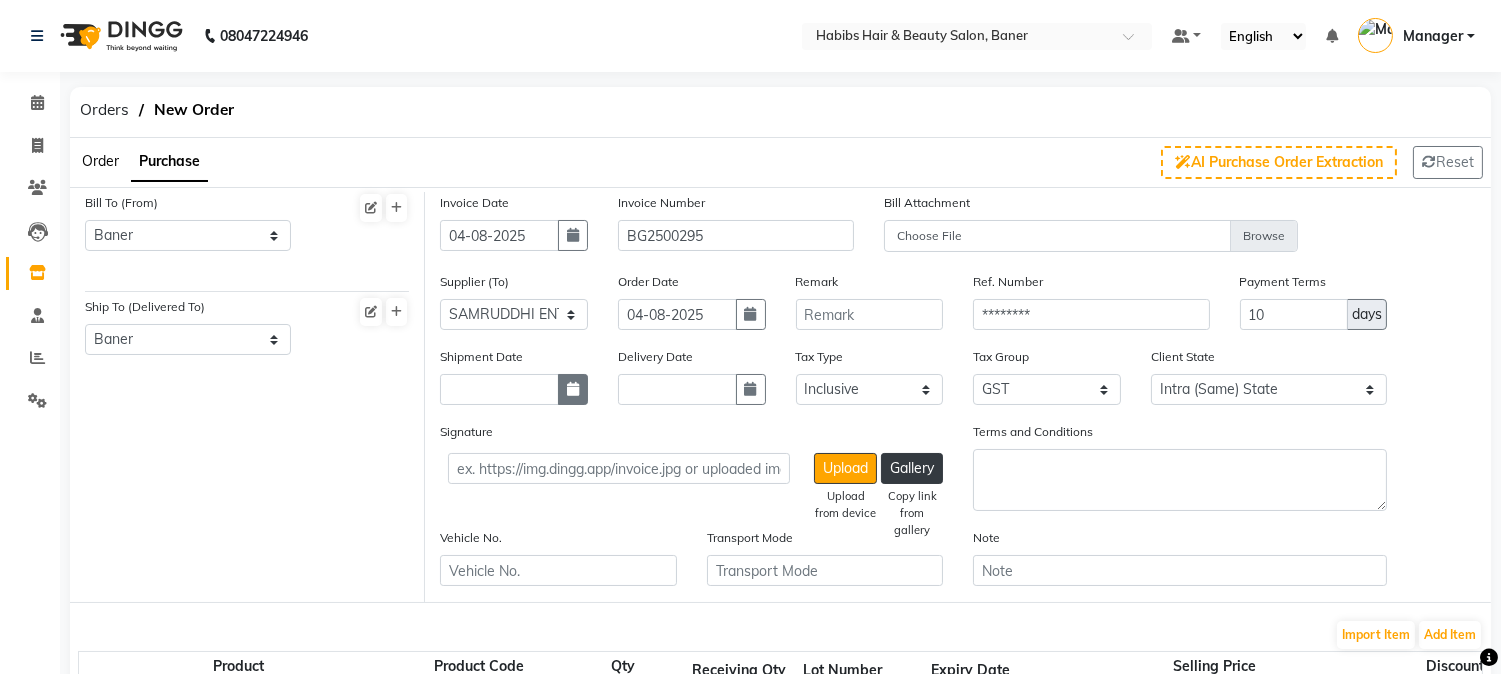 click 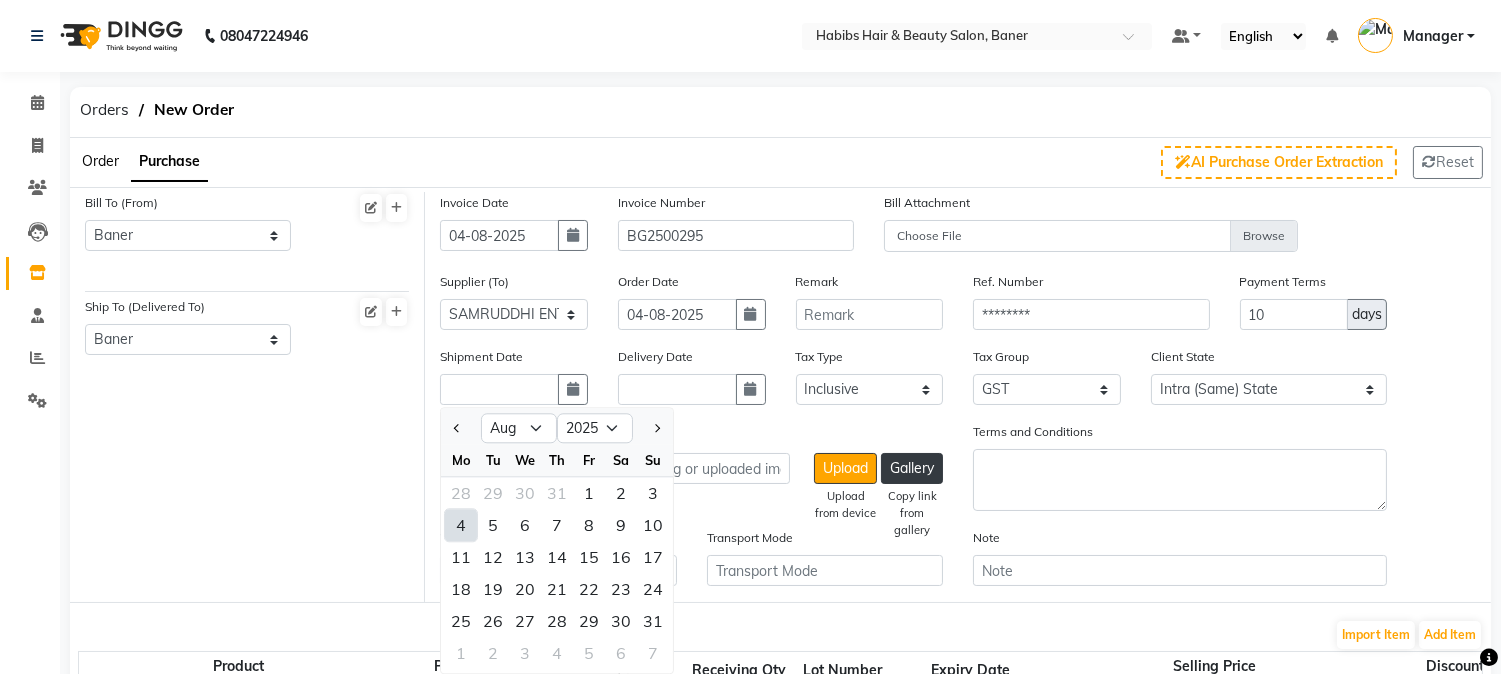 click on "4" 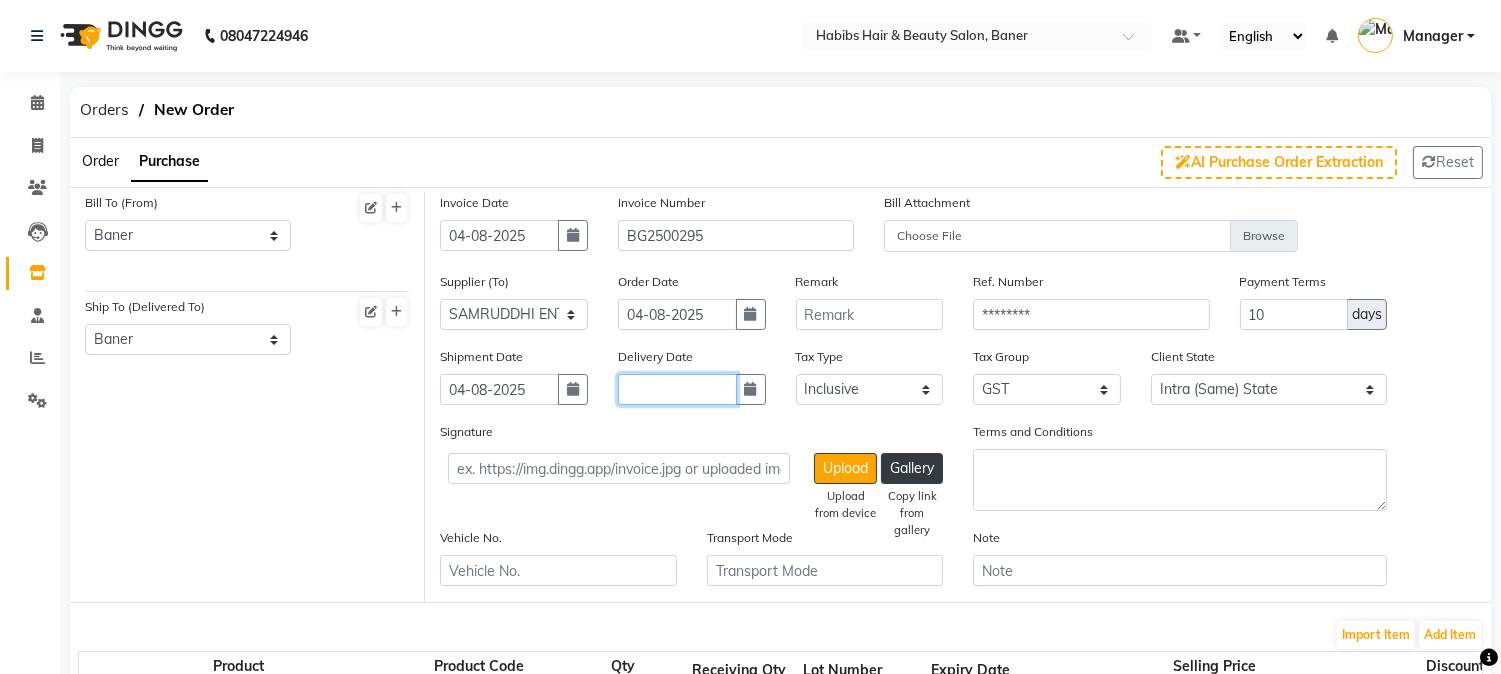 click 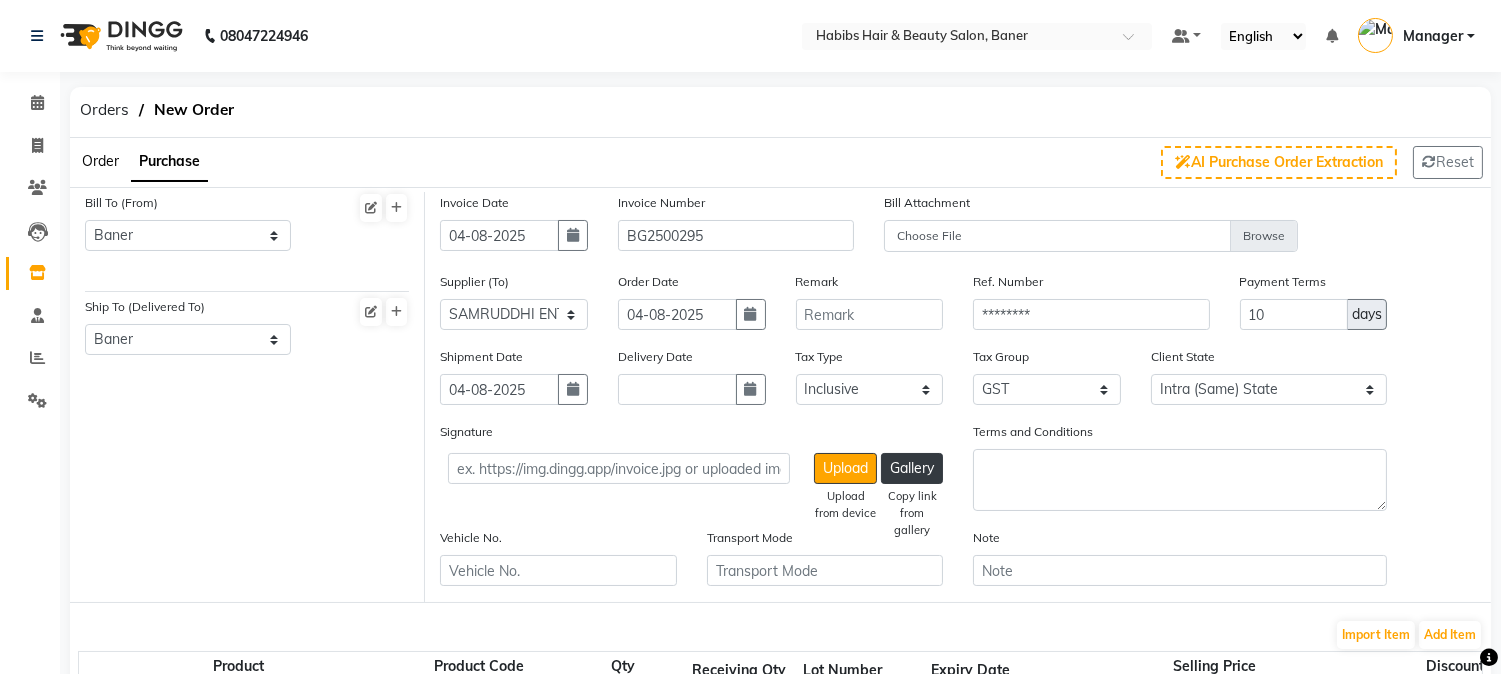 select on "8" 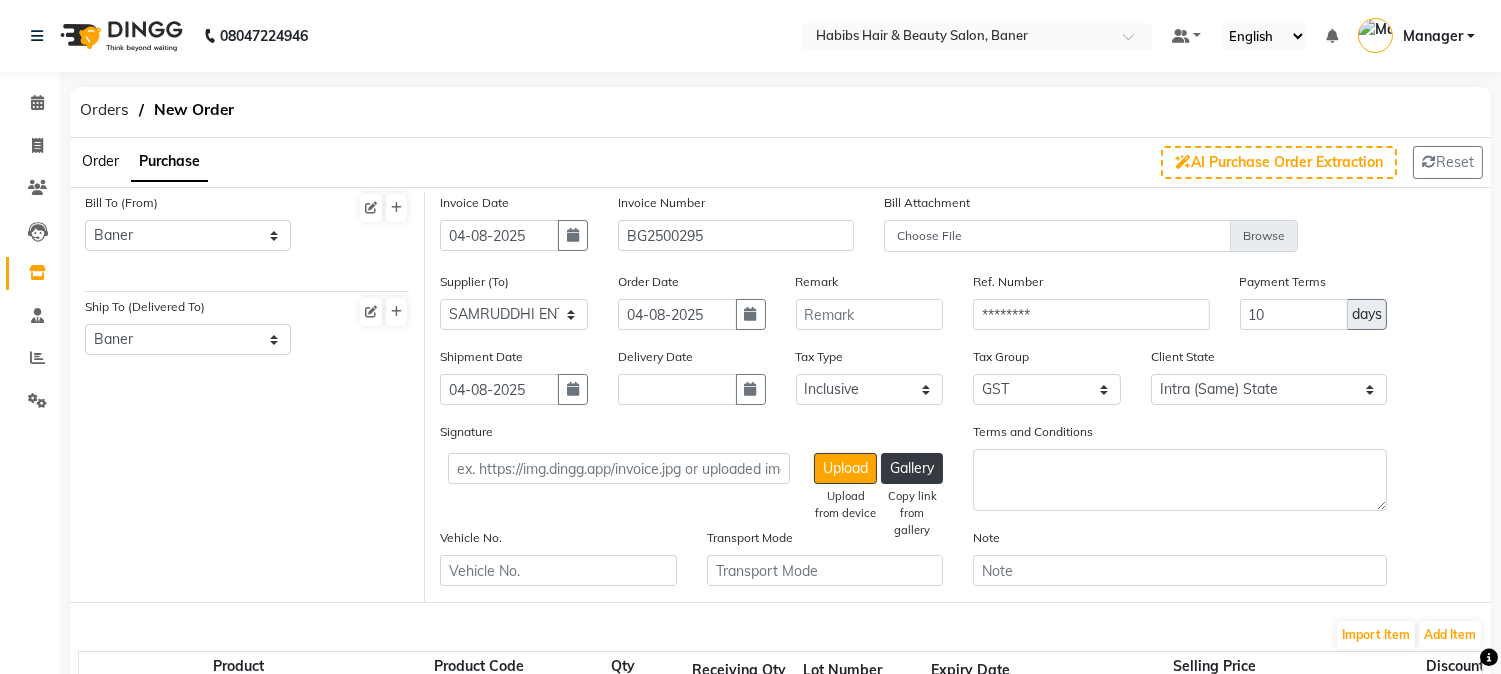 select on "2025" 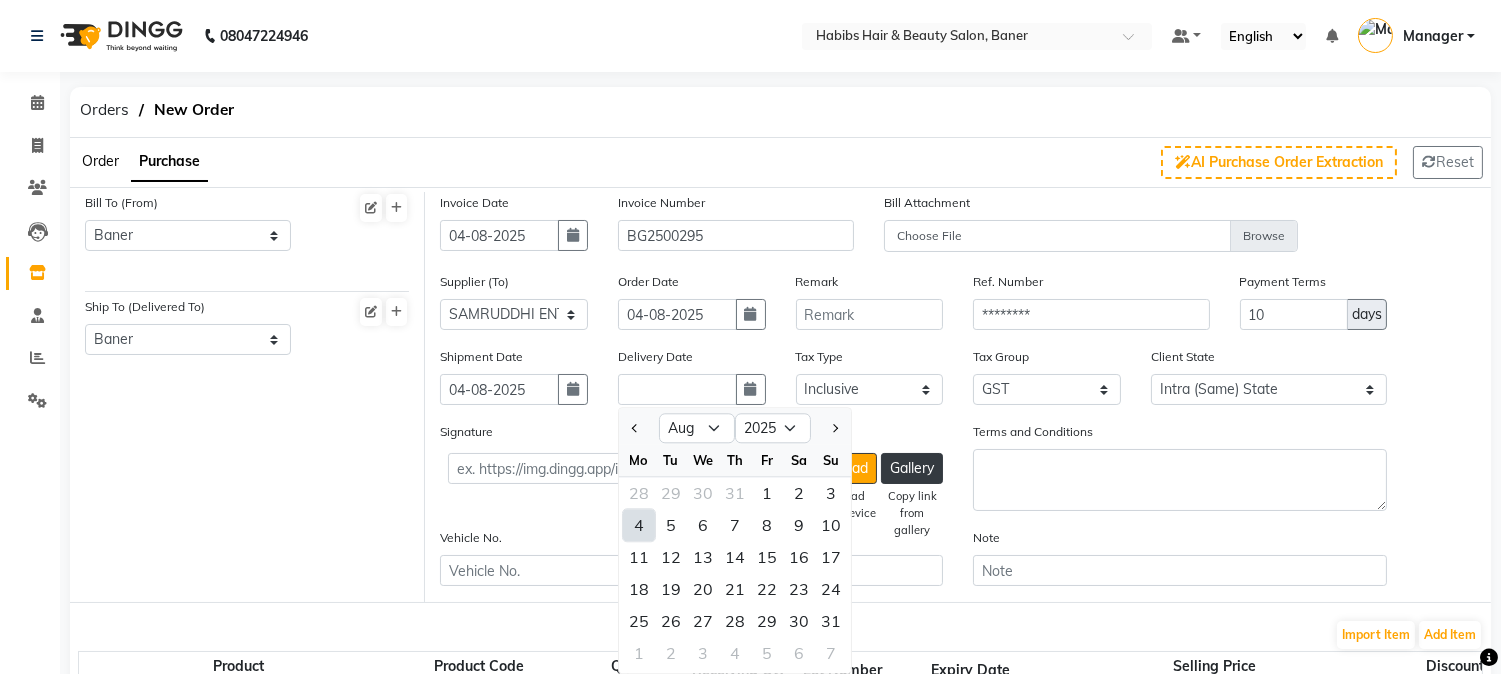 click on "4" 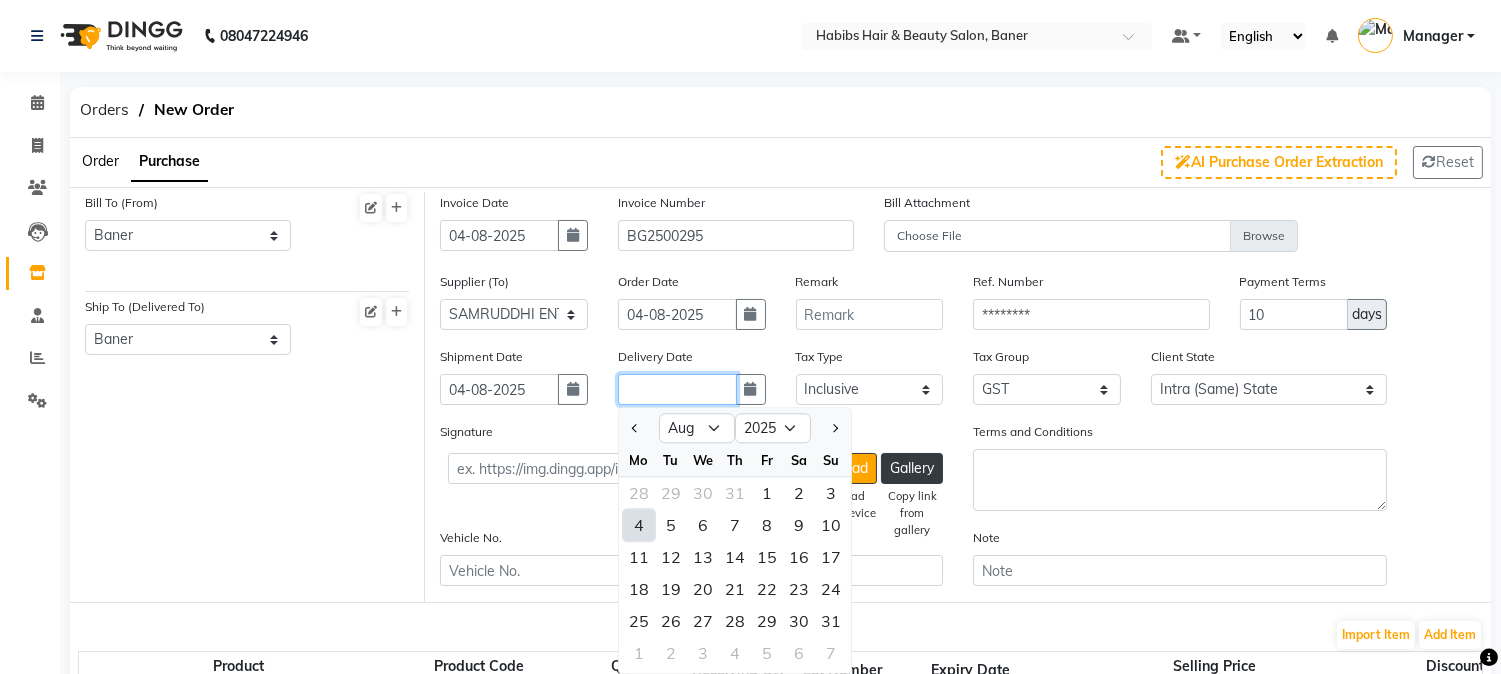 type on "04-08-2025" 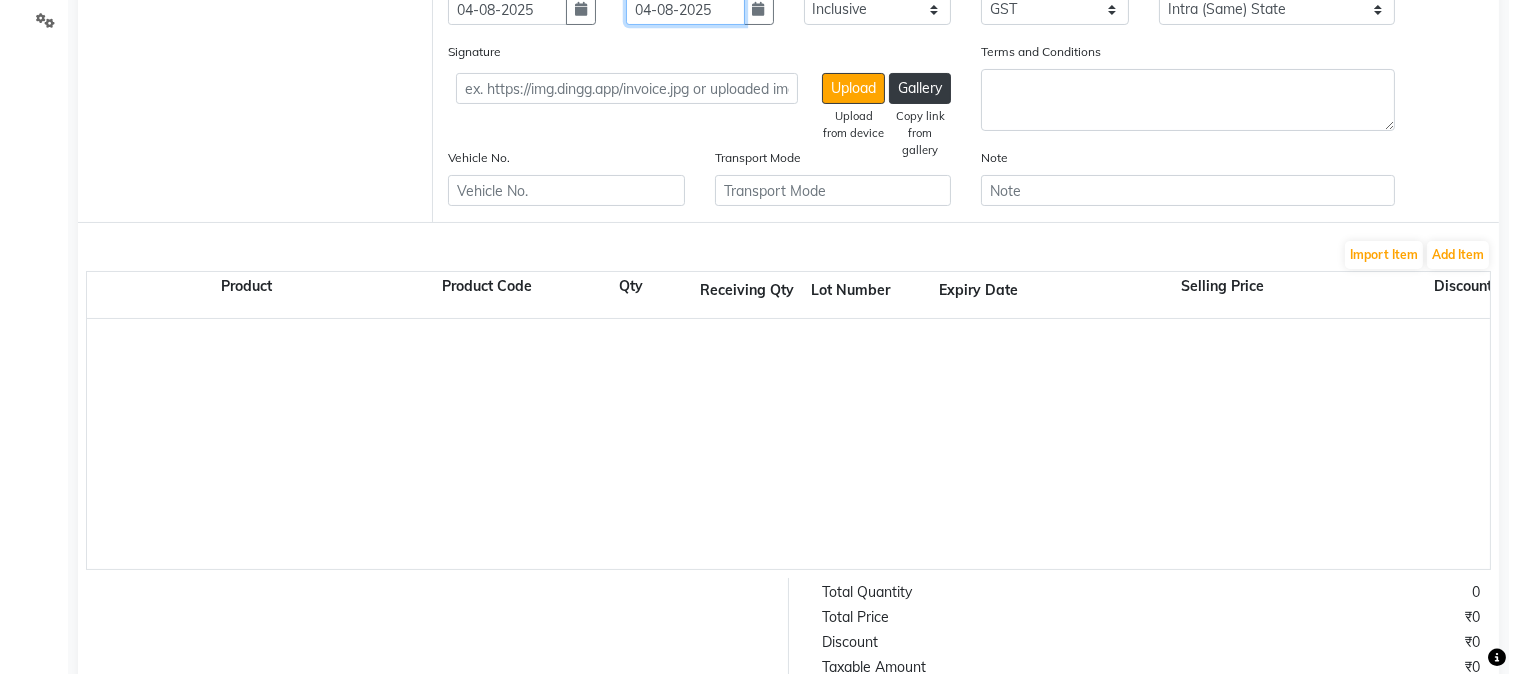 scroll, scrollTop: 333, scrollLeft: 0, axis: vertical 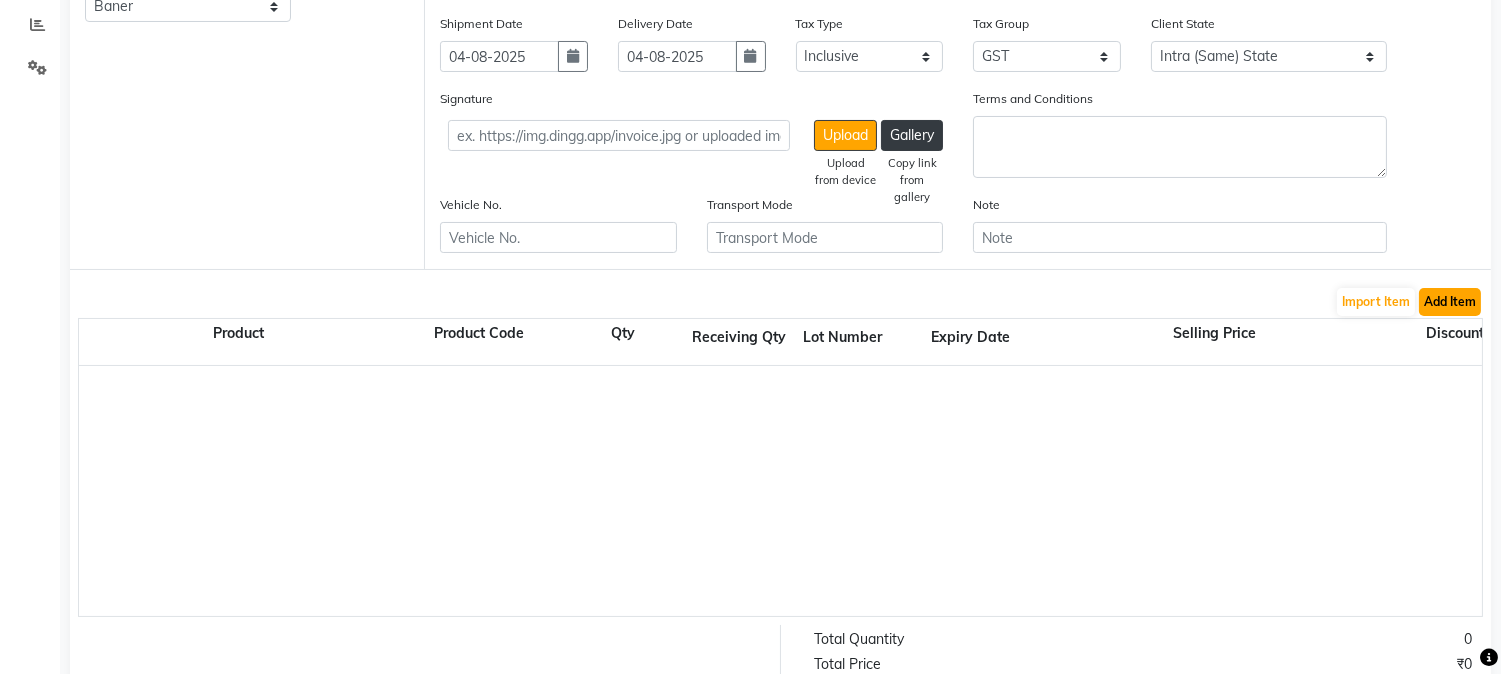 click on "Add Item" 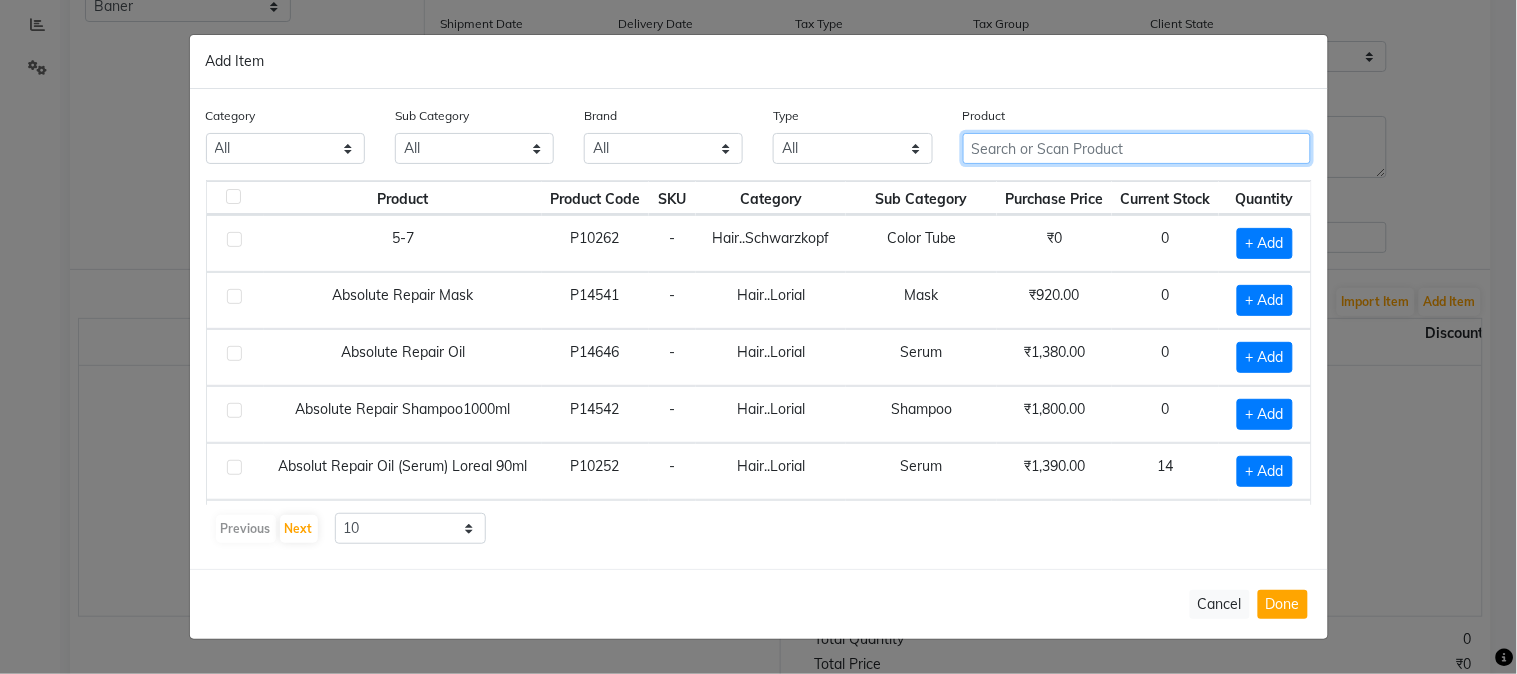 click 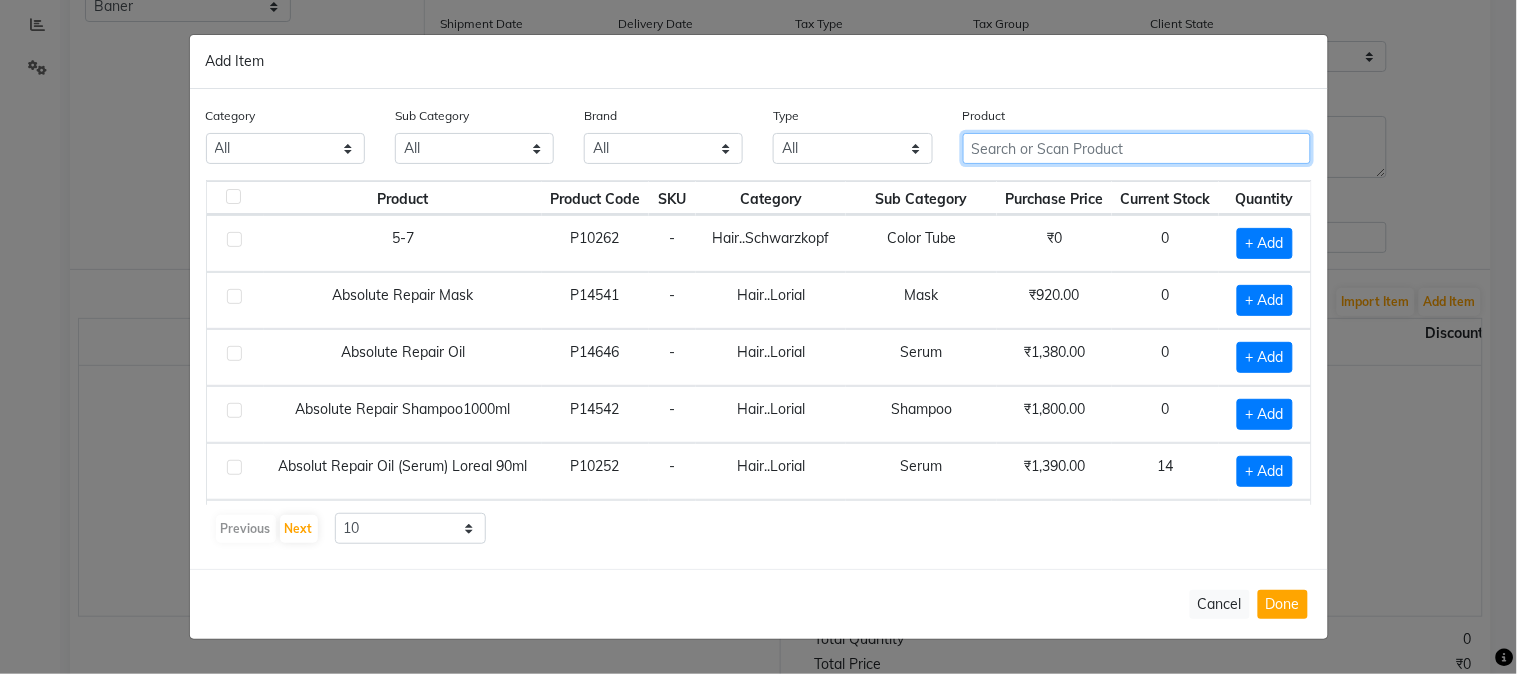 click 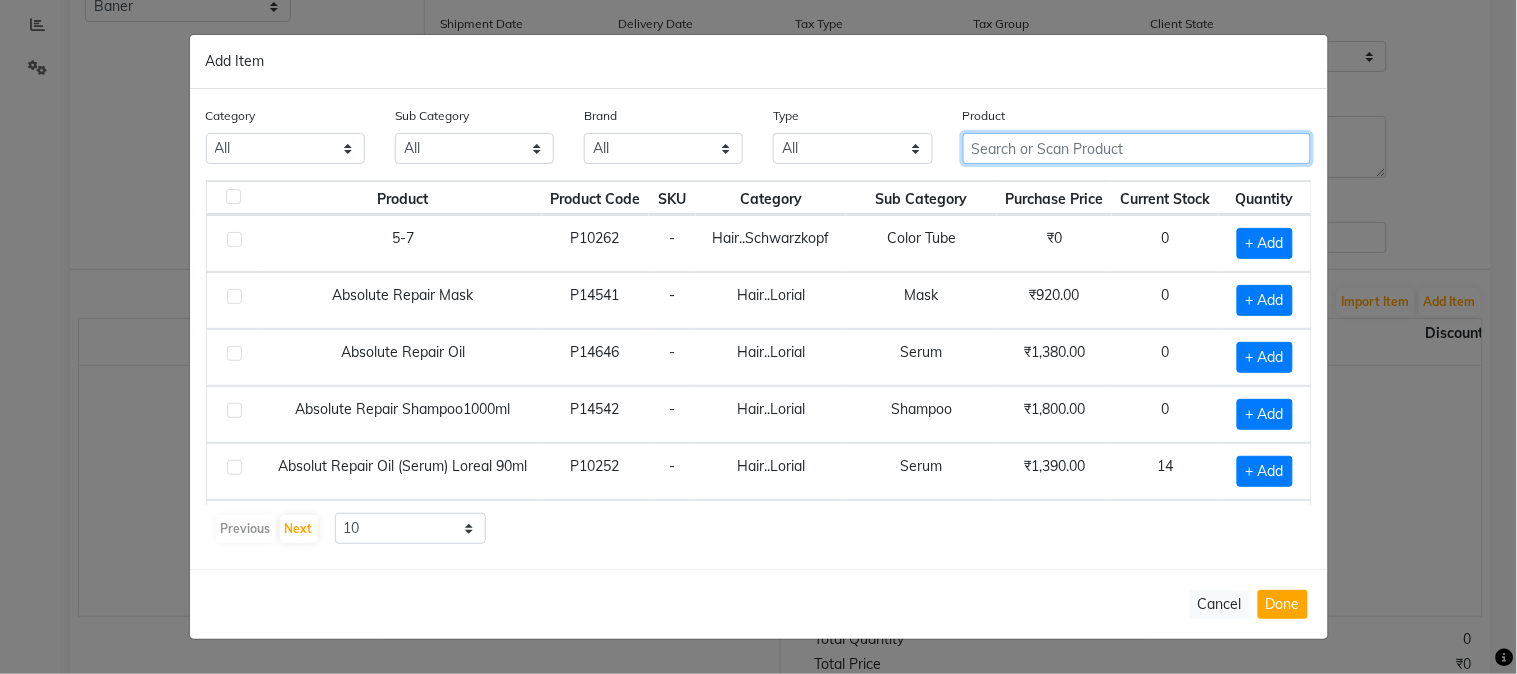click 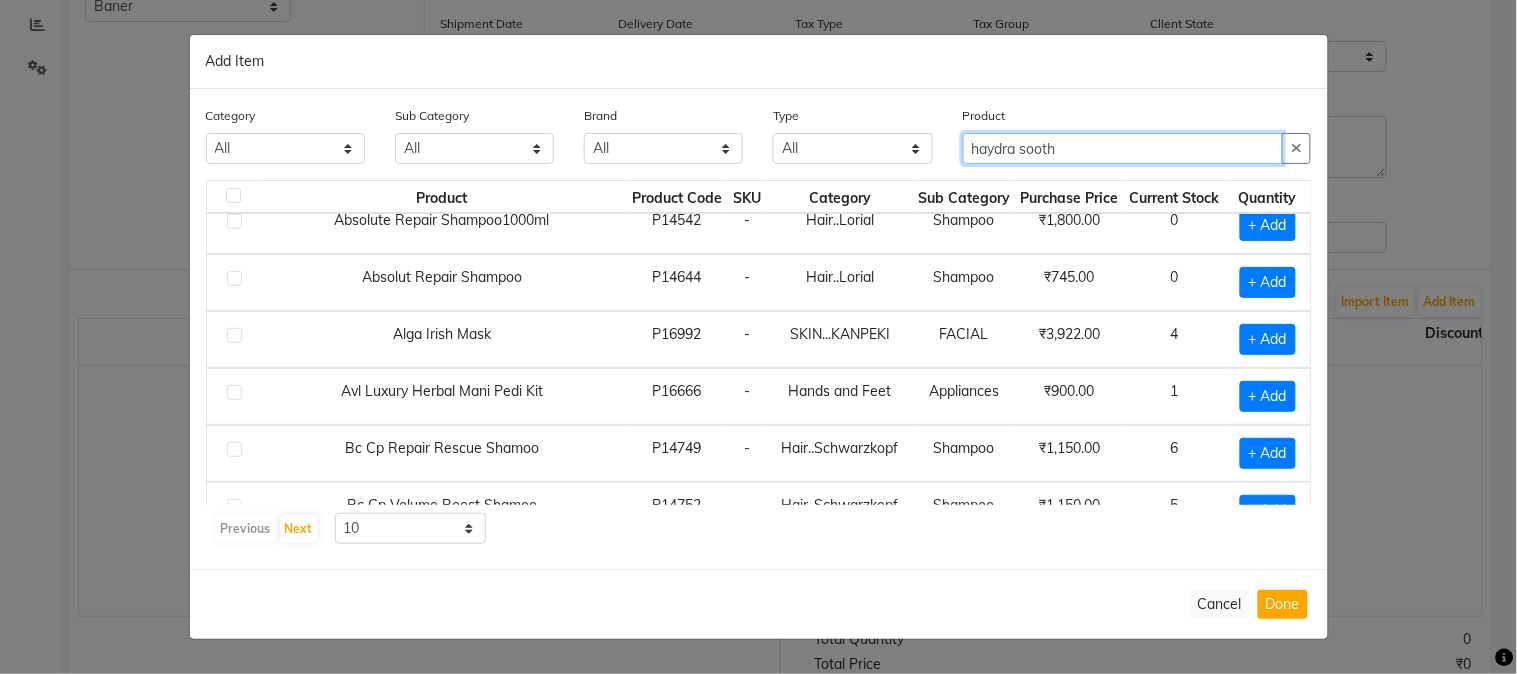 scroll, scrollTop: 0, scrollLeft: 0, axis: both 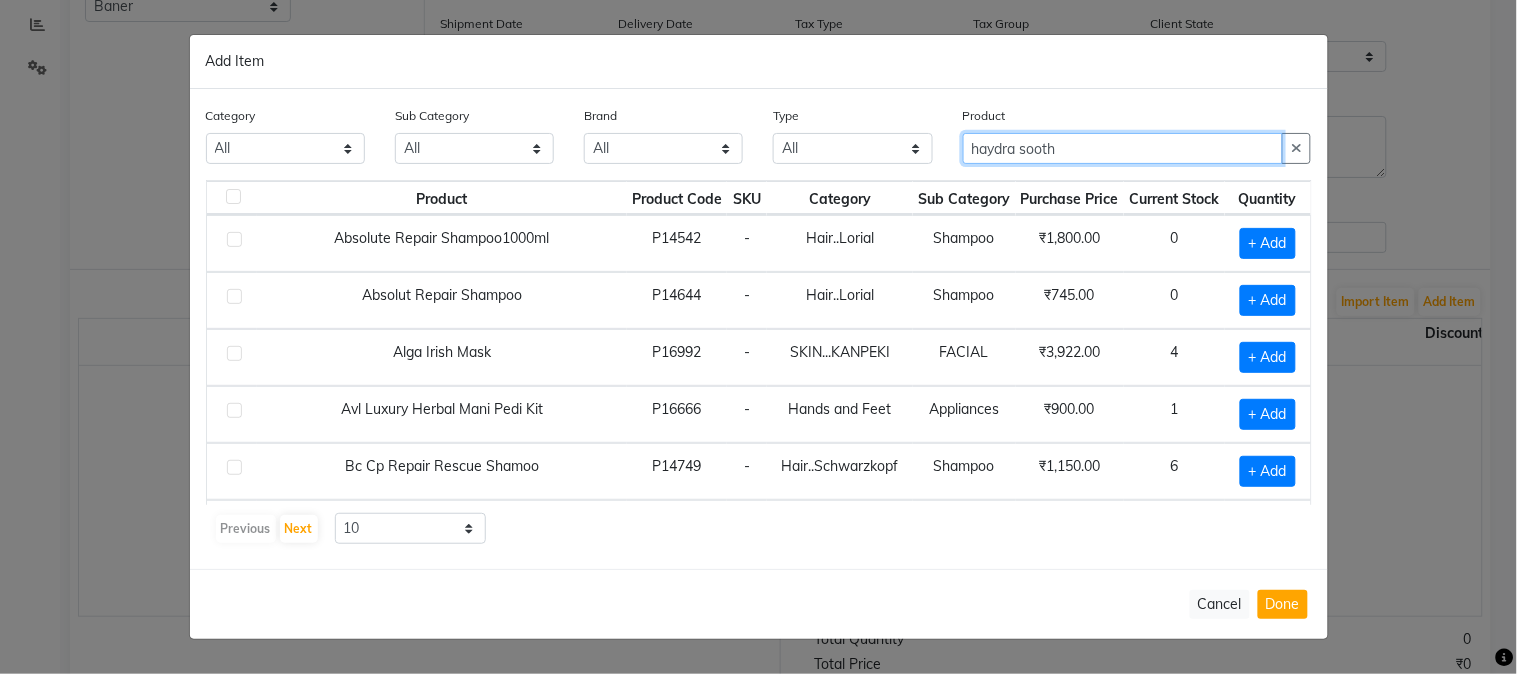 drag, startPoint x: 1085, startPoint y: 148, endPoint x: 614, endPoint y: 207, distance: 474.68094 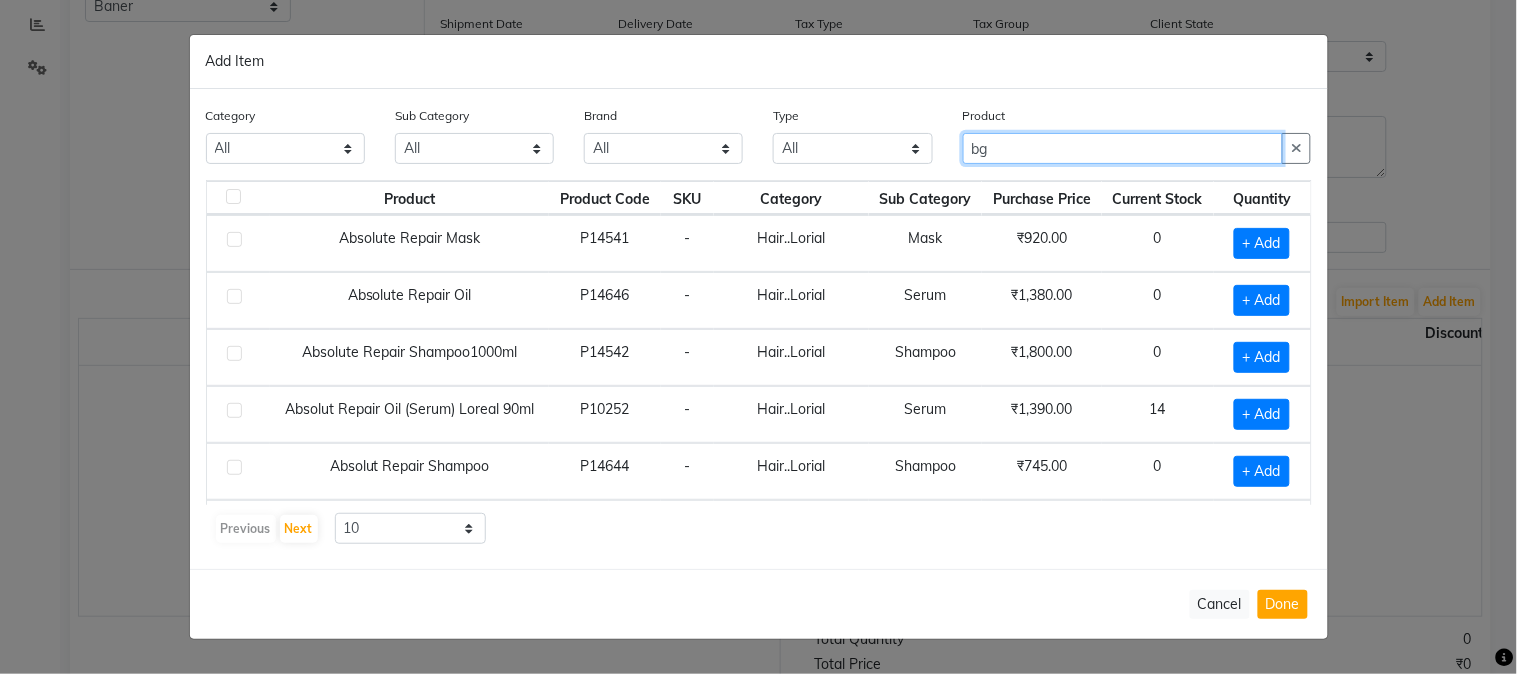 type on "b" 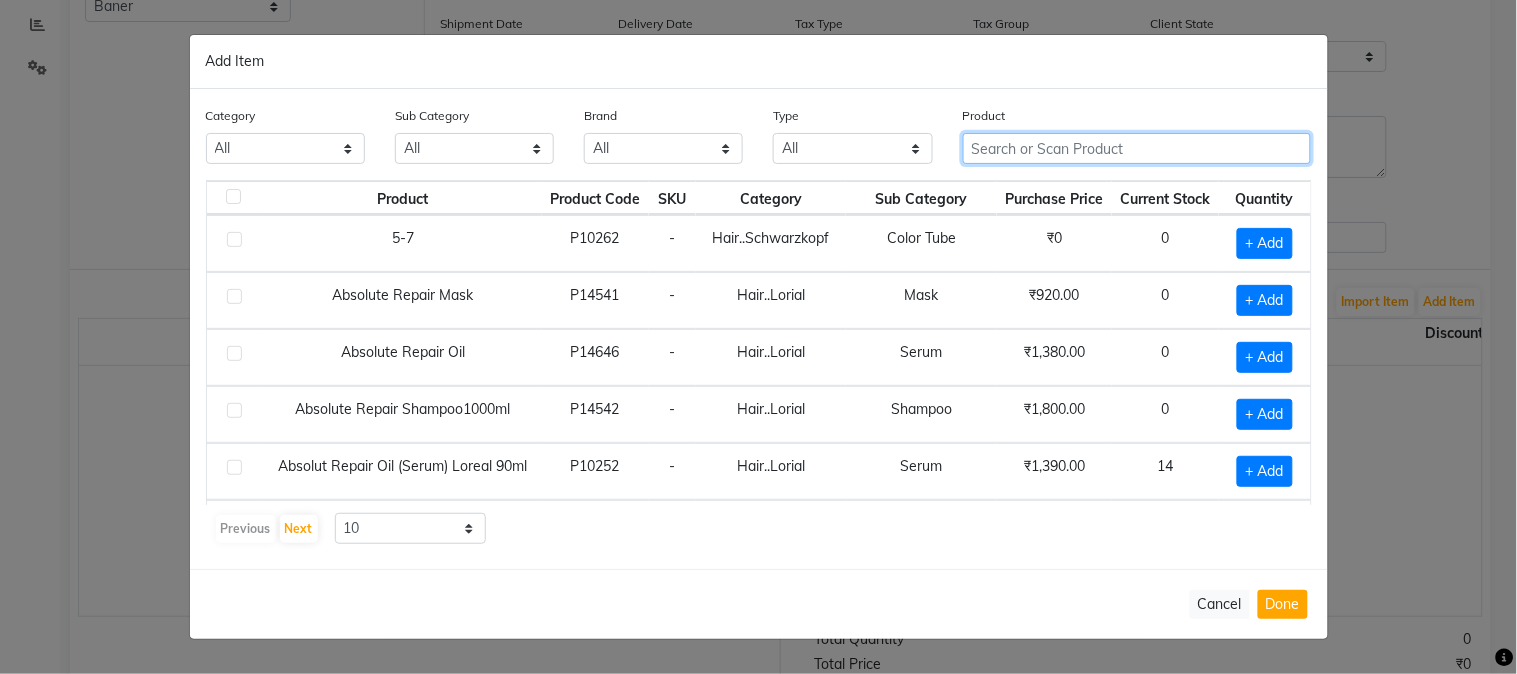 click 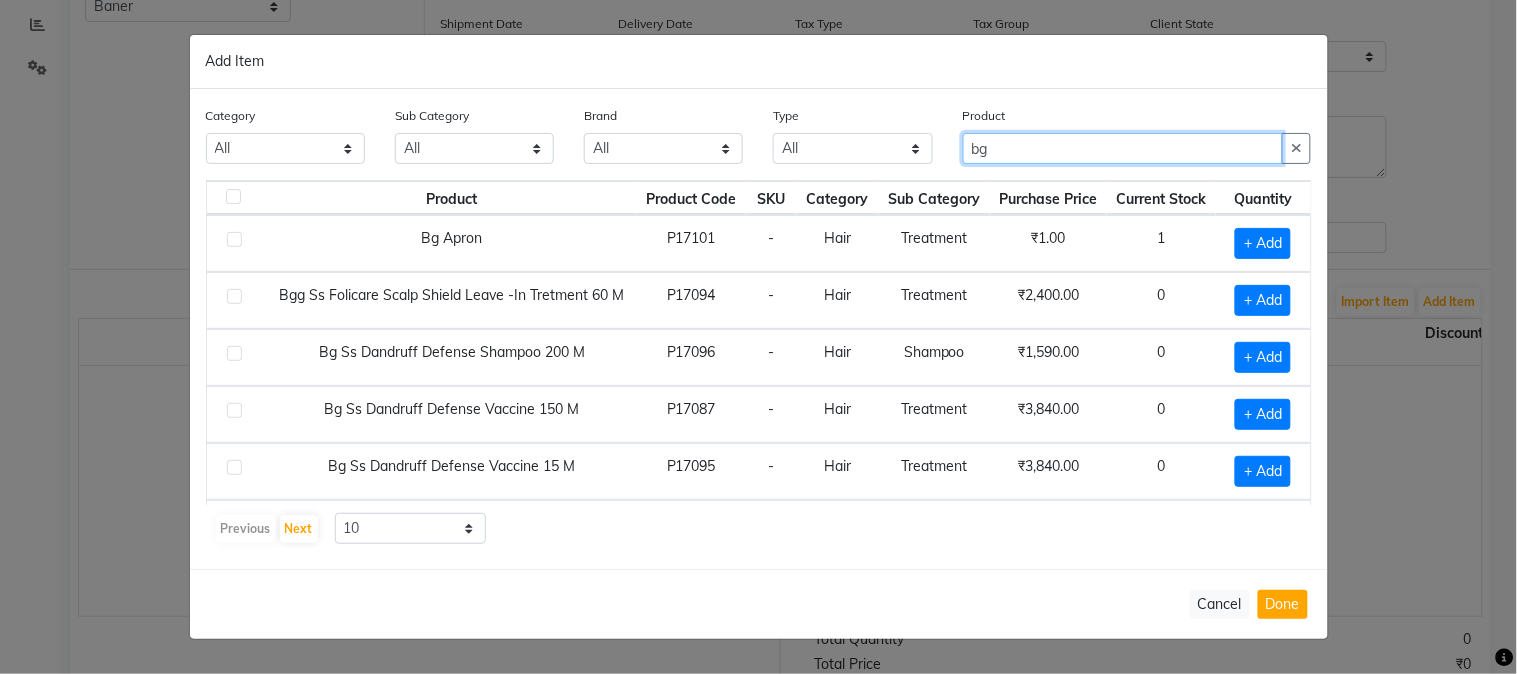 type on "bg" 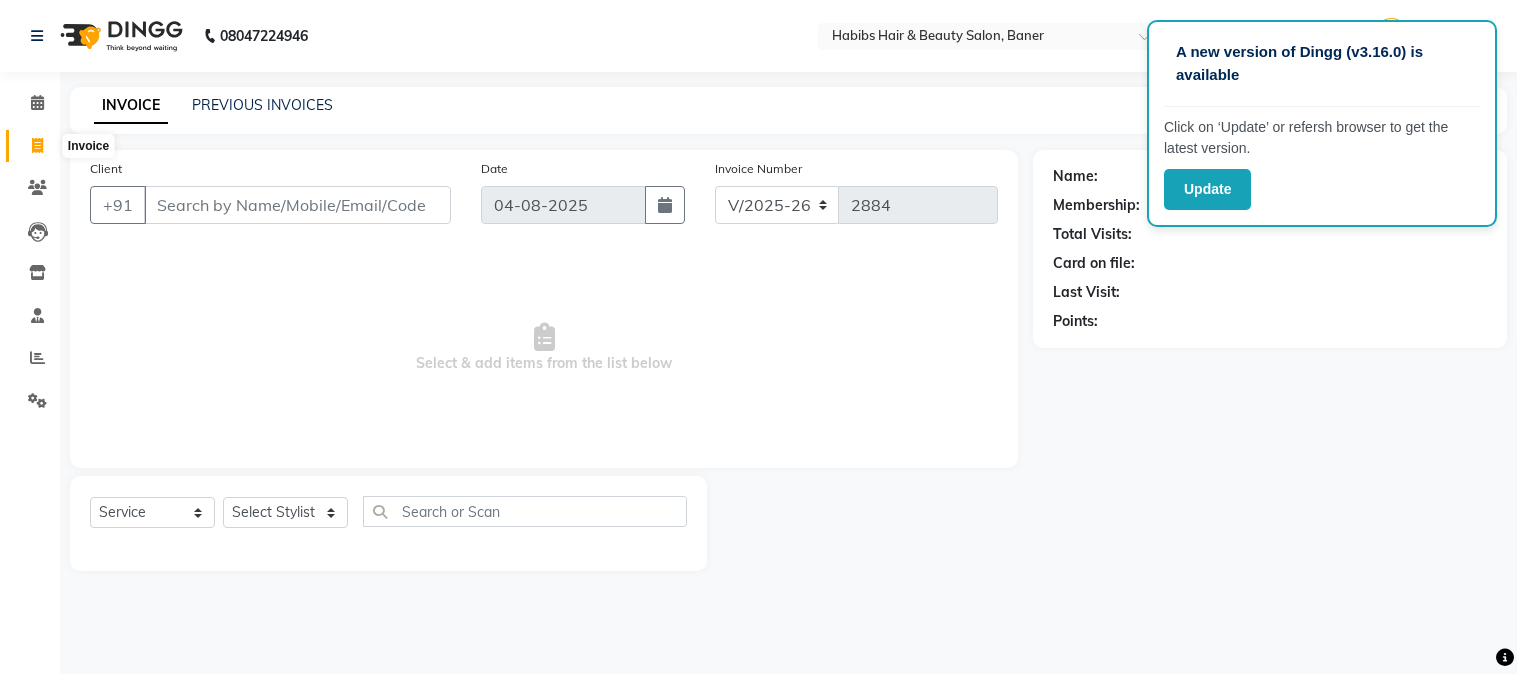 select on "5356" 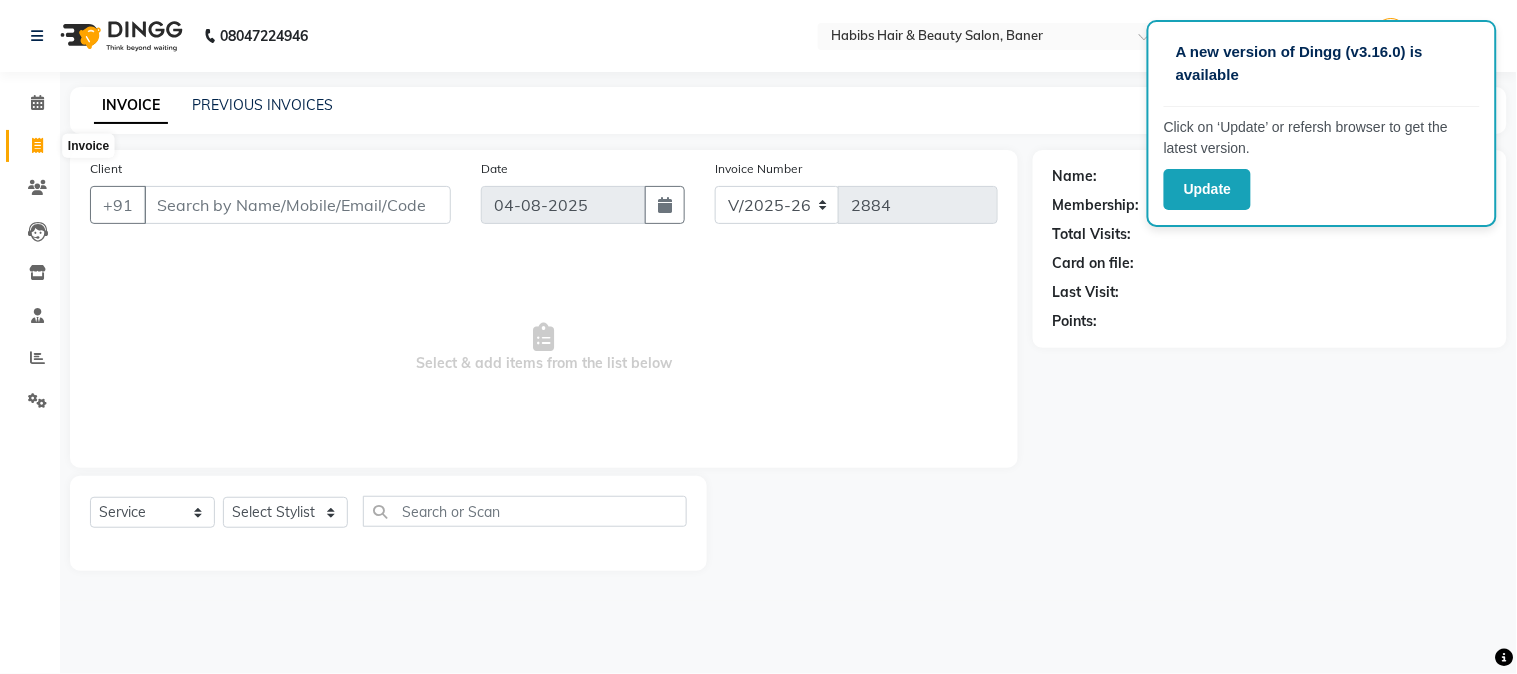 scroll, scrollTop: 0, scrollLeft: 0, axis: both 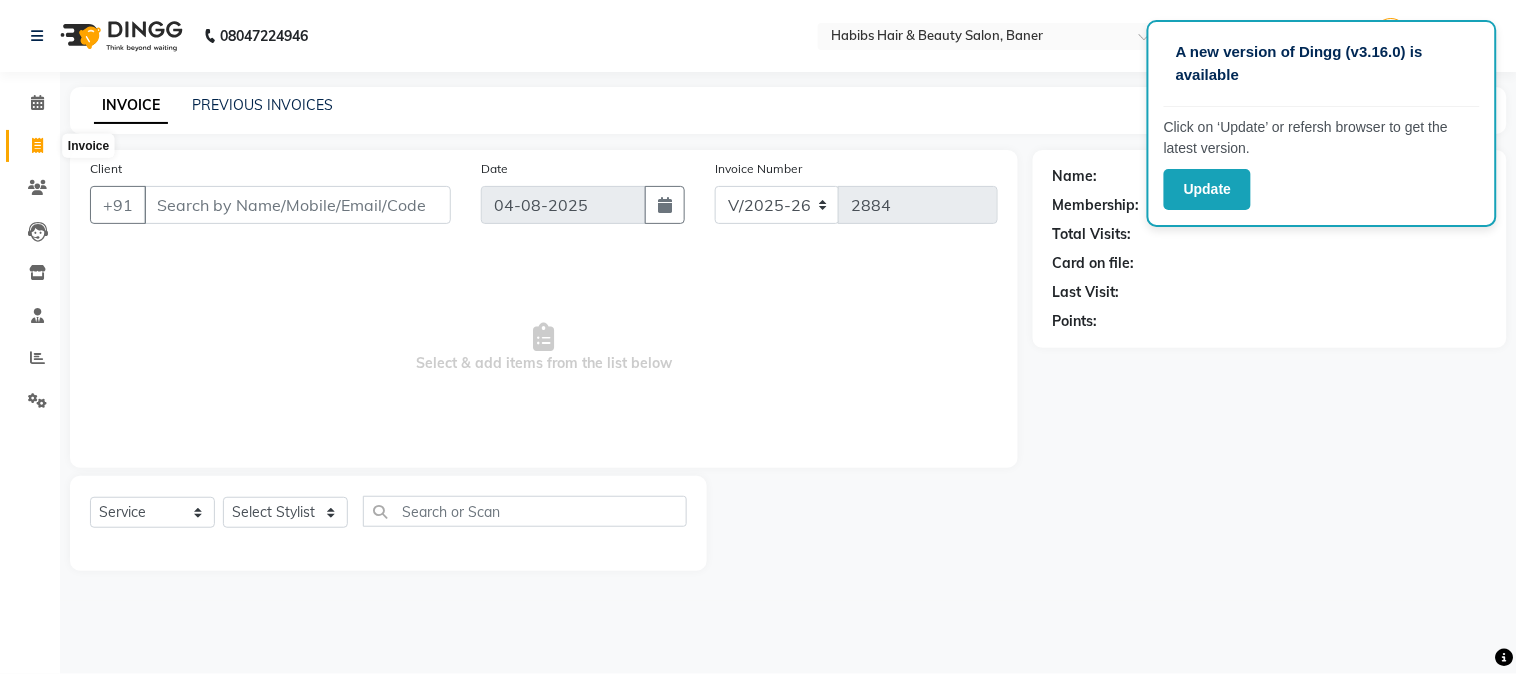 drag, startPoint x: 25, startPoint y: 144, endPoint x: 90, endPoint y: 147, distance: 65.06919 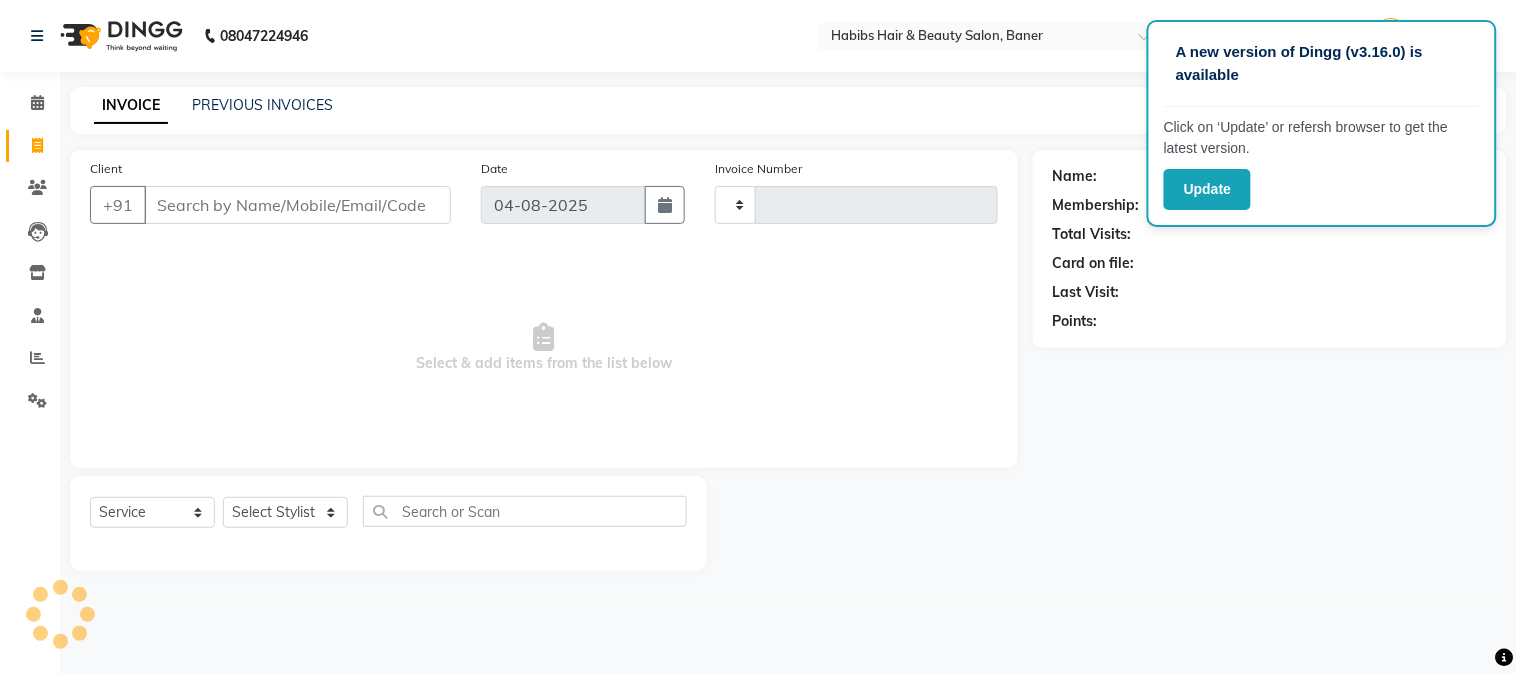 type on "2887" 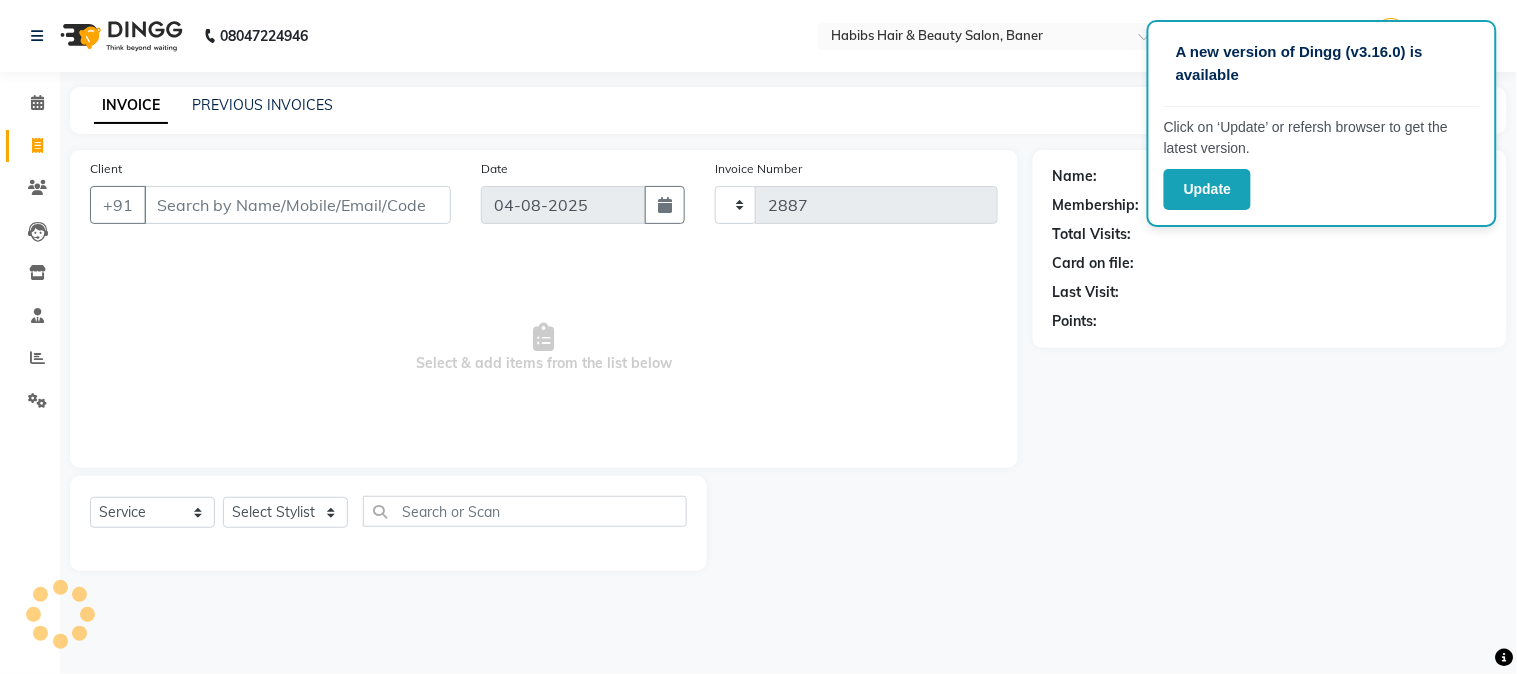 select on "5356" 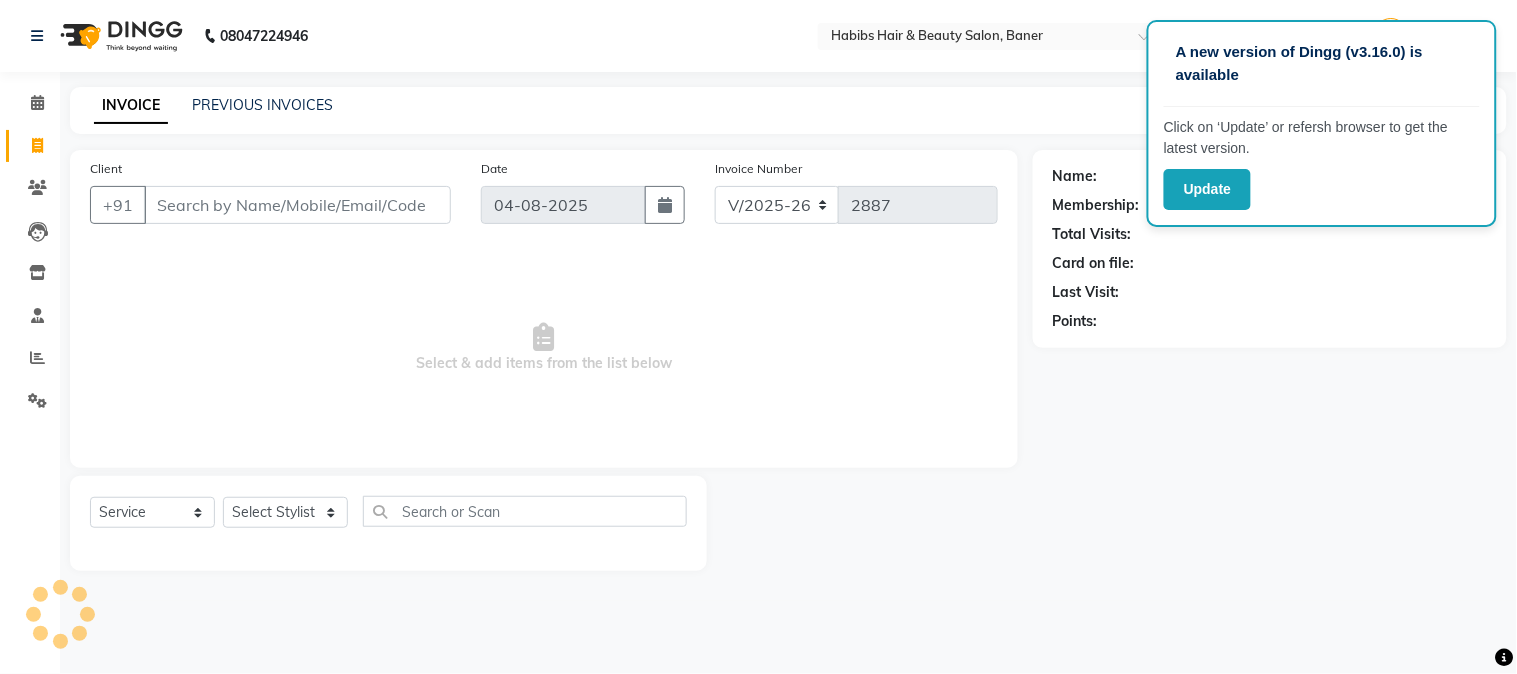click on "Select & add items from the list below" at bounding box center [544, 348] 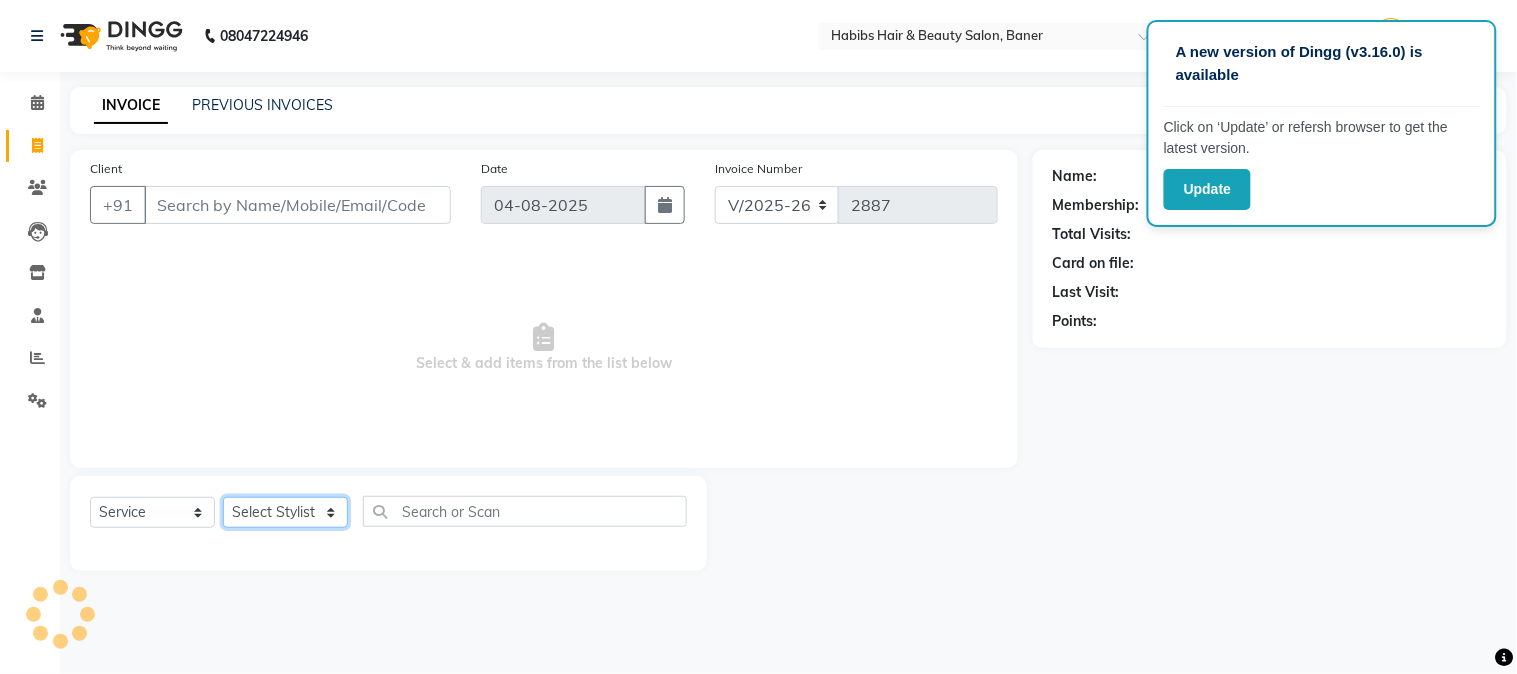 click on "Select Stylist Admin Kiran Mahesh Dalavi  Manager Pooja Singh Pratik Bhad Rahul Ram Swapnali" 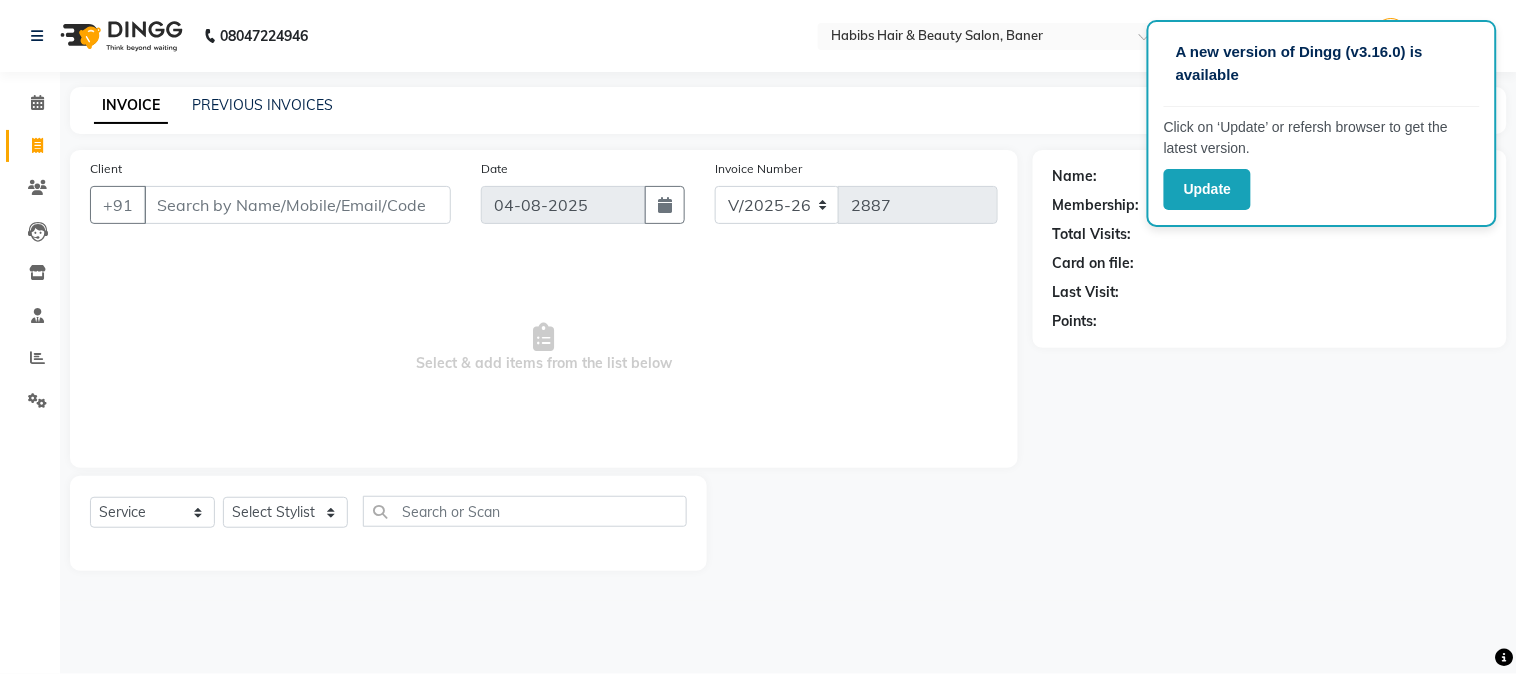 click on "Select & add items from the list below" at bounding box center (544, 348) 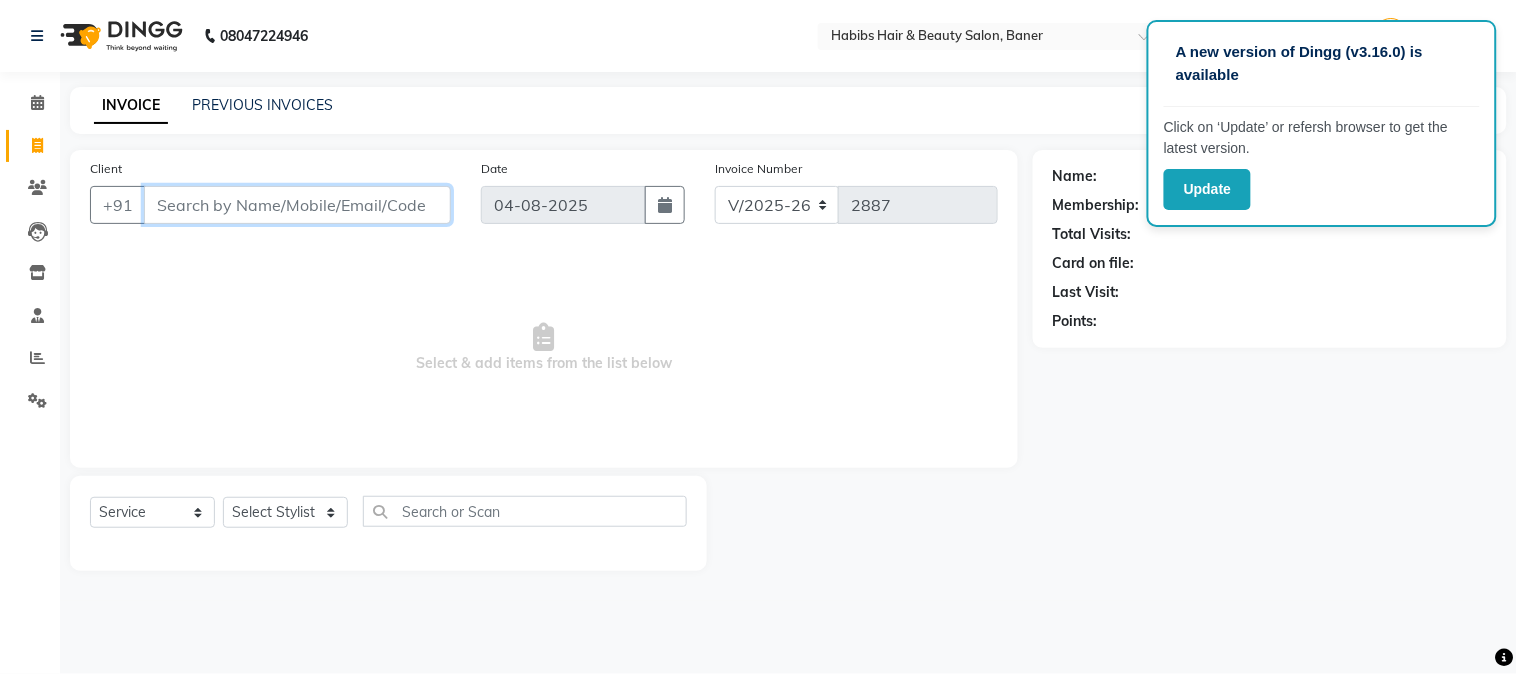 click on "Client" at bounding box center (297, 205) 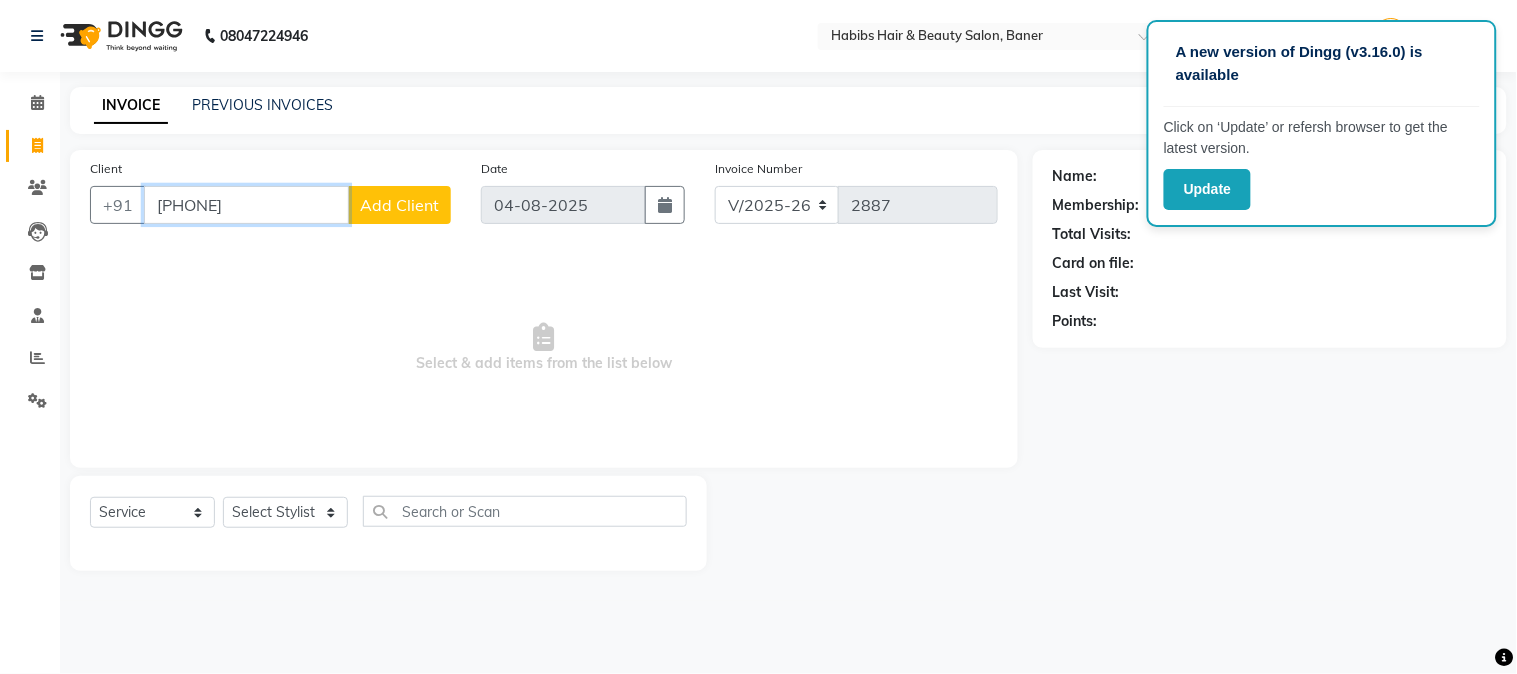 type on "8208573753" 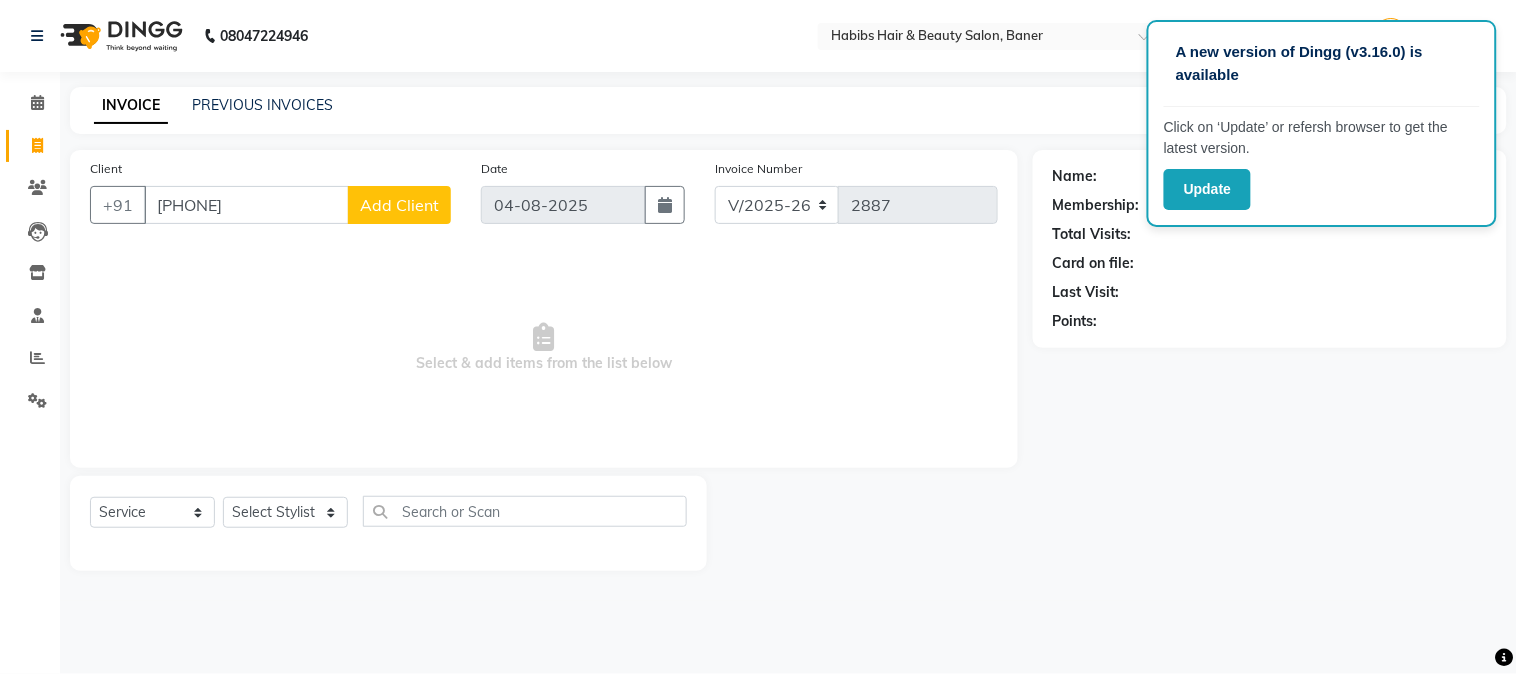 click on "Add Client" 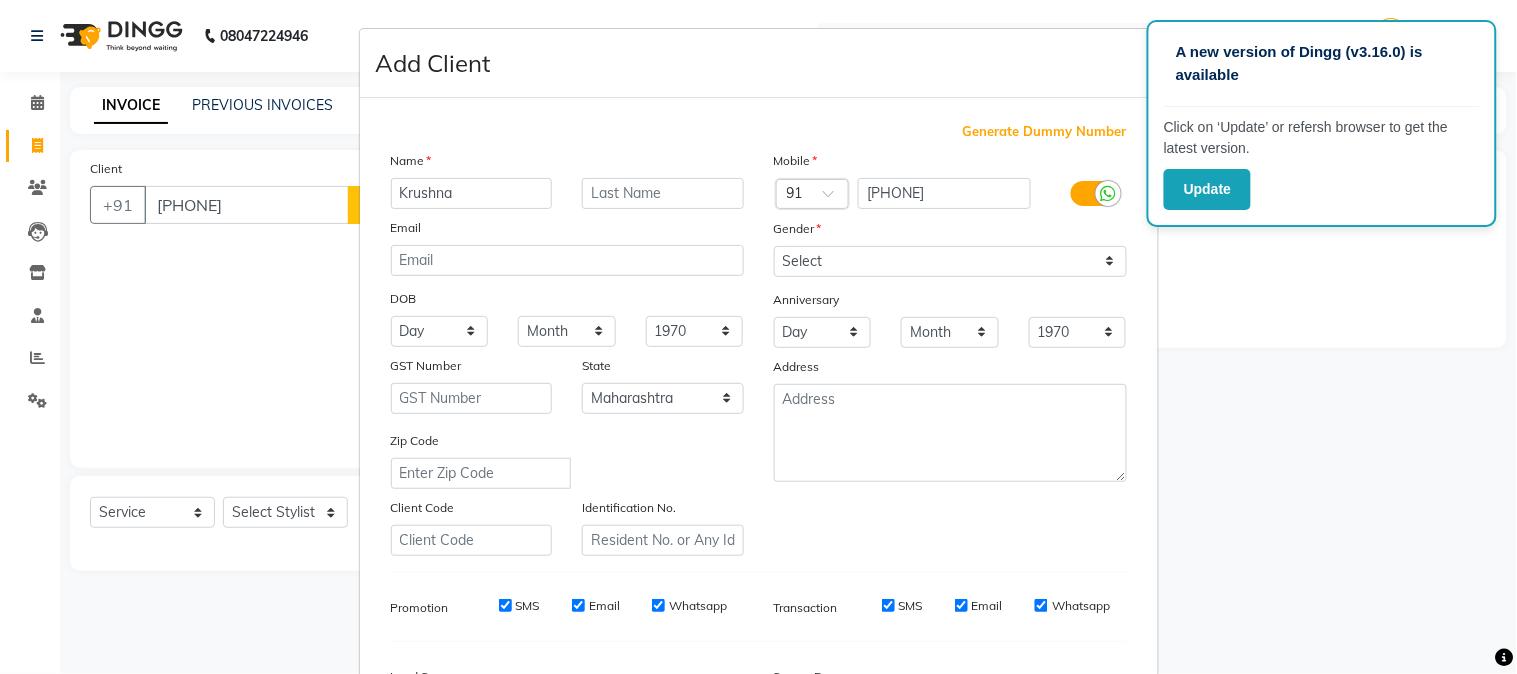 type on "Krushna" 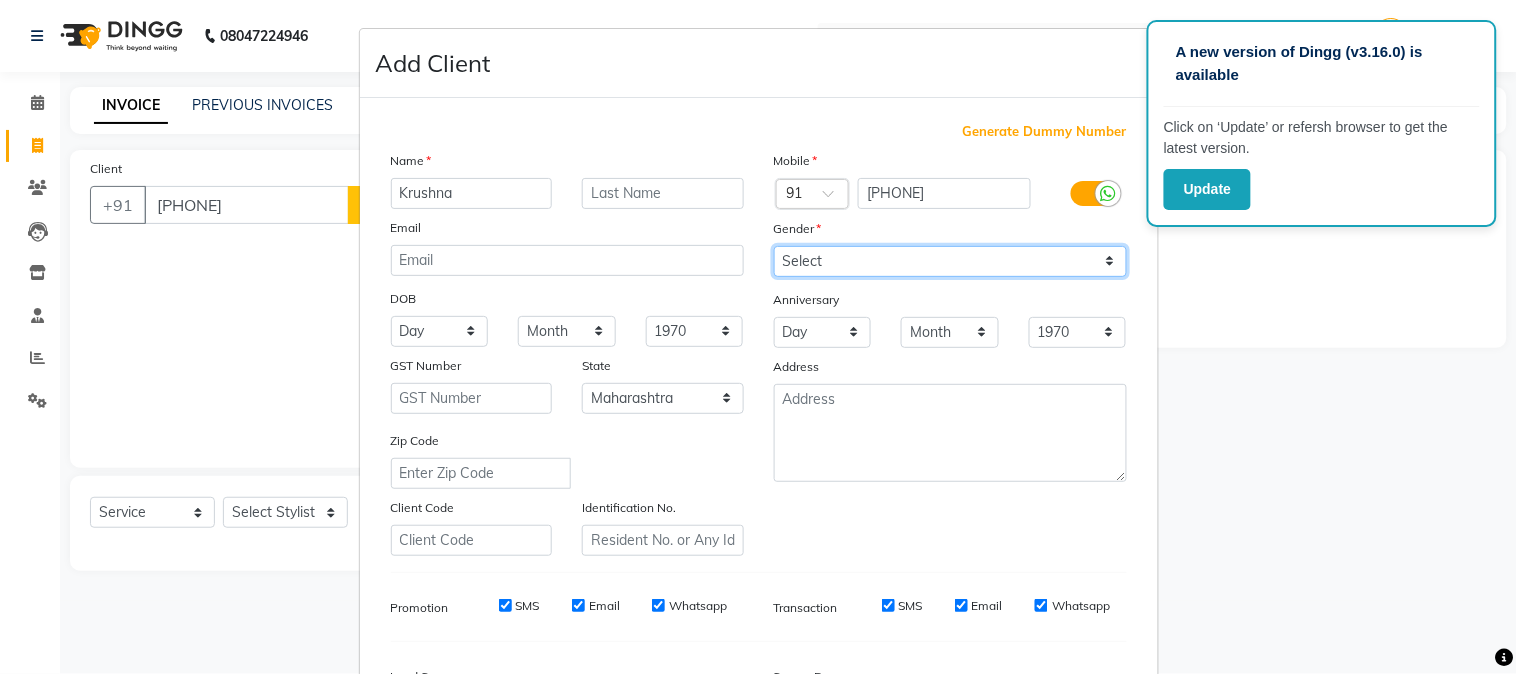click on "Select Male Female Other Prefer Not To Say" at bounding box center [950, 261] 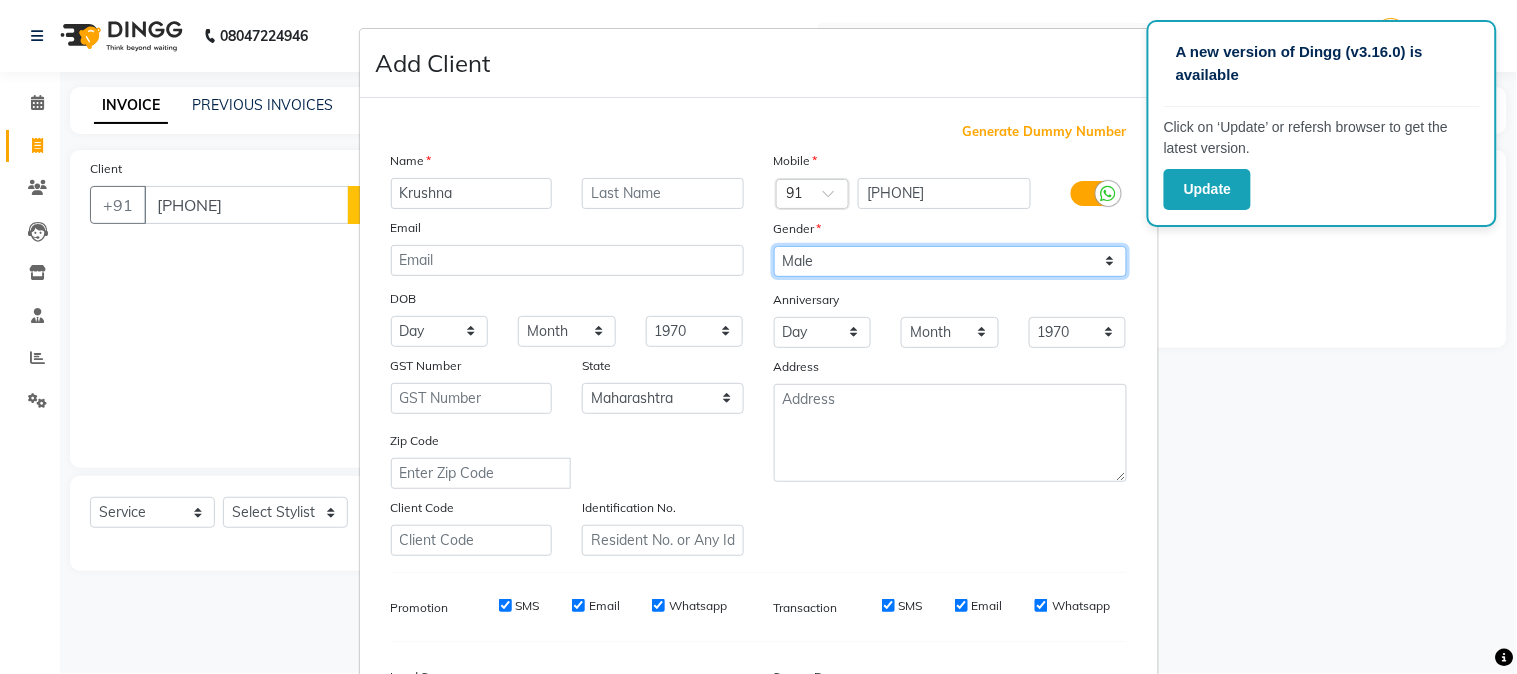 click on "Select Male Female Other Prefer Not To Say" at bounding box center [950, 261] 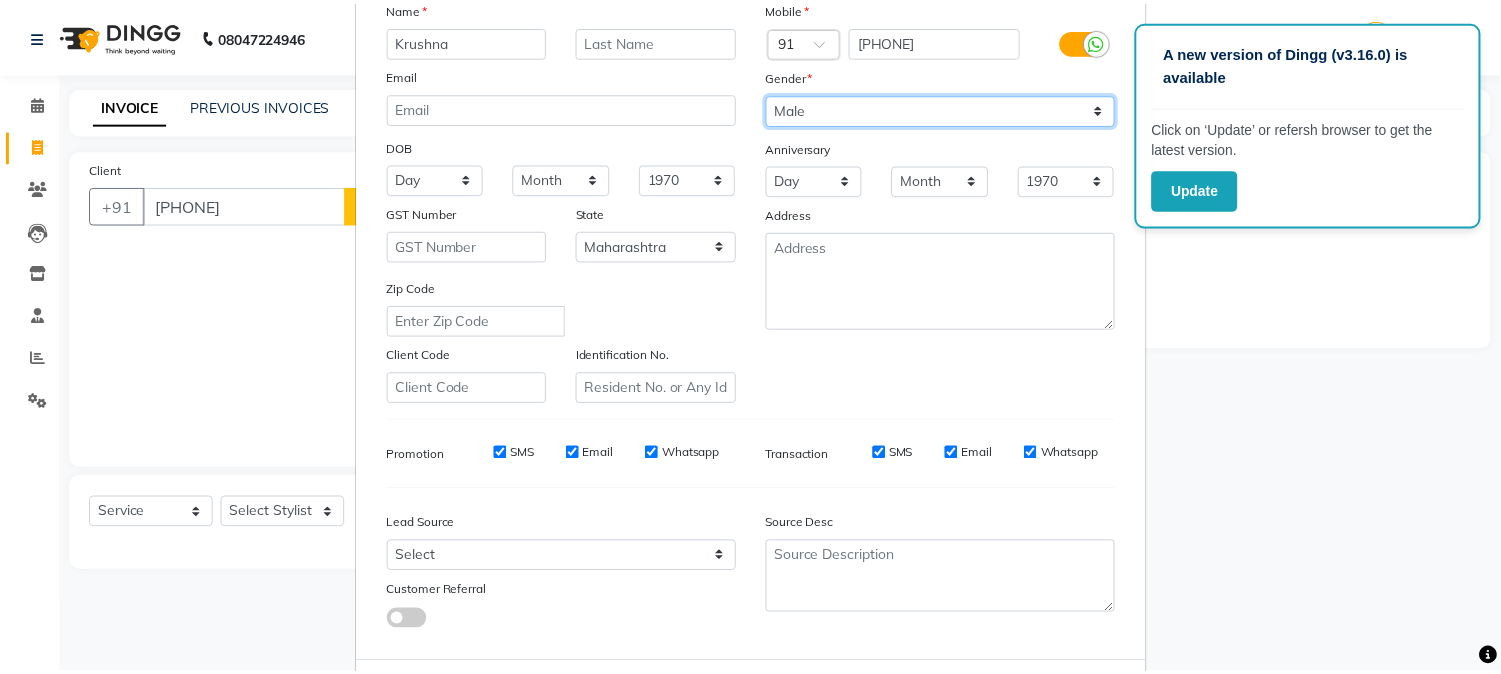 scroll, scrollTop: 250, scrollLeft: 0, axis: vertical 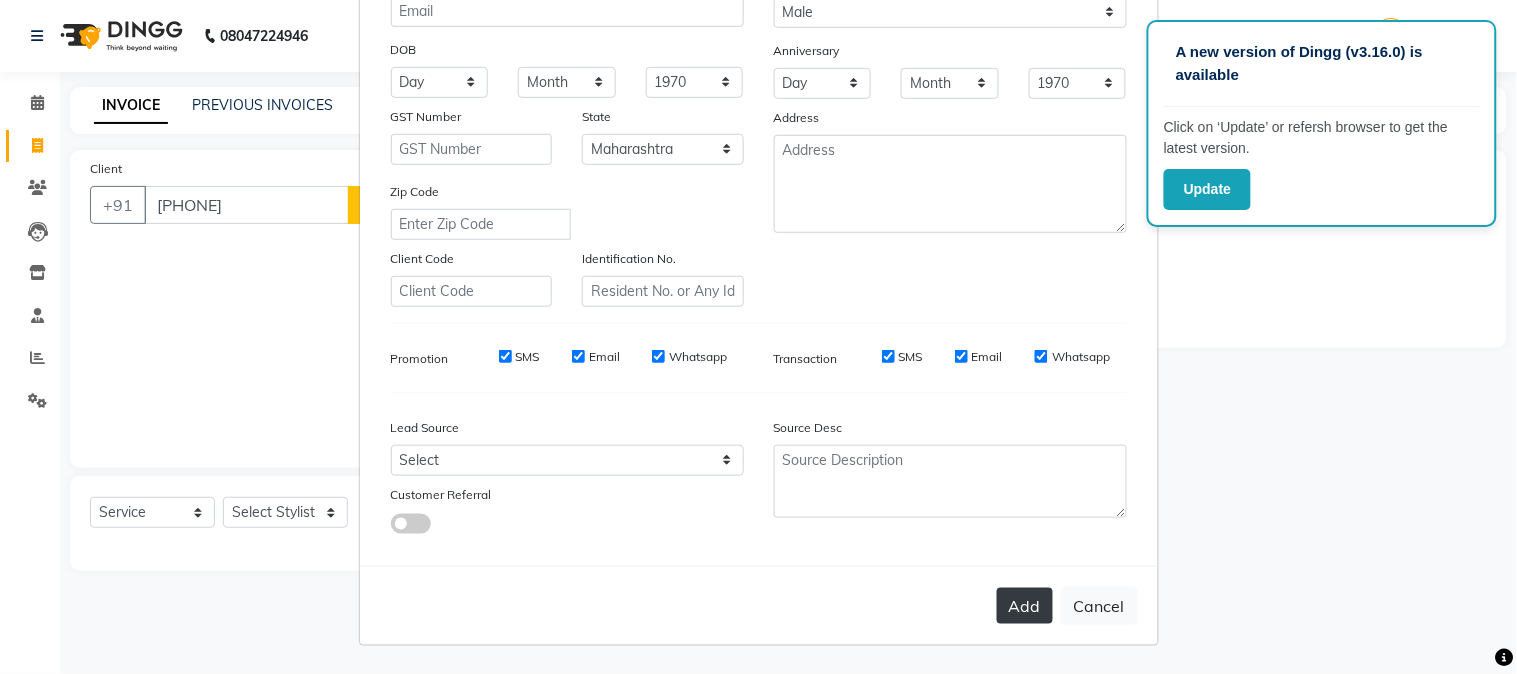 click on "Add" at bounding box center (1025, 606) 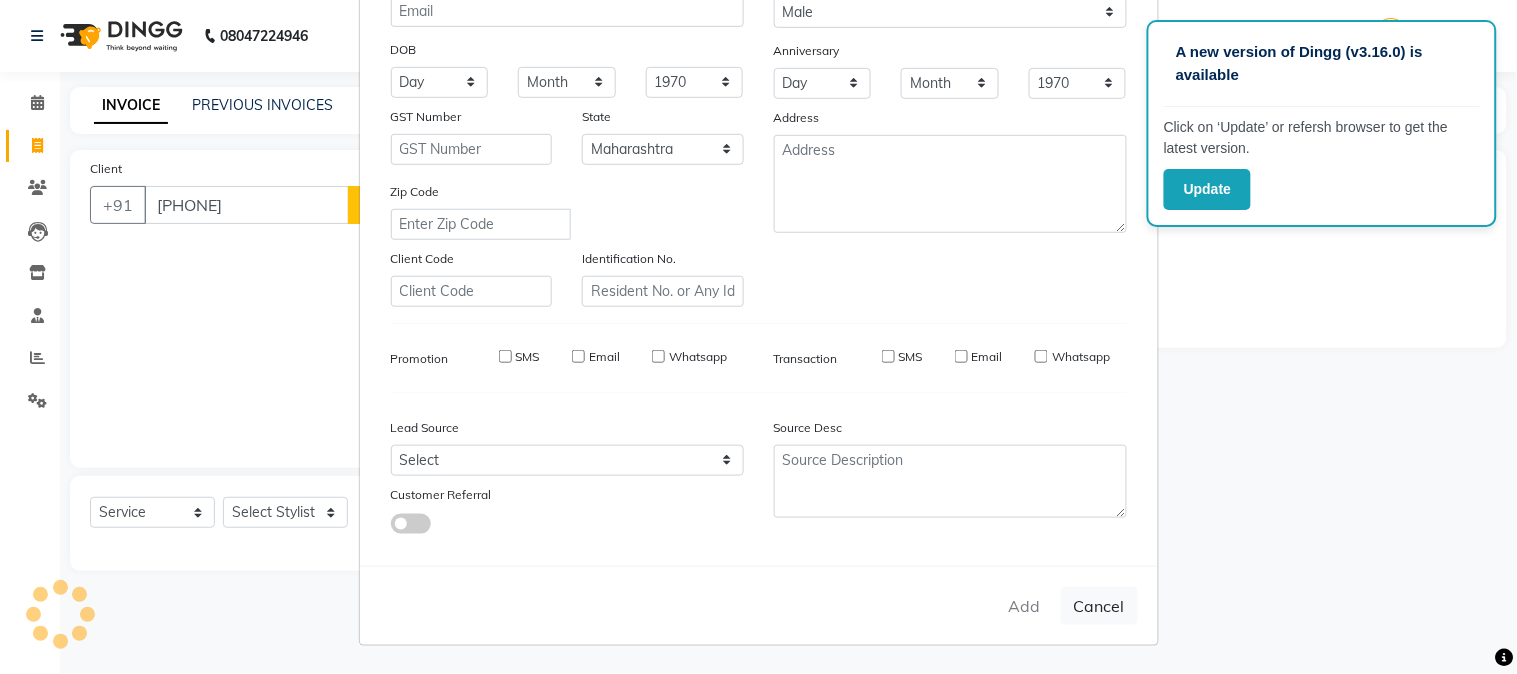type on "82******53" 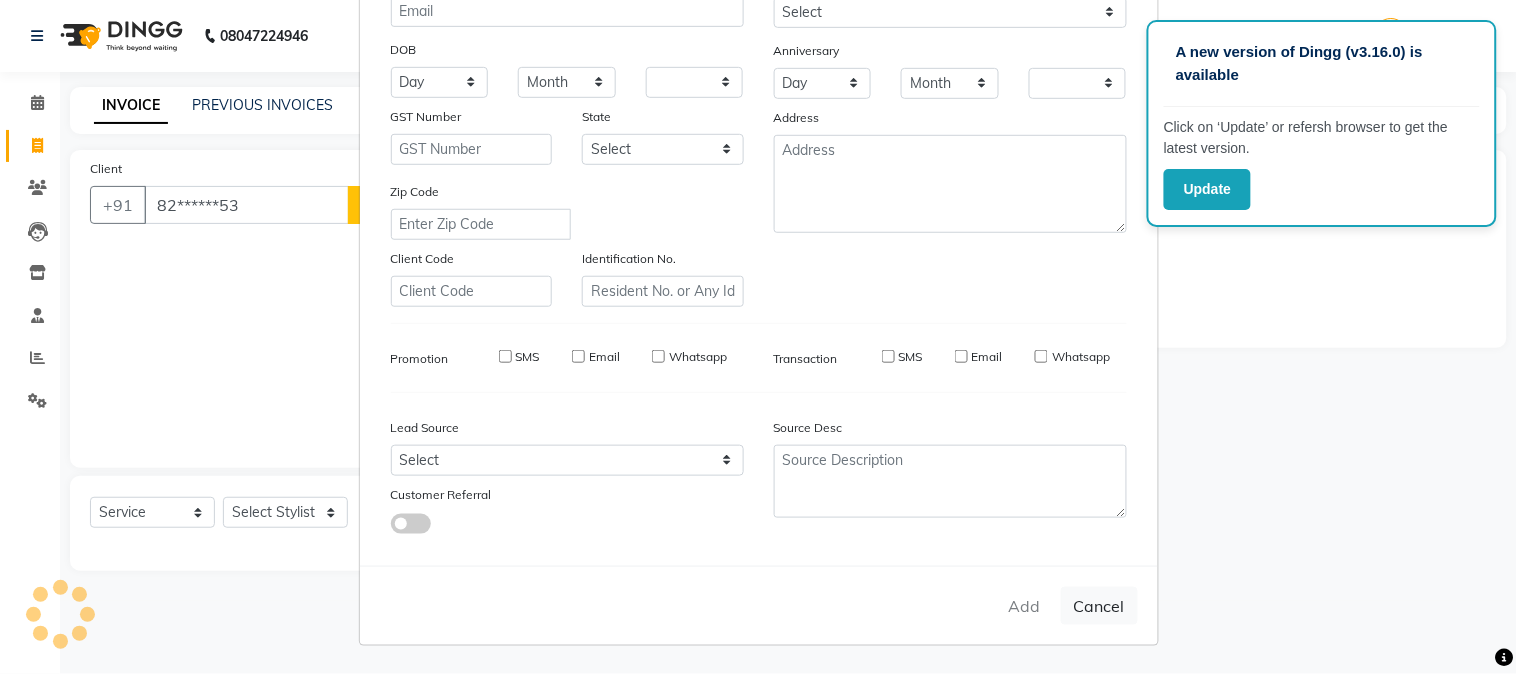 select on "1: Object" 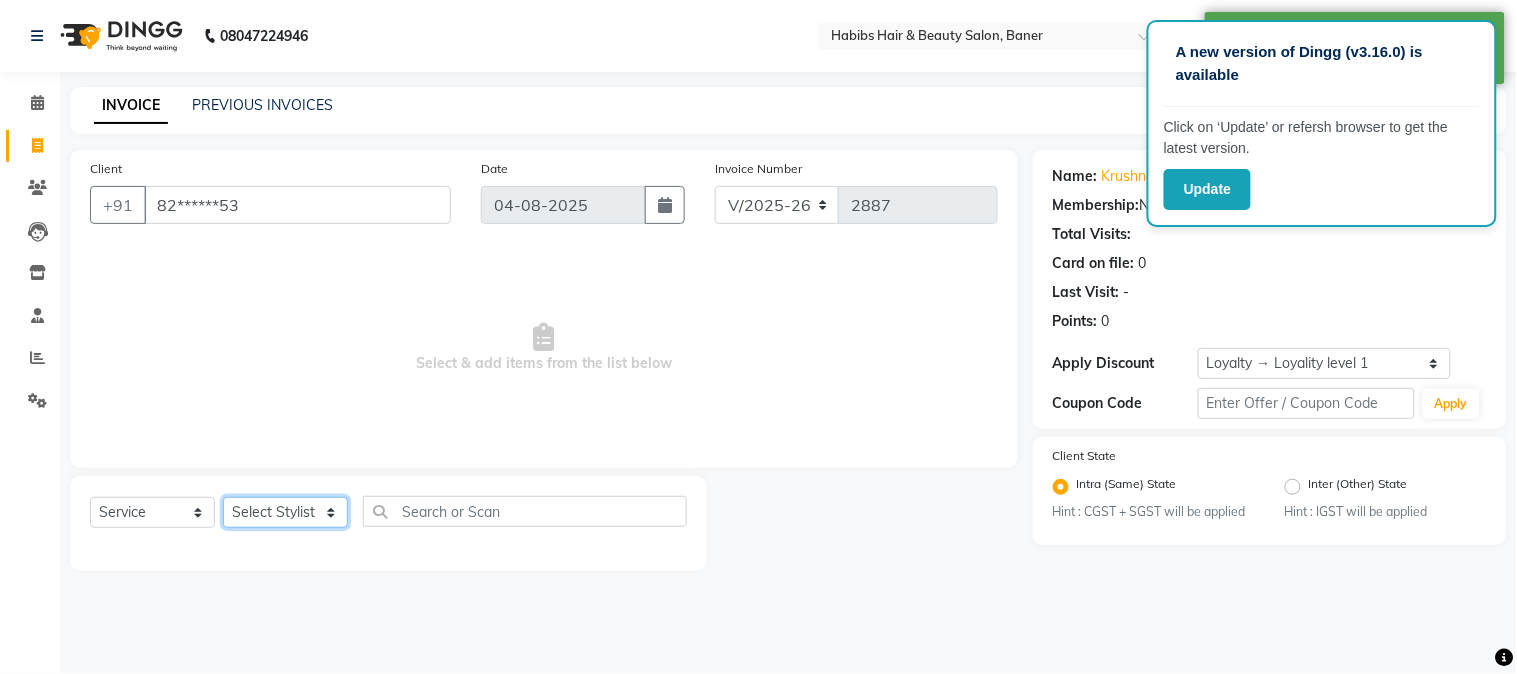 click on "Select Stylist Admin Kiran Mahesh Dalavi  Manager Pooja Singh Pratik Bhad Rahul Ram Swapnali" 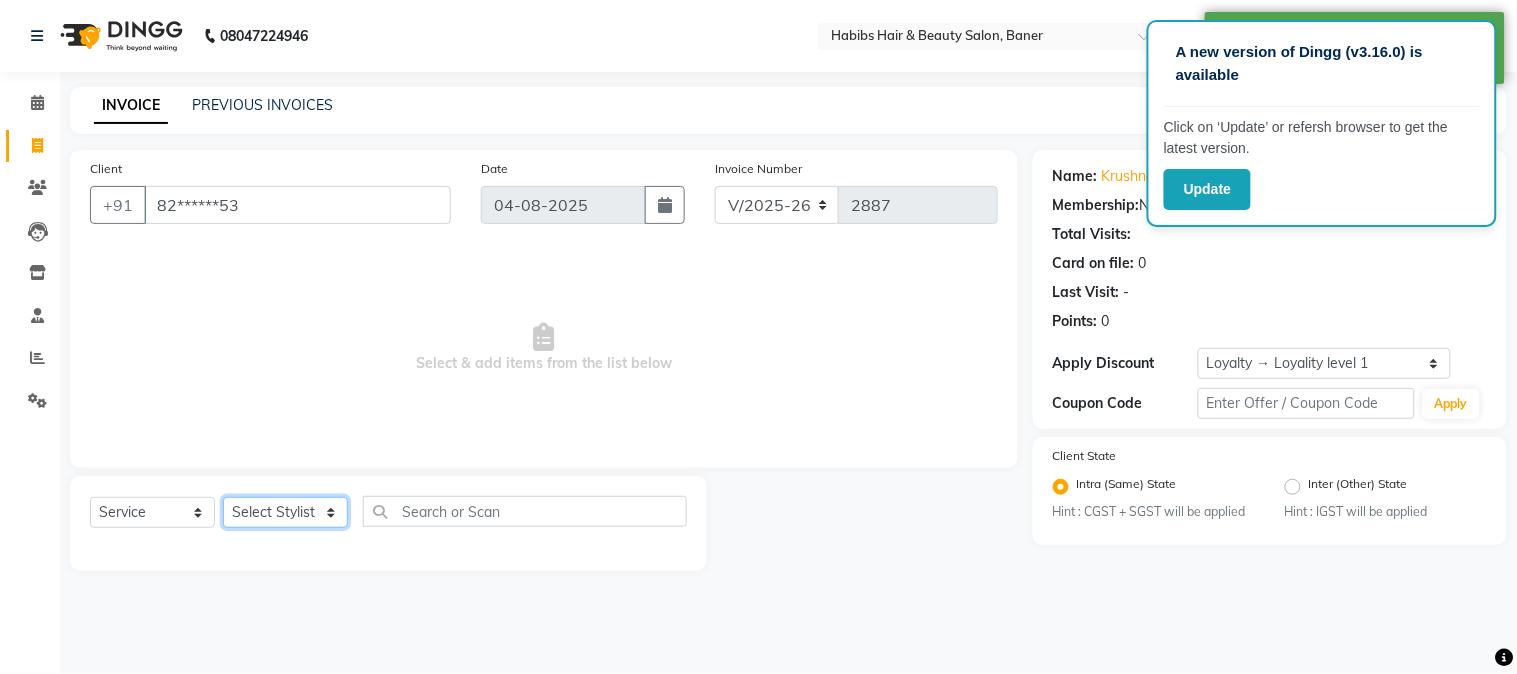 select on "35380" 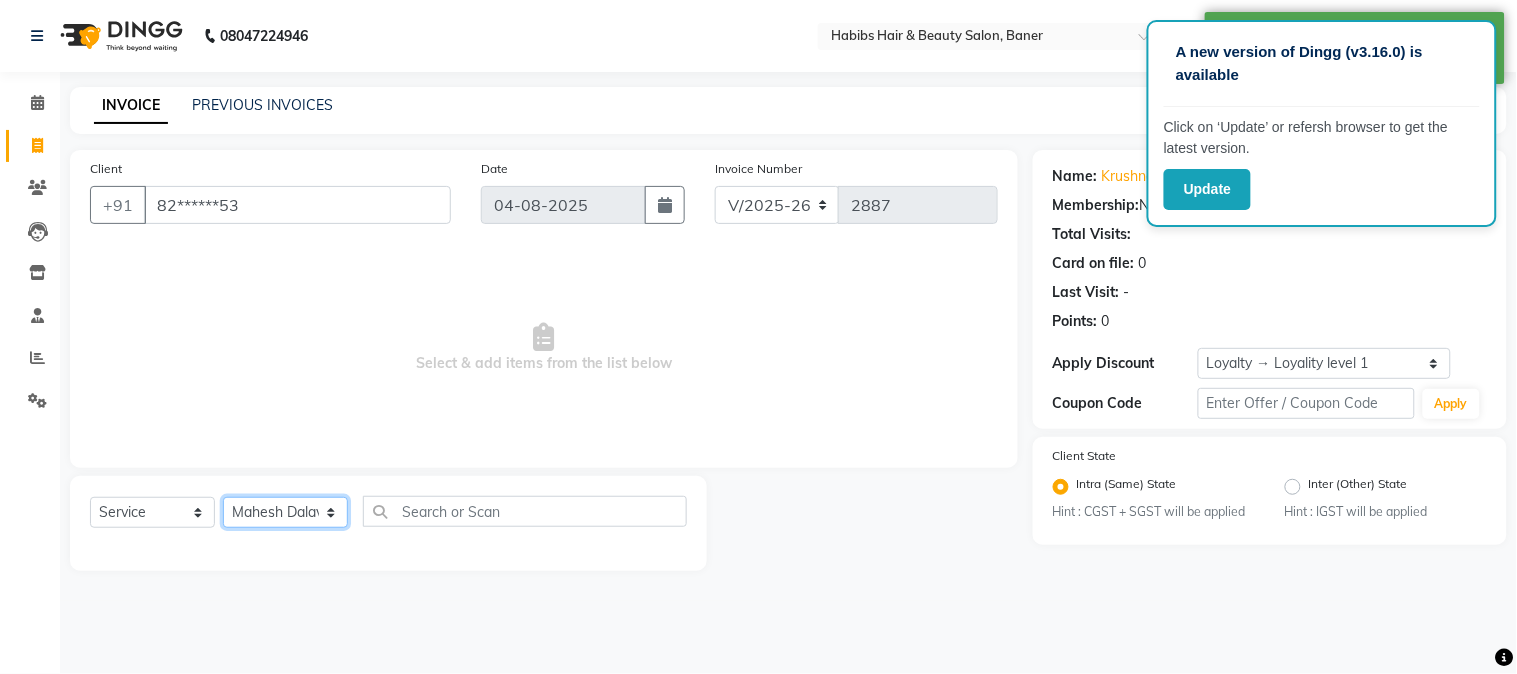 click on "Select Stylist Admin Kiran Mahesh Dalavi  Manager Pooja Singh Pratik Bhad Rahul Ram Swapnali" 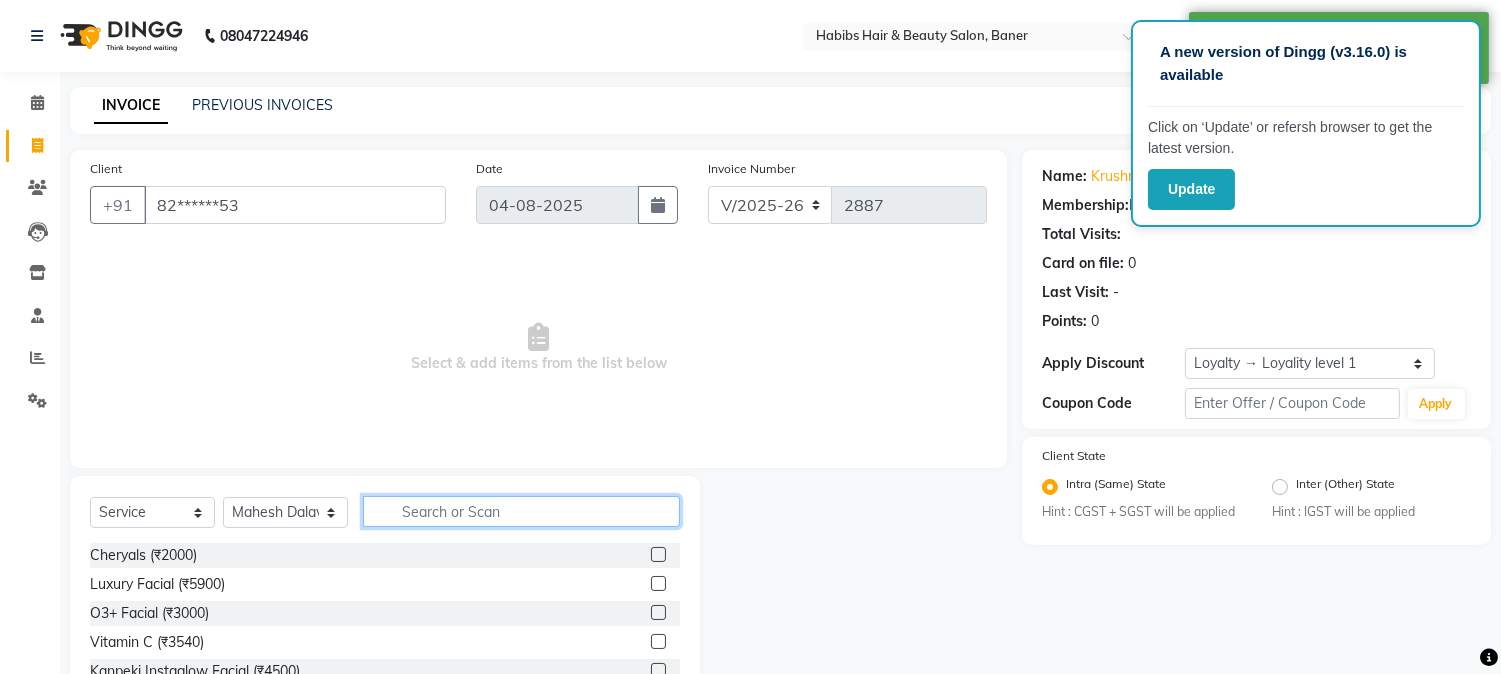 click 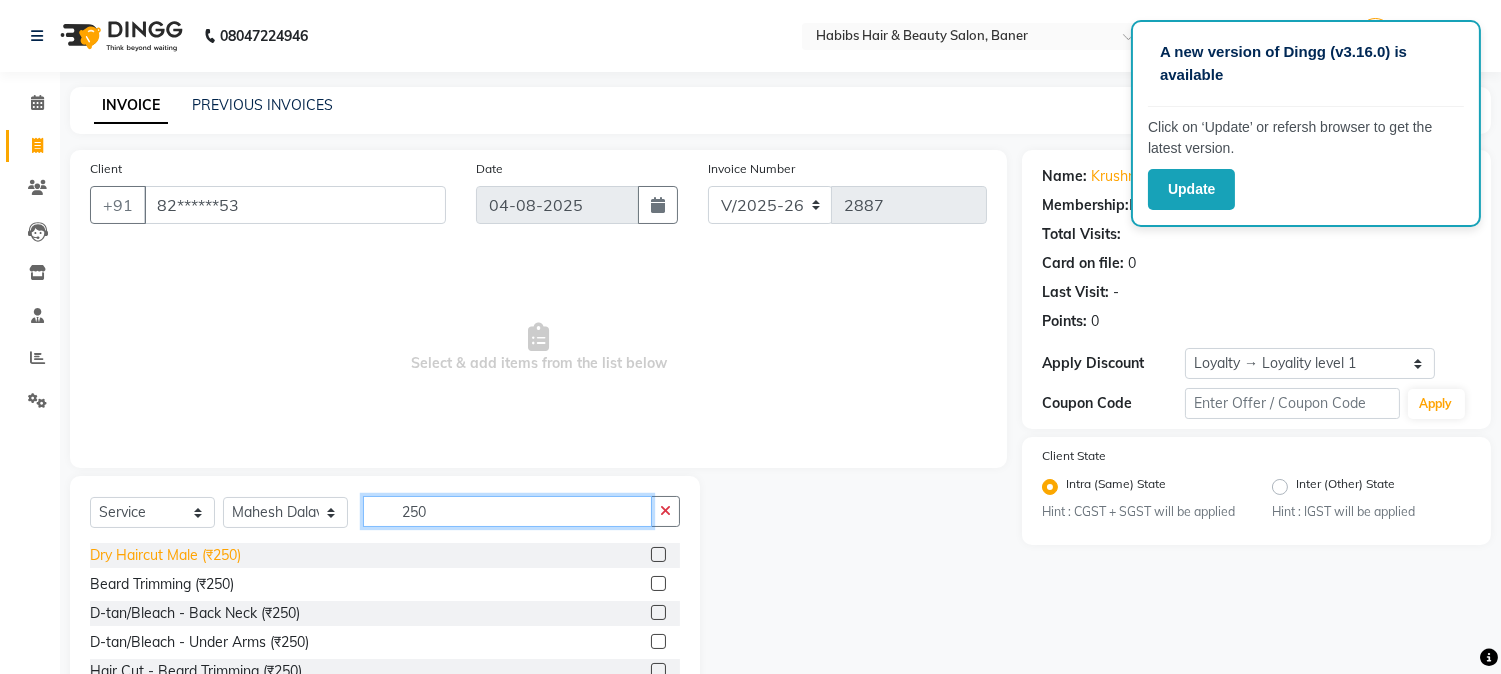 type on "250" 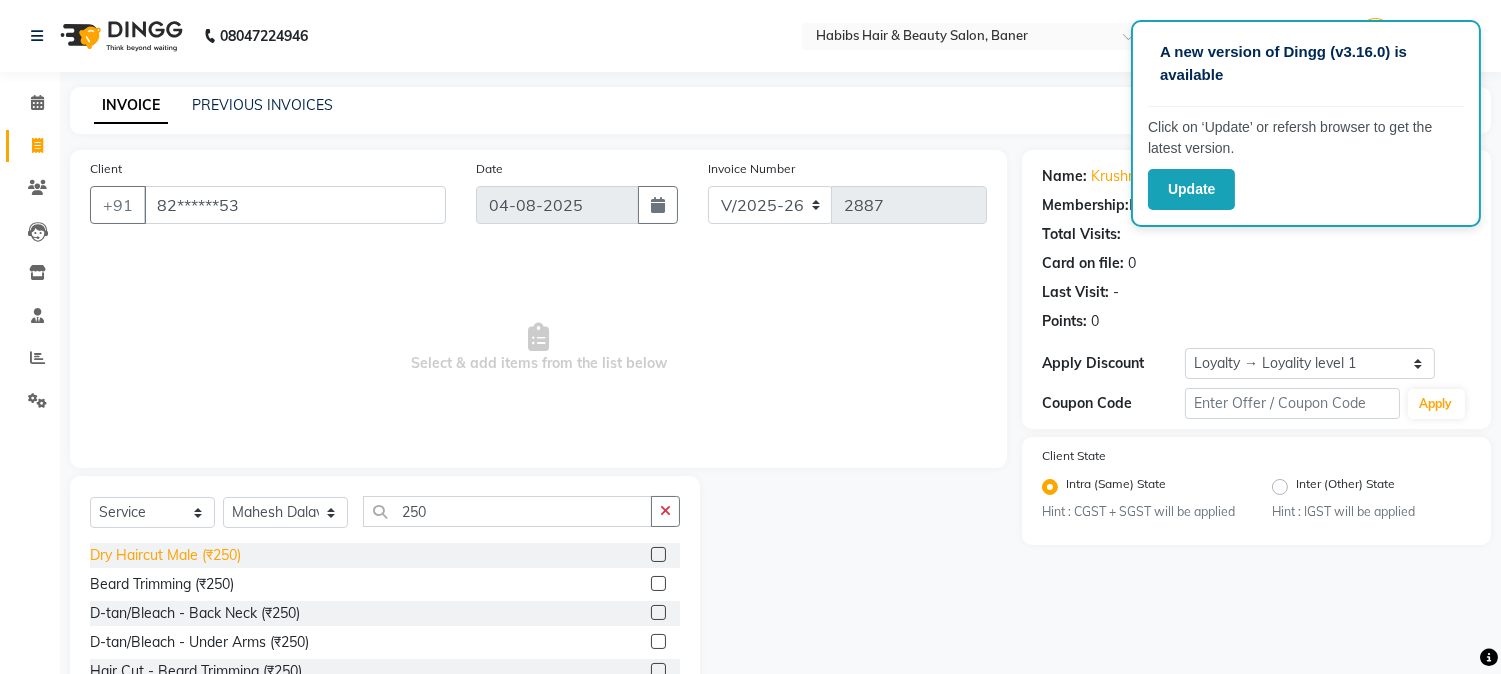 click on "Dry Haircut Male (₹250)" 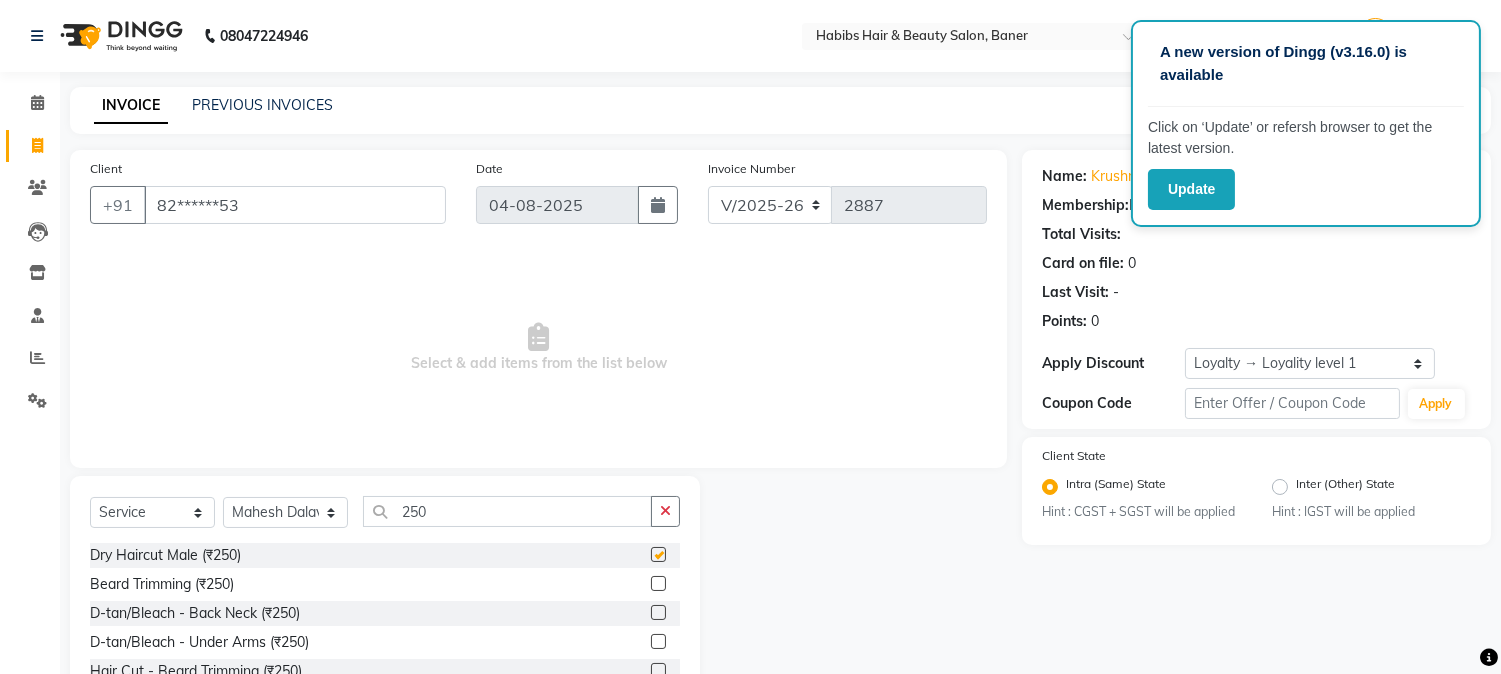 checkbox on "false" 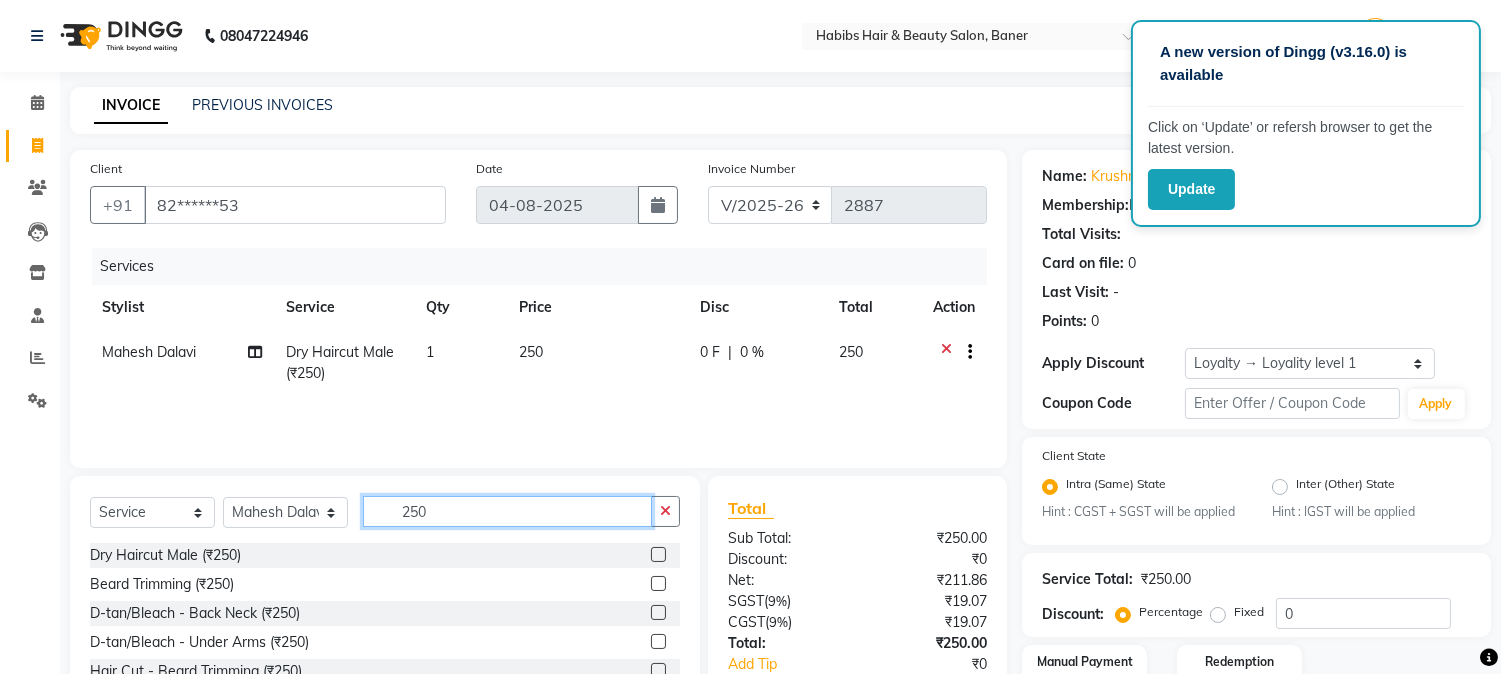 drag, startPoint x: 496, startPoint y: 507, endPoint x: 284, endPoint y: 515, distance: 212.1509 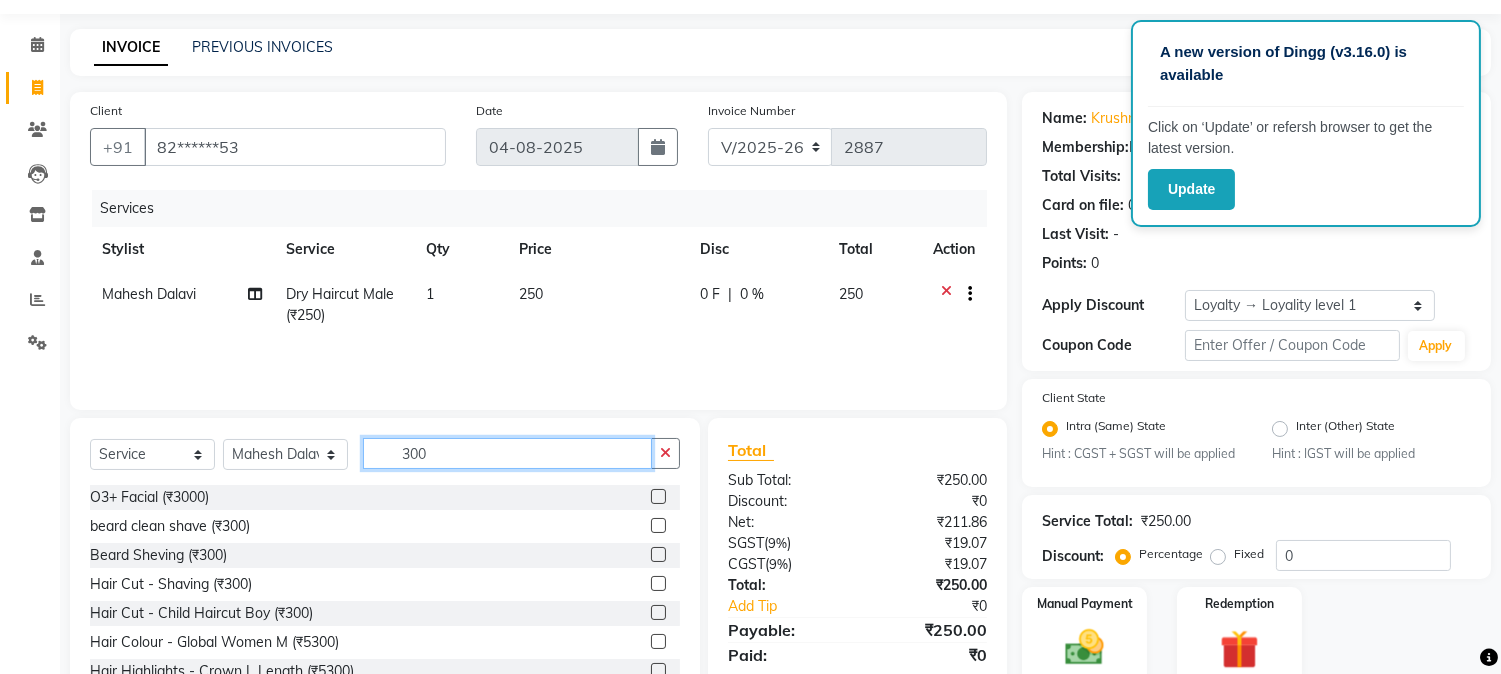 scroll, scrollTop: 111, scrollLeft: 0, axis: vertical 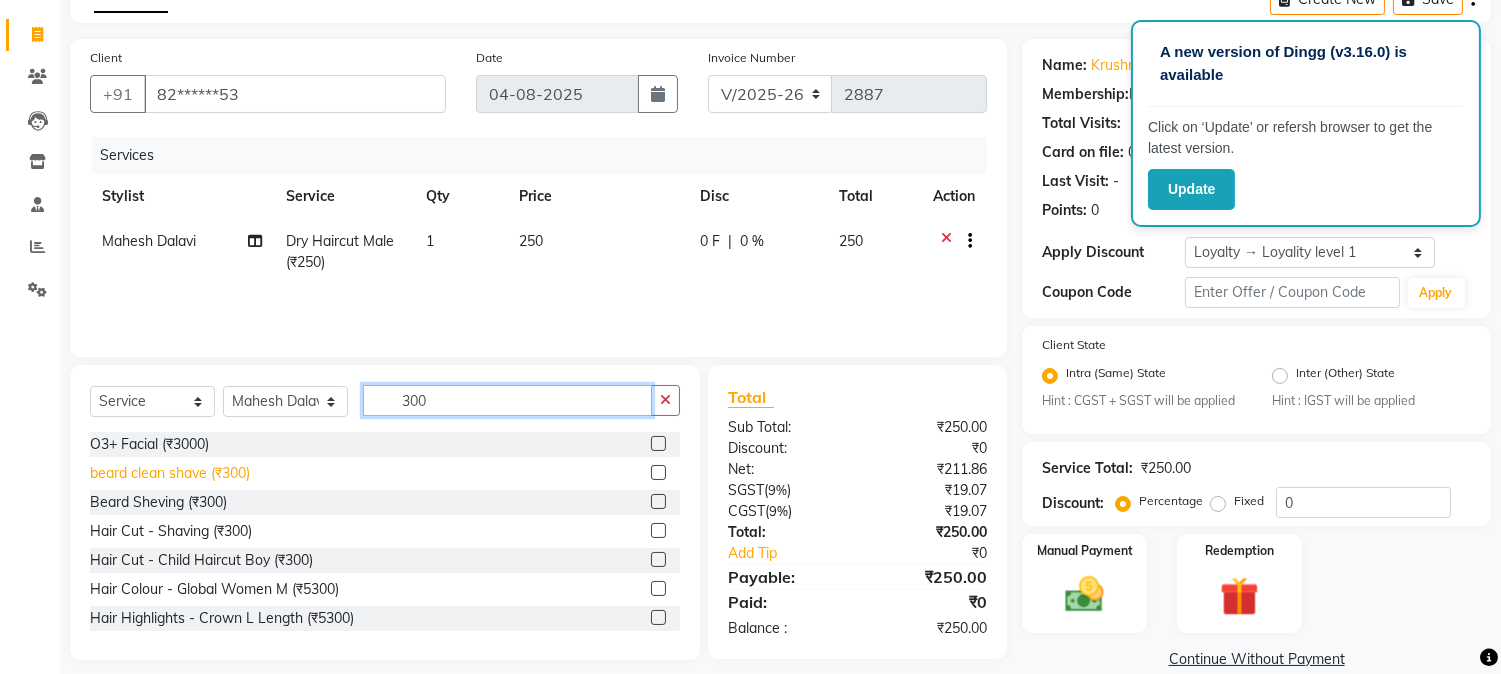 type on "300" 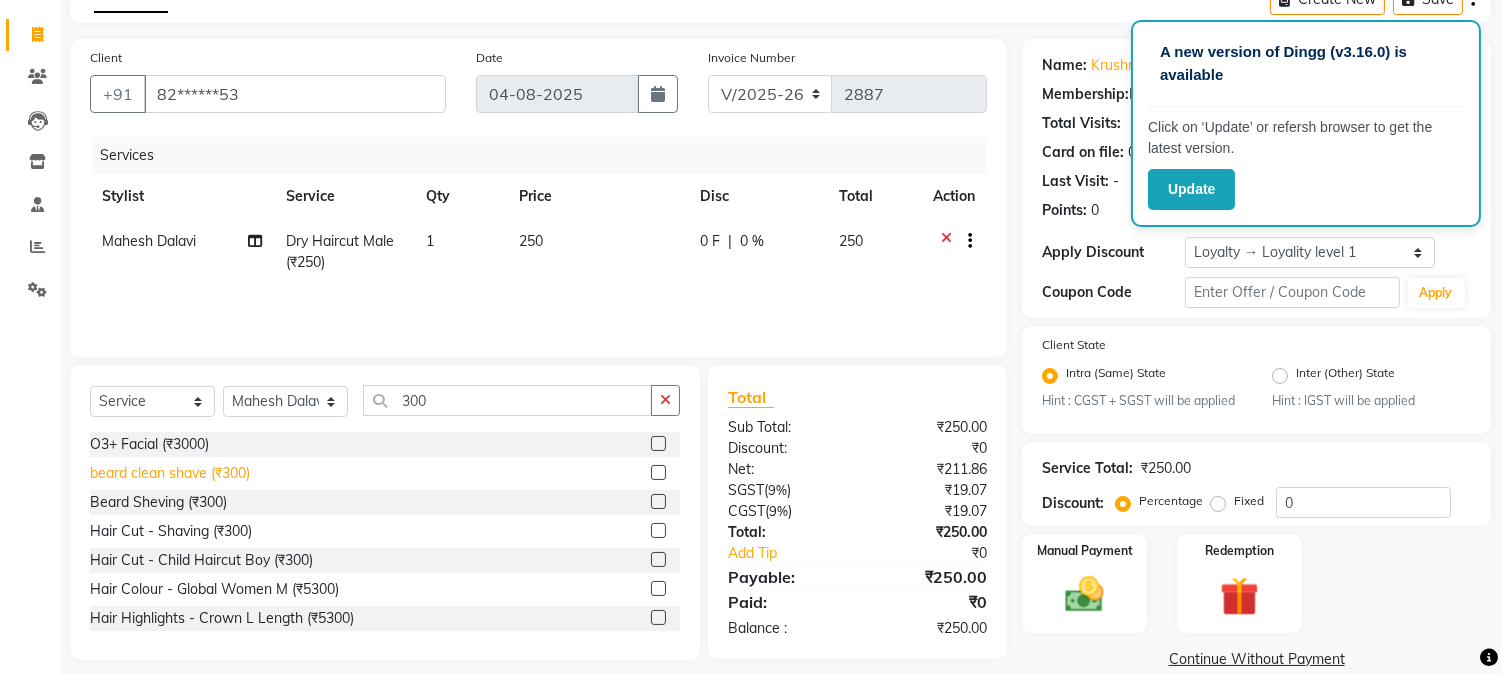 click on "beard clean shave (₹300)" 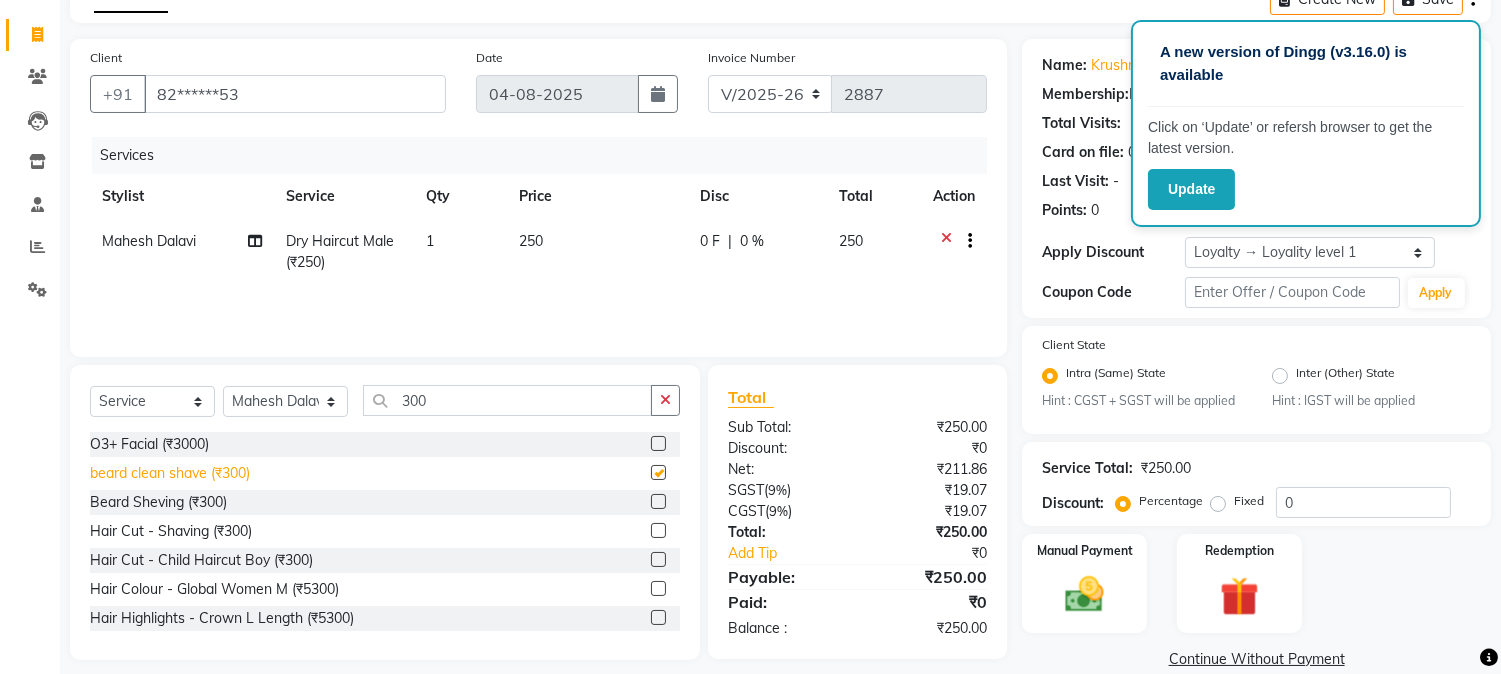 checkbox on "false" 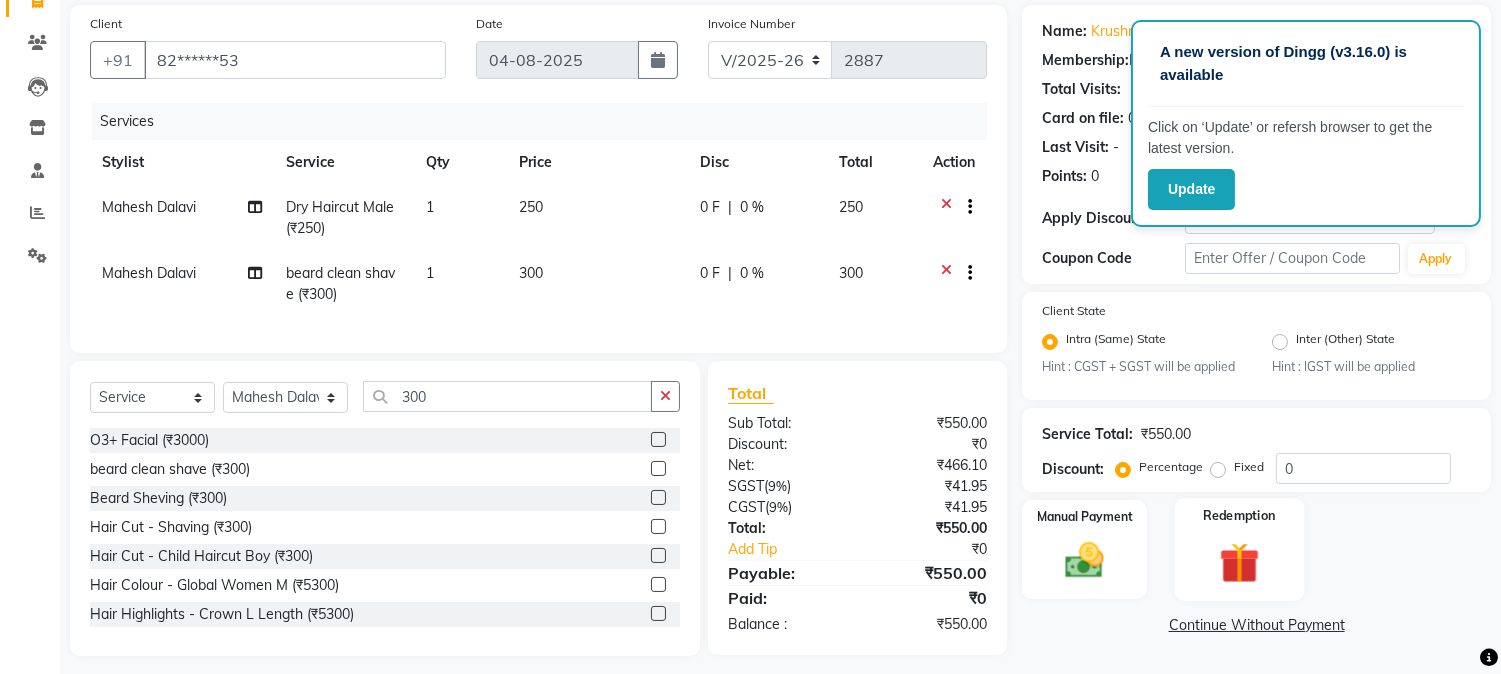 scroll, scrollTop: 173, scrollLeft: 0, axis: vertical 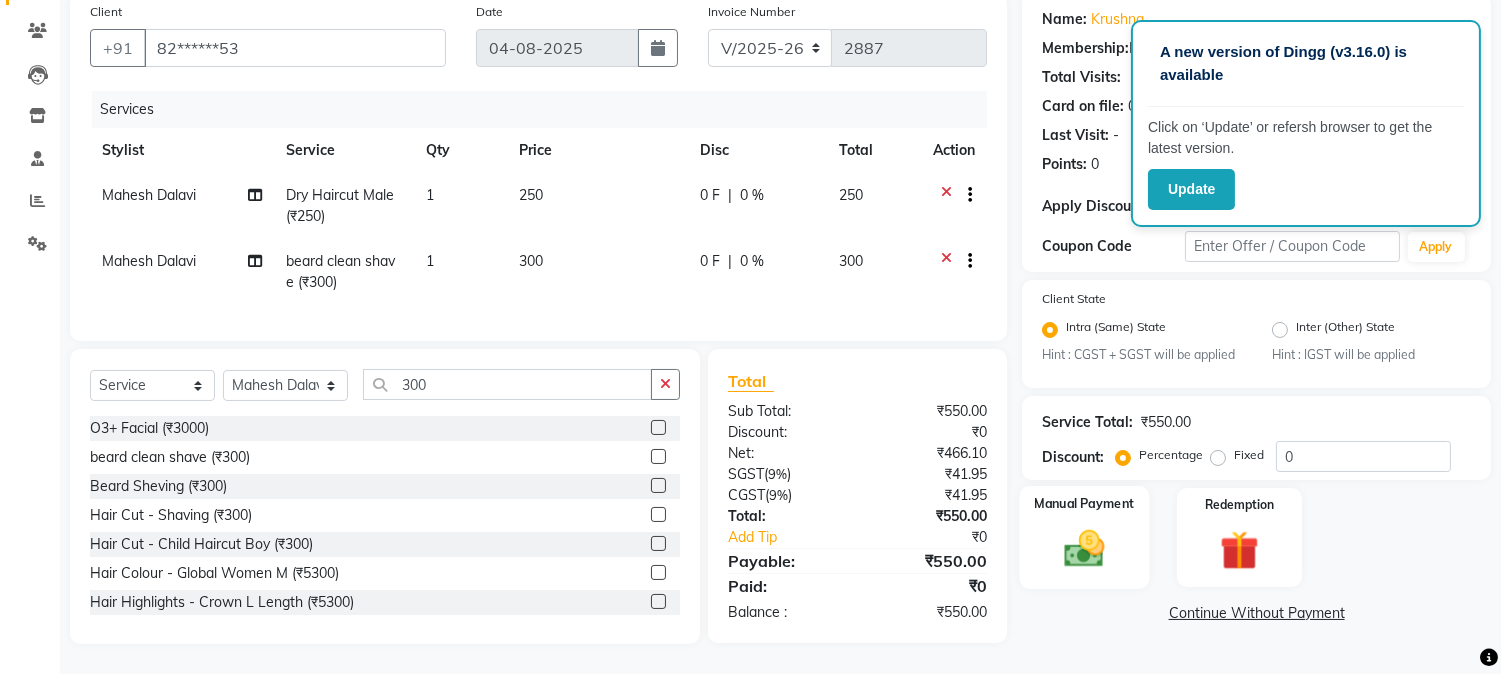 click 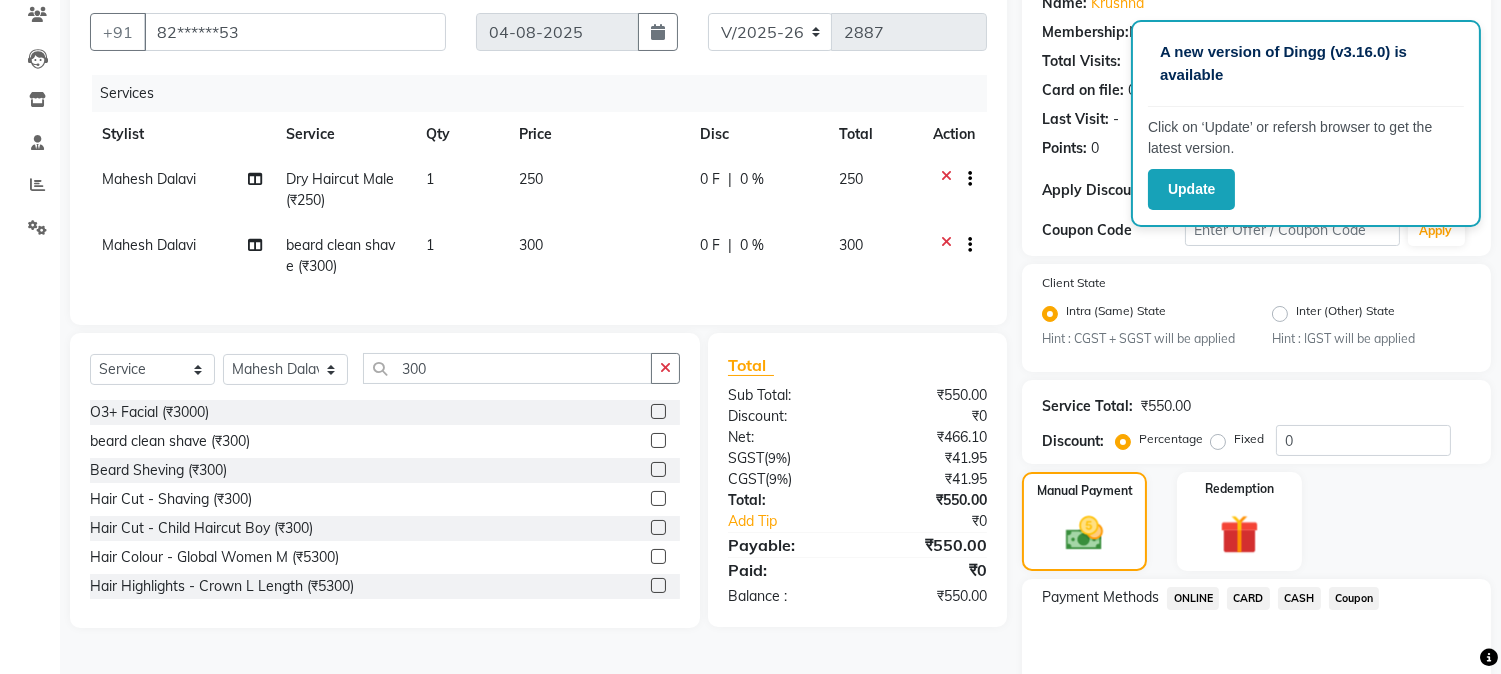 click on "ONLINE" 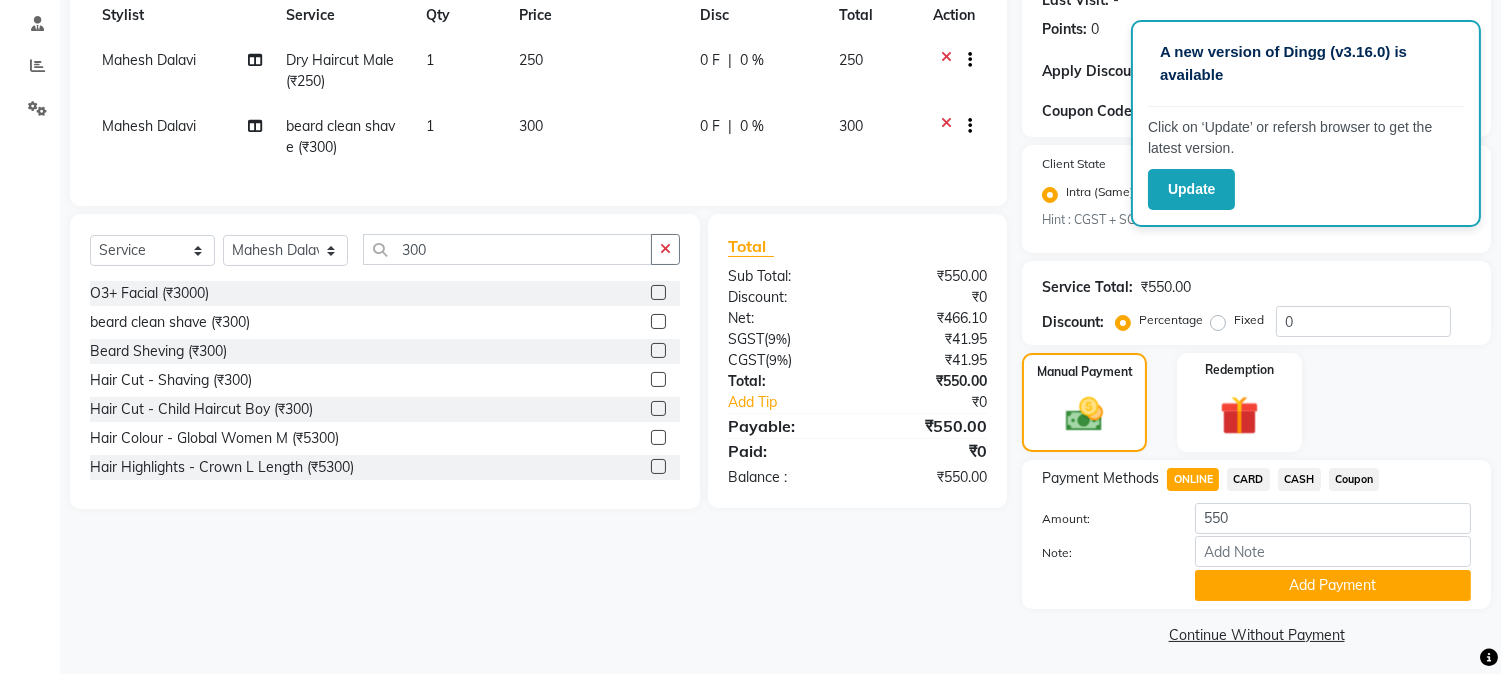 scroll, scrollTop: 297, scrollLeft: 0, axis: vertical 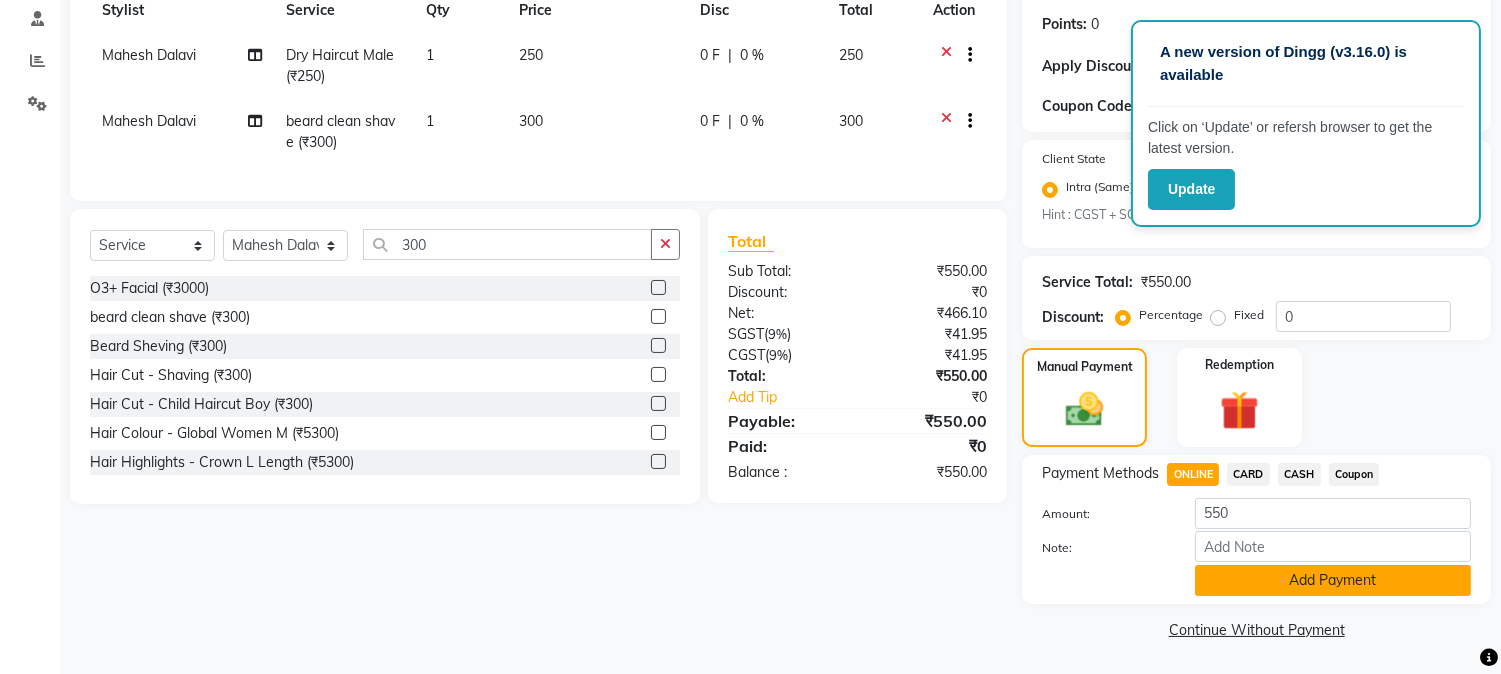 click on "Add Payment" 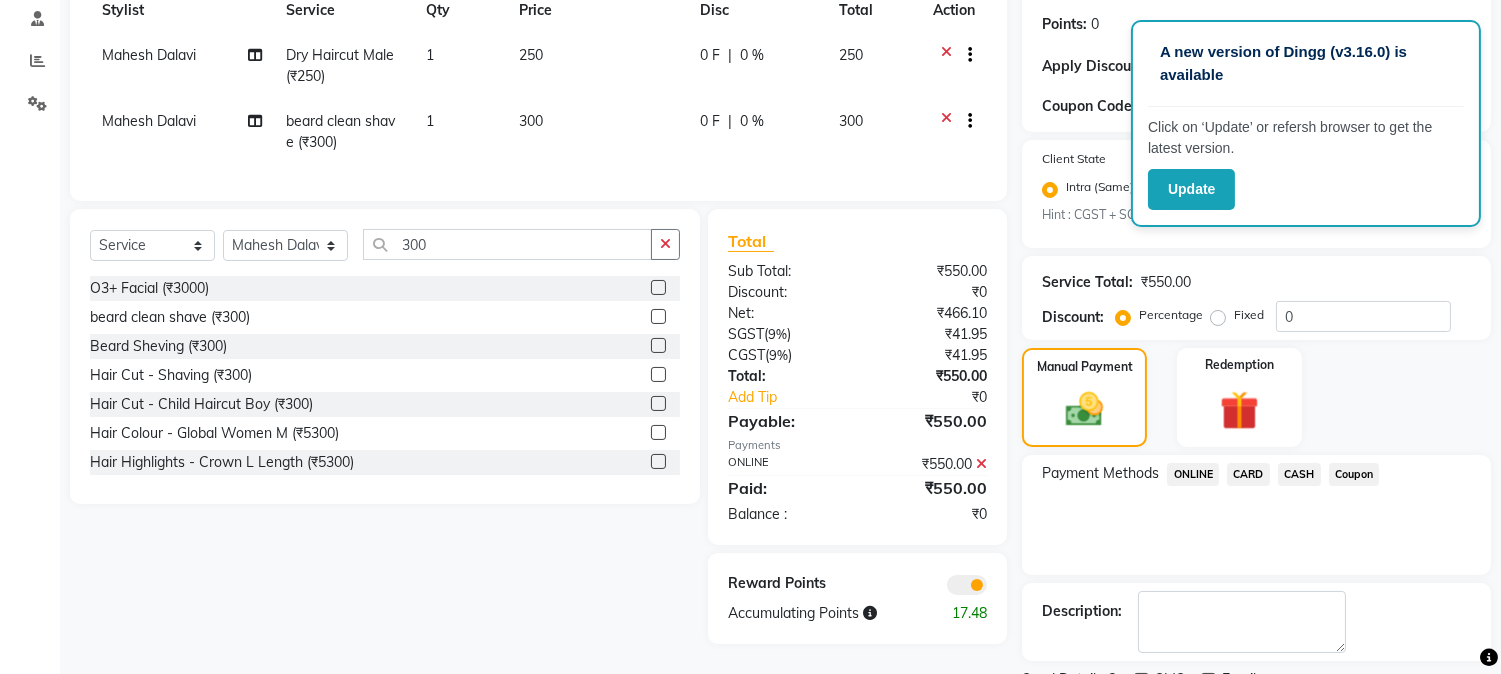scroll, scrollTop: 382, scrollLeft: 0, axis: vertical 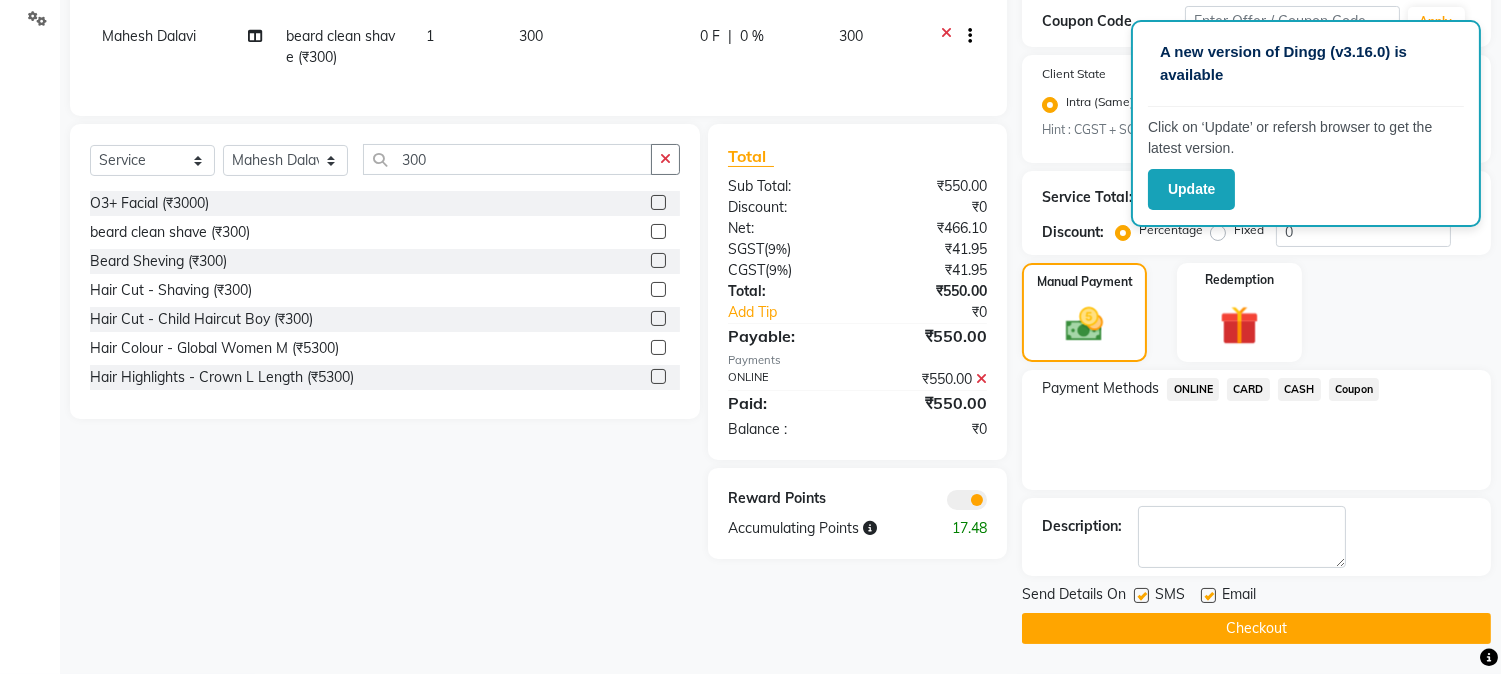 click on "Checkout" 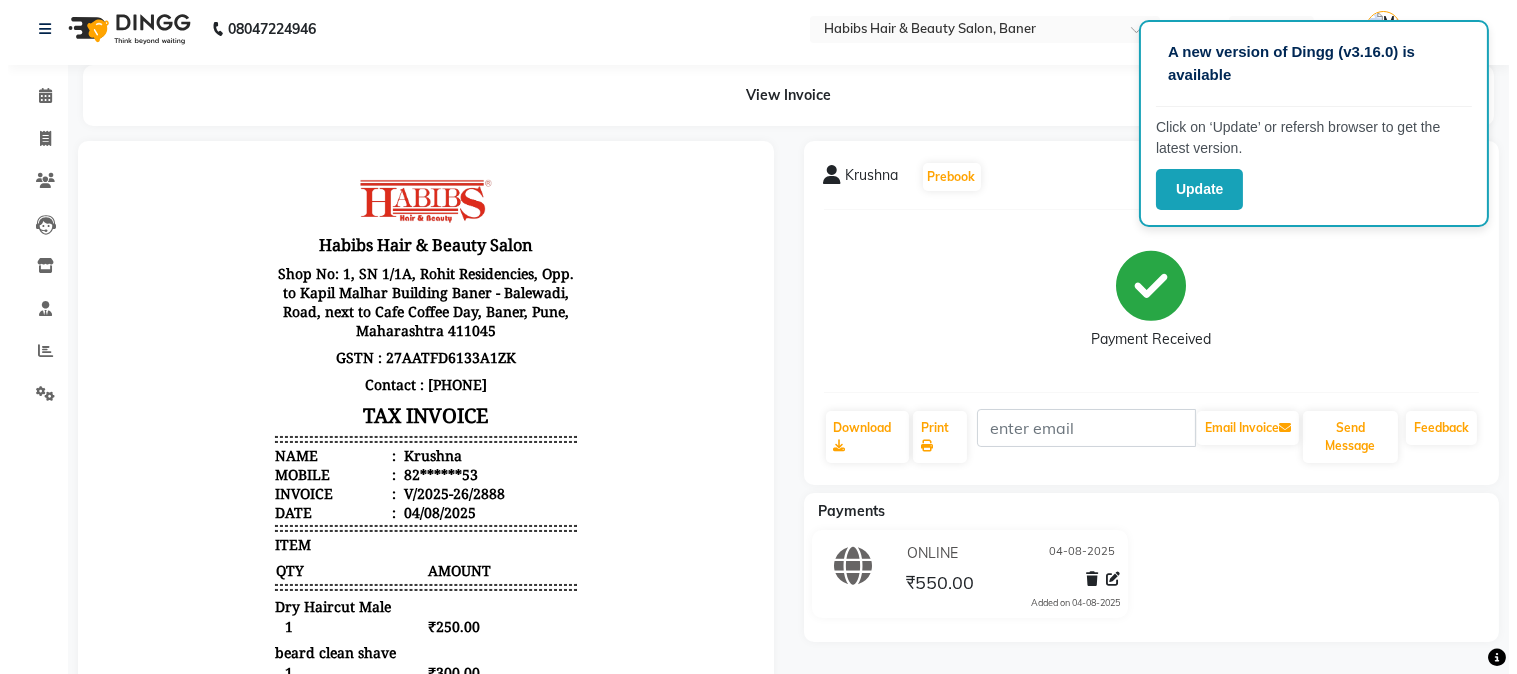 scroll, scrollTop: 0, scrollLeft: 0, axis: both 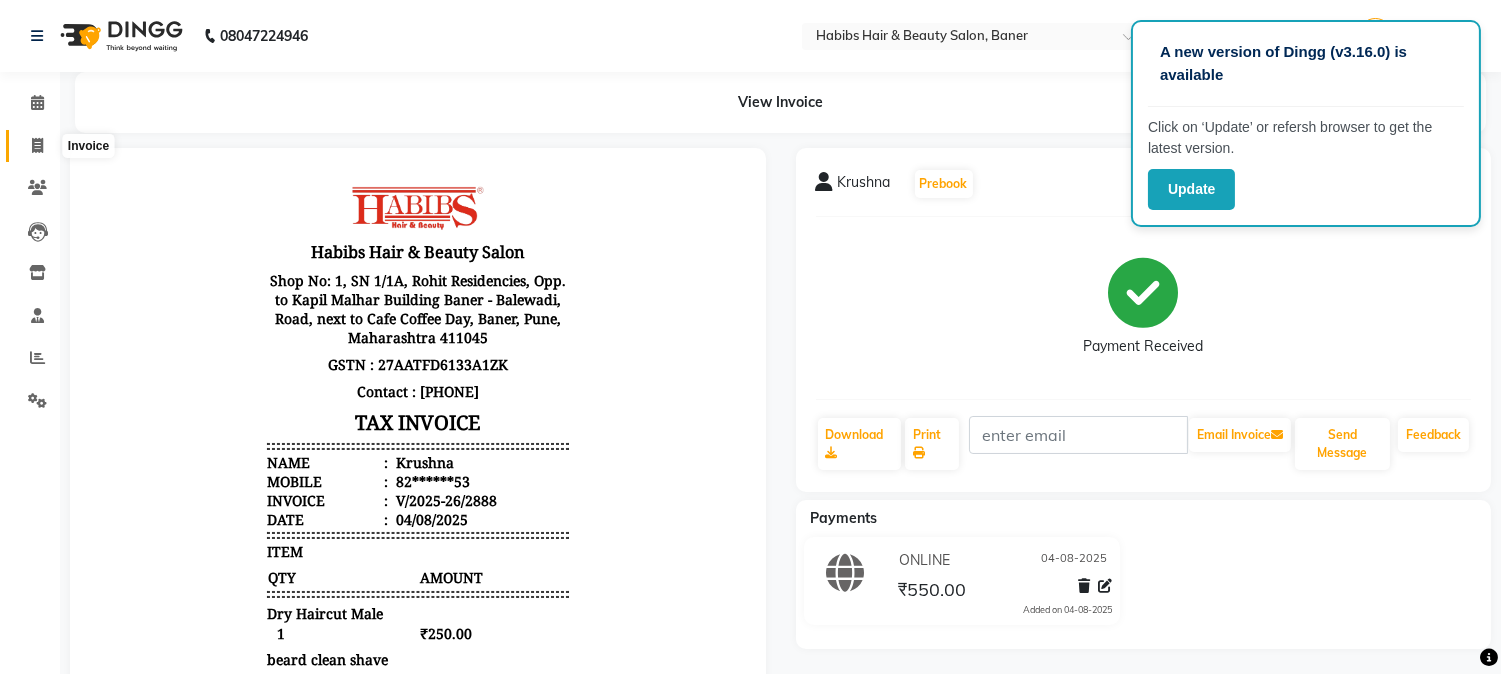click 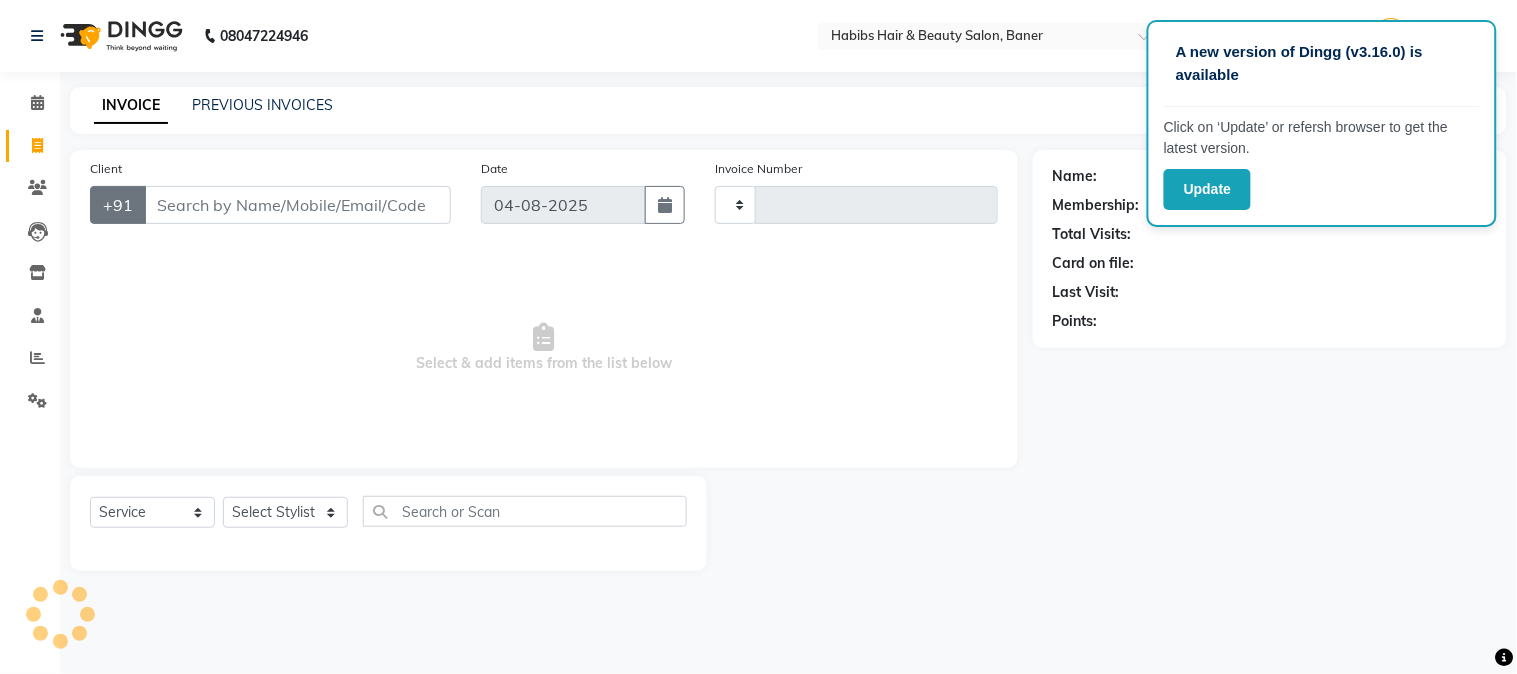 type on "2889" 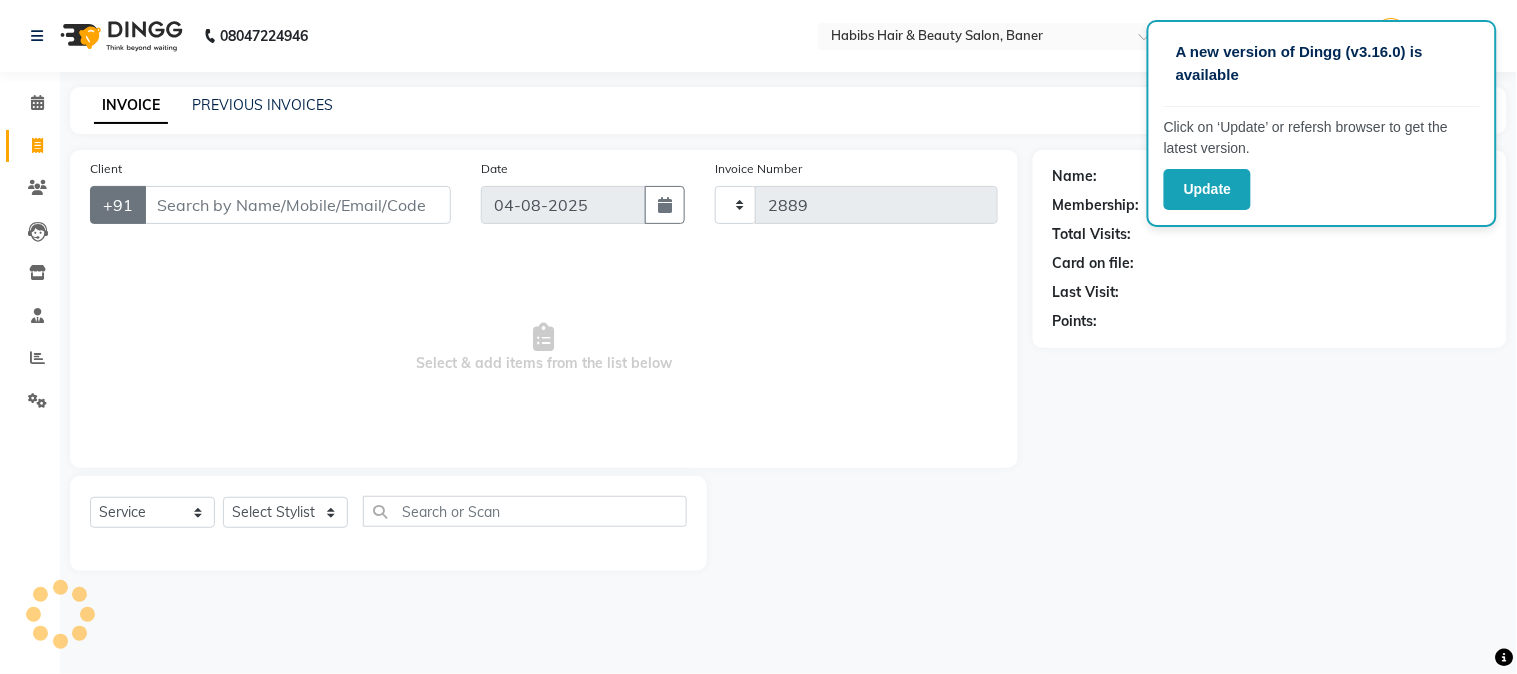 select on "5356" 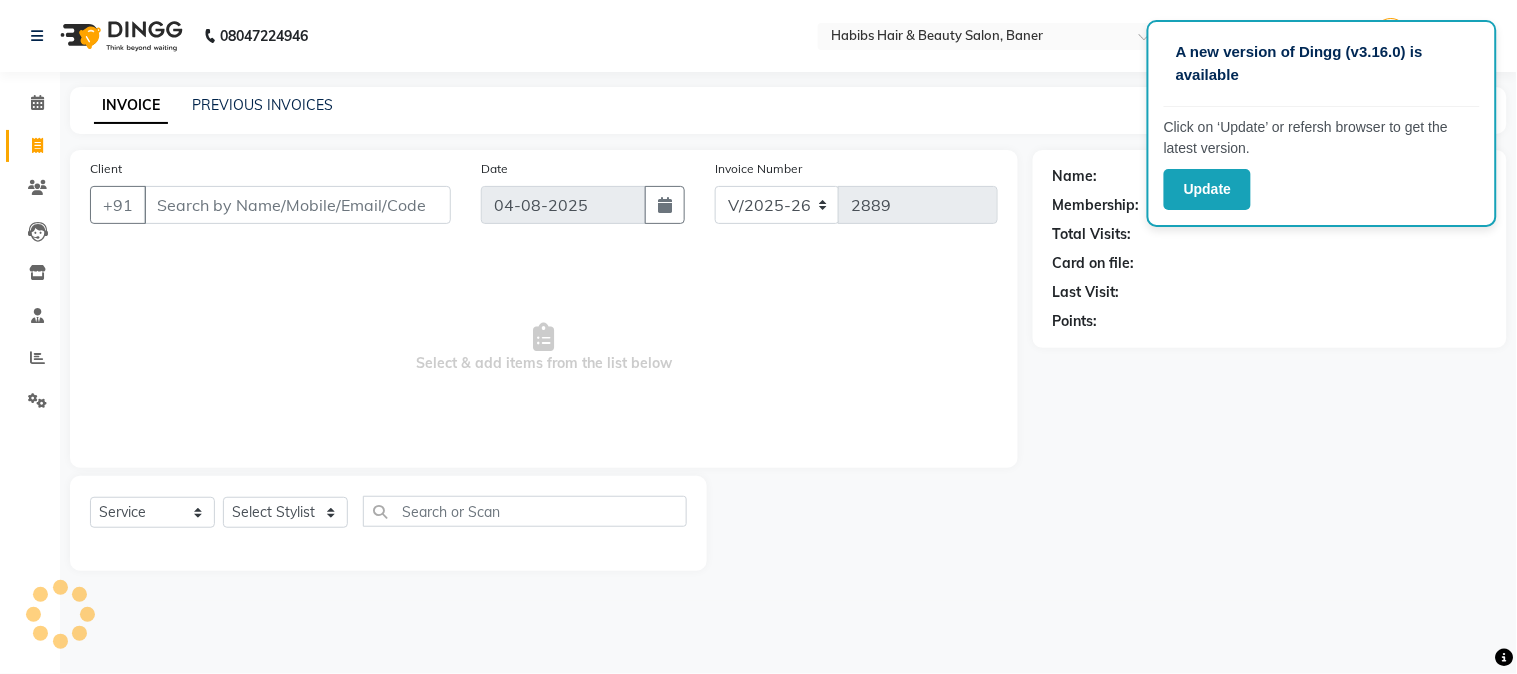 click on "Client" at bounding box center [297, 205] 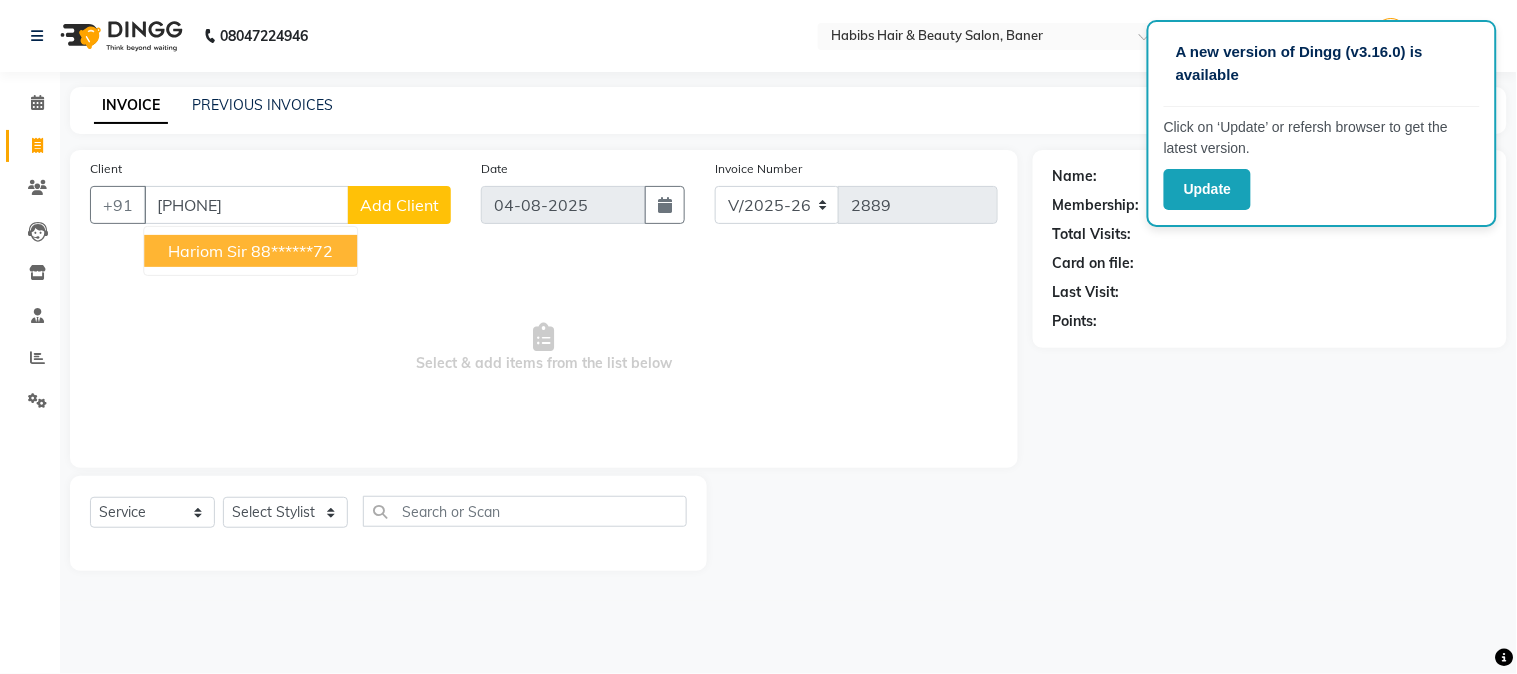 click on "88******72" at bounding box center [292, 251] 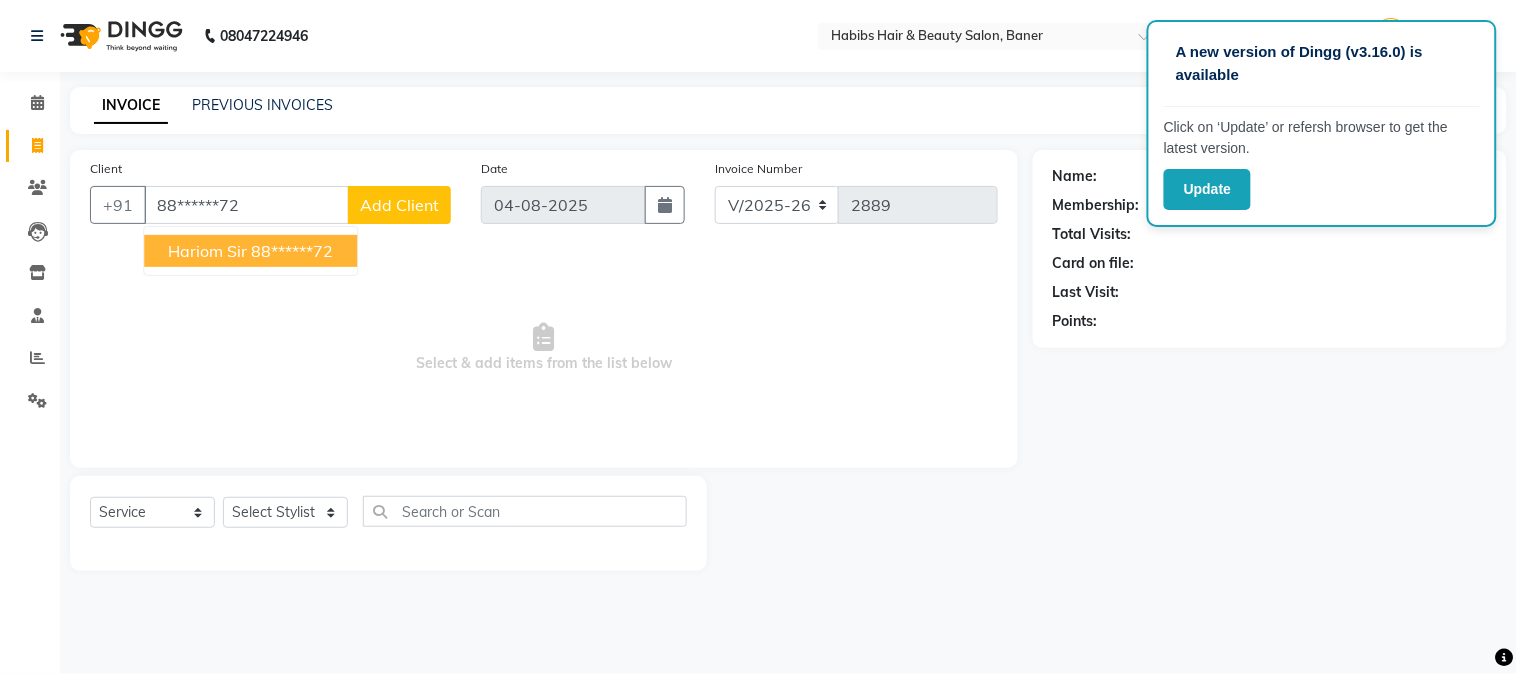 type on "88******72" 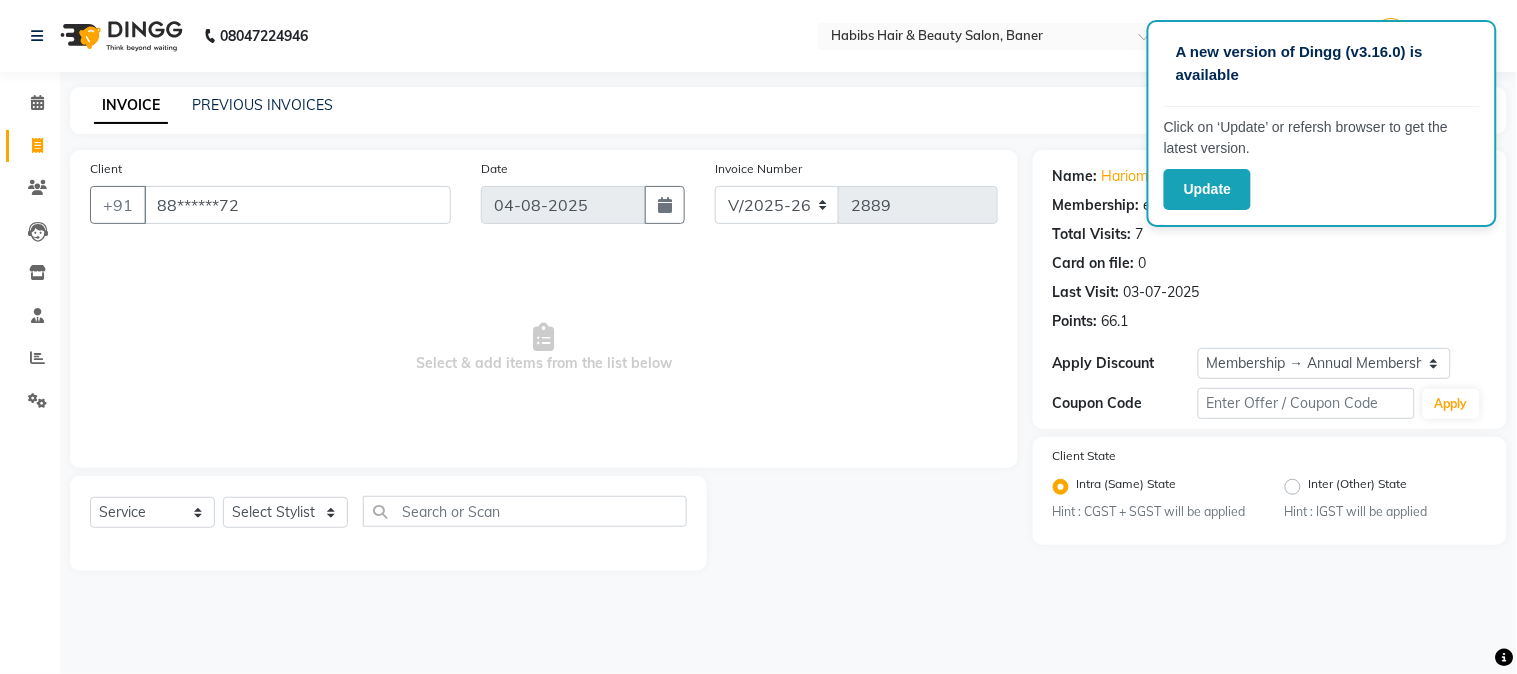 click on "A new version of Dingg (v3.16.0) is available" 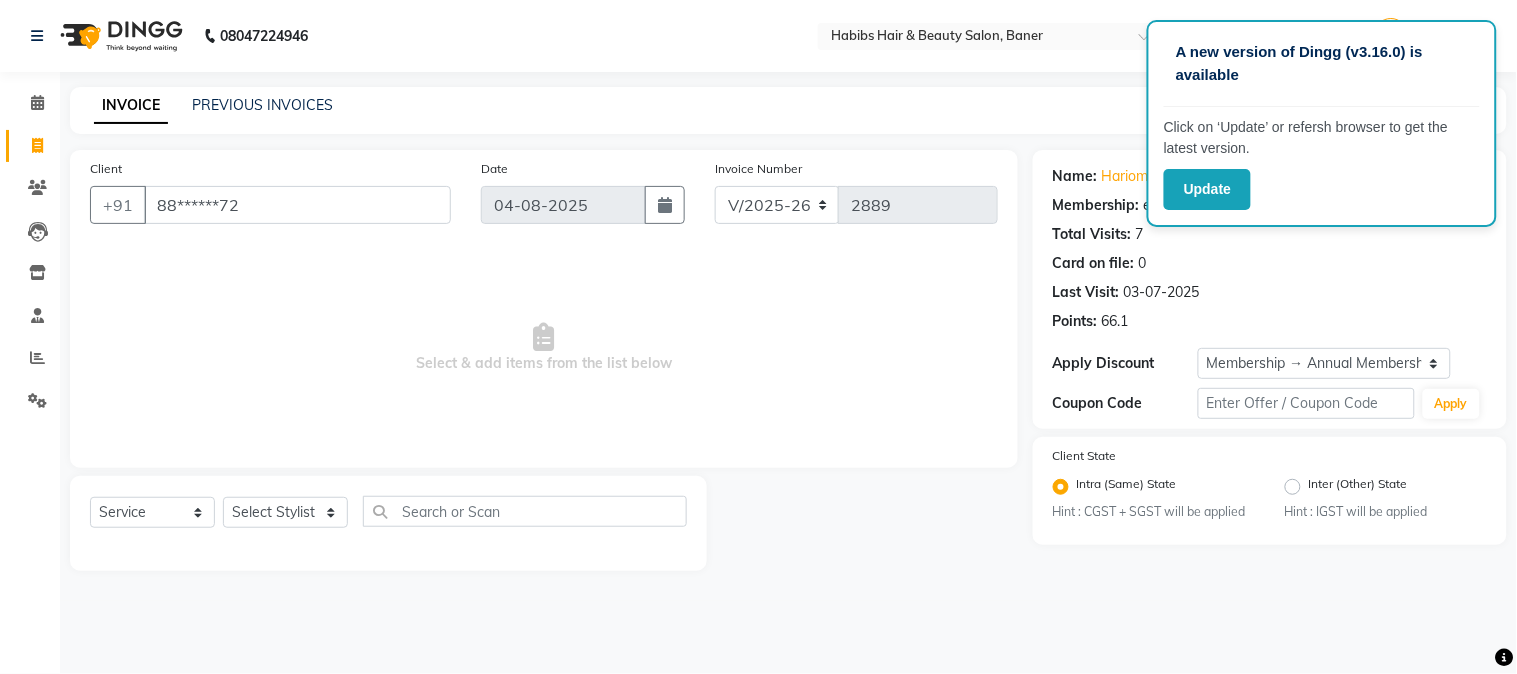 drag, startPoint x: 1311, startPoint y: 167, endPoint x: 1313, endPoint y: 252, distance: 85.02353 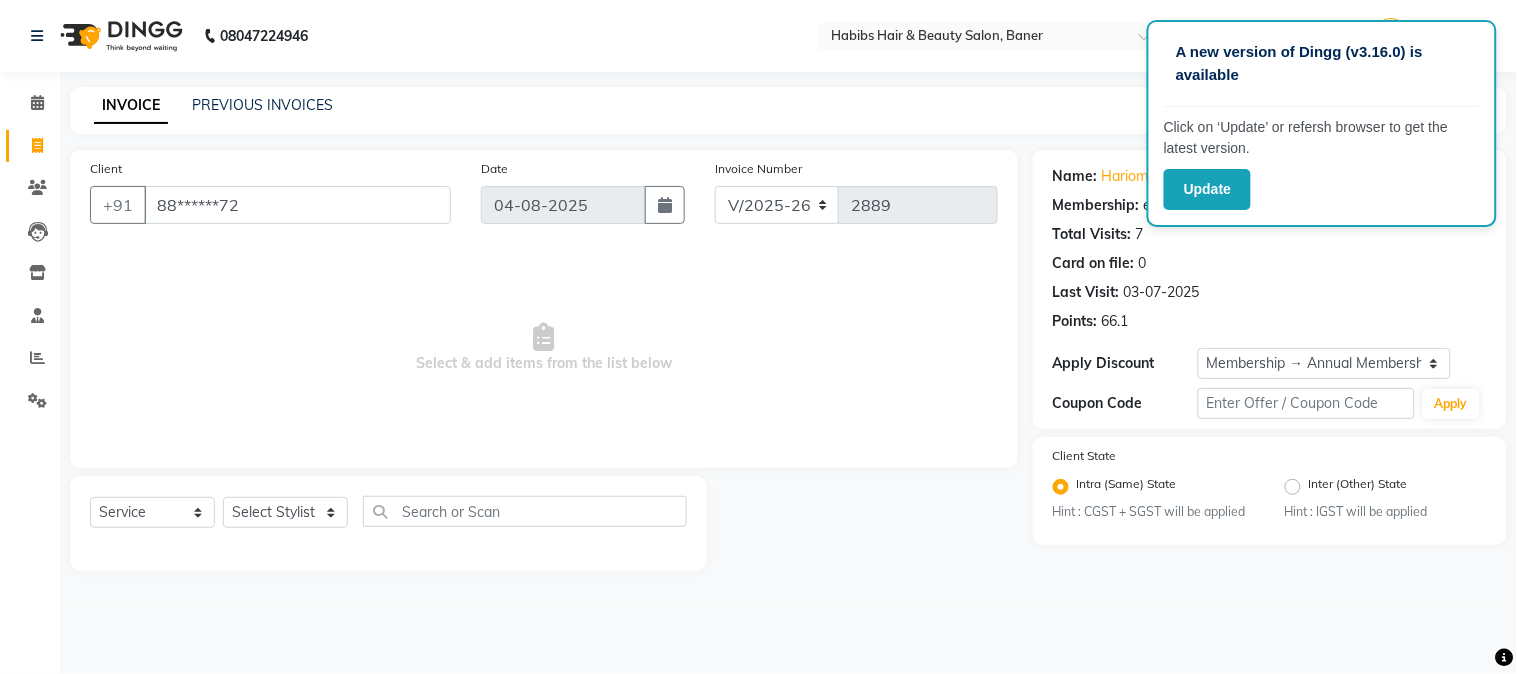 click on "Select & add items from the list below" at bounding box center (544, 348) 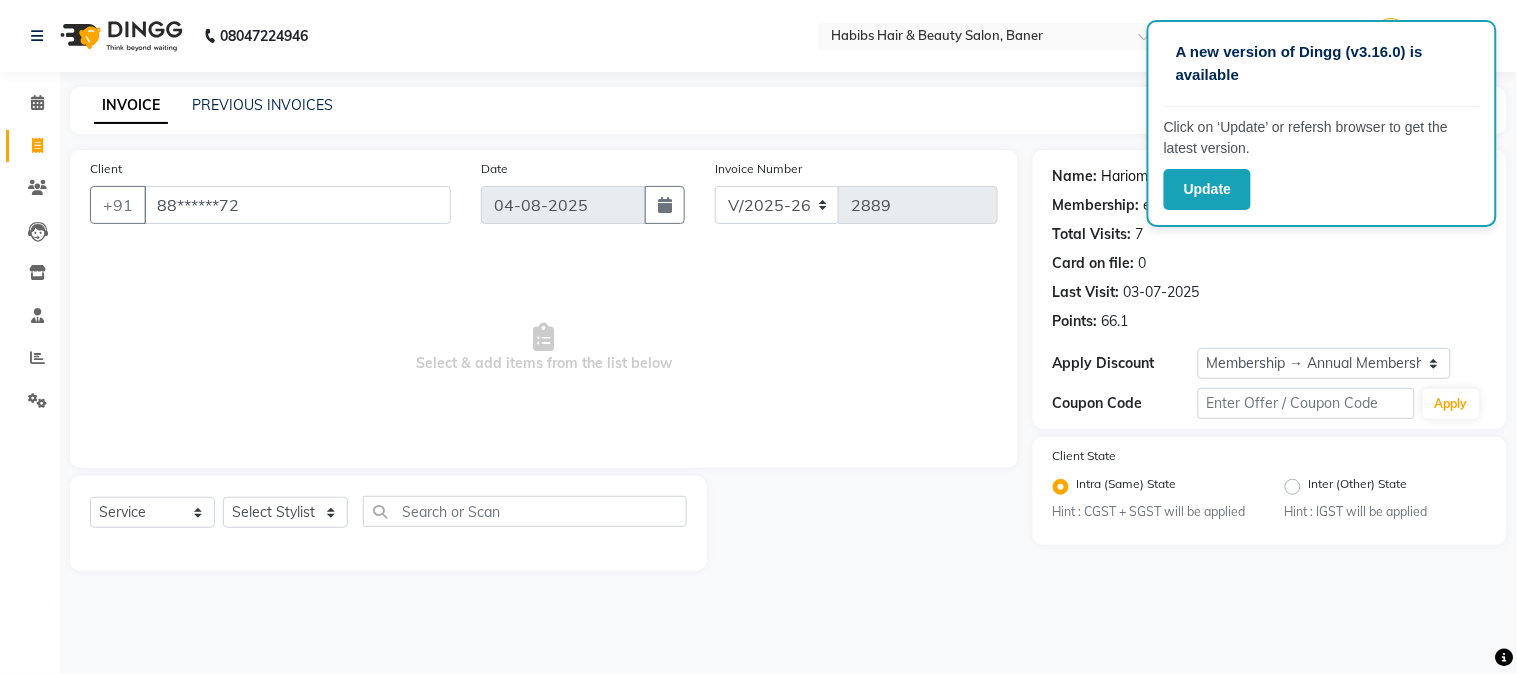 click on "Hariom  Sir" 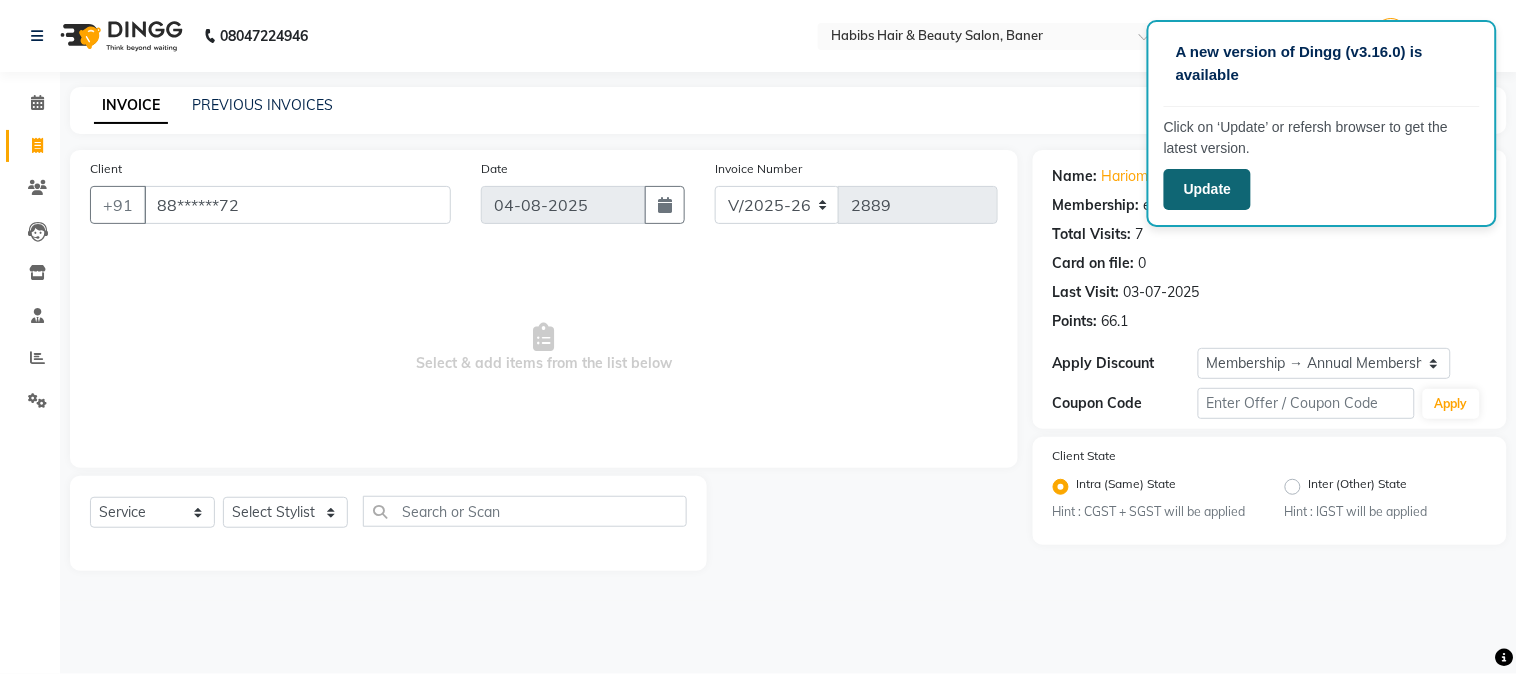click on "Update" 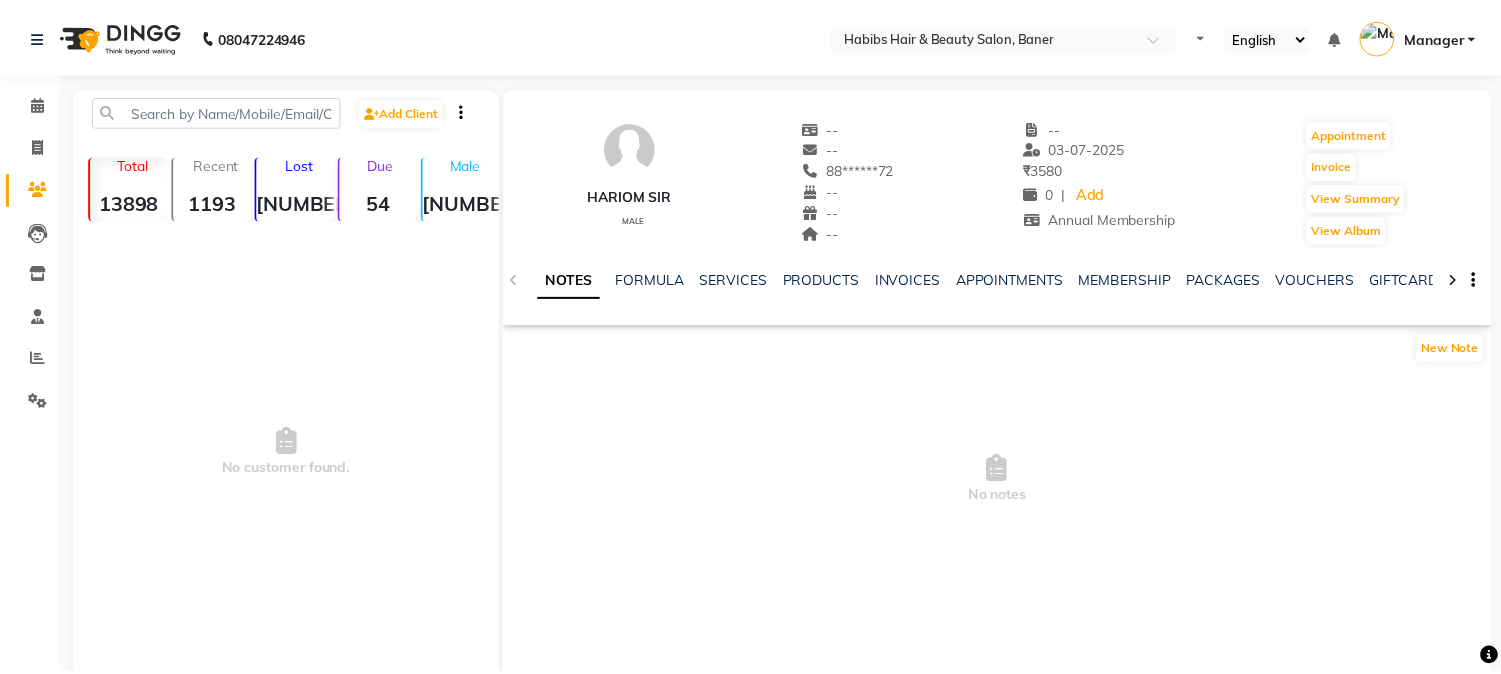 scroll, scrollTop: 0, scrollLeft: 0, axis: both 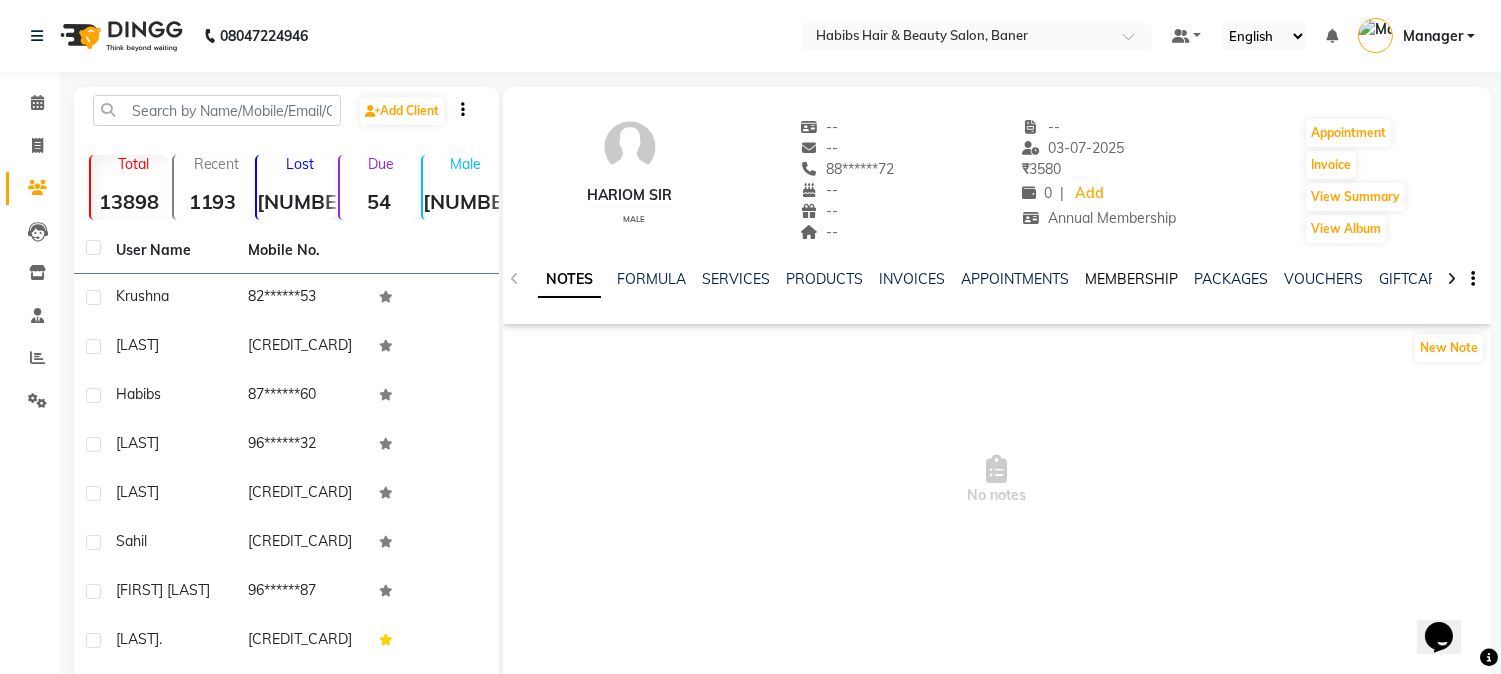 click on "MEMBERSHIP" 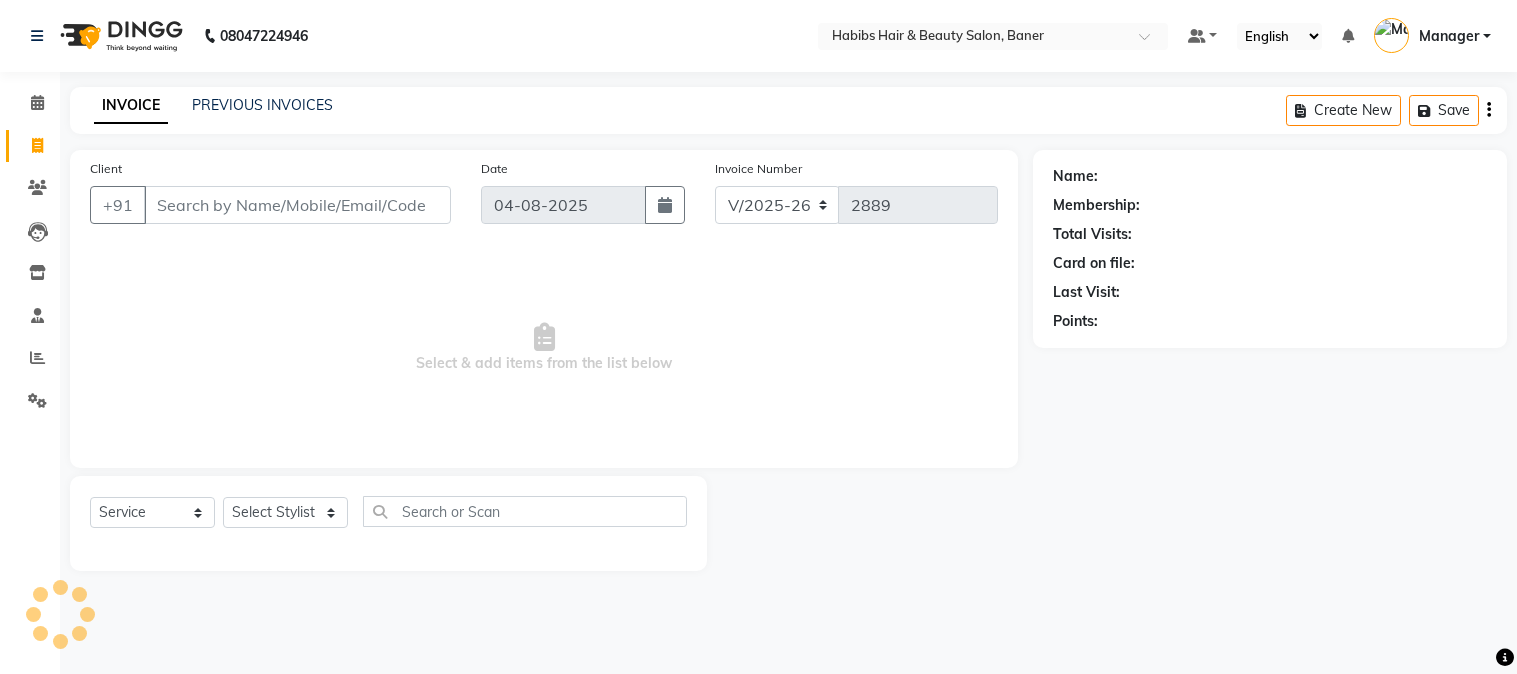 select on "5356" 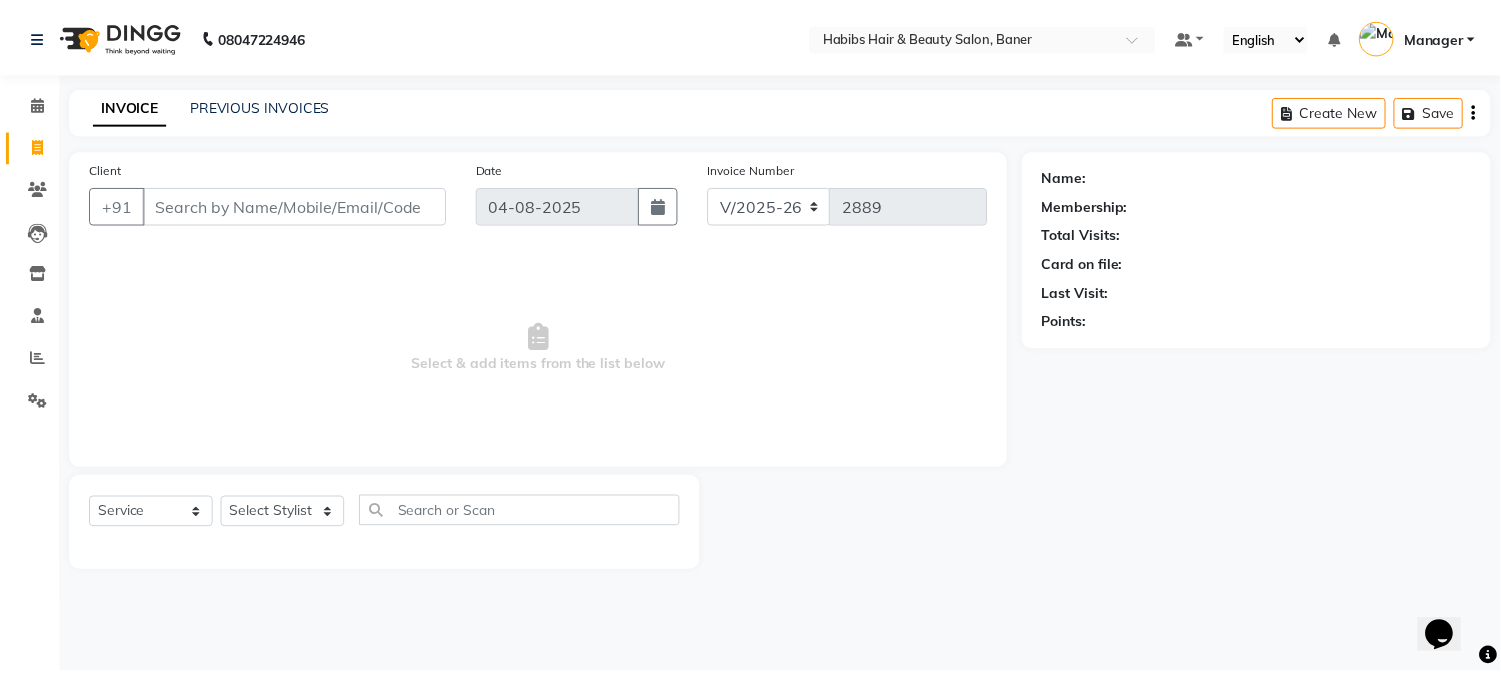scroll, scrollTop: 0, scrollLeft: 0, axis: both 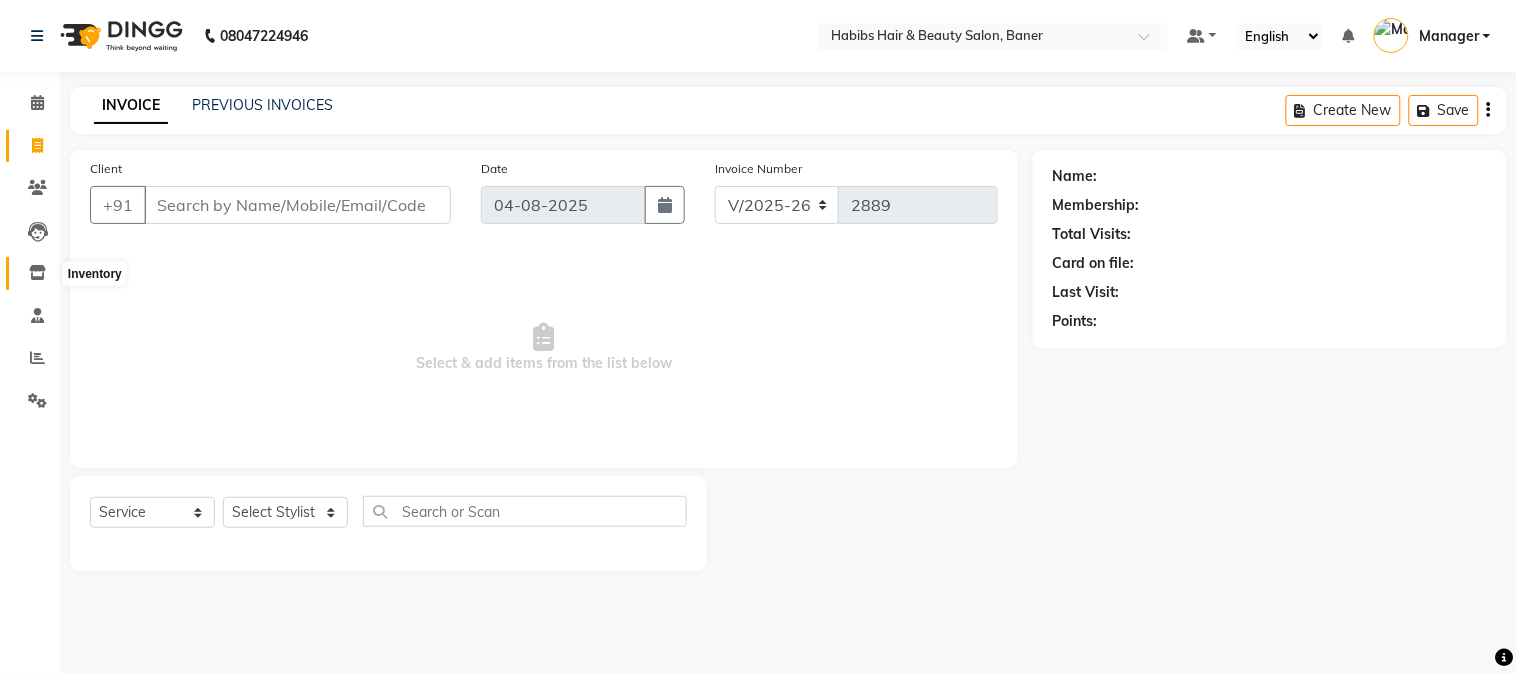 click 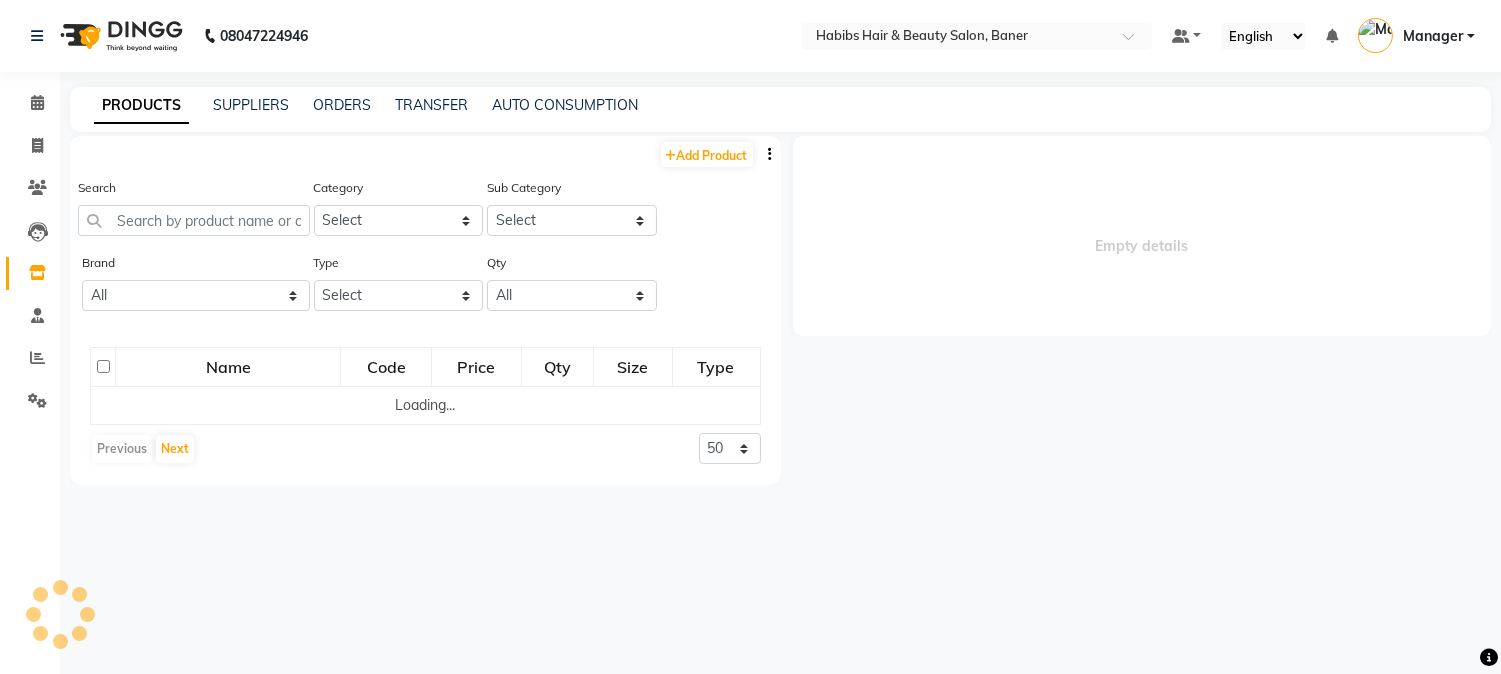 select 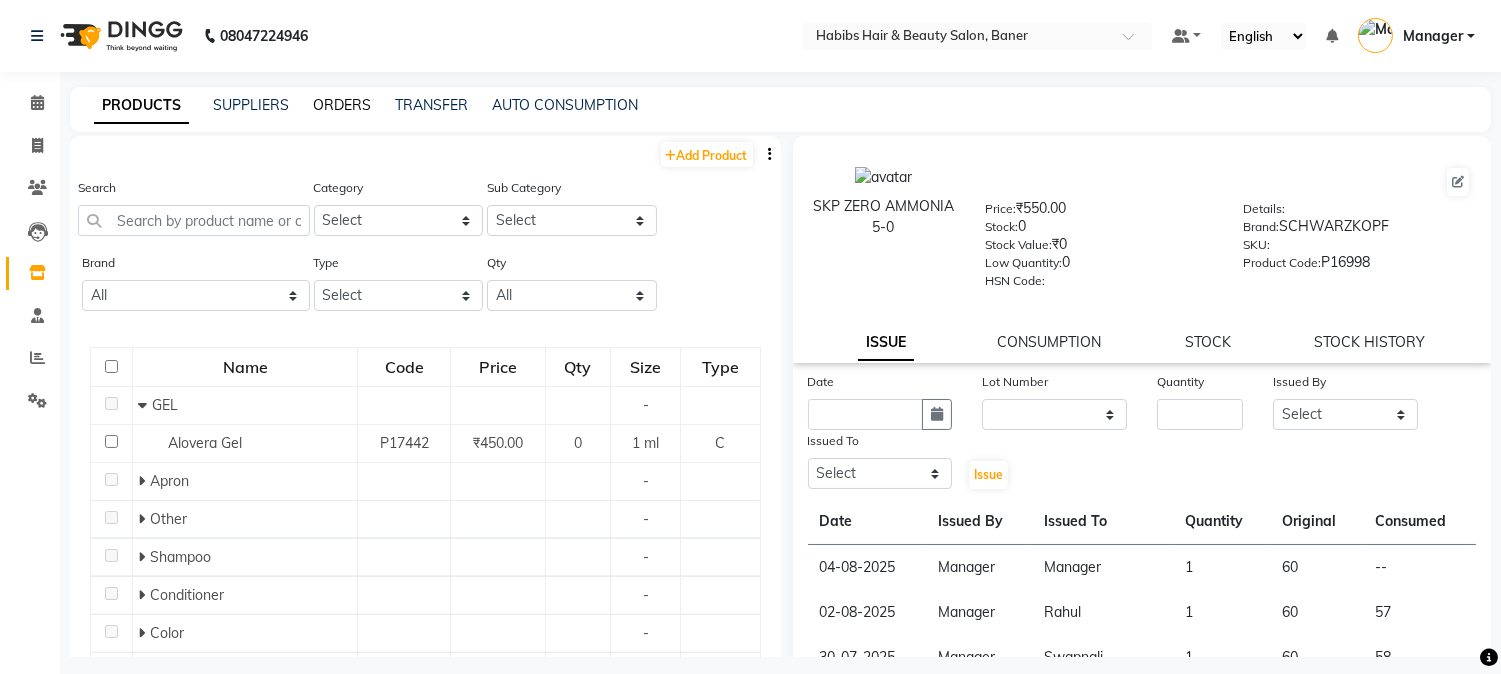 click on "ORDERS" 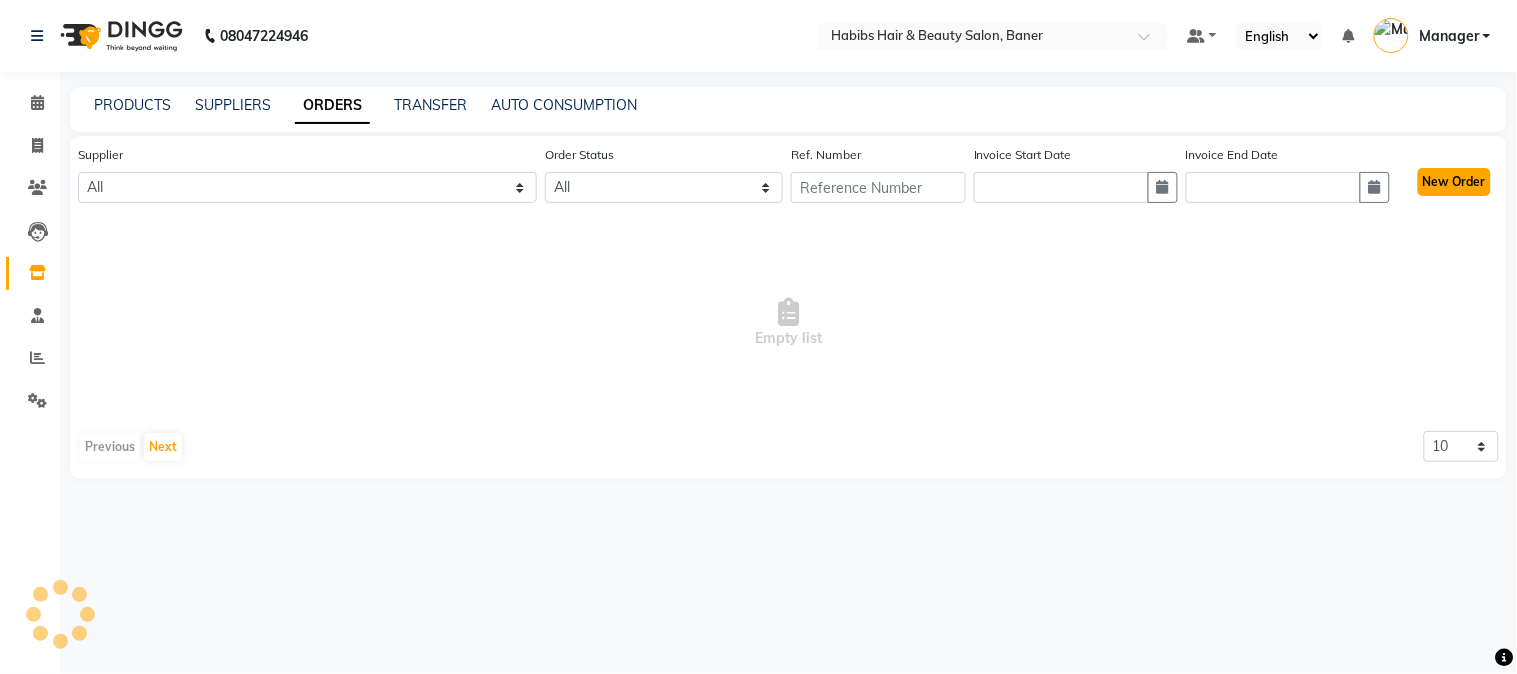 click on "New Order" 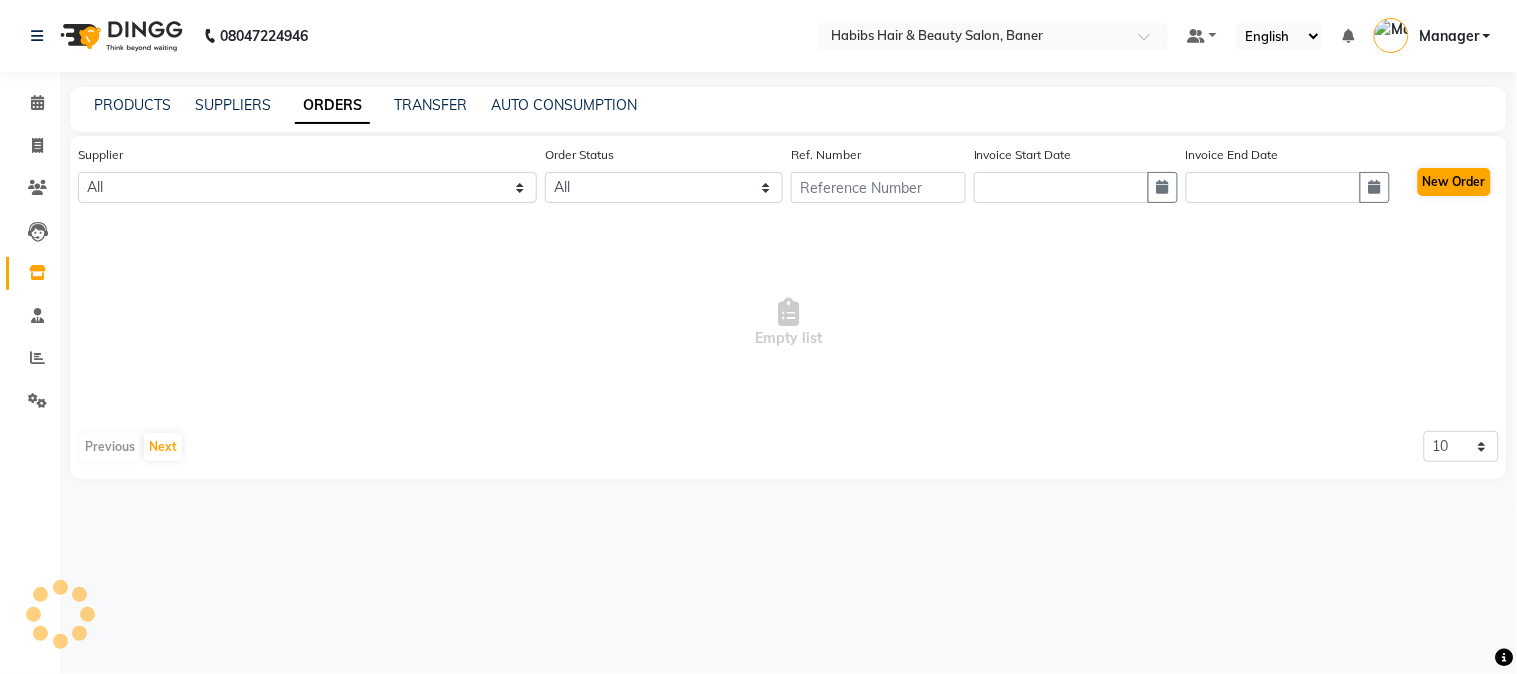 select on "true" 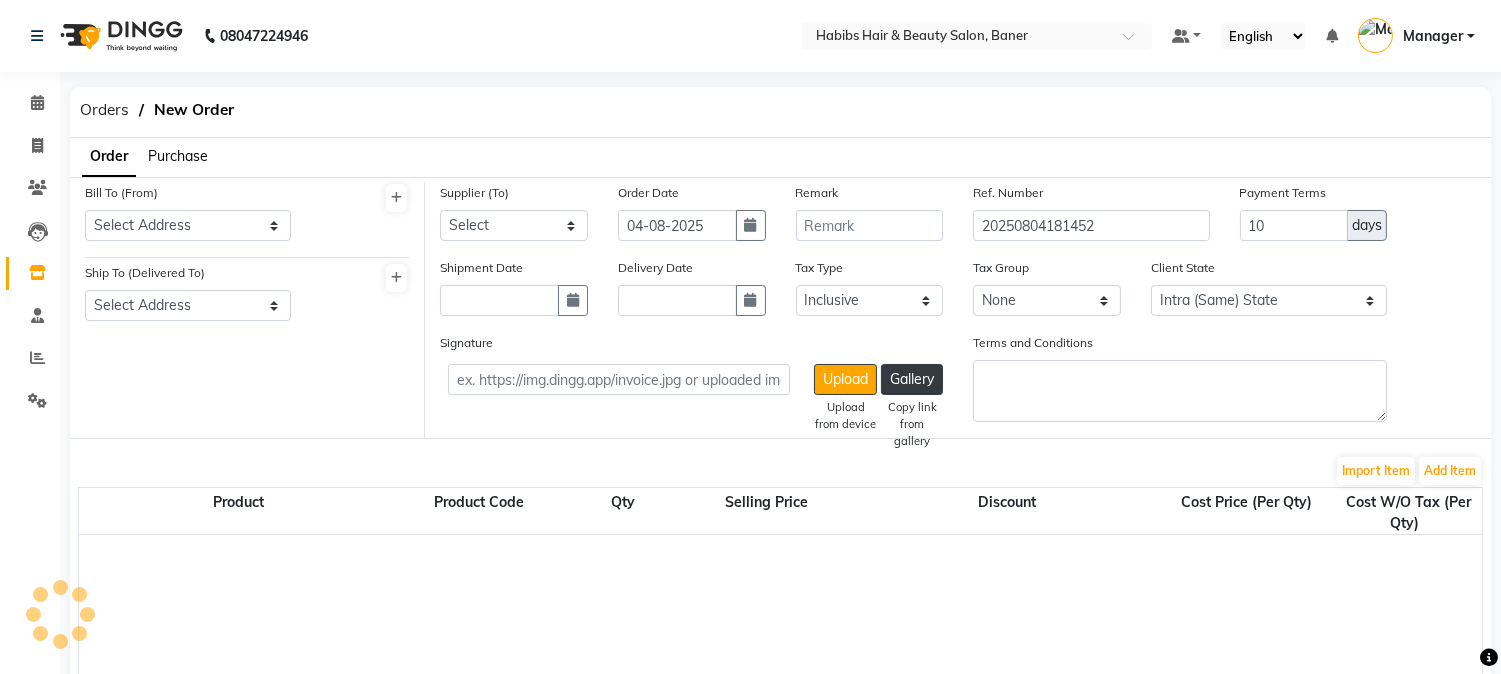 click on "Purchase" 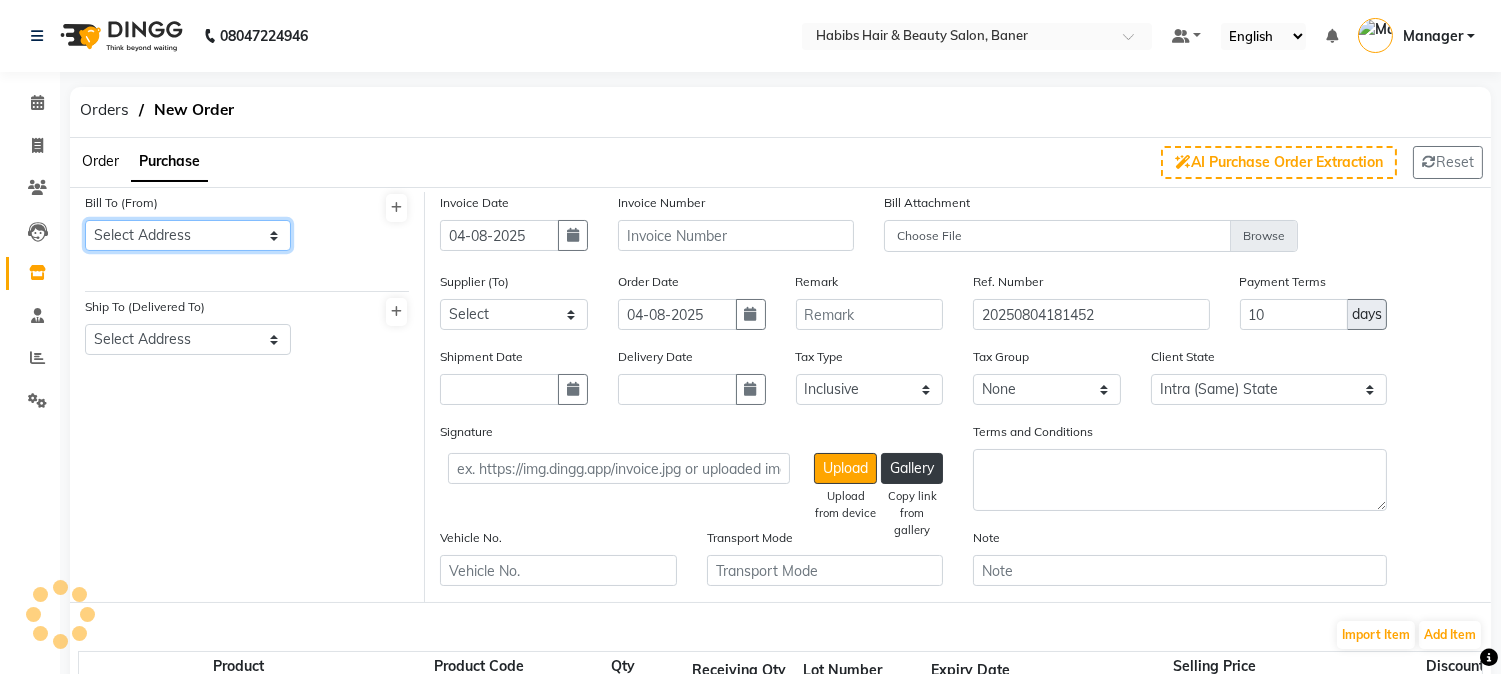 click on "Select Address  Baner" 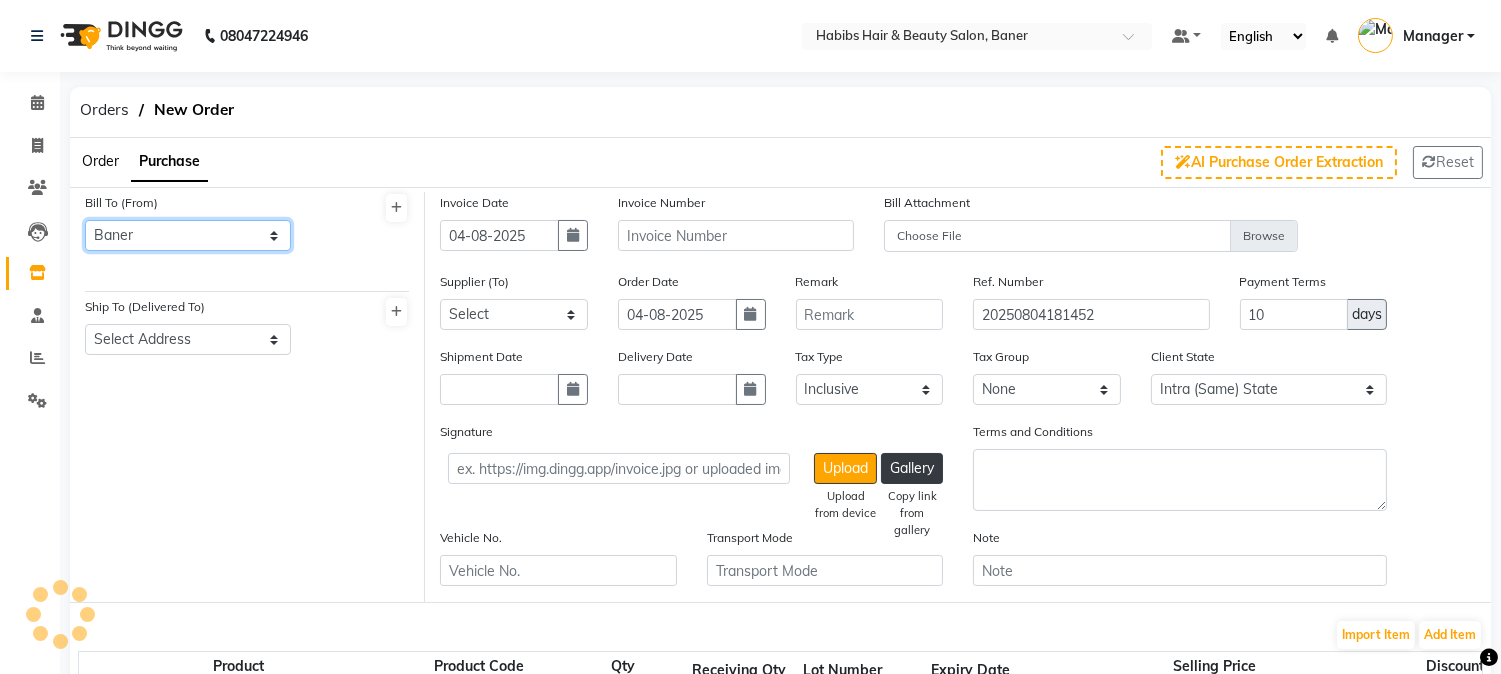 click on "Select Address  Baner" 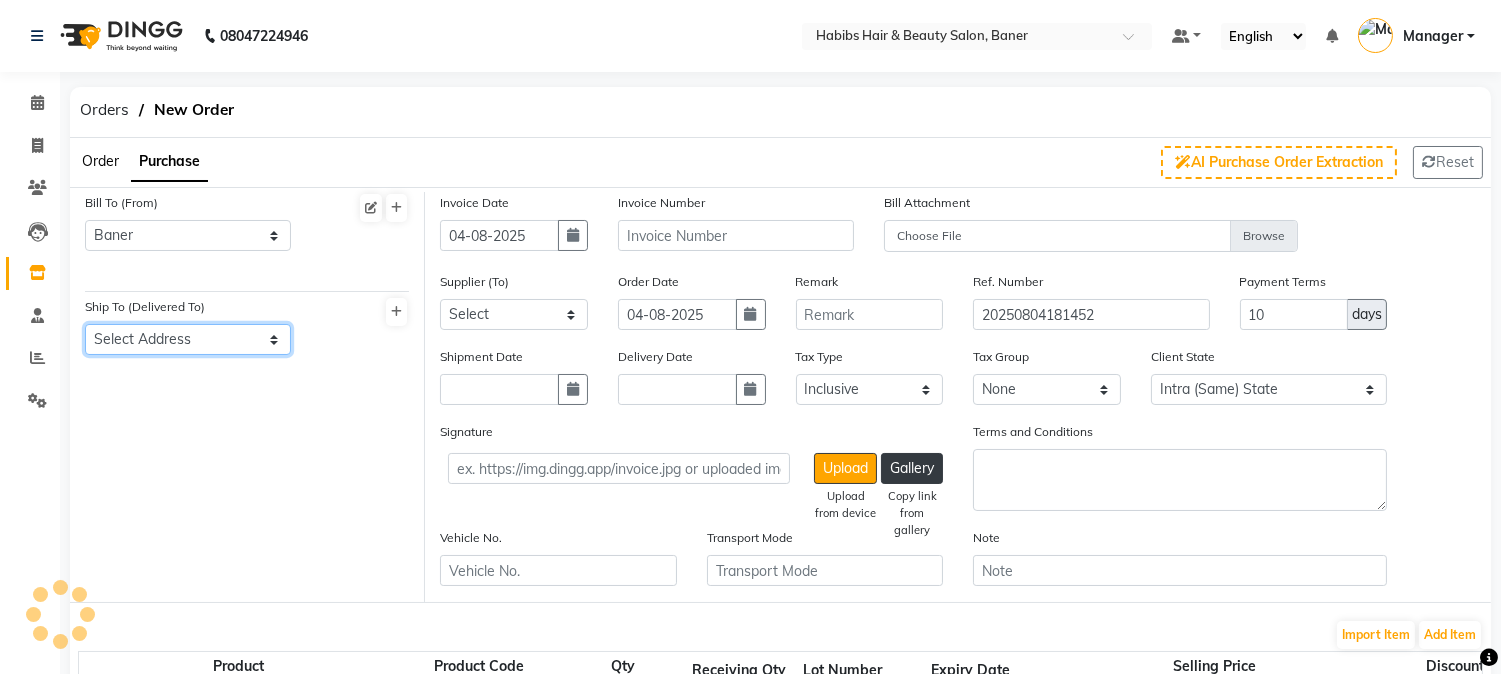 click on "Select Address" 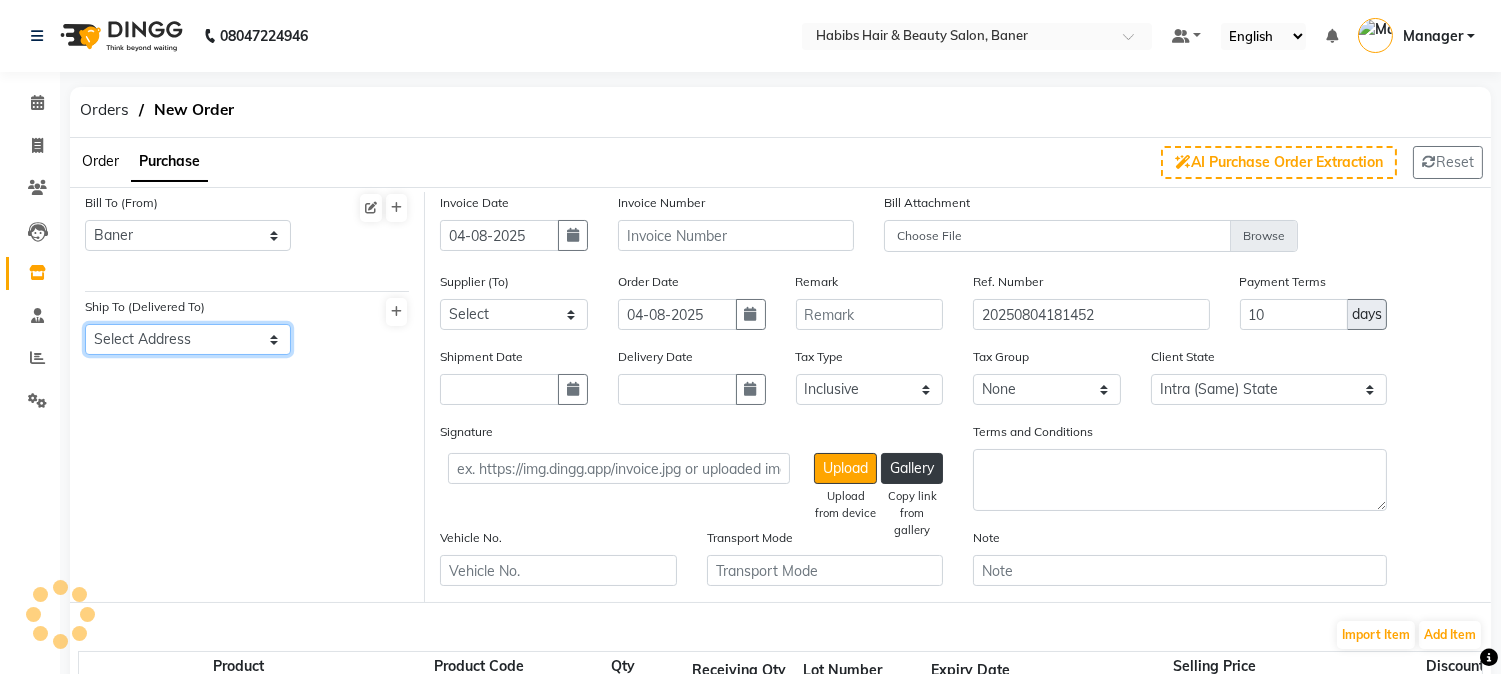 select on "2229" 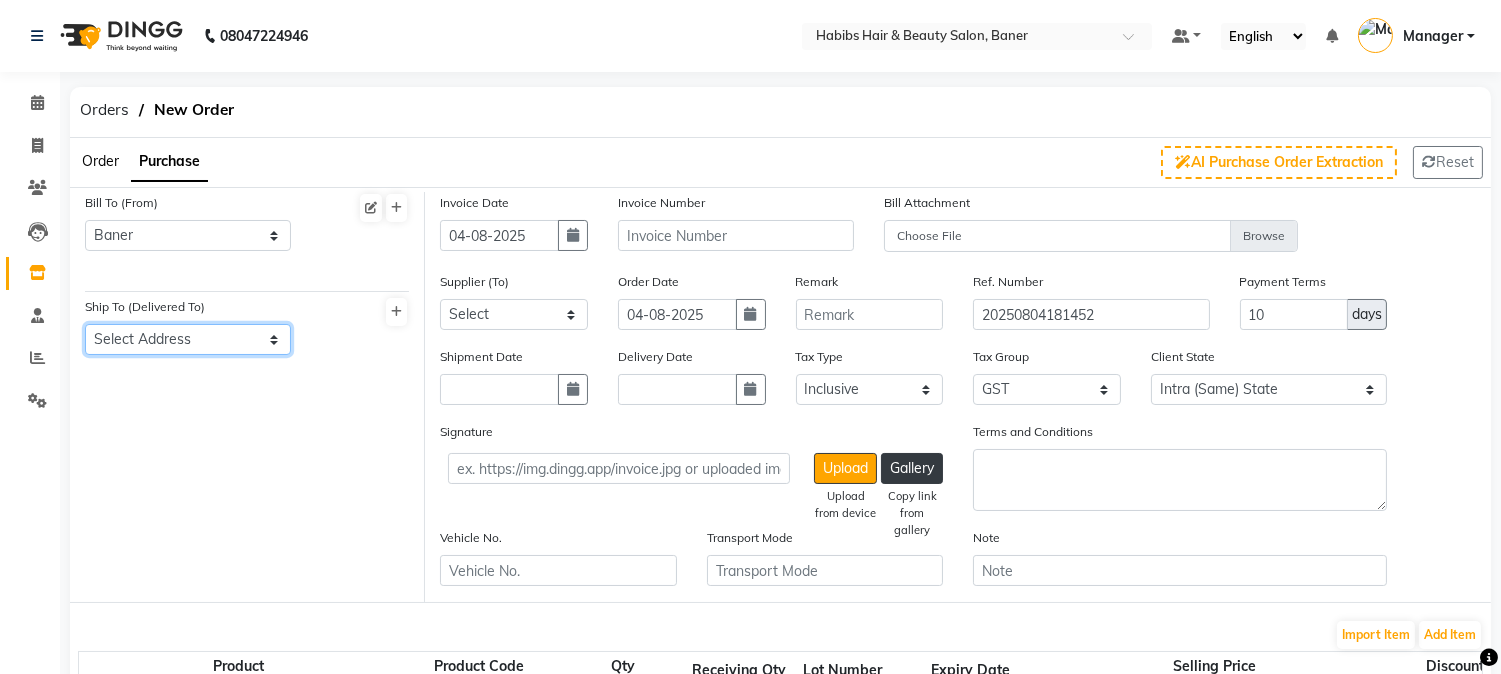 click on "Select Address  Baner" 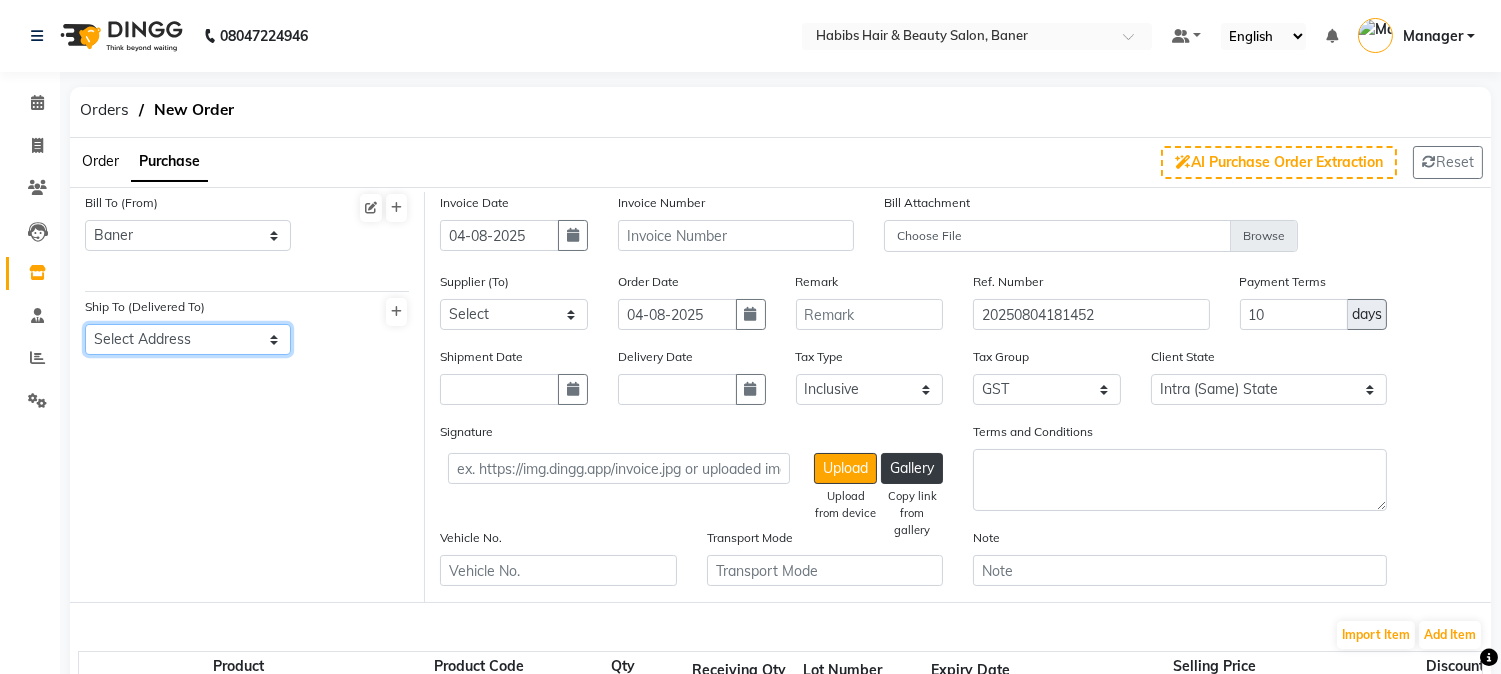 click on "Select Address  Baner" 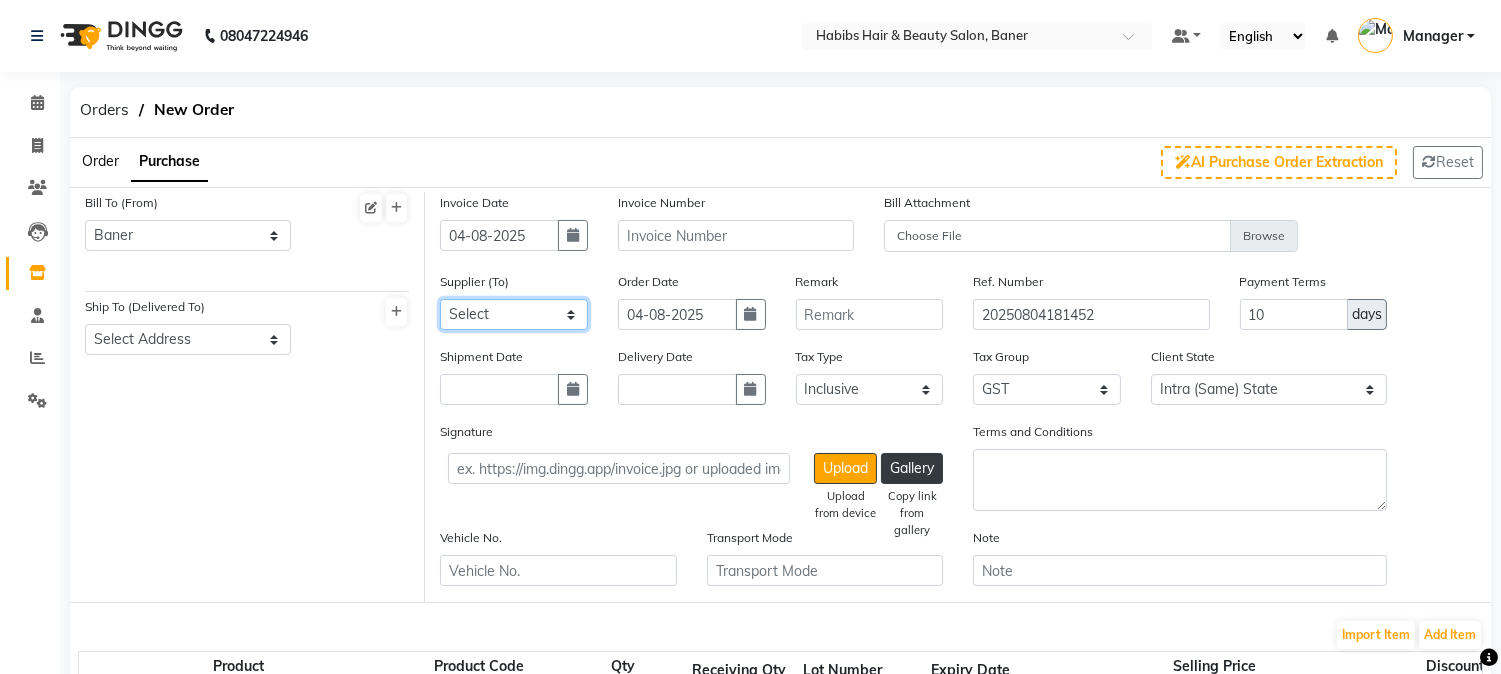 click on "Select CRESCENT ROOTS WHITE BOX HELLOW BEAUTIFUL ROHIT TRADERS SOB ENTERPRISES S V ENTERPRISES Beekay Marketing Om Agencies SAMRUDDHI ENTERPRISES Rainbow Cosmetics PARAS DISTRIBUTORS - PARAS DIDTRIBUTORS UTSAVI ENTERPRISES - UTSAVI ENTERPRISES murdra - murdra enterprises NAKODA TRADEPOINT LLP - NAKODA TRADEPOINT LLP" 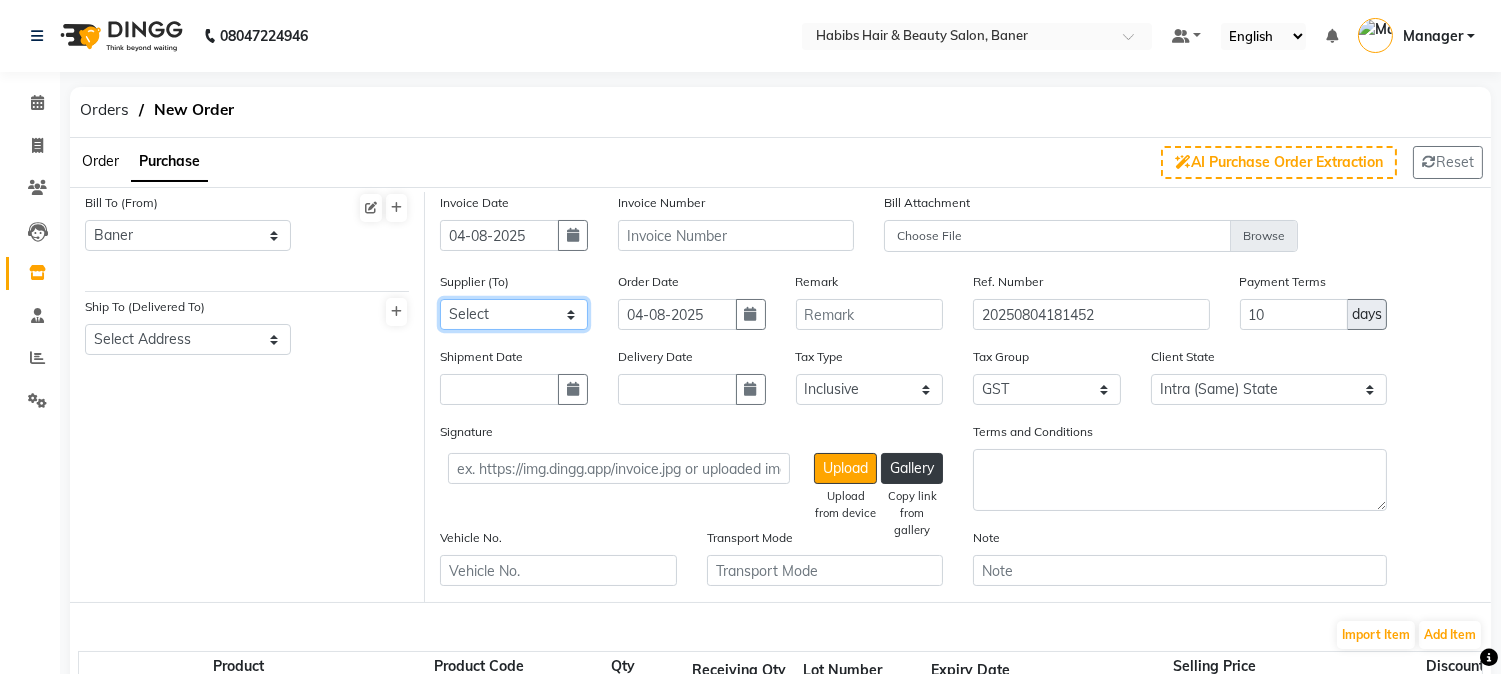 select on "2452" 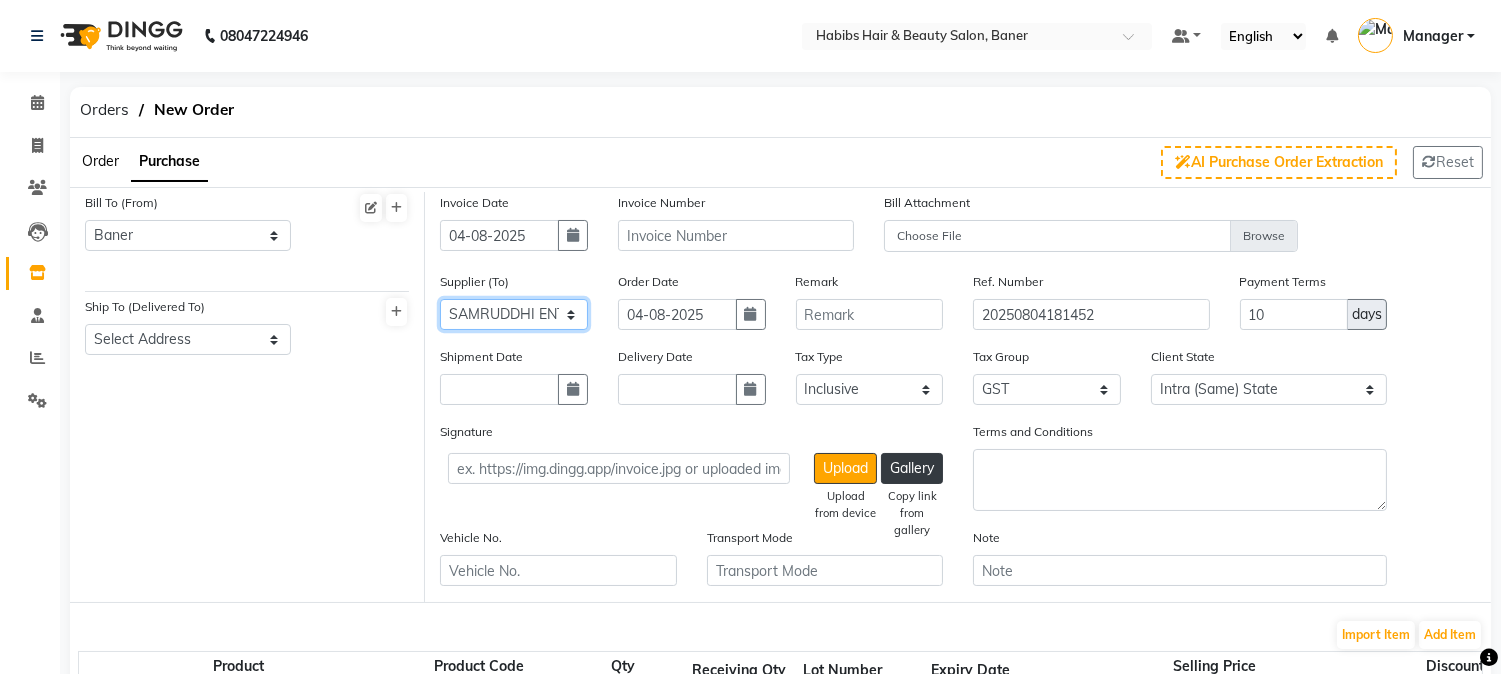 click on "Select CRESCENT ROOTS WHITE BOX HELLOW BEAUTIFUL ROHIT TRADERS SOB ENTERPRISES S V ENTERPRISES Beekay Marketing Om Agencies SAMRUDDHI ENTERPRISES Rainbow Cosmetics PARAS DISTRIBUTORS - PARAS DIDTRIBUTORS UTSAVI ENTERPRISES - UTSAVI ENTERPRISES murdra - murdra enterprises NAKODA TRADEPOINT LLP - NAKODA TRADEPOINT LLP" 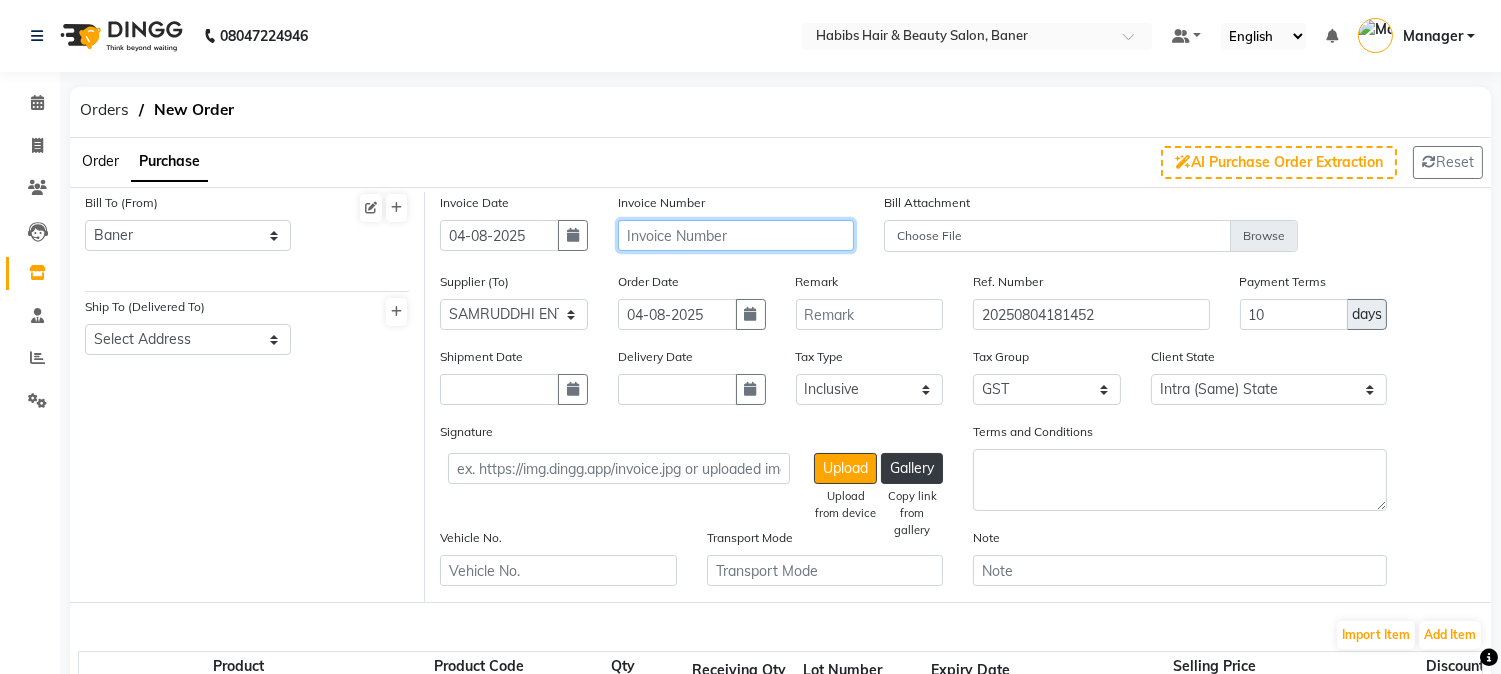 click 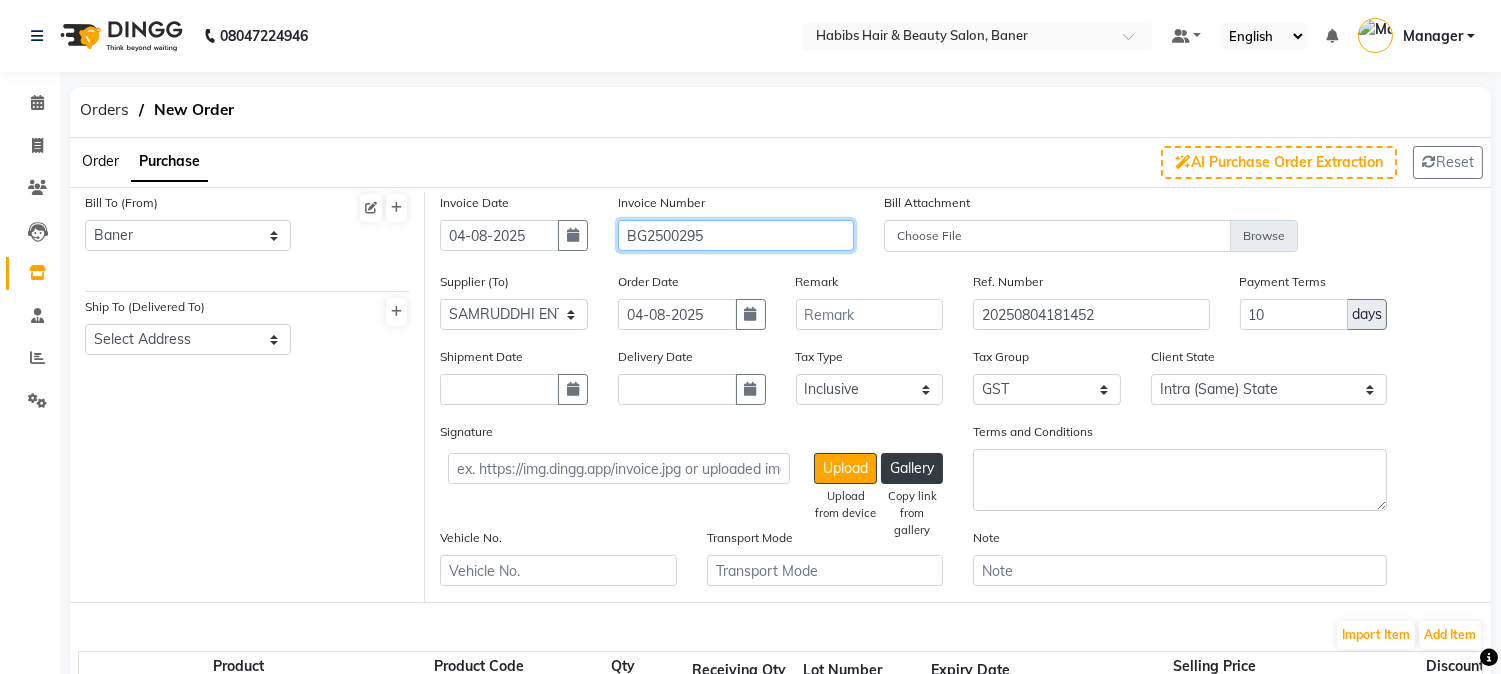 type on "BG2500295" 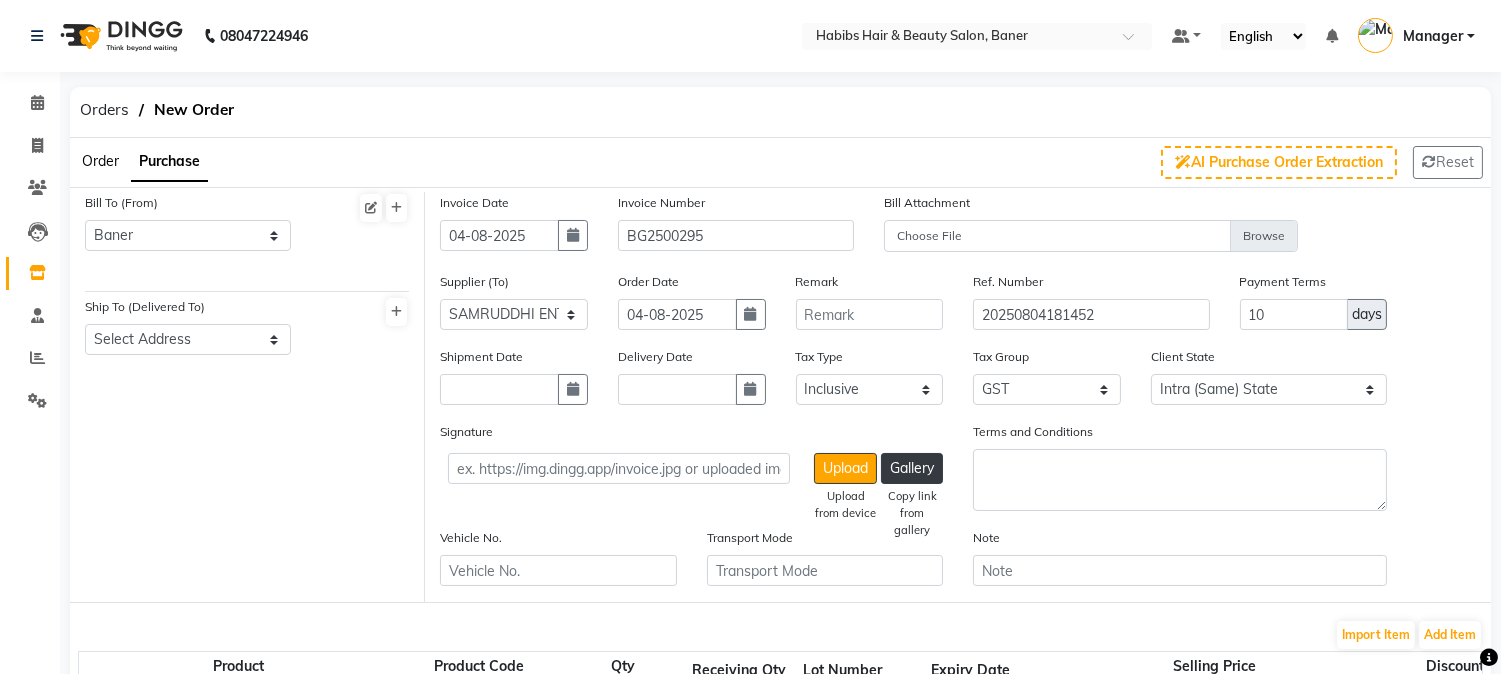 click on "Shipment Date" 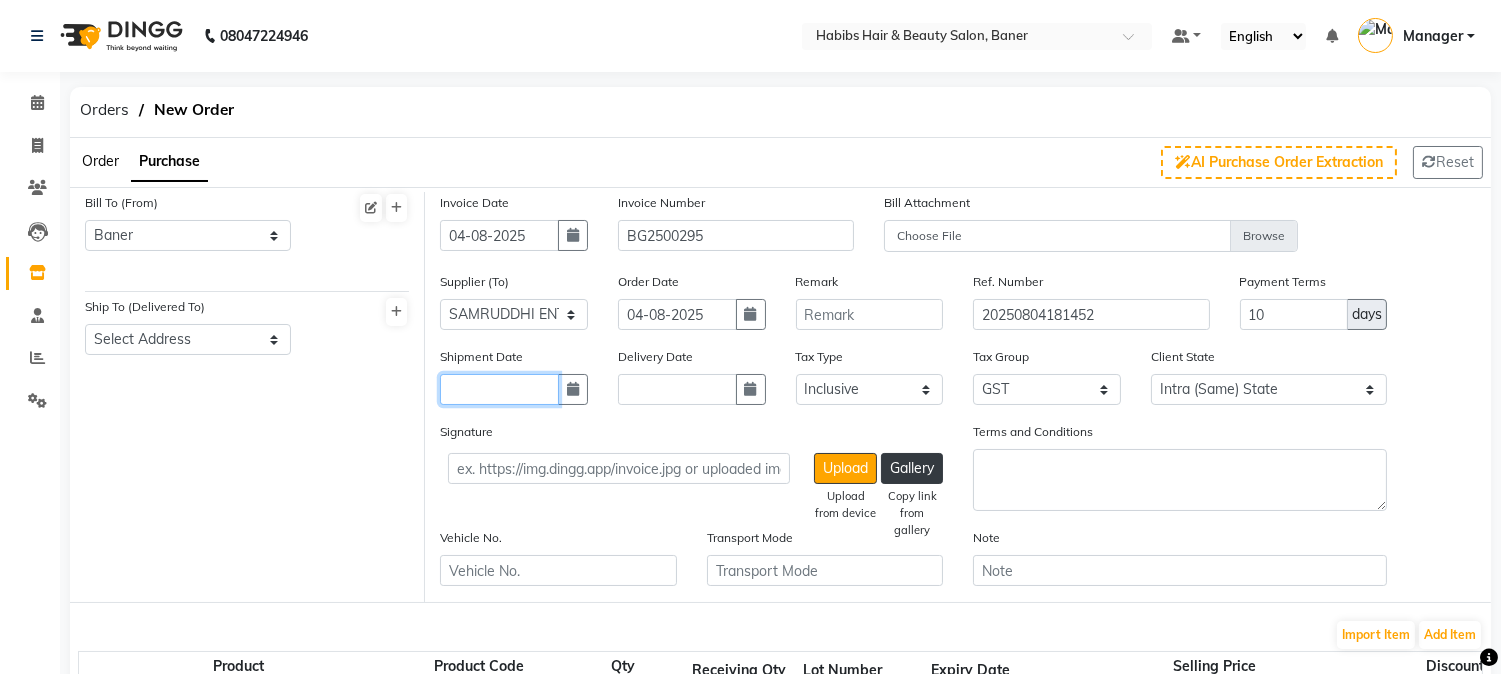 click 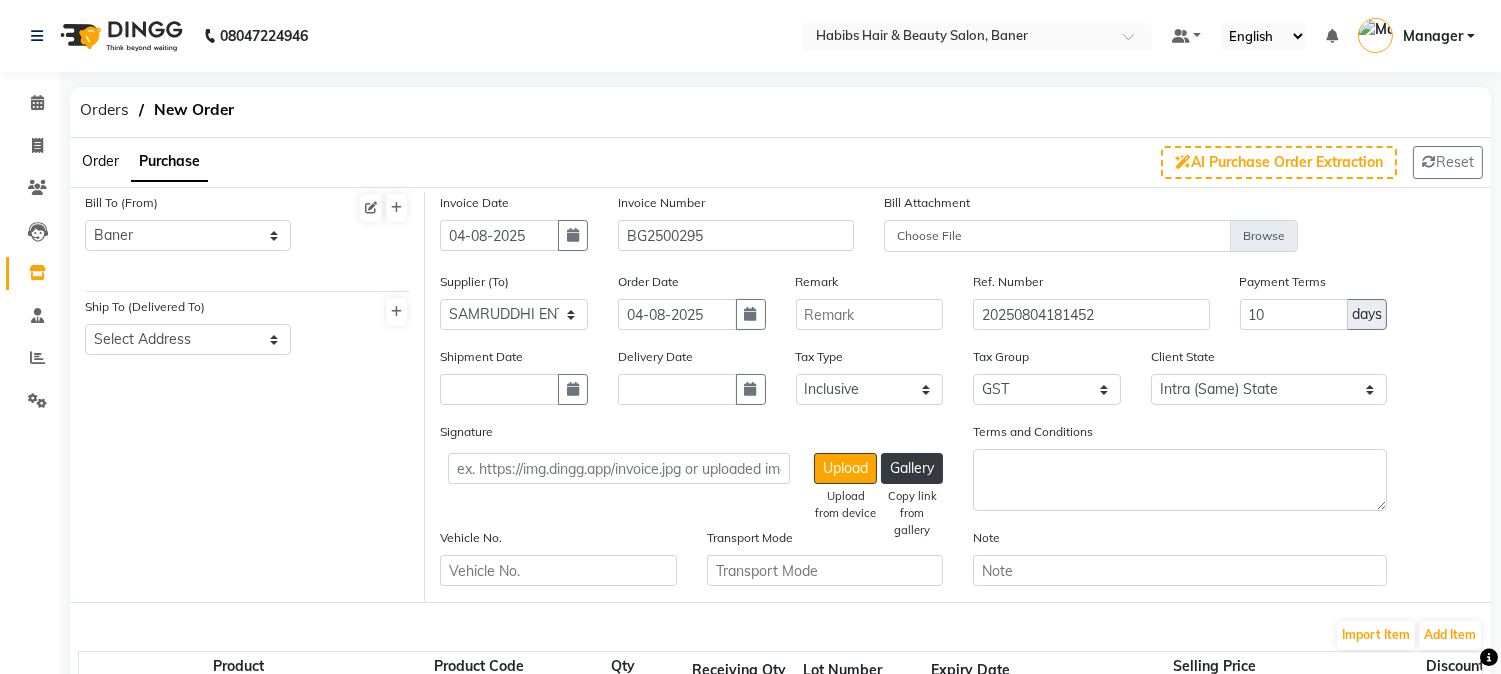 select on "8" 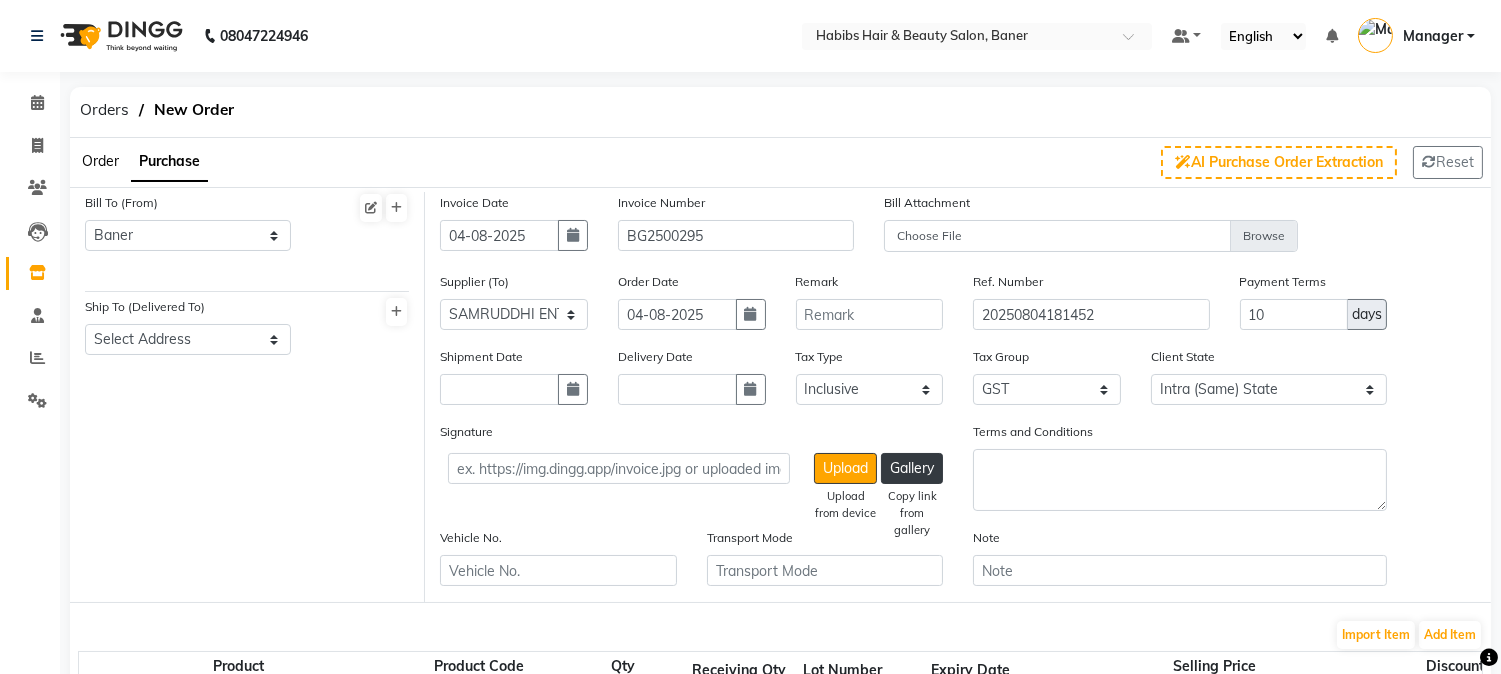 select on "2025" 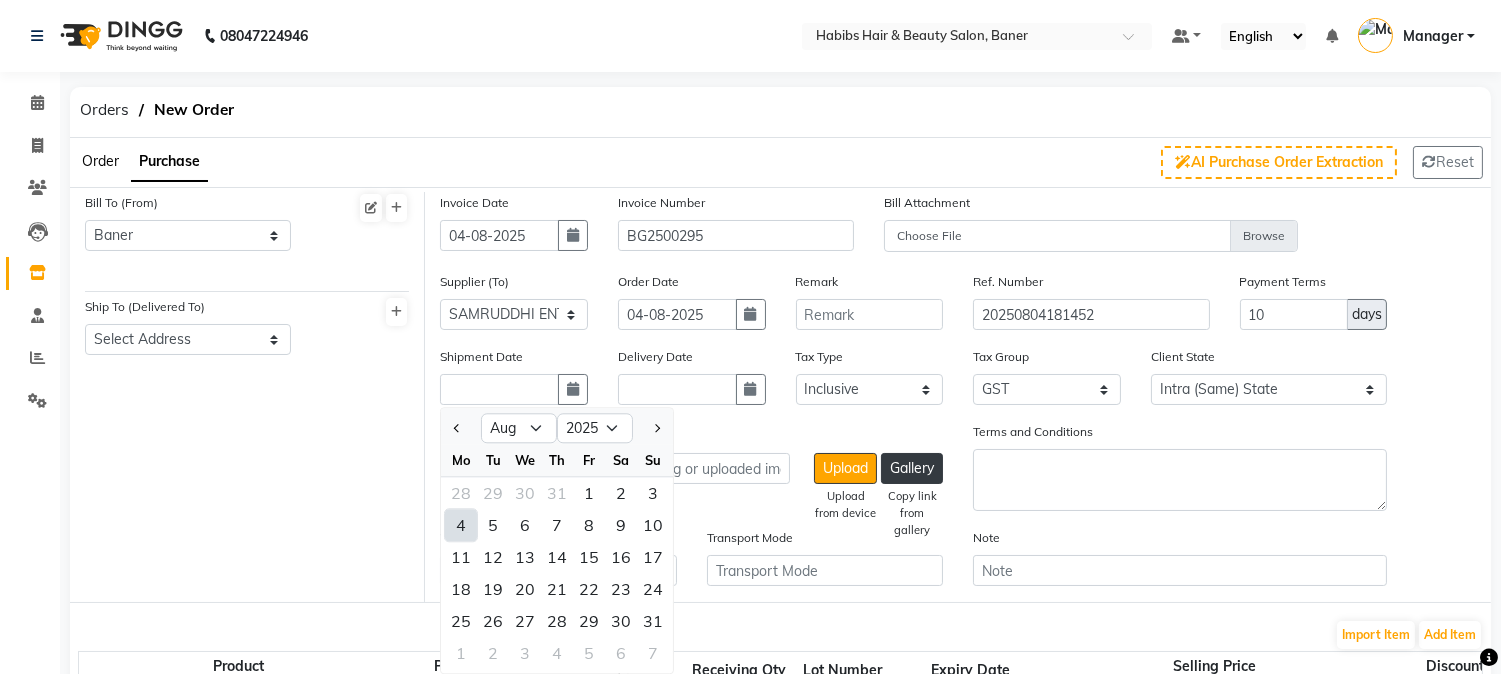click on "4" 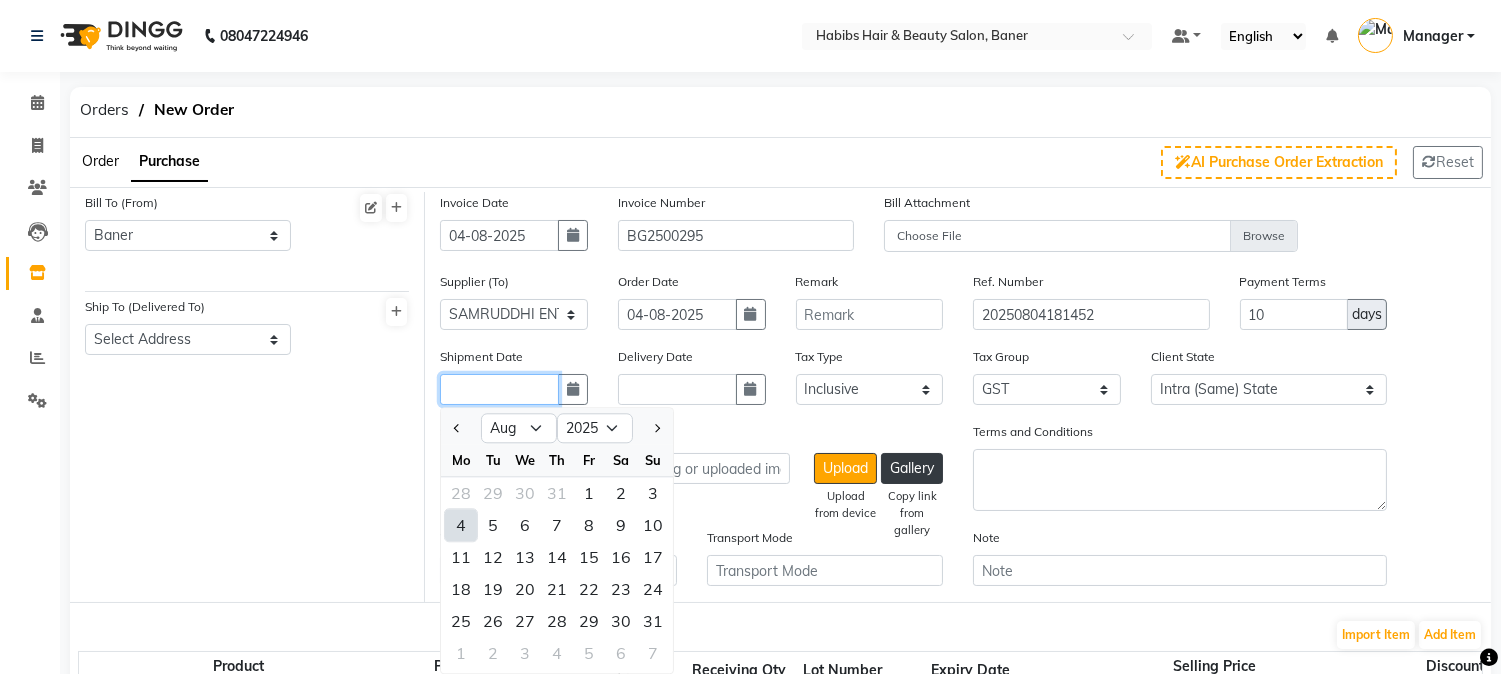 type on "04-08-2025" 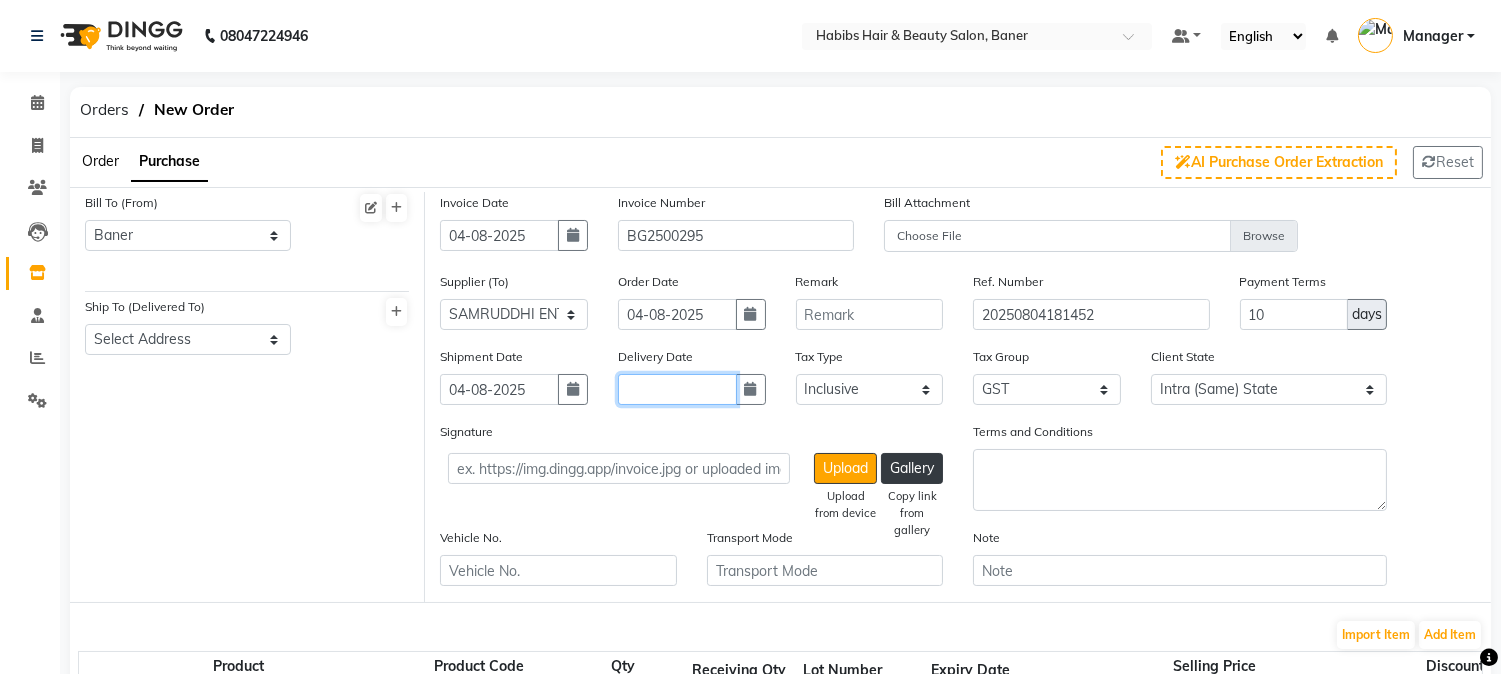 click 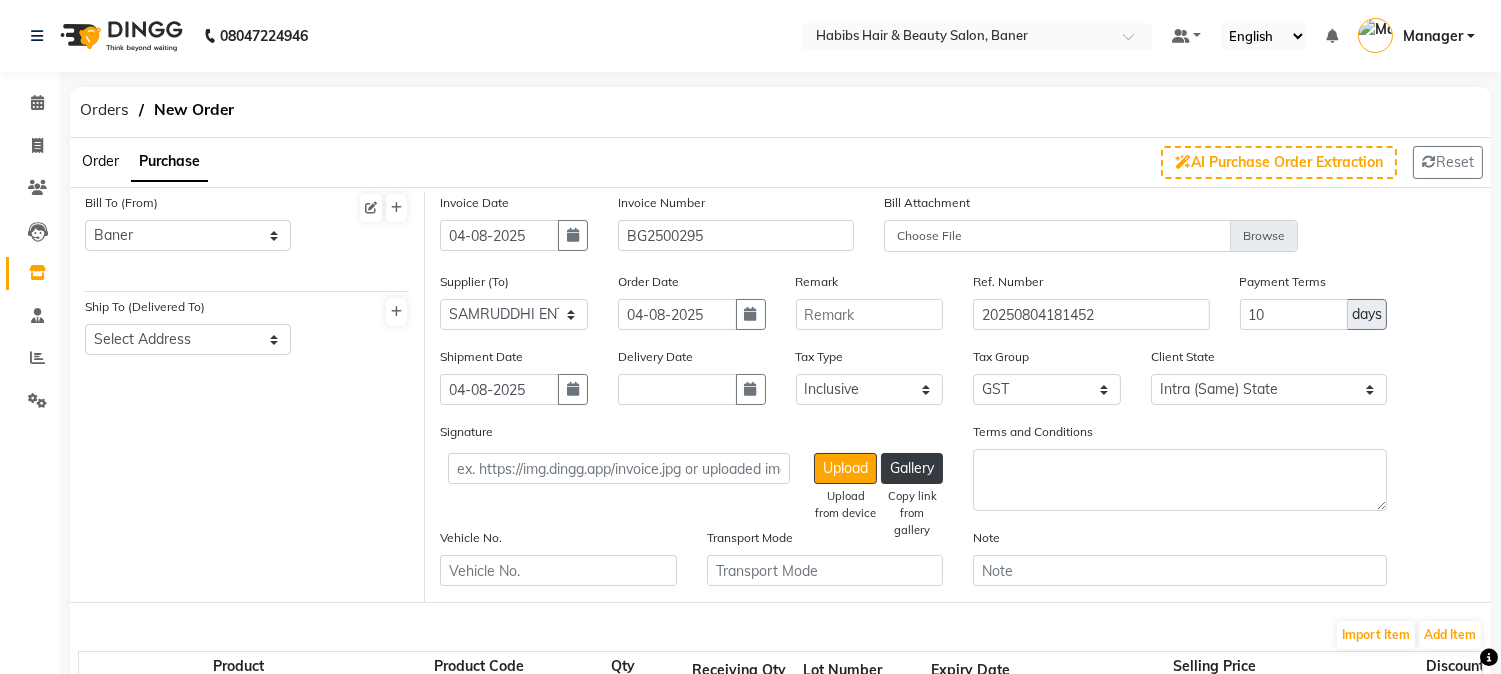 select on "8" 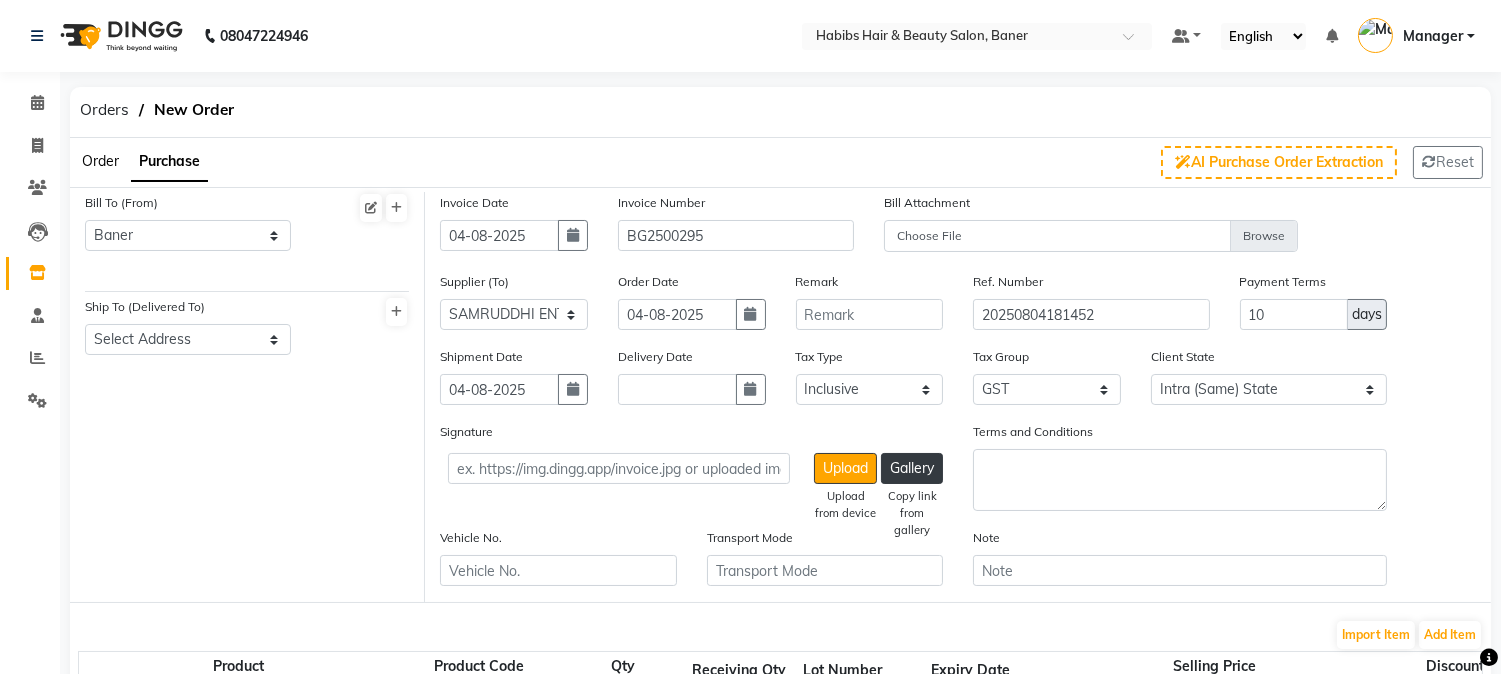 select on "2025" 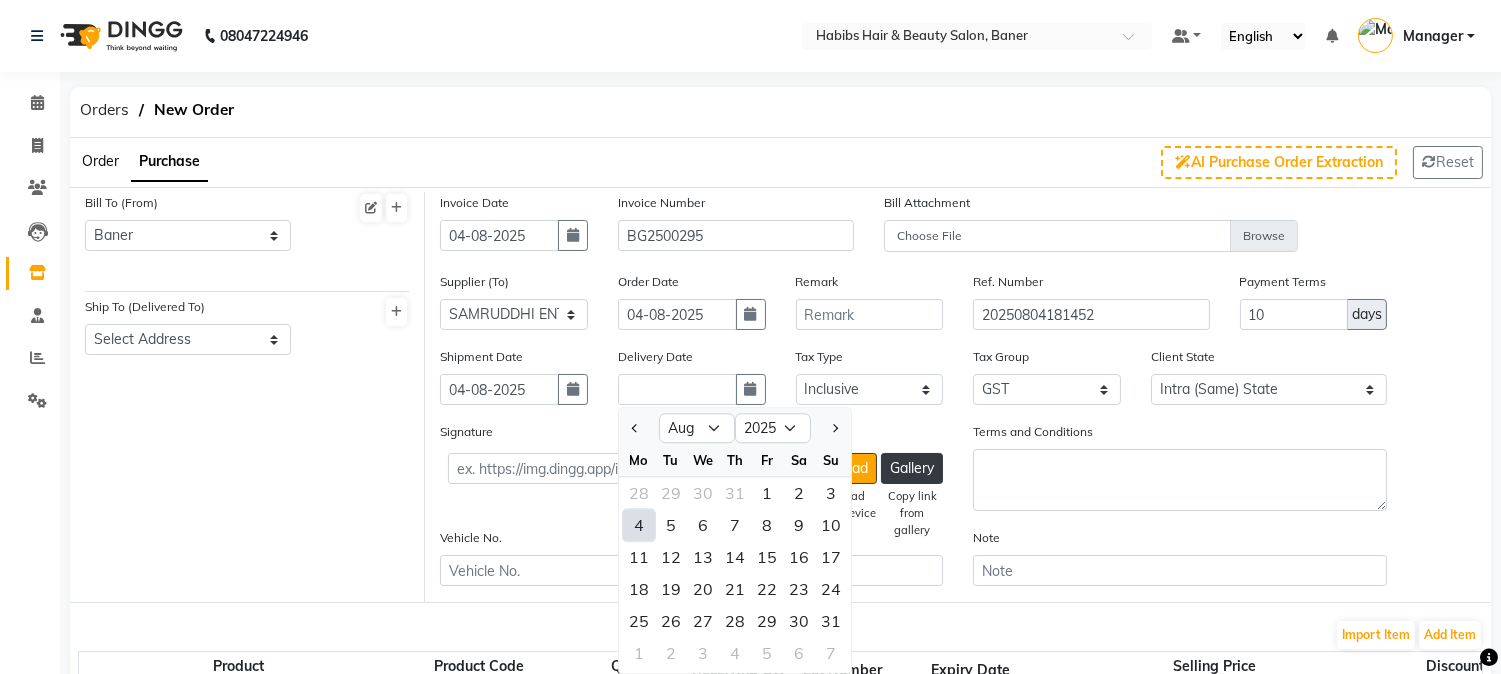 click on "4" 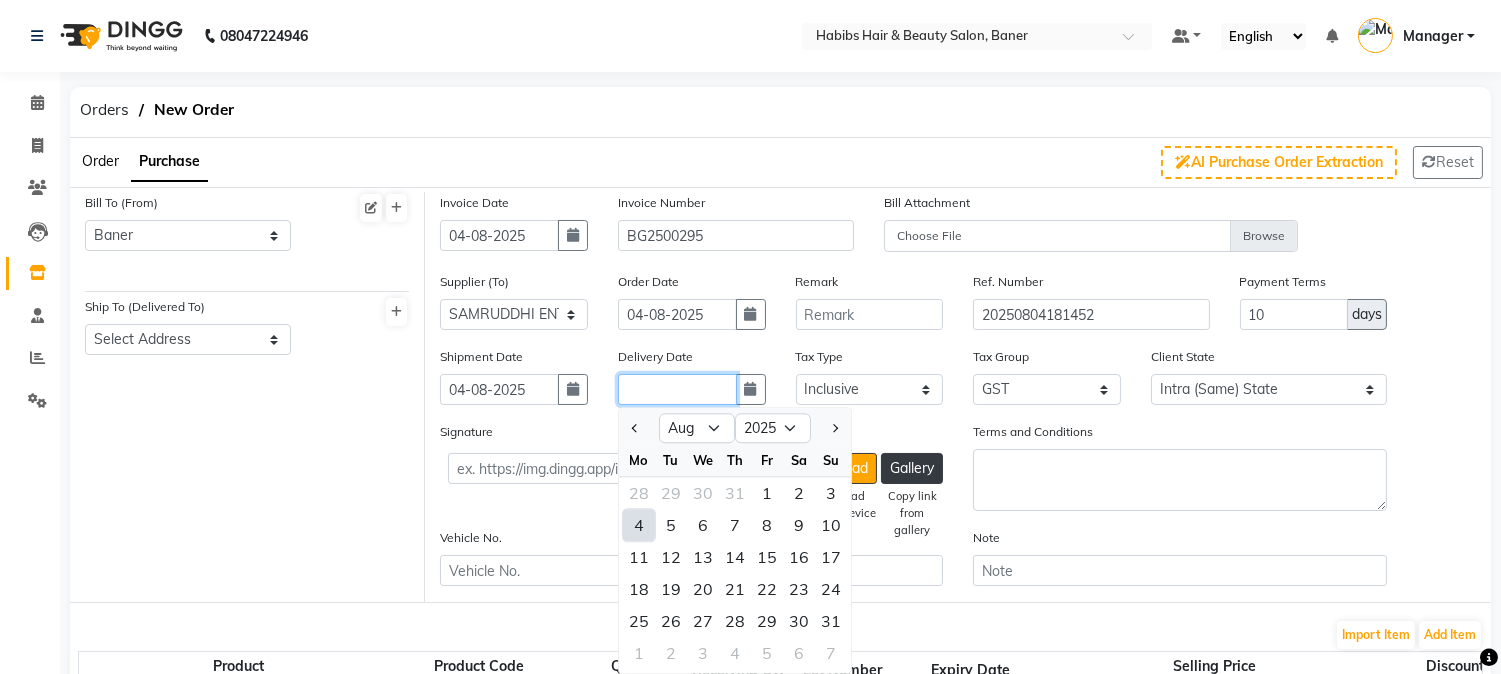 type on "04-08-2025" 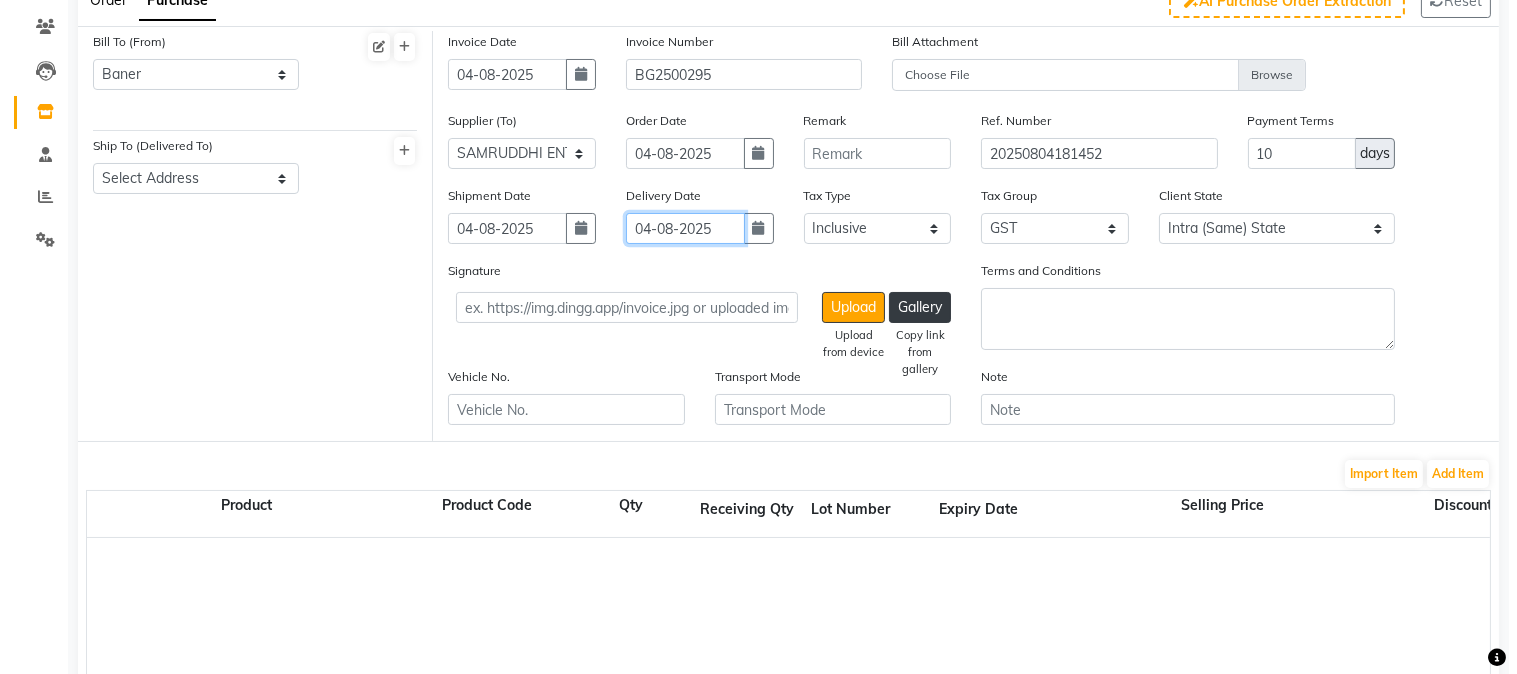 scroll, scrollTop: 333, scrollLeft: 0, axis: vertical 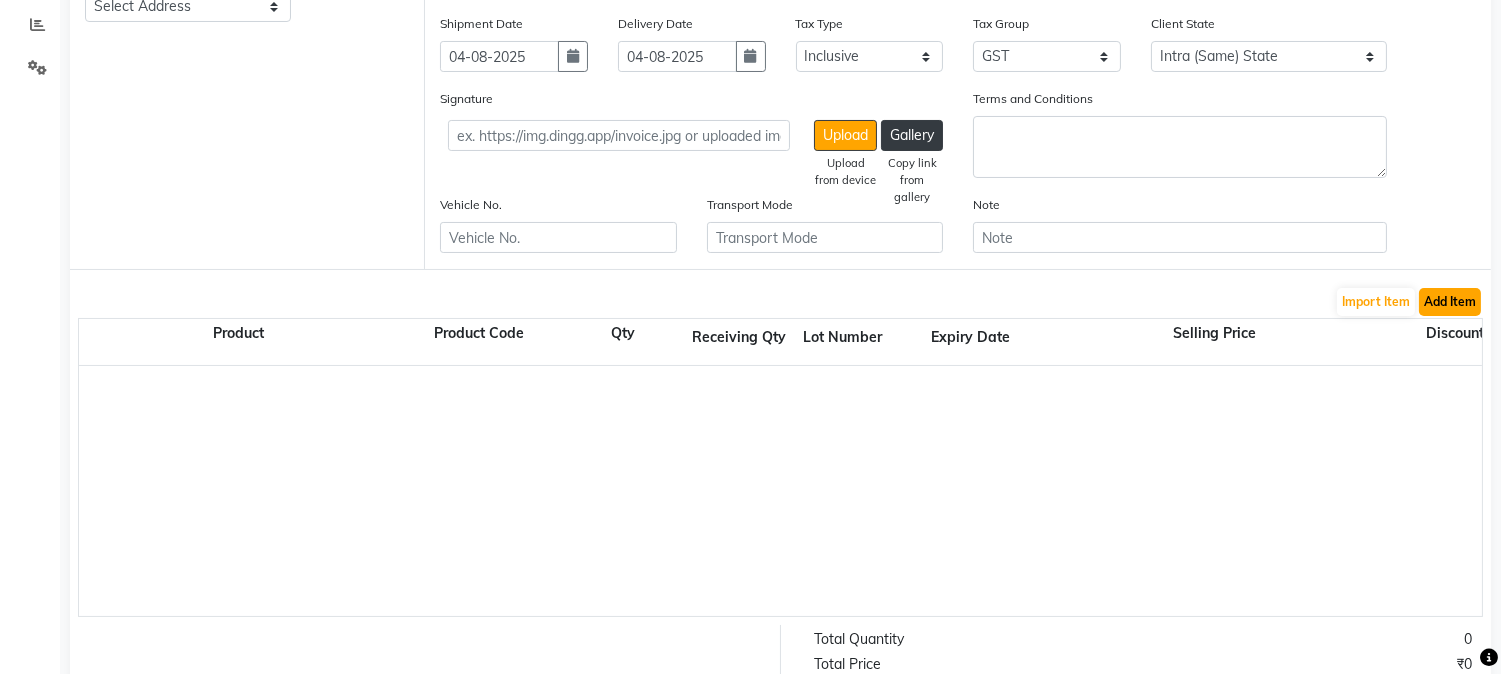click on "Add Item" 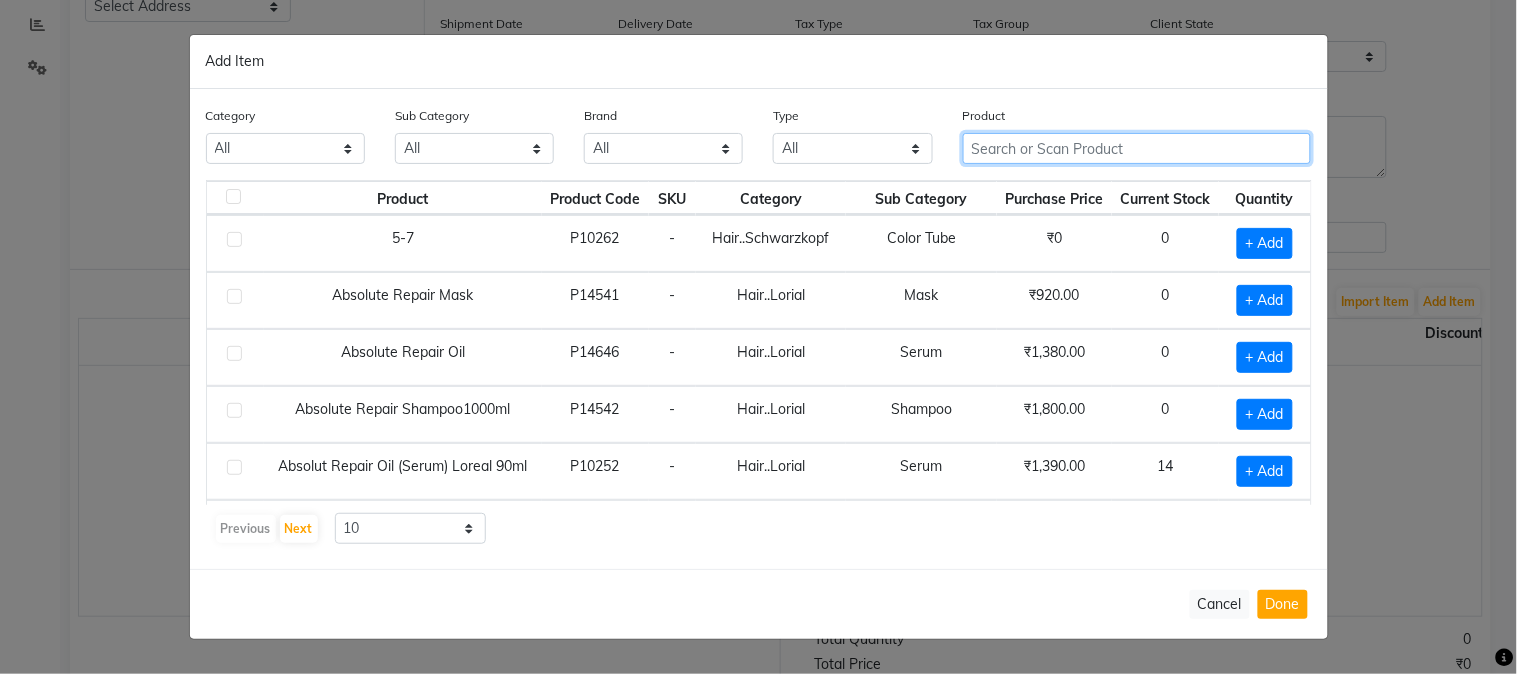 click 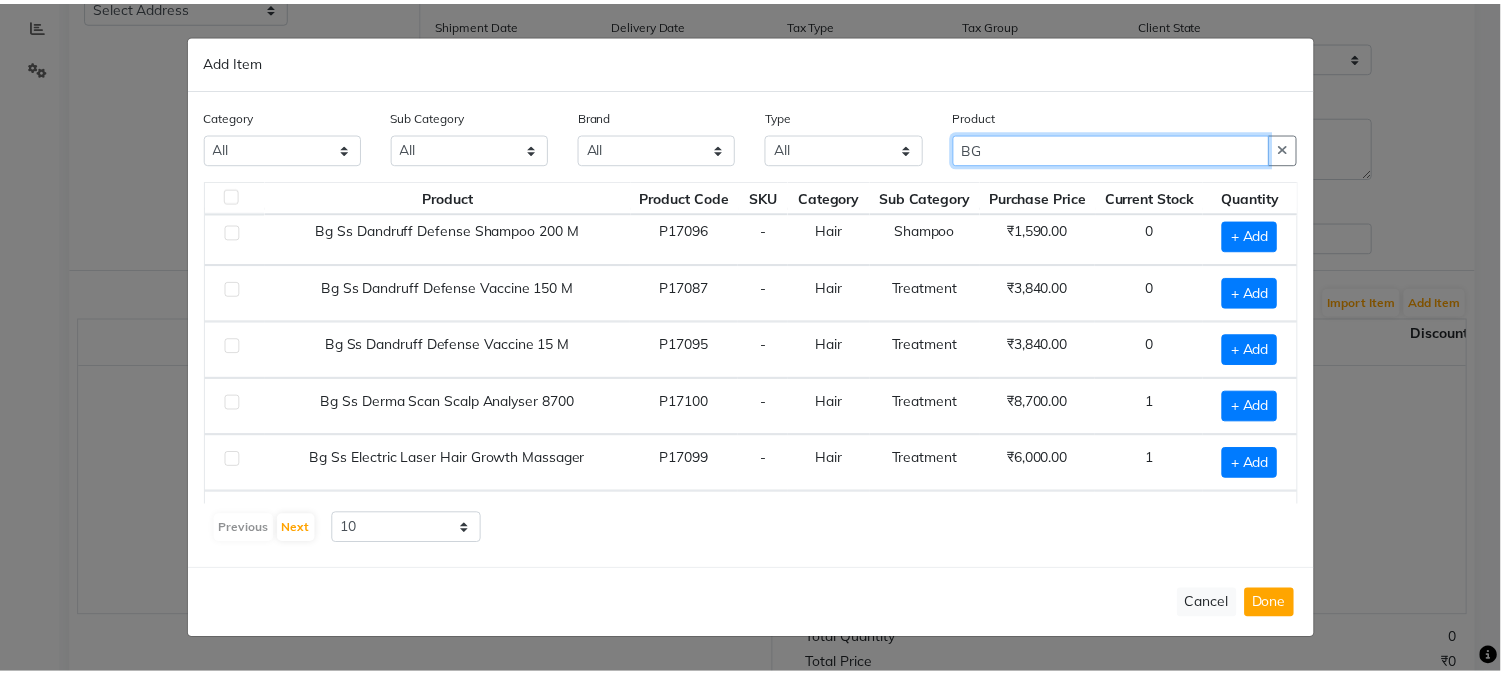 scroll, scrollTop: 284, scrollLeft: 0, axis: vertical 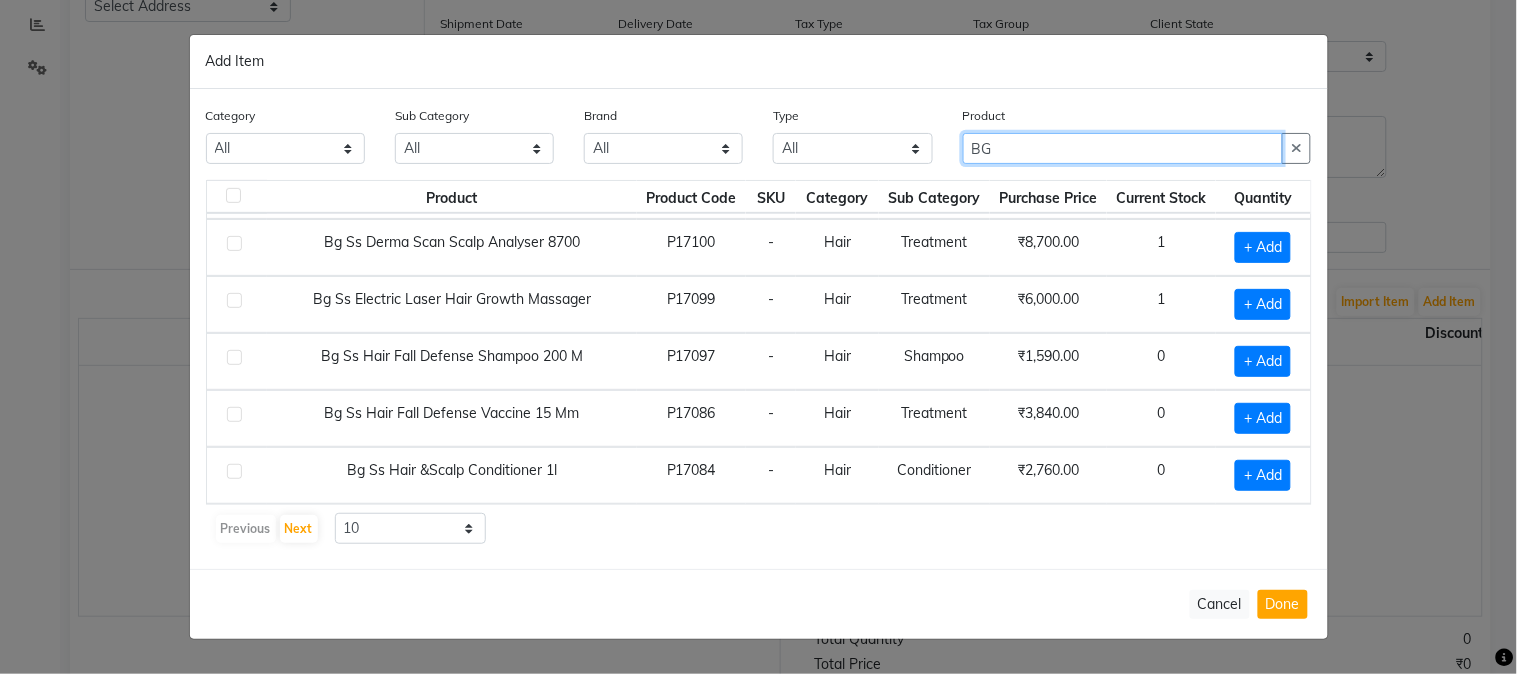 type on "BG" 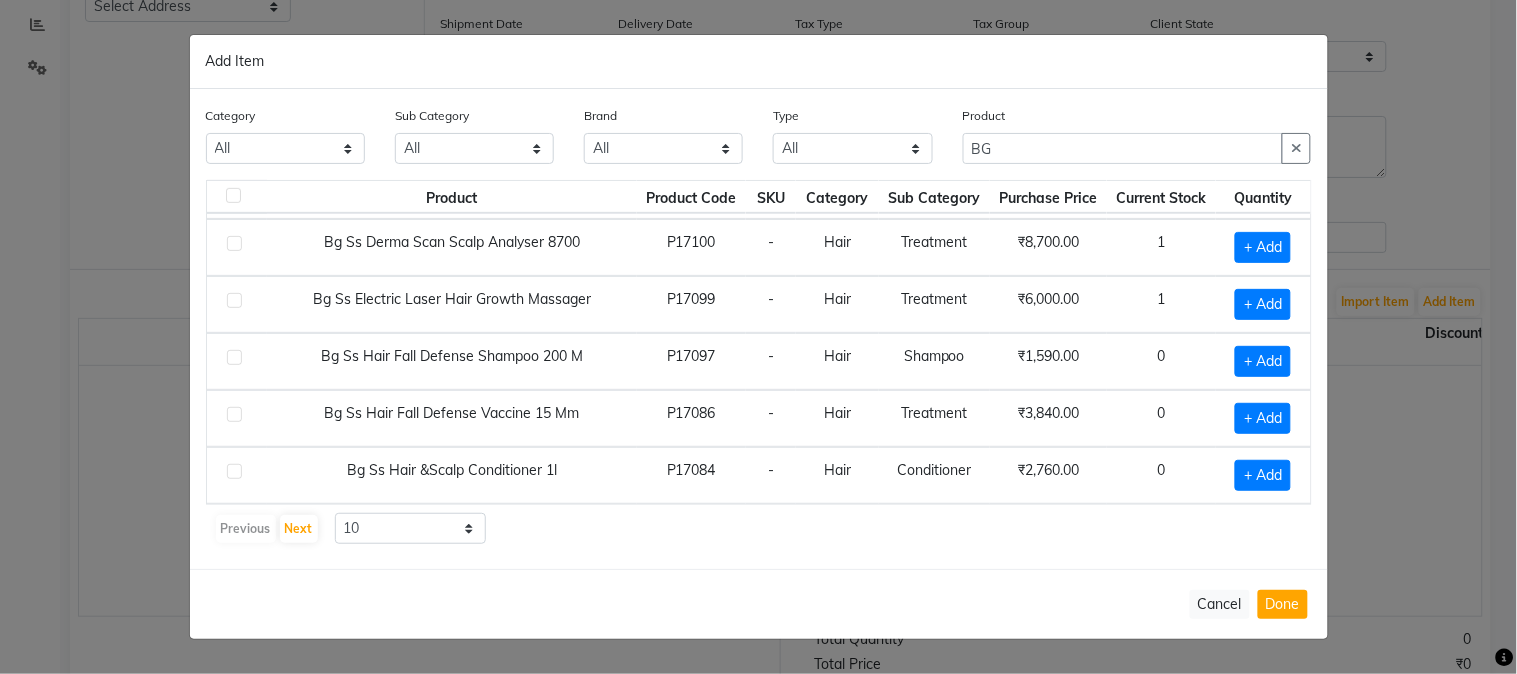 click on "Add Item  Category All Hair Skin Makeup Personal Care Appliances Beard Waxing Disposable Threading Hands and Feet Beauty Planet Botox Cadiveu Casmara Cheryls Loreal Olaplex Skin..O3+ Hair..Brazilian Hair..Cadiveu Hair..Gellet Hair..Habibs Hair..Lorial Hair..QOD Hair..Schwarzkopf Hair..Orangewood Hair..Wella Skin.. BCL Skin..Lotus SKIN...KANPEKI Hair...Flovactive Disposable Beauty Equipment Nail HAIR..COPACABANA HAIR..QOD ARGAN Skin..O3 Hair...W one Hair..Botoliss Hair...OLAPLEX SKIN...KANPEKI SKIN ...THALGO Other Sub Category All Keratin Retail Cleanser Appron Botox Salon Use Houskeeping Hair Bath & Body Shampoo Honey Rill Lips Products Olaplex Salon Use Loreal Retail Beauty & Other Salon Use Cheryls Retail Casmara Retail Cream Cheryls Salon Use Liposoulable Conditioner Keratin Salon Use Facial Botox Retail Disposable Appliances Nails Loreal Salon Use Gel Female Hygiene Gown Shaving Soap Appliances Eyes Brazilian Cream Grooming - Women Hair Colour Salon Use Bedsheet Pre Shave Moisturiser Makeup Face Massage" 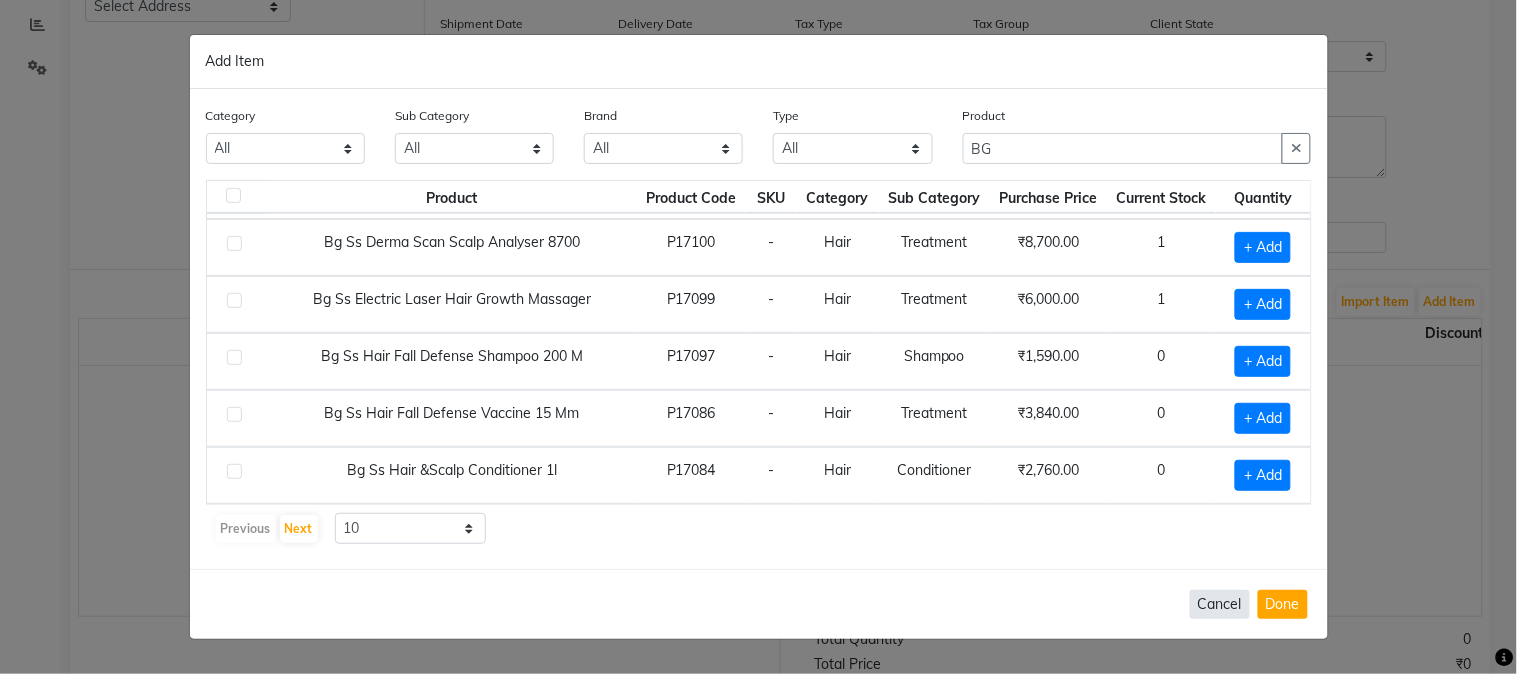 click on "Cancel" 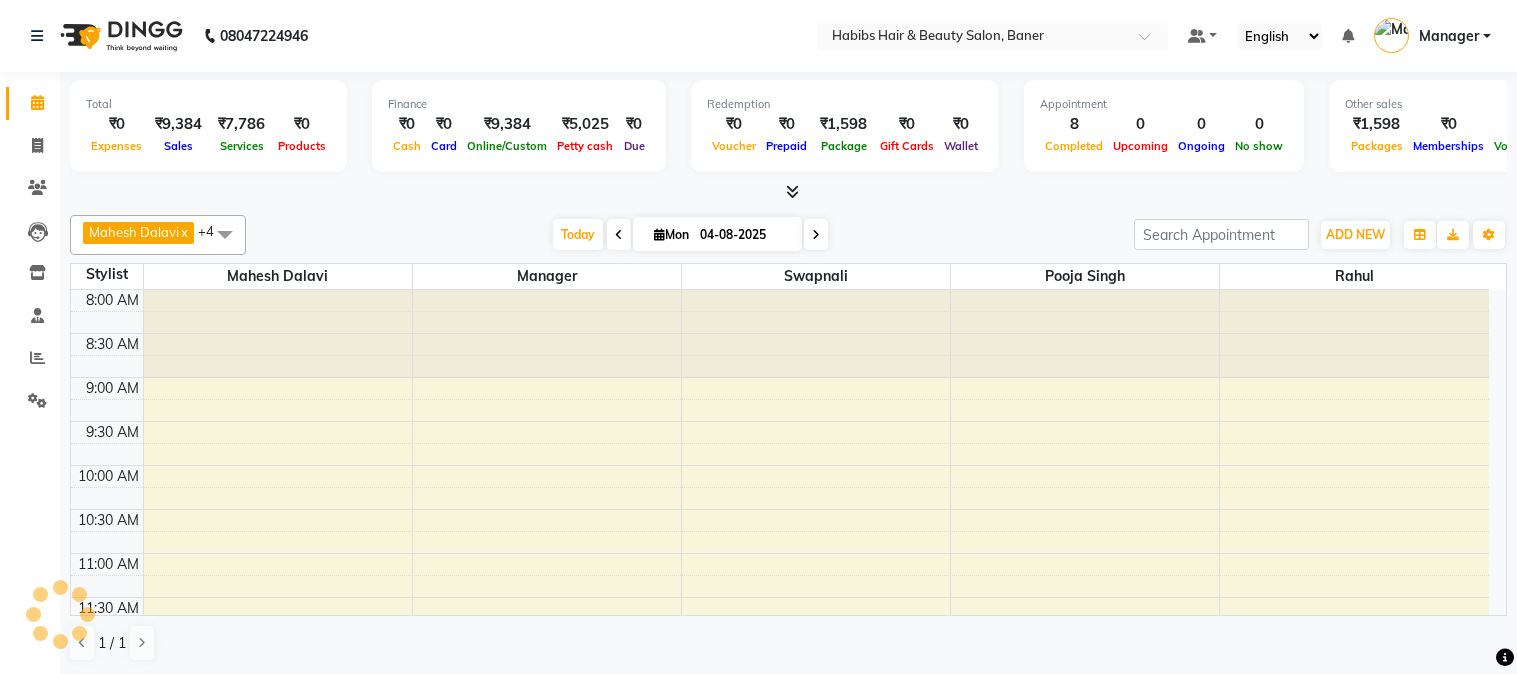 scroll, scrollTop: 0, scrollLeft: 0, axis: both 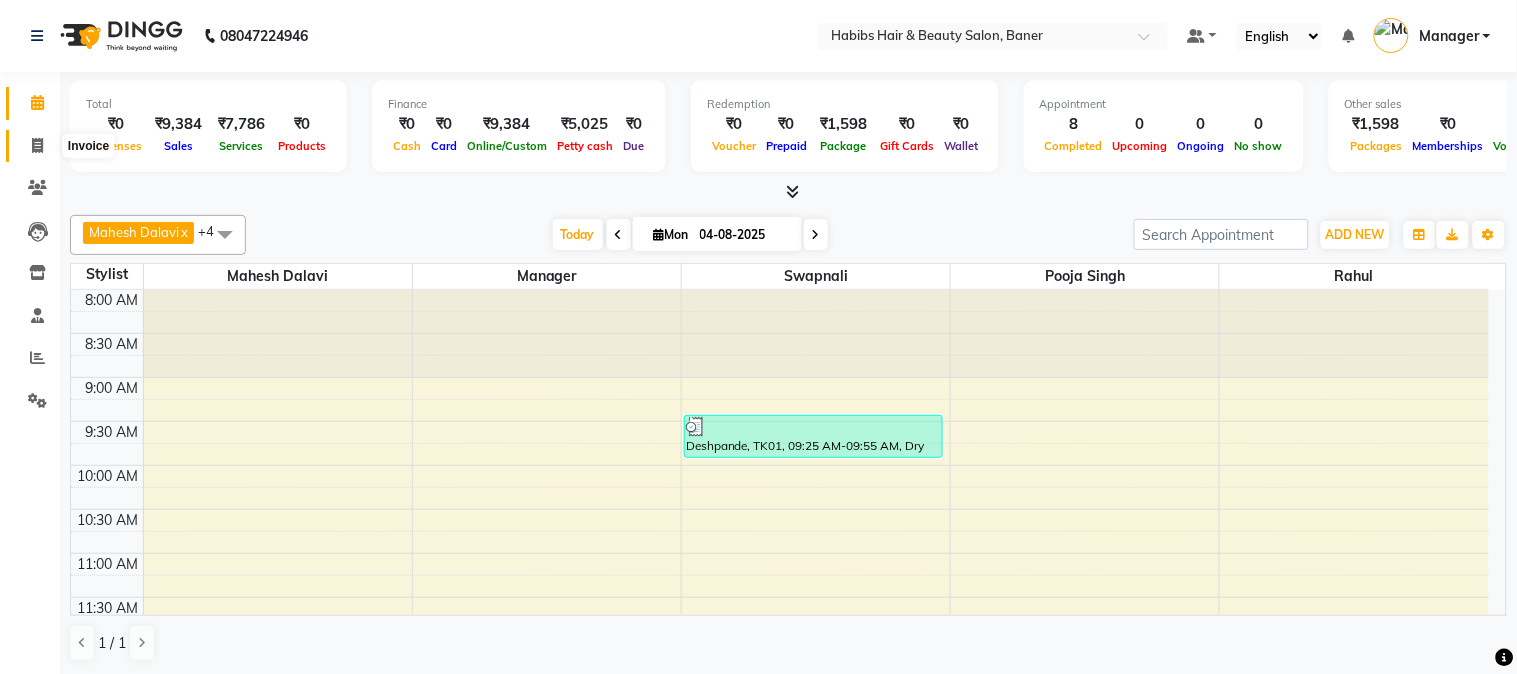 click 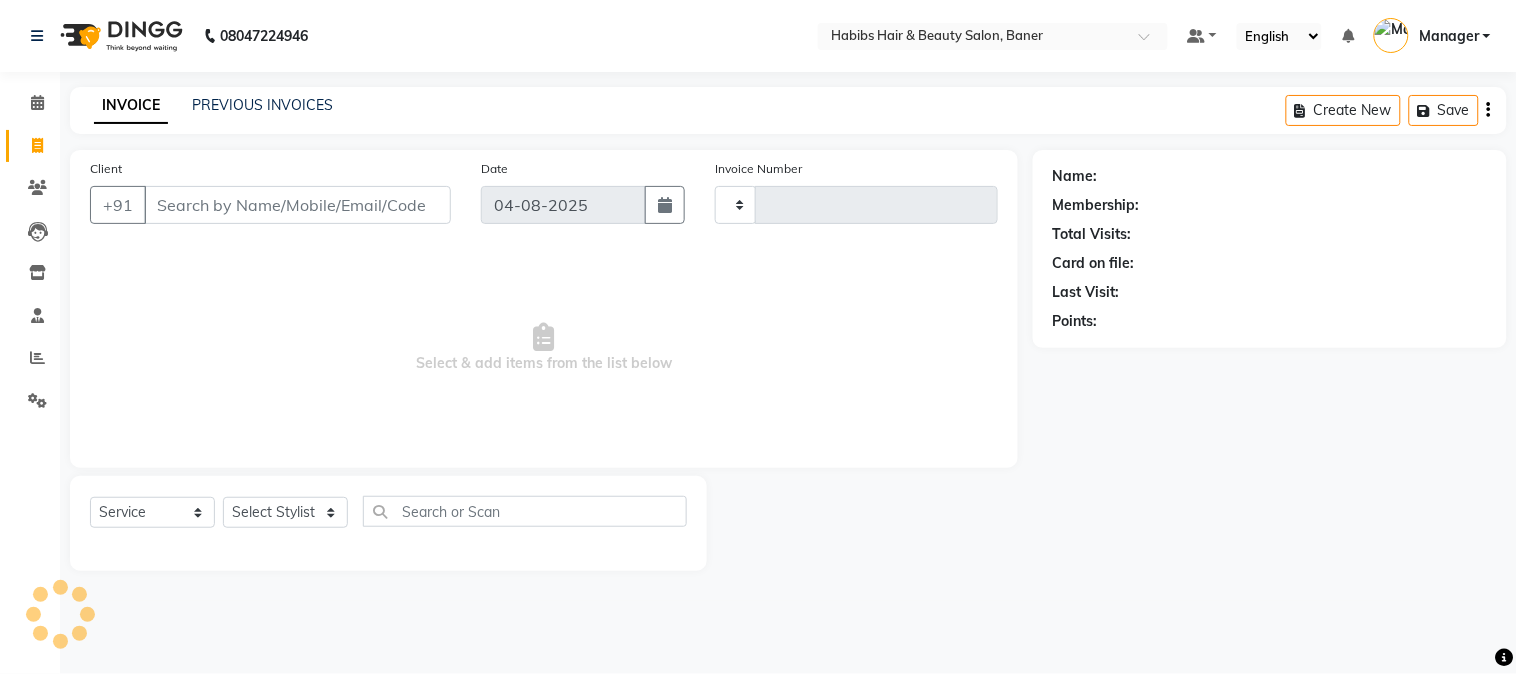 type on "2889" 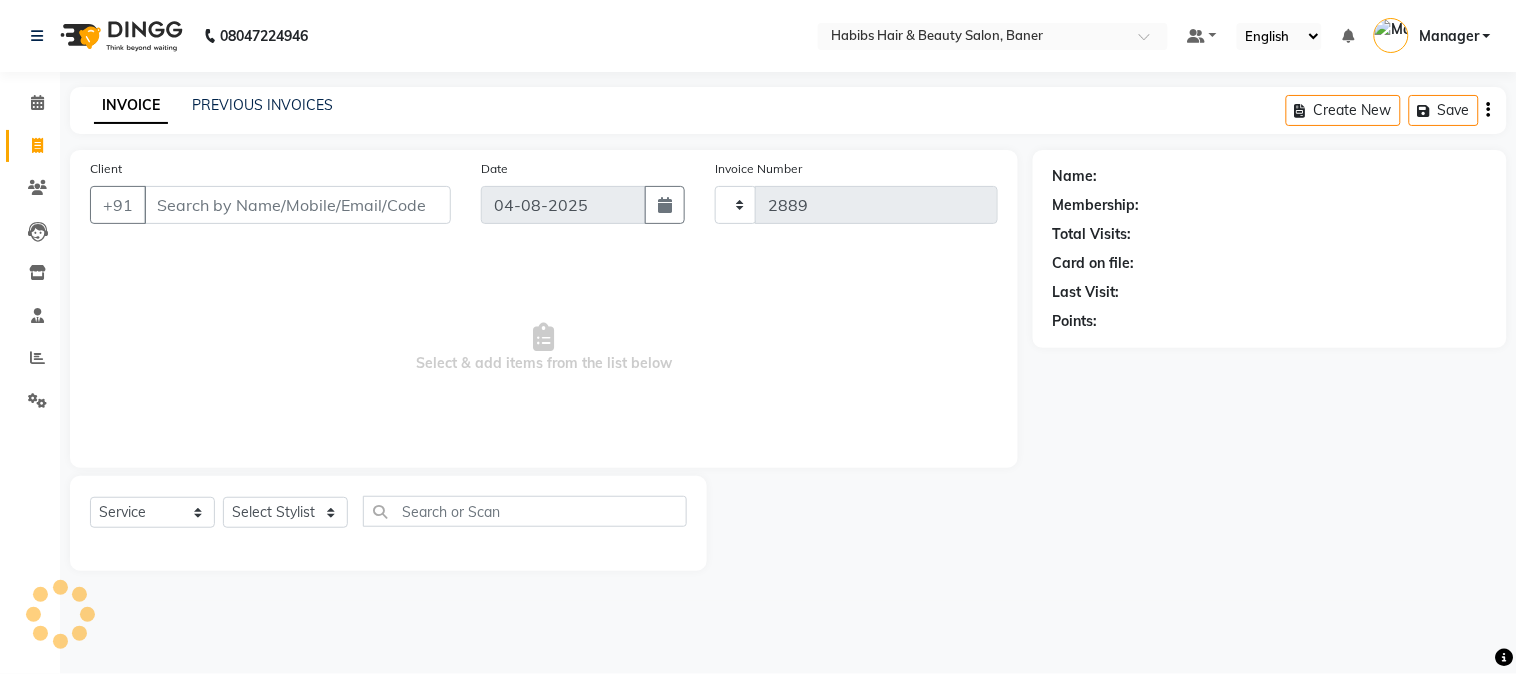 select on "5356" 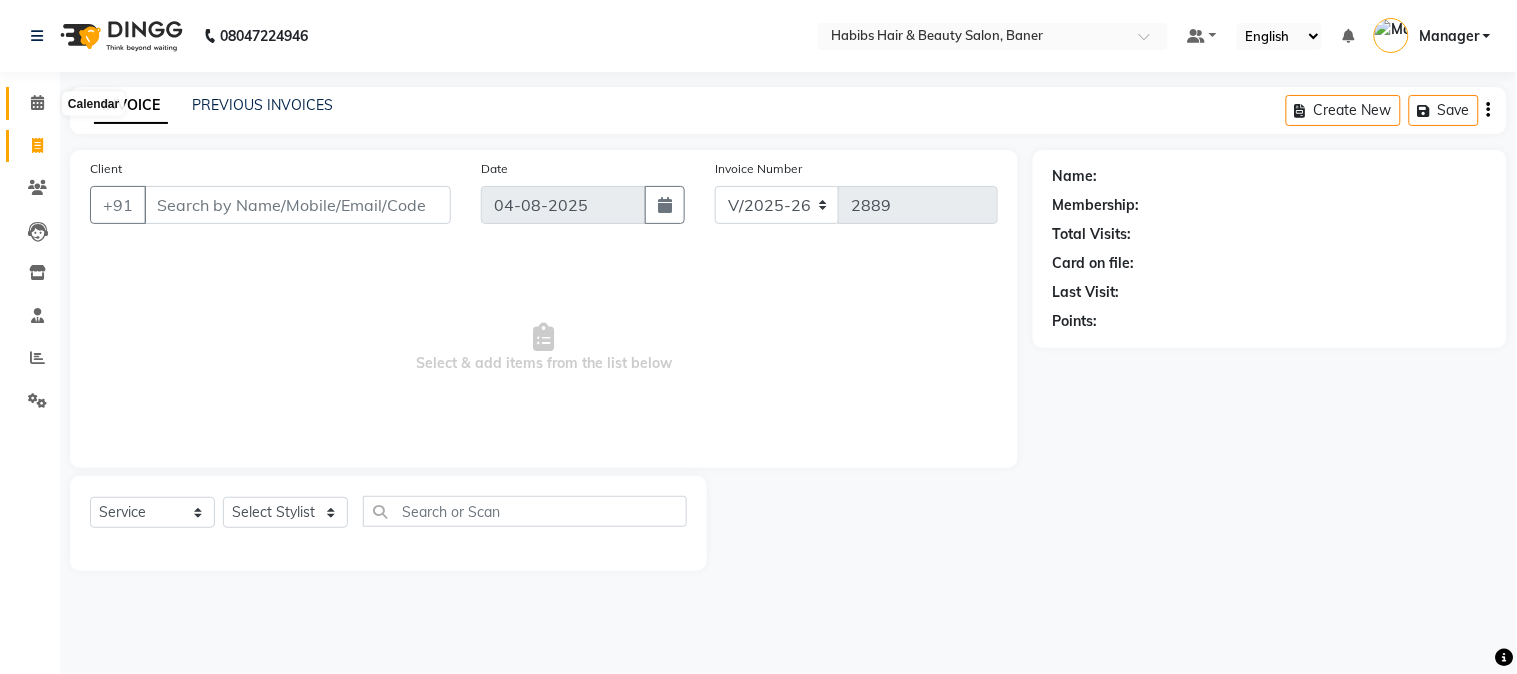 click 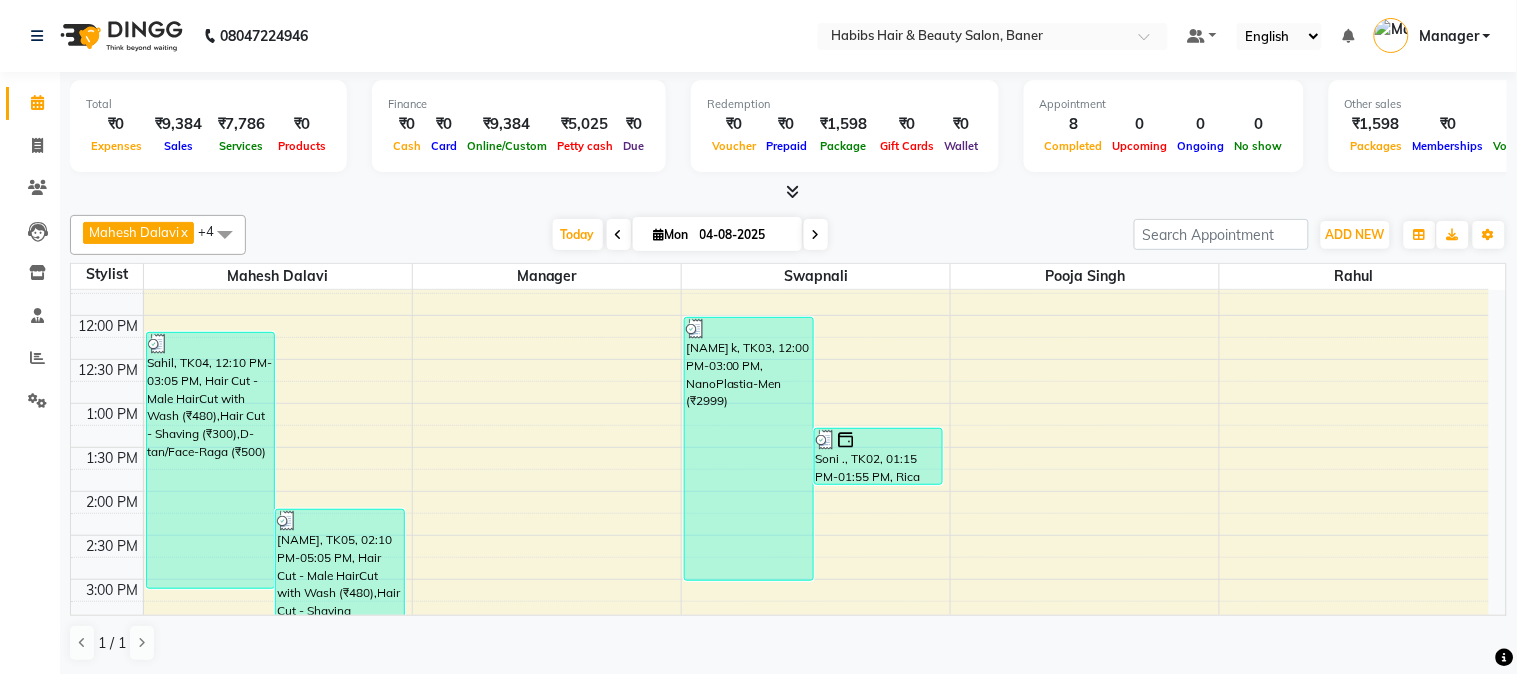 scroll, scrollTop: 111, scrollLeft: 0, axis: vertical 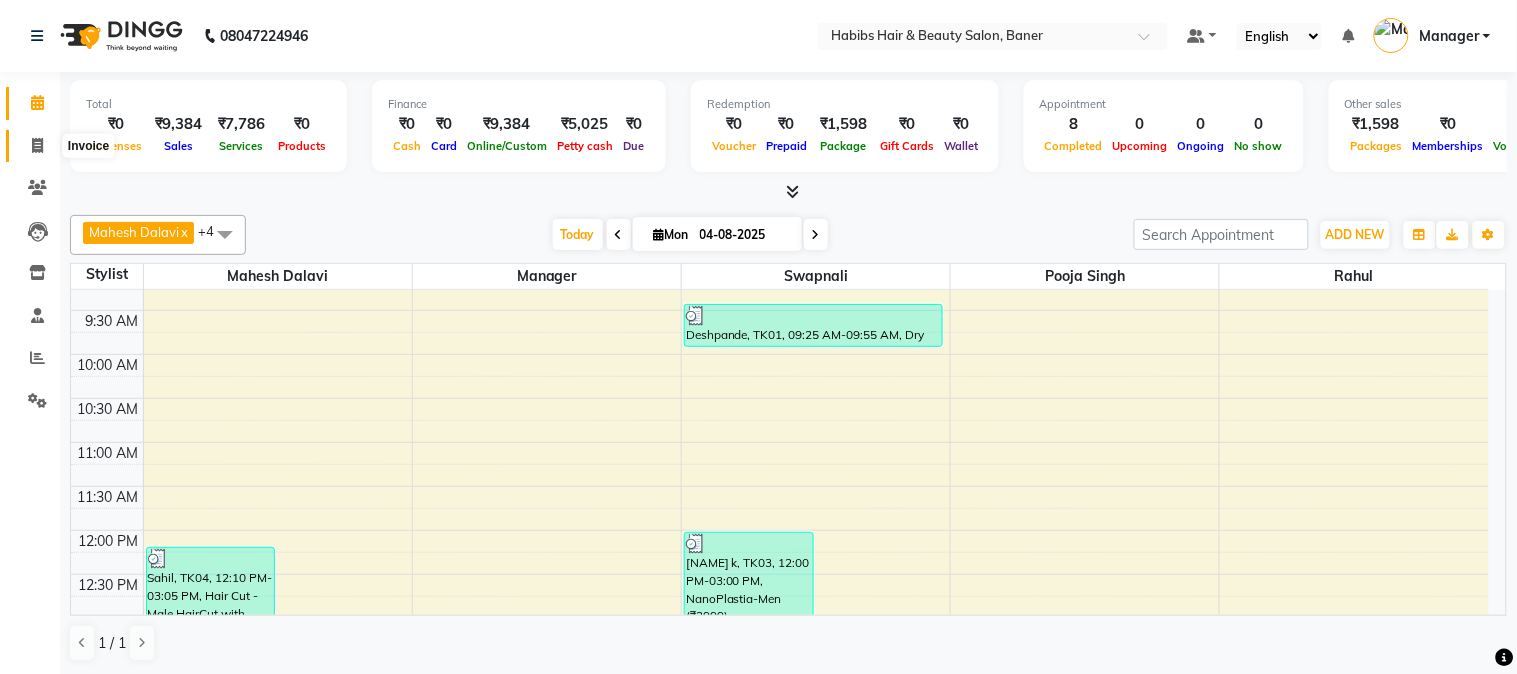 click 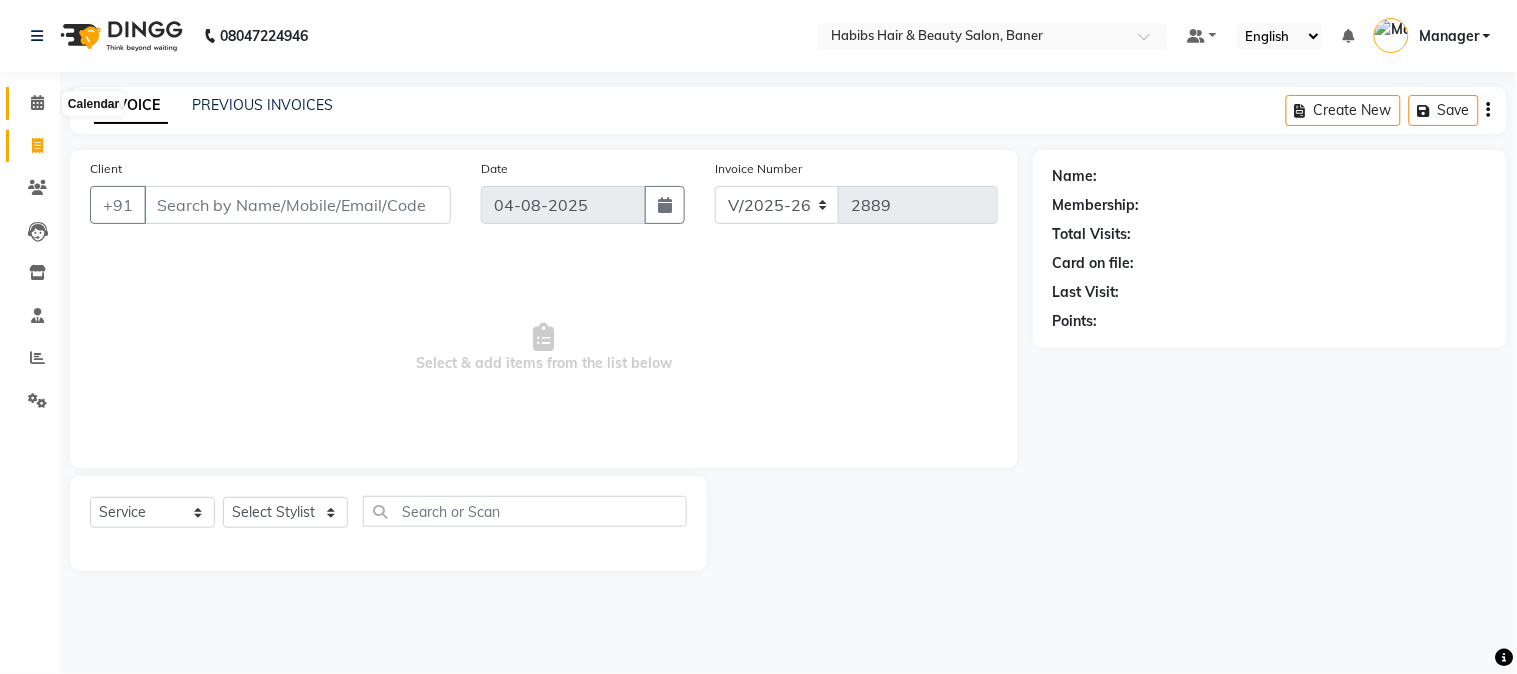 click 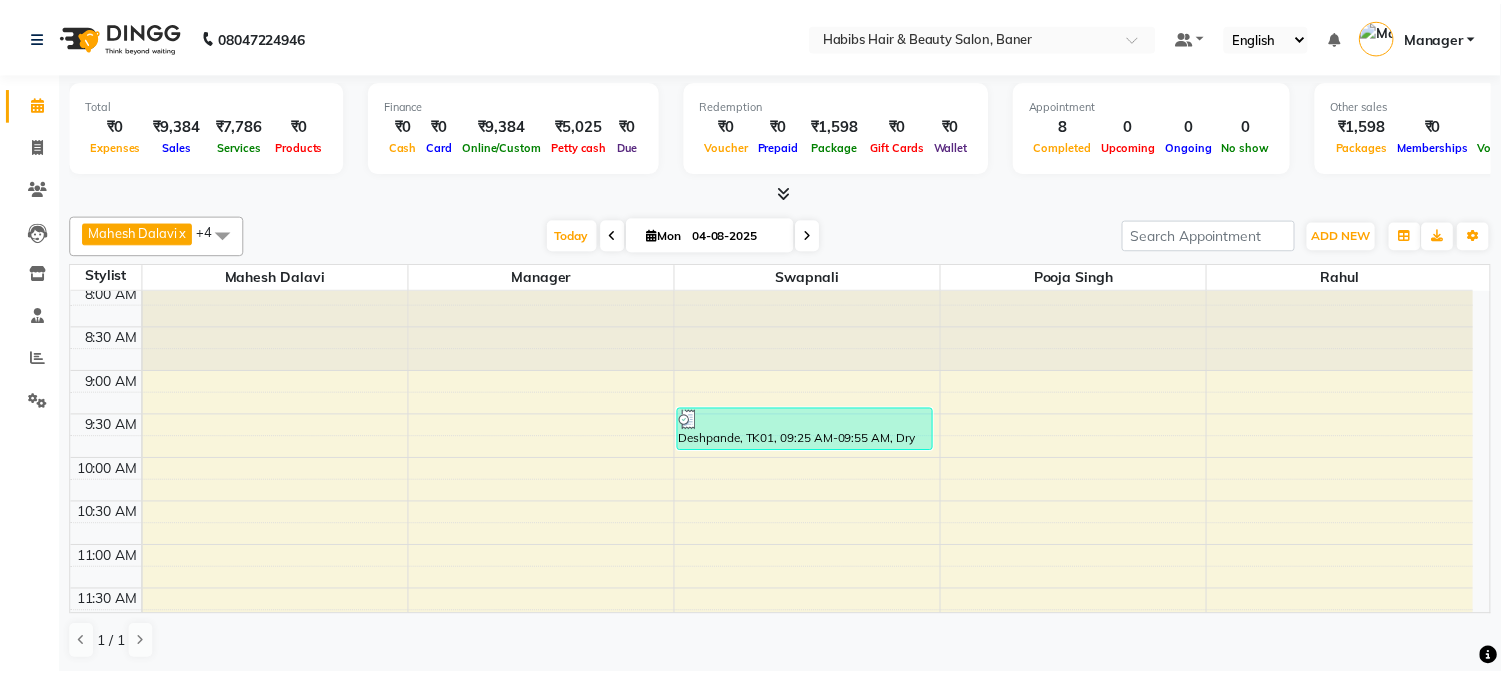 scroll, scrollTop: 0, scrollLeft: 0, axis: both 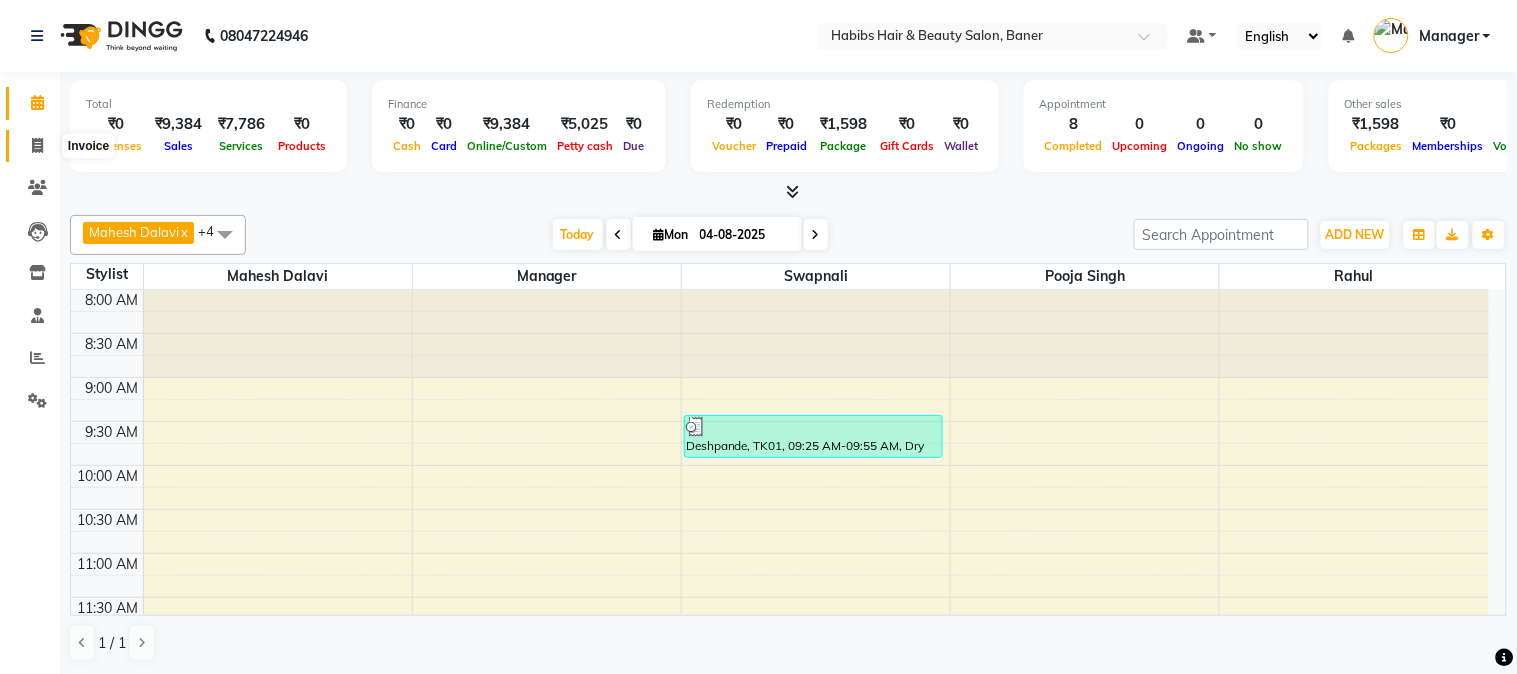 click 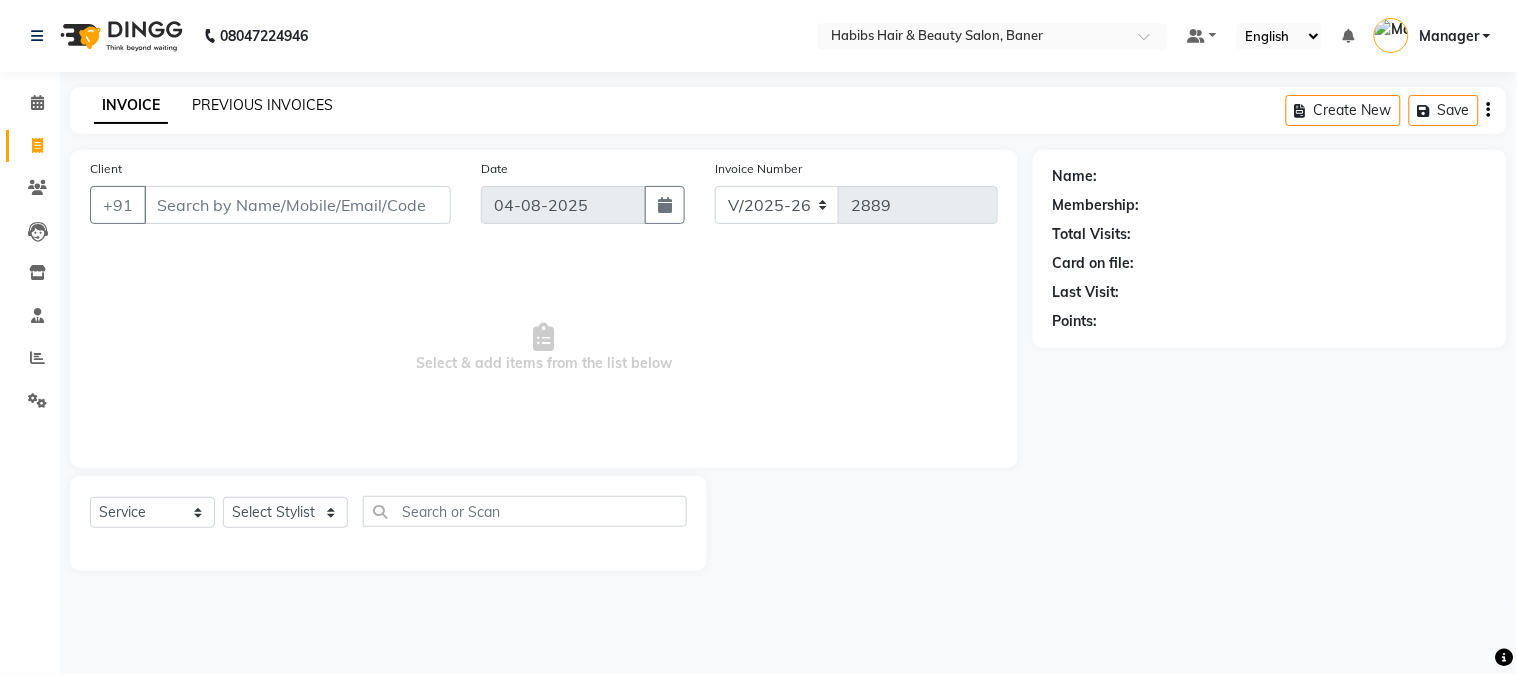 click on "PREVIOUS INVOICES" 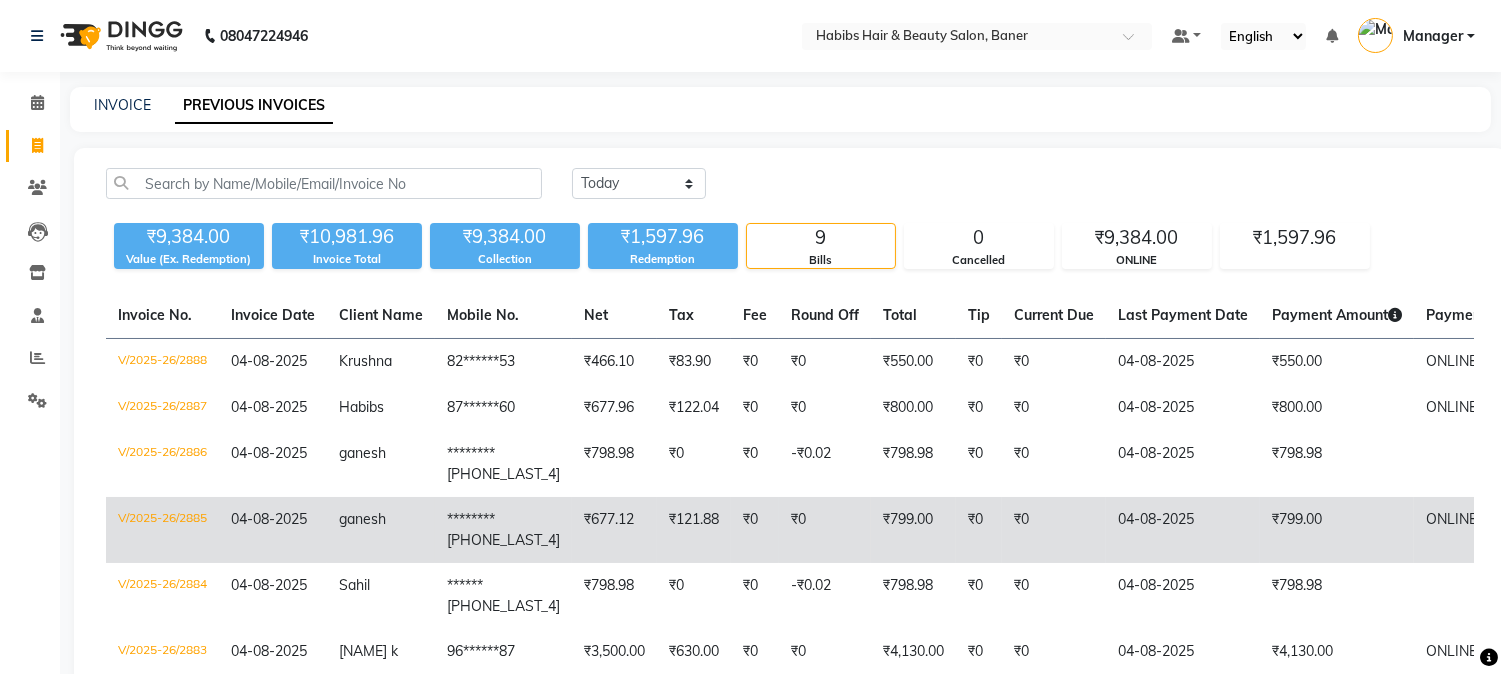 click on "ONLINE" 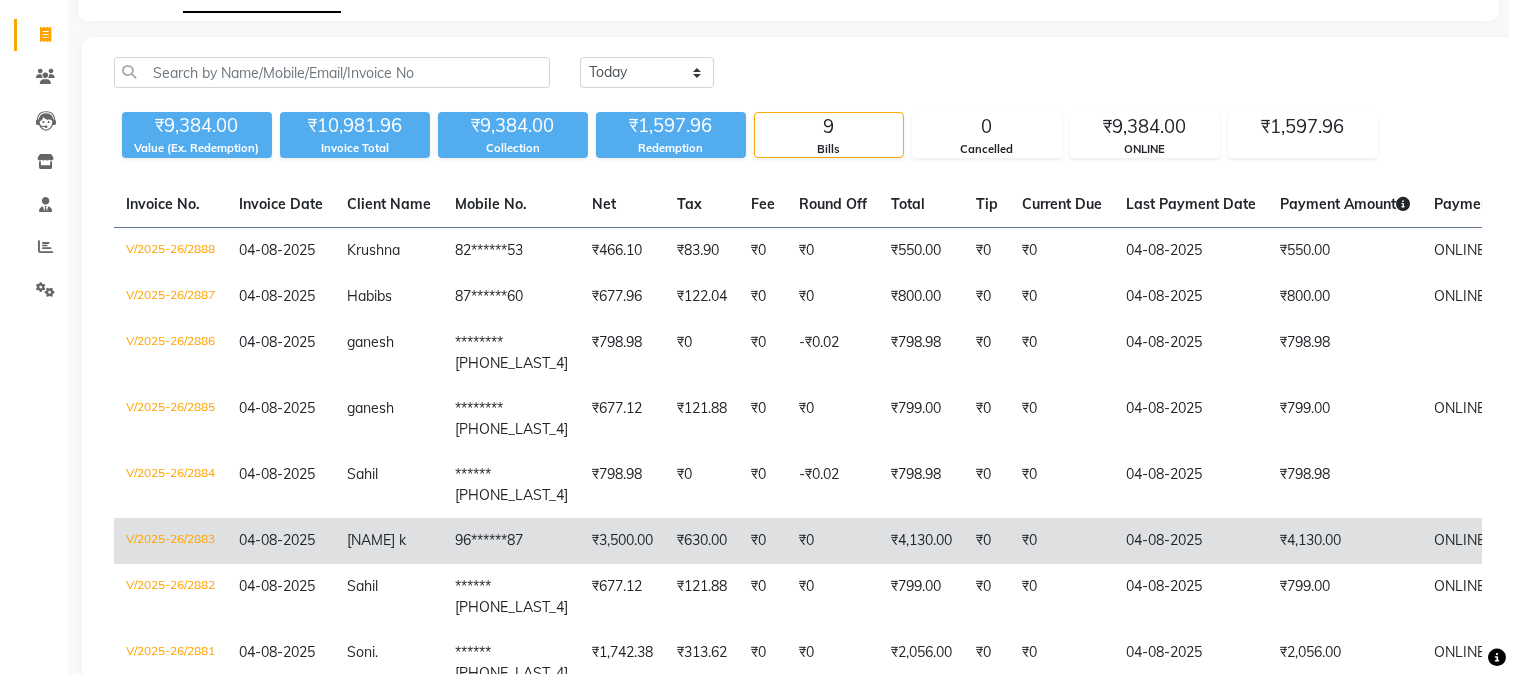 scroll, scrollTop: 0, scrollLeft: 0, axis: both 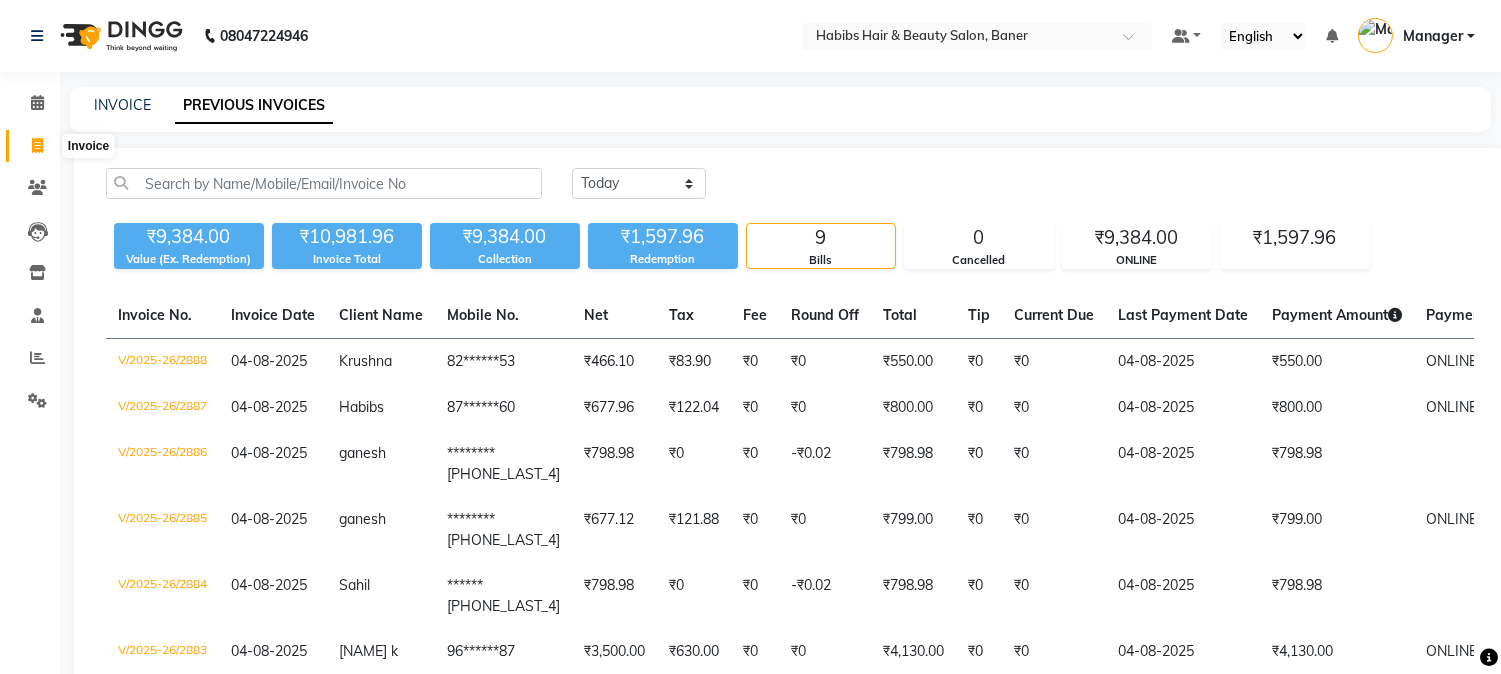click 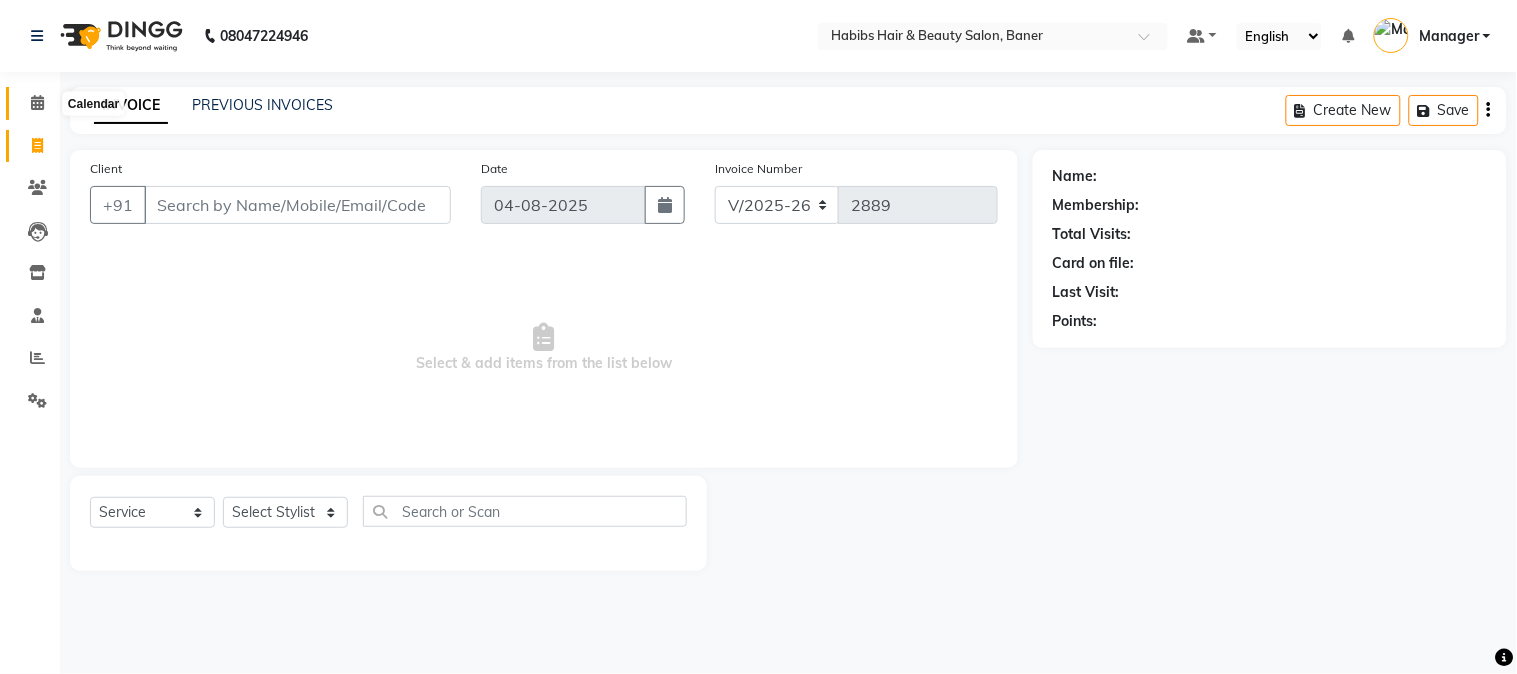 click 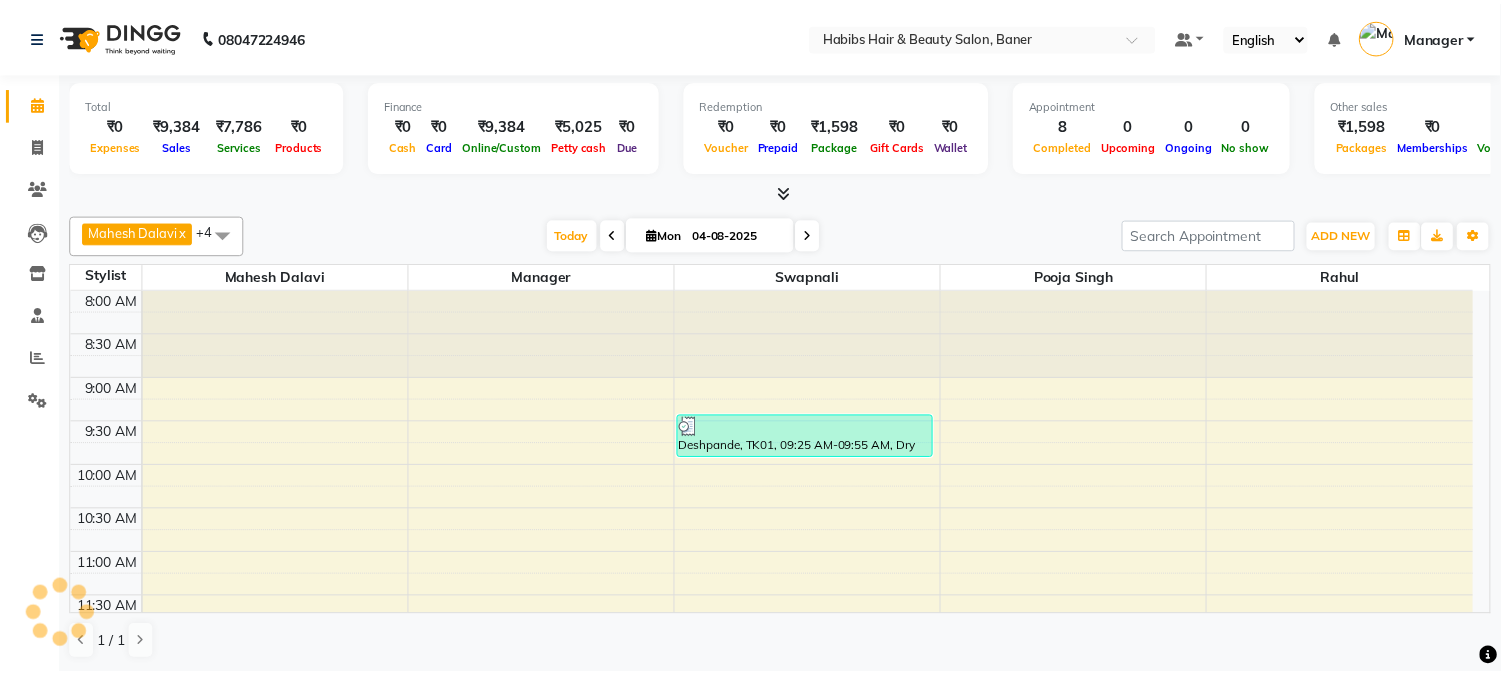 scroll, scrollTop: 885, scrollLeft: 0, axis: vertical 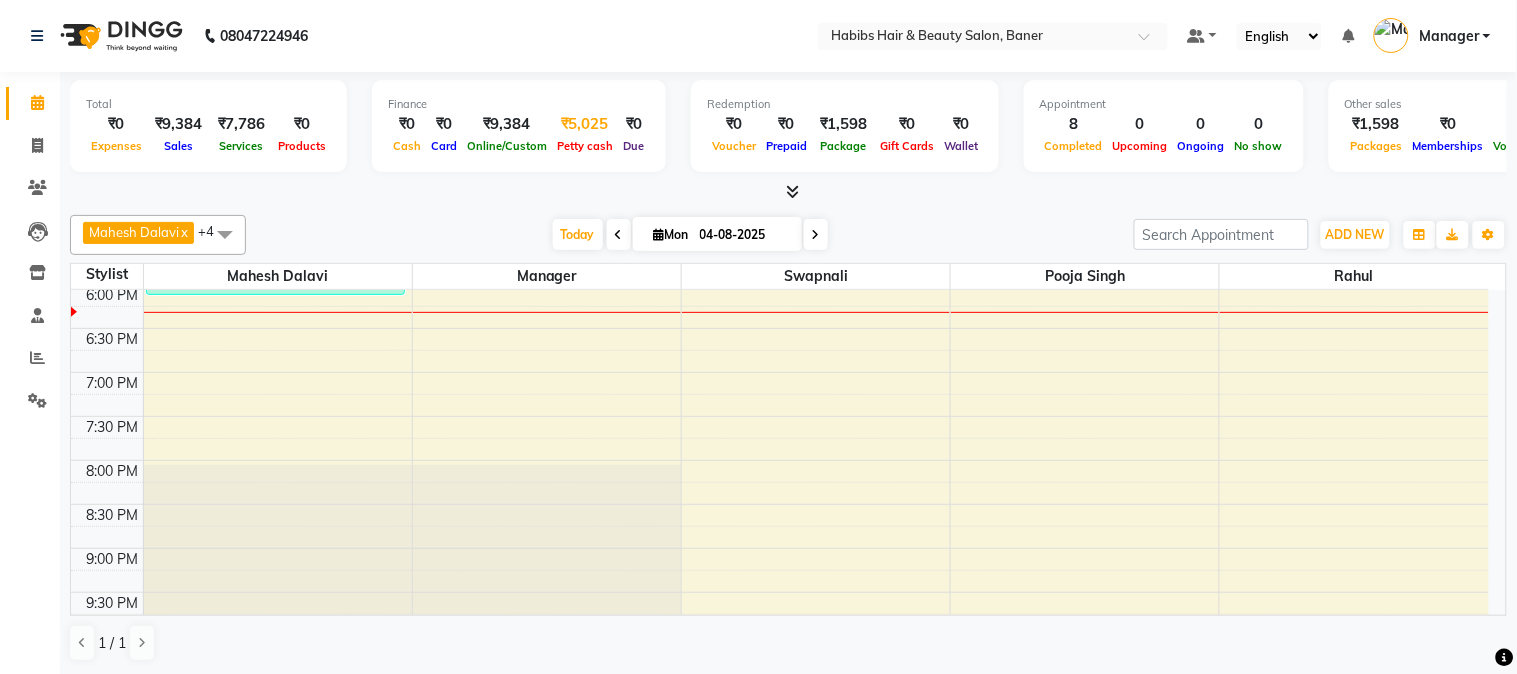 click on "Petty cash" at bounding box center (585, 145) 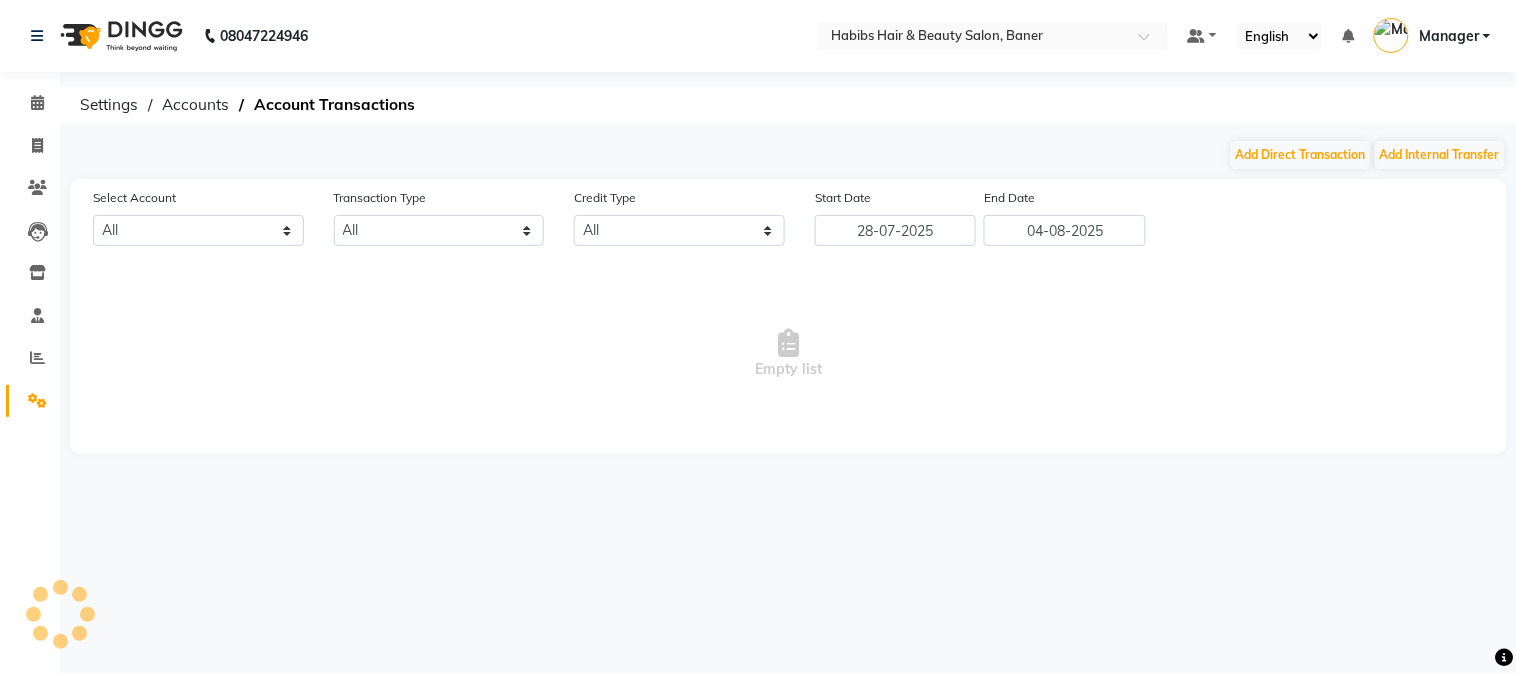 select on "4285" 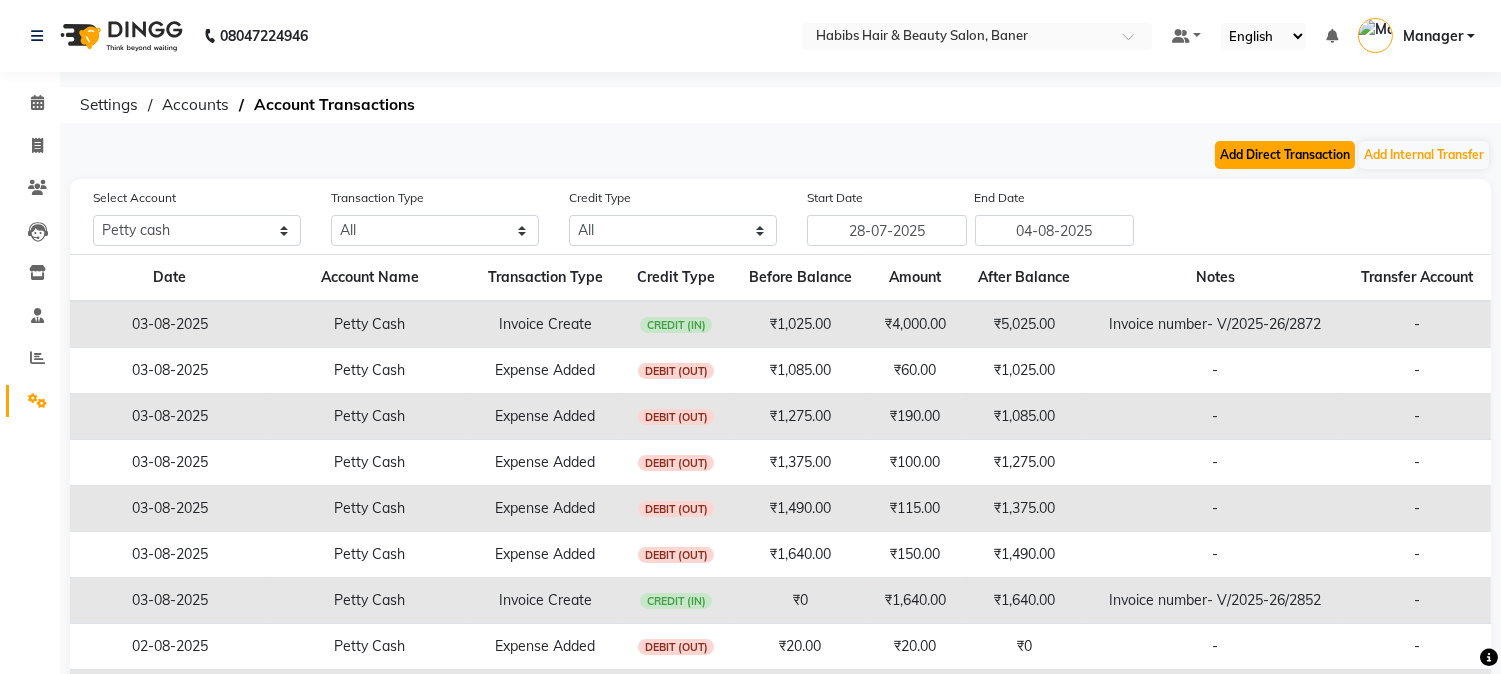 click on "Add Direct Transaction" 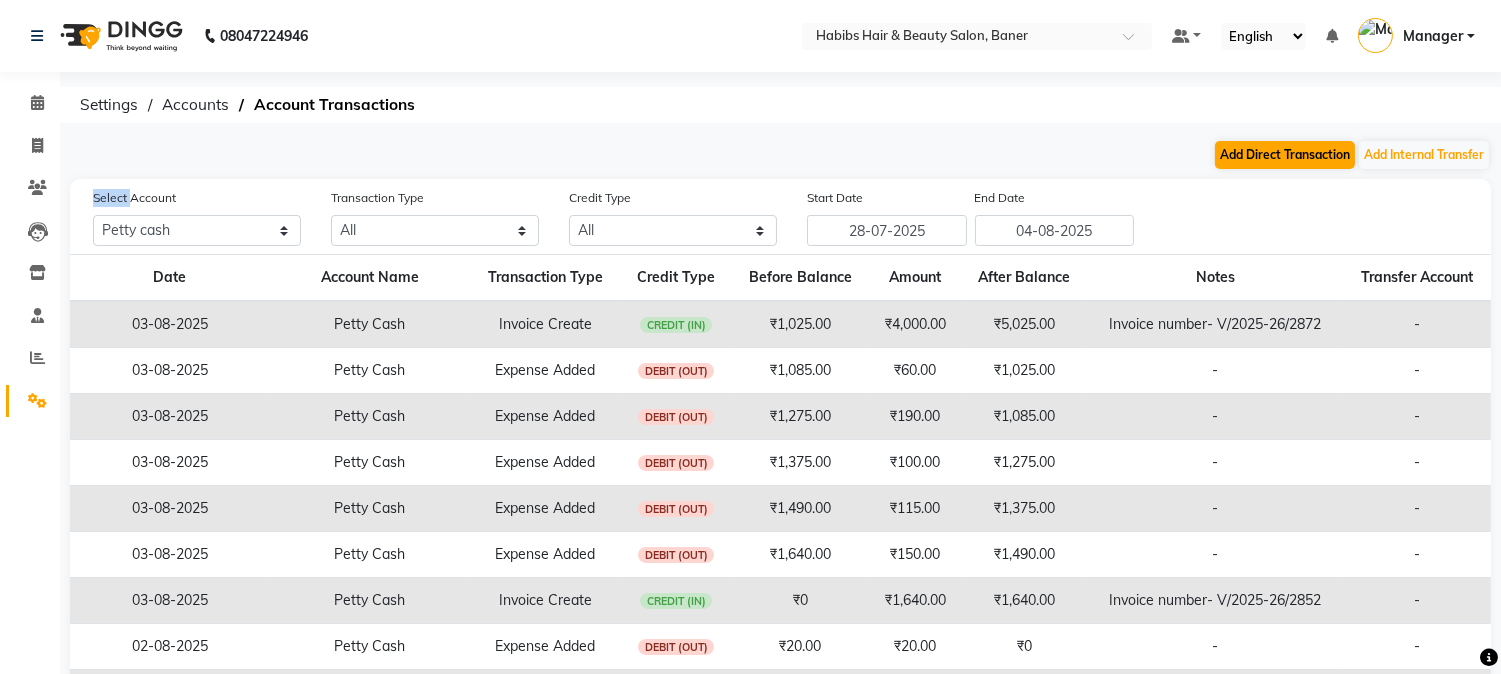 select on "direct" 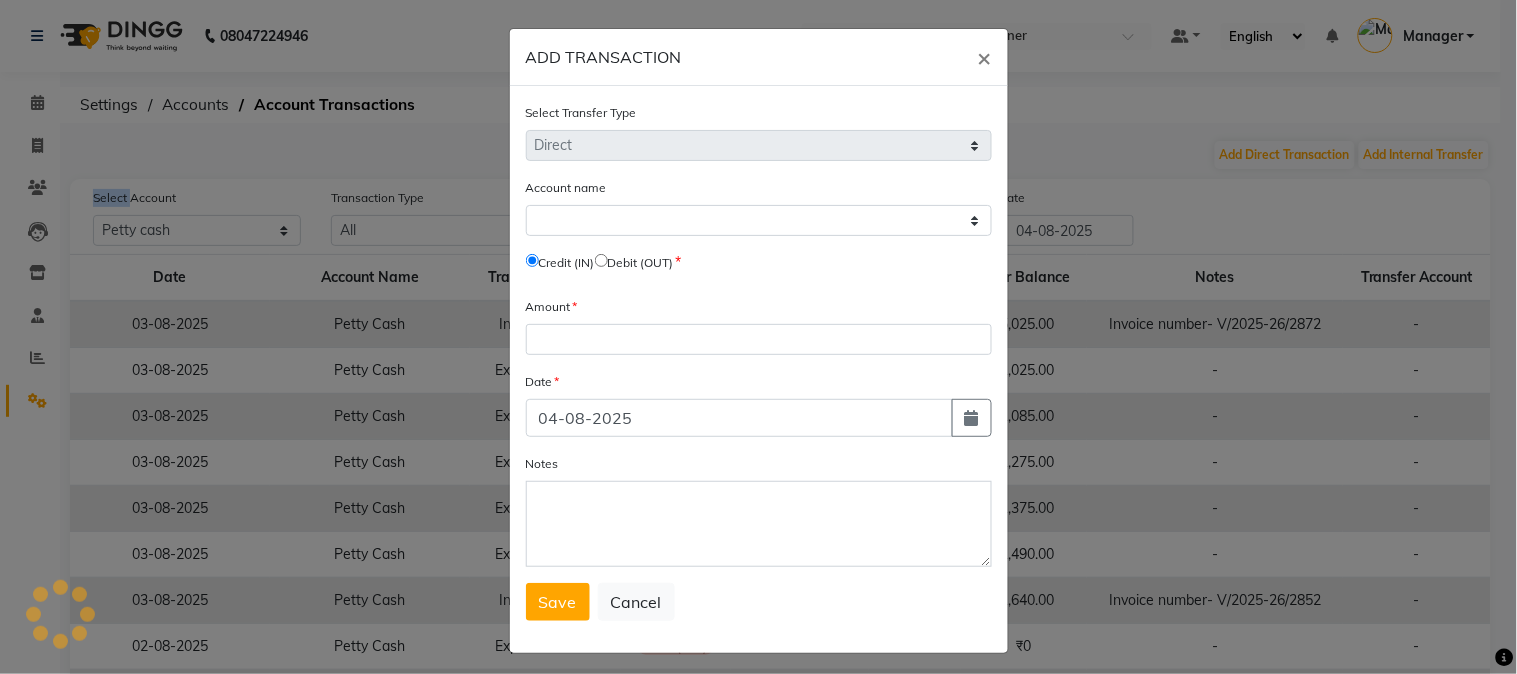 select on "4285" 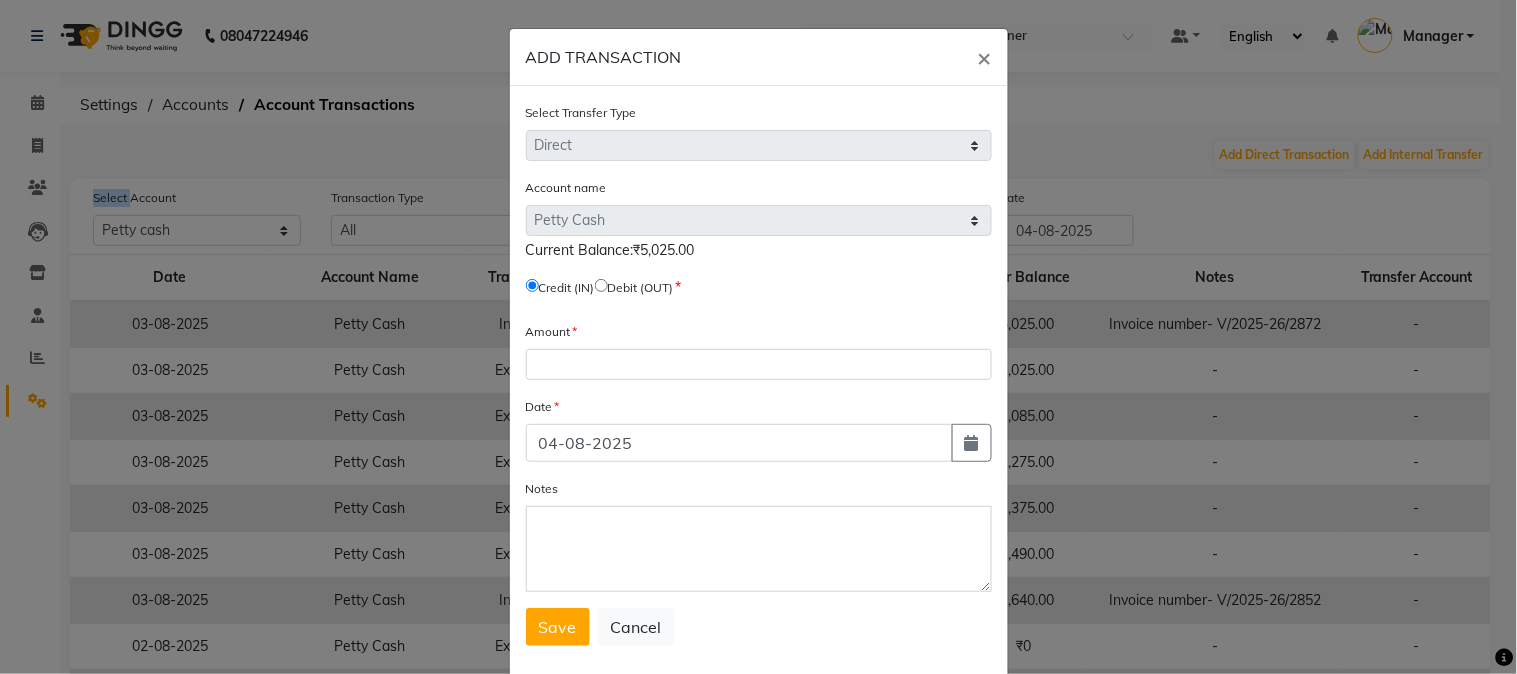 click 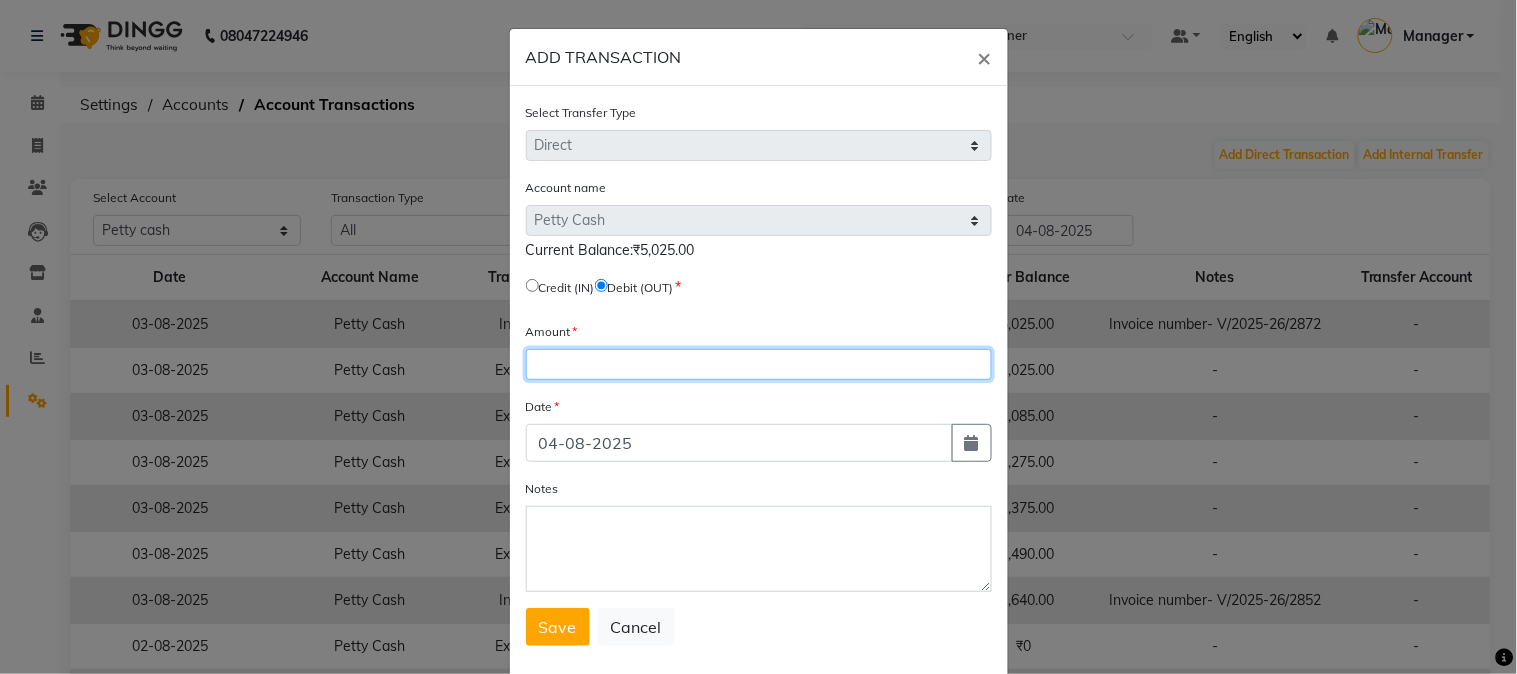 click 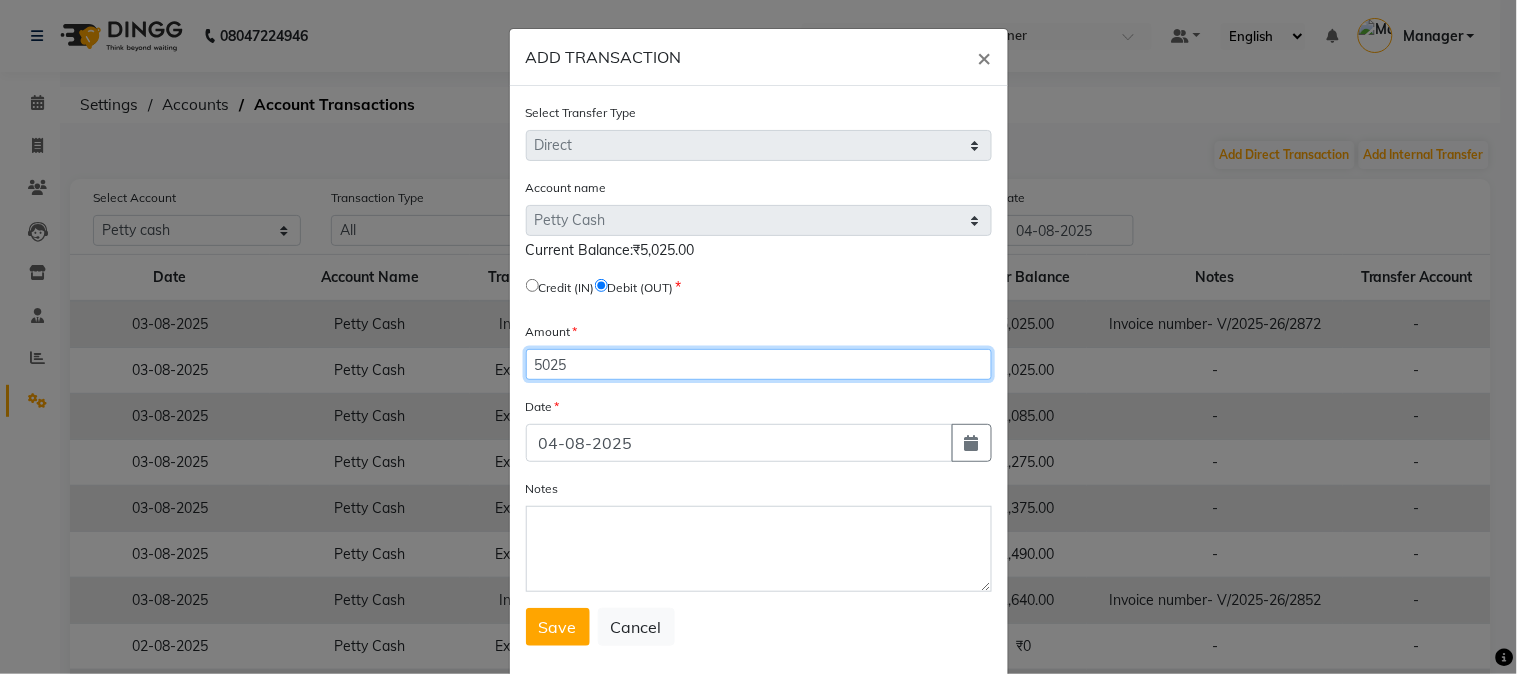 type on "5025" 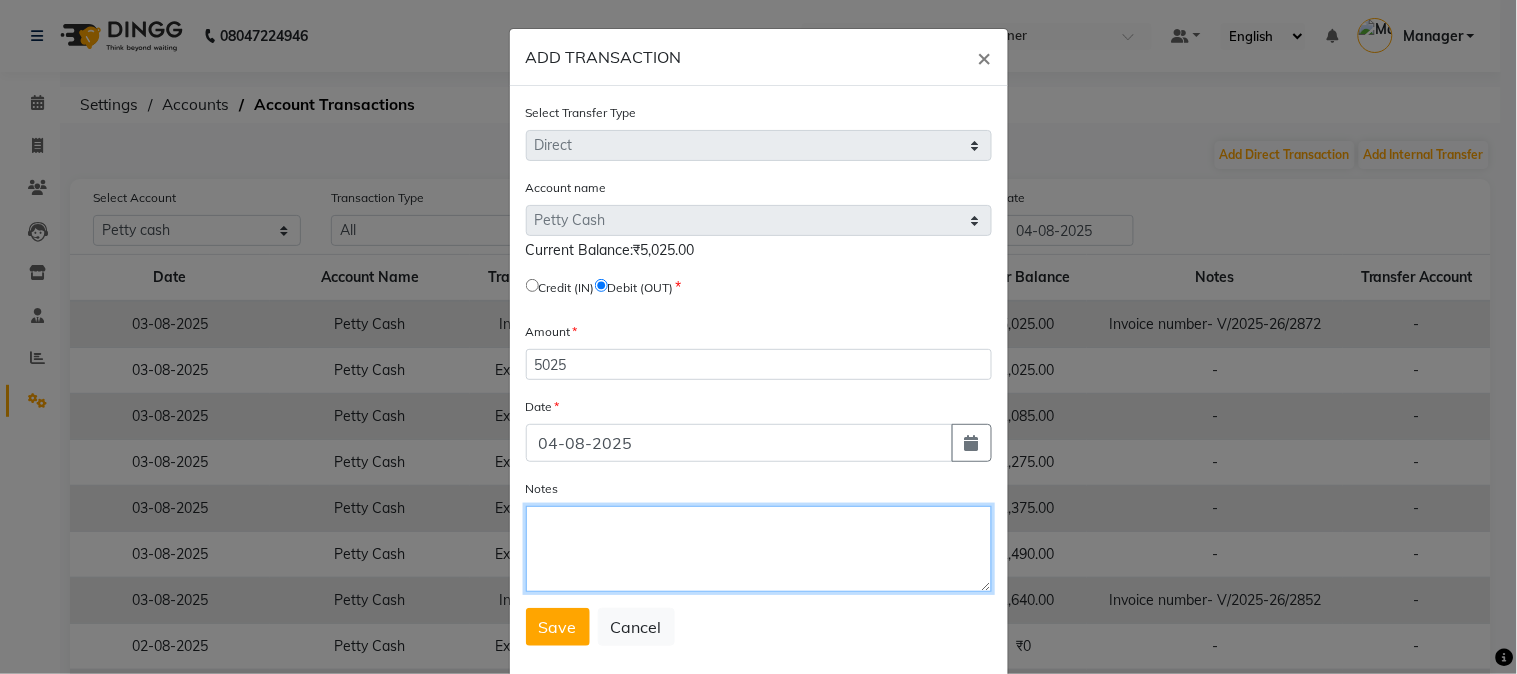 click on "Notes" at bounding box center [759, 549] 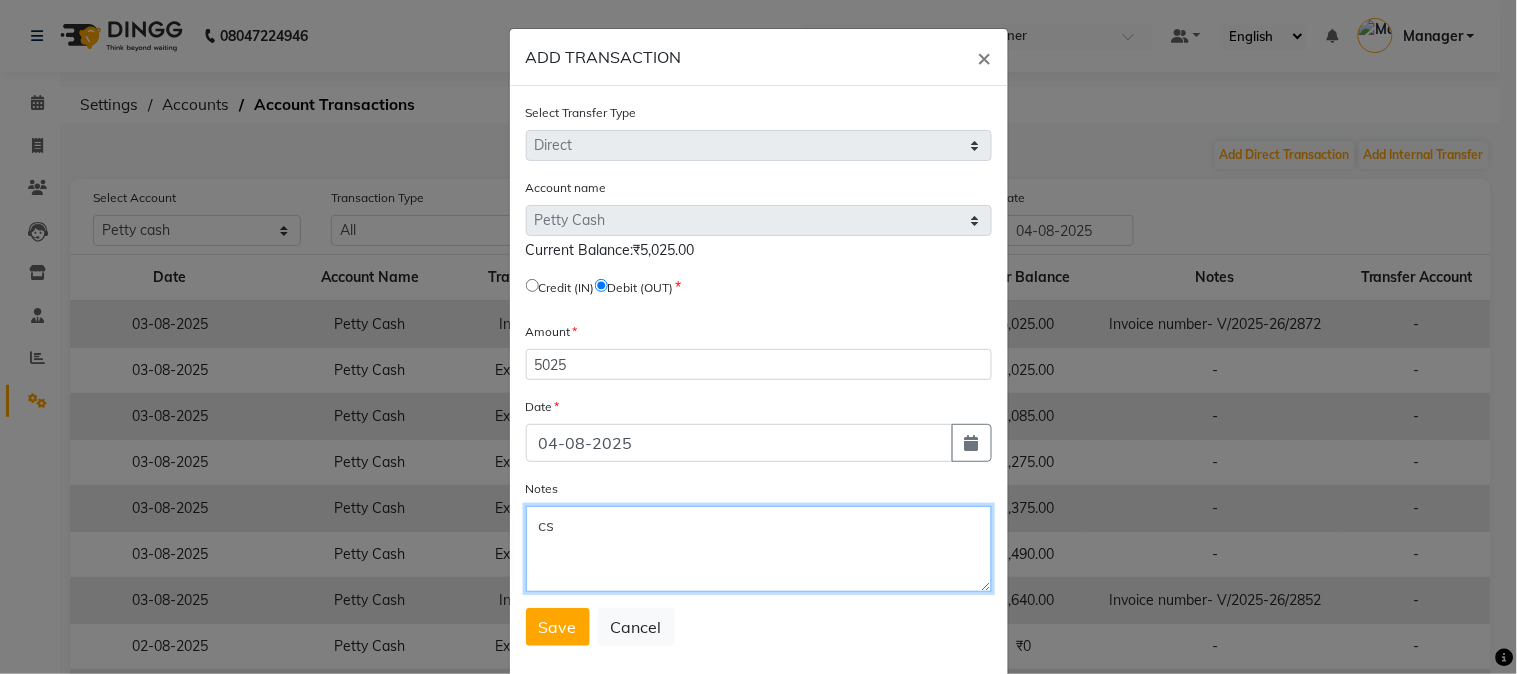 type on "c" 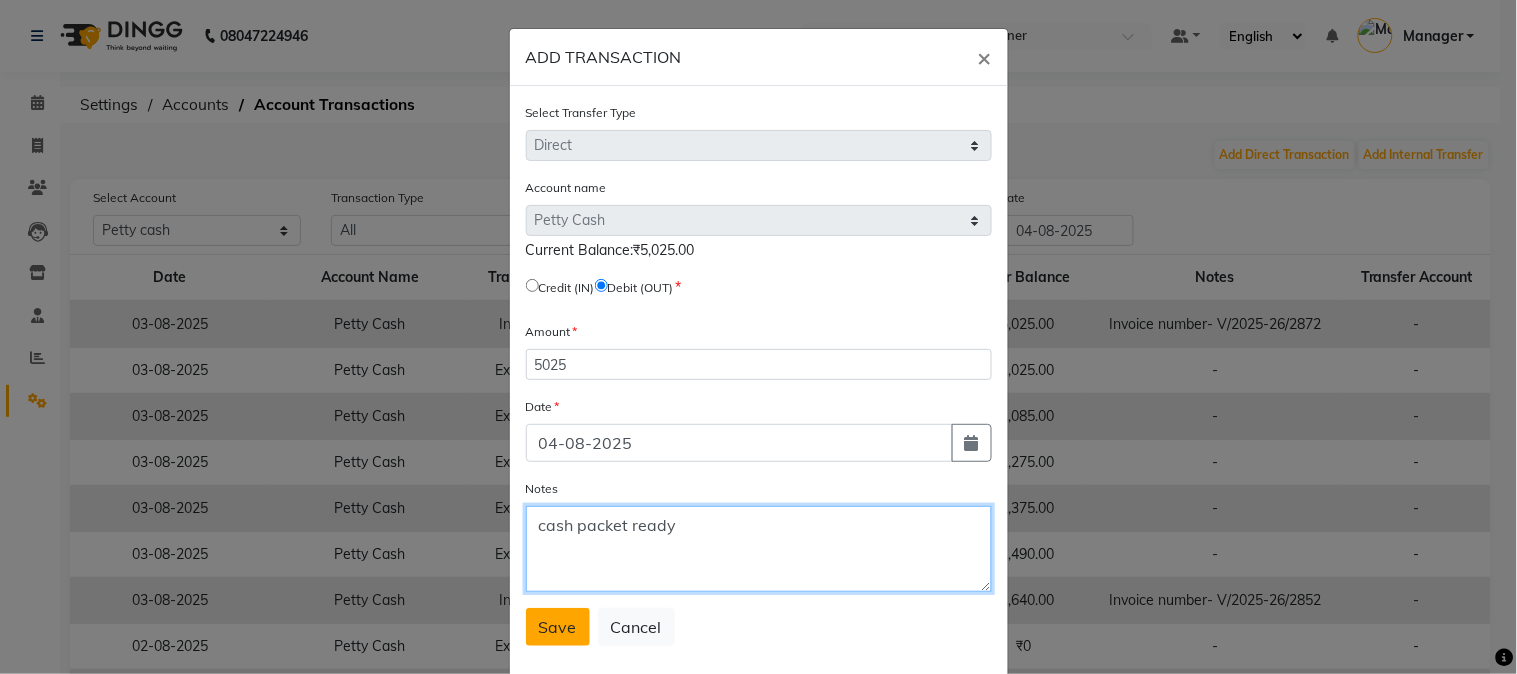type on "cash packet ready" 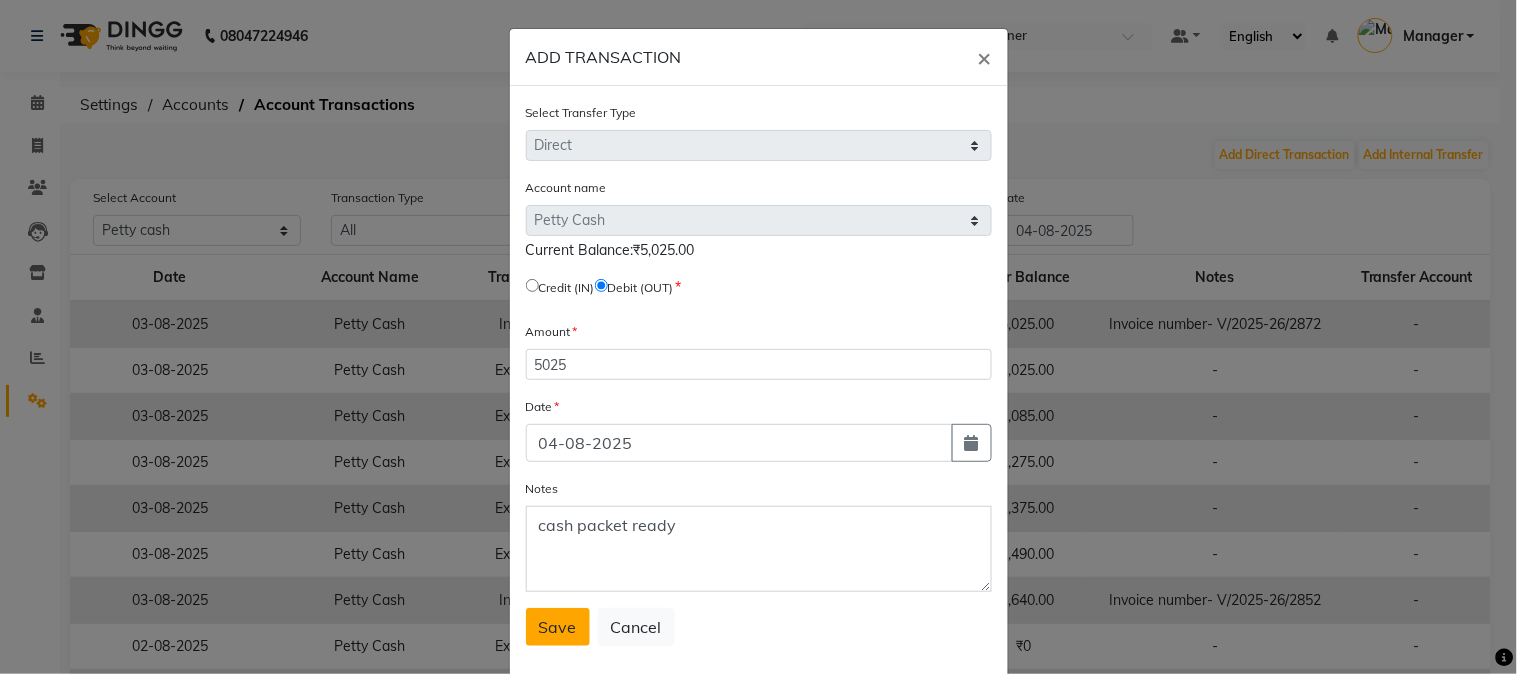 click on "Save" at bounding box center (558, 627) 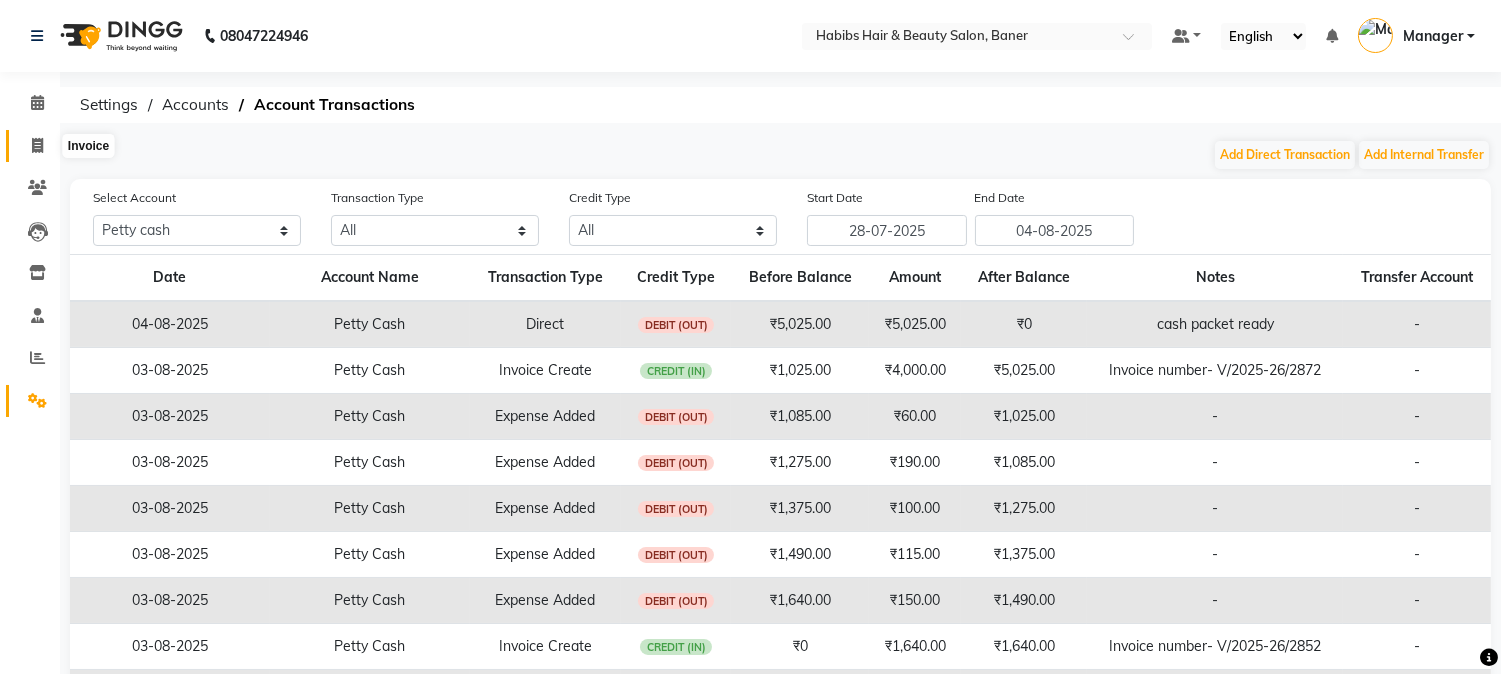 click 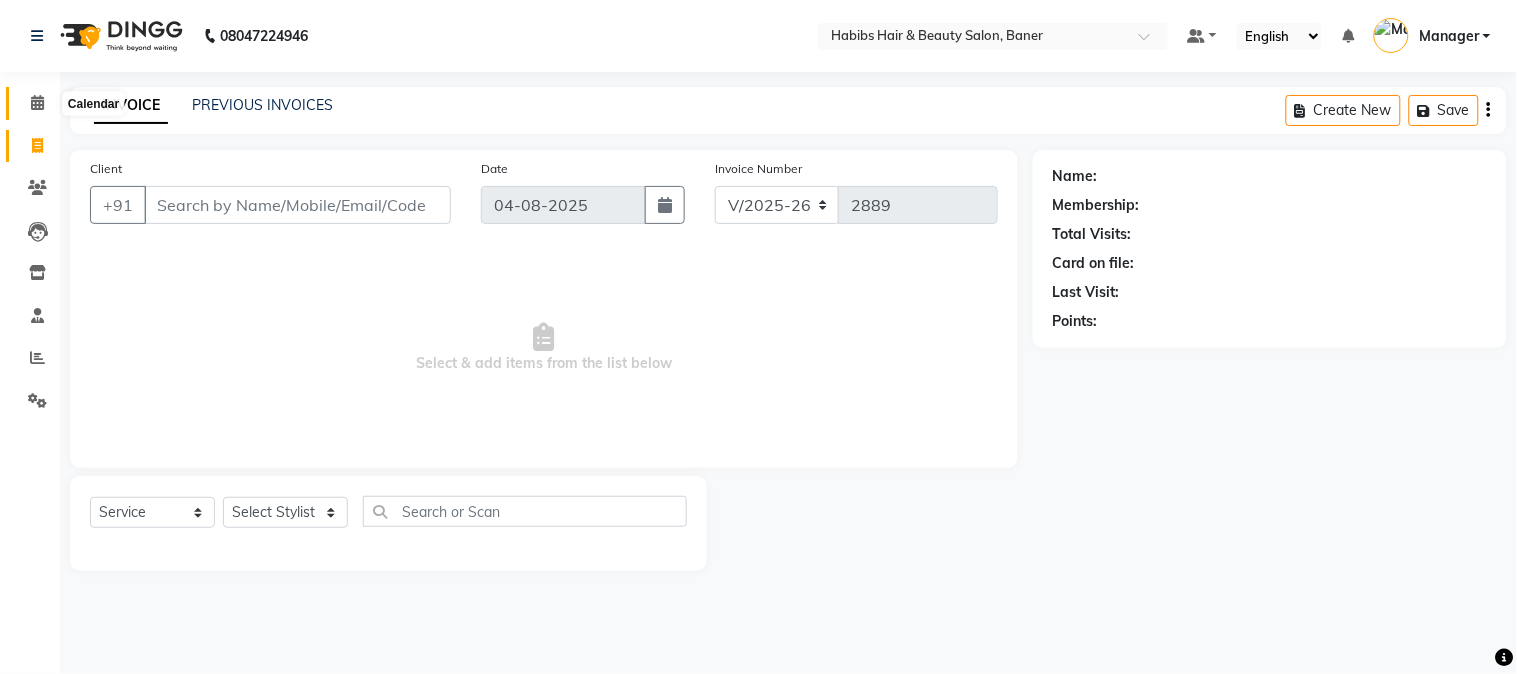 click 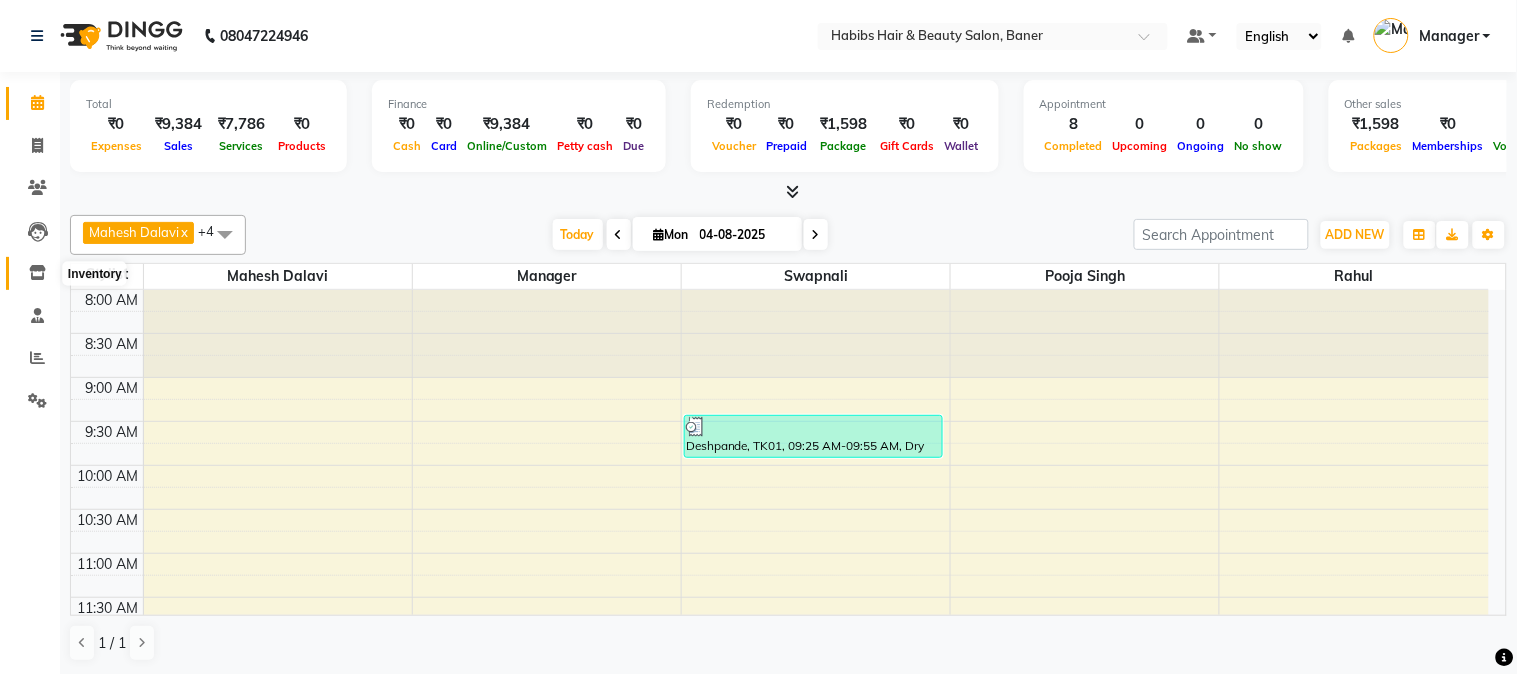 click 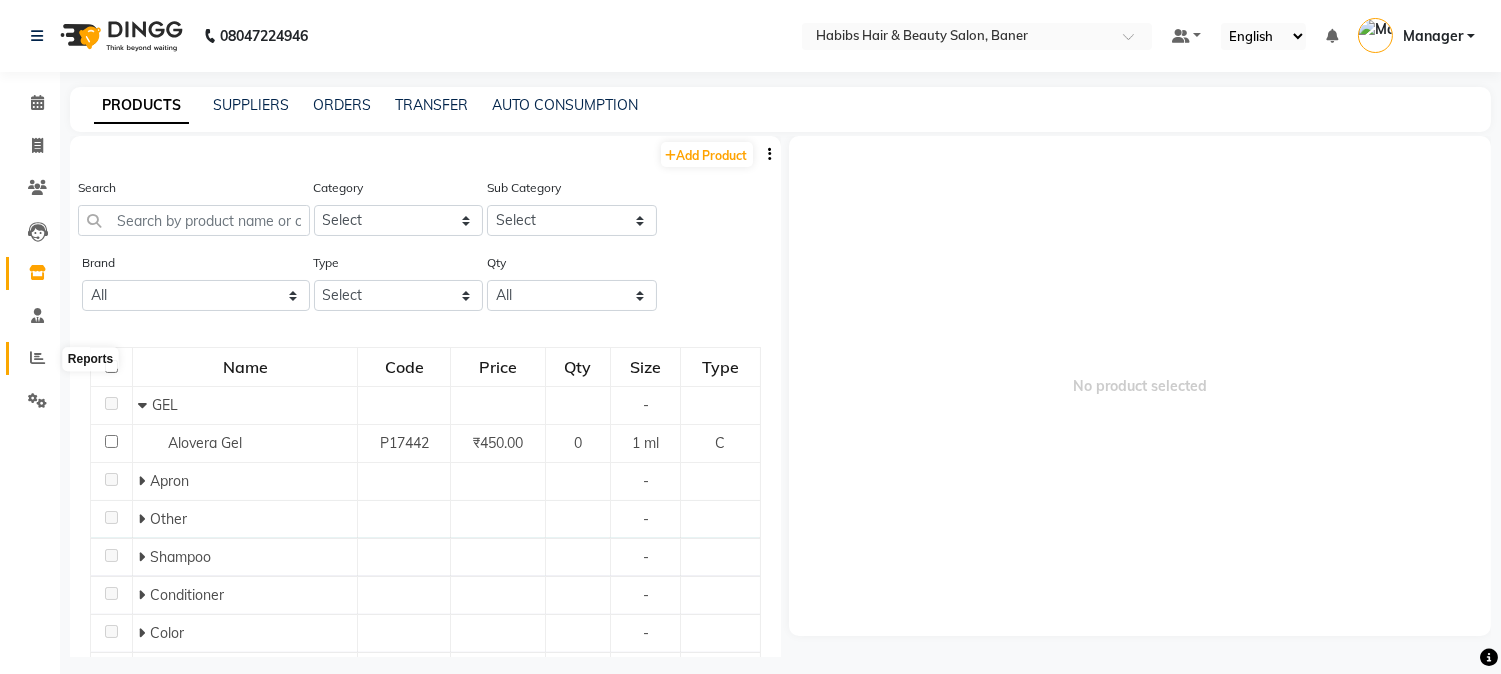 click 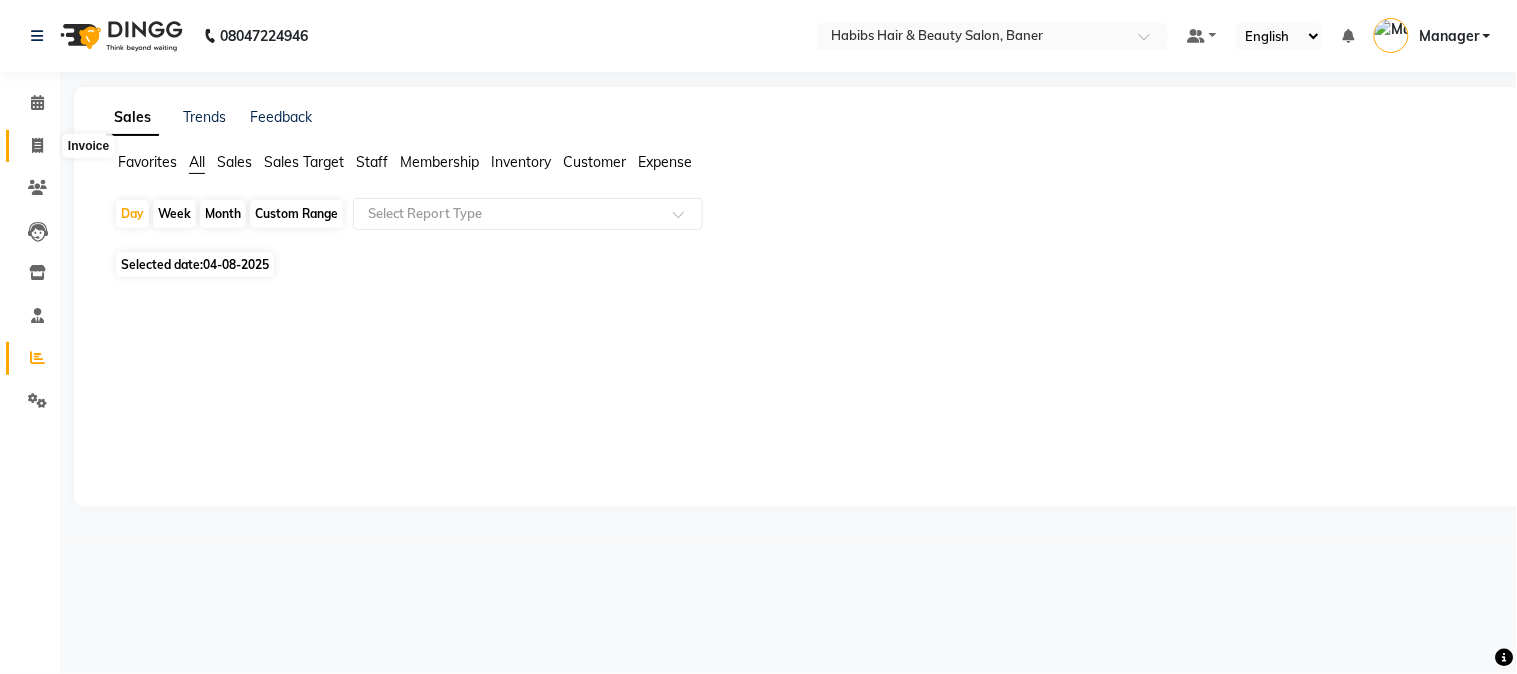 click 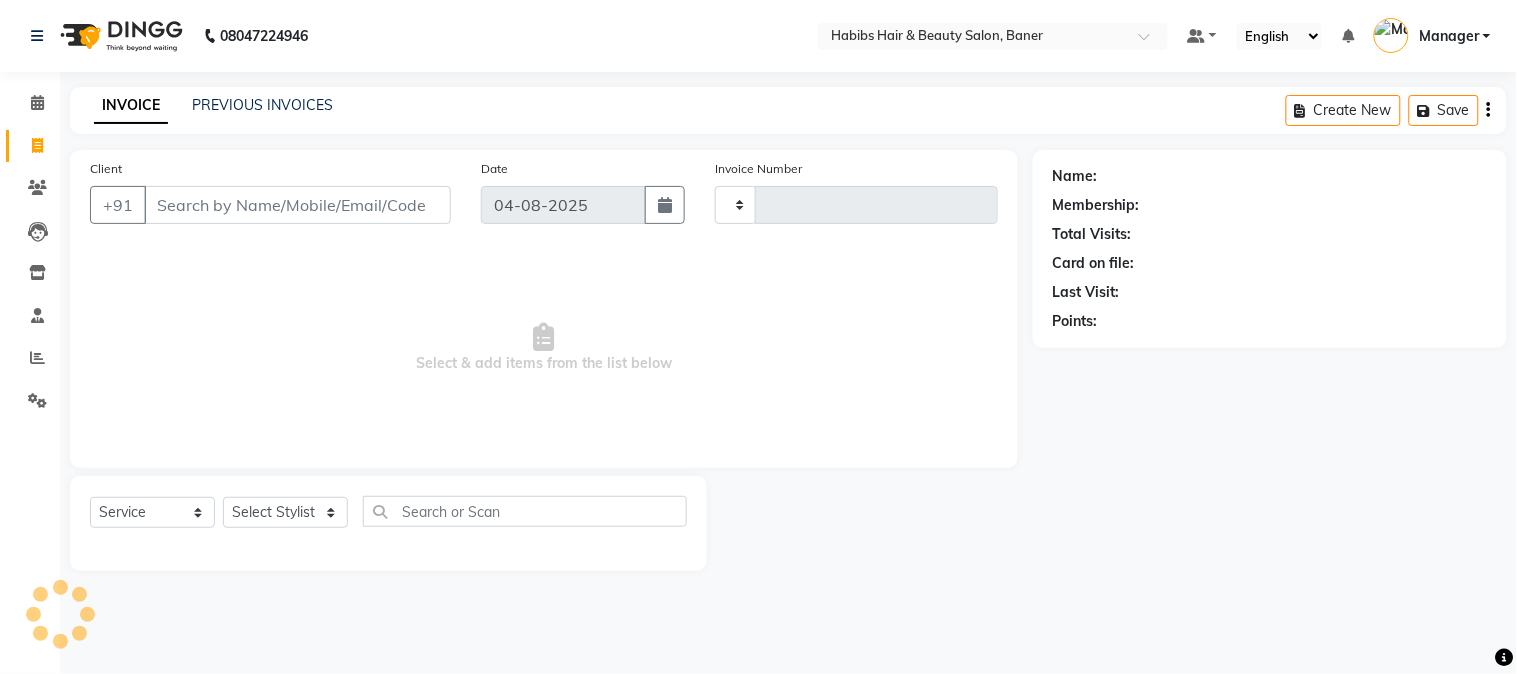 type on "2889" 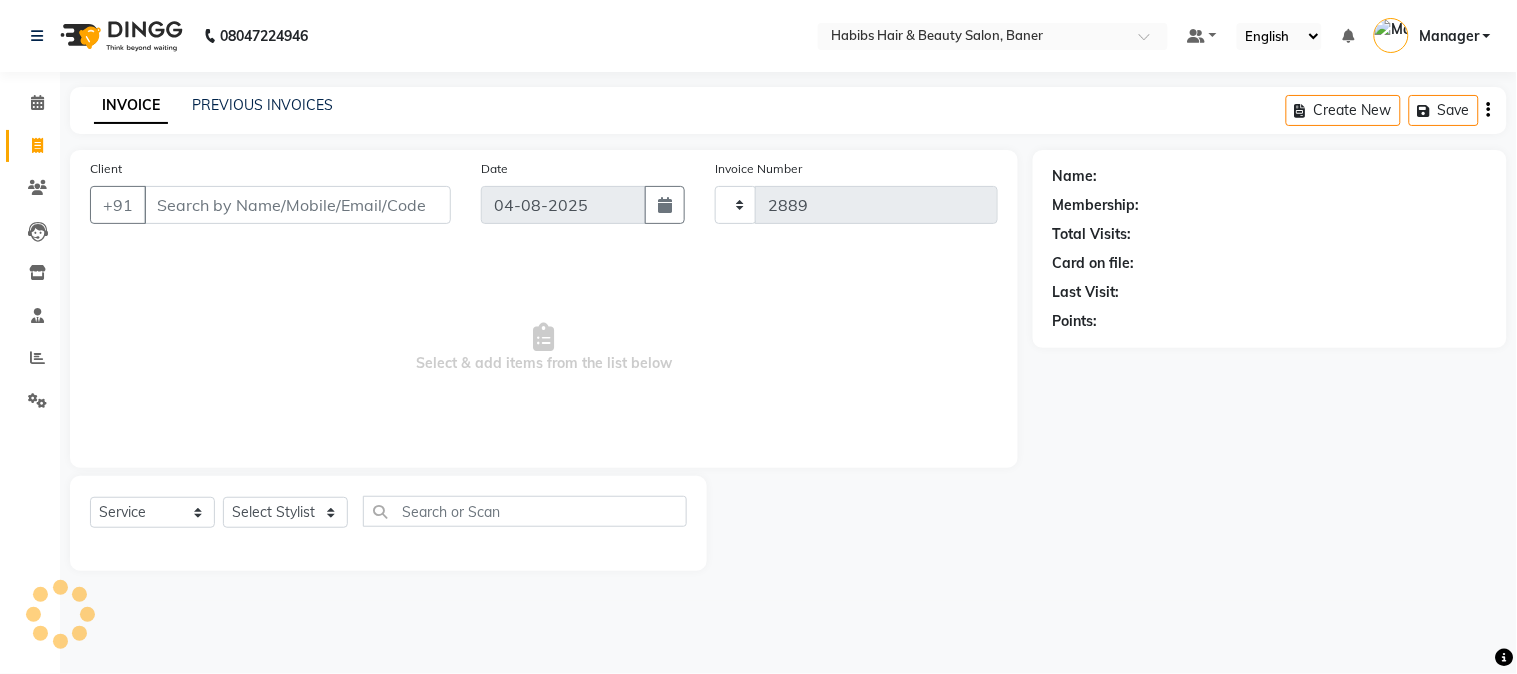 select on "5356" 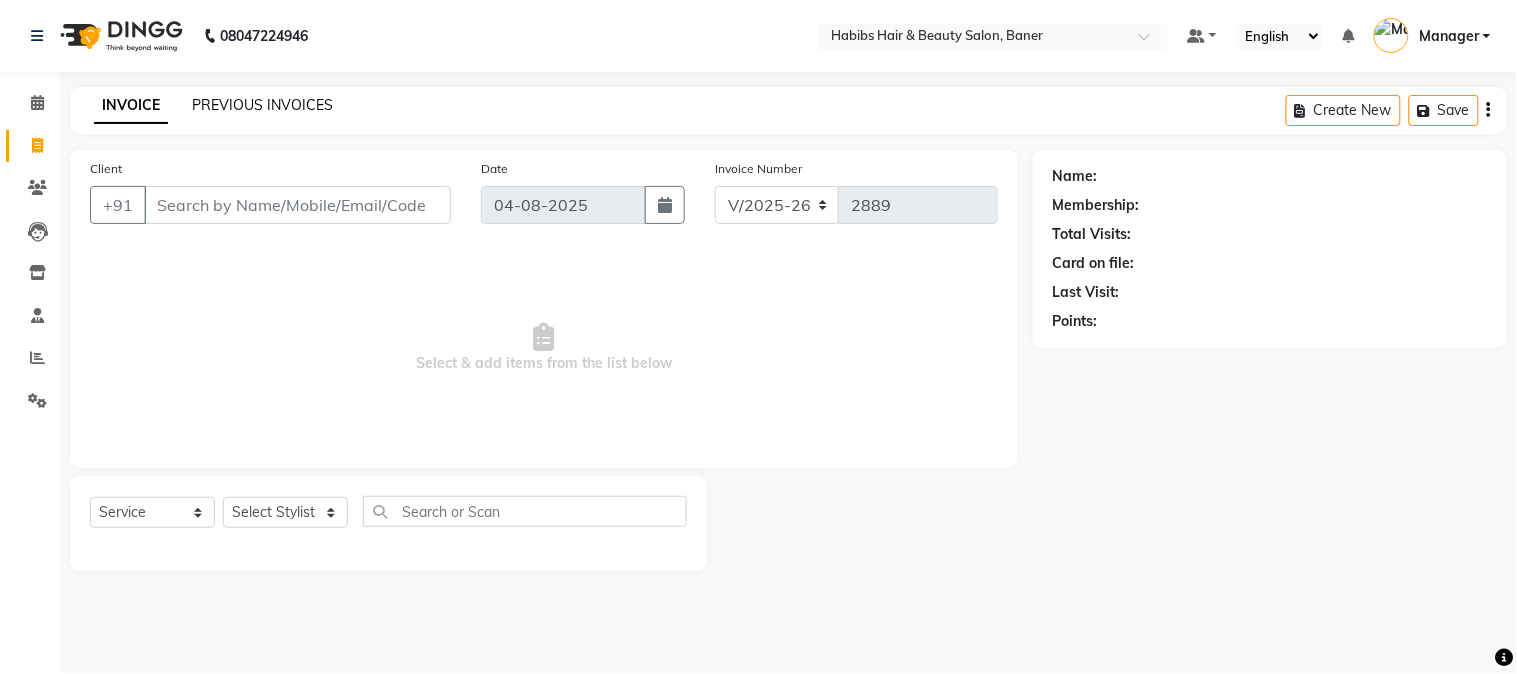click on "PREVIOUS INVOICES" 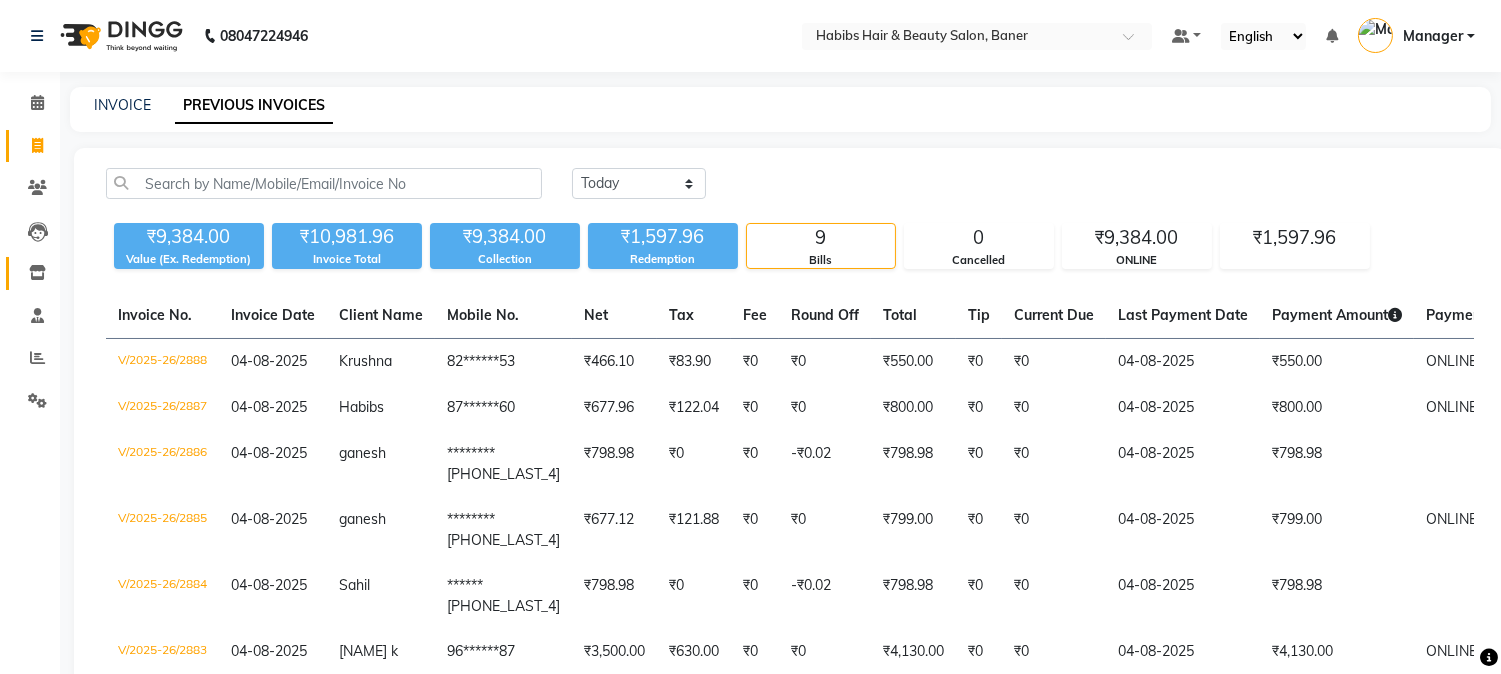 click on "Inventory" 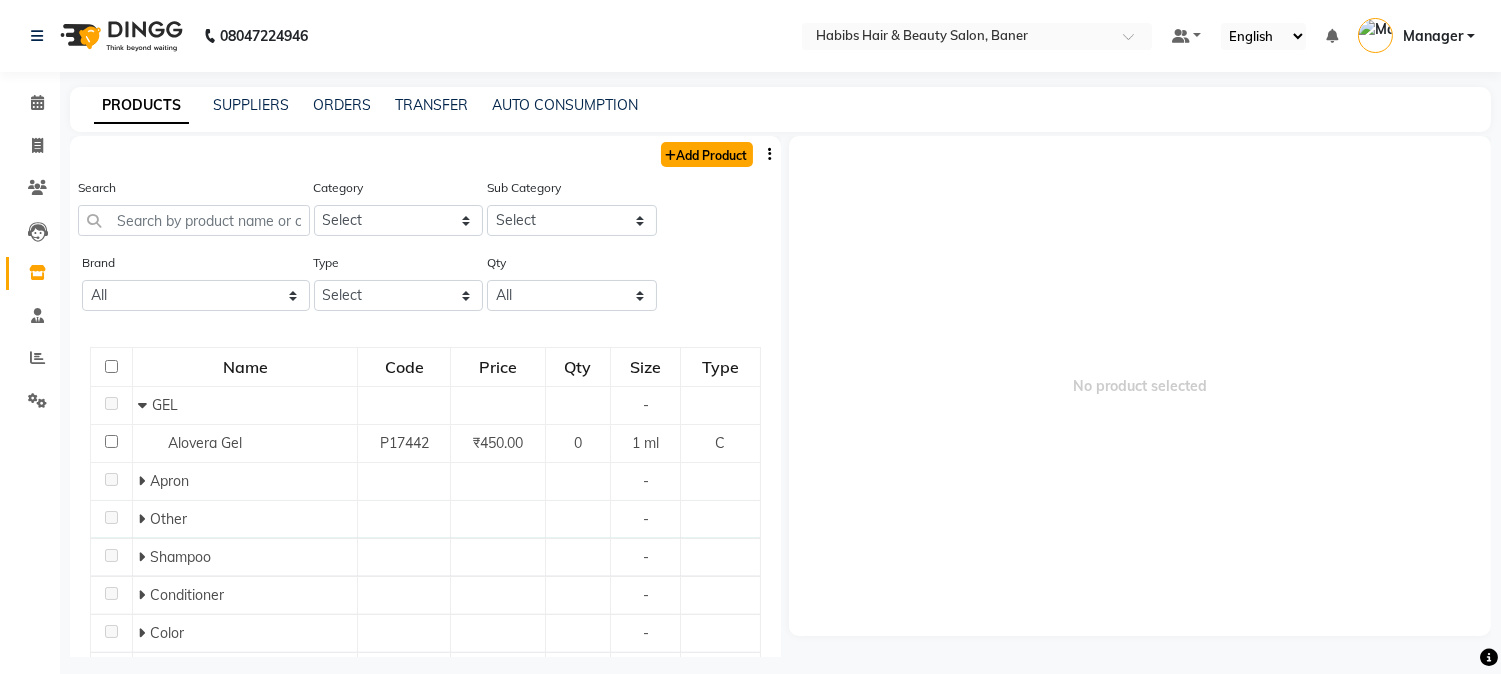 click on "Add Product" 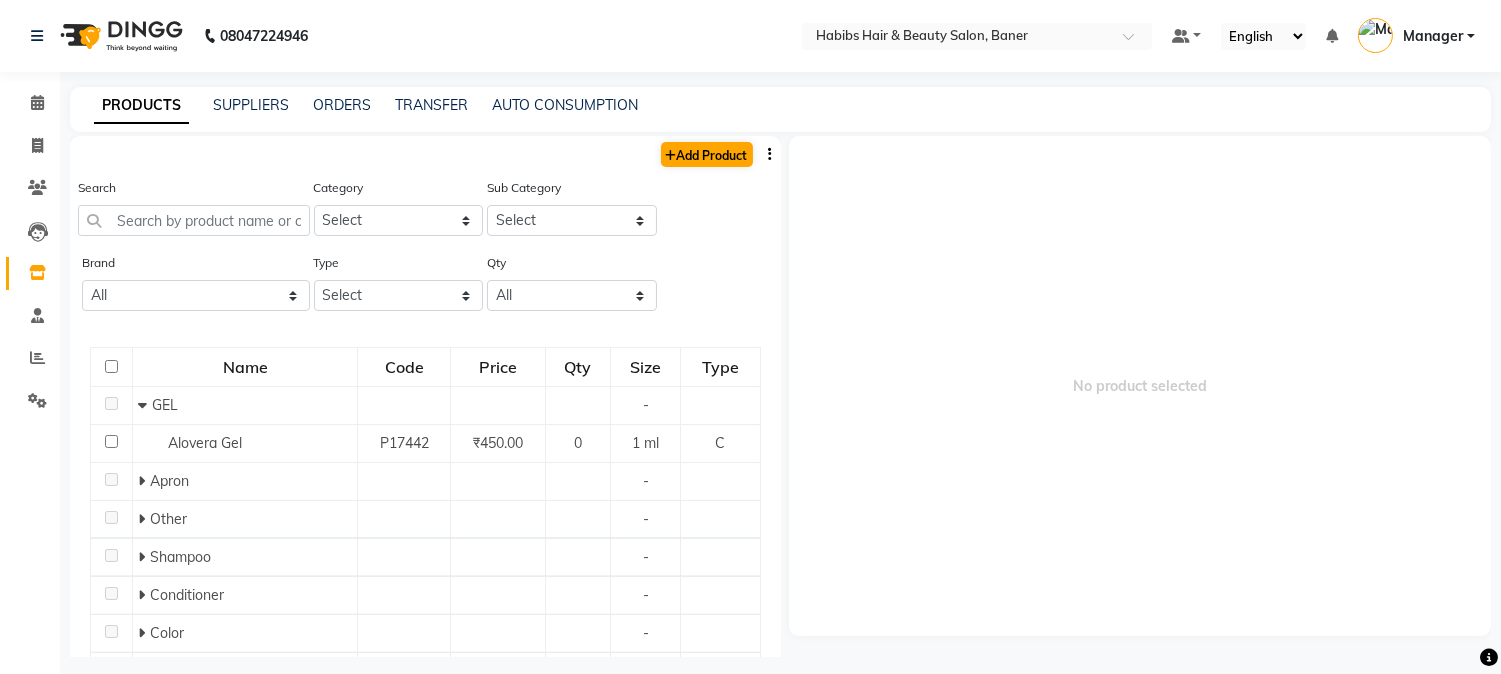 select on "true" 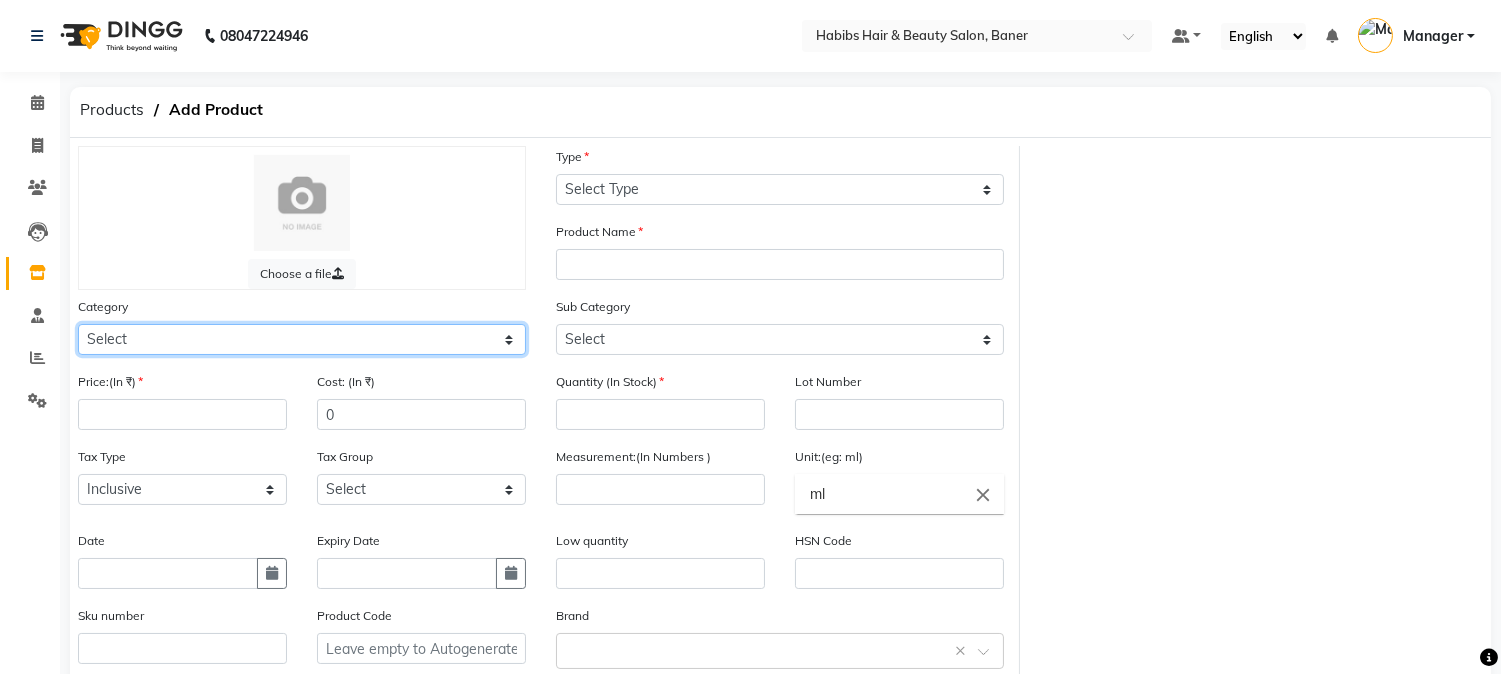 click on "Select Hair Skin Makeup Personal Care Appliances Beard Waxing Disposable Threading Hands and Feet Beauty Planet Botox Cadiveu Casmara Cheryls Loreal Olaplex Skin..O3+ Hair..Brazilian Hair..Cadiveu Hair..Gellet Hair..Habibs Hair..Lorial Hair..QOD Hair..Schwarzkopf Hair..Orangewood Hair..Wella Skin.. BCL Skin..Lotus SKIN...KANPEKI Hair...Flovactive Disposable Beauty Equipment Nail HAIR..COPACABANA HAIR..QOD ARGAN Skin..O3 Hair...W one Hair..Botoliss Hair...OLAPLEX SKIN...KANPEKI SKIN ...THALGO Other" 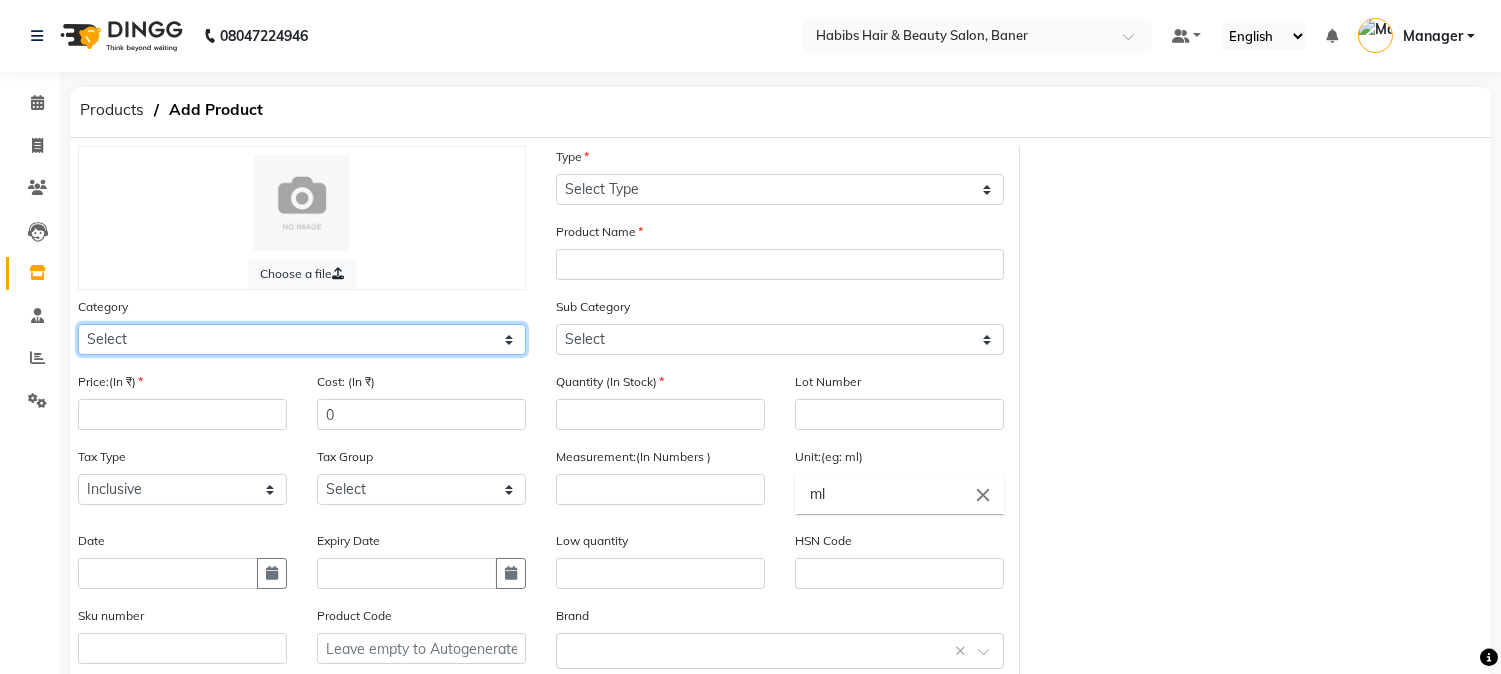 select on "1436701100" 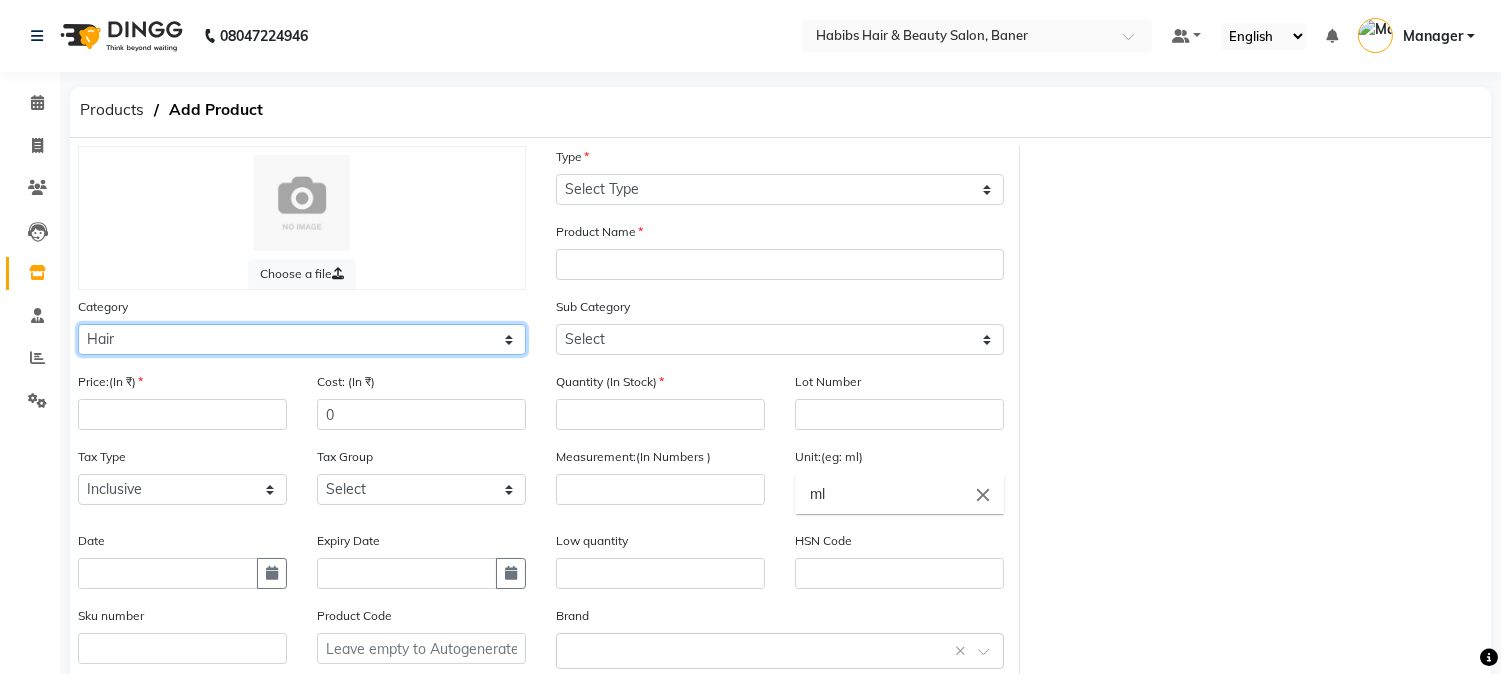 click on "Select Hair Skin Makeup Personal Care Appliances Beard Waxing Disposable Threading Hands and Feet Beauty Planet Botox Cadiveu Casmara Cheryls Loreal Olaplex Skin..O3+ Hair..Brazilian Hair..Cadiveu Hair..Gellet Hair..Habibs Hair..Lorial Hair..QOD Hair..Schwarzkopf Hair..Orangewood Hair..Wella Skin.. BCL Skin..Lotus SKIN...KANPEKI Hair...Flovactive Disposable Beauty Equipment Nail HAIR..COPACABANA HAIR..QOD ARGAN Skin..O3 Hair...W one Hair..Botoliss Hair...OLAPLEX SKIN...KANPEKI SKIN ...THALGO Other" 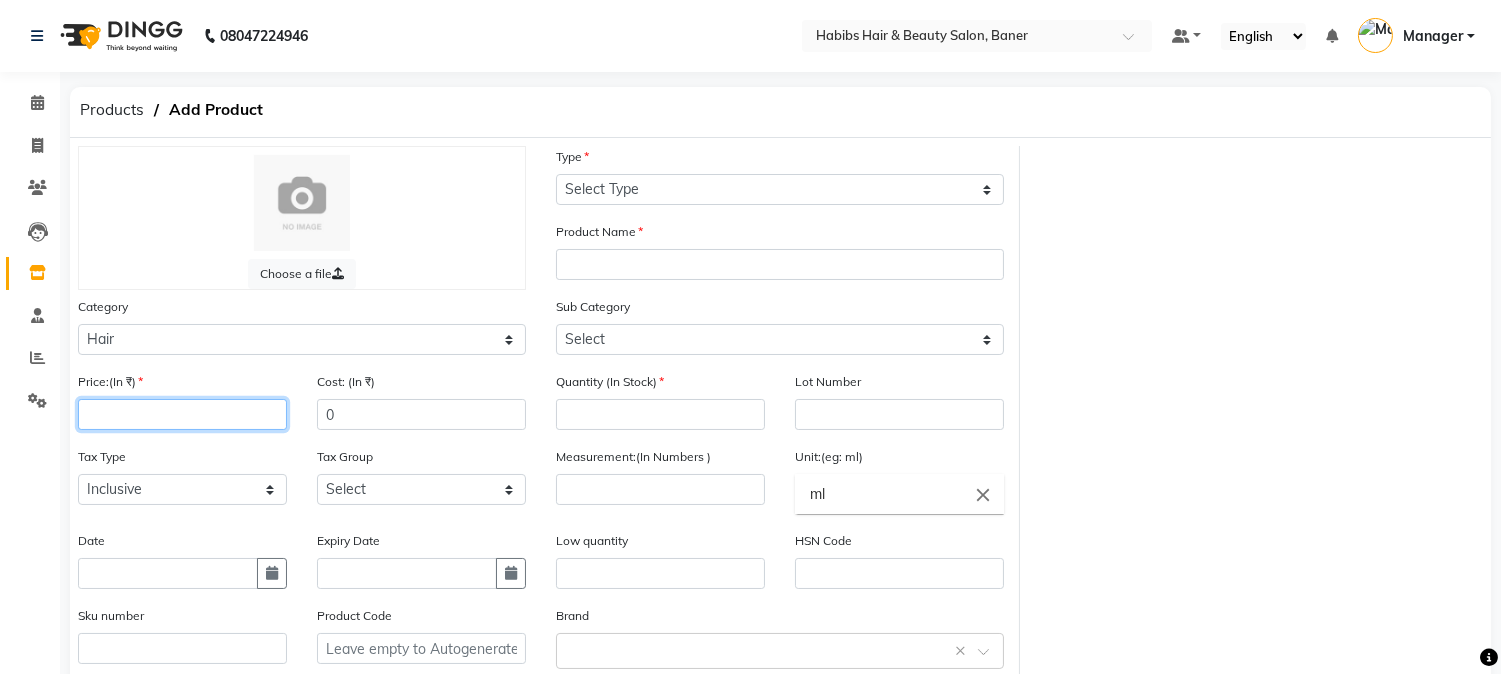 click 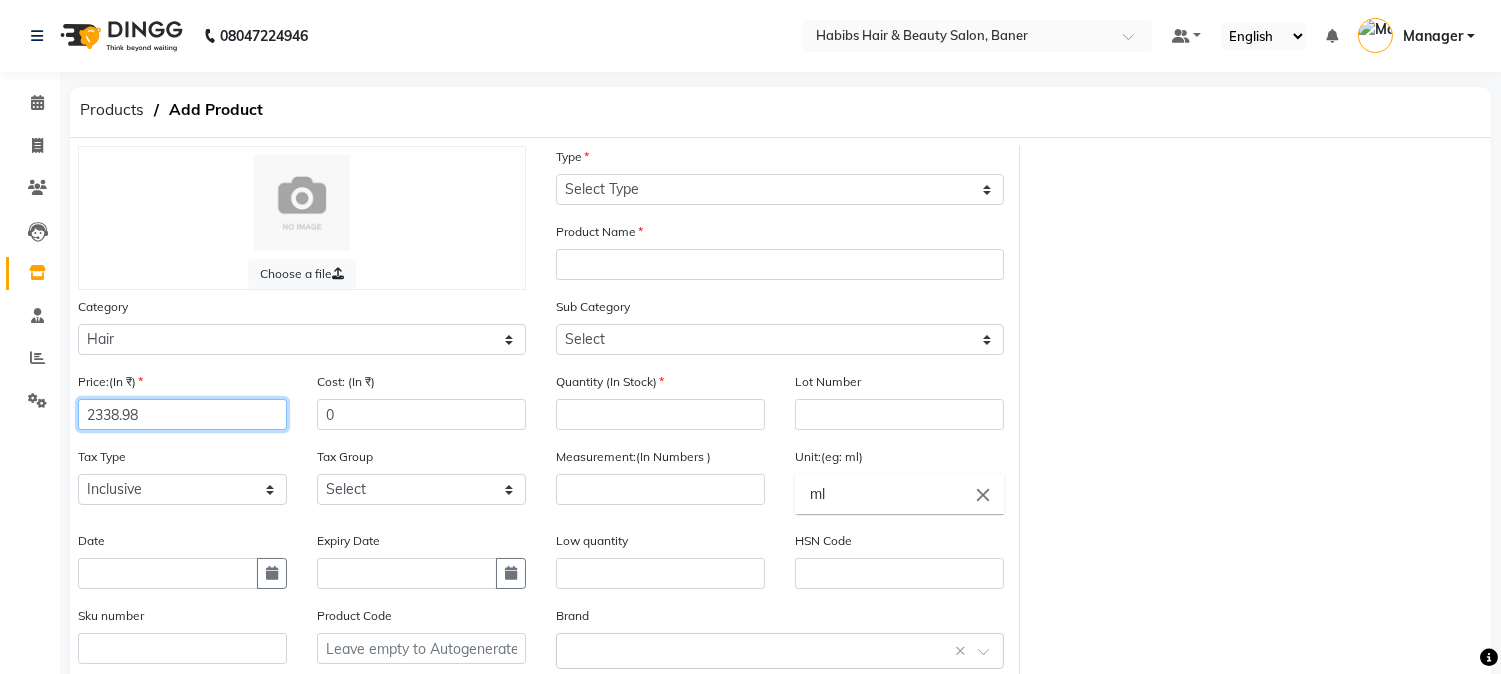 type on "2338.98" 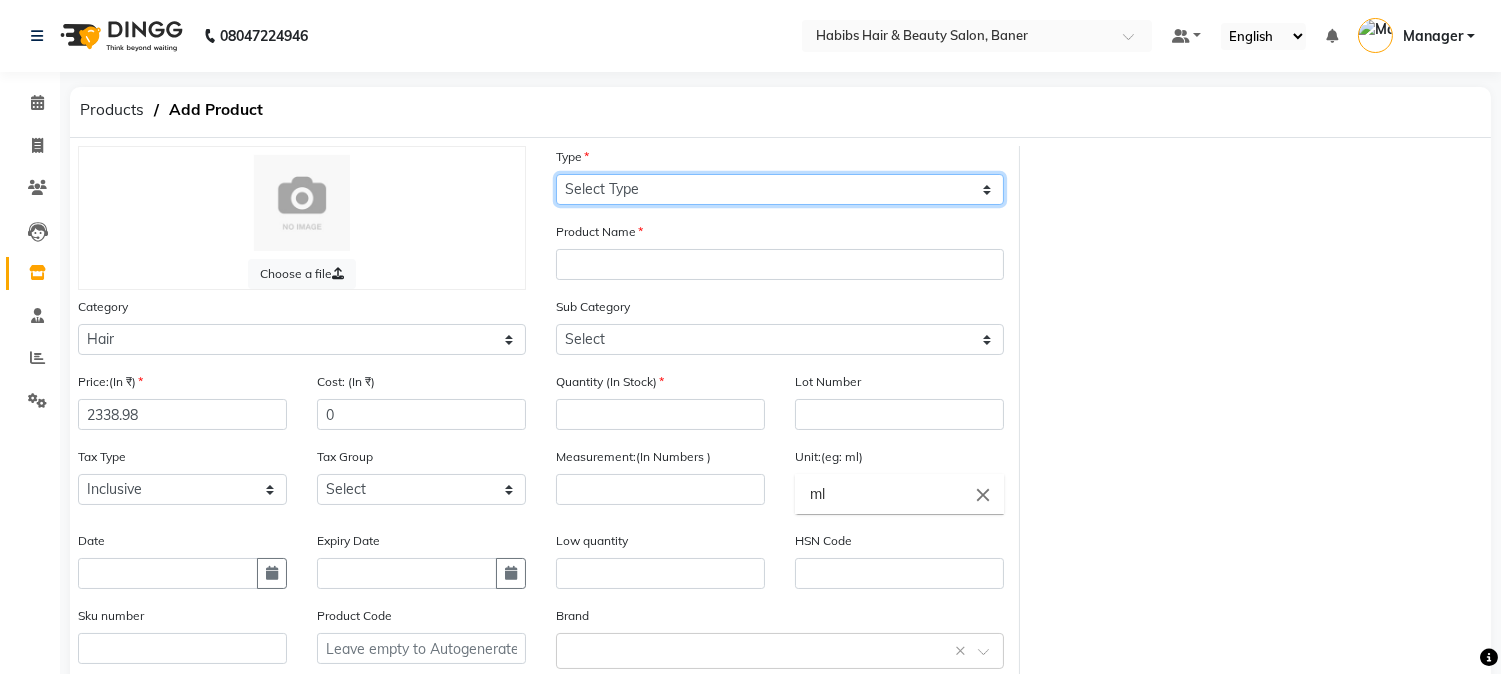 click on "Select Type Both Retail Consumable" 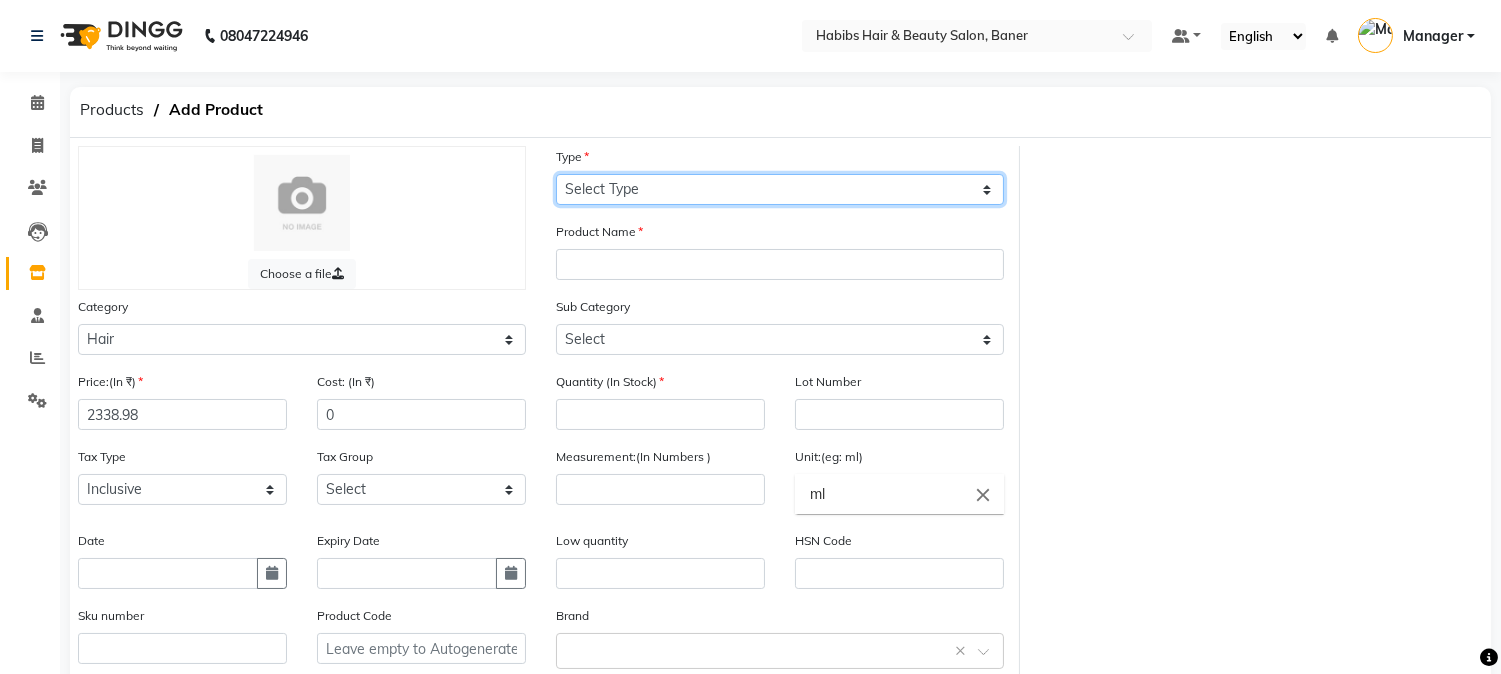 select on "C" 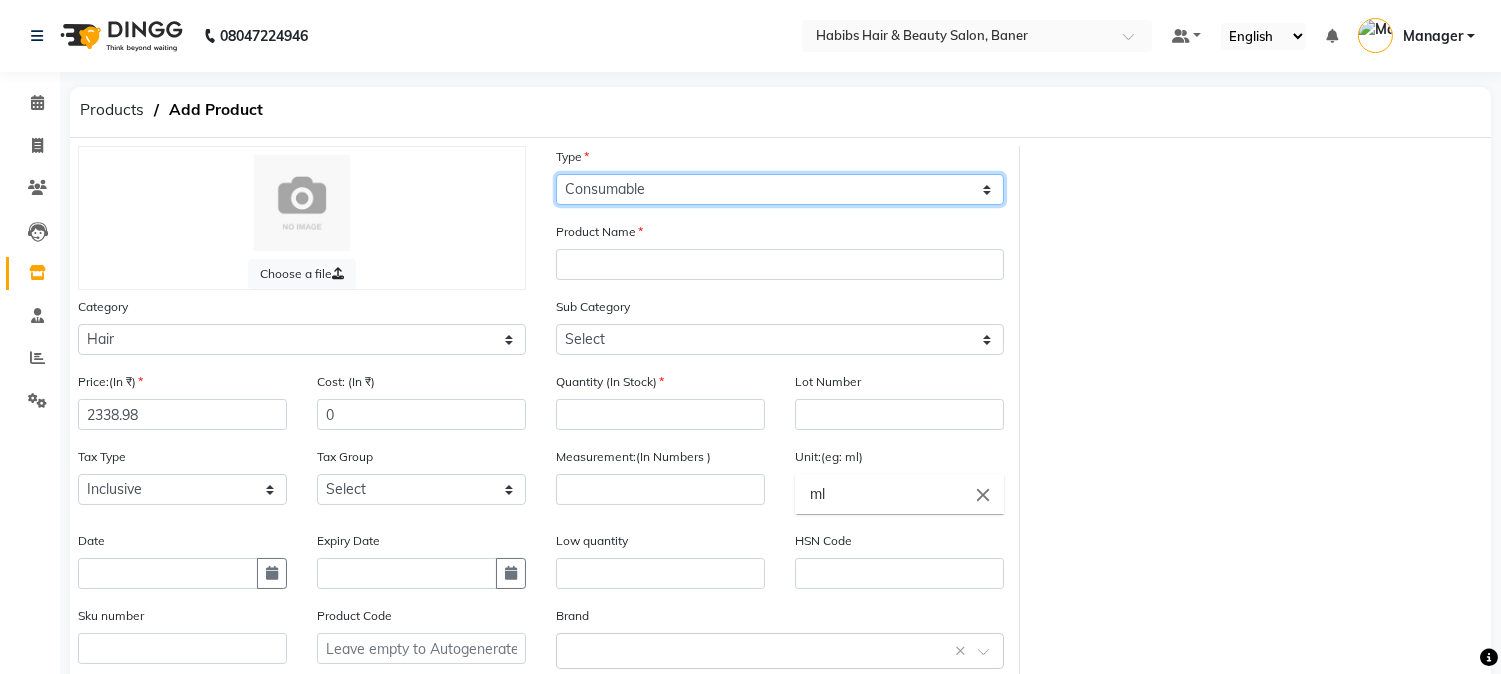 click on "Select Type Both Retail Consumable" 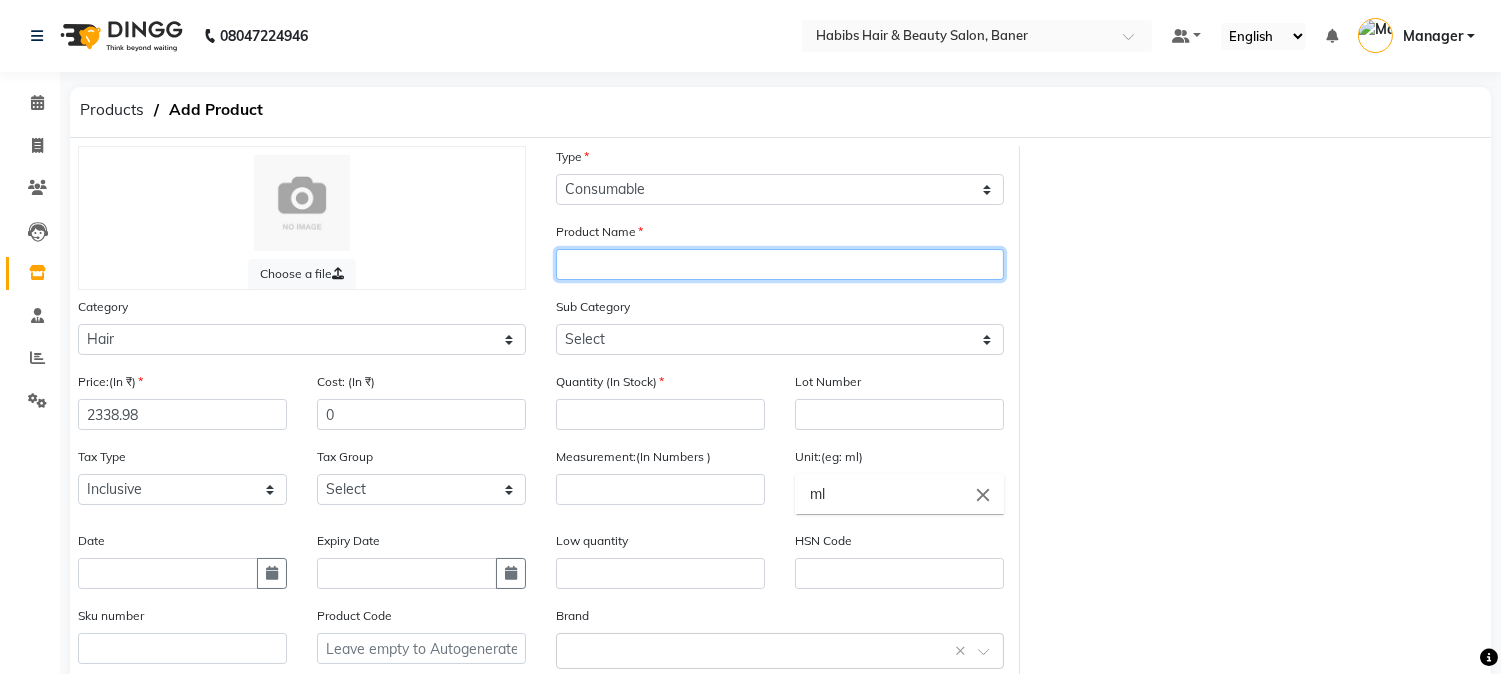 click 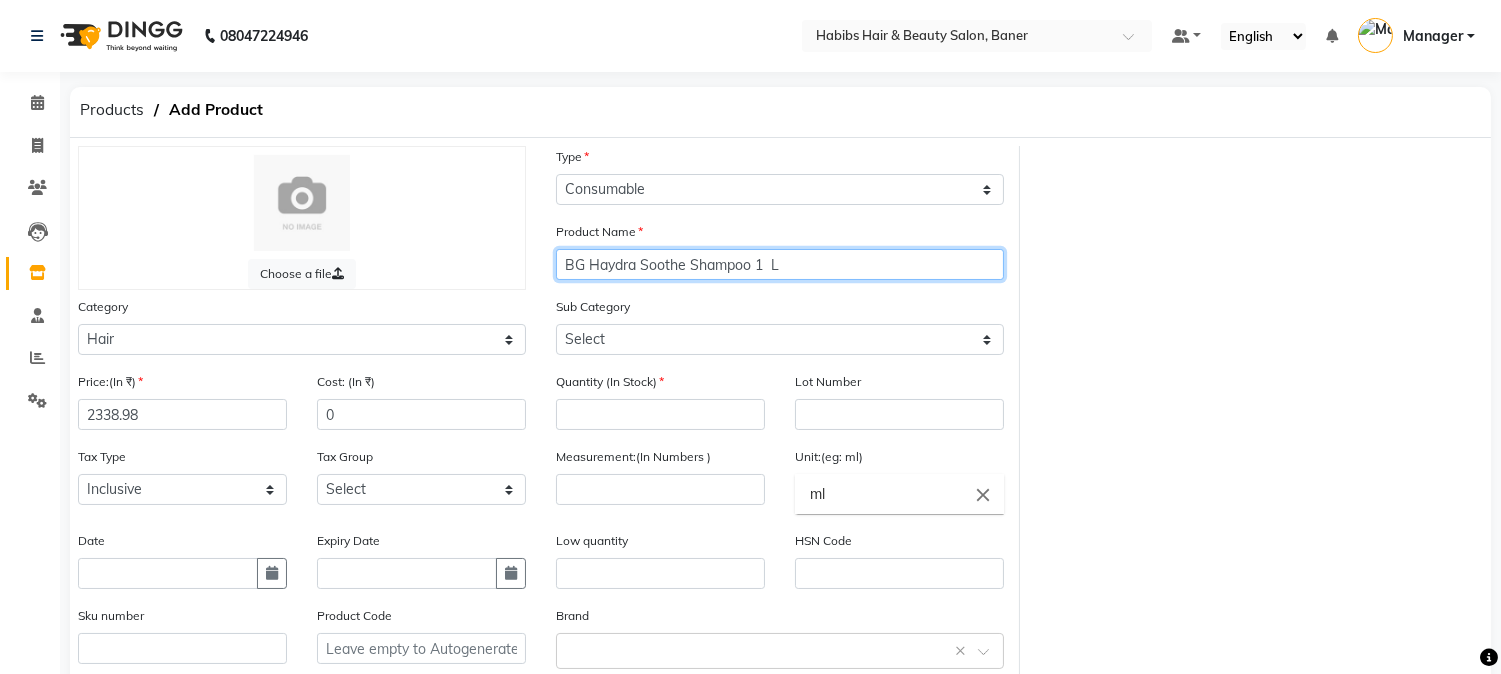 type on "BG Haydra Soothe Shampoo 1  L" 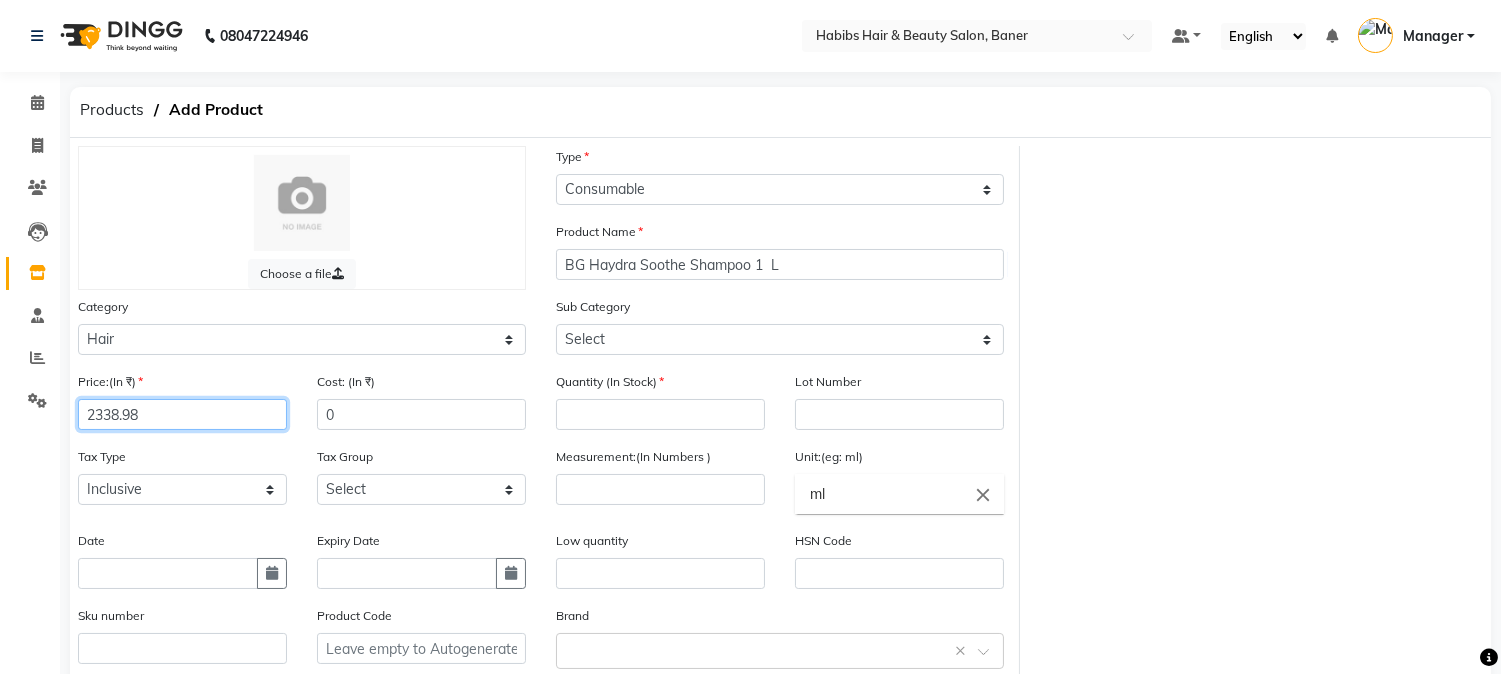 drag, startPoint x: 161, startPoint y: 430, endPoint x: 0, endPoint y: 448, distance: 162.00308 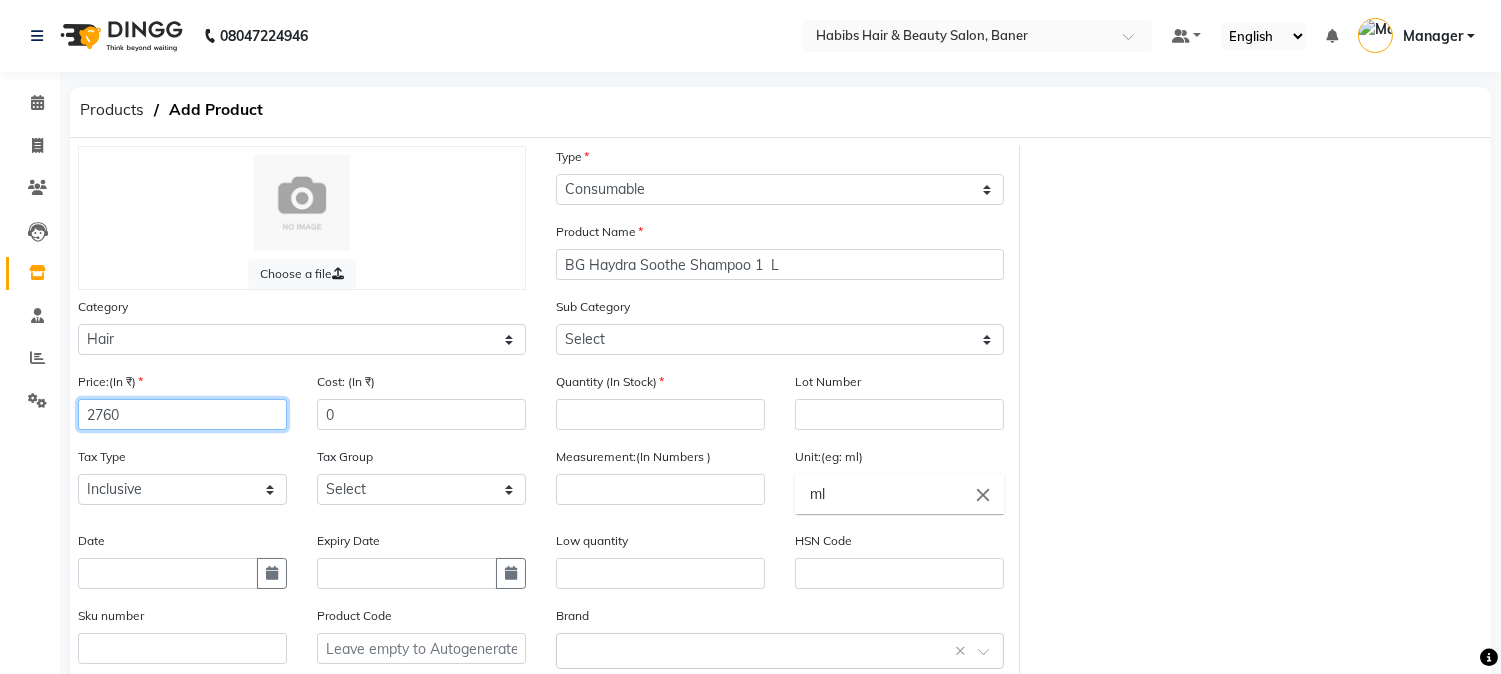 type on "2760" 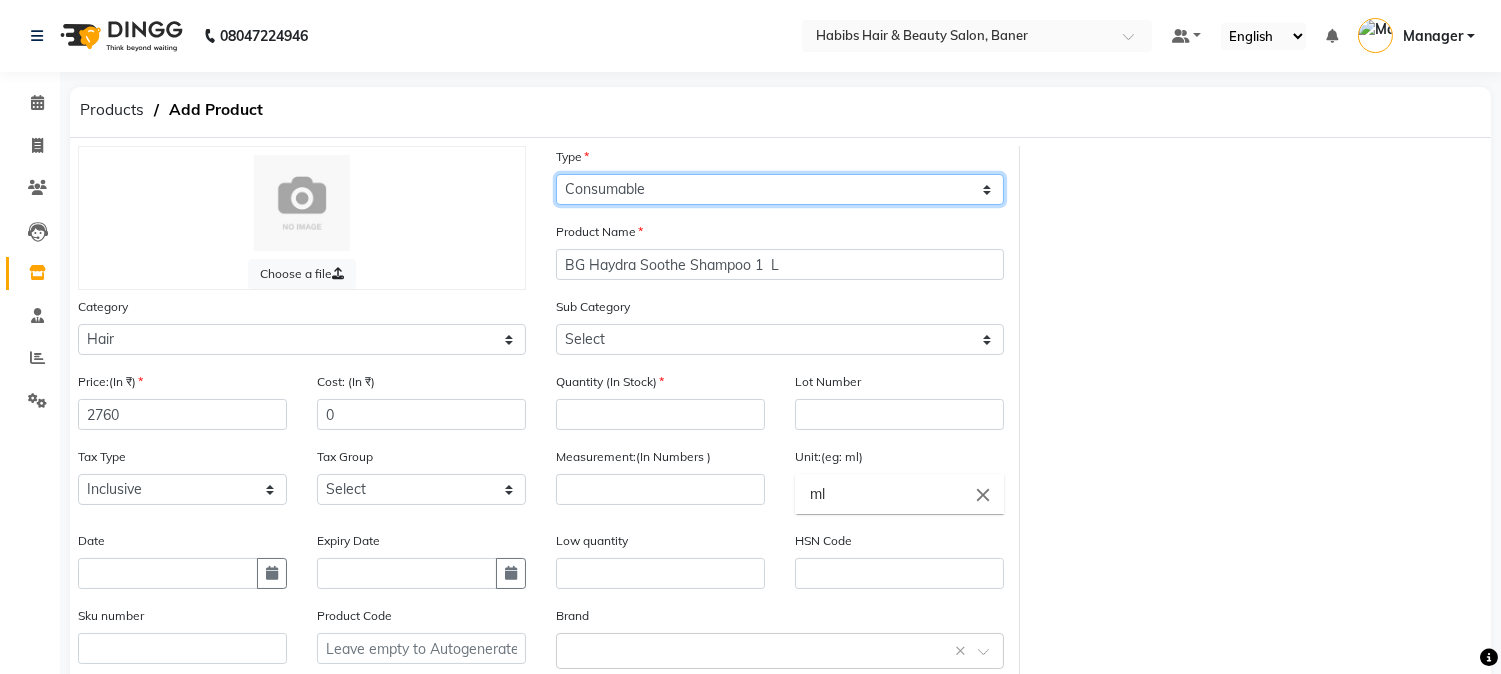 click on "Select Type Both Retail Consumable" 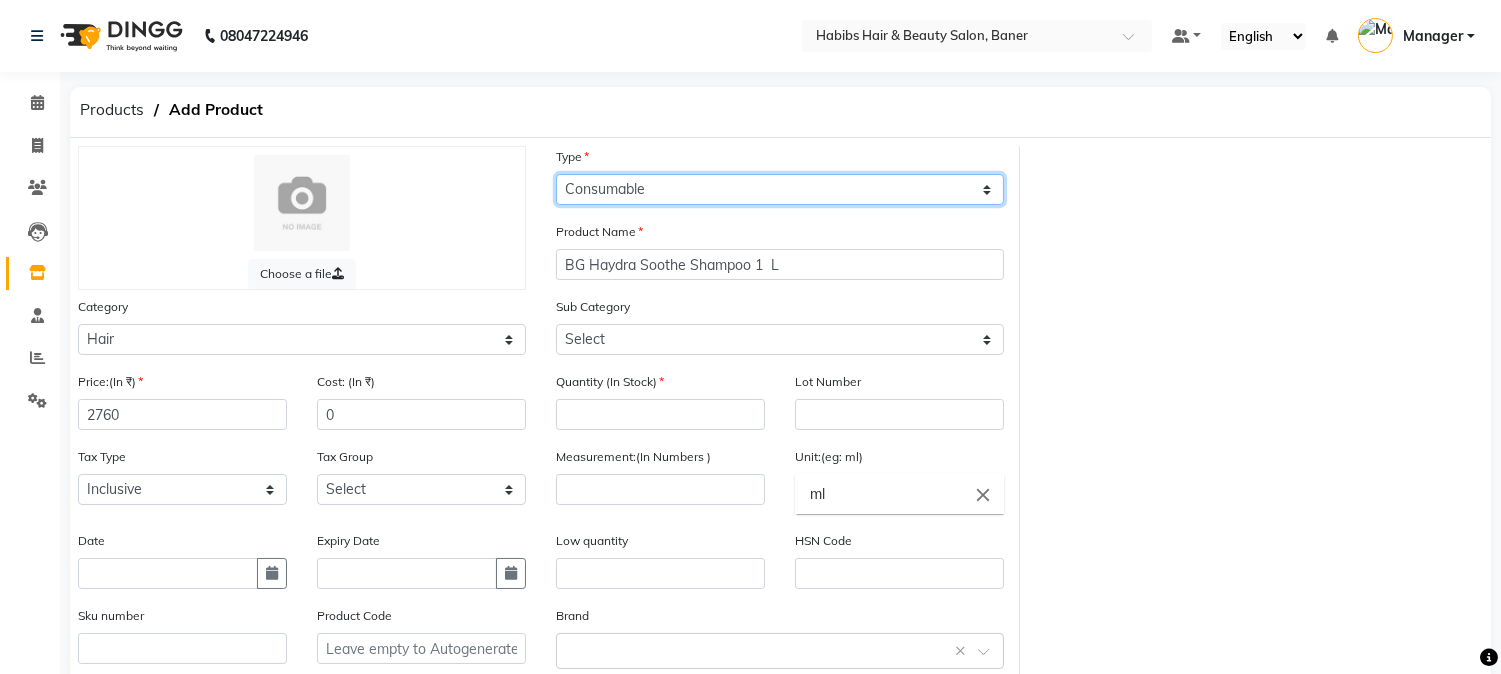 click on "Select Type Both Retail Consumable" 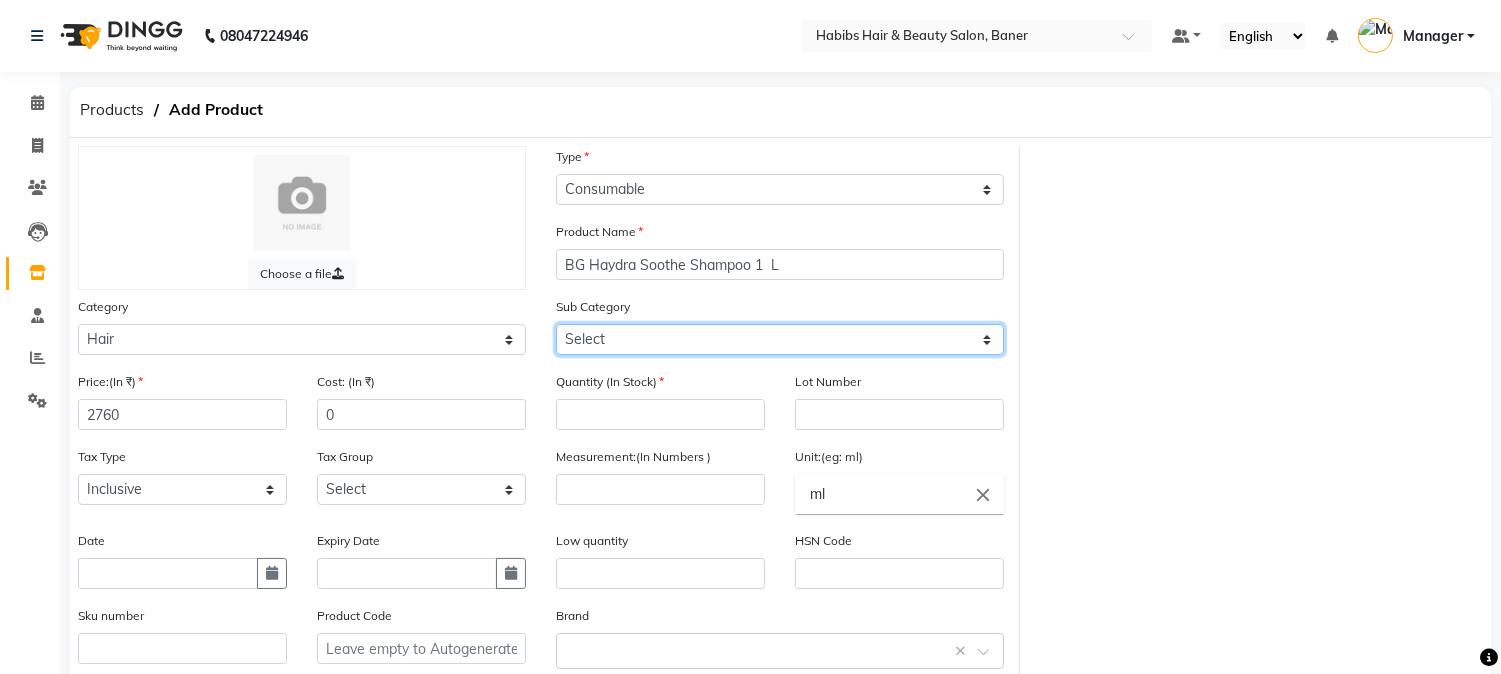 click on "Select Shampoo Conditioner Cream Mask Oil Serum Color Appliances Treatment Styling Kit & Combo Other hair cut bread trim Xtenso Serum D Fab Marula Shampoo D Fab Tea Tree Shampoo Brazil Protein Well Color Motion Shampoo Wella Elements Mask Habibs Serum Big Absult Shampoo CARBON COMB COMB BLADE SCISSOR MAKEUP POWER DOSE FOAM SPRAY BOTTLE AFTER SHAVE CLIPS OIL HEATER BLACK COMB HAIR DRYER RAZOR" 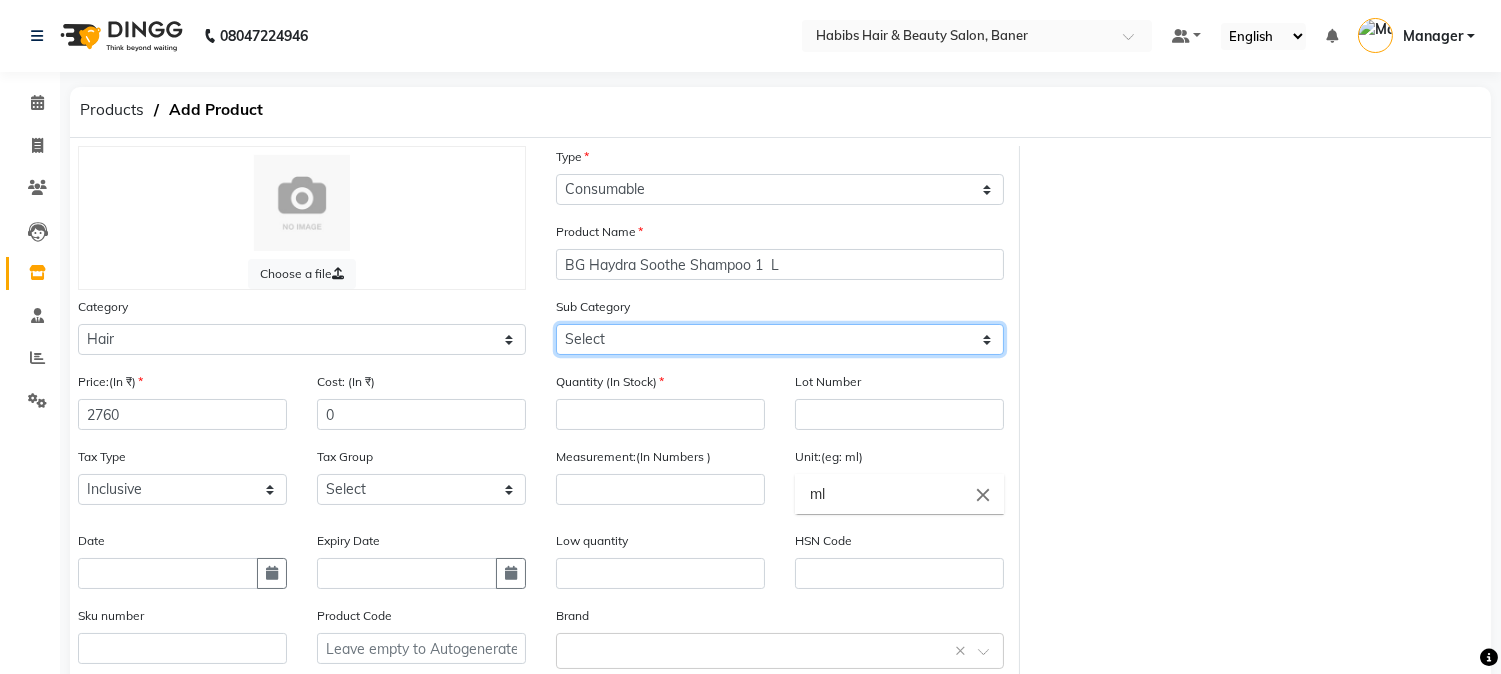 select on "1436701101" 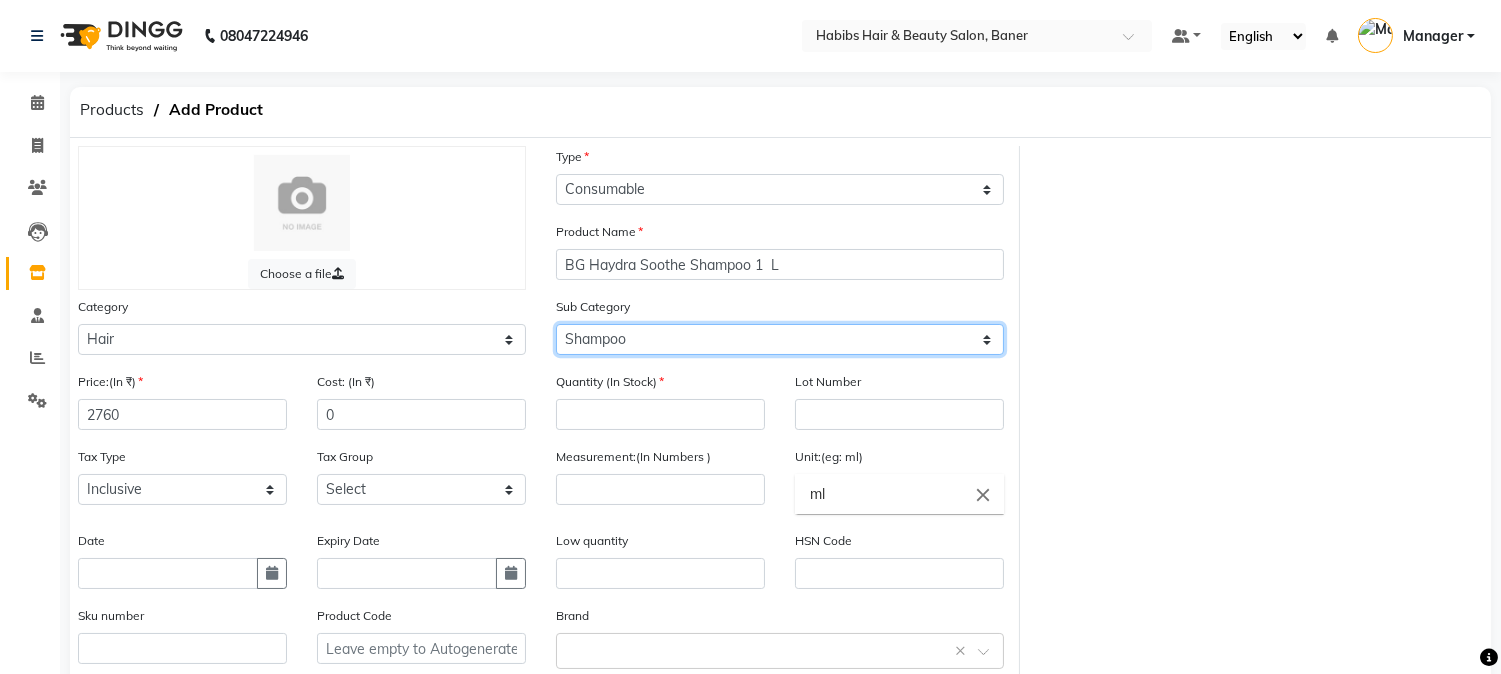 click on "Select Shampoo Conditioner Cream Mask Oil Serum Color Appliances Treatment Styling Kit & Combo Other hair cut bread trim Xtenso Serum D Fab Marula Shampoo D Fab Tea Tree Shampoo Brazil Protein Well Color Motion Shampoo Wella Elements Mask Habibs Serum Big Absult Shampoo CARBON COMB COMB BLADE SCISSOR MAKEUP POWER DOSE FOAM SPRAY BOTTLE AFTER SHAVE CLIPS OIL HEATER BLACK COMB HAIR DRYER RAZOR" 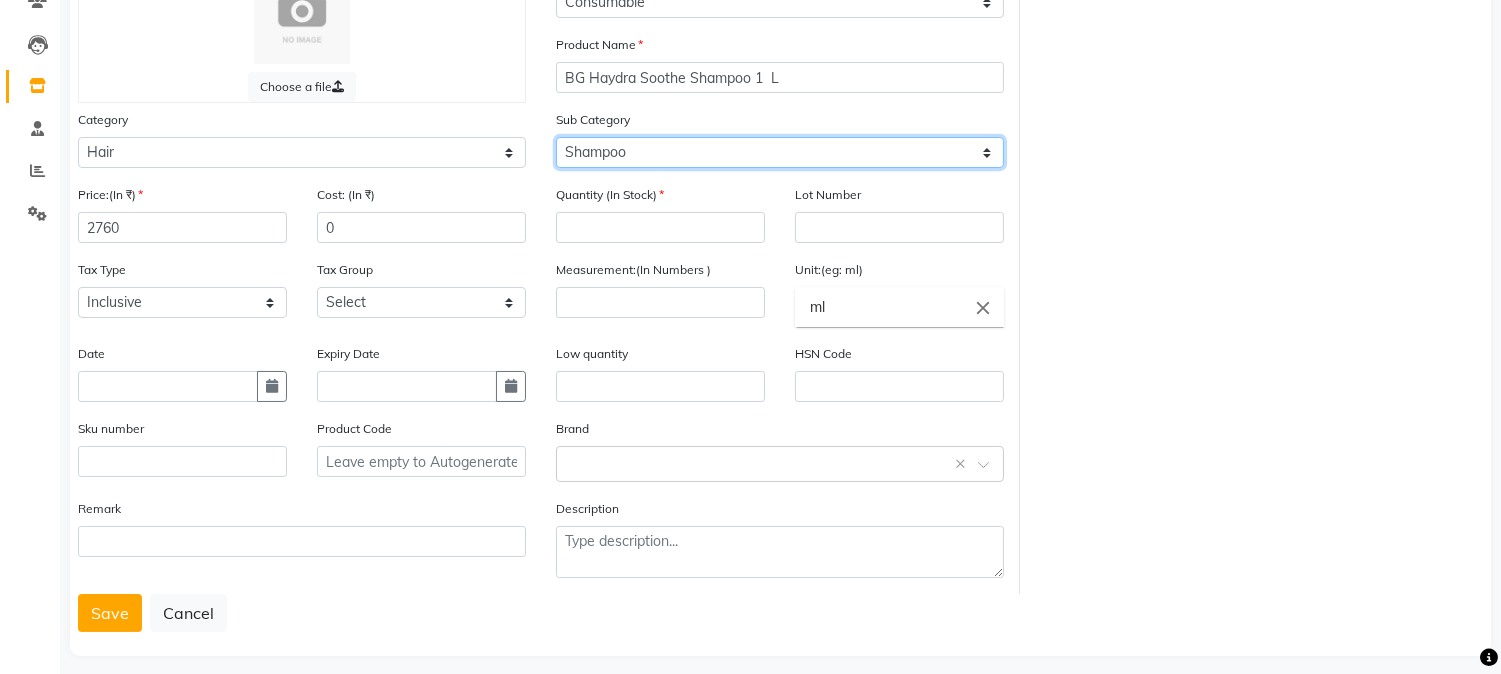 scroll, scrollTop: 204, scrollLeft: 0, axis: vertical 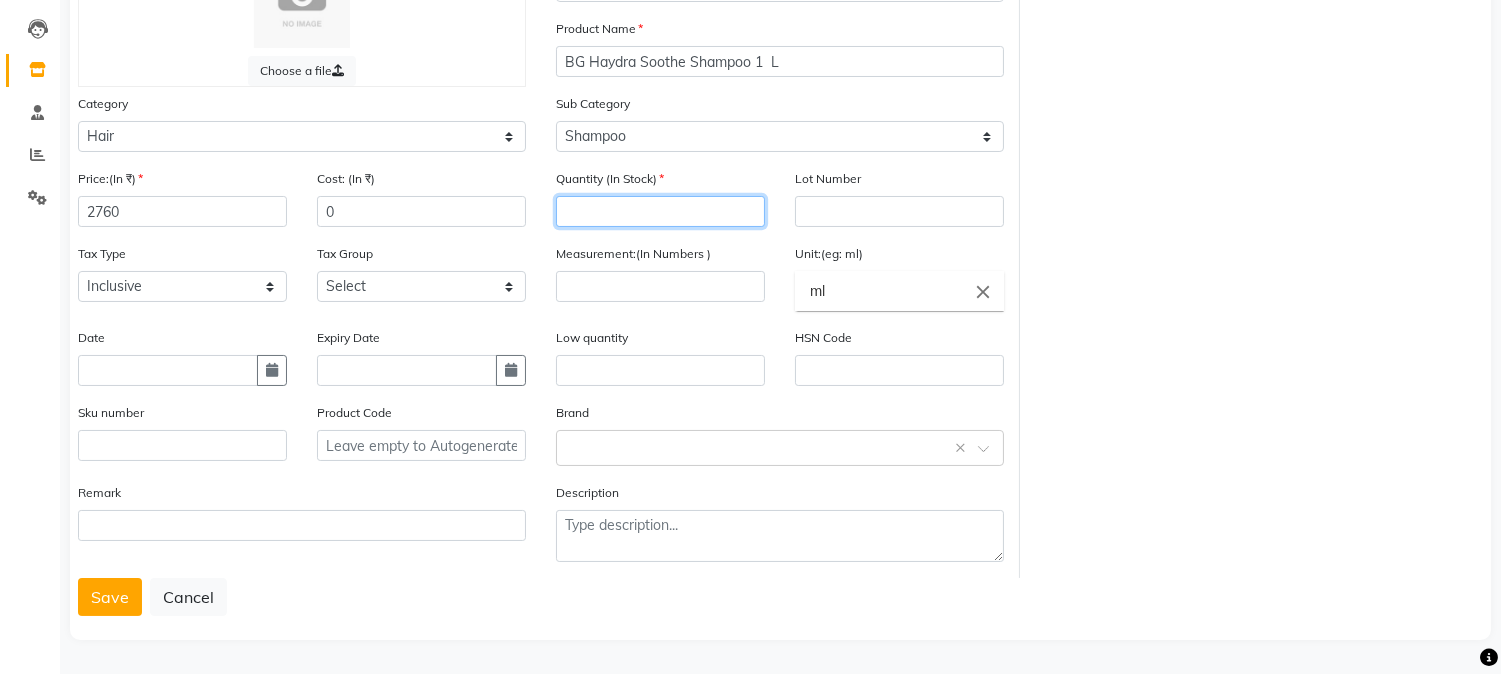 click 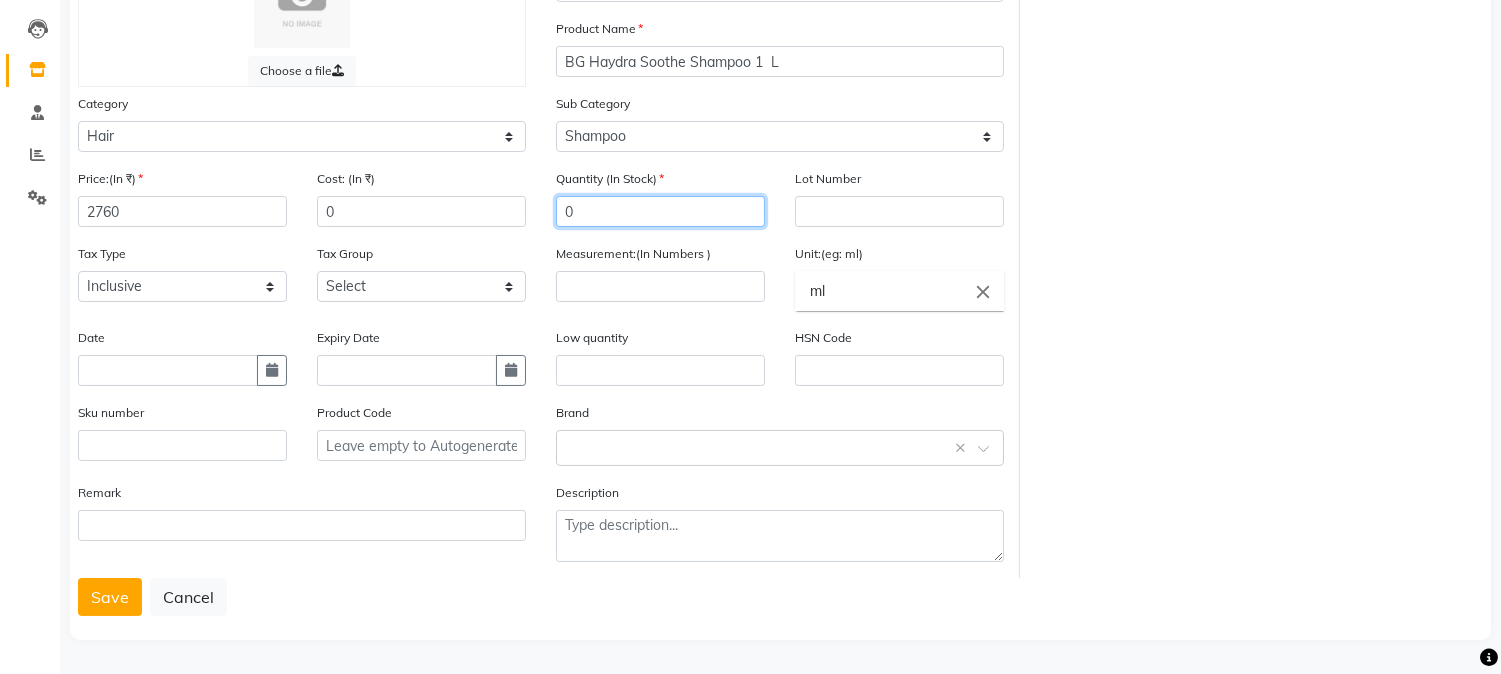 type on "0" 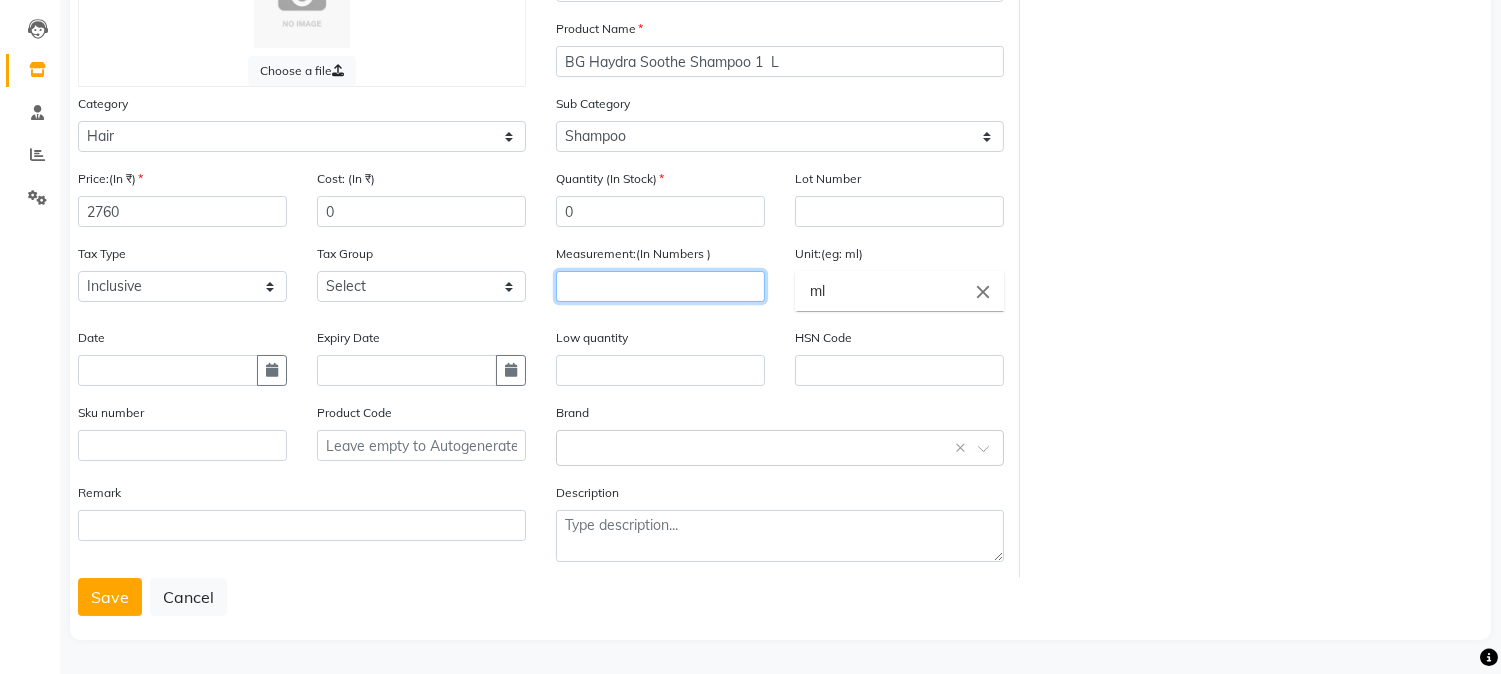 click 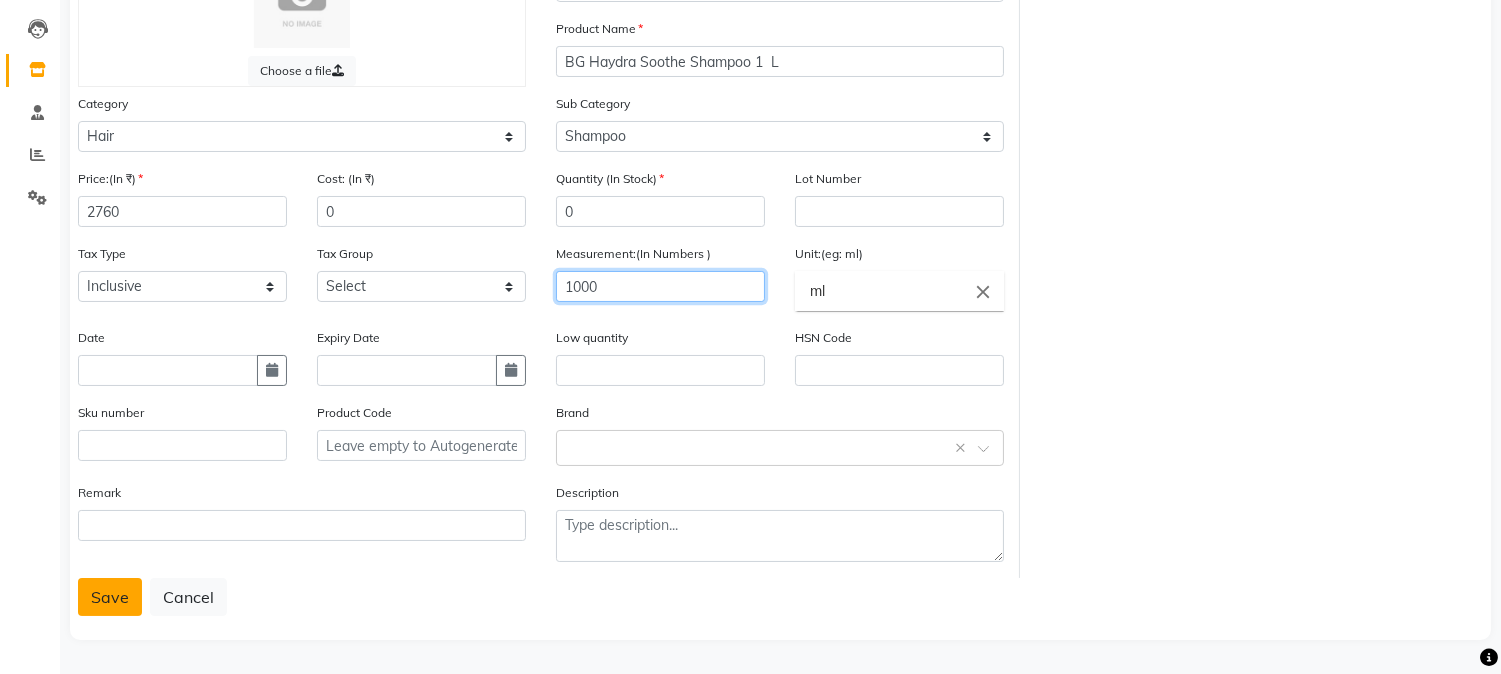 type on "1000" 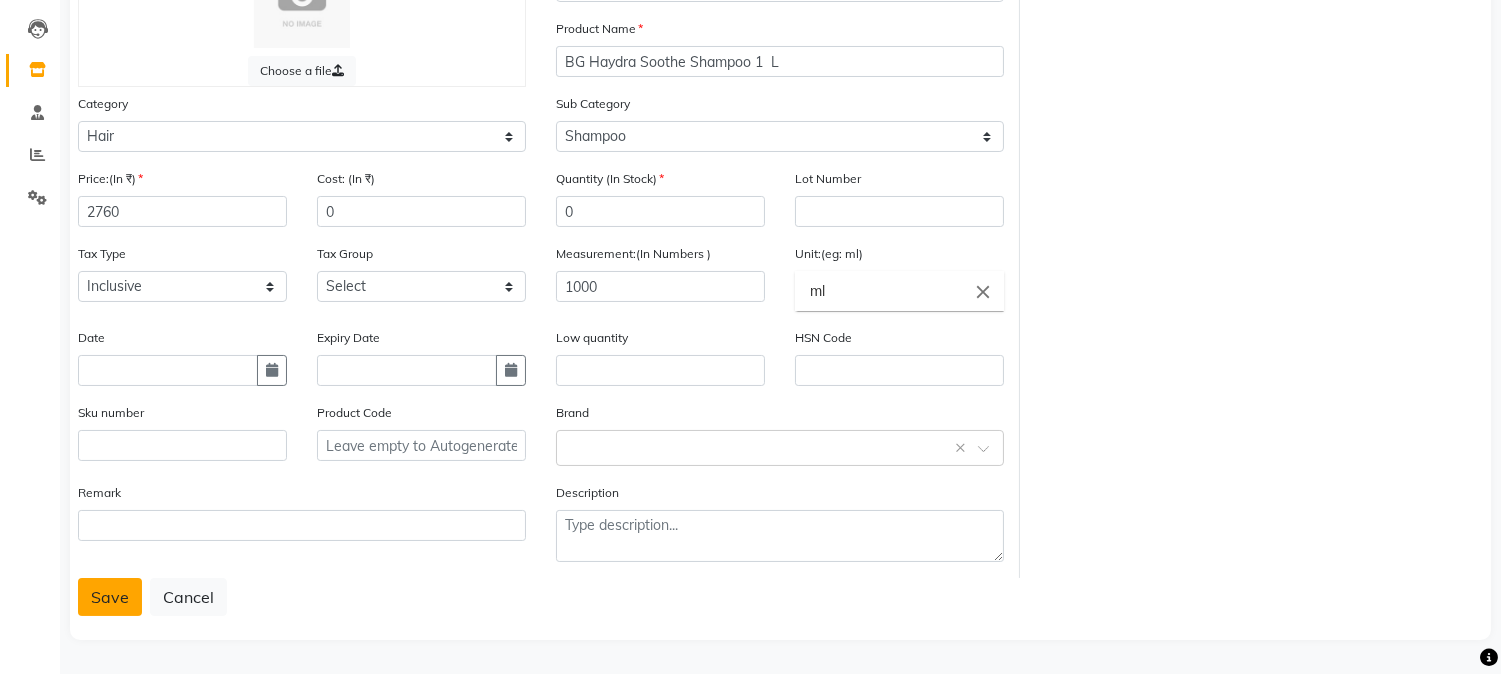 click on "Save" 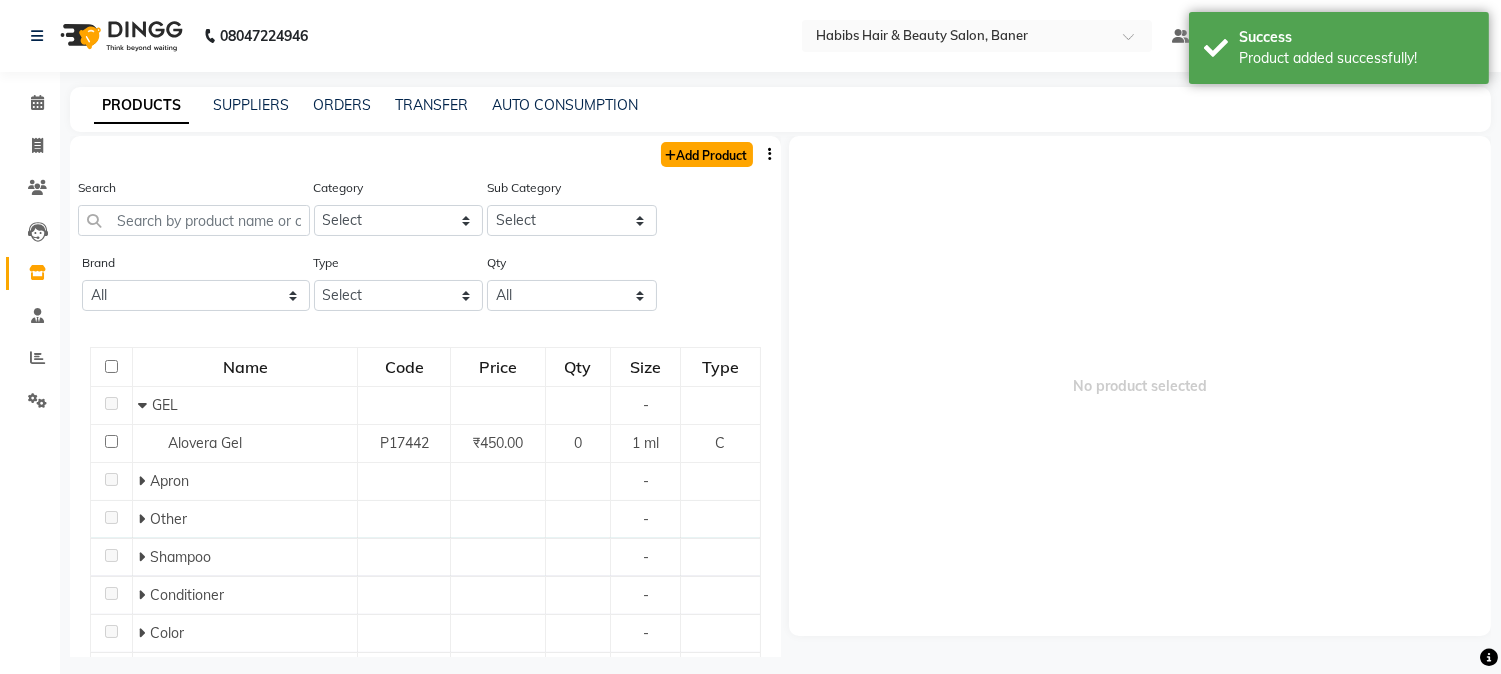 click on "Add Product" 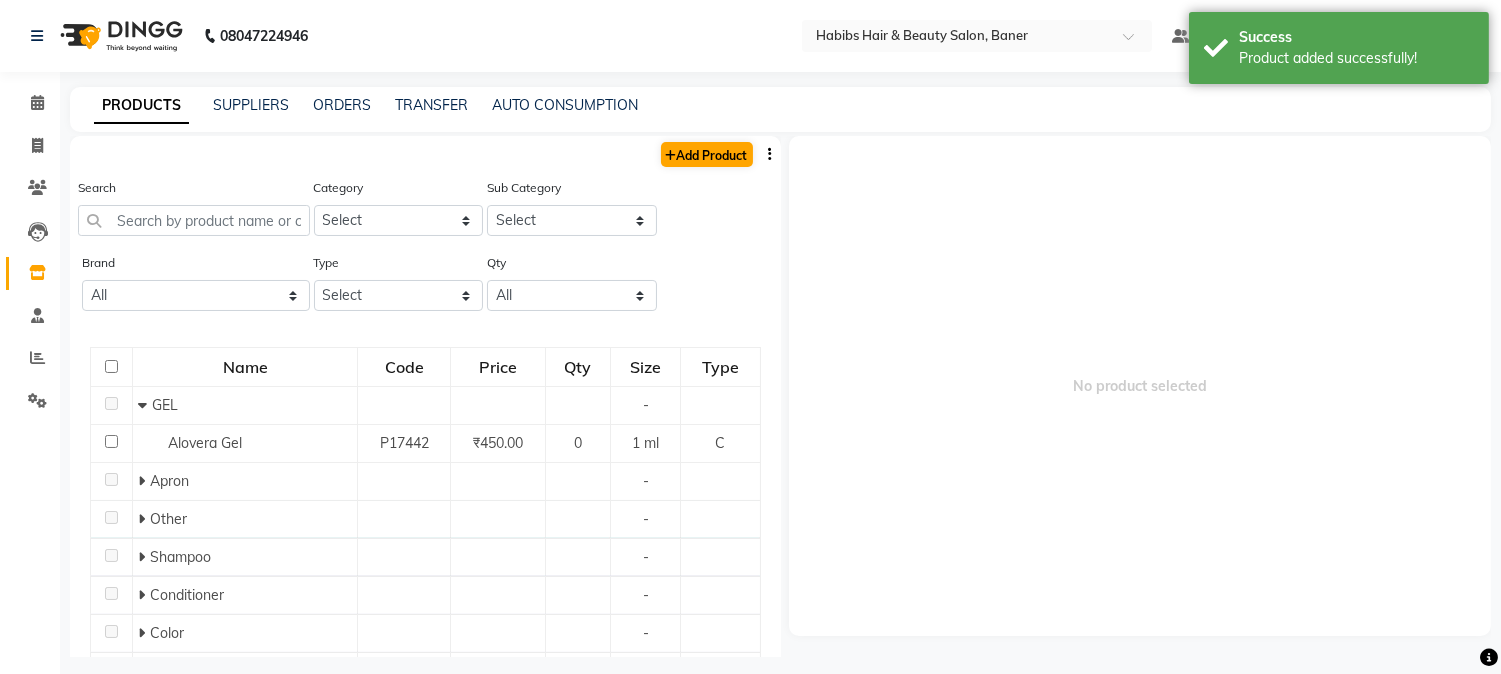 select on "true" 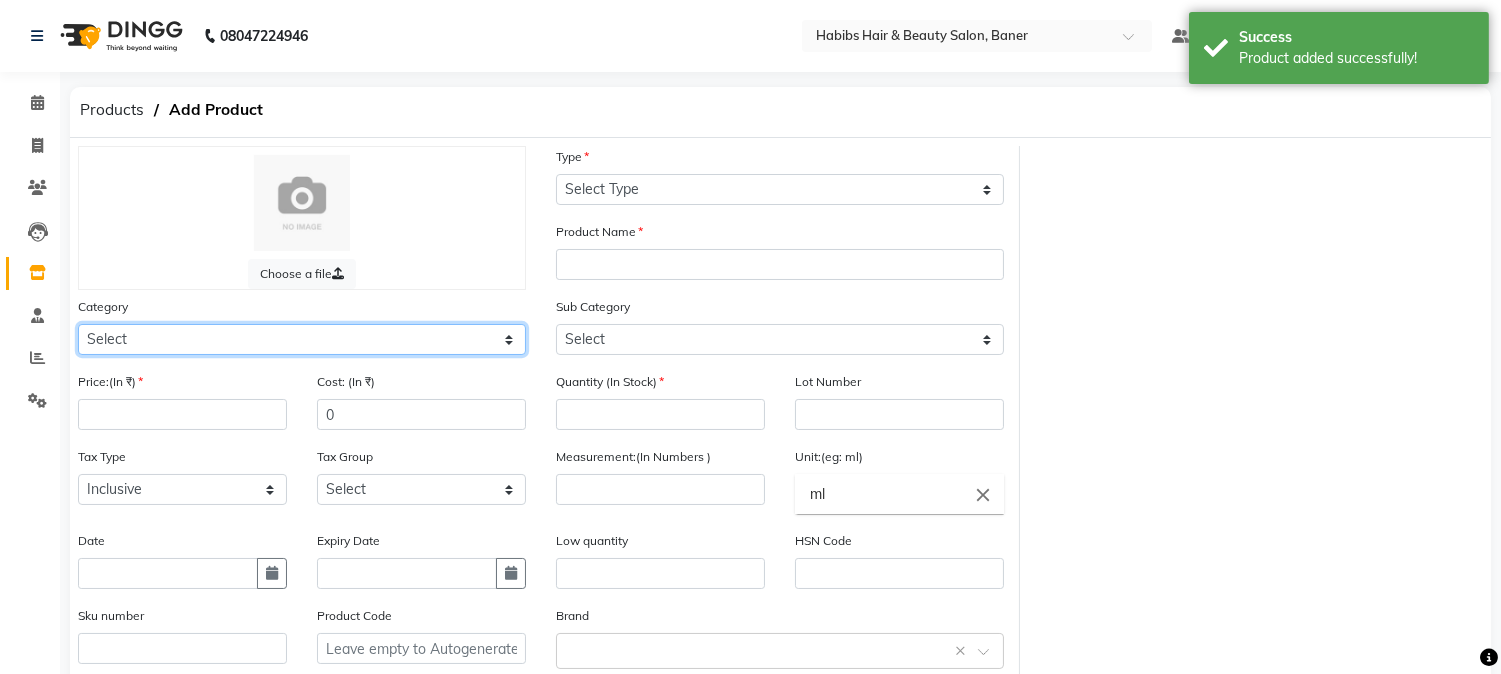 click on "Select Hair Skin Makeup Personal Care Appliances Beard Waxing Disposable Threading Hands and Feet Beauty Planet Botox Cadiveu Casmara Cheryls Loreal Olaplex Skin..O3+ Hair..Brazilian Hair..Cadiveu Hair..Gellet Hair..Habibs Hair..Lorial Hair..QOD Hair..Schwarzkopf Hair..Orangewood Hair..Wella Skin.. BCL Skin..Lotus SKIN...KANPEKI Hair...Flovactive Disposable Beauty Equipment Nail HAIR..COPACABANA HAIR..QOD ARGAN Skin..O3 Hair...W one Hair..Botoliss Hair...OLAPLEX SKIN...KANPEKI SKIN ...THALGO Other" 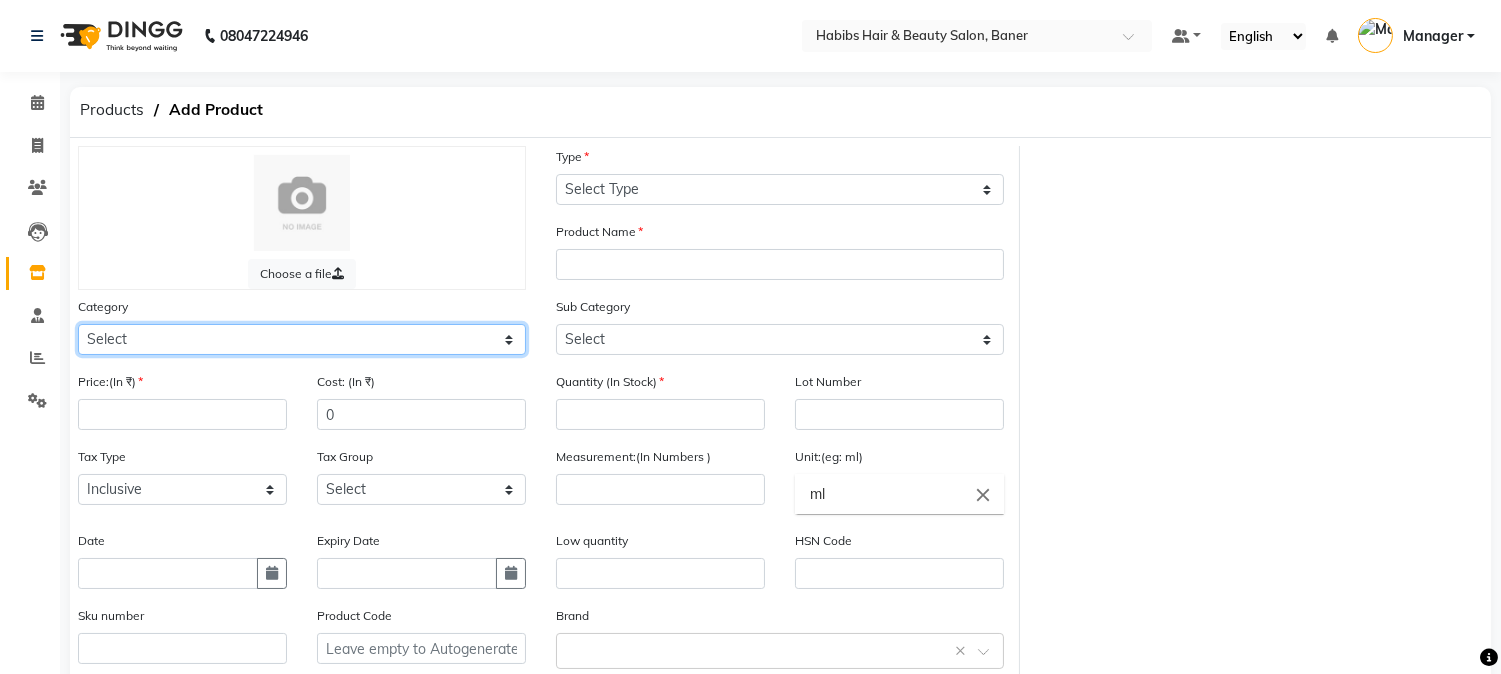 select on "1436701100" 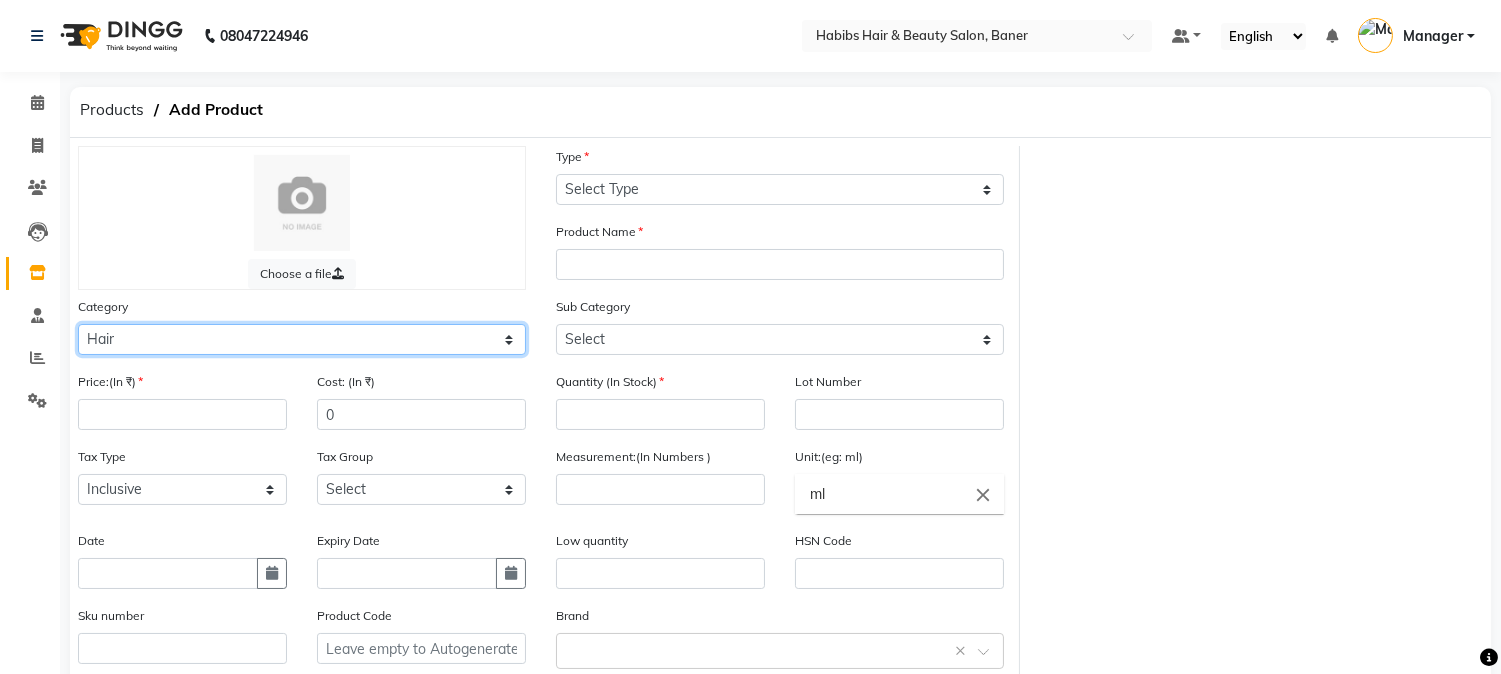 click on "Select Hair Skin Makeup Personal Care Appliances Beard Waxing Disposable Threading Hands and Feet Beauty Planet Botox Cadiveu Casmara Cheryls Loreal Olaplex Skin..O3+ Hair..Brazilian Hair..Cadiveu Hair..Gellet Hair..Habibs Hair..Lorial Hair..QOD Hair..Schwarzkopf Hair..Orangewood Hair..Wella Skin.. BCL Skin..Lotus SKIN...KANPEKI Hair...Flovactive Disposable Beauty Equipment Nail HAIR..COPACABANA HAIR..QOD ARGAN Skin..O3 Hair...W one Hair..Botoliss Hair...OLAPLEX SKIN...KANPEKI SKIN ...THALGO Other" 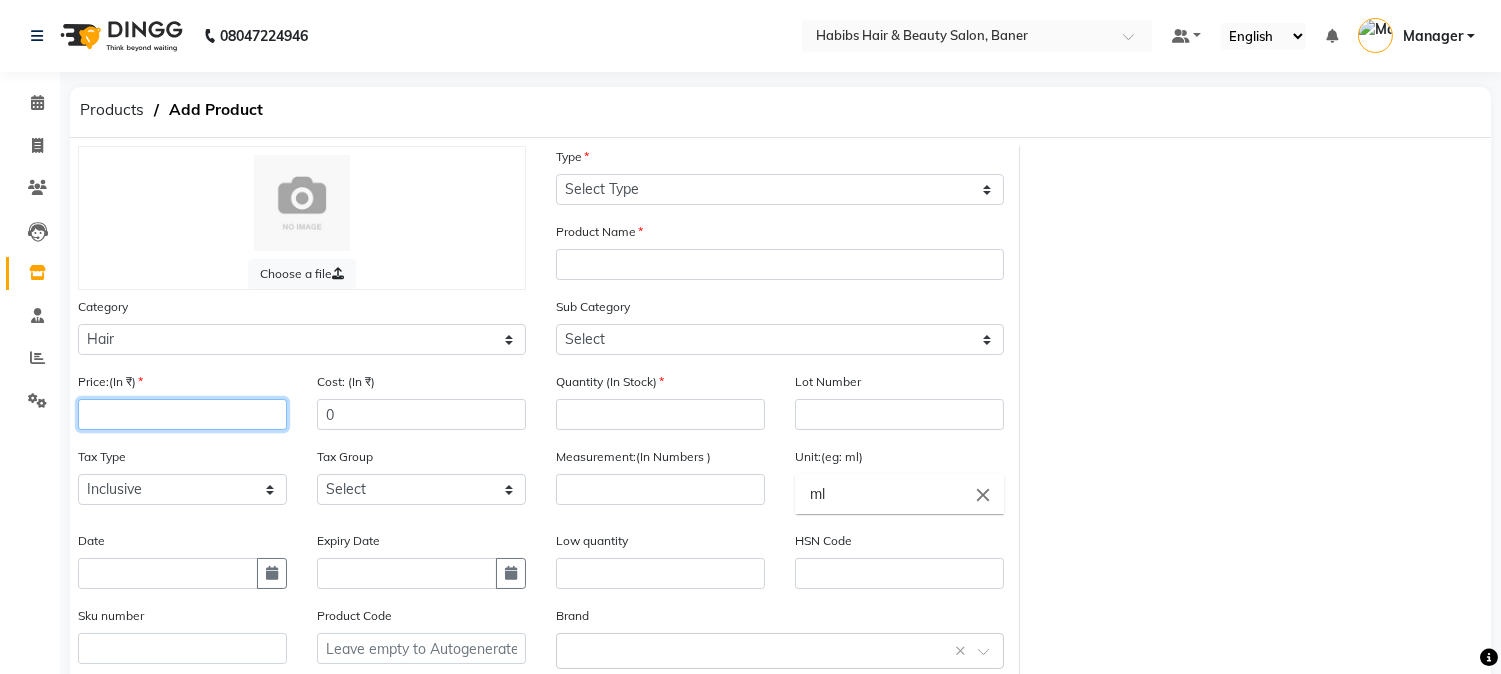 click 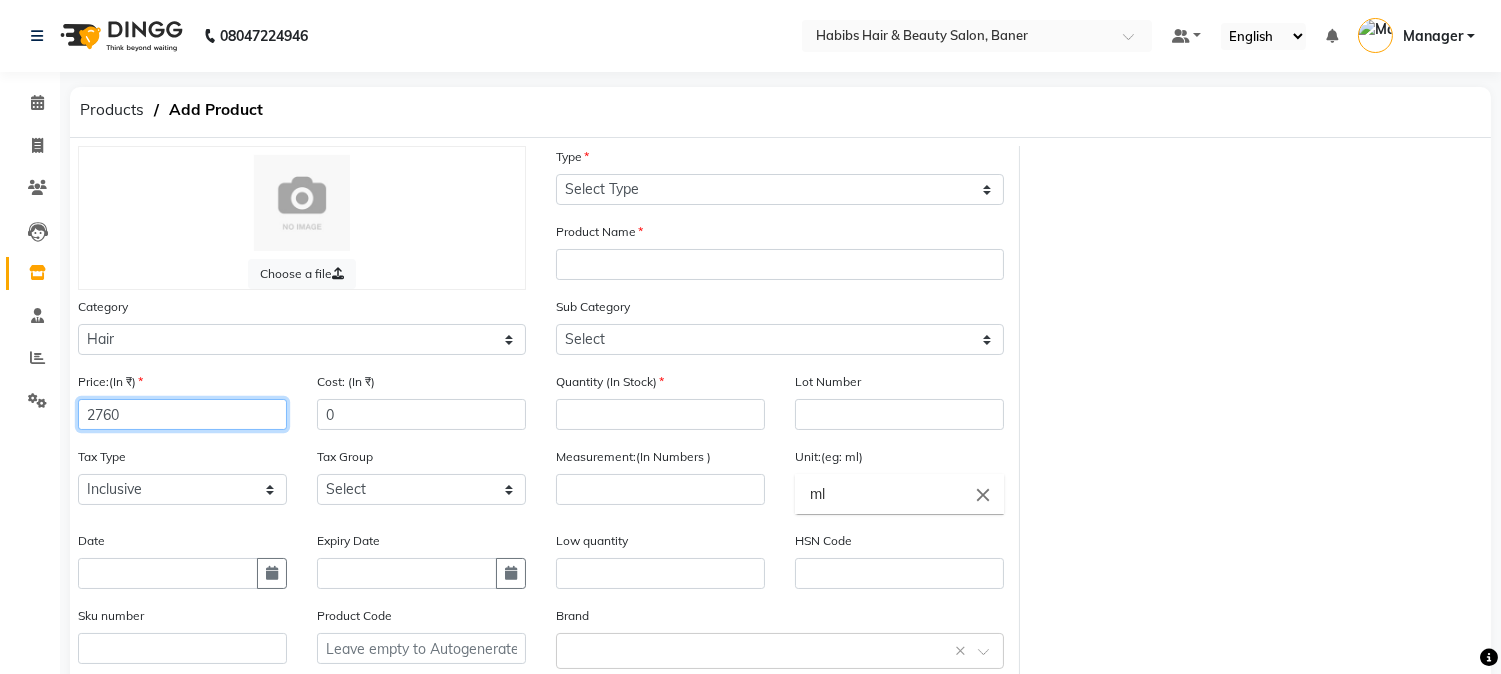 type on "2760" 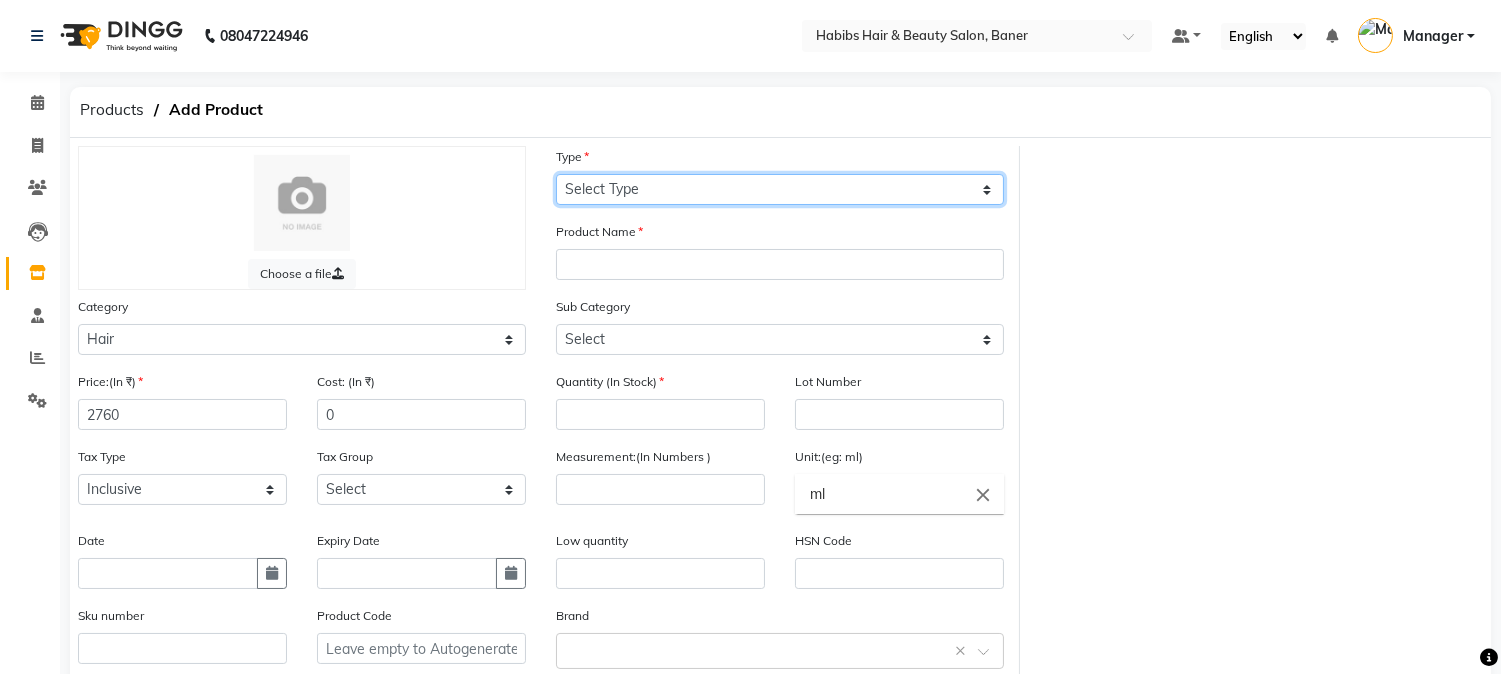 click on "Select Type Both Retail Consumable" 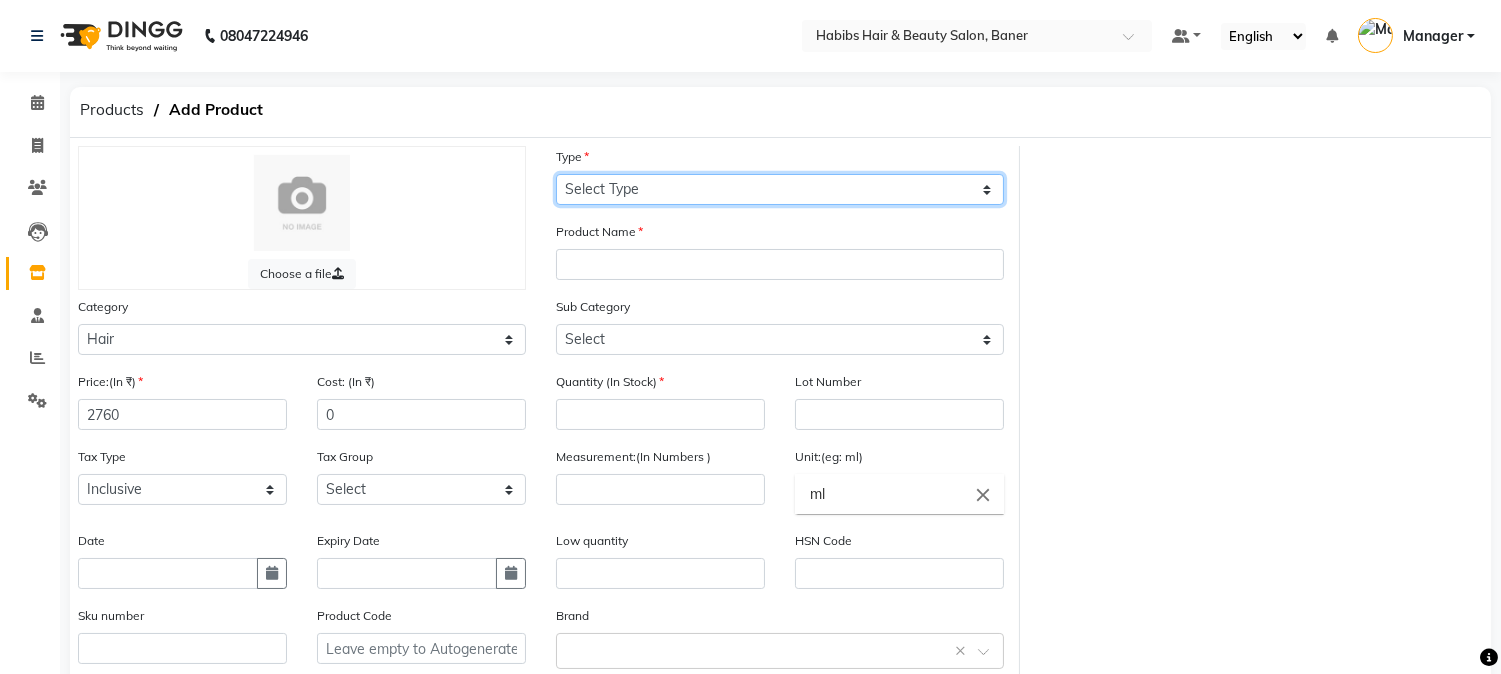 select on "C" 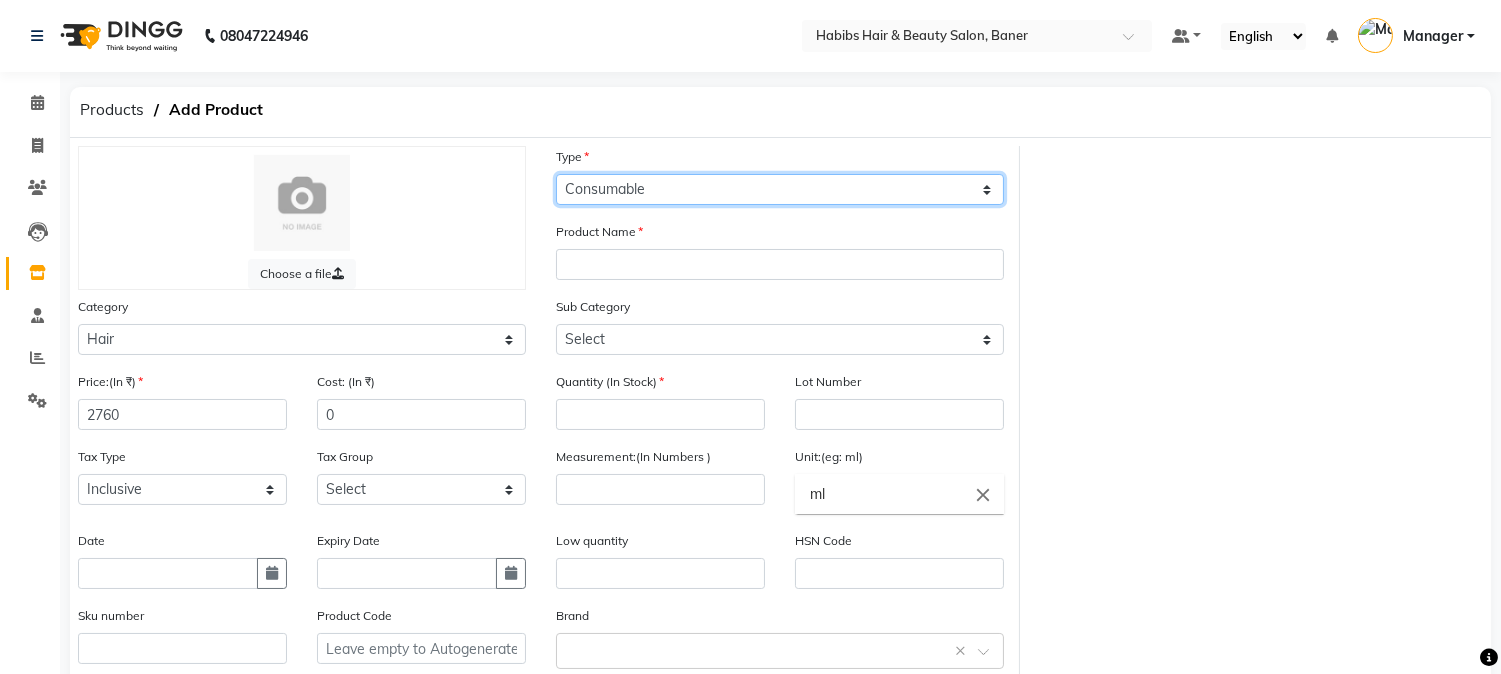 click on "Select Type Both Retail Consumable" 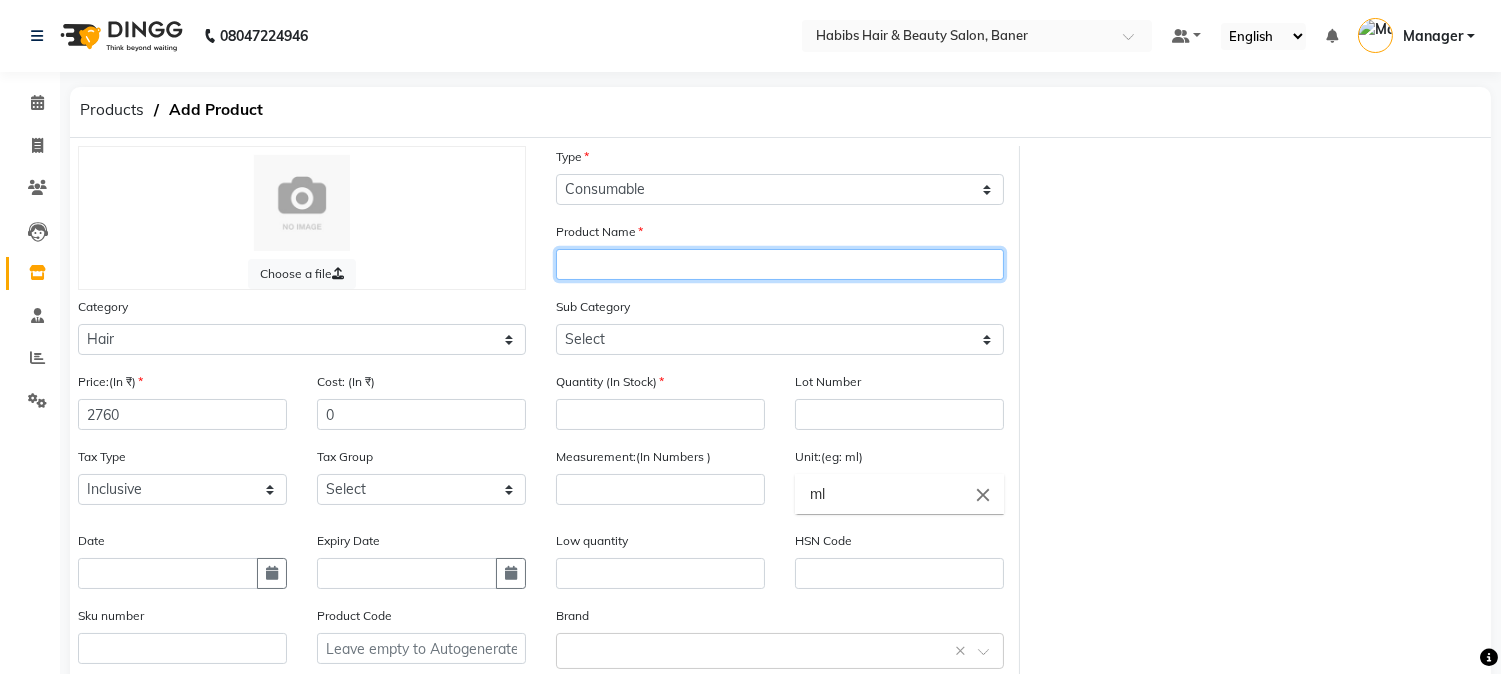 click 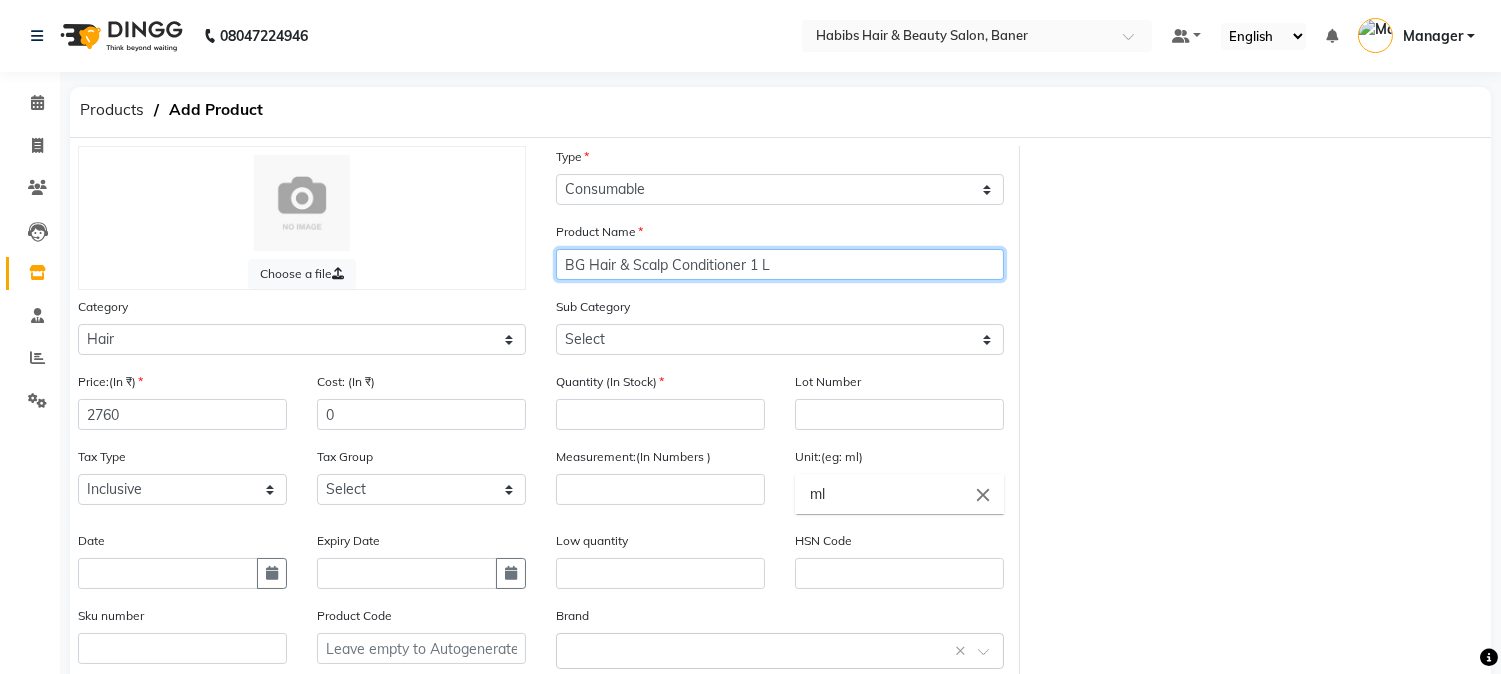 type on "BG Hair & Scalp Conditioner 1 L" 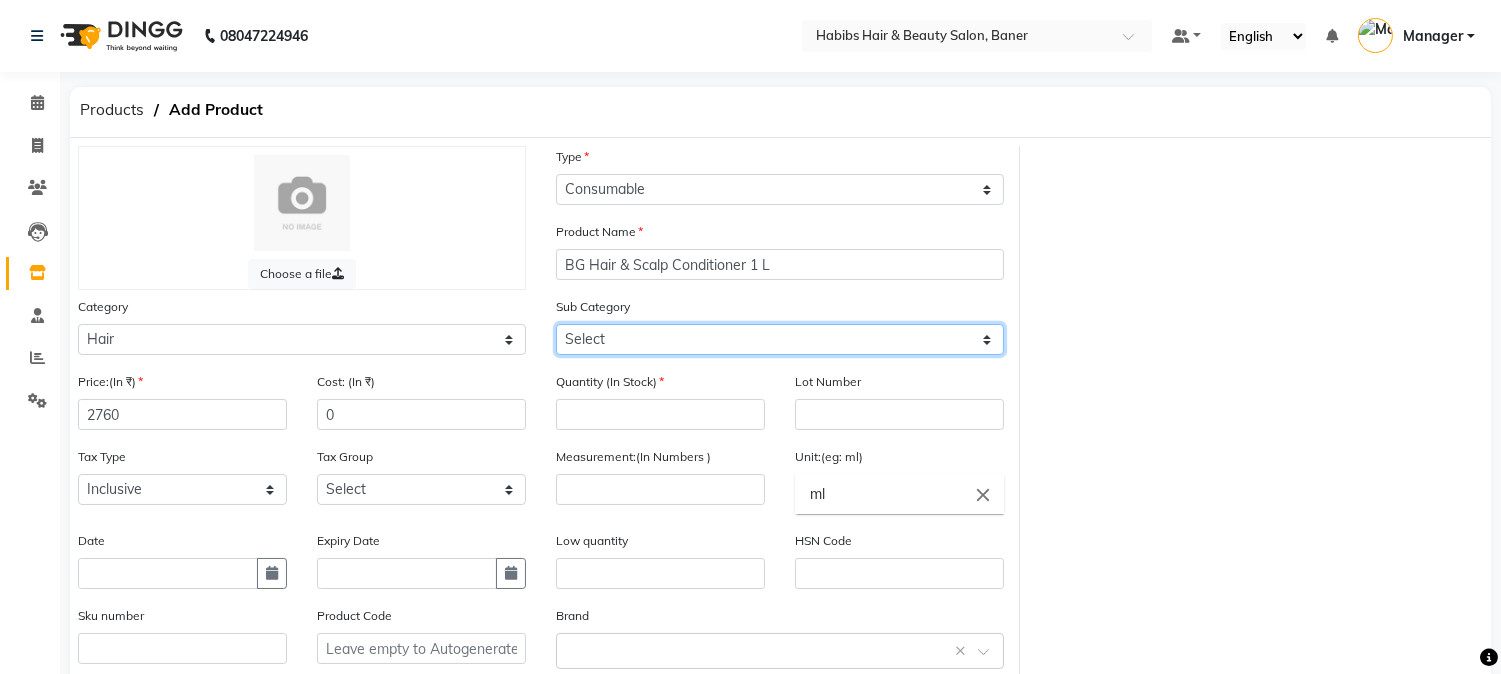 click on "Select Shampoo Conditioner Cream Mask Oil Serum Color Appliances Treatment Styling Kit & Combo Other hair cut bread trim Xtenso Serum D Fab Marula Shampoo D Fab Tea Tree Shampoo Brazil Protein Well Color Motion Shampoo Wella Elements Mask Habibs Serum Big Absult Shampoo CARBON COMB COMB BLADE SCISSOR MAKEUP POWER DOSE FOAM SPRAY BOTTLE AFTER SHAVE CLIPS OIL HEATER BLACK COMB HAIR DRYER RAZOR" 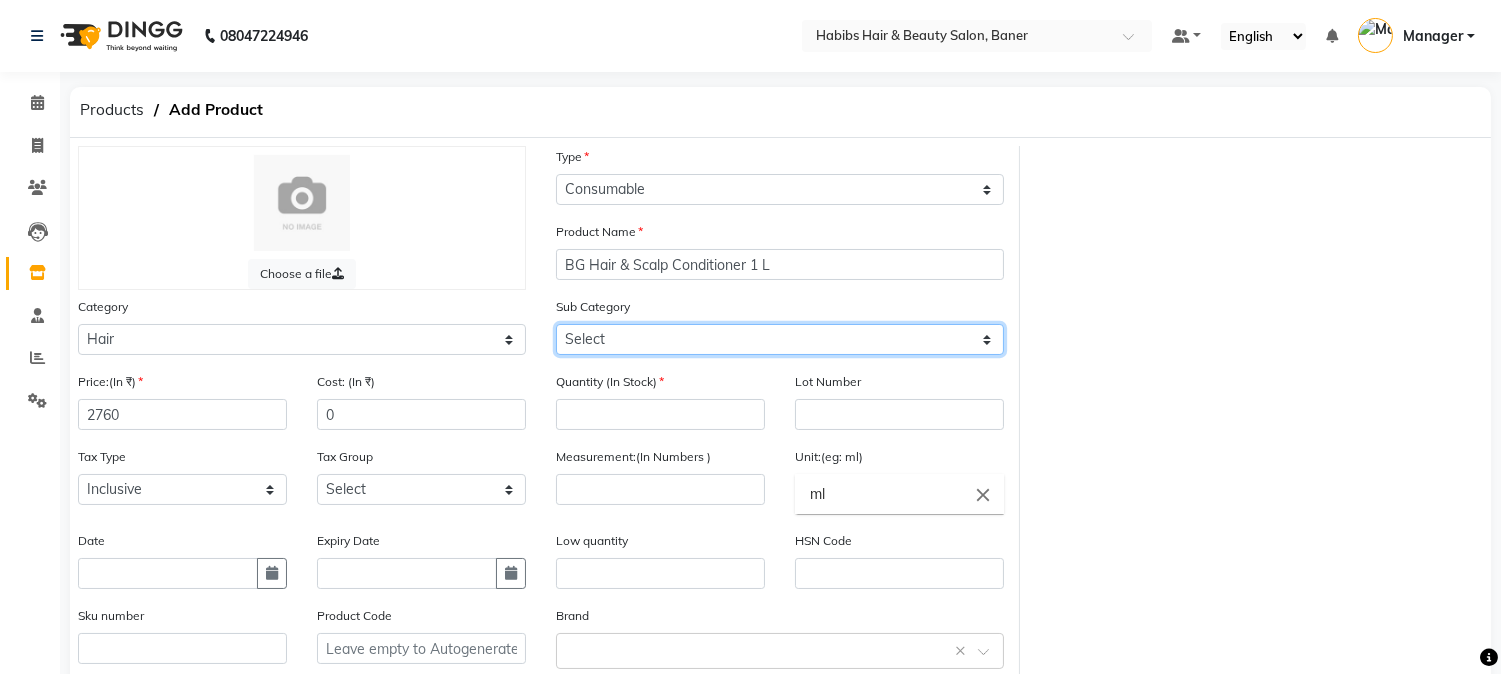 click on "Select Shampoo Conditioner Cream Mask Oil Serum Color Appliances Treatment Styling Kit & Combo Other hair cut bread trim Xtenso Serum D Fab Marula Shampoo D Fab Tea Tree Shampoo Brazil Protein Well Color Motion Shampoo Wella Elements Mask Habibs Serum Big Absult Shampoo CARBON COMB COMB BLADE SCISSOR MAKEUP POWER DOSE FOAM SPRAY BOTTLE AFTER SHAVE CLIPS OIL HEATER BLACK COMB HAIR DRYER RAZOR" 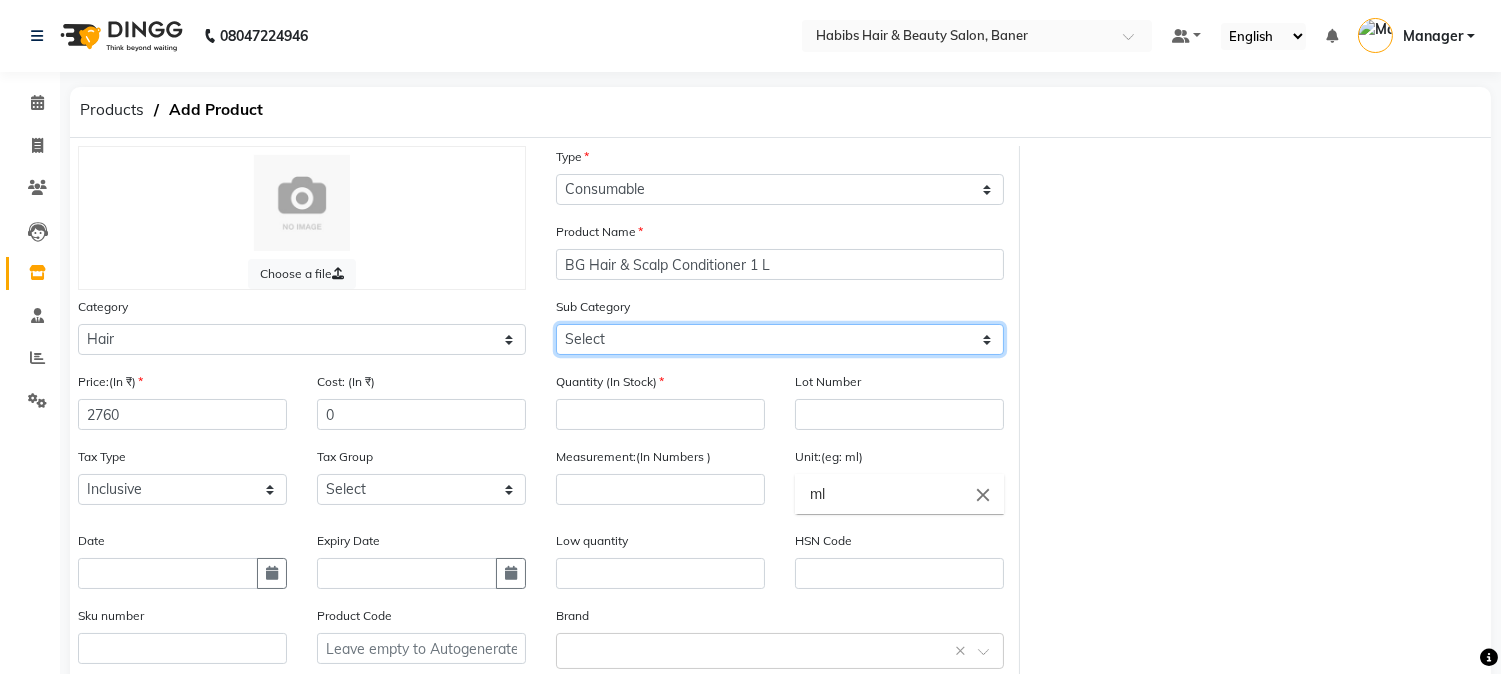 select on "1436701102" 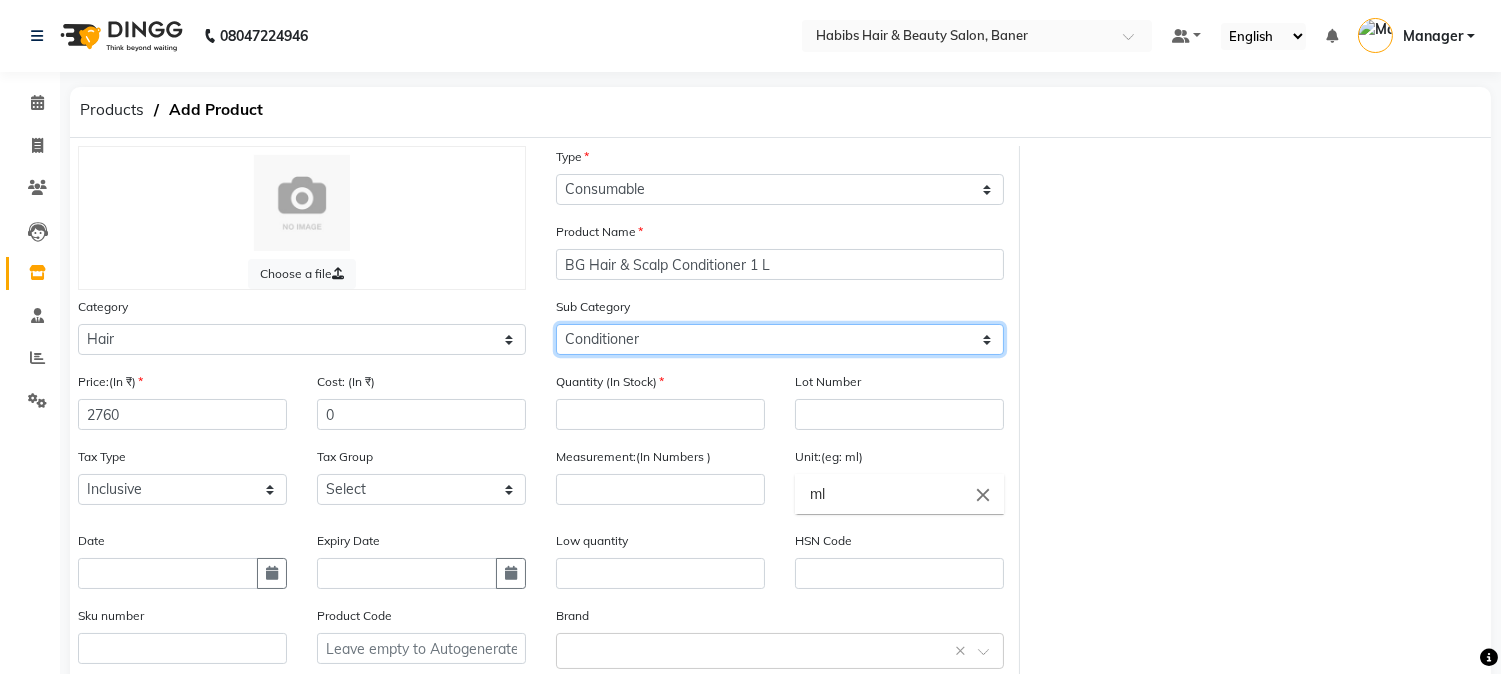 click on "Select Shampoo Conditioner Cream Mask Oil Serum Color Appliances Treatment Styling Kit & Combo Other hair cut bread trim Xtenso Serum D Fab Marula Shampoo D Fab Tea Tree Shampoo Brazil Protein Well Color Motion Shampoo Wella Elements Mask Habibs Serum Big Absult Shampoo CARBON COMB COMB BLADE SCISSOR MAKEUP POWER DOSE FOAM SPRAY BOTTLE AFTER SHAVE CLIPS OIL HEATER BLACK COMB HAIR DRYER RAZOR" 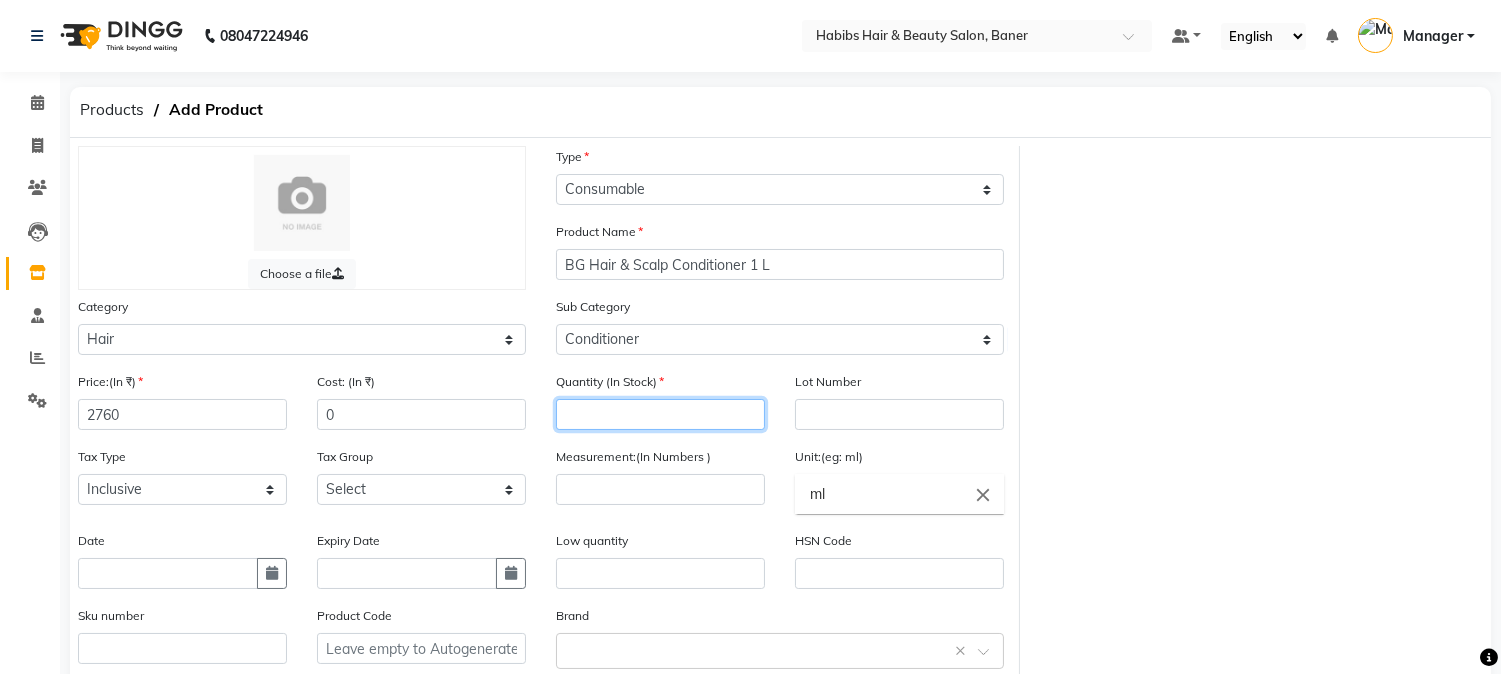 click 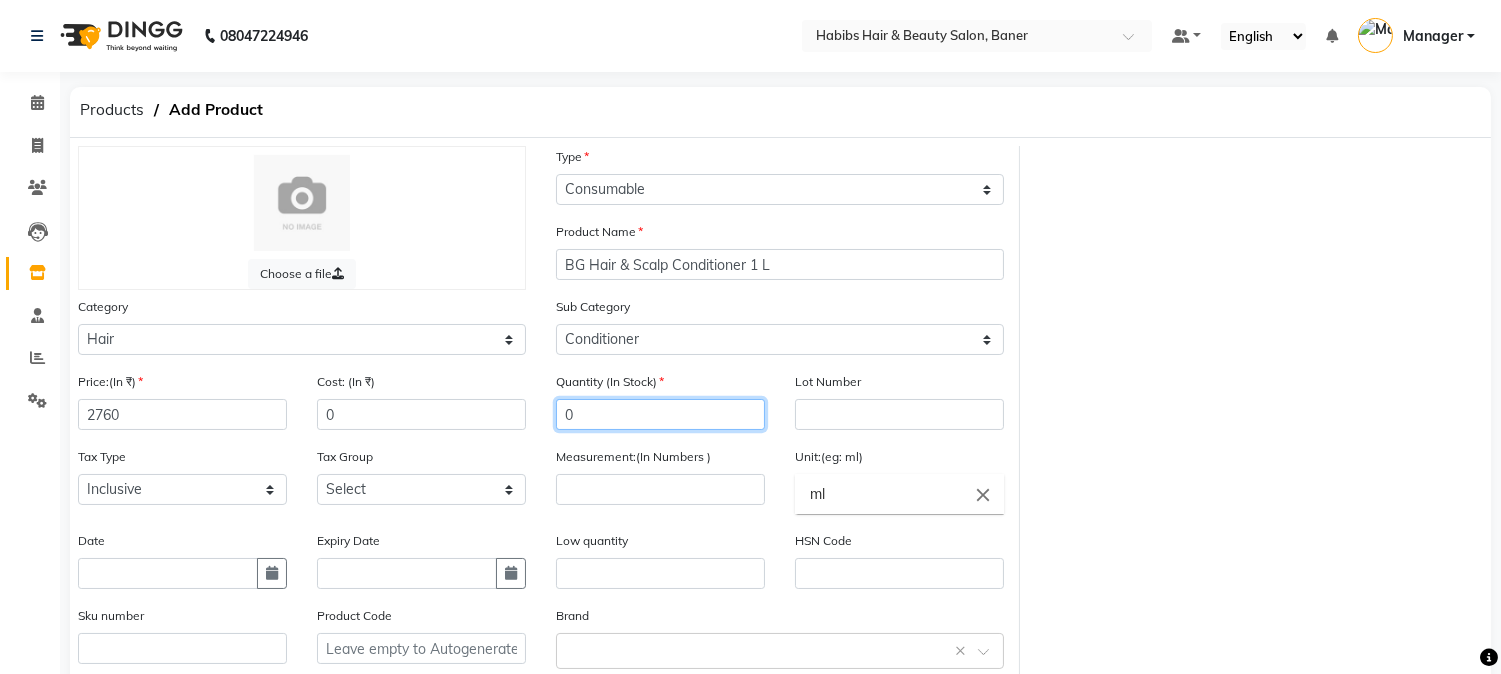 type on "0" 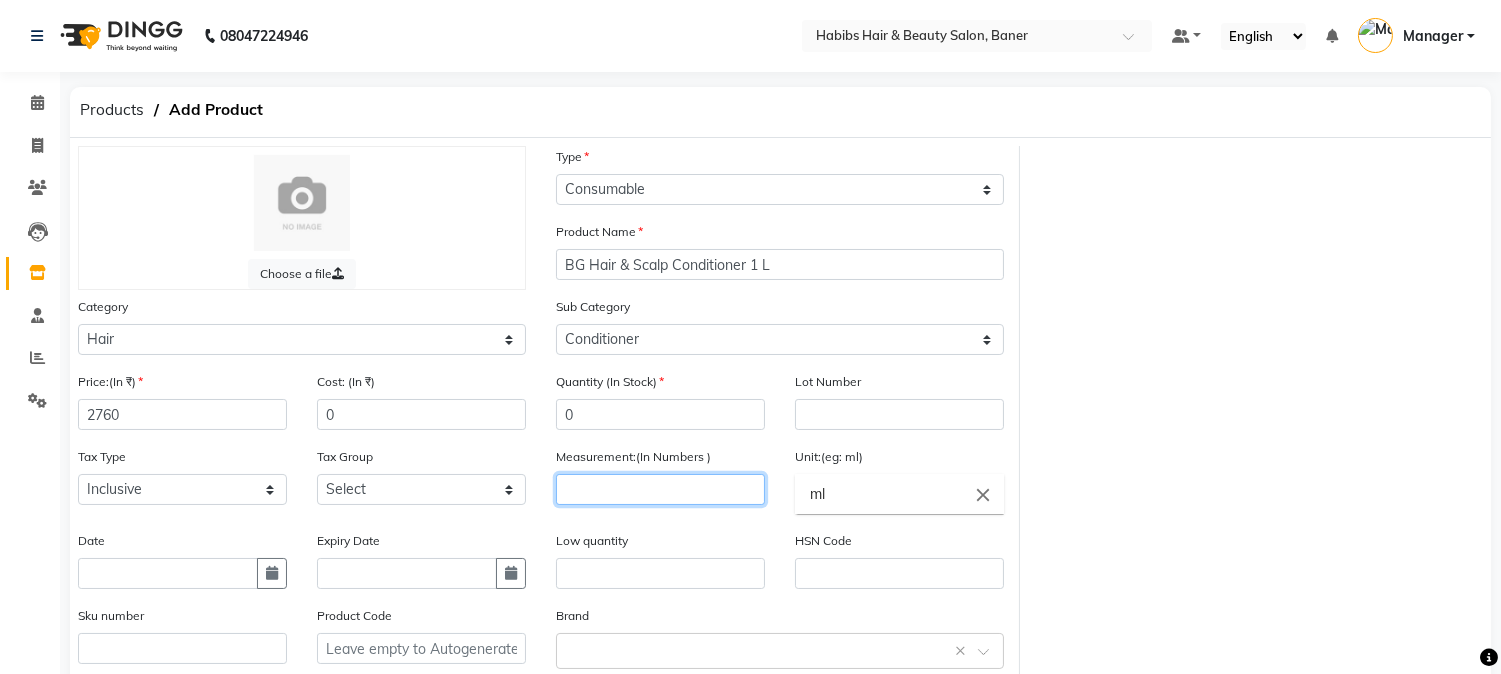 click 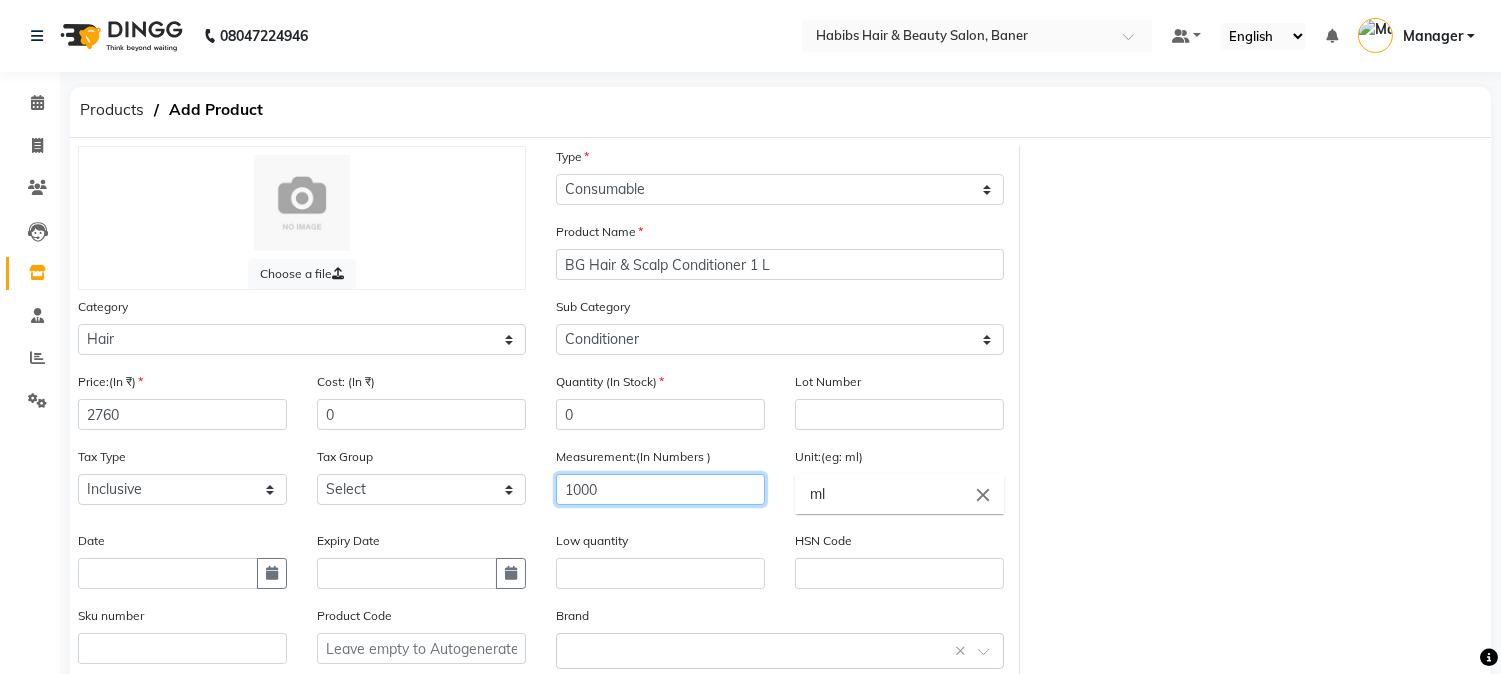 scroll, scrollTop: 204, scrollLeft: 0, axis: vertical 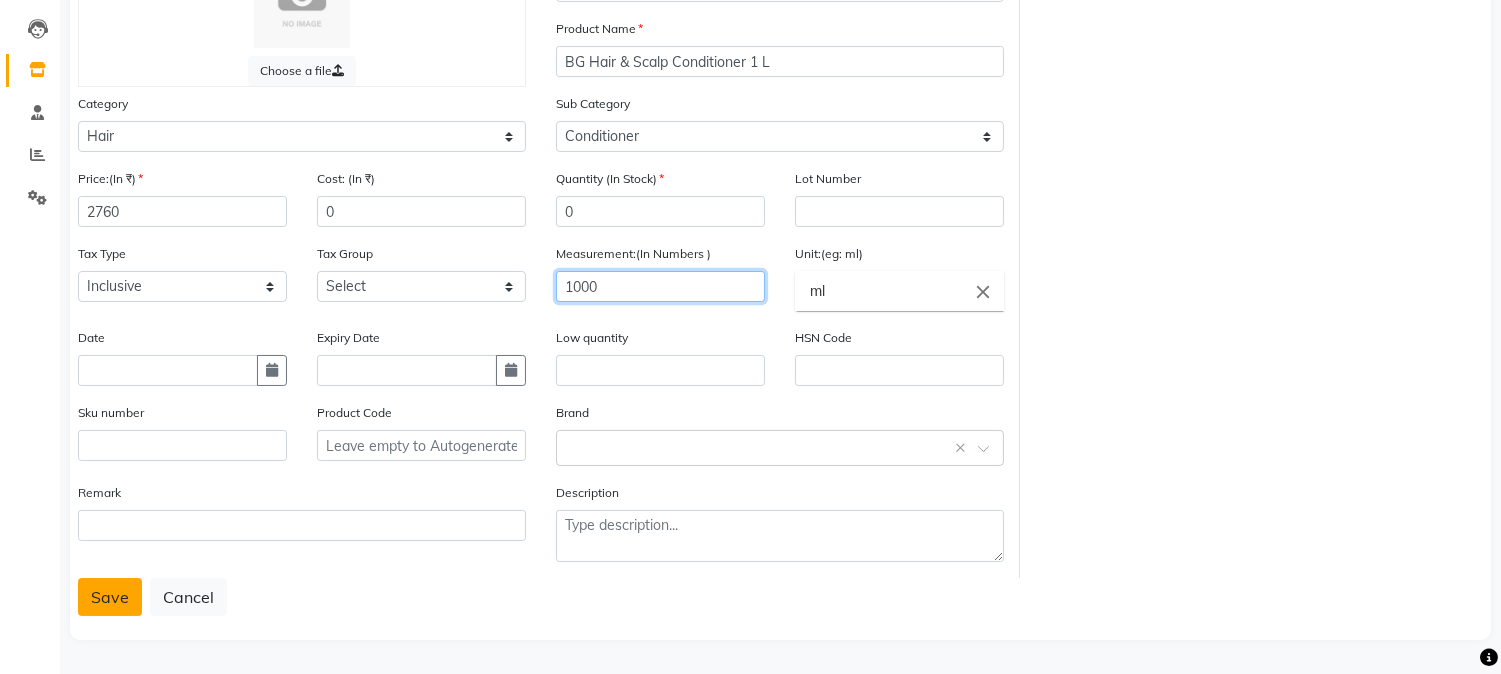 type on "1000" 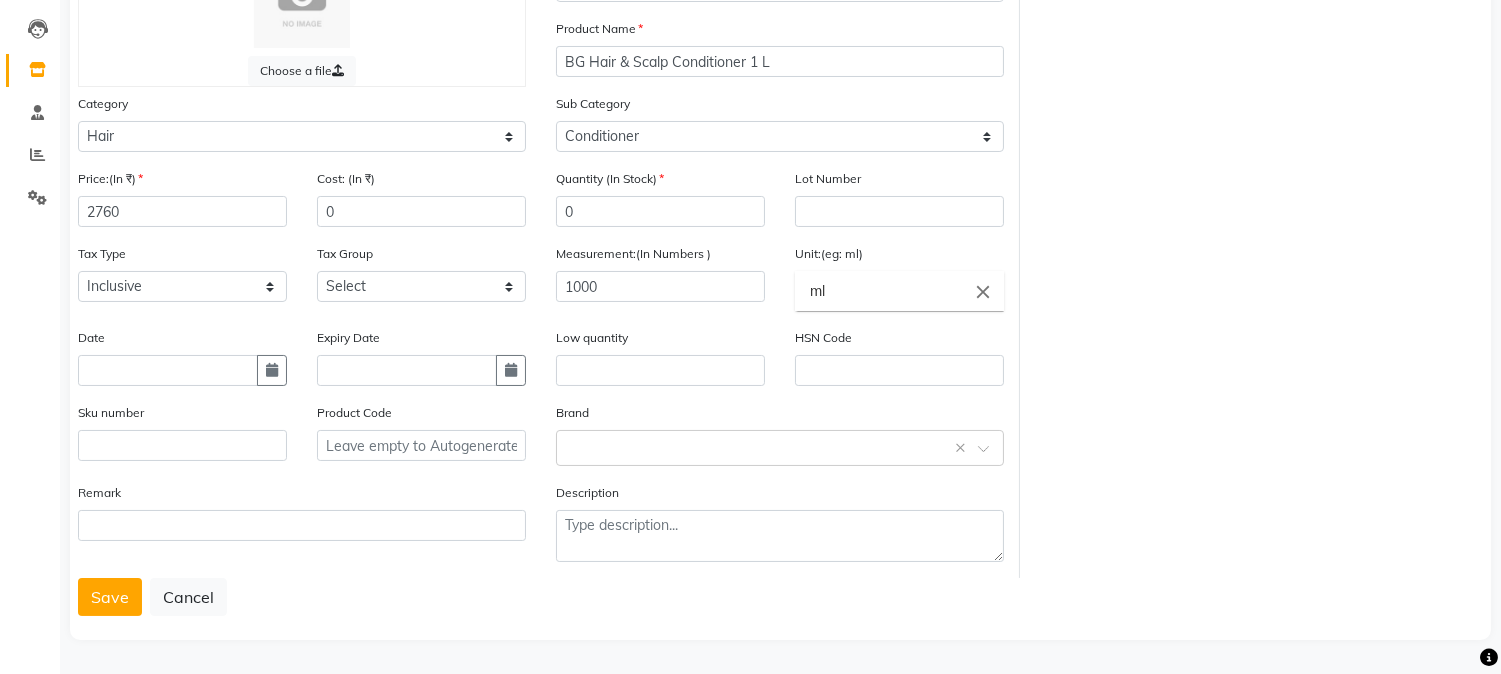 click on "Save" 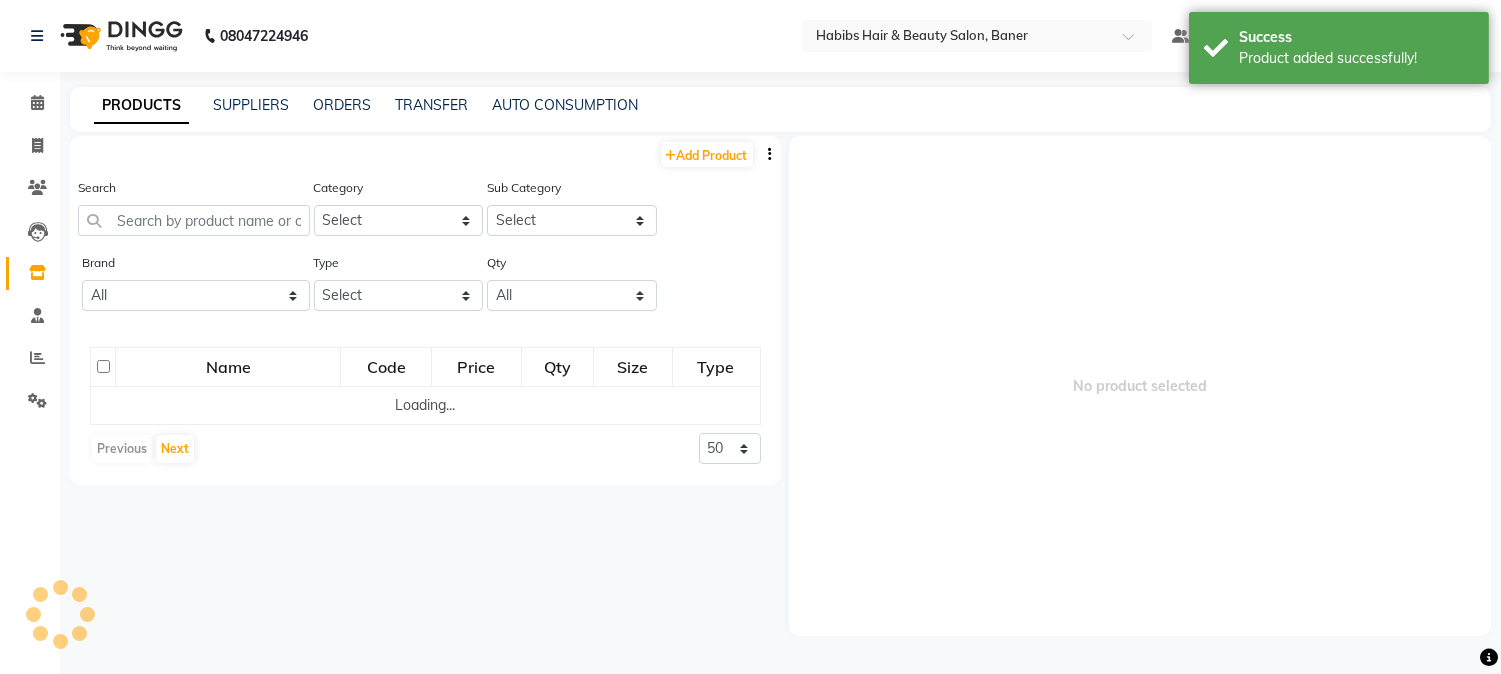 scroll, scrollTop: 0, scrollLeft: 0, axis: both 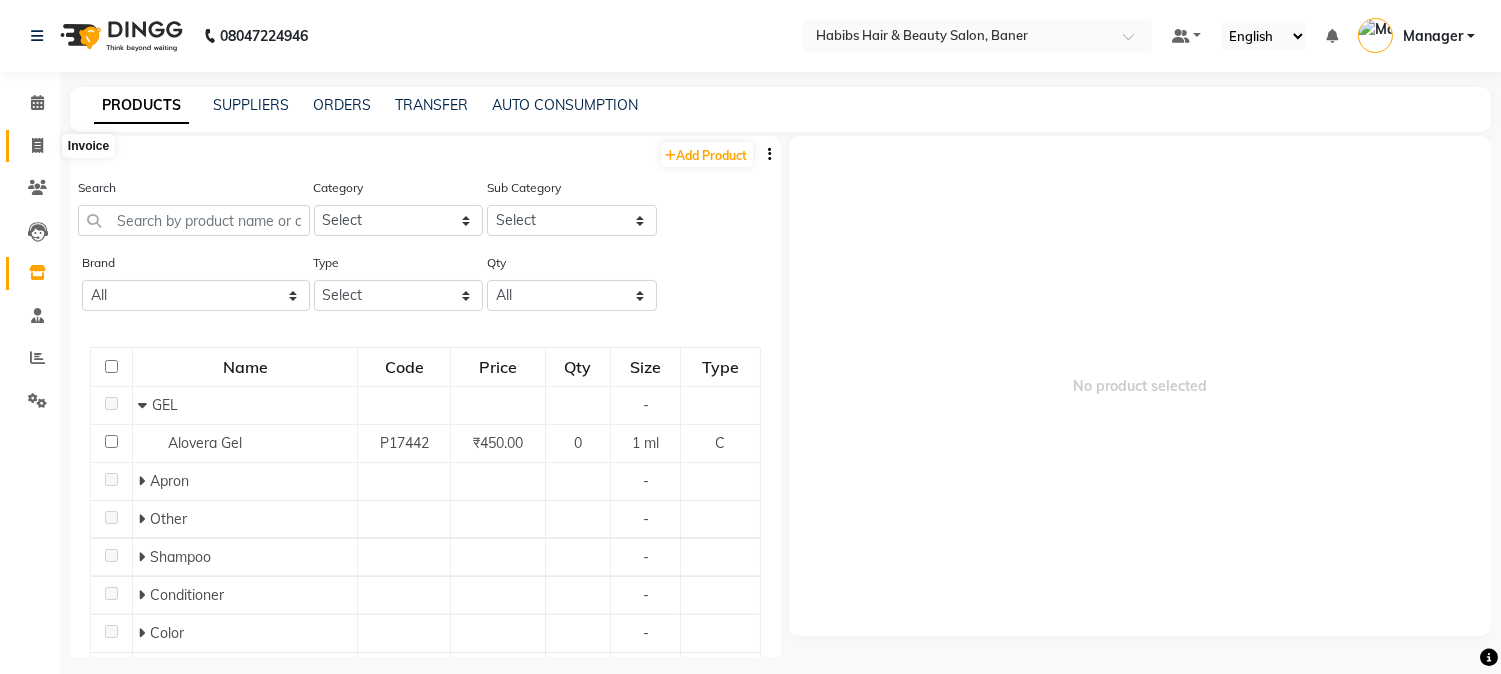 click 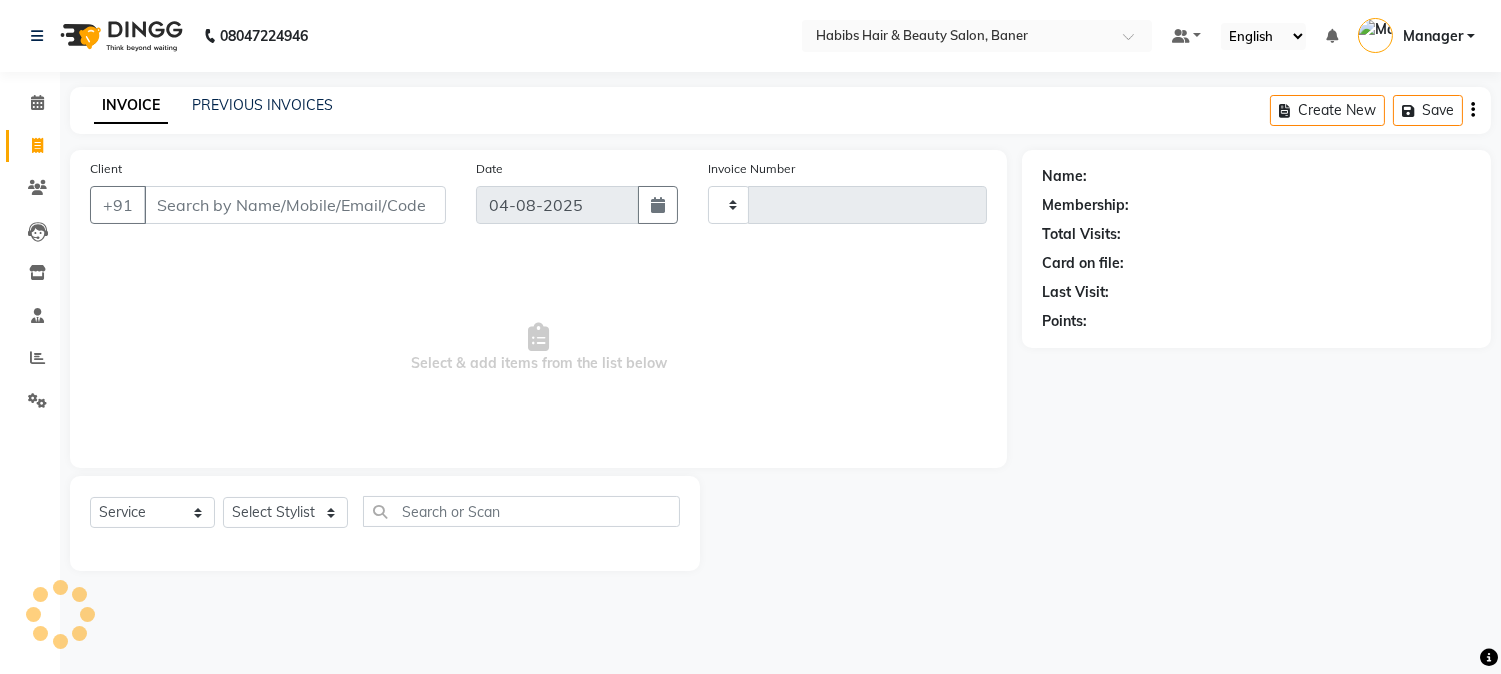 type on "2889" 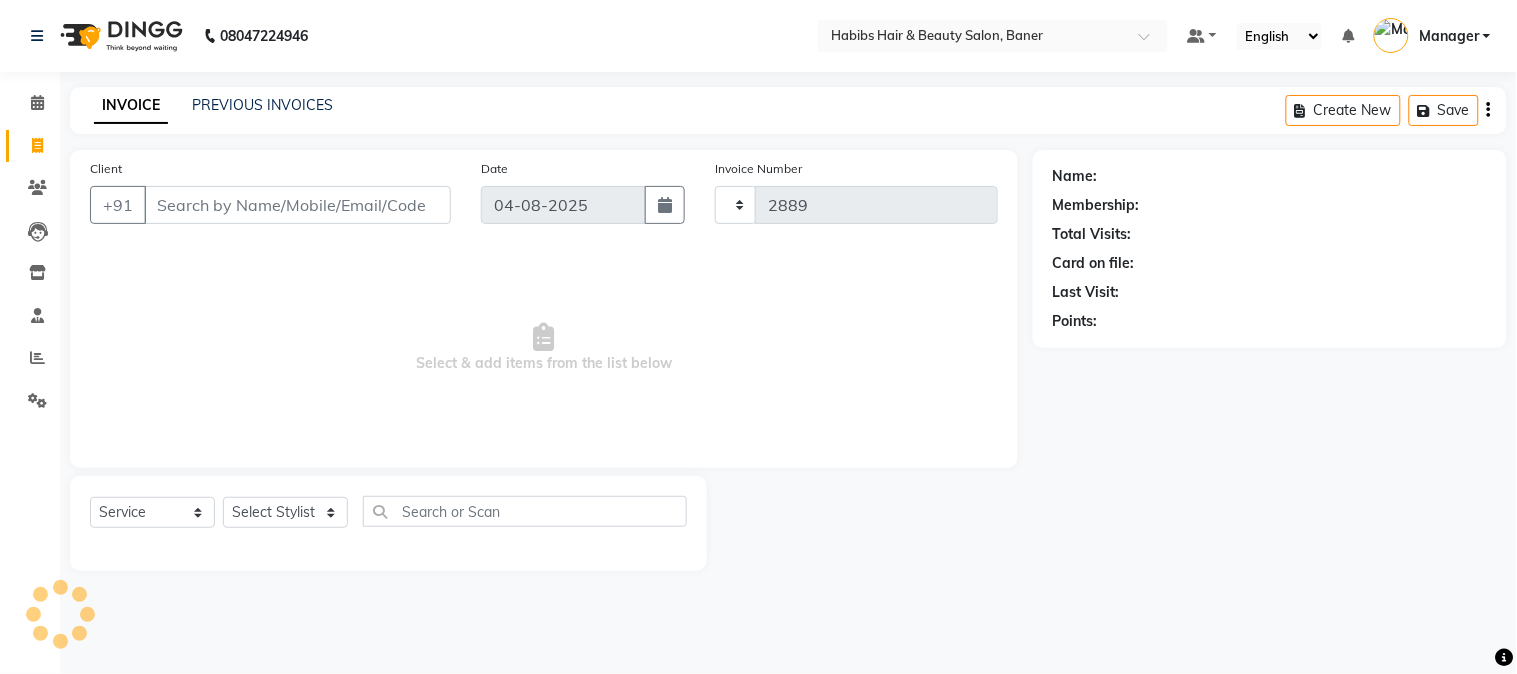select on "5356" 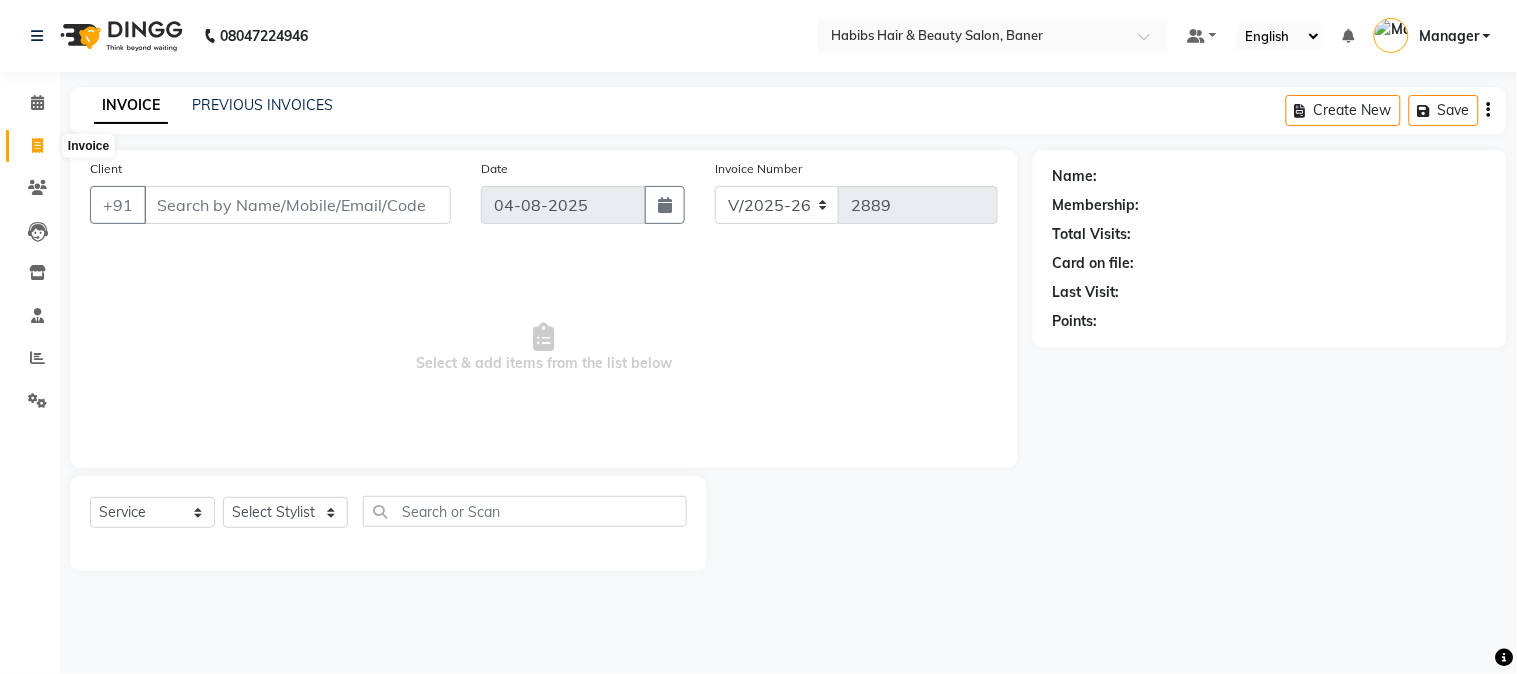 click 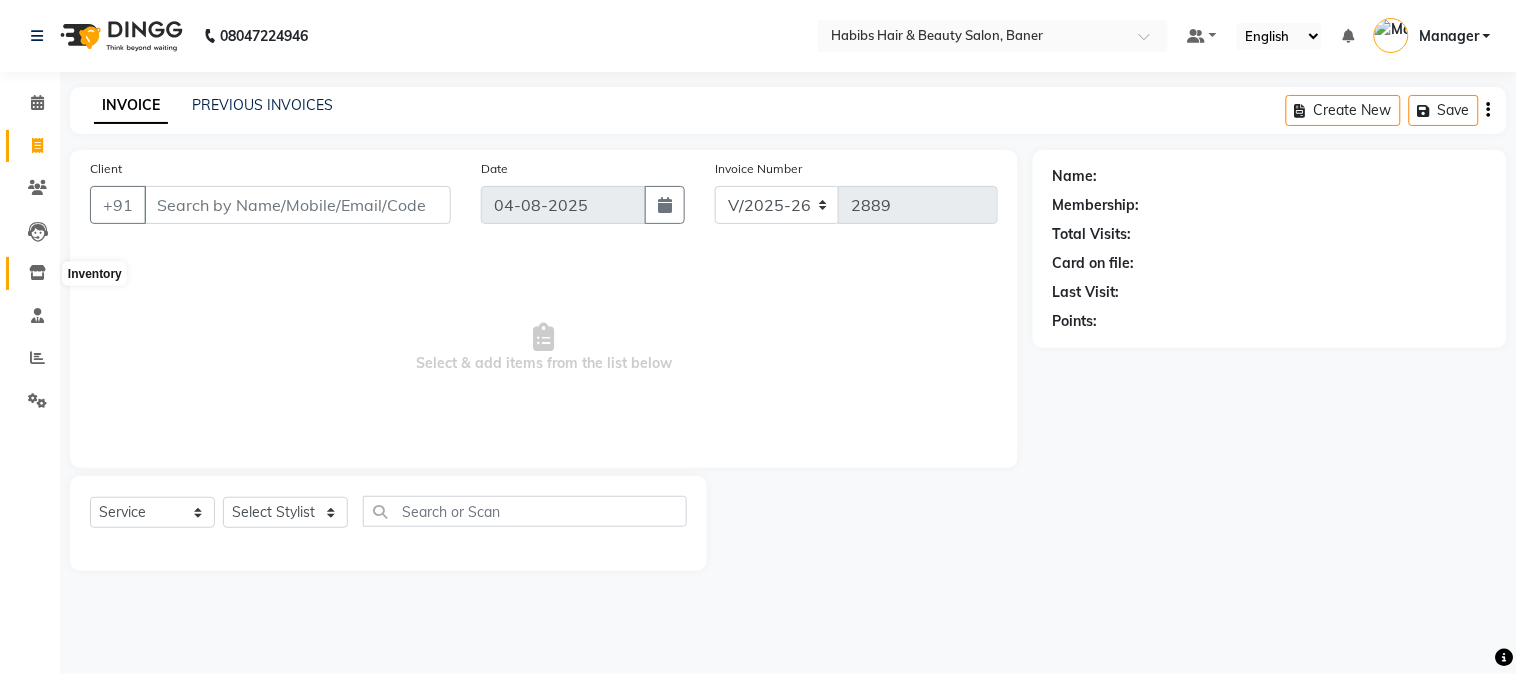 click 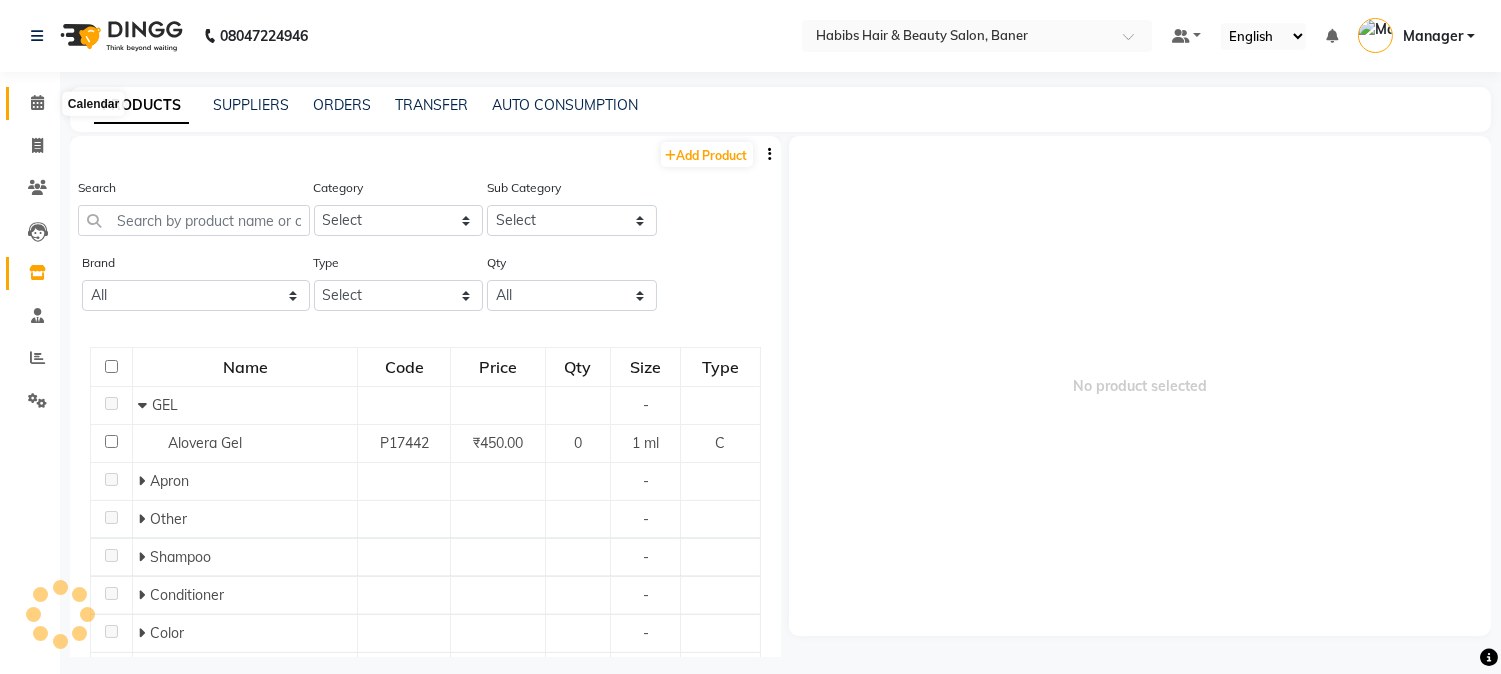 click 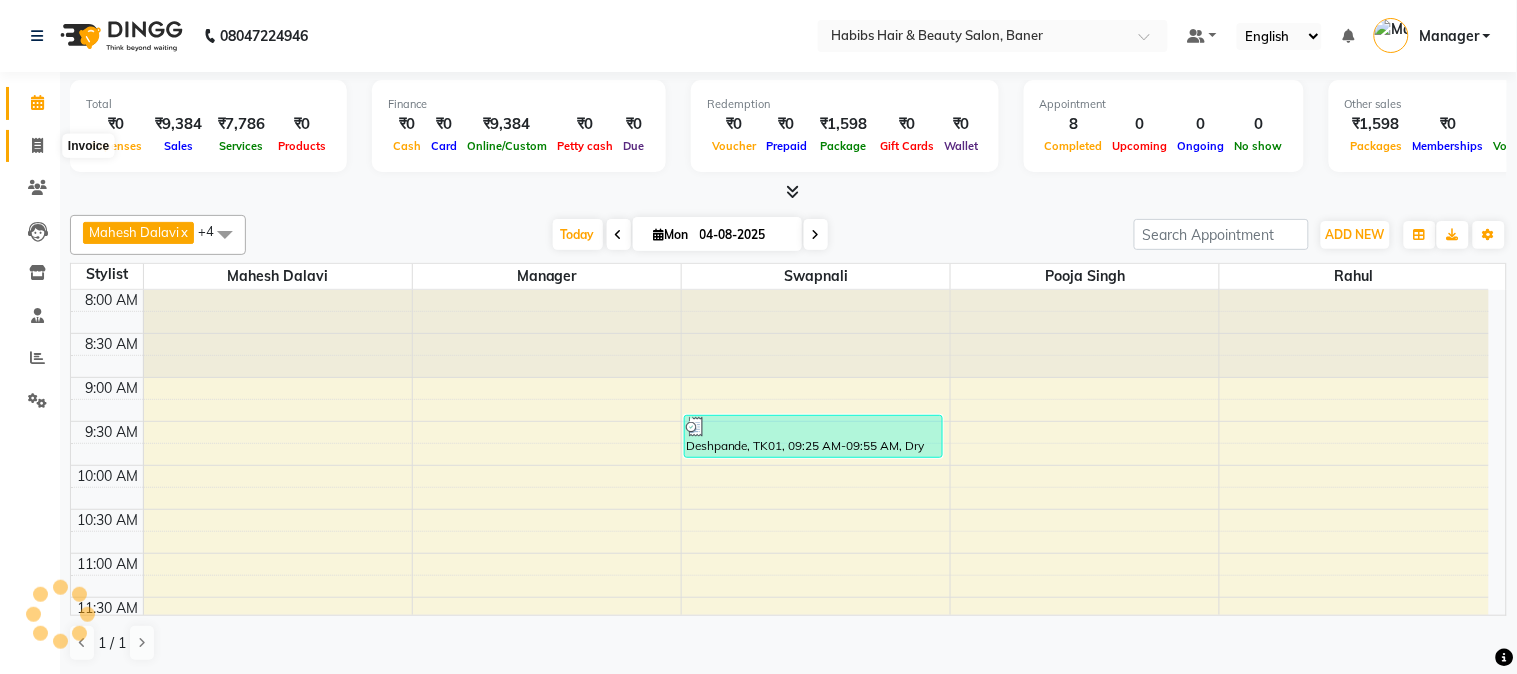 click 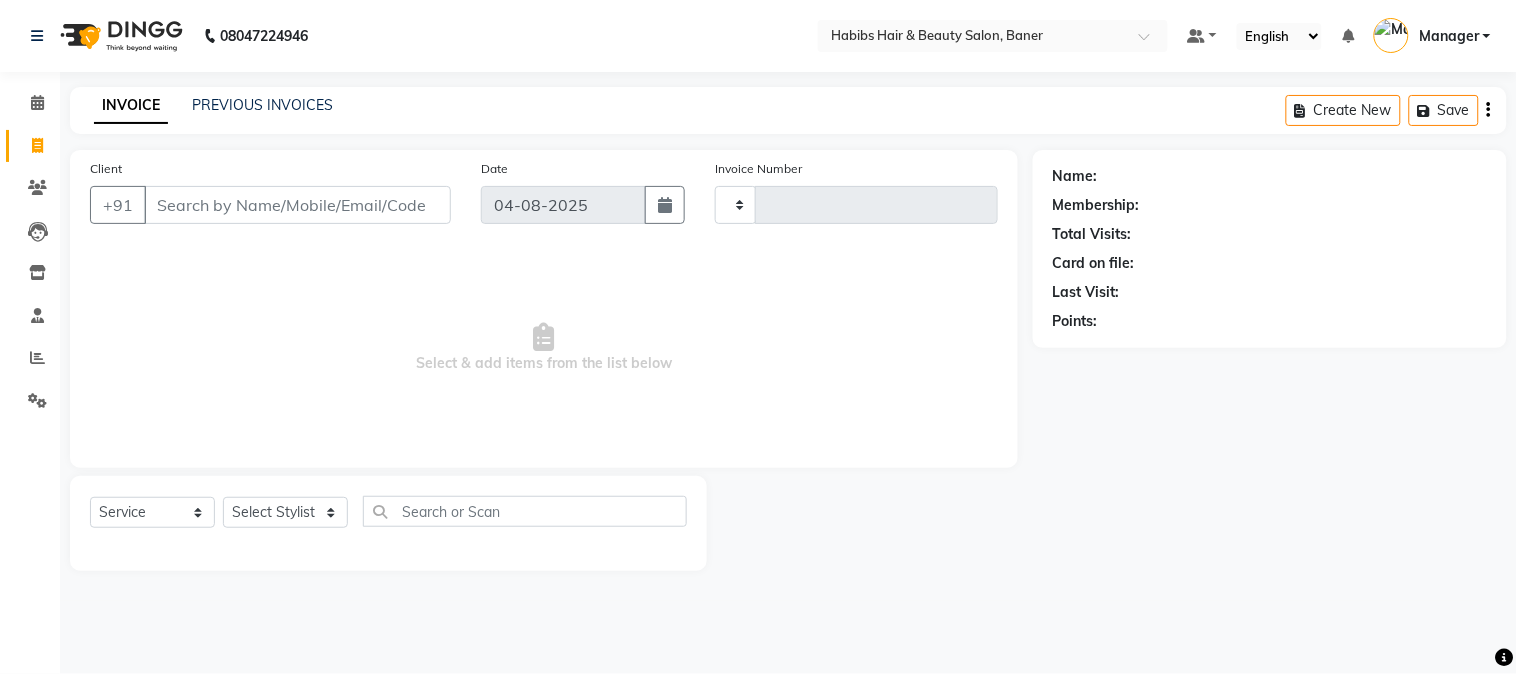 type on "2889" 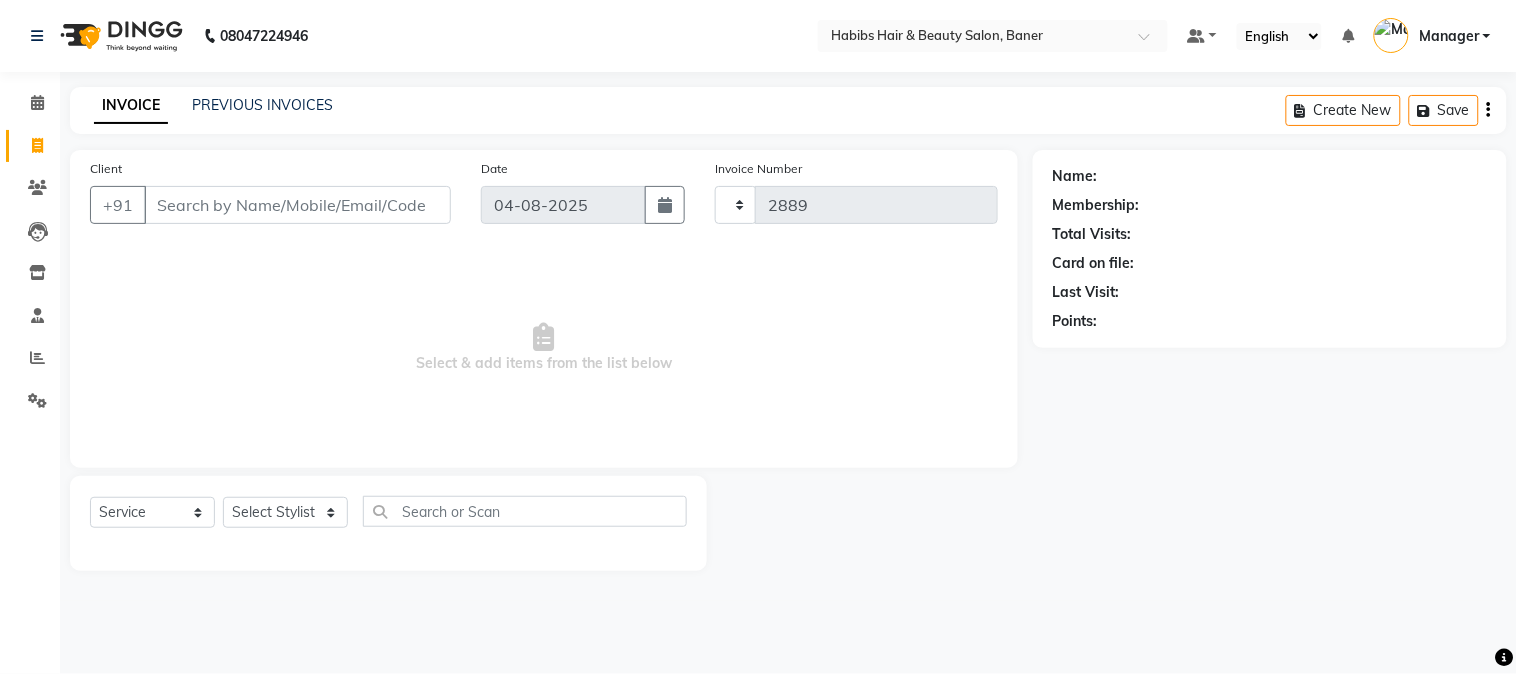 select on "5356" 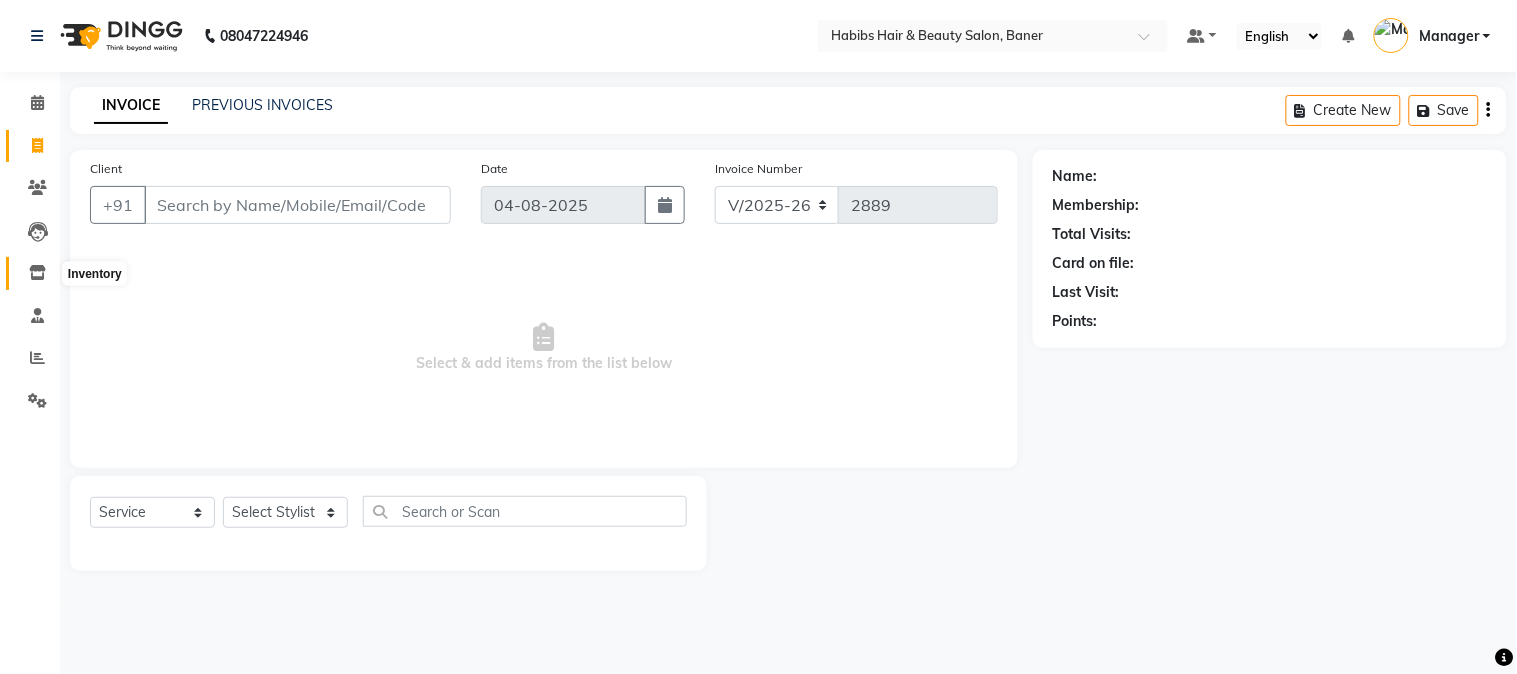 click 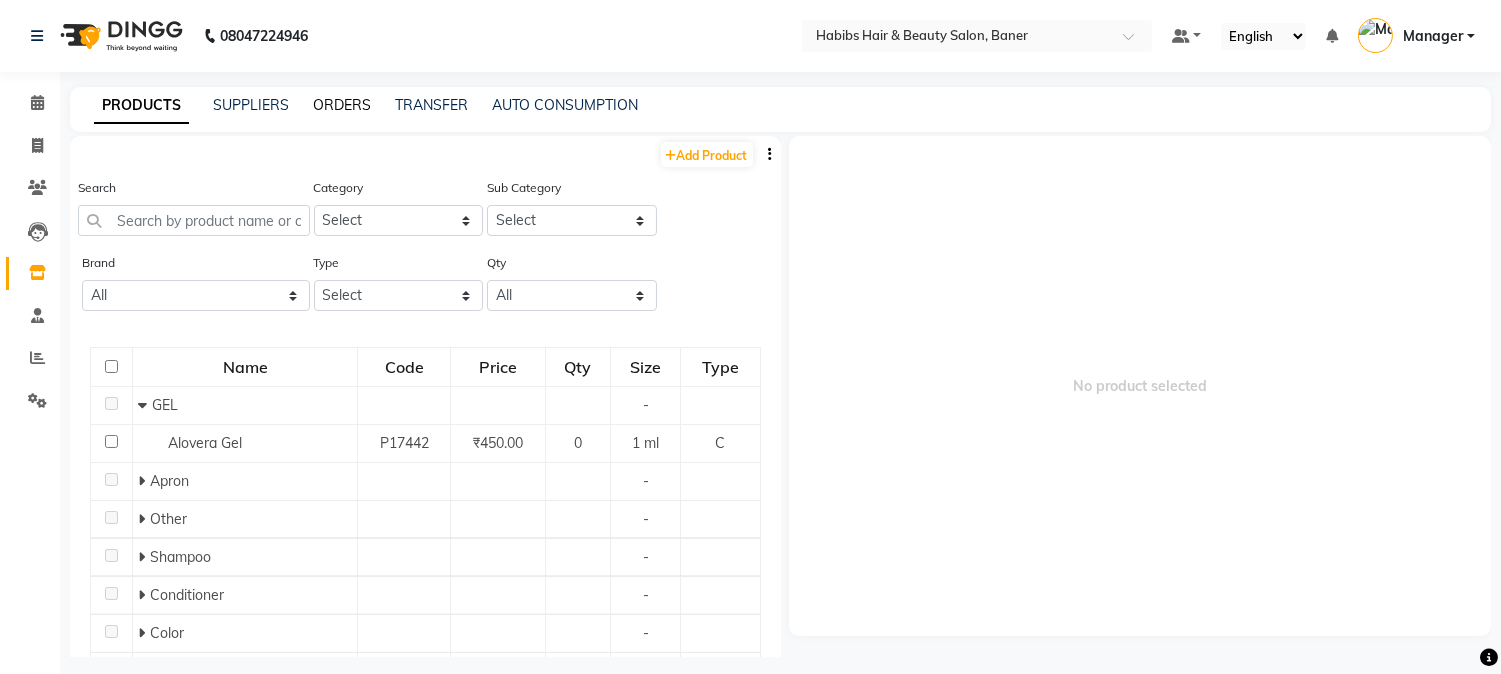 click on "ORDERS" 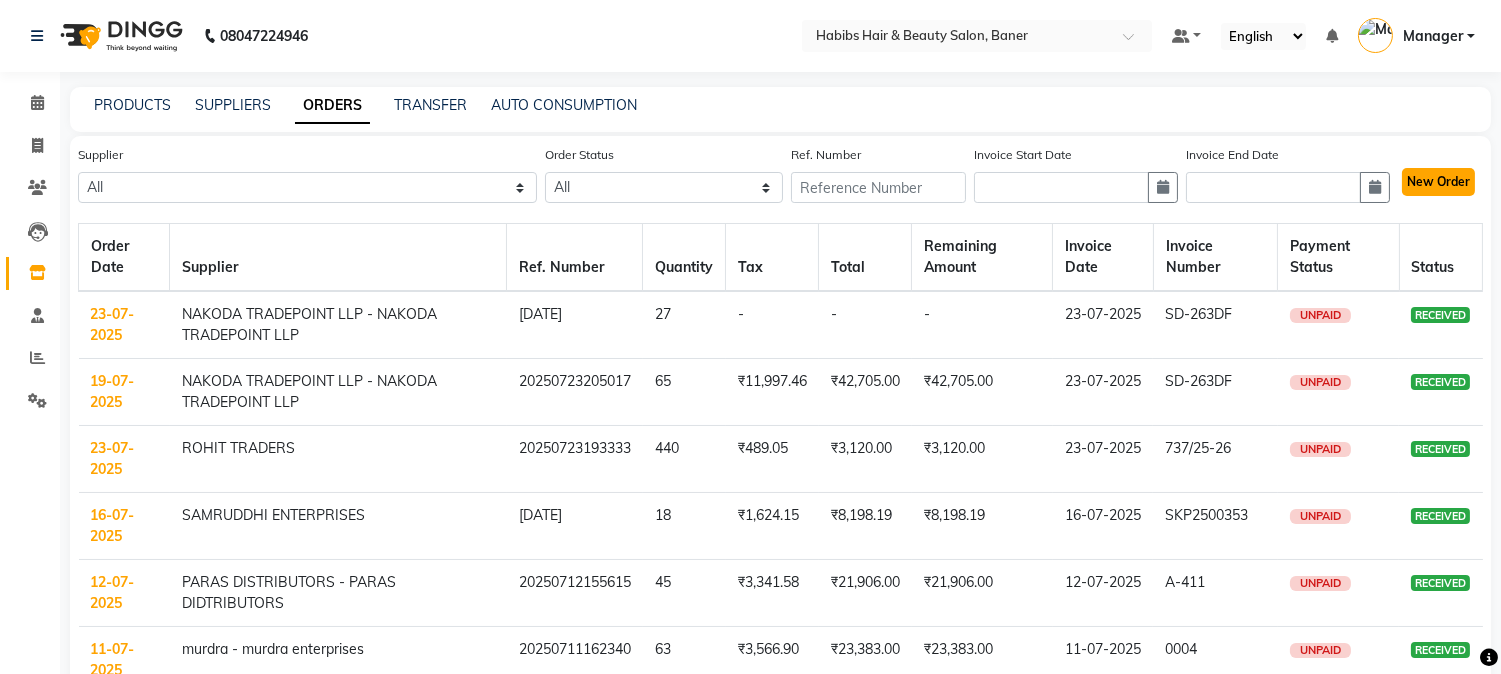click on "New Order" 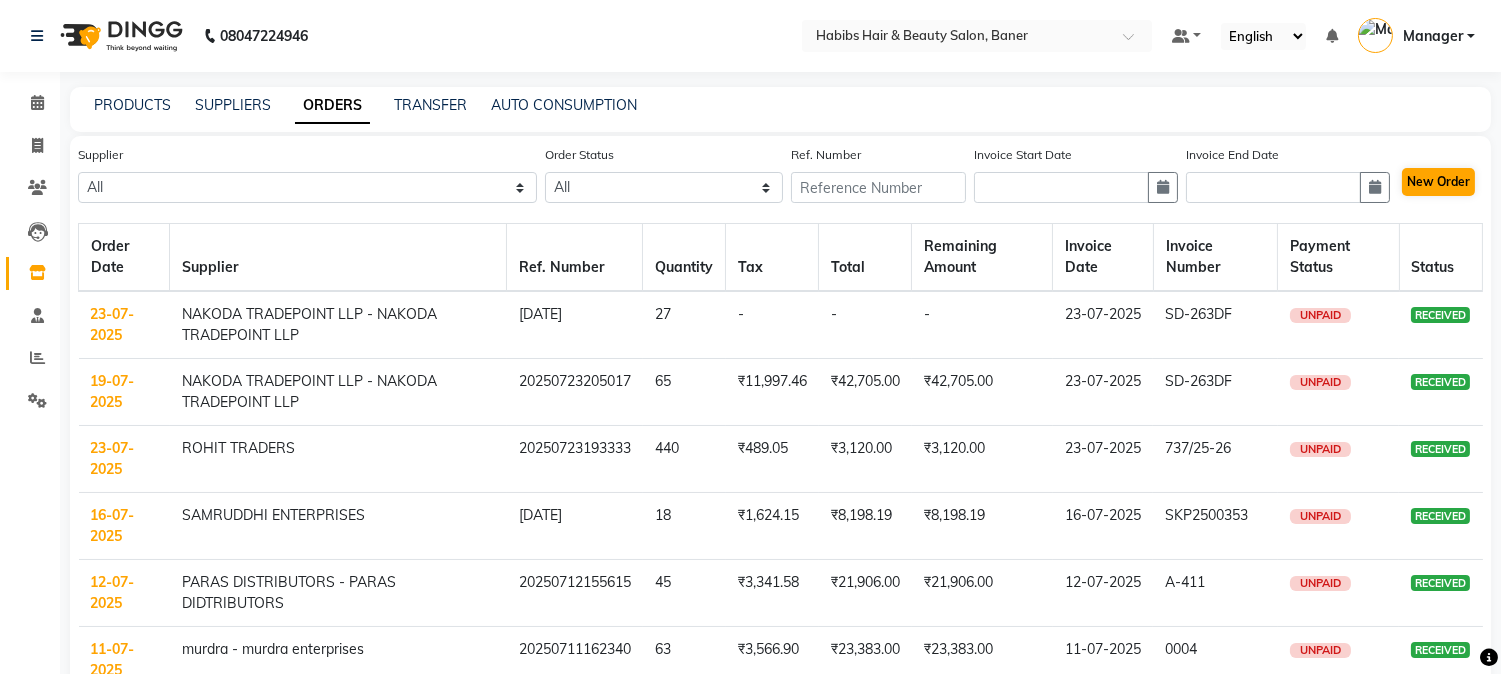 select on "true" 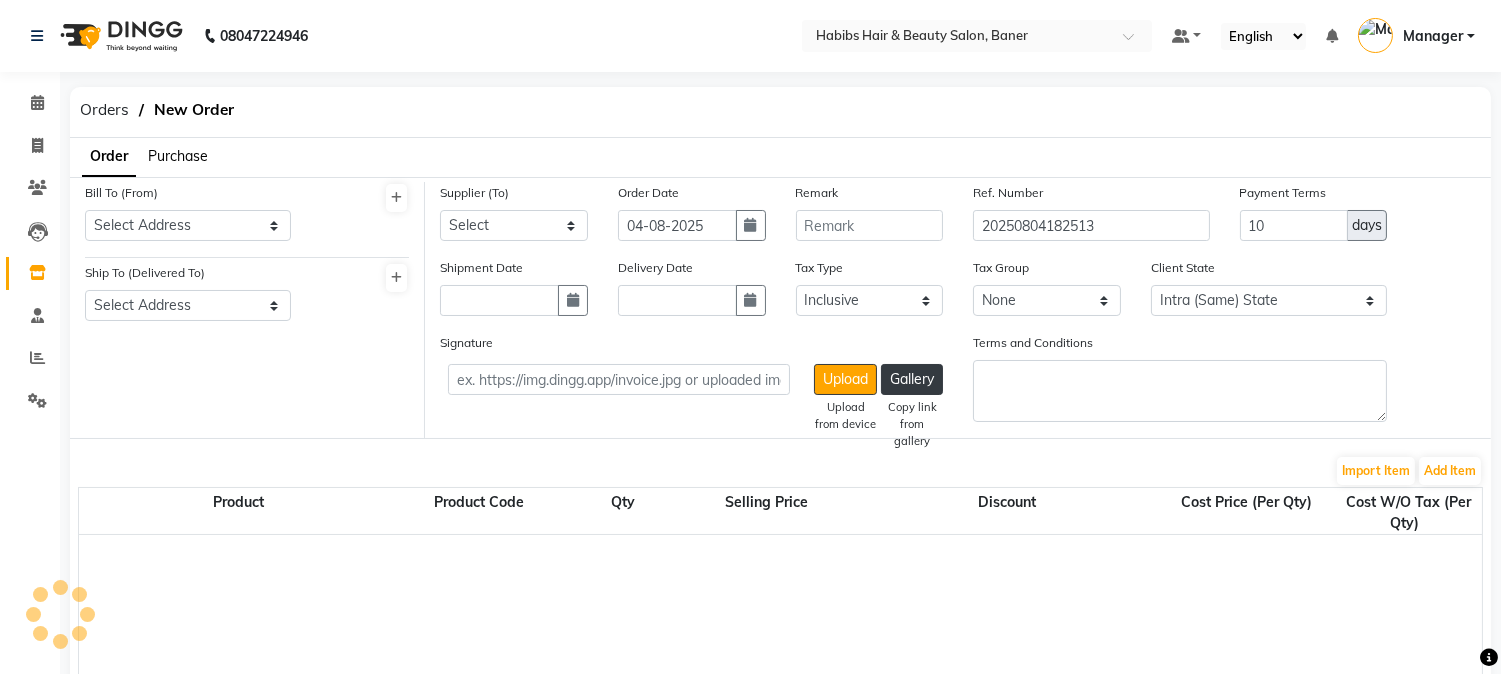 select on "2229" 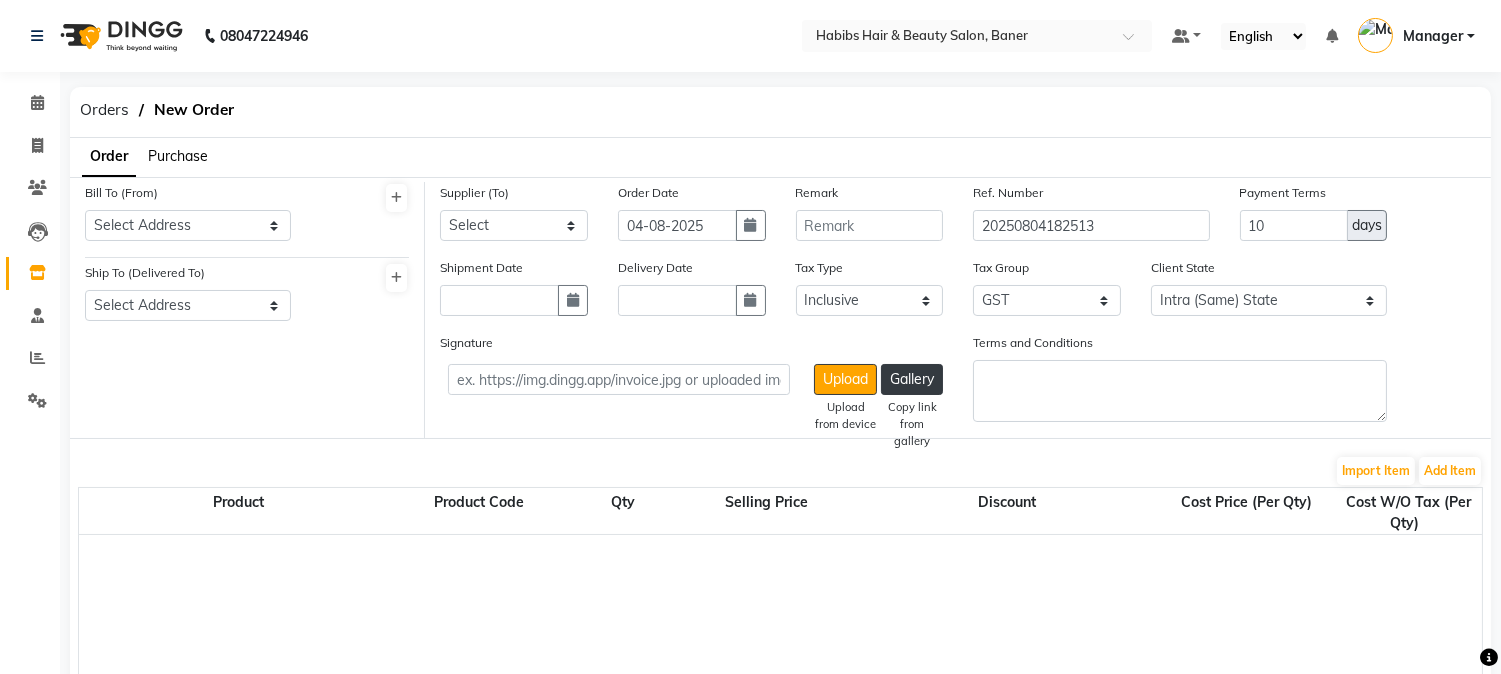 click on "Purchase" 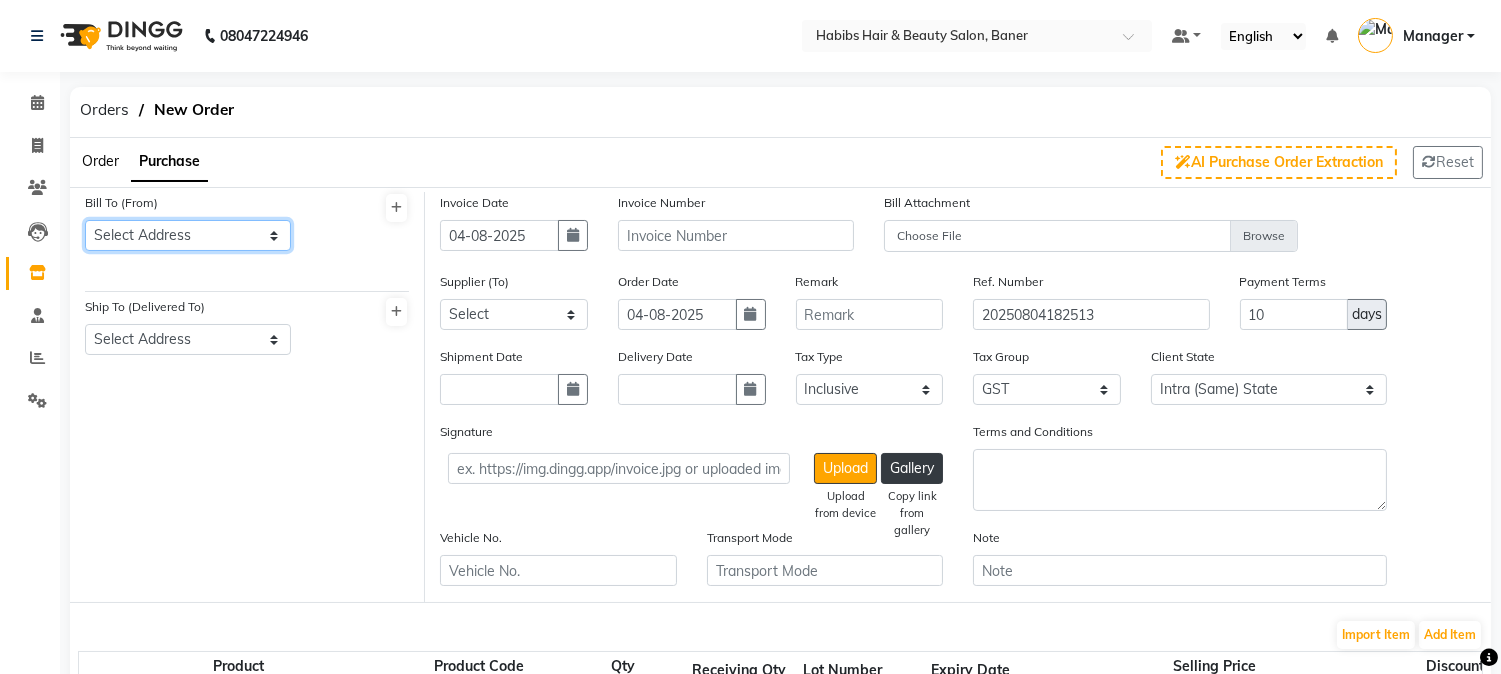 click on "Select Address  Baner" 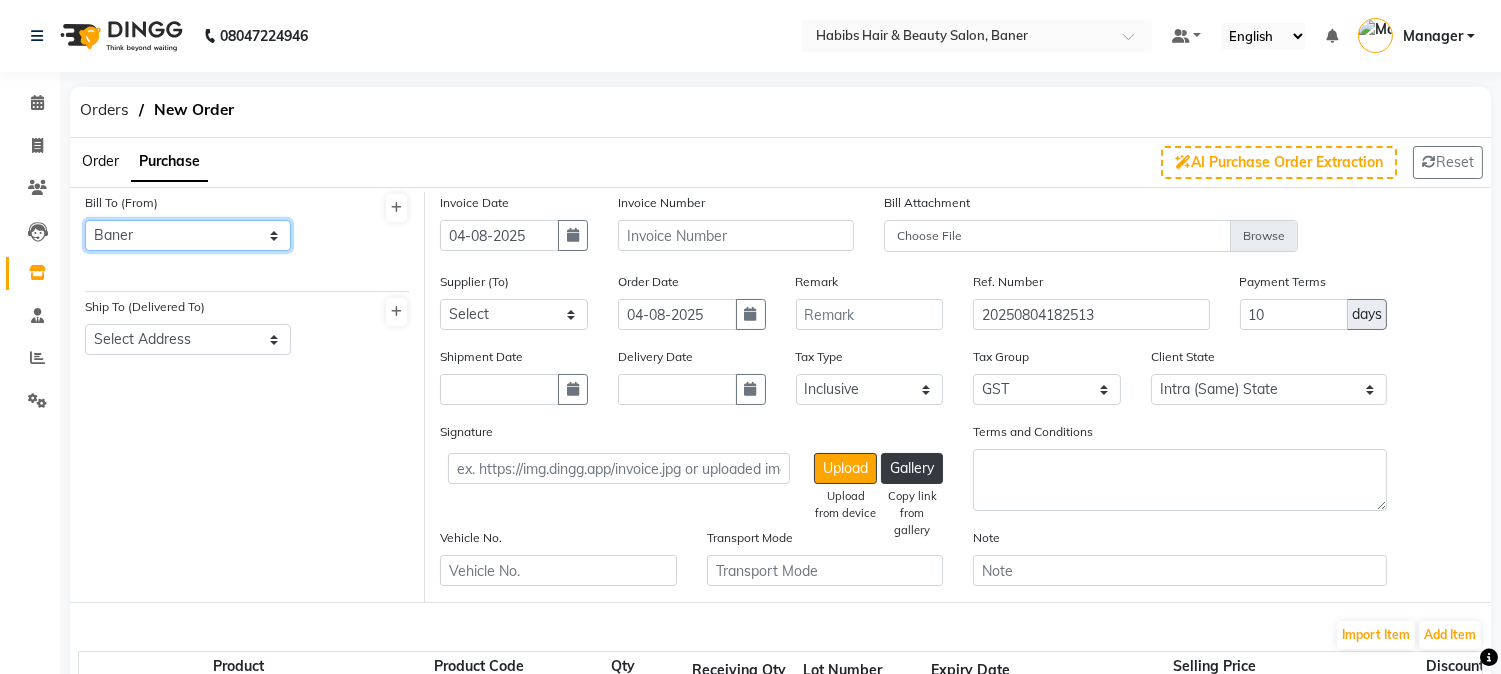click on "Select Address  Baner" 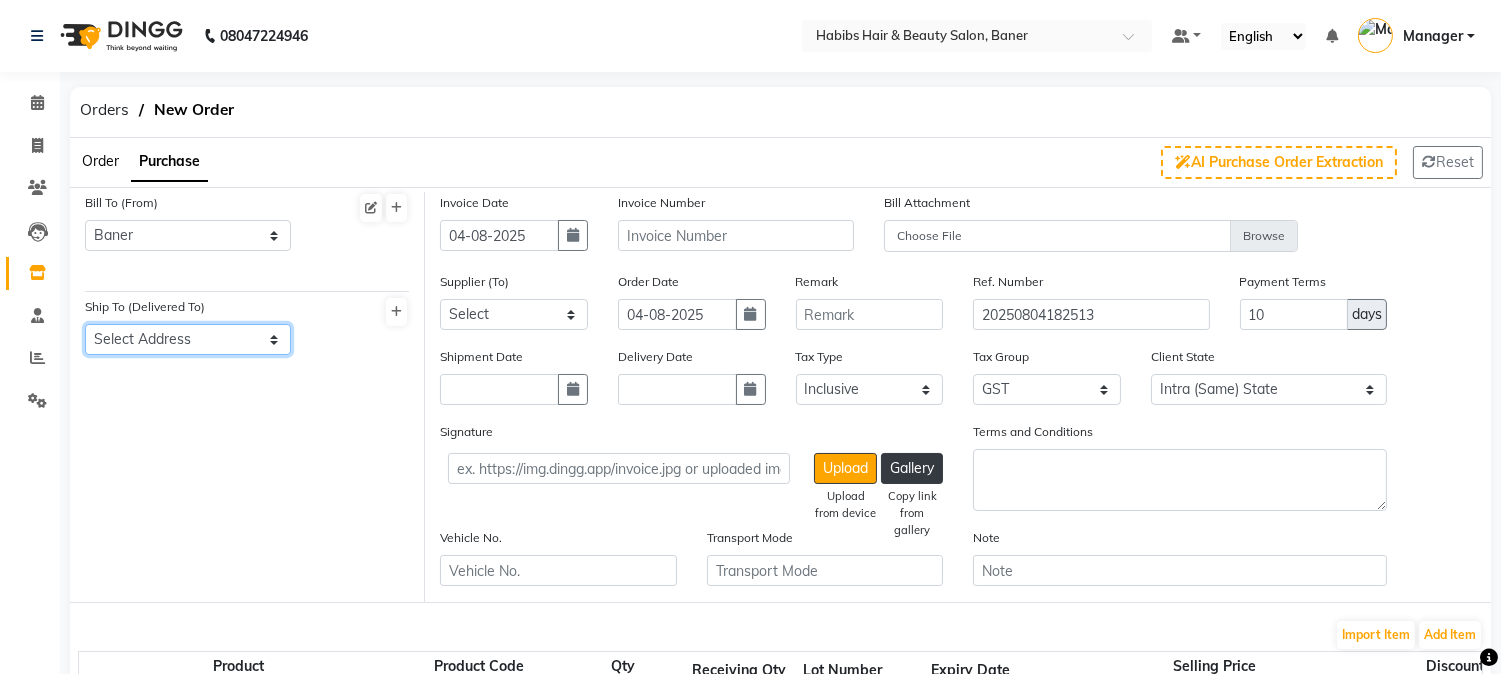 click on "Select Address  Baner" 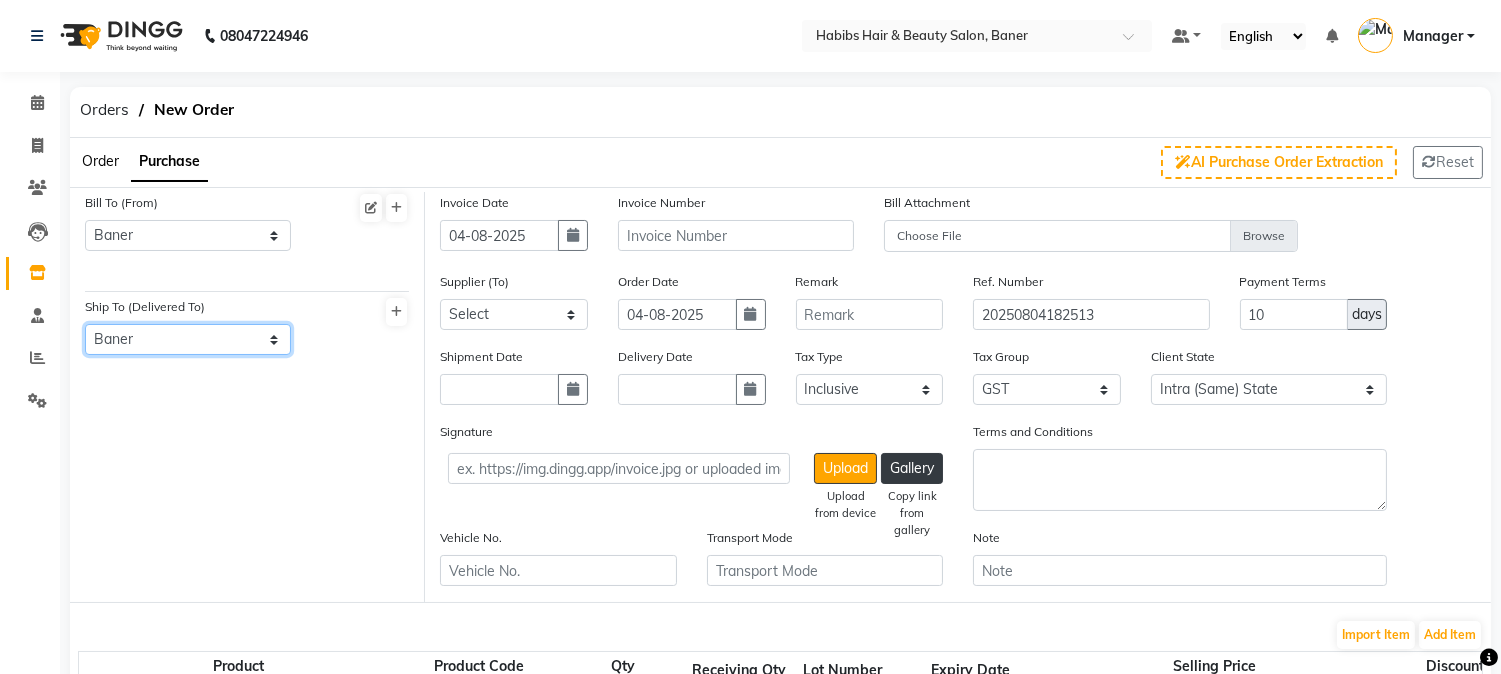 click on "Select Address  Baner" 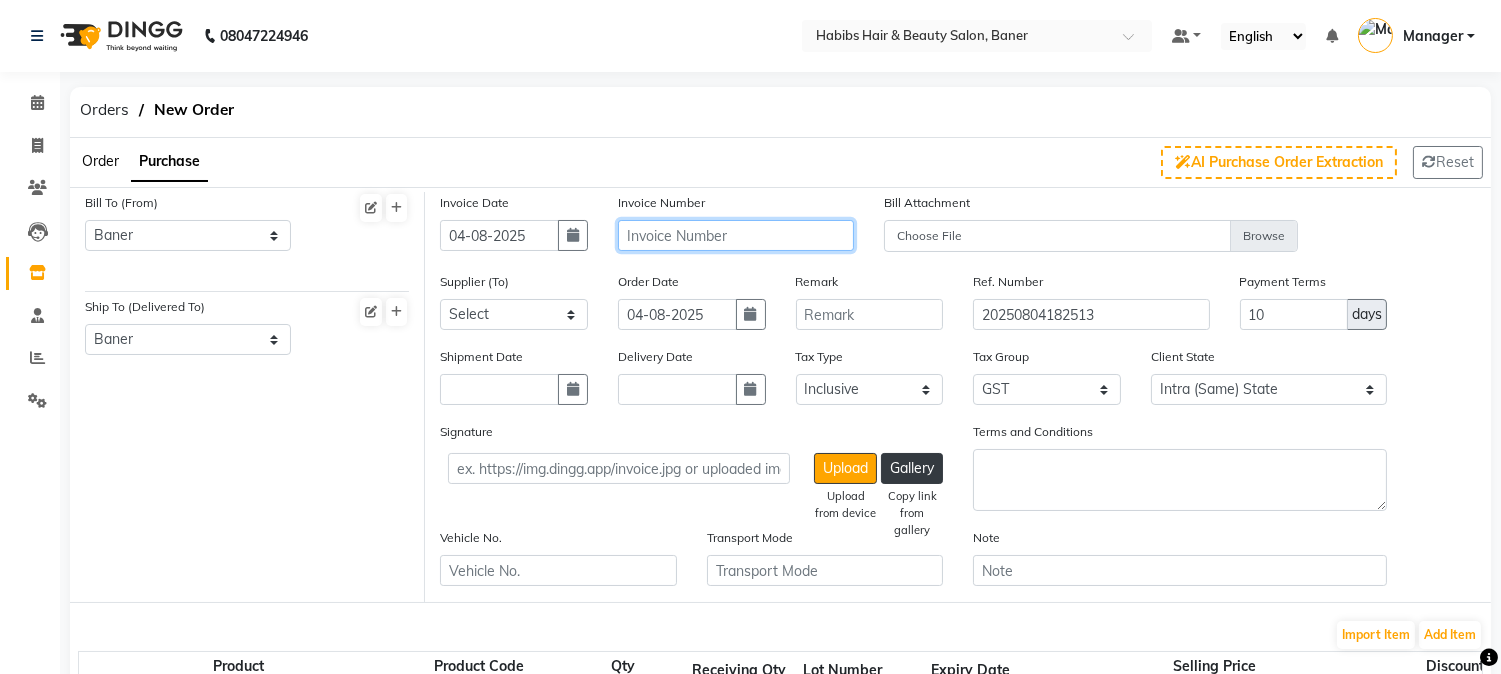 click 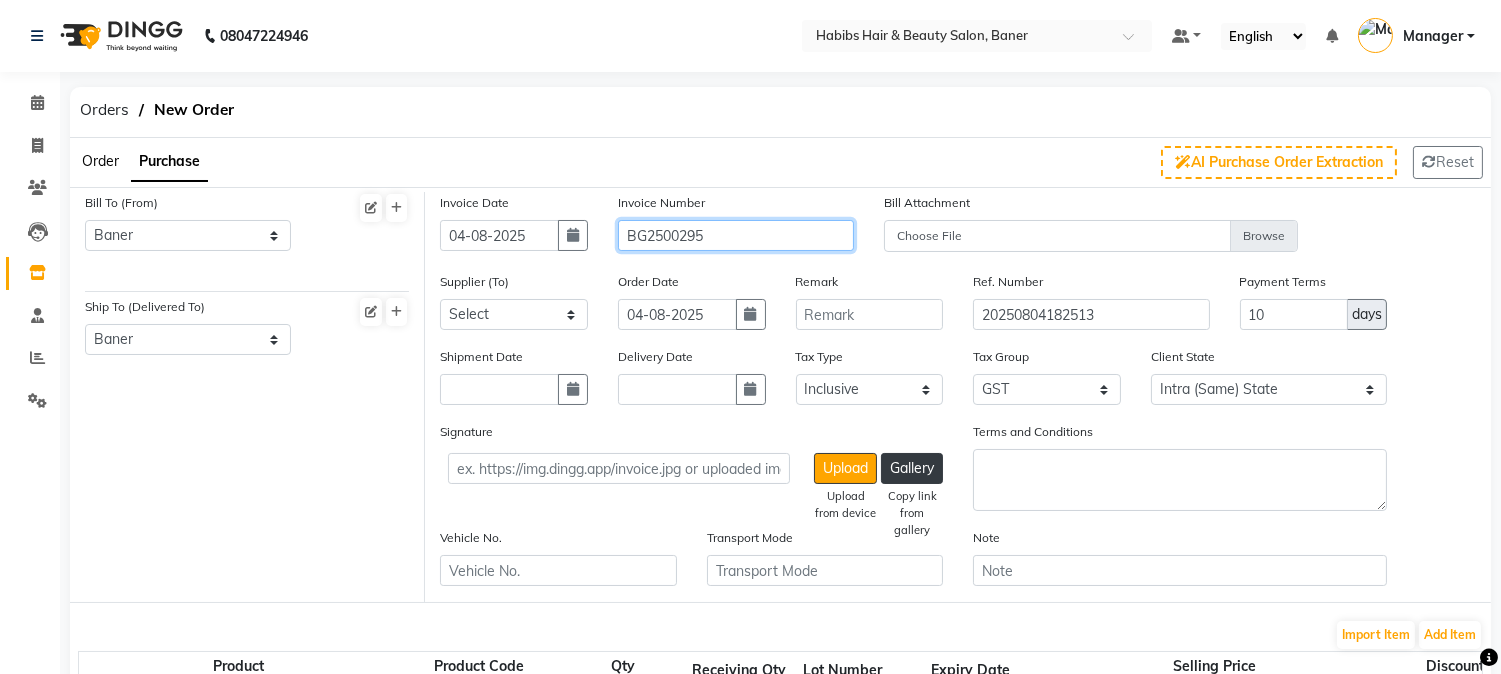 type on "BG2500295" 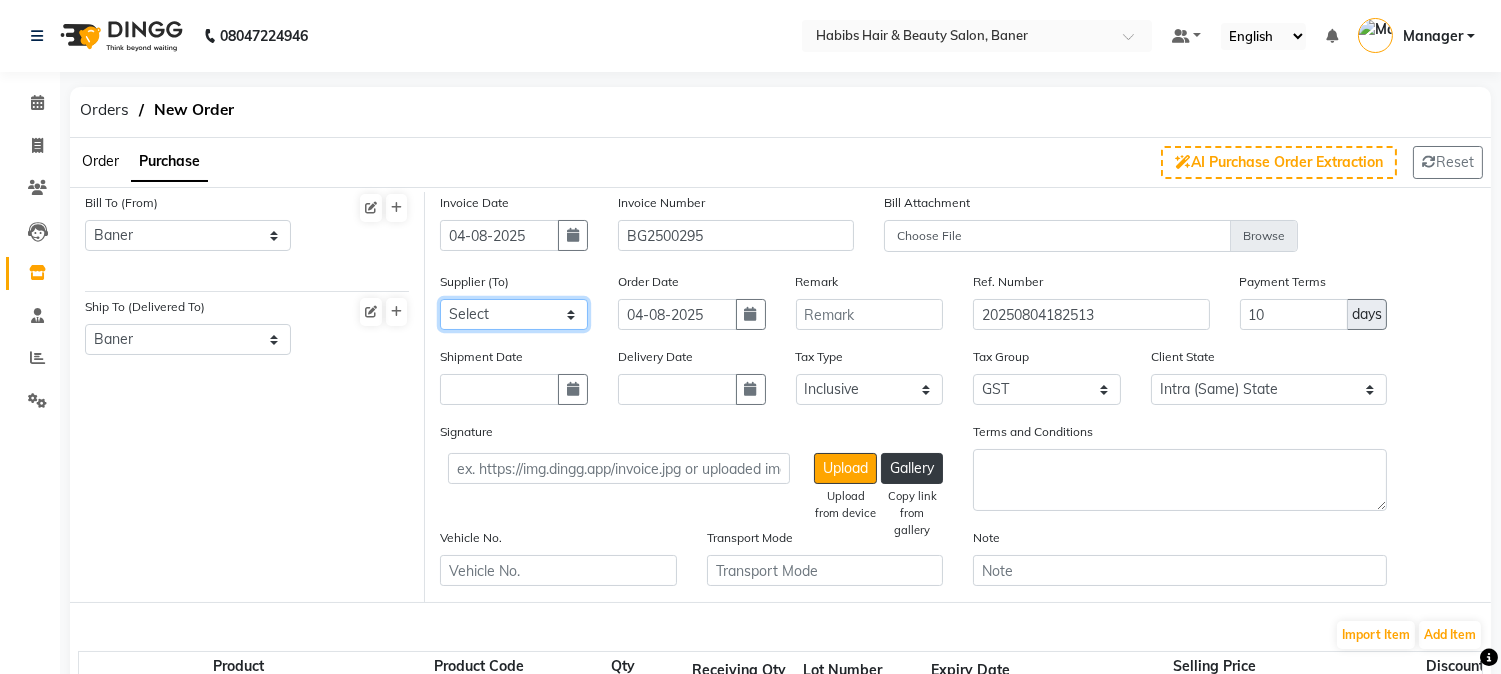 click on "Select CRESCENT ROOTS WHITE BOX HELLOW BEAUTIFUL ROHIT TRADERS SOB ENTERPRISES S V ENTERPRISES Beekay Marketing Om Agencies SAMRUDDHI ENTERPRISES Rainbow Cosmetics PARAS DISTRIBUTORS - PARAS DIDTRIBUTORS UTSAVI ENTERPRISES - UTSAVI ENTERPRISES murdra - murdra enterprises NAKODA  TRADEPOINT  LLP  - NAKODA TRADEPOINT LLP" 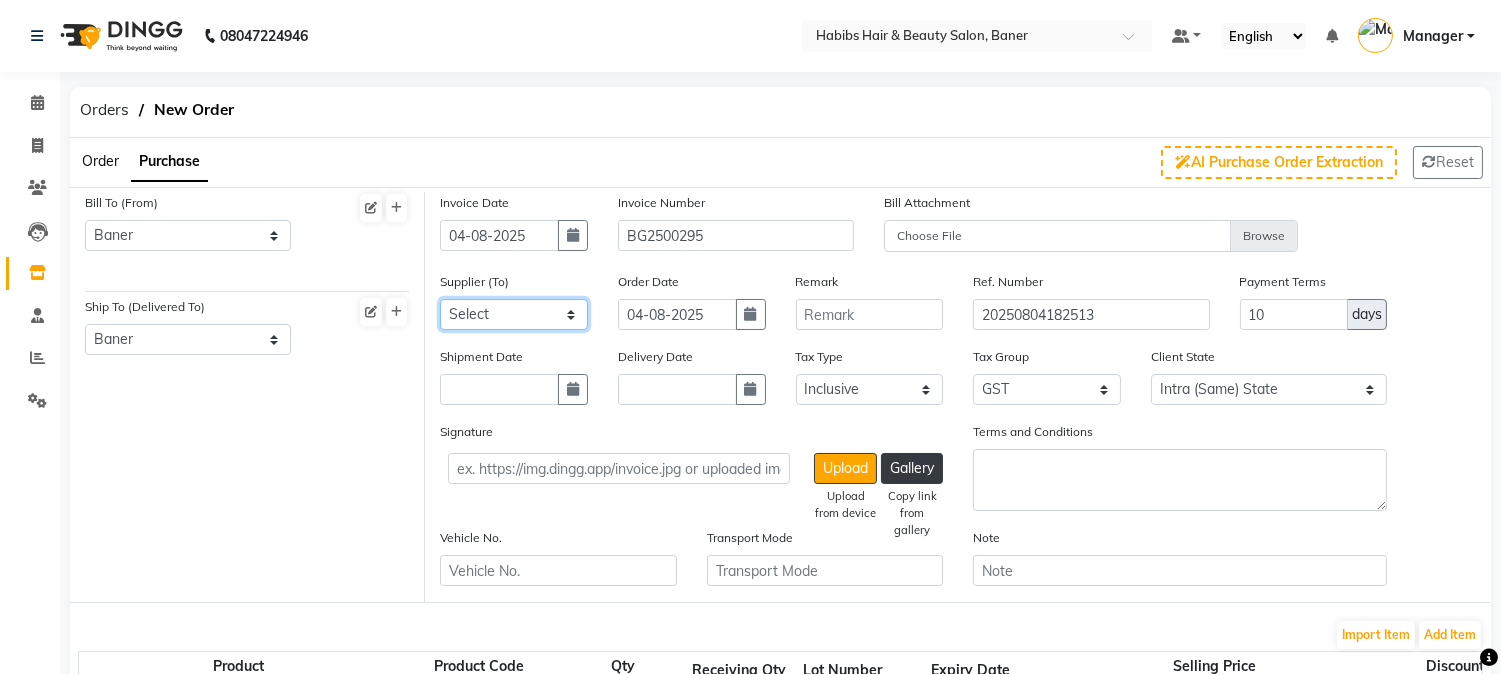 select on "2452" 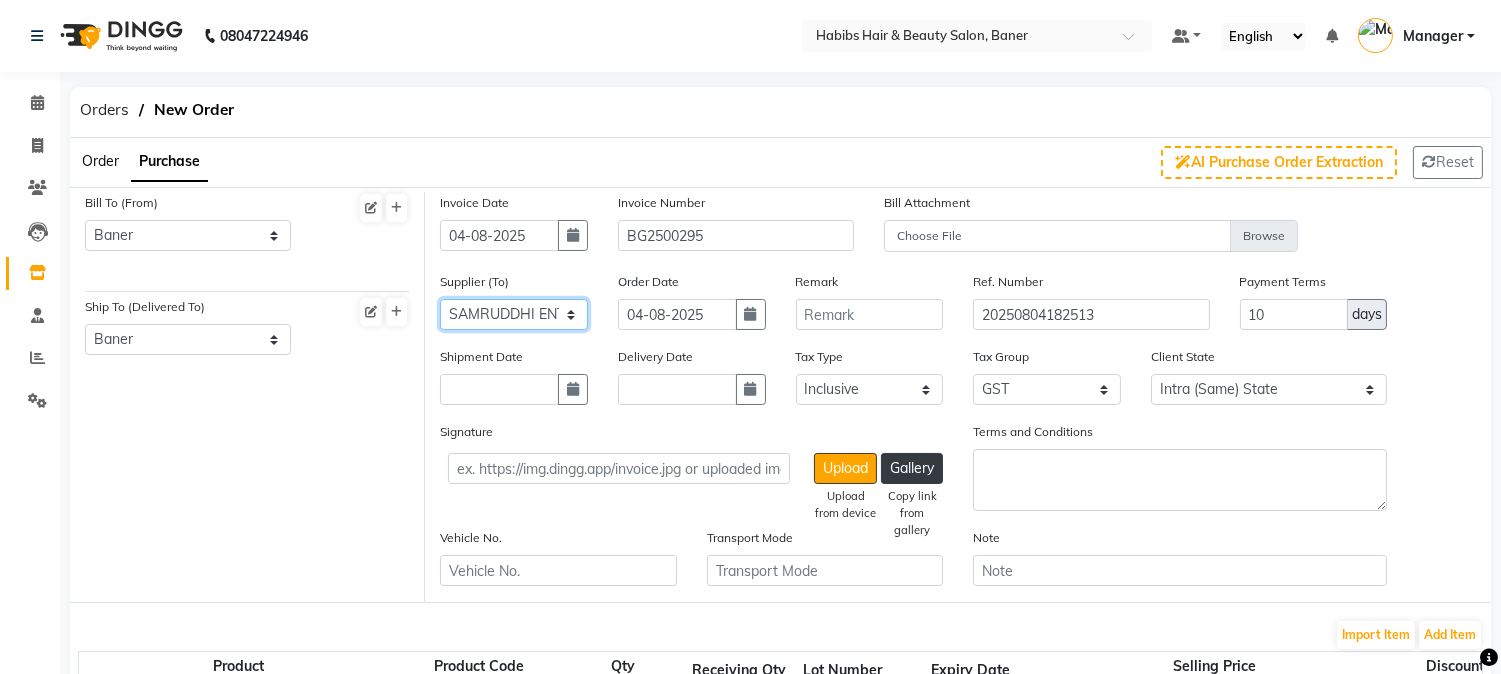 click on "Select CRESCENT ROOTS WHITE BOX HELLOW BEAUTIFUL ROHIT TRADERS SOB ENTERPRISES S V ENTERPRISES Beekay Marketing Om Agencies SAMRUDDHI ENTERPRISES Rainbow Cosmetics PARAS DISTRIBUTORS - PARAS DIDTRIBUTORS UTSAVI ENTERPRISES - UTSAVI ENTERPRISES murdra - murdra enterprises NAKODA  TRADEPOINT  LLP  - NAKODA TRADEPOINT LLP" 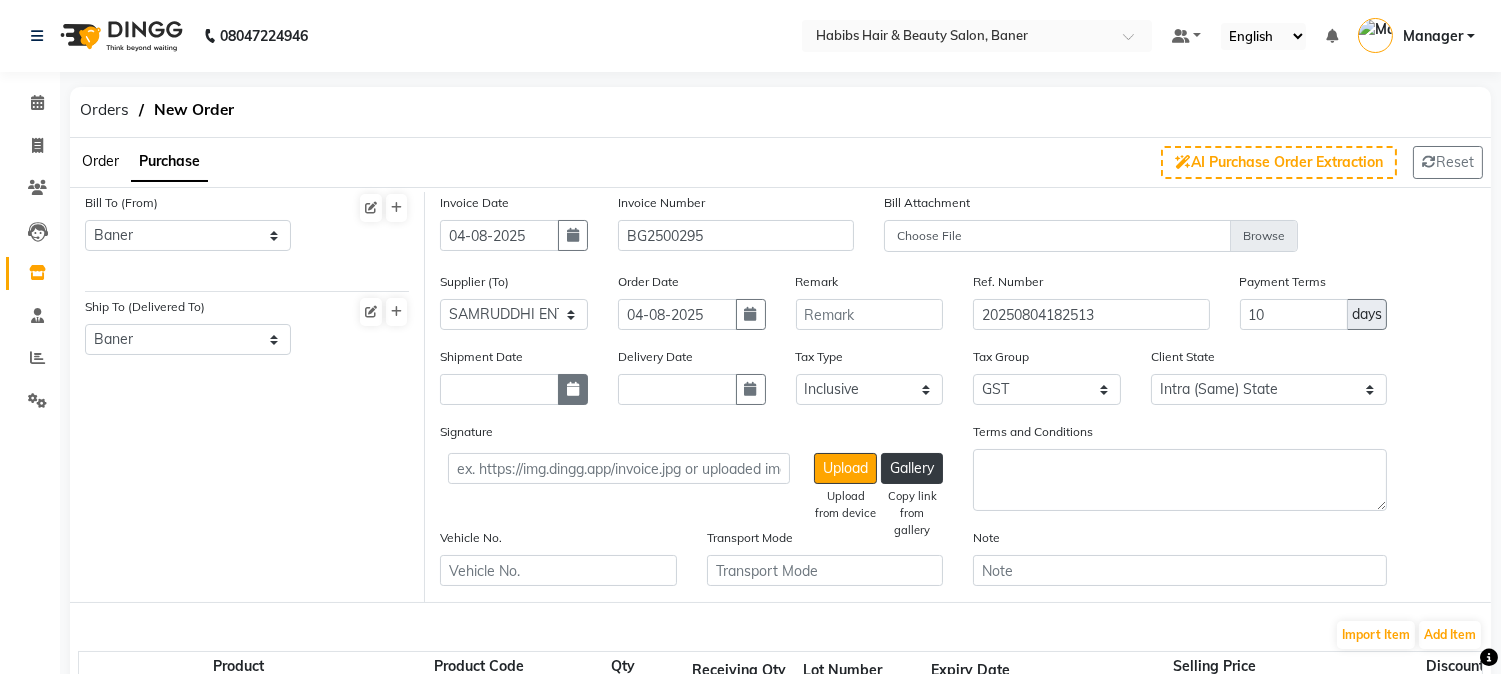 click 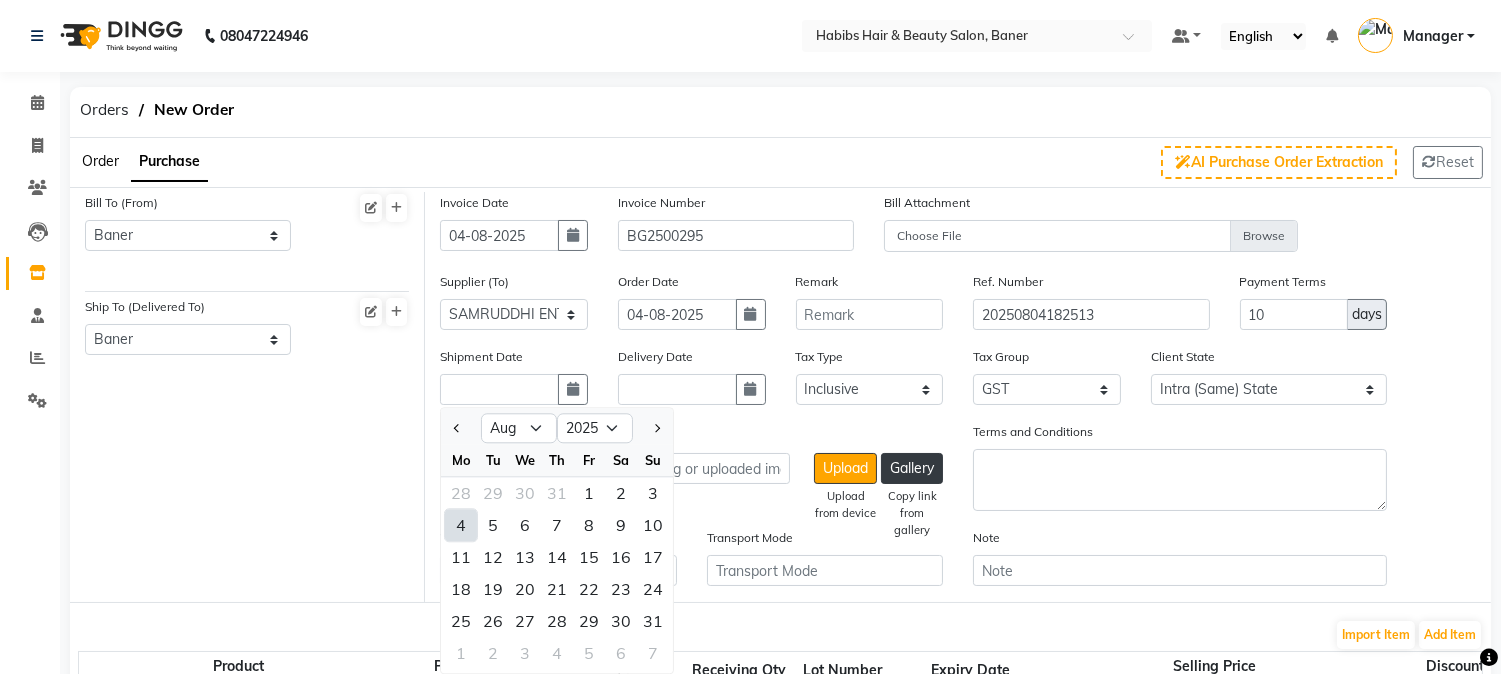 drag, startPoint x: 457, startPoint y: 525, endPoint x: 784, endPoint y: 386, distance: 355.31677 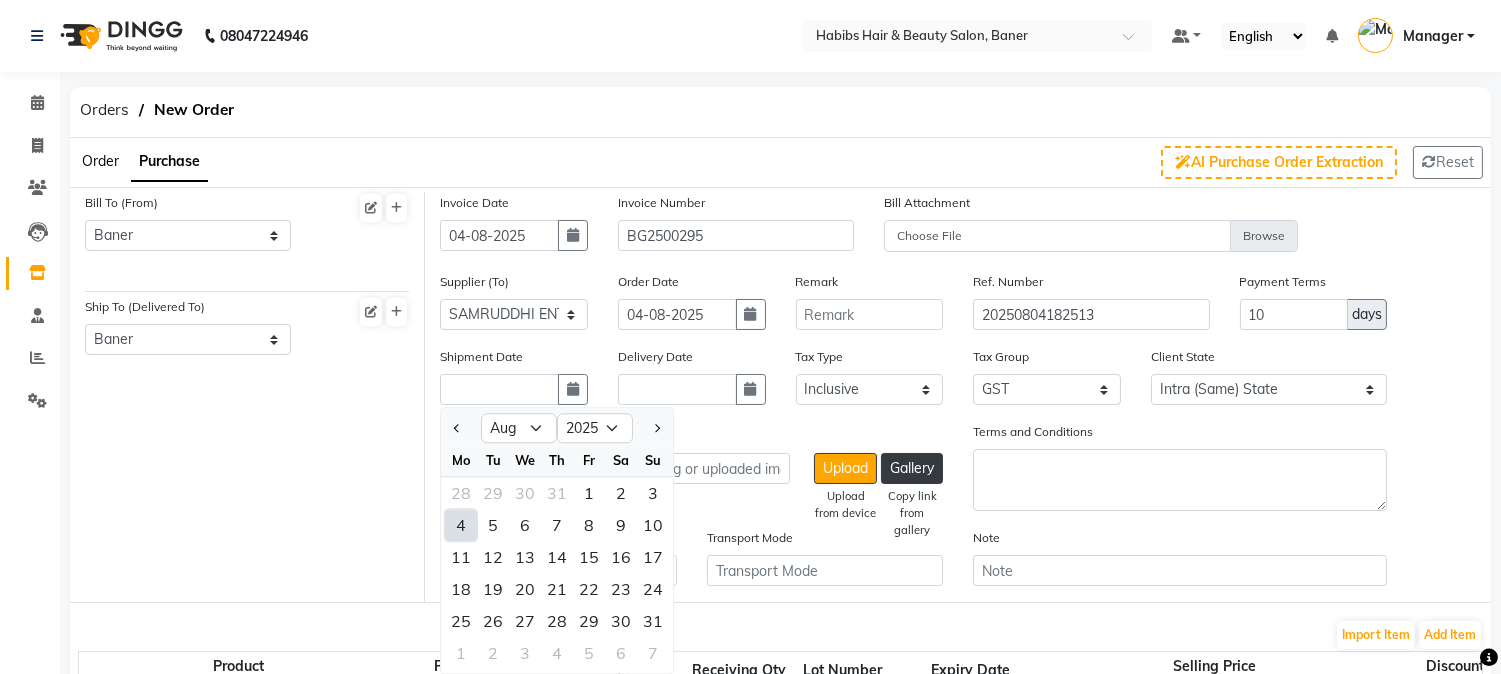 type on "04-08-2025" 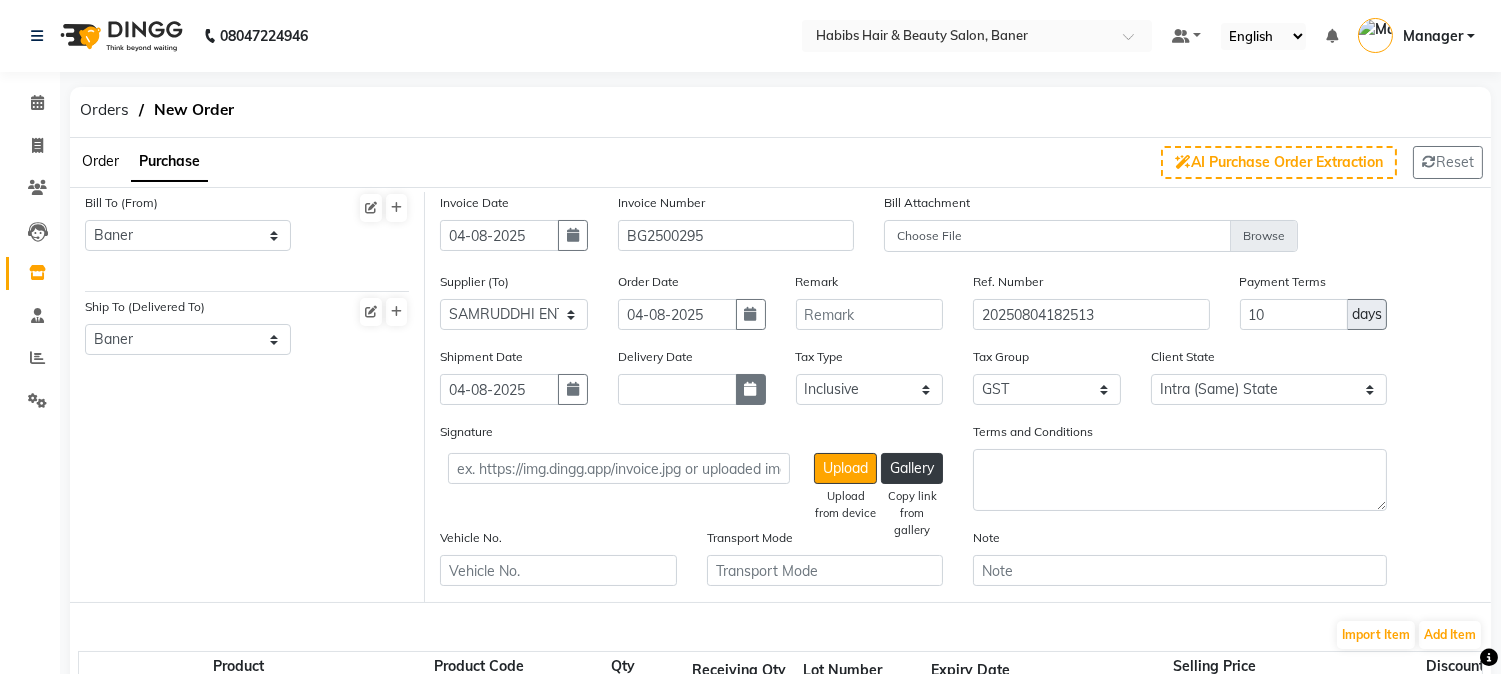 click 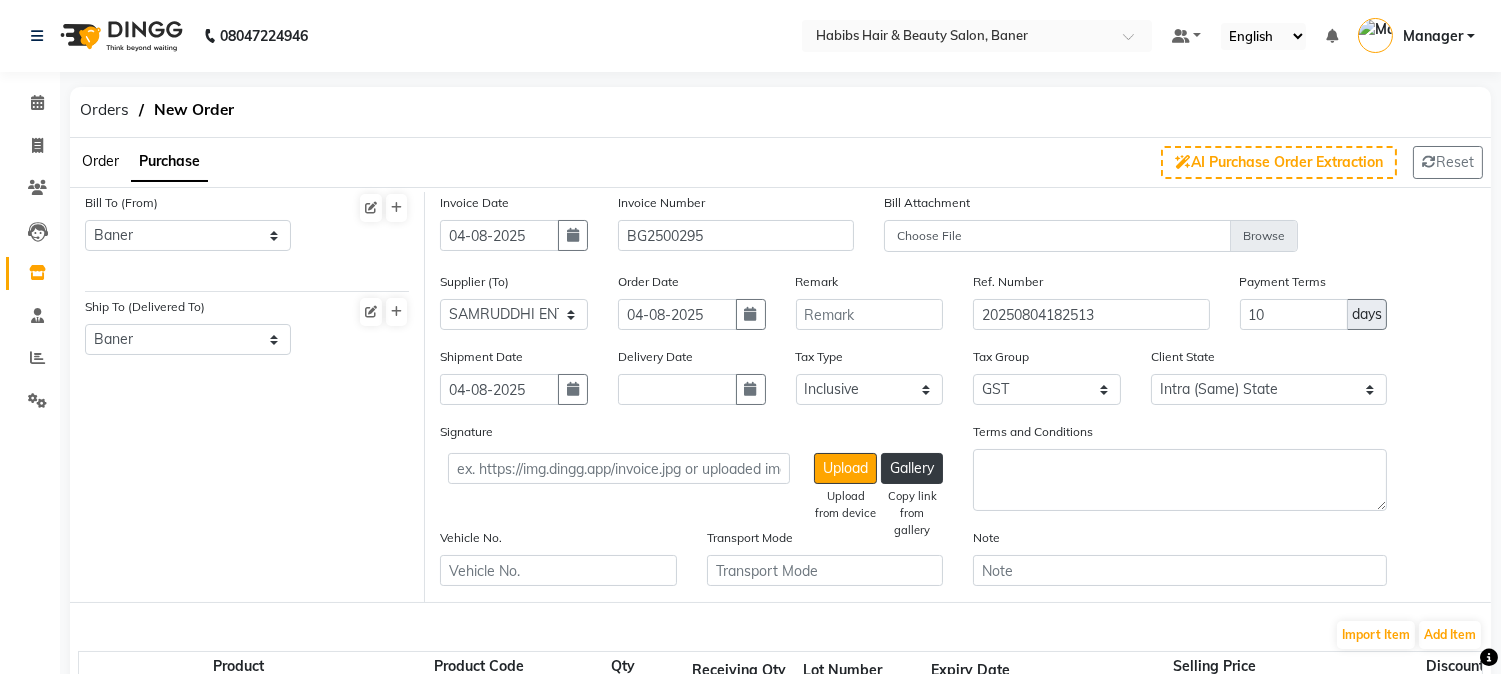 select on "8" 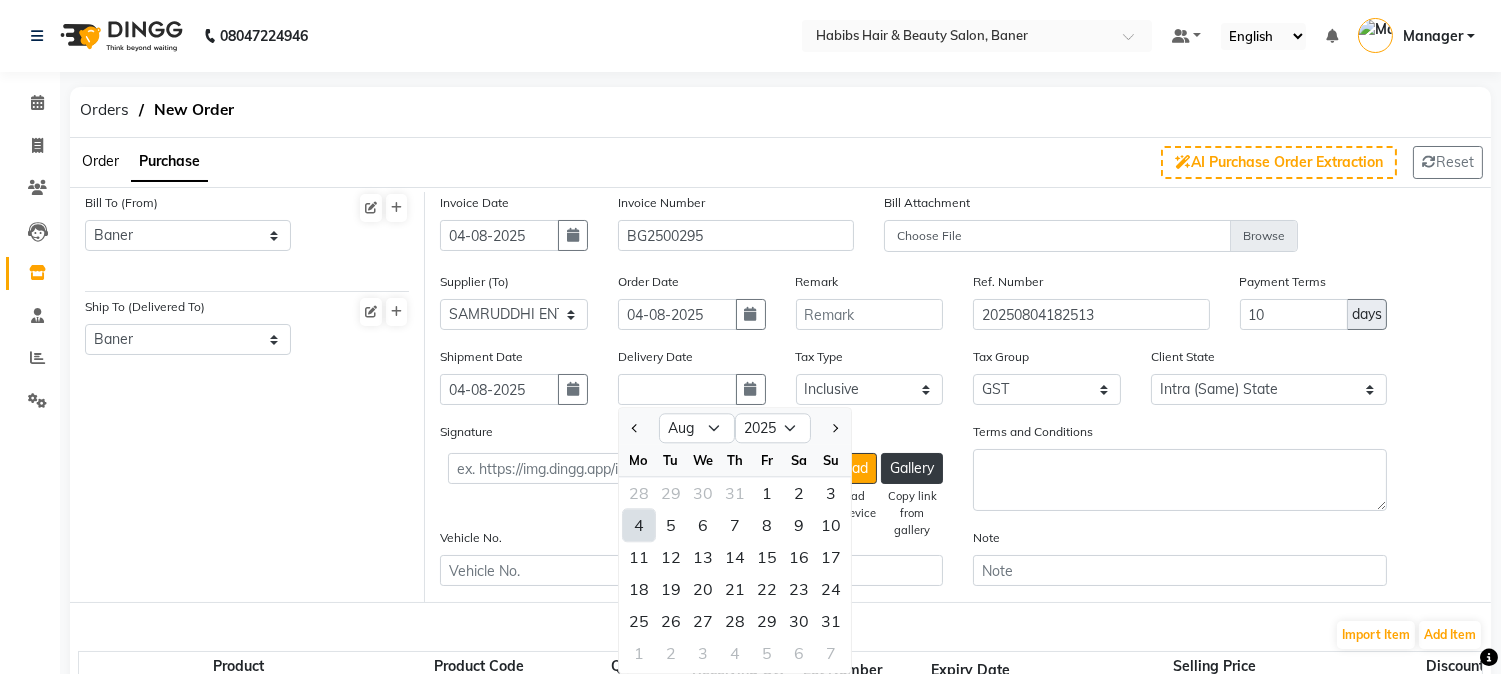 click on "4" 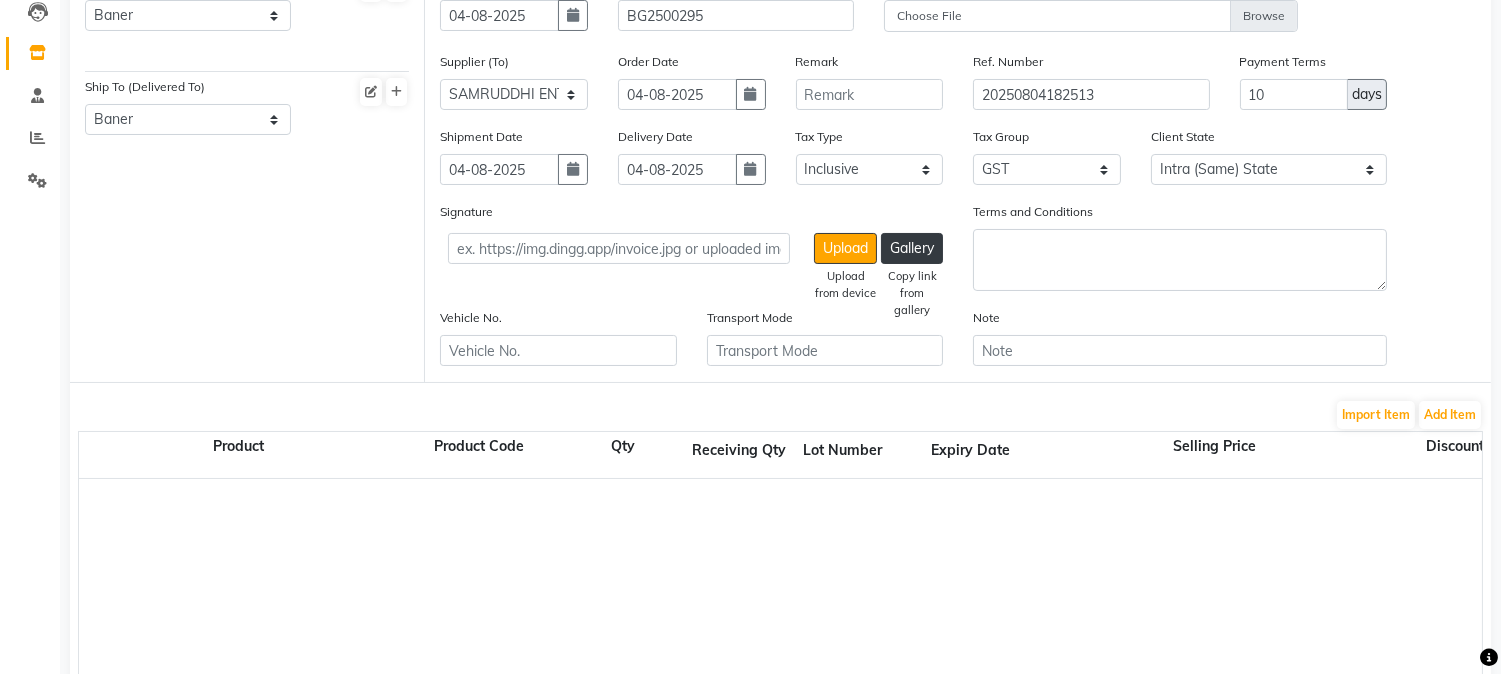 scroll, scrollTop: 222, scrollLeft: 0, axis: vertical 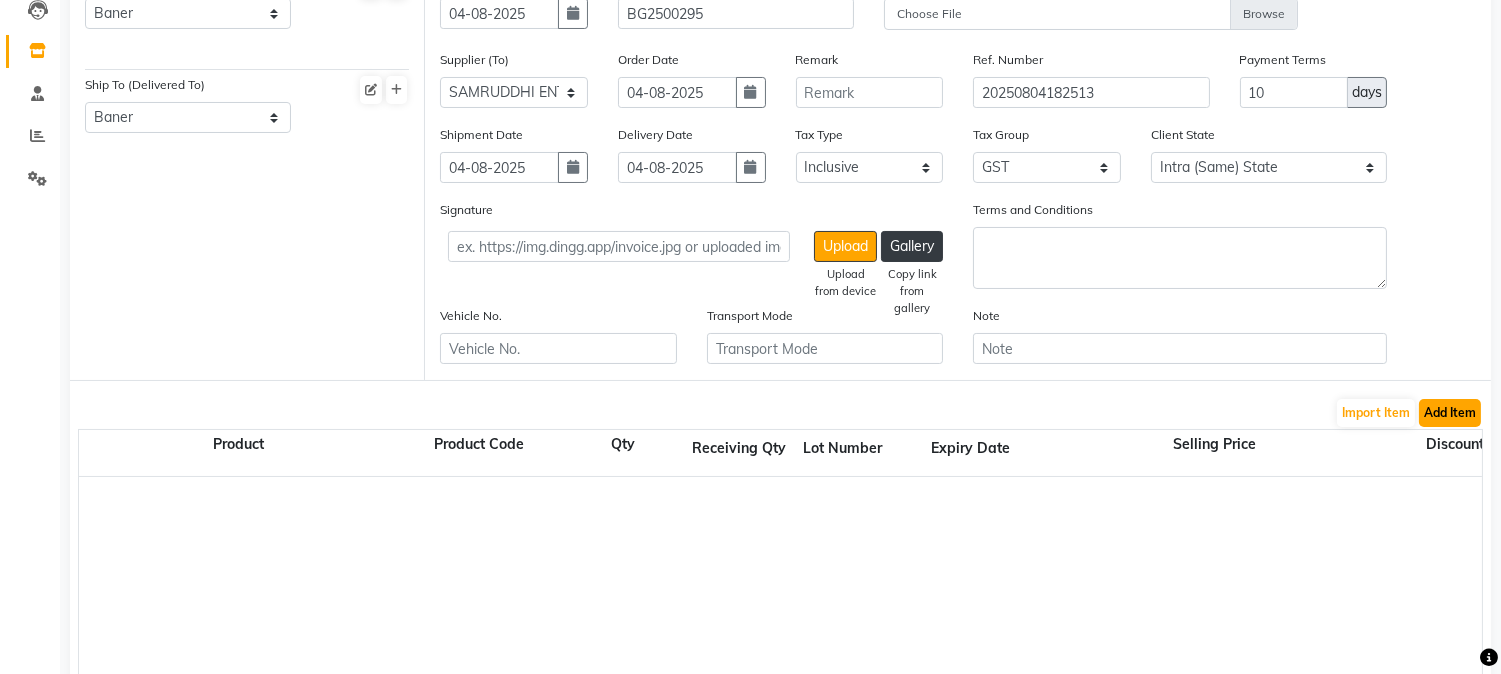 click on "Add Item" 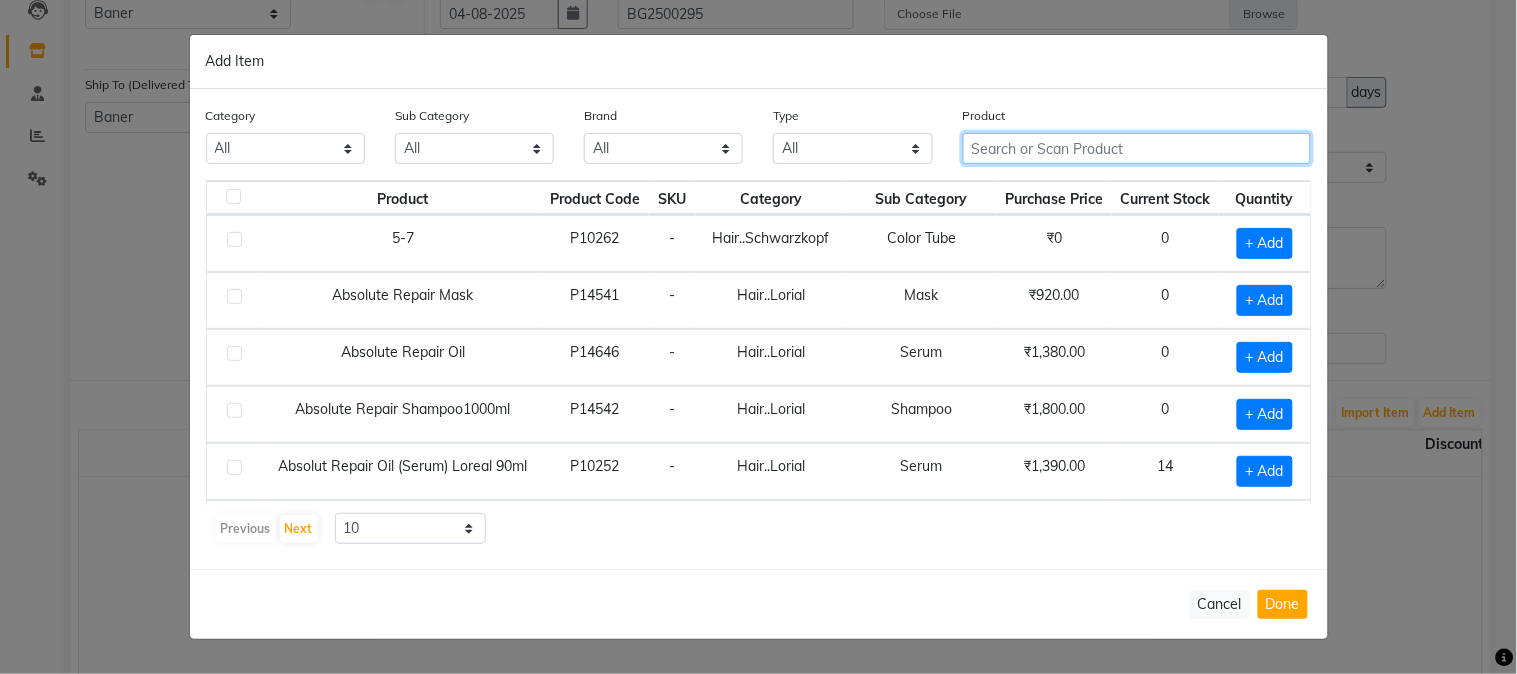 click 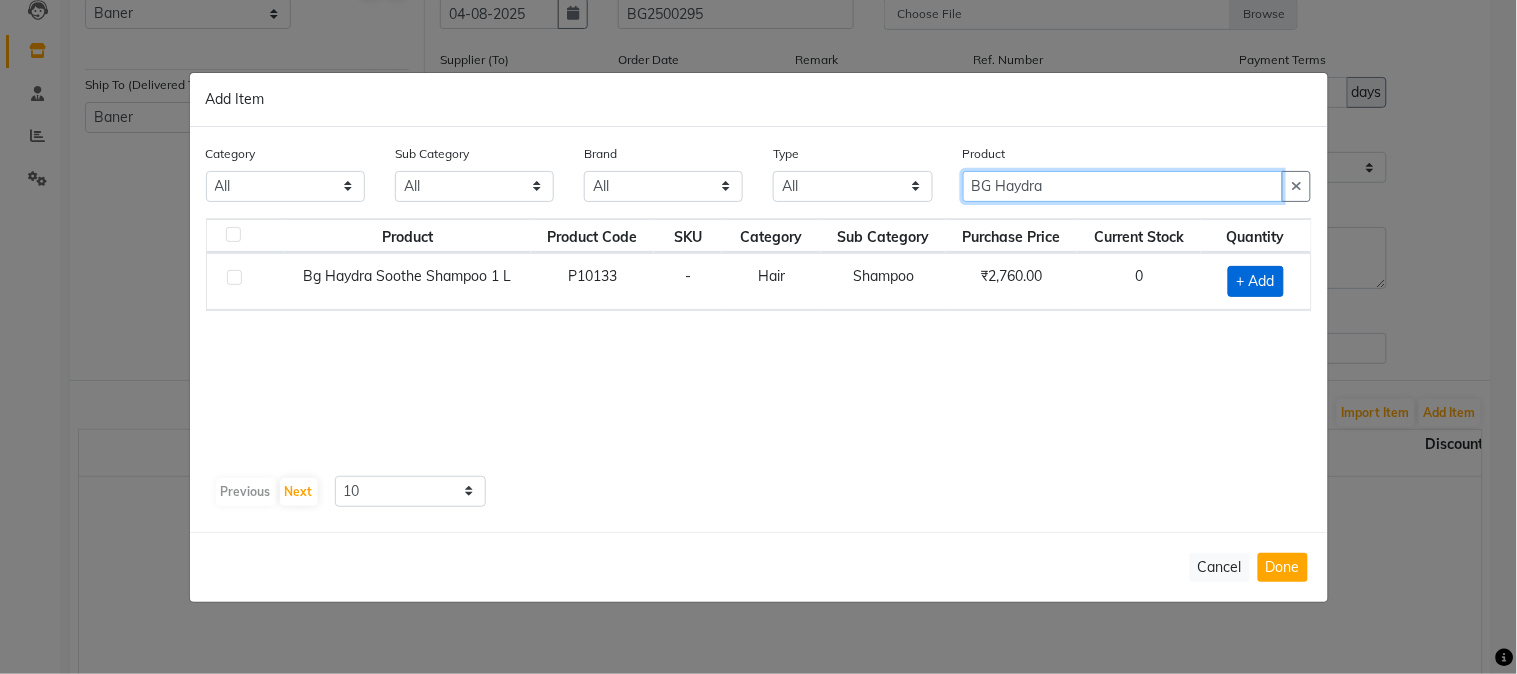type on "BG Haydra" 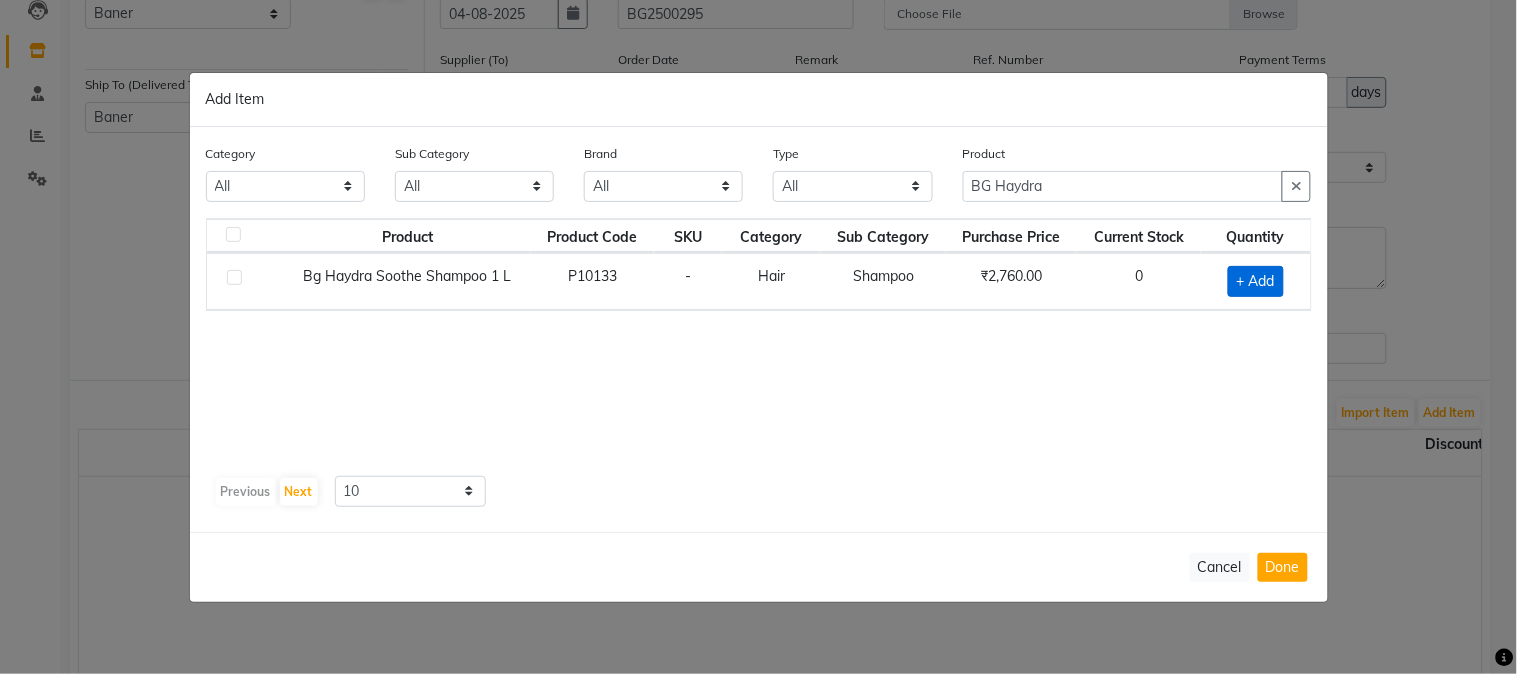 click on "+ Add" 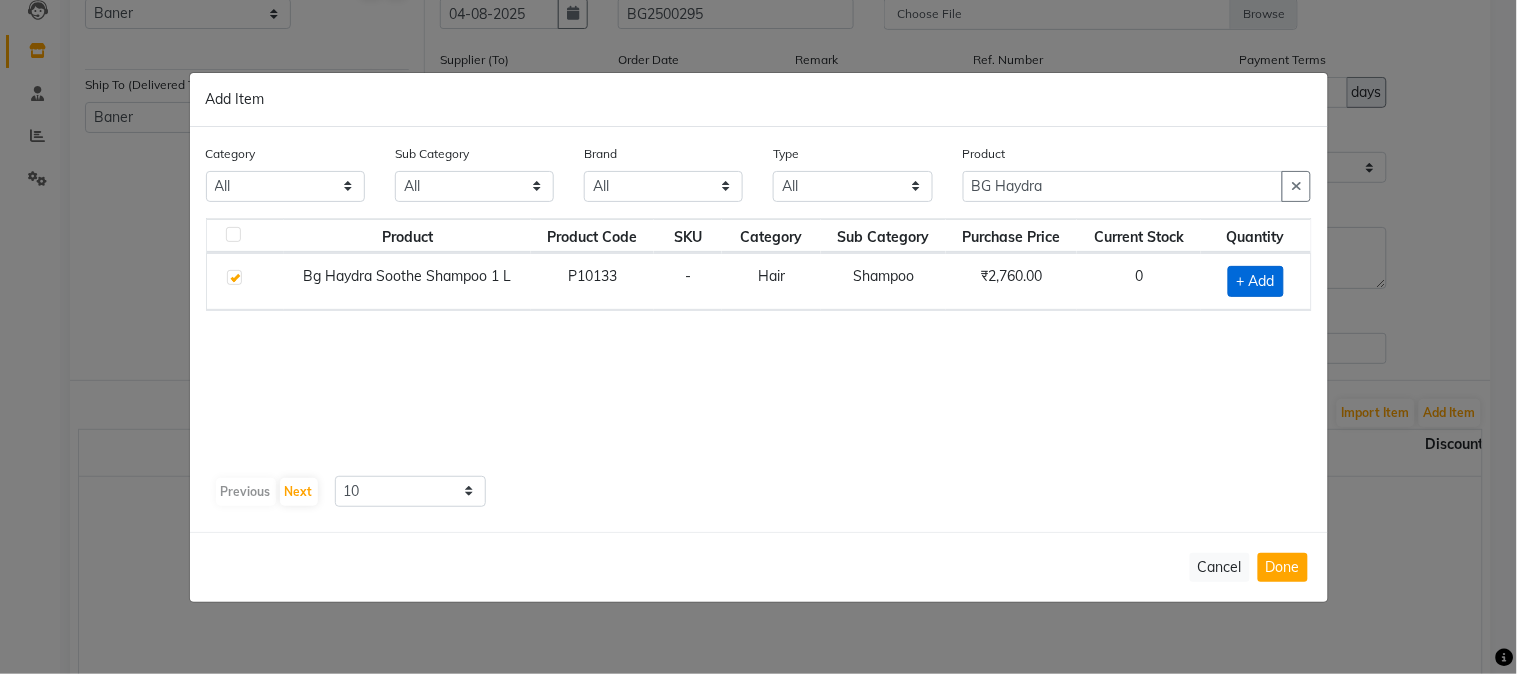 checkbox on "true" 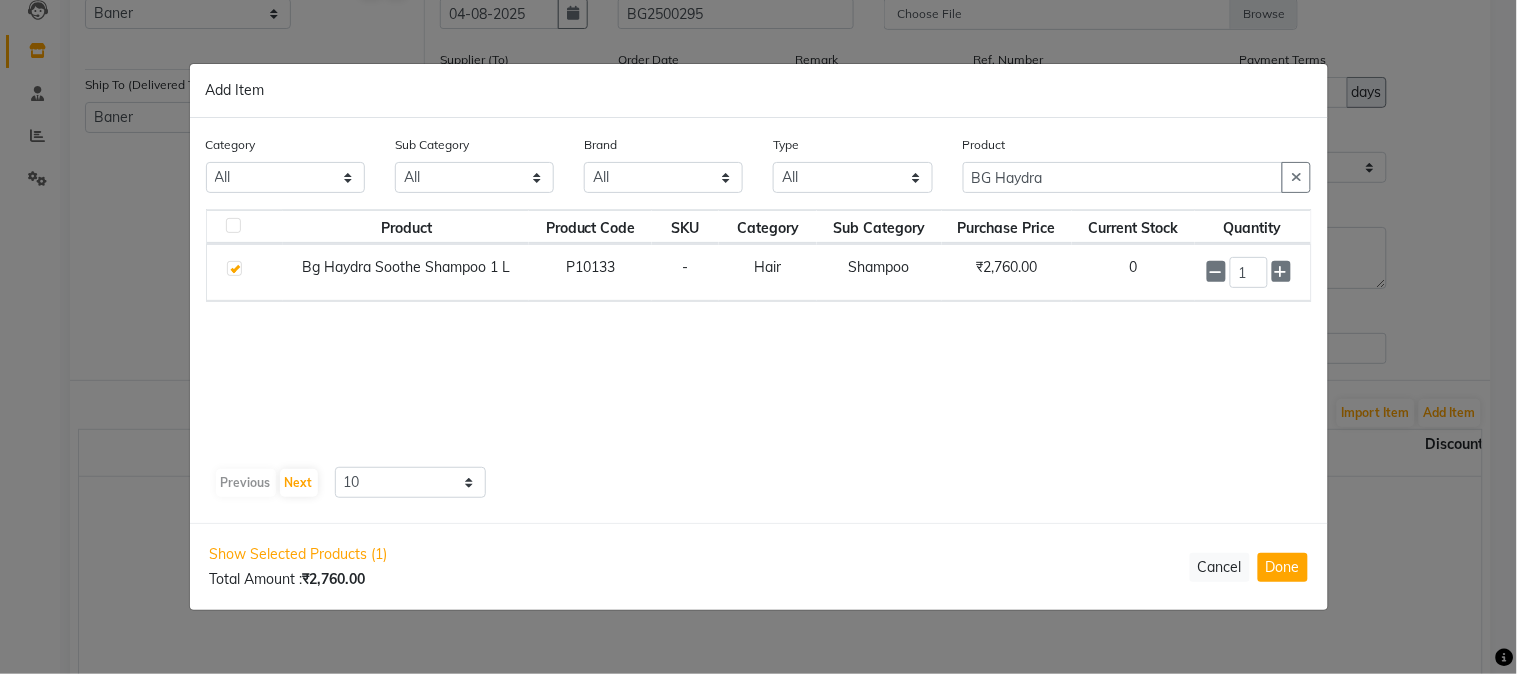 click on "Product Product Code SKU Category Sub Category Purchase Price Current Stock Quantity  Bg Haydra Soothe Shampoo 1  L    P10133   -   Hair   Shampoo   ₹2,760.00   0  1" 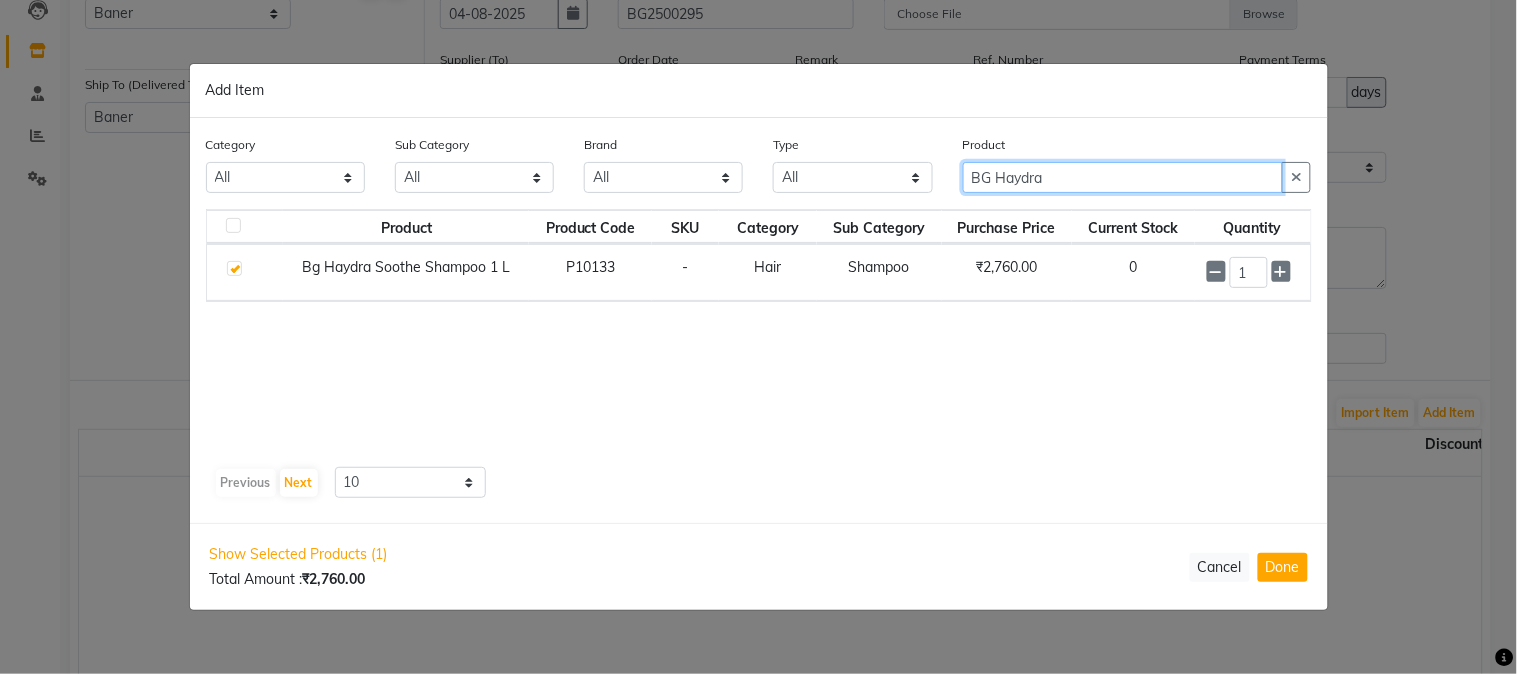 drag, startPoint x: 1088, startPoint y: 175, endPoint x: 706, endPoint y: 186, distance: 382.15836 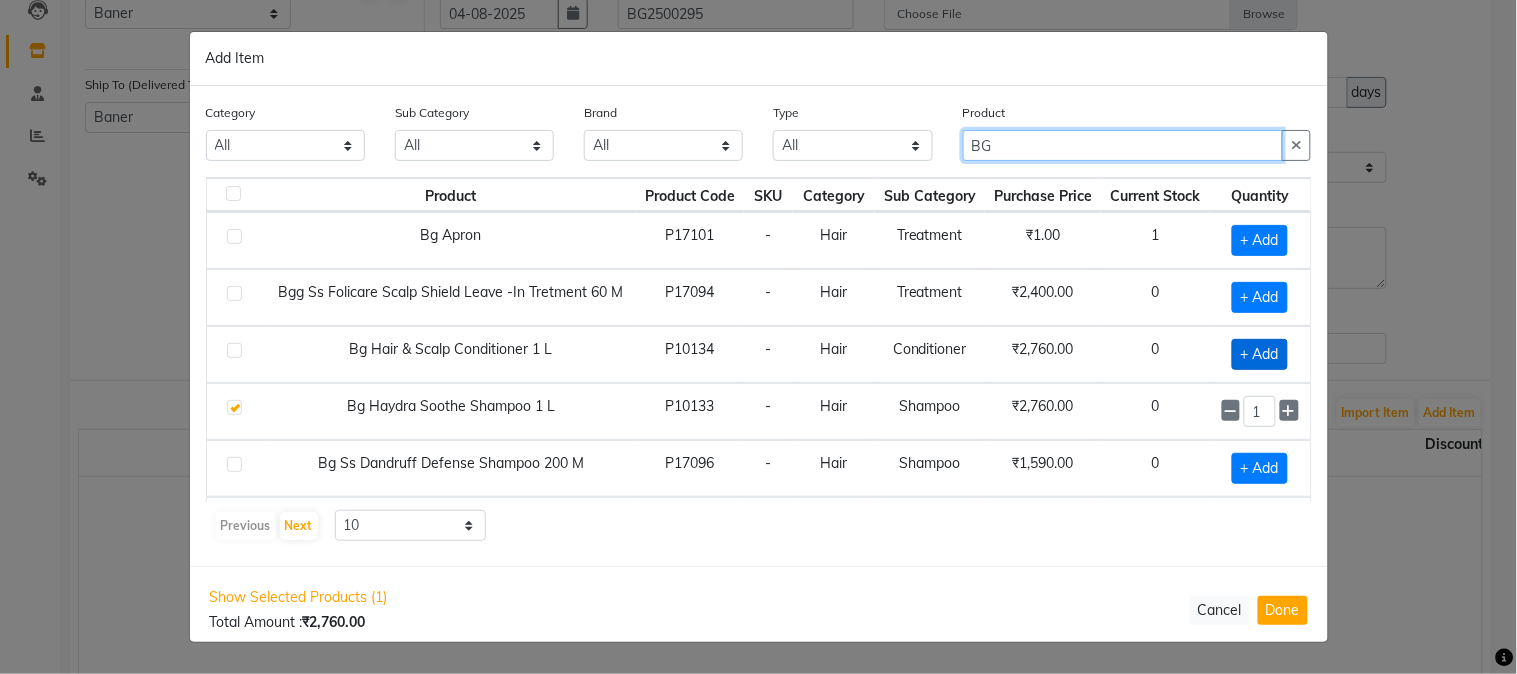 type on "BG" 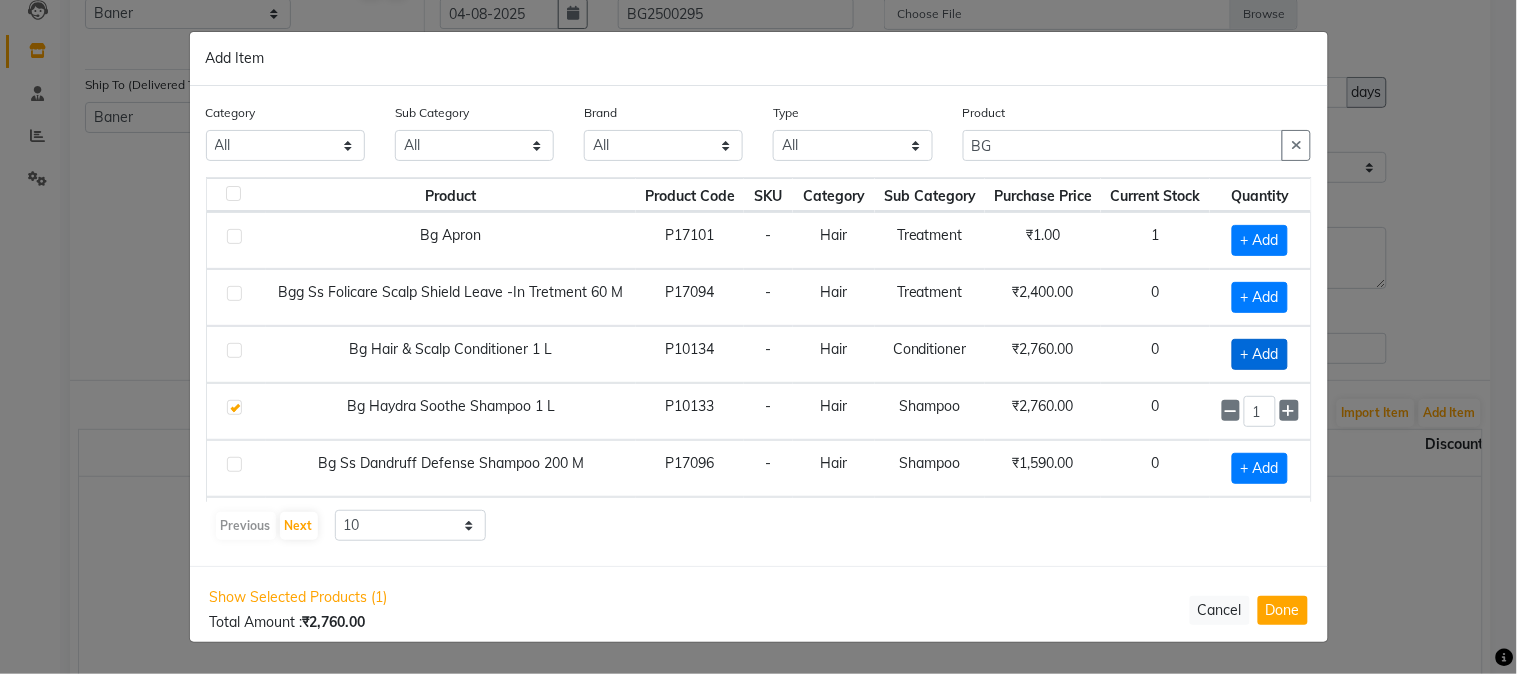 click on "+ Add" 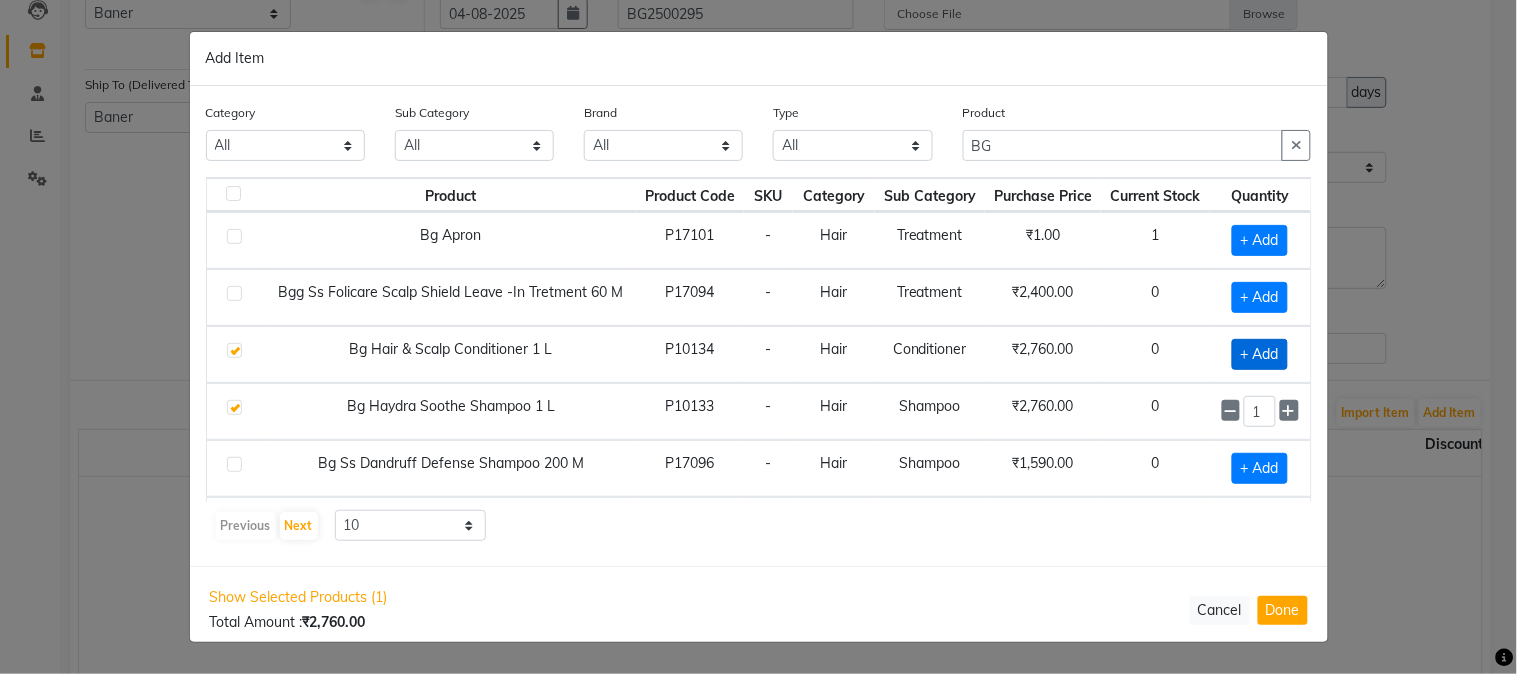 checkbox on "true" 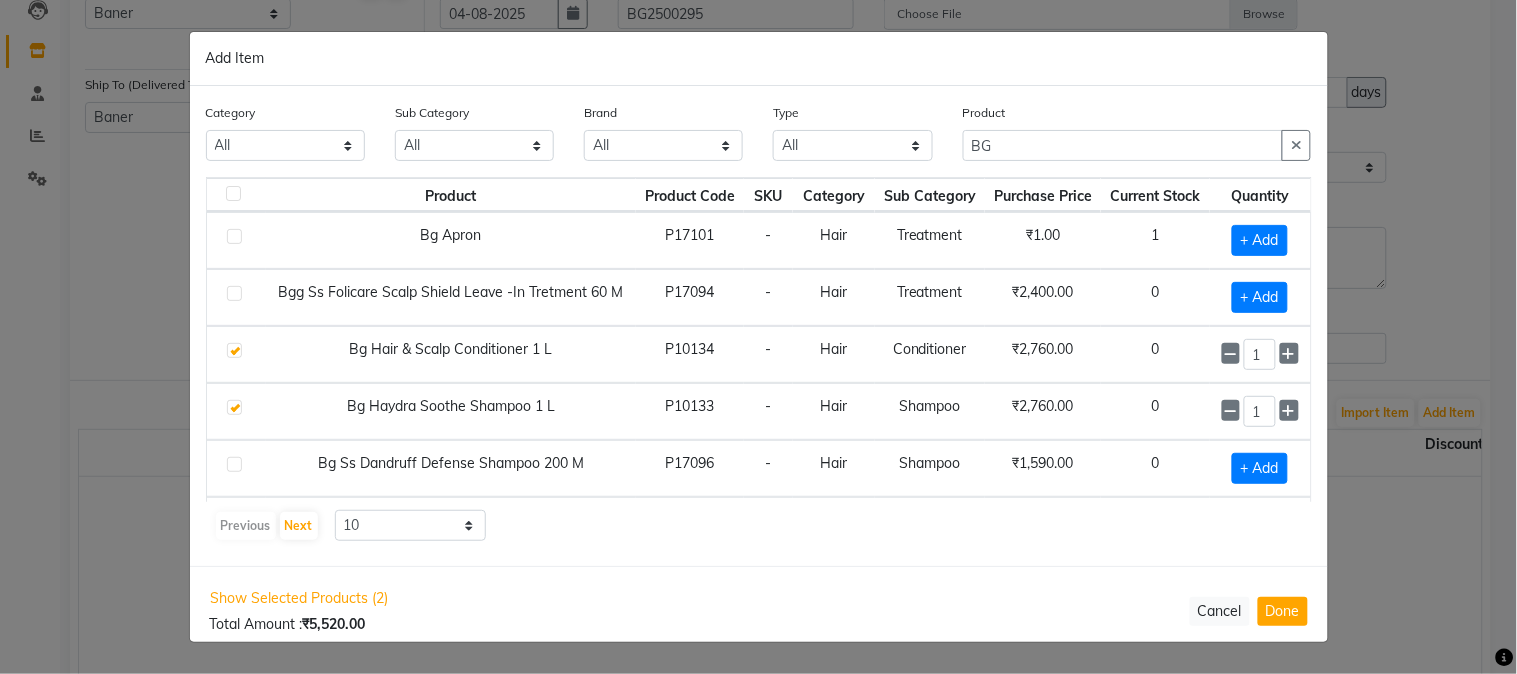 click on "Previous   Next  10 50 100" 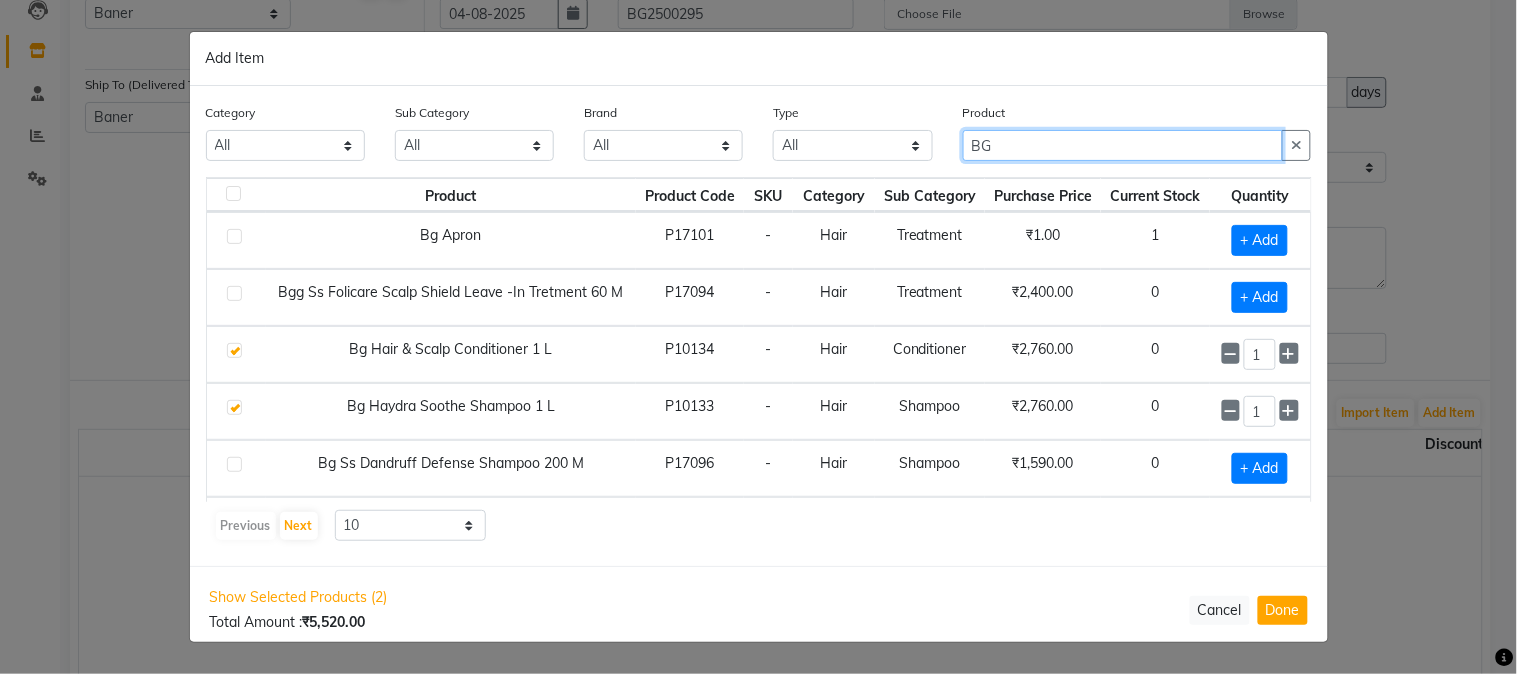 click on "BG" 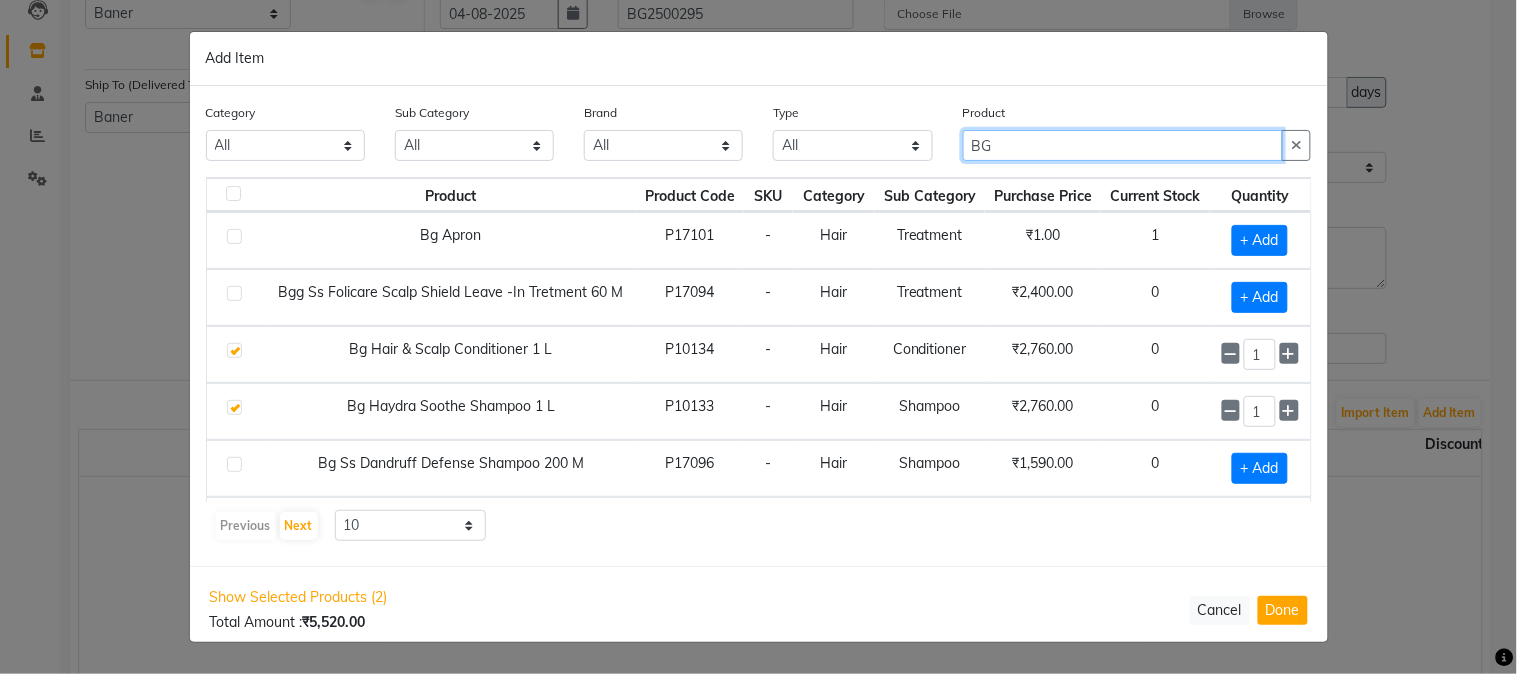 drag, startPoint x: 1047, startPoint y: 143, endPoint x: 803, endPoint y: 192, distance: 248.87146 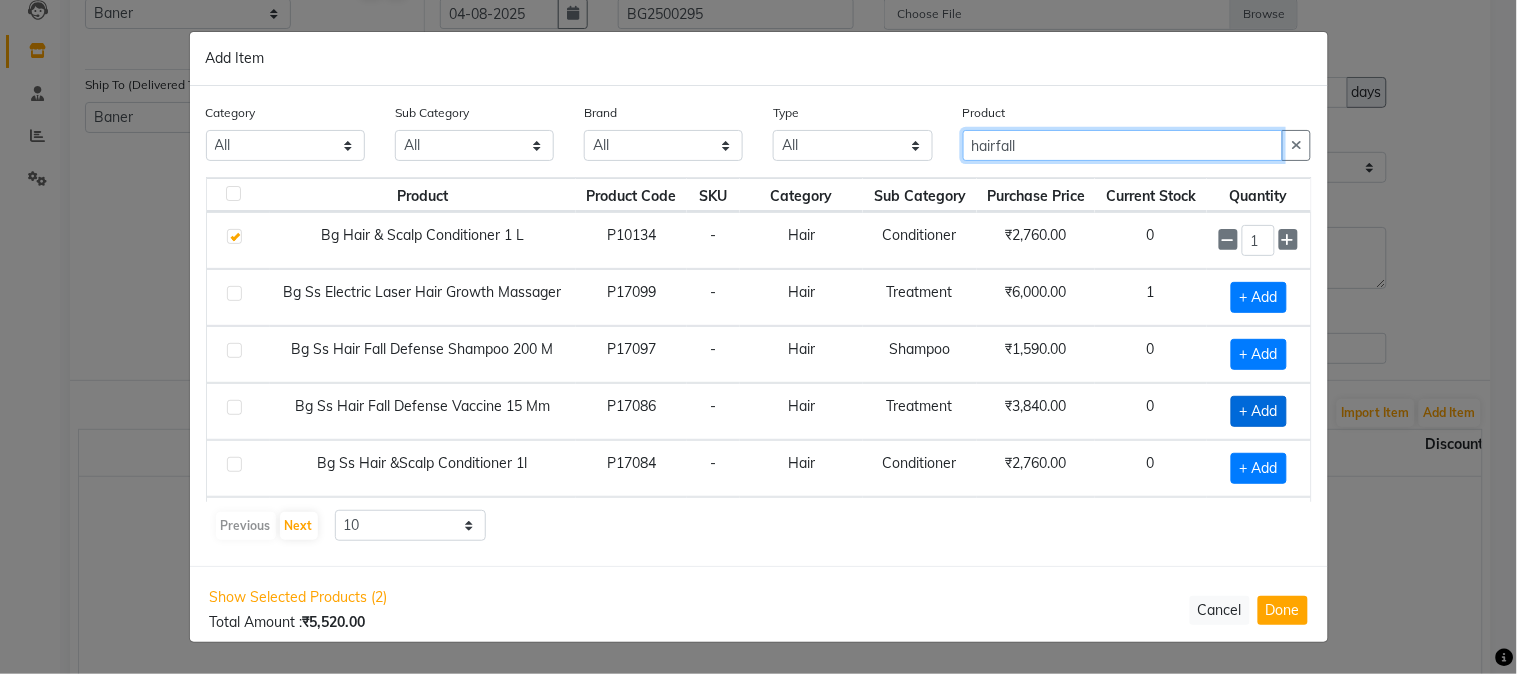 type on "hairfall" 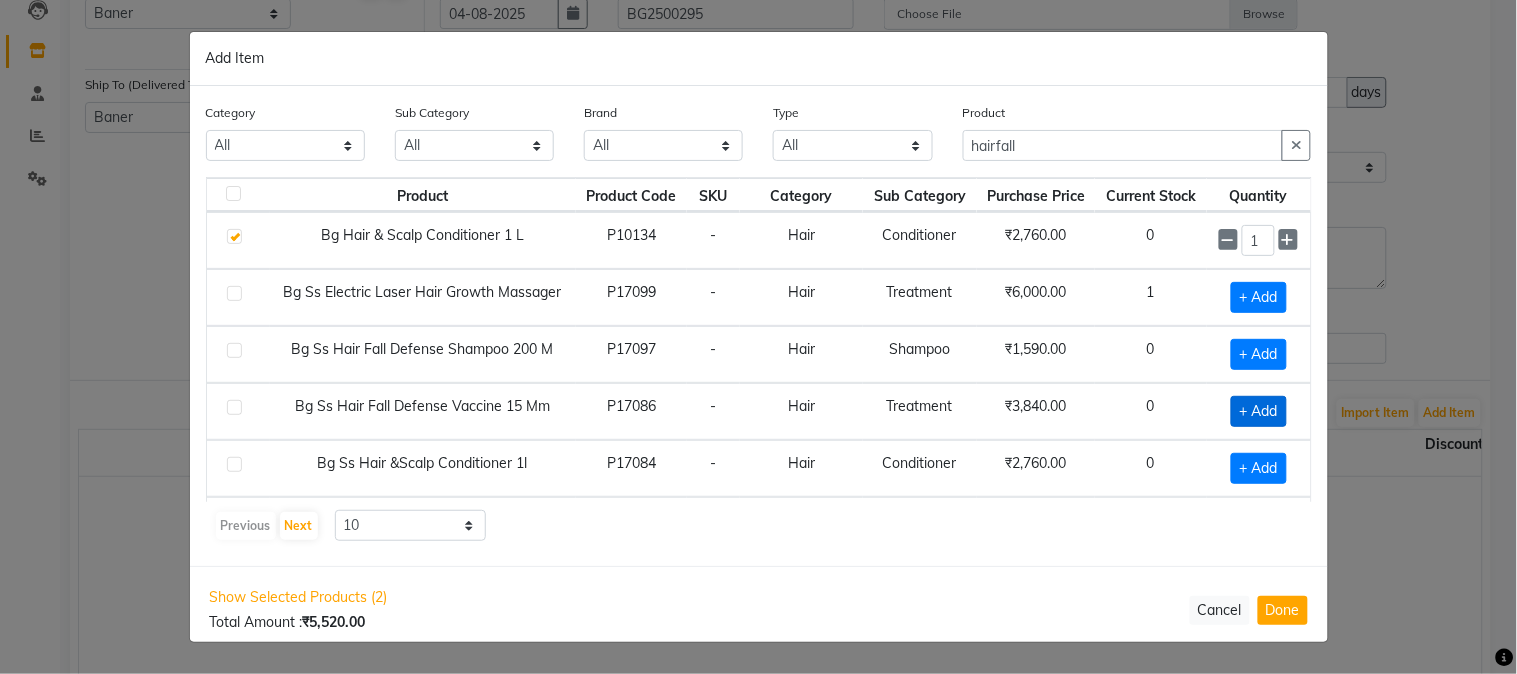 click on "+ Add" 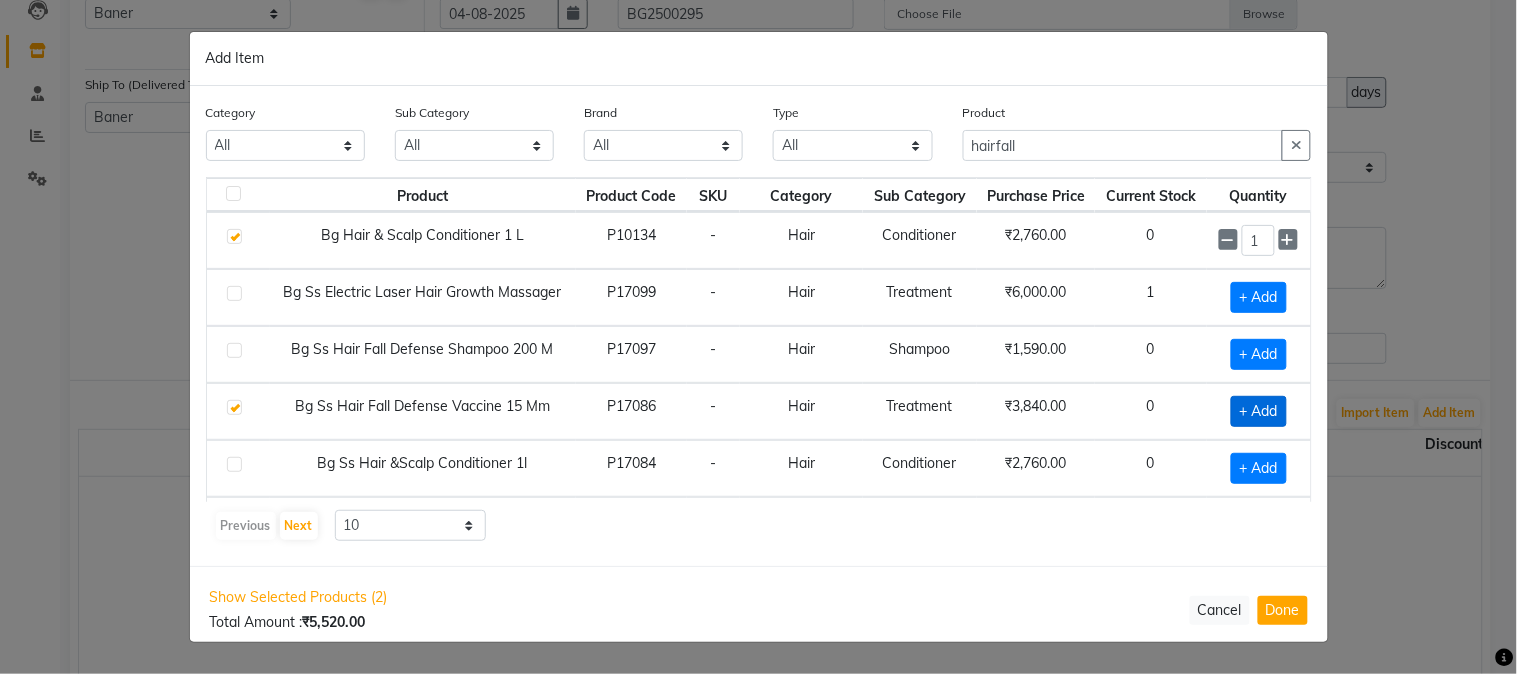checkbox on "true" 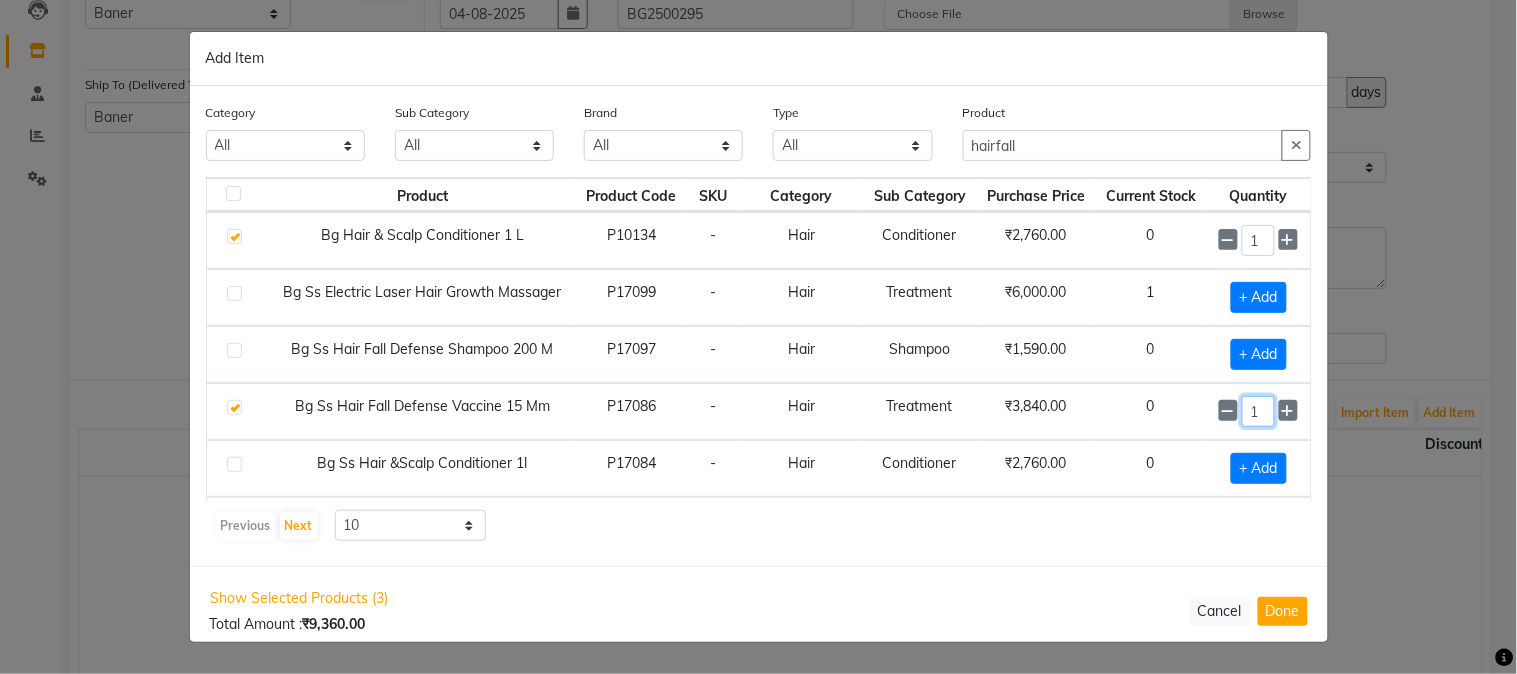 click on "1" 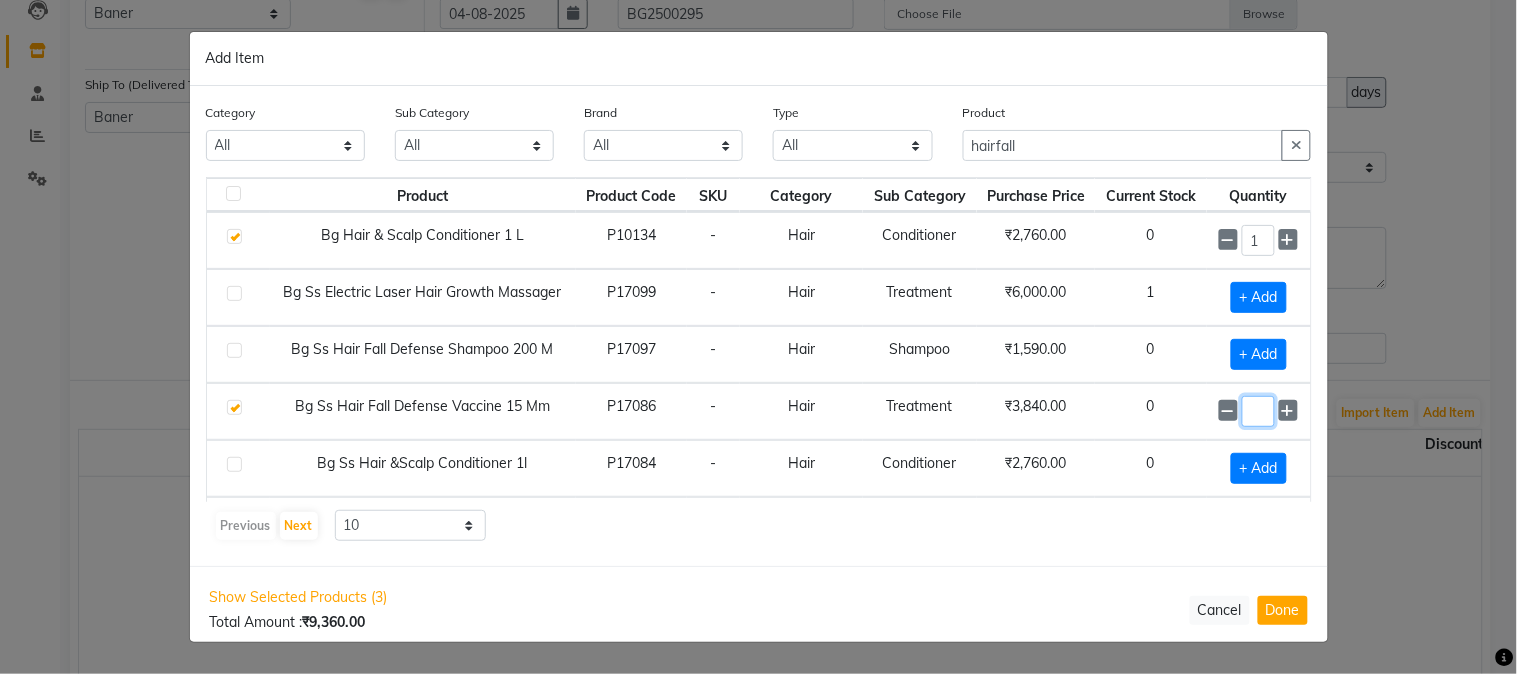 type on "1" 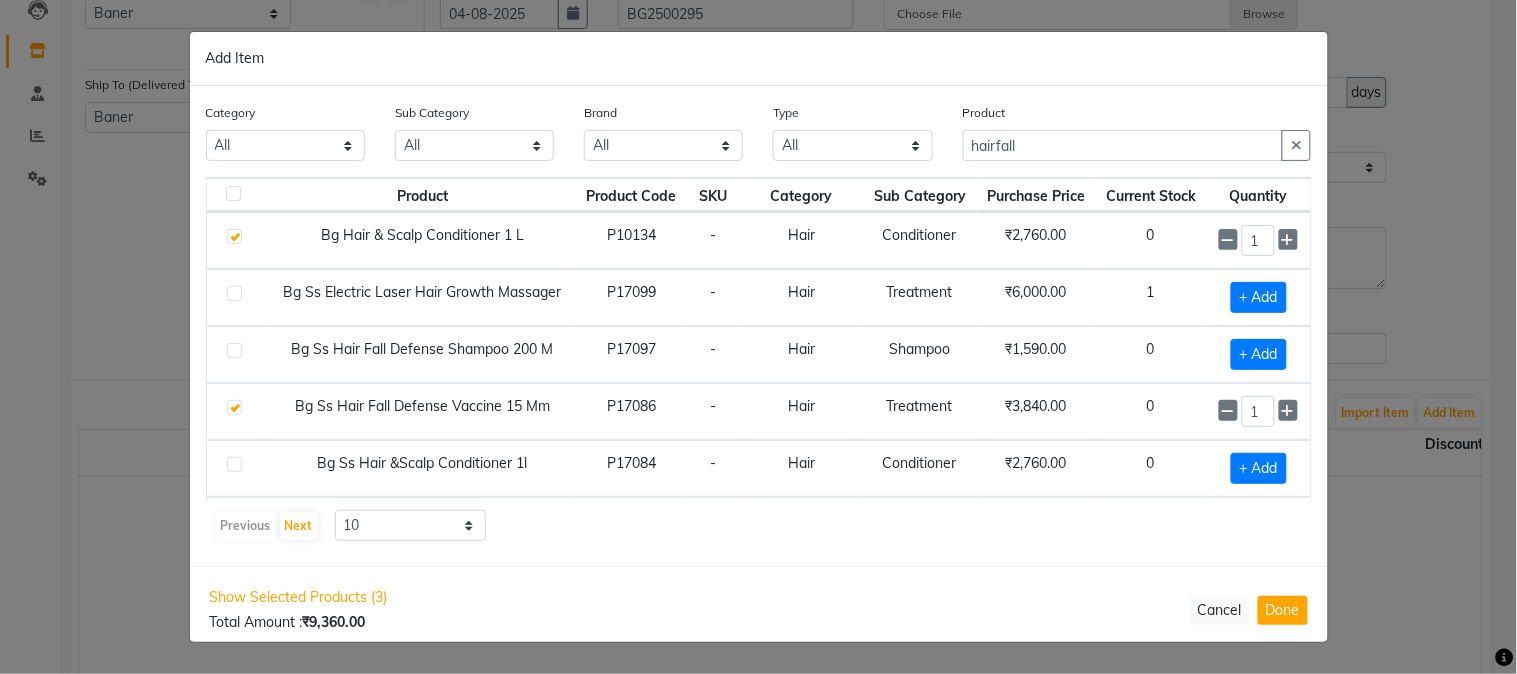 click on "Previous   Next  10 50 100" 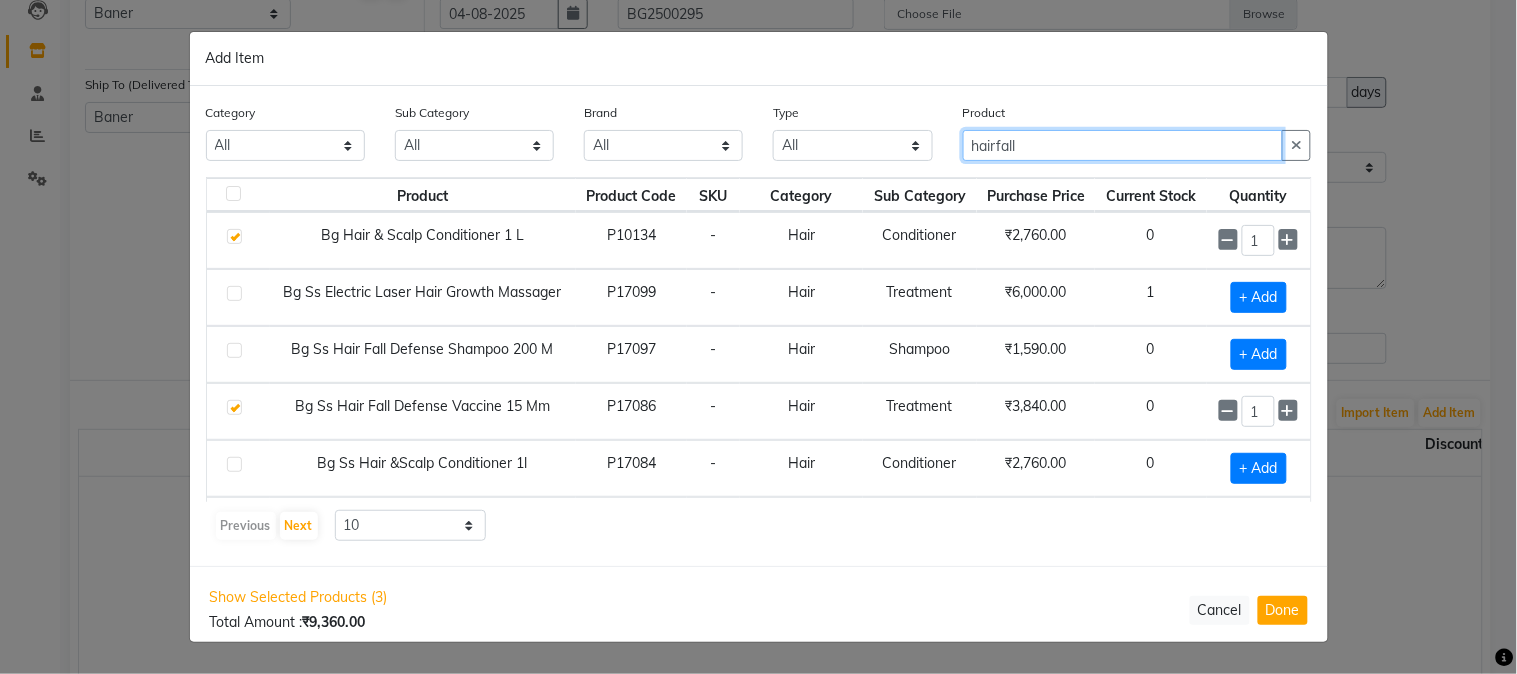 drag, startPoint x: 1050, startPoint y: 153, endPoint x: 910, endPoint y: 172, distance: 141.2834 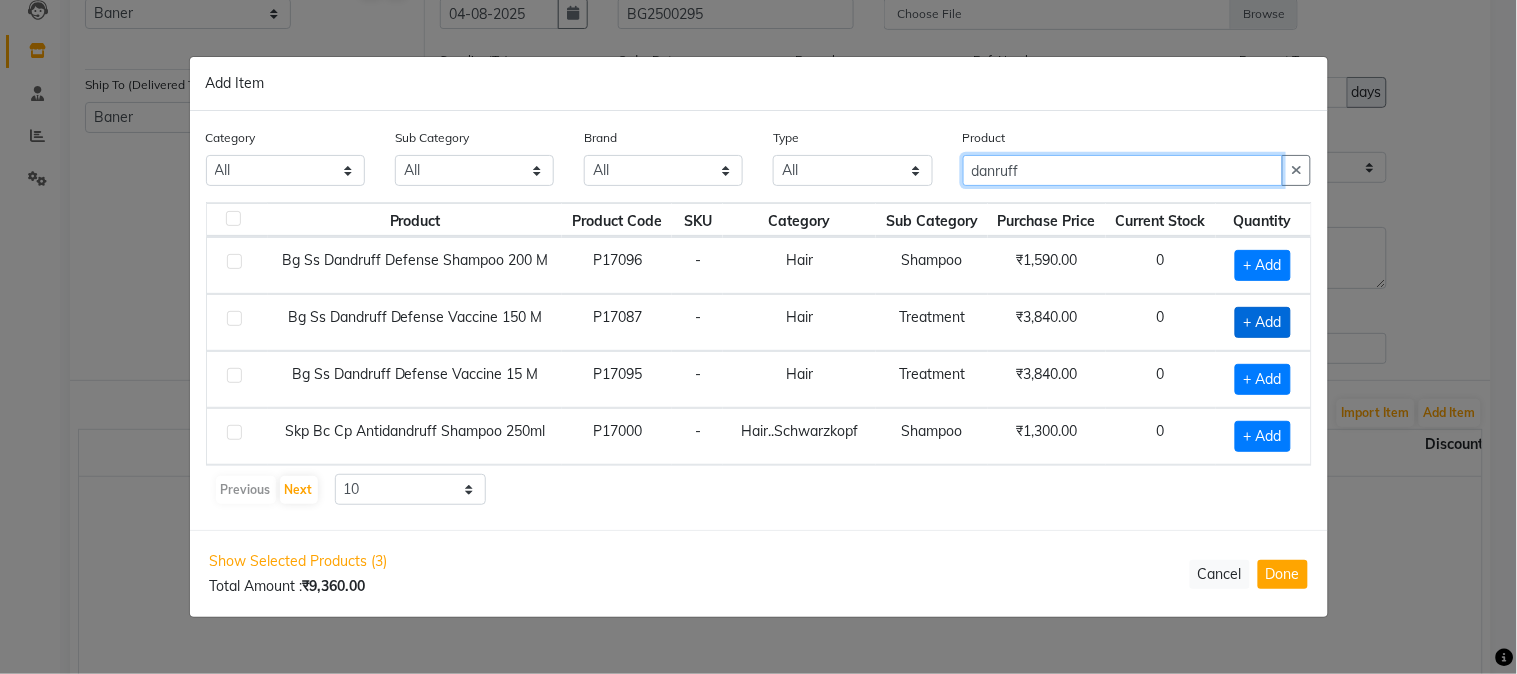 type on "danruff" 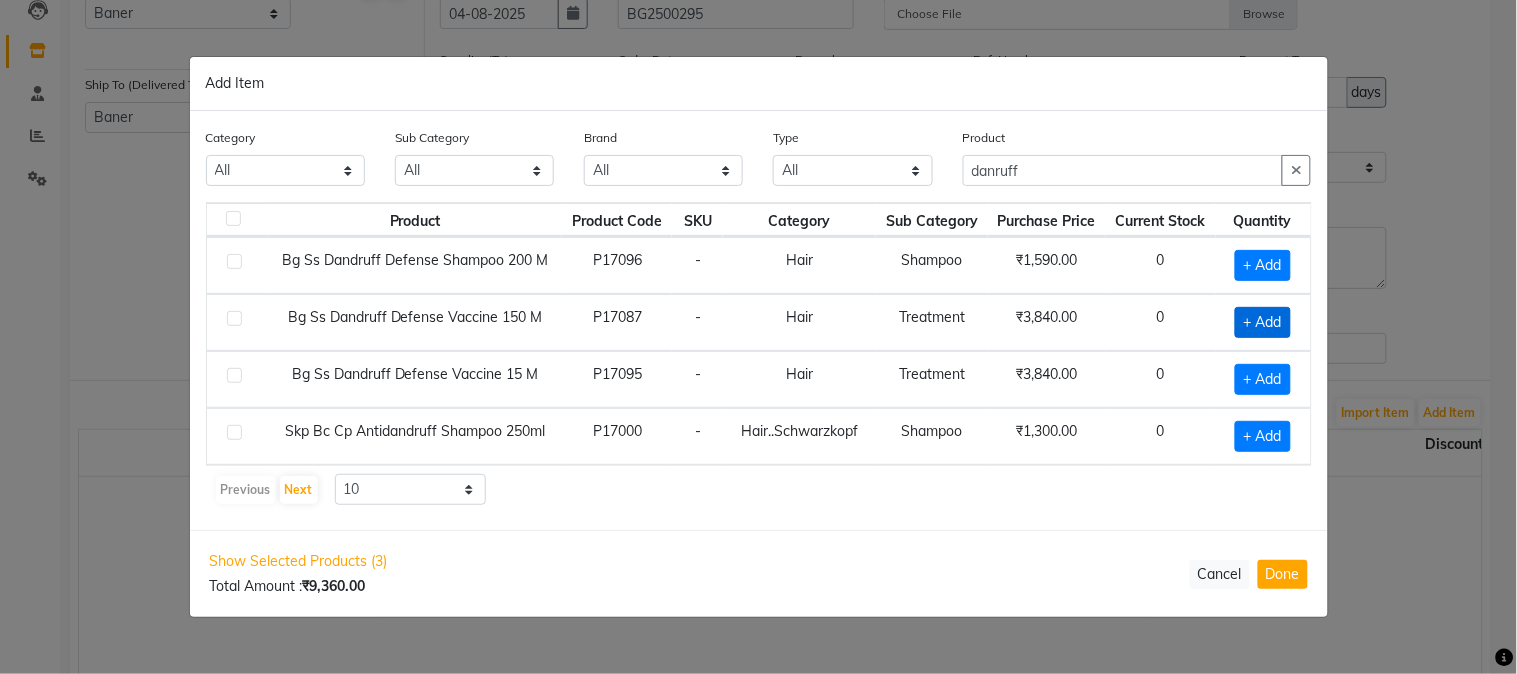 click on "+ Add" 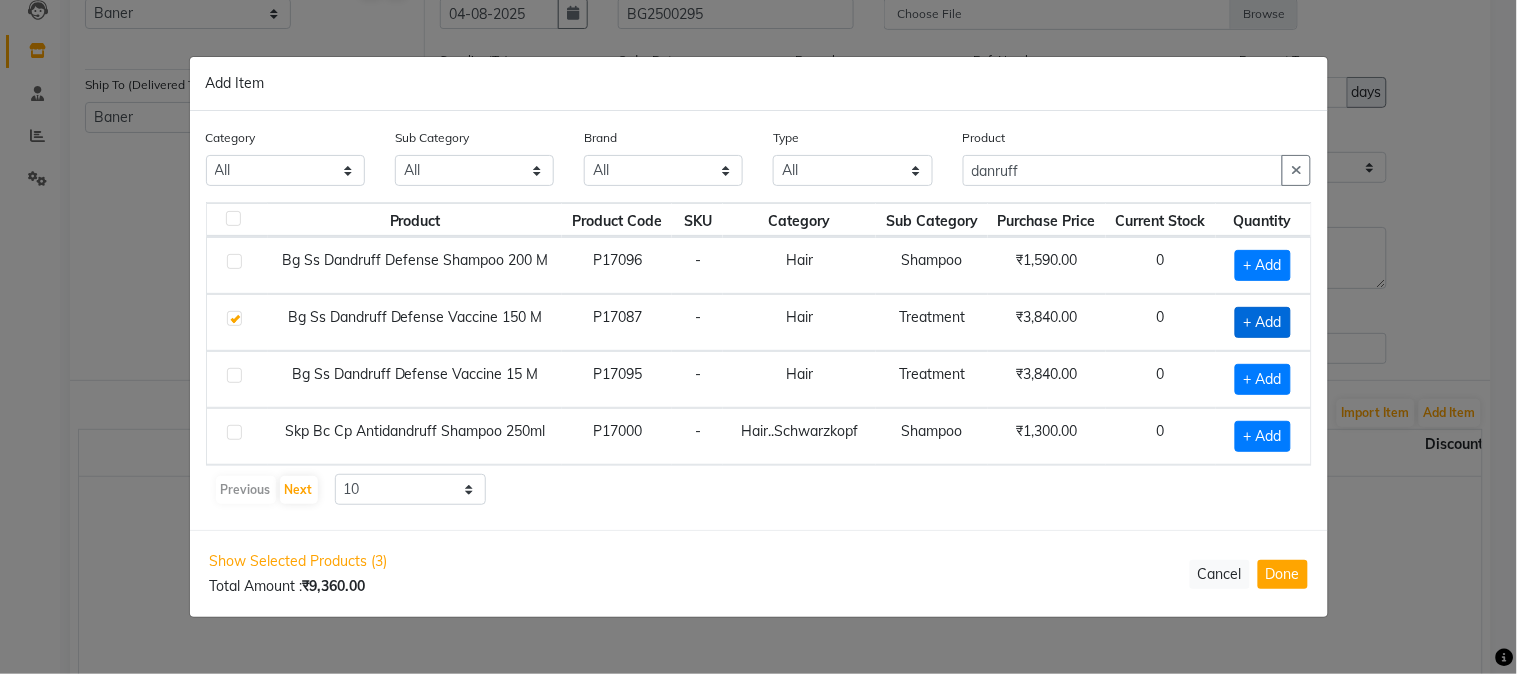 checkbox on "true" 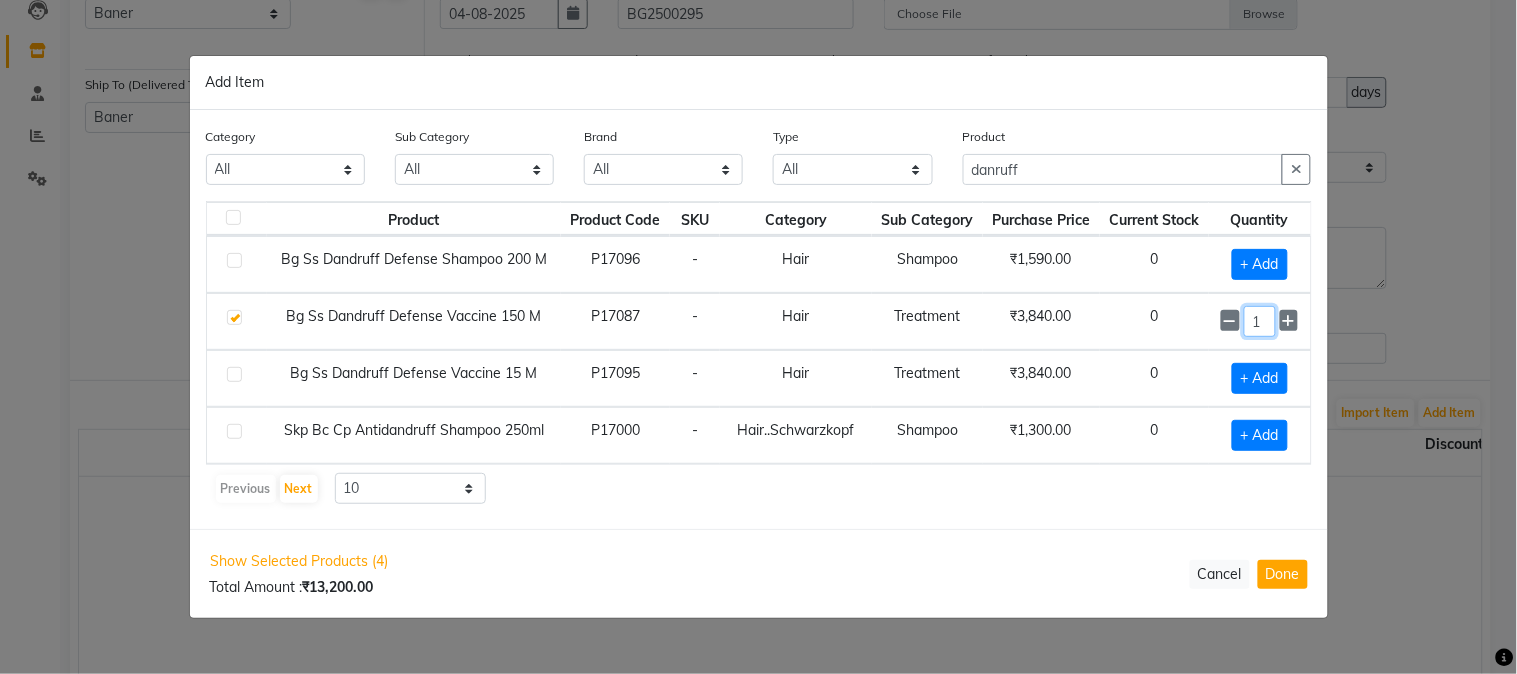 click on "1" 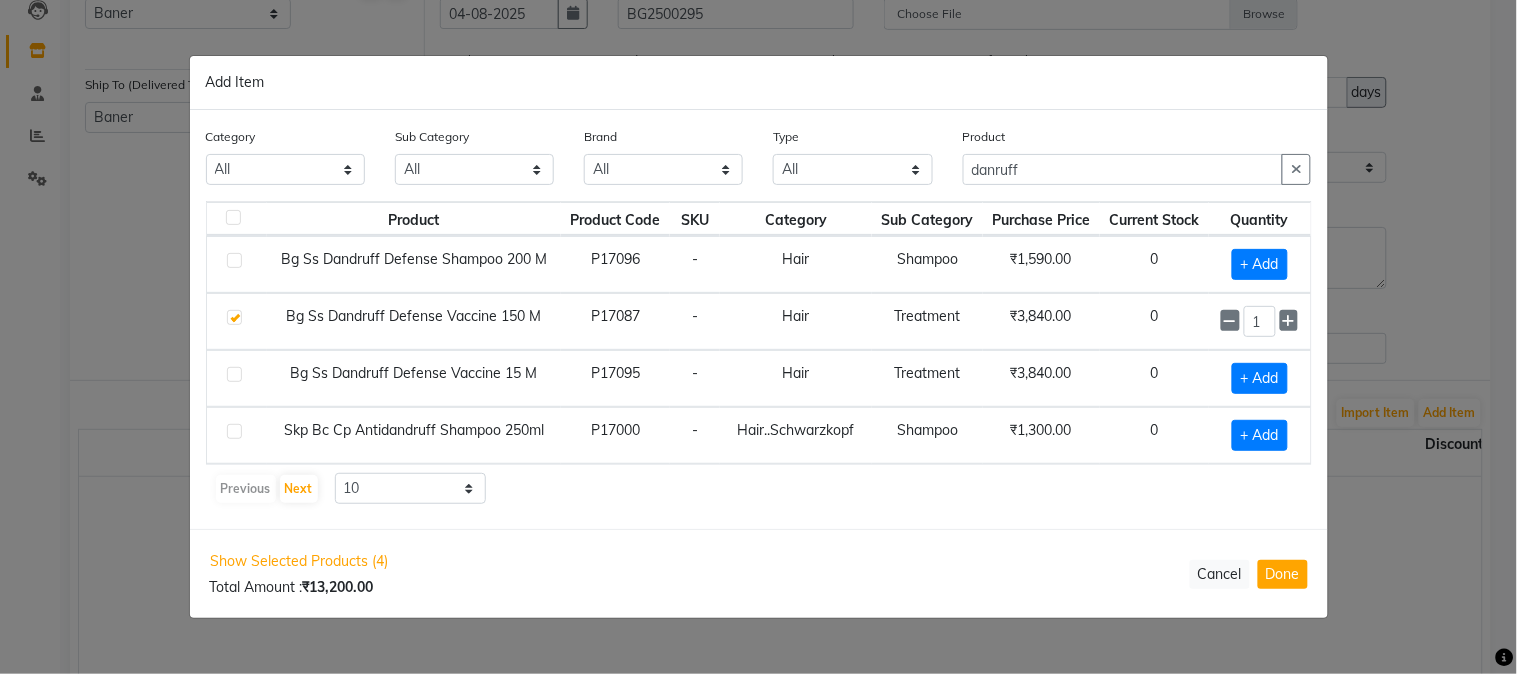click on "Previous   Next  10 50 100" 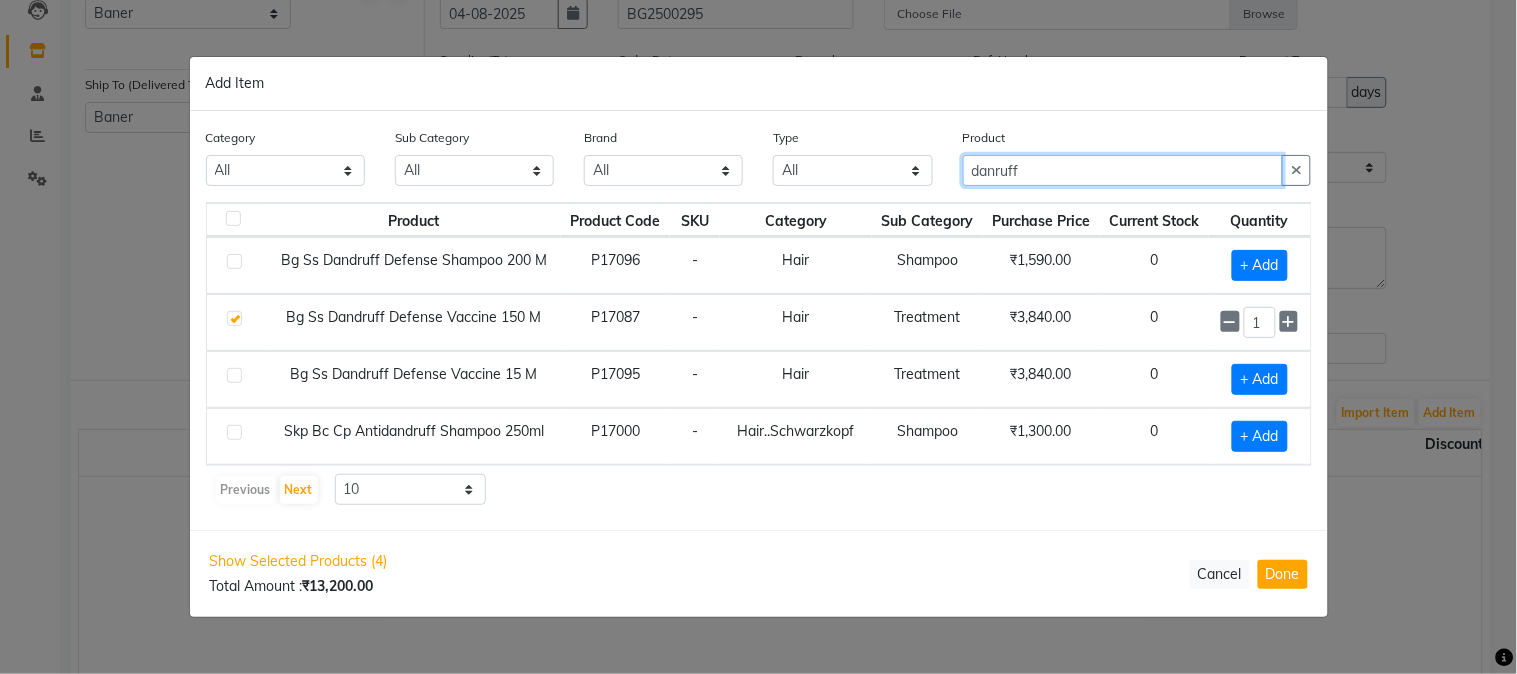 drag, startPoint x: 1056, startPoint y: 166, endPoint x: 775, endPoint y: 213, distance: 284.9035 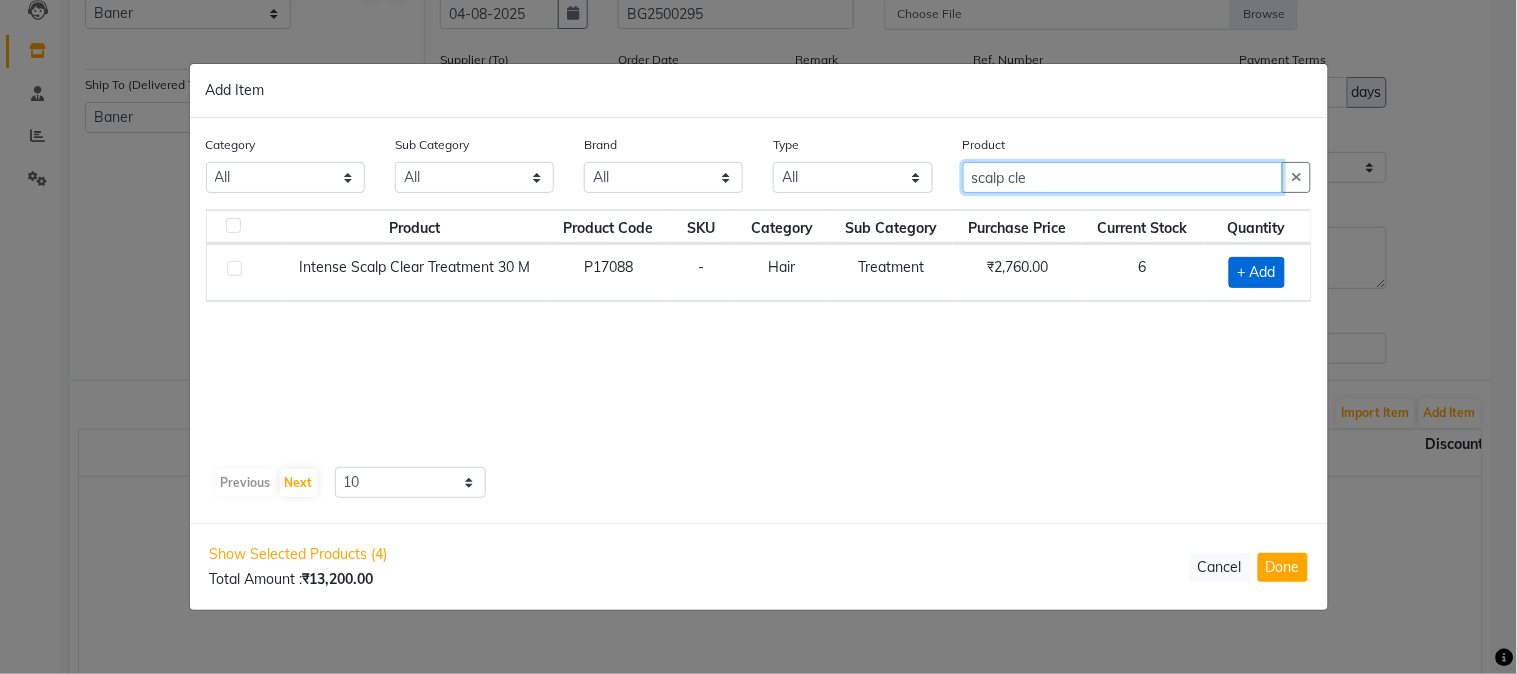 type on "scalp cle" 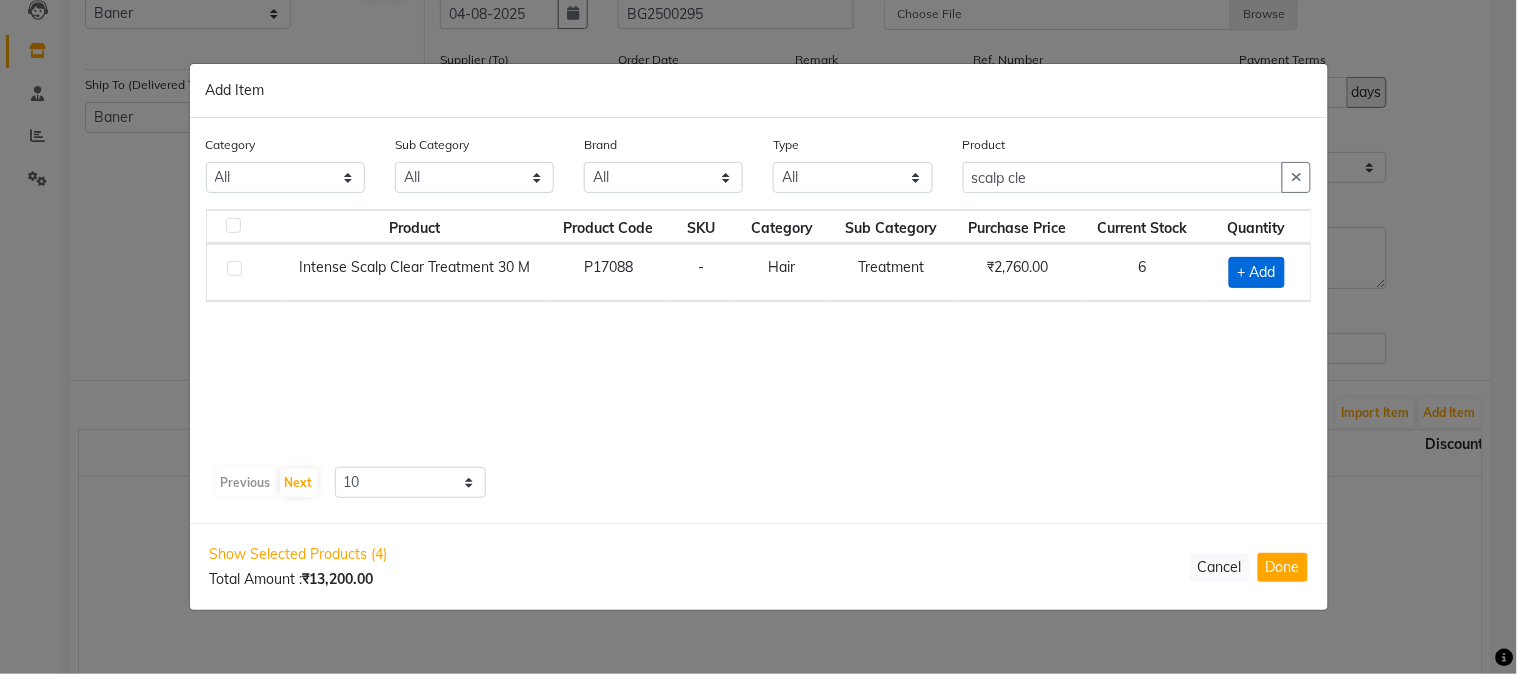click on "+ Add" 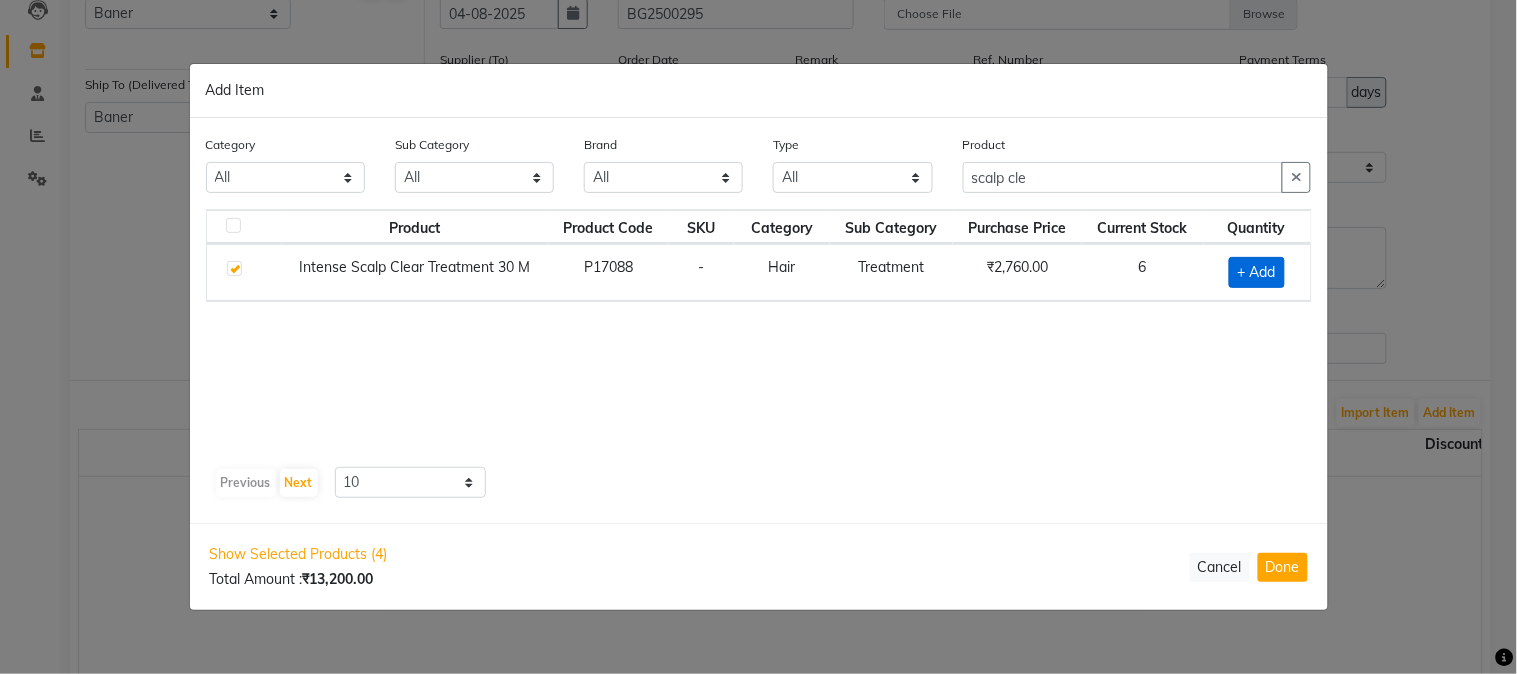 checkbox on "true" 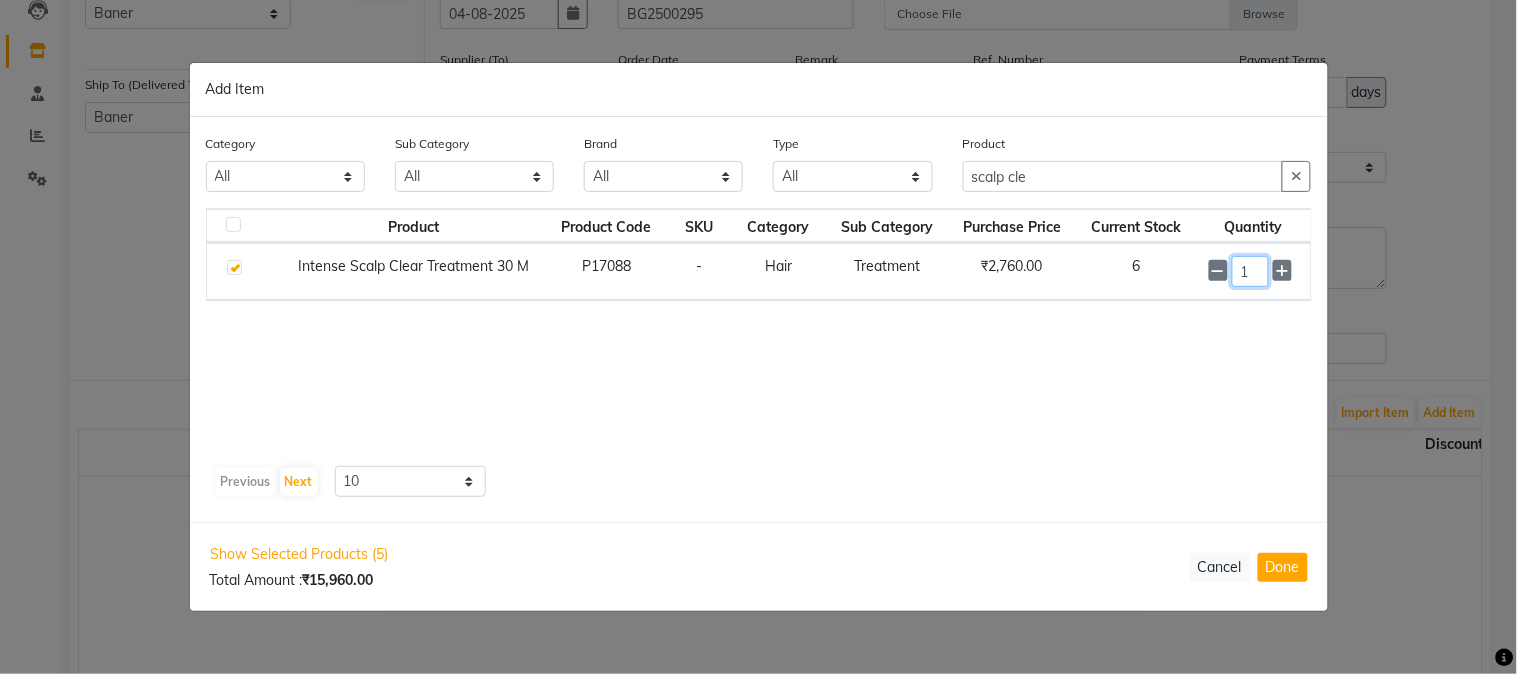 click on "1" 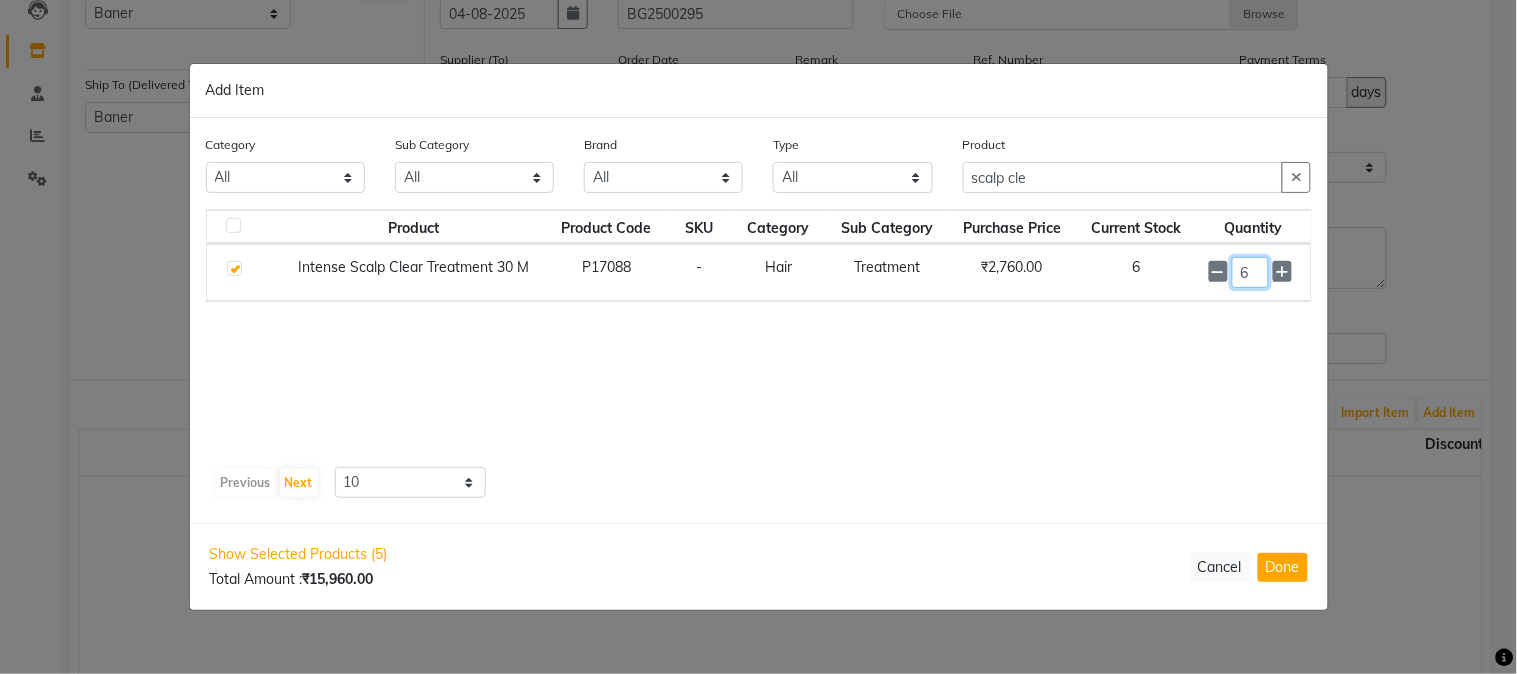 type on "6" 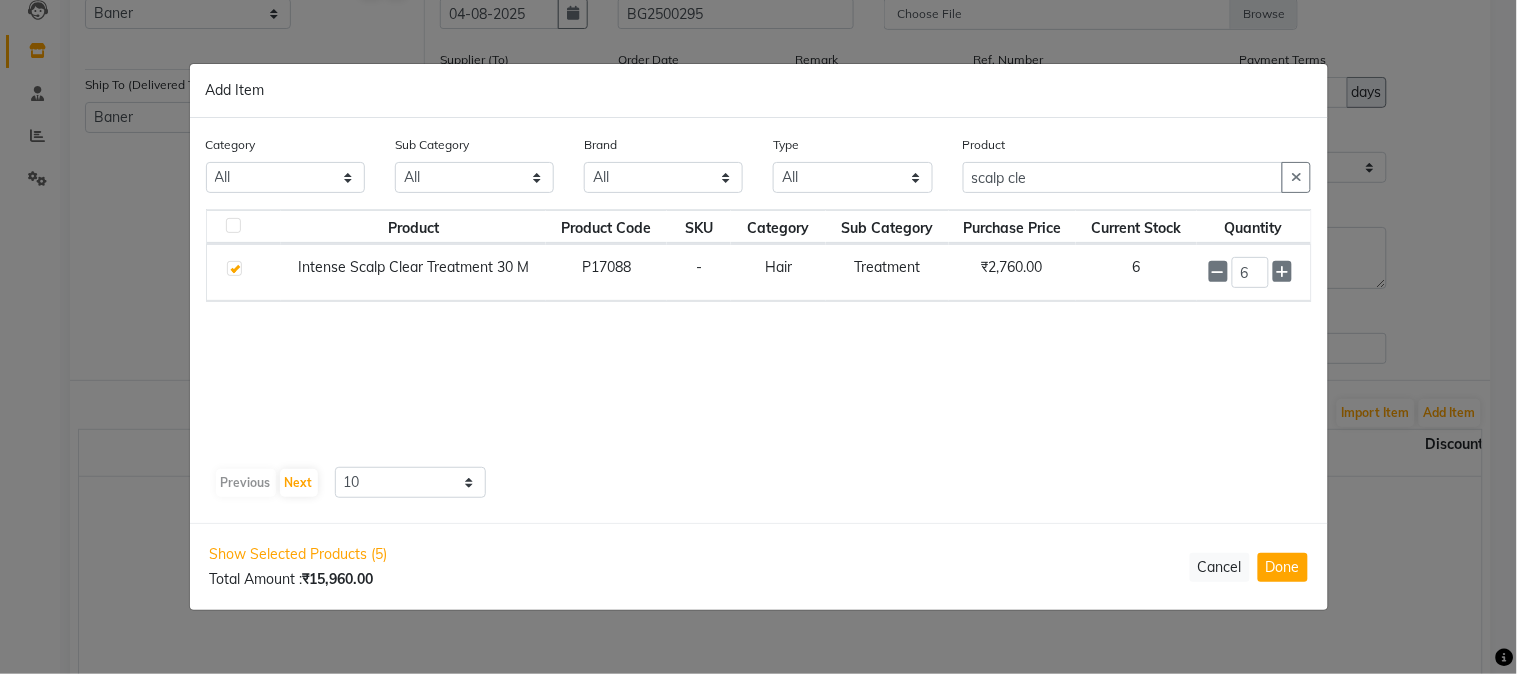 click on "Product Product Code SKU Category Sub Category Purchase Price Current Stock Quantity  Intense Scalp Clear Treatment 30 M   P17088   -   Hair   Treatment   ₹2,760.00   6  6" 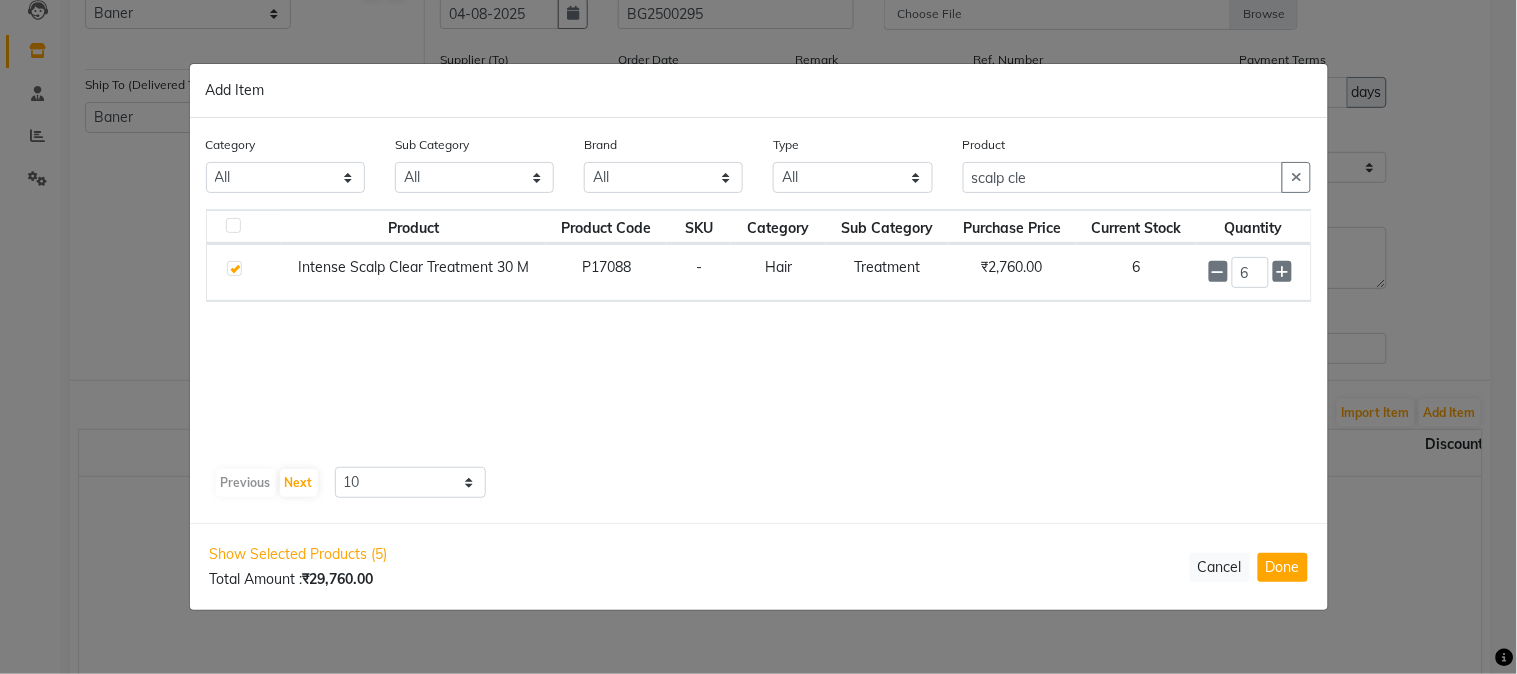 click on "Product Product Code SKU Category Sub Category Purchase Price Current Stock Quantity  Intense Scalp Clear Treatment 30 M   P17088   -   Hair   Treatment   ₹2,760.00   6  6" 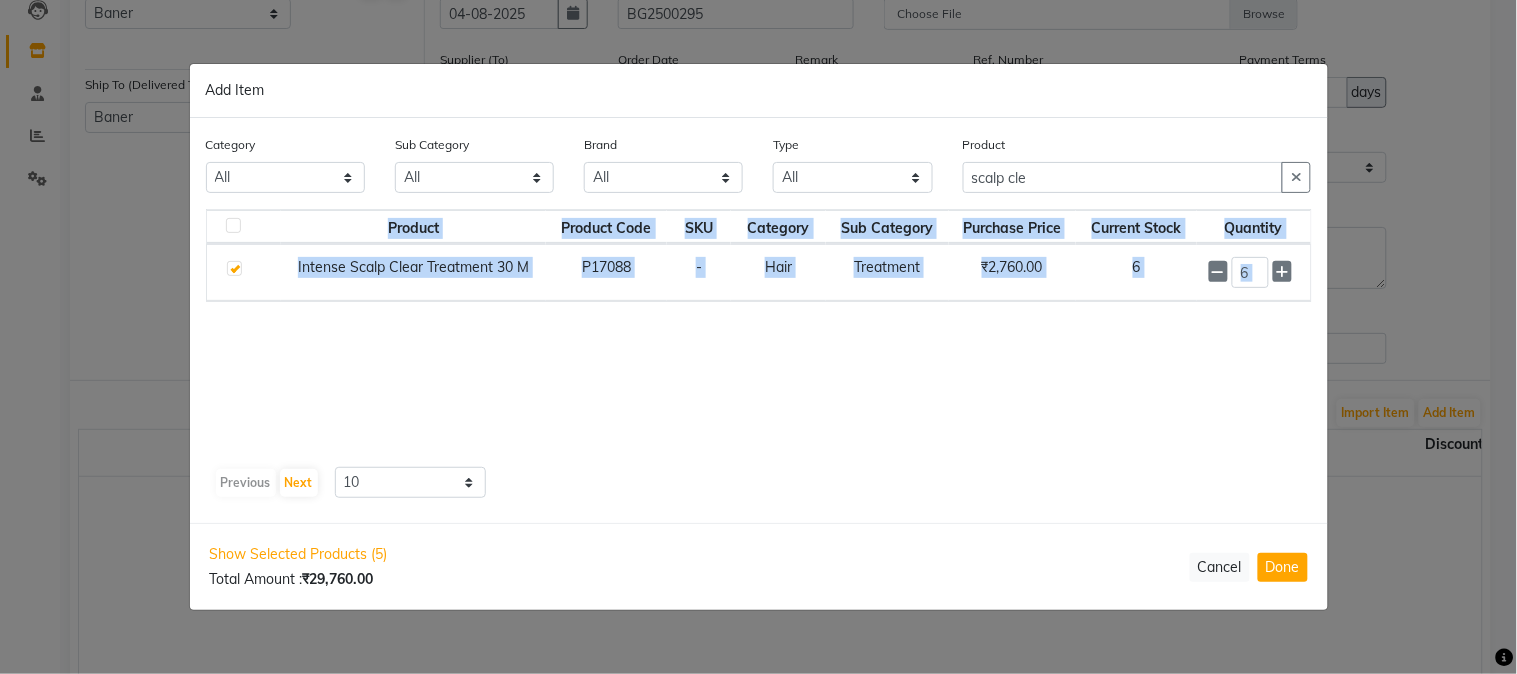 click on "Product Product Code SKU Category Sub Category Purchase Price Current Stock Quantity  Intense Scalp Clear Treatment 30 M   P17088   -   Hair   Treatment   ₹2,760.00   6  6" 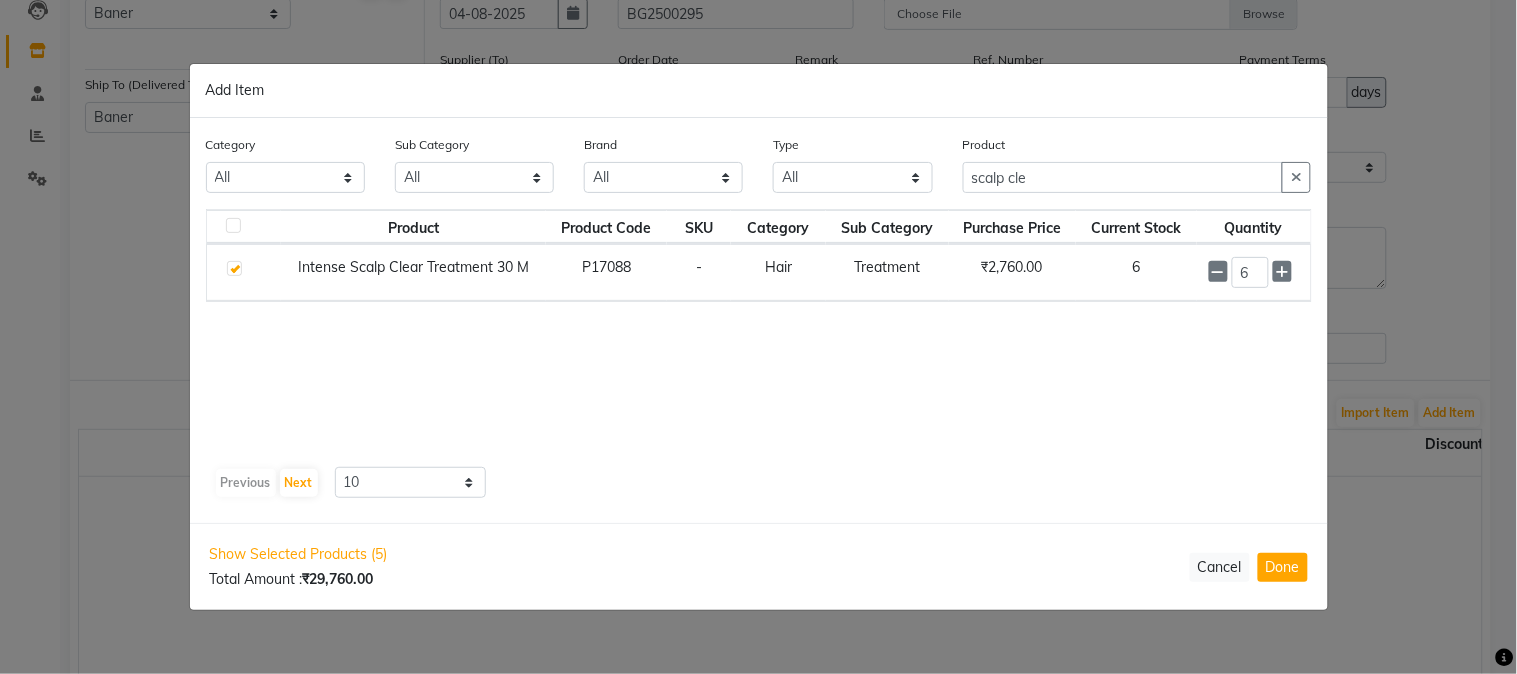 click on "Product Product Code SKU Category Sub Category Purchase Price Current Stock Quantity  Intense Scalp Clear Treatment 30 M   P17088   -   Hair   Treatment   ₹2,760.00   6  6" 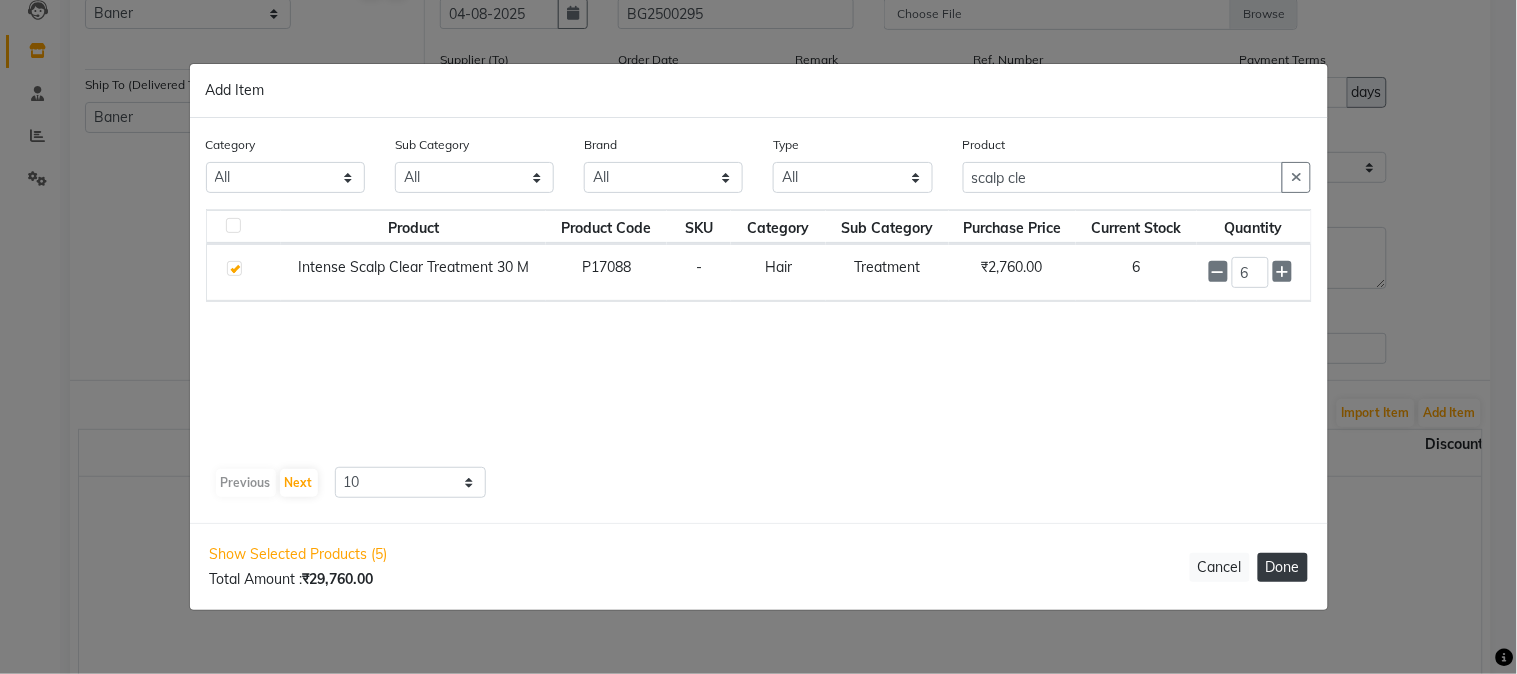 click on "Done" 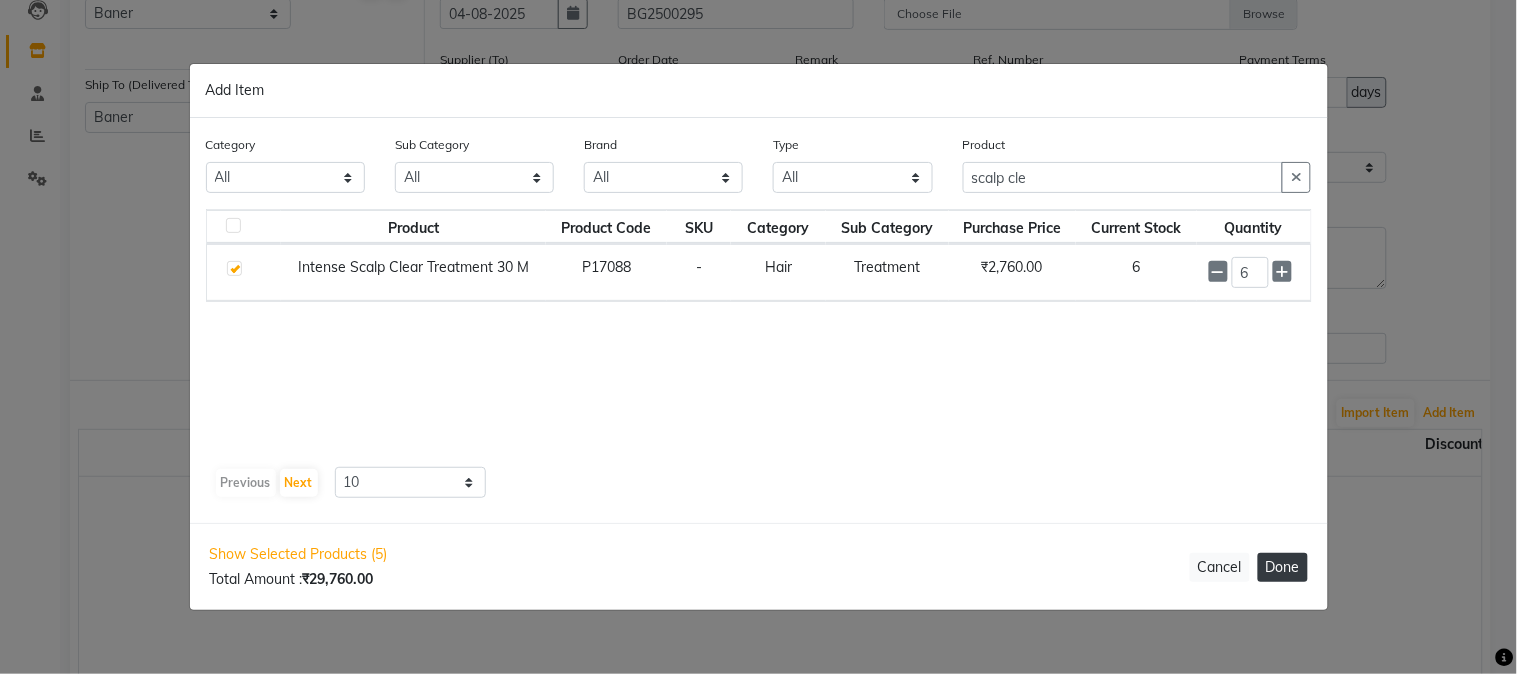 select on "2229" 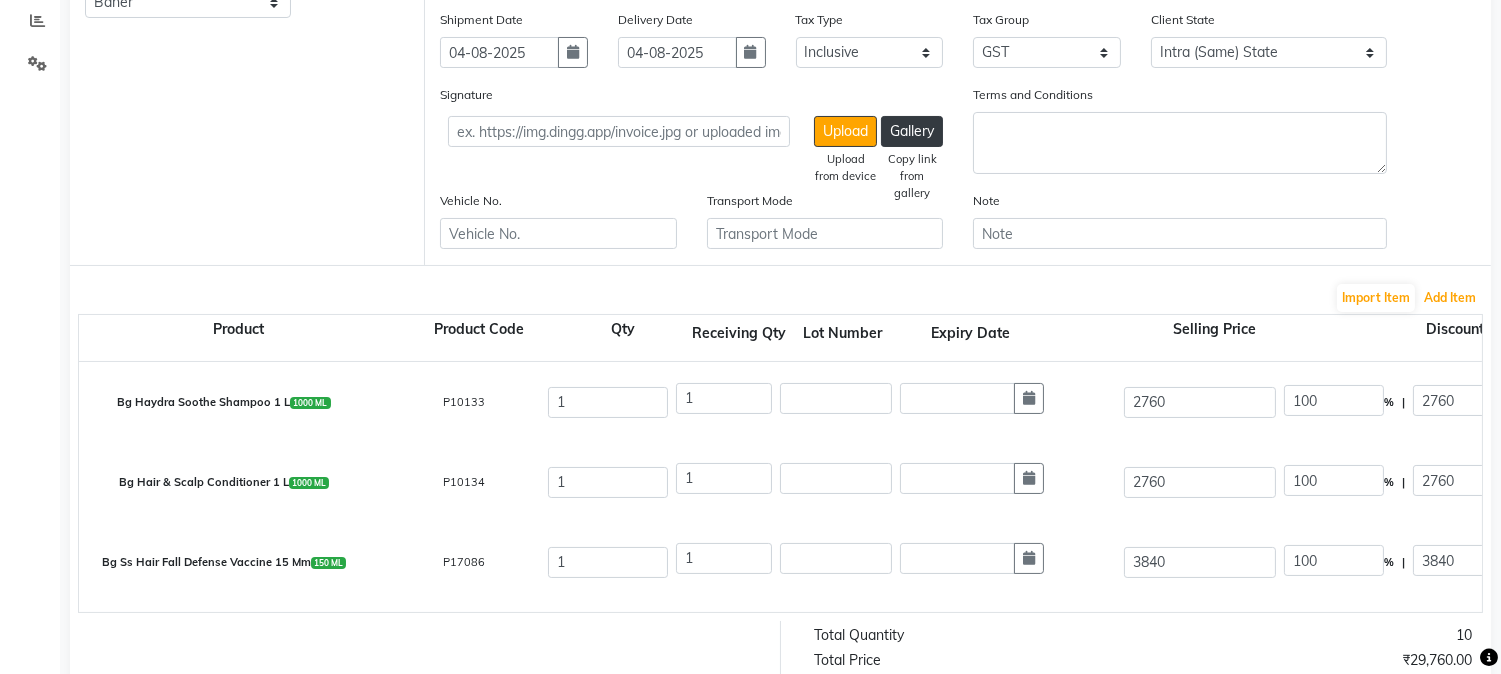 scroll, scrollTop: 333, scrollLeft: 0, axis: vertical 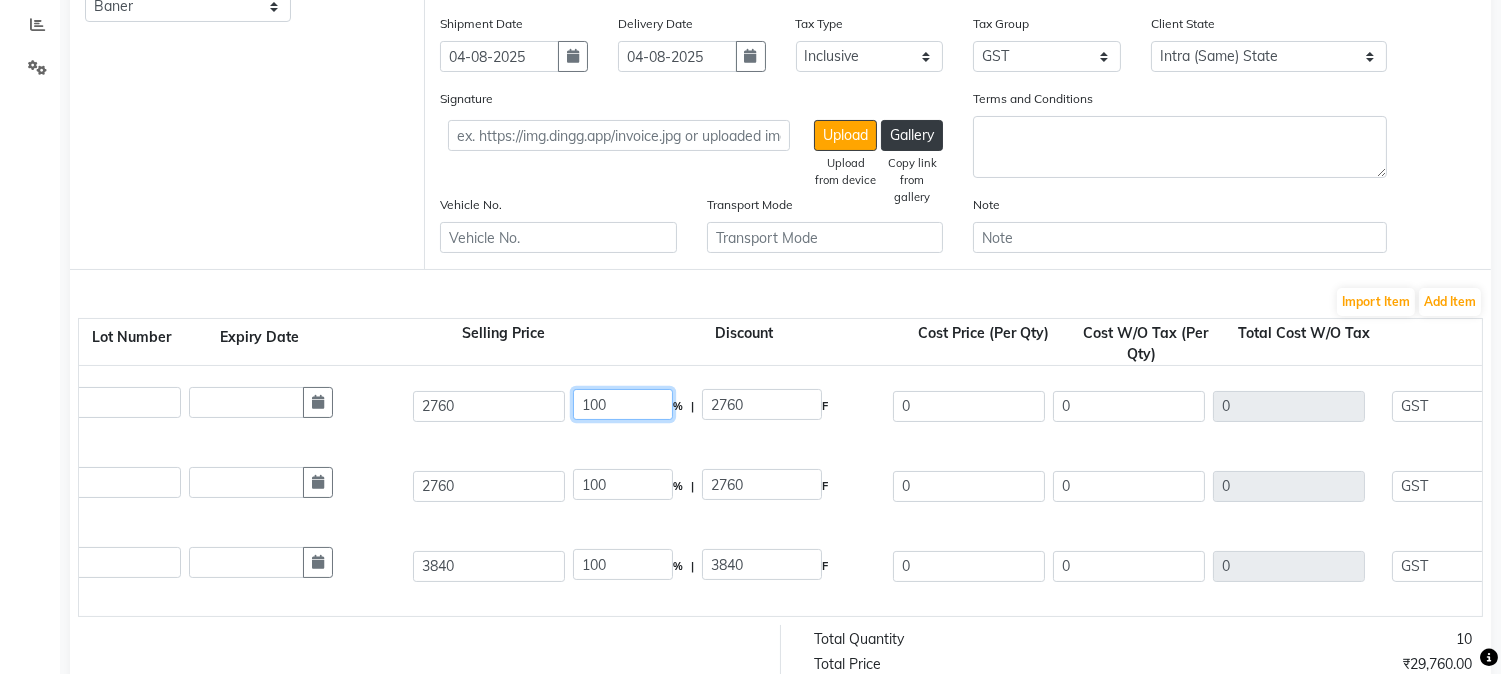 drag, startPoint x: 626, startPoint y: 414, endPoint x: 440, endPoint y: 423, distance: 186.21762 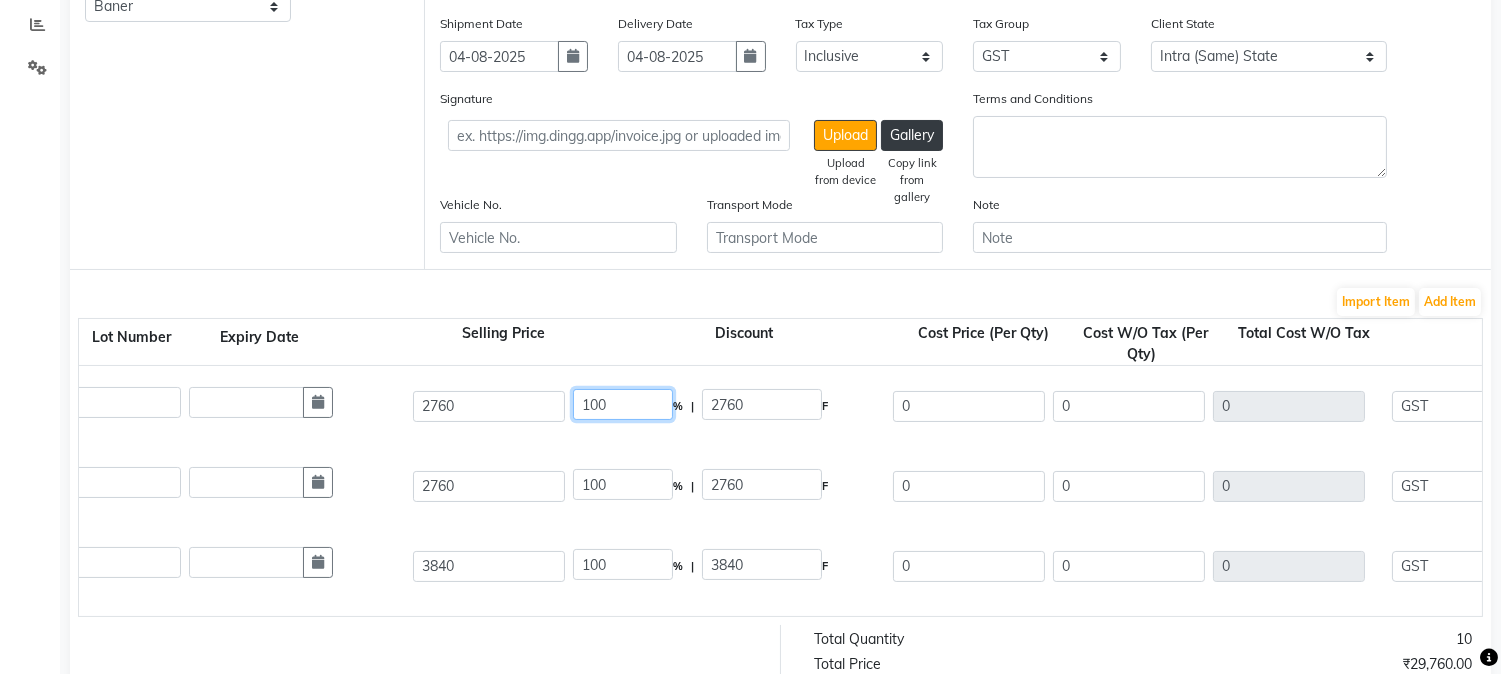 click on "Bg Haydra Soothe Shampoo 1  L   1000 ML  P10133  1 1 2760 100 % | 2760 F 0 0 0 None GST  (18%)  0 0" 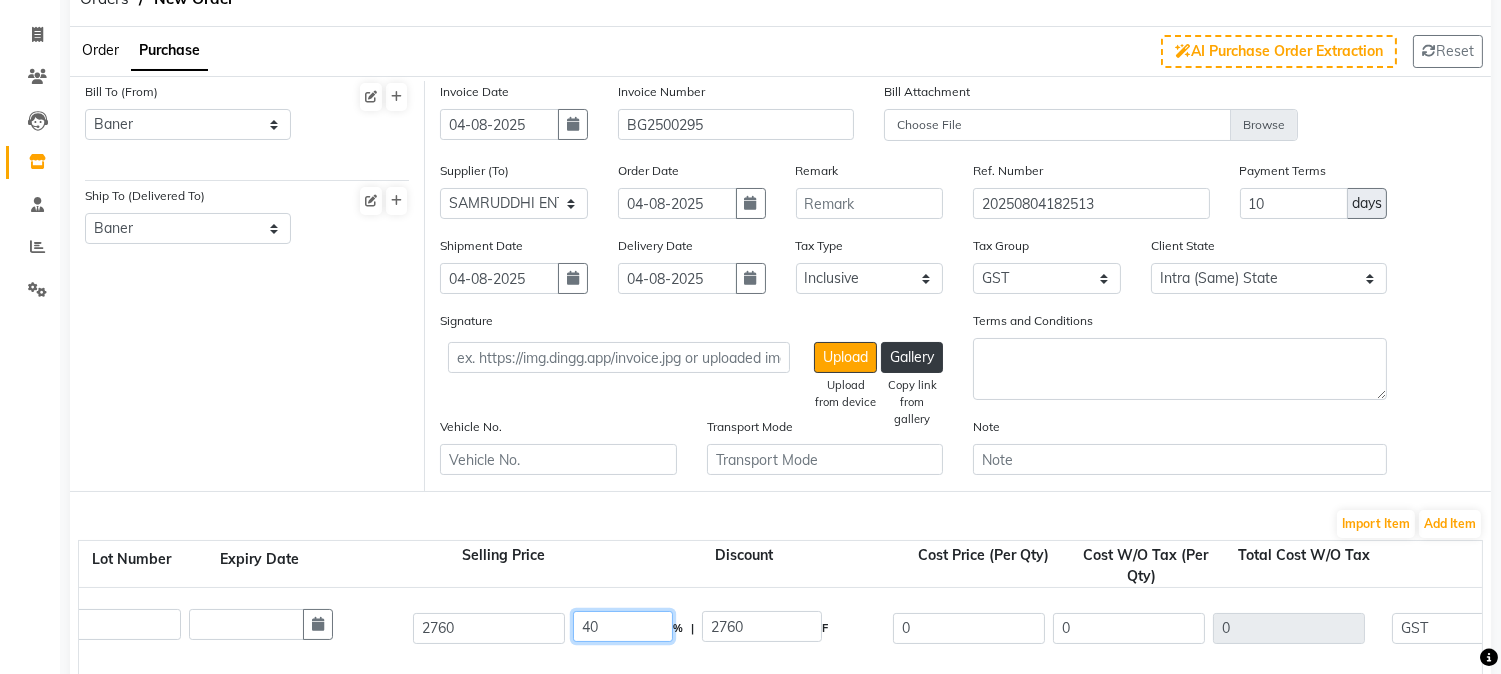 scroll, scrollTop: 333, scrollLeft: 0, axis: vertical 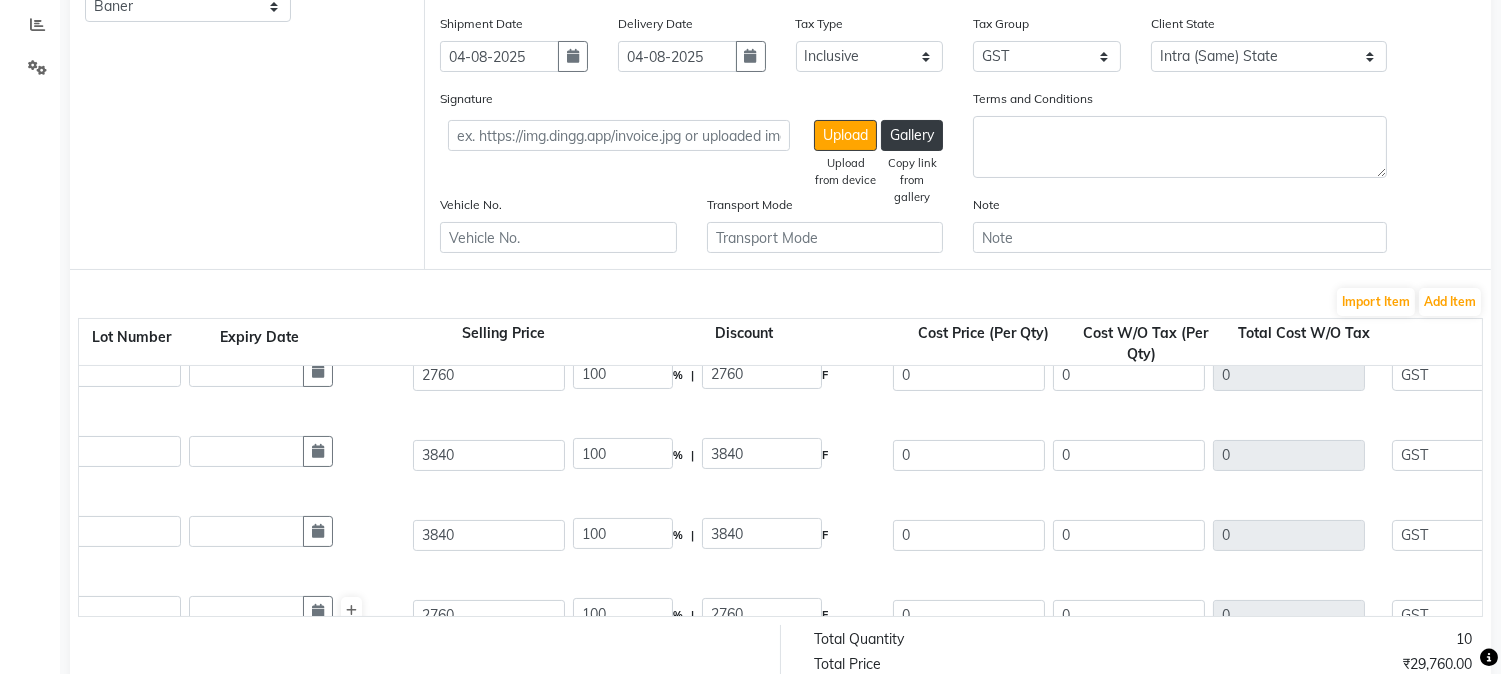 type on "40" 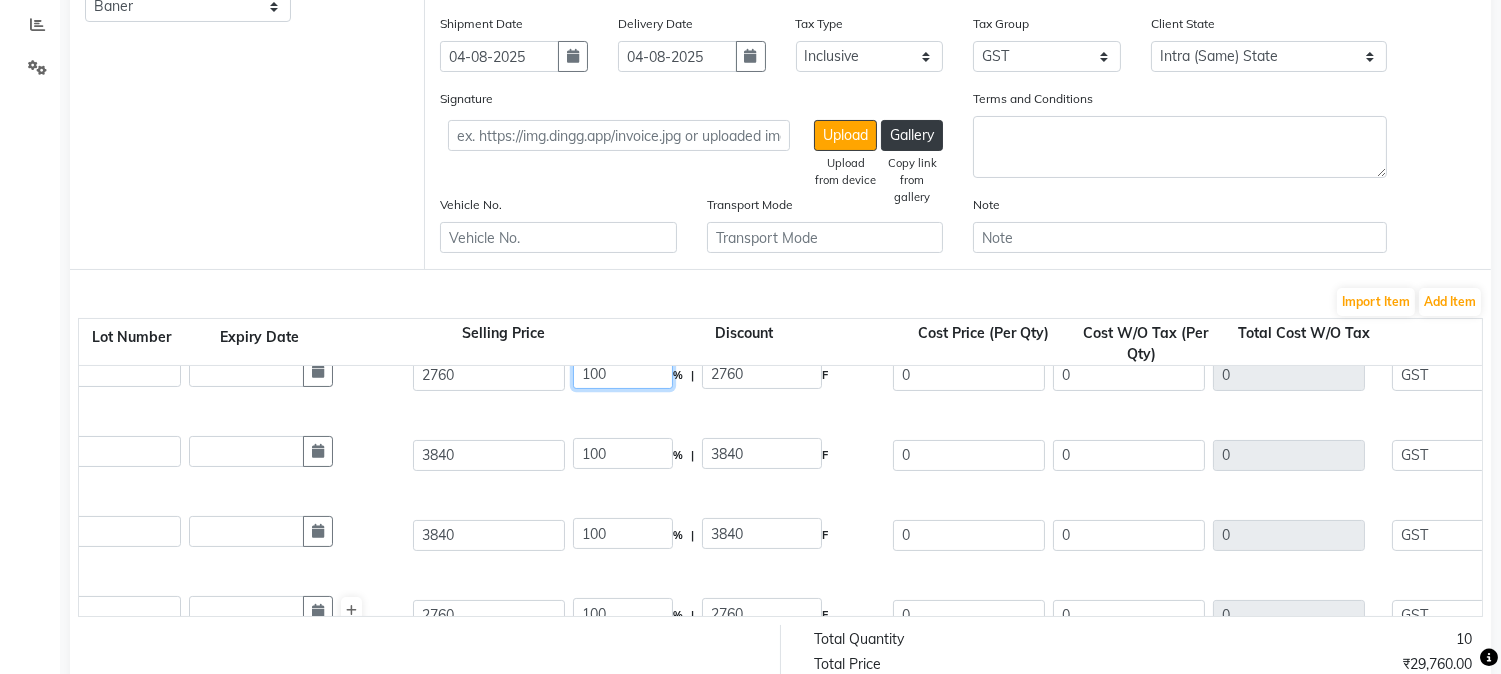 type on "1104" 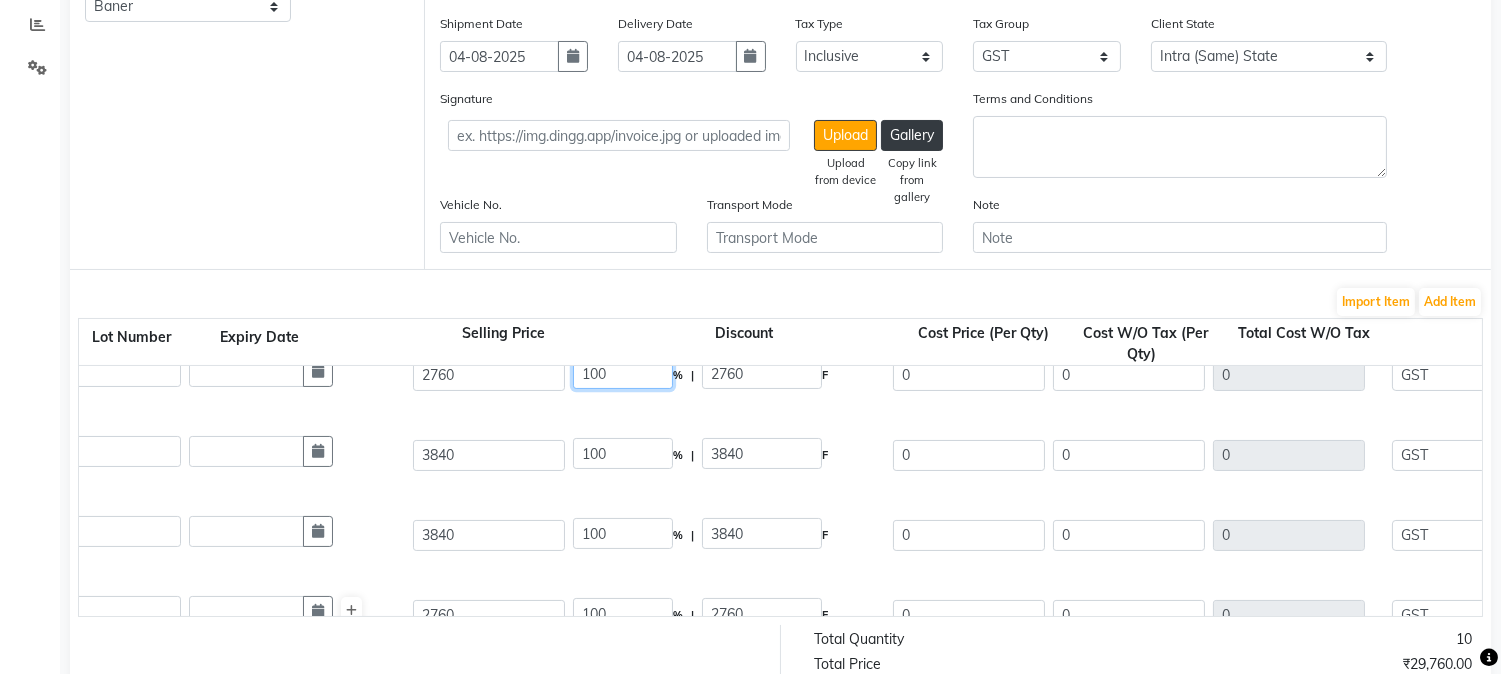 drag, startPoint x: 625, startPoint y: 370, endPoint x: 488, endPoint y: 391, distance: 138.60014 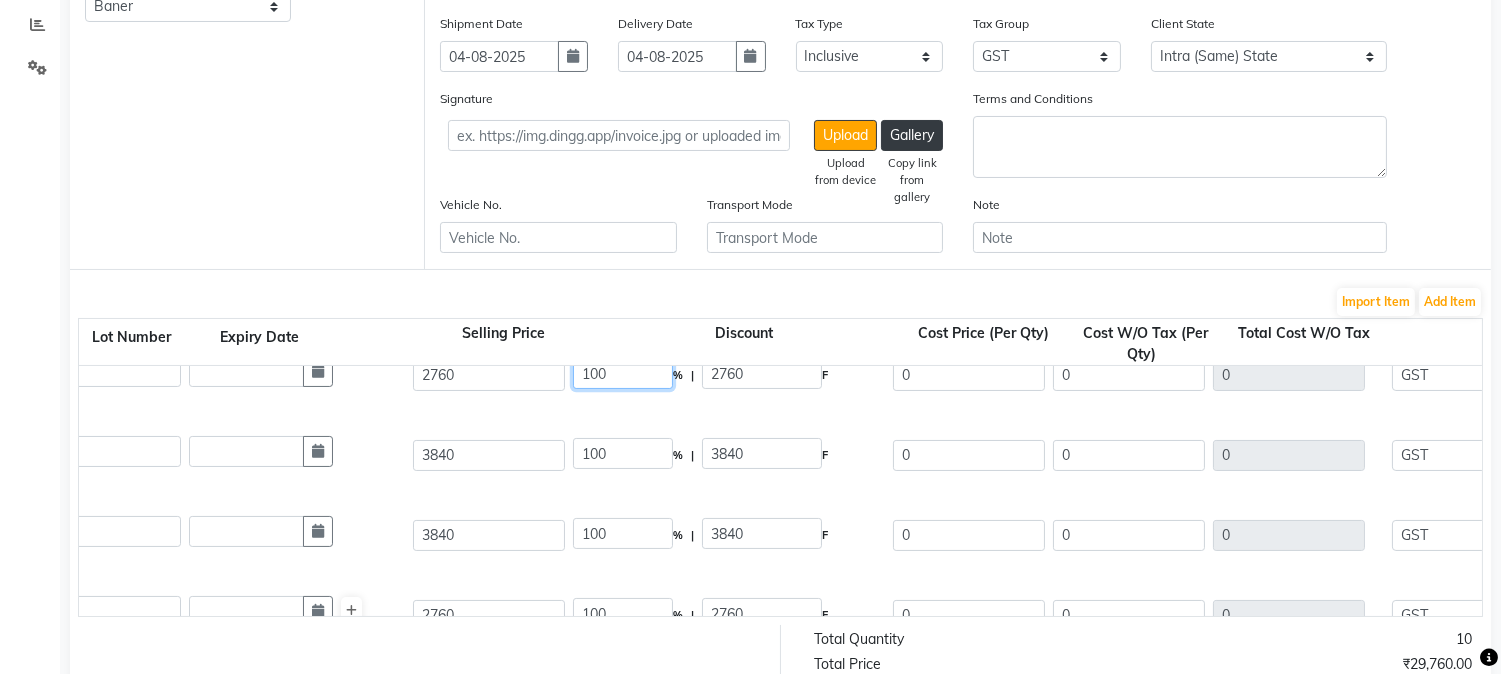 click on "Bg Hair & Scalp Conditioner 1 L   1000 ML  P10134  1 1 2760 100 % | 2760 F 0 0 0 None GST  (18%)  0 0" 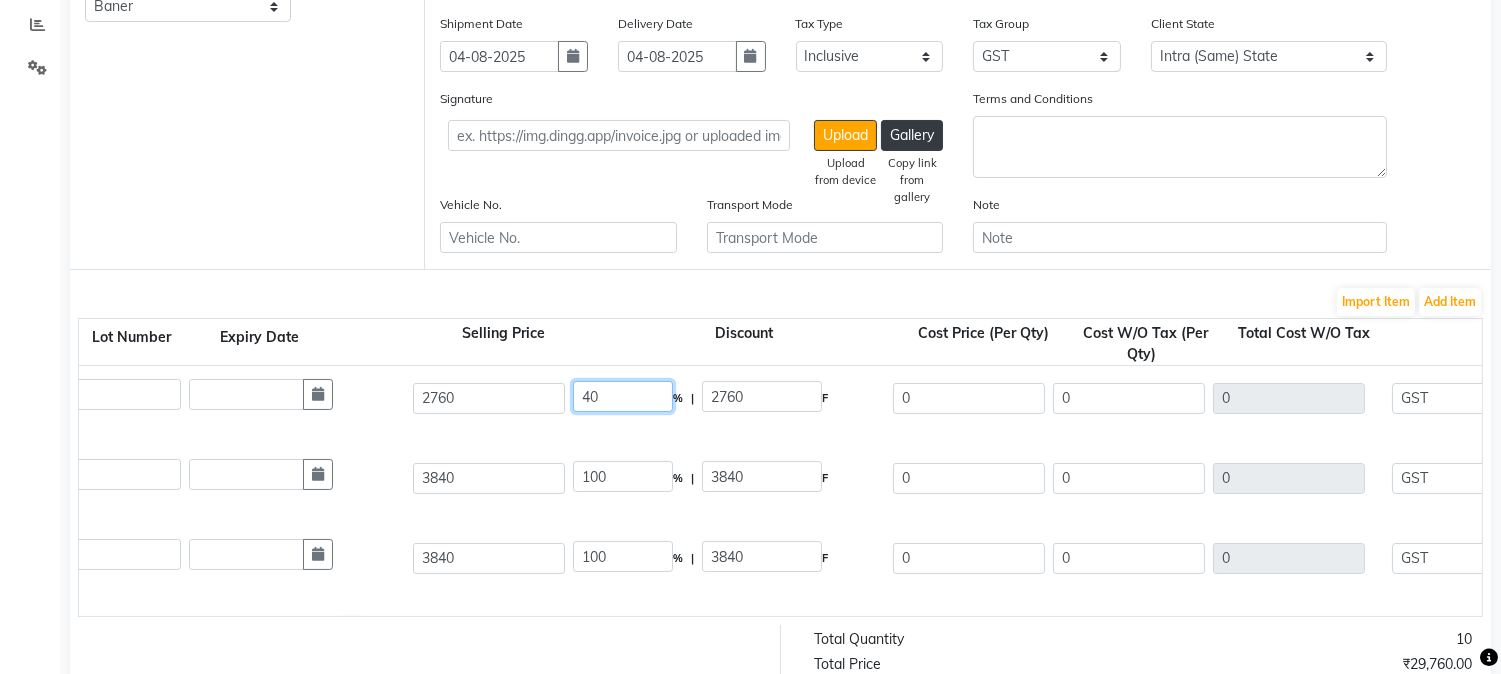 type on "40" 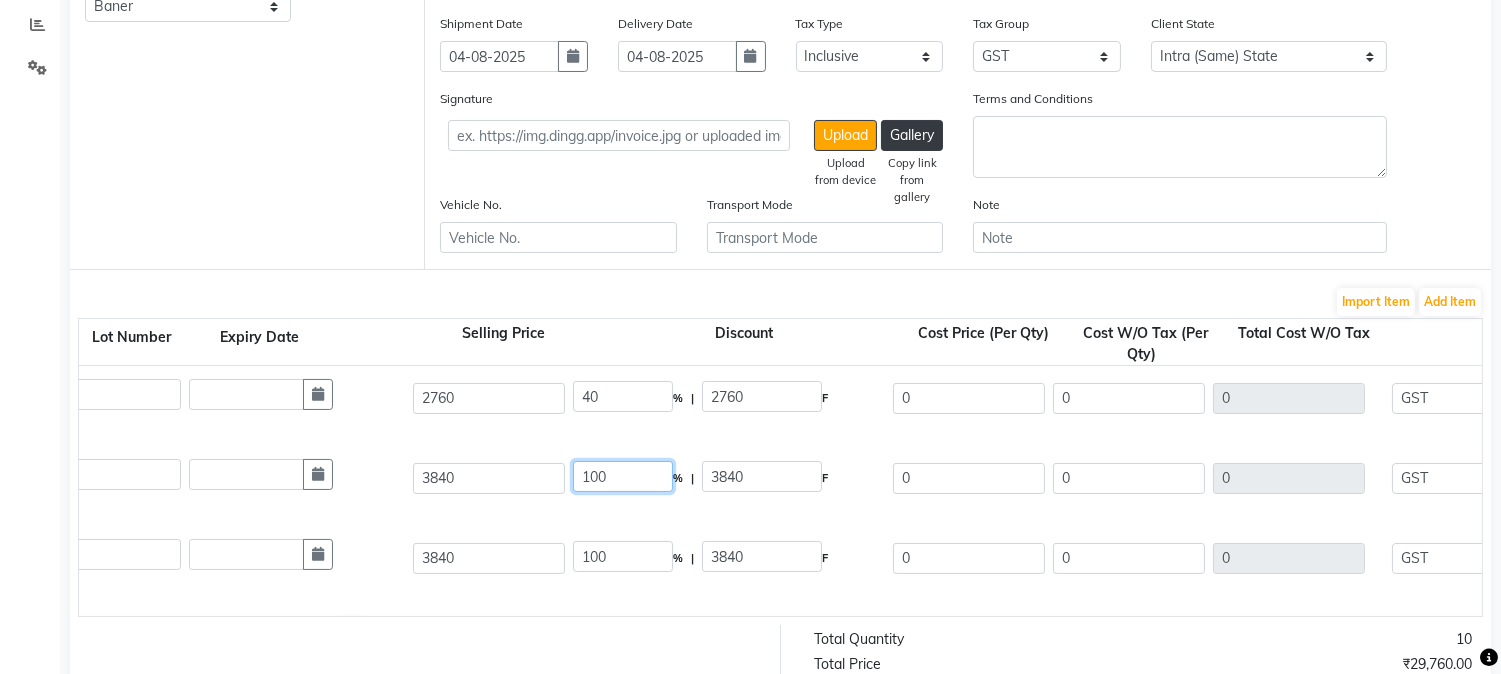 type on "1104" 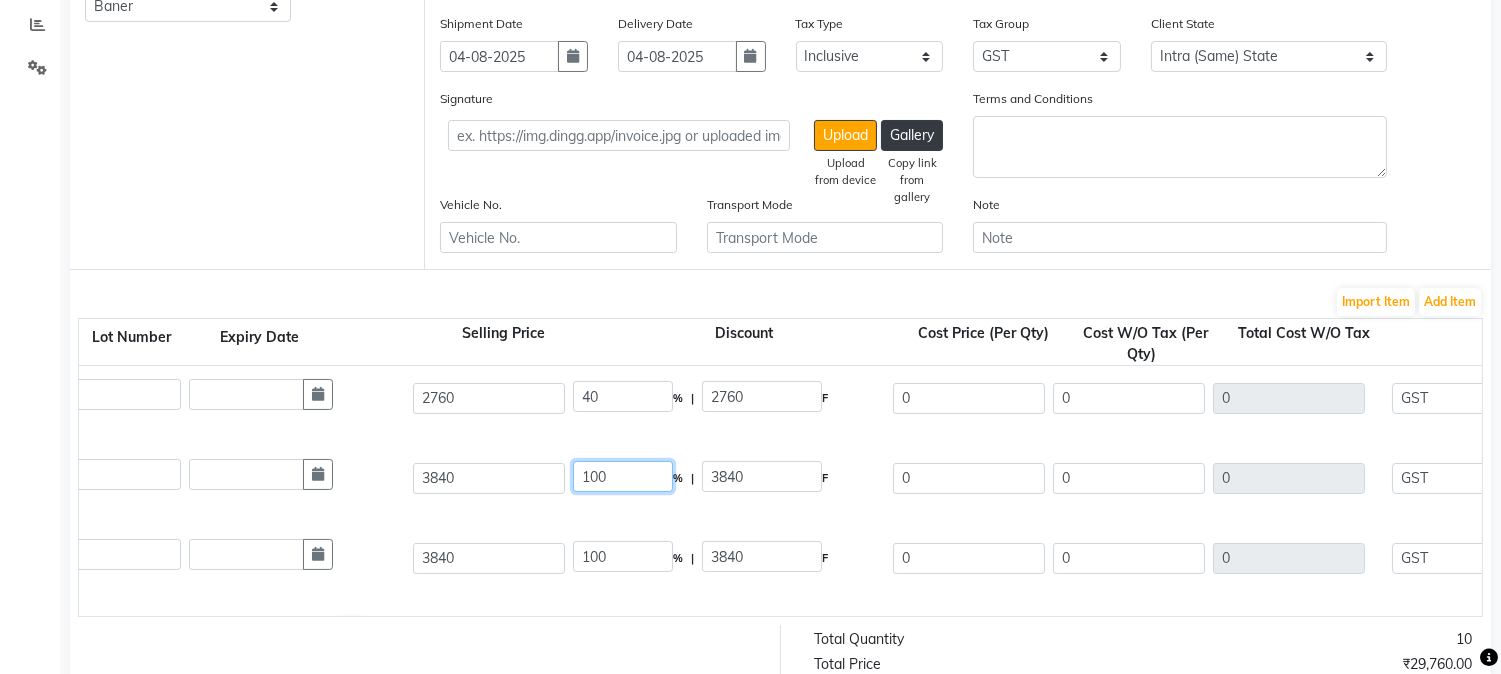 type on "1656" 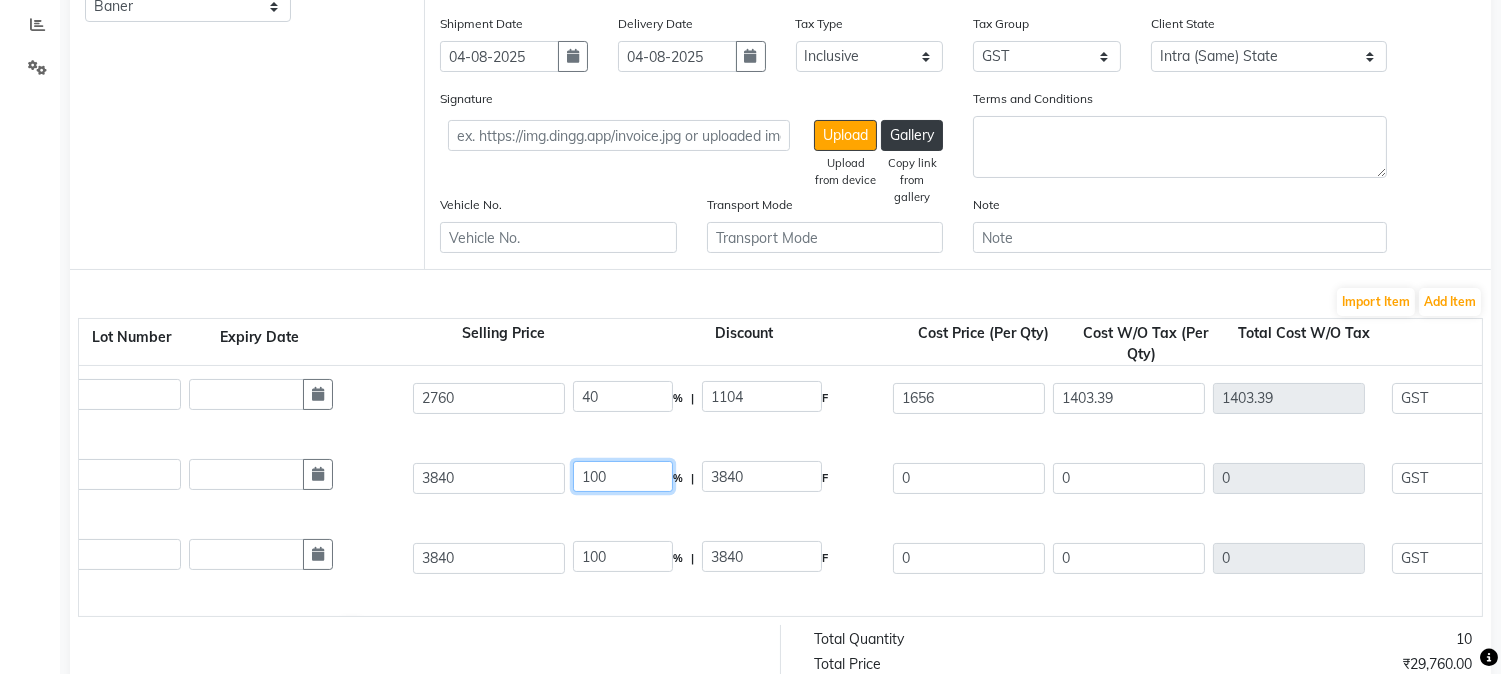 drag, startPoint x: 623, startPoint y: 474, endPoint x: 465, endPoint y: 494, distance: 159.26079 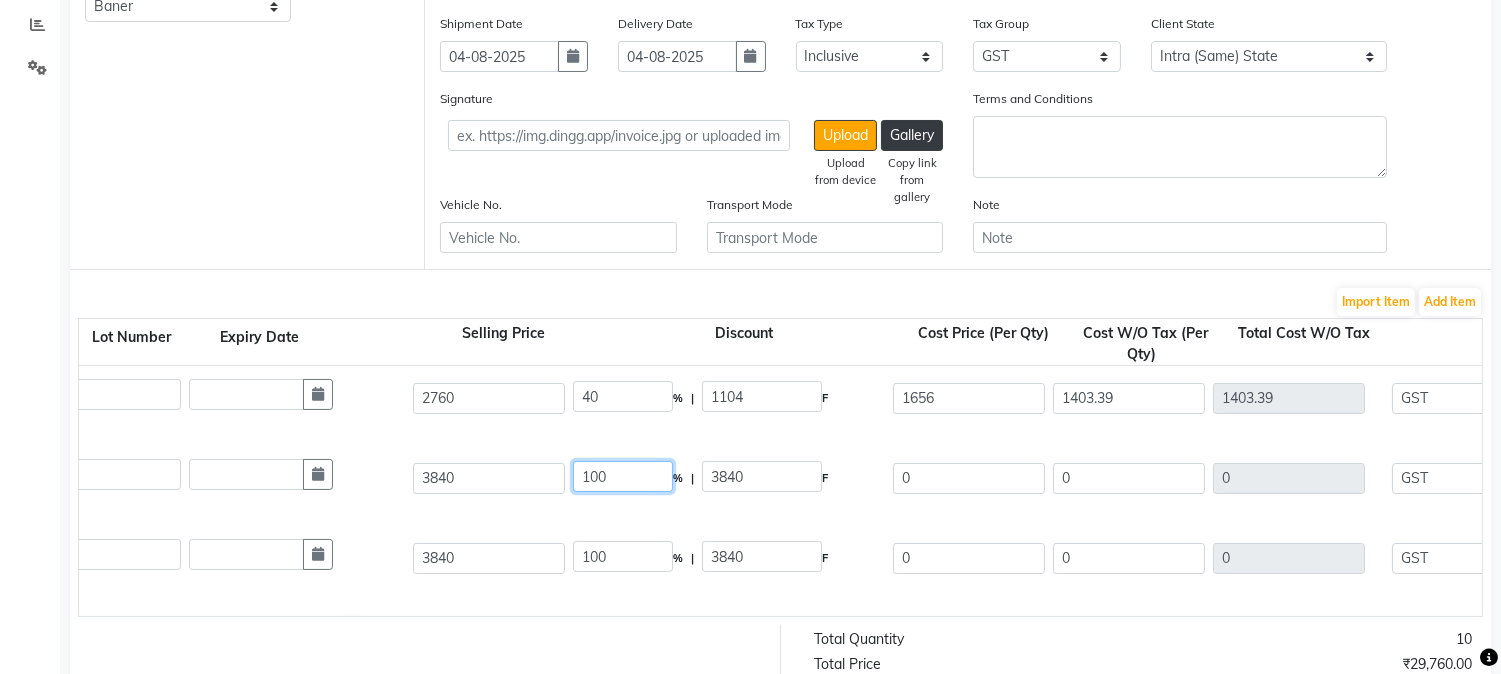 click on "Bg Ss Hair Fall Defense Vaccine 15 Mm  150 ML  P17086  1 1 3840 100 % | 3840 F 0 0 0 None GST  (18%)  0 0" 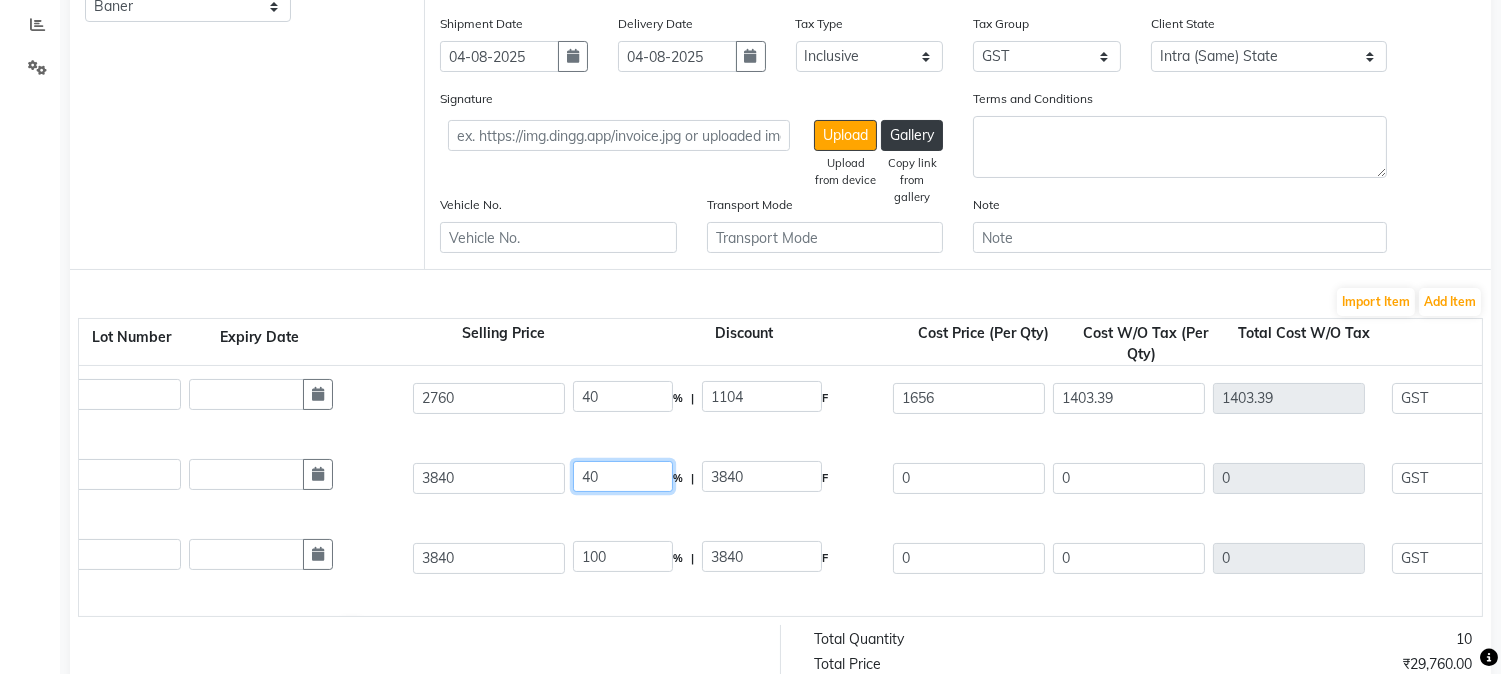 type on "40" 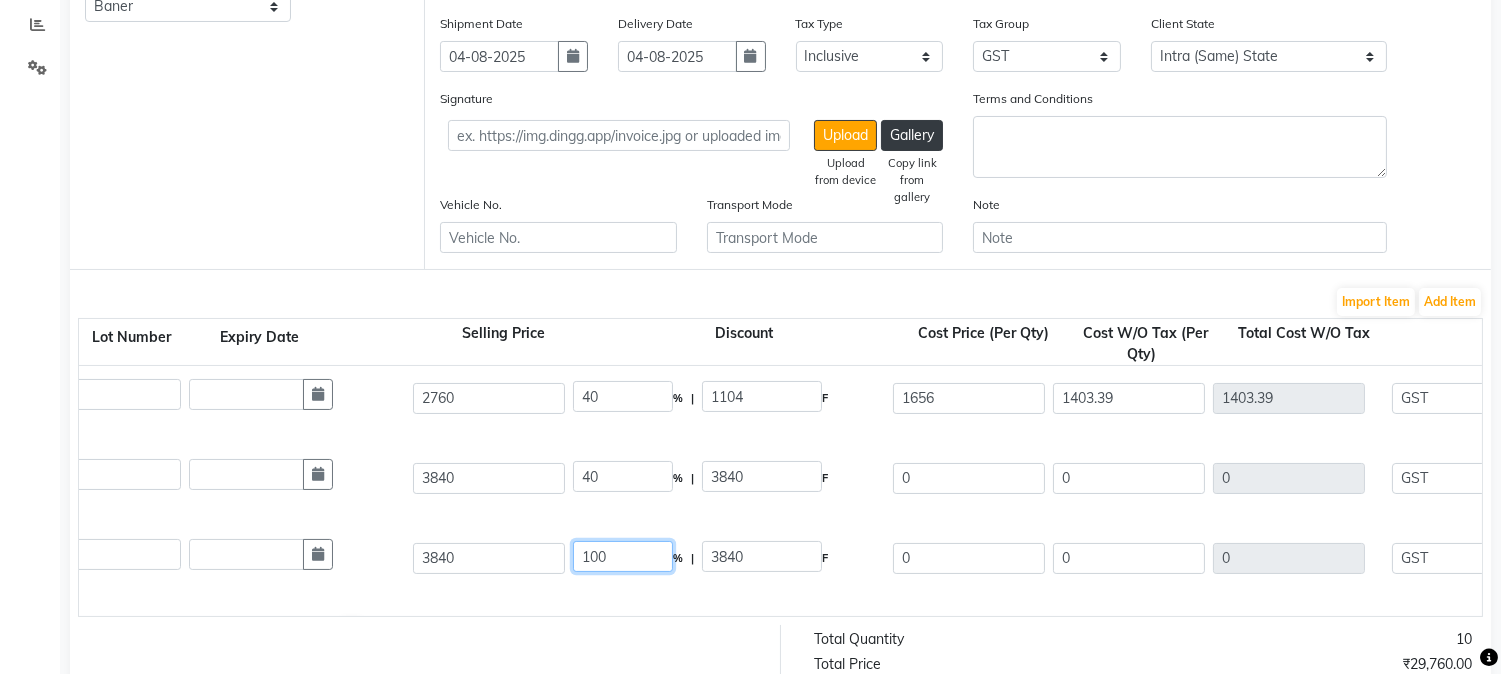 type on "1536" 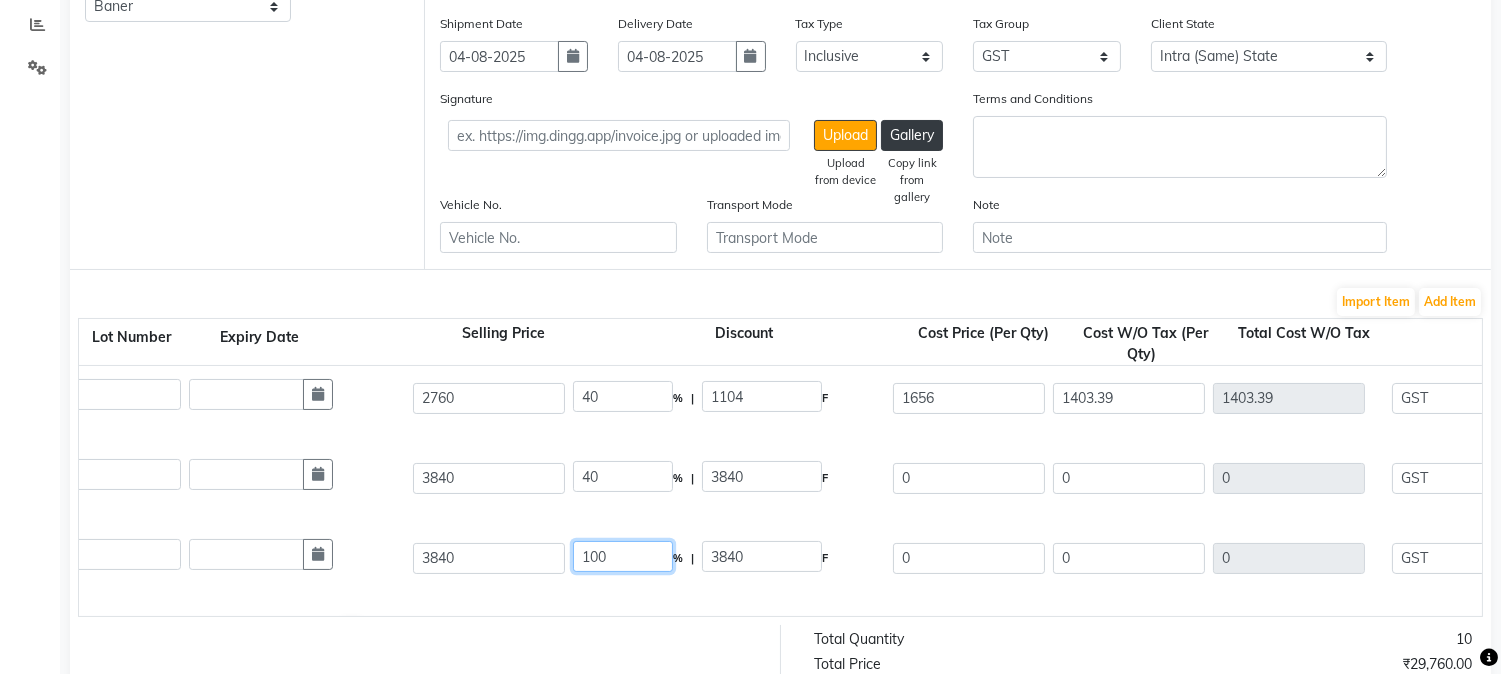 type on "2304" 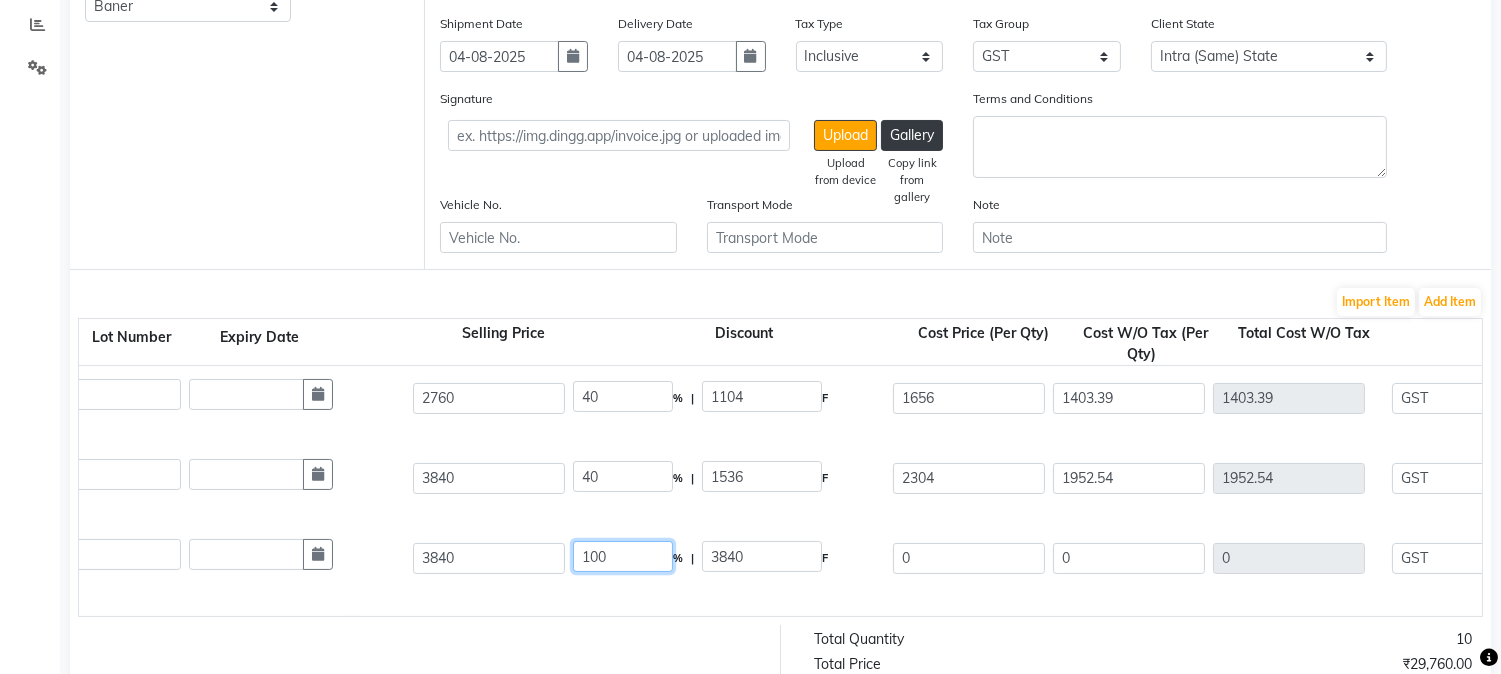 drag, startPoint x: 630, startPoint y: 554, endPoint x: 522, endPoint y: 571, distance: 109.32977 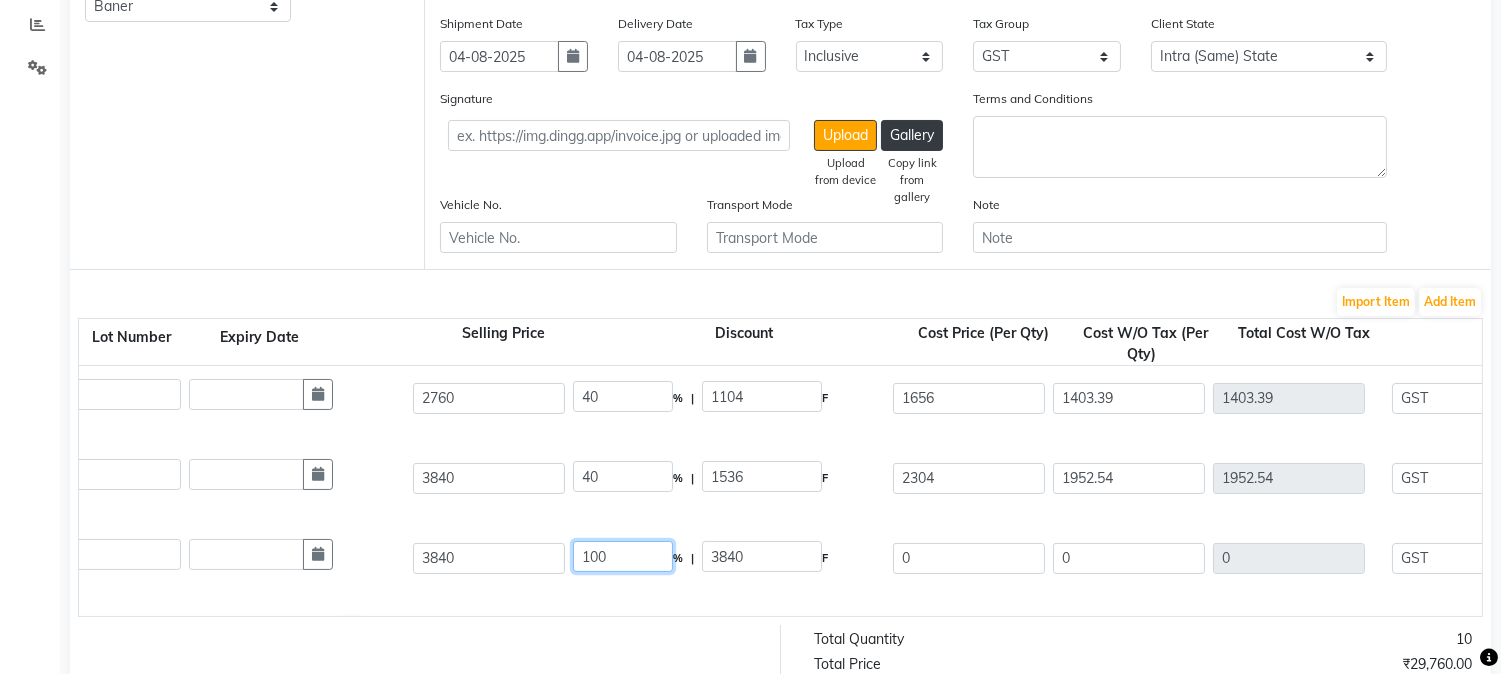 click on "Bg Ss Dandruff Defense Vaccine 150 M  150 ML  P17087  1 1 3840 100 % | 3840 F 0 0 0 None GST  (18%)  0 0" 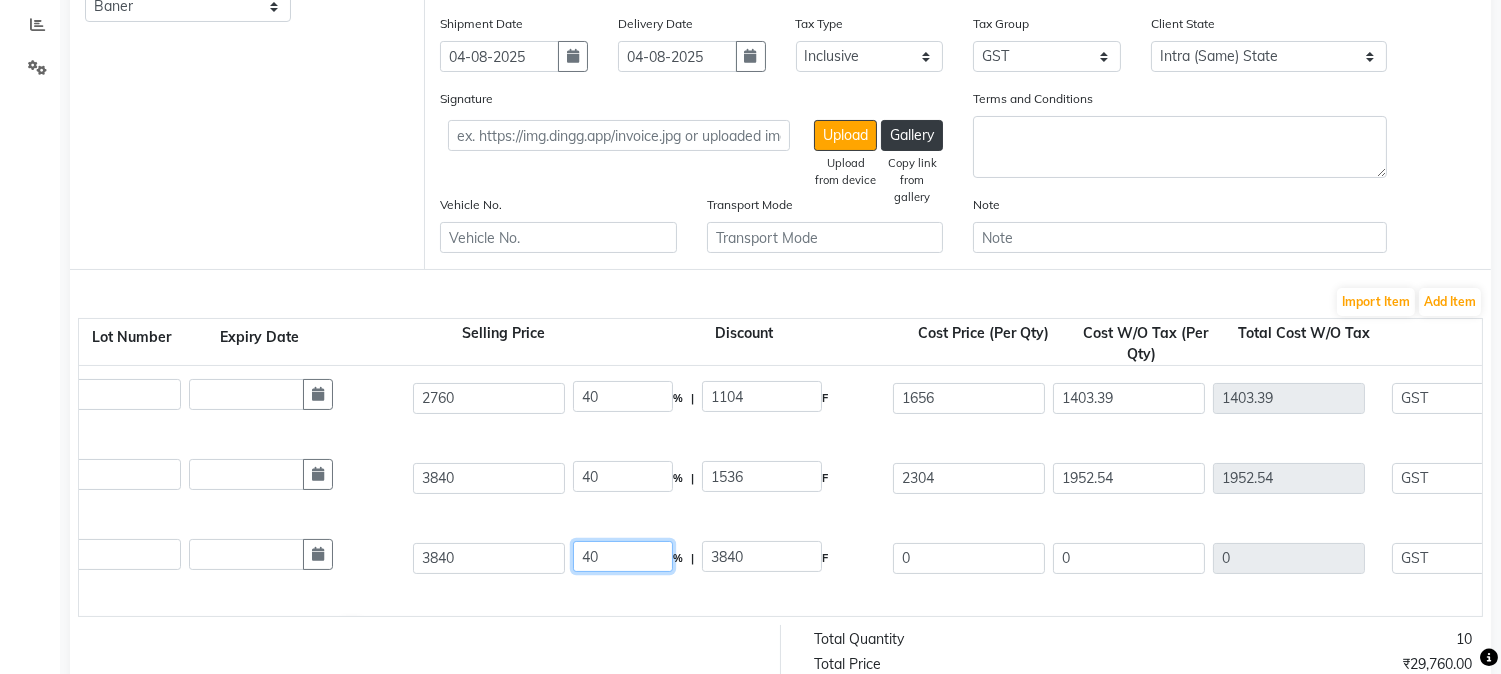 scroll, scrollTop: 150, scrollLeft: 0, axis: vertical 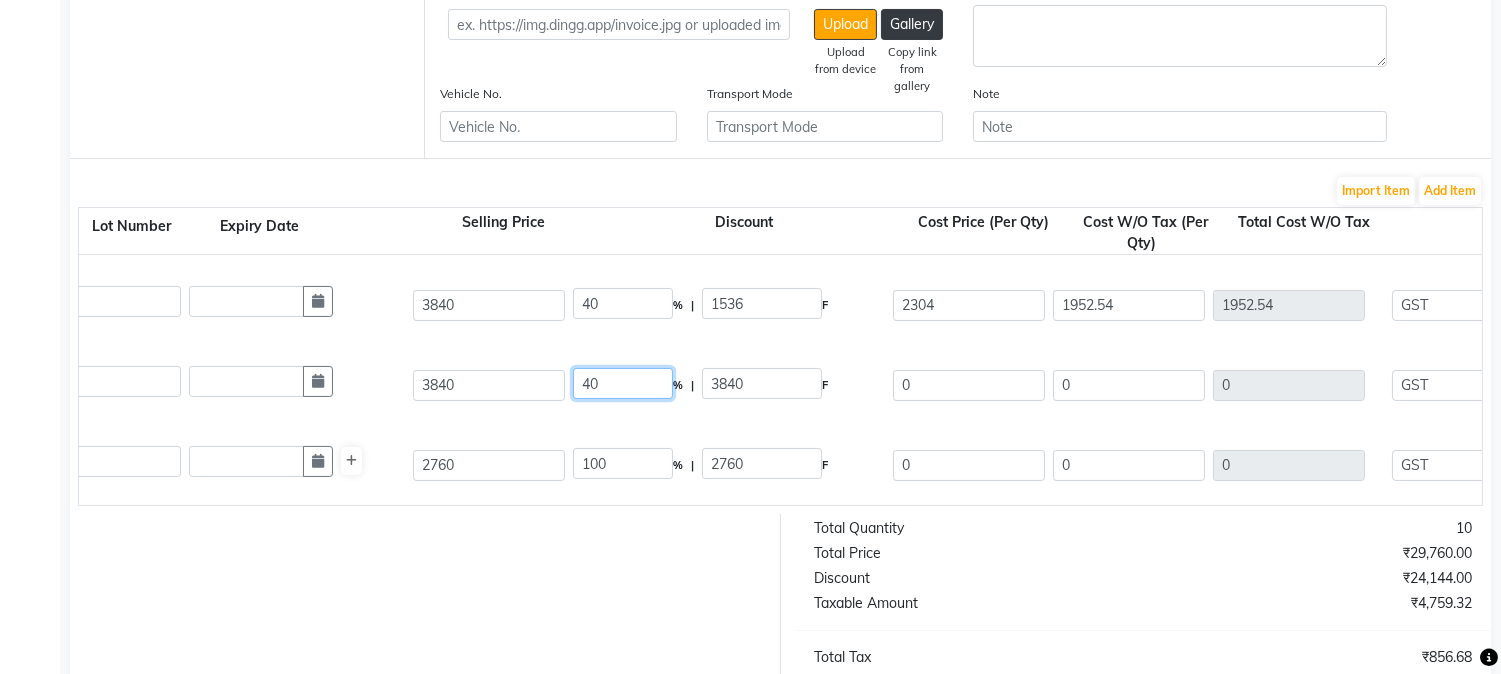 type on "40" 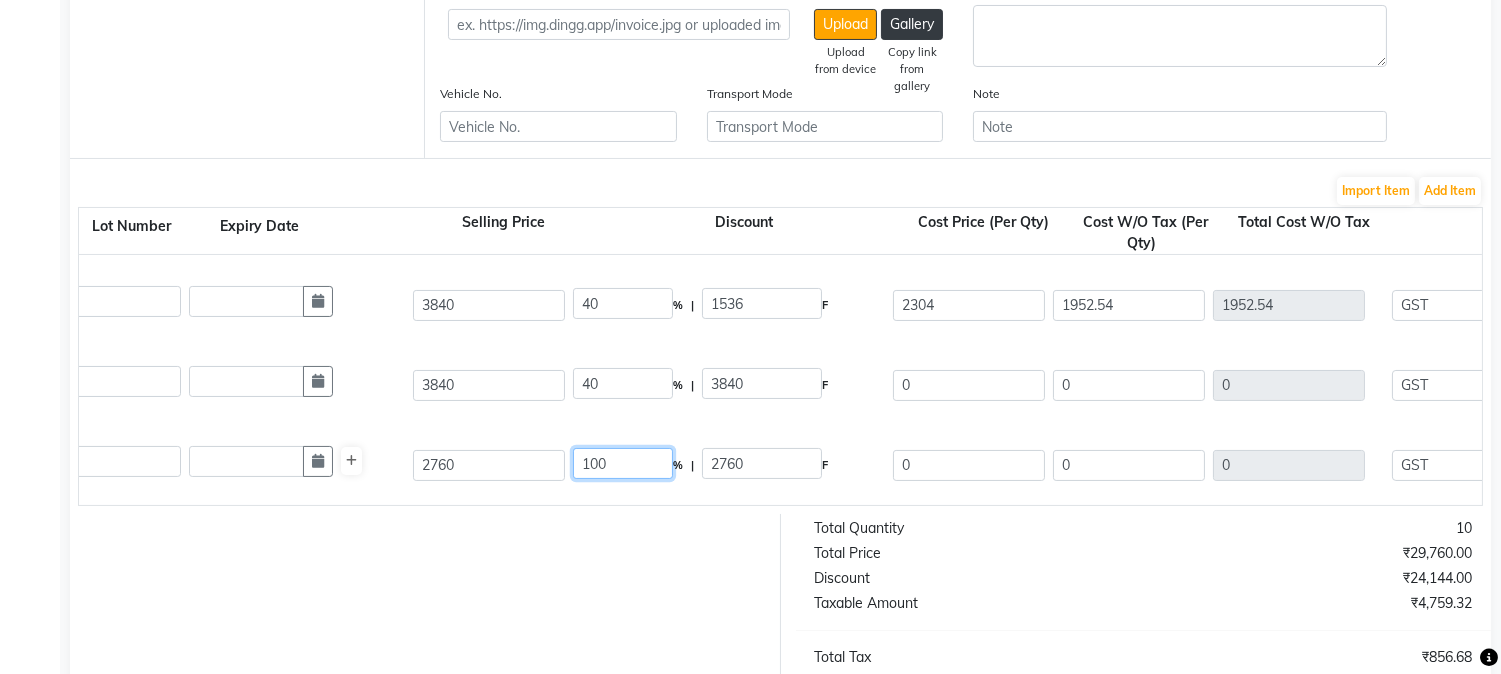 type on "1536" 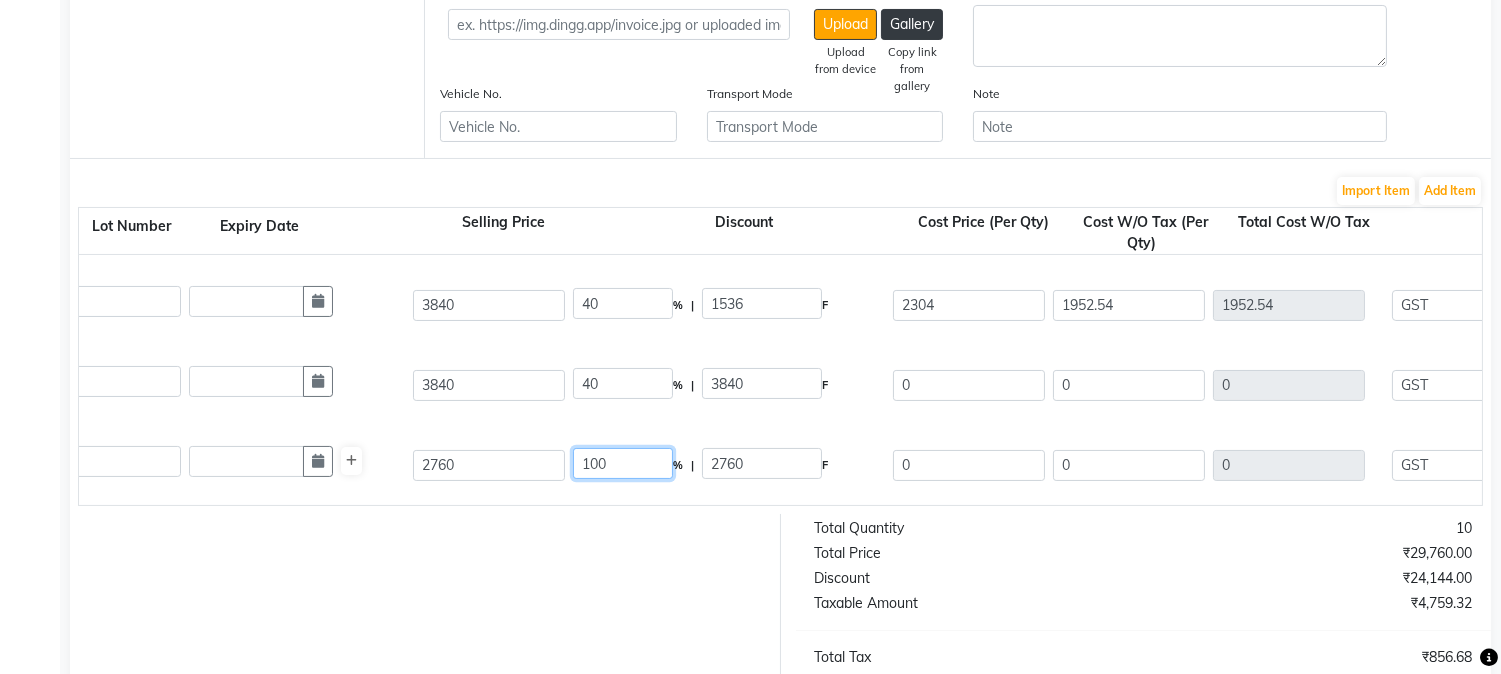 type on "2304" 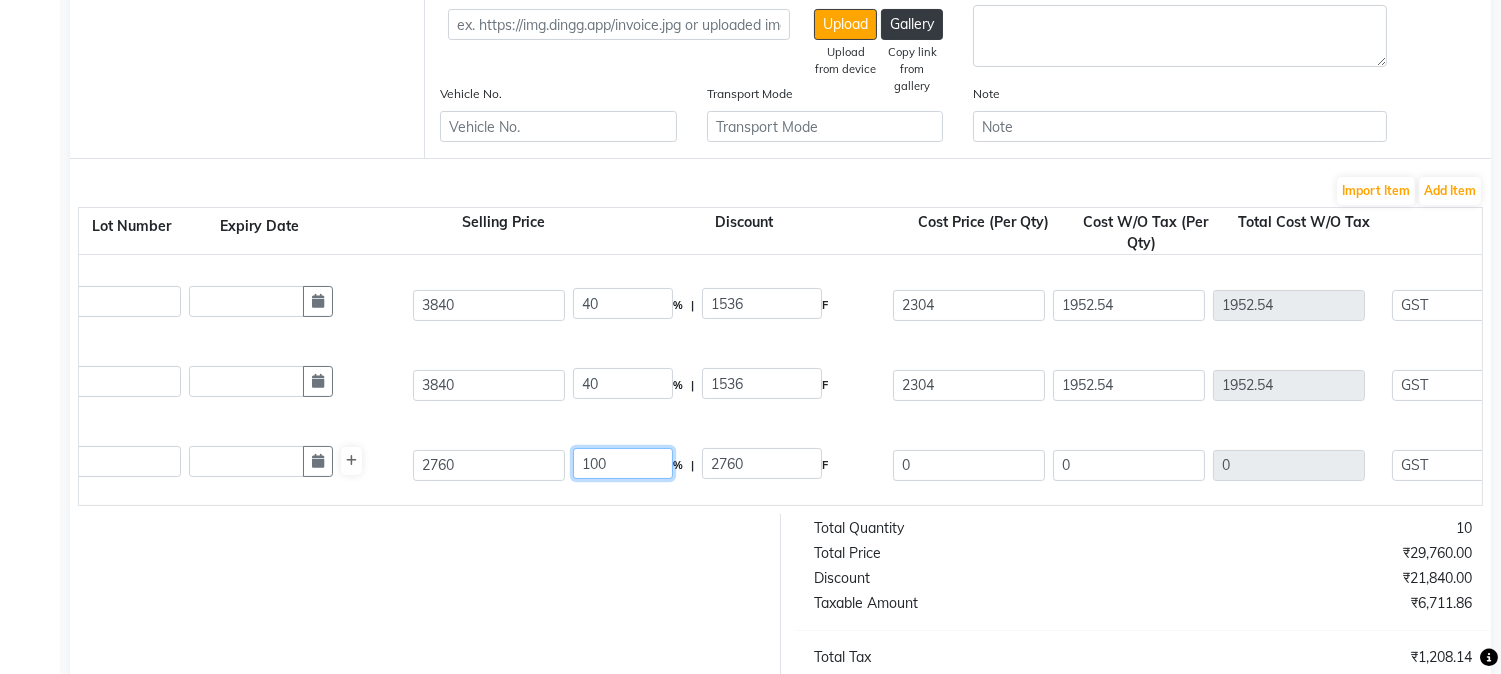 drag, startPoint x: 624, startPoint y: 465, endPoint x: 347, endPoint y: 496, distance: 278.72925 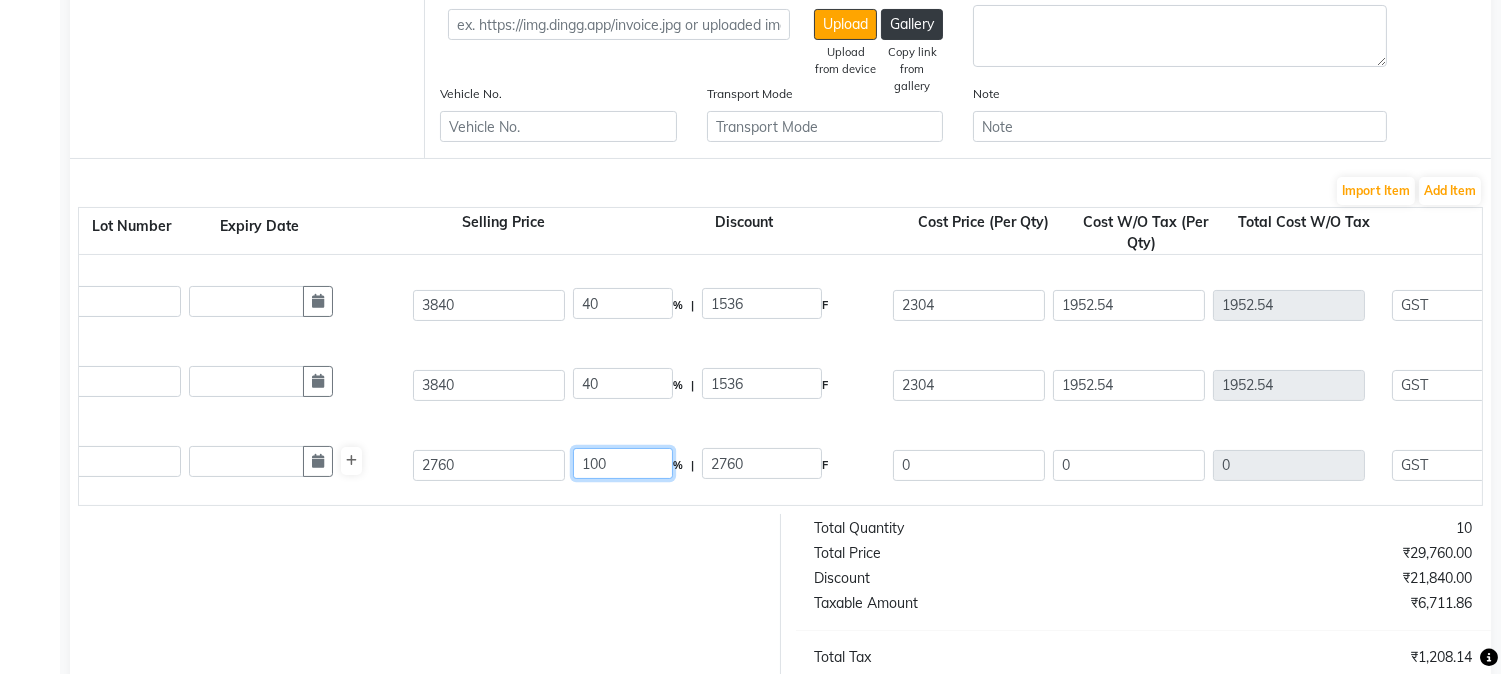 click on "Intense Scalp Clear Treatment 30 M  1000 ML  P17088  6 6 2760 100 % | 2760 F 0 0 0 None GST  (18%)  0 0" 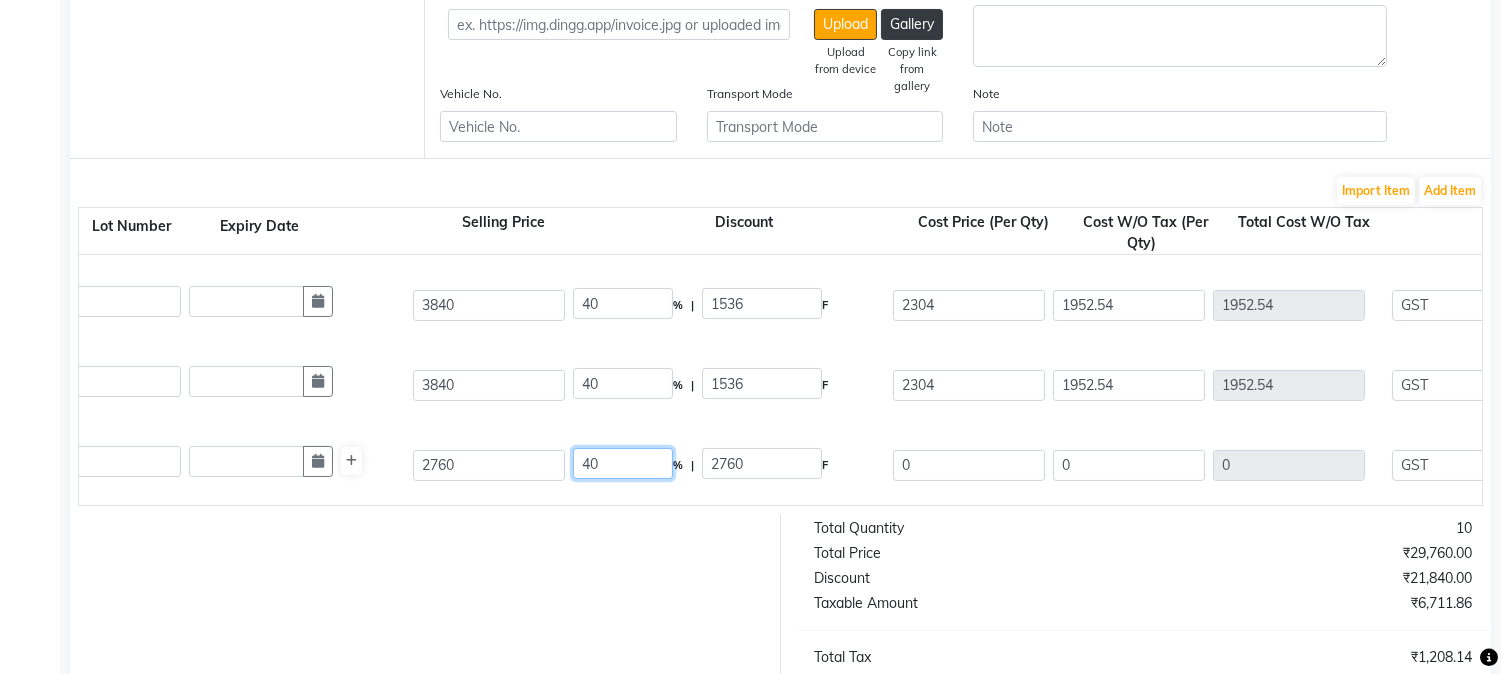 type on "40" 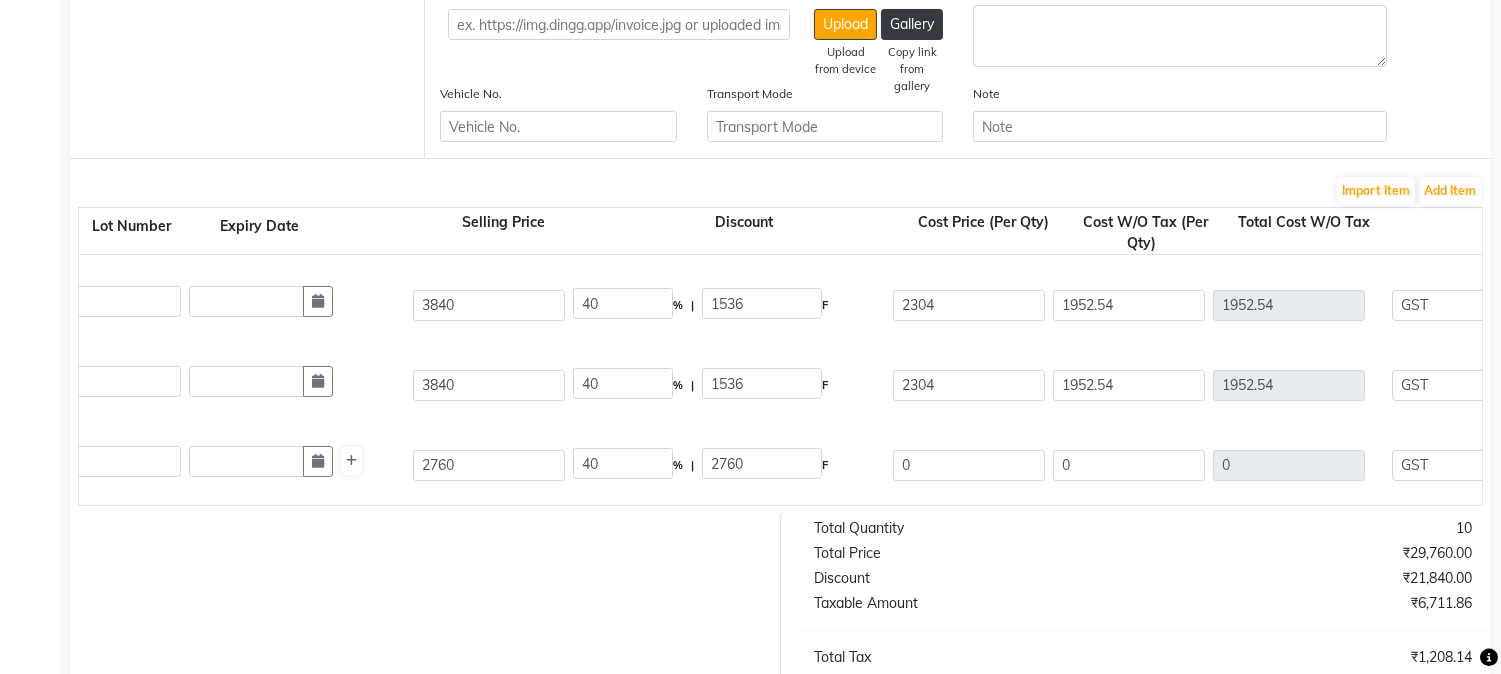 type on "1104" 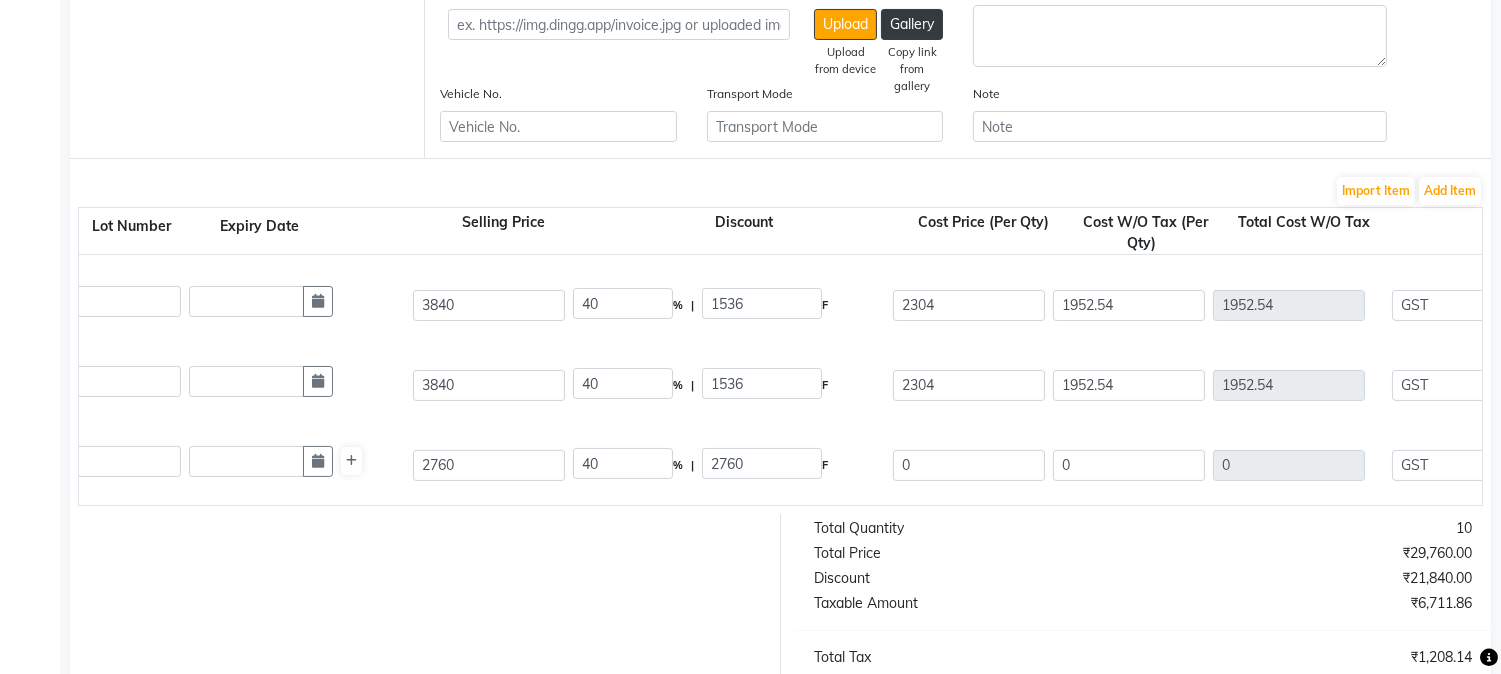 type on "1656" 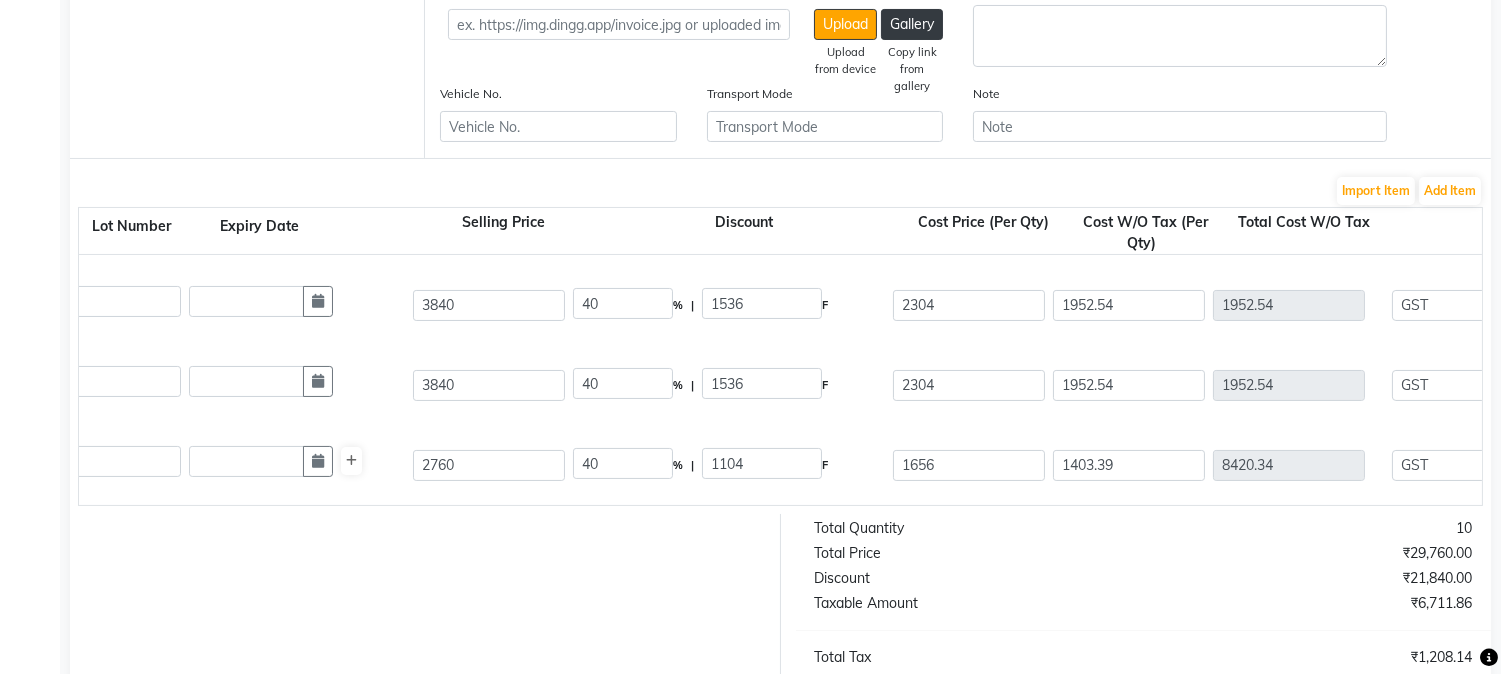 click 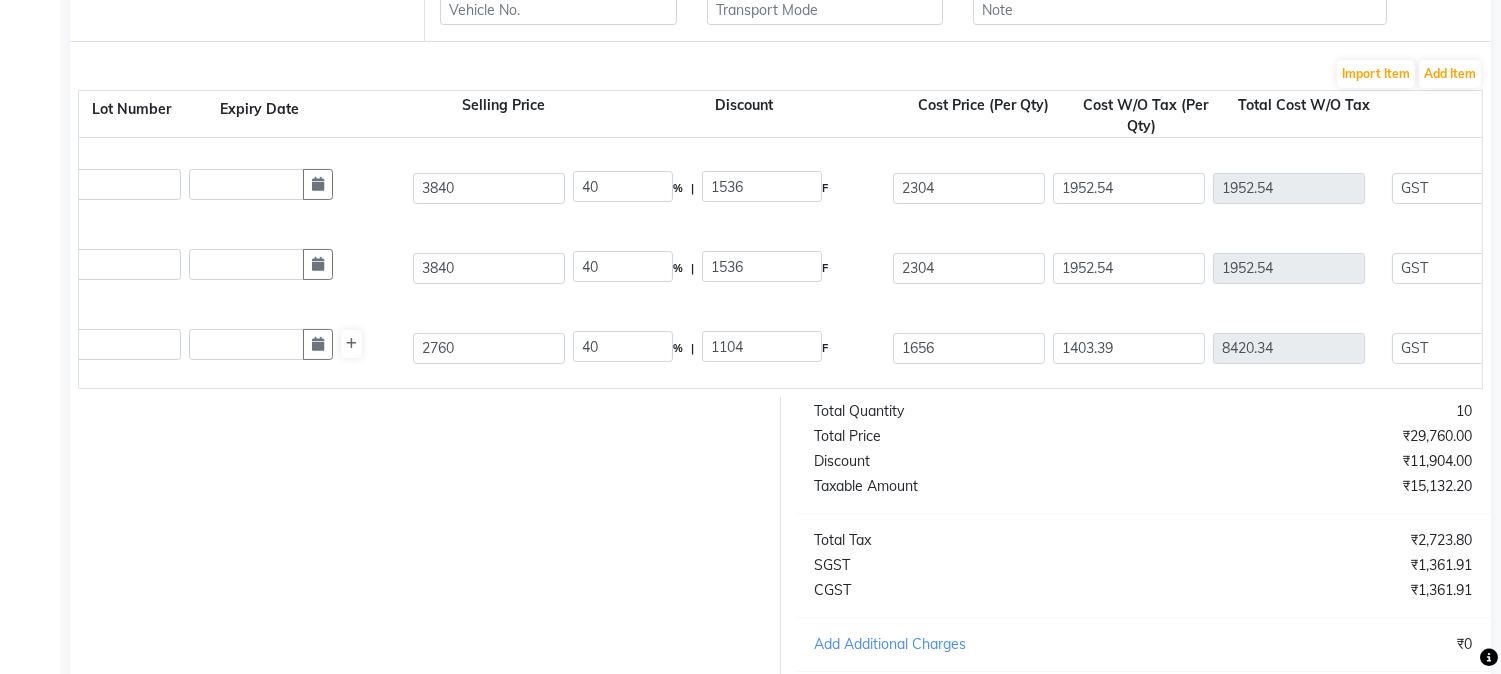scroll, scrollTop: 450, scrollLeft: 0, axis: vertical 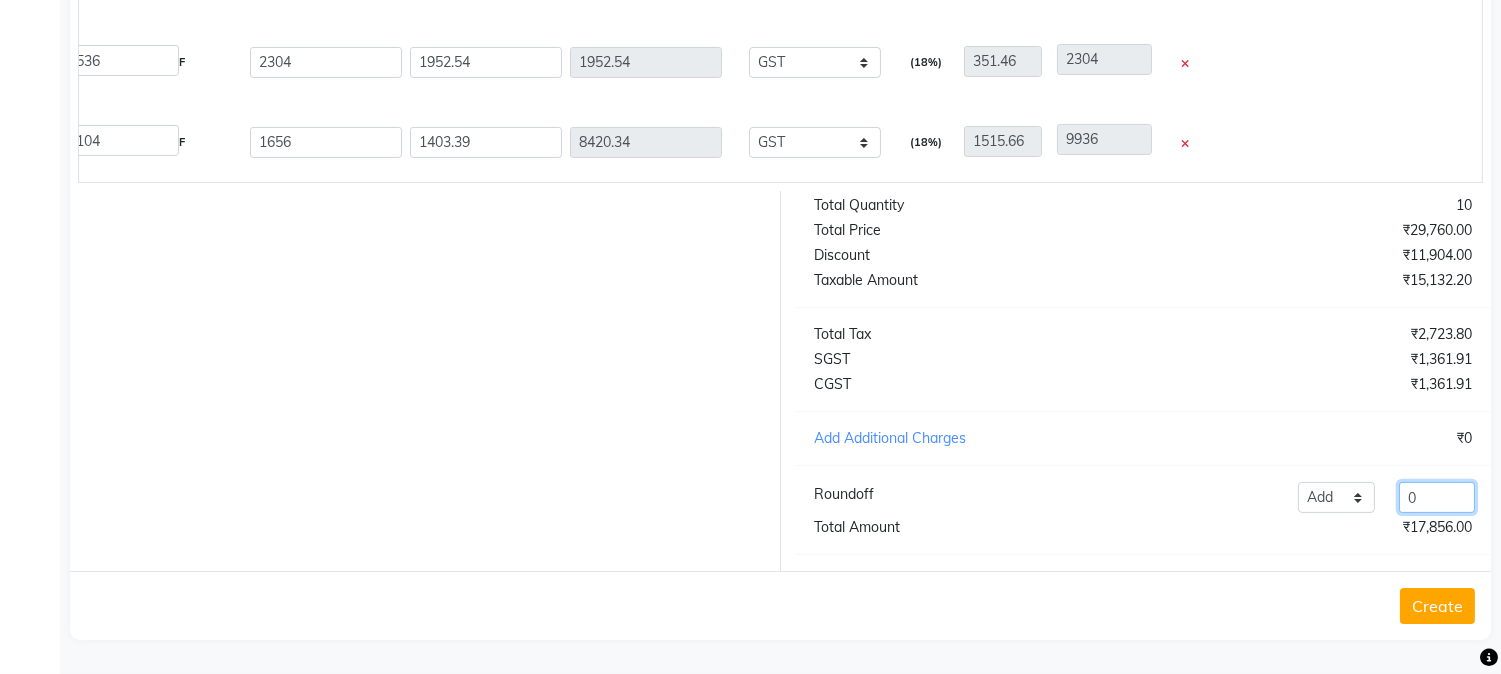 drag, startPoint x: 1430, startPoint y: 495, endPoint x: 1370, endPoint y: 511, distance: 62.0967 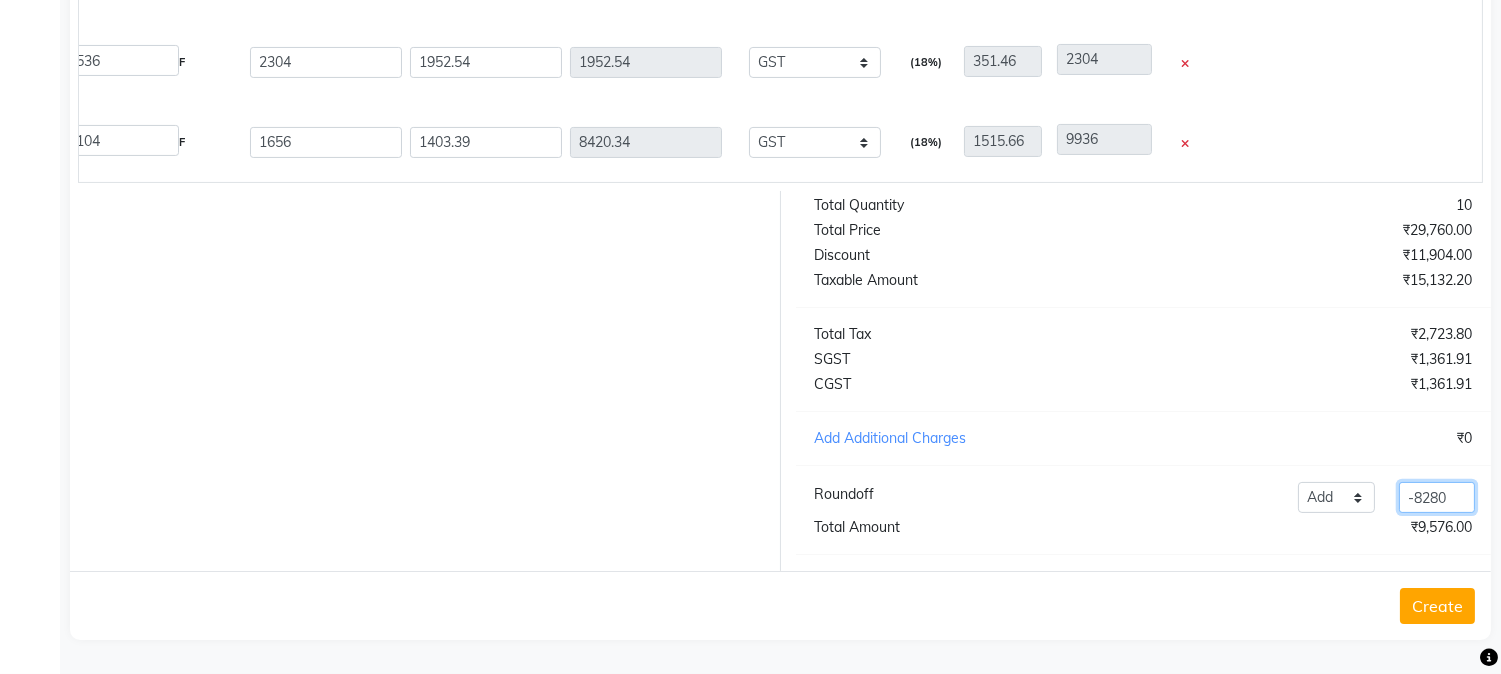scroll, scrollTop: 783, scrollLeft: 0, axis: vertical 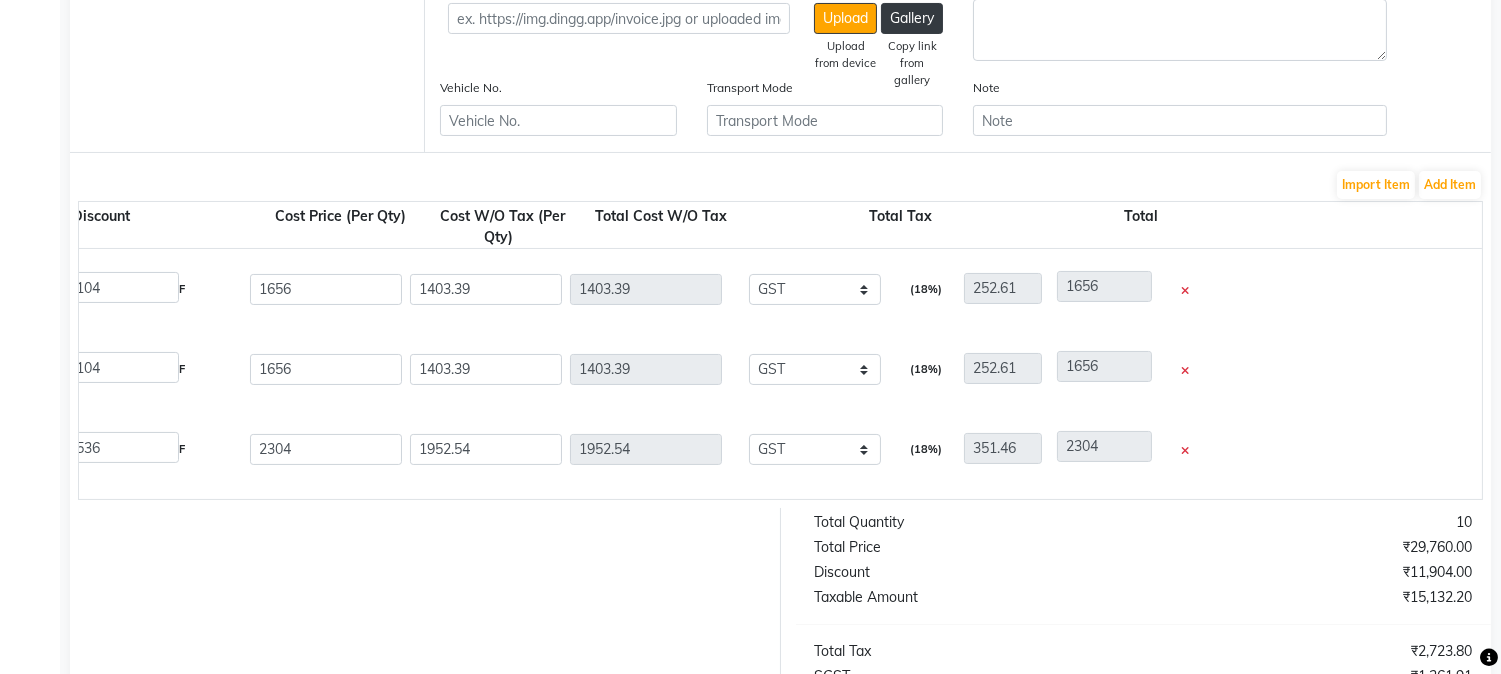 type on "-8280" 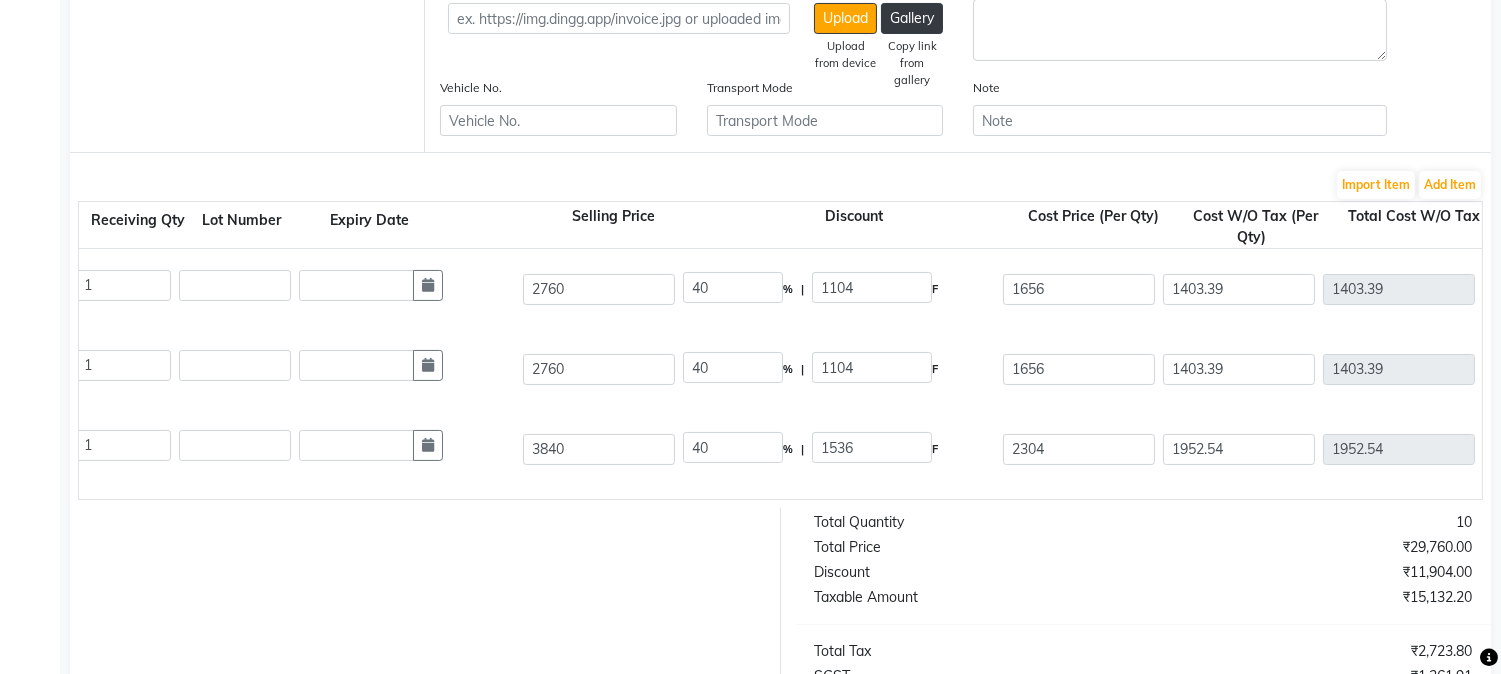 scroll, scrollTop: 0, scrollLeft: 604, axis: horizontal 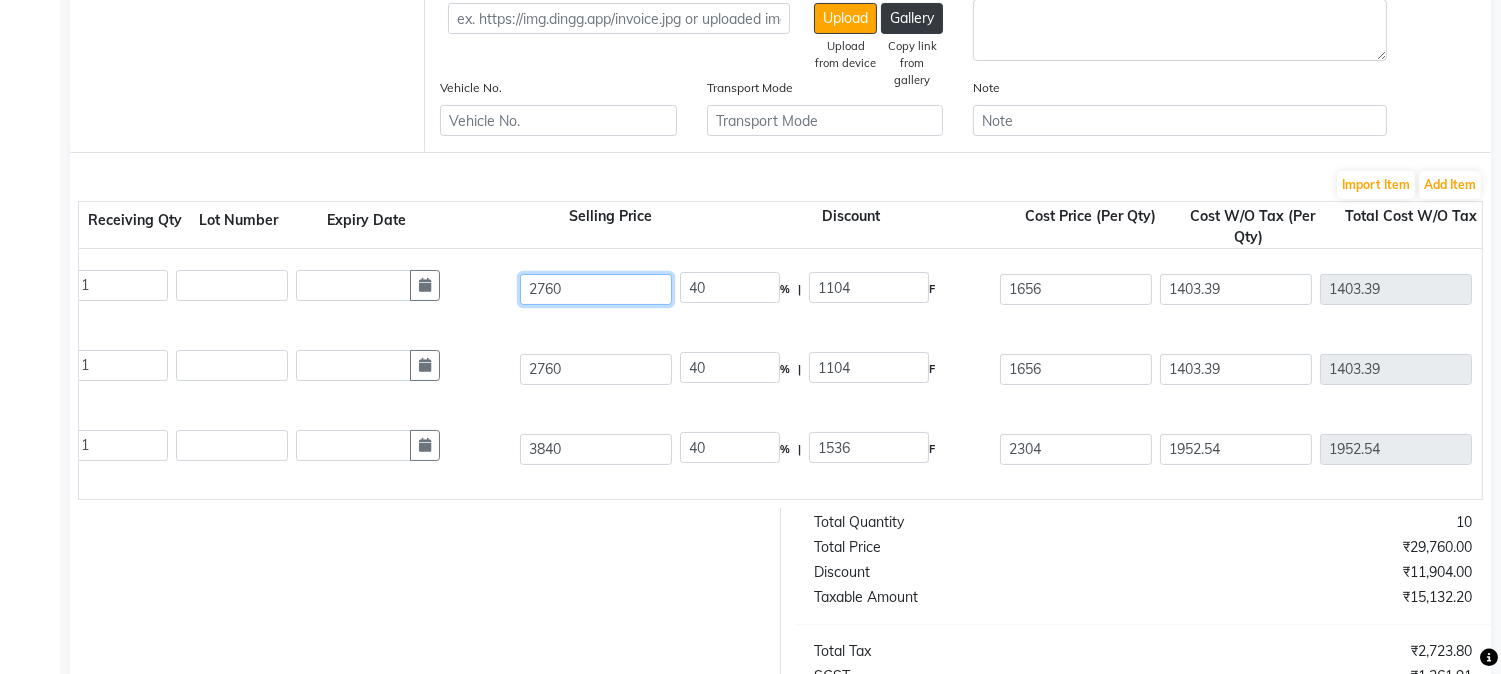 drag, startPoint x: 578, startPoint y: 293, endPoint x: 541, endPoint y: 344, distance: 63.007935 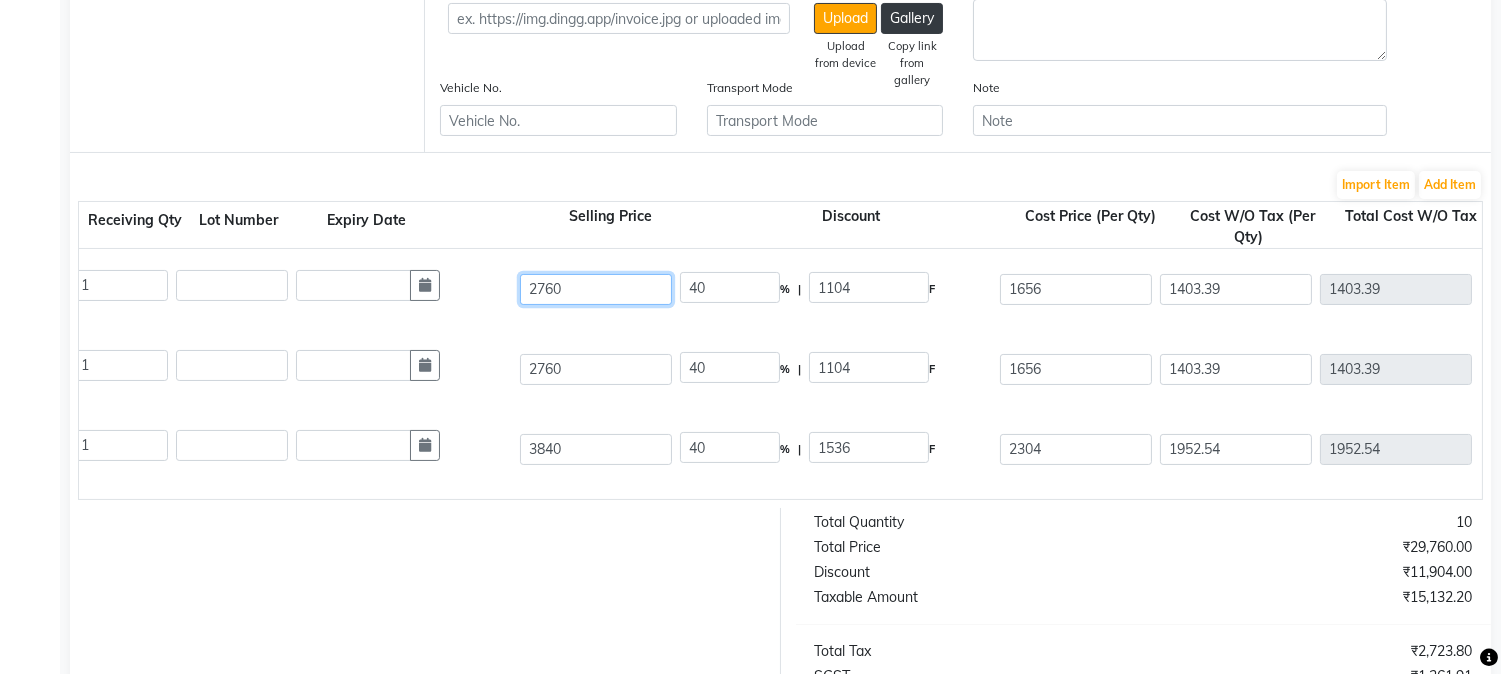 click on "Bg Haydra Soothe Shampoo 1  L   1000 ML  P10133  1 1 2760 40 % | 1104 F 1656 1403.39 1403.39 None GST  (18%)  252.61 1656" 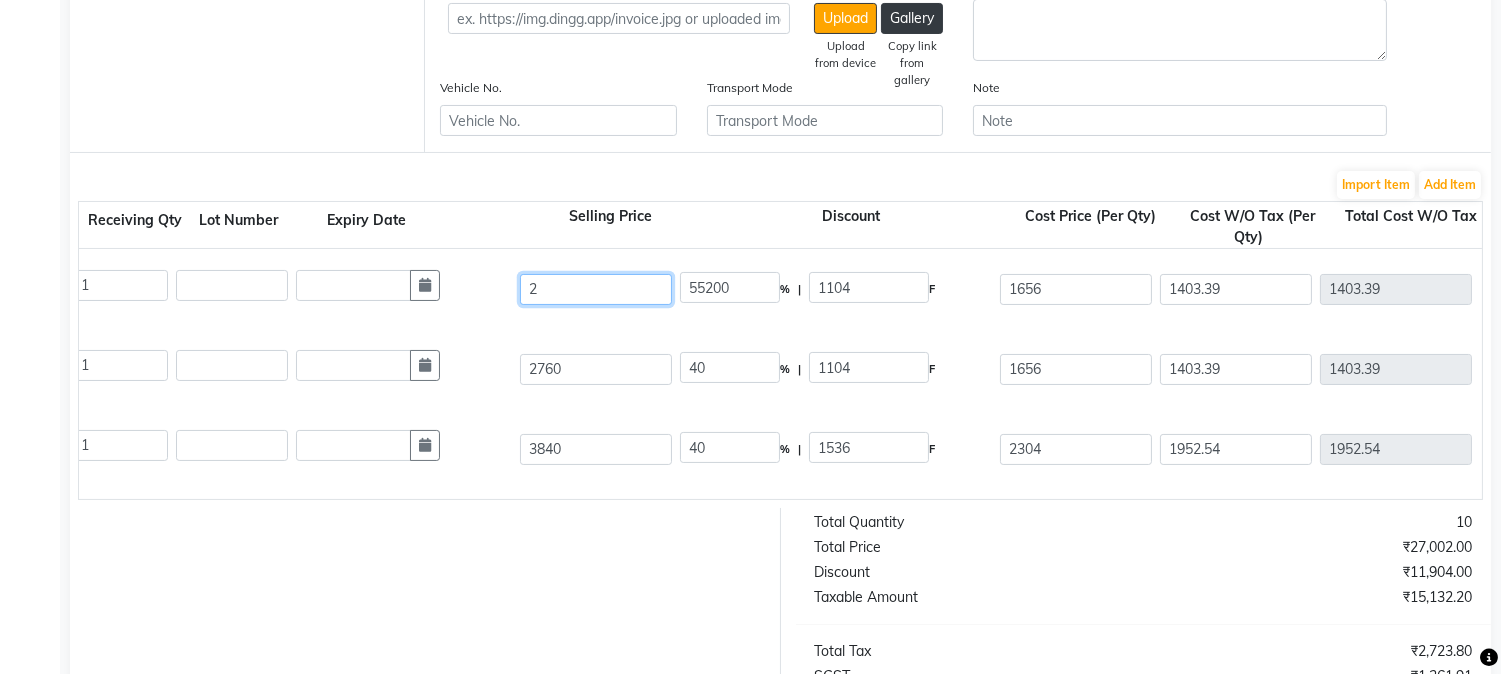 type on "23" 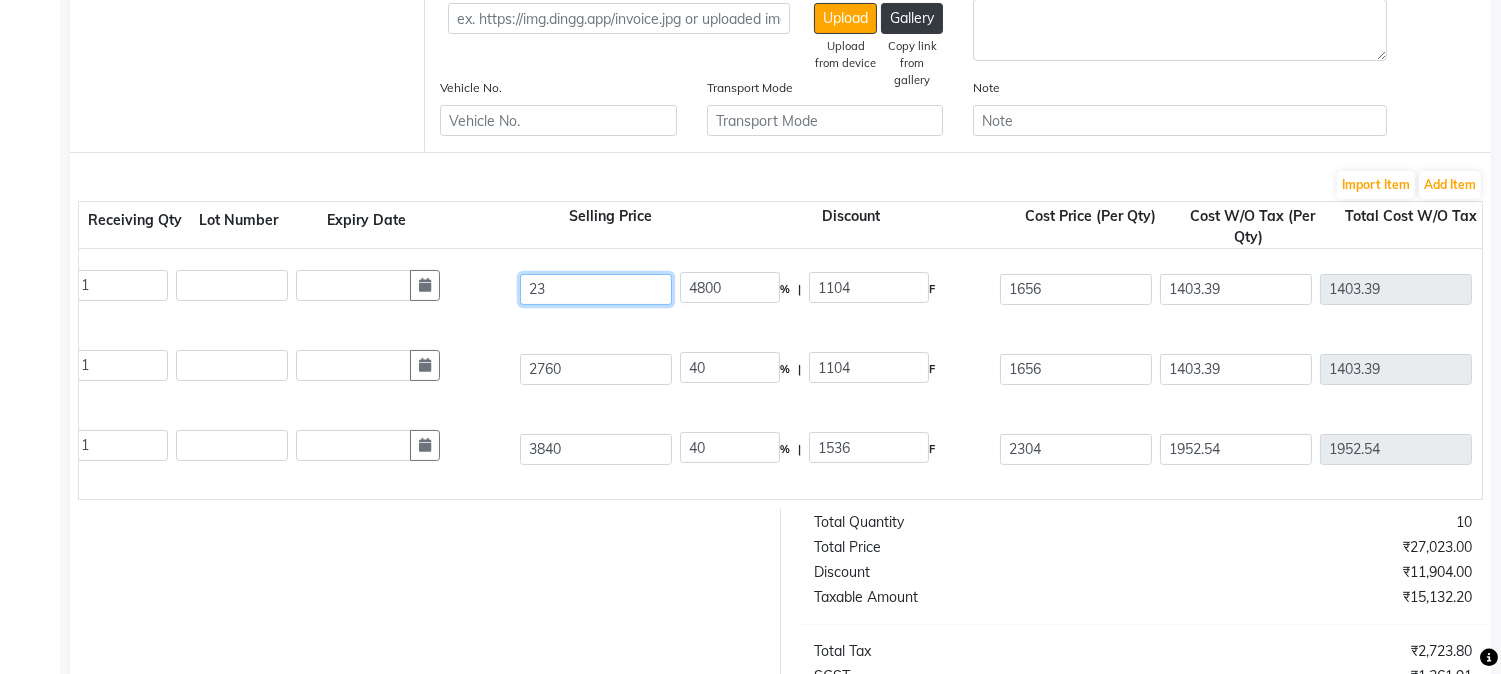 type on "233" 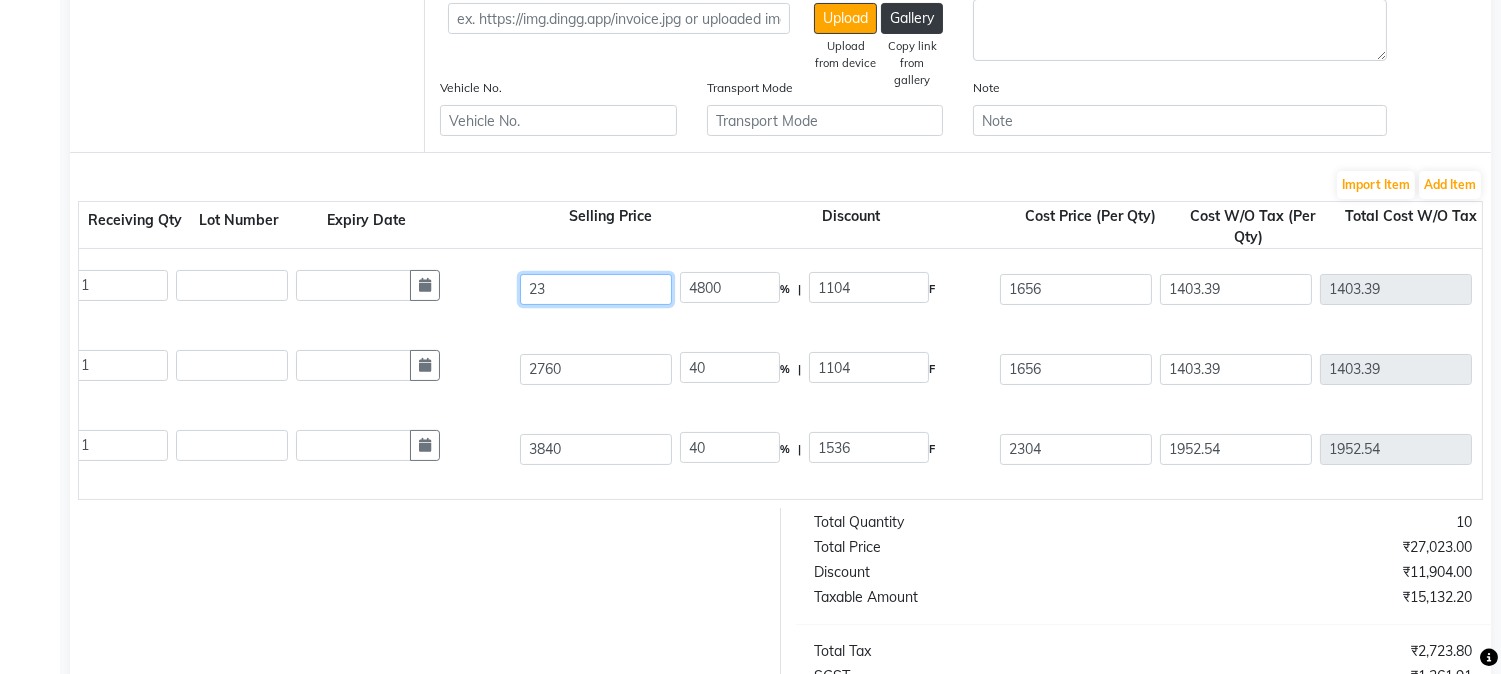 type on "473.82" 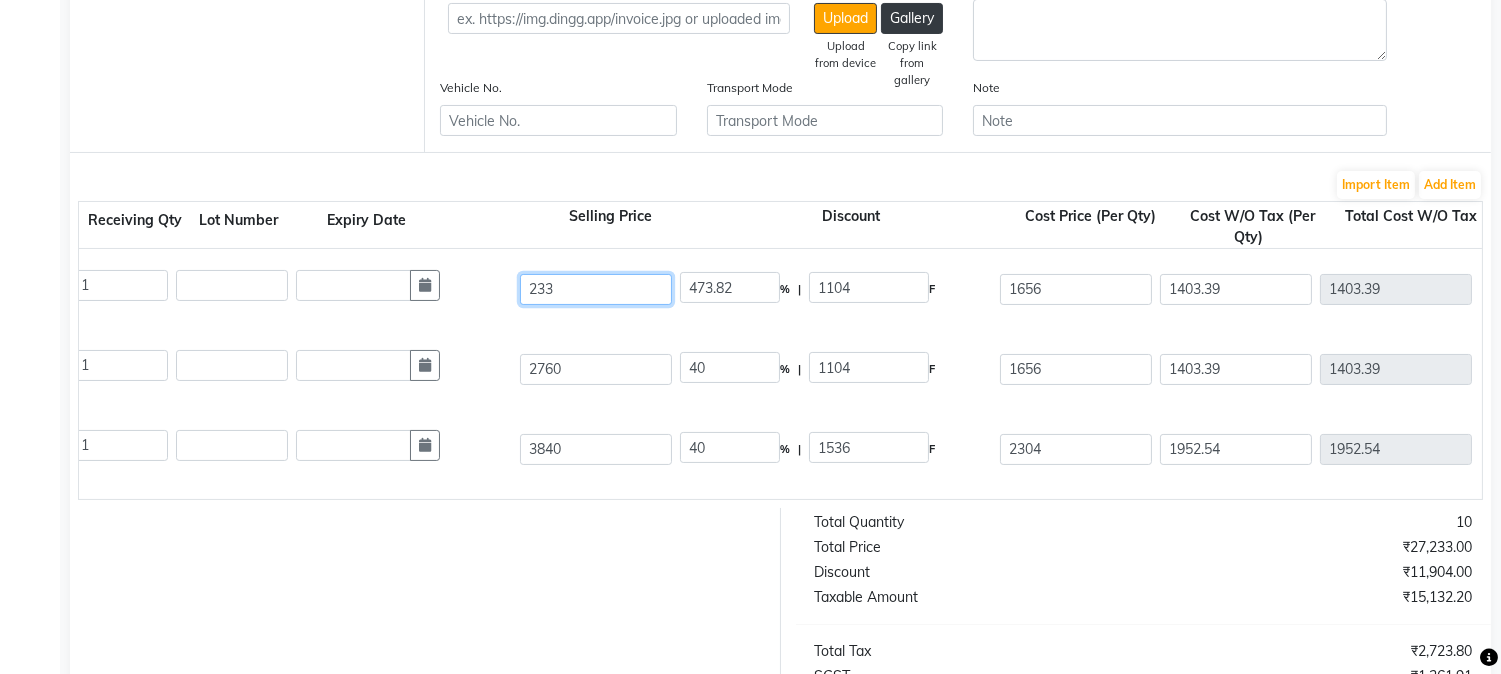 type on "2338" 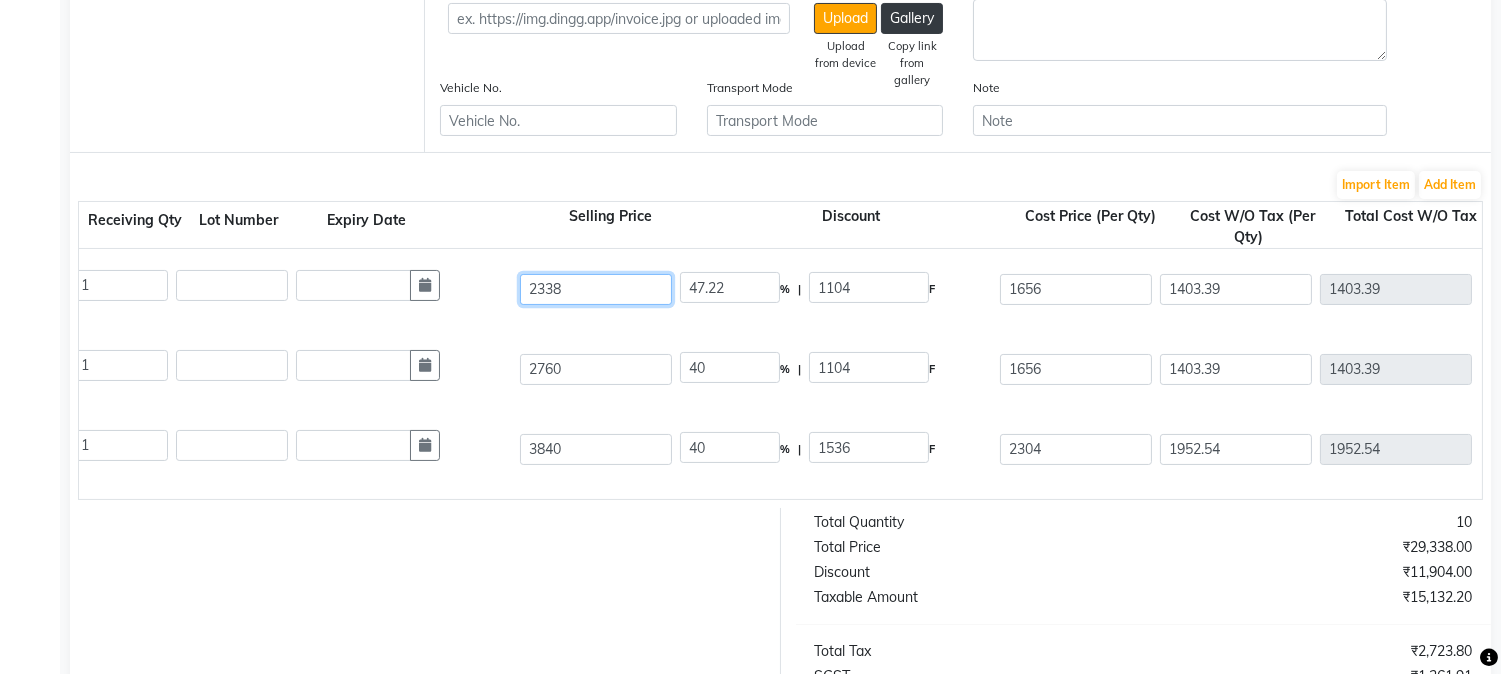 type on "2338.9" 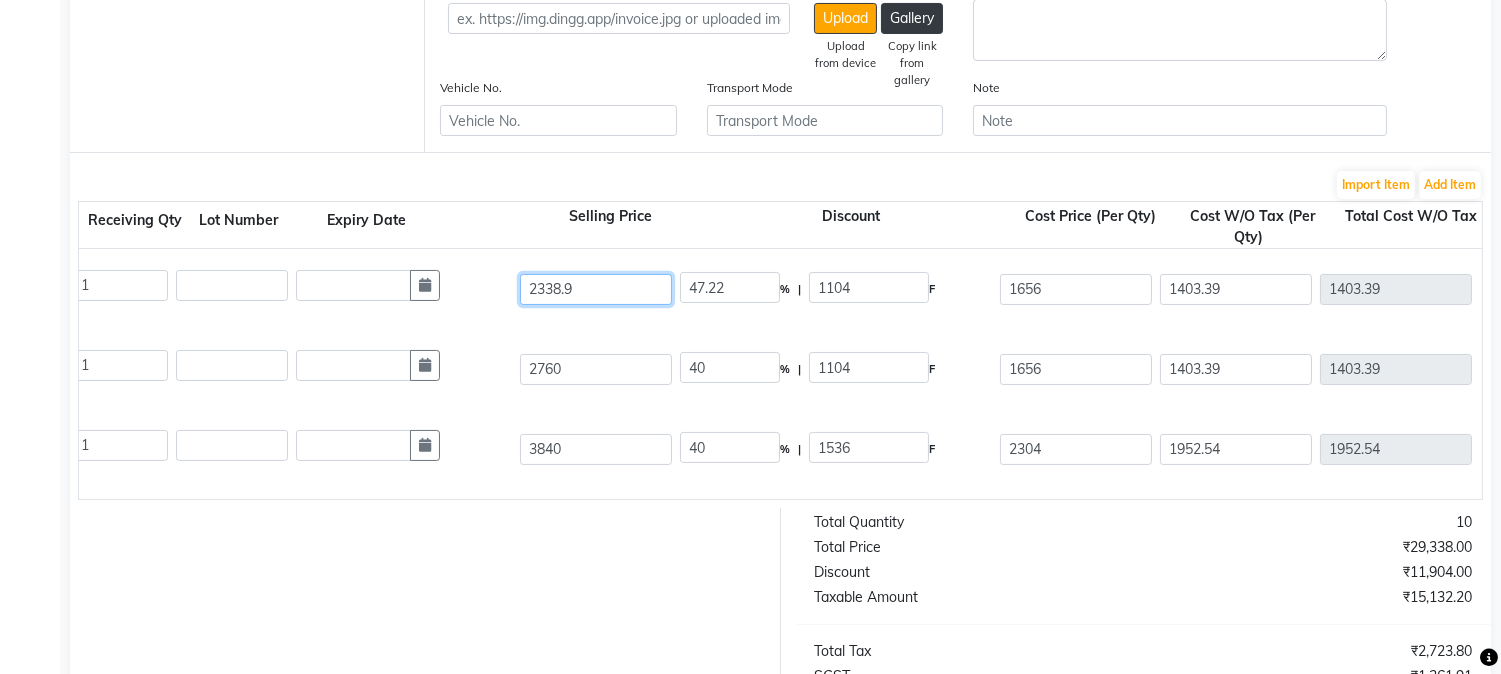 type on "47.2" 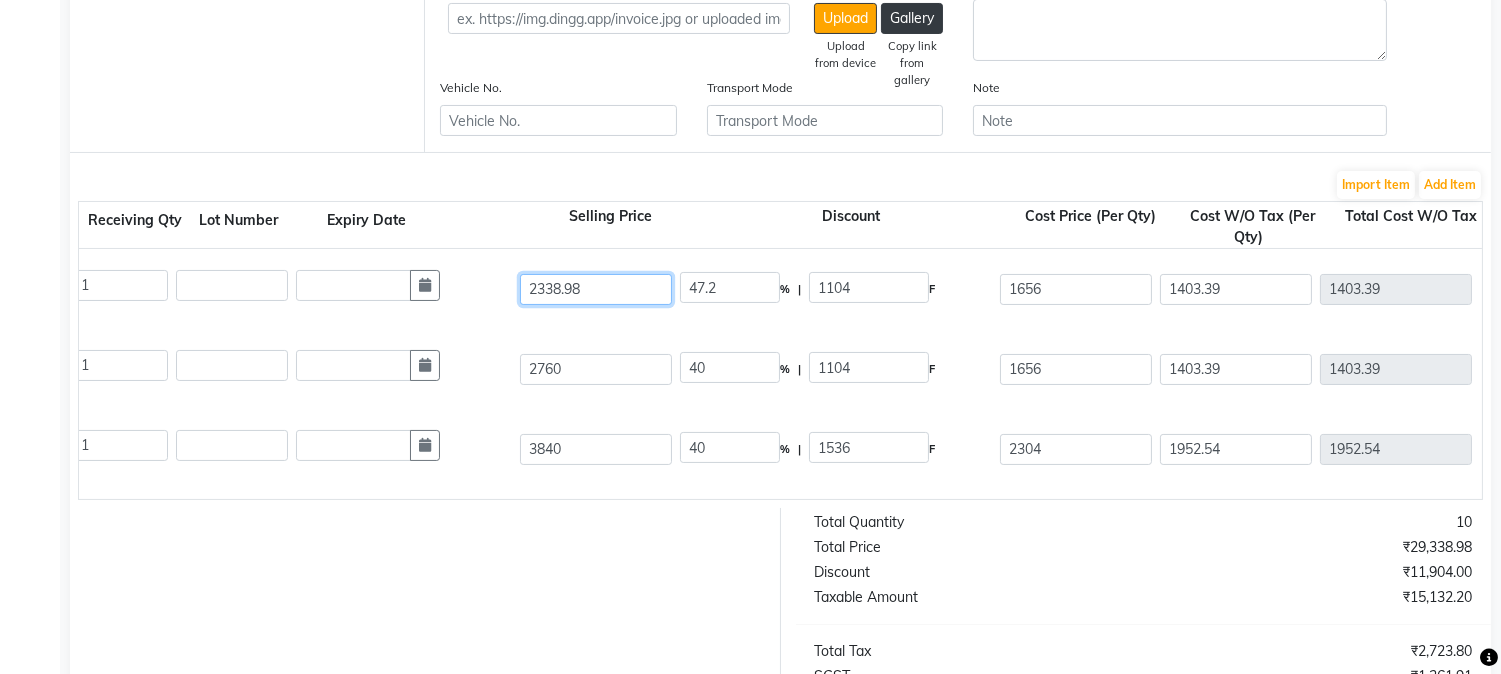 type on "2338.98" 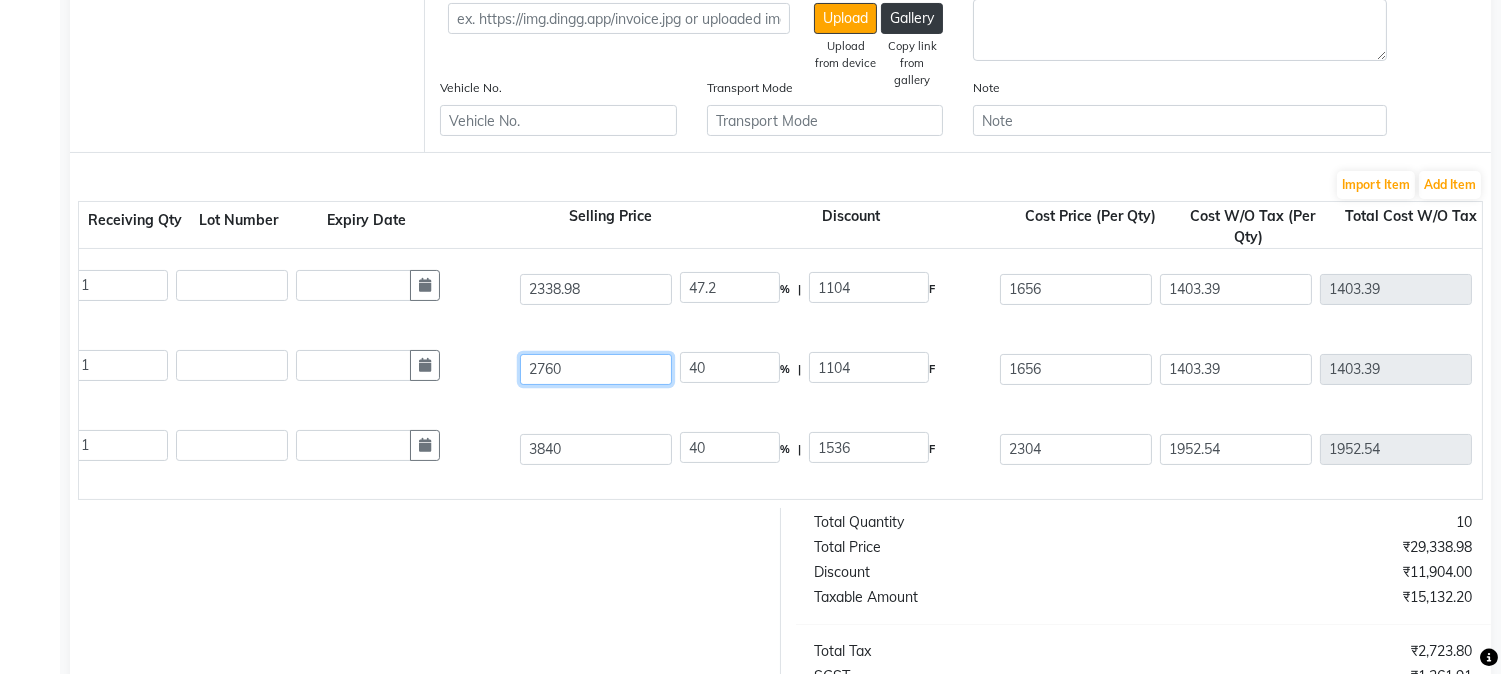 type on "29.2" 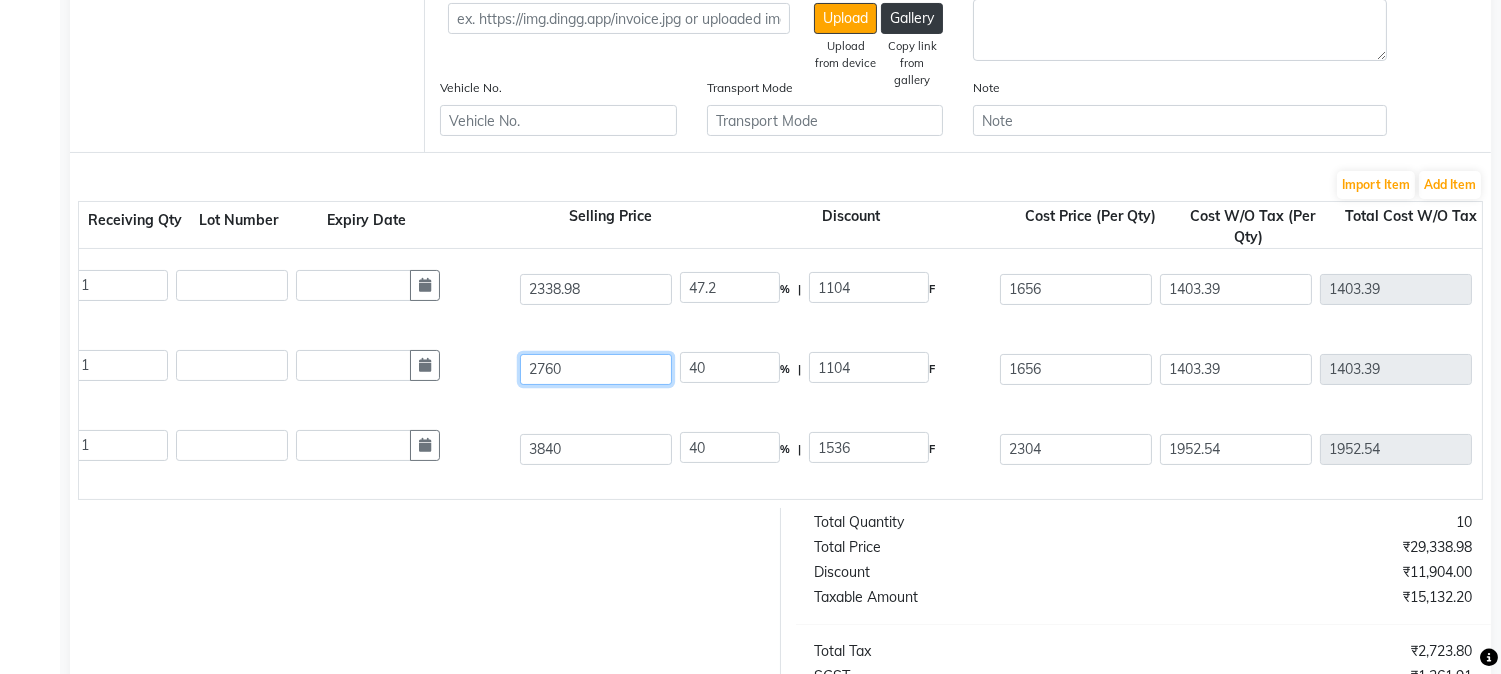 type on "682.98" 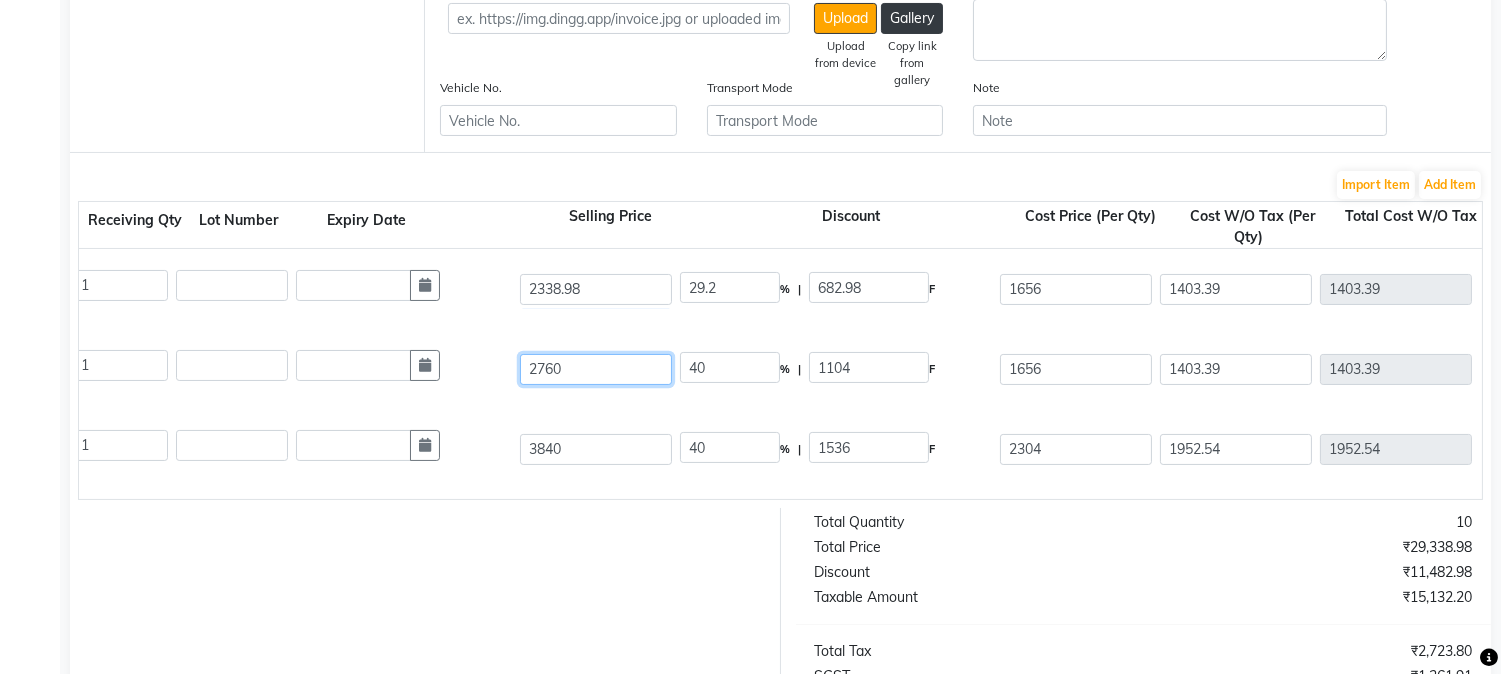 drag, startPoint x: 591, startPoint y: 365, endPoint x: 476, endPoint y: 383, distance: 116.40017 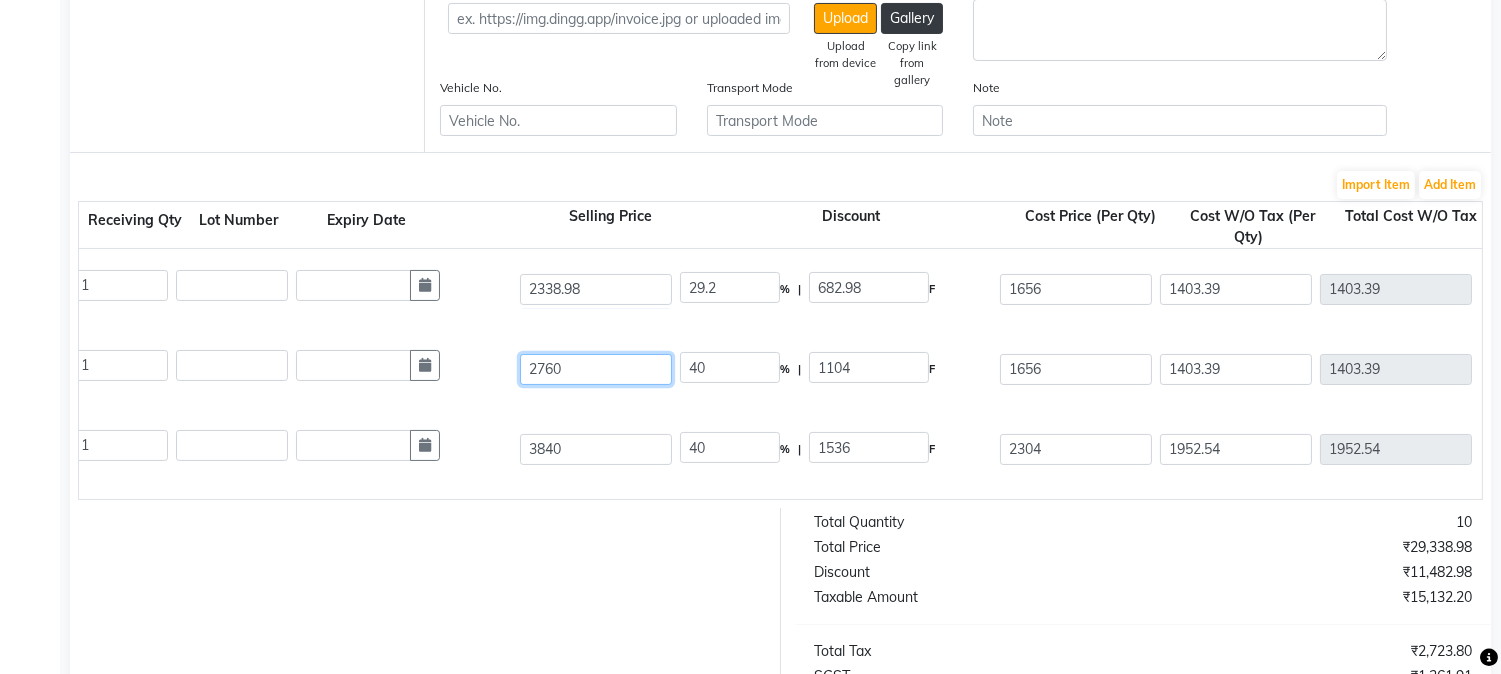 click on "Bg Hair & Scalp Conditioner 1 L   1000 ML  P10134  1 1 2760 40 % | 1104 F 1656 1403.39 1403.39 None GST  (18%)  252.61 1656" 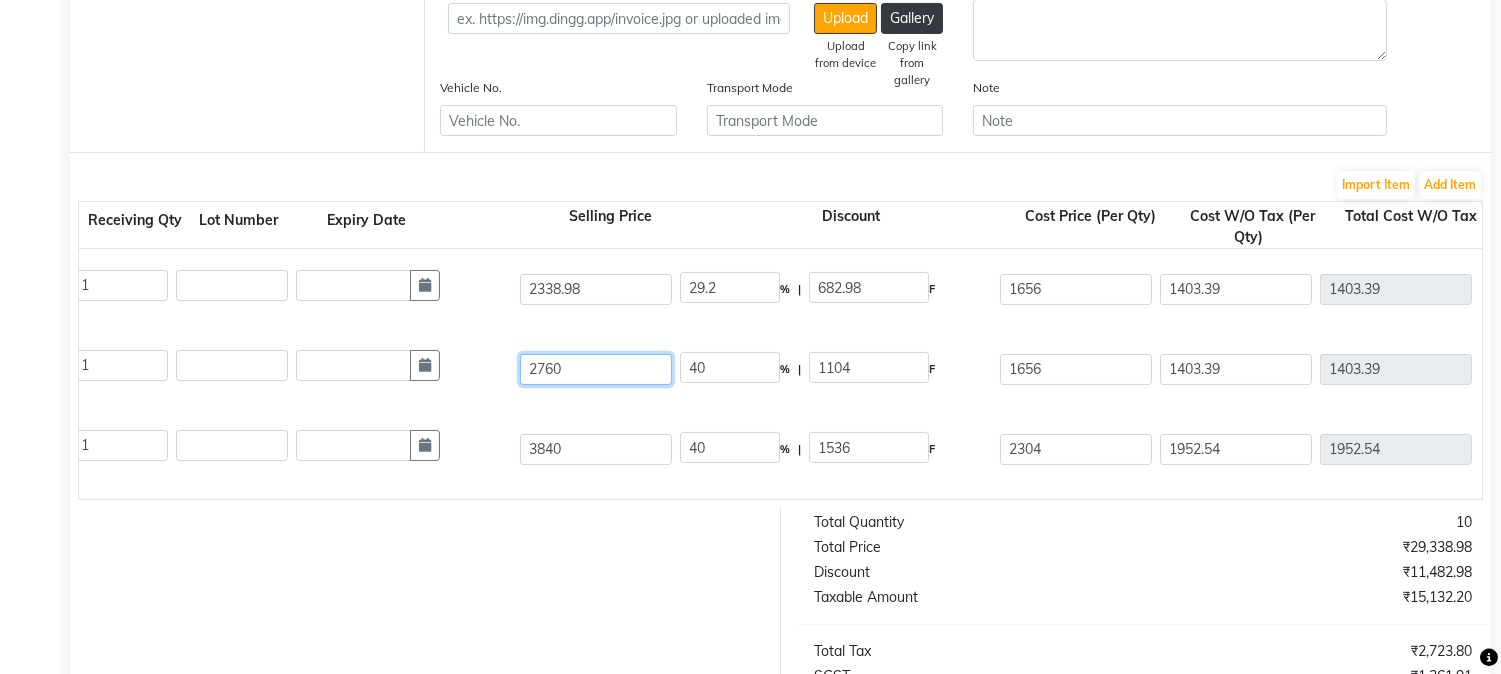 type on "2" 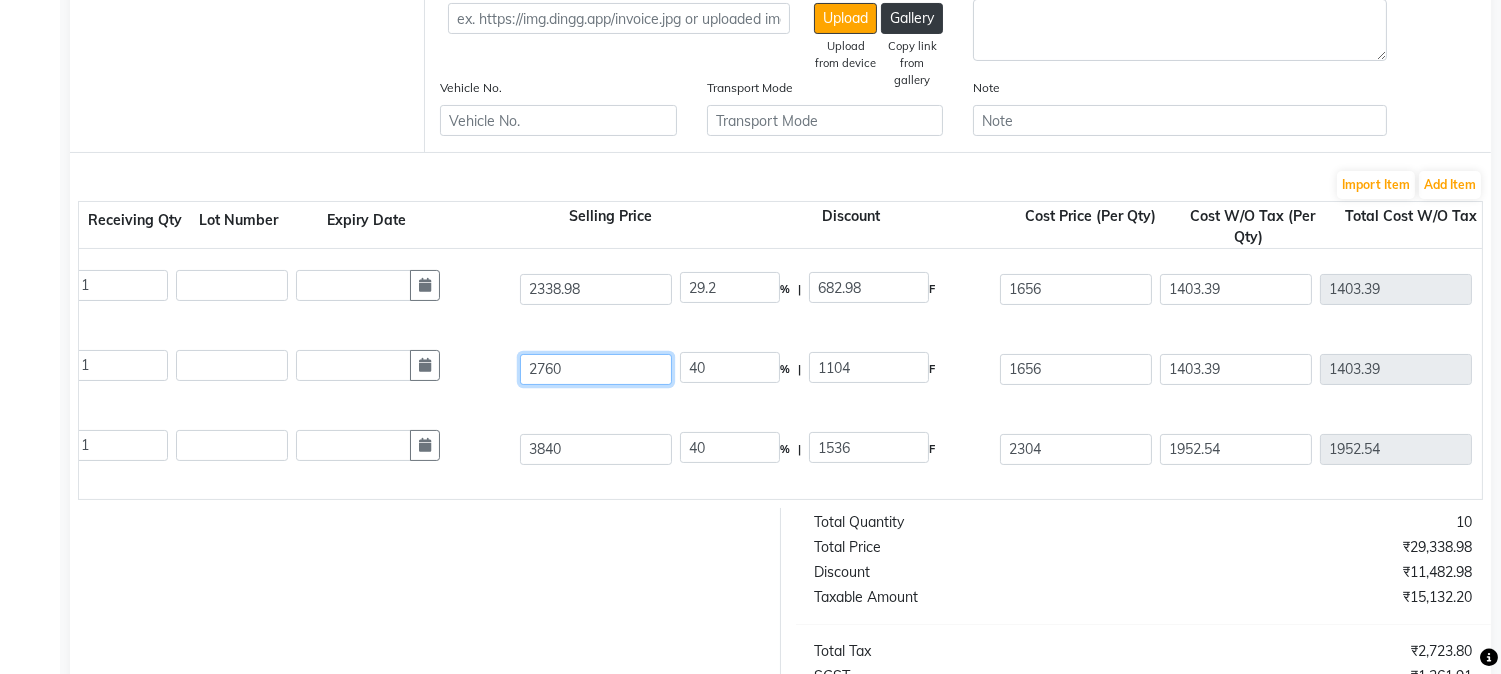 type on "55200" 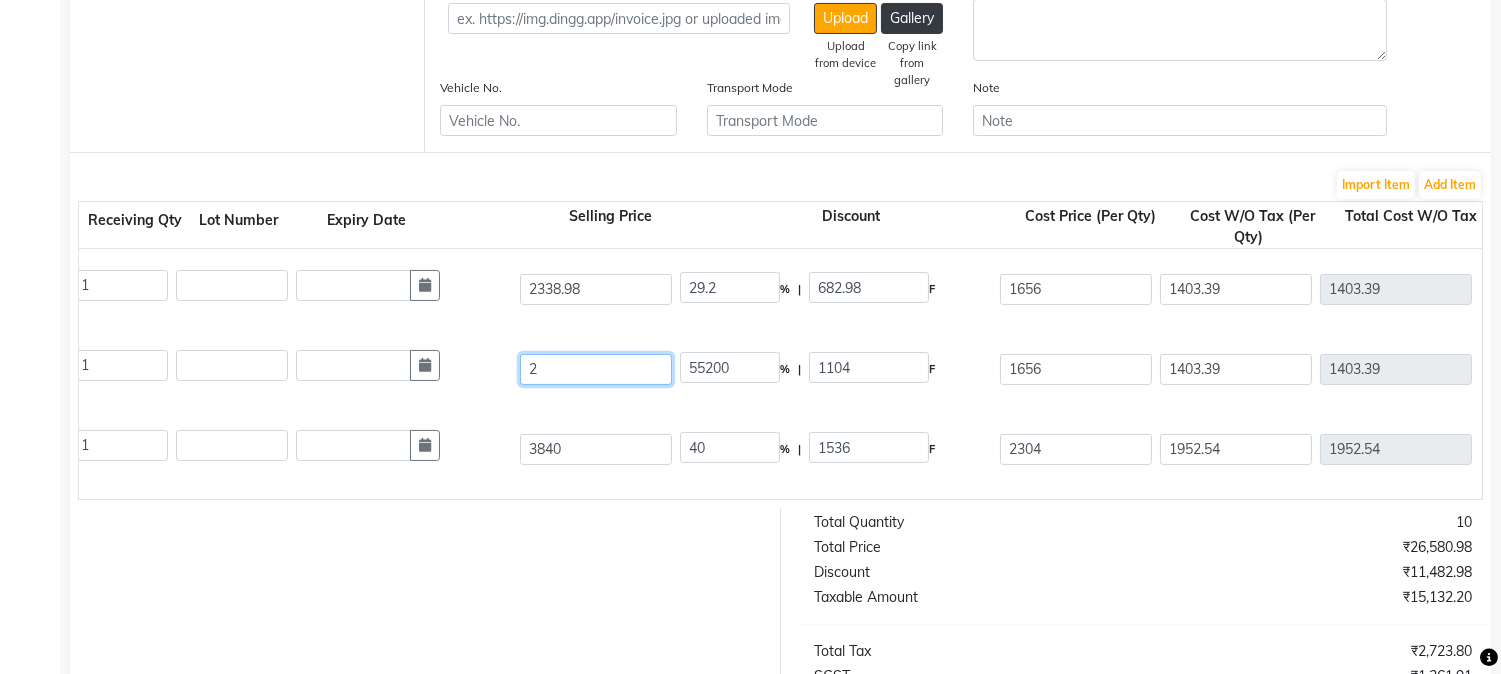 type on "23" 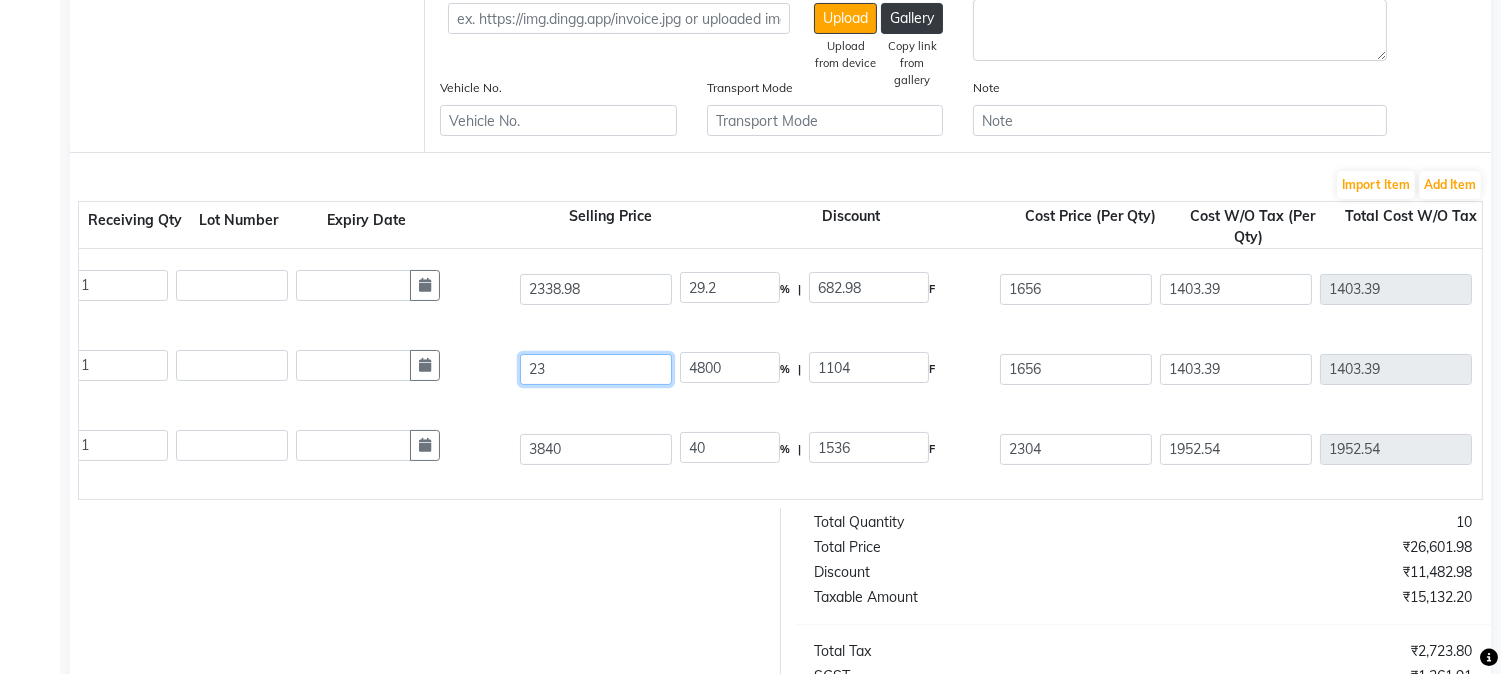 type on "233" 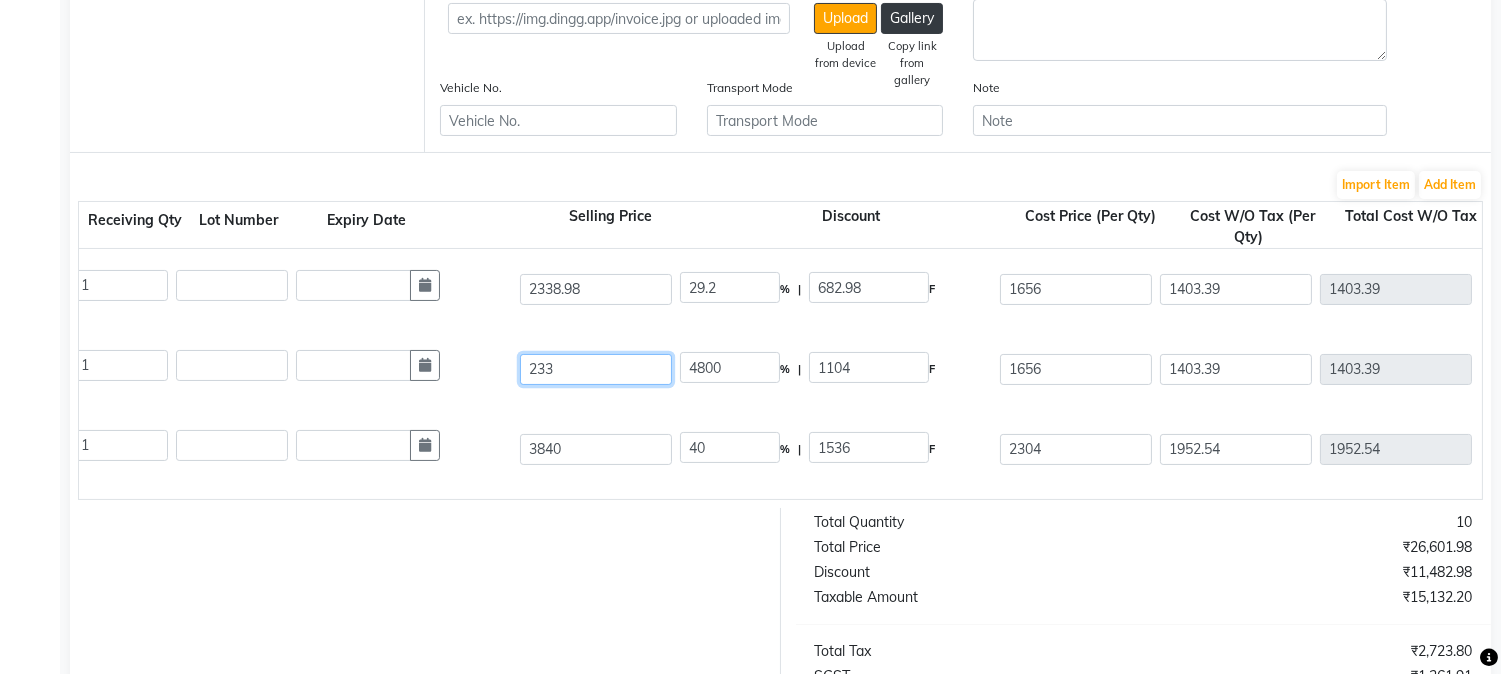 type on "473.82" 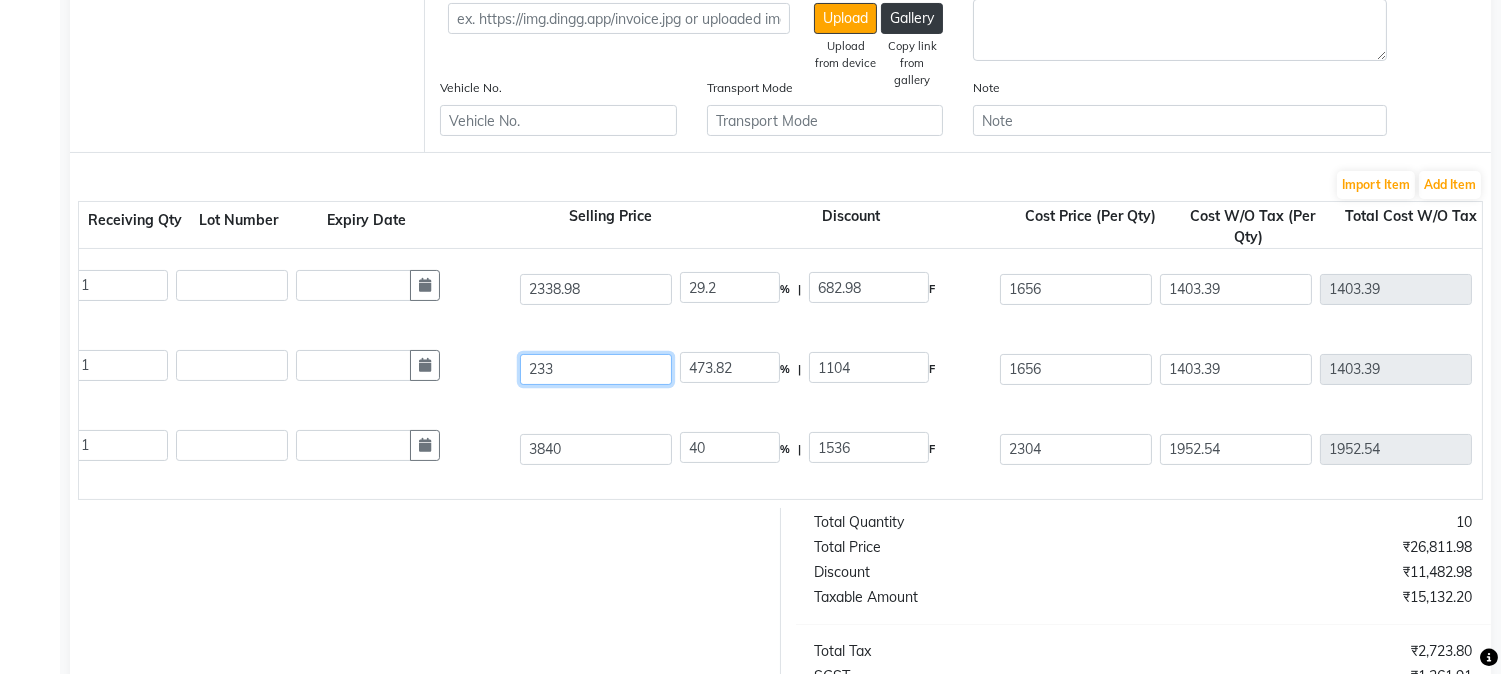type on "2338" 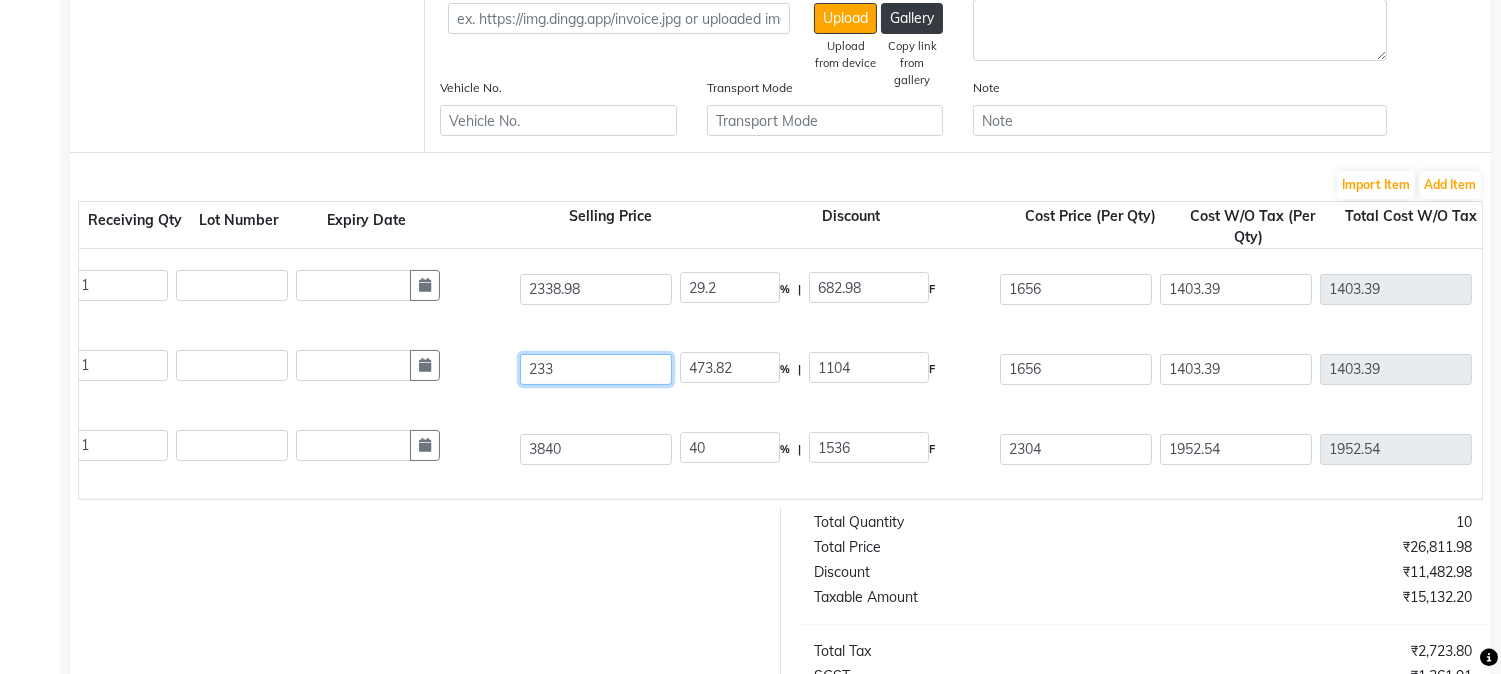 type on "47.22" 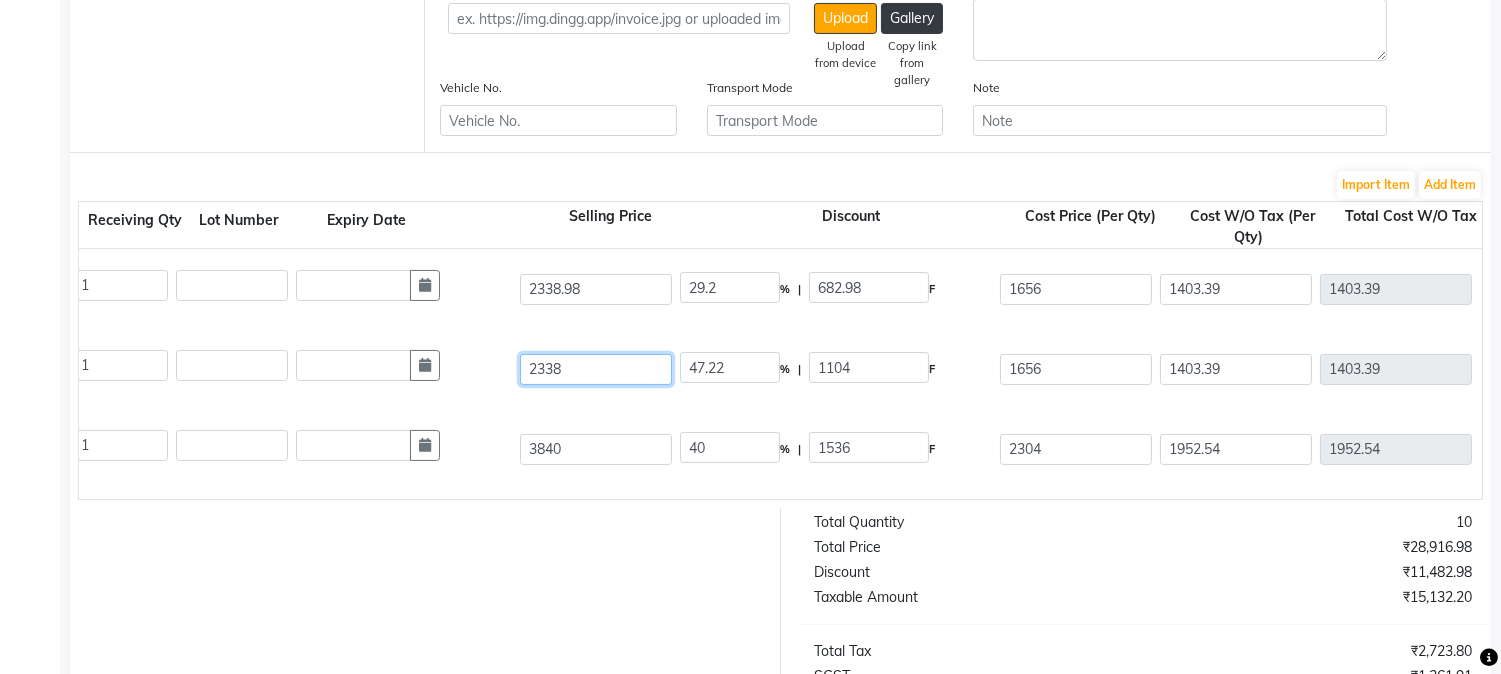 type on "2338.9" 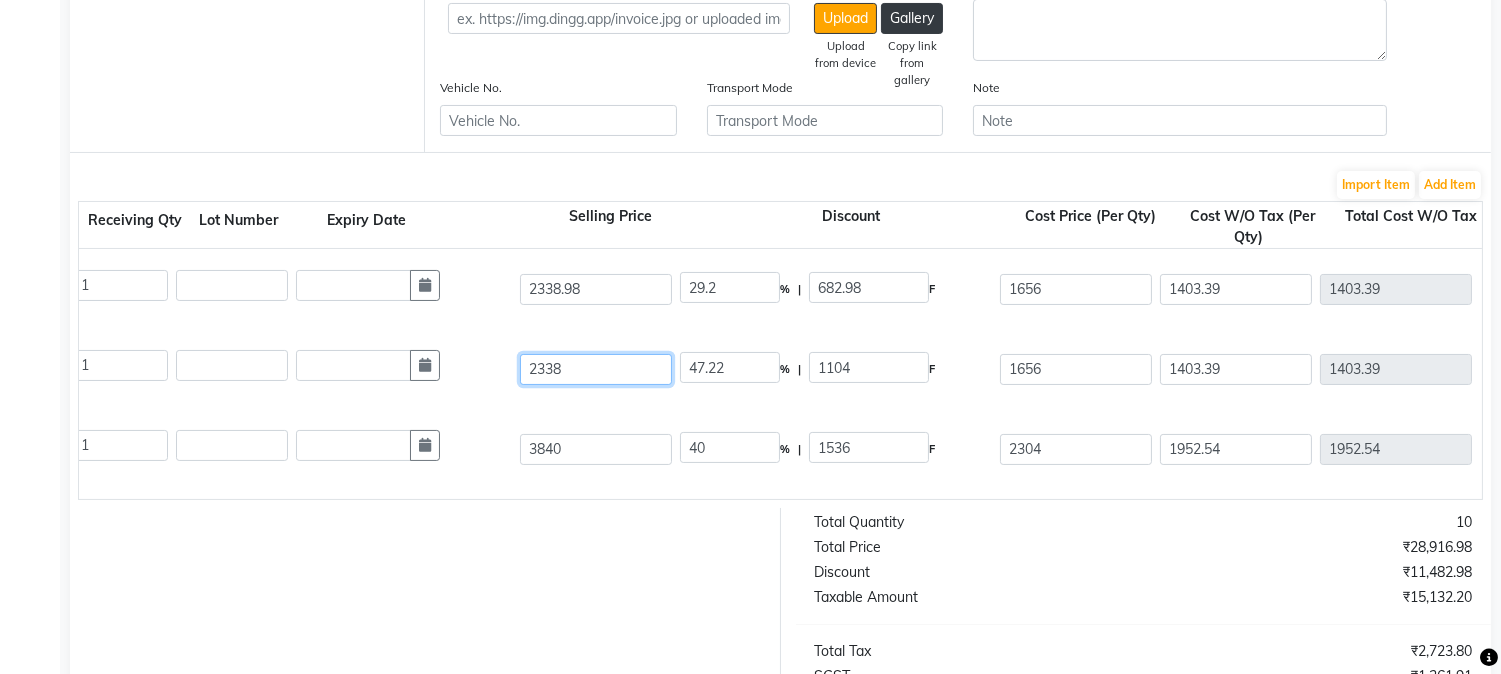 type on "47.2" 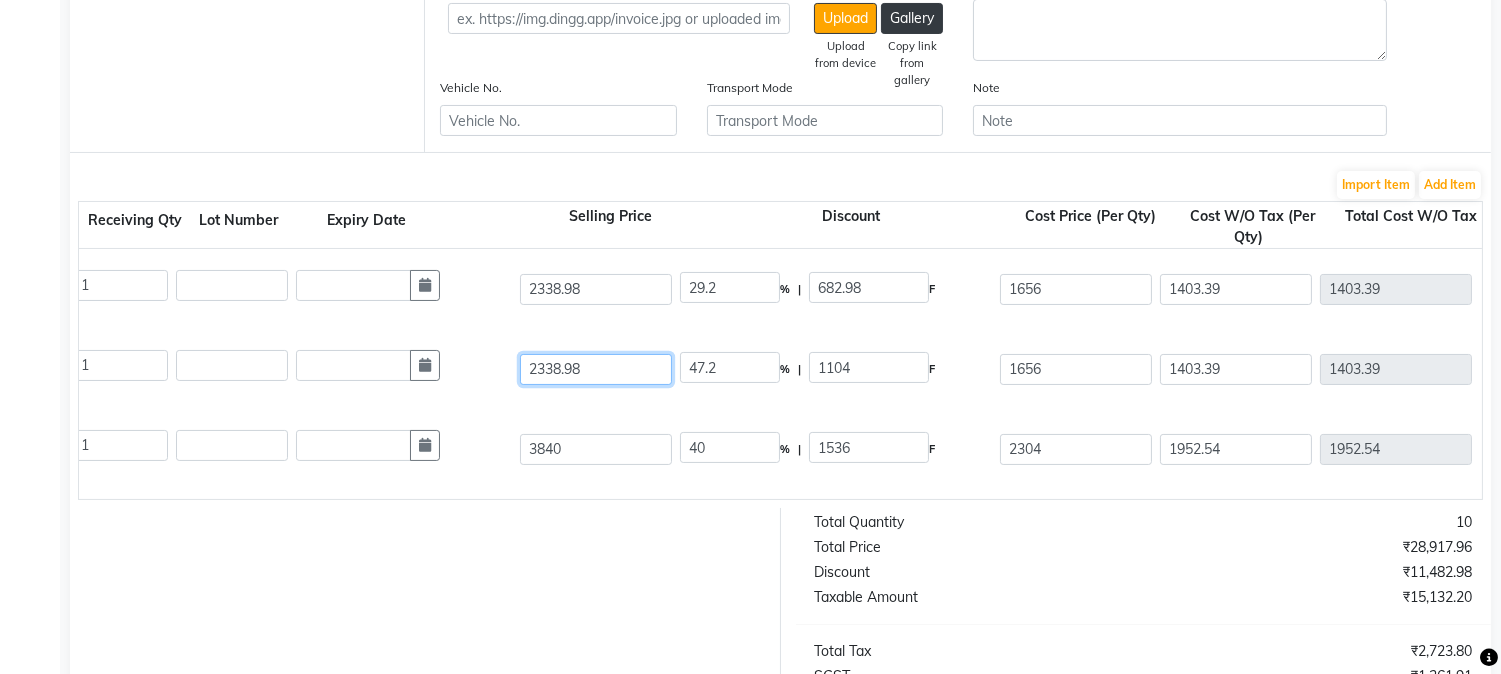 type on "2338.98" 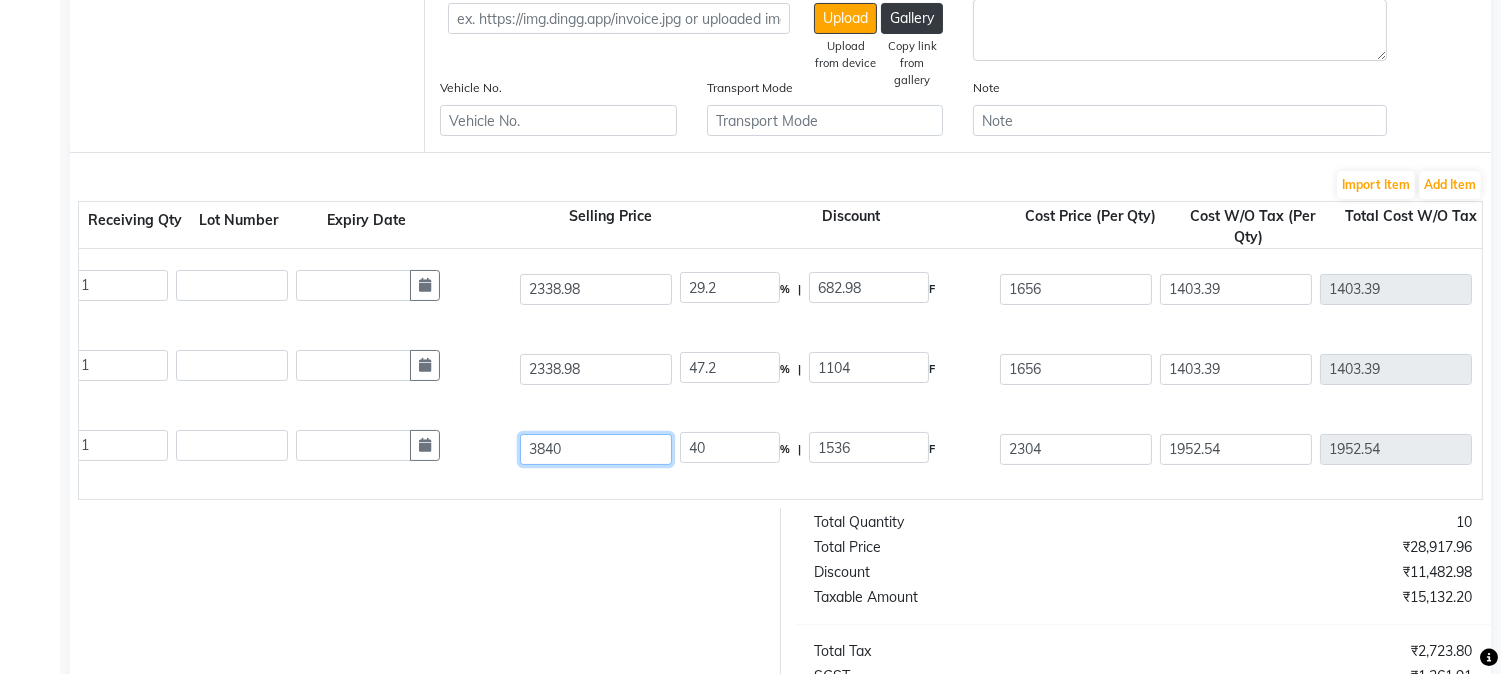 type on "29.2" 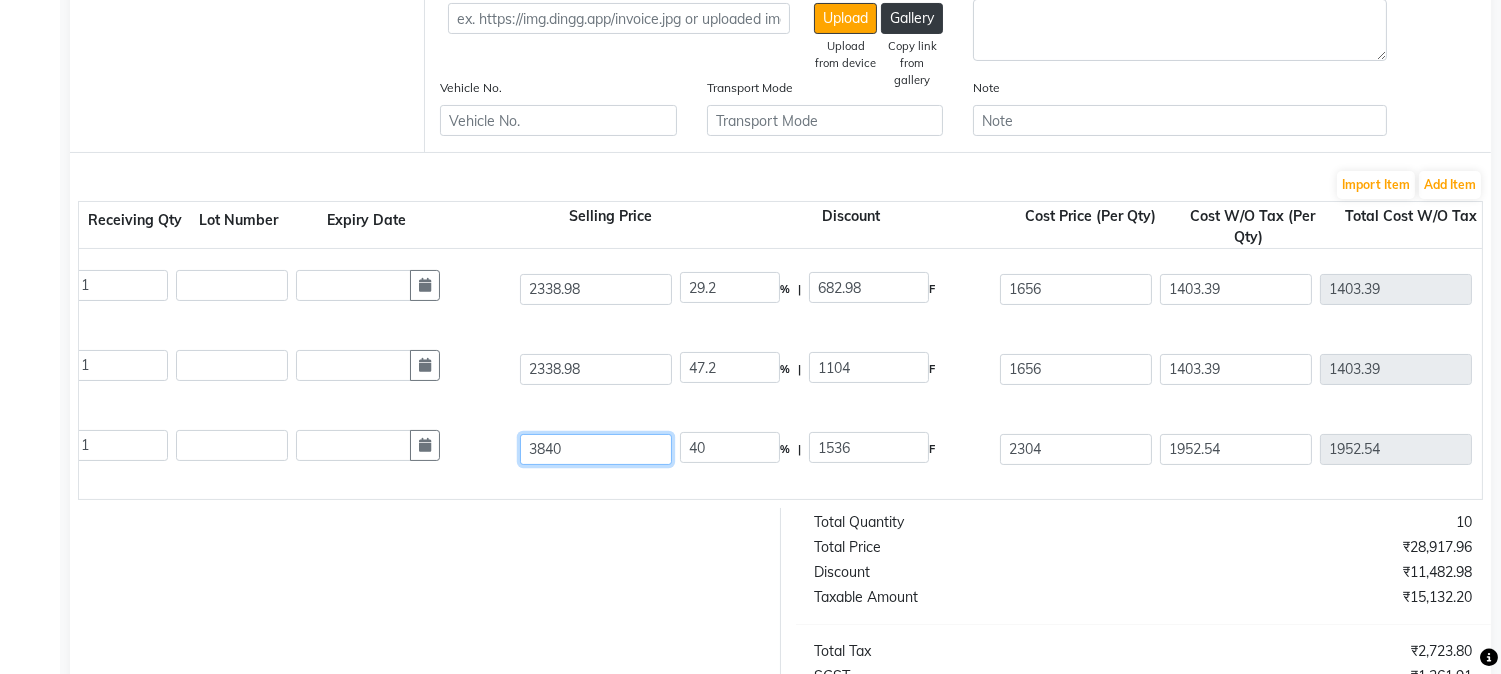 type on "682.98" 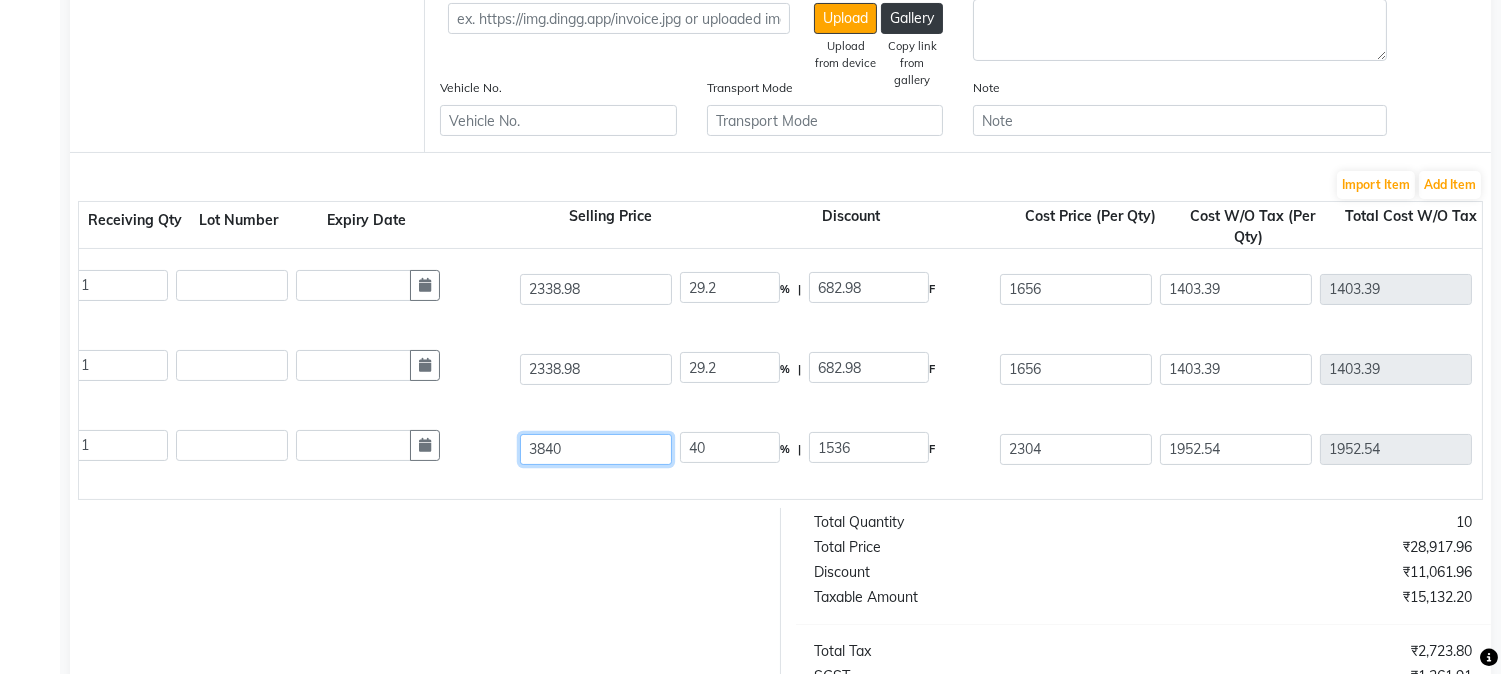 drag, startPoint x: 593, startPoint y: 452, endPoint x: 431, endPoint y: 476, distance: 163.76813 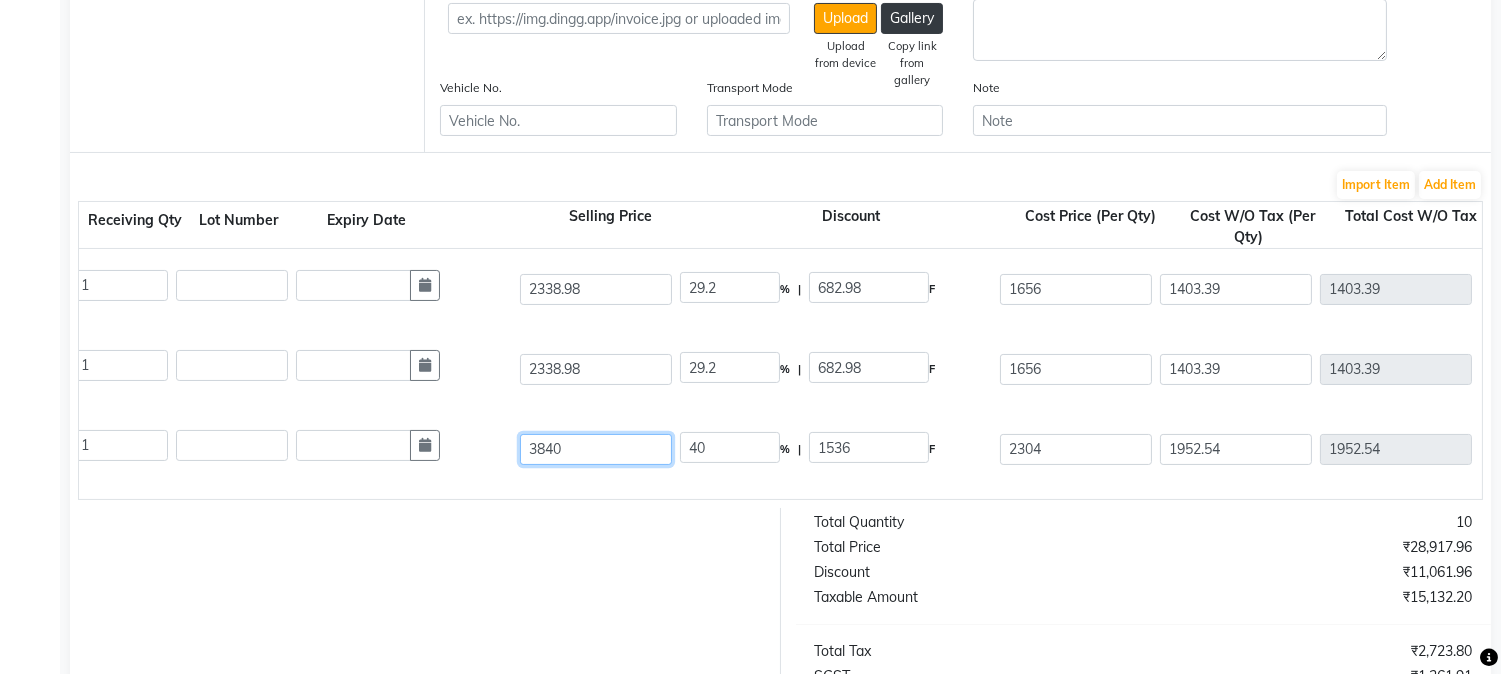click on "Bg Ss Hair Fall Defense Vaccine 15 Mm  150 ML  P17086  1 1 3840 40 % | 1536 F 2304 1952.54 1952.54 None GST  (18%)  351.46 2304" 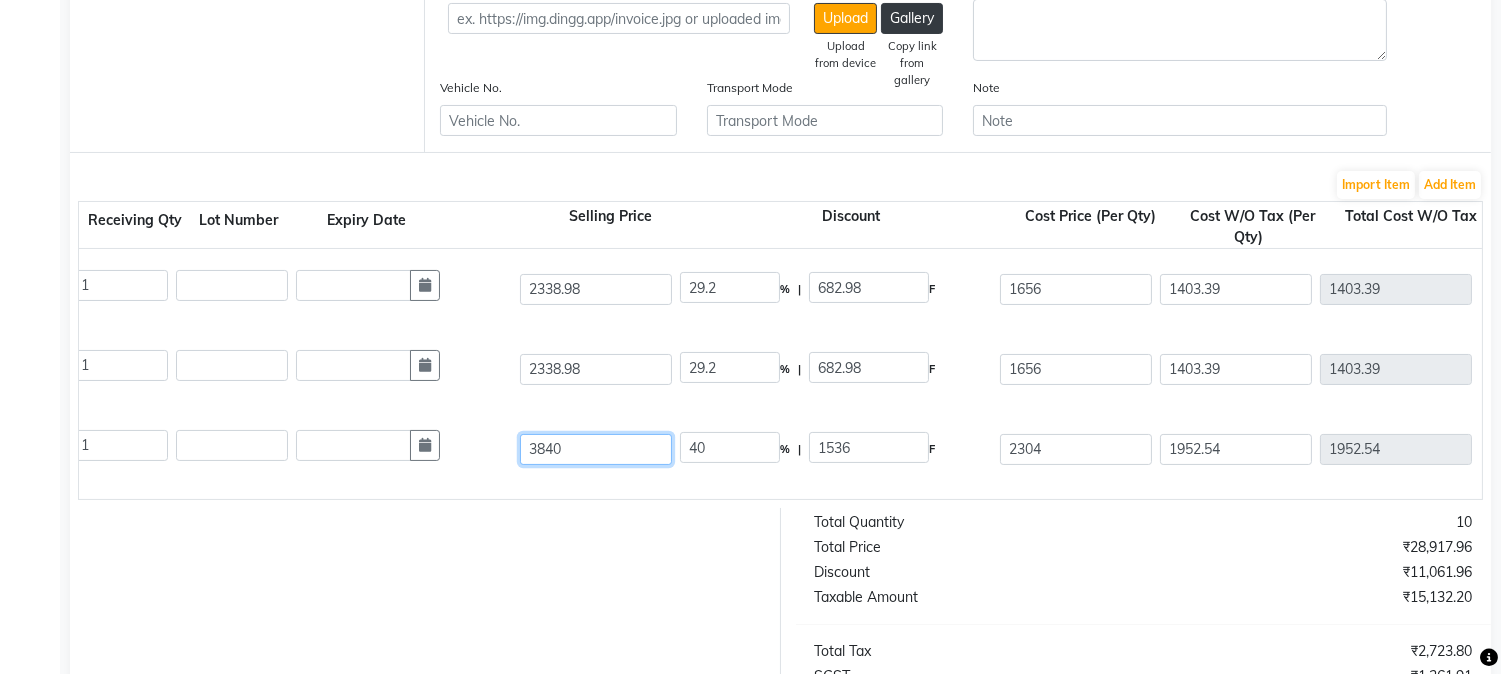 type on "3" 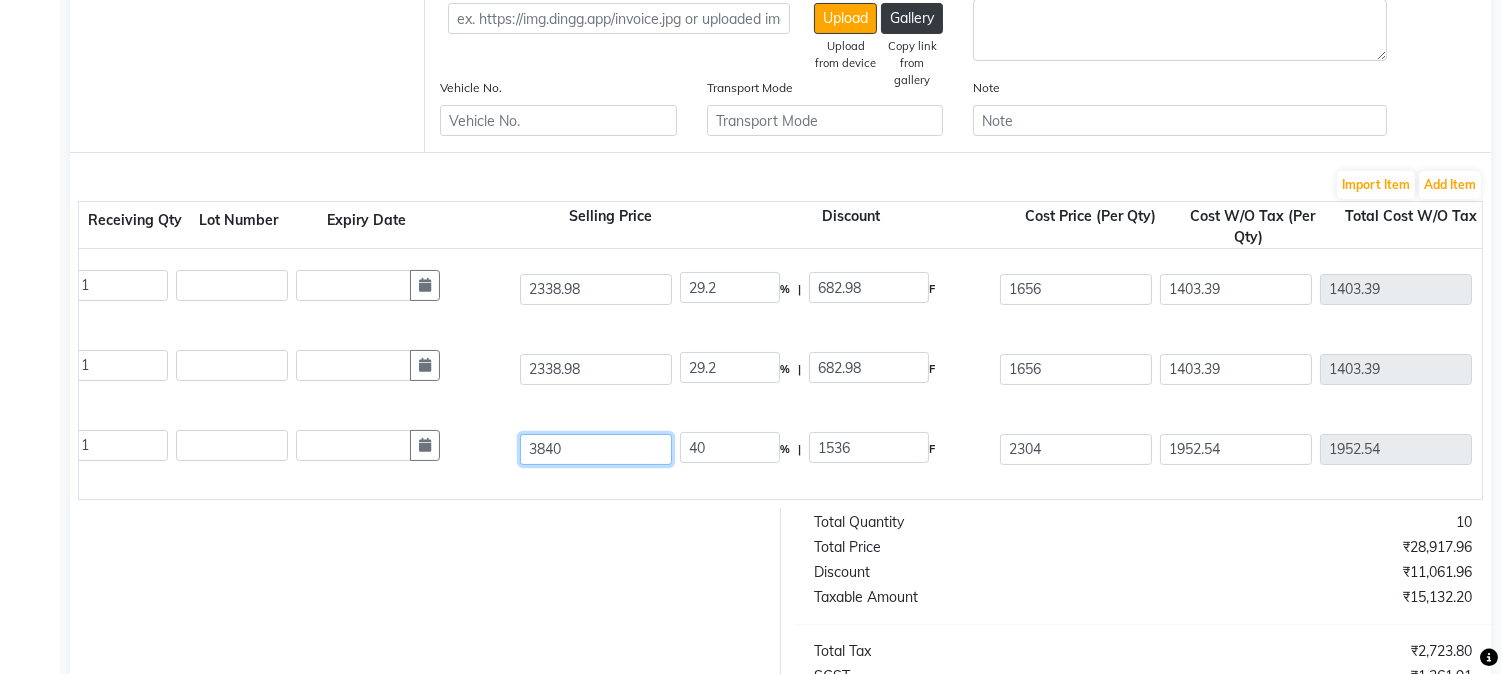 type on "51200" 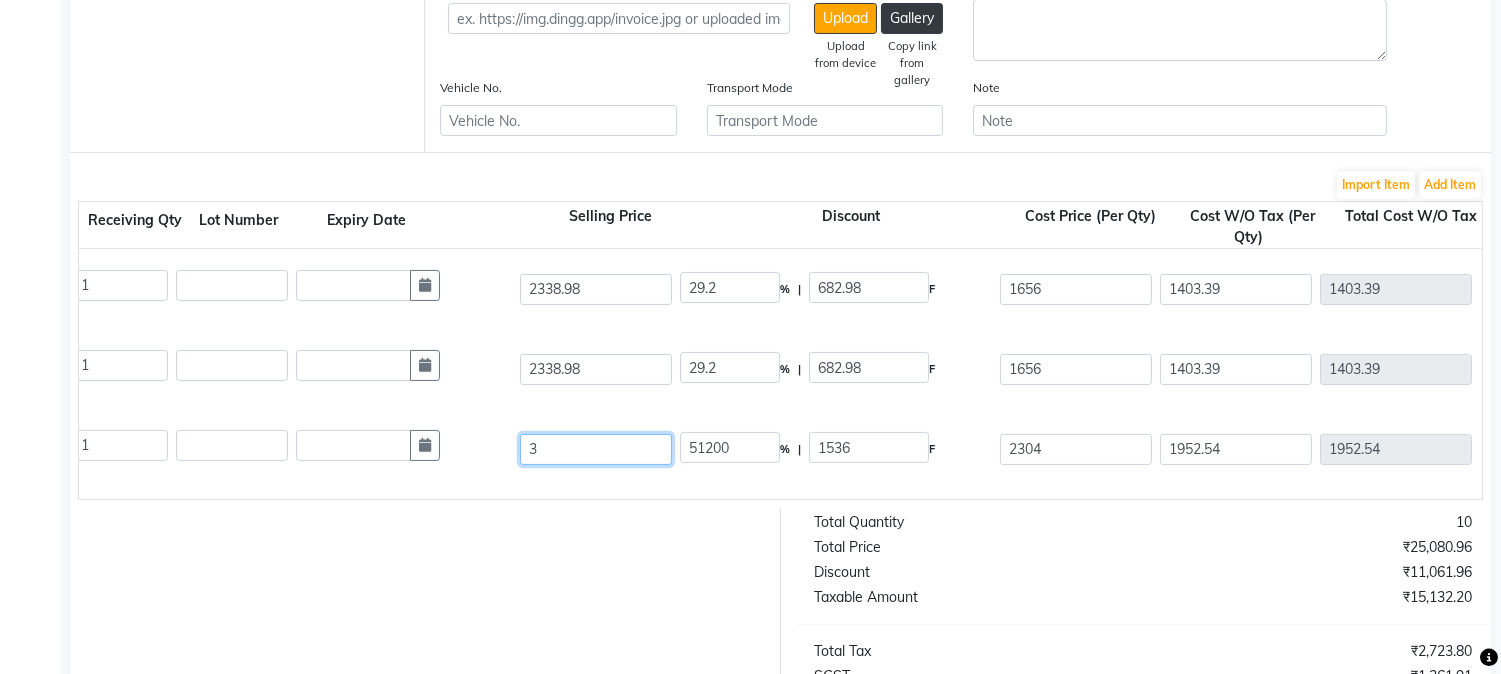 type on "32" 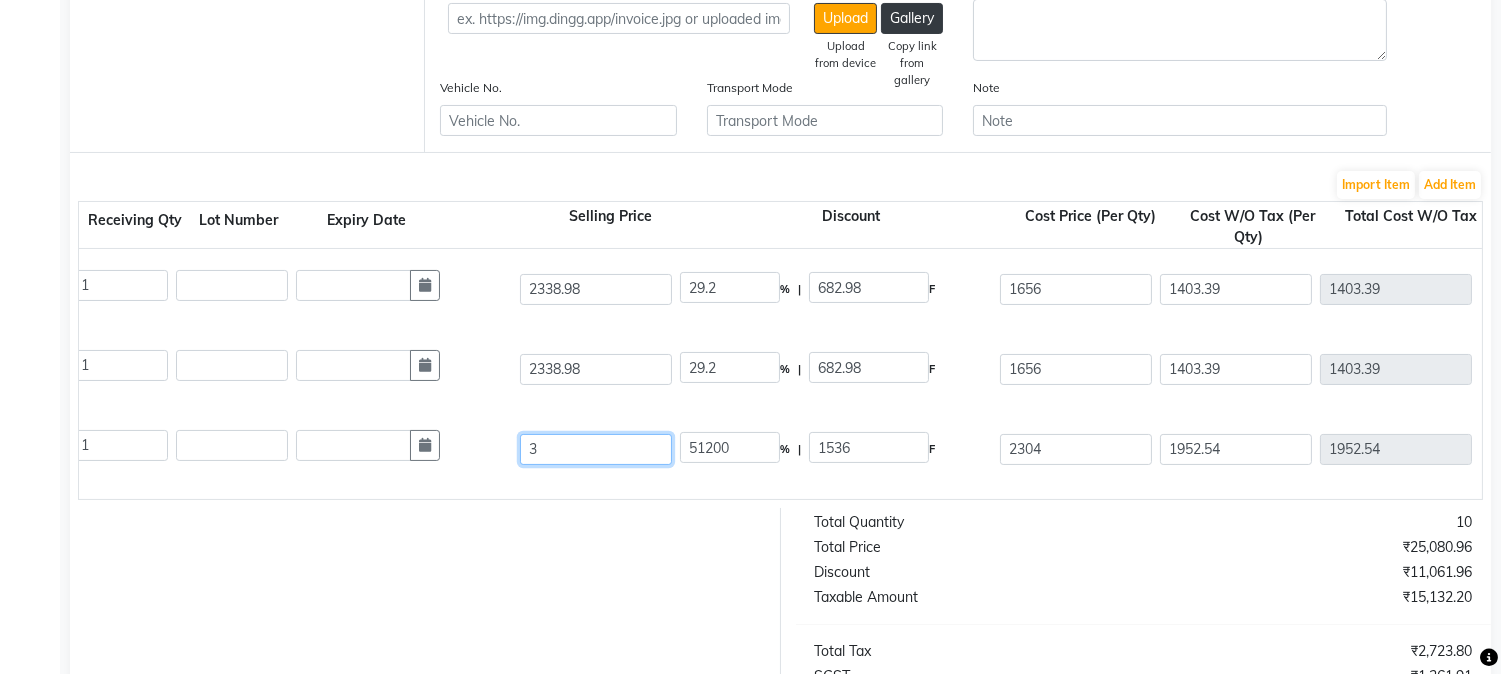 type on "4800" 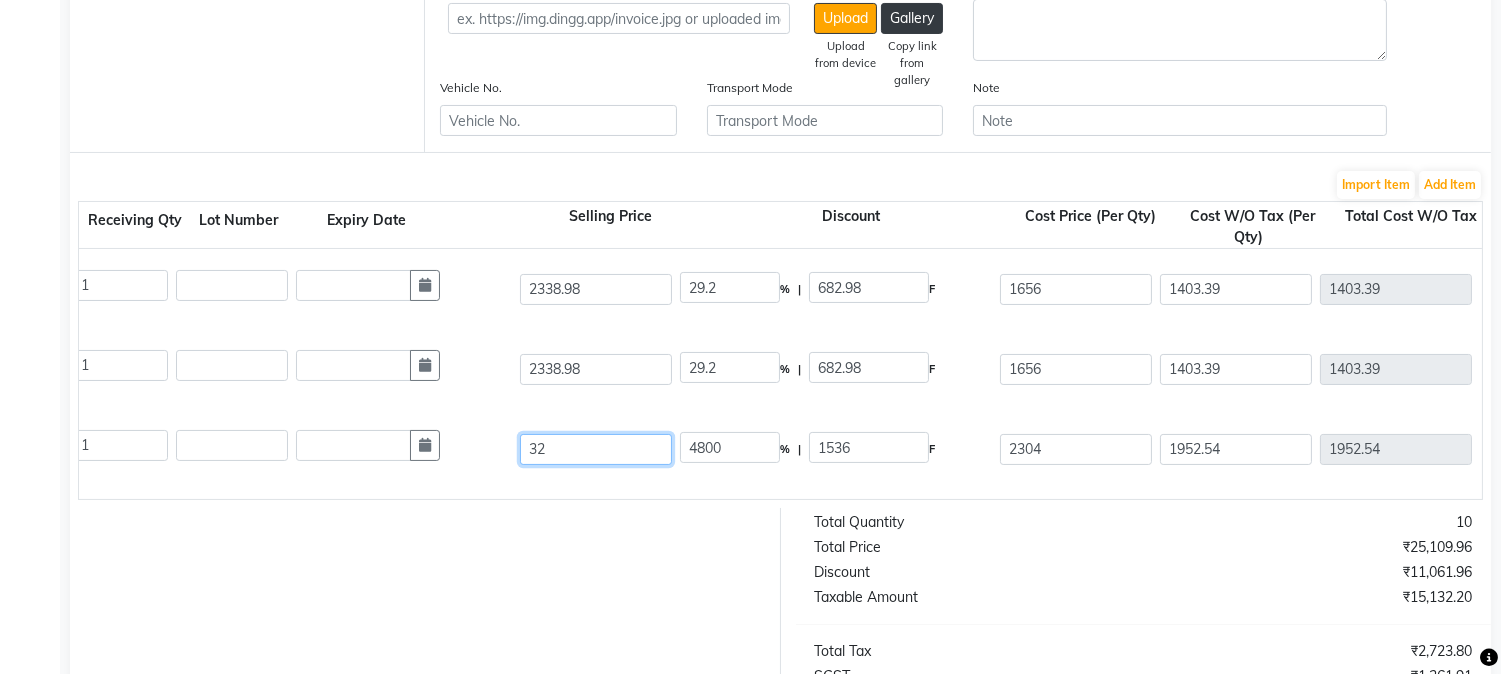 type on "325" 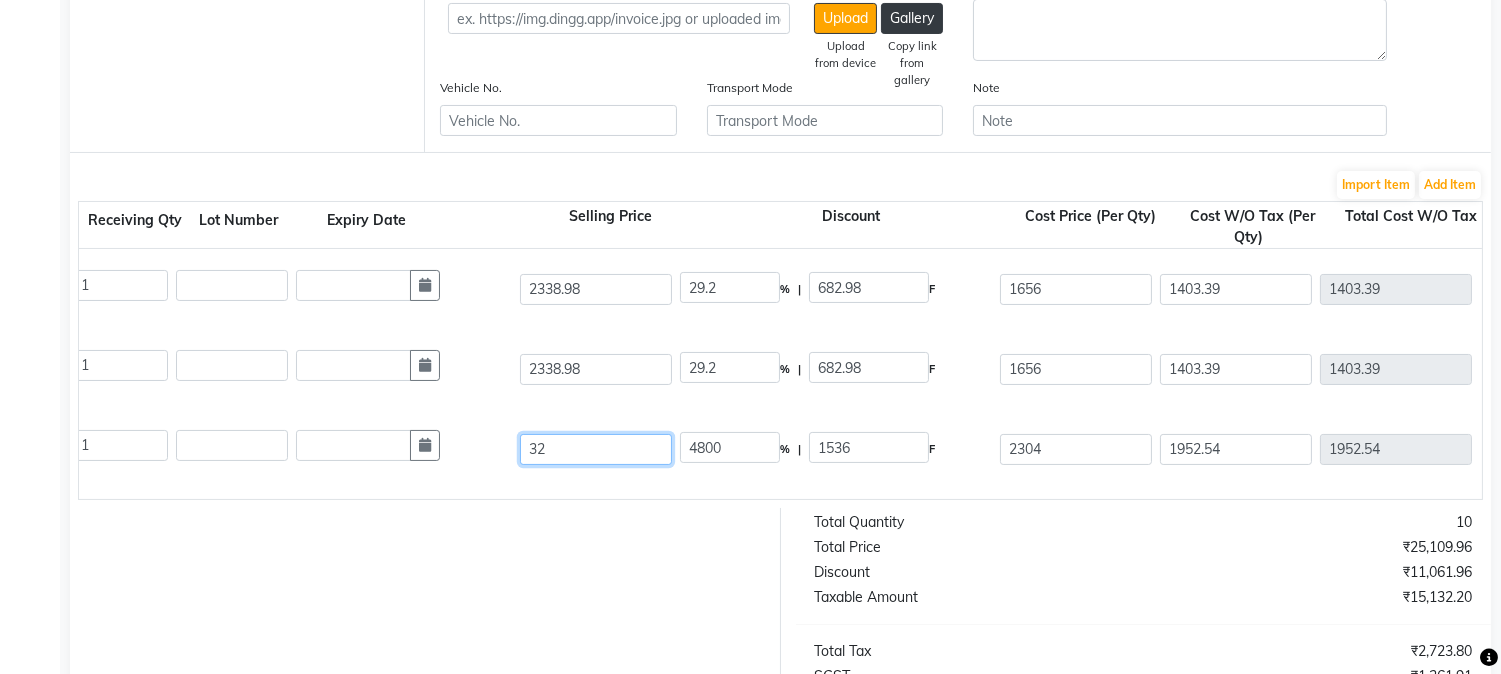 type on "472.62" 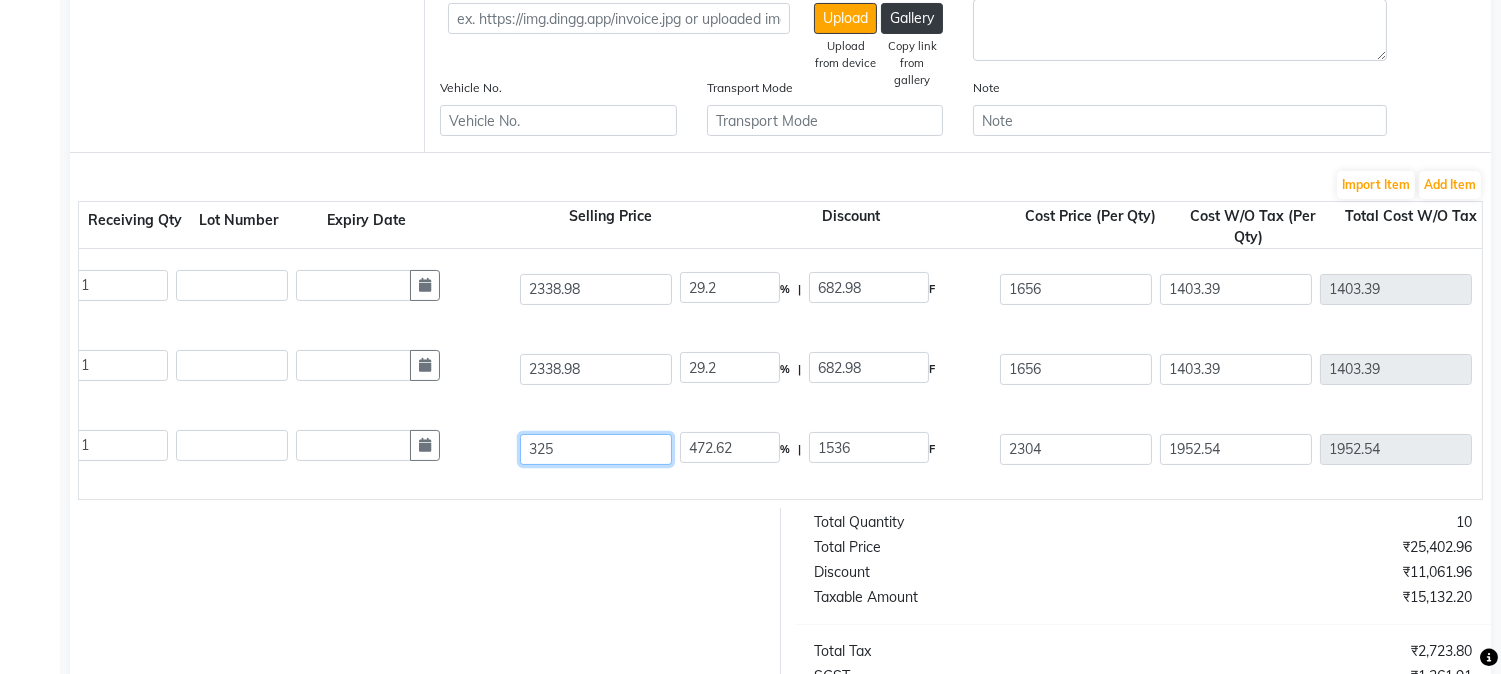 type on "3254" 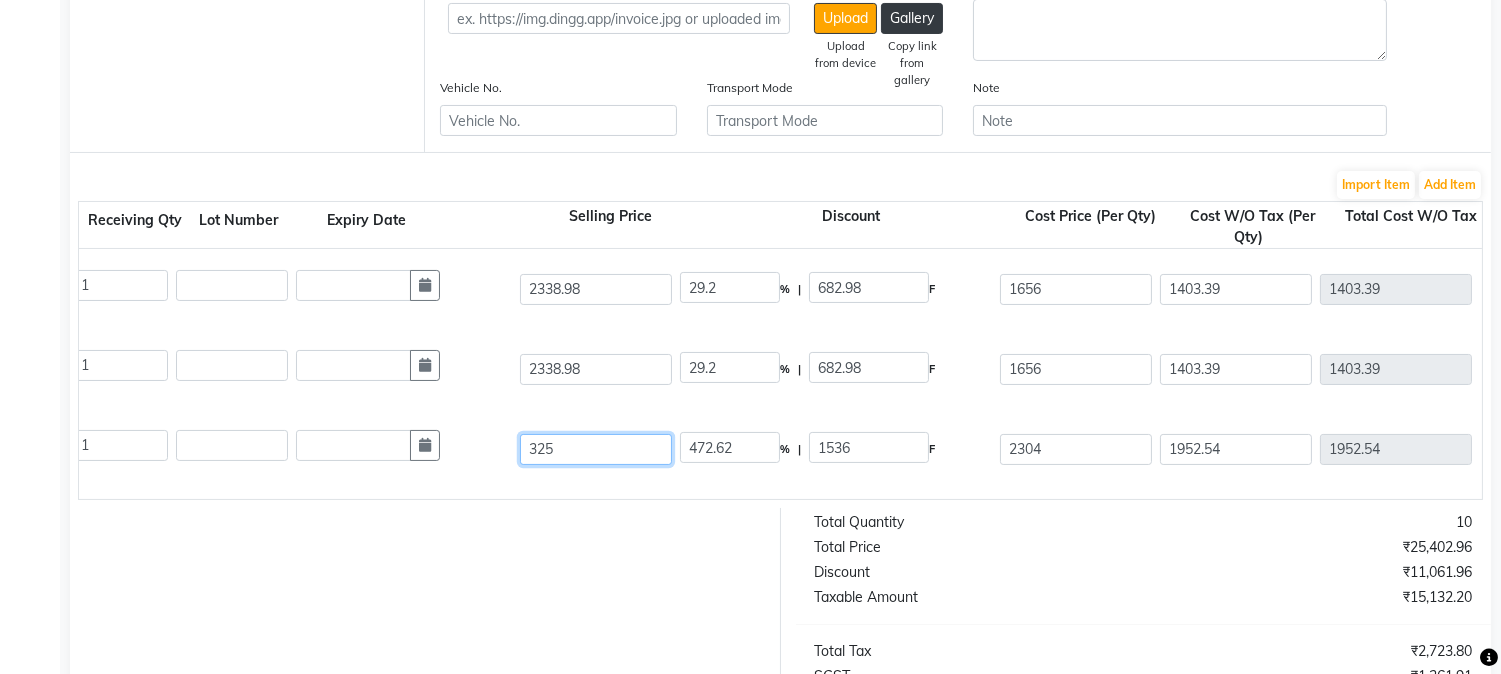 type on "47.2" 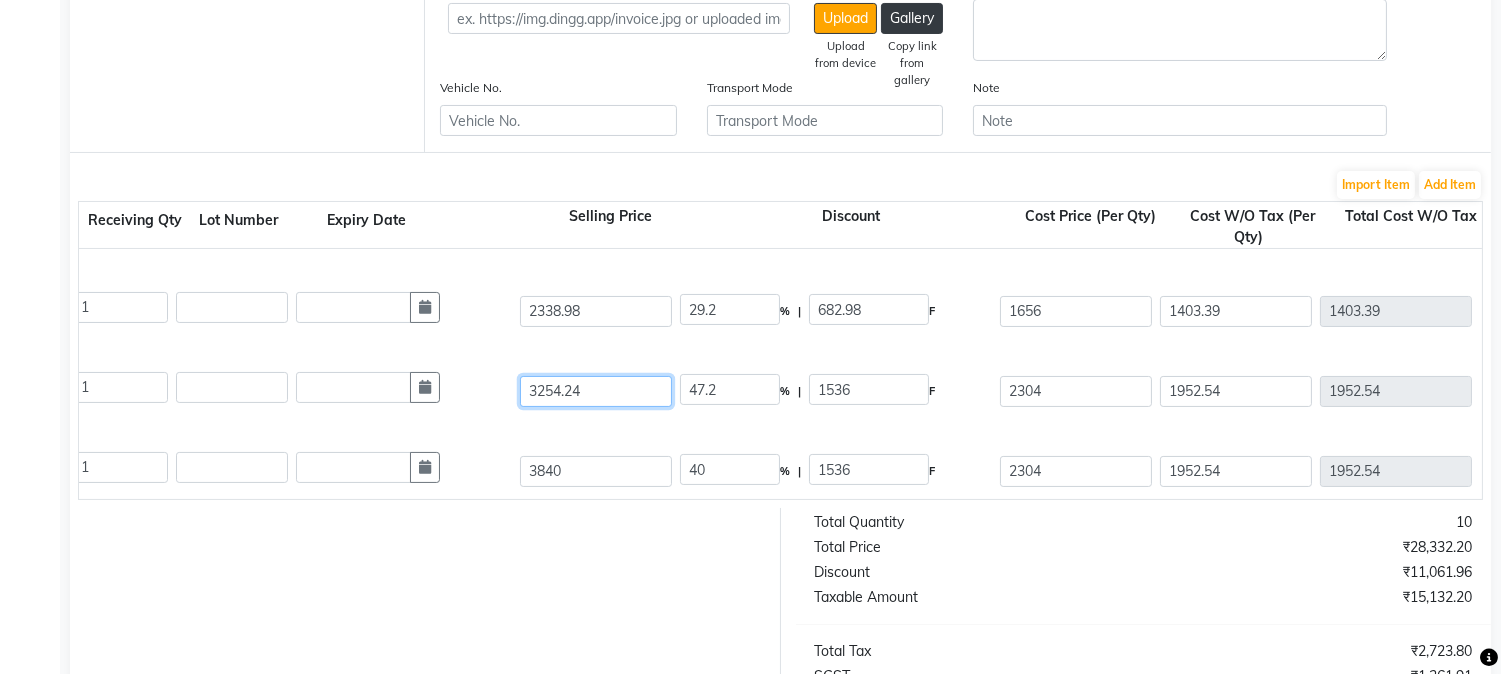 scroll, scrollTop: 111, scrollLeft: 0, axis: vertical 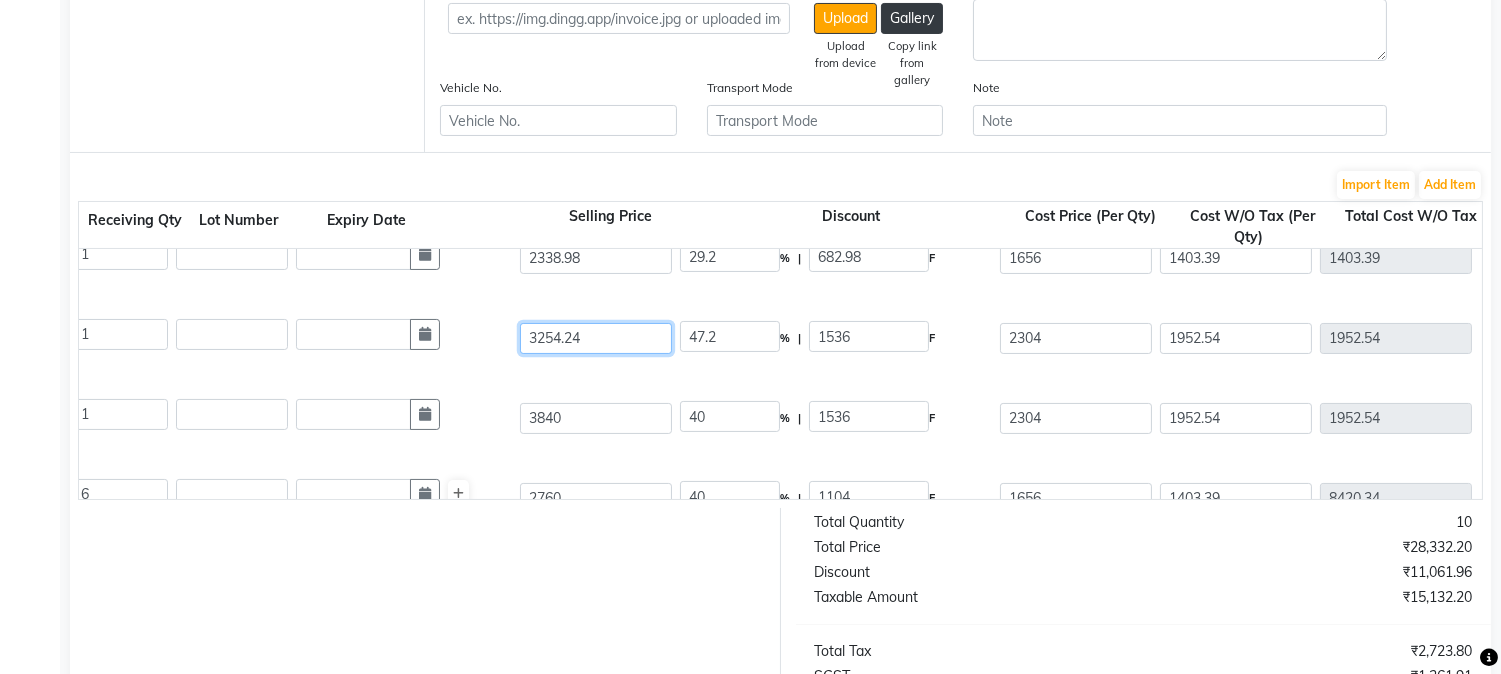 type on "3254.24" 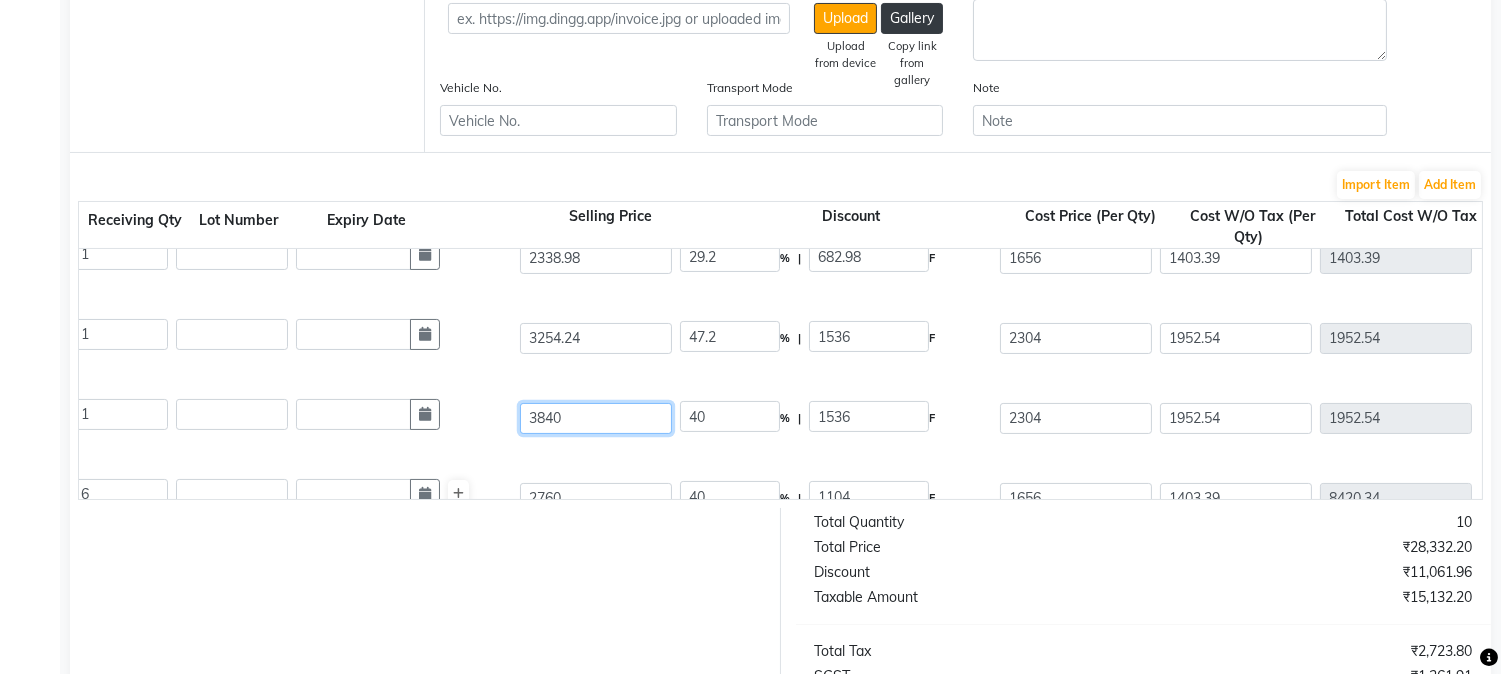 type on "29.2" 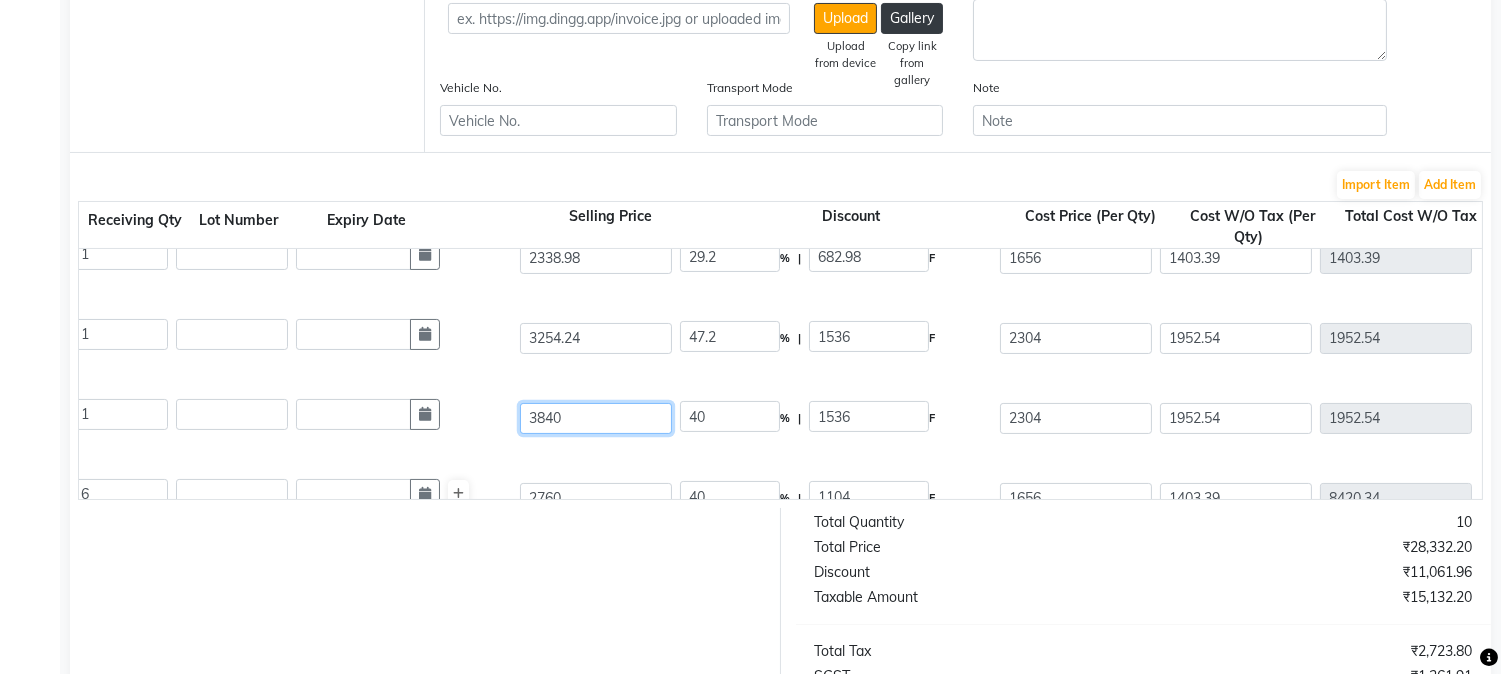 type on "950.24" 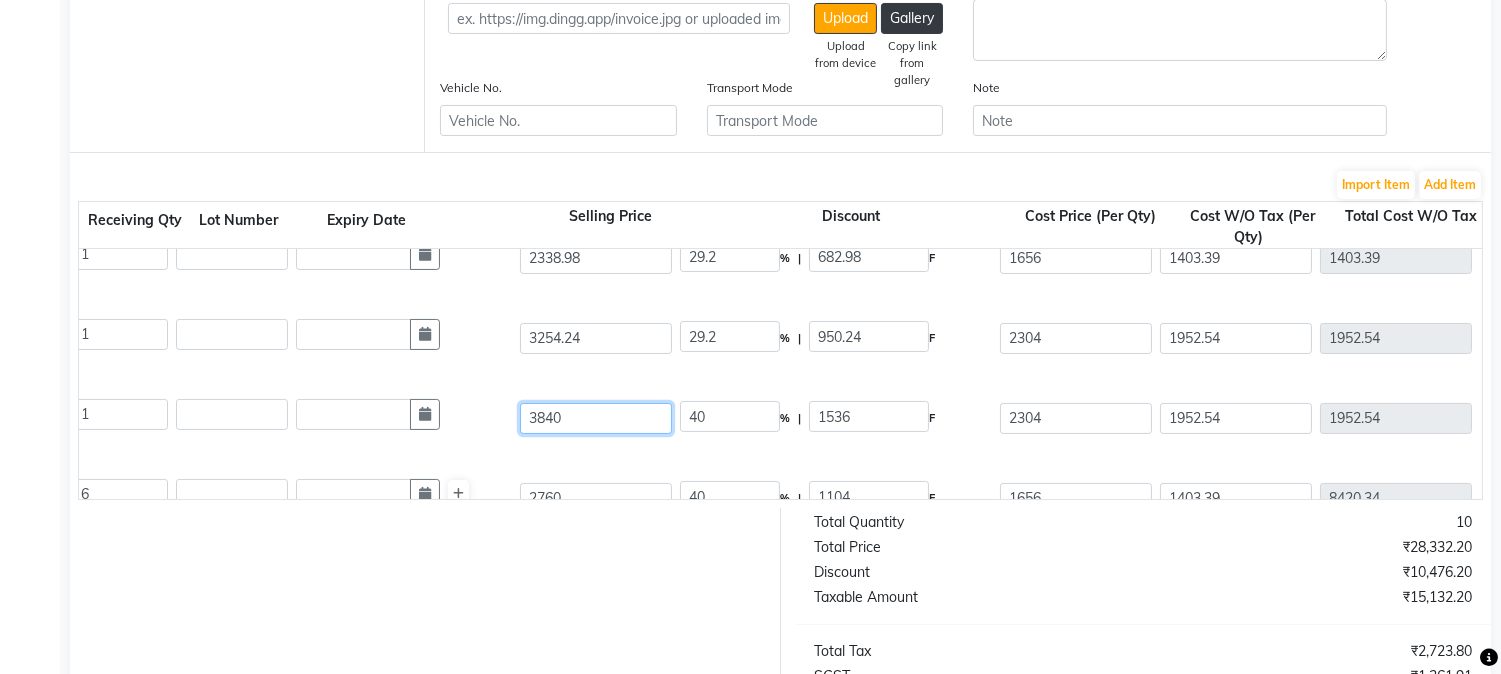 drag, startPoint x: 607, startPoint y: 414, endPoint x: 364, endPoint y: 431, distance: 243.59392 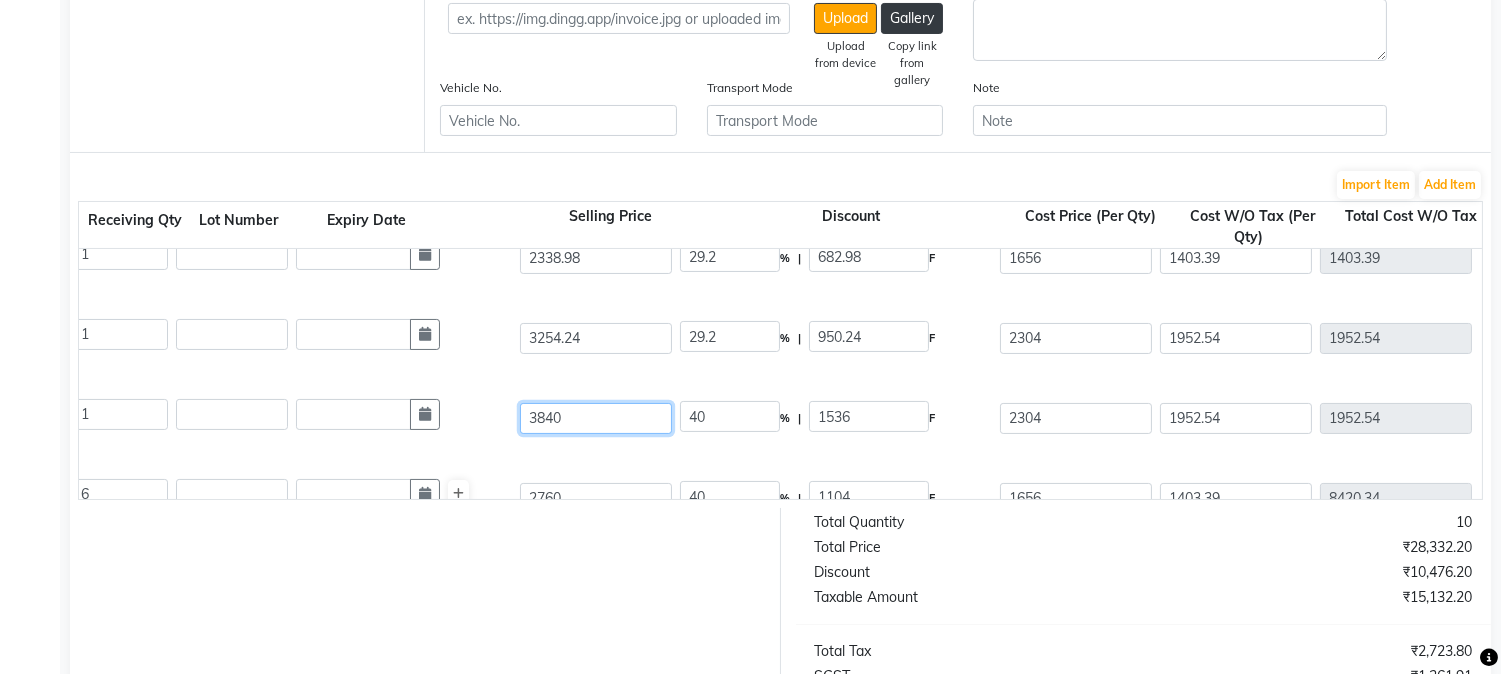 click on "Bg Ss Dandruff Defense Vaccine 150 M  150 ML  P17087  1 1 3840 40 % | 1536 F 2304 1952.54 1952.54 None GST  (18%)  351.46 2304" 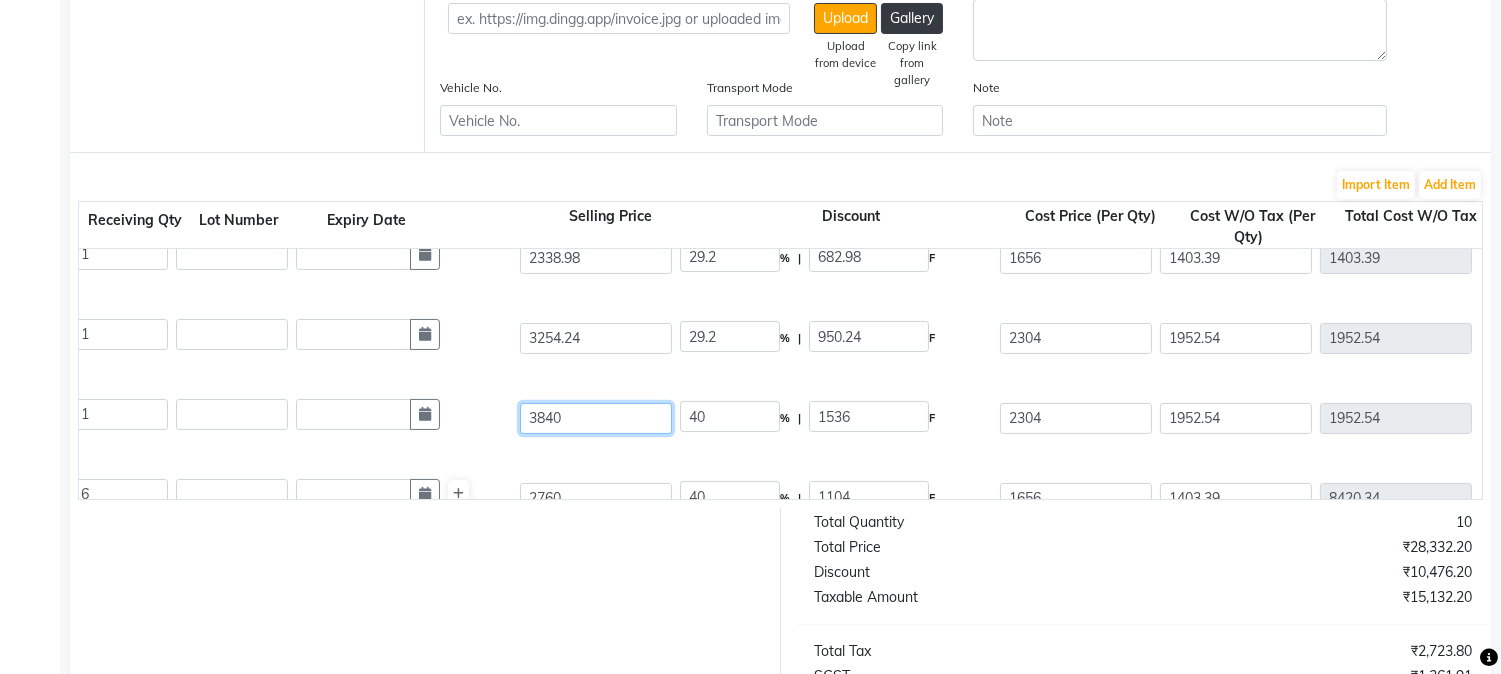 type on "3" 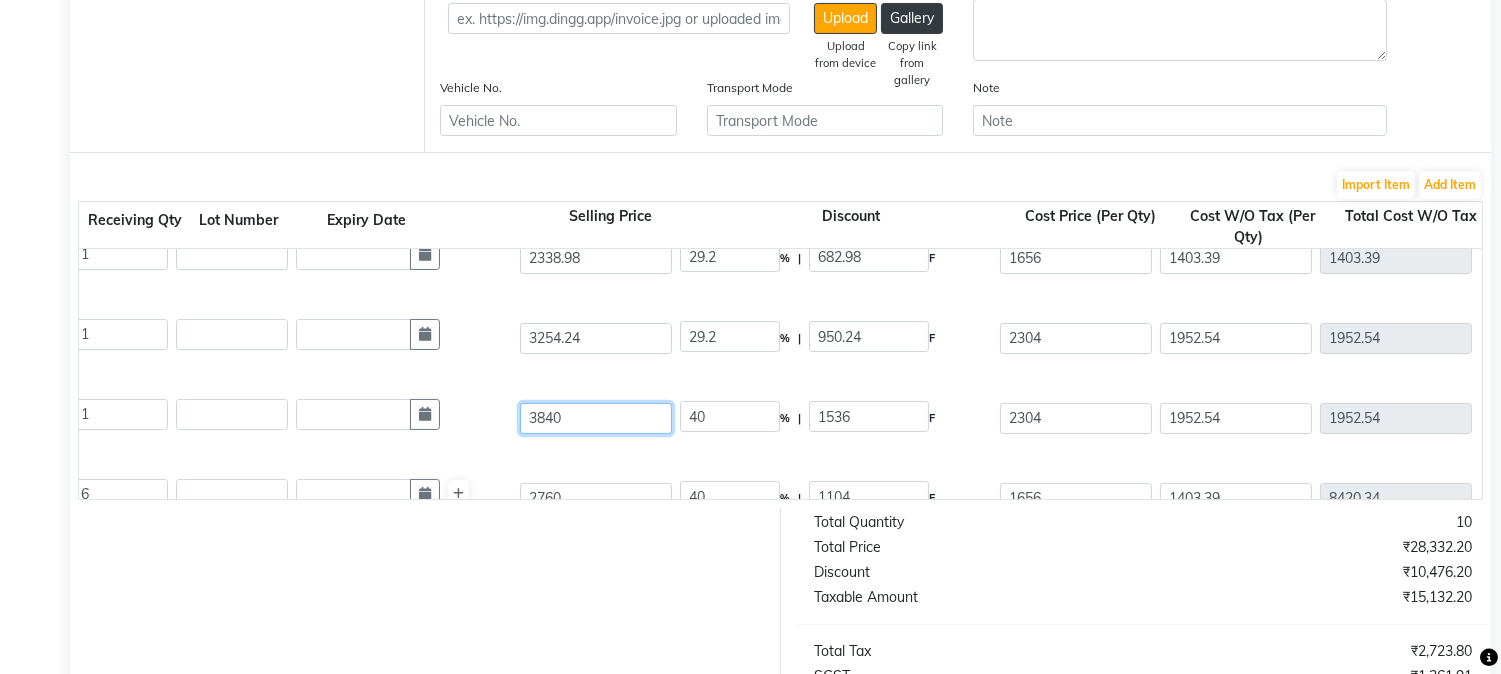 type on "51200" 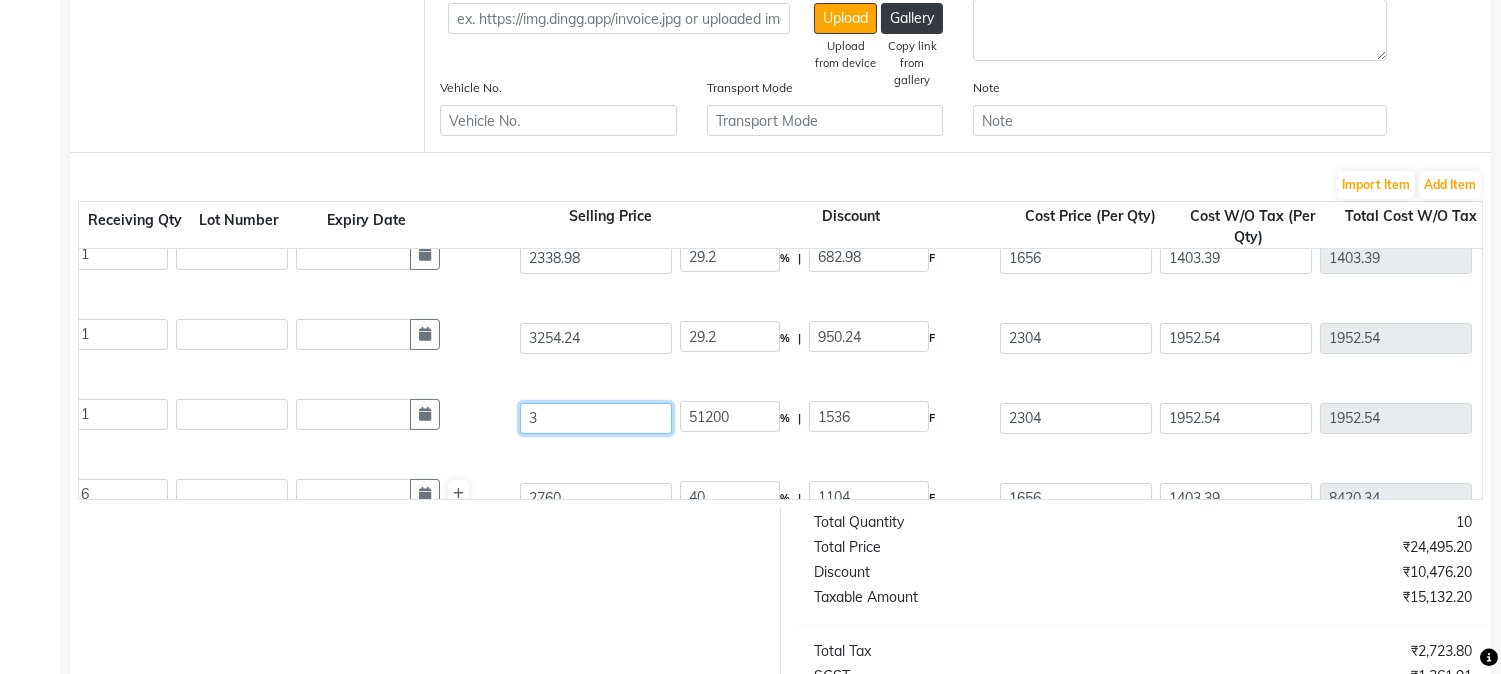 type on "32" 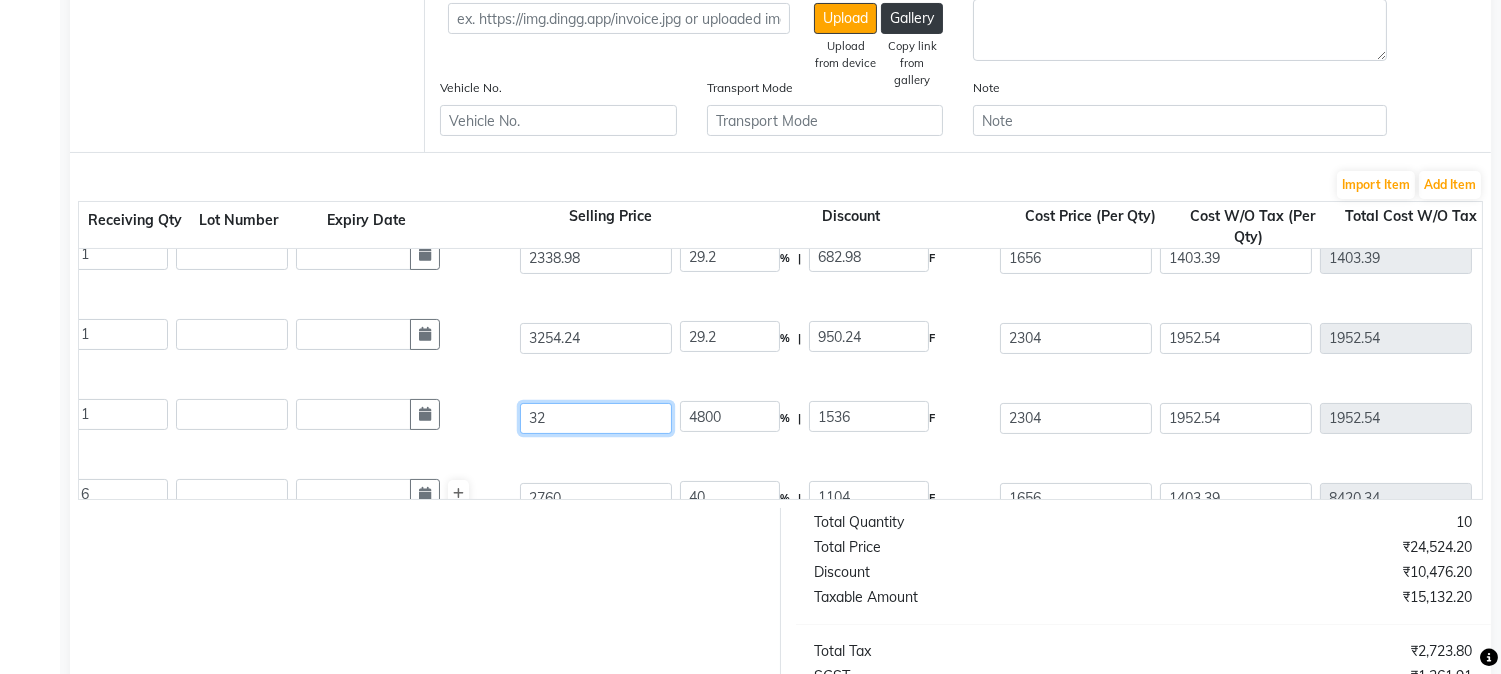 type on "325" 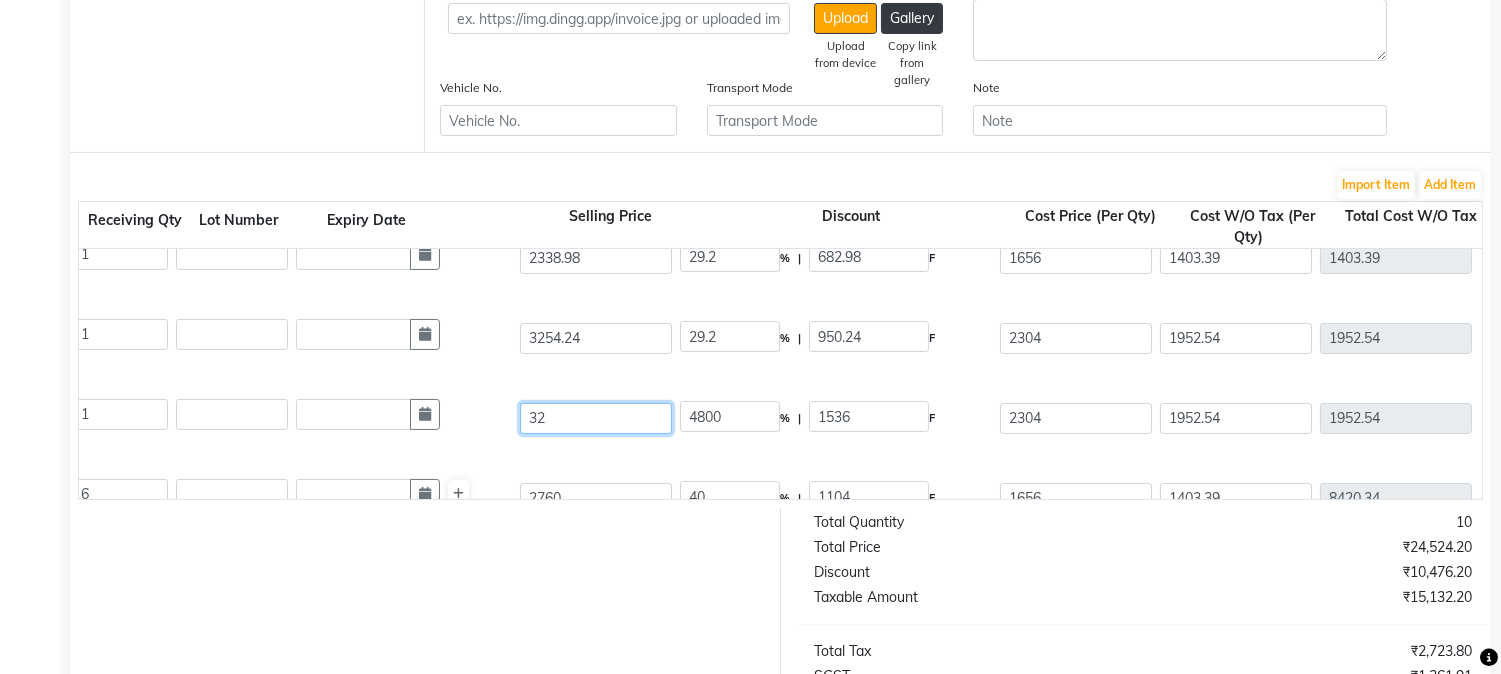 type on "472.62" 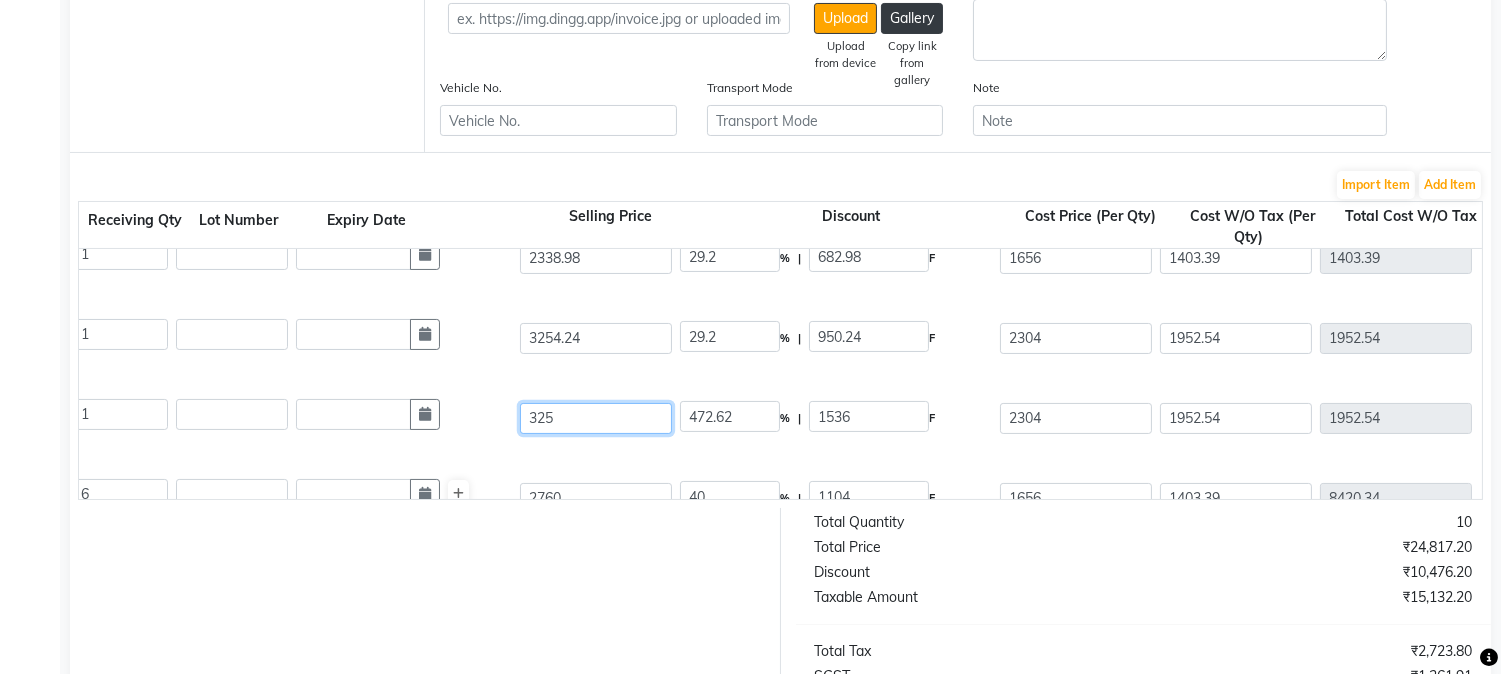 type on "3254" 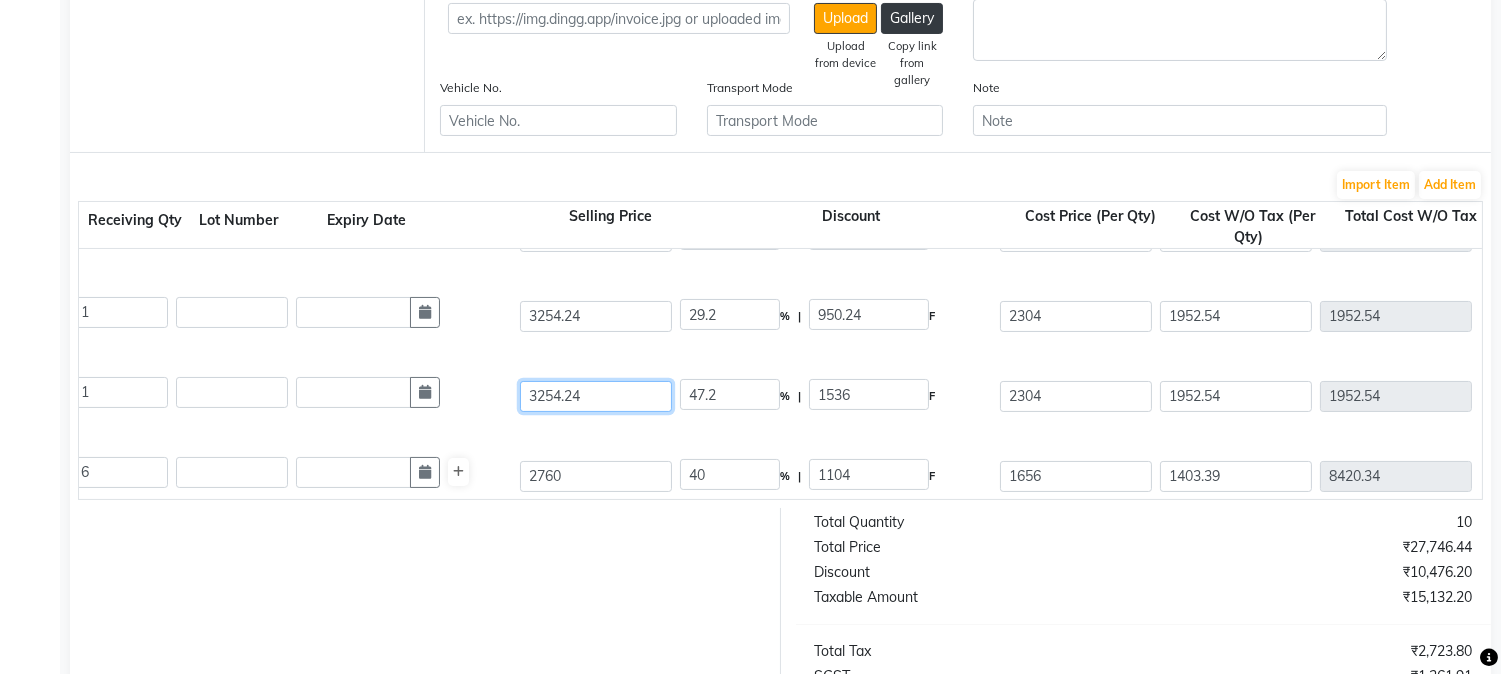 scroll, scrollTop: 150, scrollLeft: 0, axis: vertical 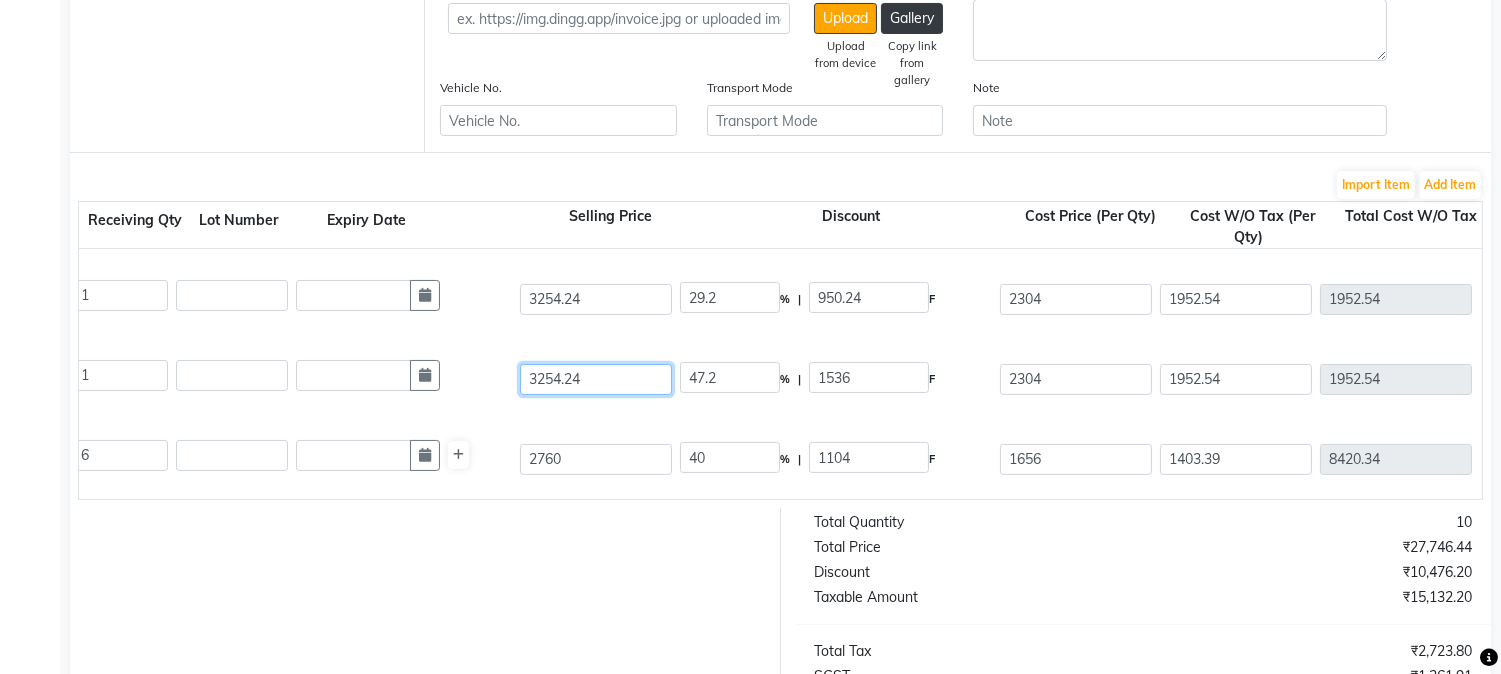 type on "3254.24" 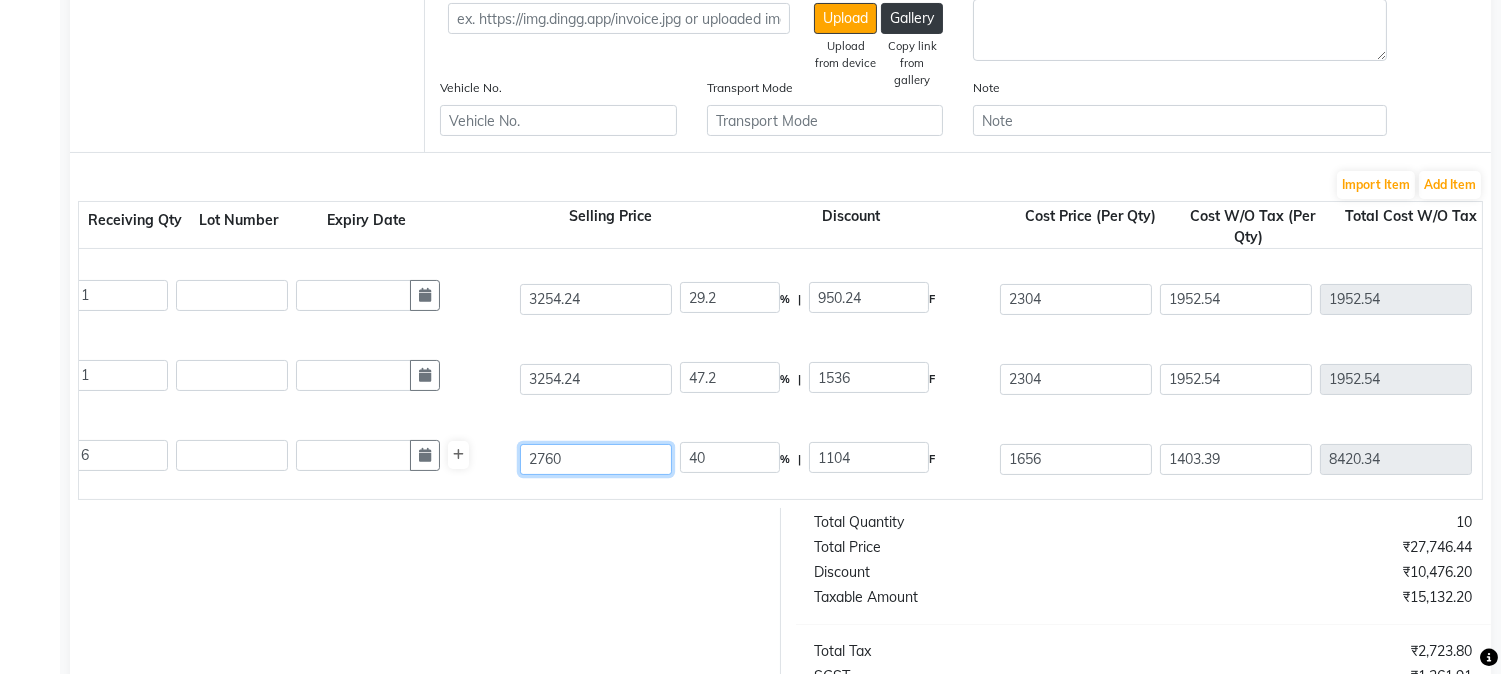 type on "29.2" 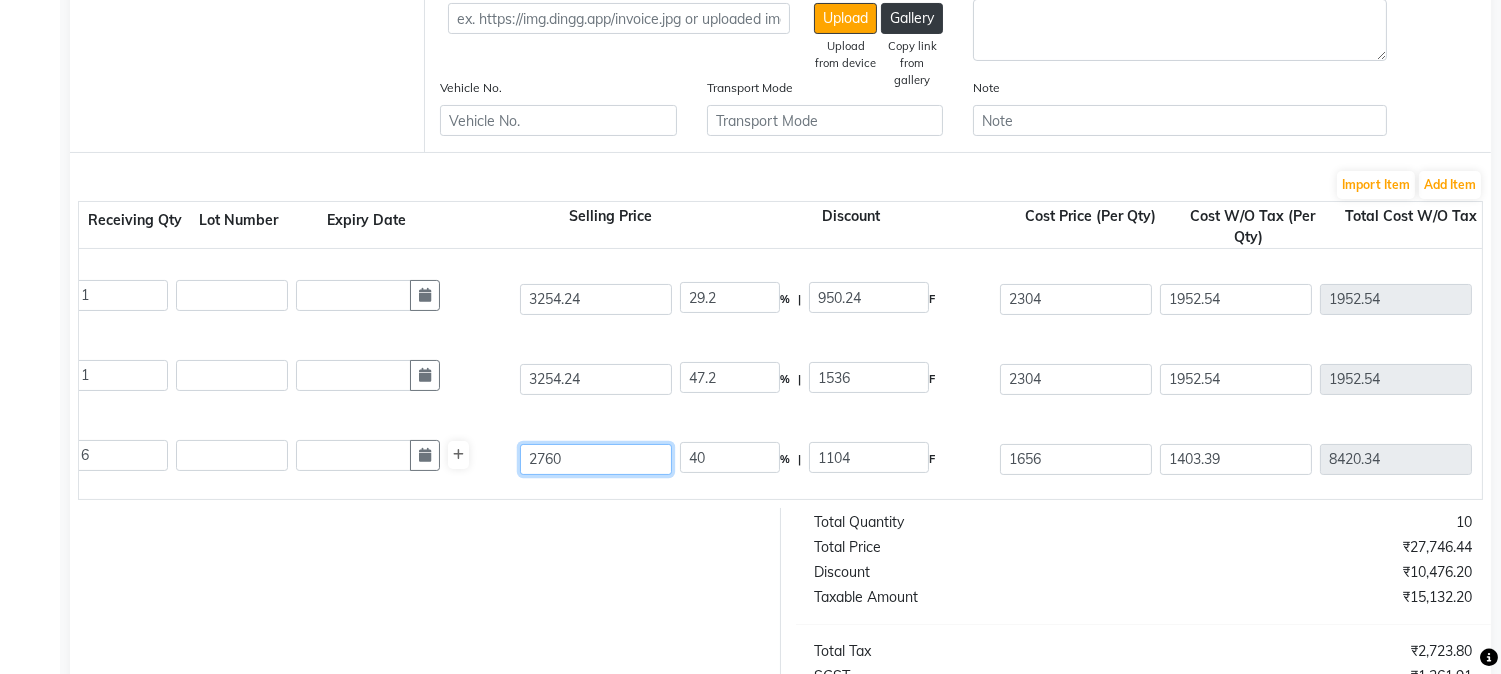 type on "950.24" 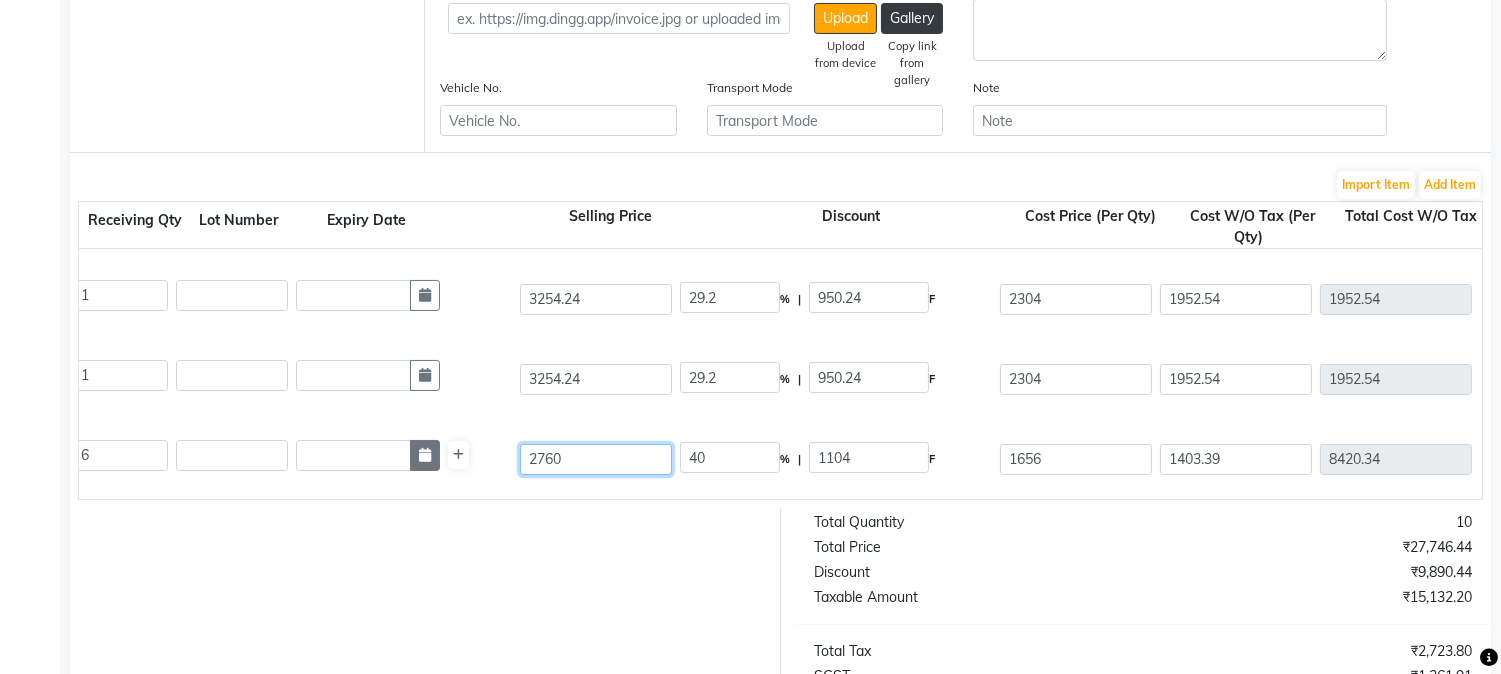 drag, startPoint x: 611, startPoint y: 465, endPoint x: 416, endPoint y: 466, distance: 195.00256 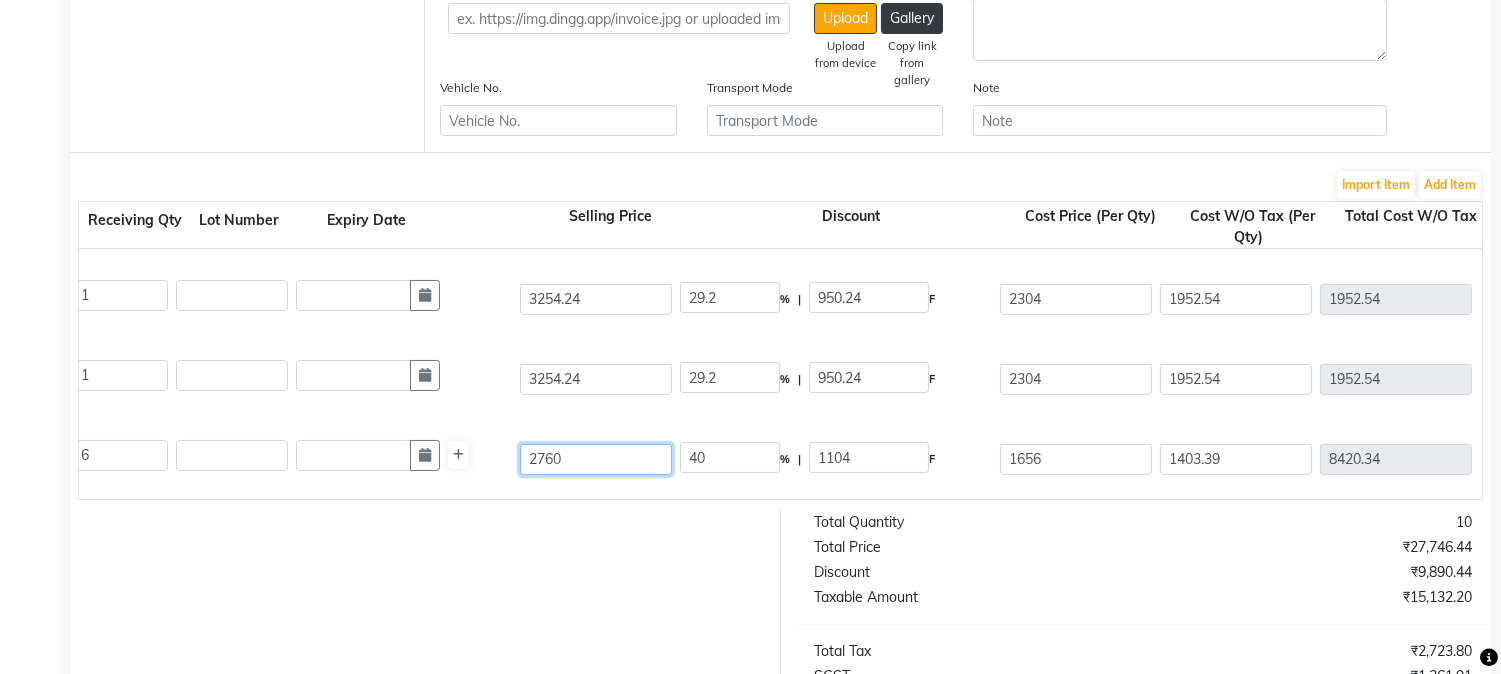 type on "2" 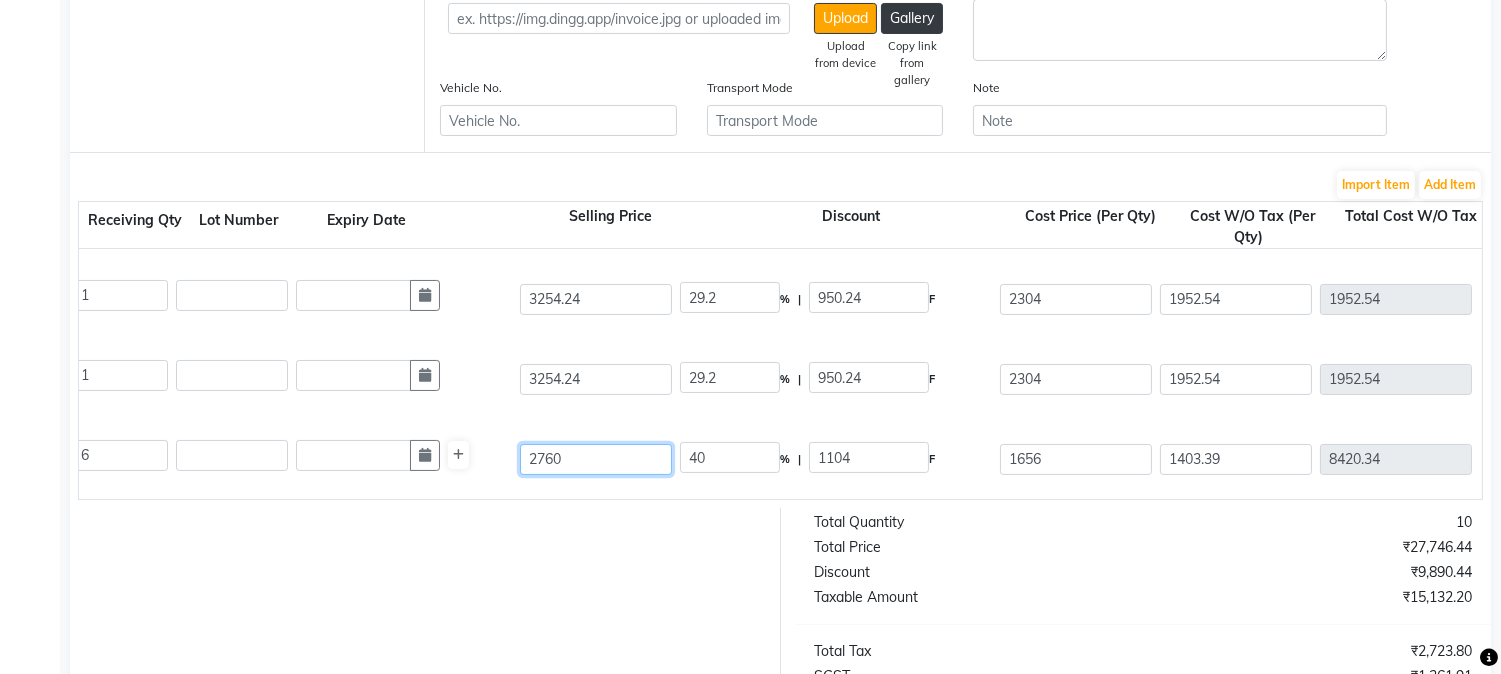 type on "55200" 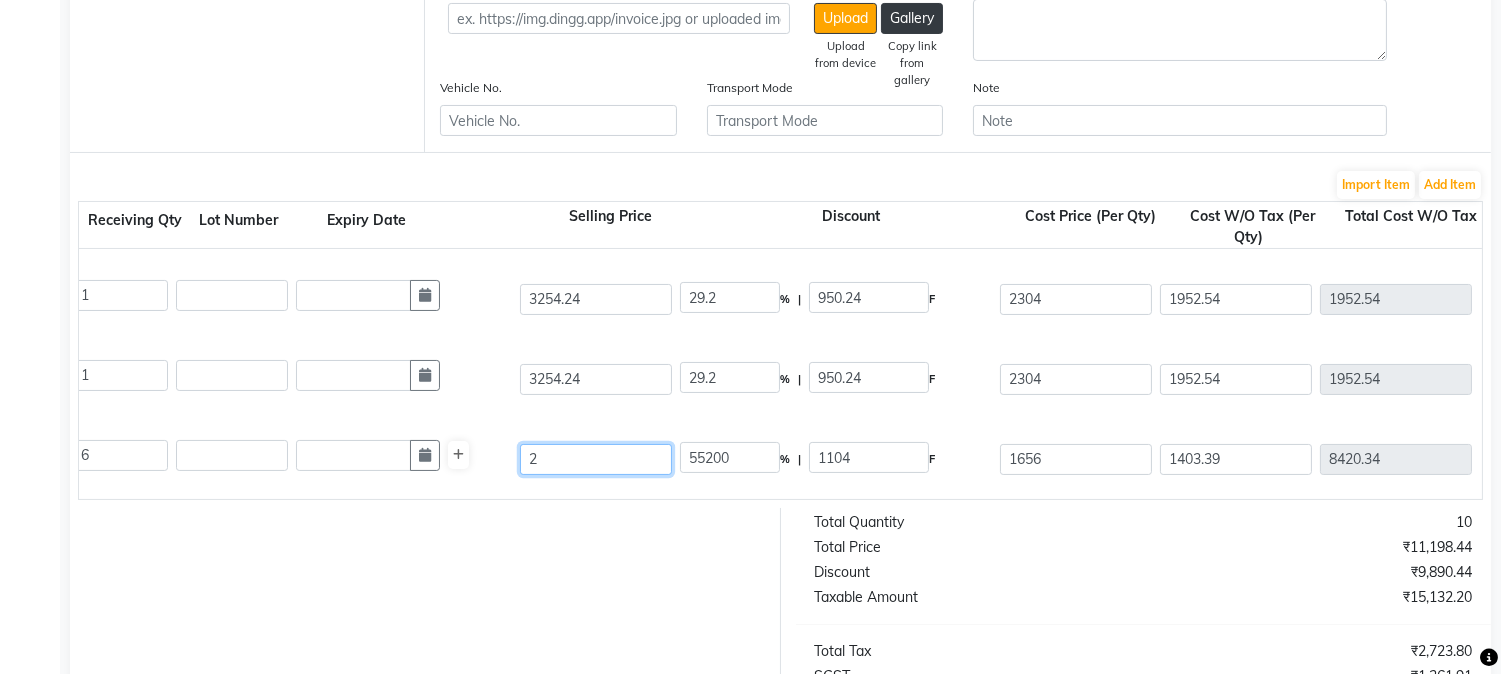 type on "23" 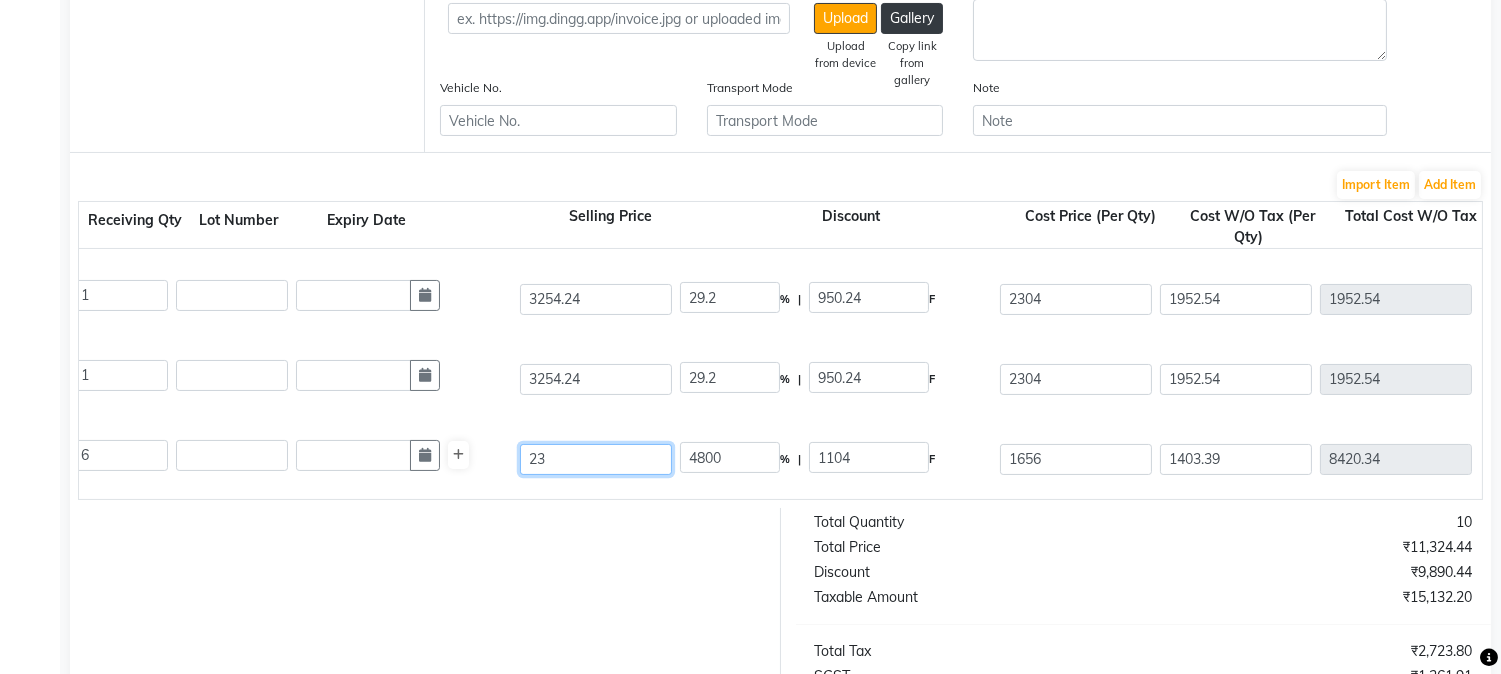 type on "233" 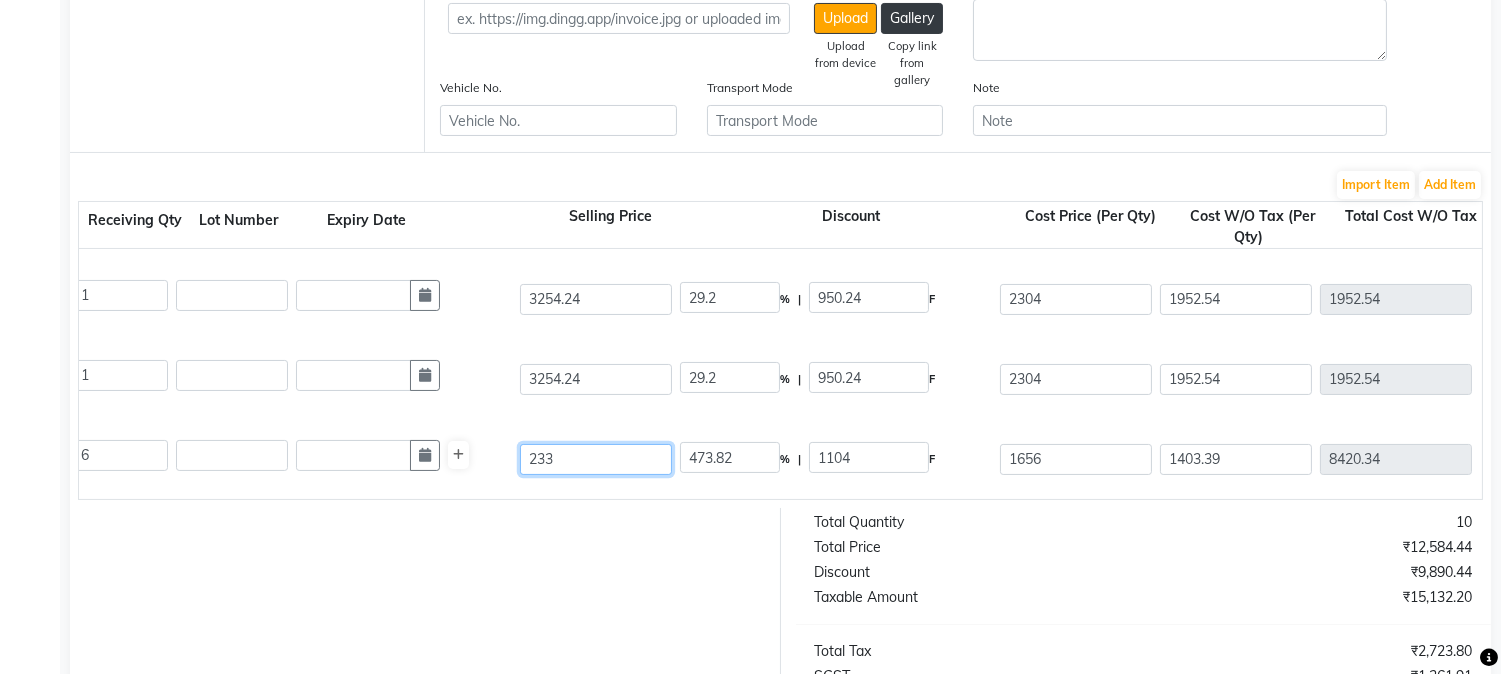 type on "2338" 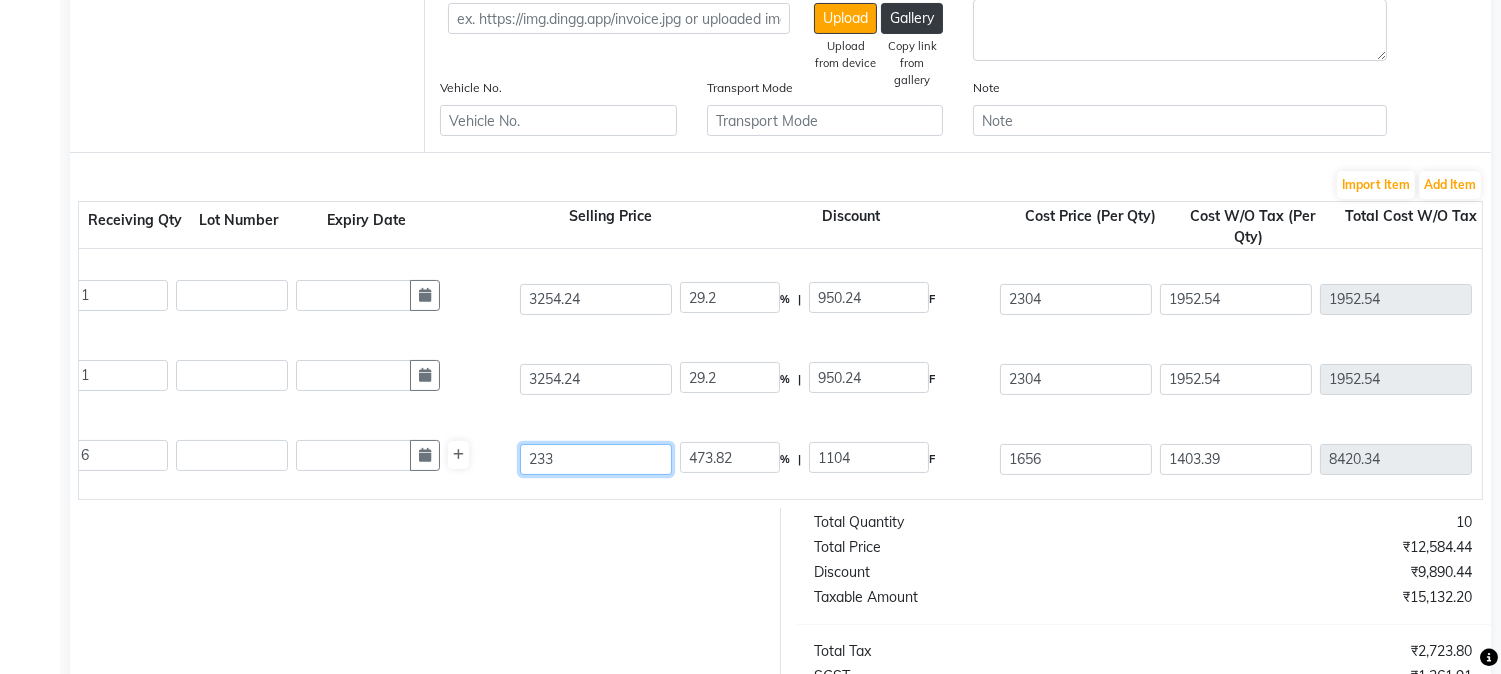type on "47.22" 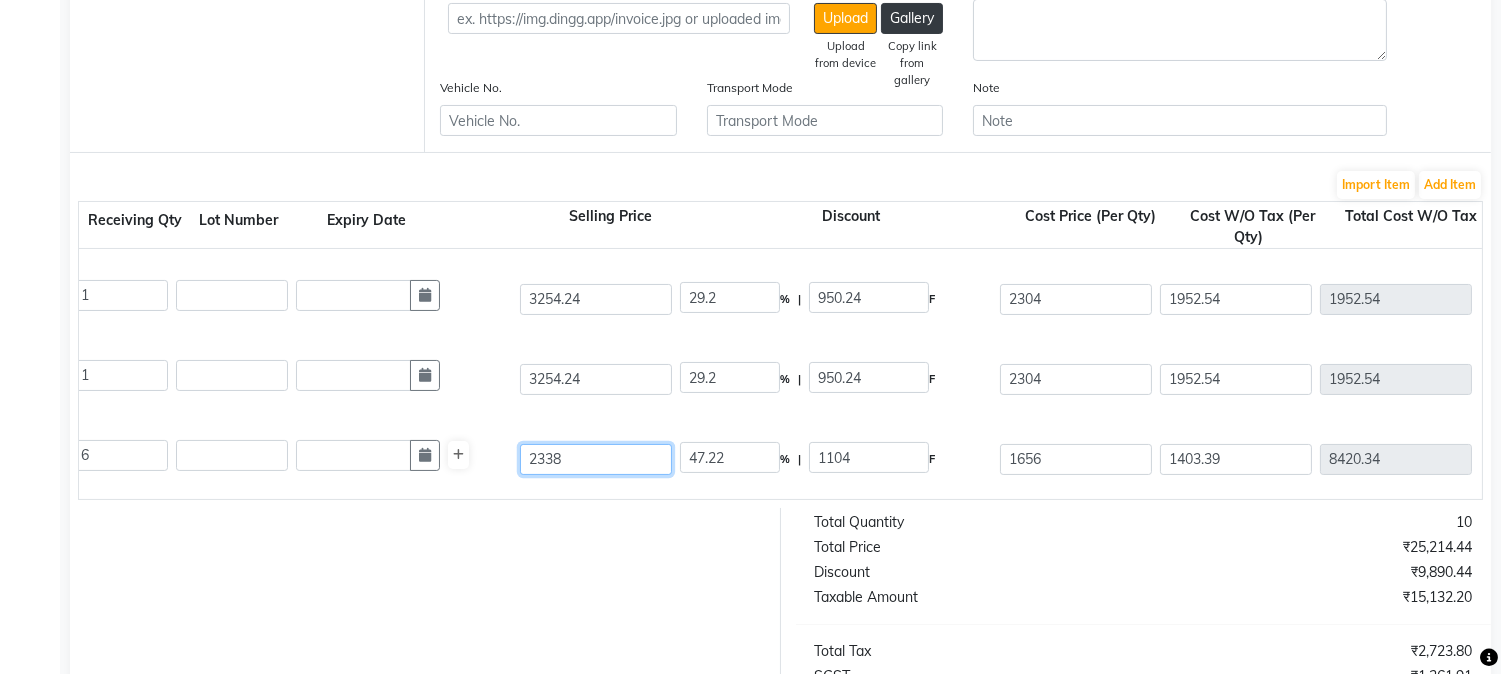 type on "2338.9" 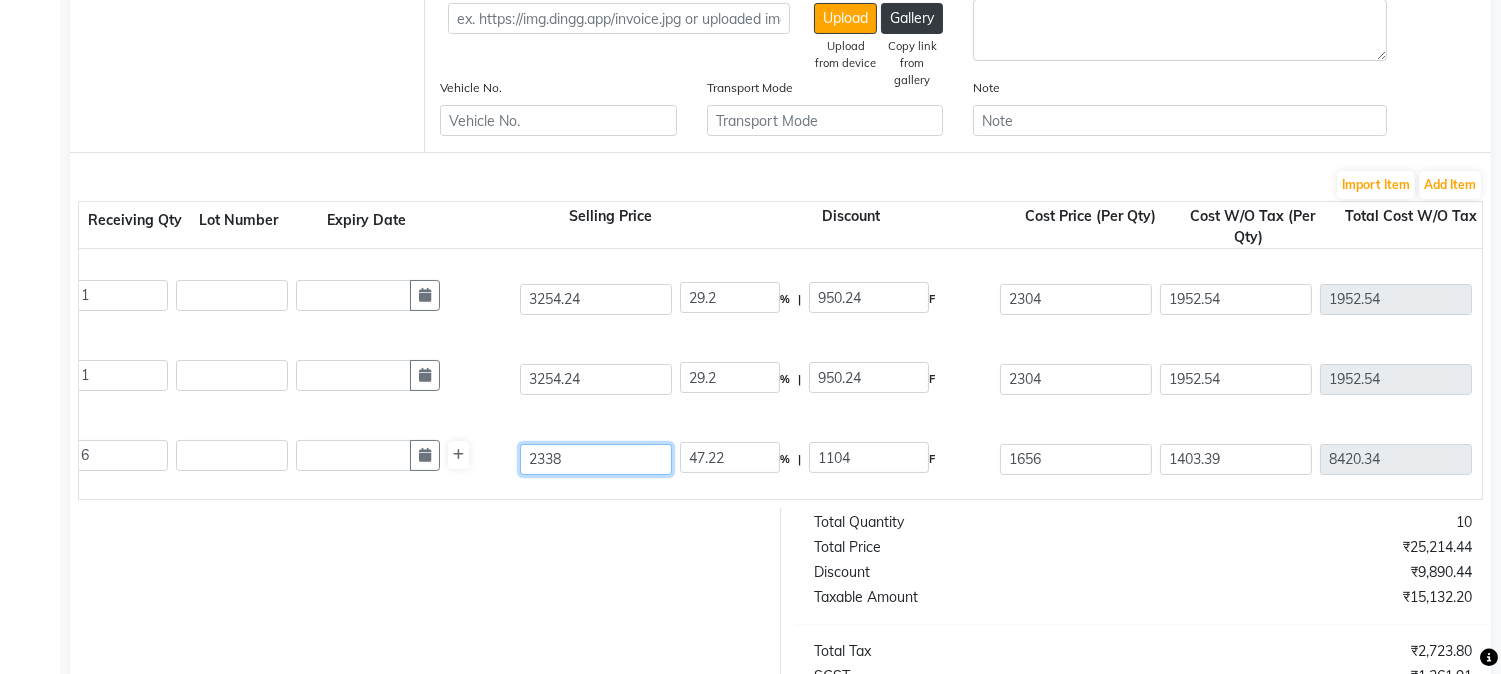 type on "47.2" 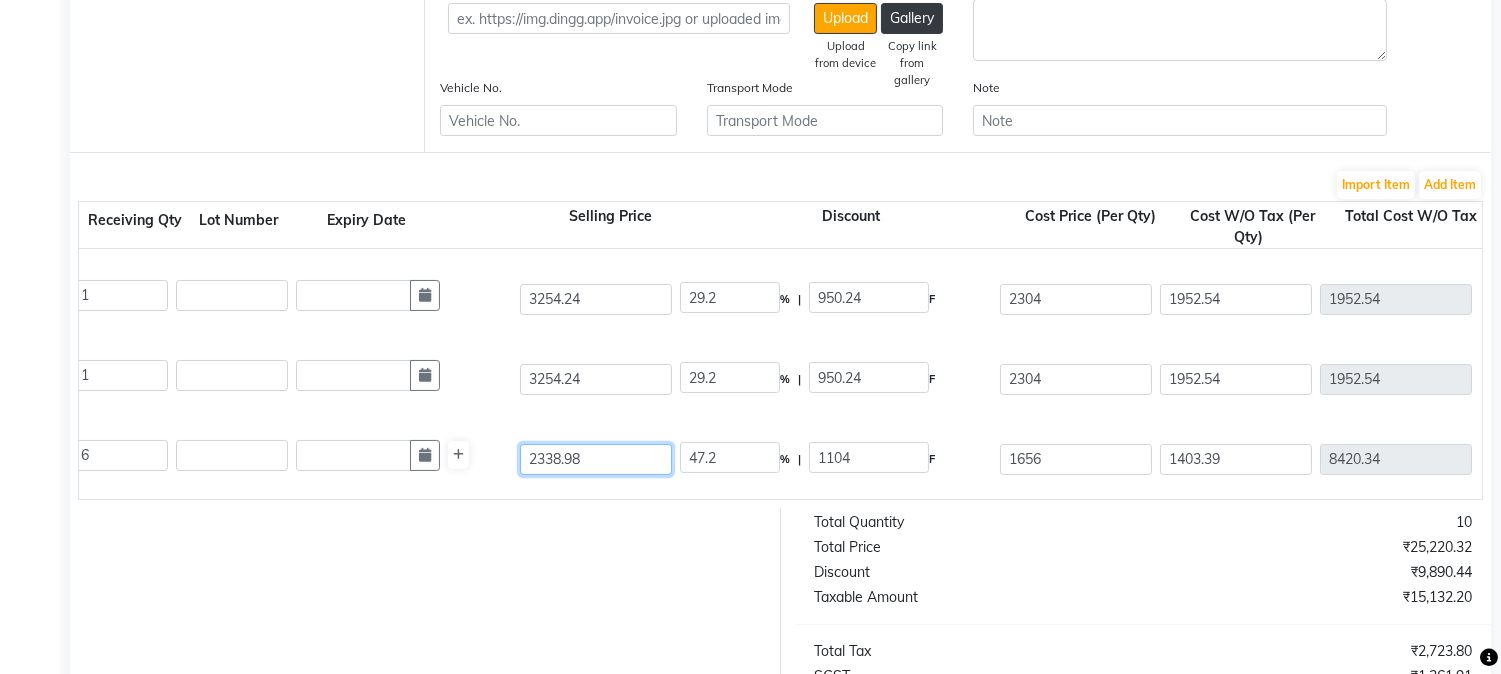 type on "2338.98" 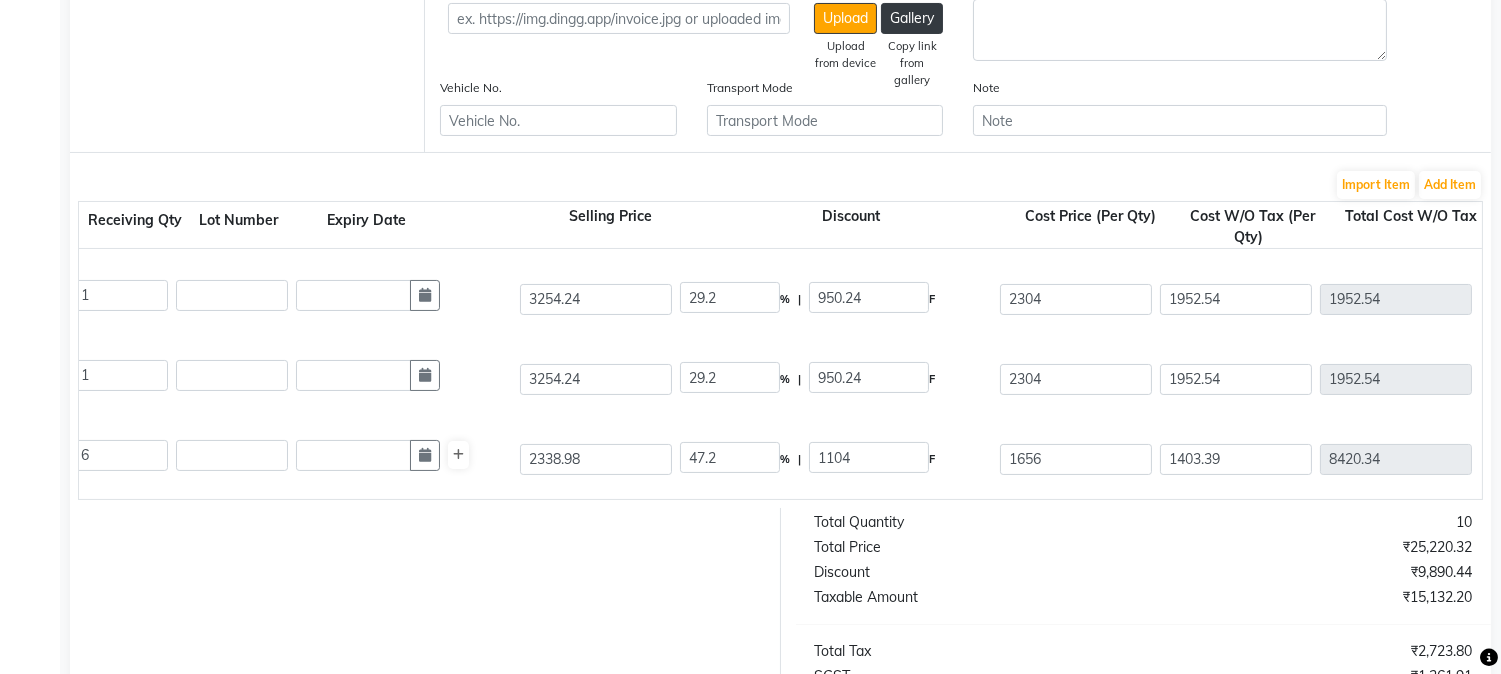 type on "29.2" 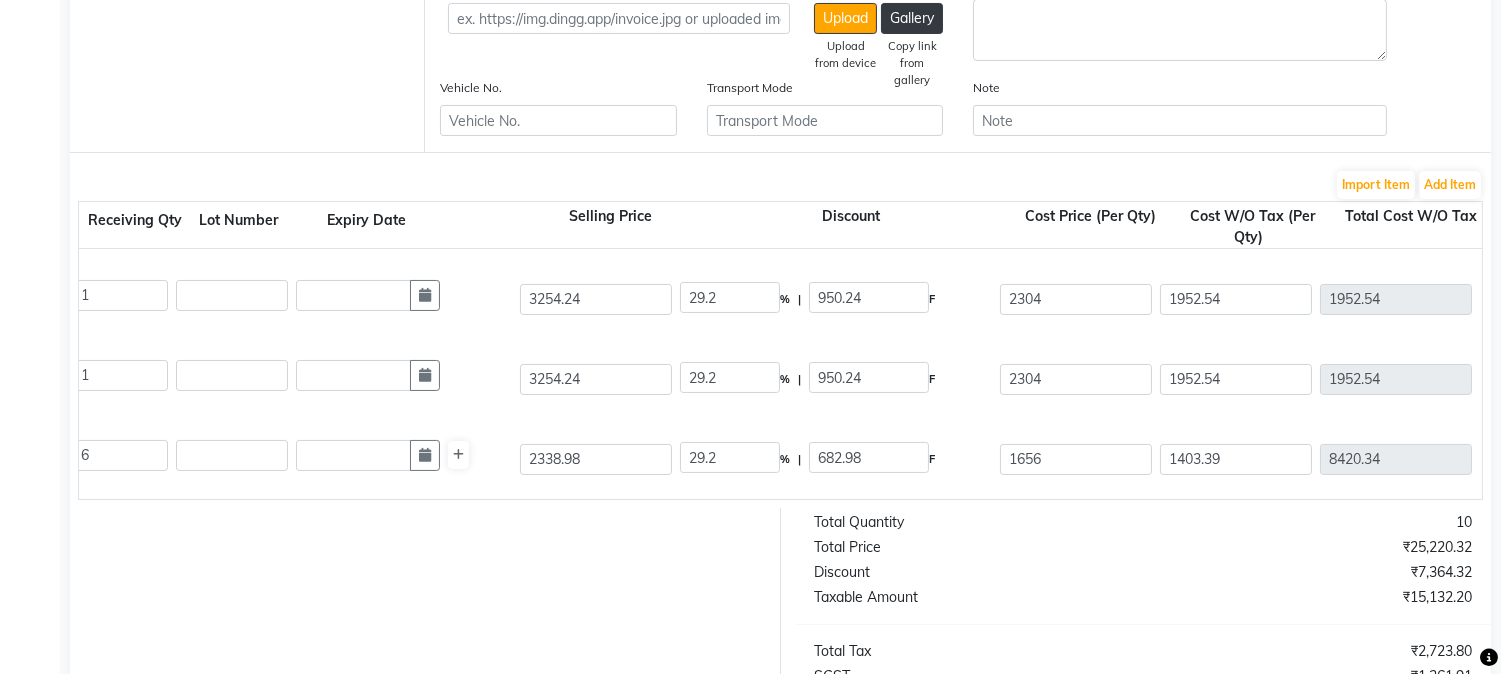 drag, startPoint x: 484, startPoint y: 540, endPoint x: 597, endPoint y: 501, distance: 119.54079 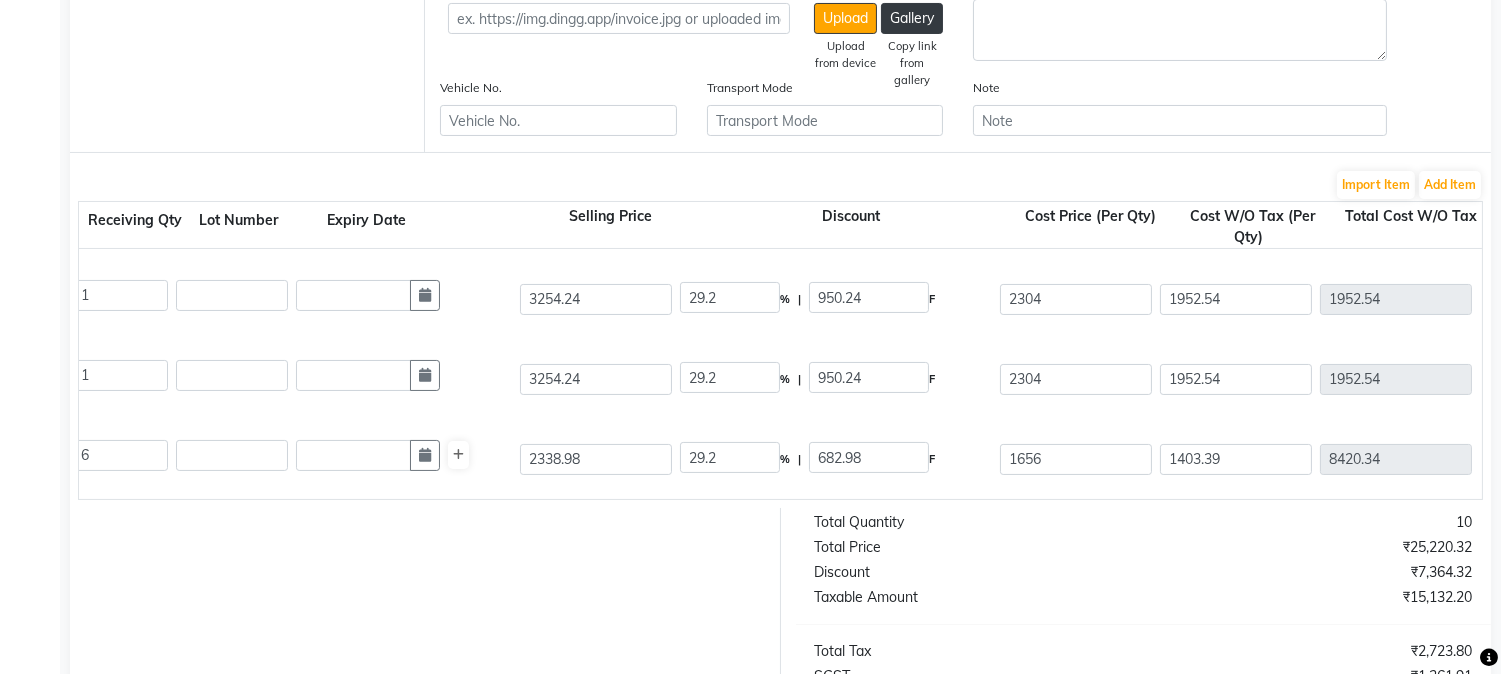 click 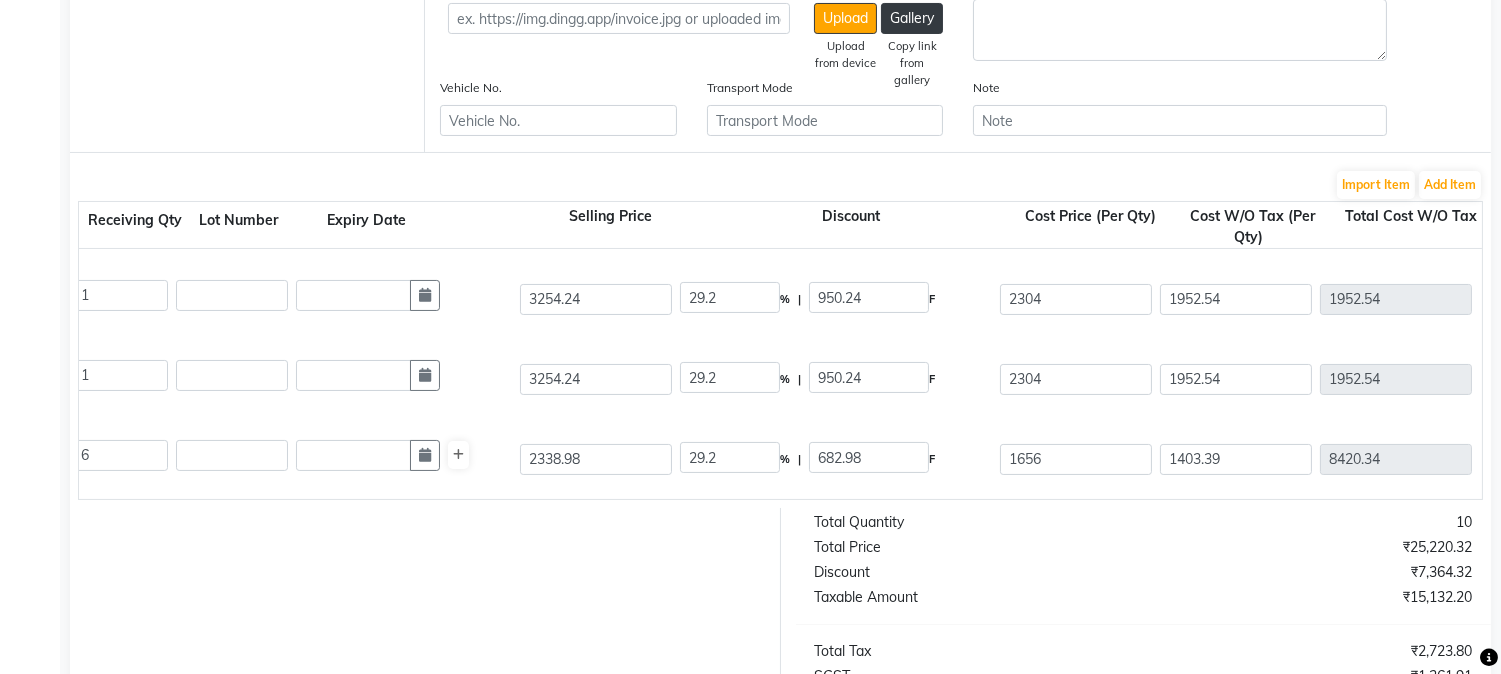 scroll, scrollTop: 783, scrollLeft: 0, axis: vertical 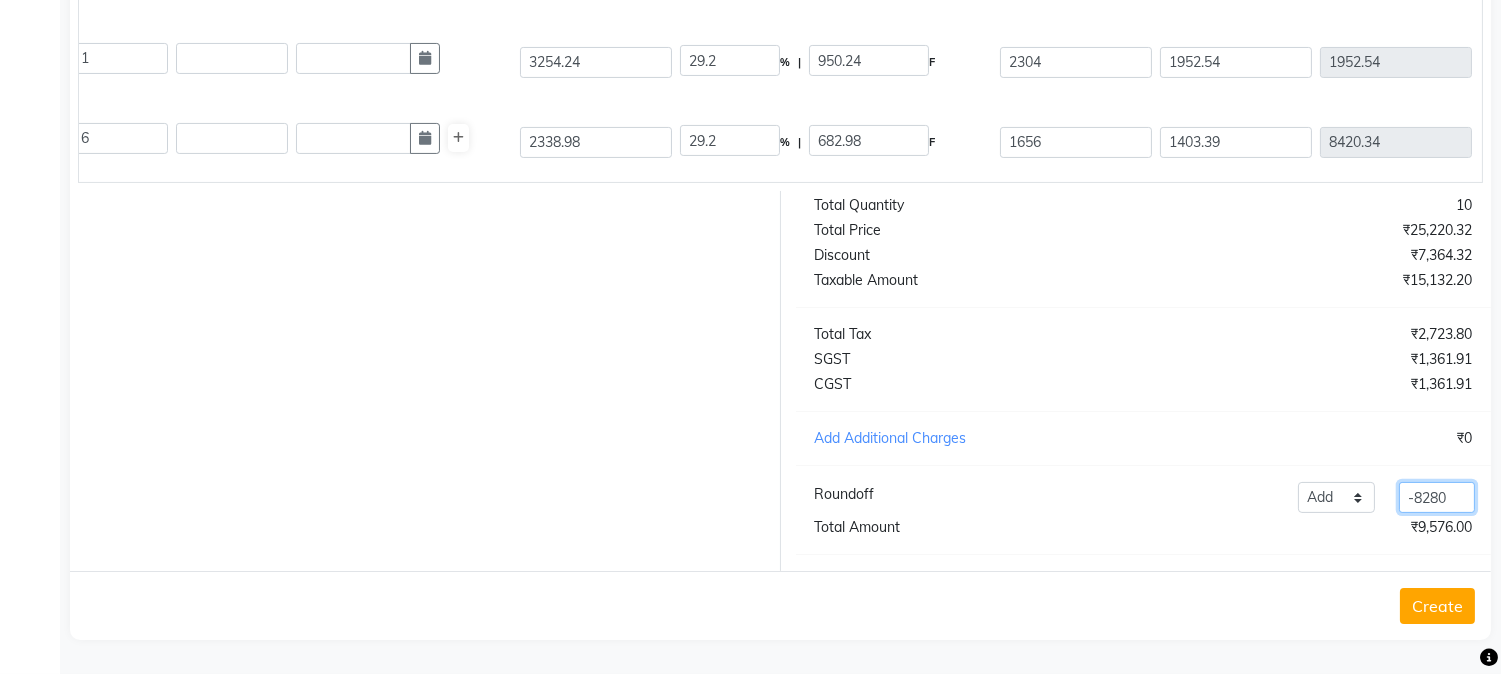 drag, startPoint x: 1454, startPoint y: 497, endPoint x: 1361, endPoint y: 525, distance: 97.123634 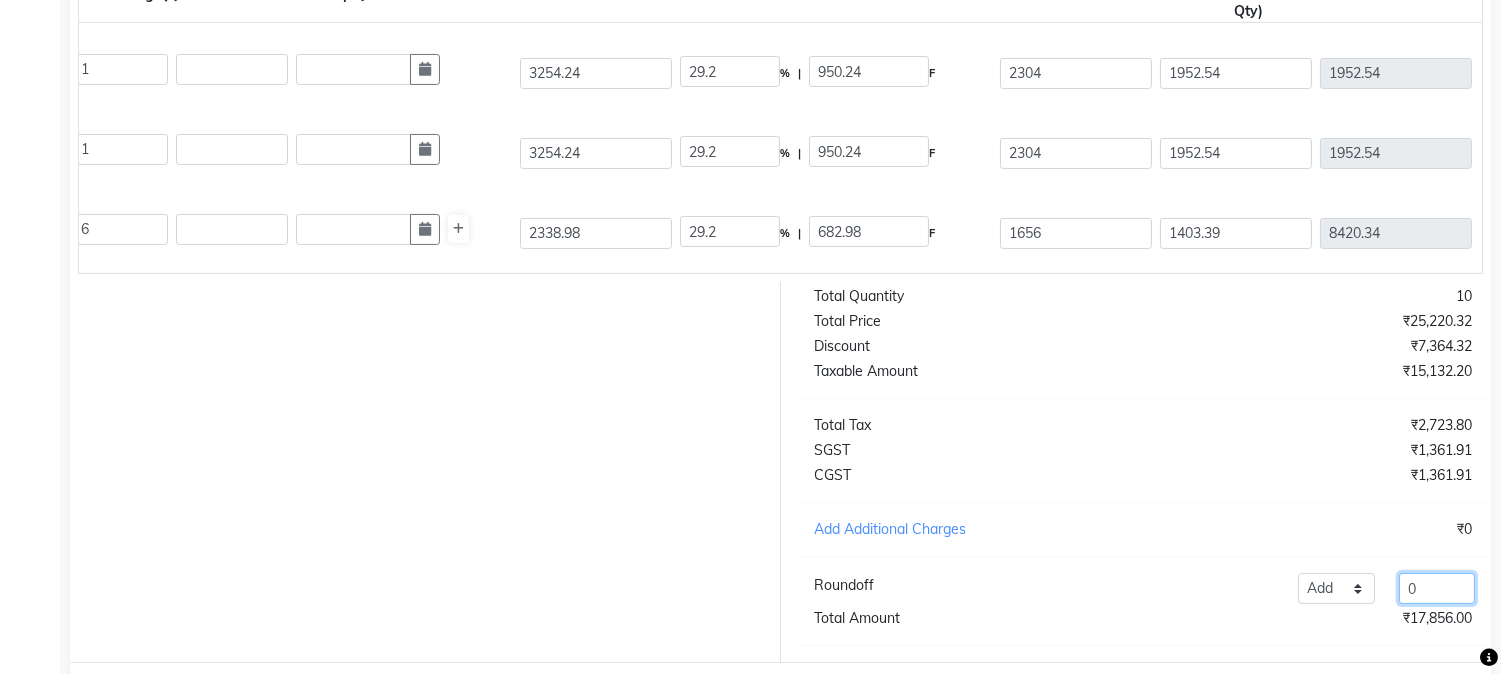 scroll, scrollTop: 672, scrollLeft: 0, axis: vertical 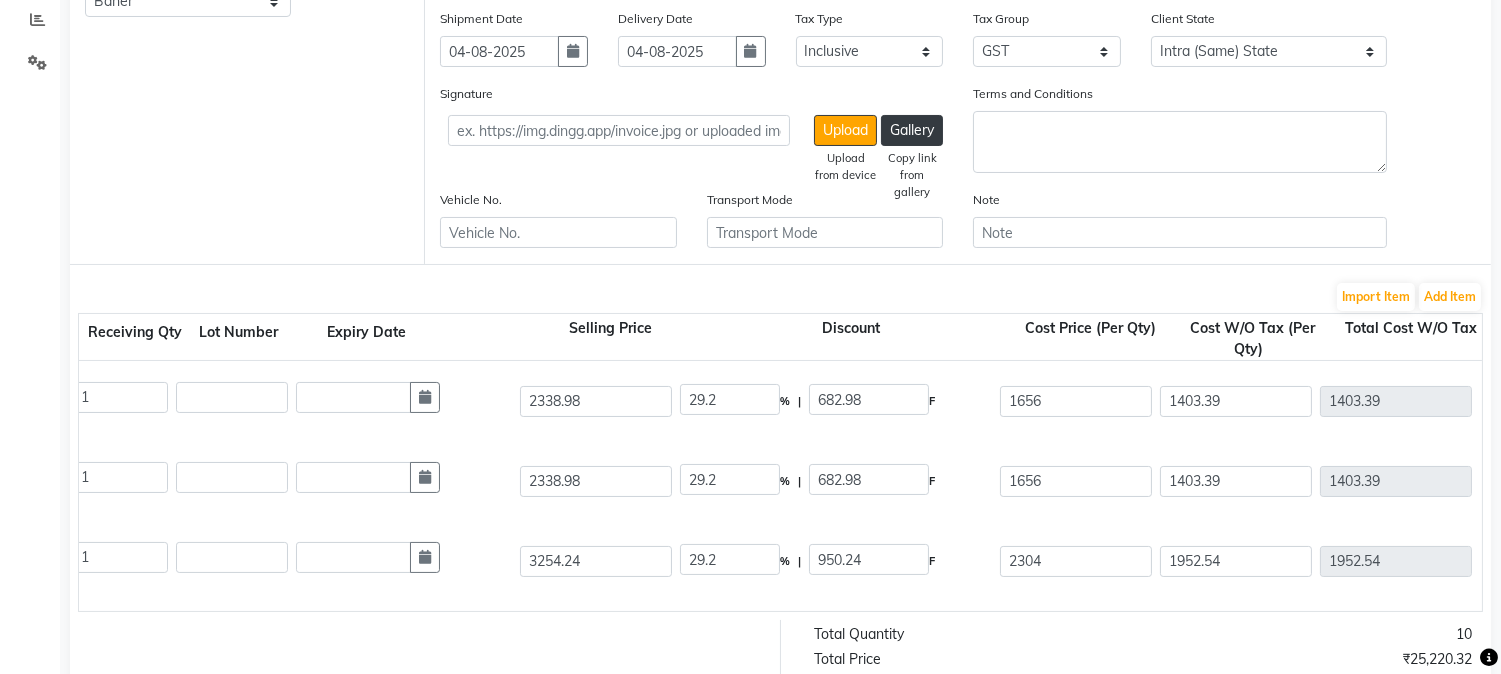 type on "0" 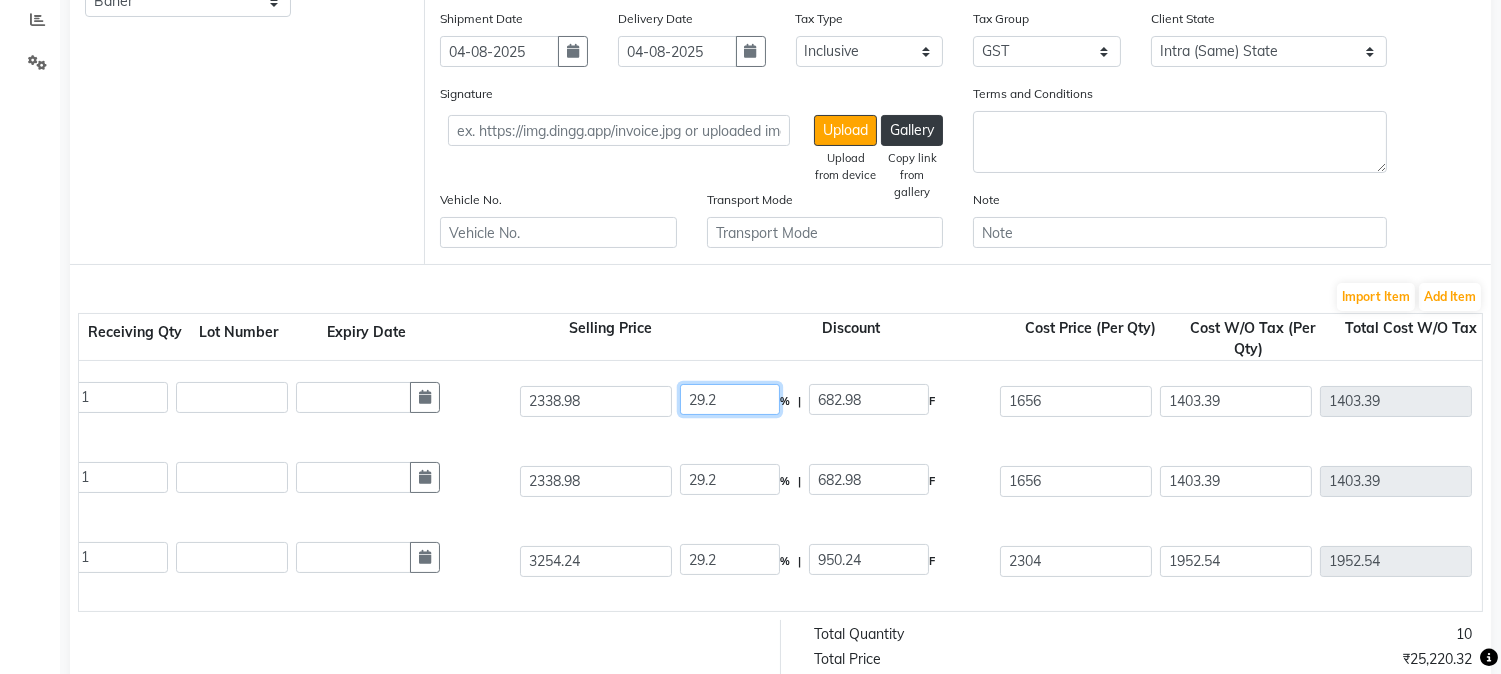 drag, startPoint x: 741, startPoint y: 387, endPoint x: 605, endPoint y: 425, distance: 141.20906 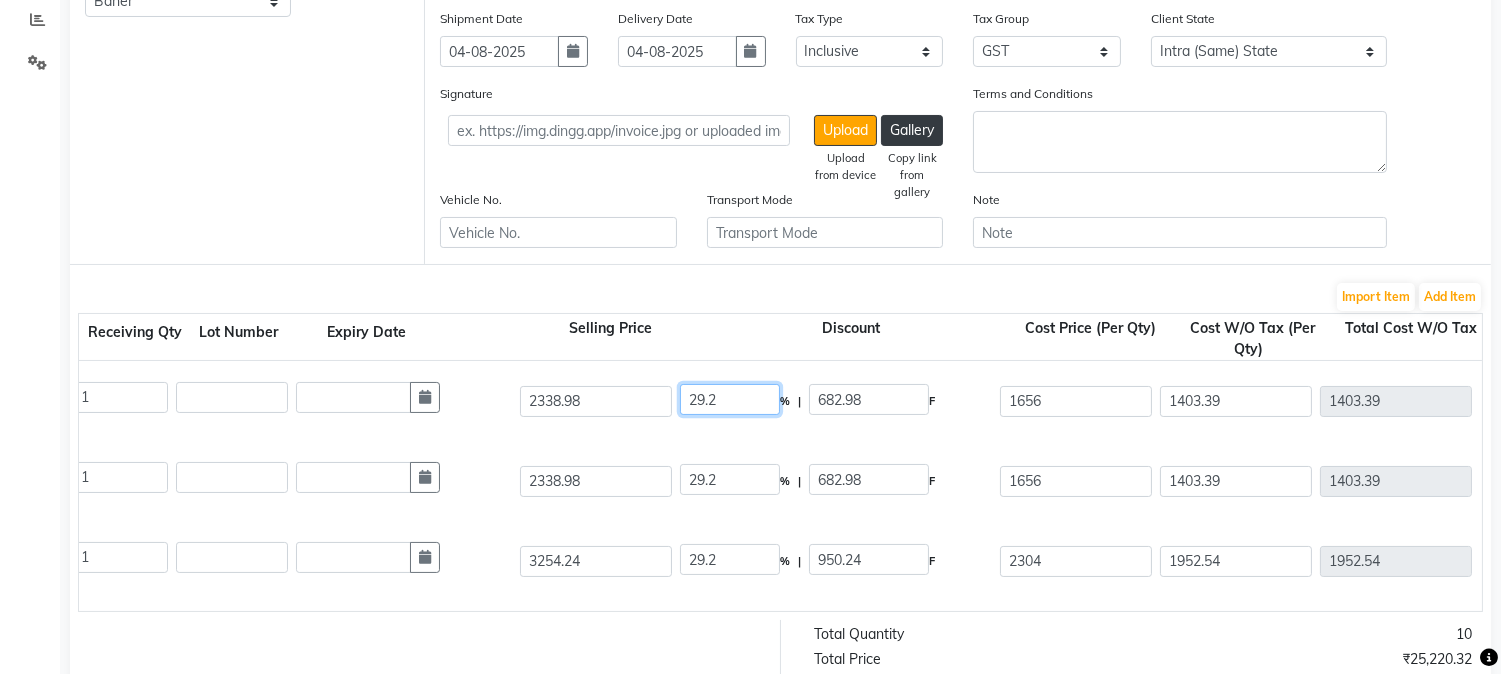 click on "Bg Haydra Soothe Shampoo 1  L   1000 ML  P10133  1 1 2338.98 29.2 % | 682.98 F 1656 1403.39 1403.39 None GST  (18%)  252.61 1656" 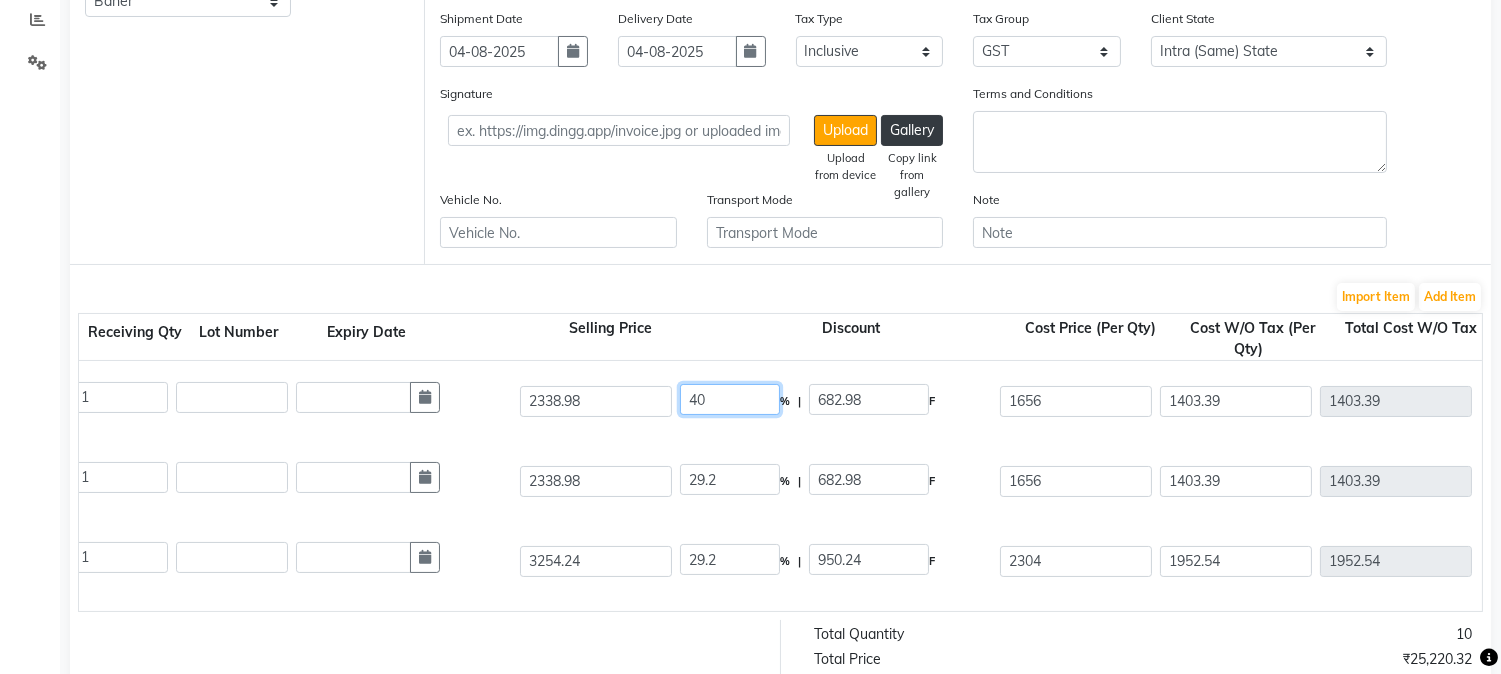 type on "40" 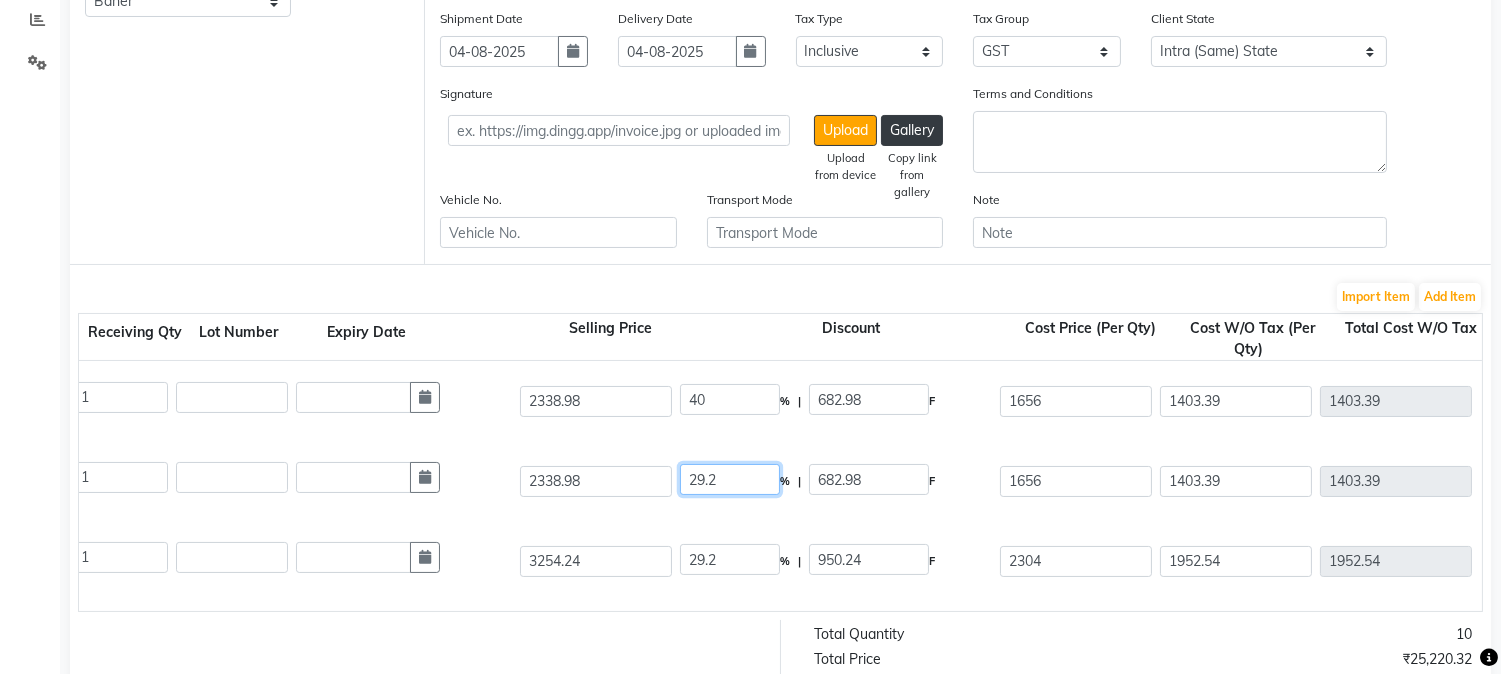 type on "935.59" 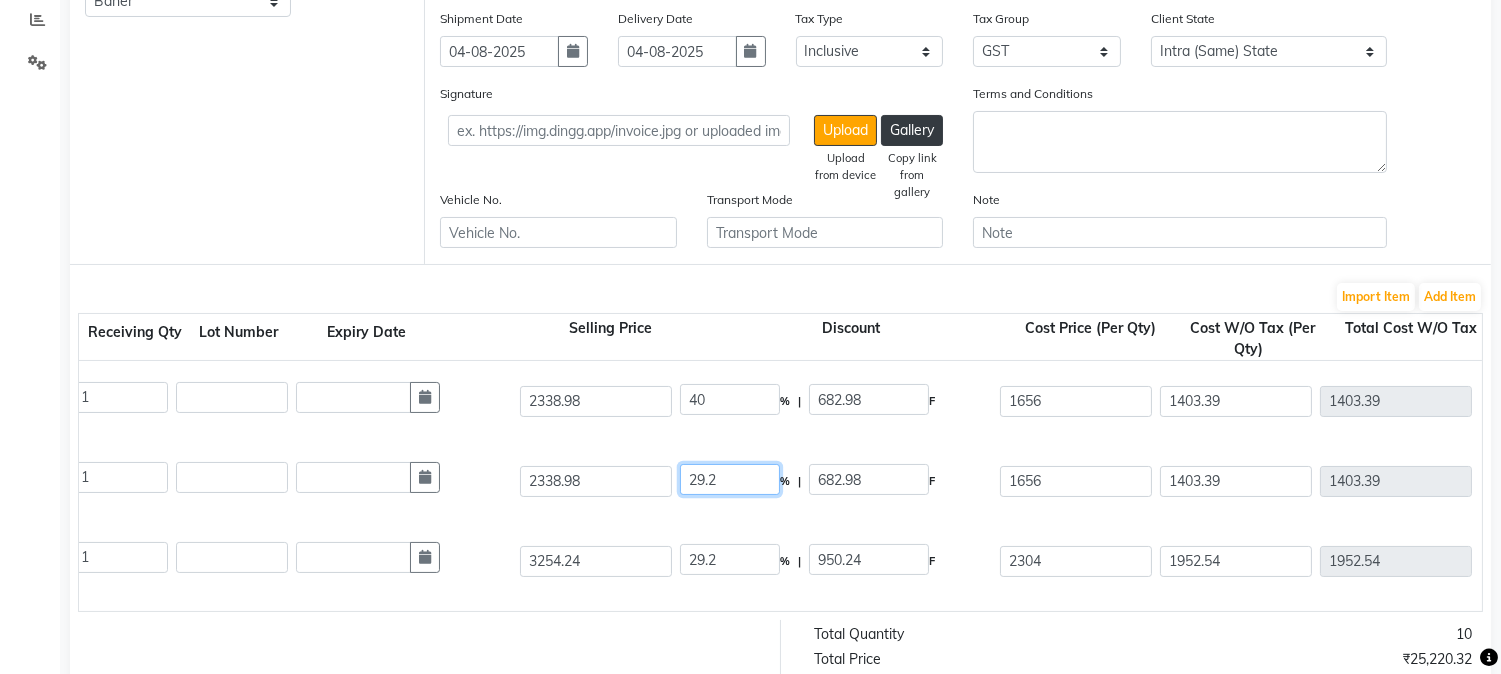 type on "1403.39" 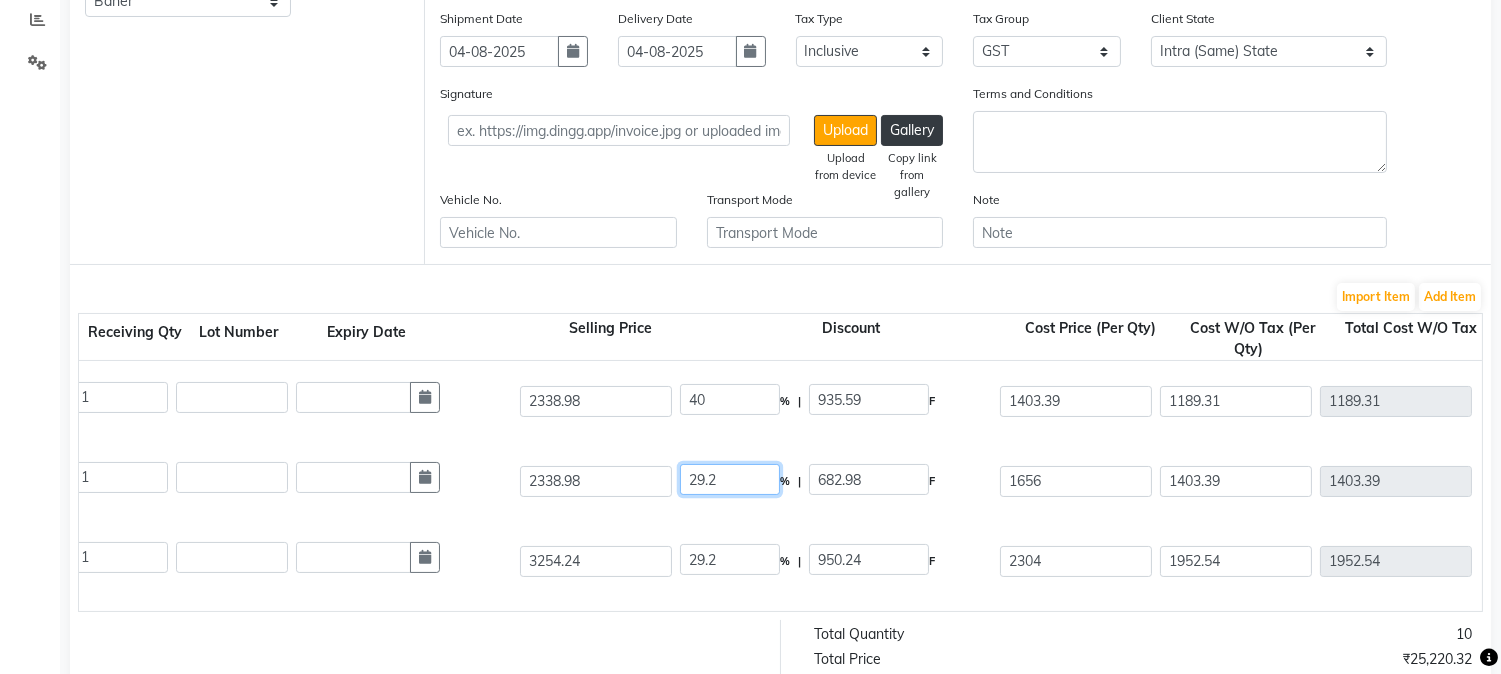 click on "29.2" 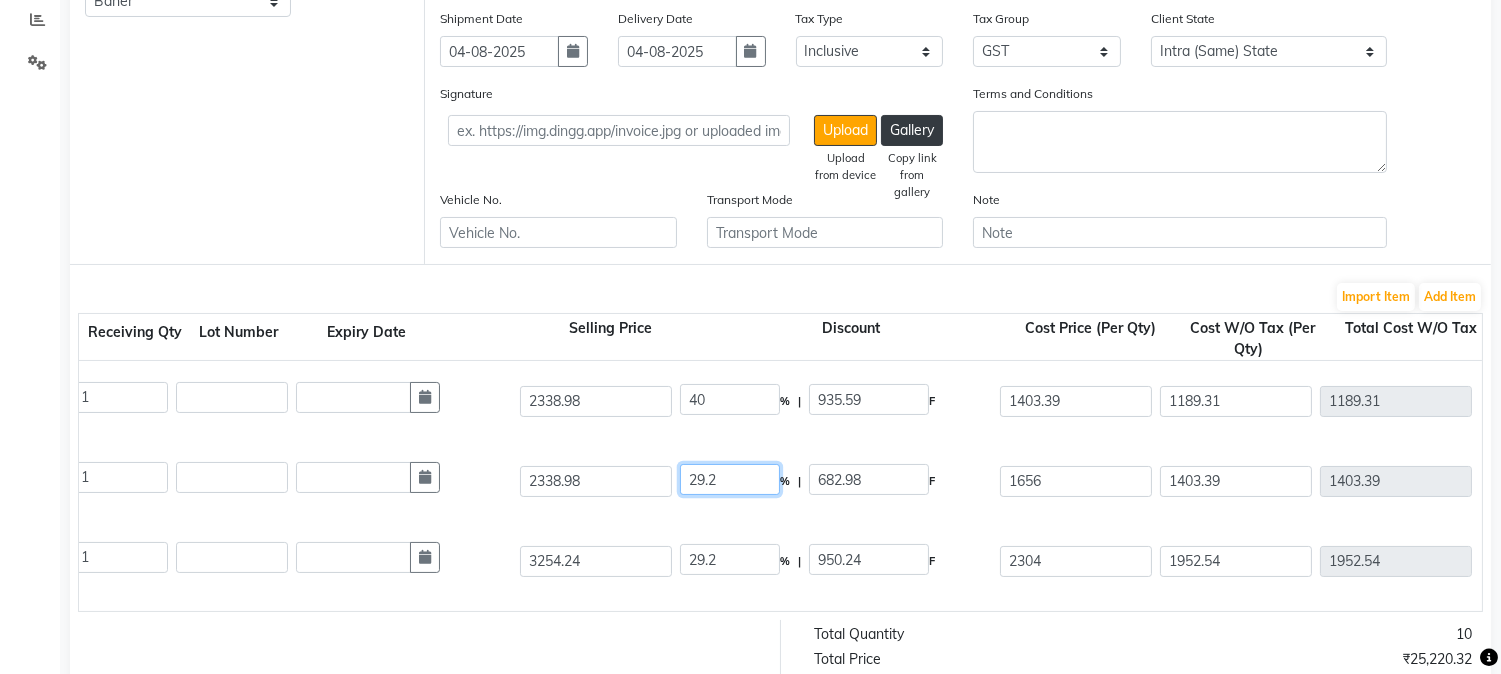 drag, startPoint x: 745, startPoint y: 487, endPoint x: 553, endPoint y: 514, distance: 193.88914 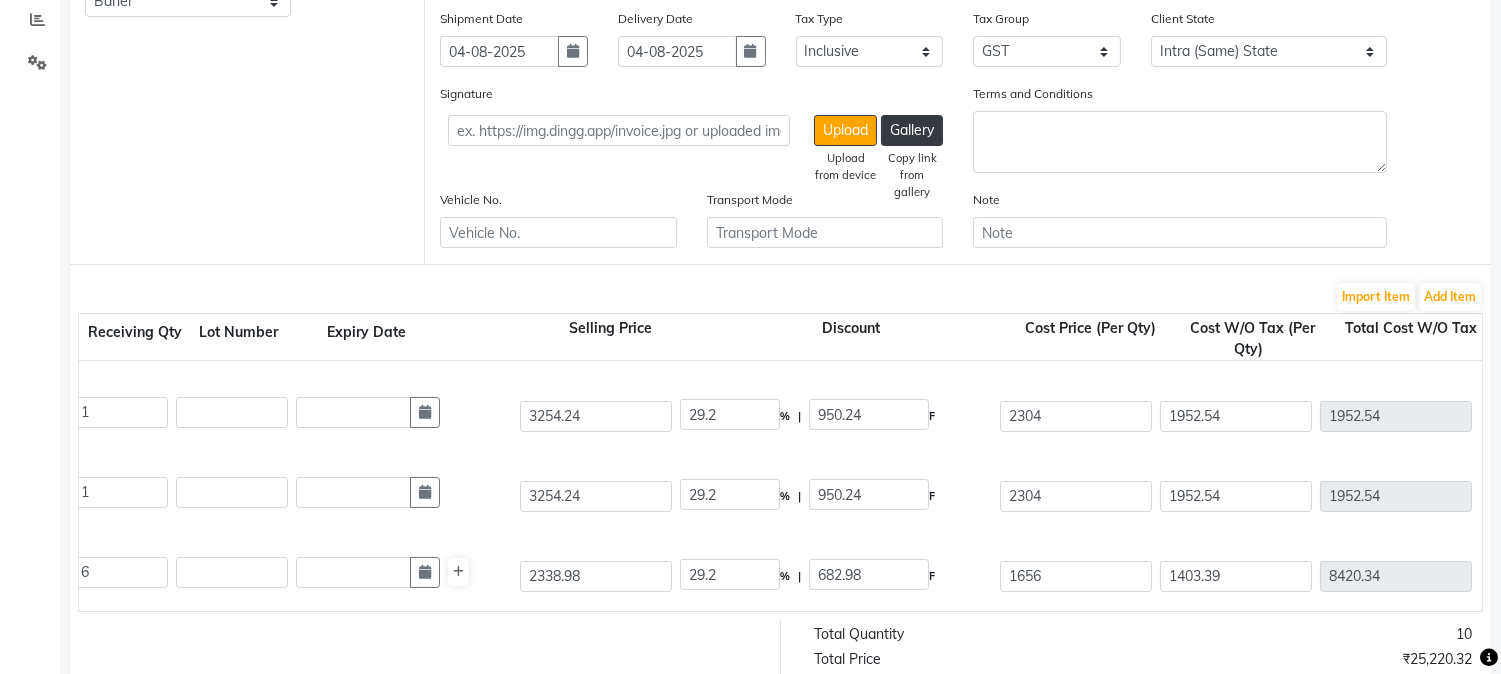scroll, scrollTop: 150, scrollLeft: 0, axis: vertical 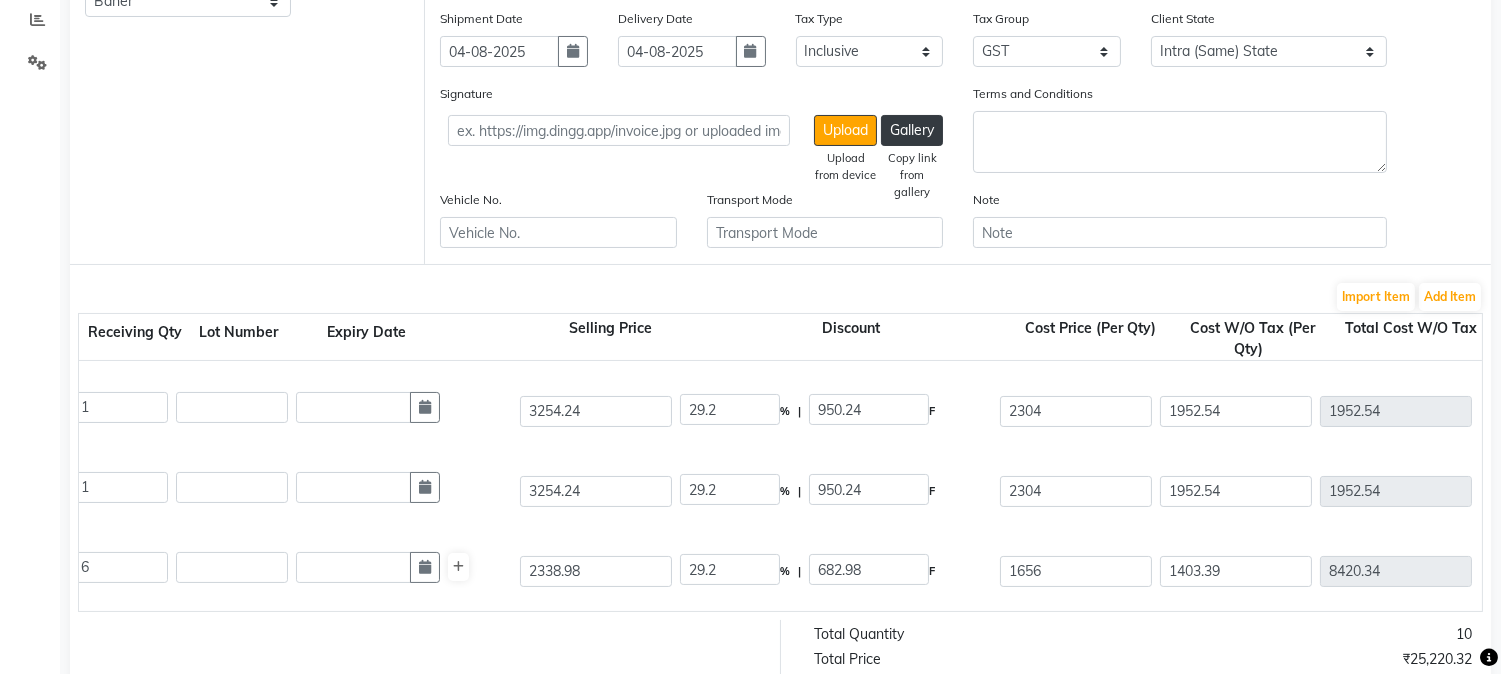 type on "40" 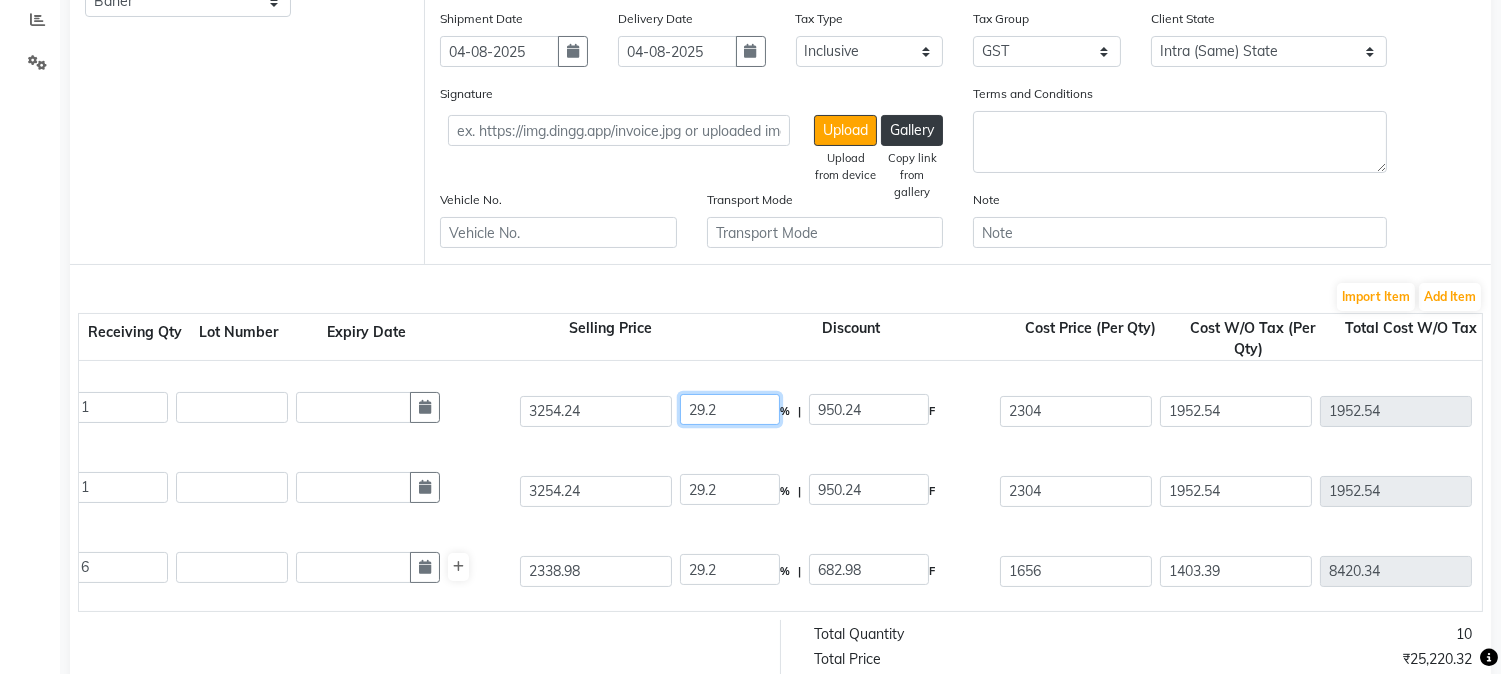 type on "935.59" 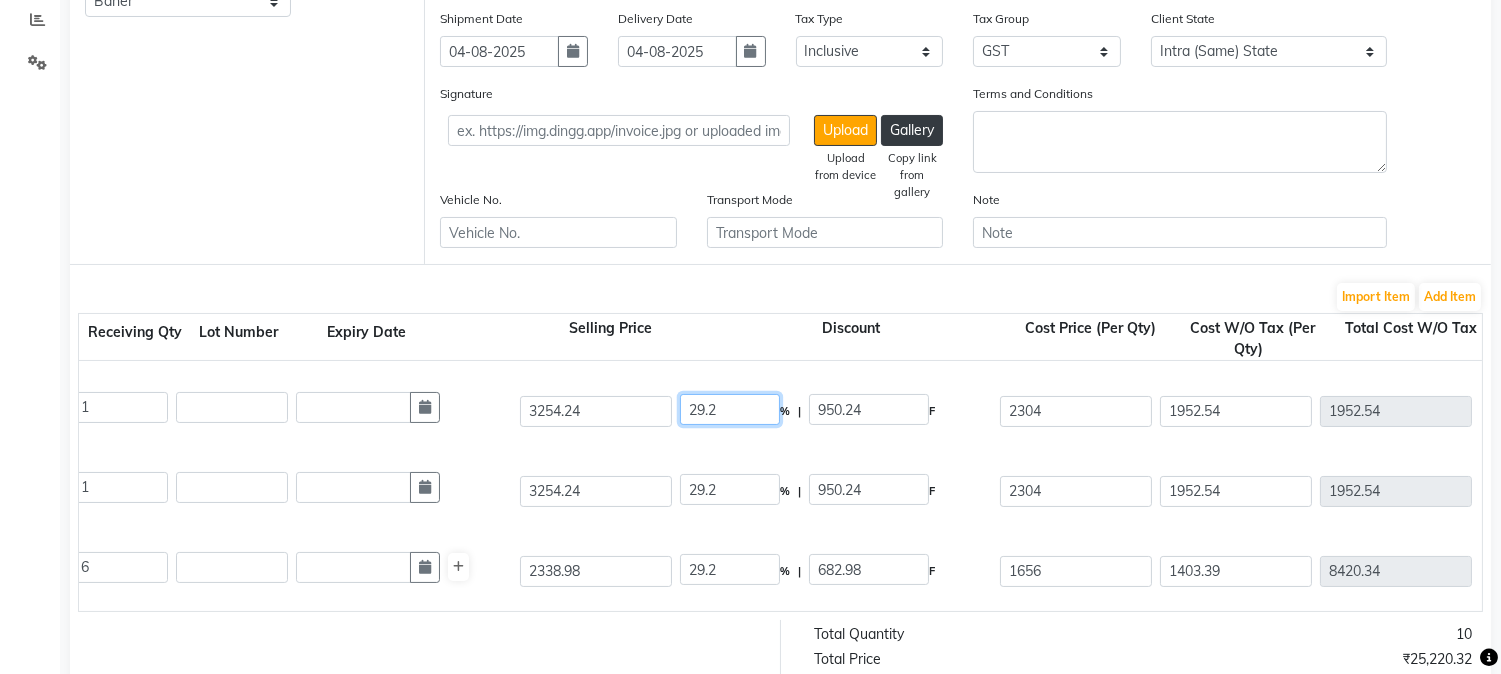 type on "1403.39" 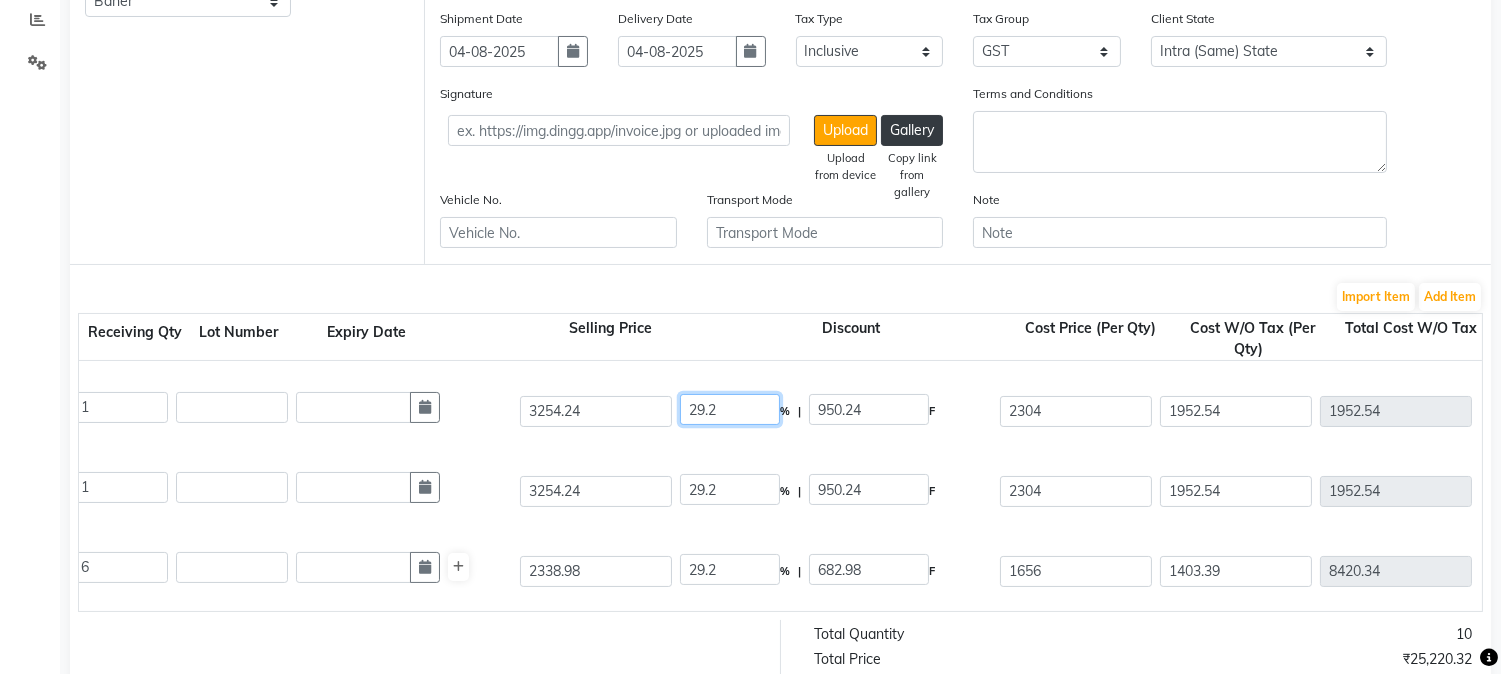 drag, startPoint x: 742, startPoint y: 410, endPoint x: 457, endPoint y: 424, distance: 285.34366 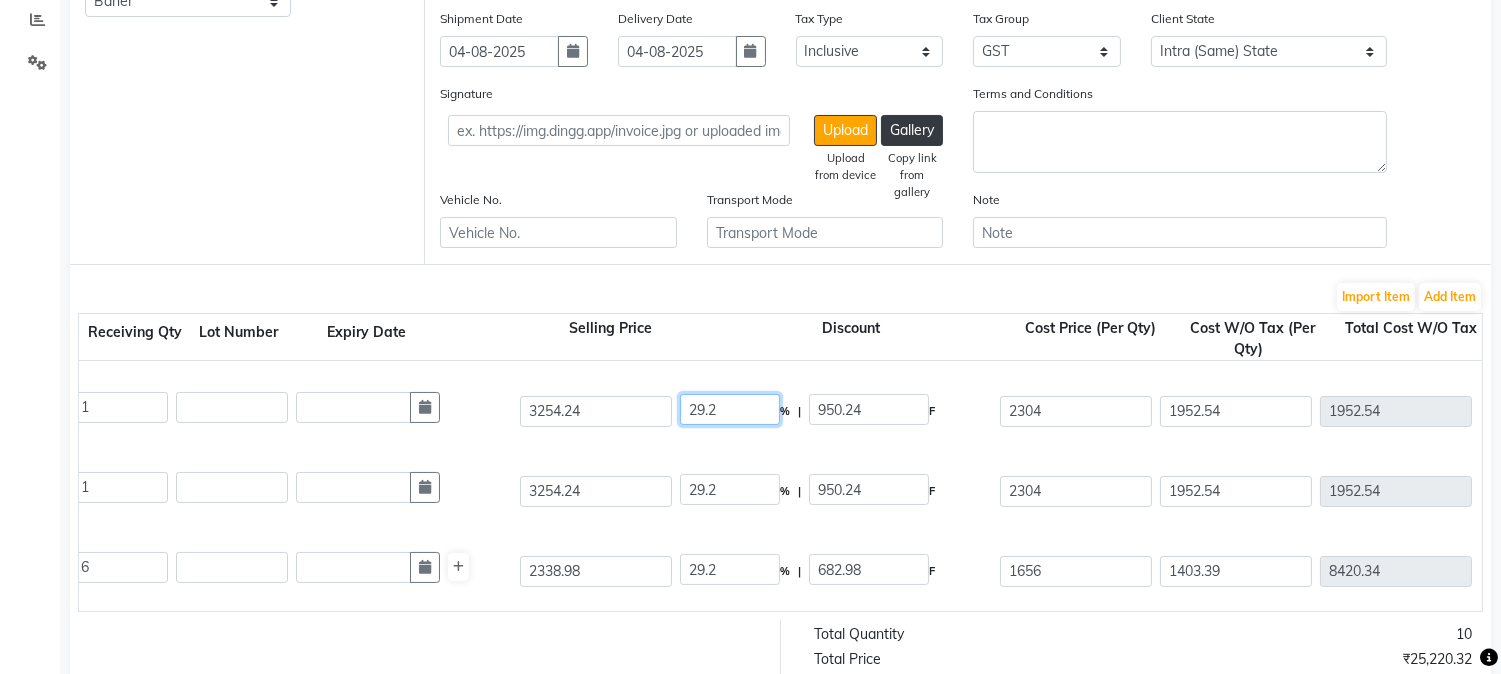 click on "Bg Ss Hair Fall Defense Vaccine 15 Mm  150 ML  P17086  1 1 3254.24 29.2 % | 950.24 F 2304 1952.54 1952.54 None GST  (18%)  351.46 2304" 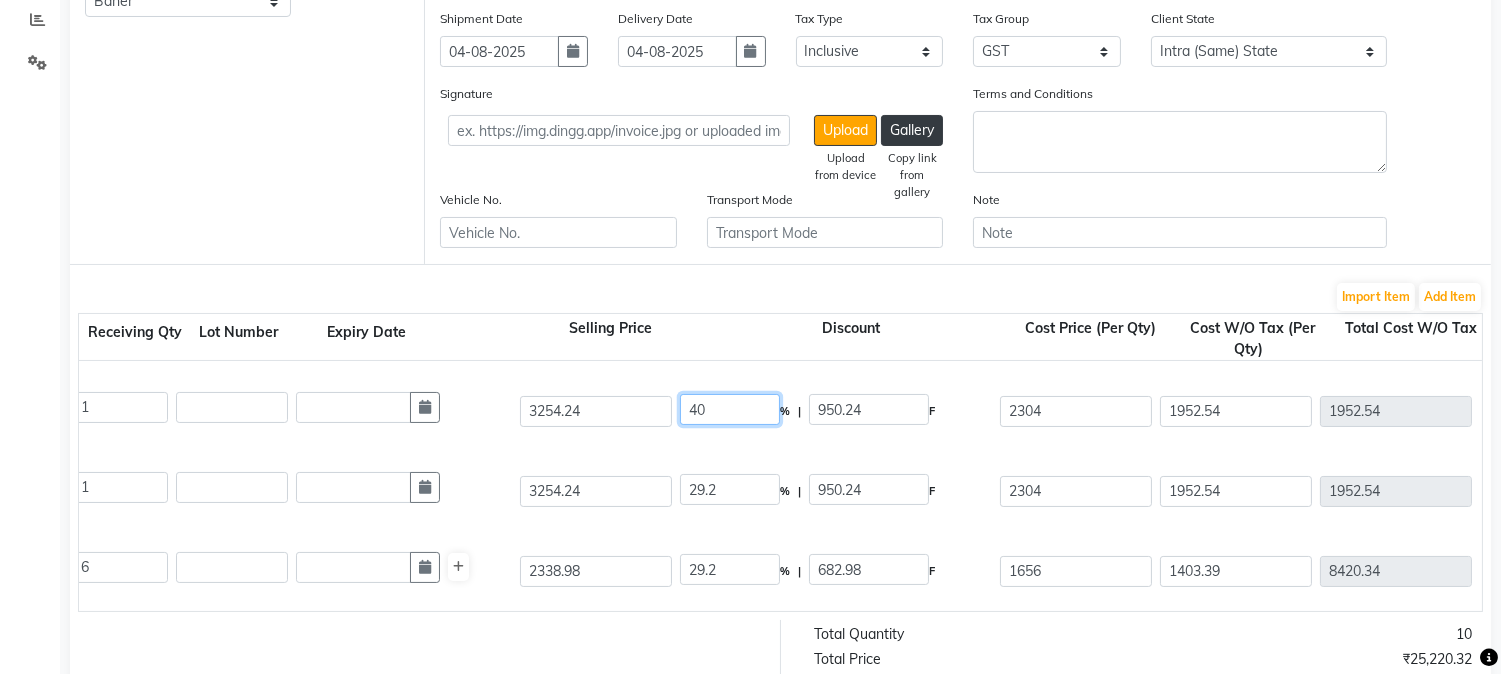 type on "40" 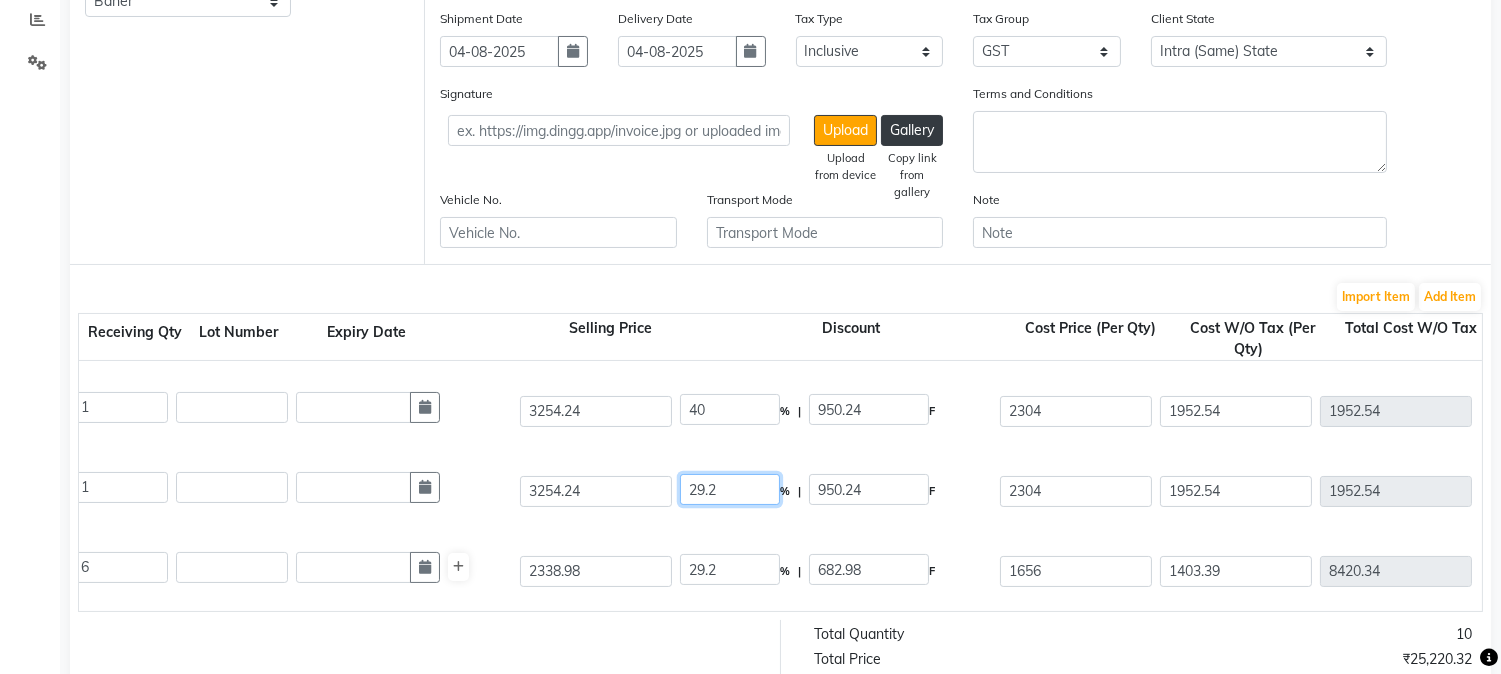 type on "1301.7" 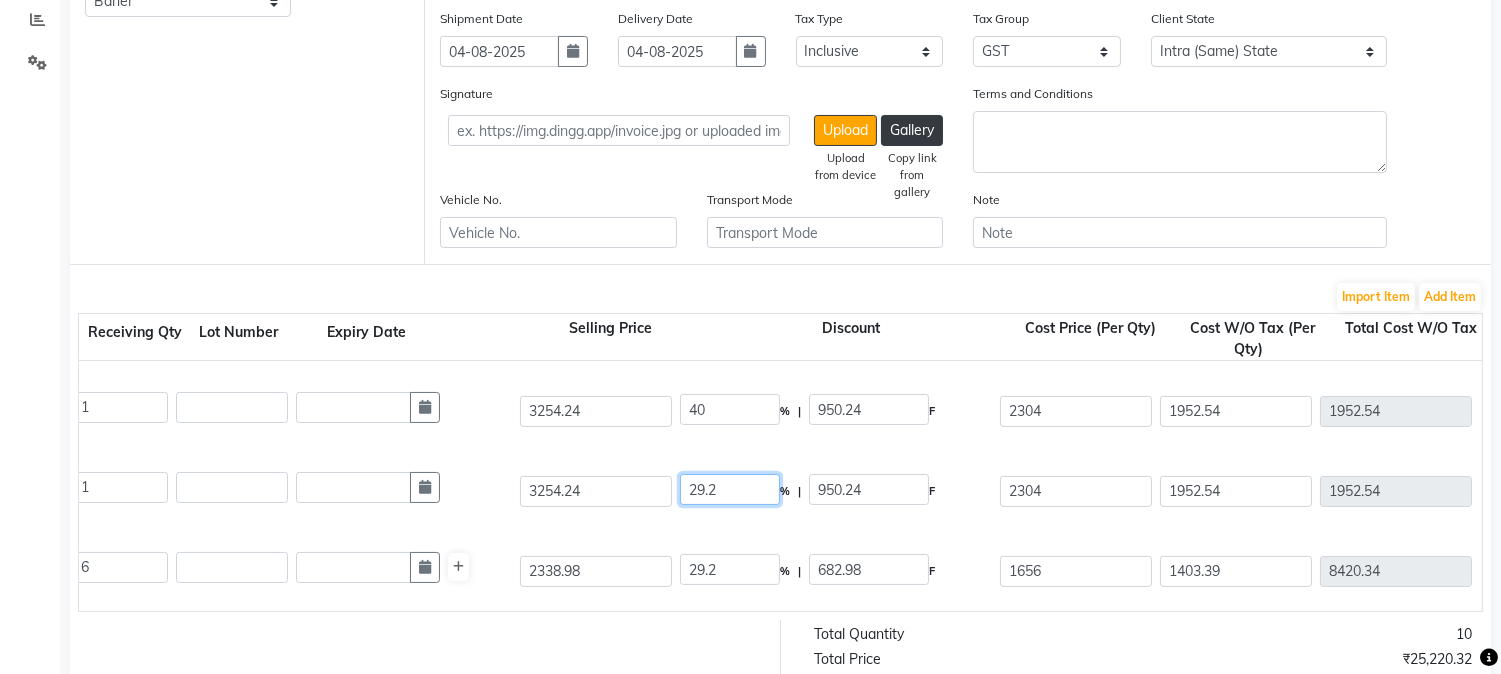 type on "1952.54" 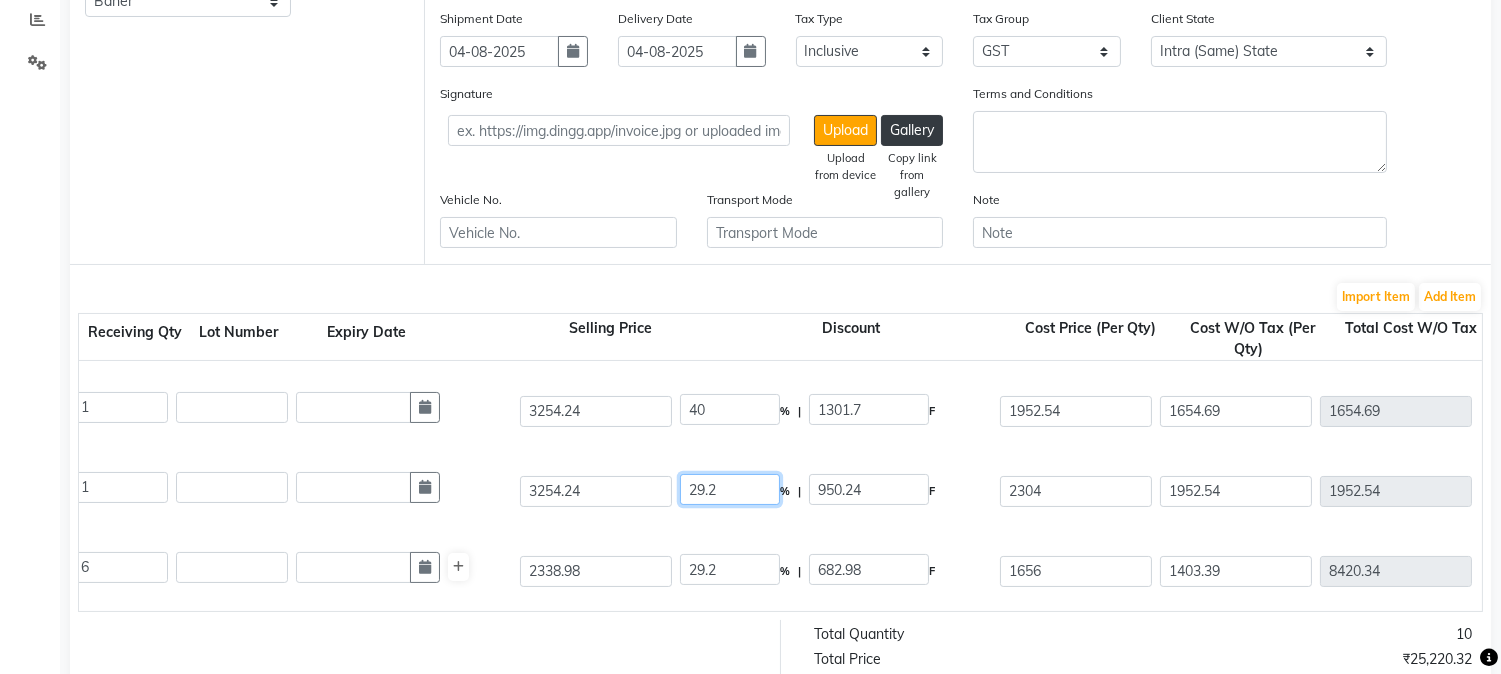 drag, startPoint x: 734, startPoint y: 488, endPoint x: 355, endPoint y: 578, distance: 389.53946 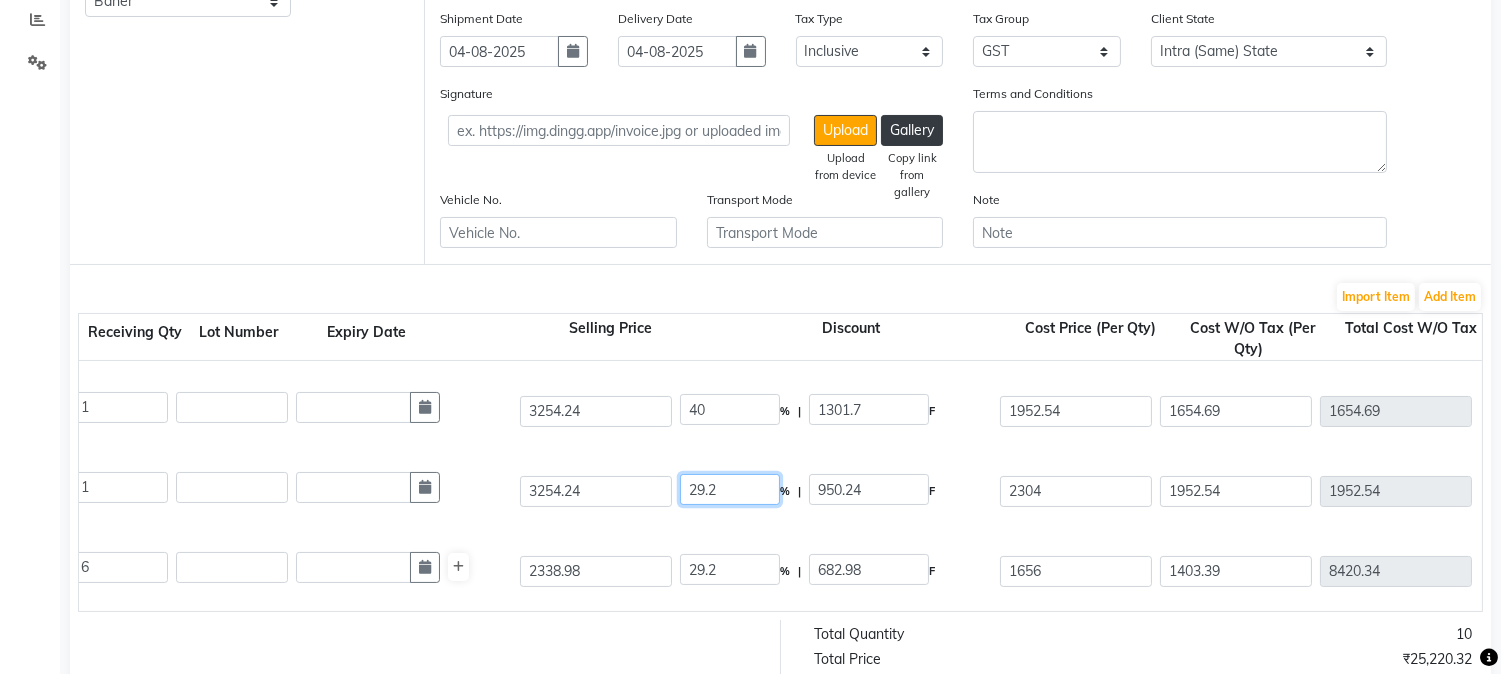 click on "Bg Haydra Soothe Shampoo 1  L   1000 ML  P10133  1 1 2338.98 40 % | 935.59 F 1403.39 1189.31 1189.31 None GST  (18%)  214.08 1403.39  Bg Hair & Scalp Conditioner 1 L   1000 ML  P10134  1 1 2338.98 40 % | 935.59 F 1403.39 1189.31 1189.31 None GST  (18%)  214.08 1403.39  Bg Ss Hair Fall Defense Vaccine 15 Mm  150 ML  P17086  1 1 3254.24 40 % | 1301.7 F 1952.54 1654.69 1654.69 None GST  (18%)  297.84 1952.53  Bg Ss Dandruff Defense Vaccine 150 M  150 ML  P17087  1 1 3254.24 29.2 % | 950.24 F 2304 1952.54 1952.54 None GST  (18%)  351.46 2304  Intense Scalp Clear Treatment 30 M  1000 ML  P17088  6 6 2338.98 29.2 % | 682.98 F 1656 1403.39 8420.34 None GST  (18%)  1515.66 9936" 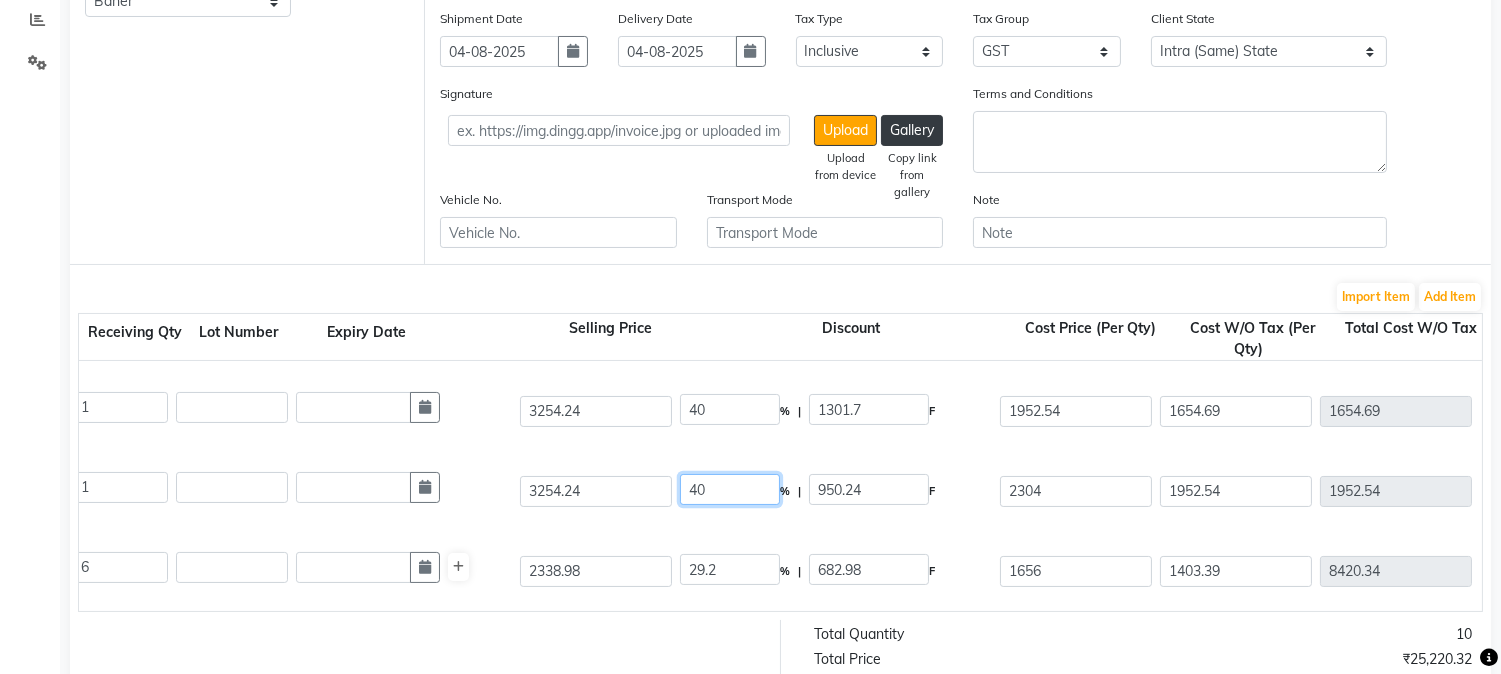 type on "40" 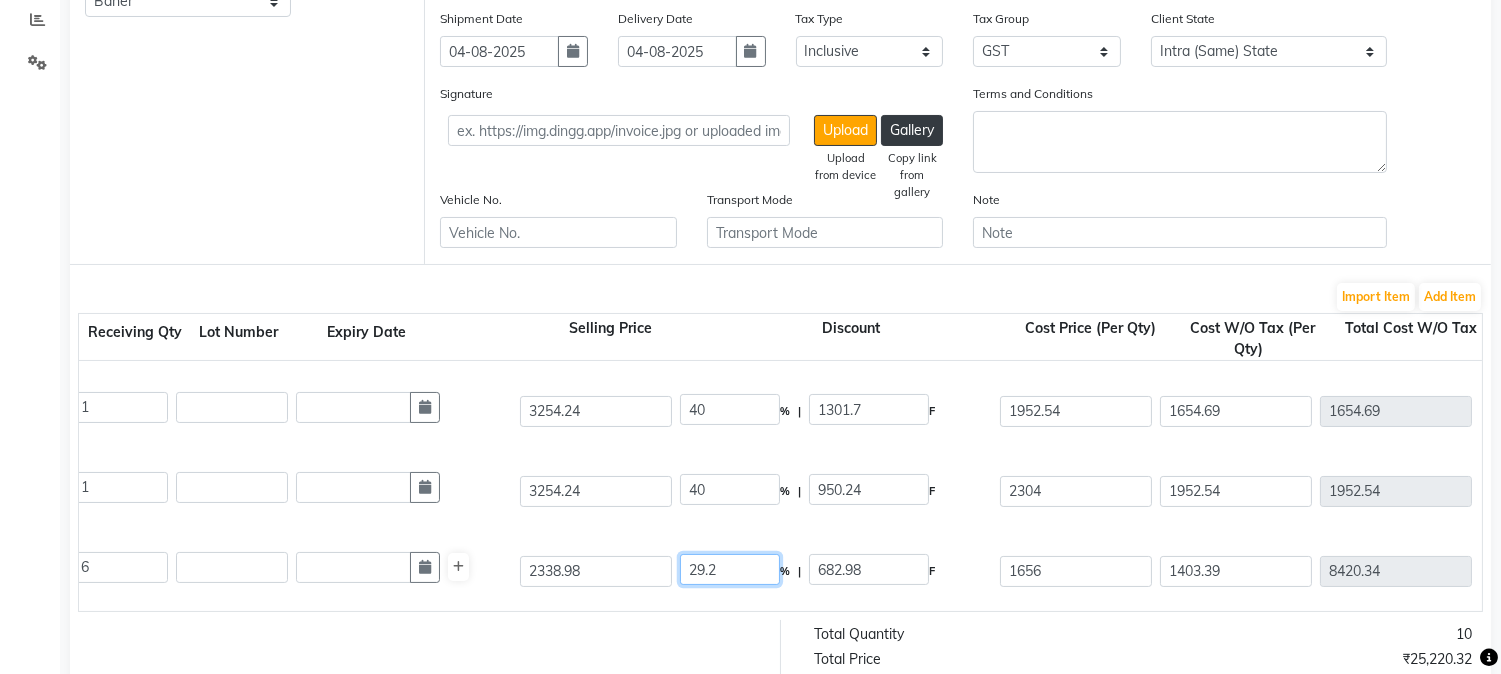 type on "1301.7" 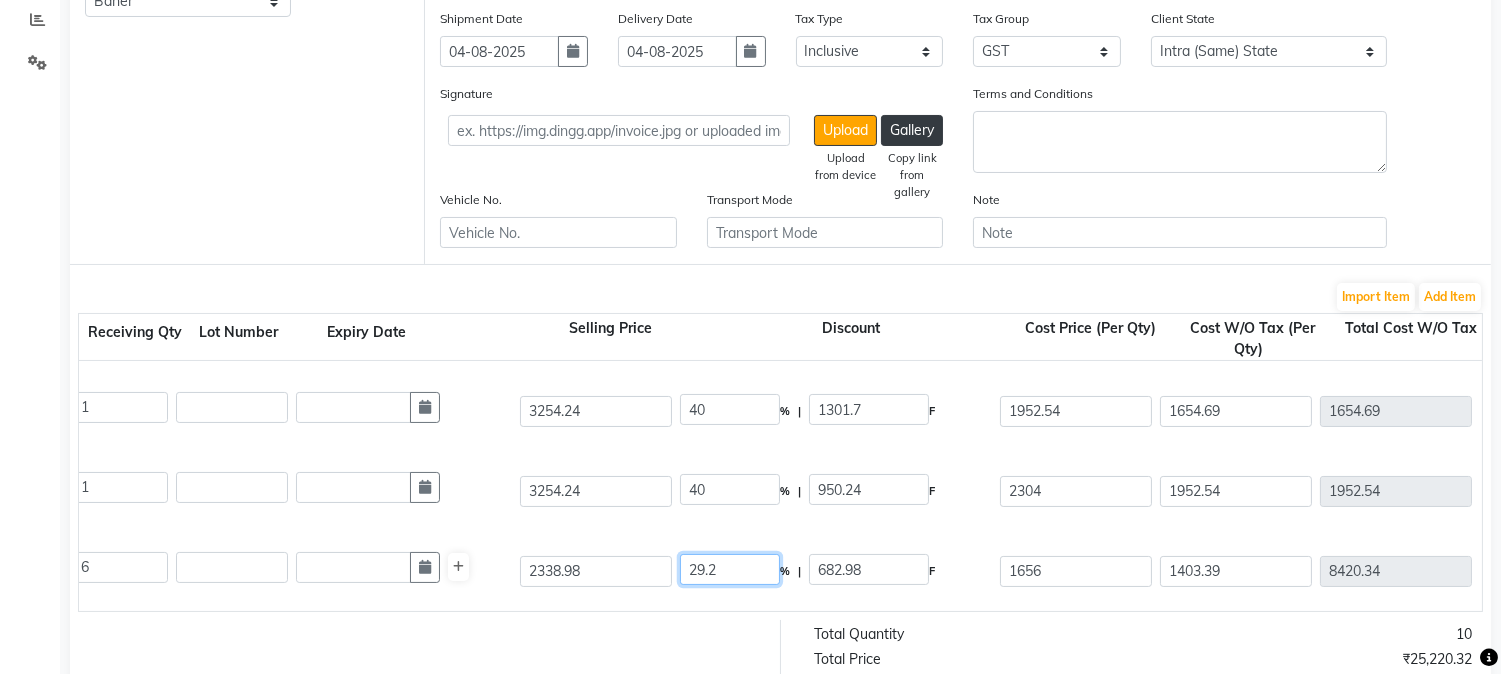 type on "1952.54" 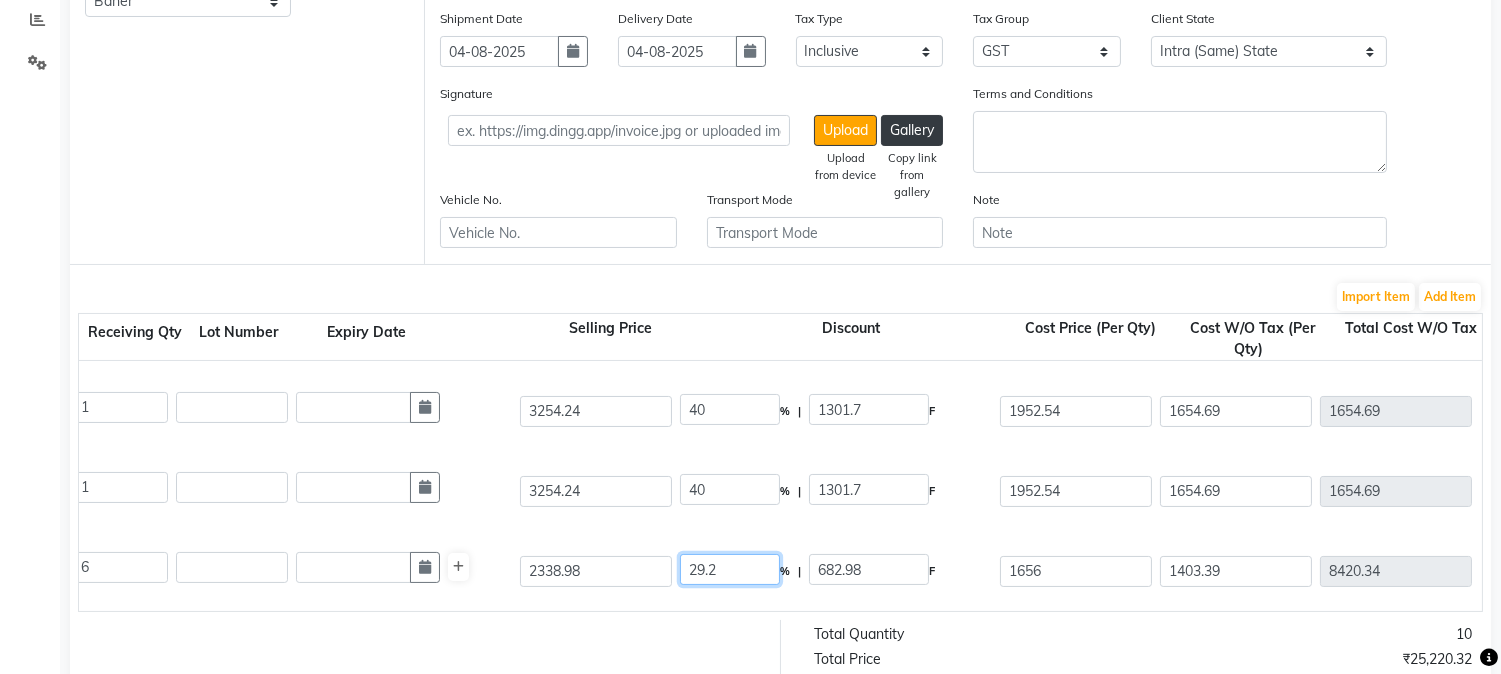 drag, startPoint x: 720, startPoint y: 573, endPoint x: 580, endPoint y: 637, distance: 153.93506 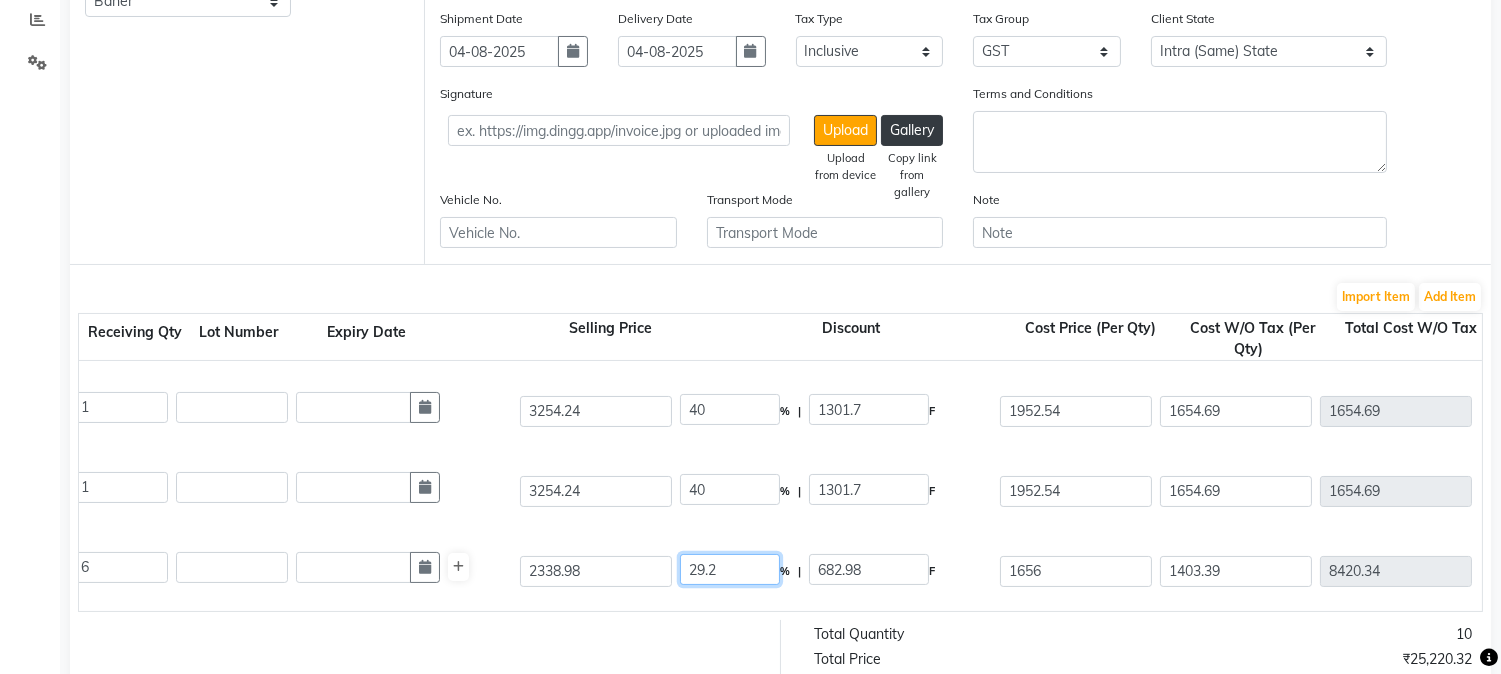 click on "Bill To (From) Select Address  Baner  Ship To (Delivered To) Select Address  Baner  Invoice Date 04-08-2025 Invoice Number BG2500295 Bill Attachment Choose File Supplier (To) Select CRESCENT ROOTS WHITE BOX HELLOW BEAUTIFUL ROHIT TRADERS SOB ENTERPRISES S V ENTERPRISES Beekay Marketing Om Agencies SAMRUDDHI ENTERPRISES Rainbow Cosmetics PARAS DISTRIBUTORS - PARAS DIDTRIBUTORS UTSAVI ENTERPRISES - UTSAVI ENTERPRISES murdra - murdra enterprises NAKODA  TRADEPOINT  LLP  - NAKODA TRADEPOINT LLP  Order Date 04-08-2025 Remark Ref. Number 20250804182513 Payment Terms 10 days Shipment Date 04-08-2025 Delivery Date 04-08-2025 Tax Type Select Inclusive Exclusive Tax Group None GST Client State Intra (Same) State Inter (Other) State Signature  Upload   Upload from device   Gallery   Copy link from gallery  Terms and Conditions Vehicle No. Transport Mode Note Import Item Add Item Product  Product Code   Qty   Receiving Qty   Lot Number   Expiry Date  Selling Price Discount Cost Price (Per Qty) Cost W/O Tax (Per Qty) 1 1" 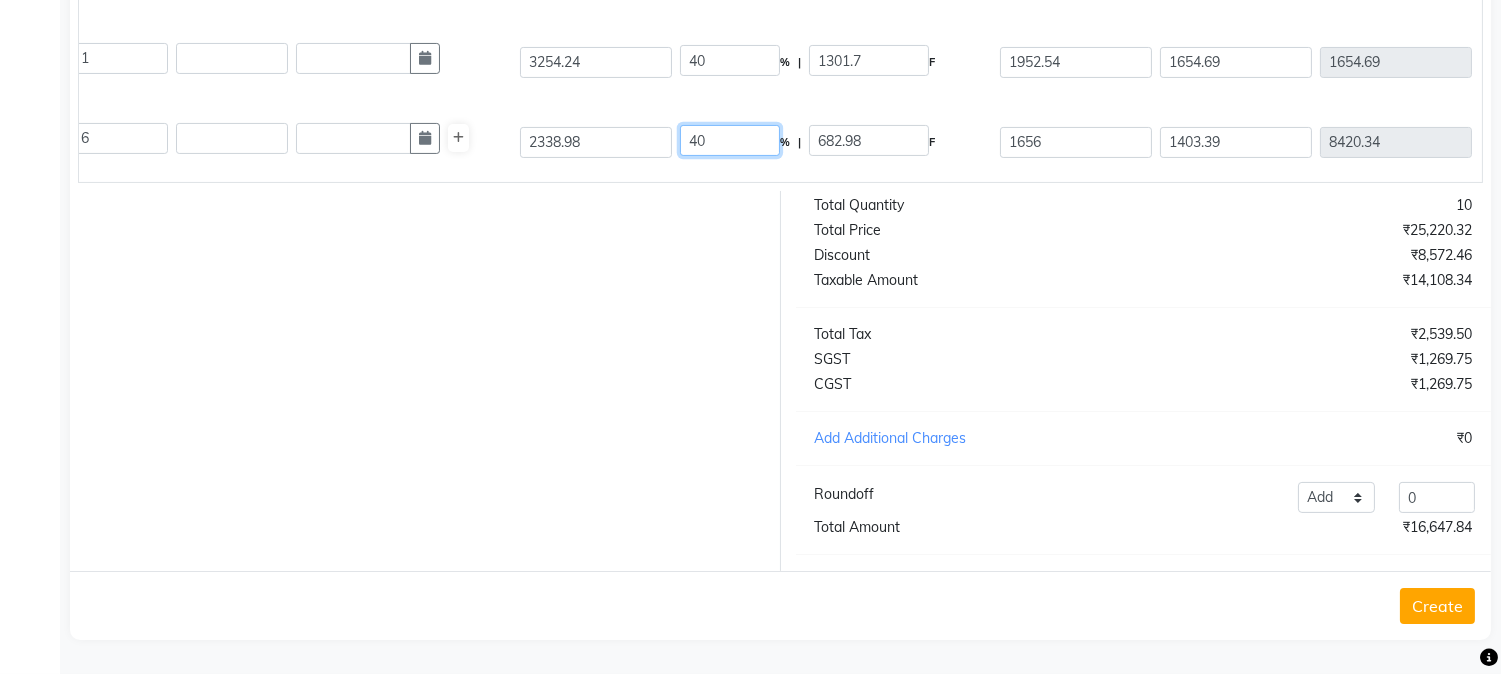 scroll, scrollTop: 450, scrollLeft: 0, axis: vertical 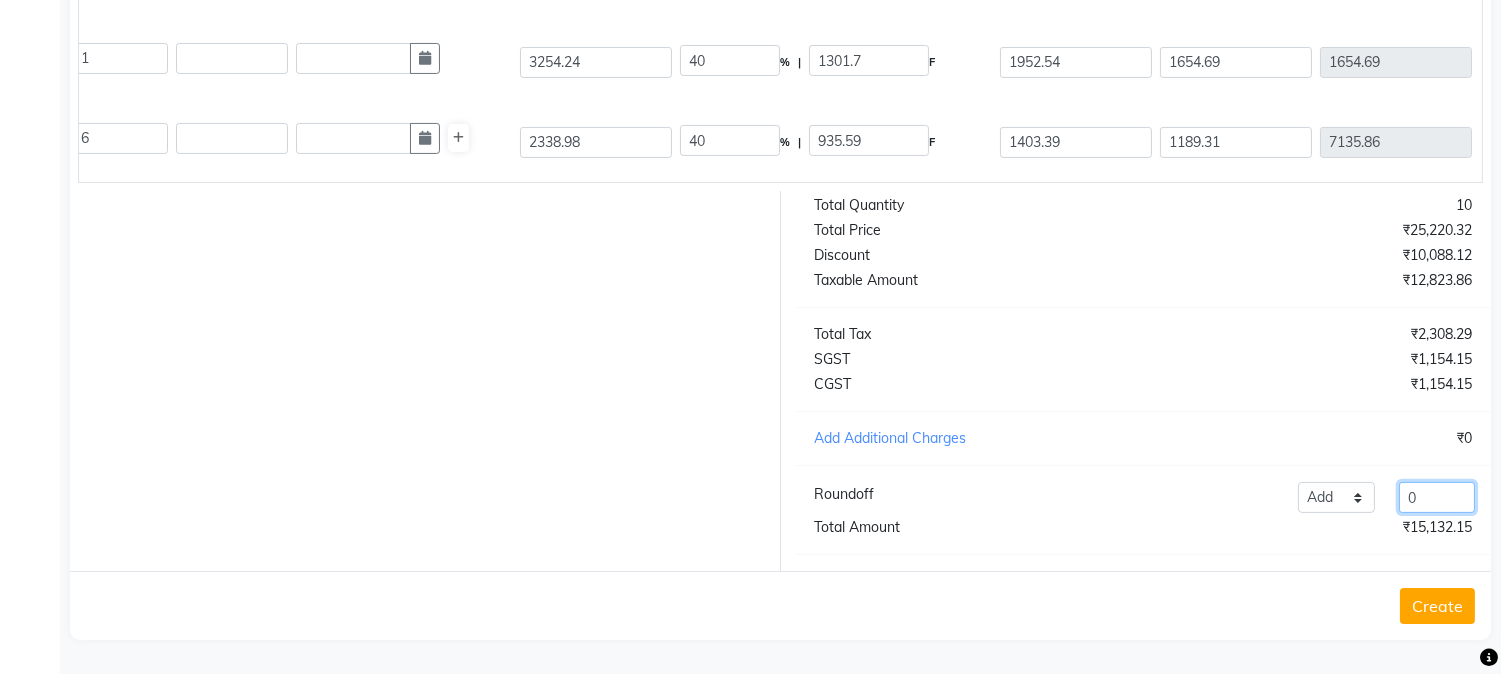 drag, startPoint x: 1446, startPoint y: 487, endPoint x: 1345, endPoint y: 527, distance: 108.63241 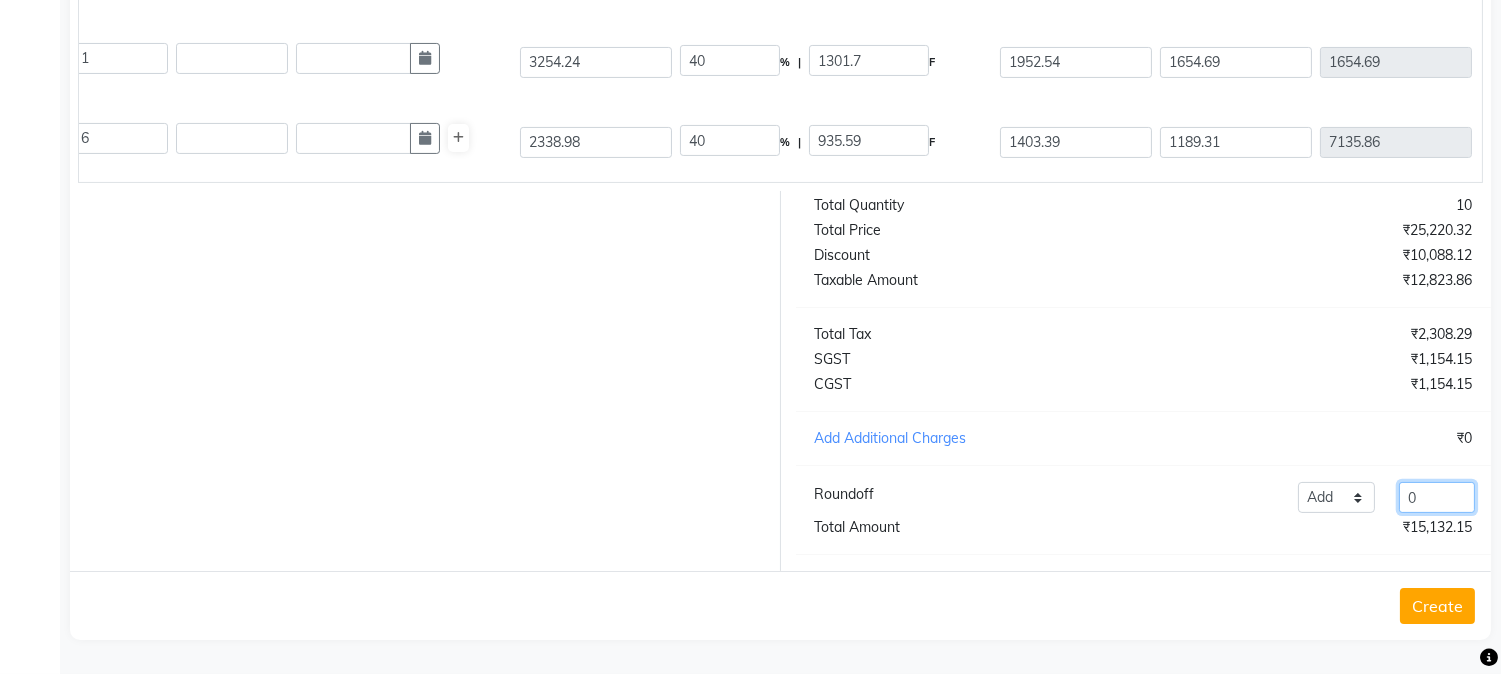 click on "Add Reduce 0" 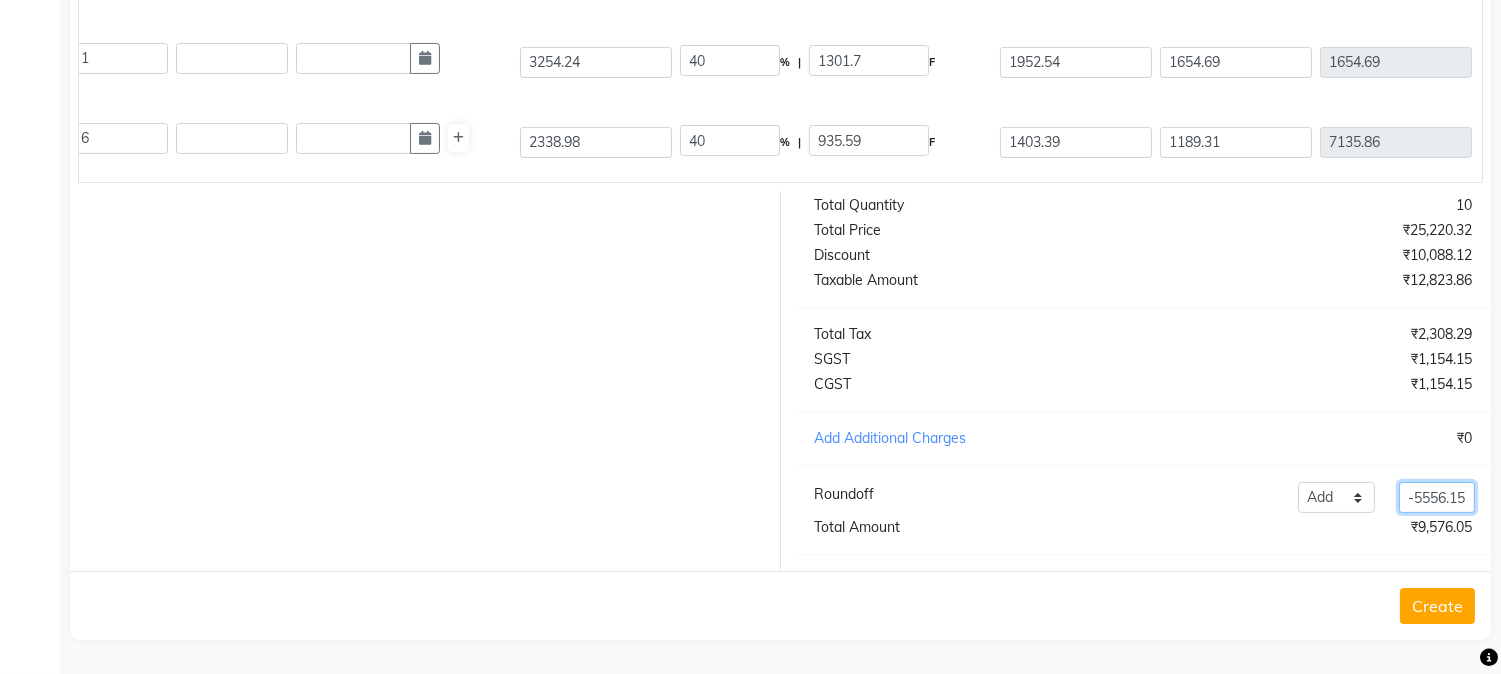 scroll, scrollTop: 0, scrollLeft: 2, axis: horizontal 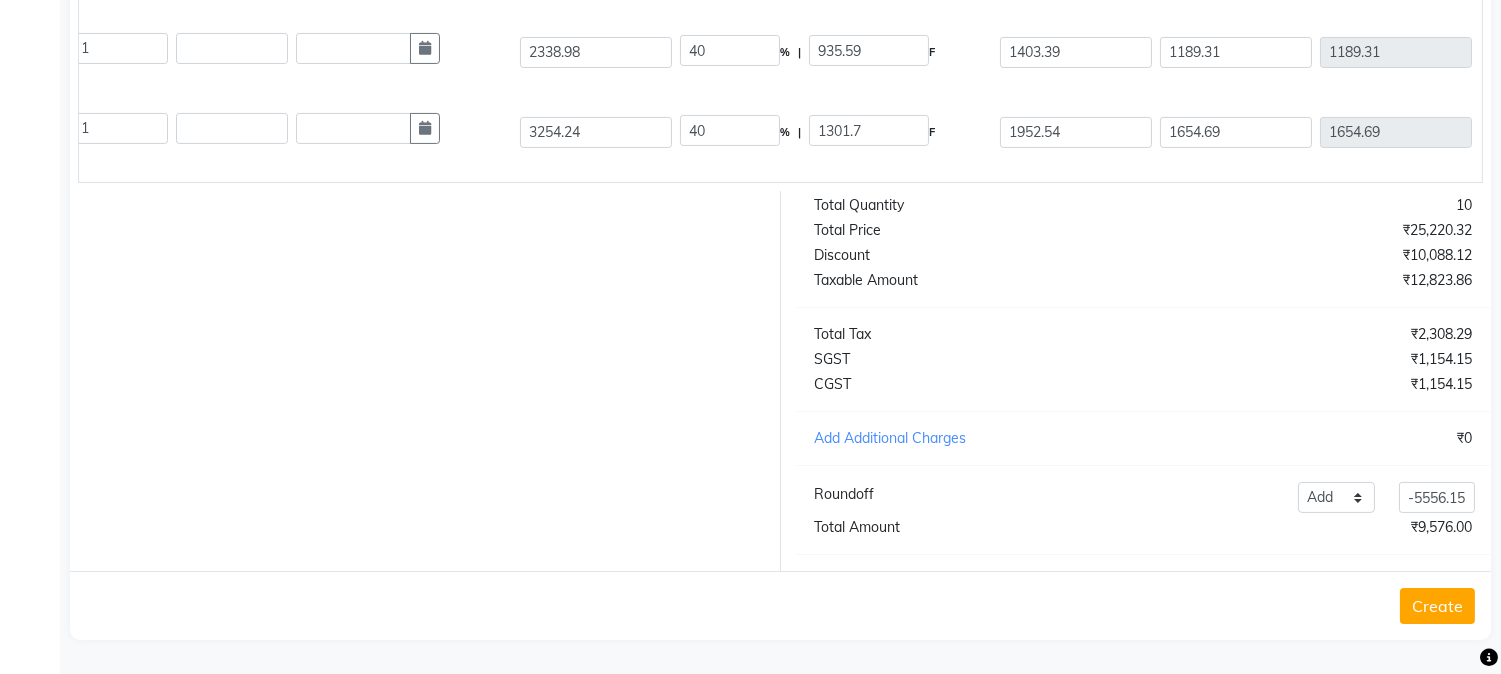 click on "Create" 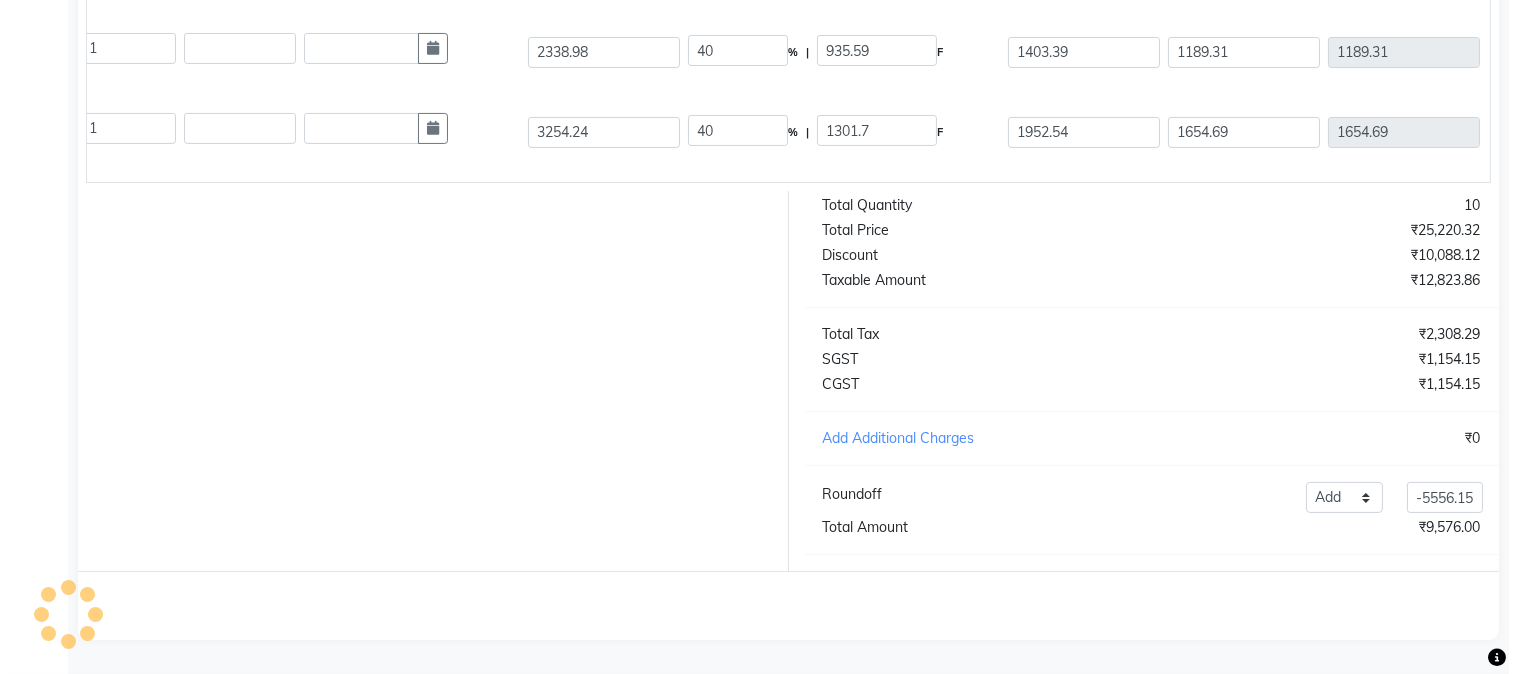 scroll, scrollTop: 0, scrollLeft: 0, axis: both 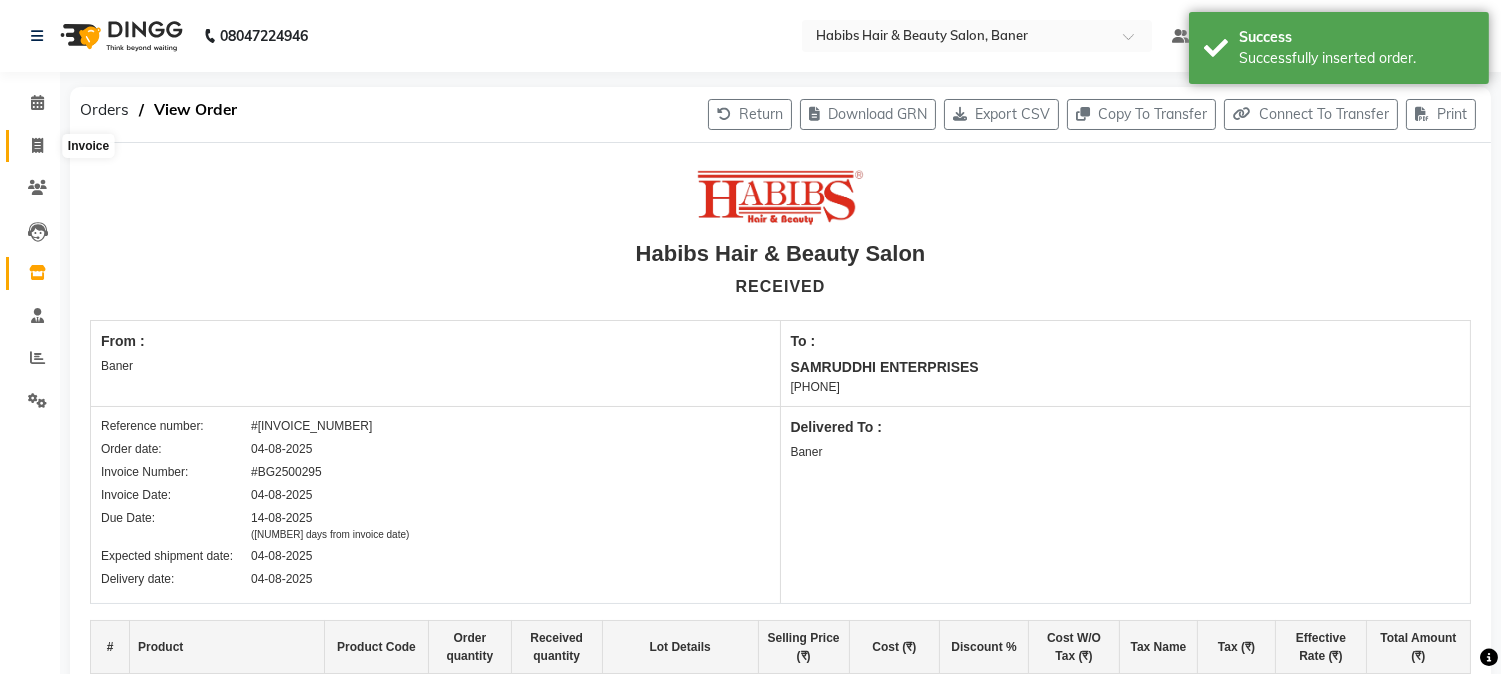click 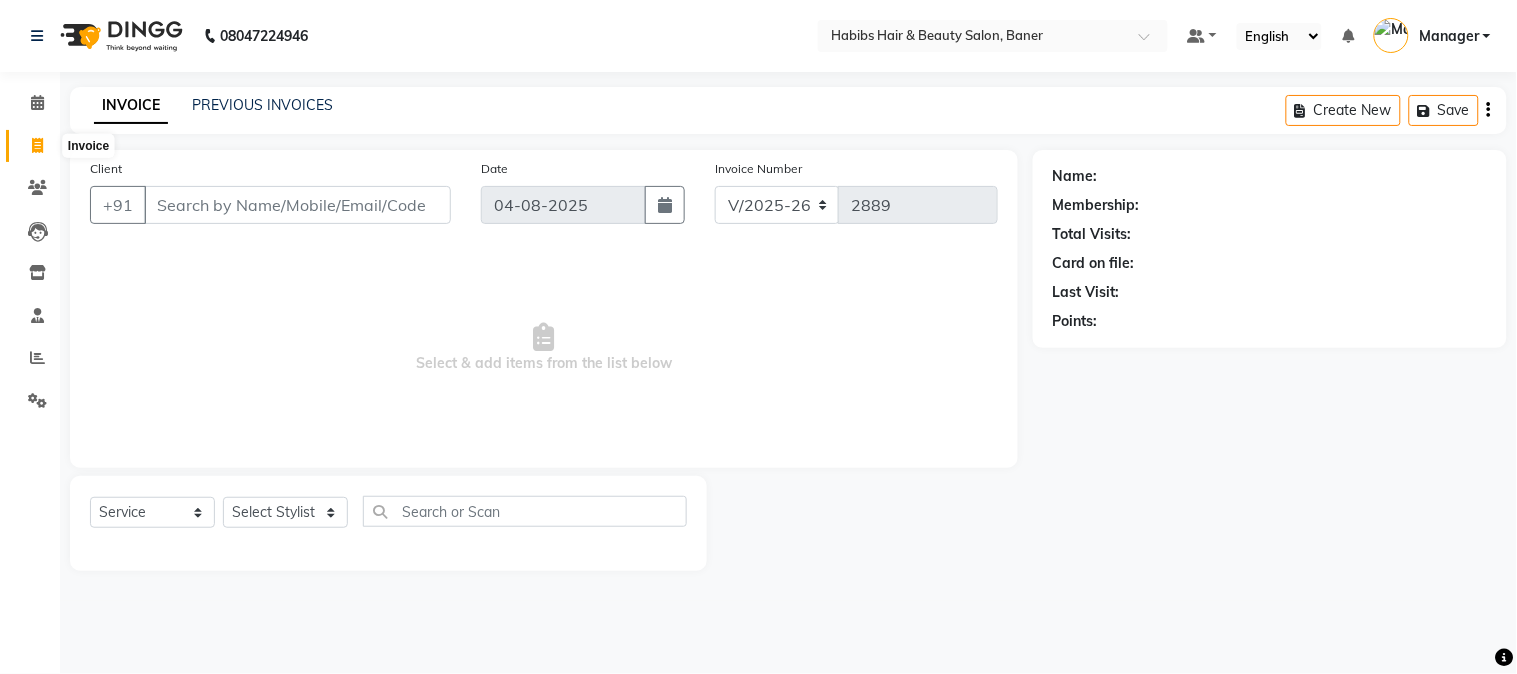 click 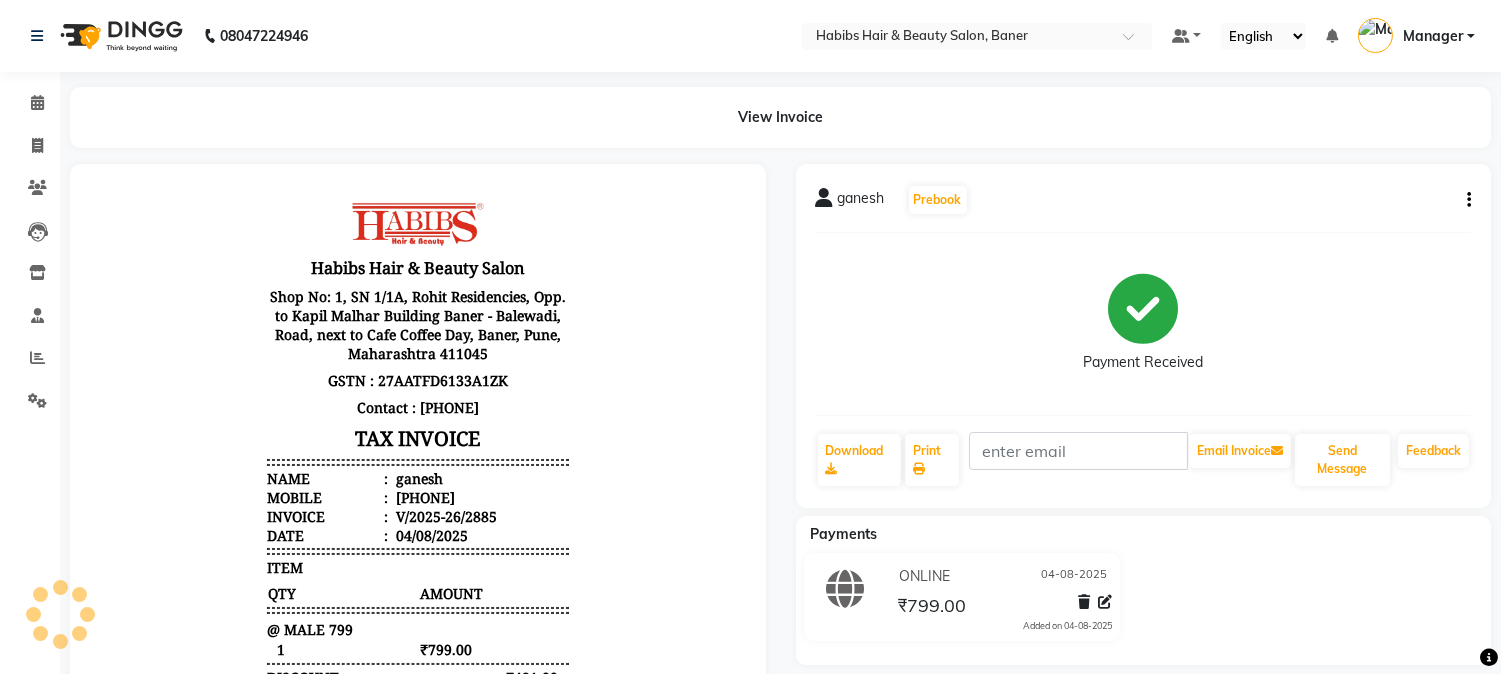 scroll, scrollTop: 0, scrollLeft: 0, axis: both 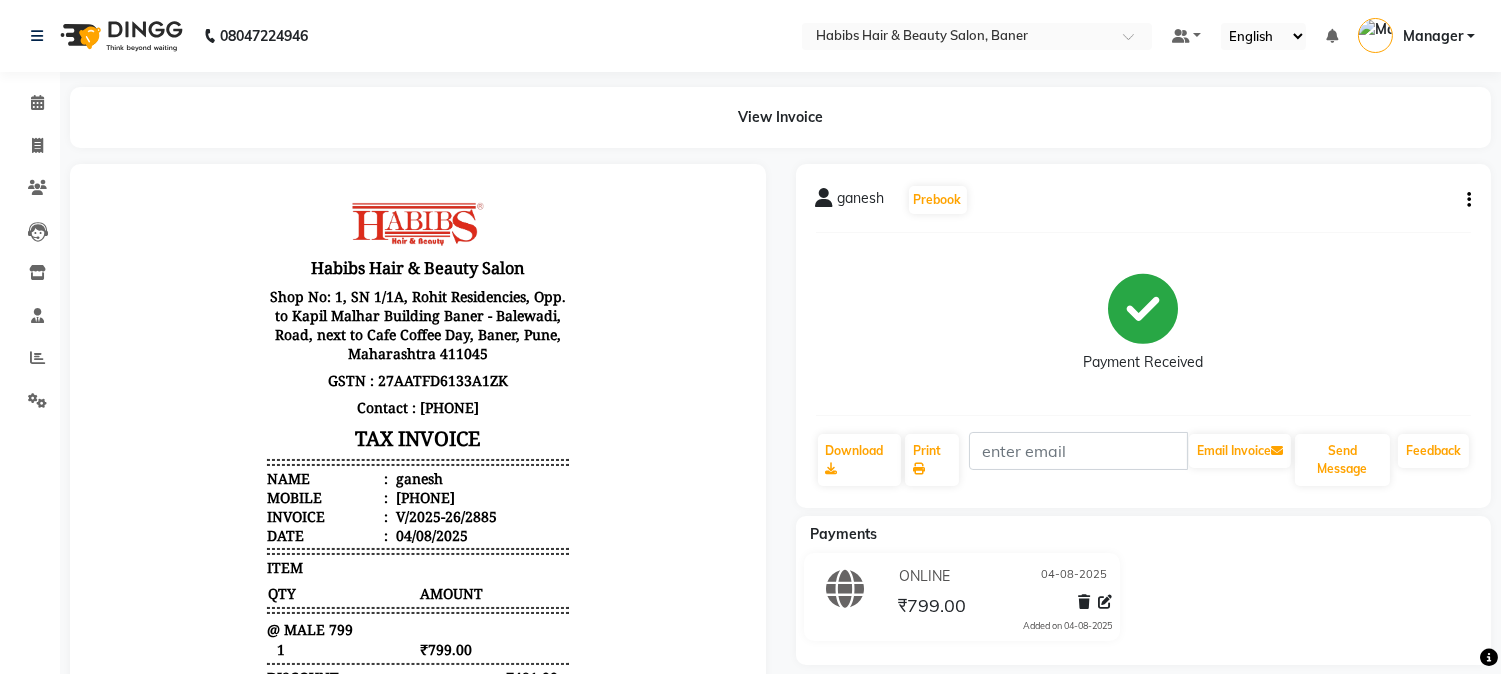click 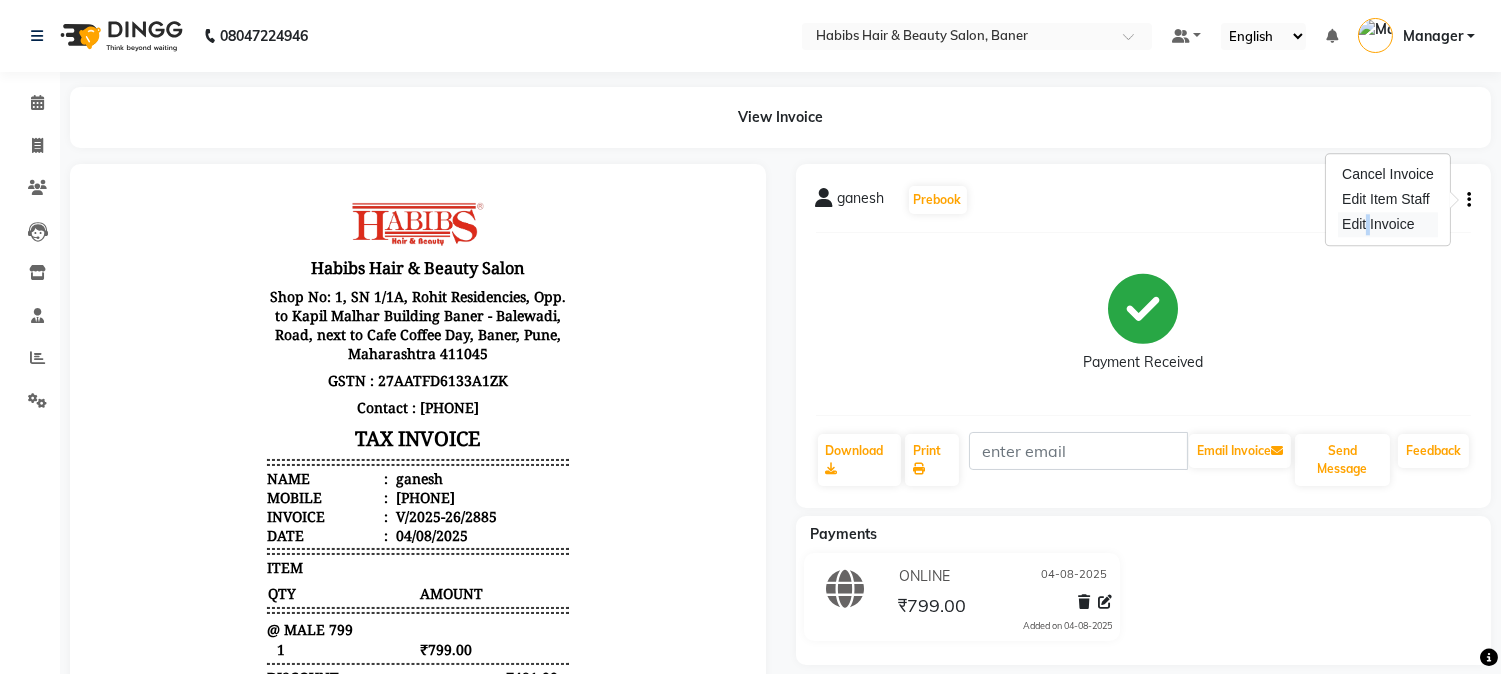 click on "Edit Invoice" at bounding box center [1388, 224] 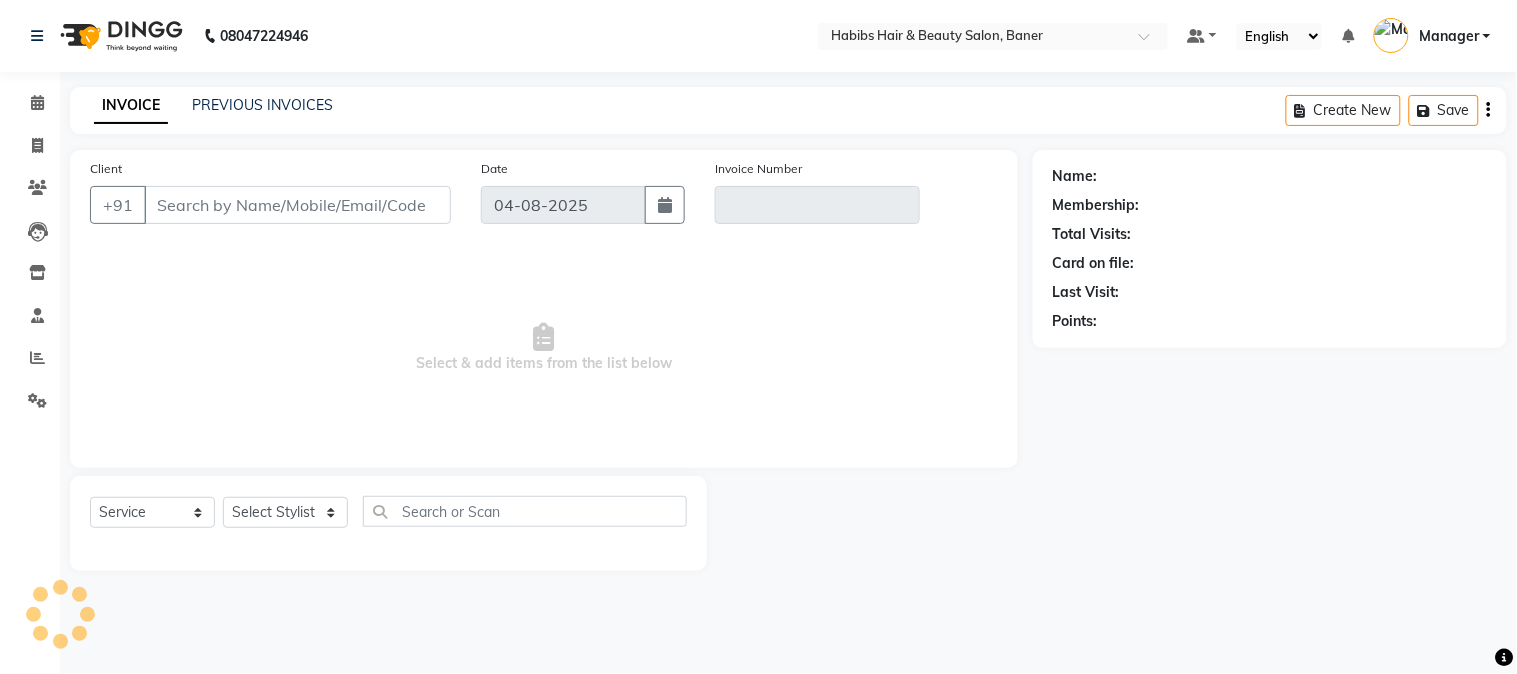 type on "[PHONE]" 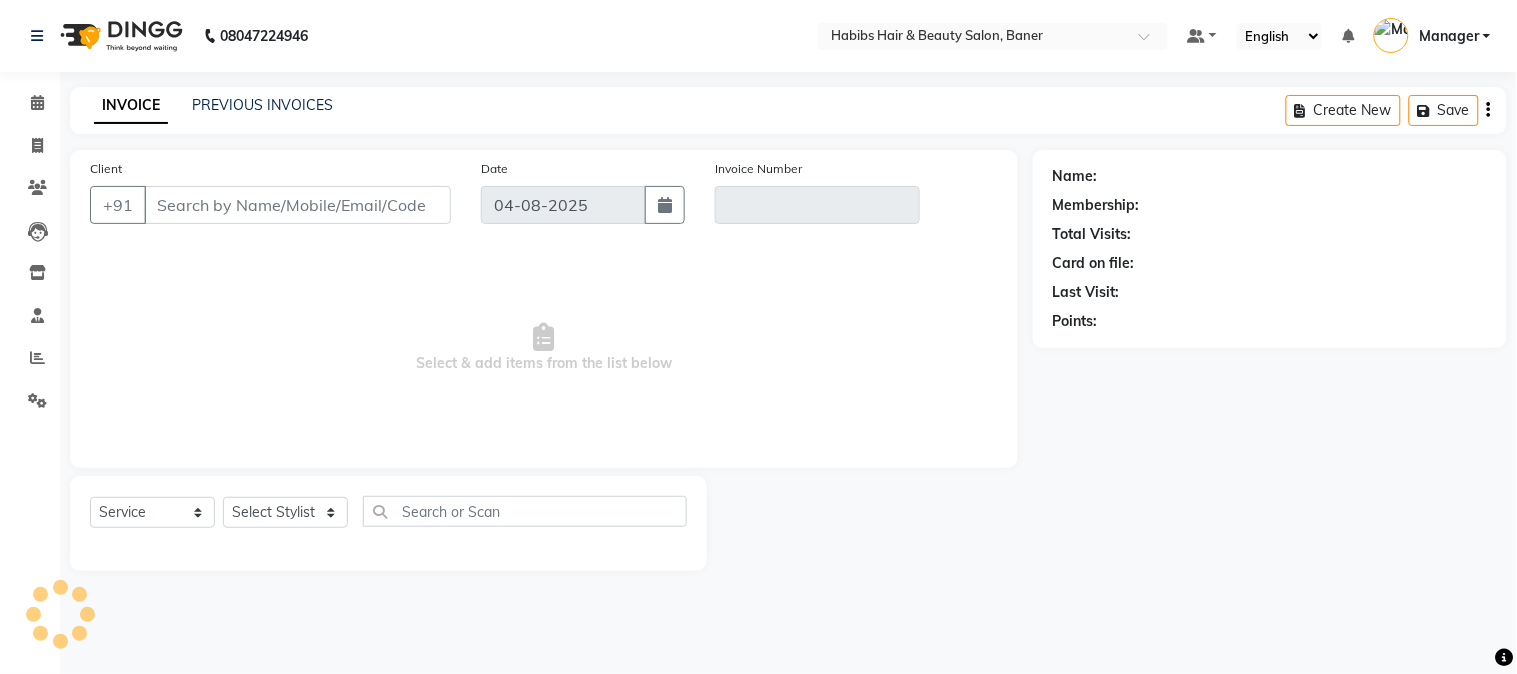 type on "V/2025-26/2885" 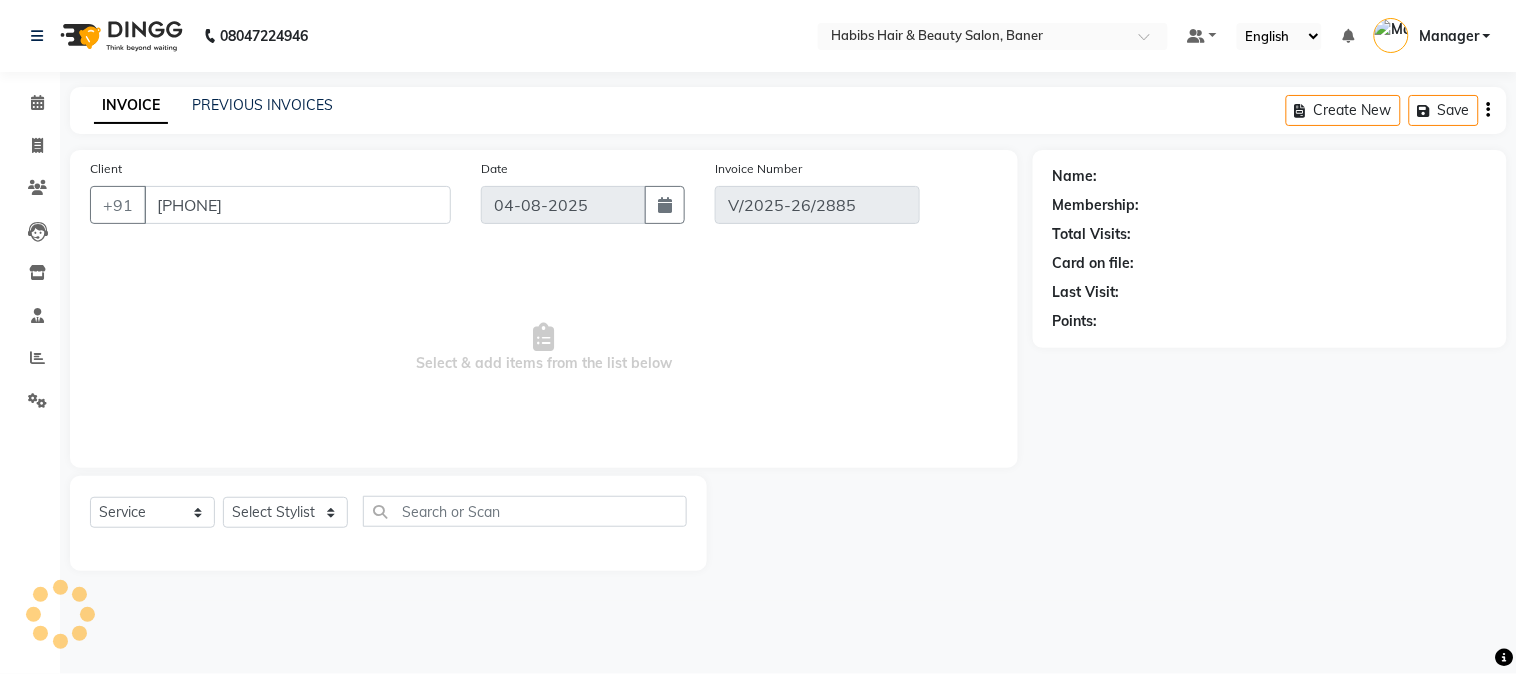 select on "1: Object" 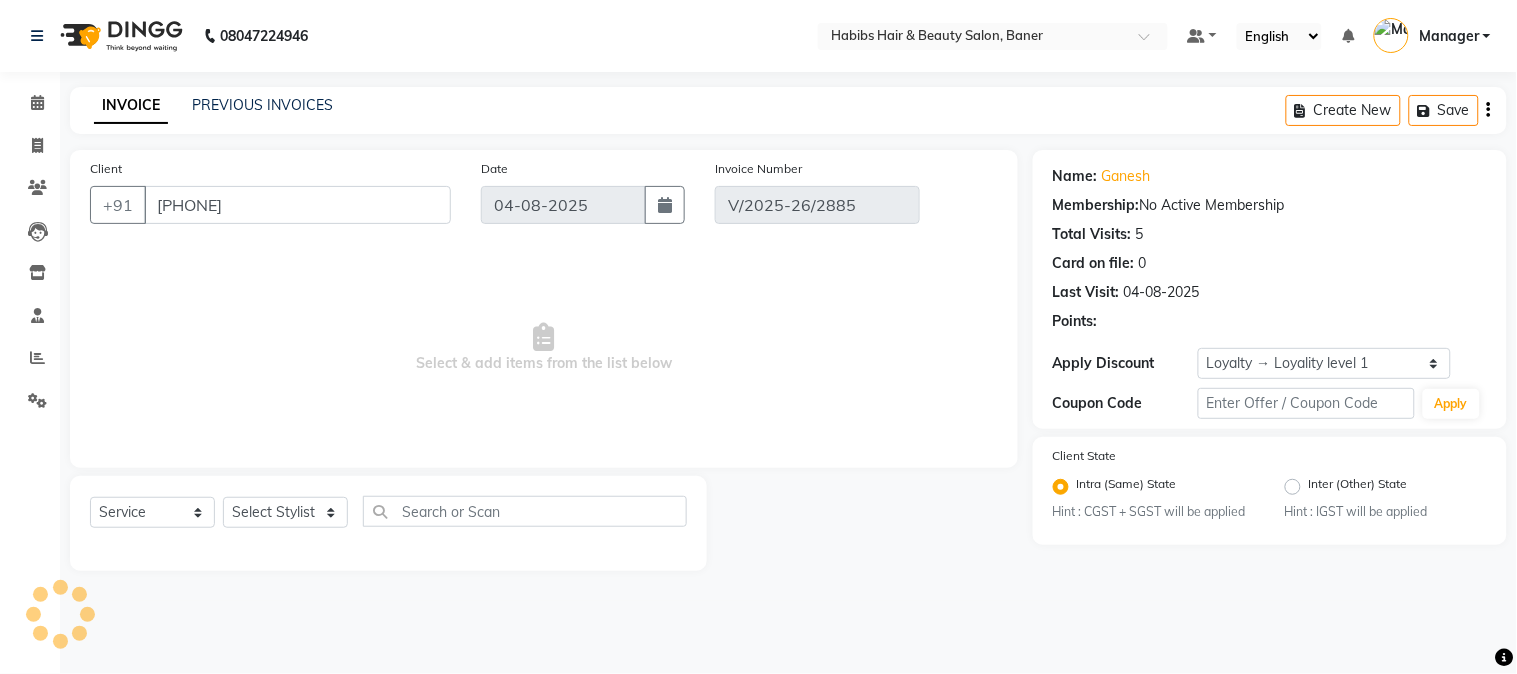 select on "select" 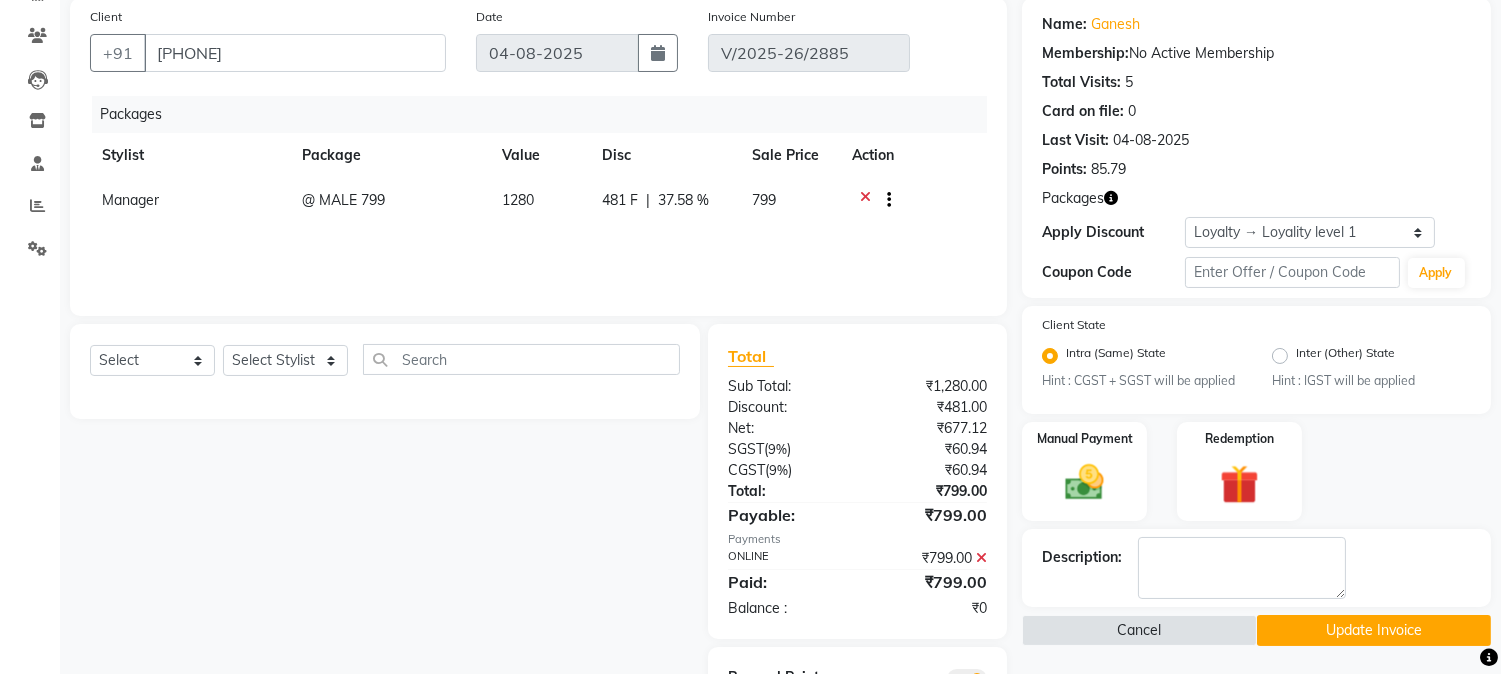 scroll, scrollTop: 245, scrollLeft: 0, axis: vertical 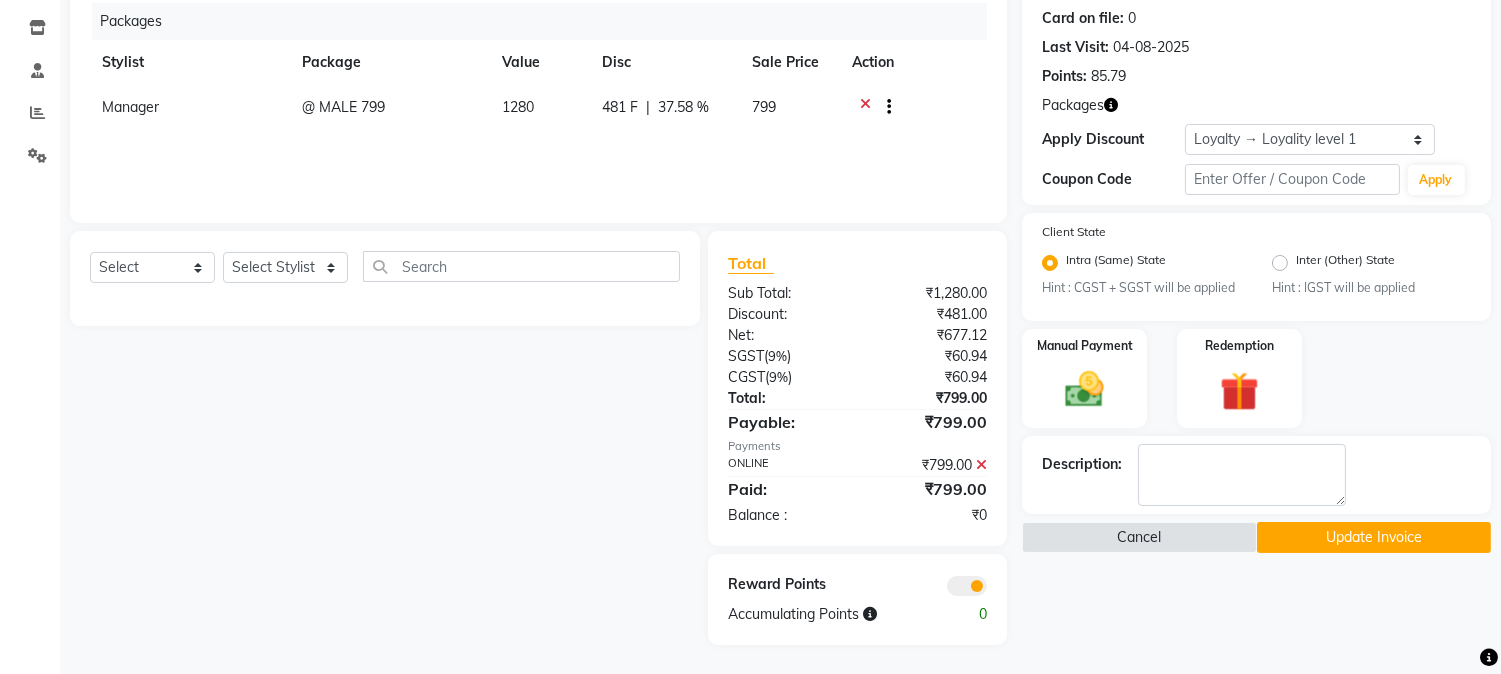 click 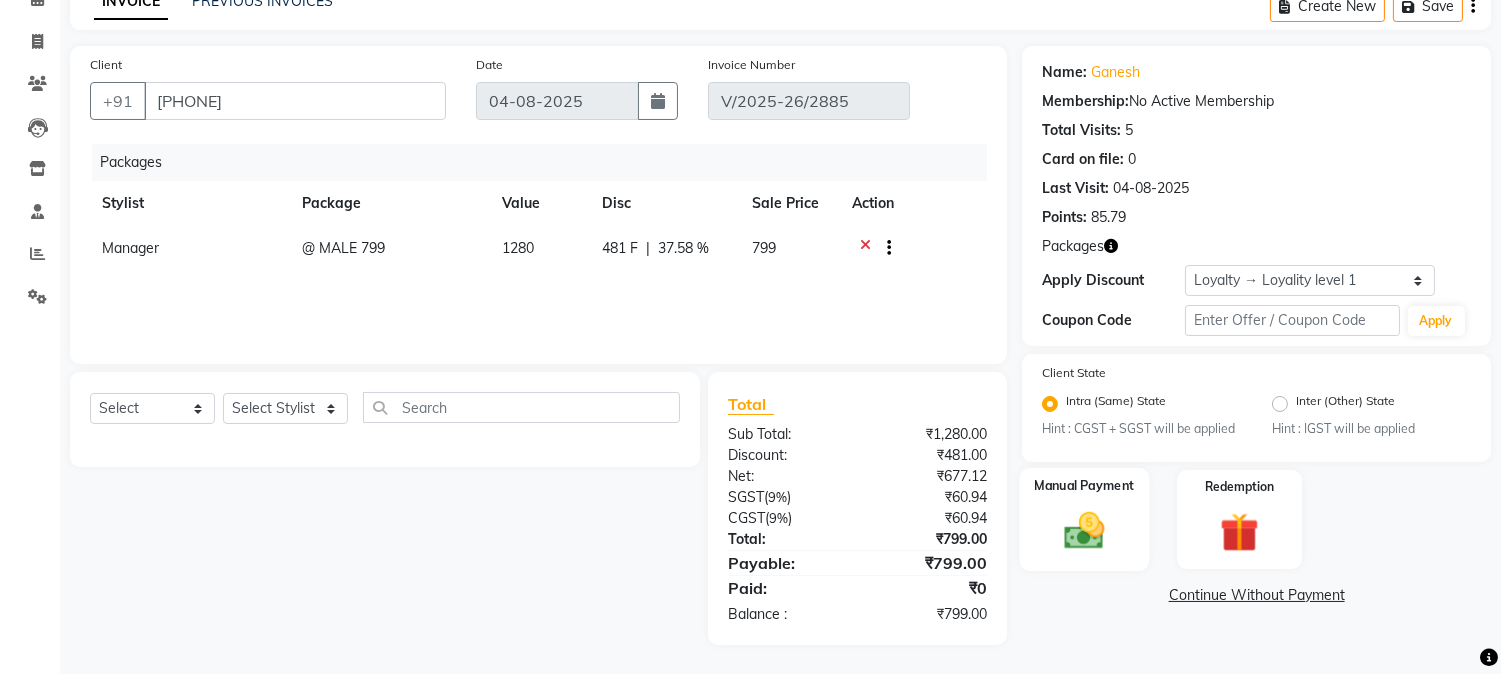 click 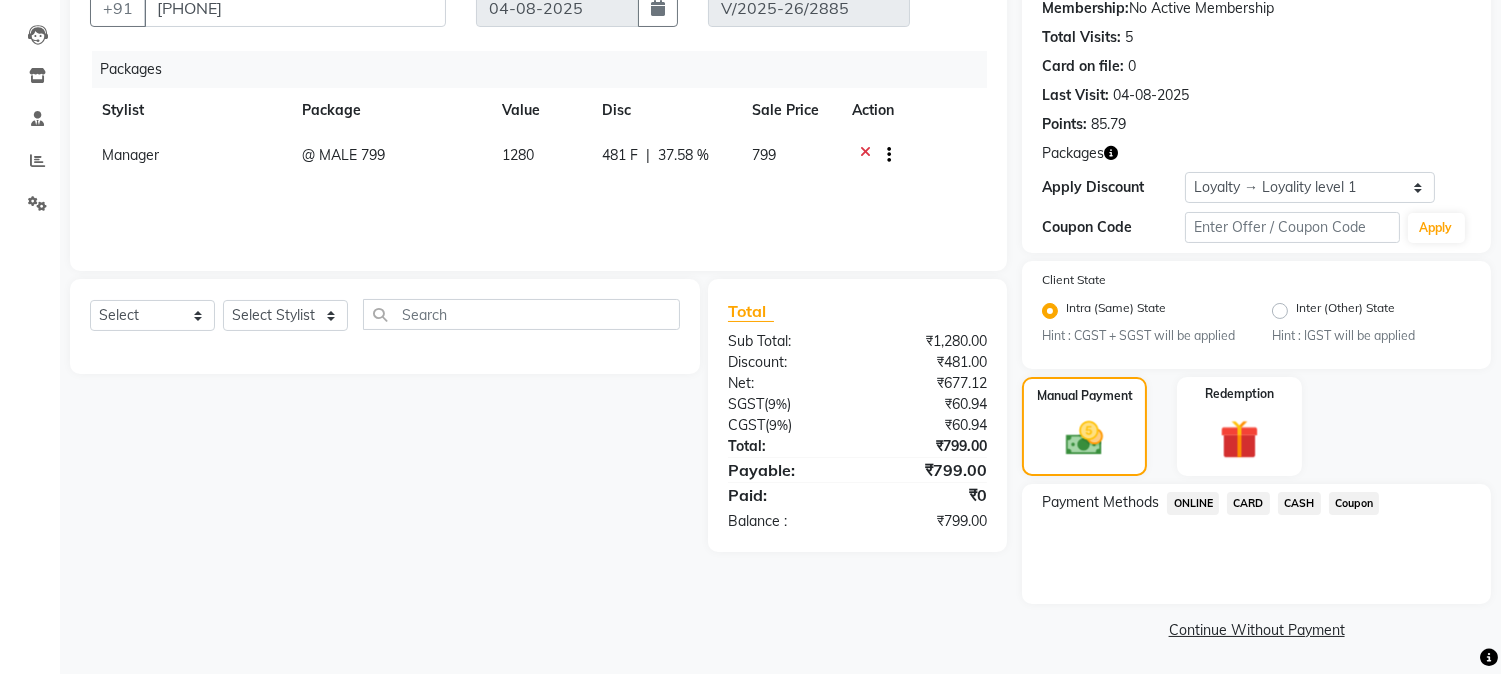 click on "CASH" 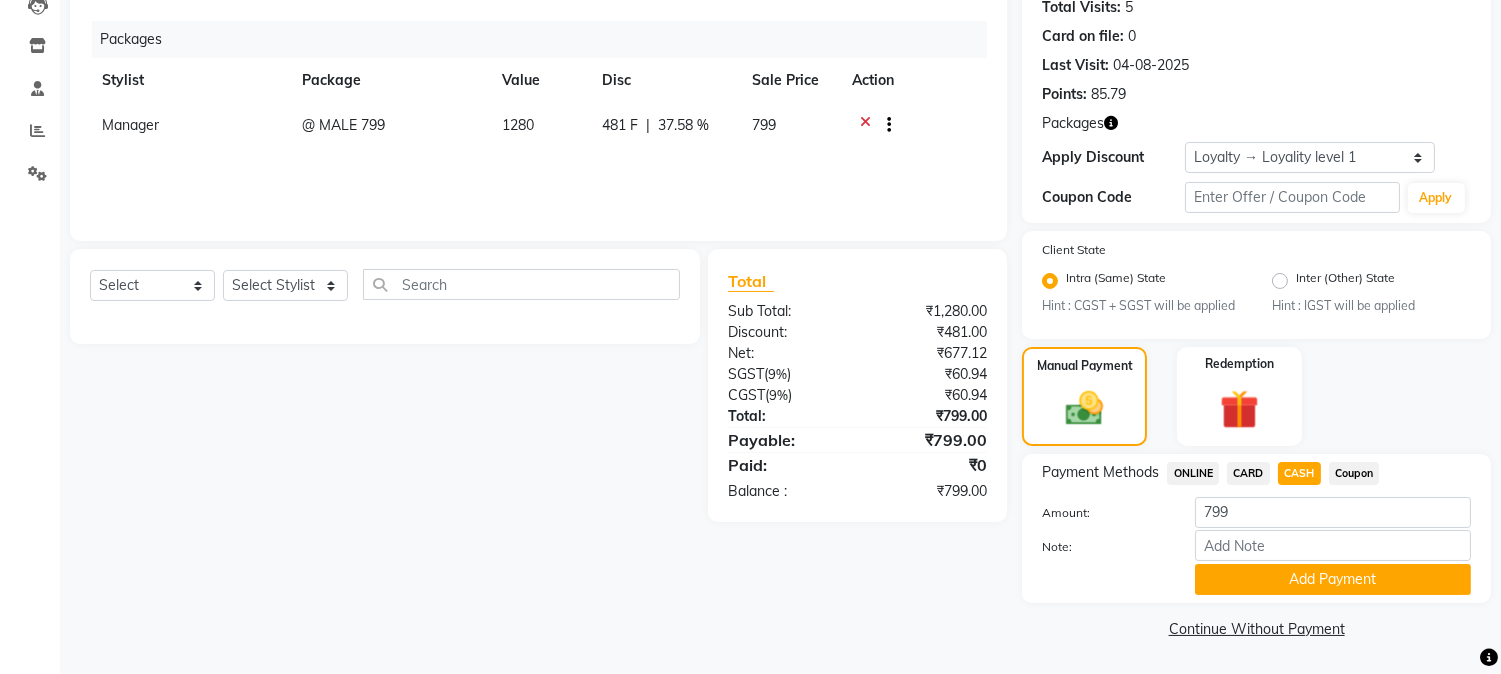 click on "Add Payment" 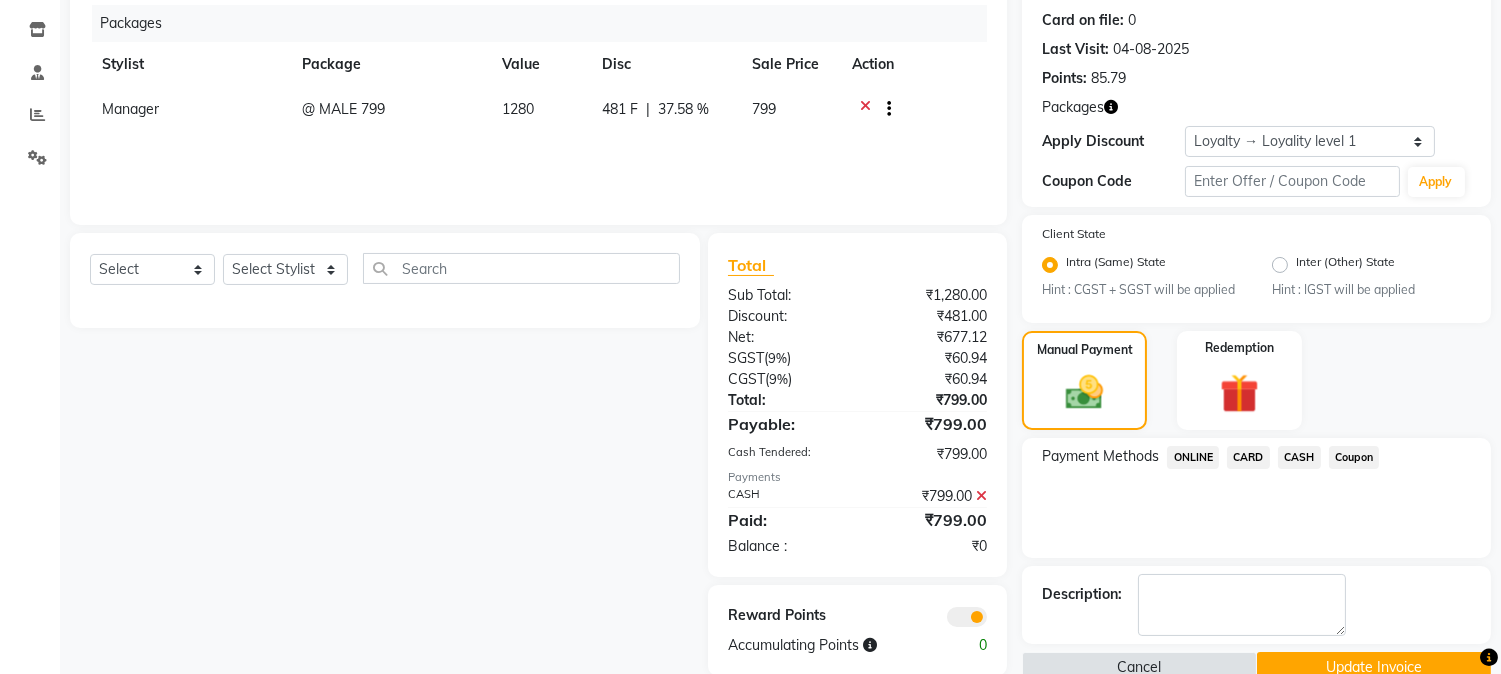 scroll, scrollTop: 282, scrollLeft: 0, axis: vertical 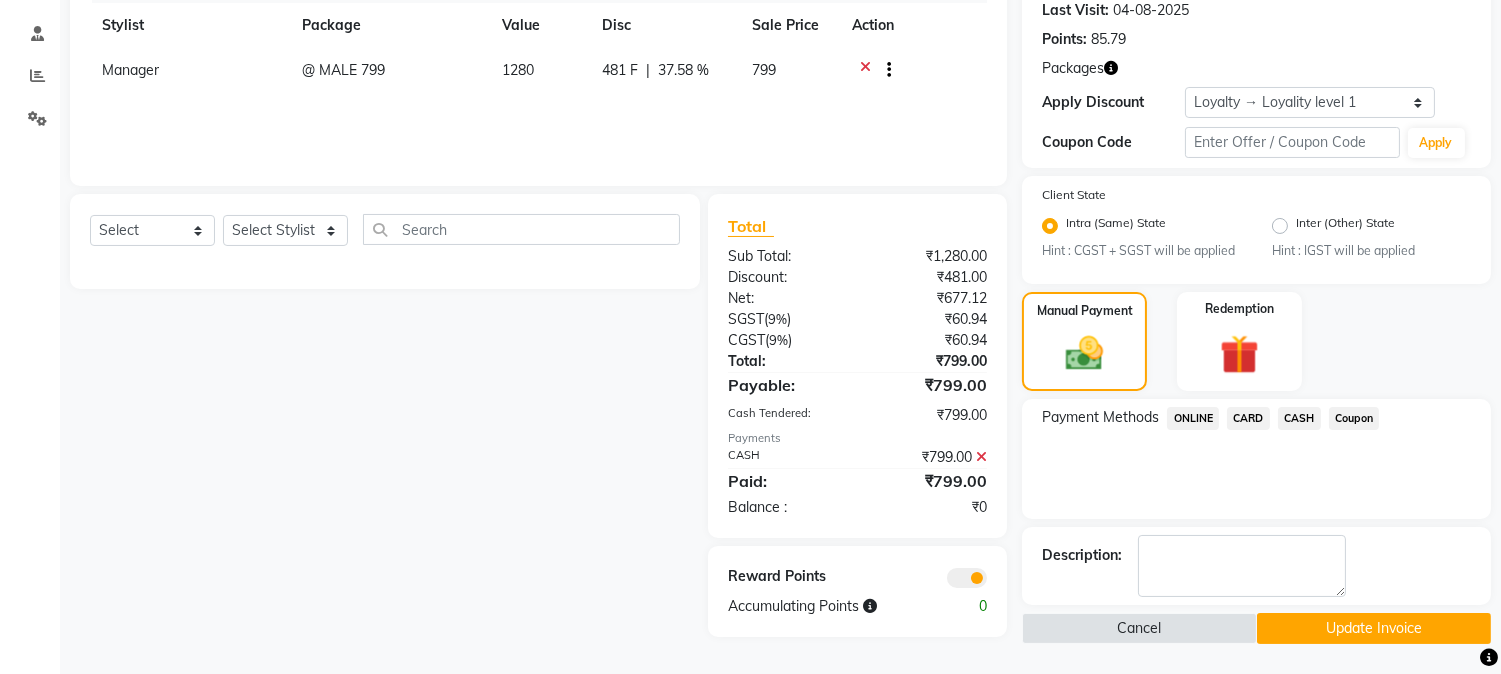 click on "Update Invoice" 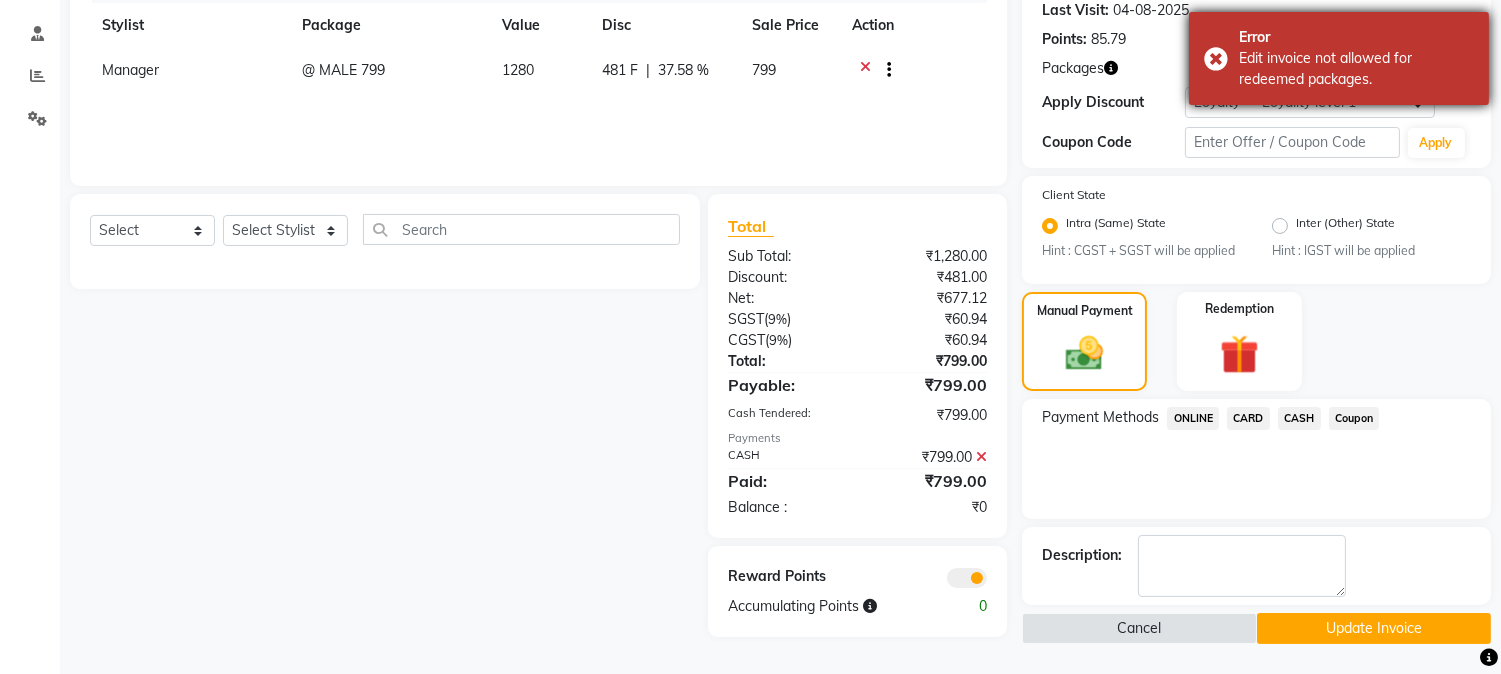 click on "Error   Edit invoice not allowed for redeemed packages." at bounding box center [1339, 58] 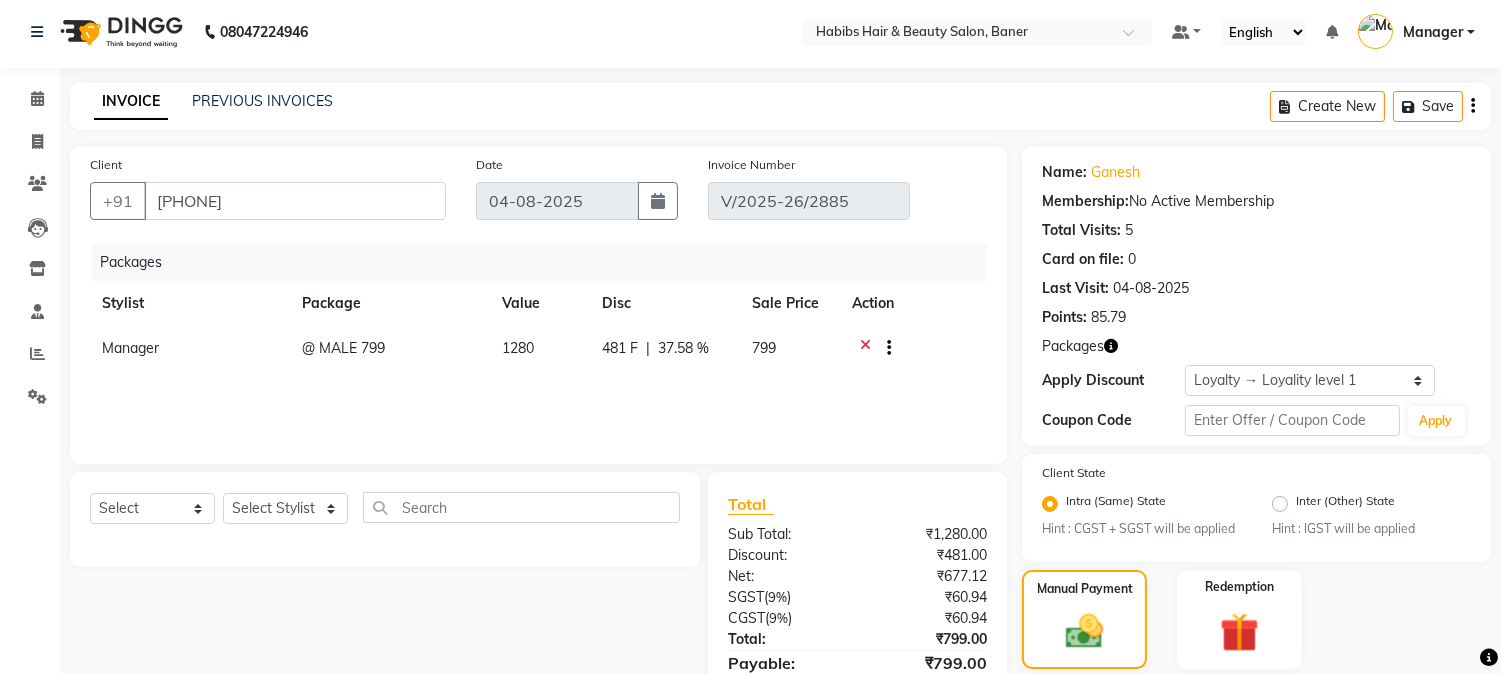 scroll, scrollTop: 0, scrollLeft: 0, axis: both 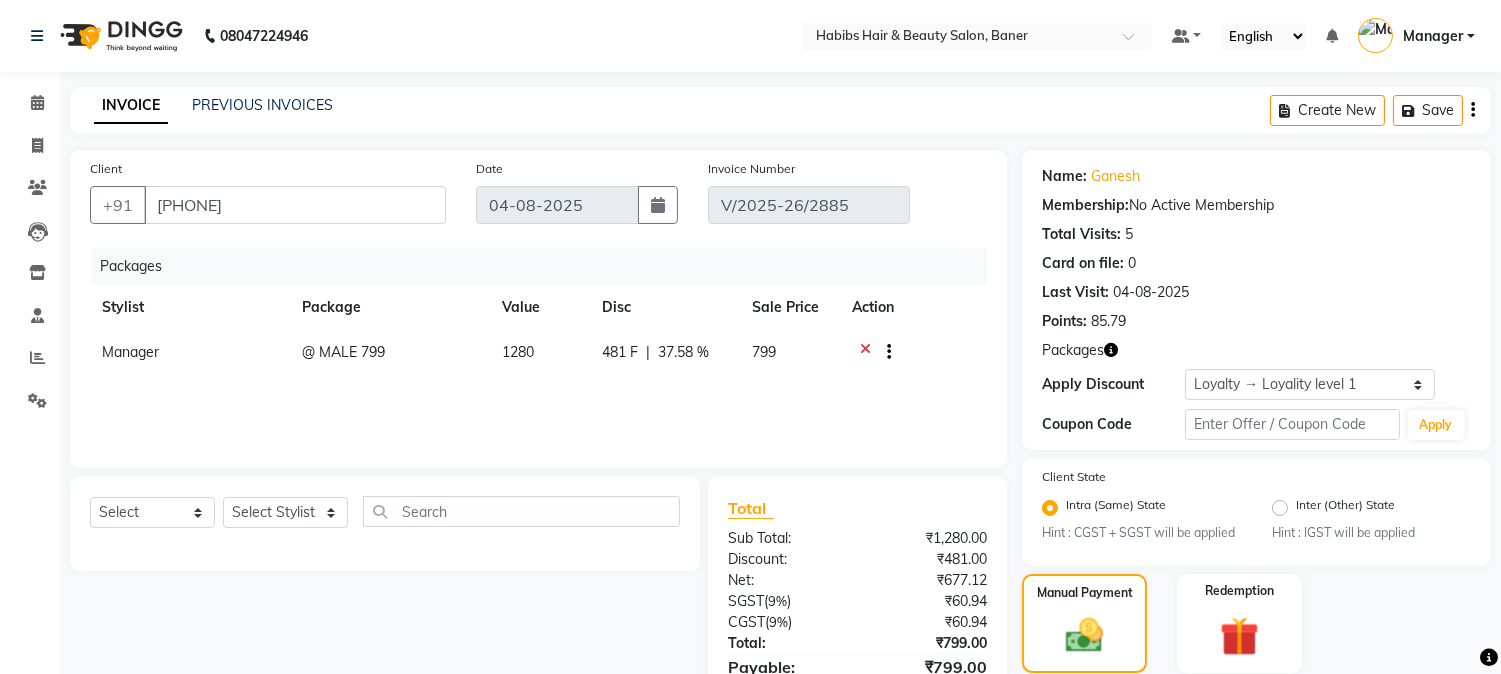click on "Manager" 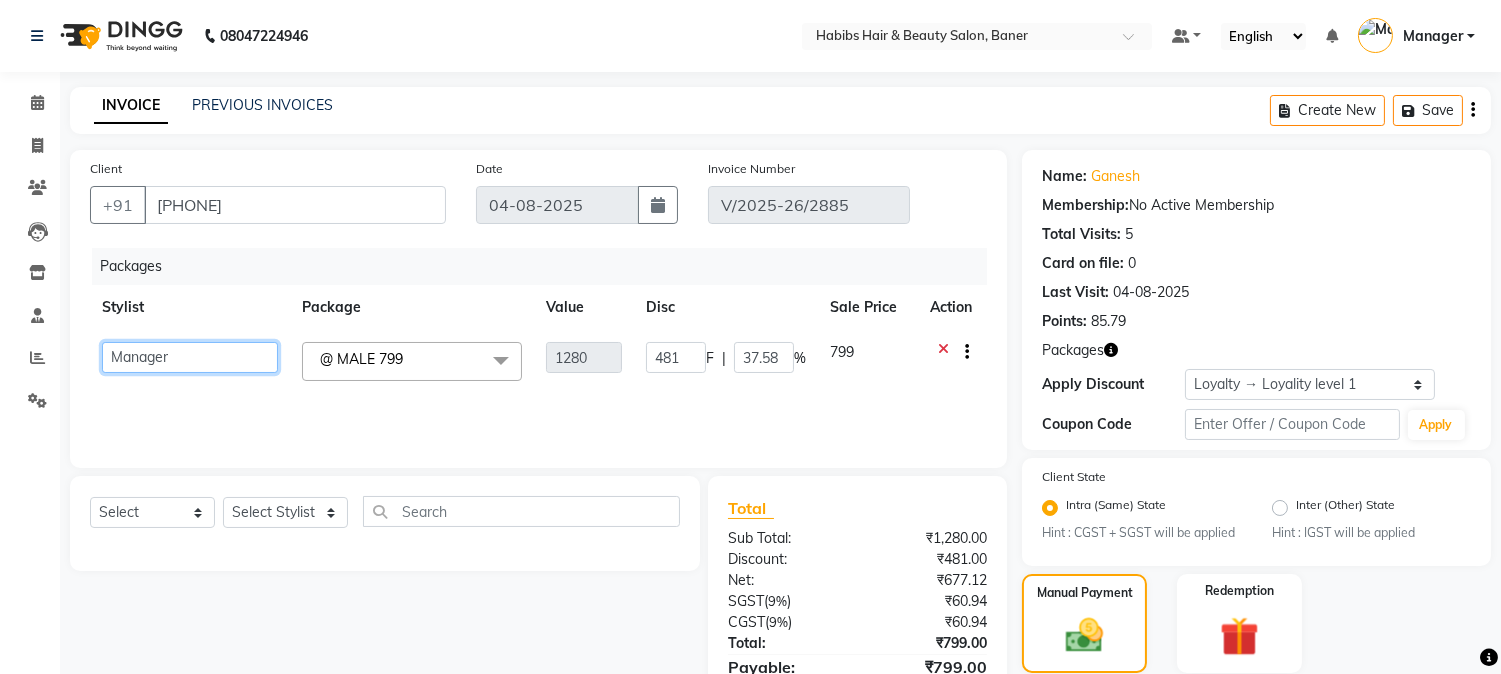 click on "Admin Kiran [FIRST] [LAST] Manager [FIRST] [LAST] [FIRST] [LAST] Pratik Bhad [FIRST] [LAST] Ram swapnali" 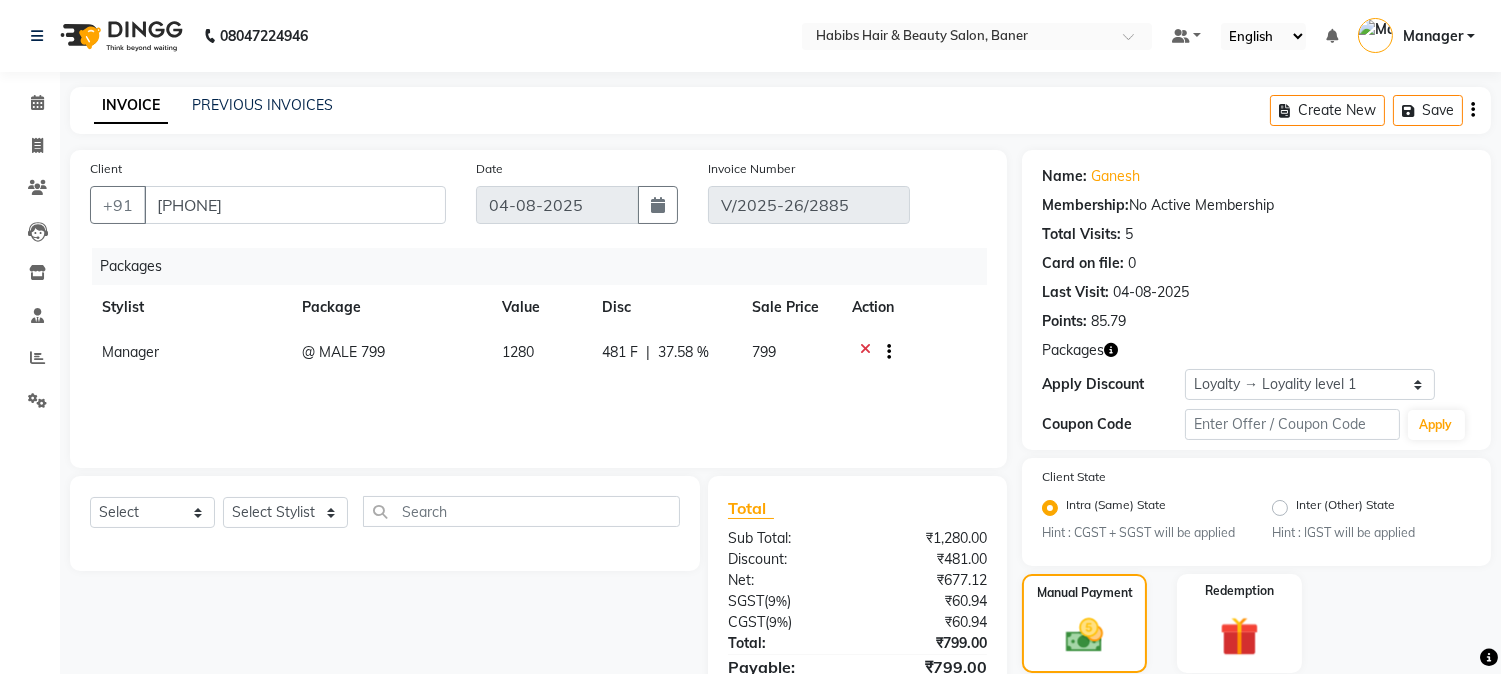 click on "Packages" 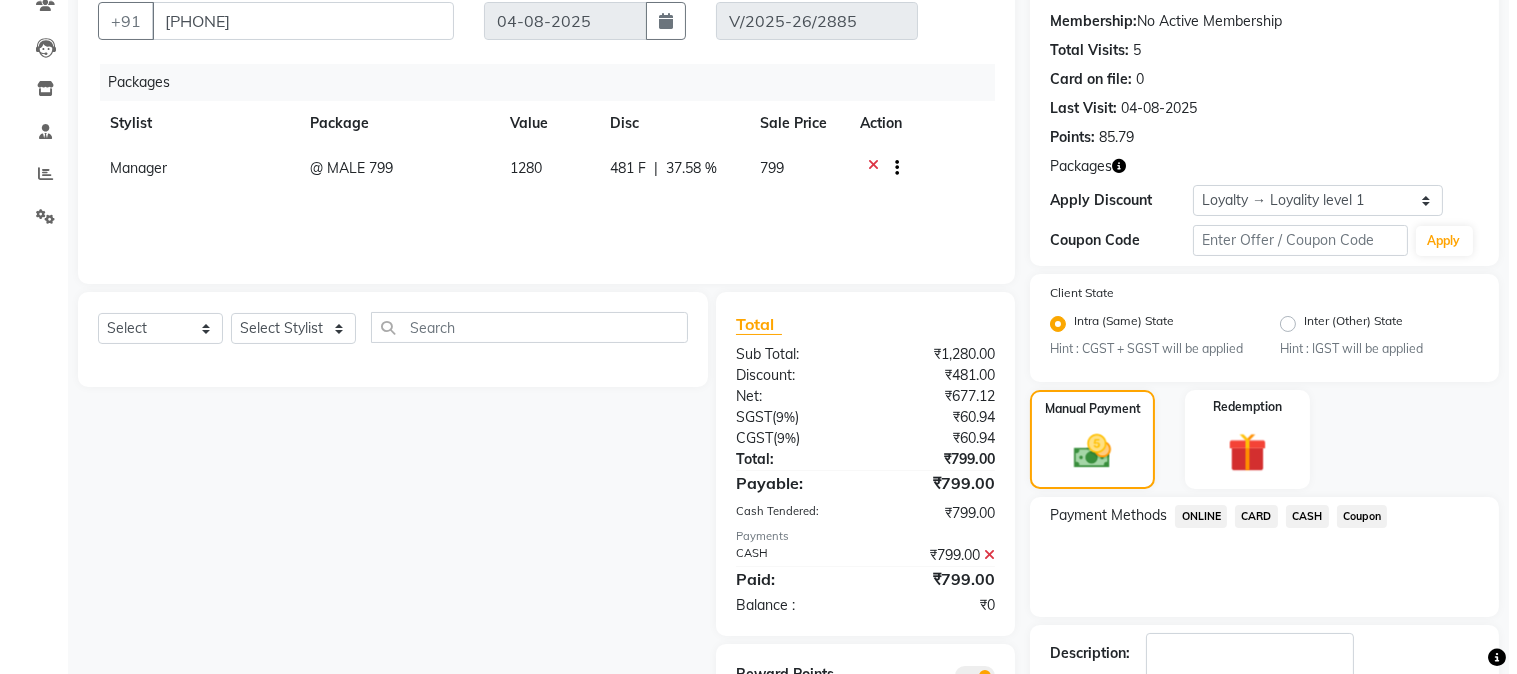 scroll, scrollTop: 0, scrollLeft: 0, axis: both 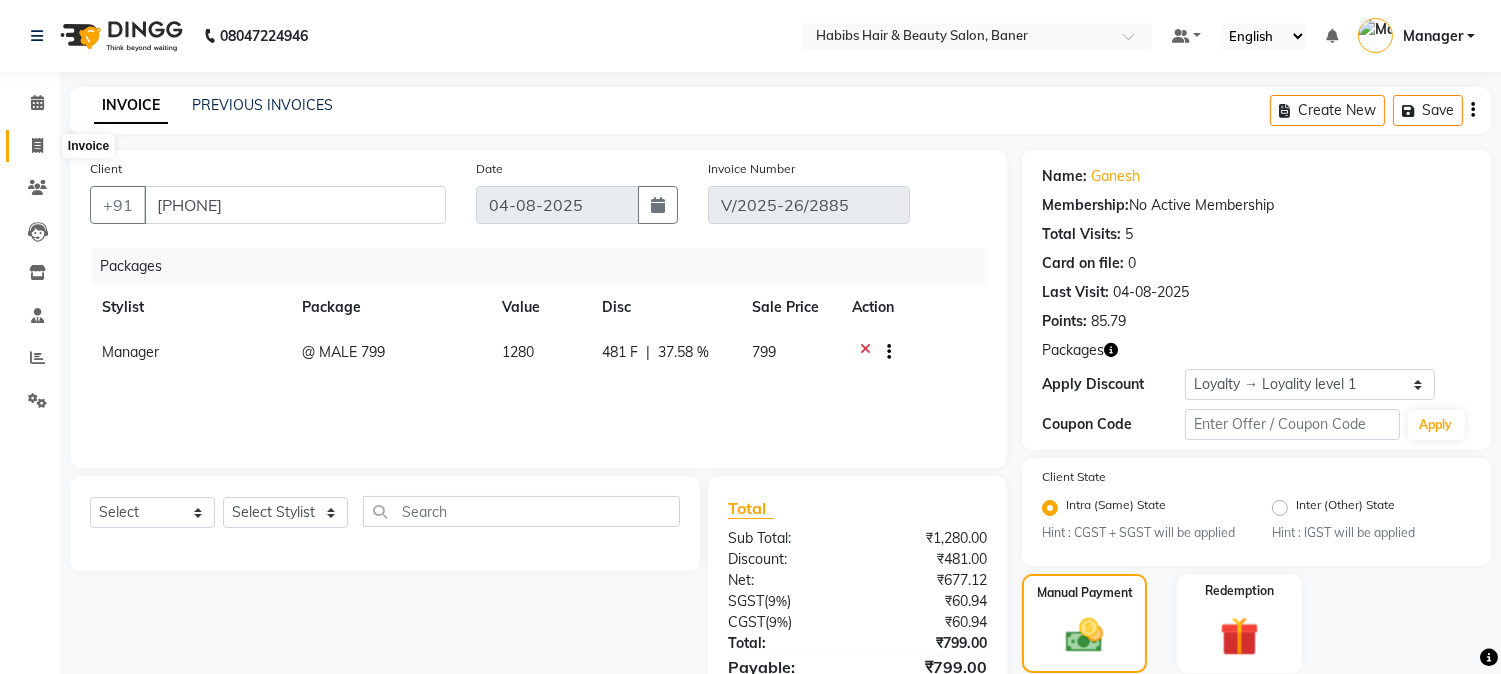 click 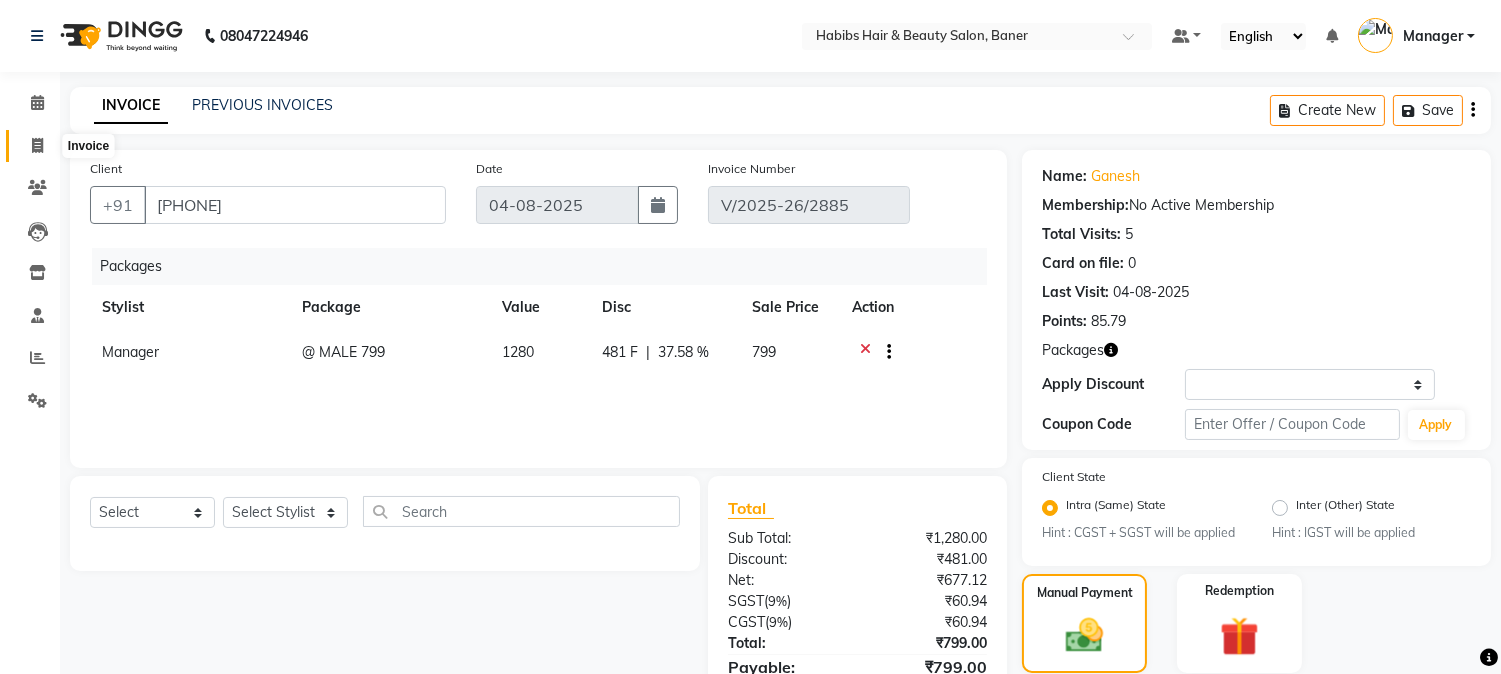 select on "service" 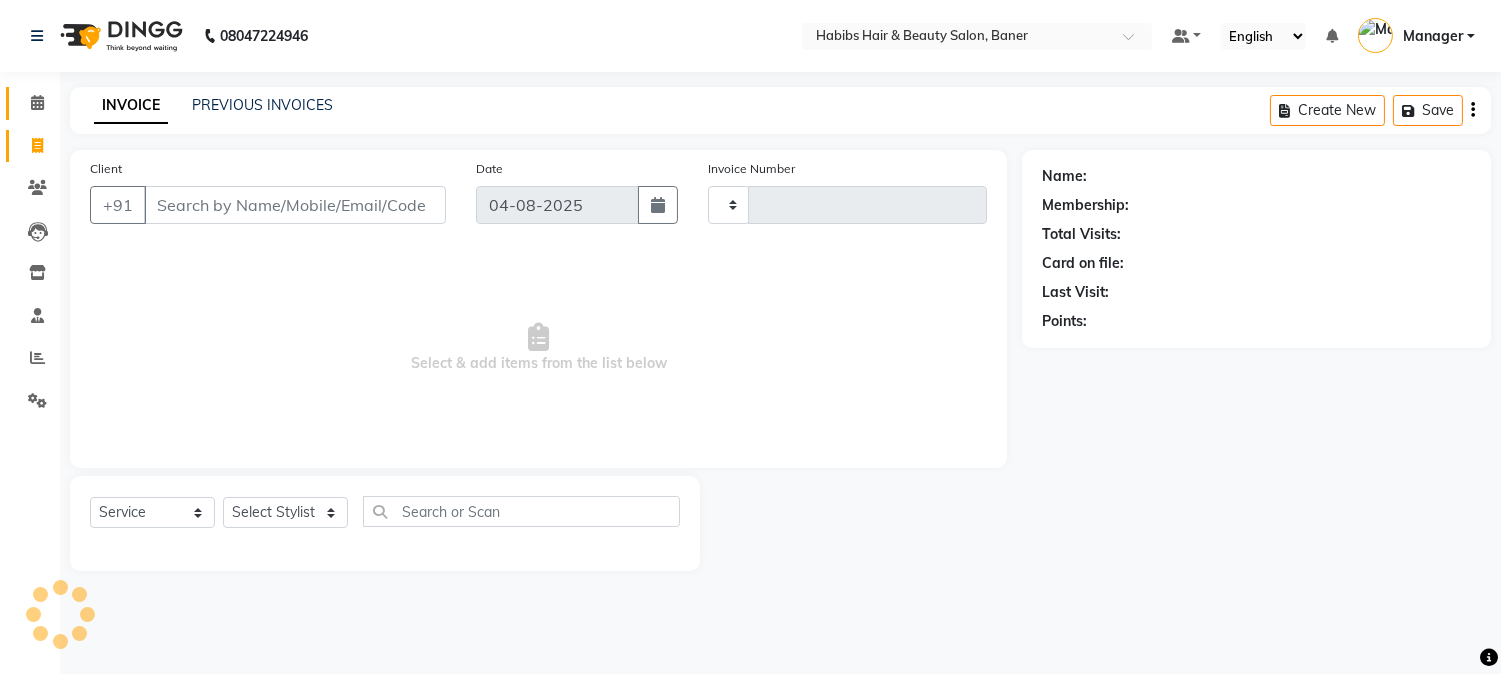 type on "2889" 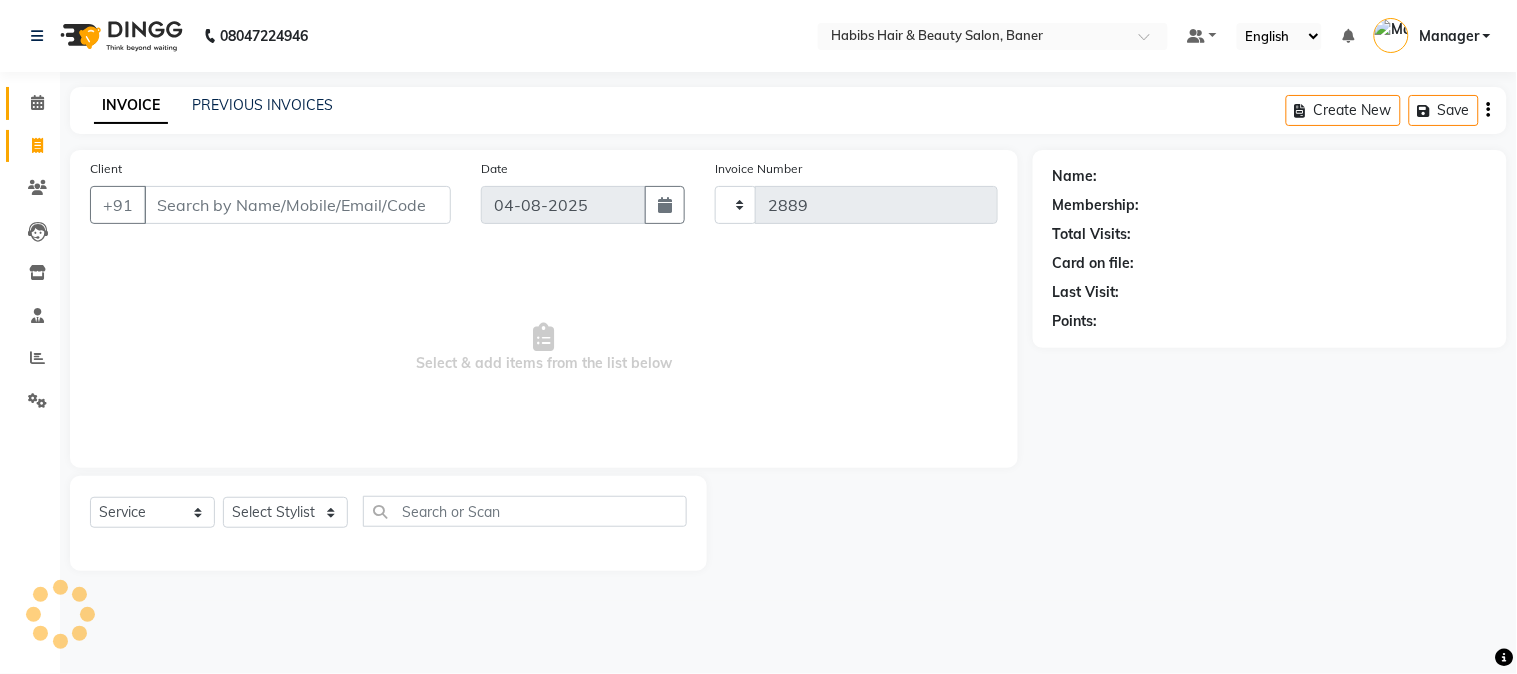 select on "5356" 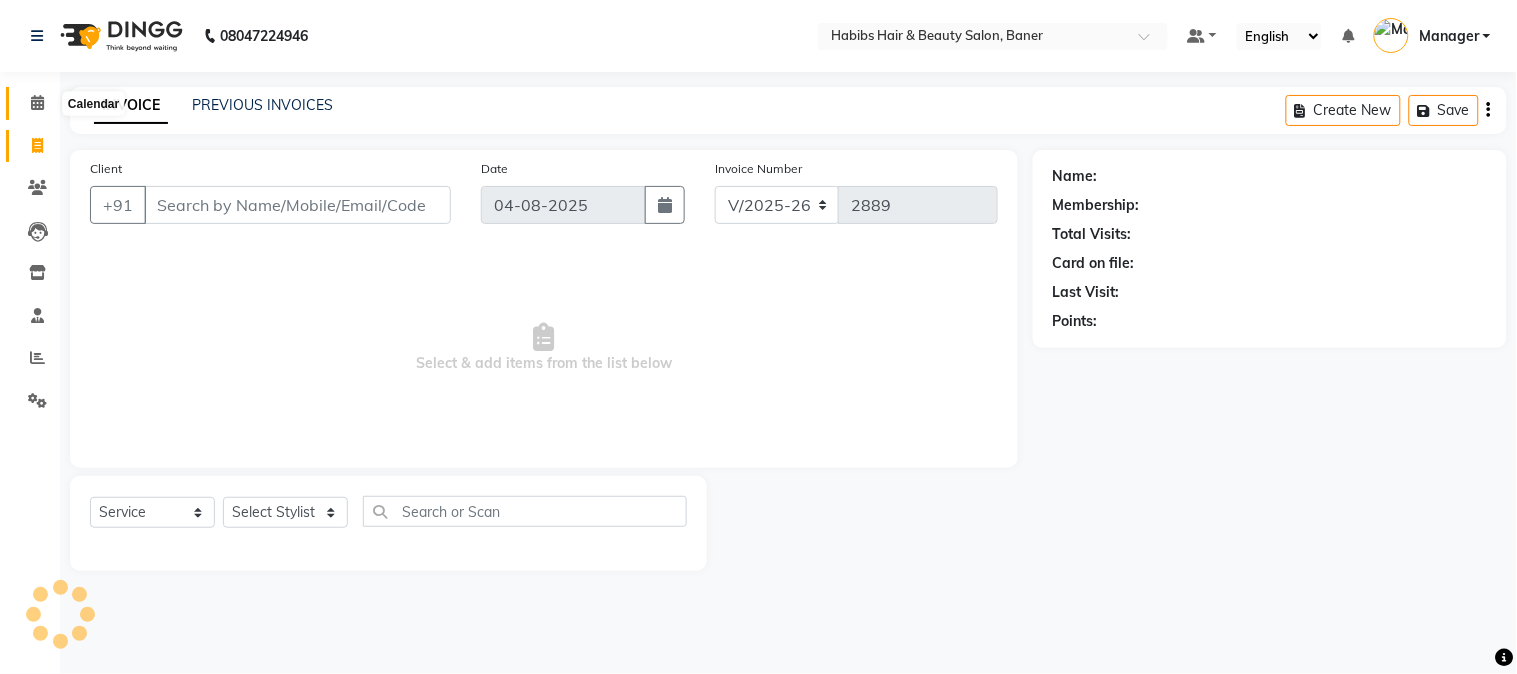 click 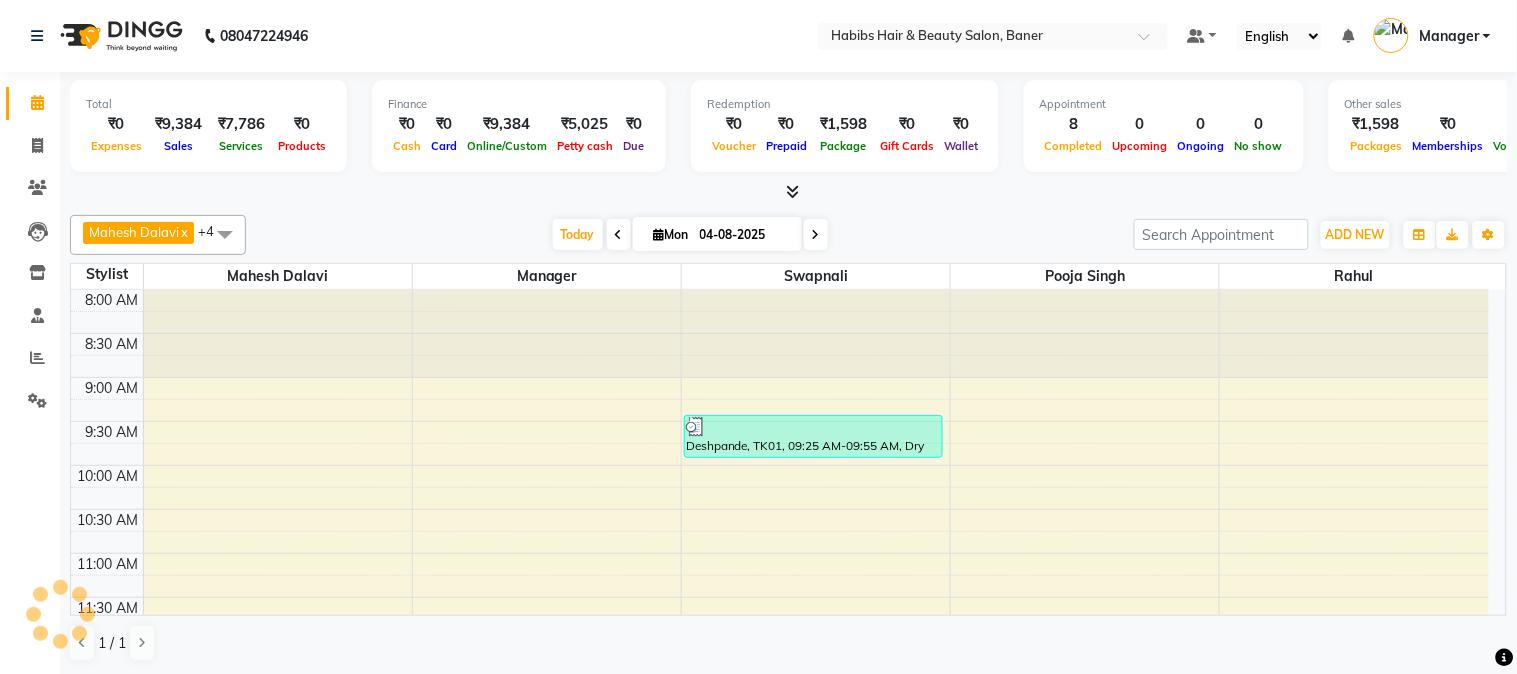 scroll, scrollTop: 0, scrollLeft: 0, axis: both 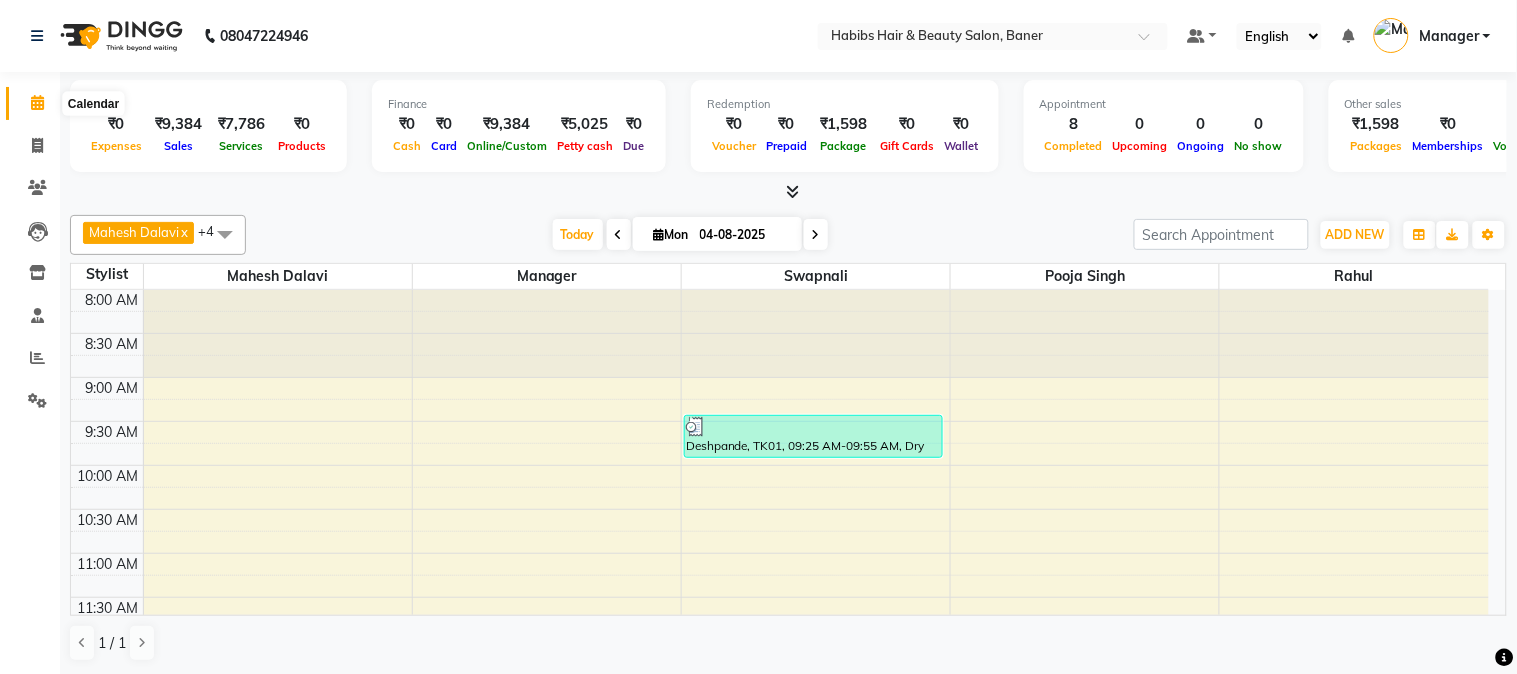click 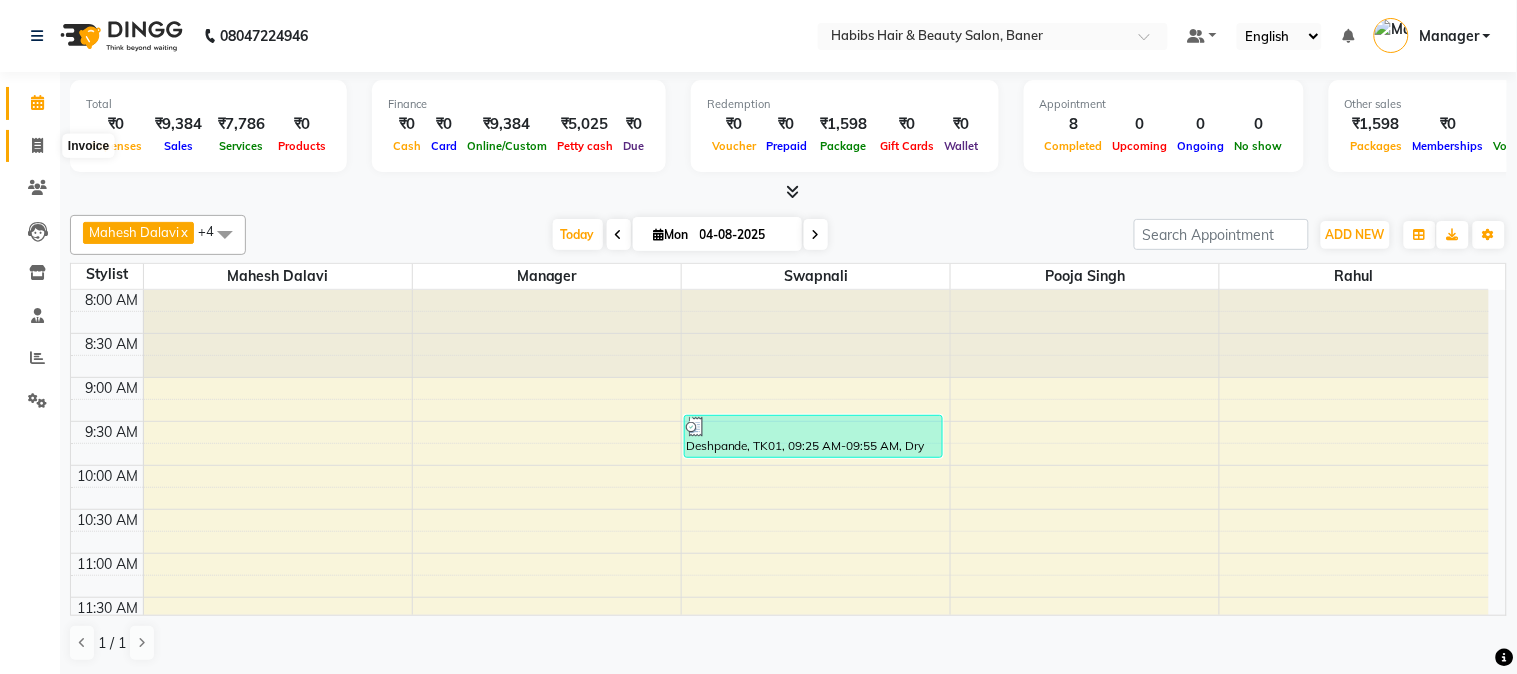 drag, startPoint x: 35, startPoint y: 146, endPoint x: 62, endPoint y: 145, distance: 27.018513 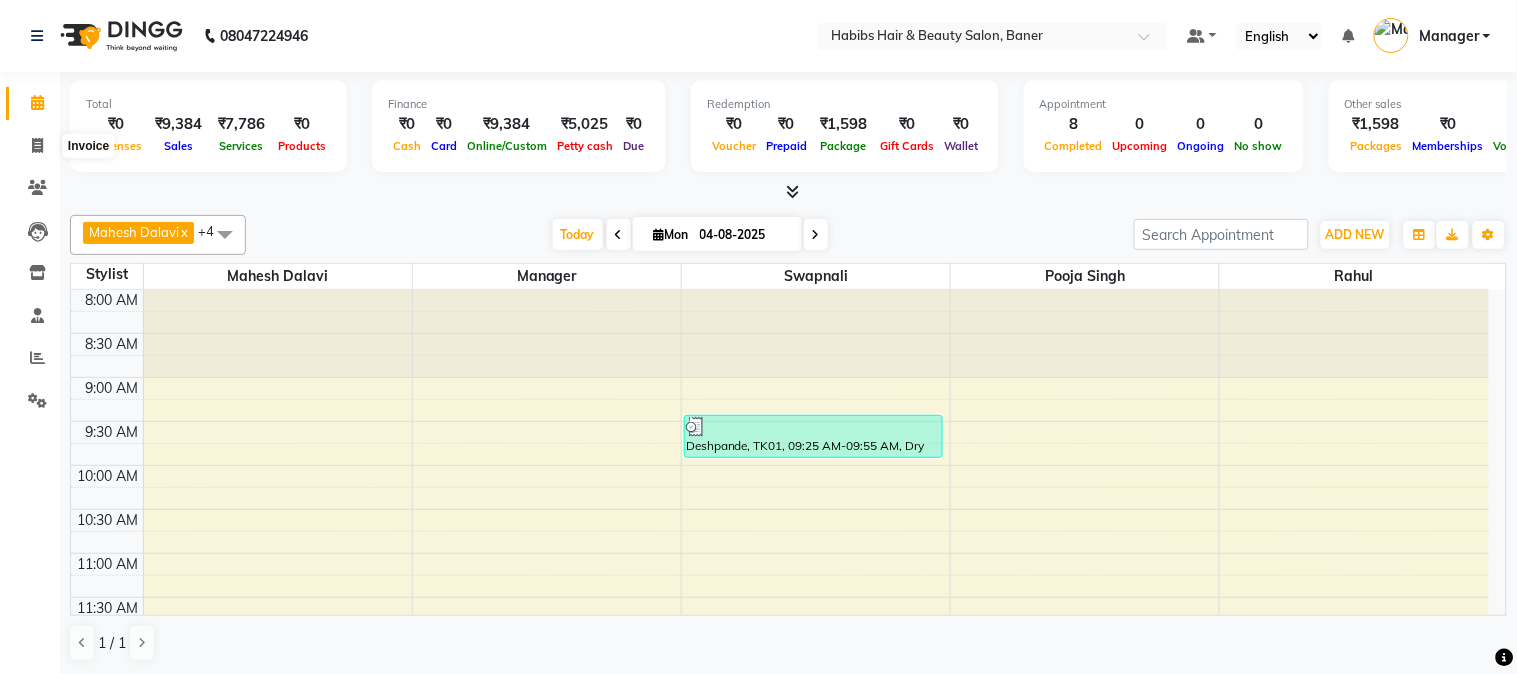select on "service" 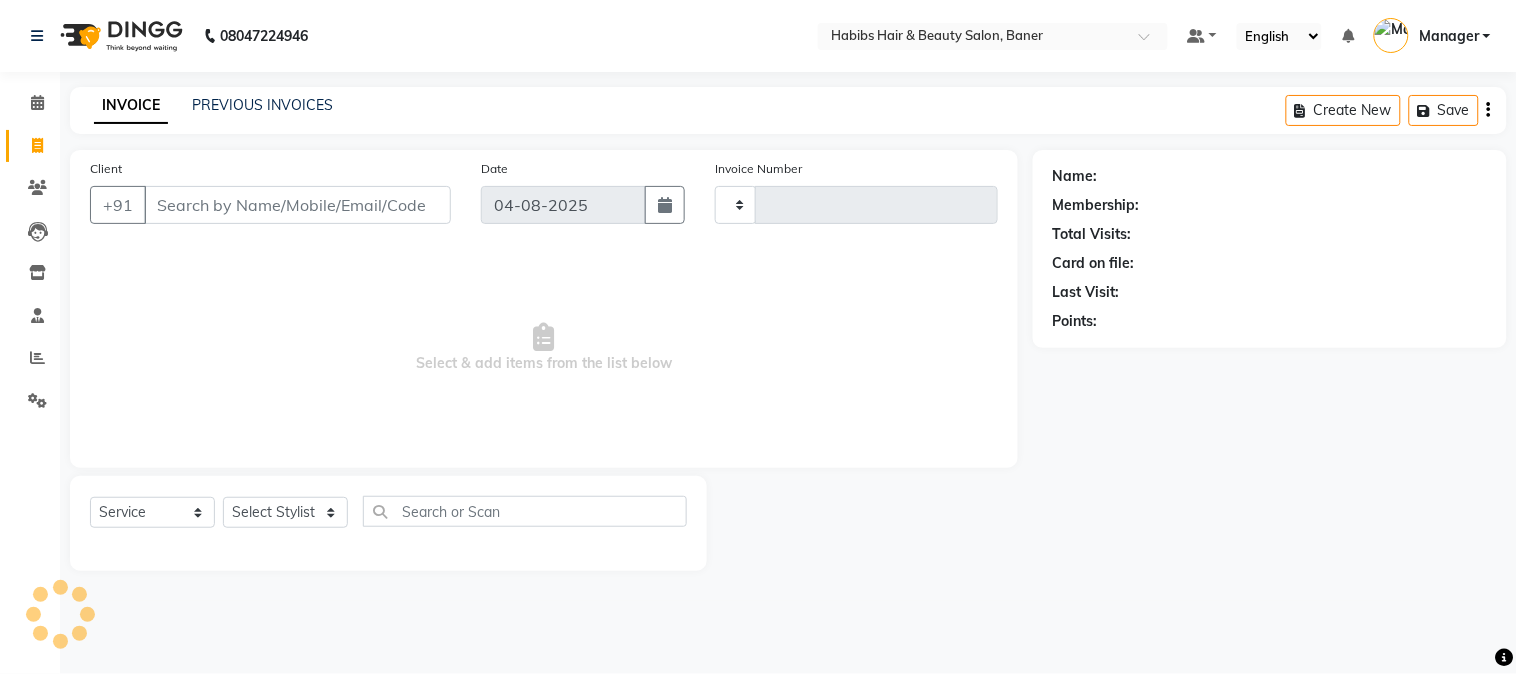 type on "2889" 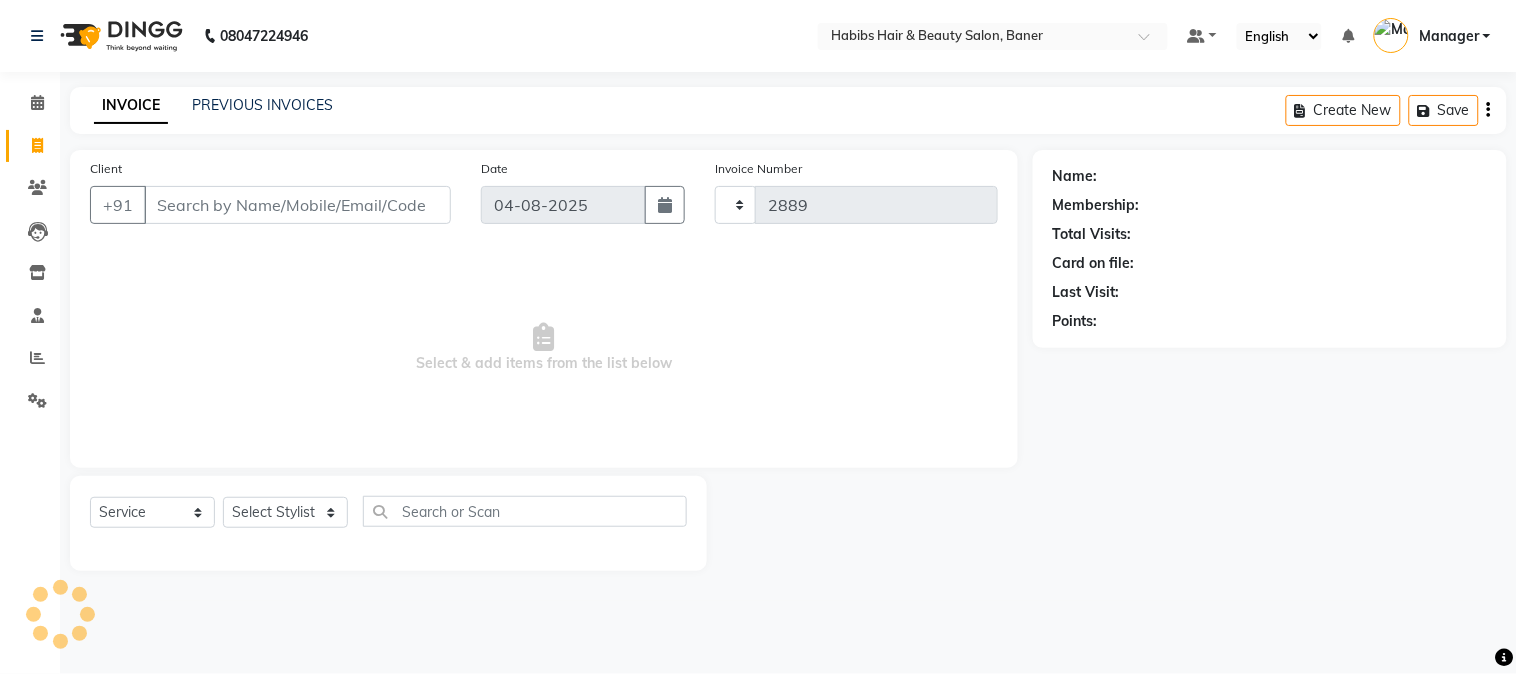 select on "5356" 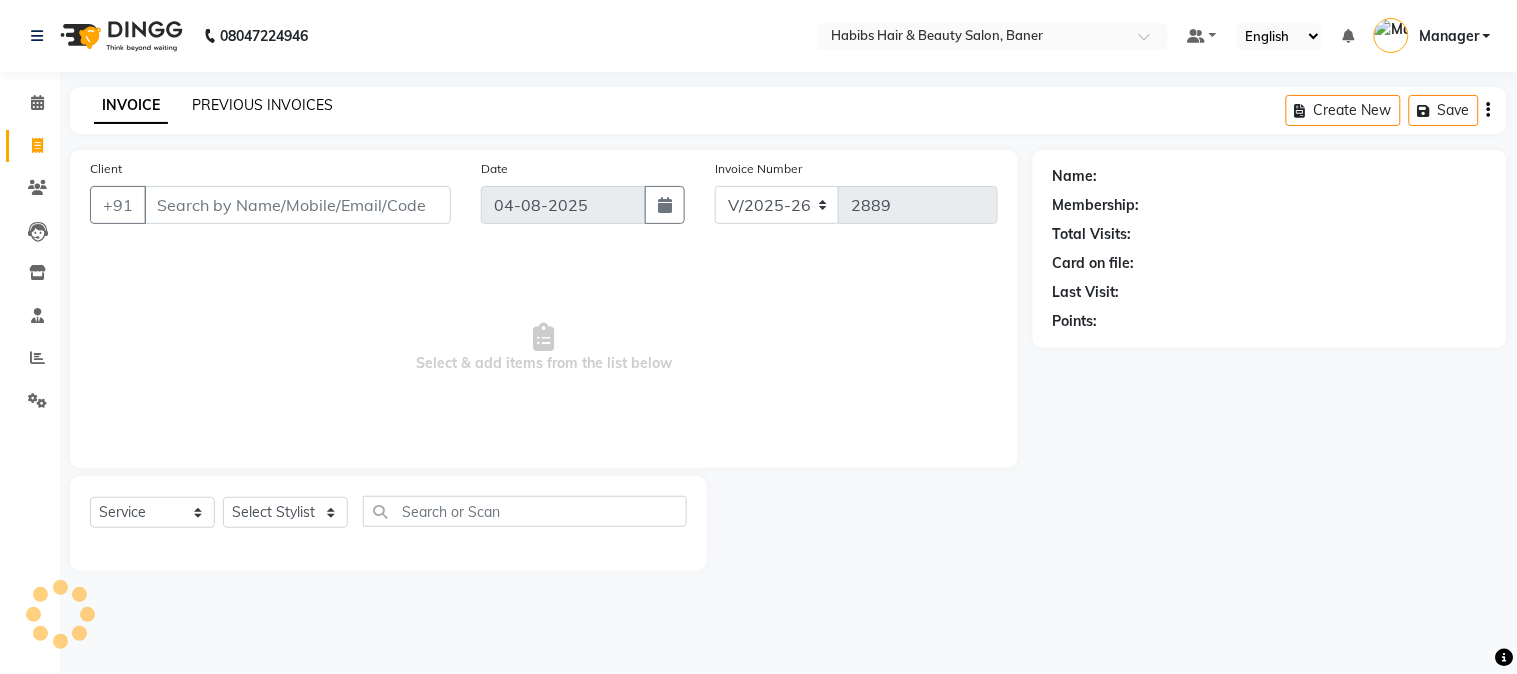 click on "PREVIOUS INVOICES" 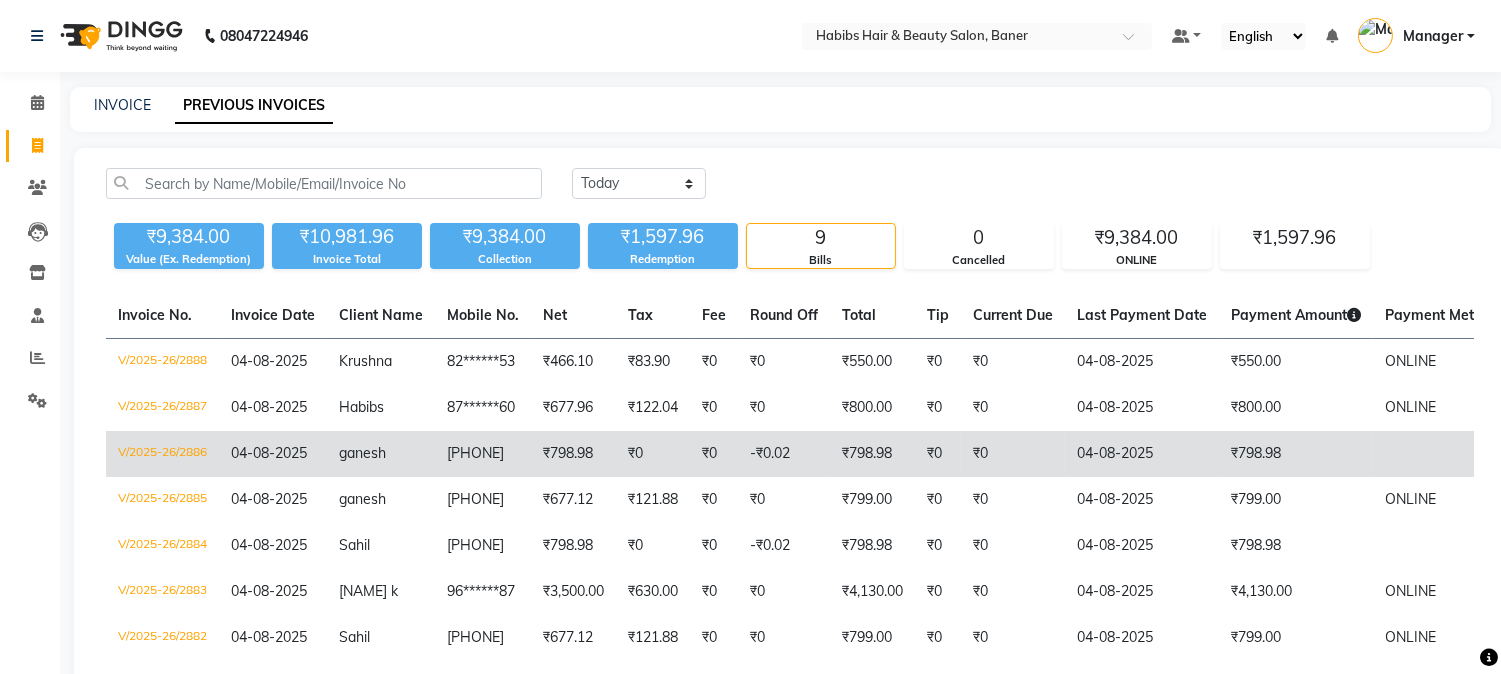 click on "₹0" 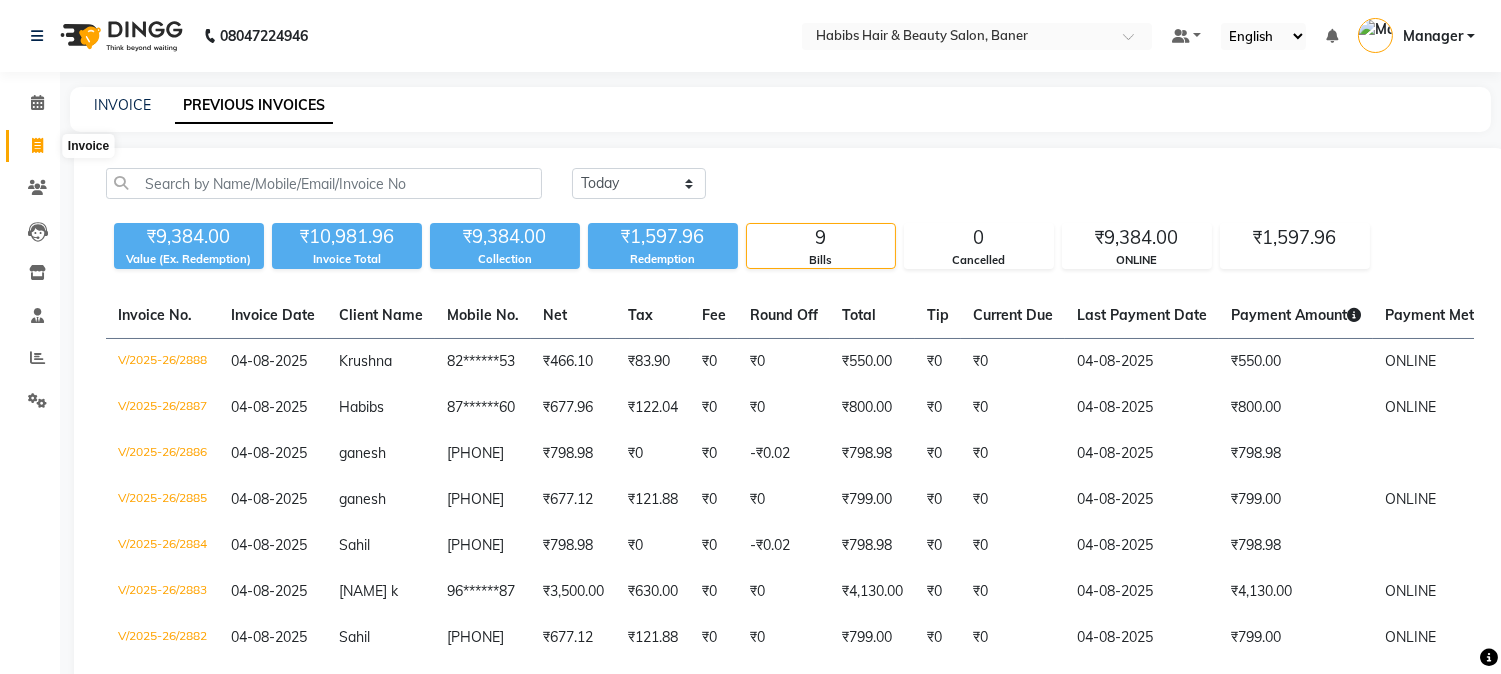 click 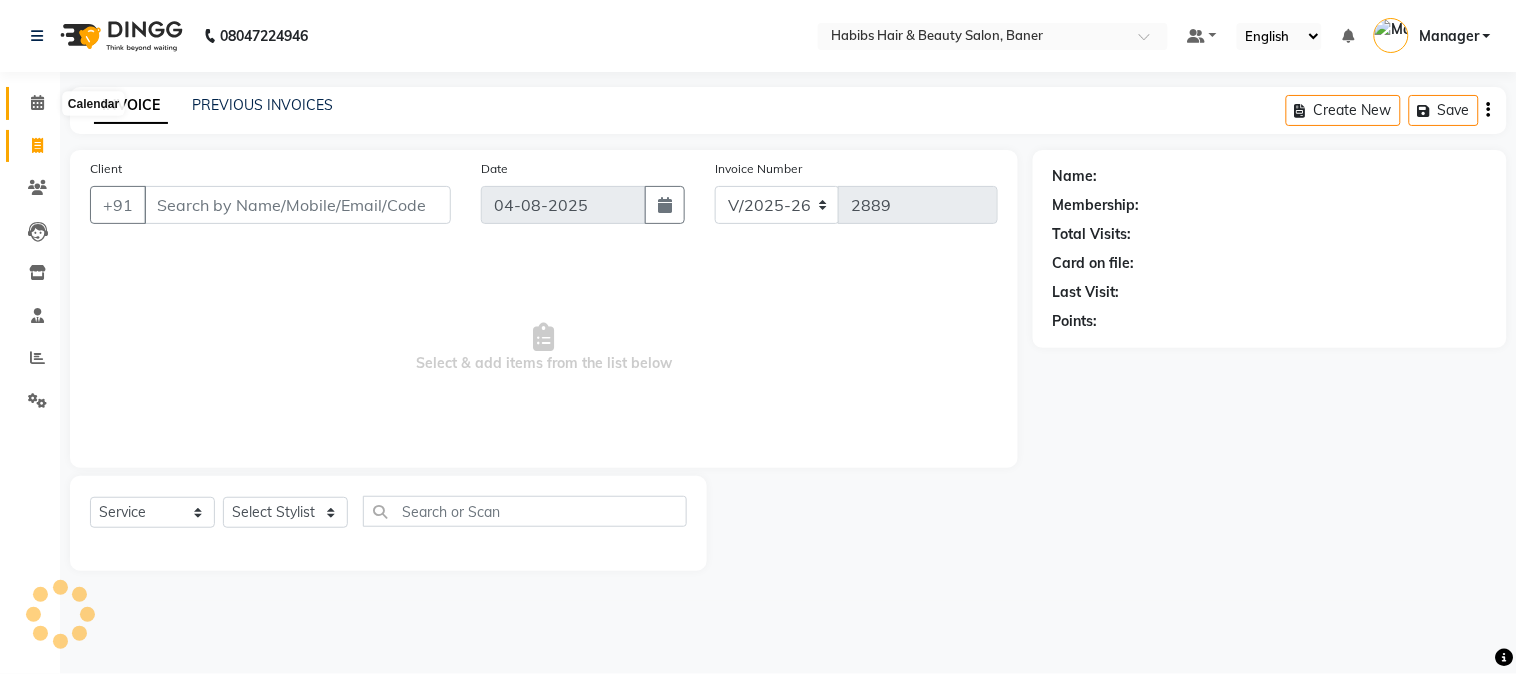 click 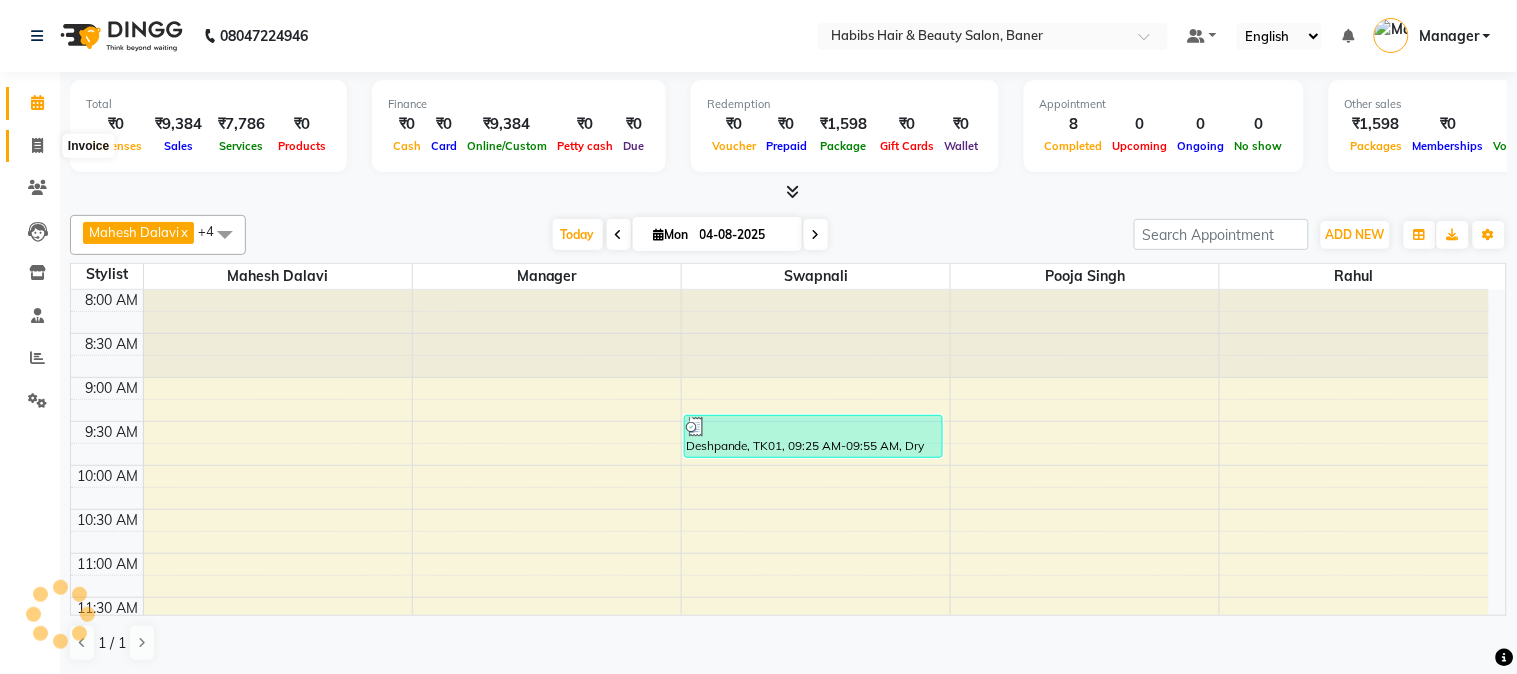 scroll, scrollTop: 0, scrollLeft: 0, axis: both 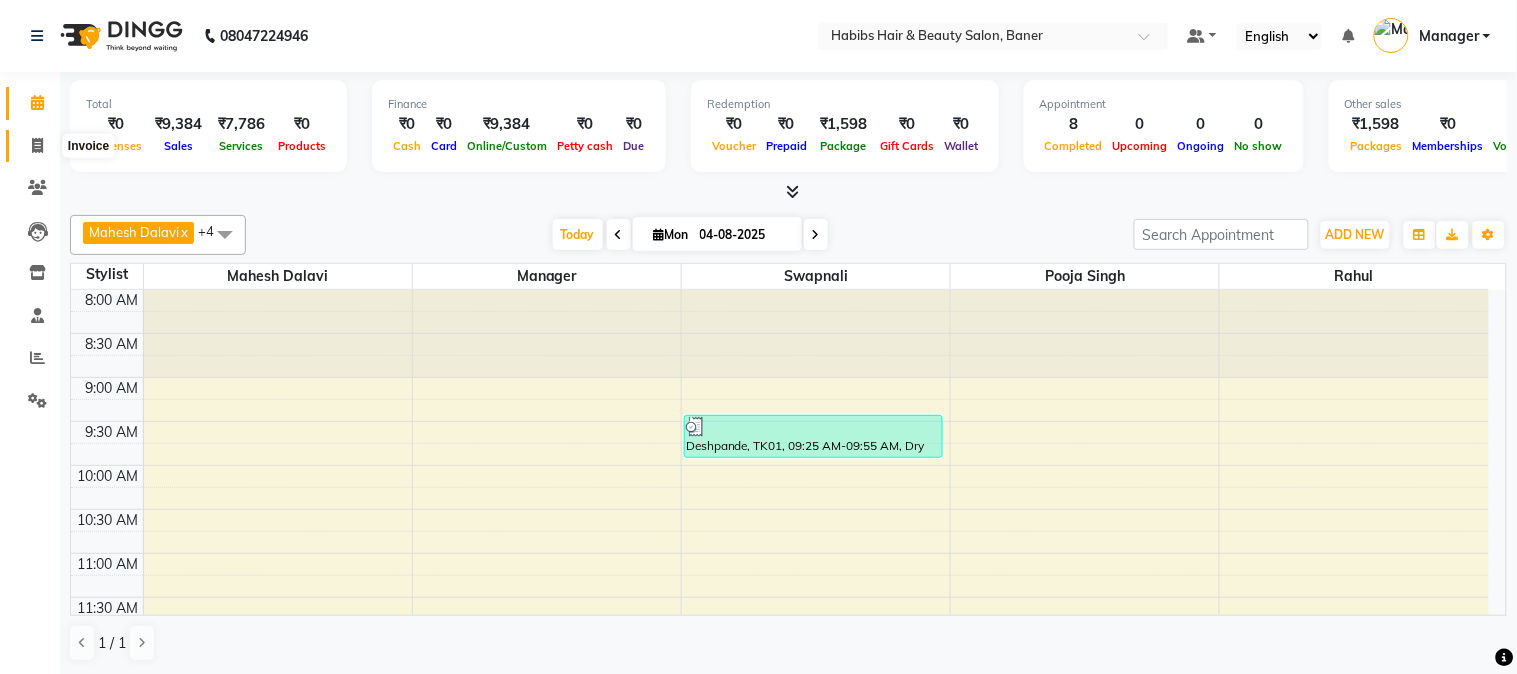 click 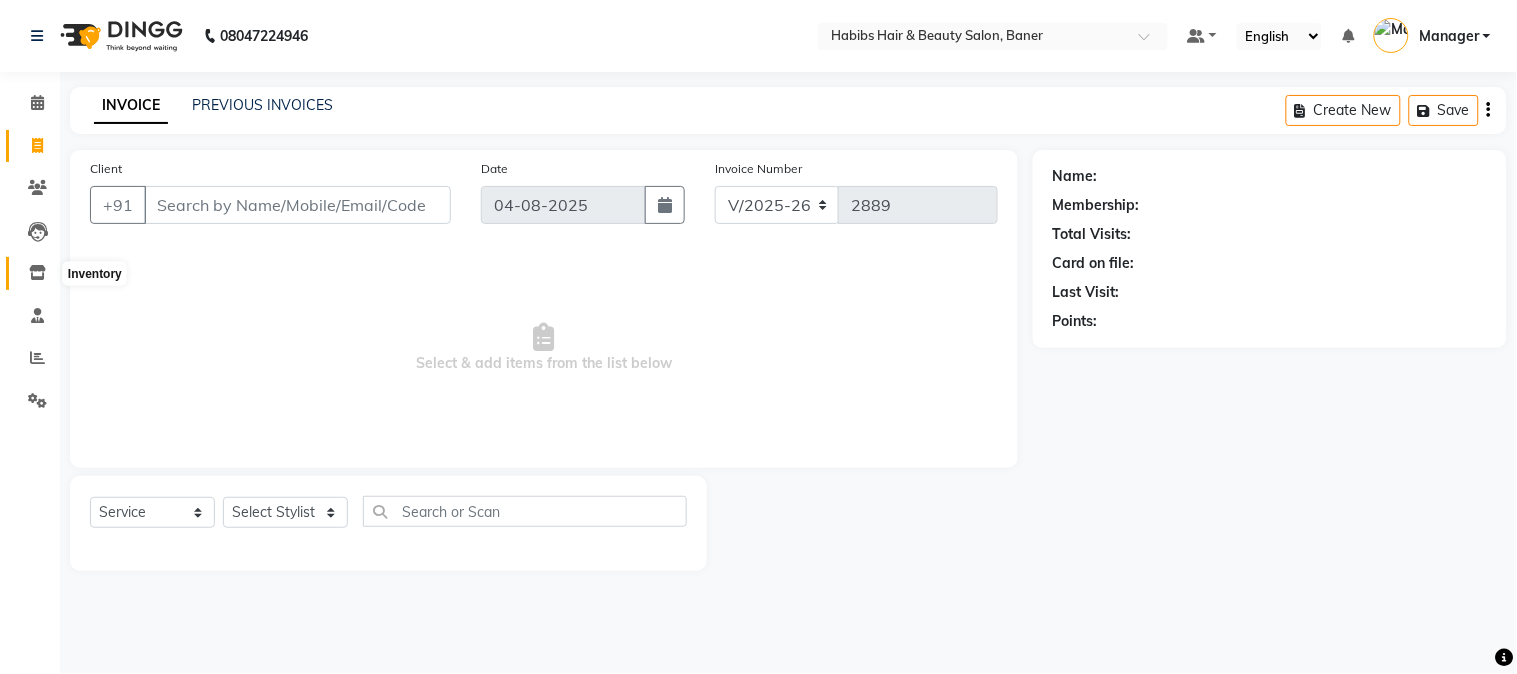 click 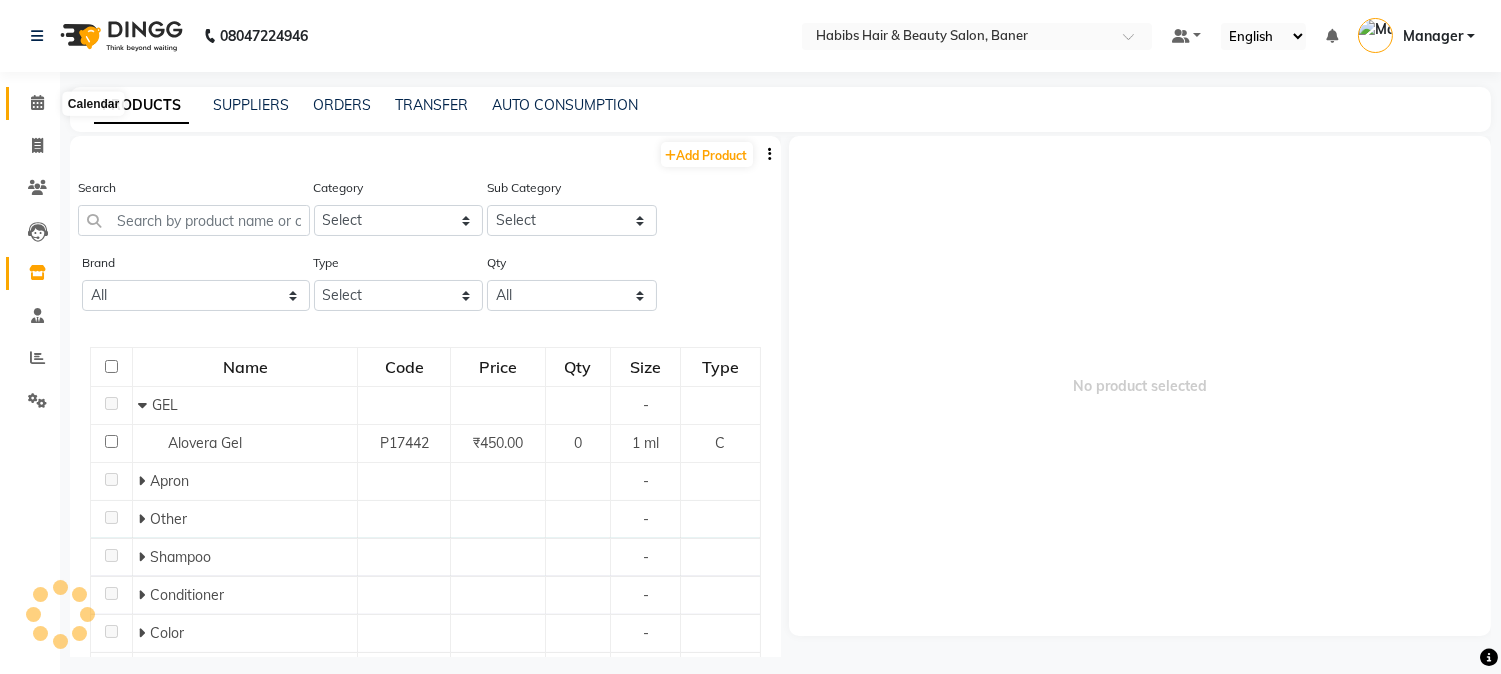 click 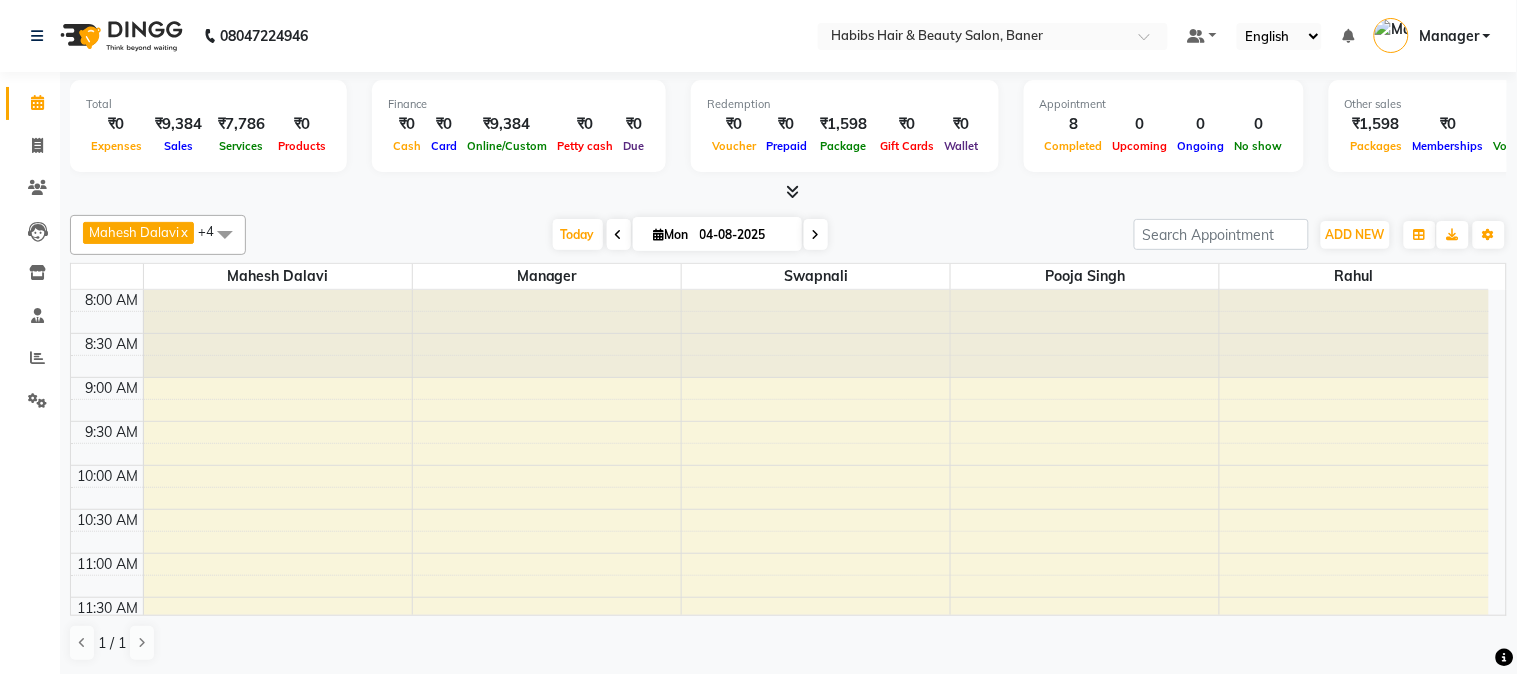 scroll, scrollTop: 0, scrollLeft: 0, axis: both 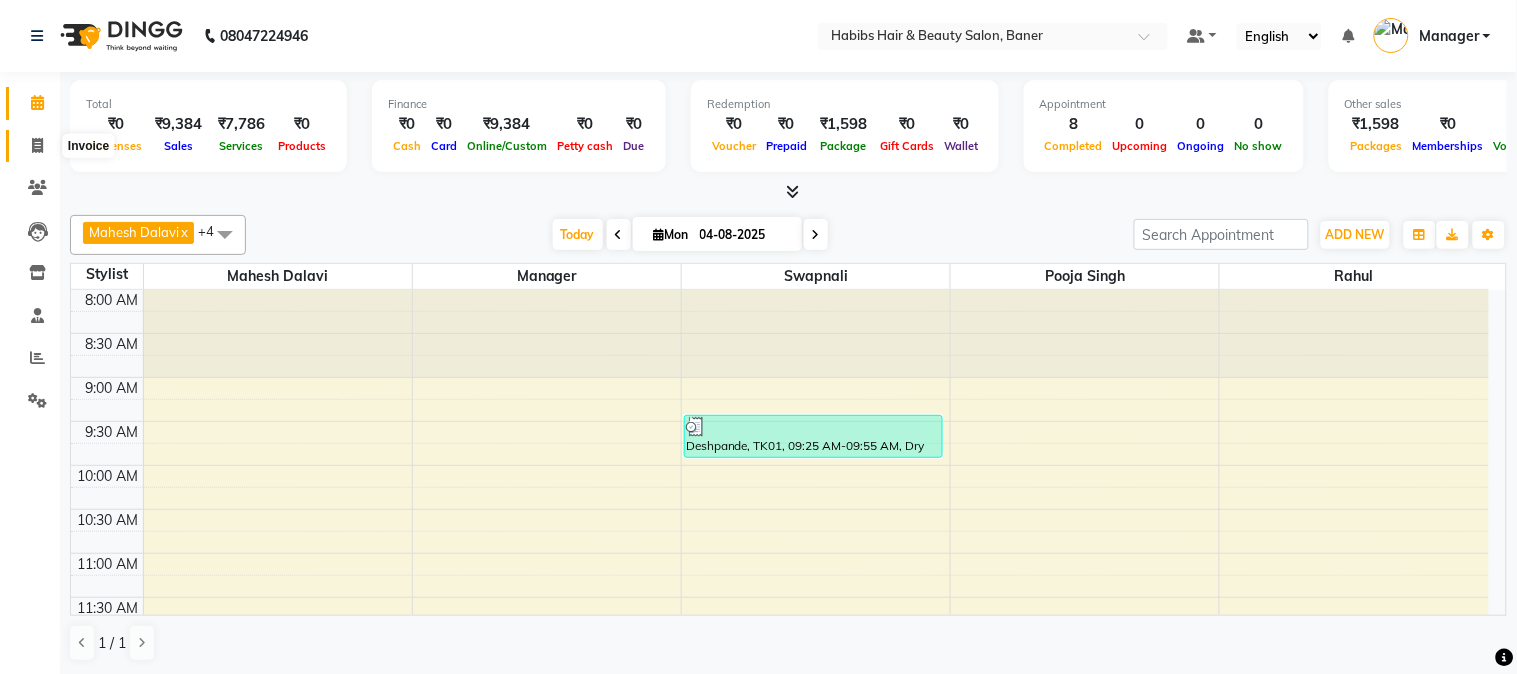 click 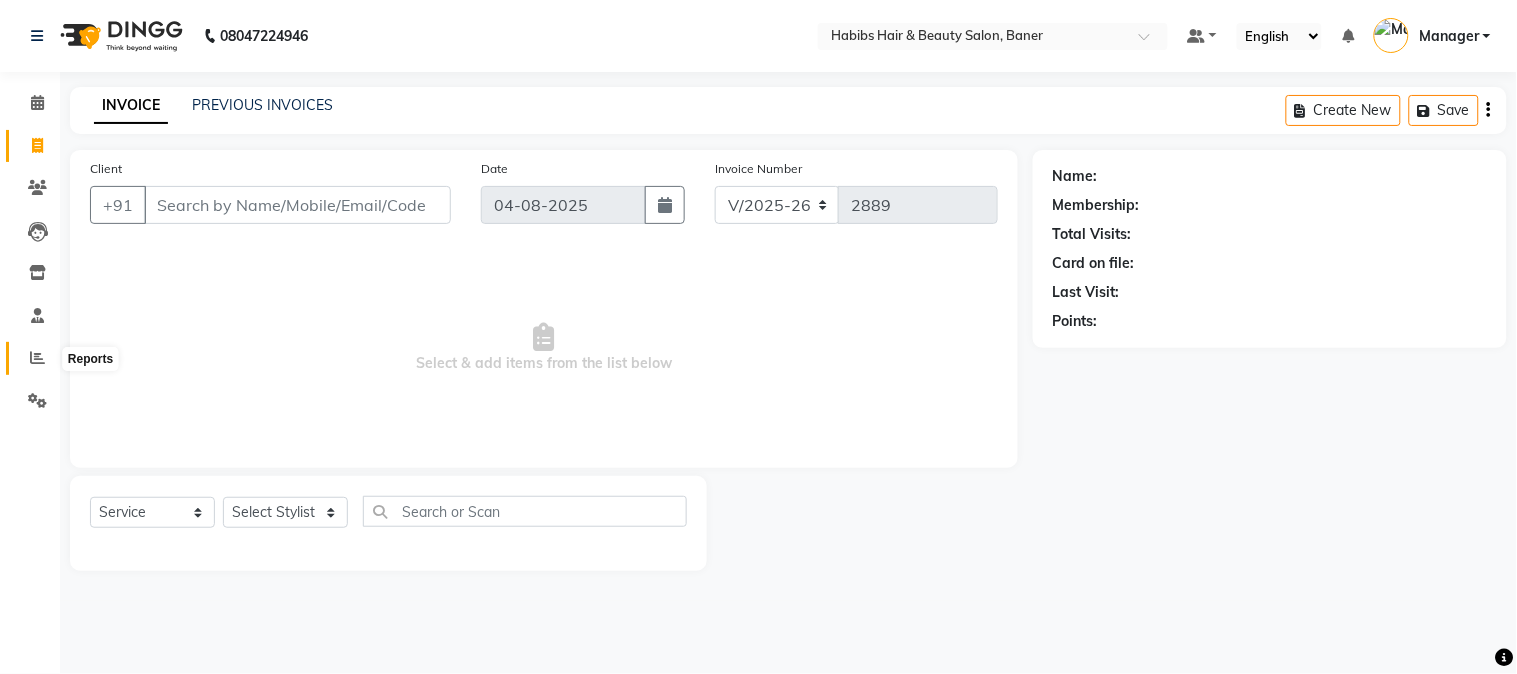 click 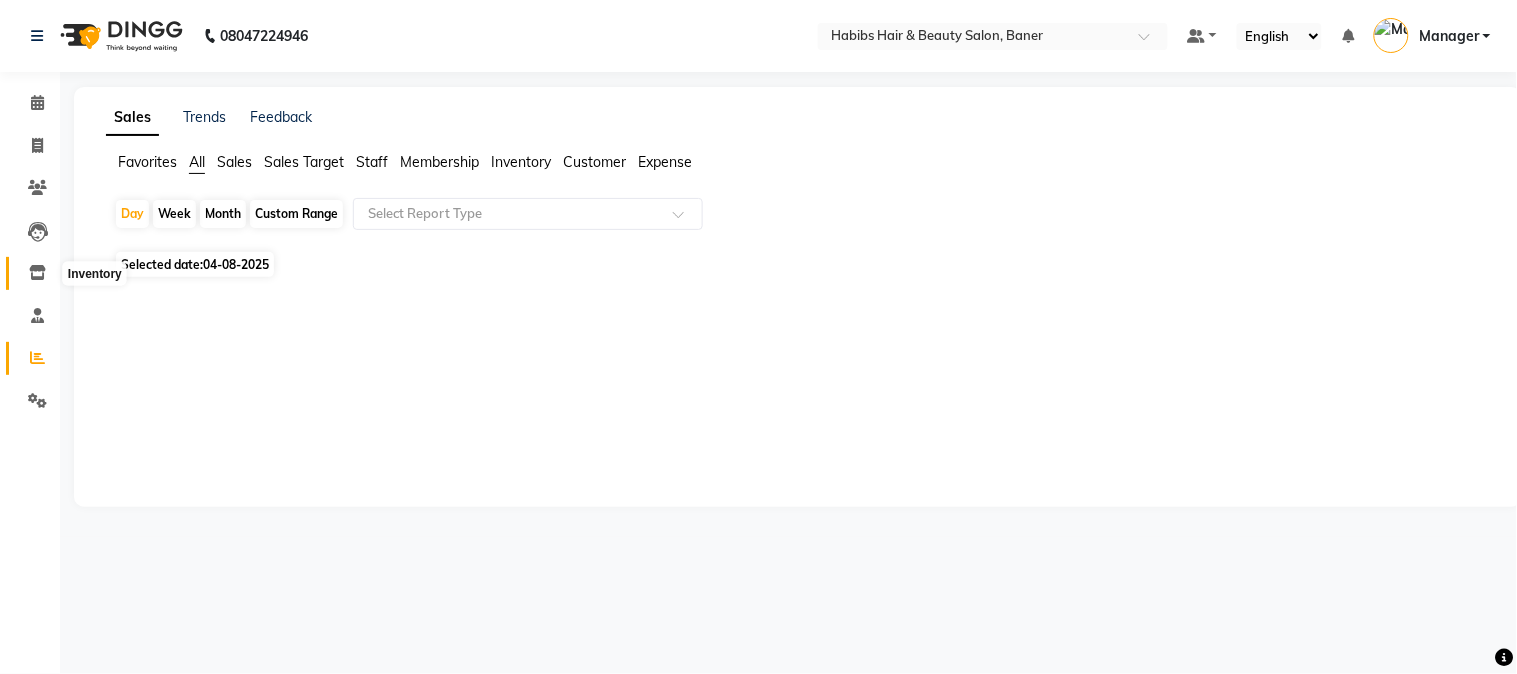 click 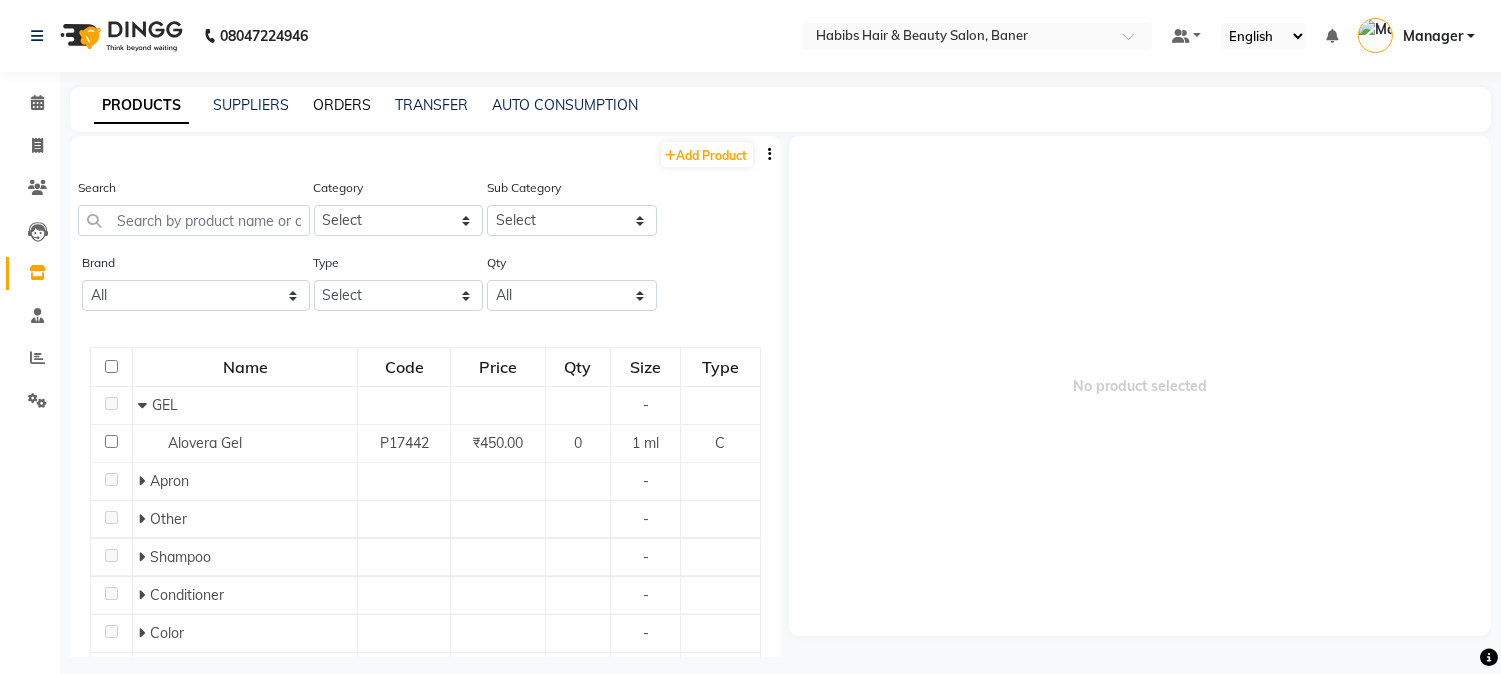 click on "ORDERS" 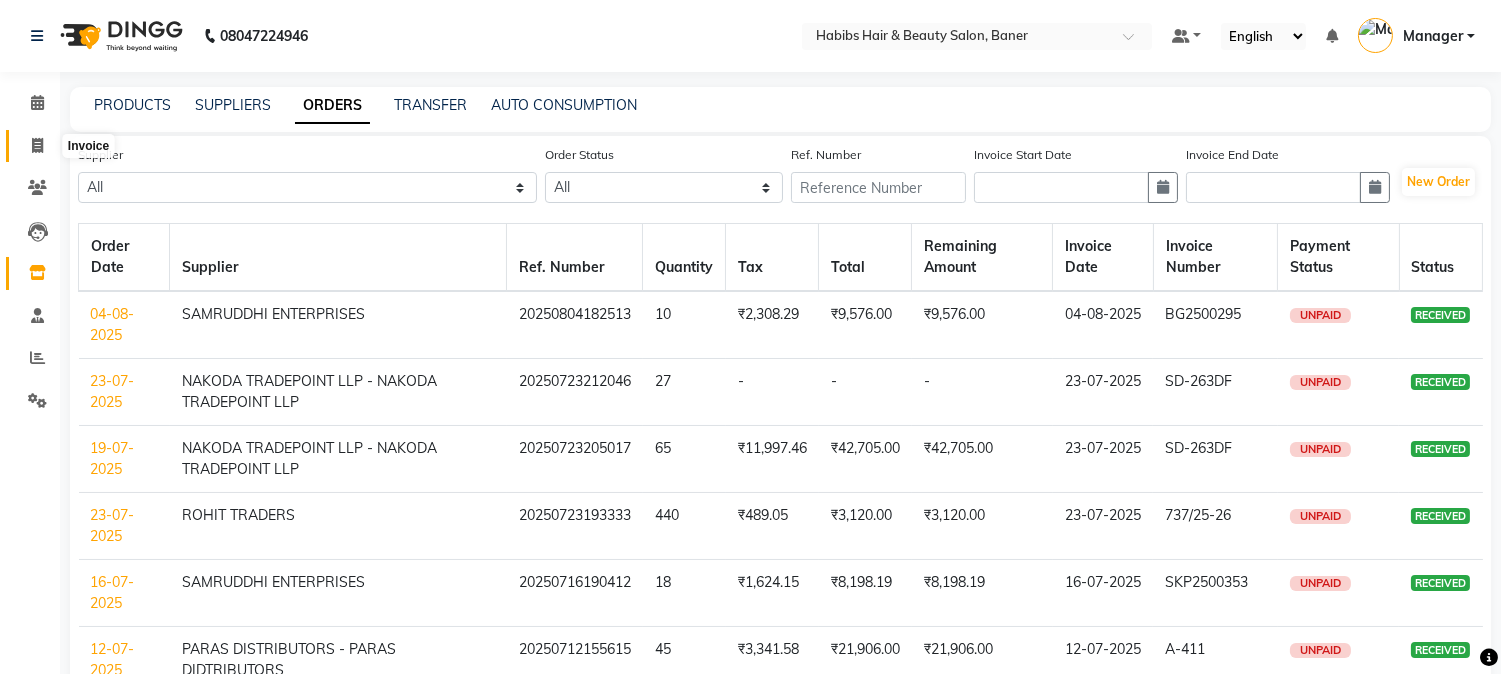 click 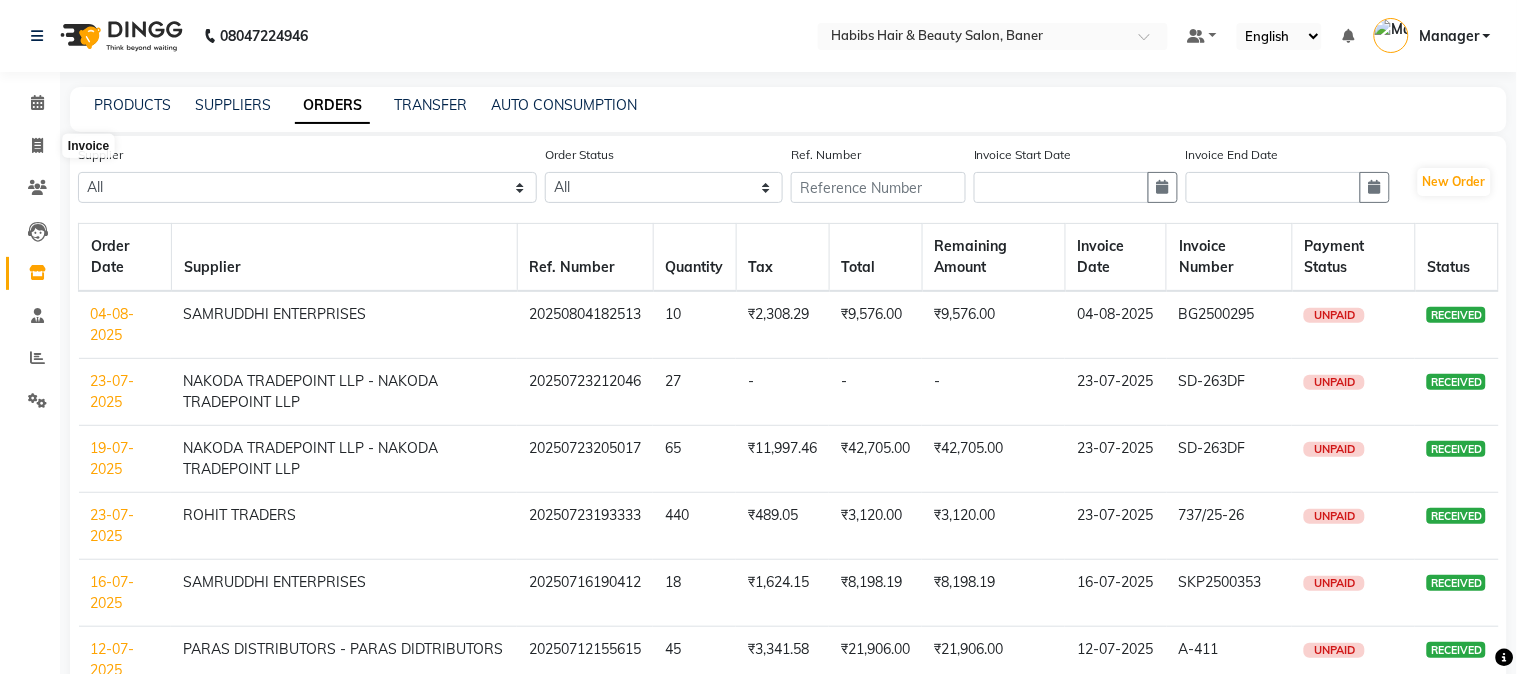 select on "5356" 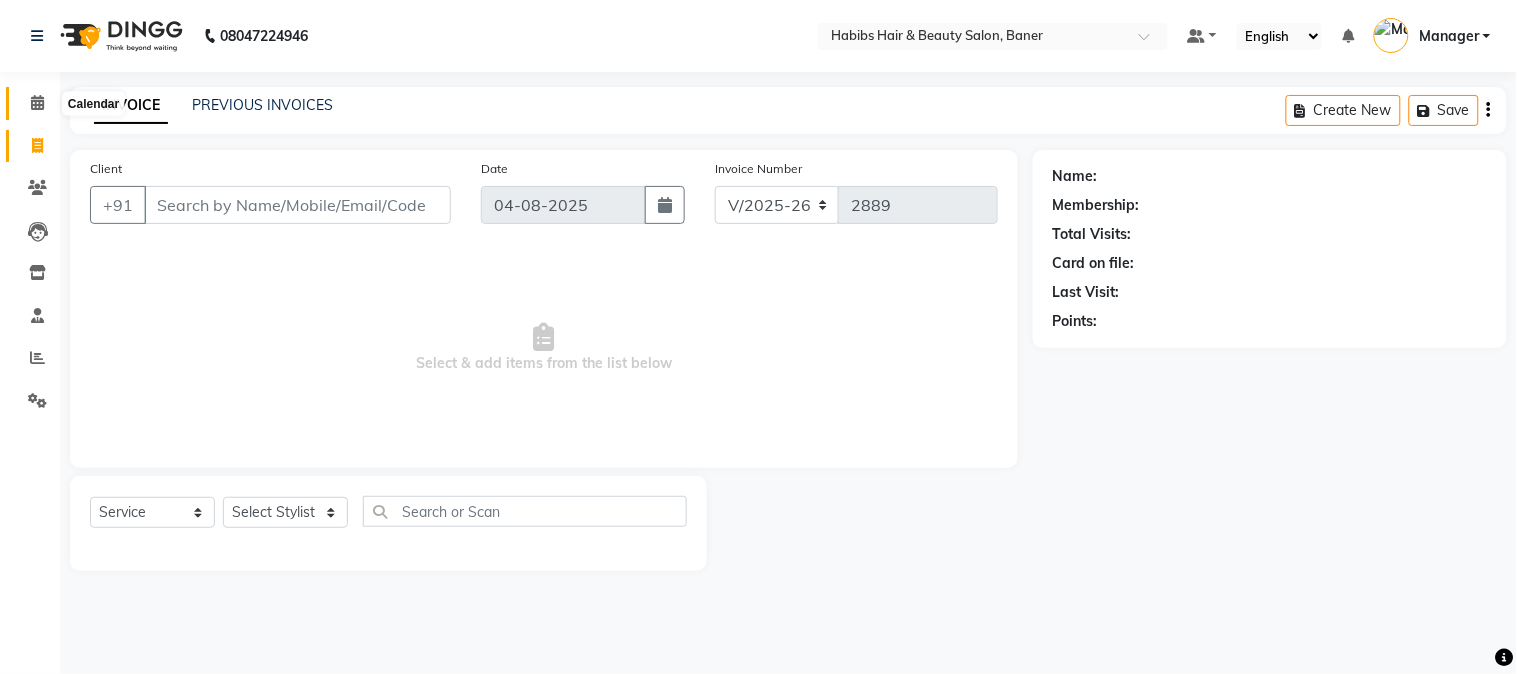 click 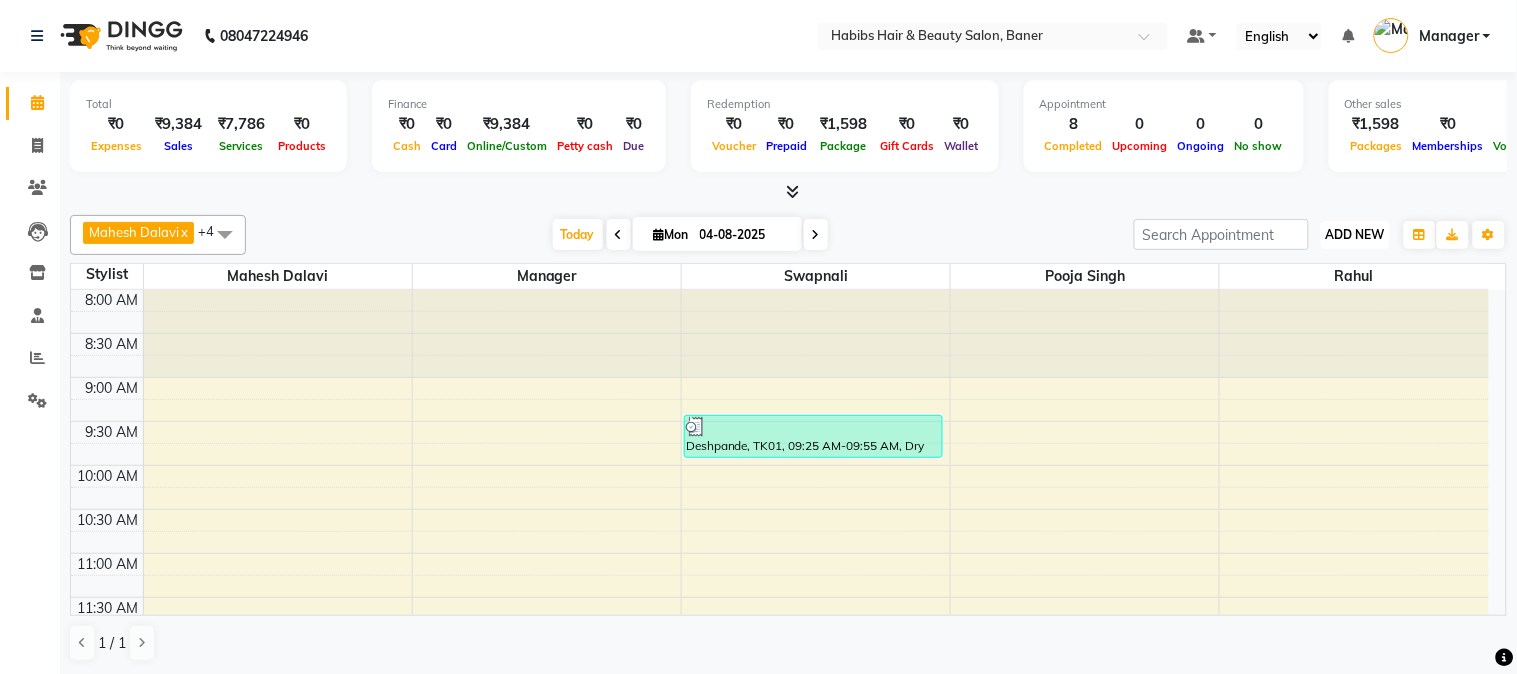 click on "ADD NEW" at bounding box center [1355, 234] 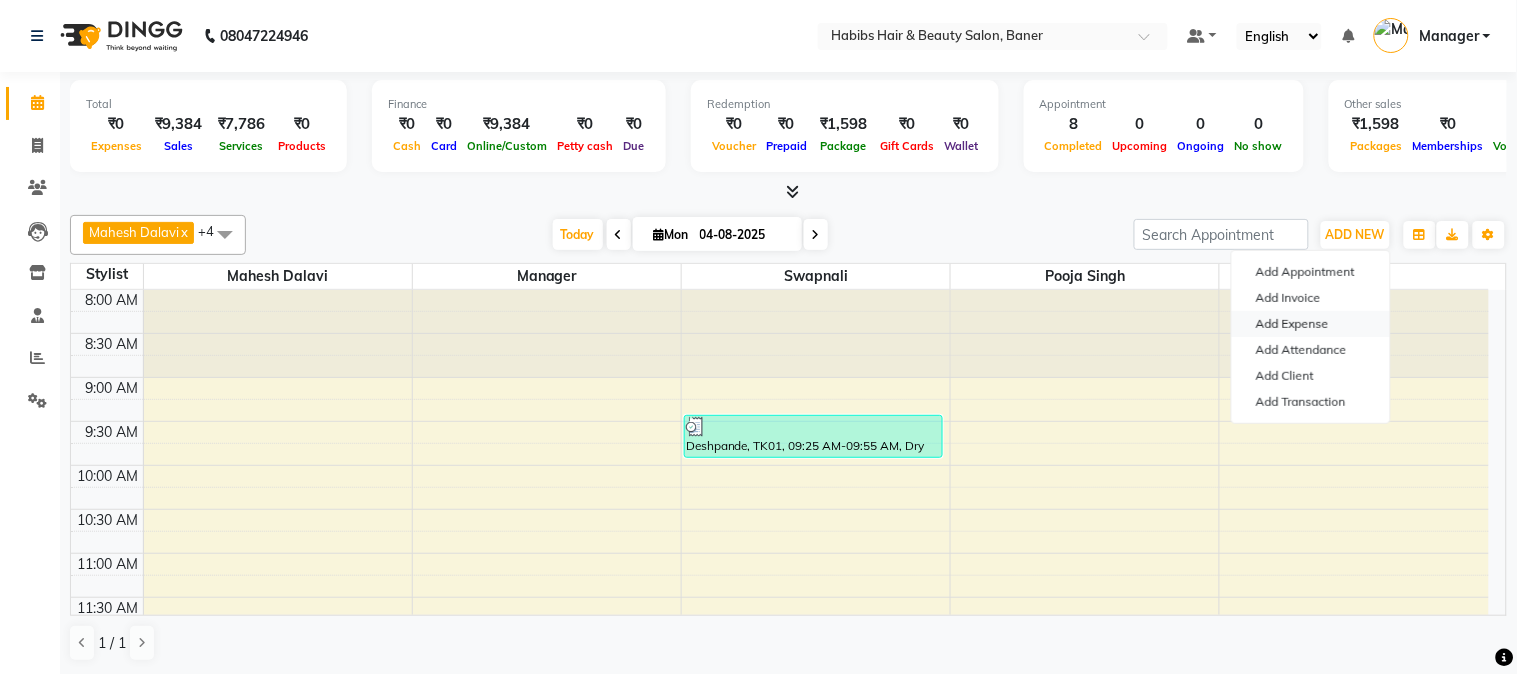 click on "Add Expense" at bounding box center (1311, 324) 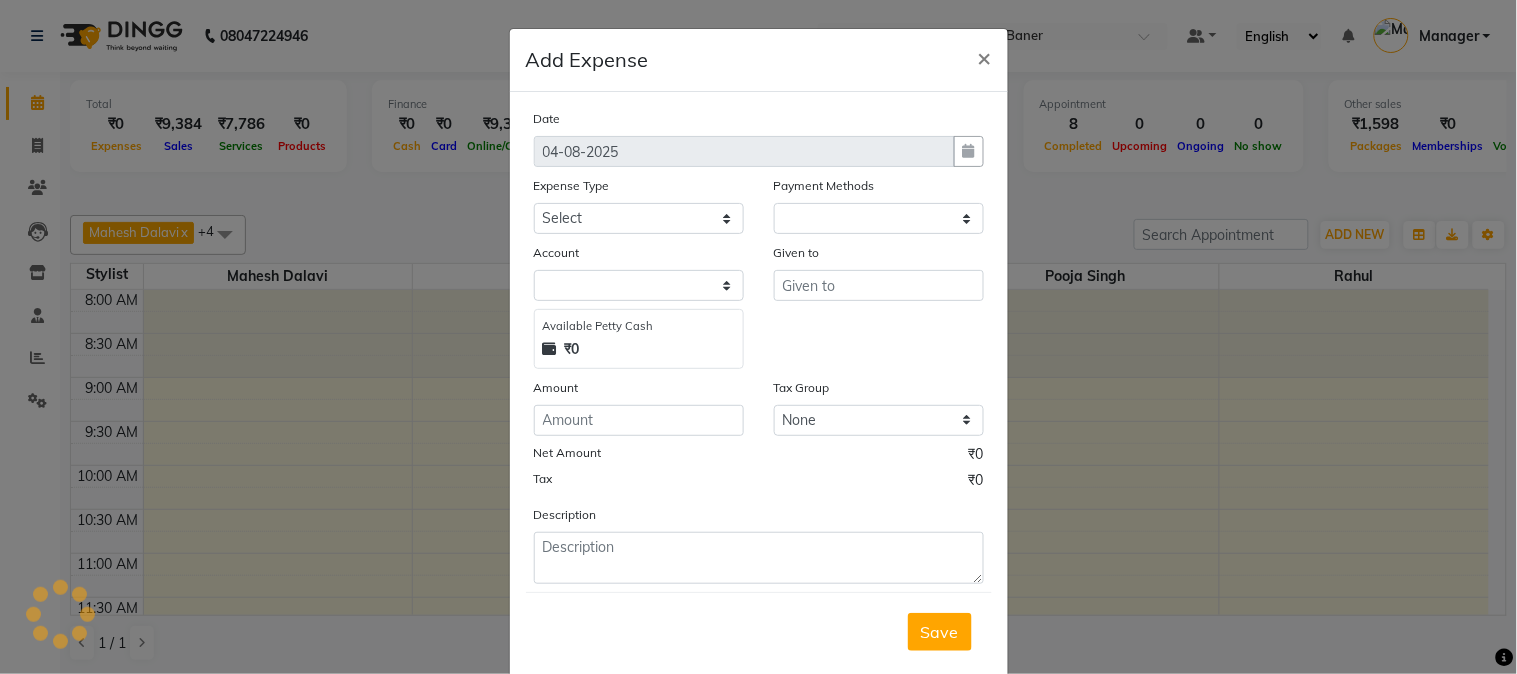 select on "1" 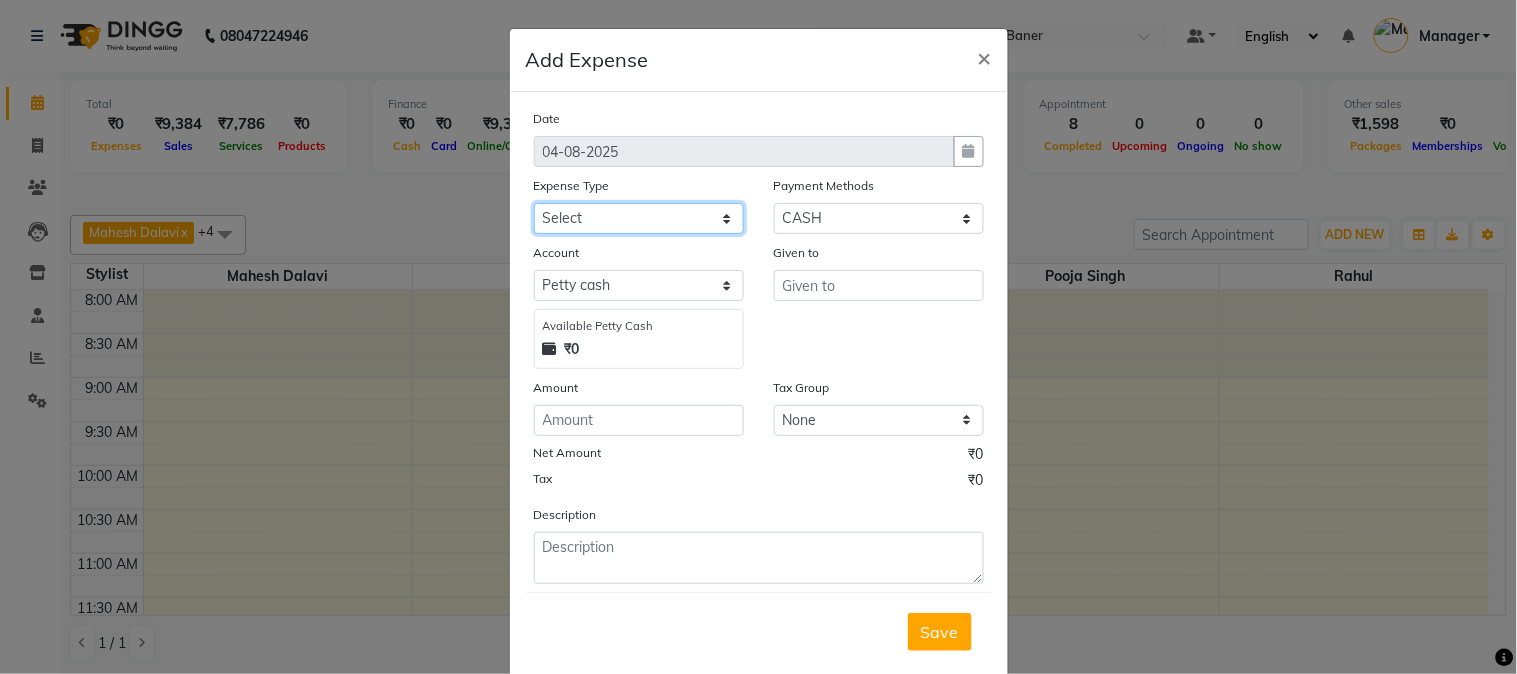 click on "Select client coffee client refund clint snacks CLINT TEA CLINT WATER BOTTEL DAILY INCENTIVE LATE  NIGHT OT MAMBERSHIP INS PKG INS Product INS Salary salon expenses STAFF TEA STAFF TEA MONTHLY STAFF TIP STAFF WATER MONHLY" 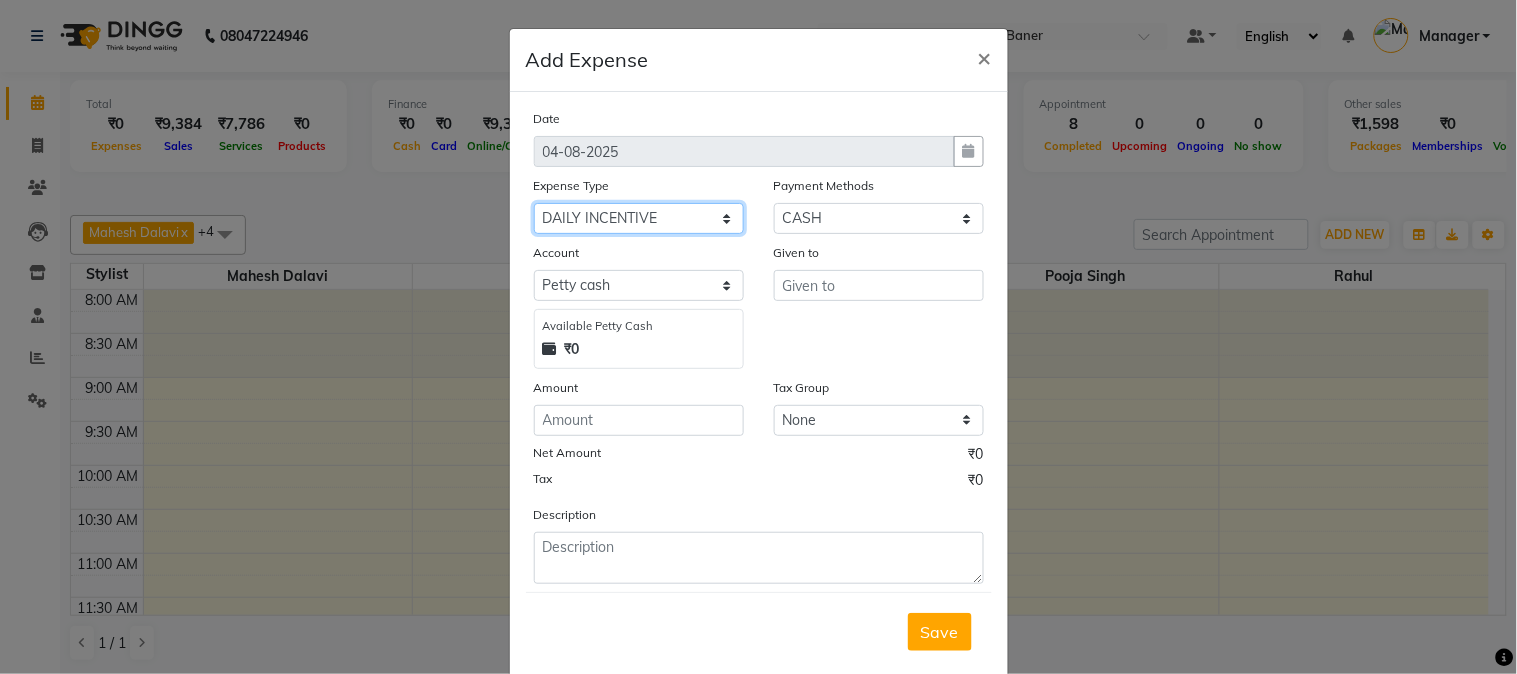 click on "Select client coffee client refund clint snacks CLINT TEA CLINT WATER BOTTEL DAILY INCENTIVE LATE  NIGHT OT MAMBERSHIP INS PKG INS Product INS Salary salon expenses STAFF TEA STAFF TEA MONTHLY STAFF TIP STAFF WATER MONHLY" 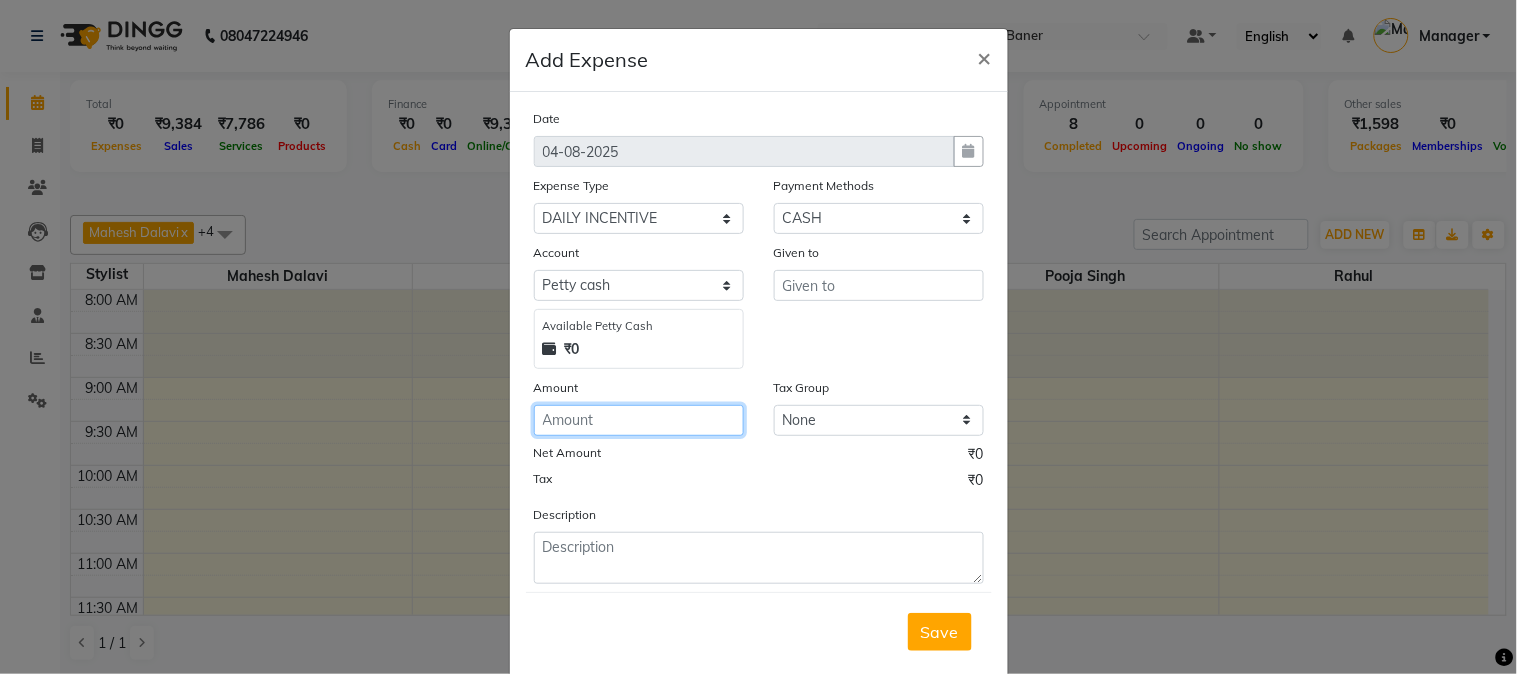 click 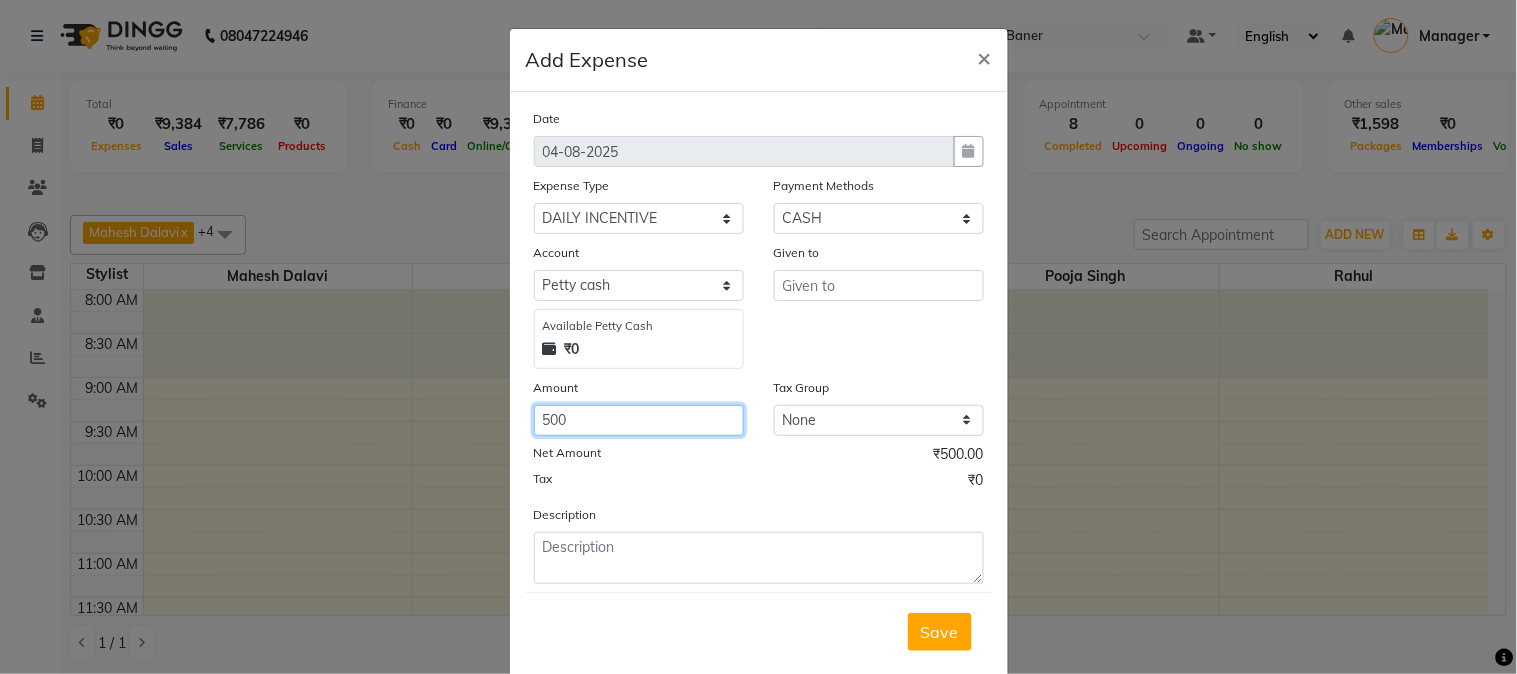 type on "500" 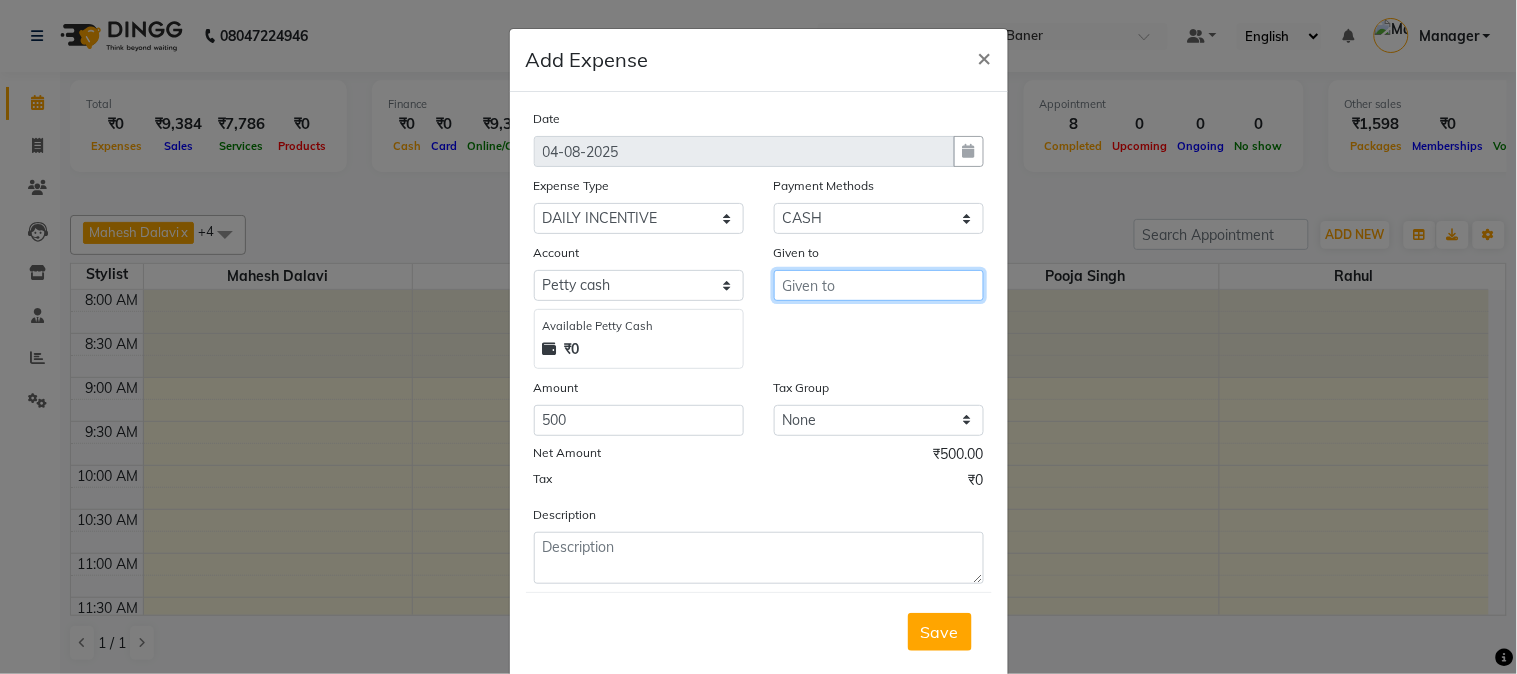 click at bounding box center [879, 285] 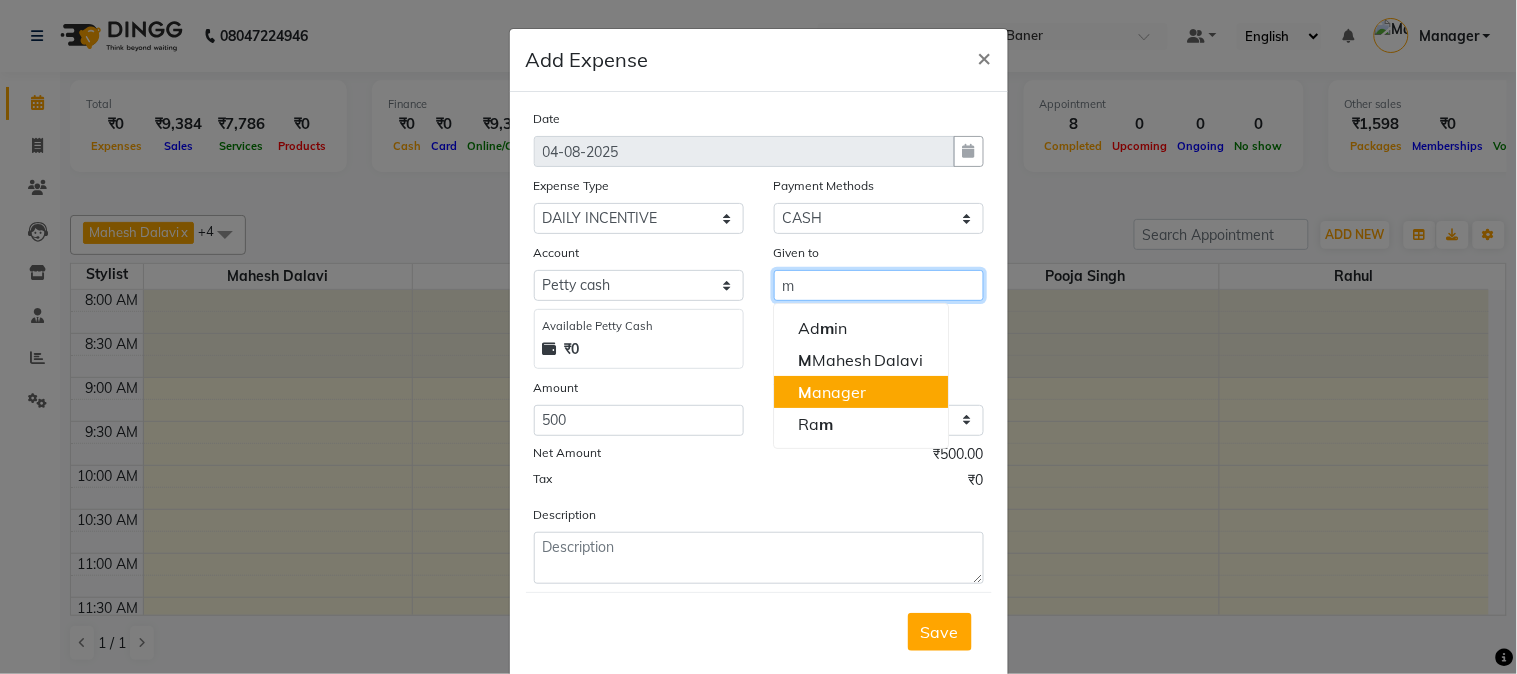click on "M anager" at bounding box center [861, 392] 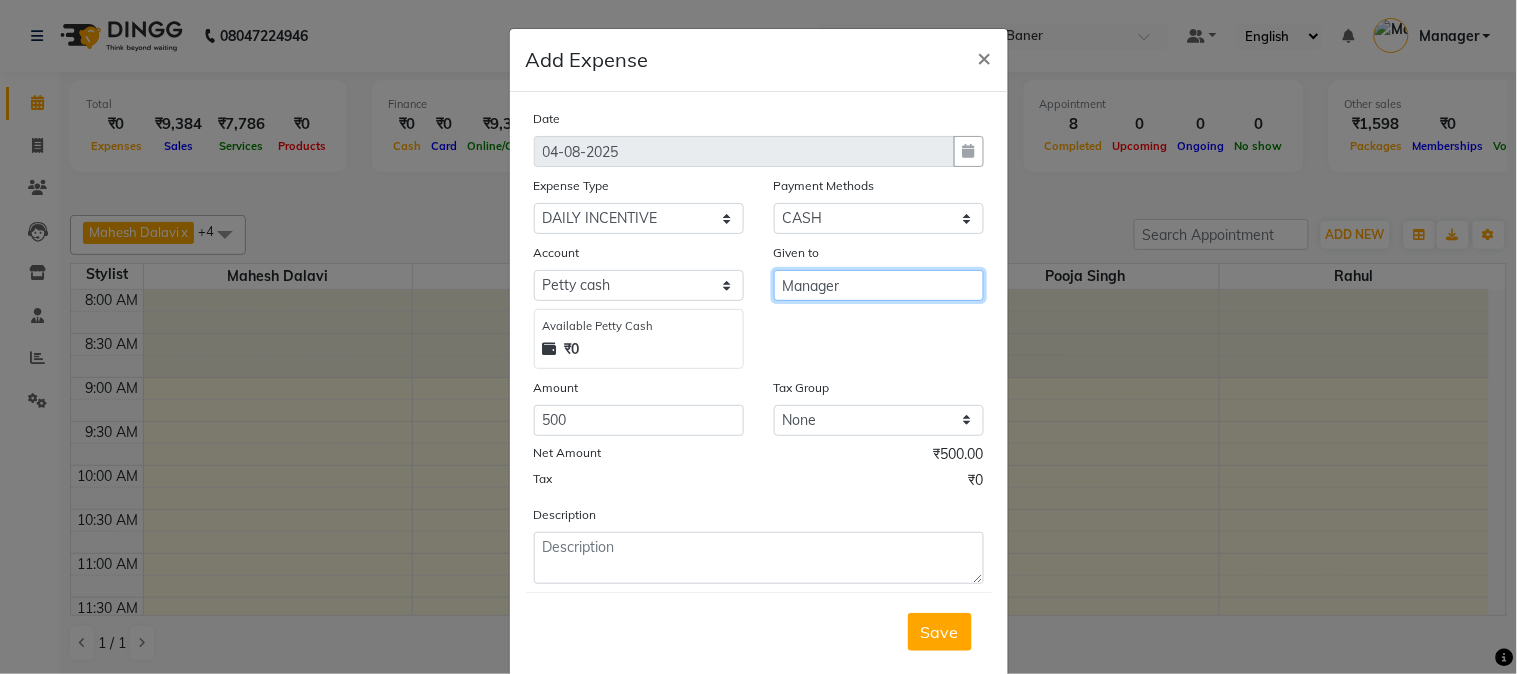 type on "Manager" 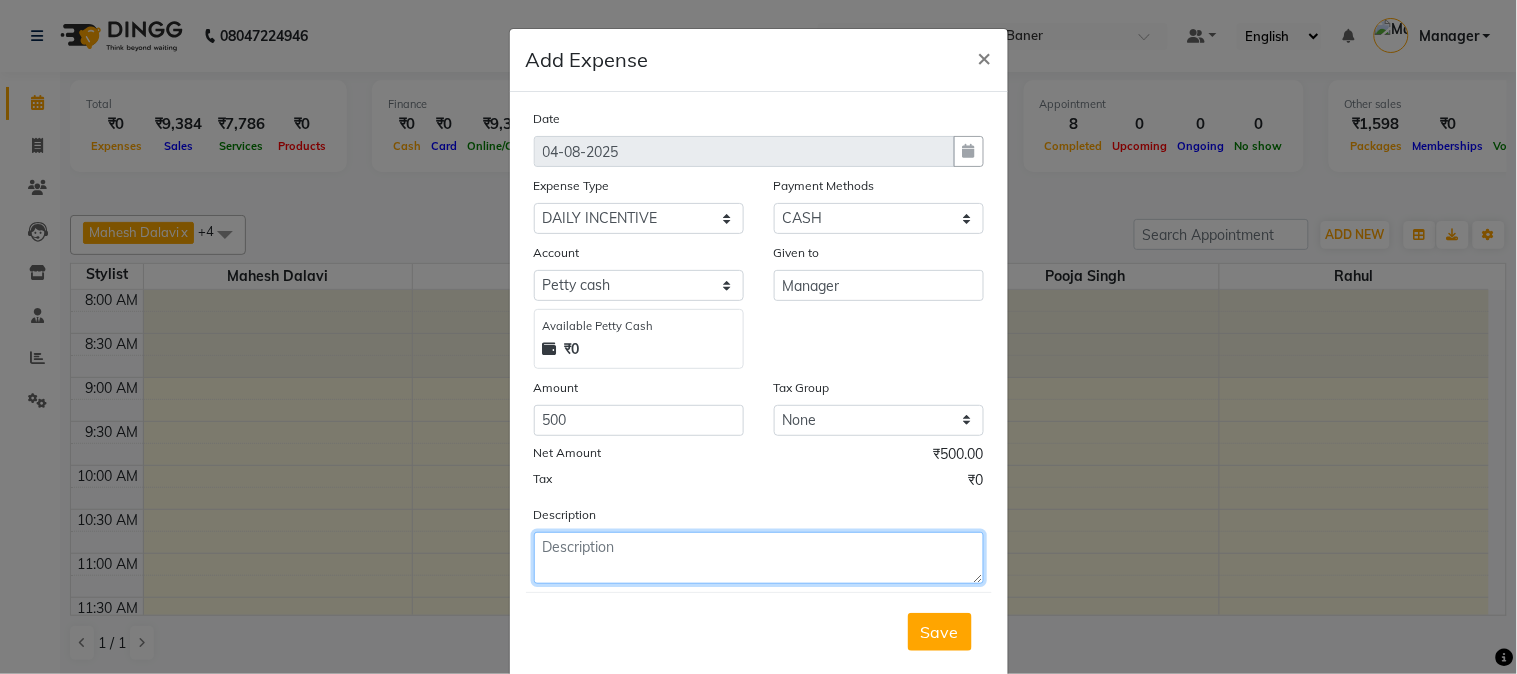click 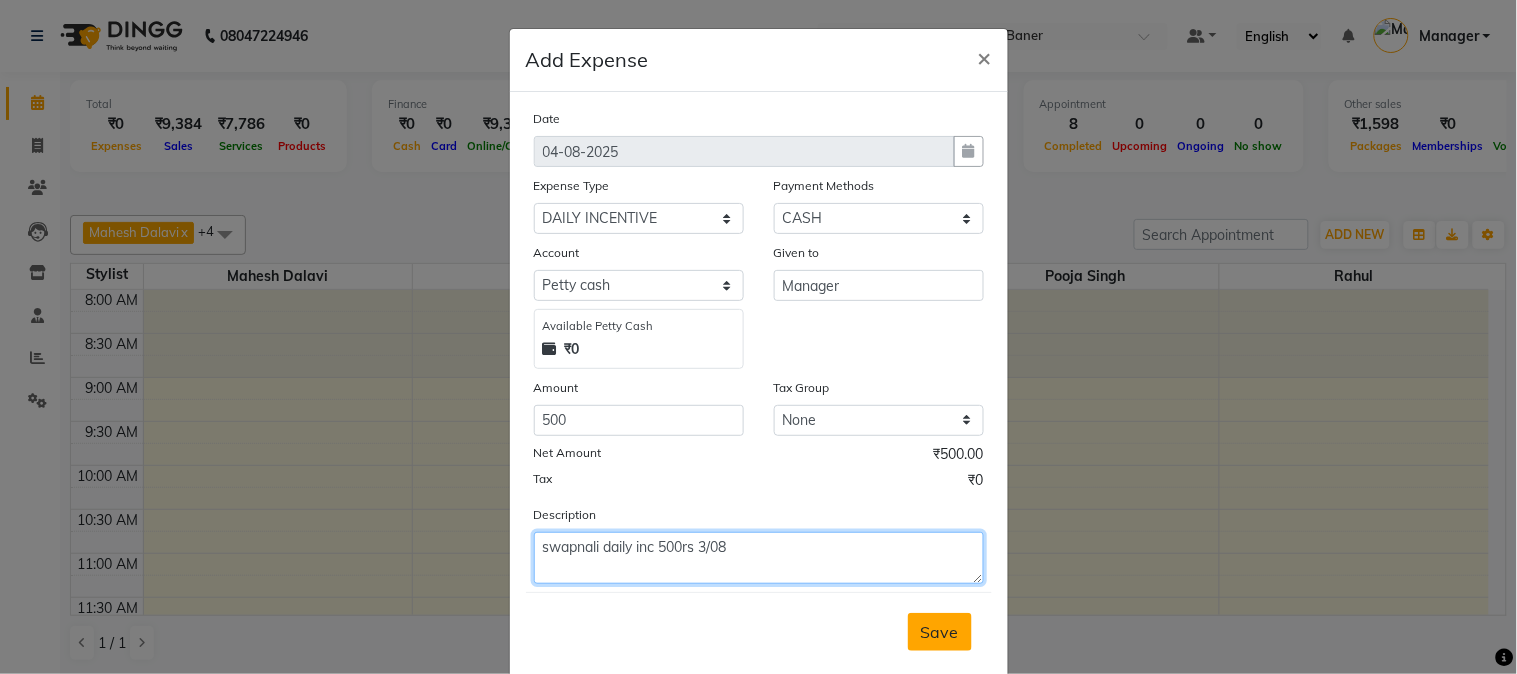 type on "swapnali daily inc 500rs 3/08" 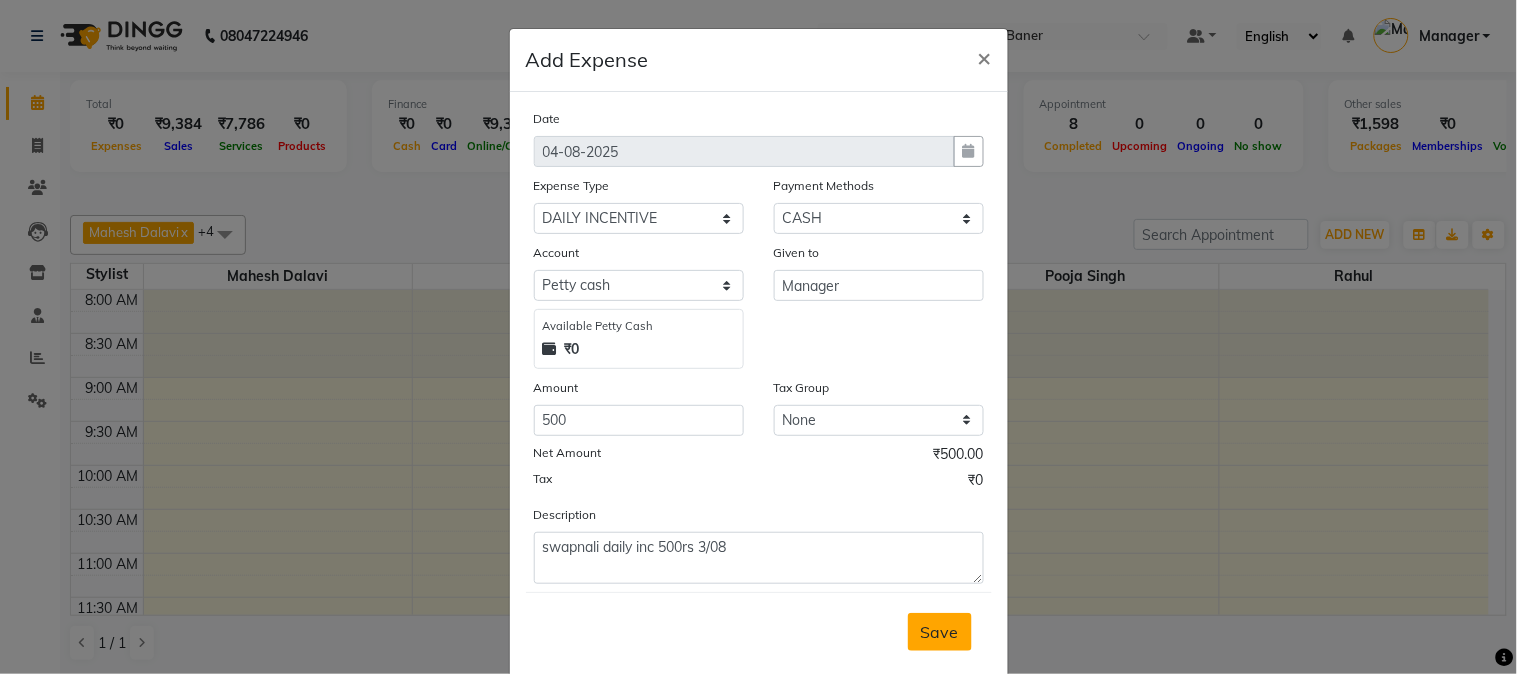 click on "Save" at bounding box center [940, 632] 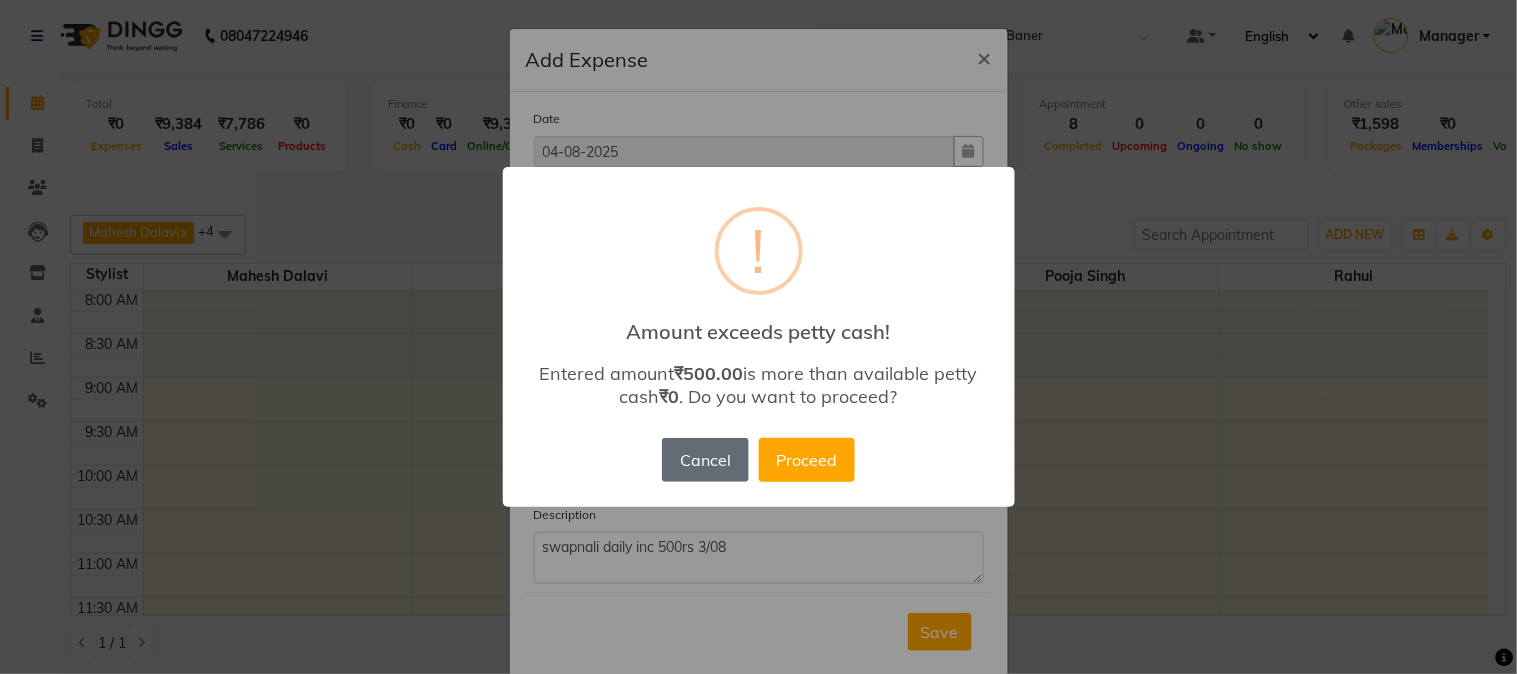click on "Cancel" at bounding box center [705, 460] 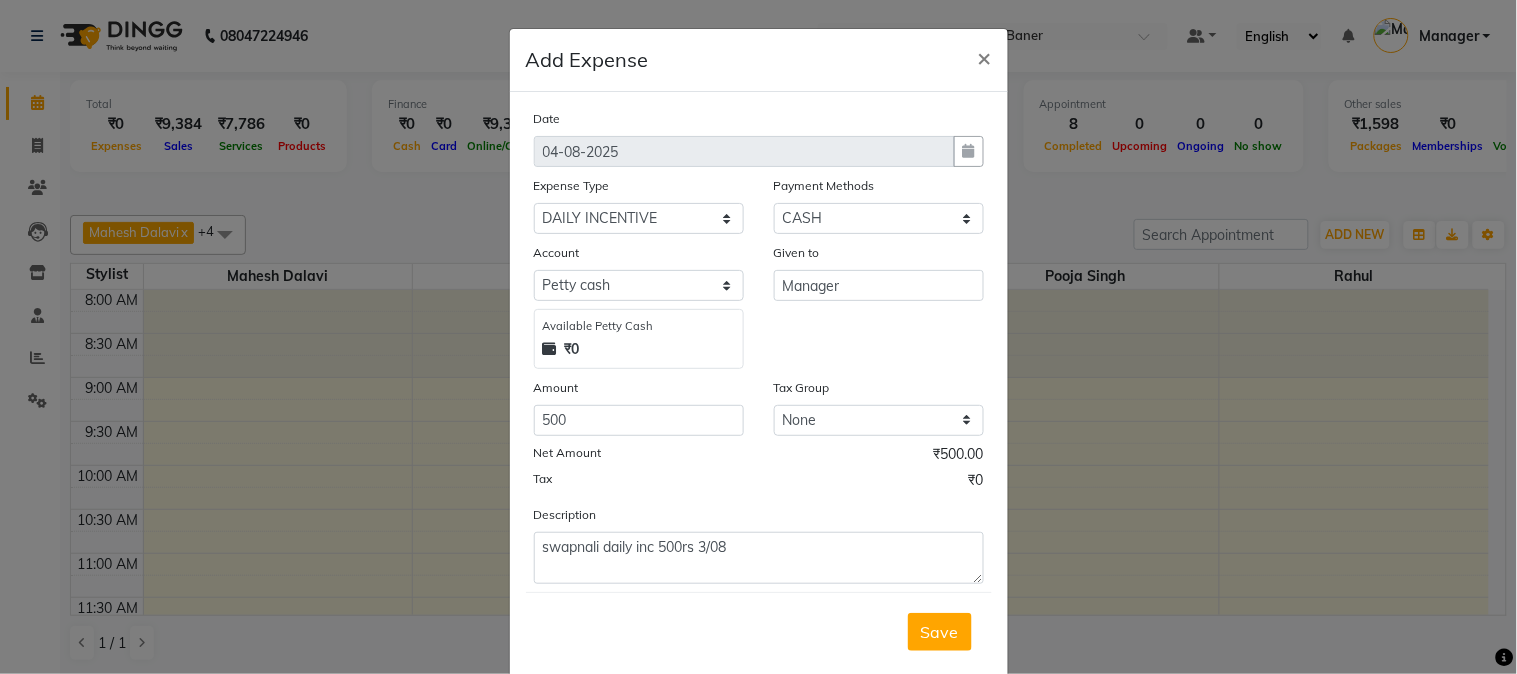 click on "Add Expense  × Date 04-08-2025 Expense Type Select client coffee client refund clint snacks CLINT TEA CLINT WATER BOTTEL DAILY INCENTIVE LATE  NIGHT OT MAMBERSHIP INS PKG INS Product INS Salary salon expenses STAFF TEA STAFF TEA MONTHLY STAFF TIP STAFF WATER MONHLY Payment Methods Select ONLINE CARD CASH Coupon Voucher Points Prepaid Wallet Account Select Petty cash Default account Available Petty Cash ₹0 Given to Manager Amount 500 Tax Group None GST Net Amount ₹500.00 Tax ₹0 Description swapnali daily inc 500rs 3/08  Save" 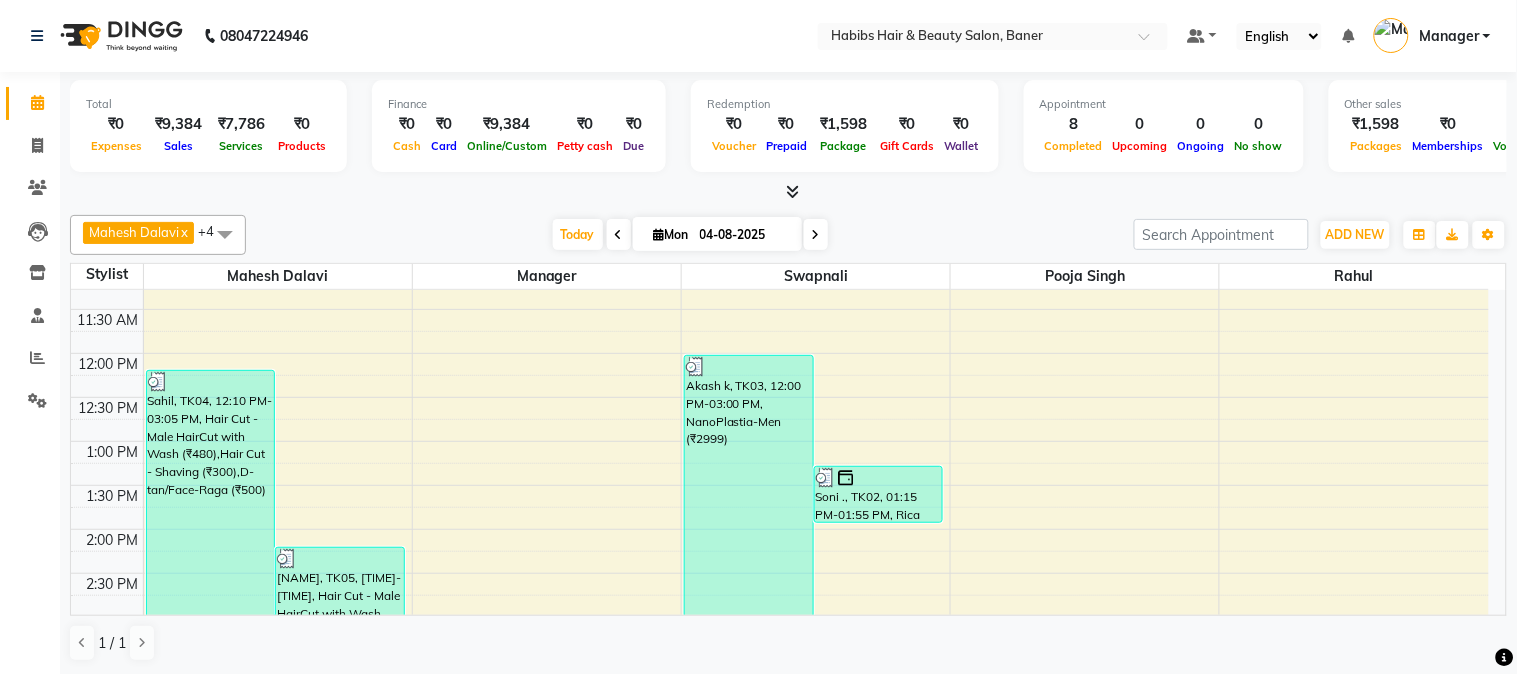 scroll, scrollTop: 0, scrollLeft: 0, axis: both 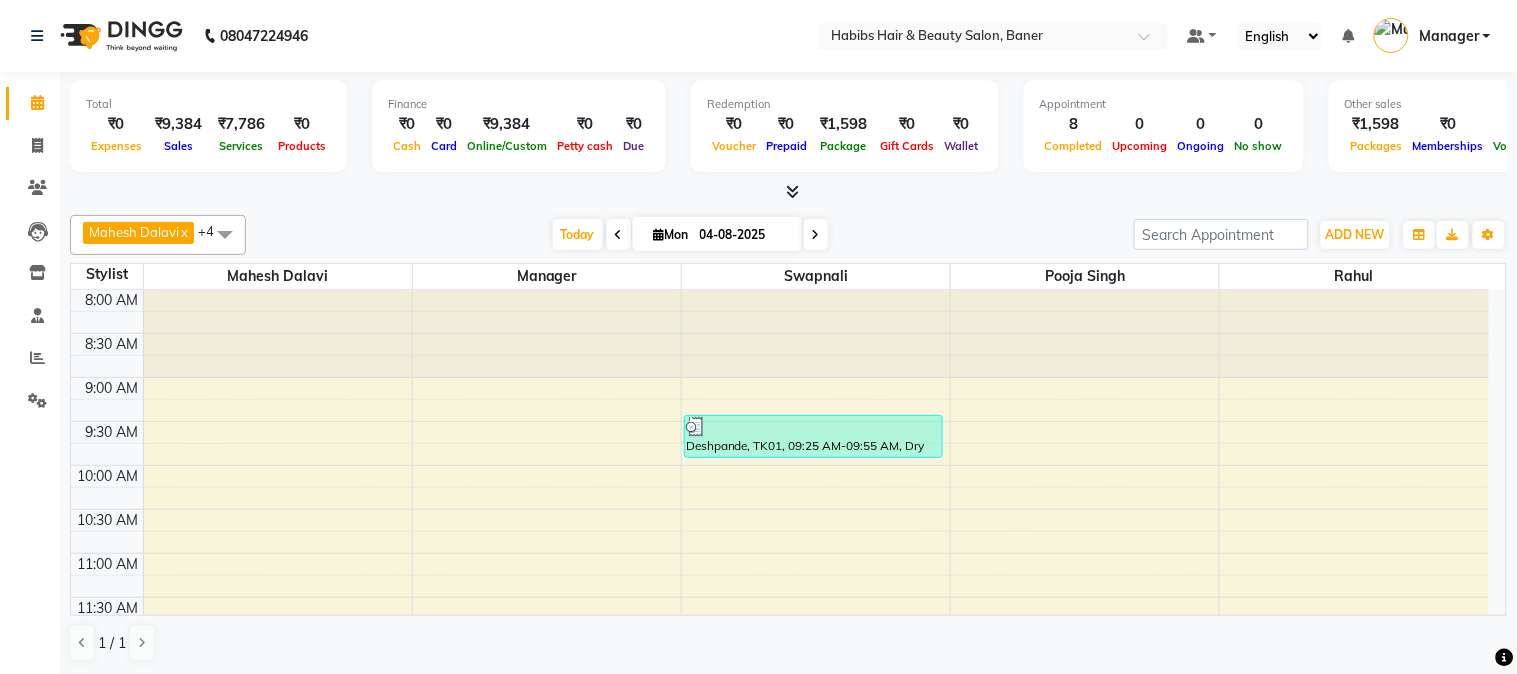 click on "Mahesh Dalavi" at bounding box center (134, 232) 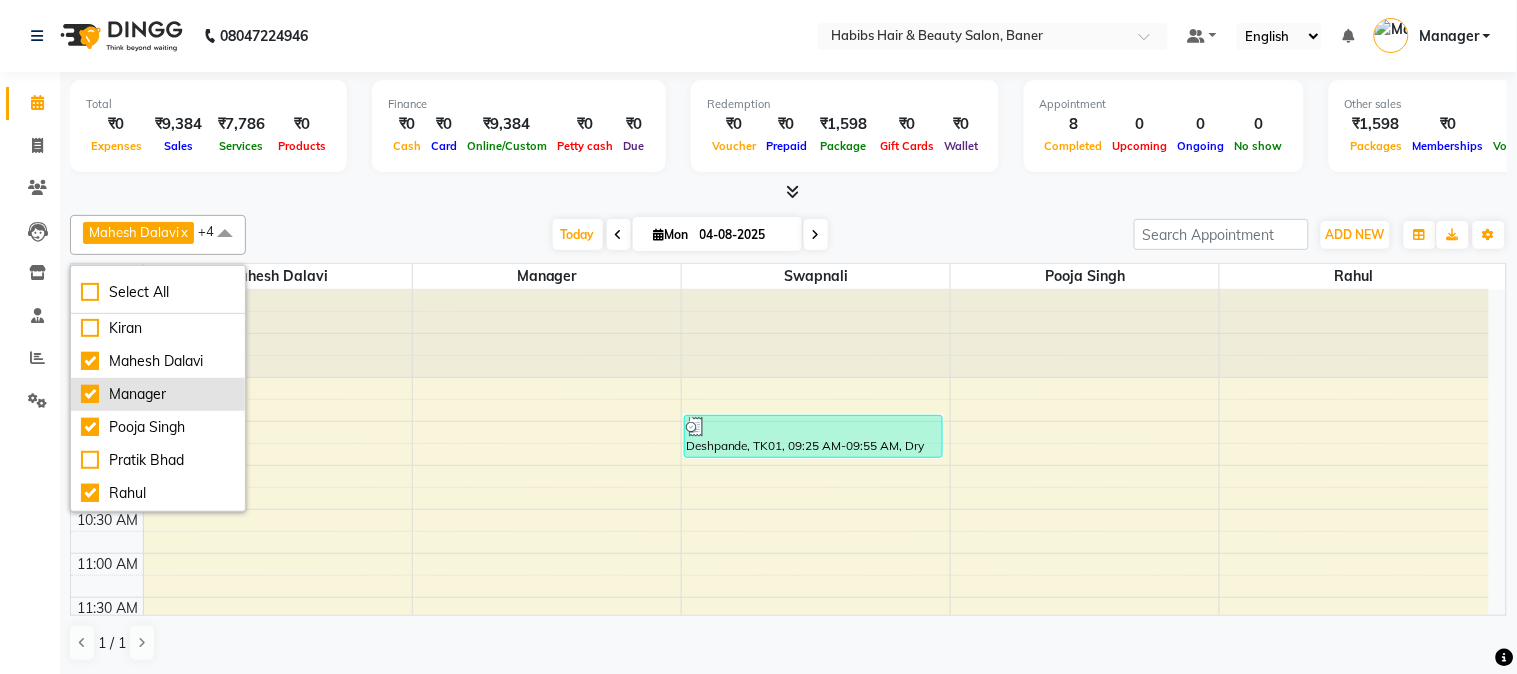 scroll, scrollTop: 66, scrollLeft: 0, axis: vertical 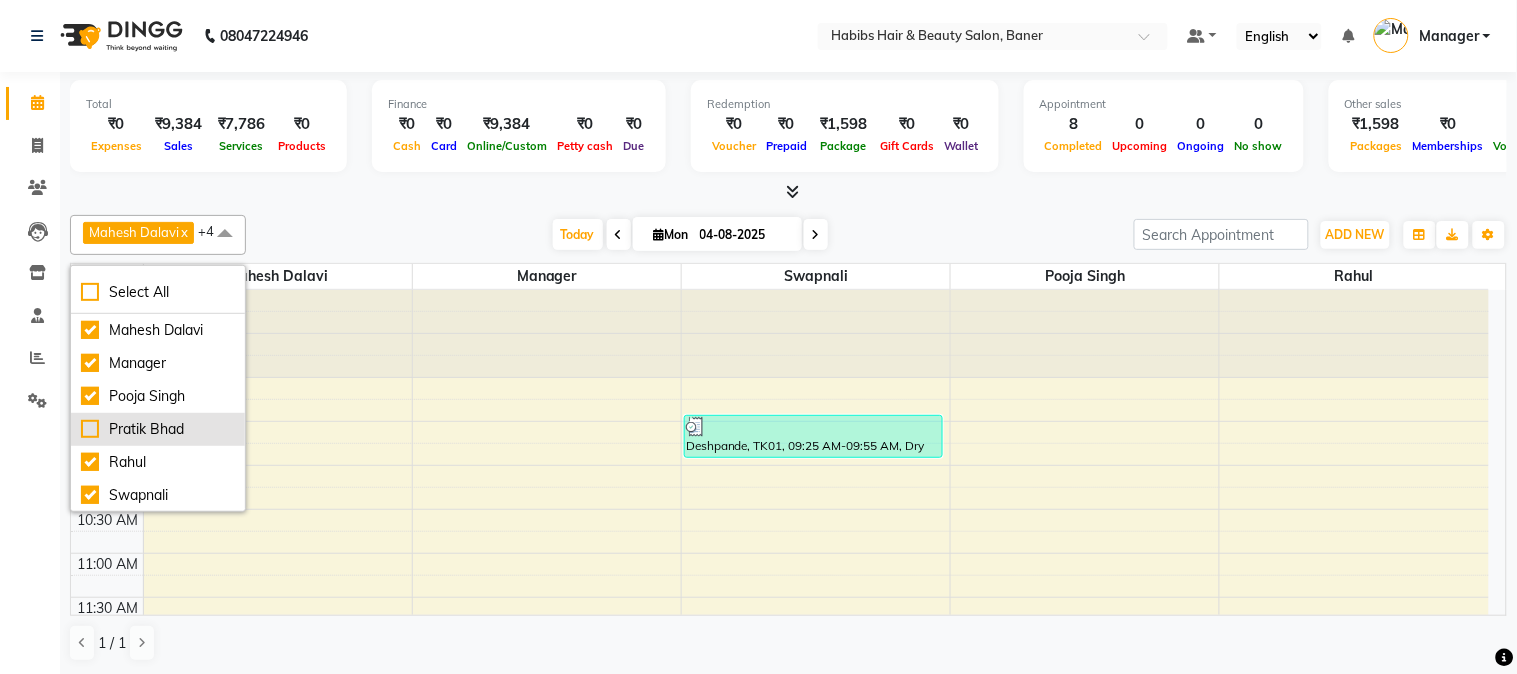 click on "Pratik Bhad" at bounding box center [158, 429] 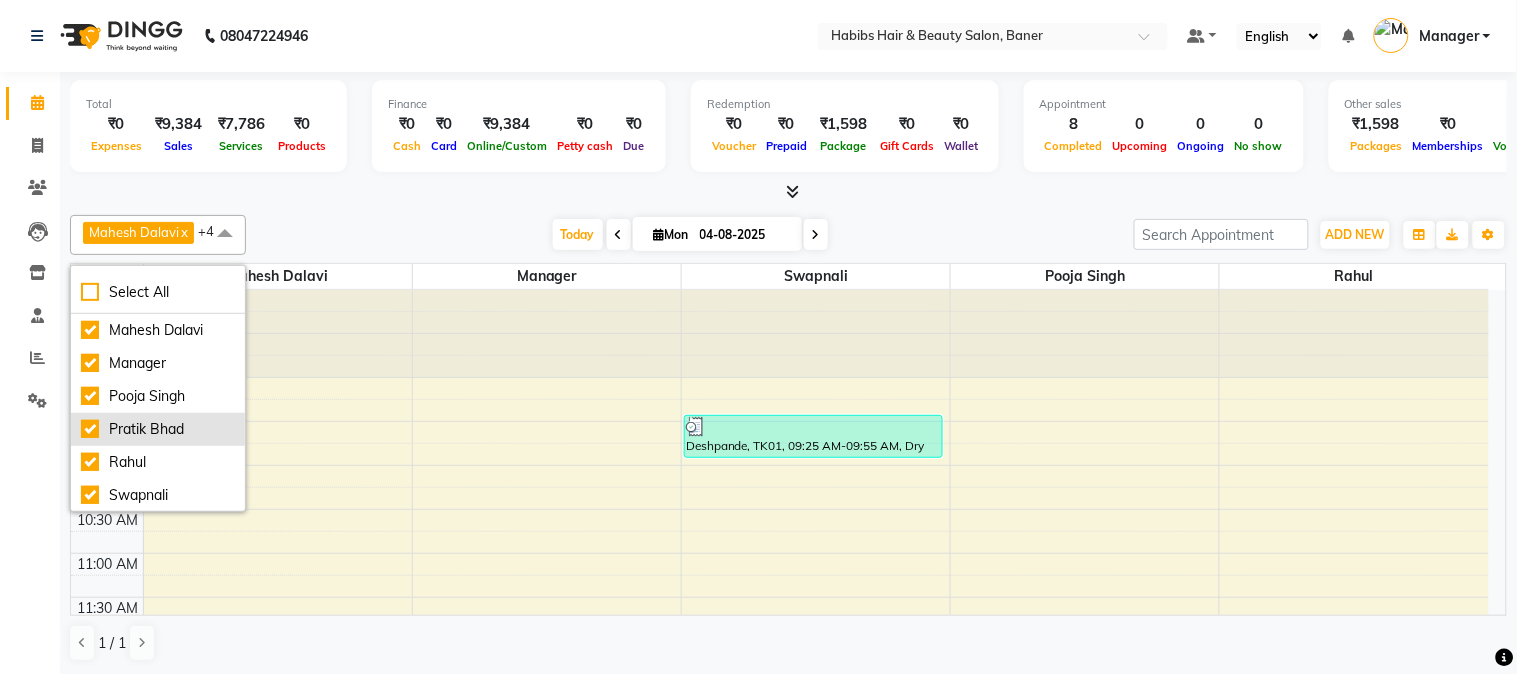 checkbox on "true" 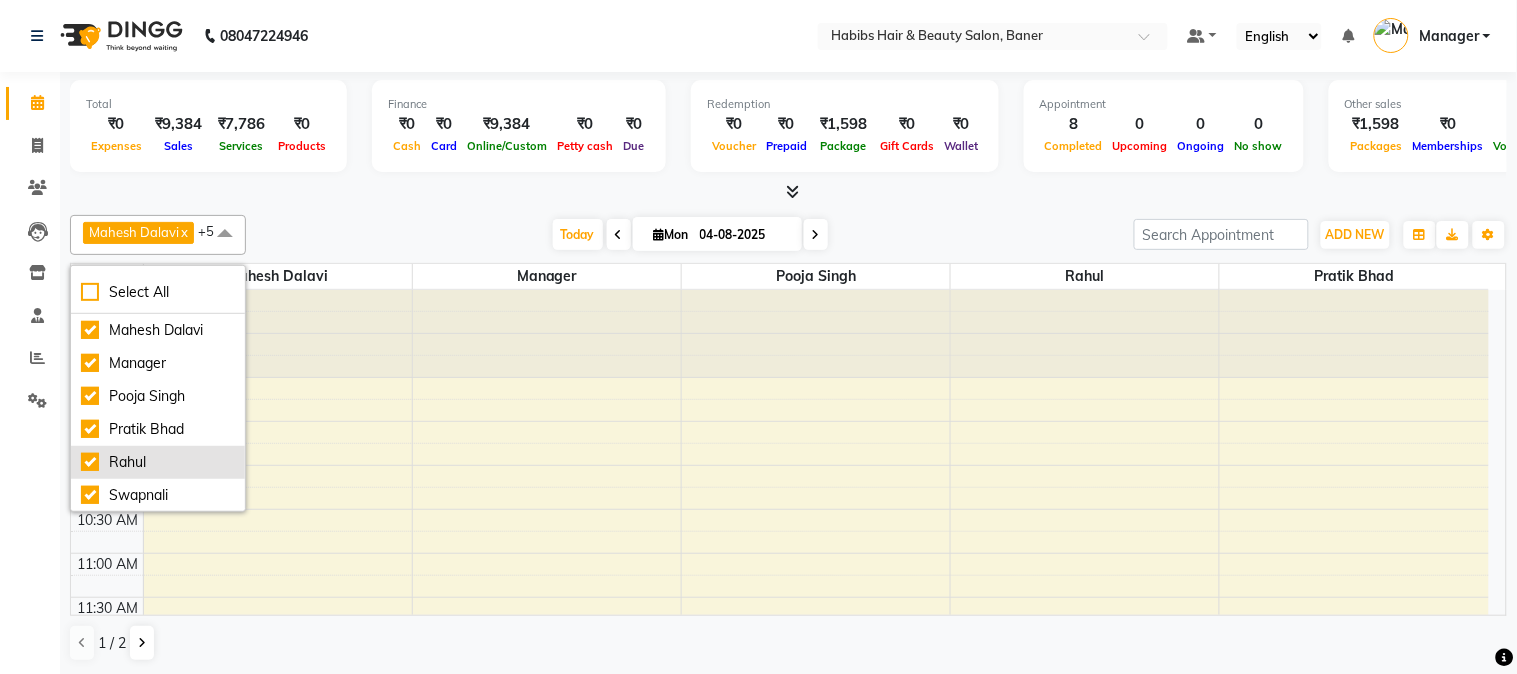 click on "Rahul" at bounding box center [158, 462] 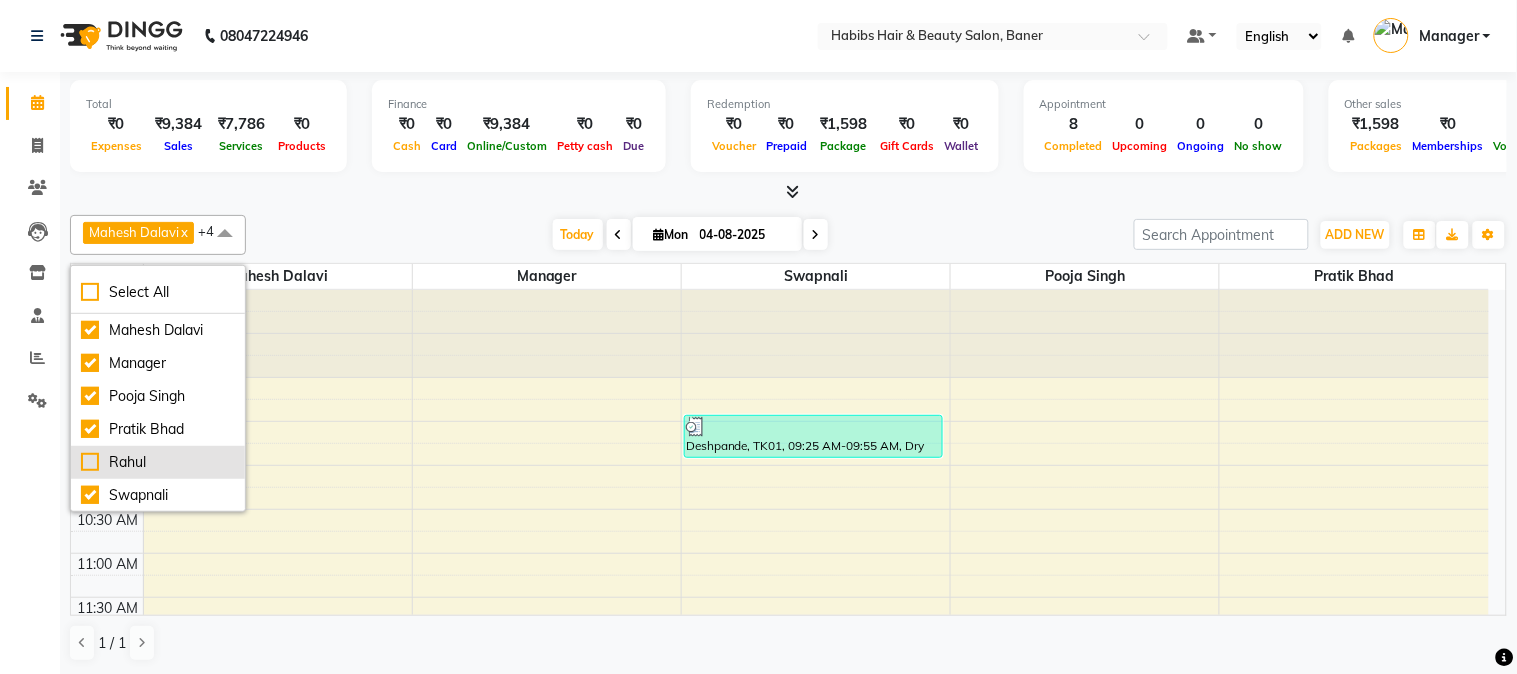 click on "Rahul" at bounding box center (158, 462) 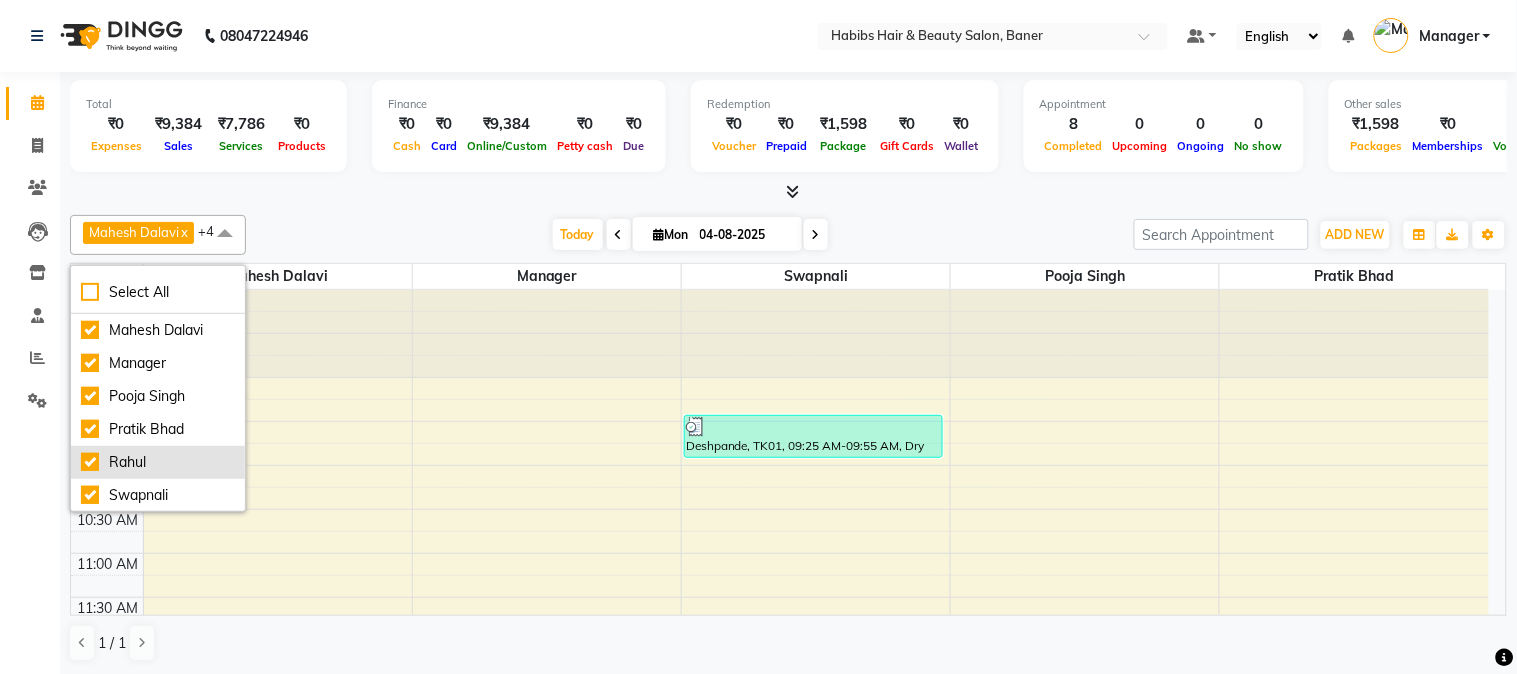 checkbox on "true" 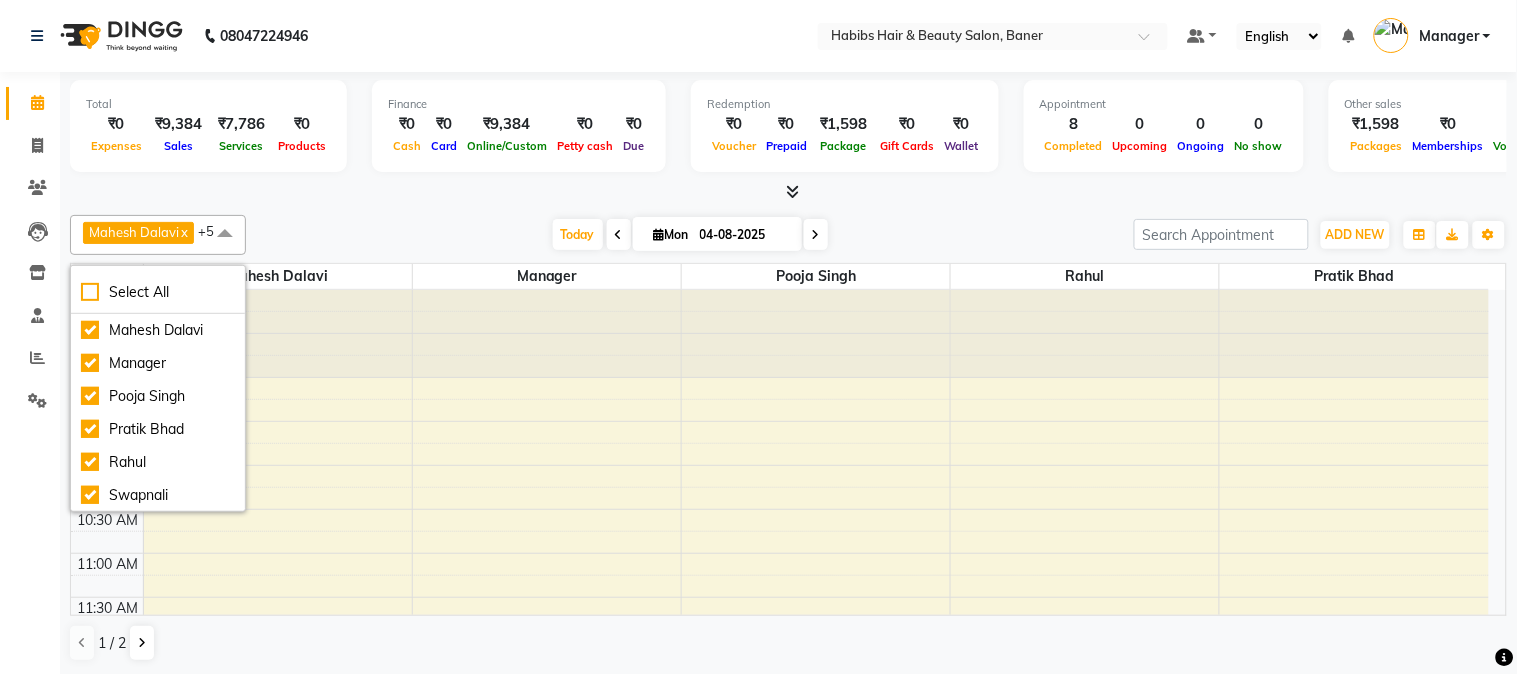 click on "[NAME], TK05, [TIME]-[TIME], Hair Cut - Male HairCut with Wash (₹480),Hair Cut - Shaving (₹300),D-tan/Face-Raga (₹500) [NAME], TK07, [TIME]-[TIME], Dry Haircut Male (₹250),beard clean shave (₹300) [NAME] ., TK02, [TIME]-[TIME], Hair Colour - Root Tuch up Ammonia Free (₹2160) Habib s, TK06, [TIME]-[TIME], Head Massage - Coconut Oil (₹550),Dry Haircut Male (₹250)" at bounding box center [780, 949] 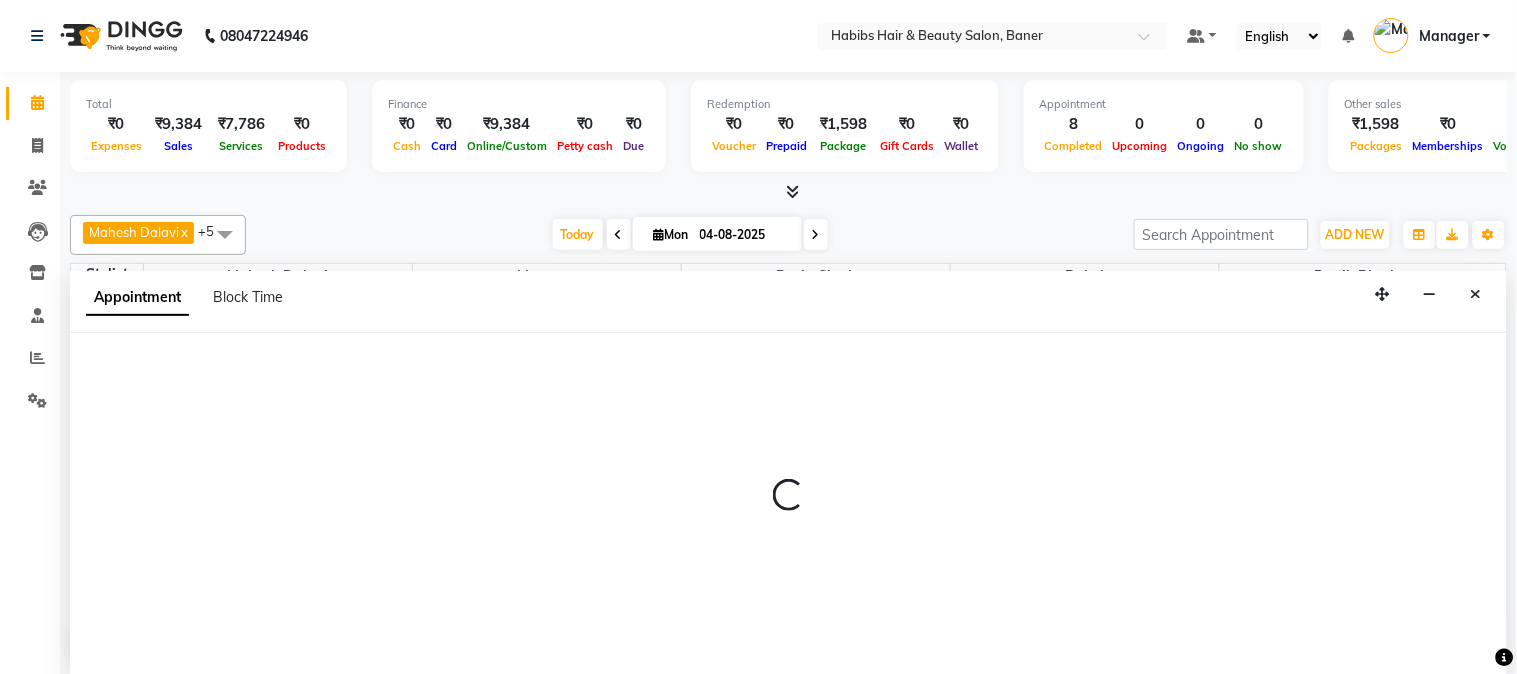 select on "35759" 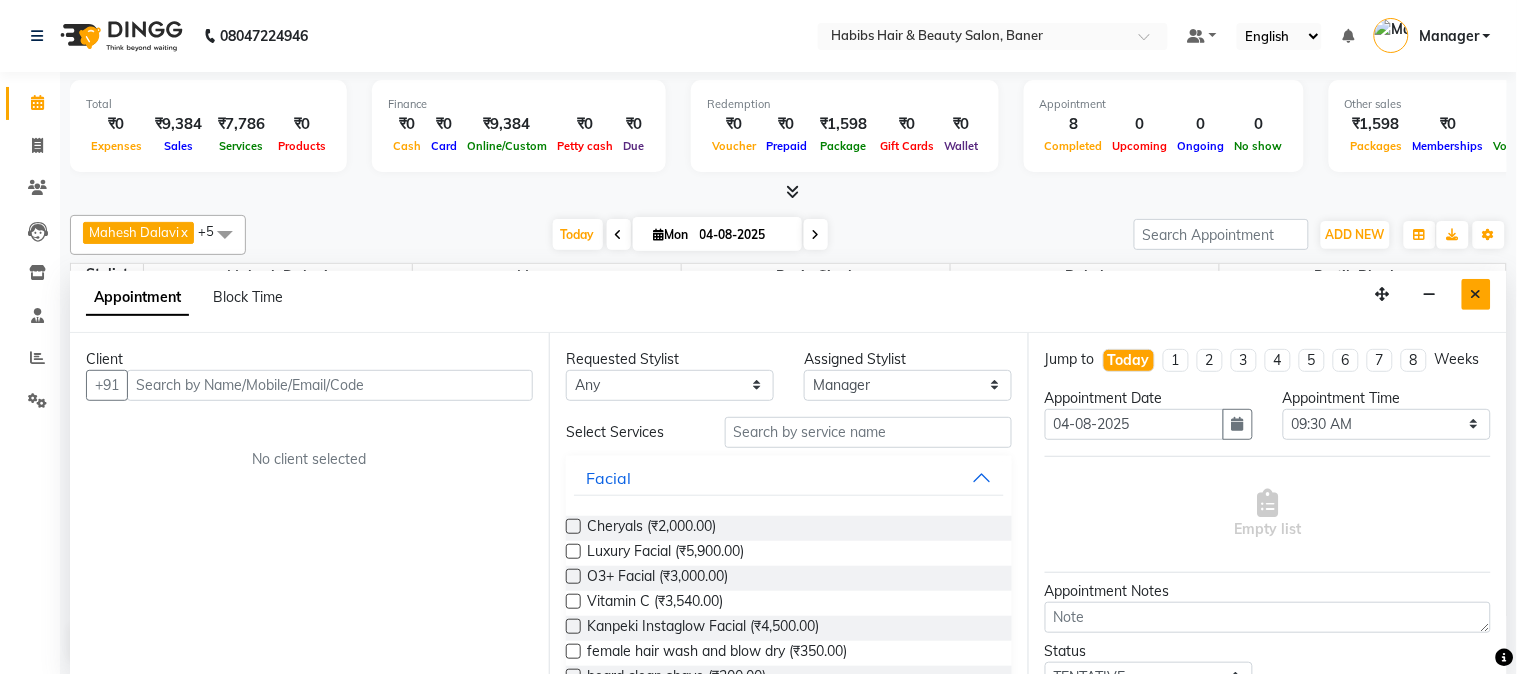click at bounding box center (1476, 294) 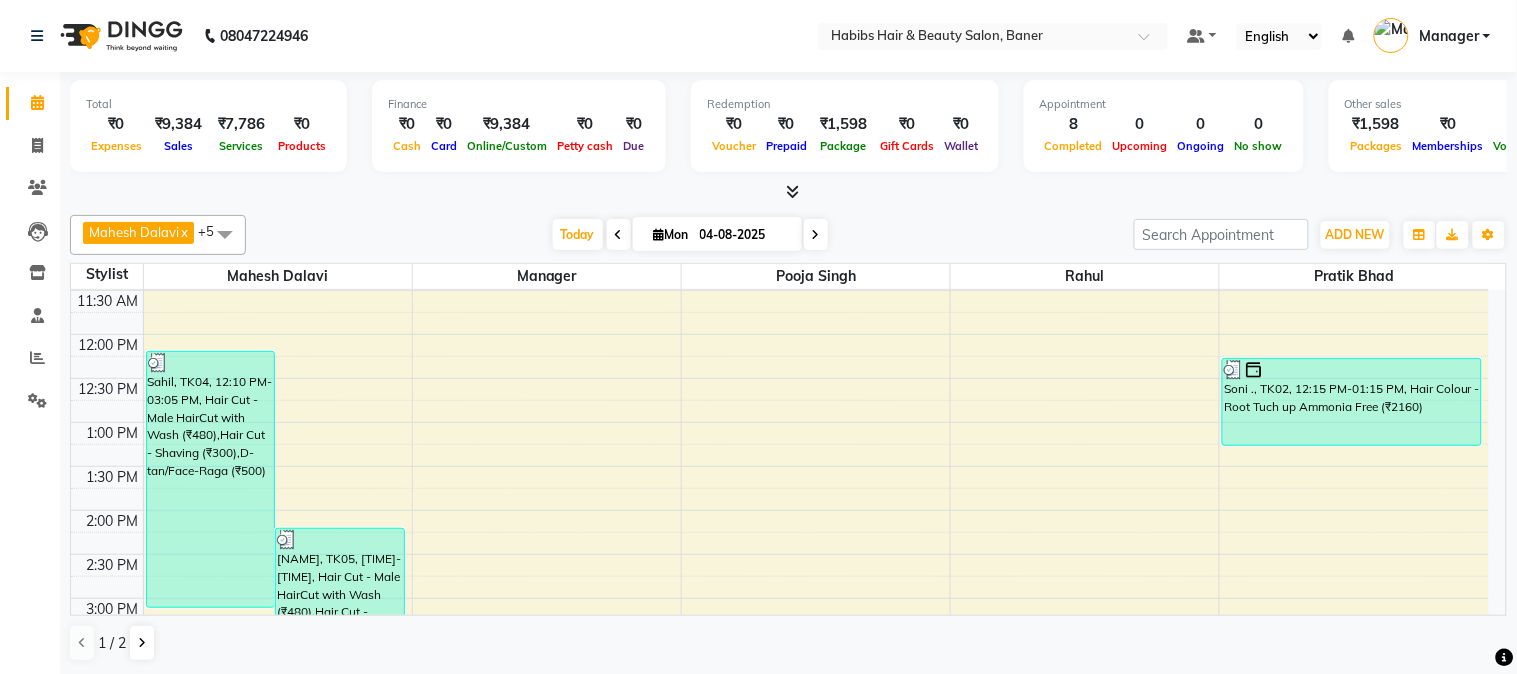 scroll, scrollTop: 333, scrollLeft: 0, axis: vertical 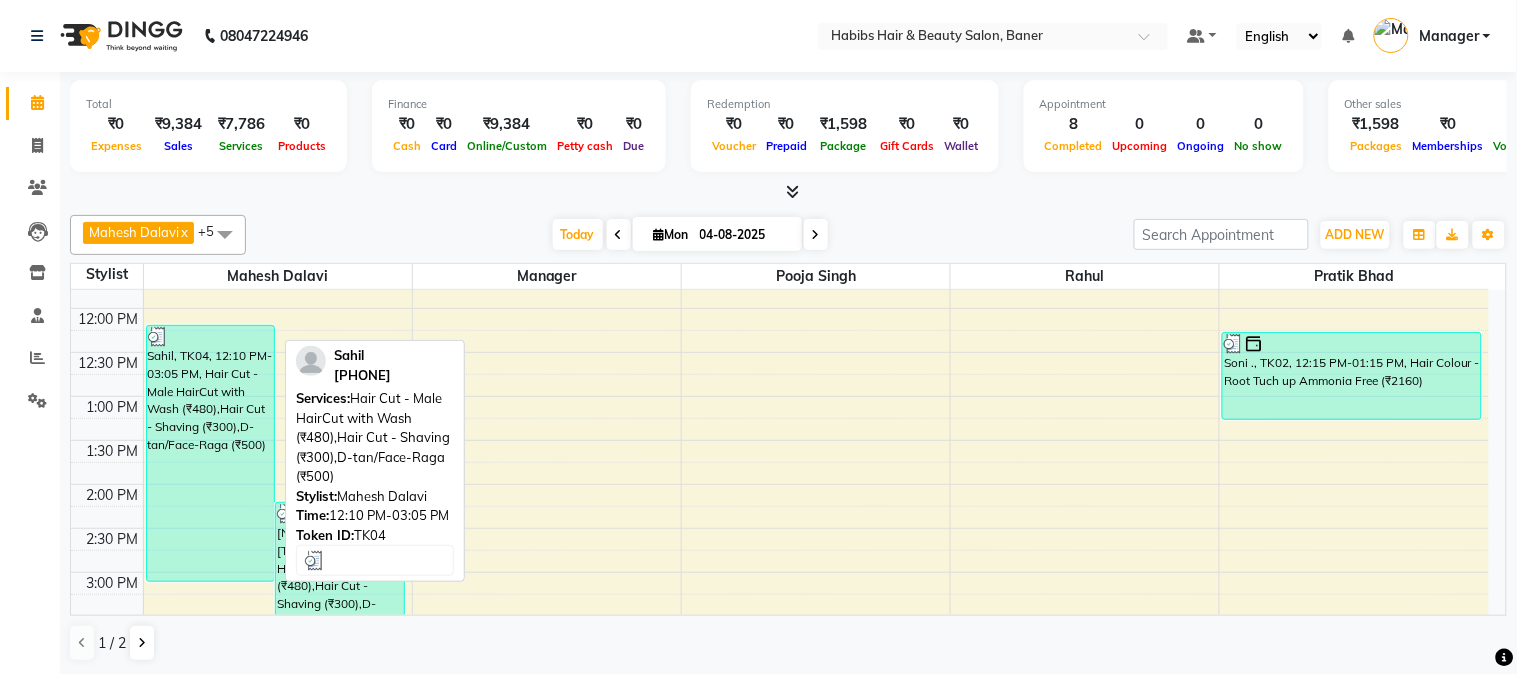 click on "Sahil, TK04, 12:10 PM-03:05 PM, Hair Cut - Male HairCut with Wash (₹480),Hair Cut - Shaving (₹300),D-tan/Face-Raga (₹500)" at bounding box center (211, 453) 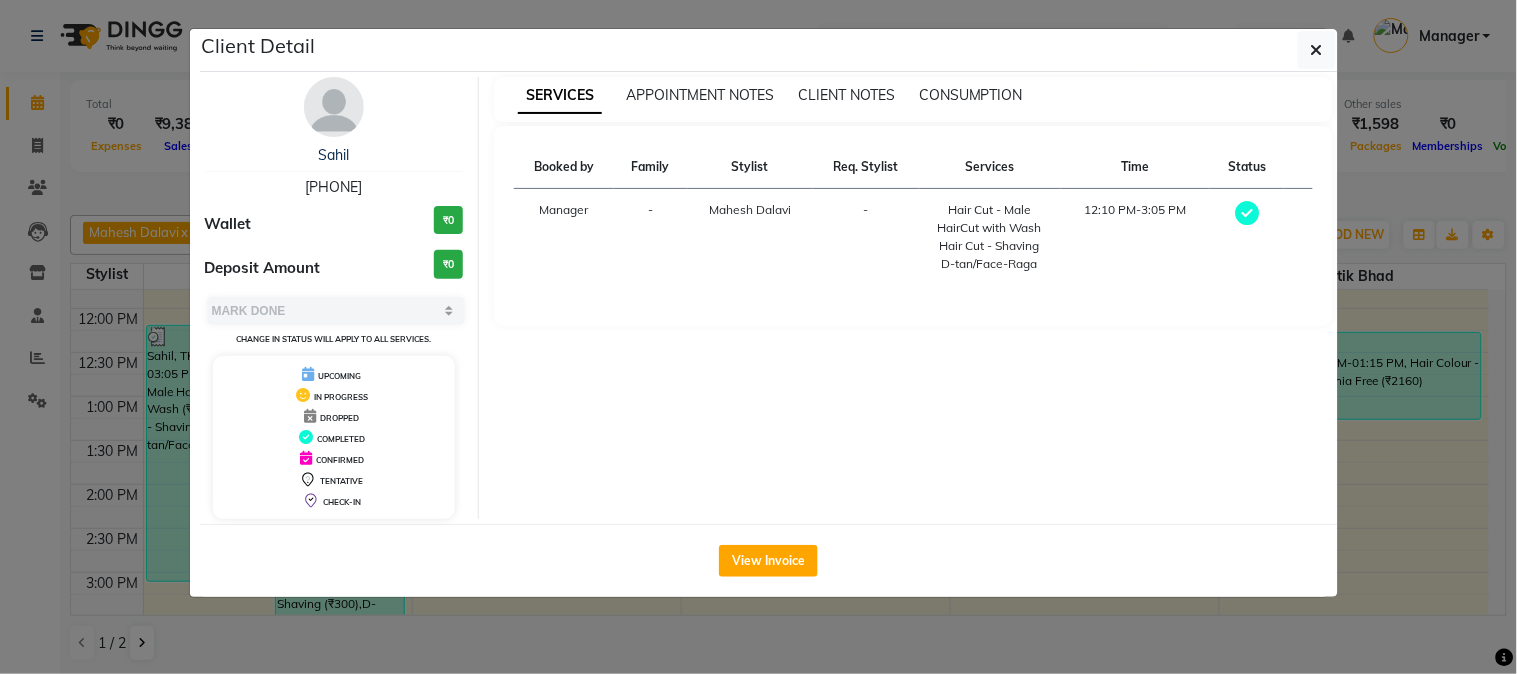 drag, startPoint x: 993, startPoint y: 93, endPoint x: 957, endPoint y: 123, distance: 46.8615 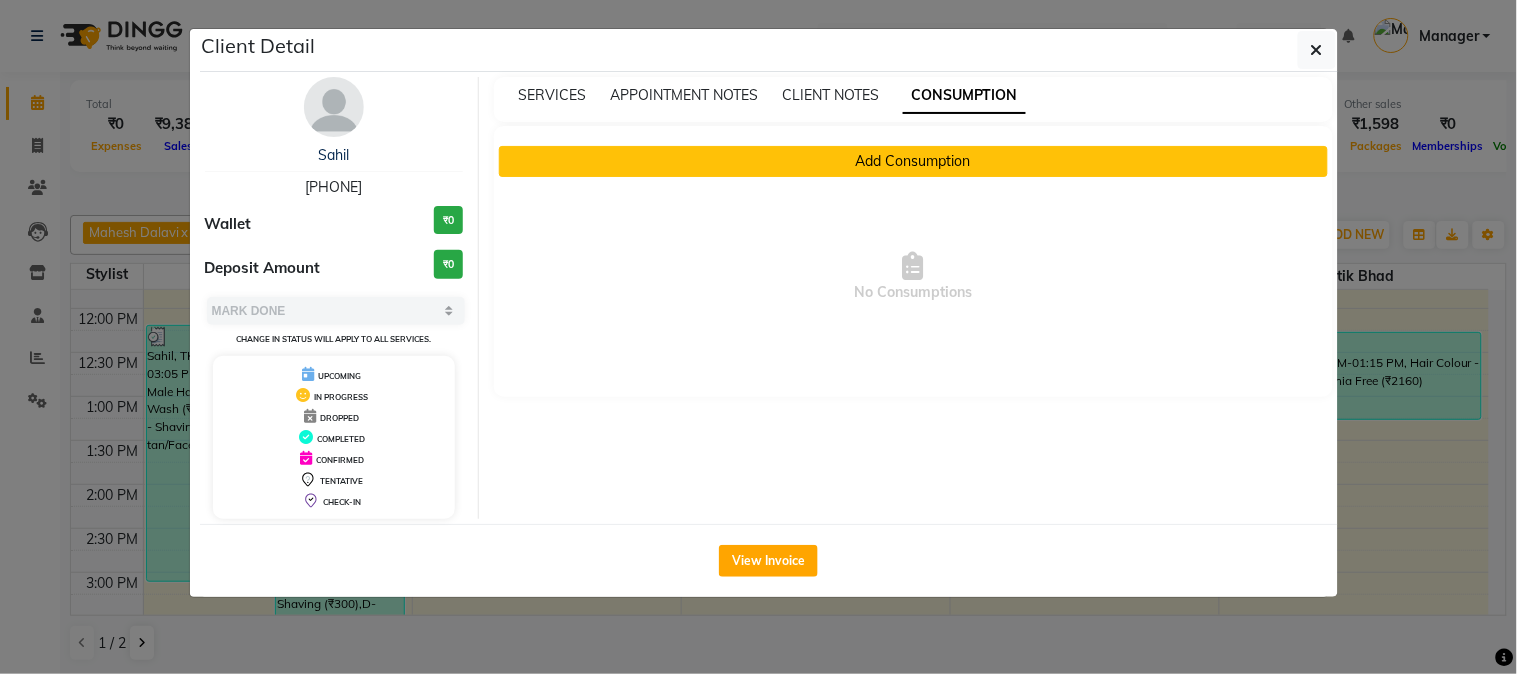 click on "Add Consumption" at bounding box center (913, 161) 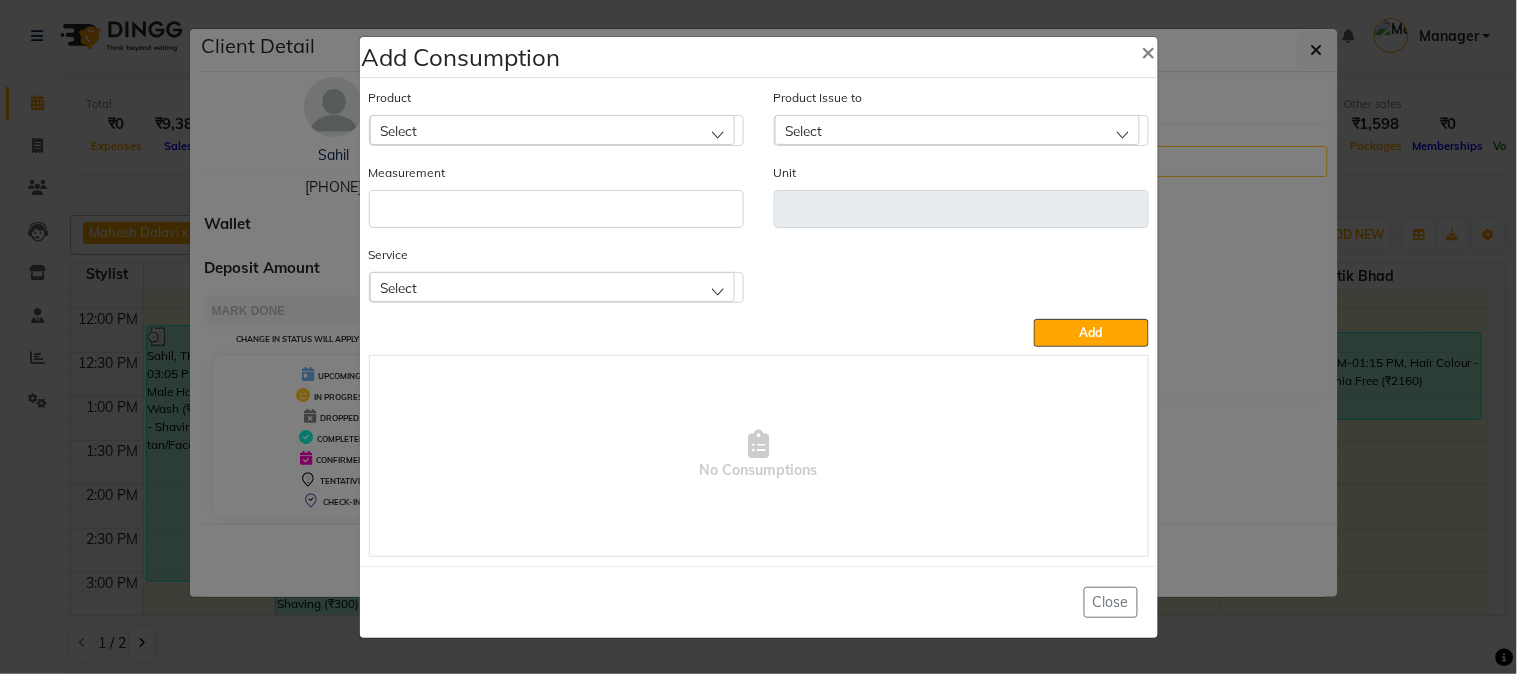 click on "Select" 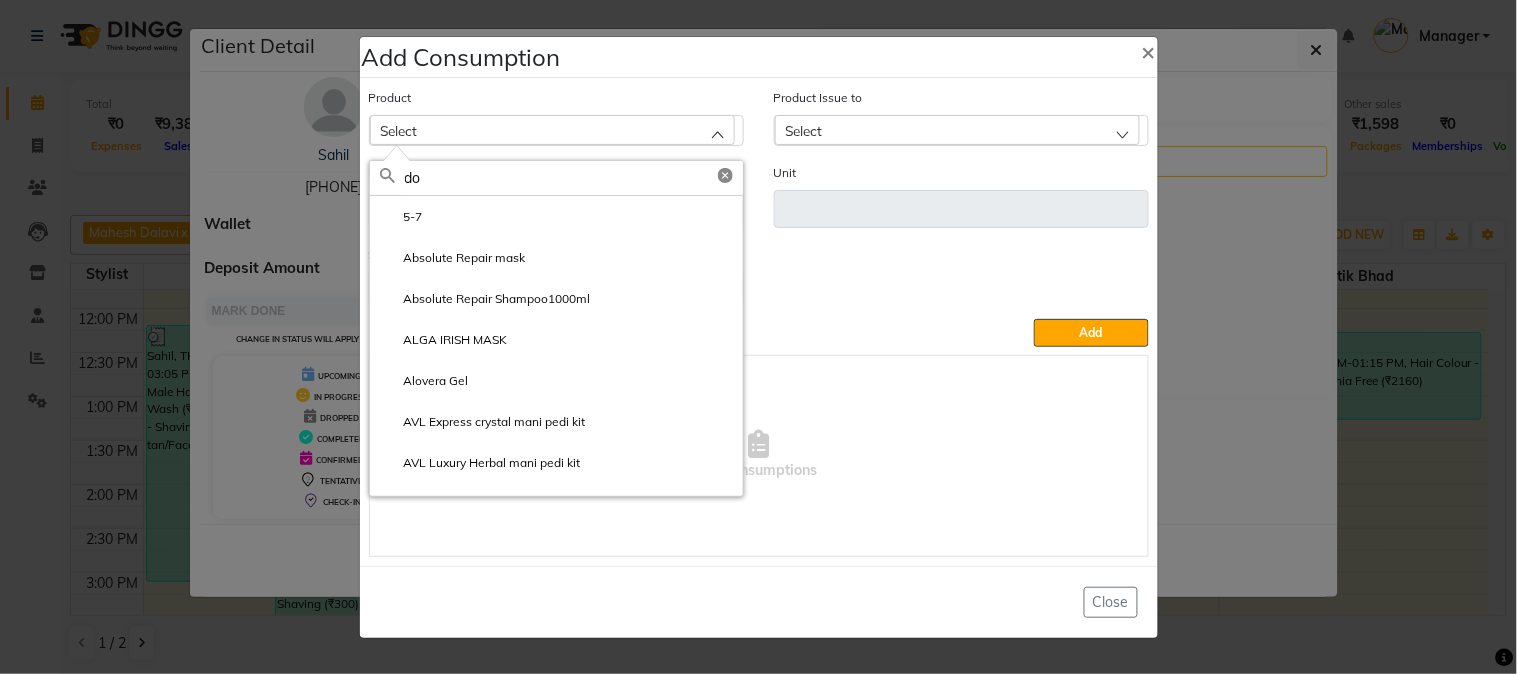 type on "d" 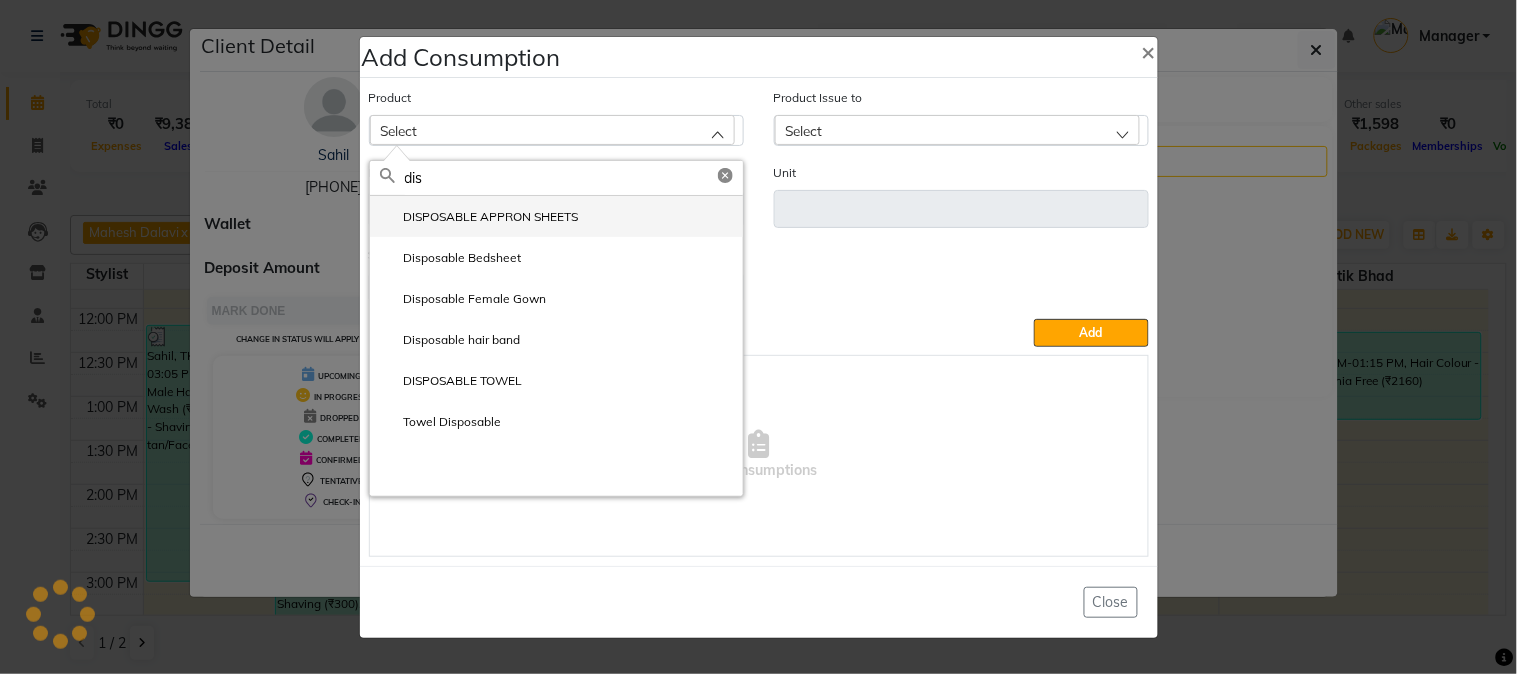 type on "dis" 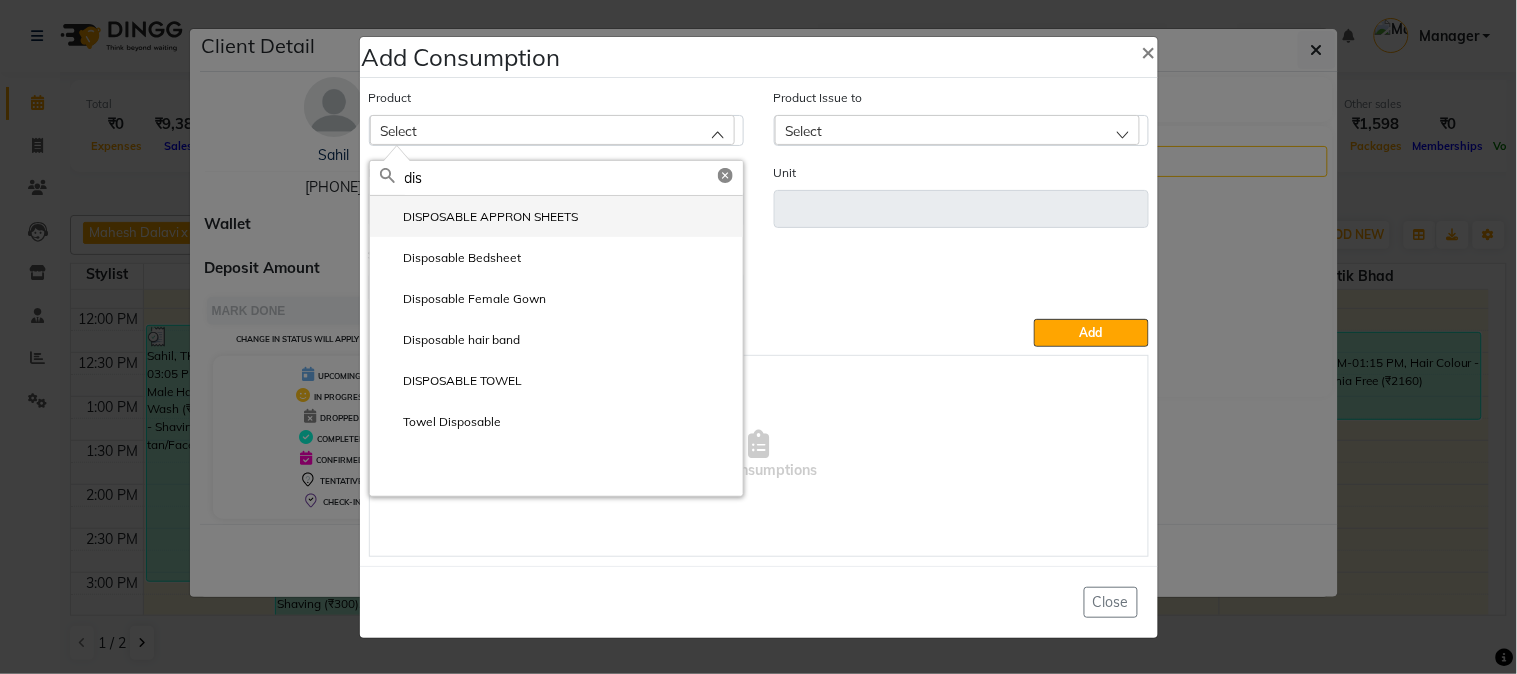 click on "DISPOSABLE APPRON SHEETS" 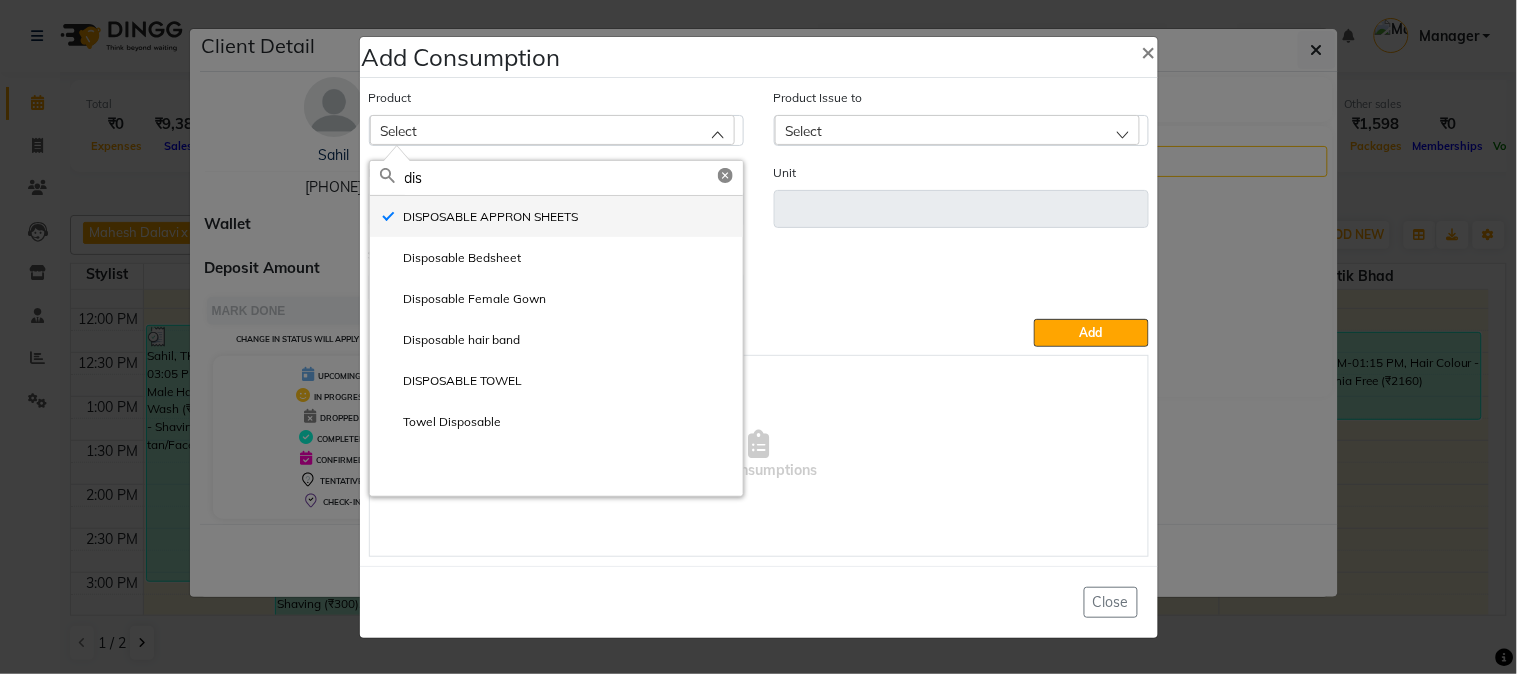 type on "ml" 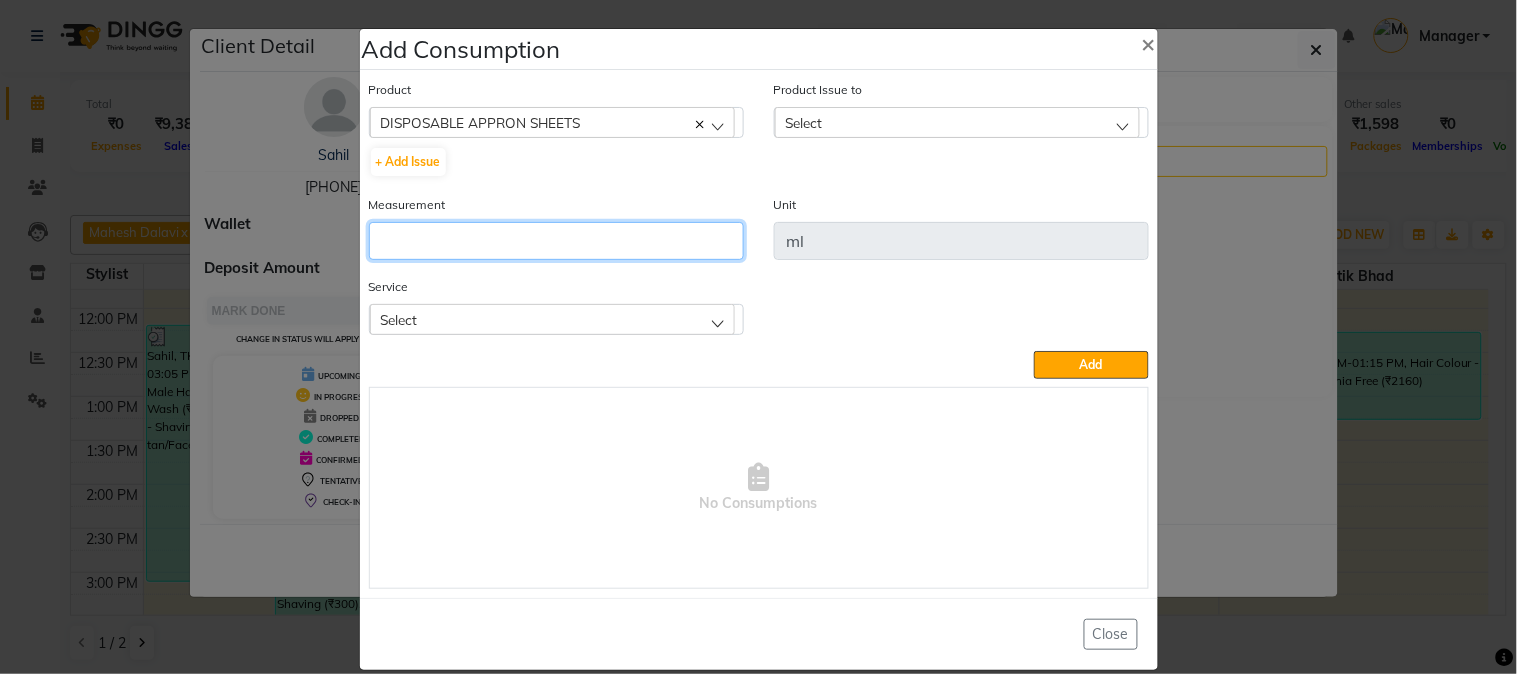 click 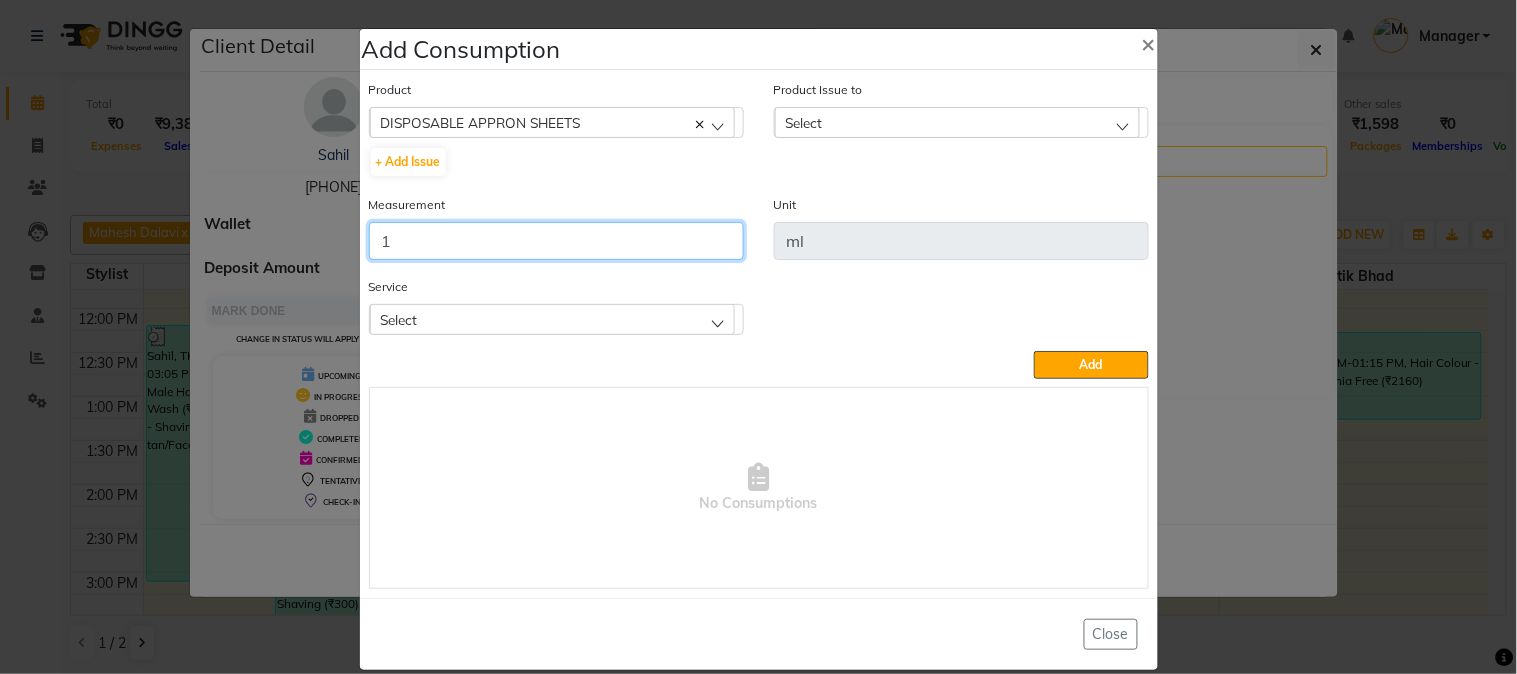 type on "1" 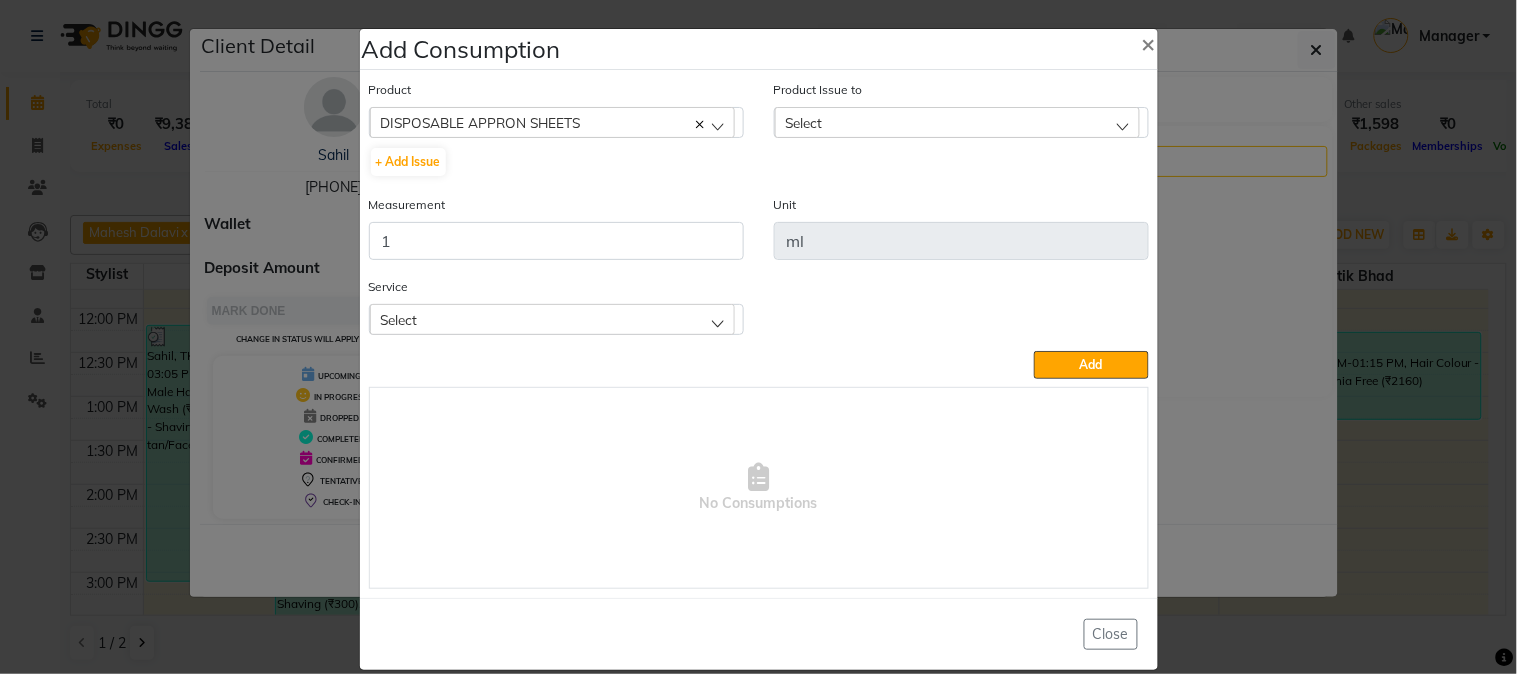 click on "Select" 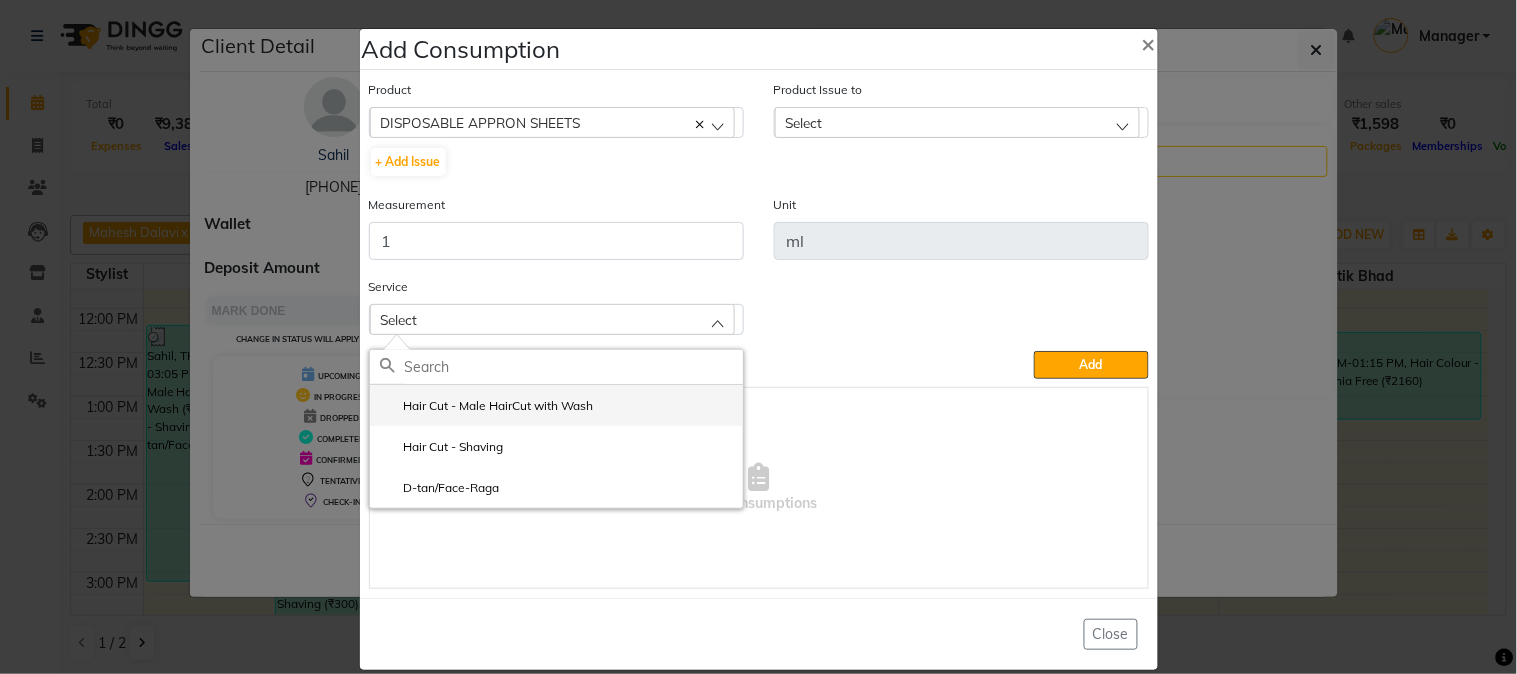 click on "Hair Cut - Male HairCut with Wash" 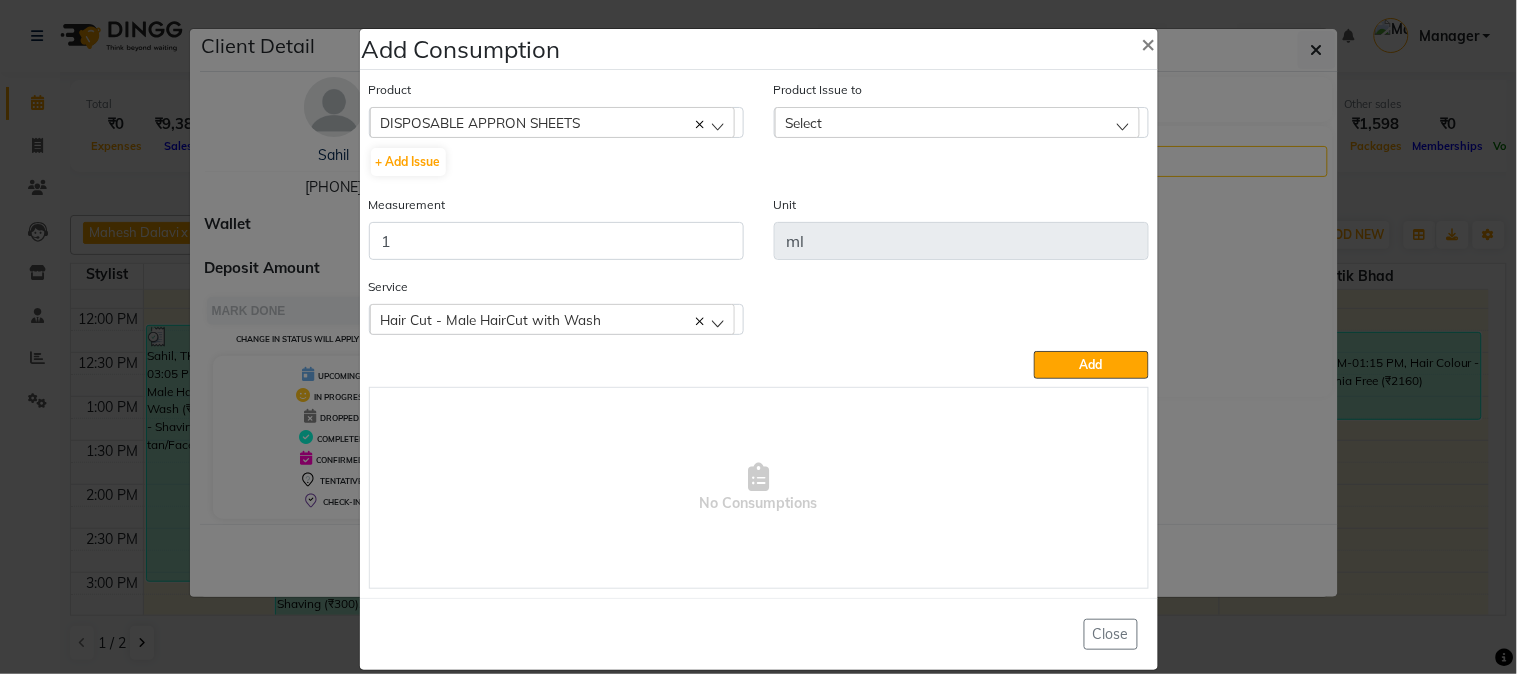 click on "Select" 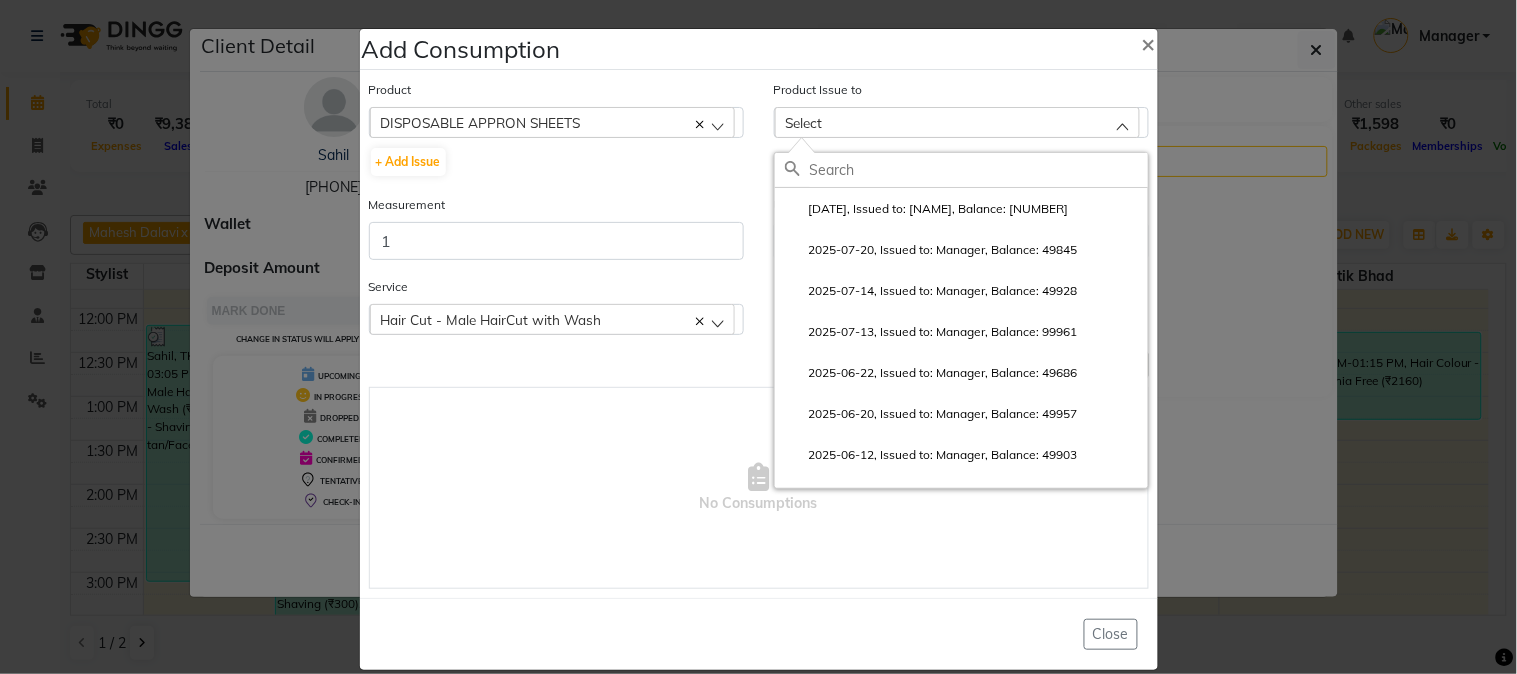 click on "[DATE], Issued to: [NAME], Balance: [NUMBER]" 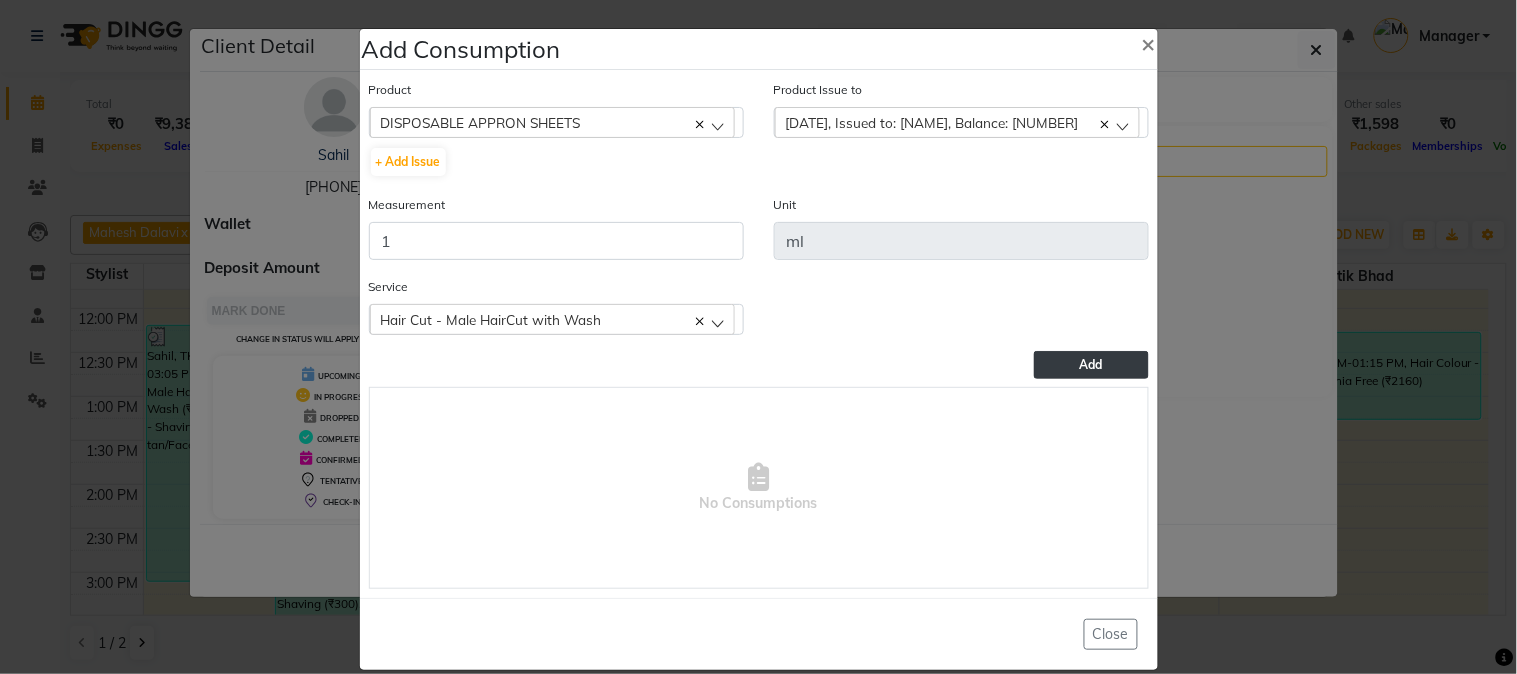 drag, startPoint x: 1048, startPoint y: 347, endPoint x: 1048, endPoint y: 358, distance: 11 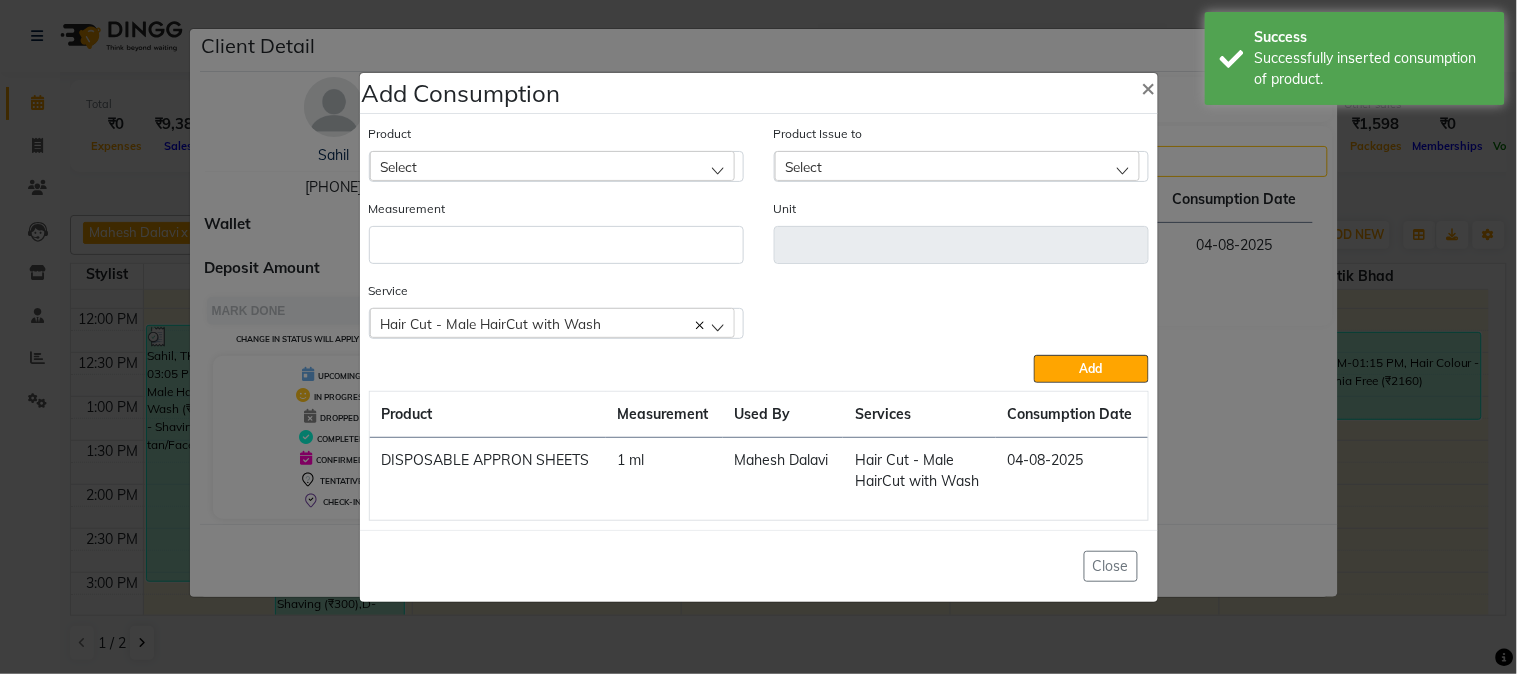 click on "Select" 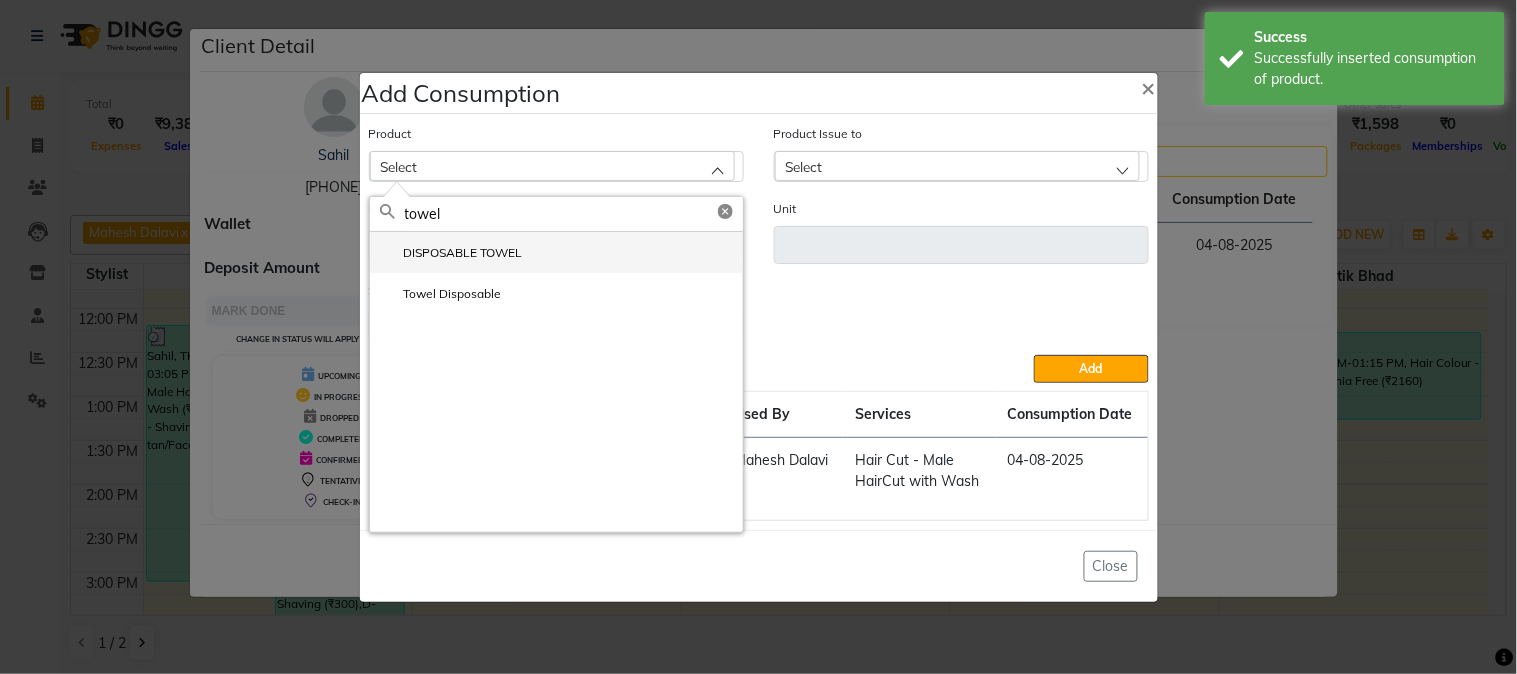 type on "towel" 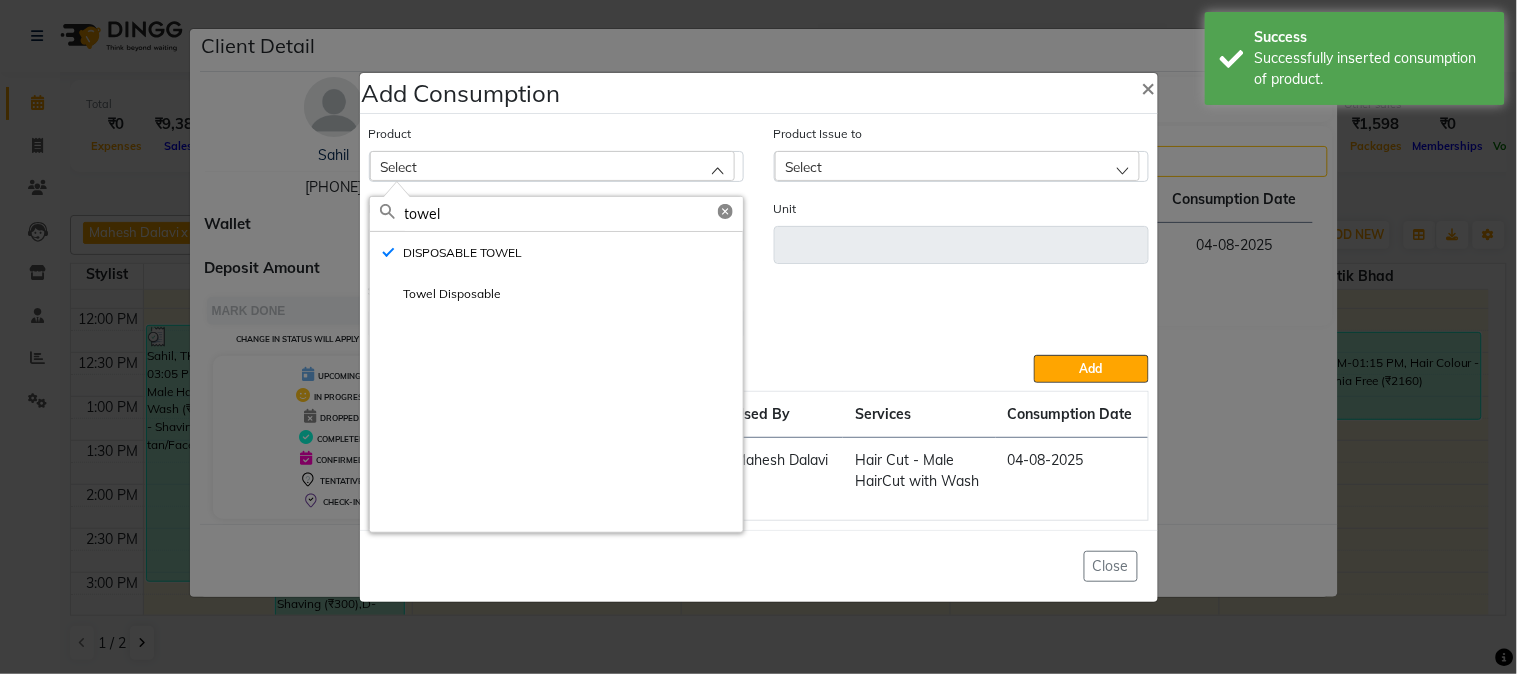 type on "ml" 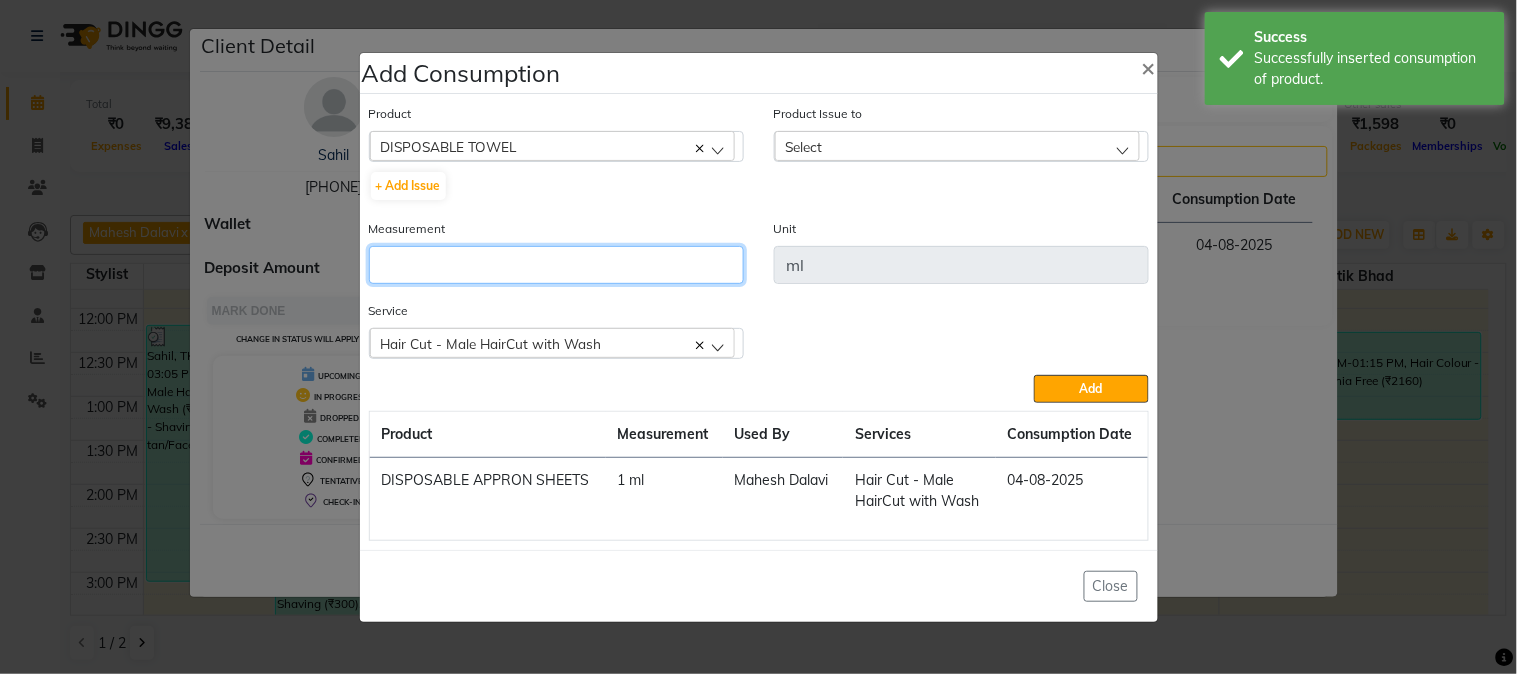 click 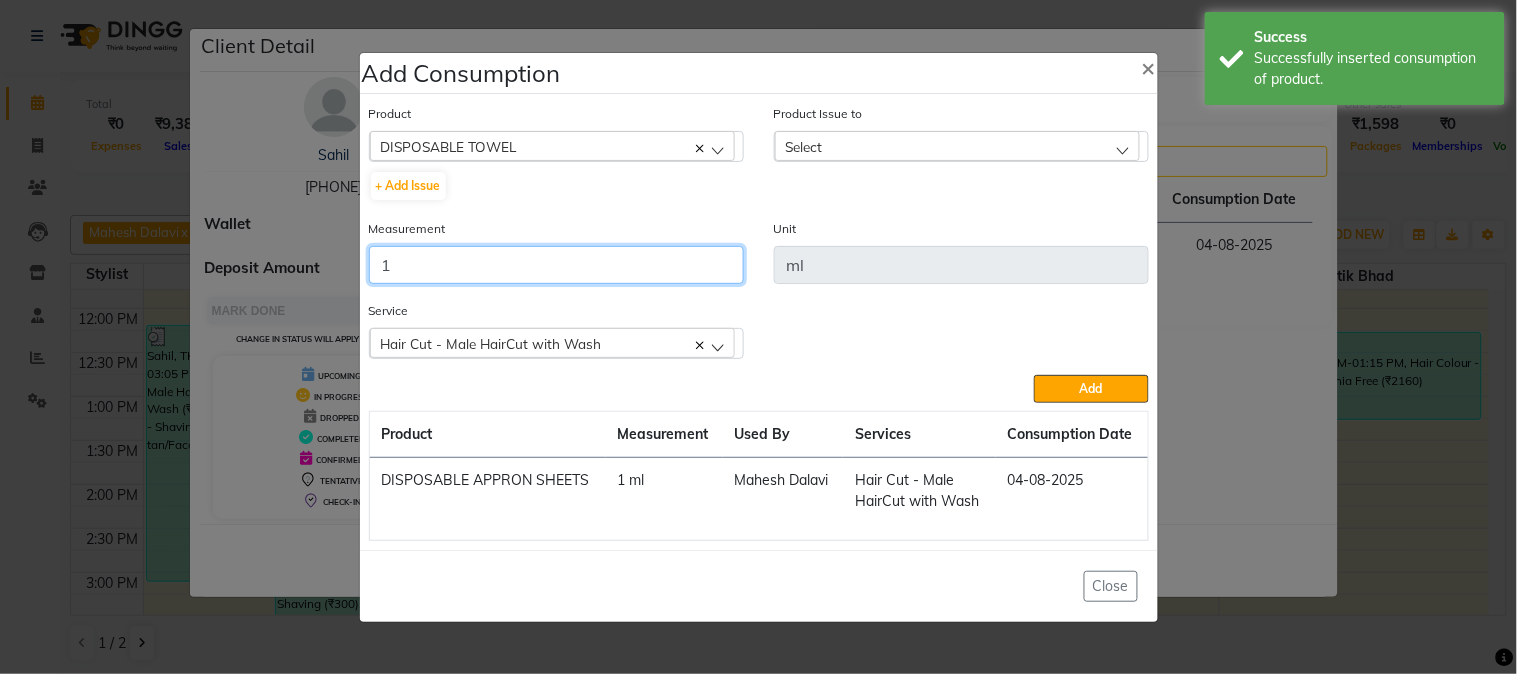 type on "1" 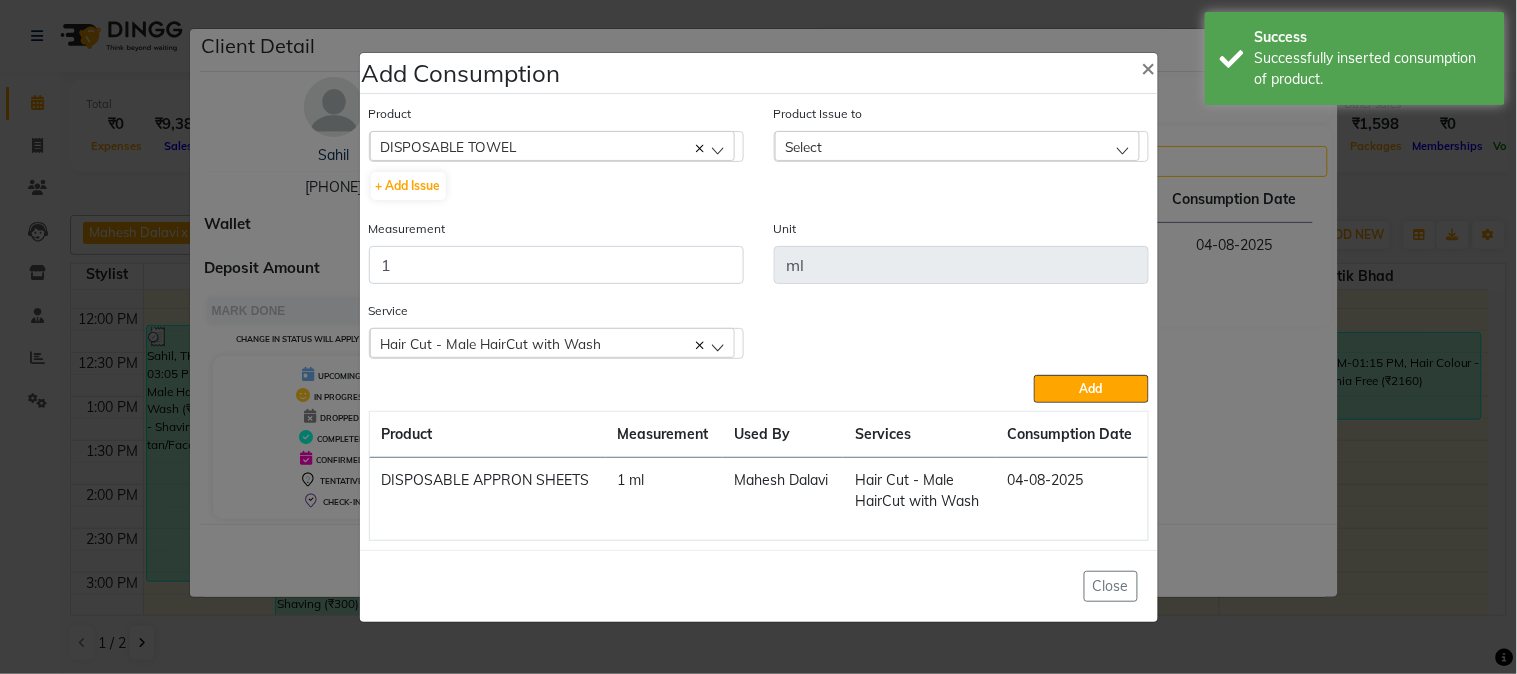 click on "Select" 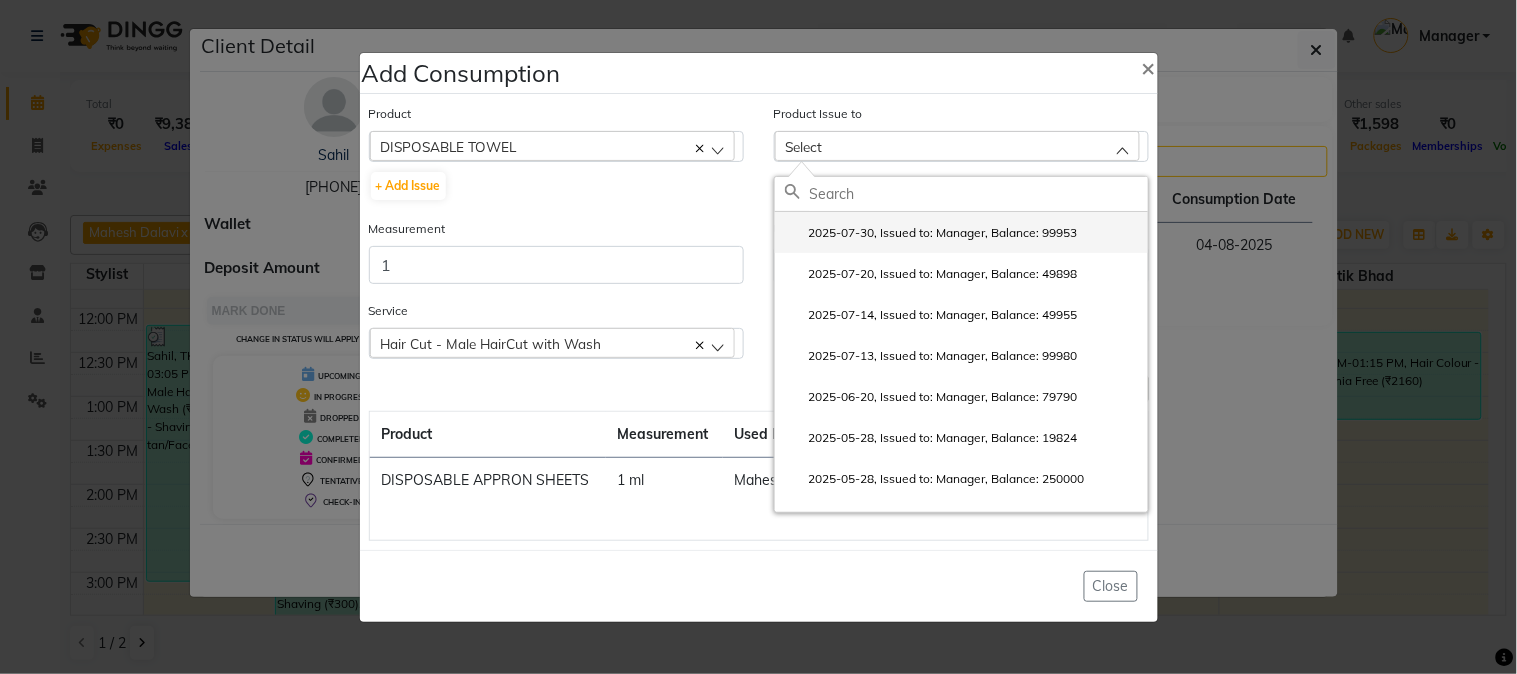 click on "2025-07-30, Issued to: Manager, Balance: 99953" 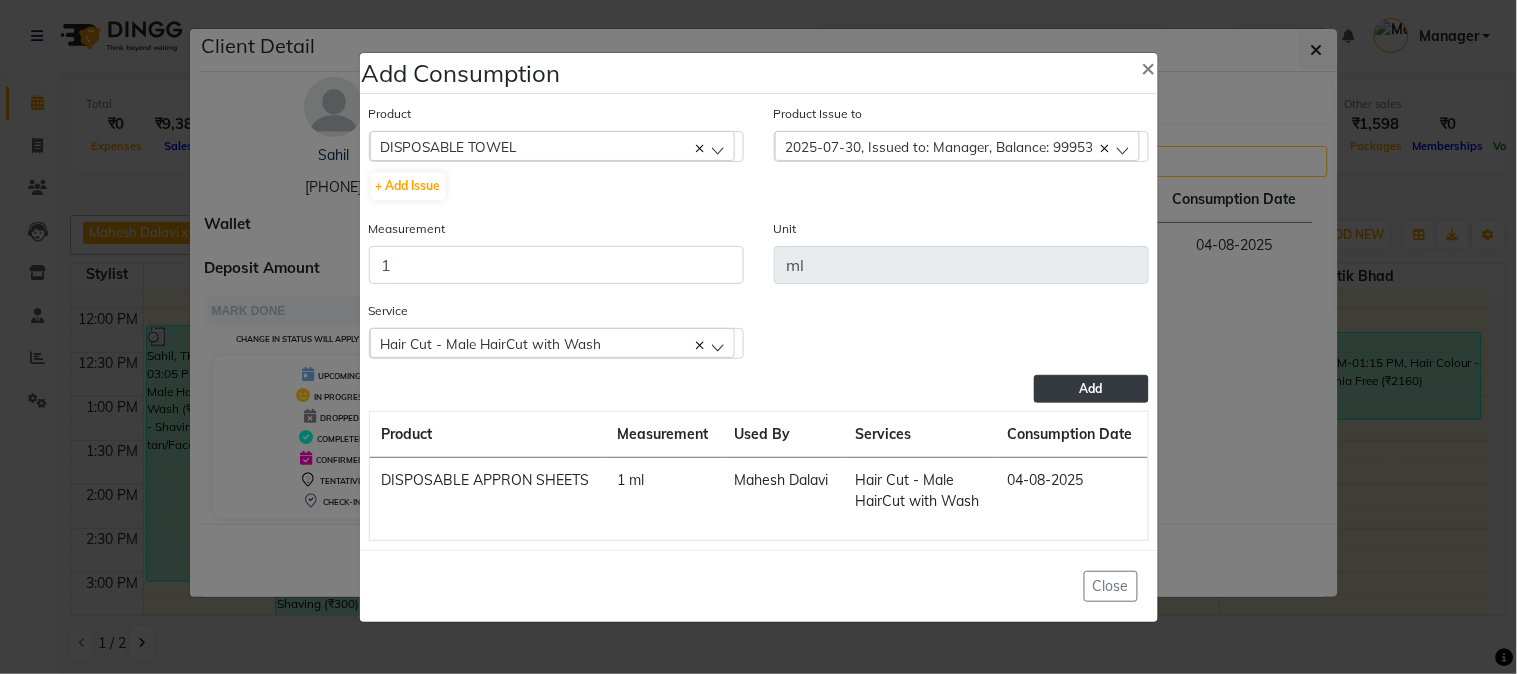 click on "Add" 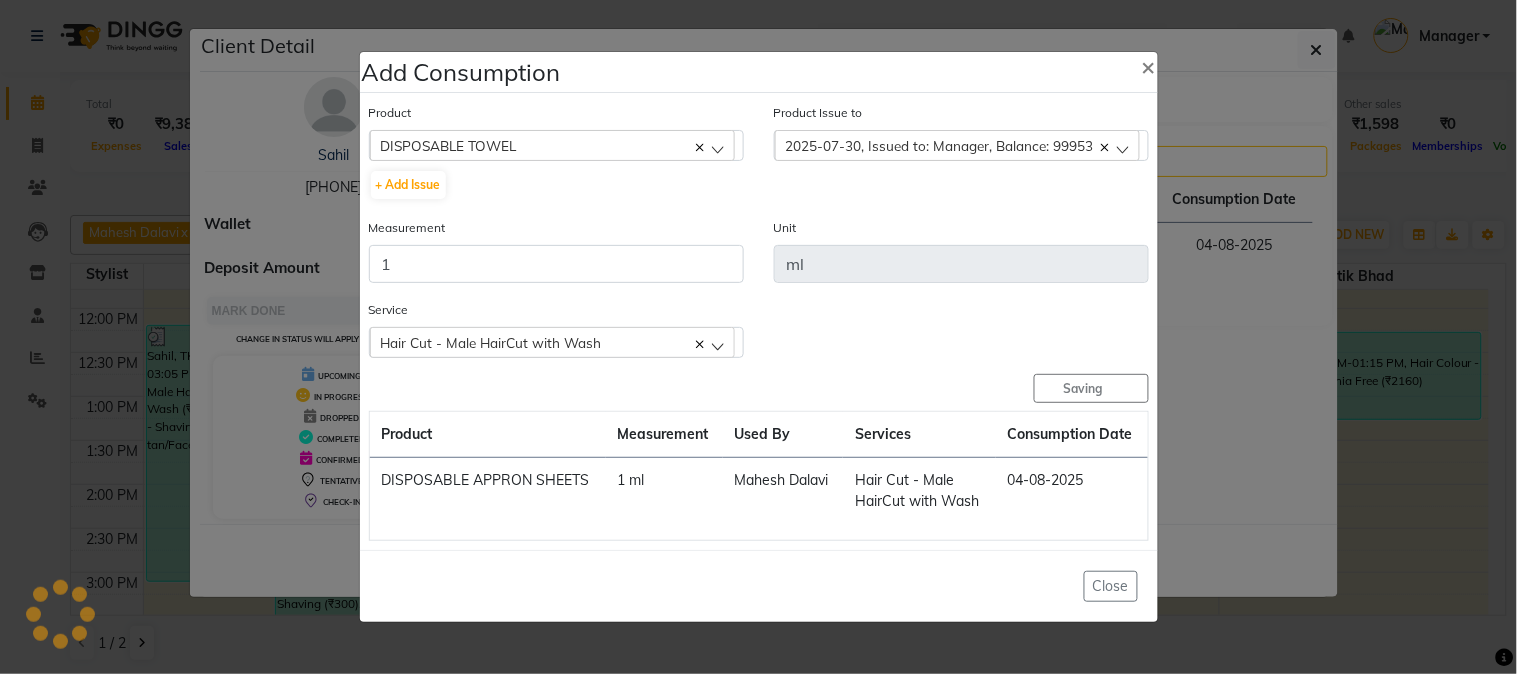 type 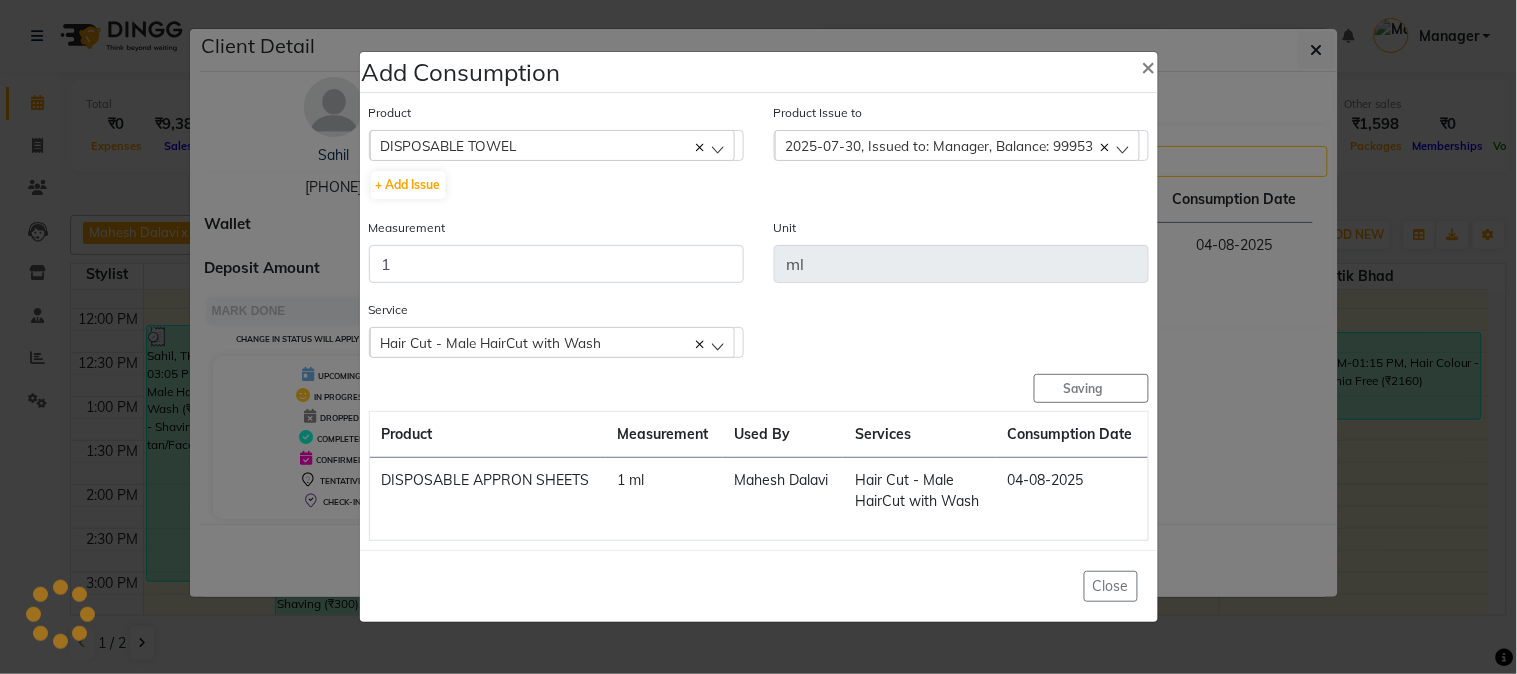 type 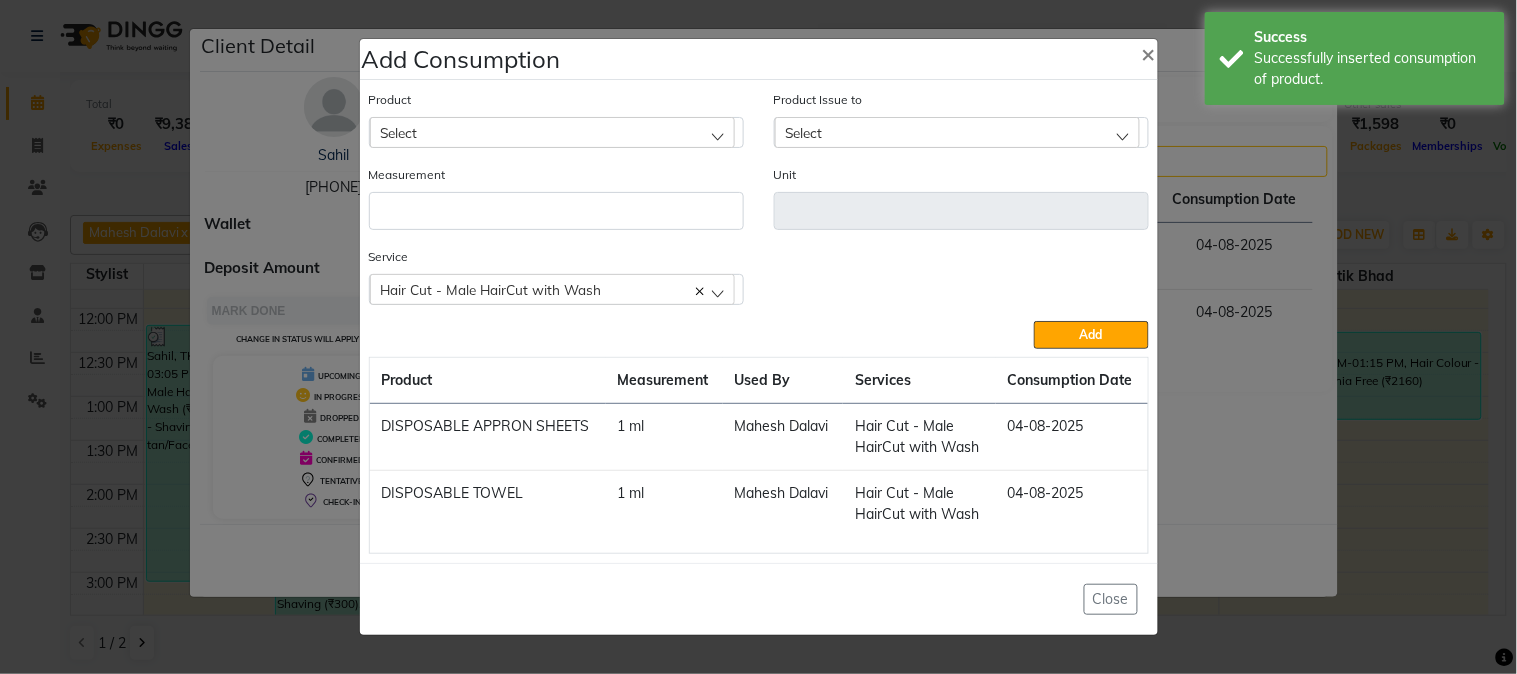 click on "Select" 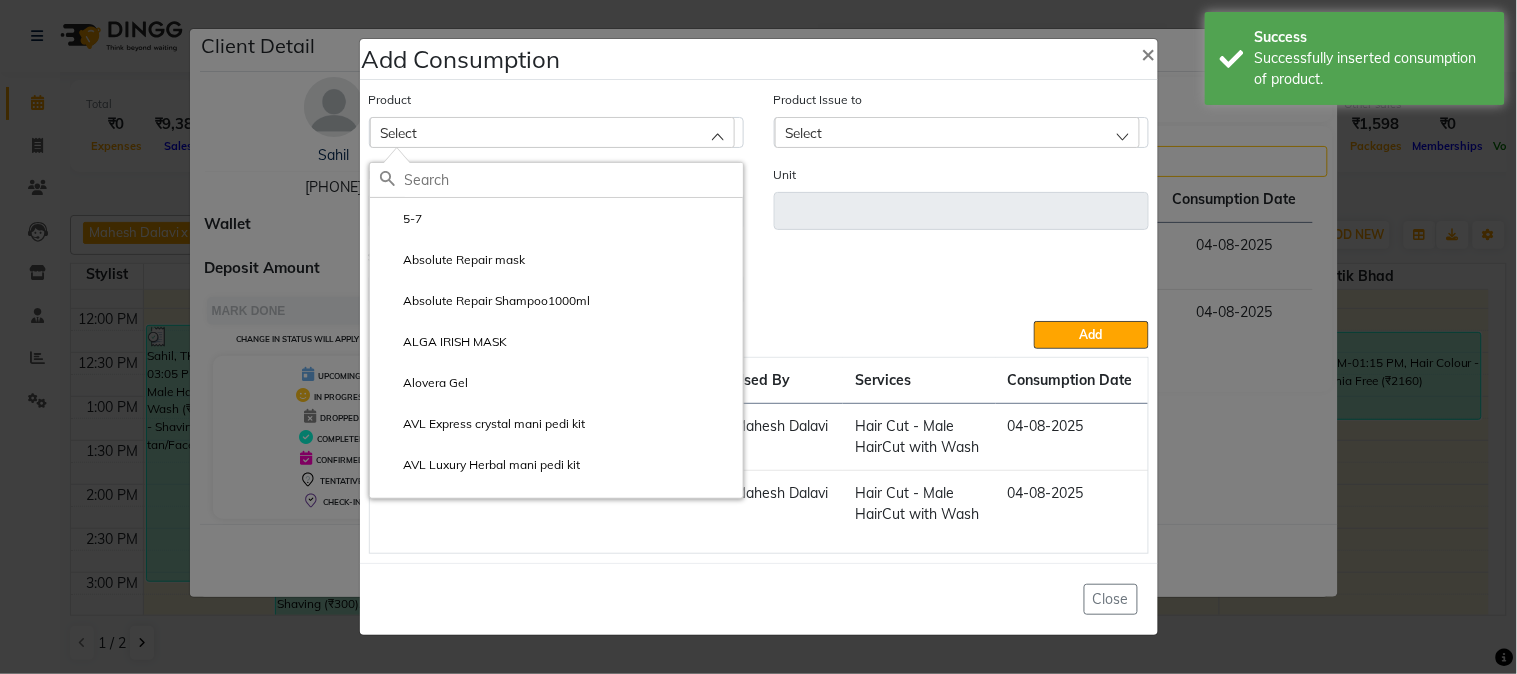 click on "Select" 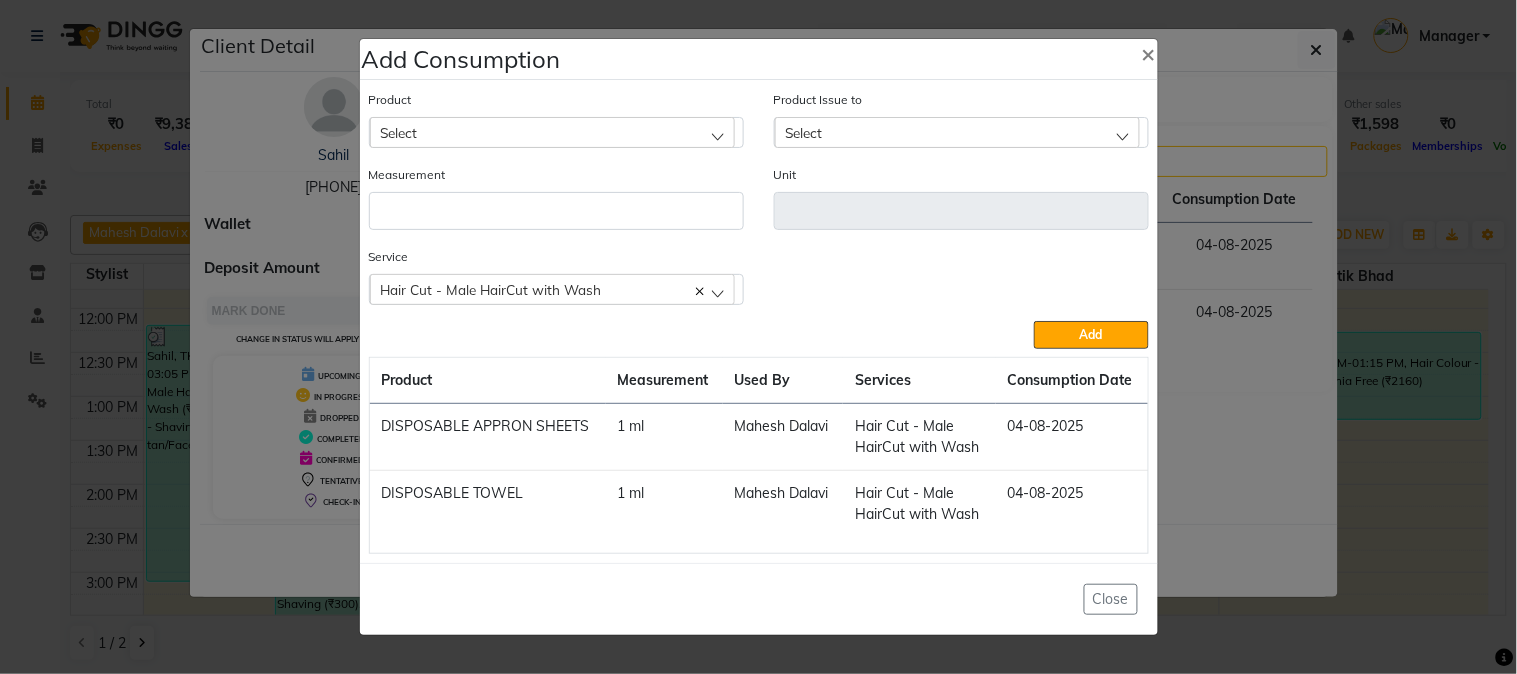 click on "Select" 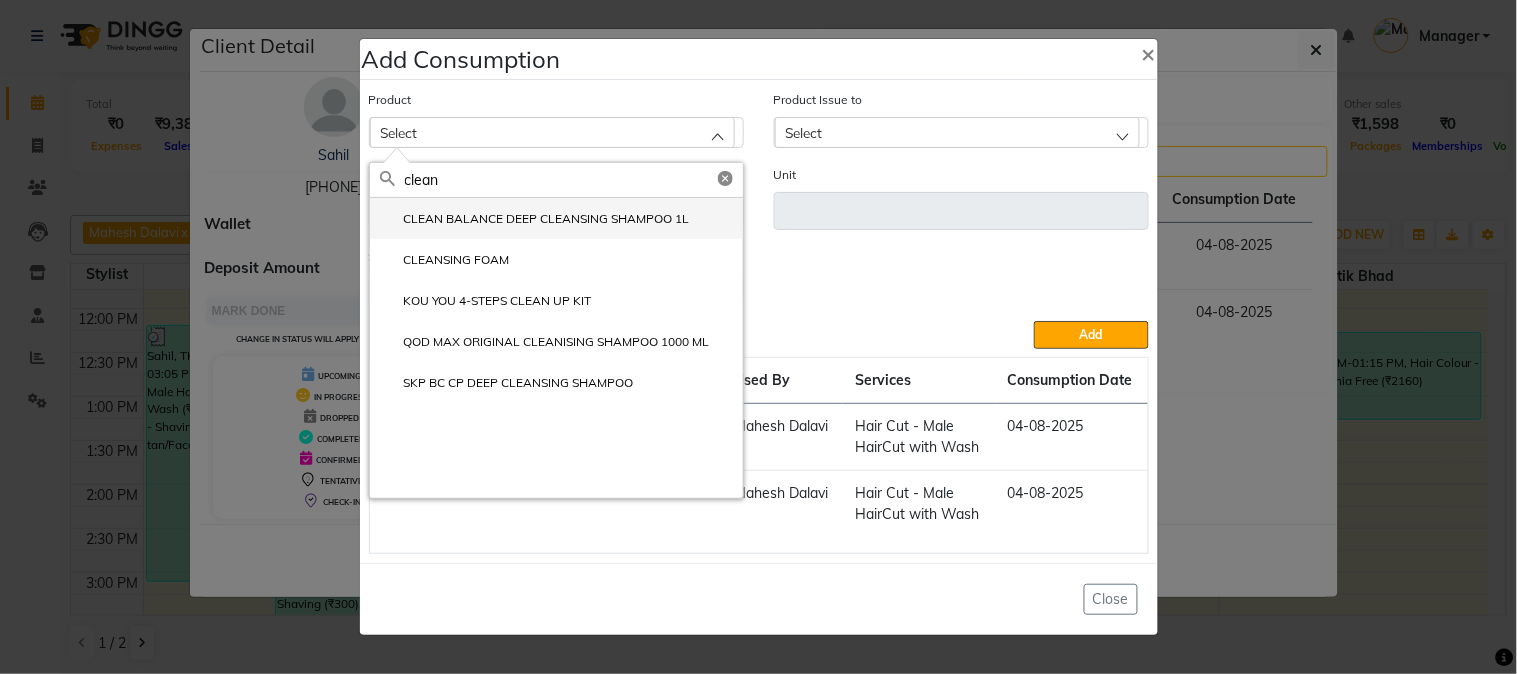 type on "clean" 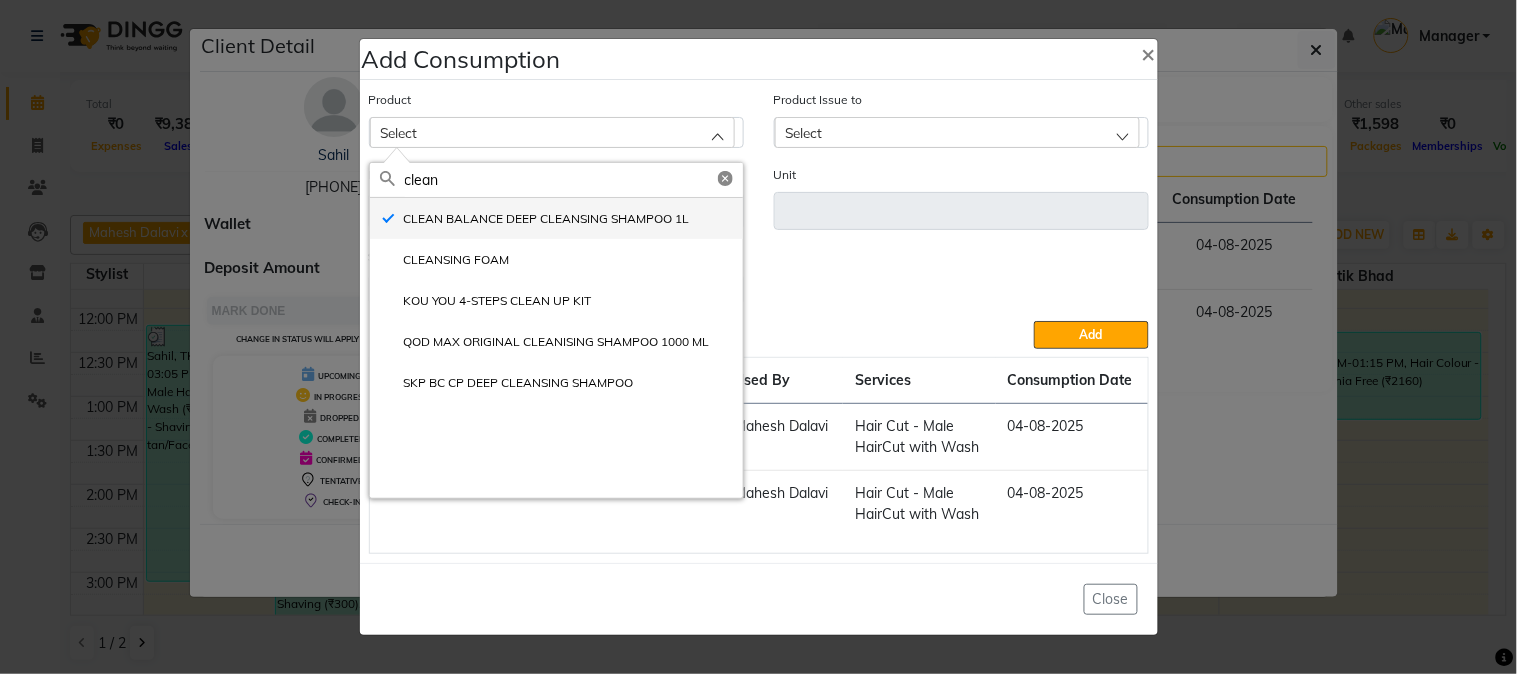 type on "ml" 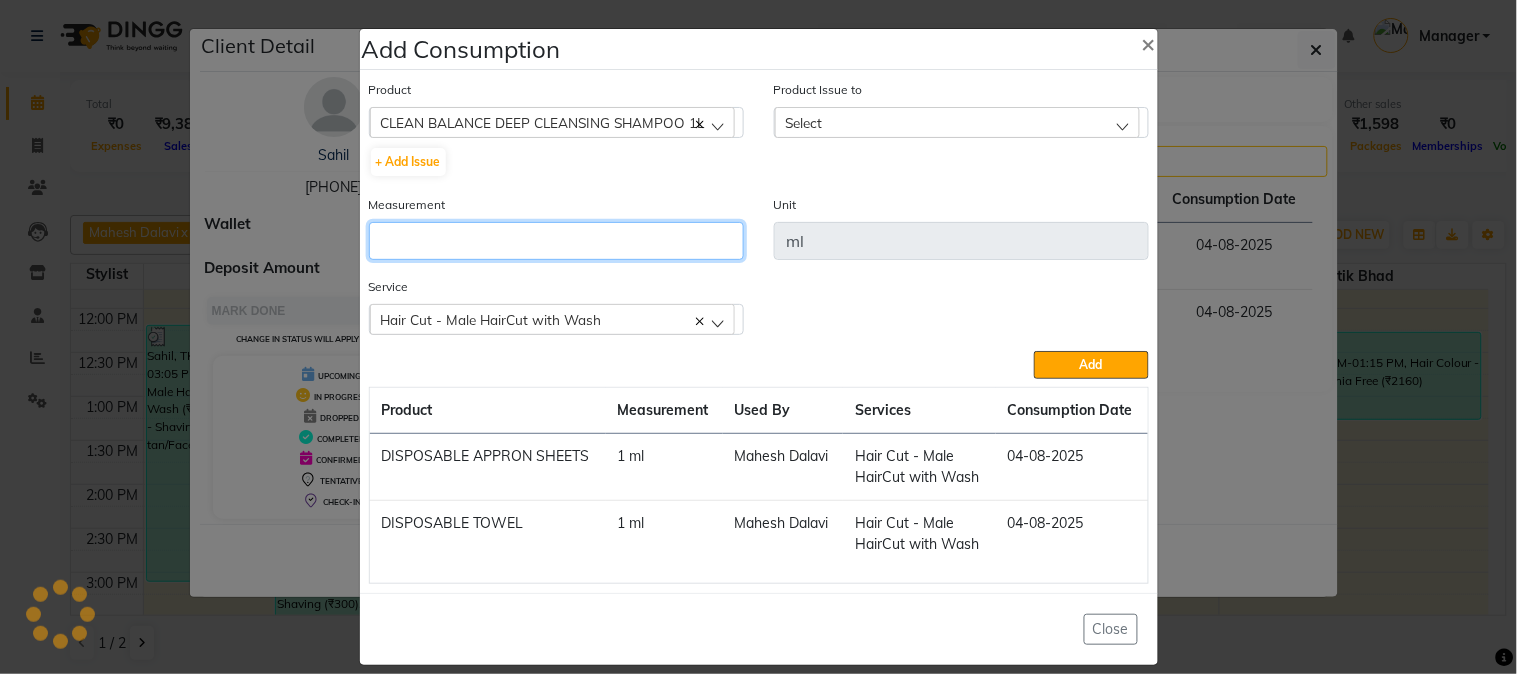 click 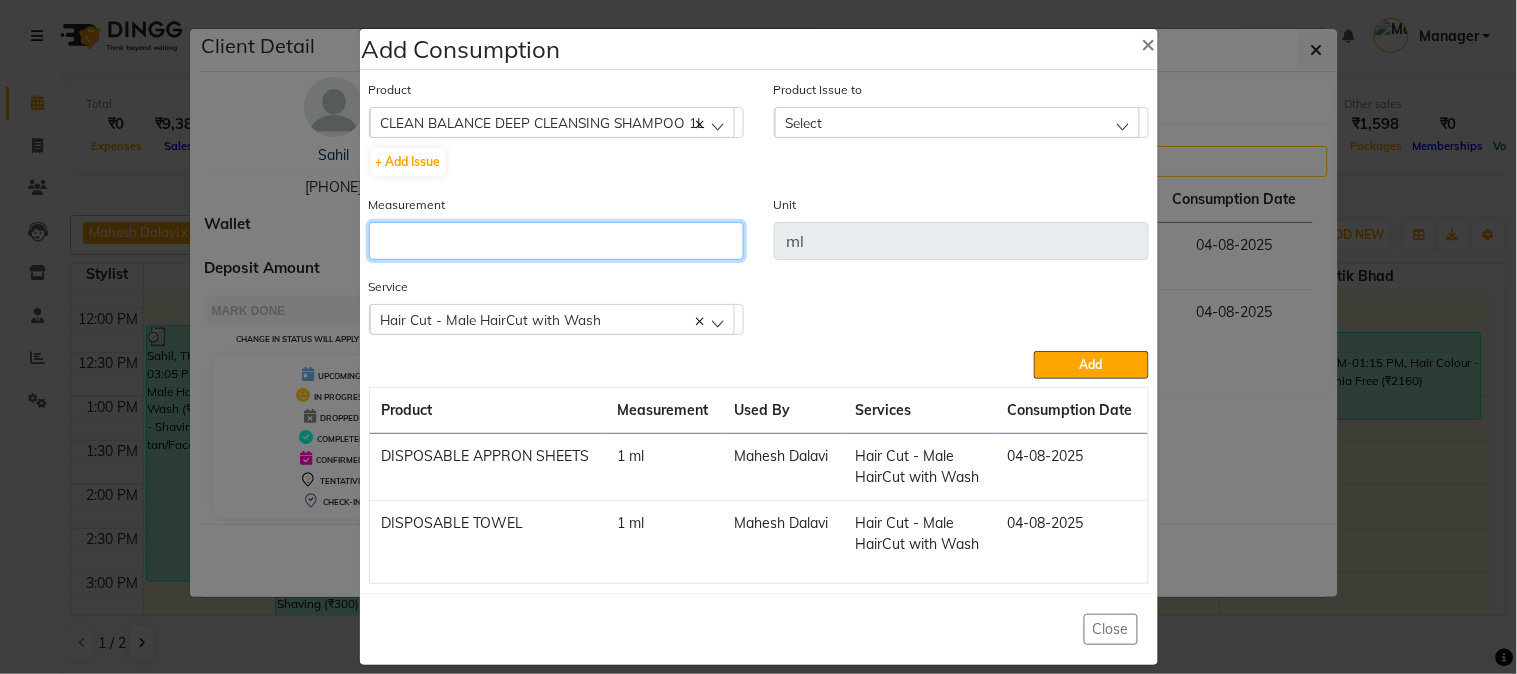type on "1" 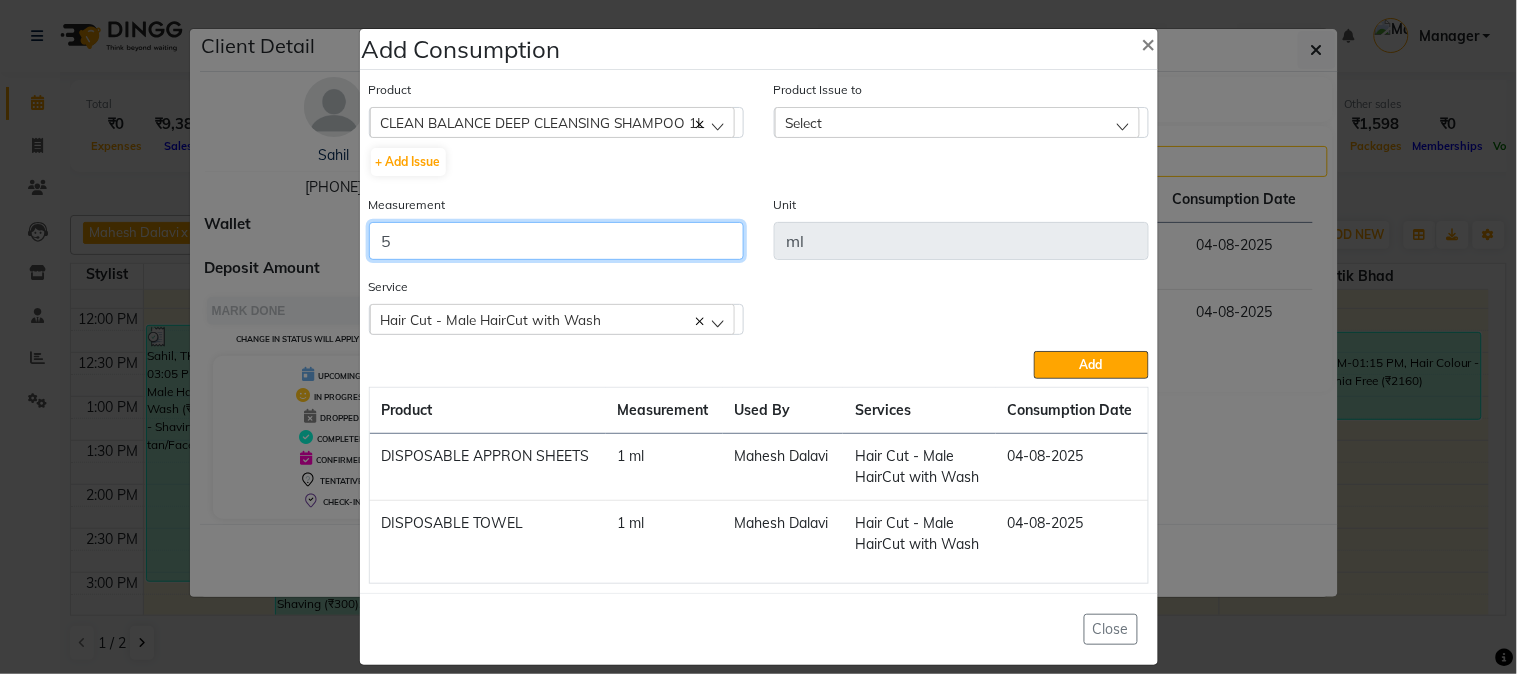 type on "5" 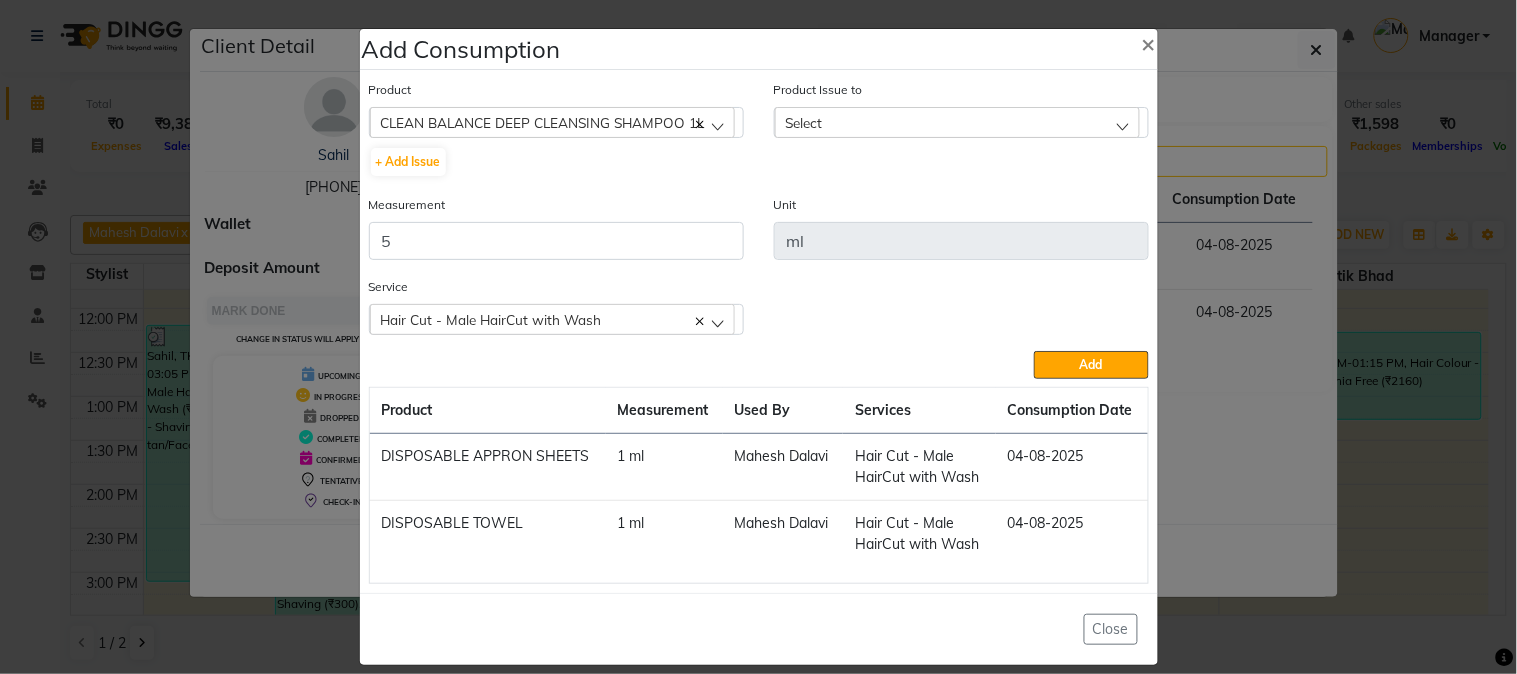 click on "Select" 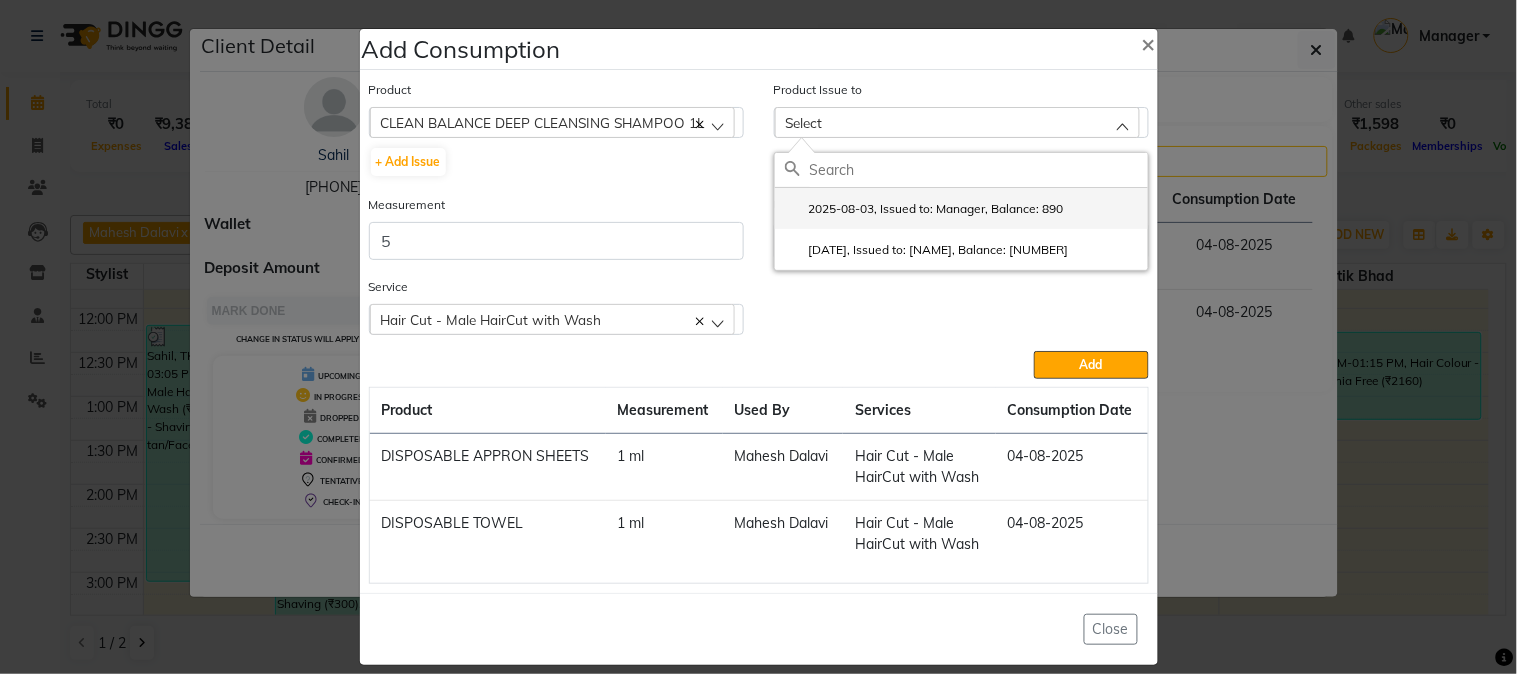 click on "2025-08-03, Issued to: Manager, Balance: 890" 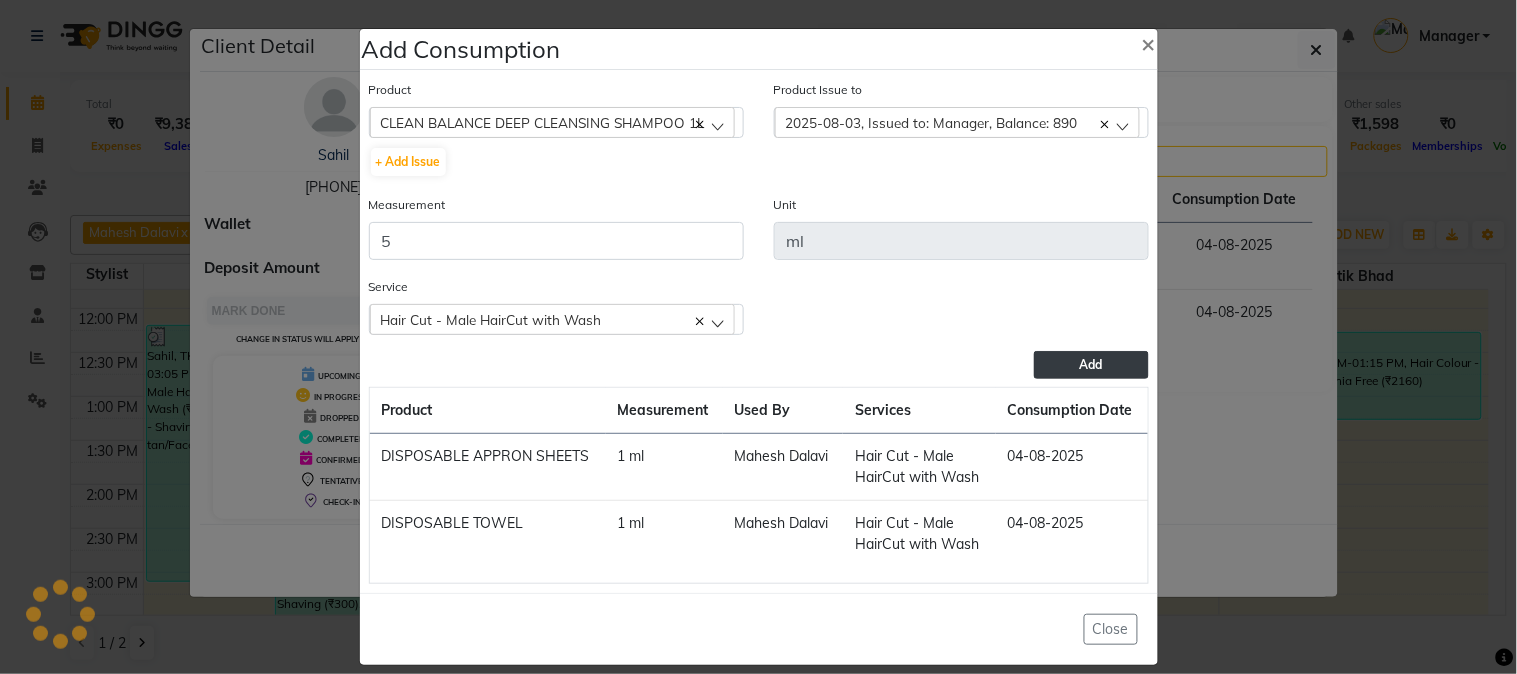 click on "Add" 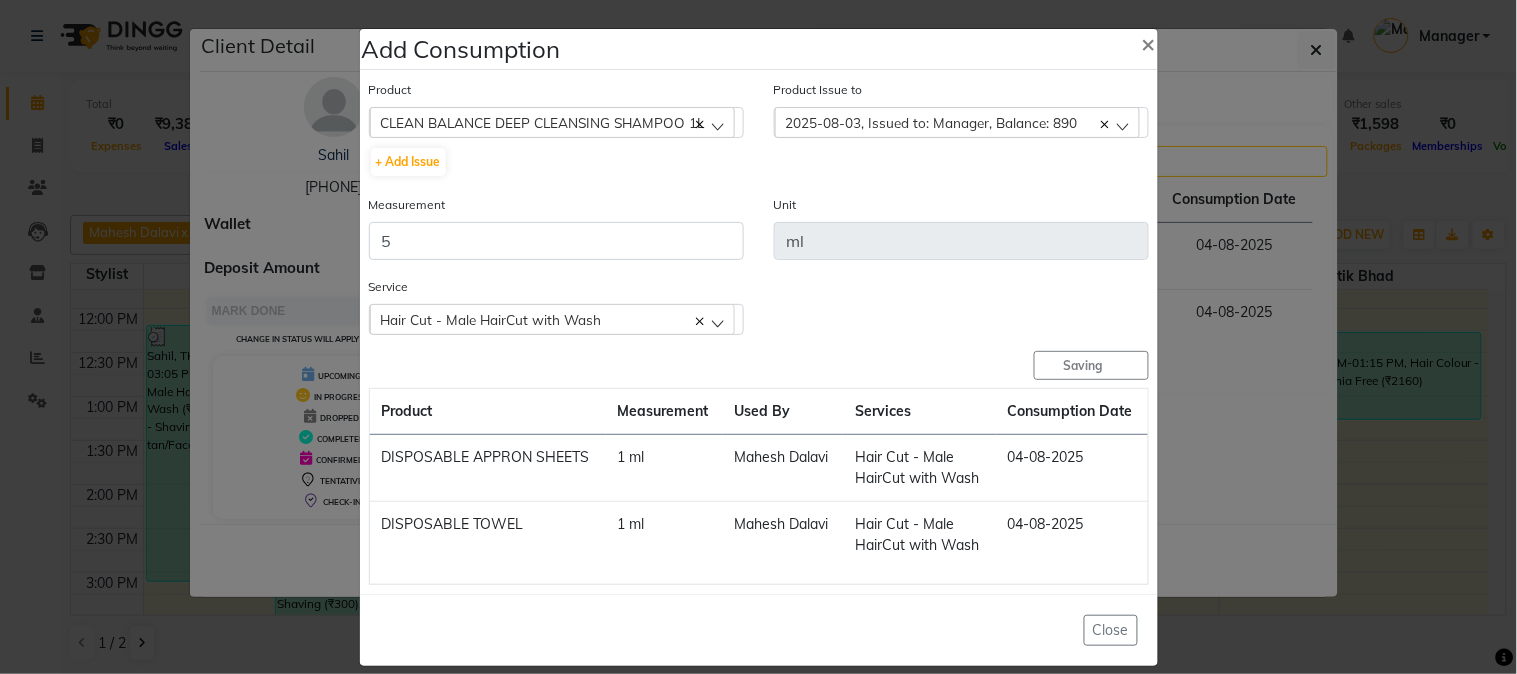 type 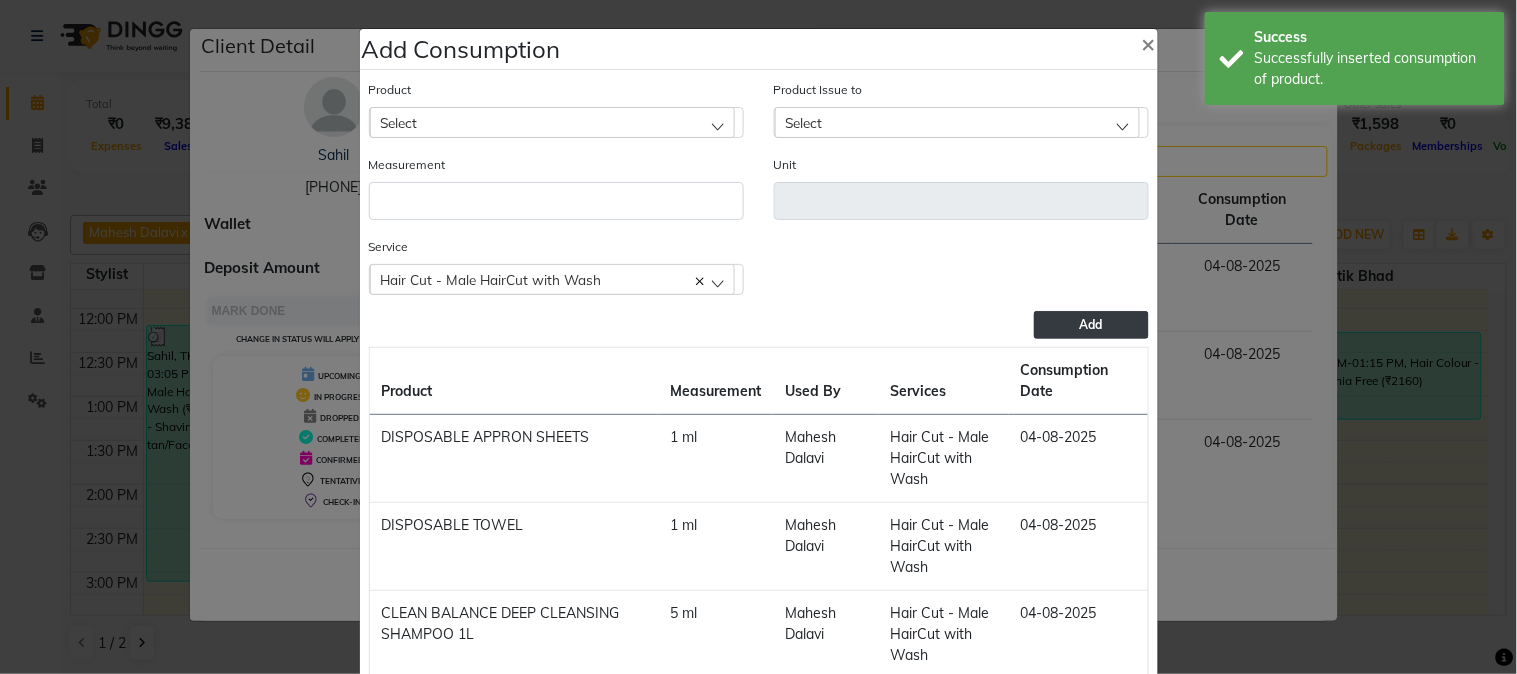 click on "Select" 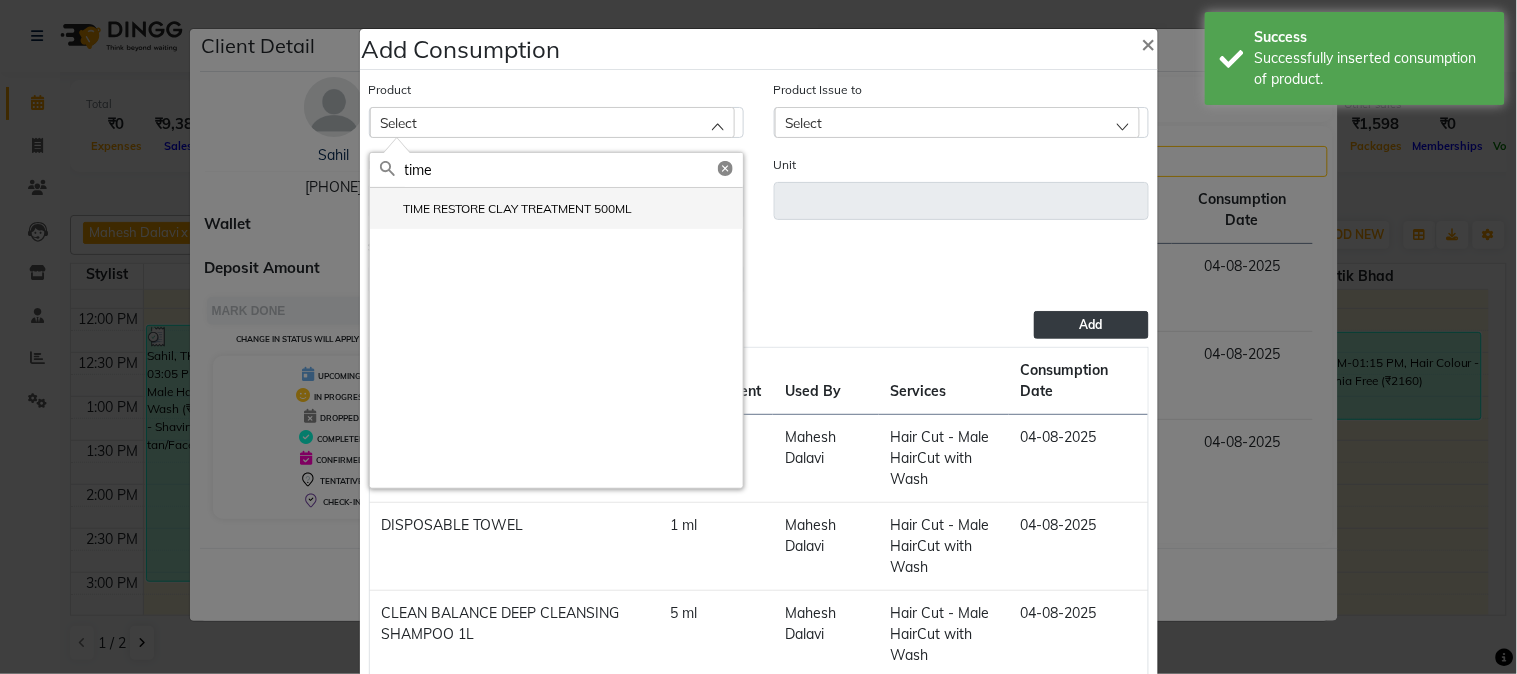 type on "time" 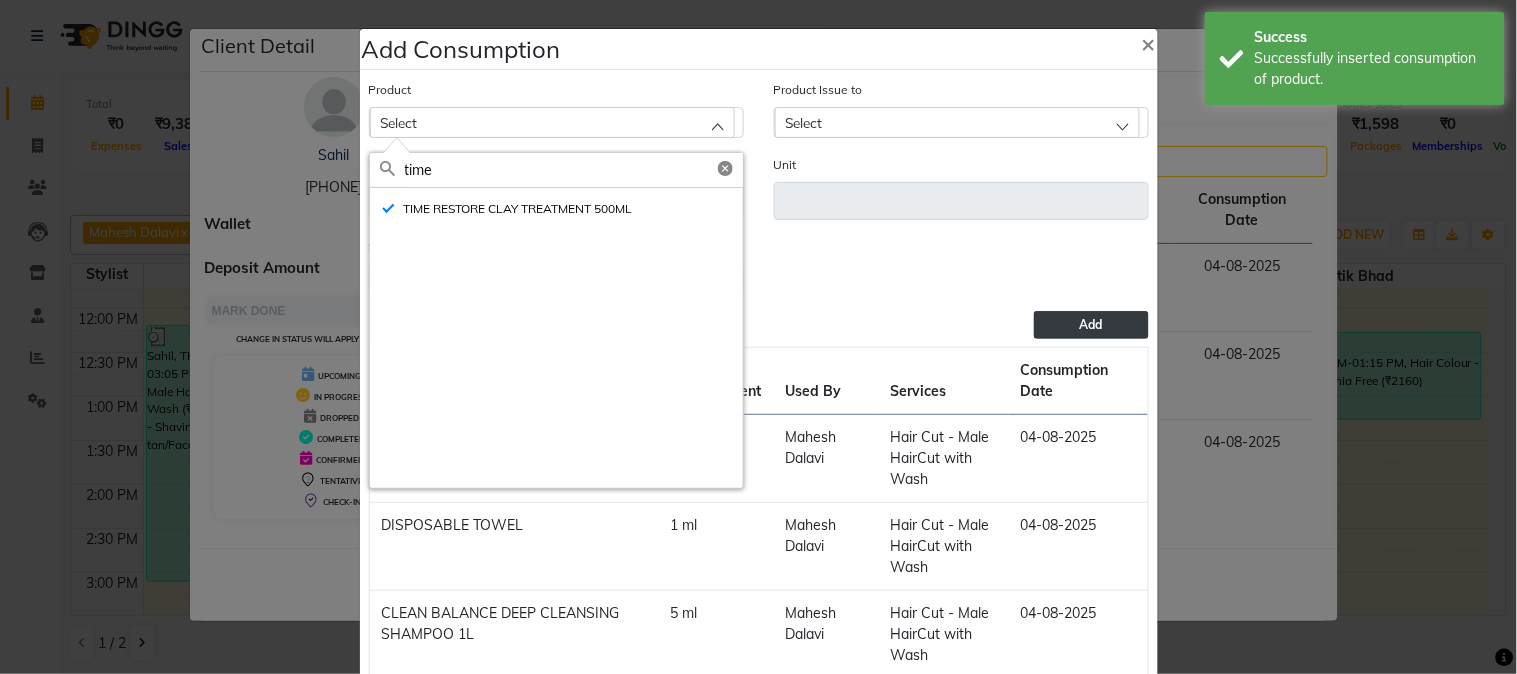 type on "ml" 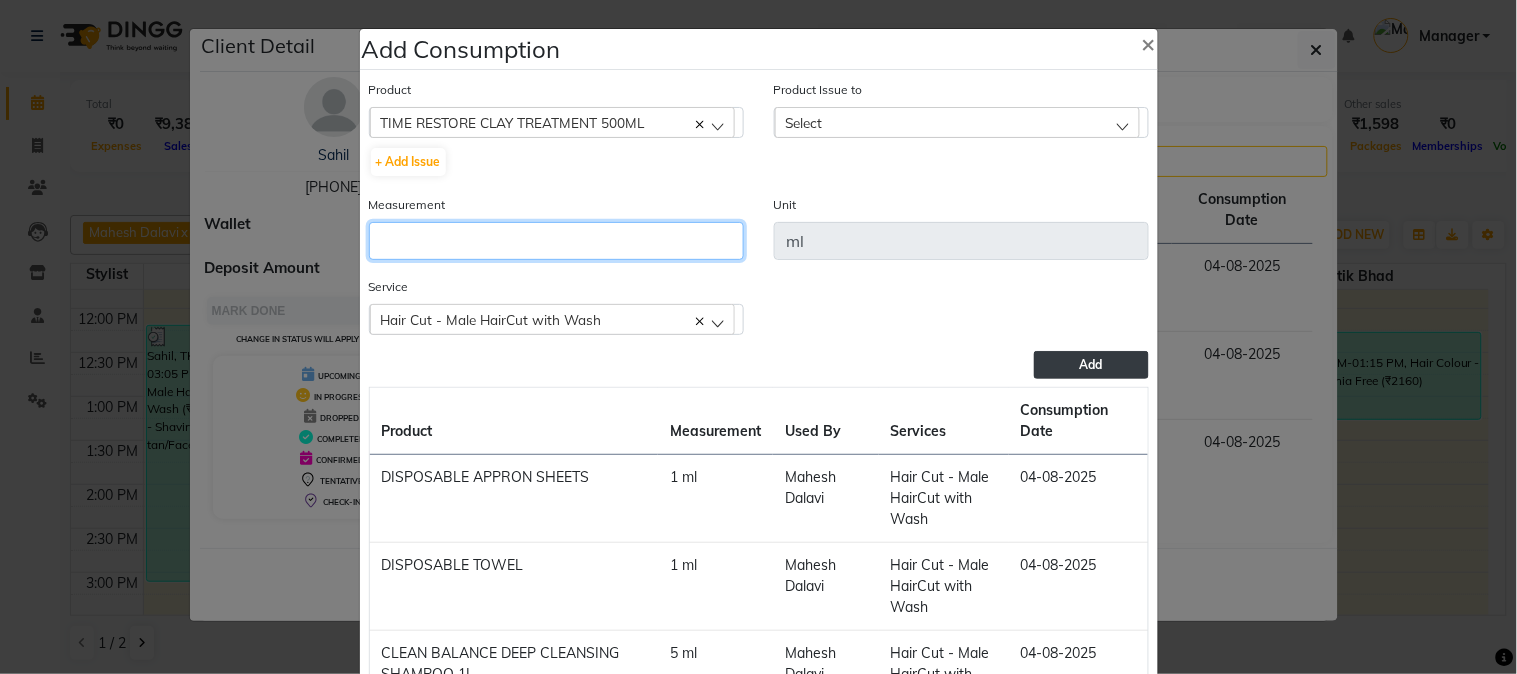 click 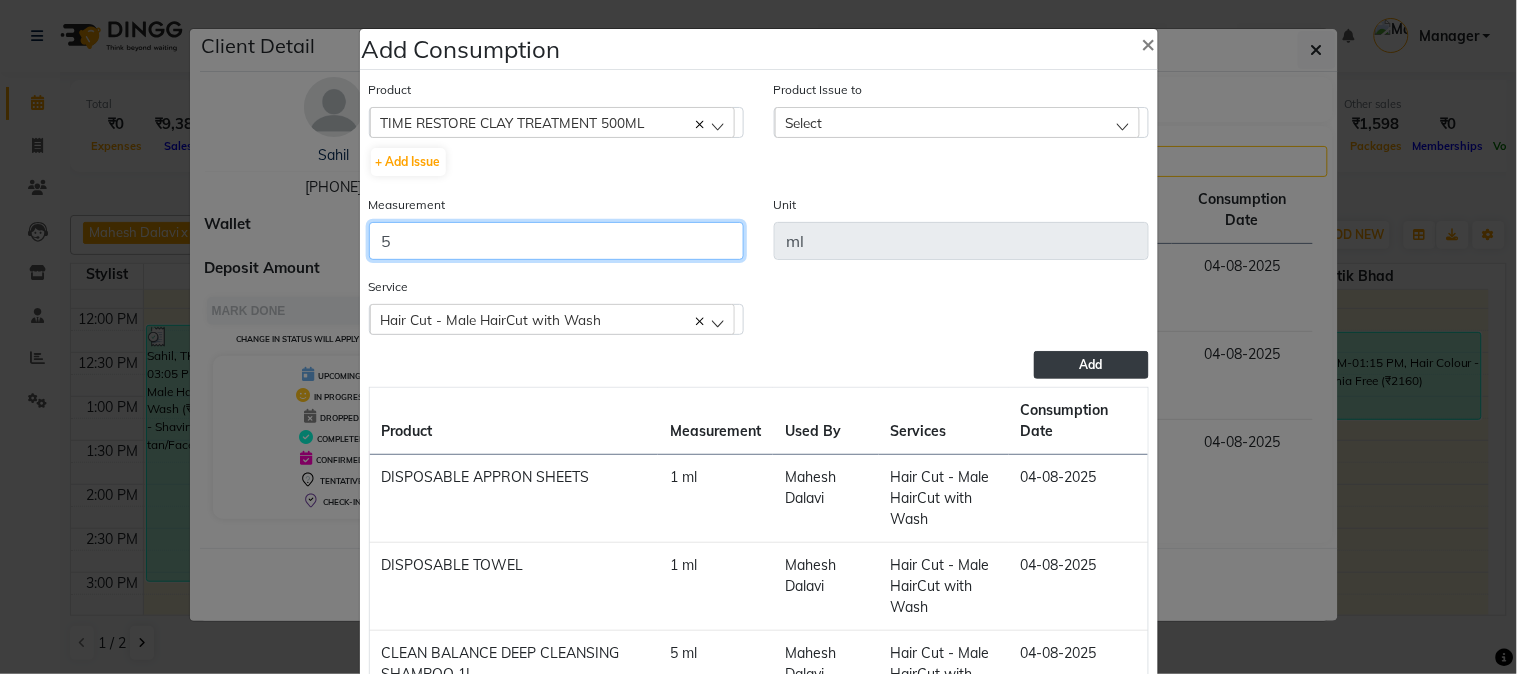 type on "5" 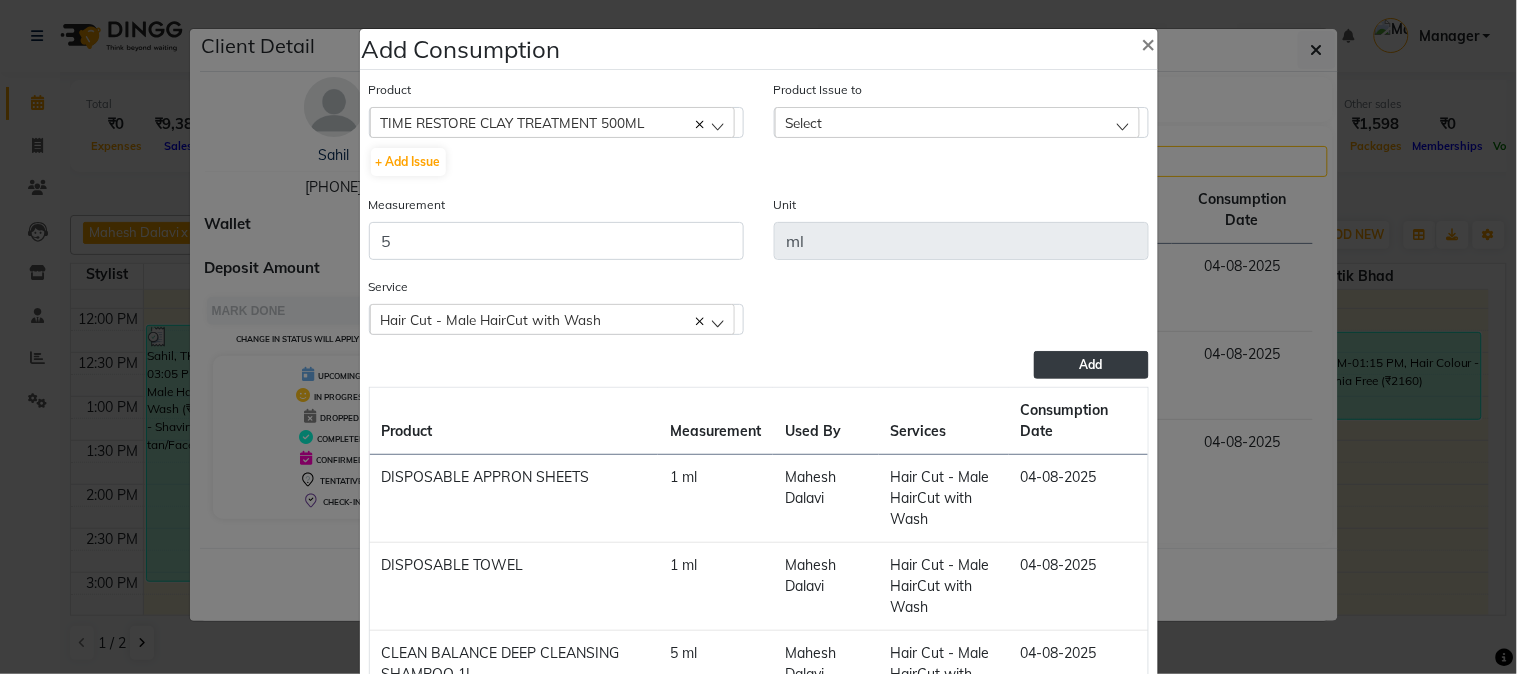 click on "Select" 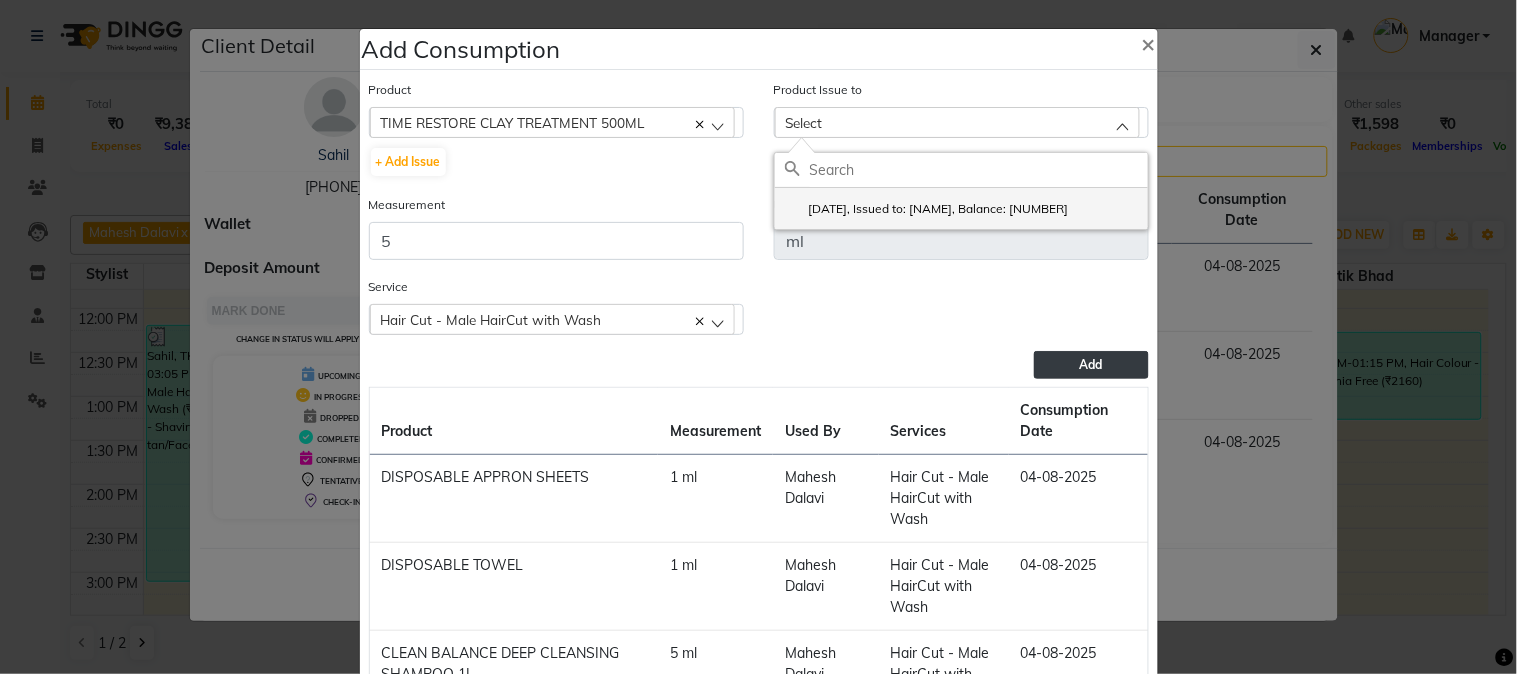 click on "[DATE], Issued to: [NAME], Balance: [NUMBER]" 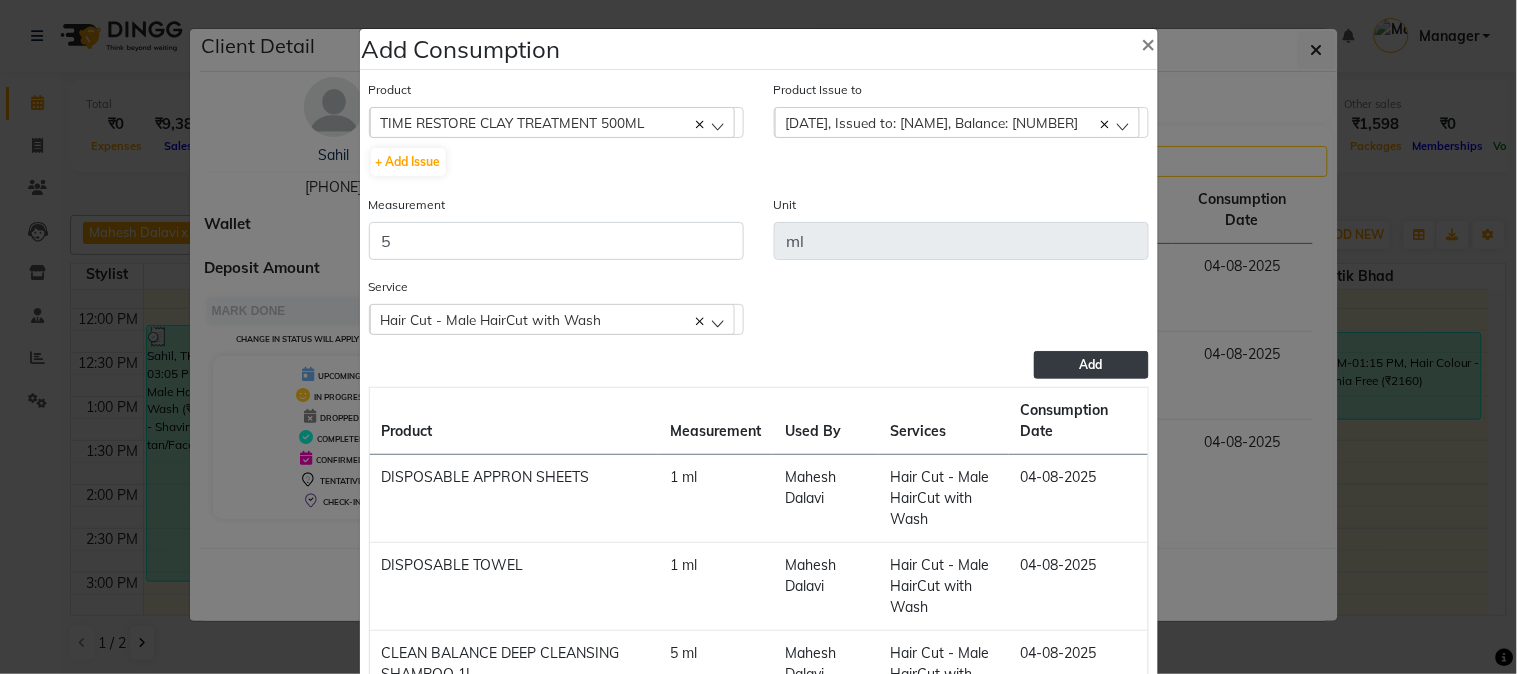 click on "Add" 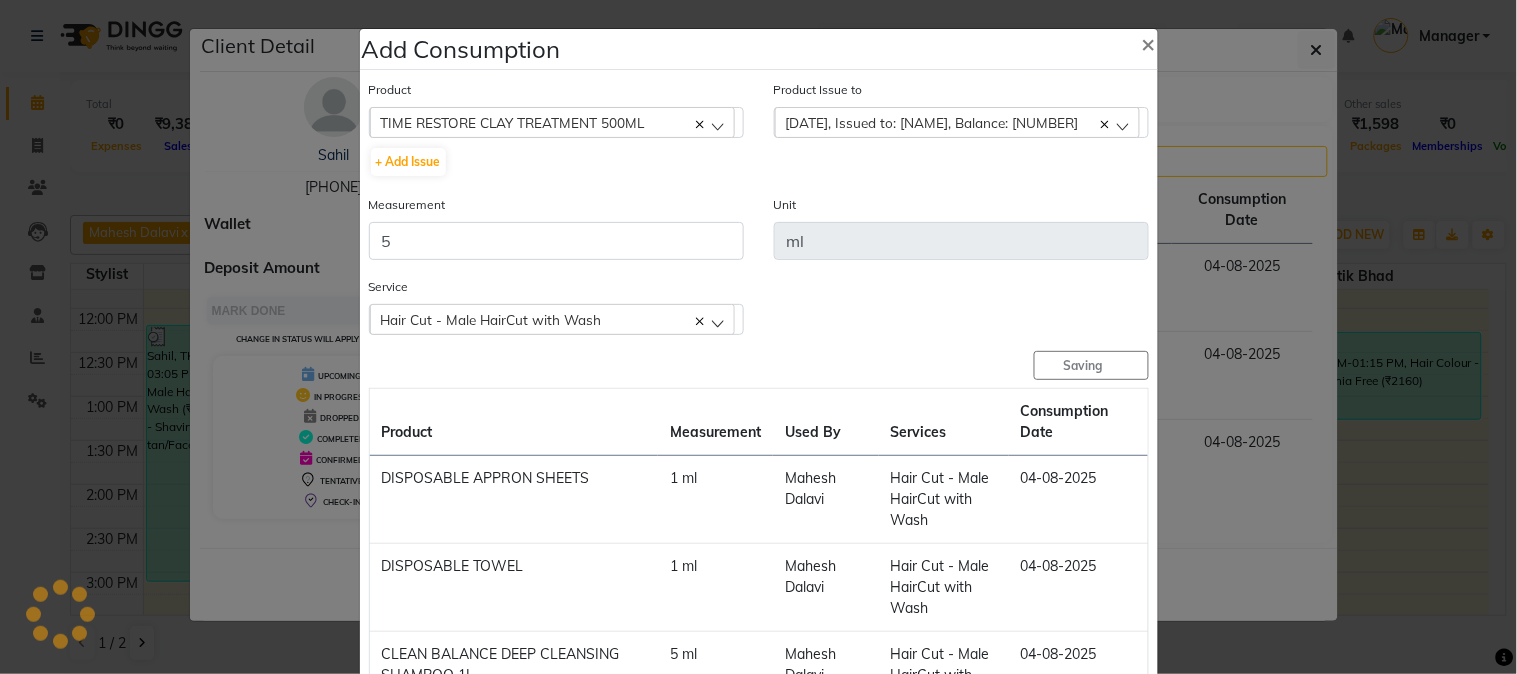 type 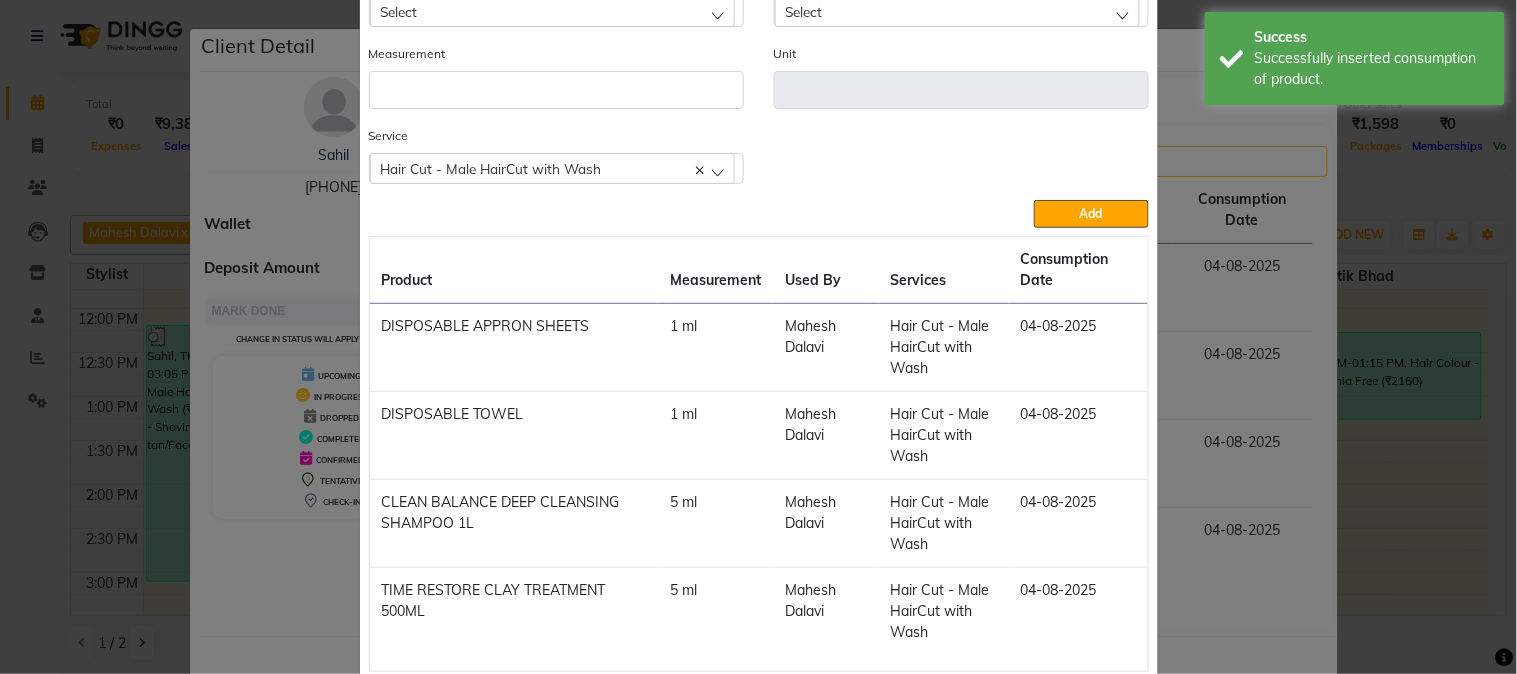 scroll, scrollTop: 220, scrollLeft: 0, axis: vertical 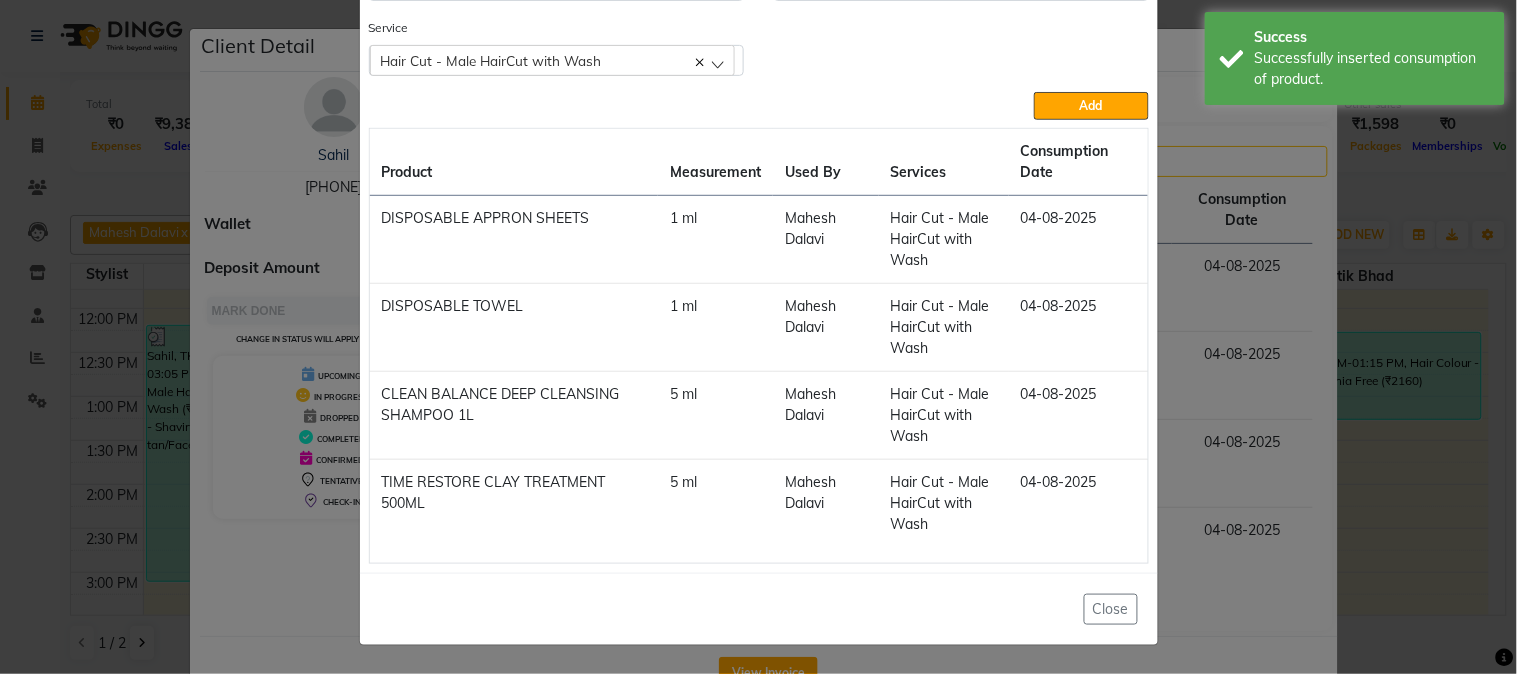 click on "Add Consumption × Product Select 5-7 Product Issue to Select 2025-07-26, Issued to: Manager, Balance: 224 Measurement Unit Service Hair Cut - Male HairCut with Wash Hair Cut - Male HairCut with Wash Hair Cut - Shaving D-tan/Face-Raga Add Product Measurement Used By Services Consumption Date DISPOSABLE APPRON SHEETS 1 ml [FIRST] [LAST] Hair Cut - Male HairCut with Wash 04-08-2025 DISPOSABLE TOWEL 1 ml [FIRST] [LAST] Hair Cut - Male HairCut with Wash 04-08-2025 CLEAN BALANCE DEEP CLEANSING SHAMPOO 1L 5 ml [FIRST] [LAST] Hair Cut - Male HairCut with Wash 04-08-2025 TIME RESTORE CLAY TREATMENT 500ML 5 ml [FIRST] [LAST] Hair Cut - Male HairCut with Wash 04-08-2025 Close" 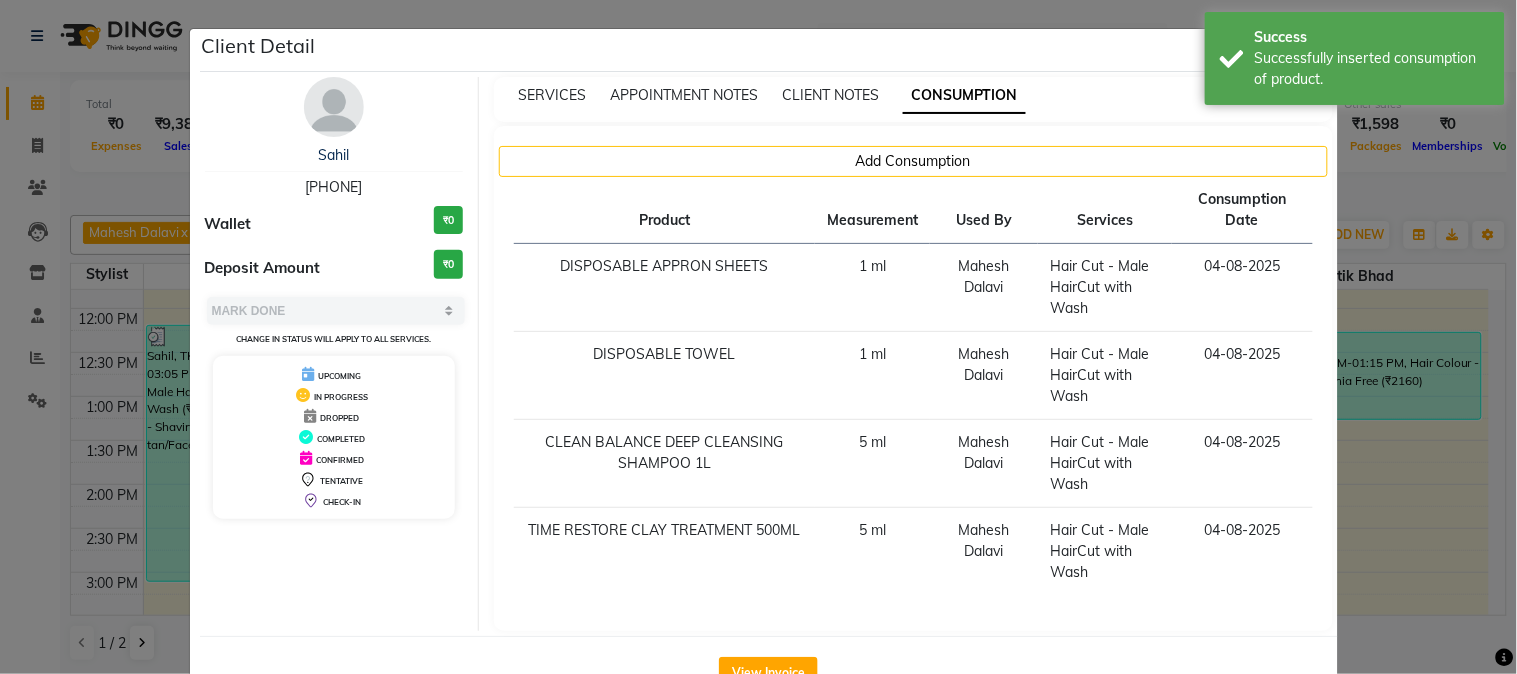 click on "Client Detail  Sahil    9607057873 Wallet ₹0 Deposit Amount  ₹0  Select MARK DONE UPCOMING Change in status will apply to all services. UPCOMING IN PROGRESS DROPPED COMPLETED CONFIRMED TENTATIVE CHECK-IN SERVICES APPOINTMENT NOTES CLIENT NOTES CONSUMPTION Add Consumption Product Measurement Used By Services Consumption Date  DISPOSABLE APPRON SHEETS   1 ml   Mahesh Dalavi    Hair Cut - Male HairCut with Wash   04-08-2025   DISPOSABLE TOWEL   1 ml   Mahesh Dalavi    Hair Cut - Male HairCut with Wash   04-08-2025   CLEAN BALANCE DEEP CLEANSING SHAMPOO 1L   5 ml   Mahesh Dalavi    Hair Cut - Male HairCut with Wash   04-08-2025   TIME RESTORE CLAY TREATMENT 500ML    5 ml   Mahesh Dalavi    Hair Cut - Male HairCut with Wash   04-08-2025   View Invoice" 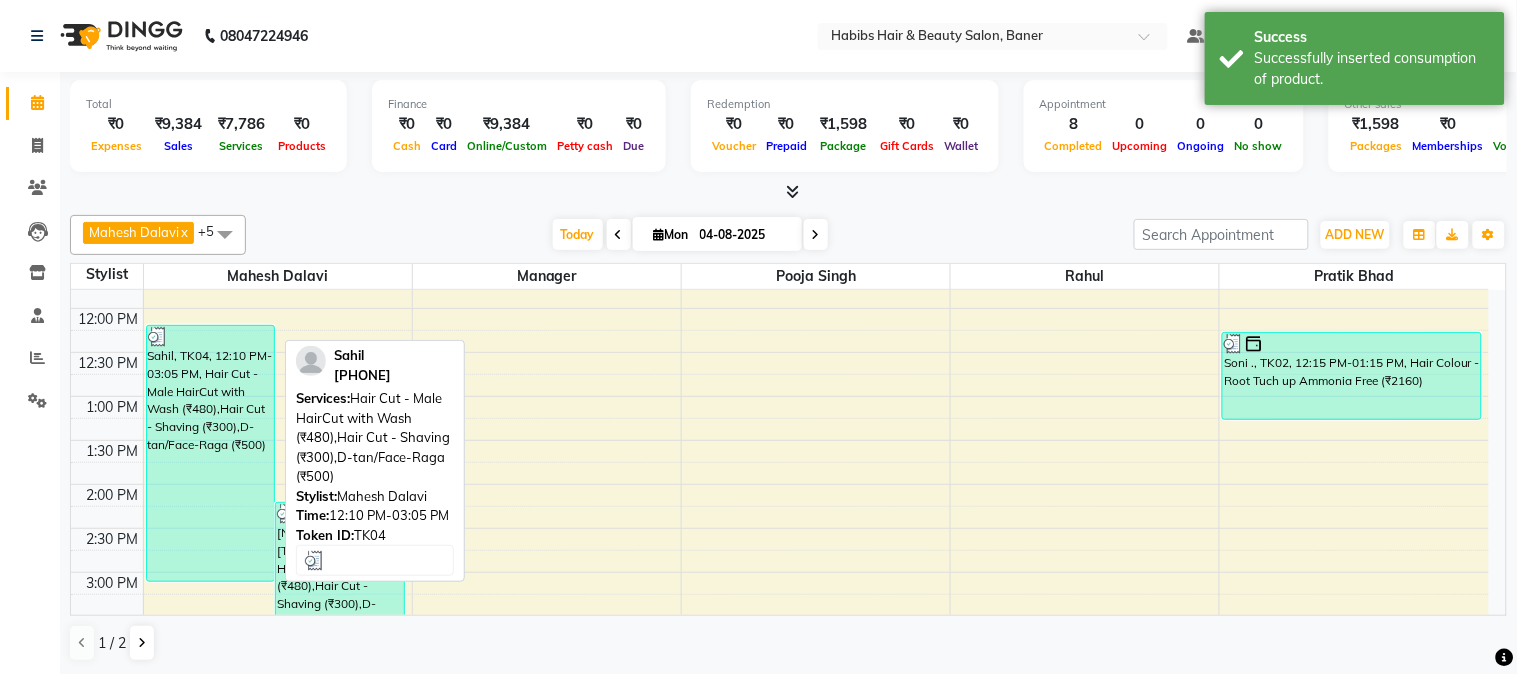 click on "Sahil, TK04, 12:10 PM-03:05 PM, Hair Cut - Male HairCut with Wash (₹480),Hair Cut - Shaving (₹300),D-tan/Face-Raga (₹500)" at bounding box center (211, 453) 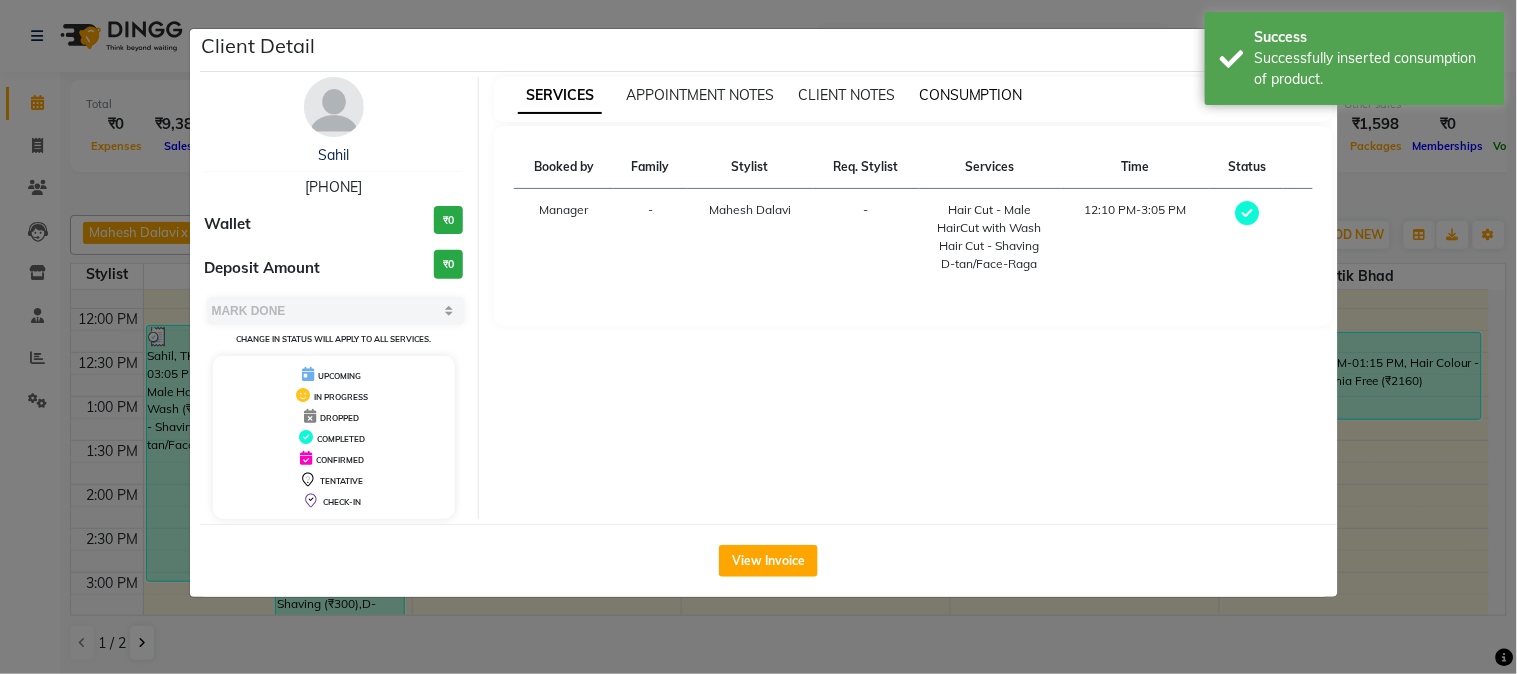 click on "CONSUMPTION" at bounding box center (971, 95) 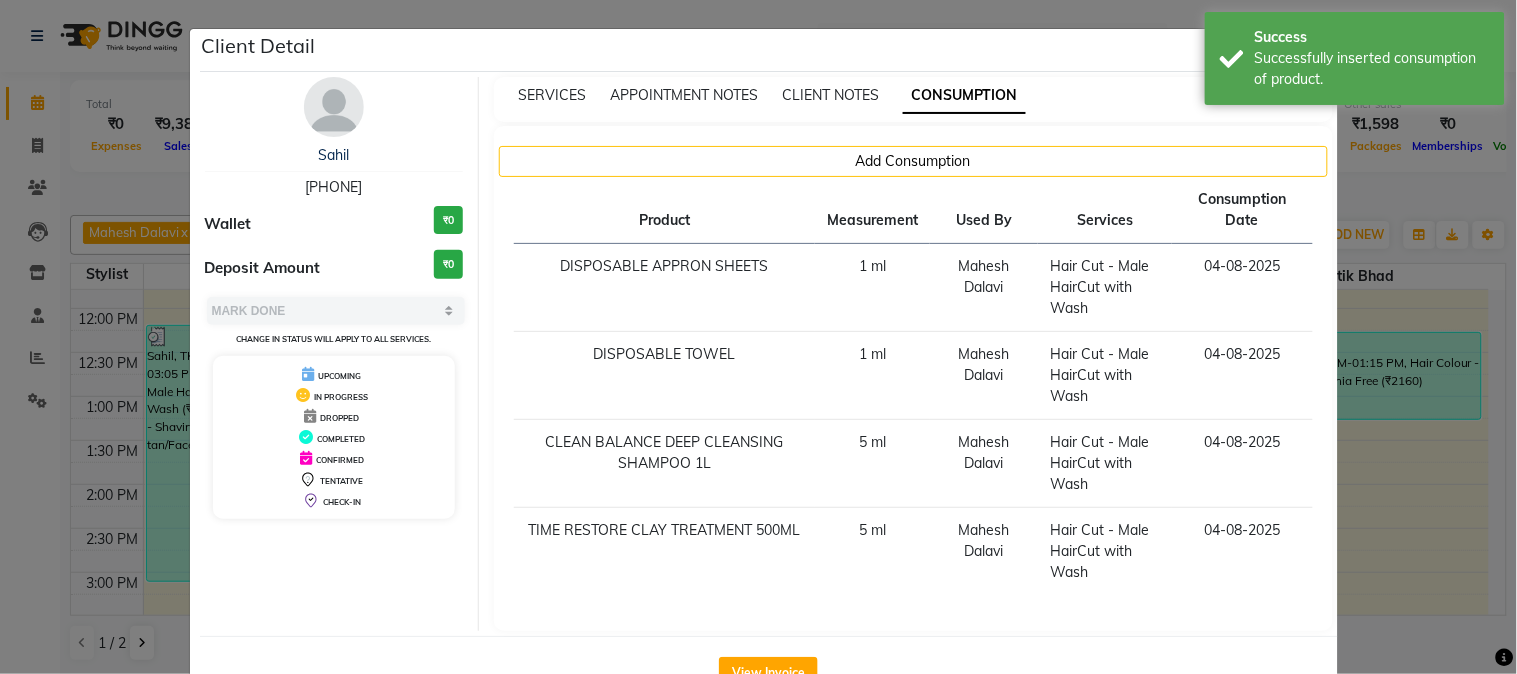 click on "Client Detail  Sahil    9607057873 Wallet ₹0 Deposit Amount  ₹0  Select MARK DONE UPCOMING Change in status will apply to all services. UPCOMING IN PROGRESS DROPPED COMPLETED CONFIRMED TENTATIVE CHECK-IN SERVICES APPOINTMENT NOTES CLIENT NOTES CONSUMPTION Add Consumption Product Measurement Used By Services Consumption Date  DISPOSABLE APPRON SHEETS   1 ml   Mahesh Dalavi    Hair Cut - Male HairCut with Wash   04-08-2025   DISPOSABLE TOWEL   1 ml   Mahesh Dalavi    Hair Cut - Male HairCut with Wash   04-08-2025   CLEAN BALANCE DEEP CLEANSING SHAMPOO 1L   5 ml   Mahesh Dalavi    Hair Cut - Male HairCut with Wash   04-08-2025   TIME RESTORE CLAY TREATMENT 500ML    5 ml   Mahesh Dalavi    Hair Cut - Male HairCut with Wash   04-08-2025   View Invoice" 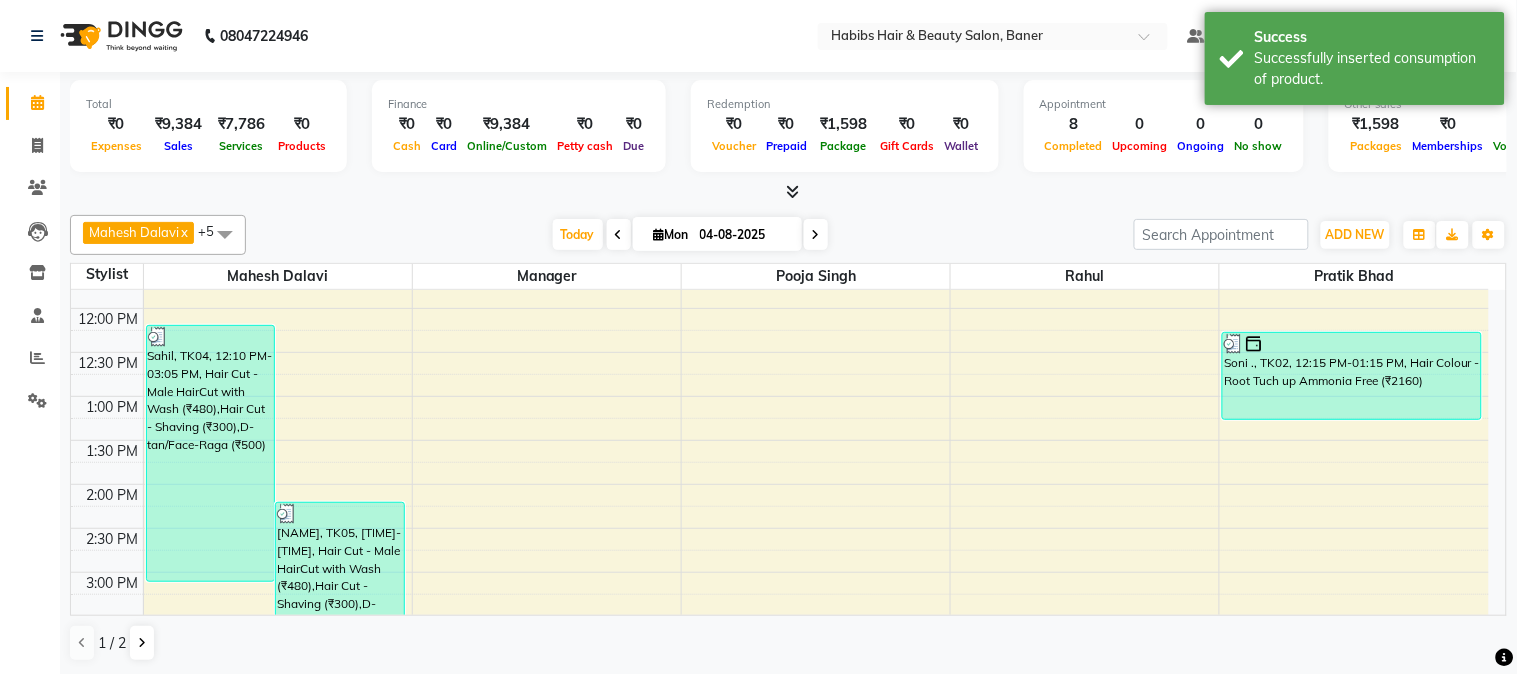 scroll, scrollTop: 444, scrollLeft: 0, axis: vertical 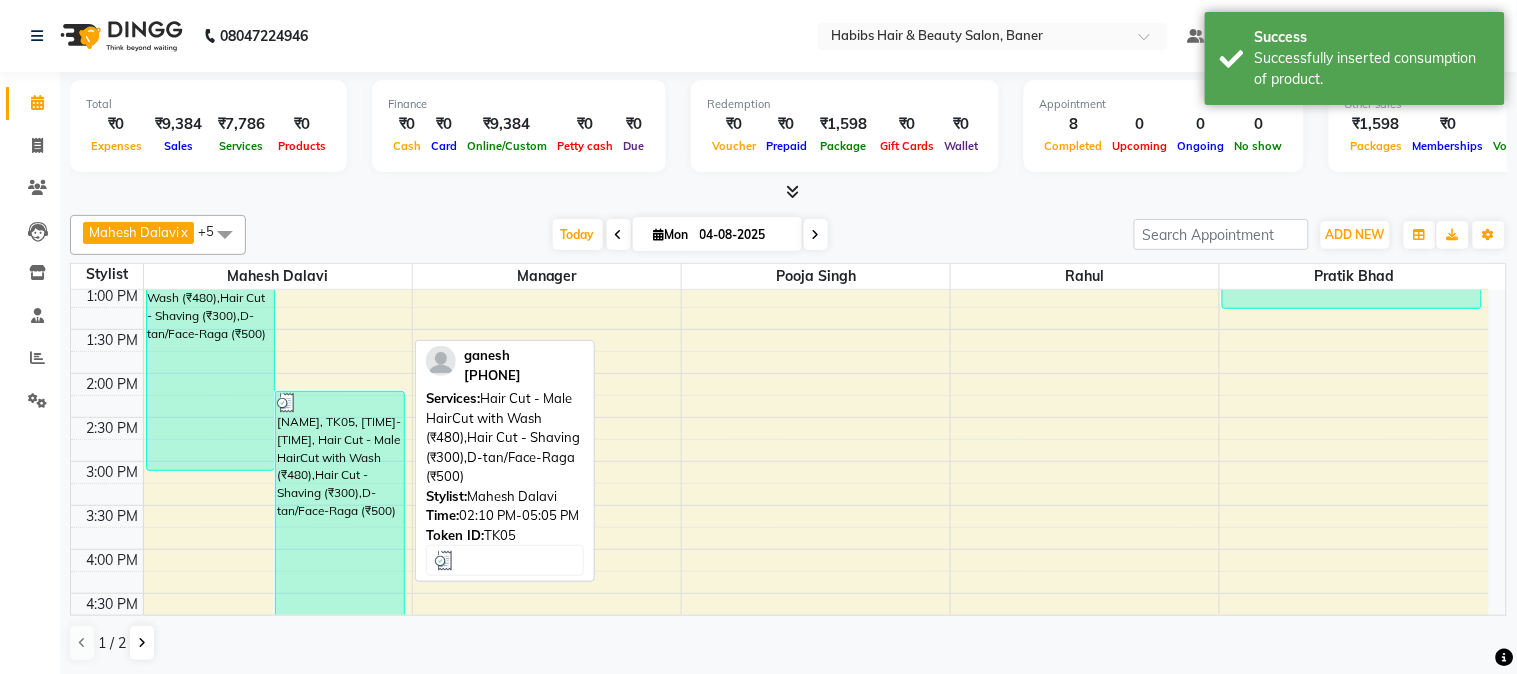 click on "[NAME], TK05, [TIME]-[TIME], Hair Cut - Male HairCut with Wash (₹480),Hair Cut - Shaving (₹300),D-tan/Face-Raga (₹500)" at bounding box center (340, 519) 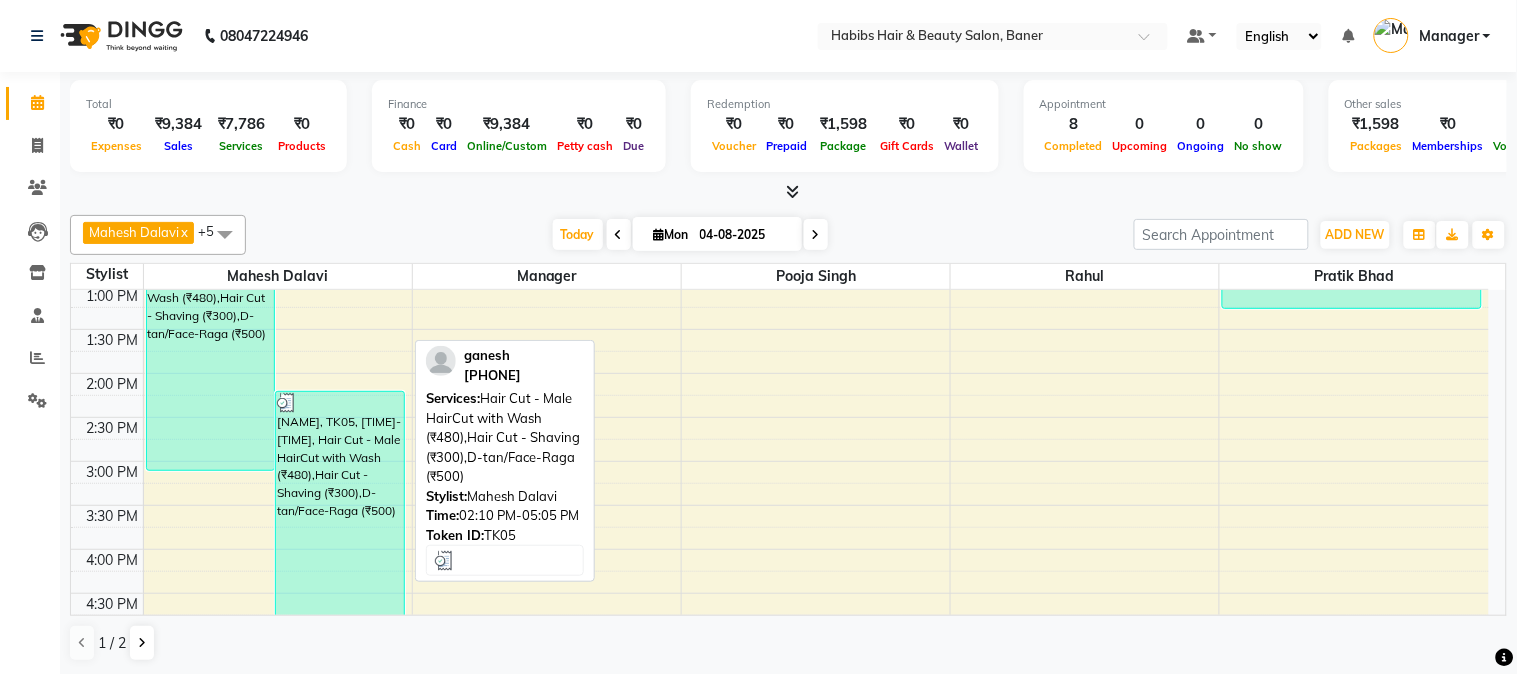 select on "3" 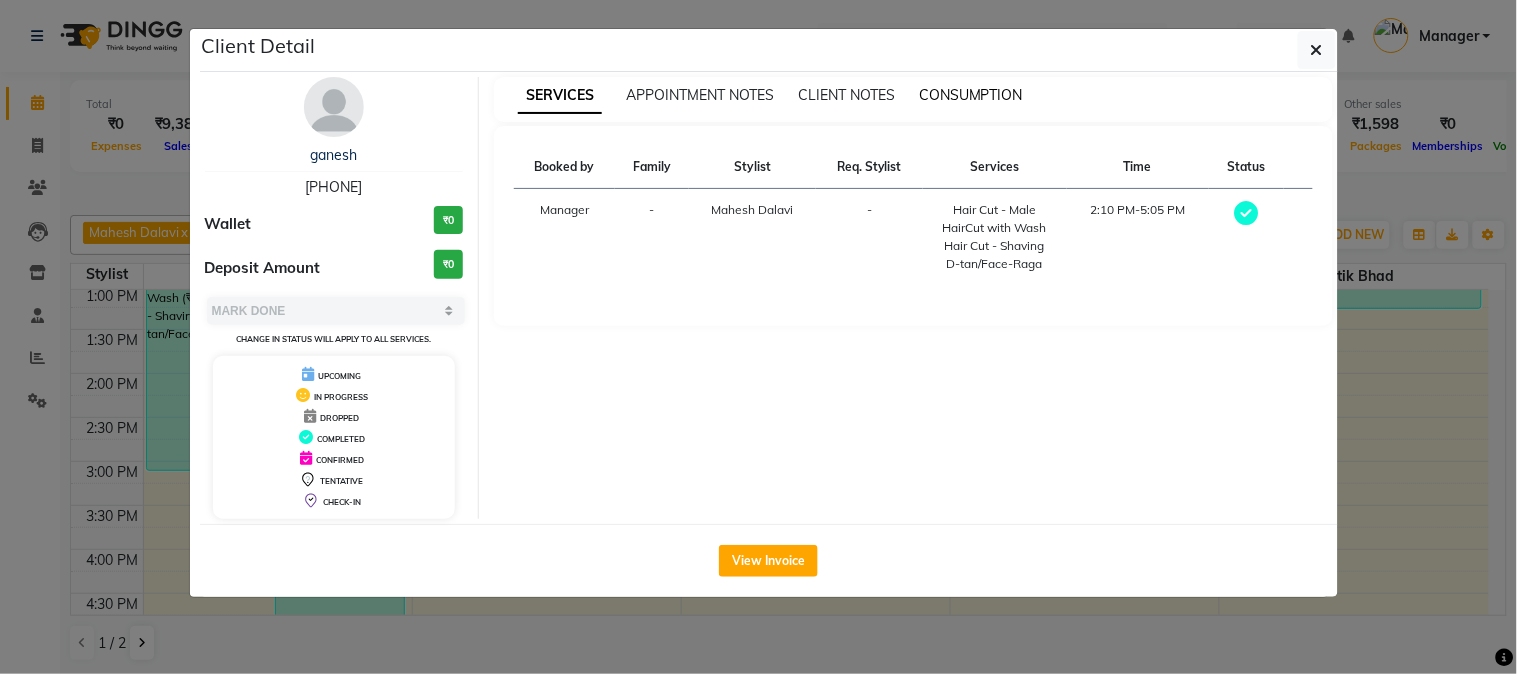 click on "CONSUMPTION" at bounding box center [971, 95] 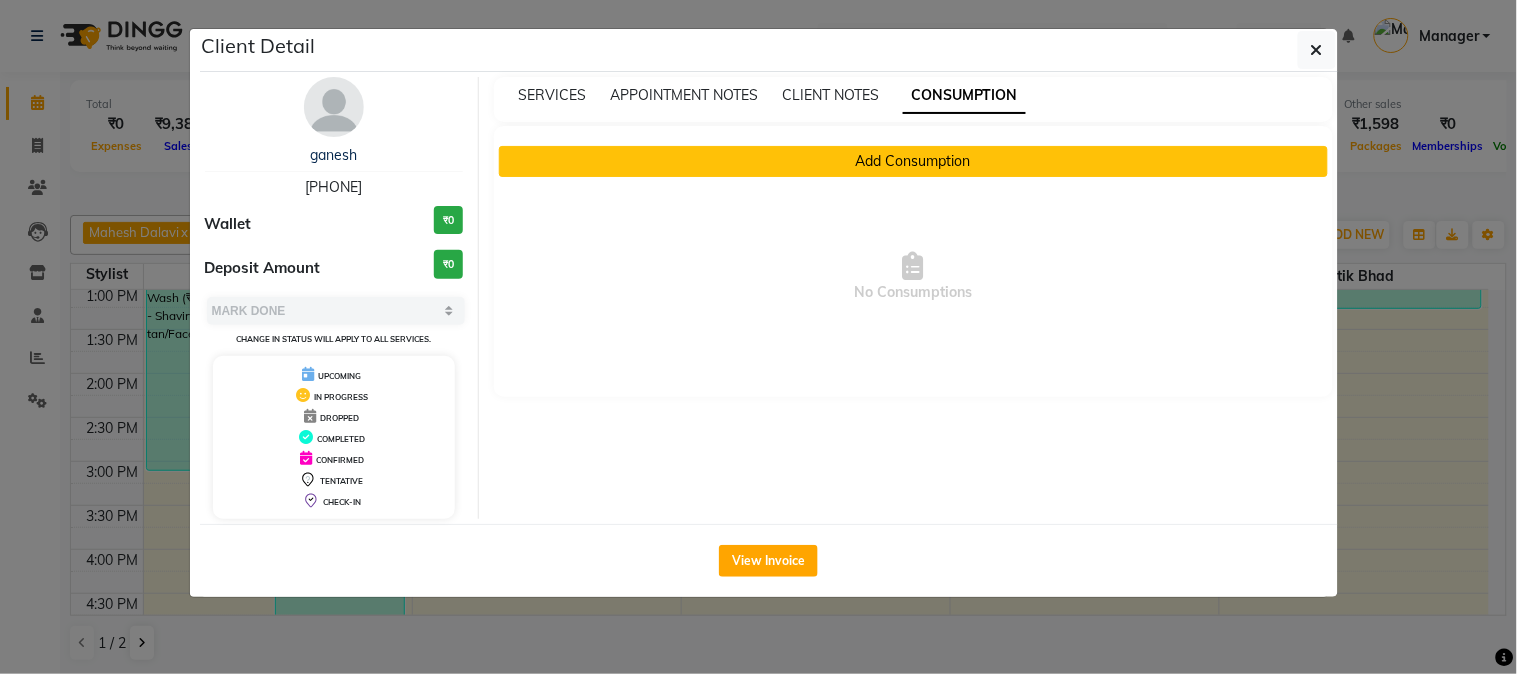 click on "Add Consumption" at bounding box center (913, 161) 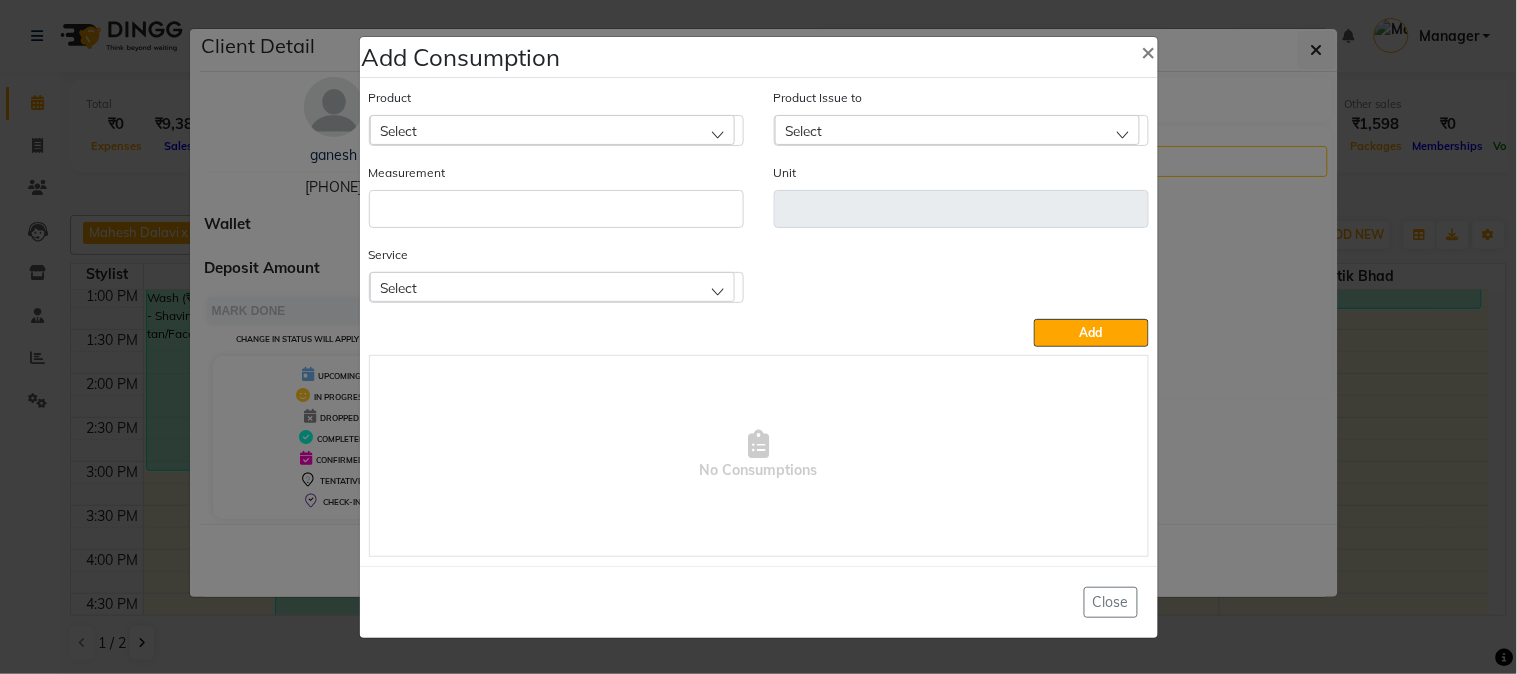click on "Select" 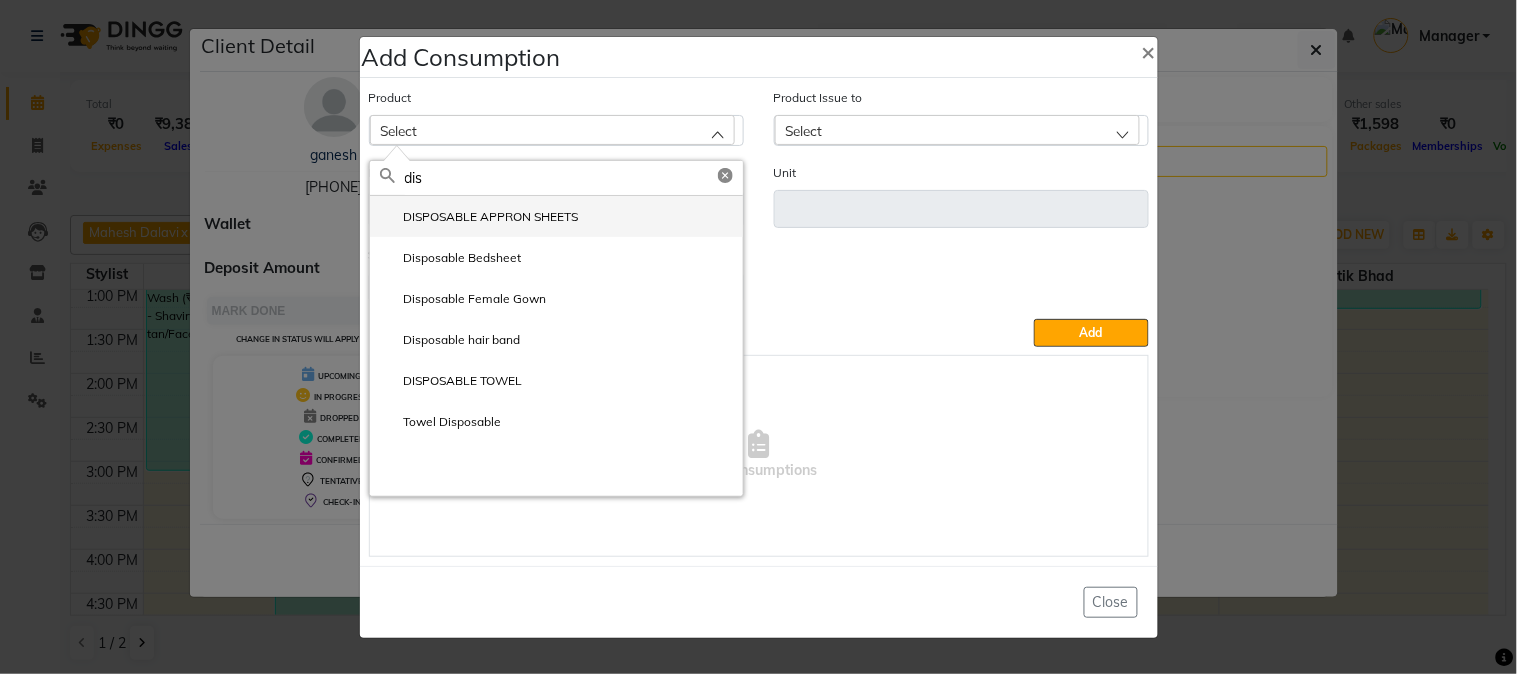type on "dis" 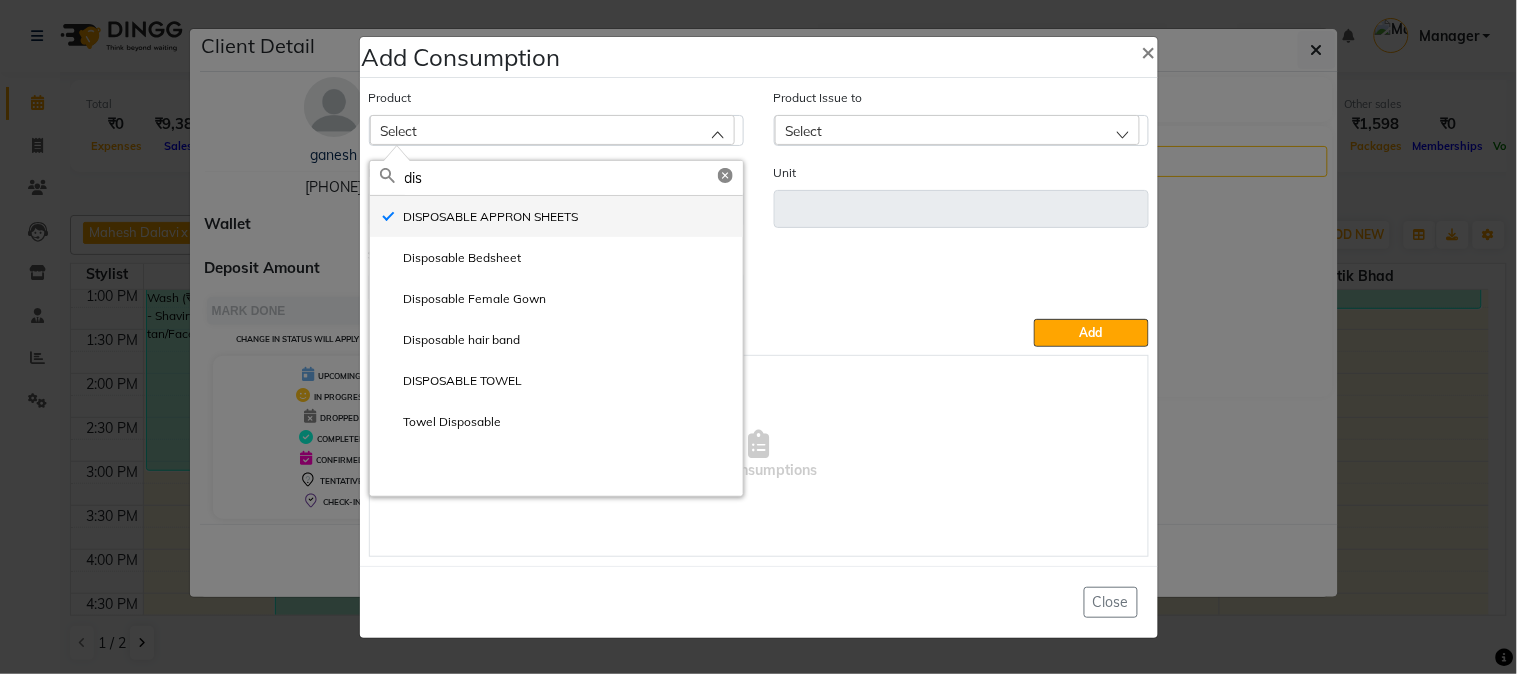 type on "ml" 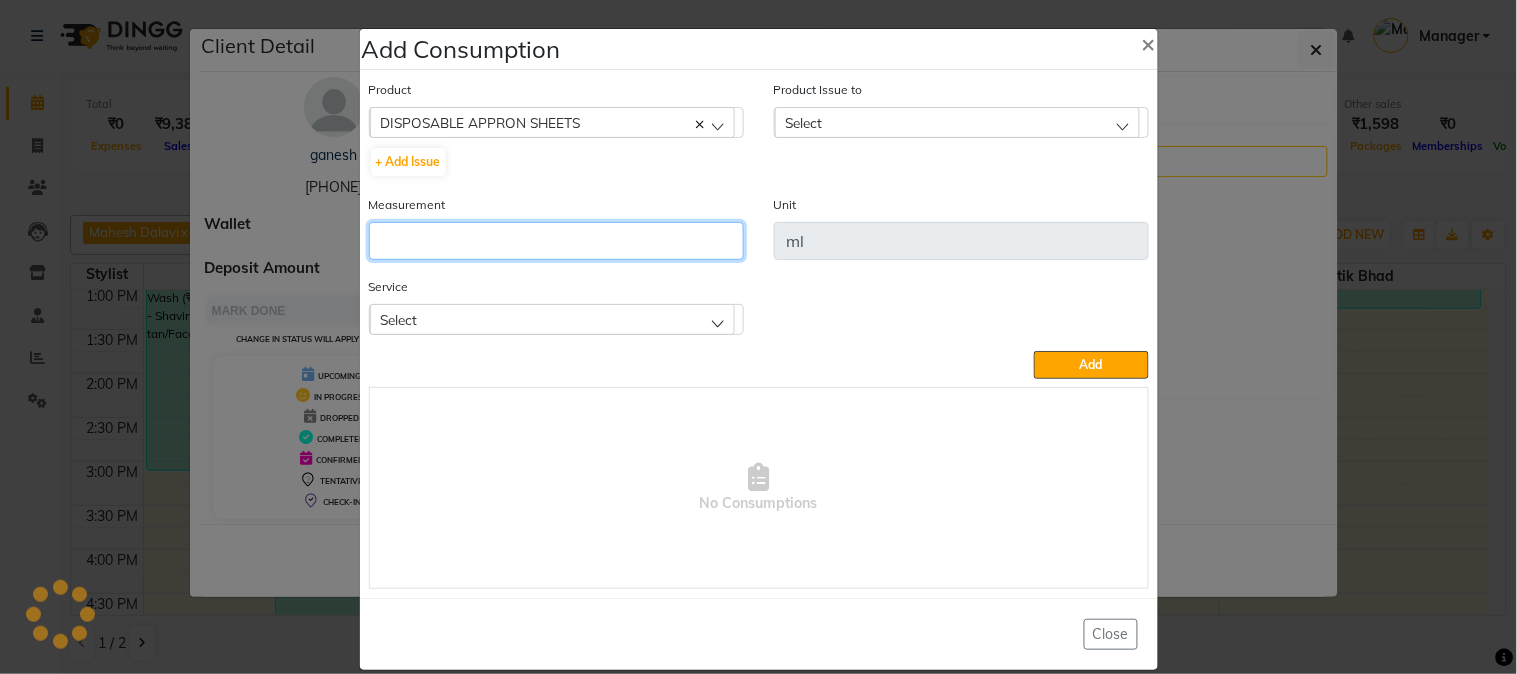 click 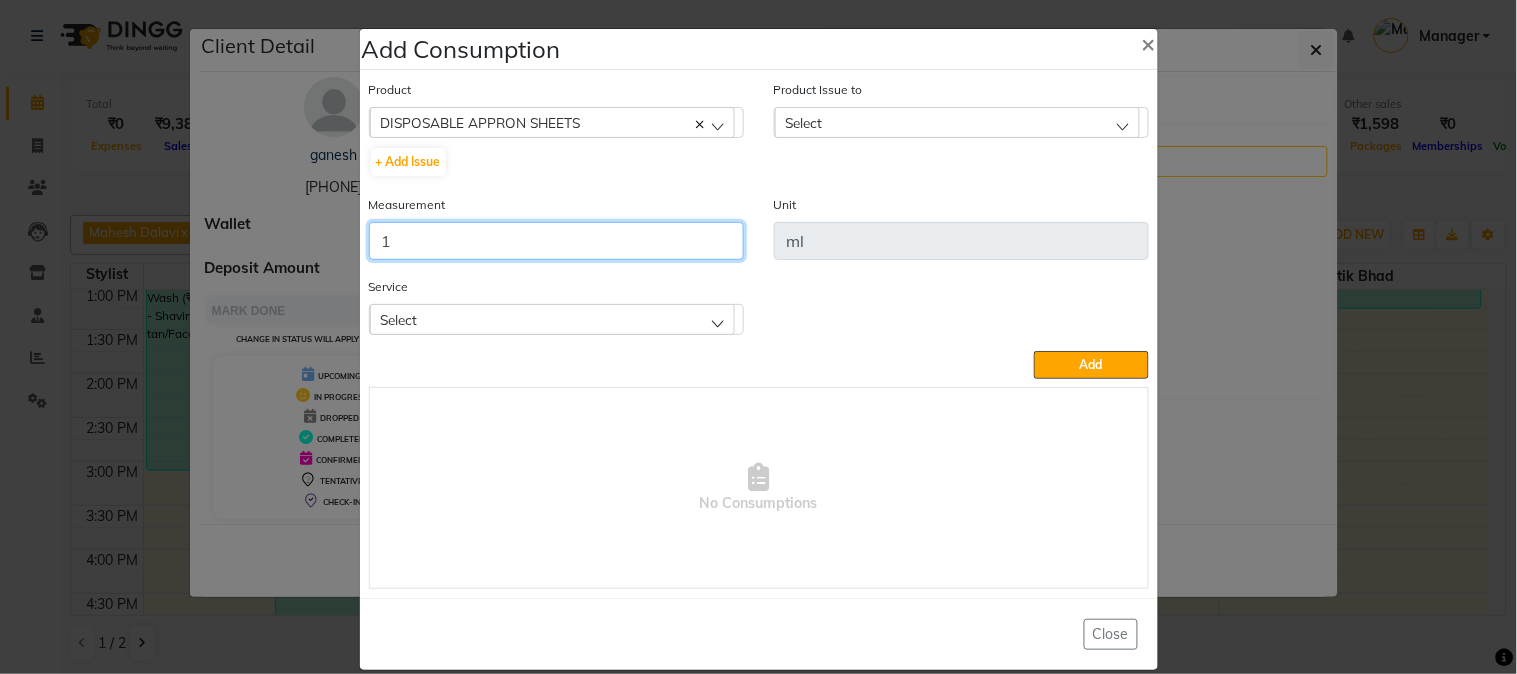 type on "1" 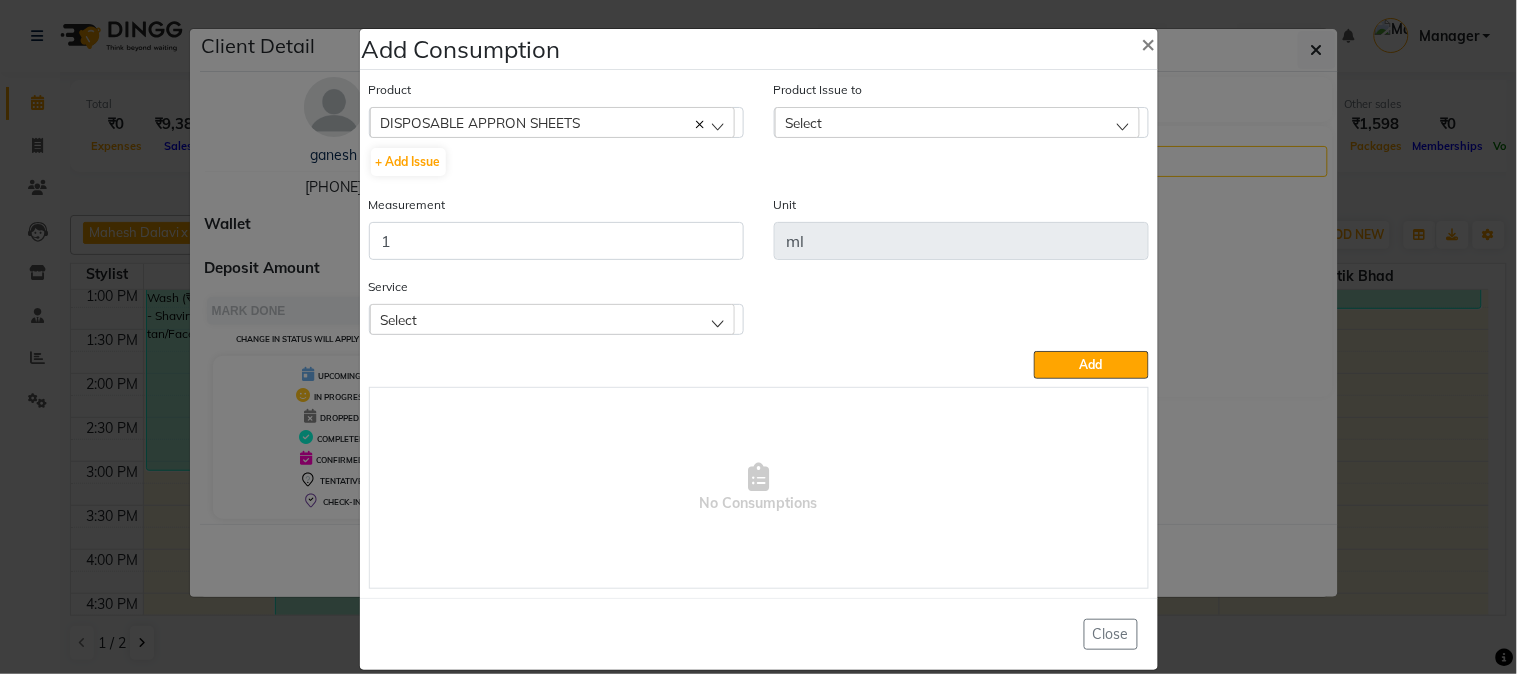 click on "Select" 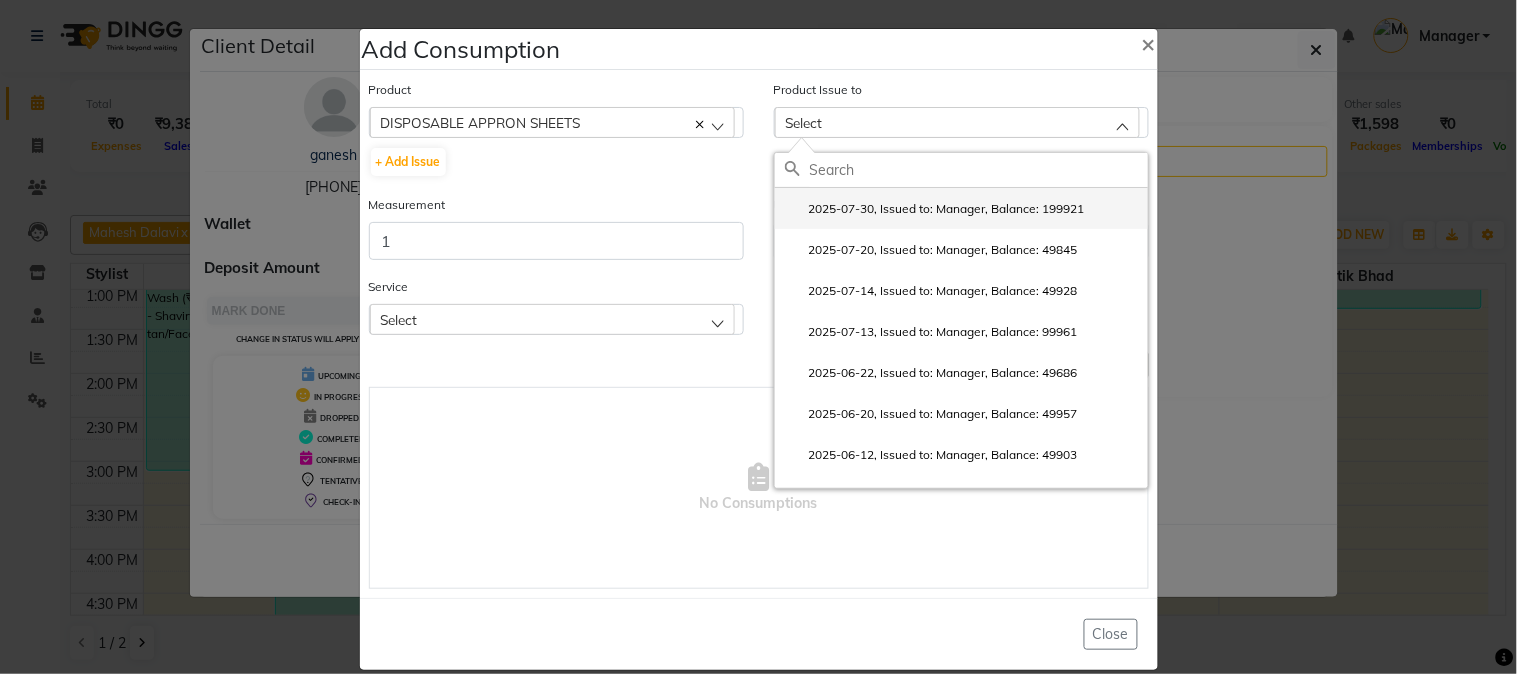 click on "2025-07-30, Issued to: Manager, Balance: 199921" 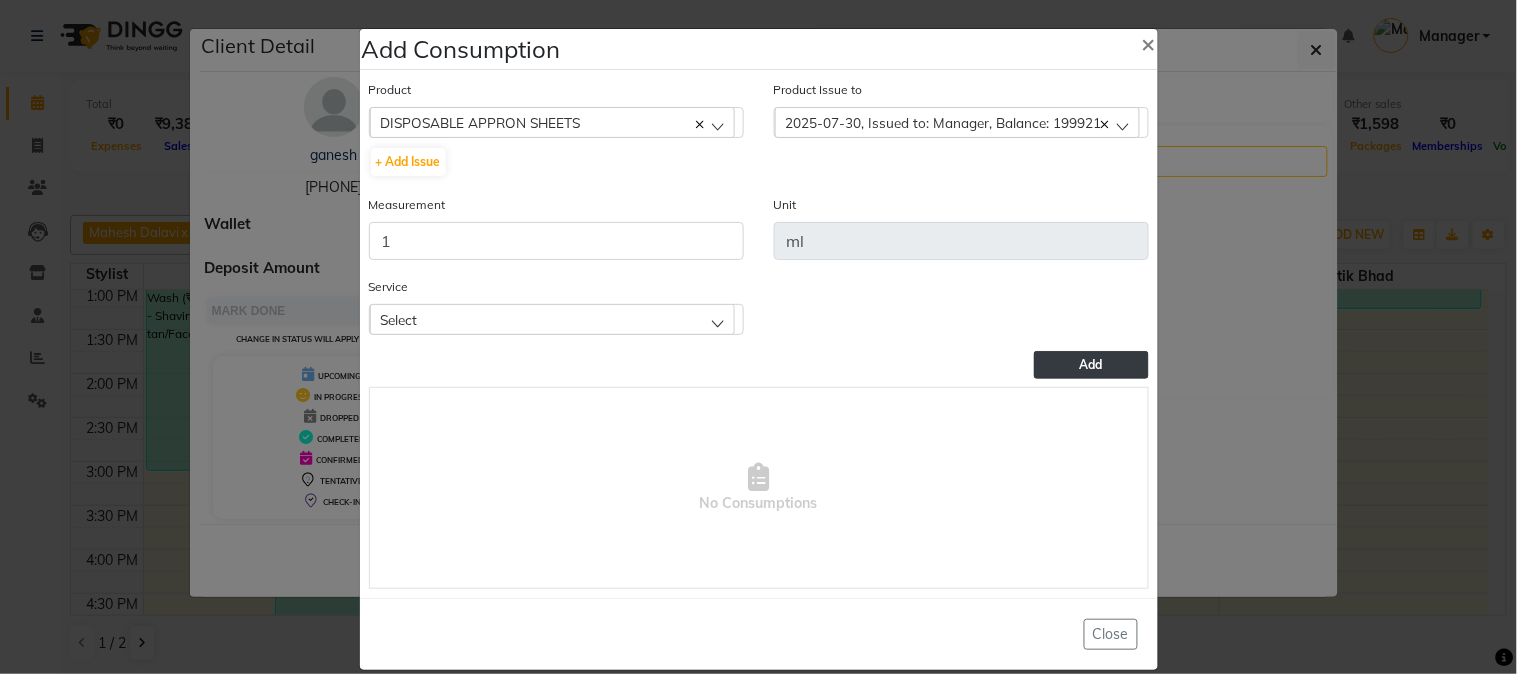 click on "Add" 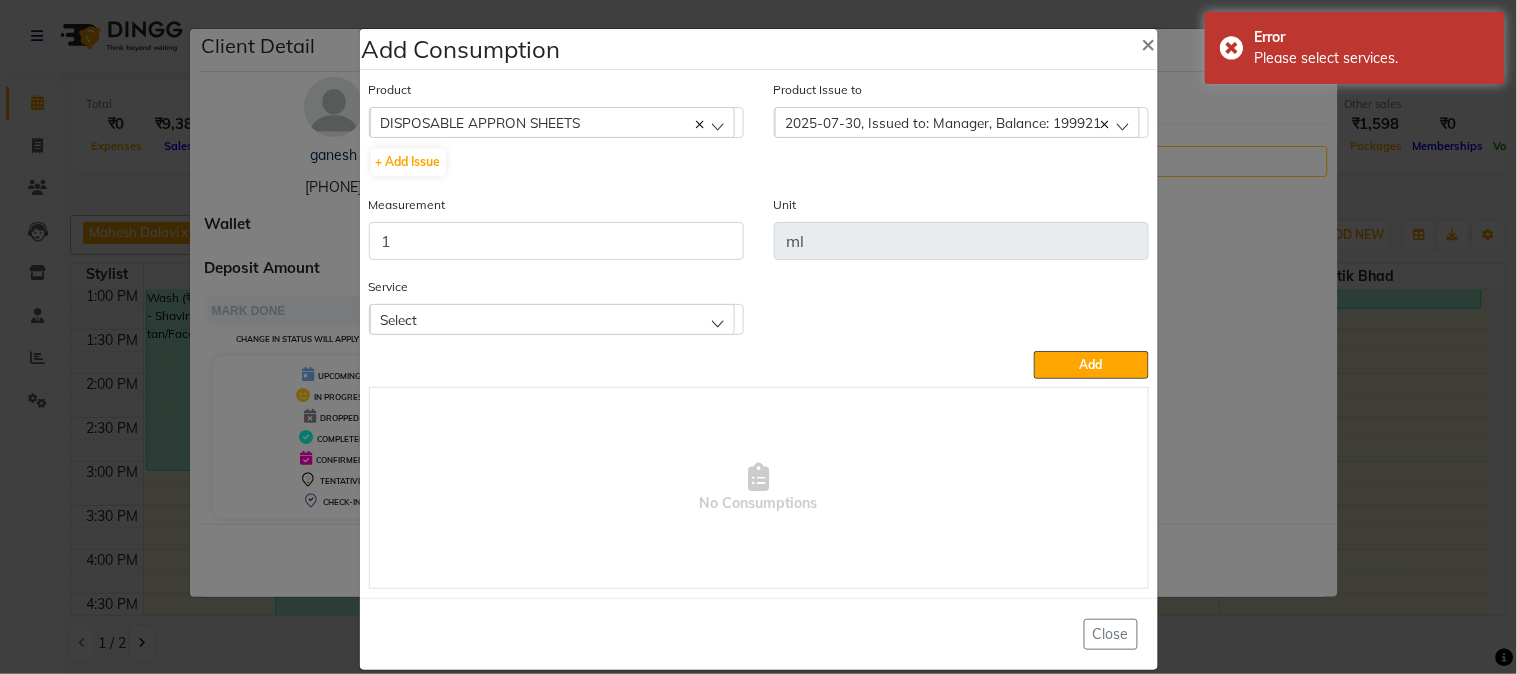 click on "Select" 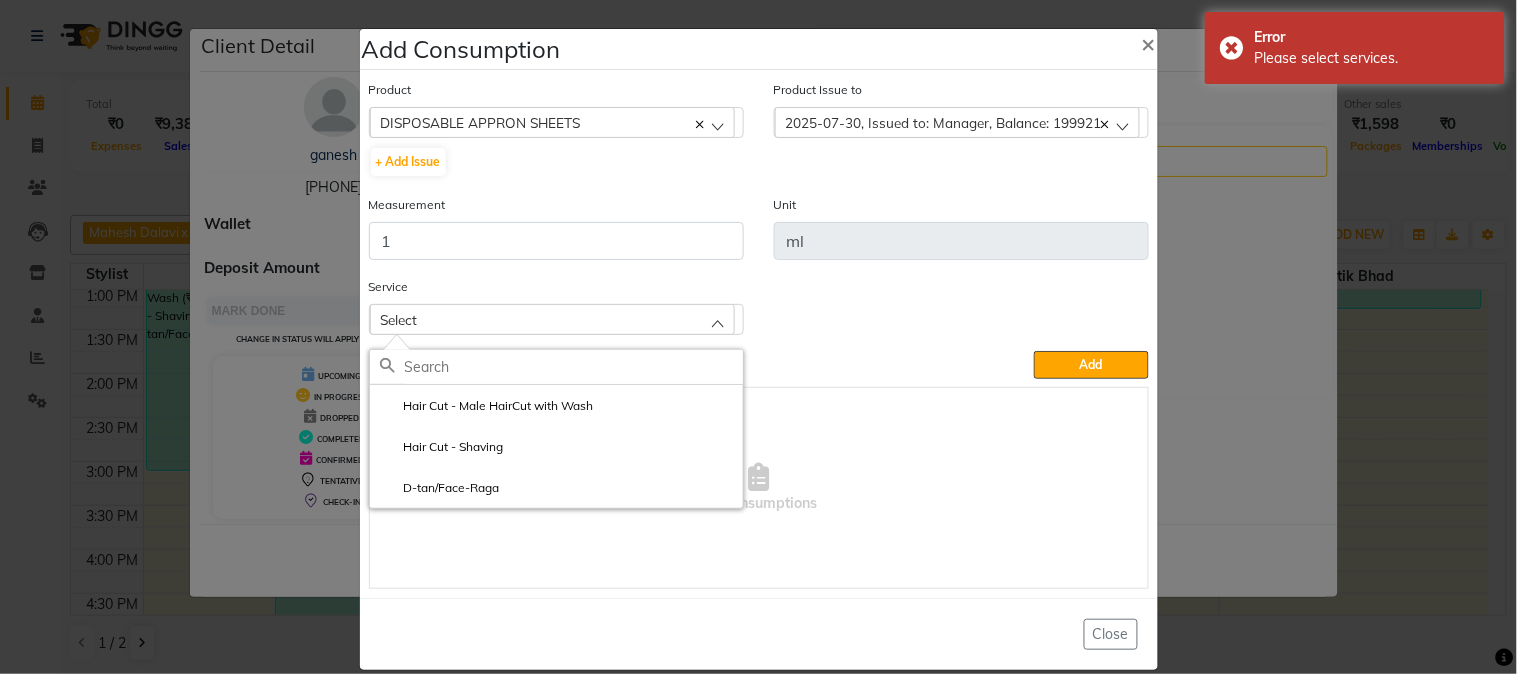 drag, startPoint x: 523, startPoint y: 408, endPoint x: 832, endPoint y: 394, distance: 309.317 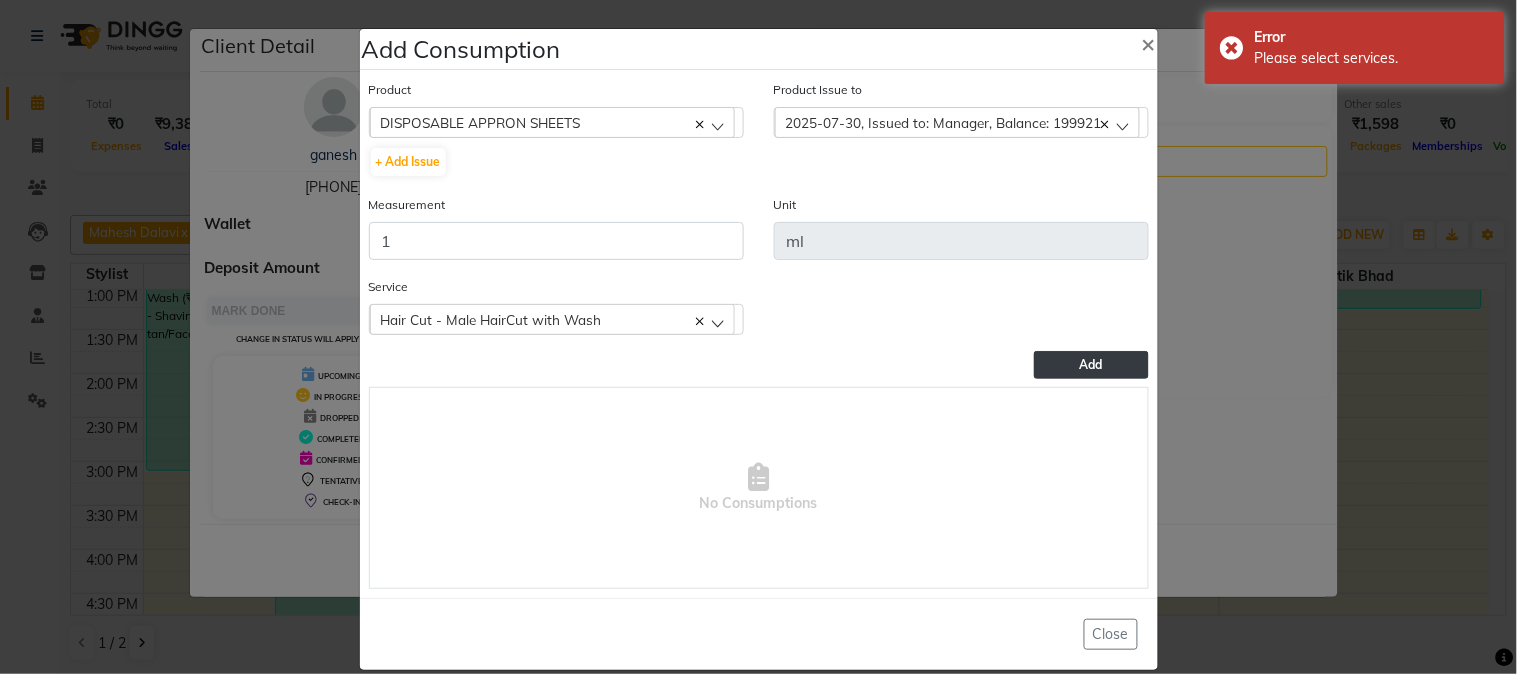 click on "Add" 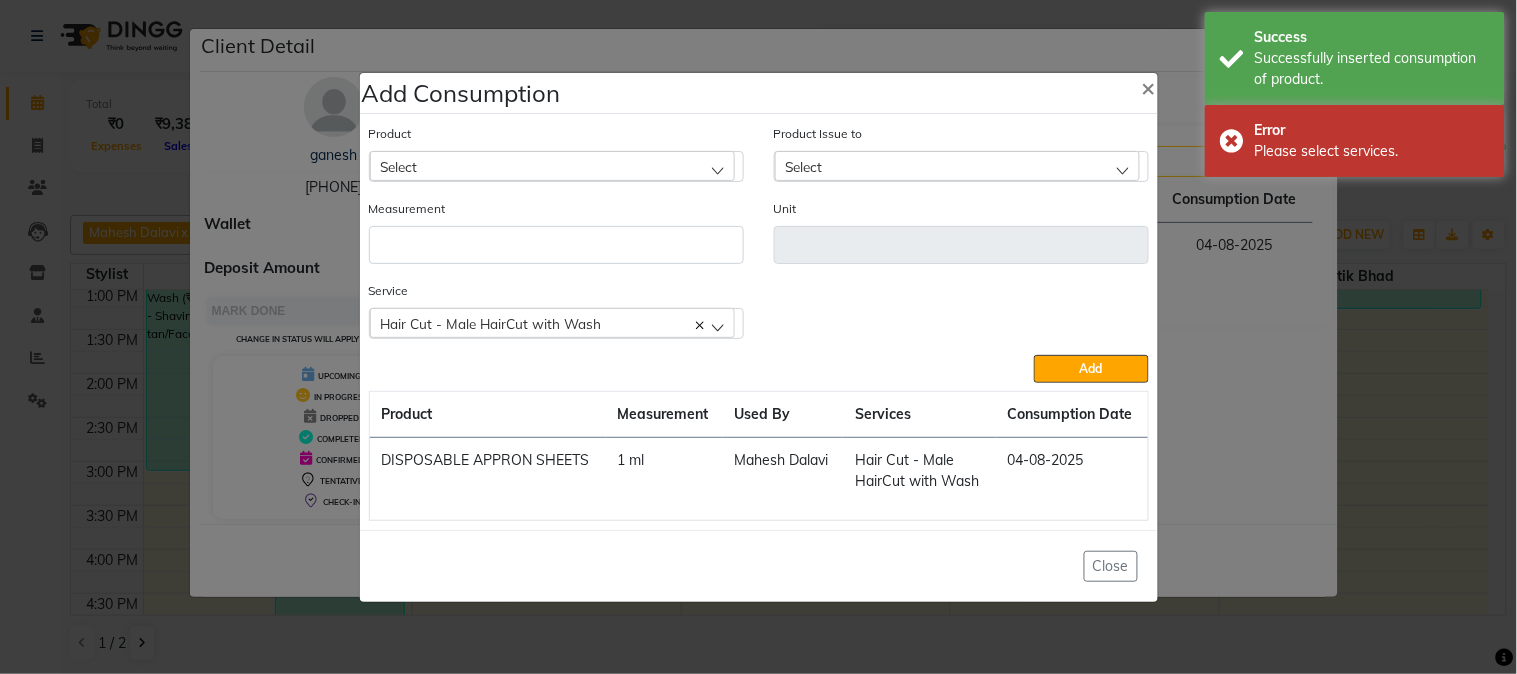 click on "Select" 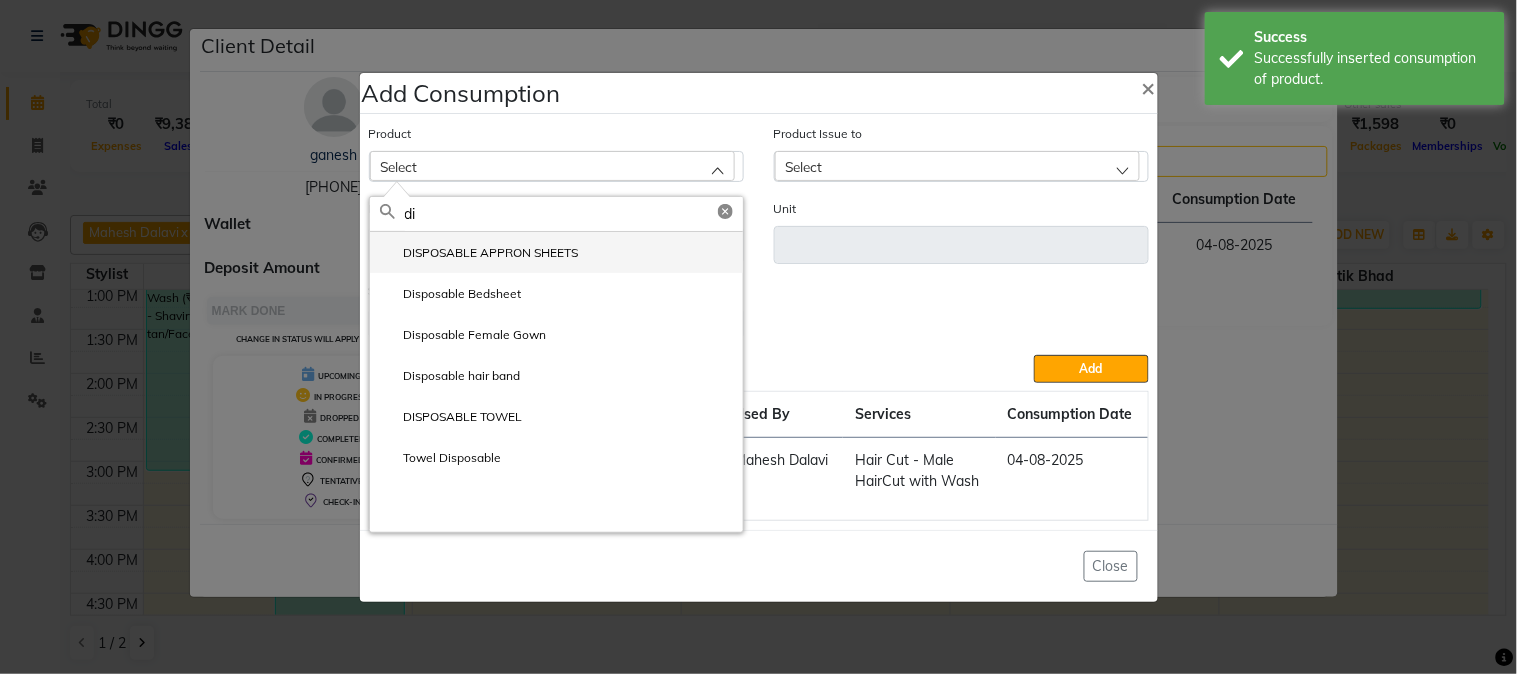 type on "d" 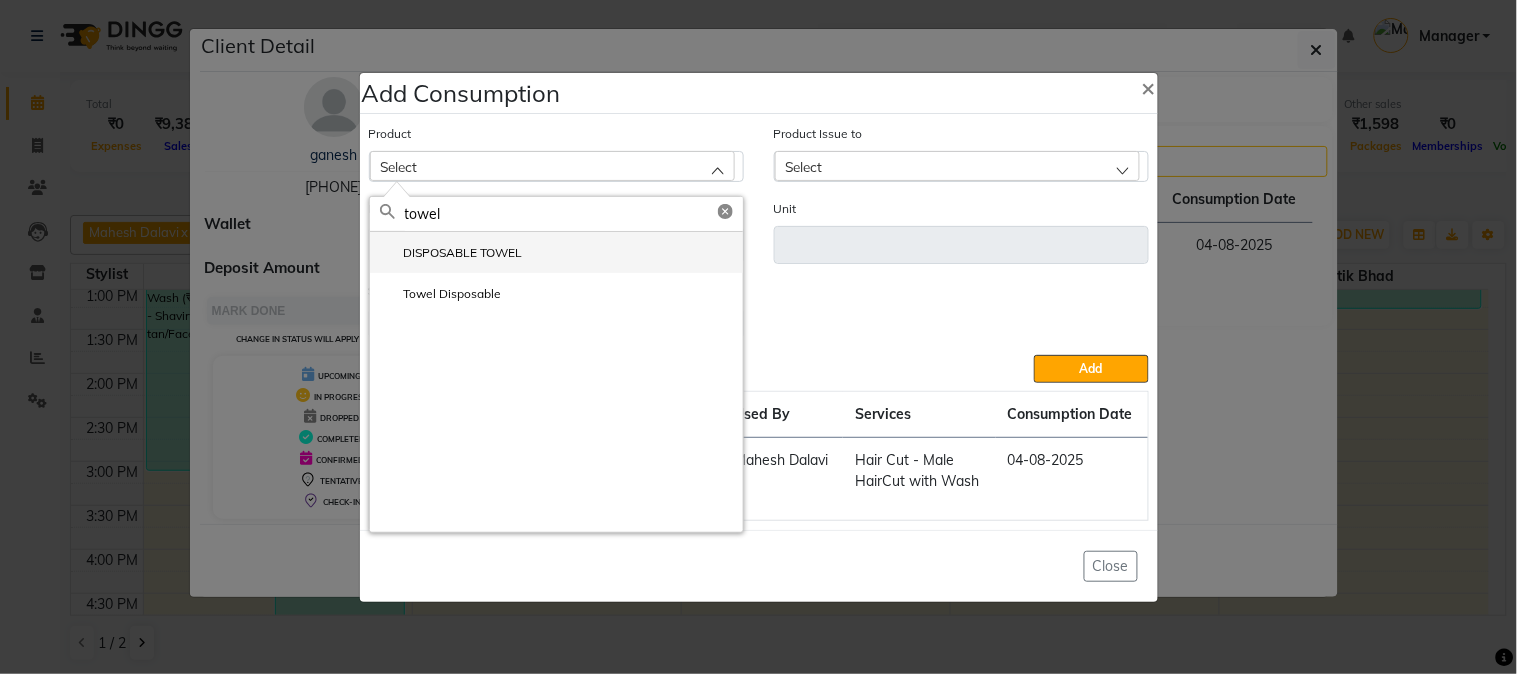 type on "towel" 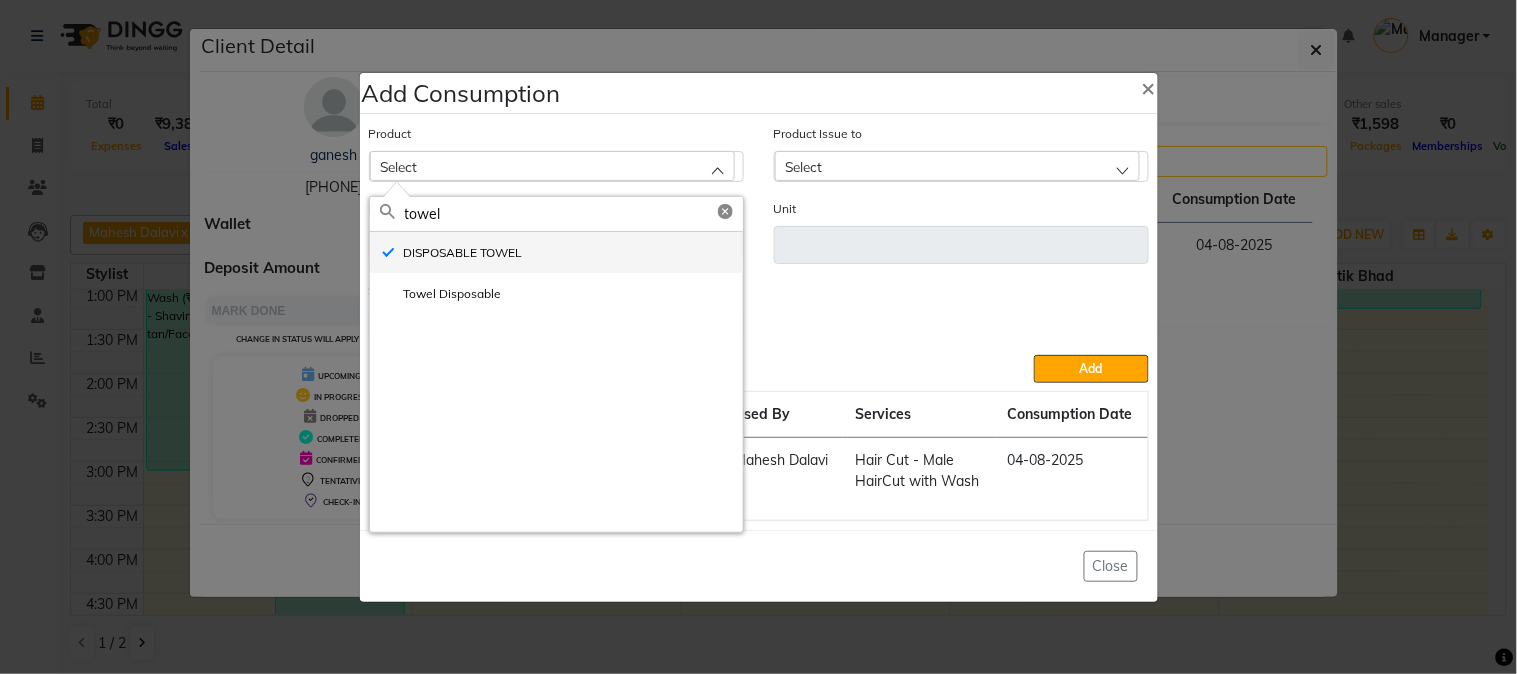 type on "ml" 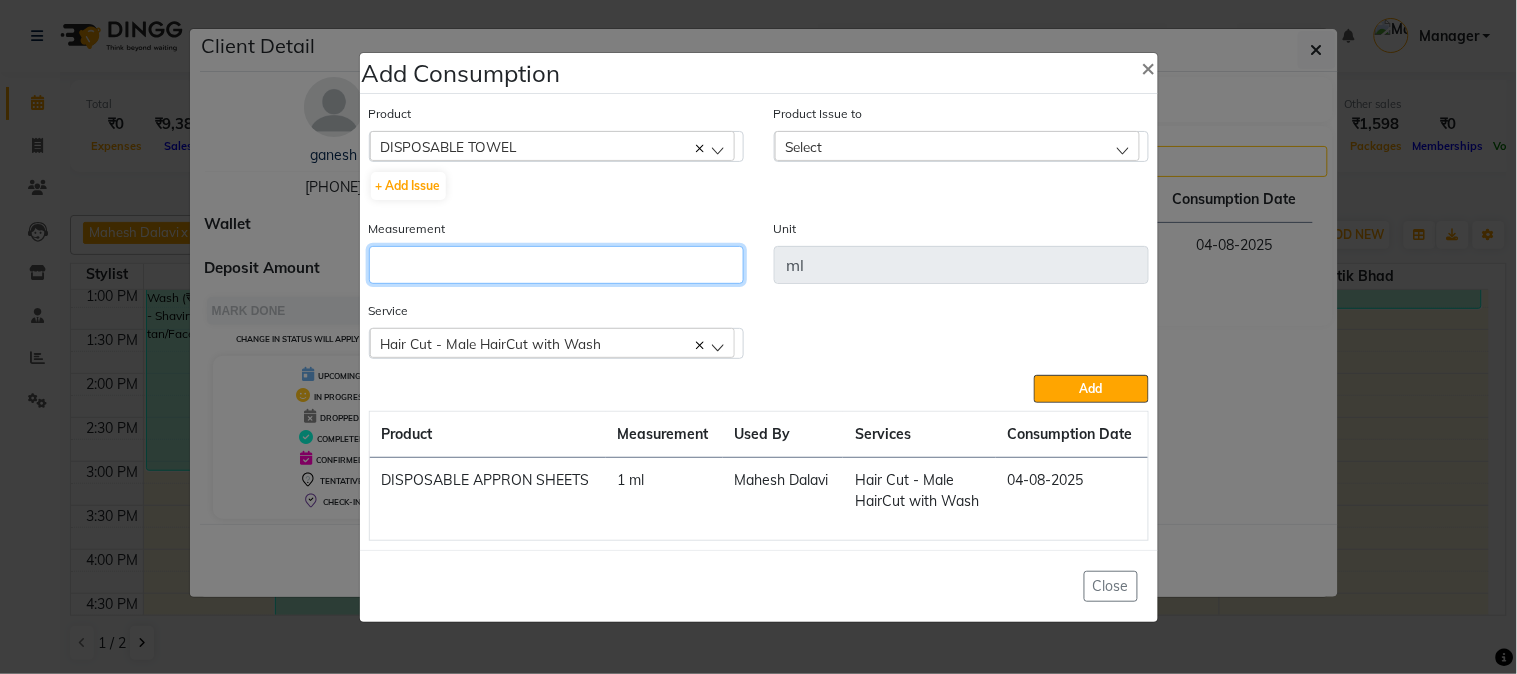 click 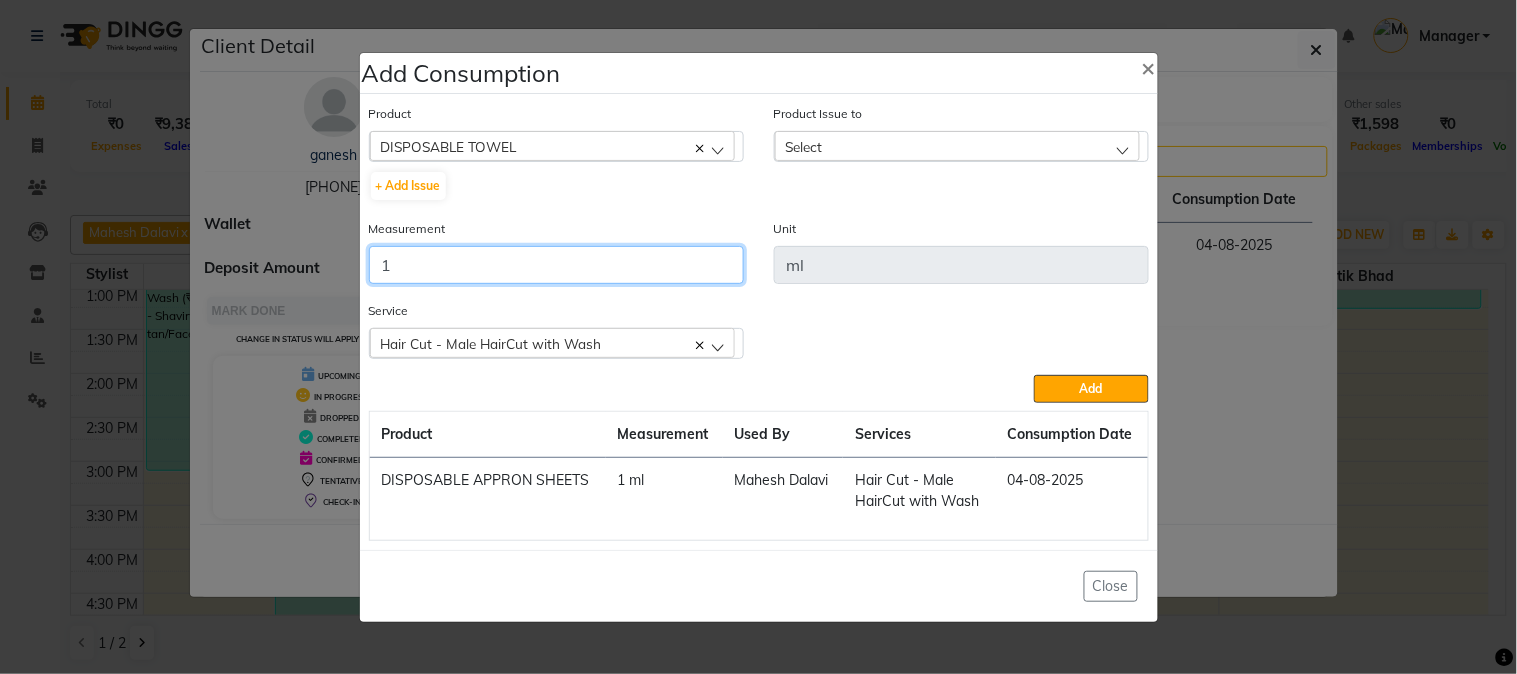 type on "1" 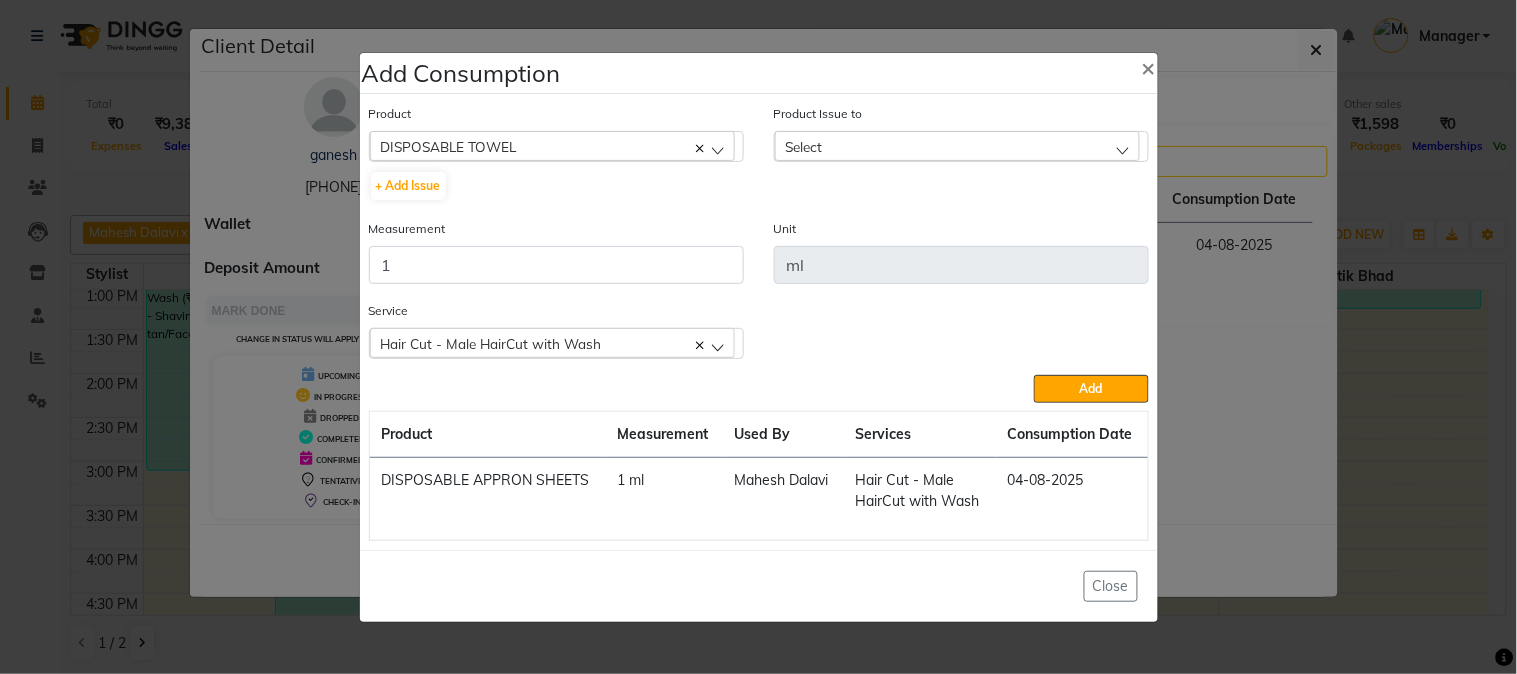 click on "Select" 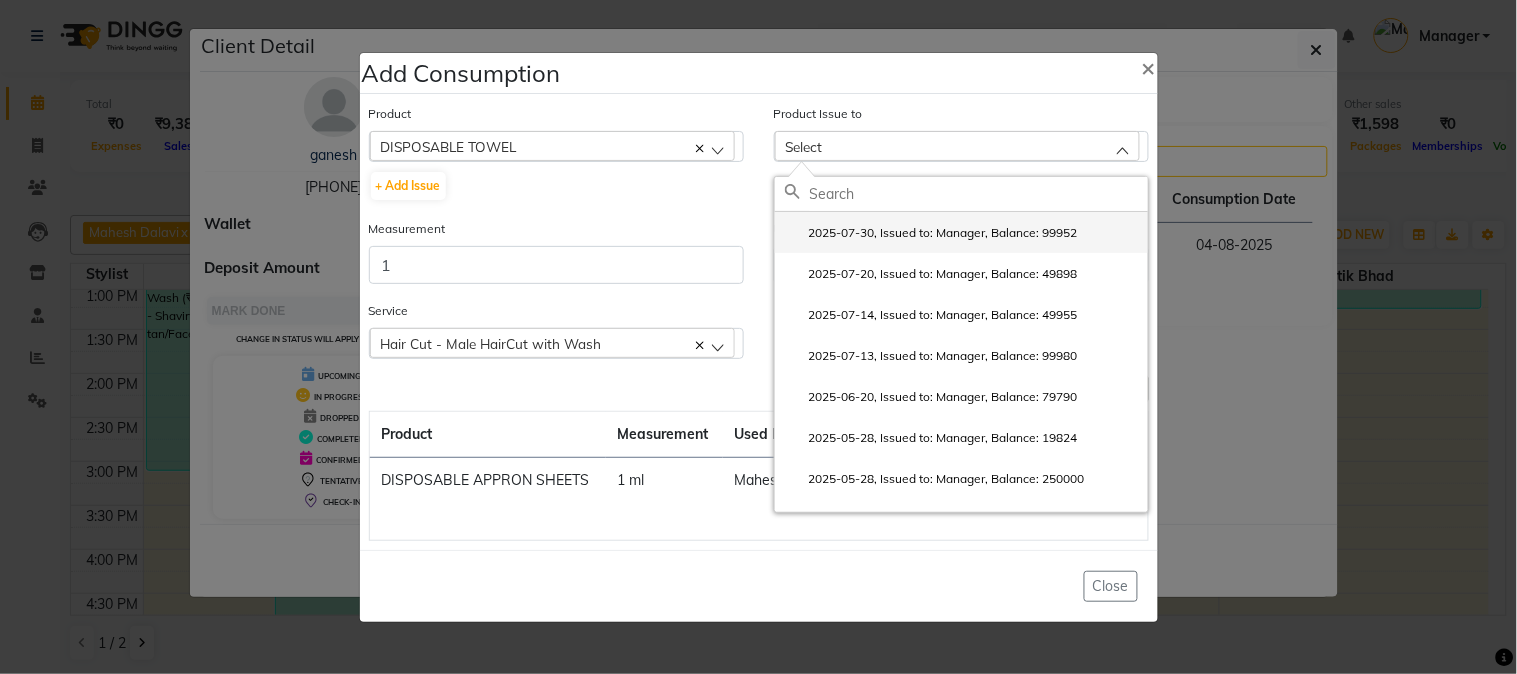 click on "2025-07-30, Issued to: Manager, Balance: 99952" 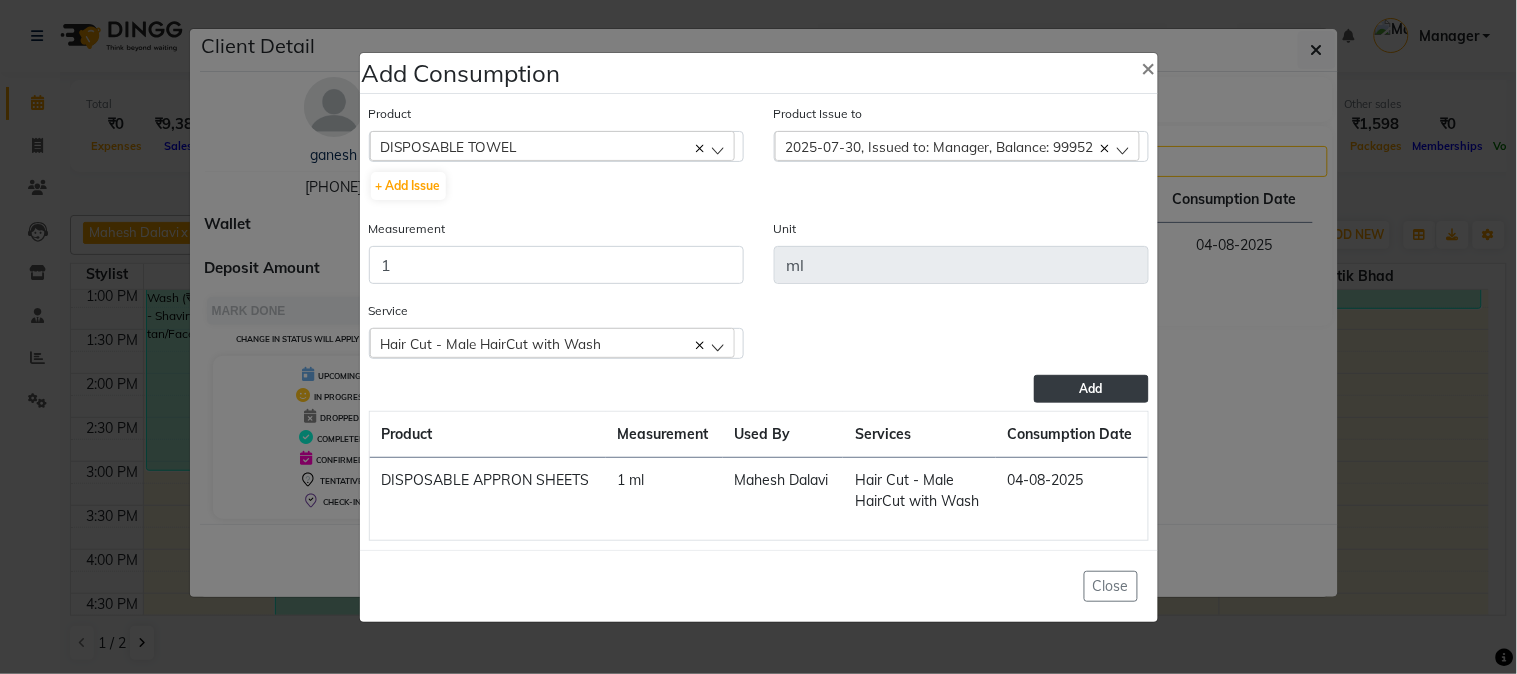 click on "Add" 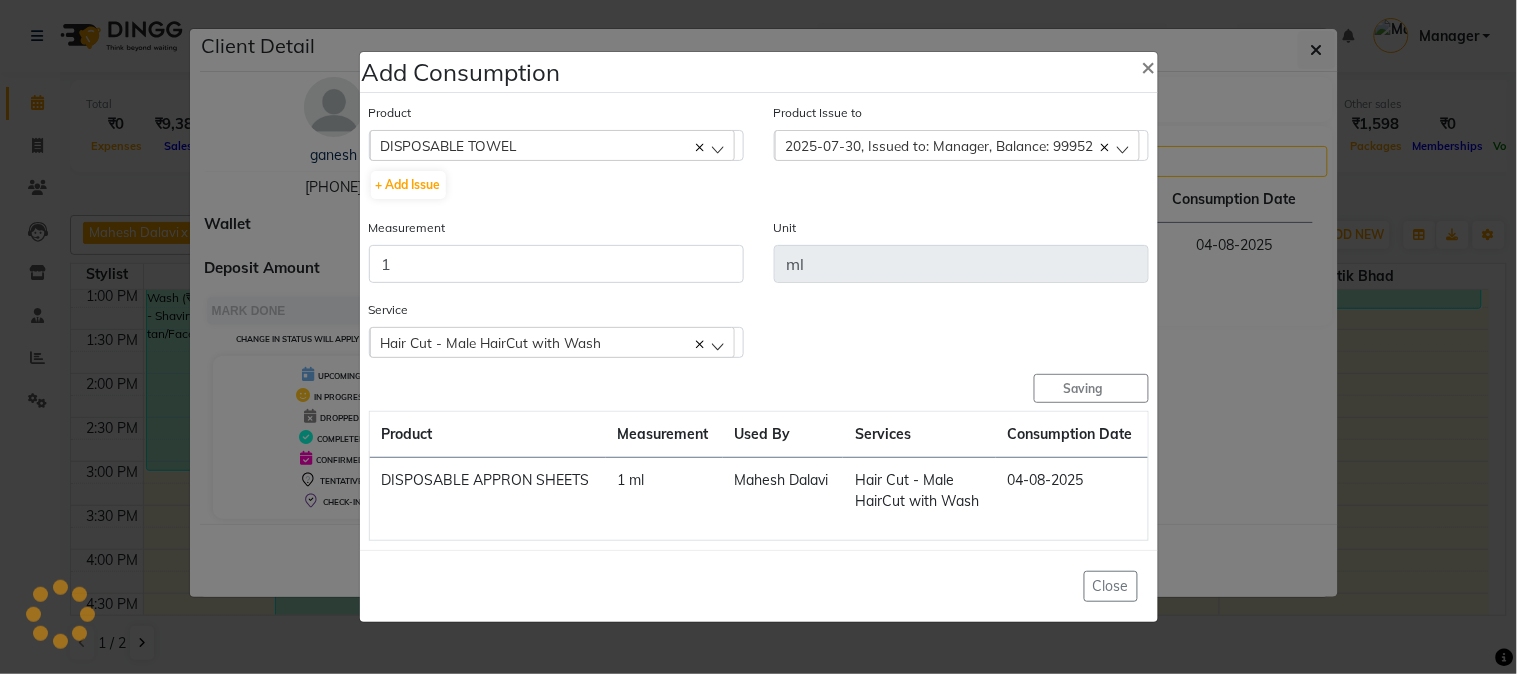 type 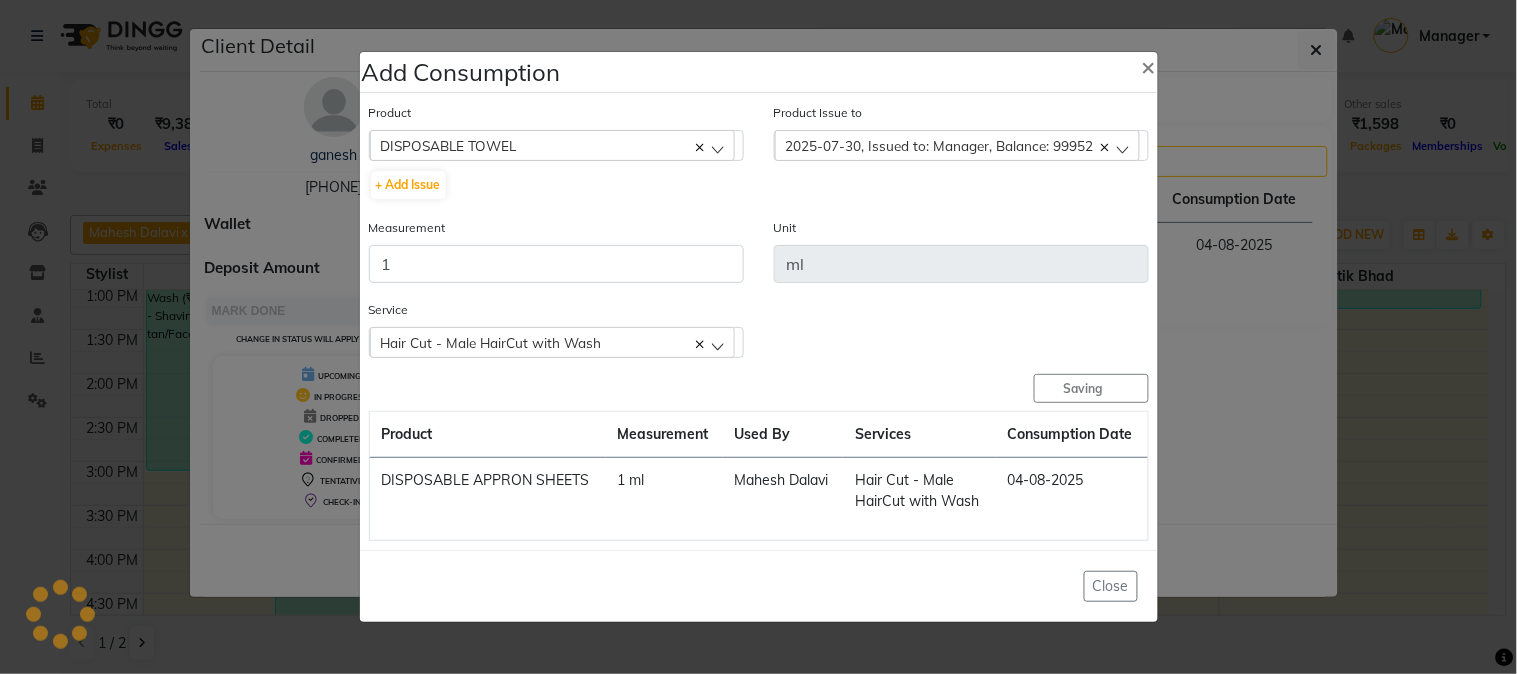 type 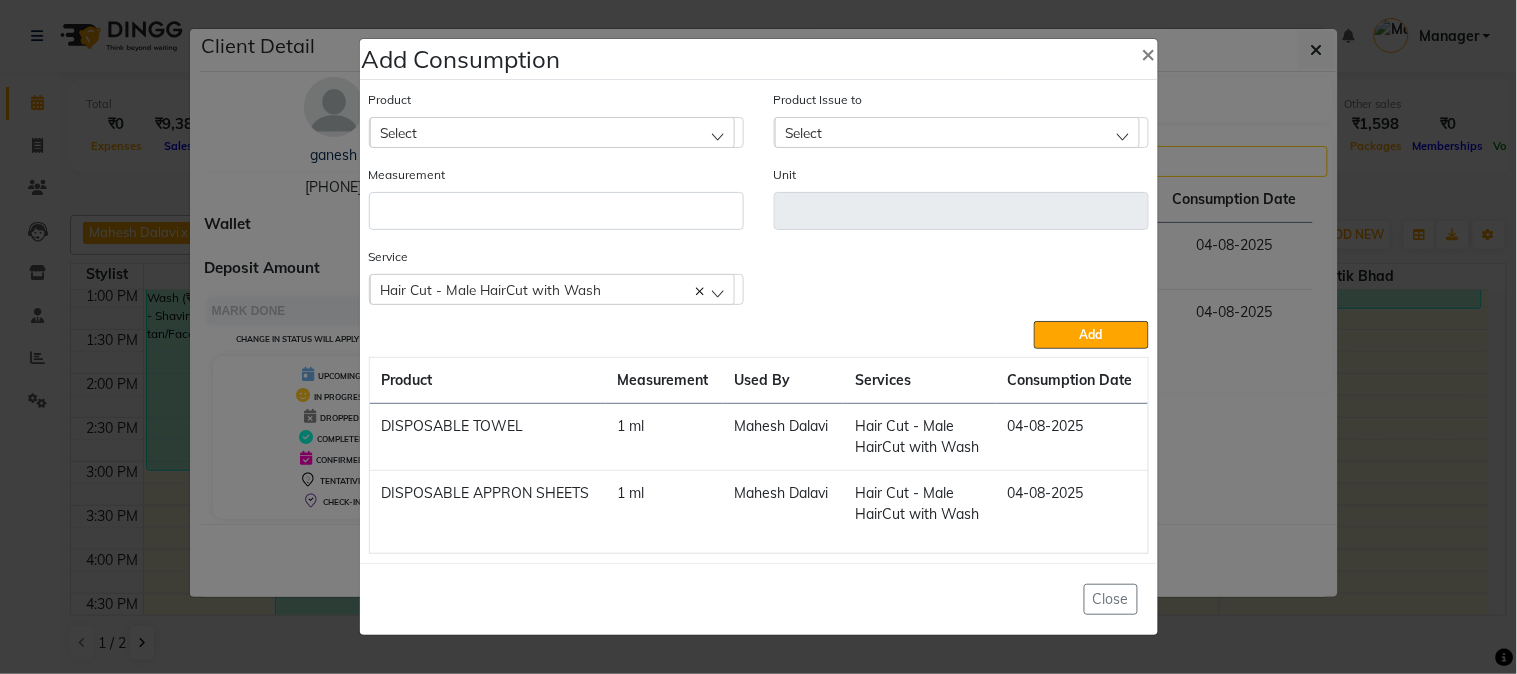 click on "Select" 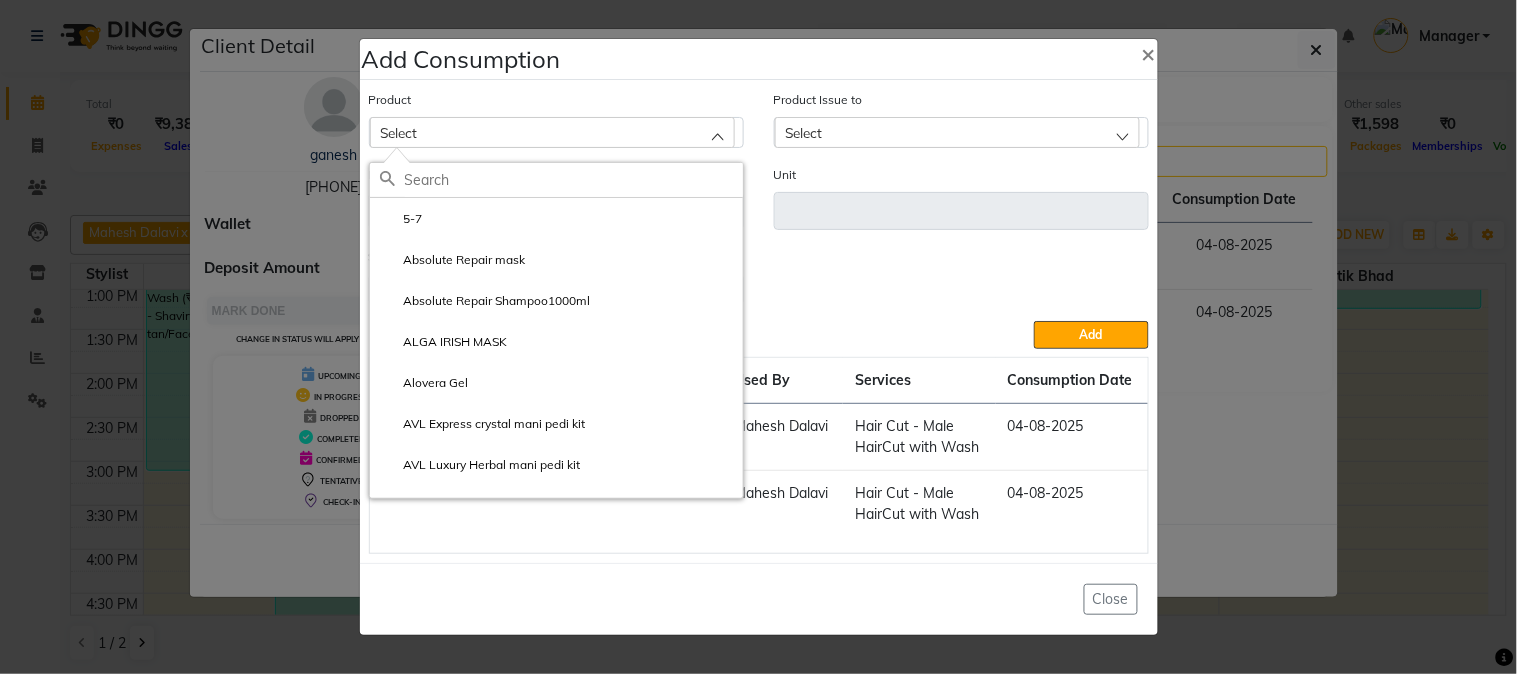 click on "Select" 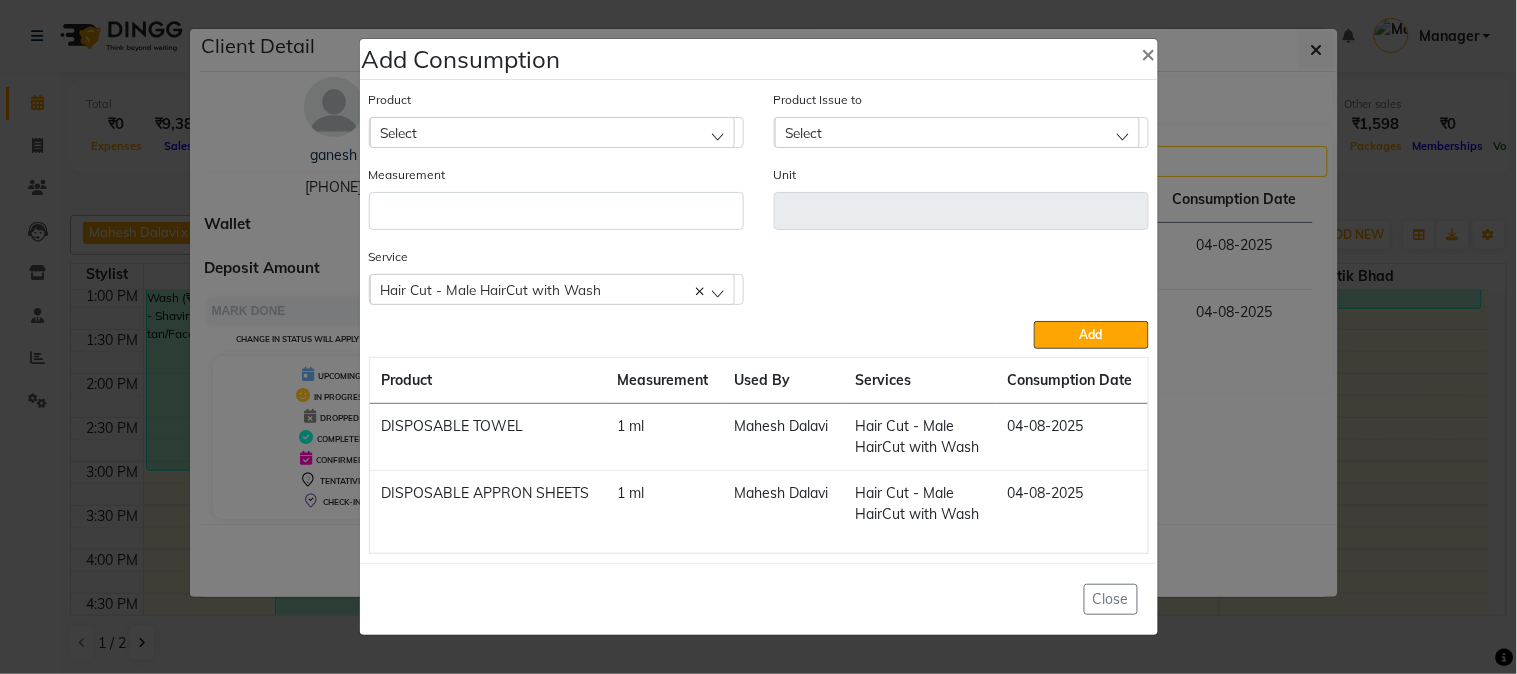 click on "Hair Cut - Male HairCut with Wash" 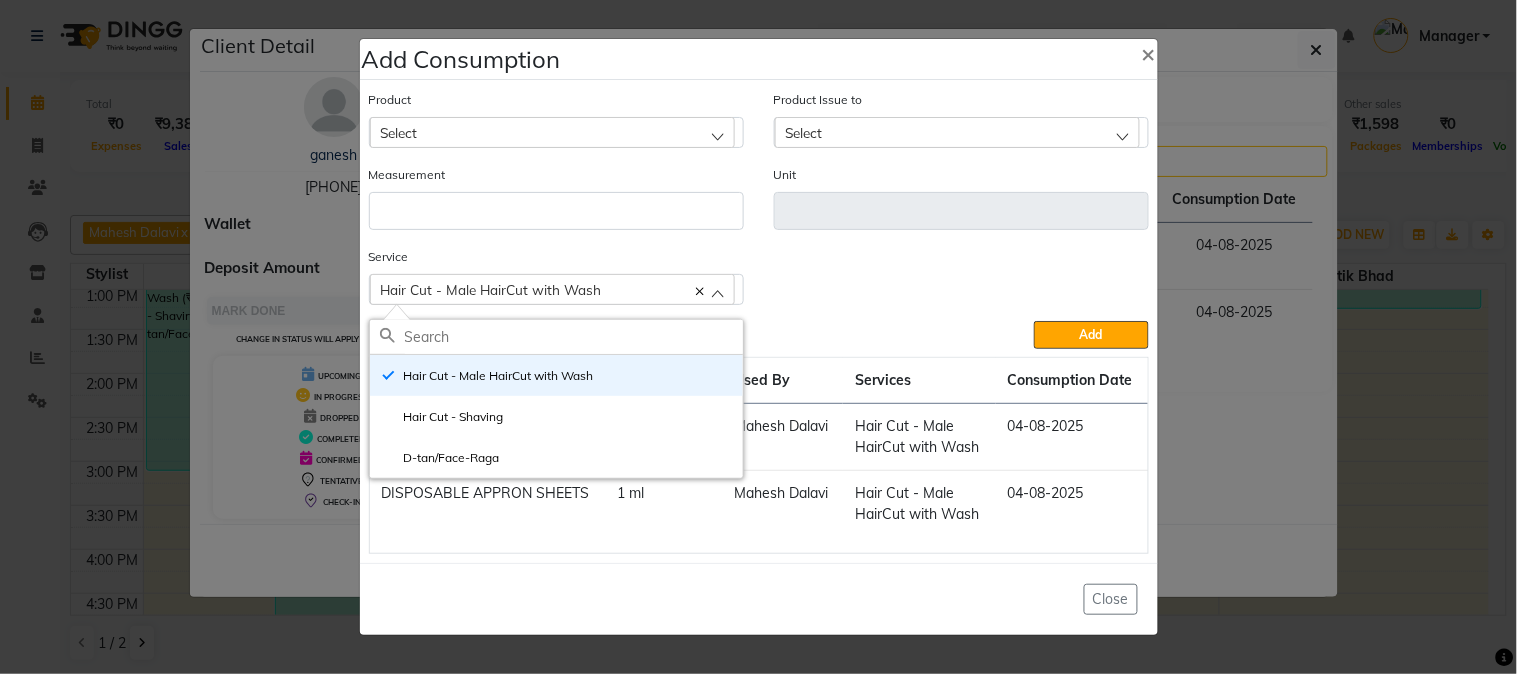 click on "Hair Cut - Male HairCut with Wash" 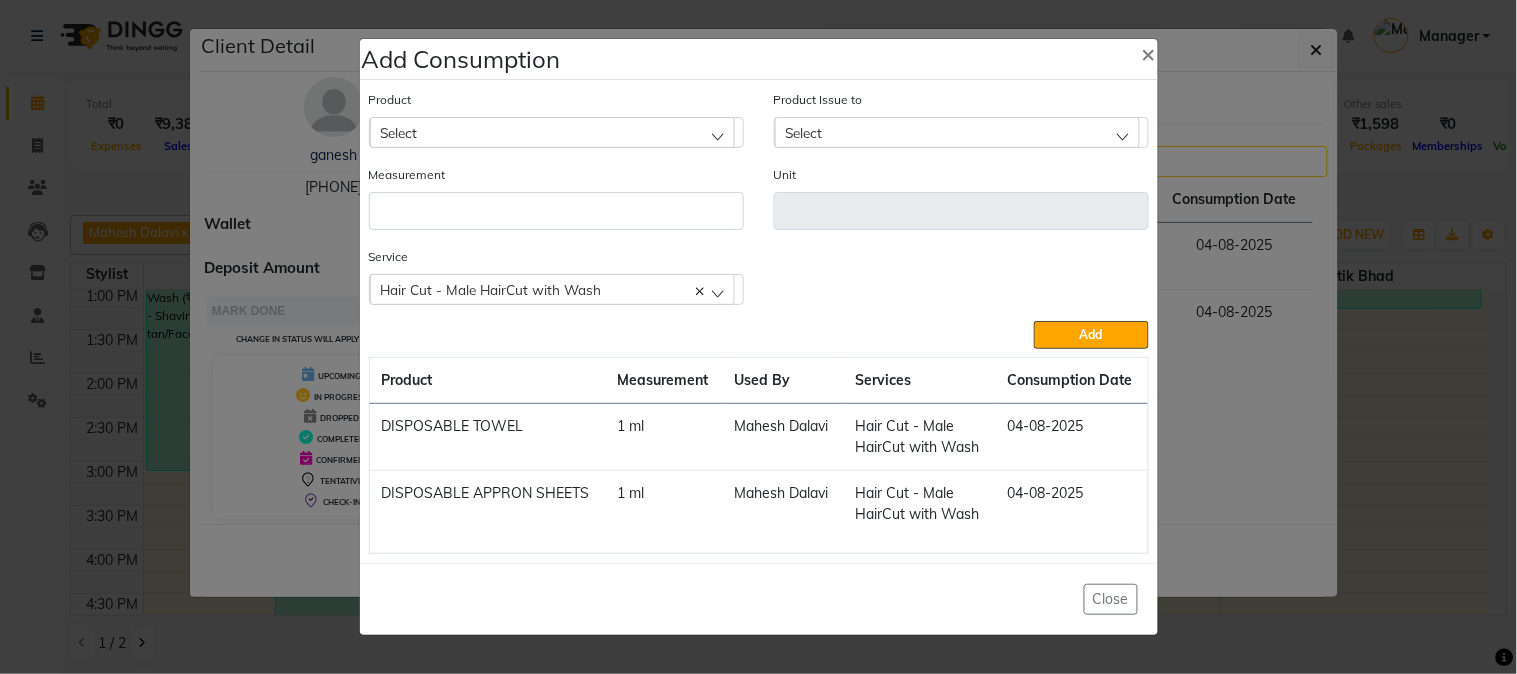 click on "Select" 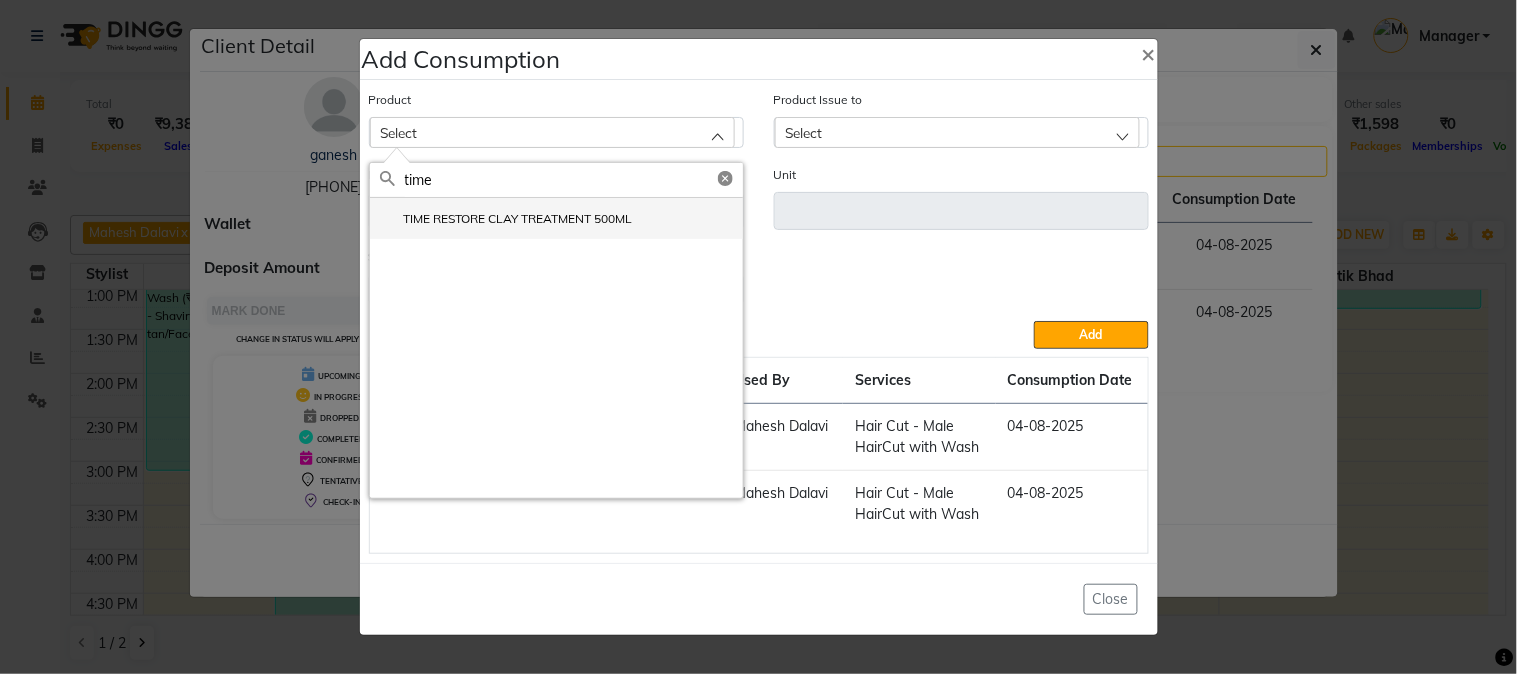 type on "time" 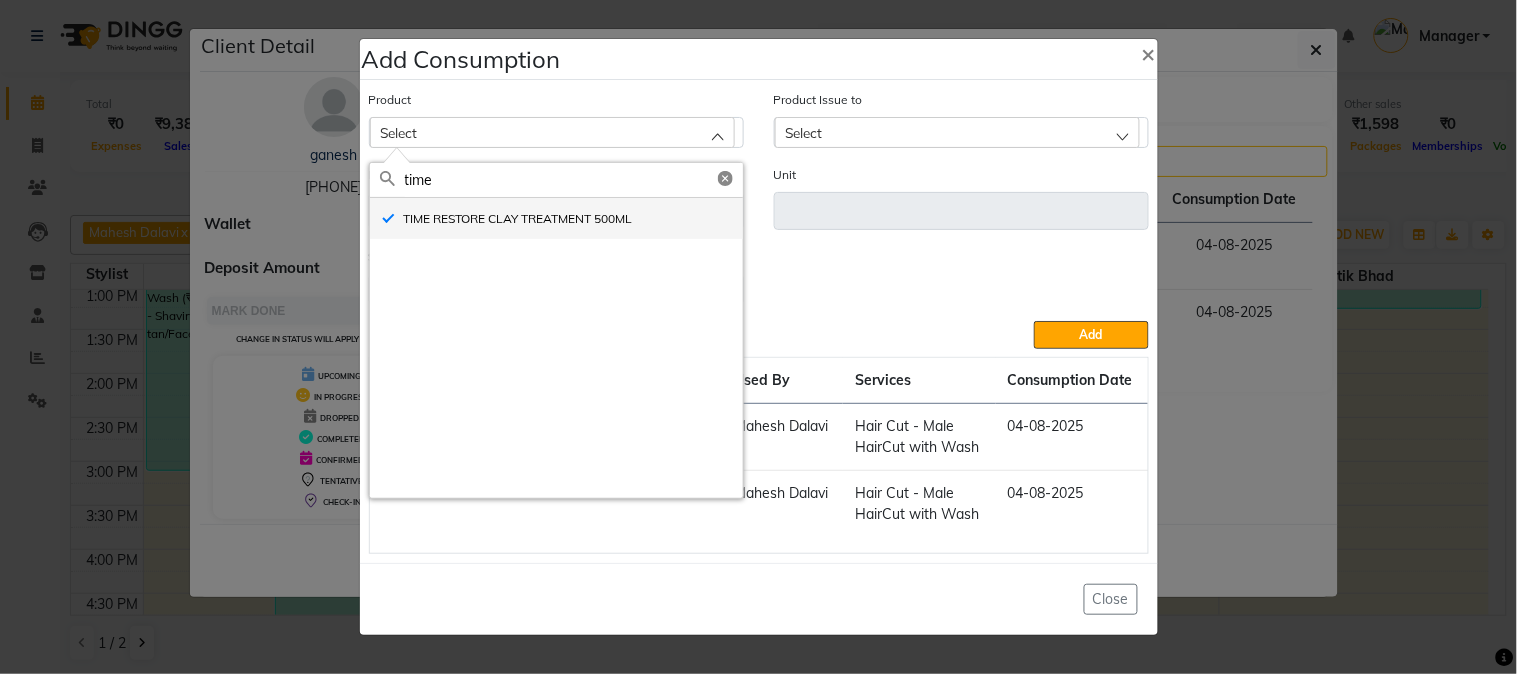 type on "ml" 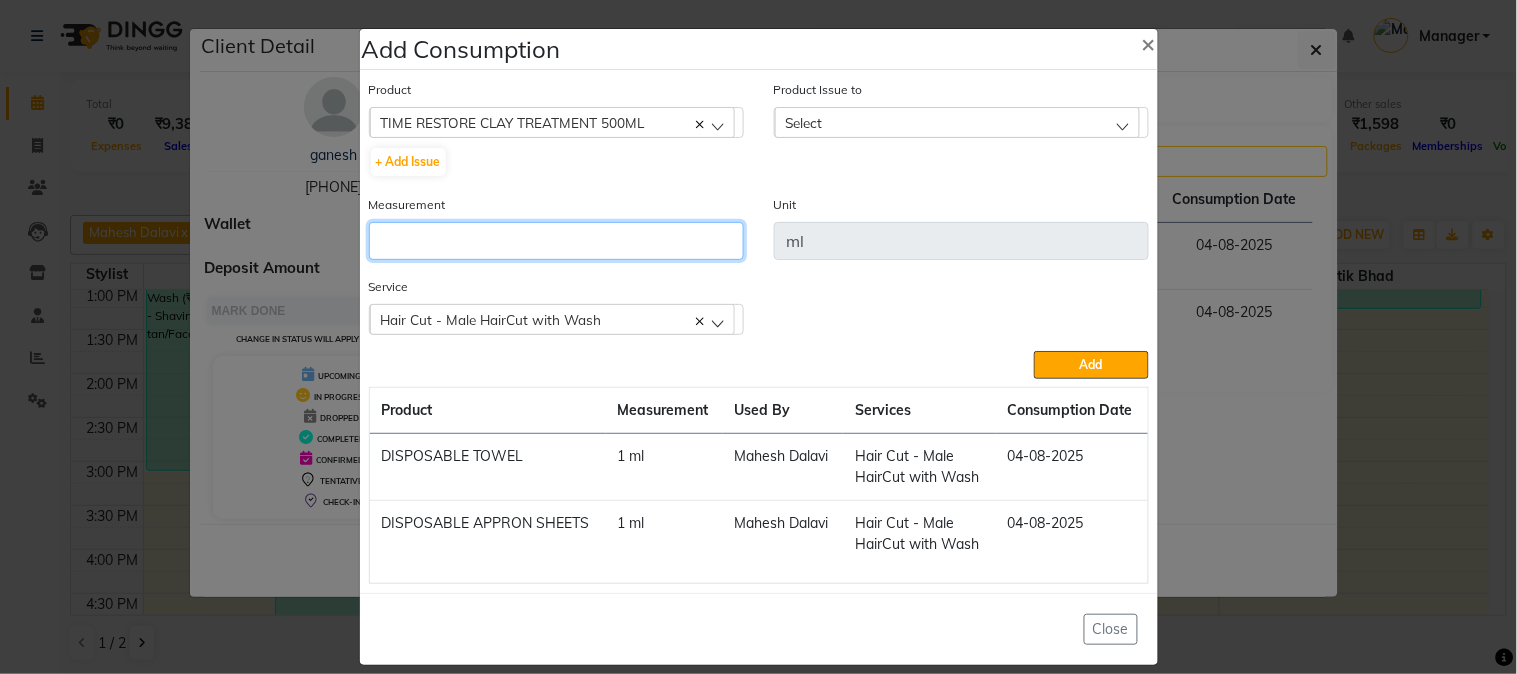 click 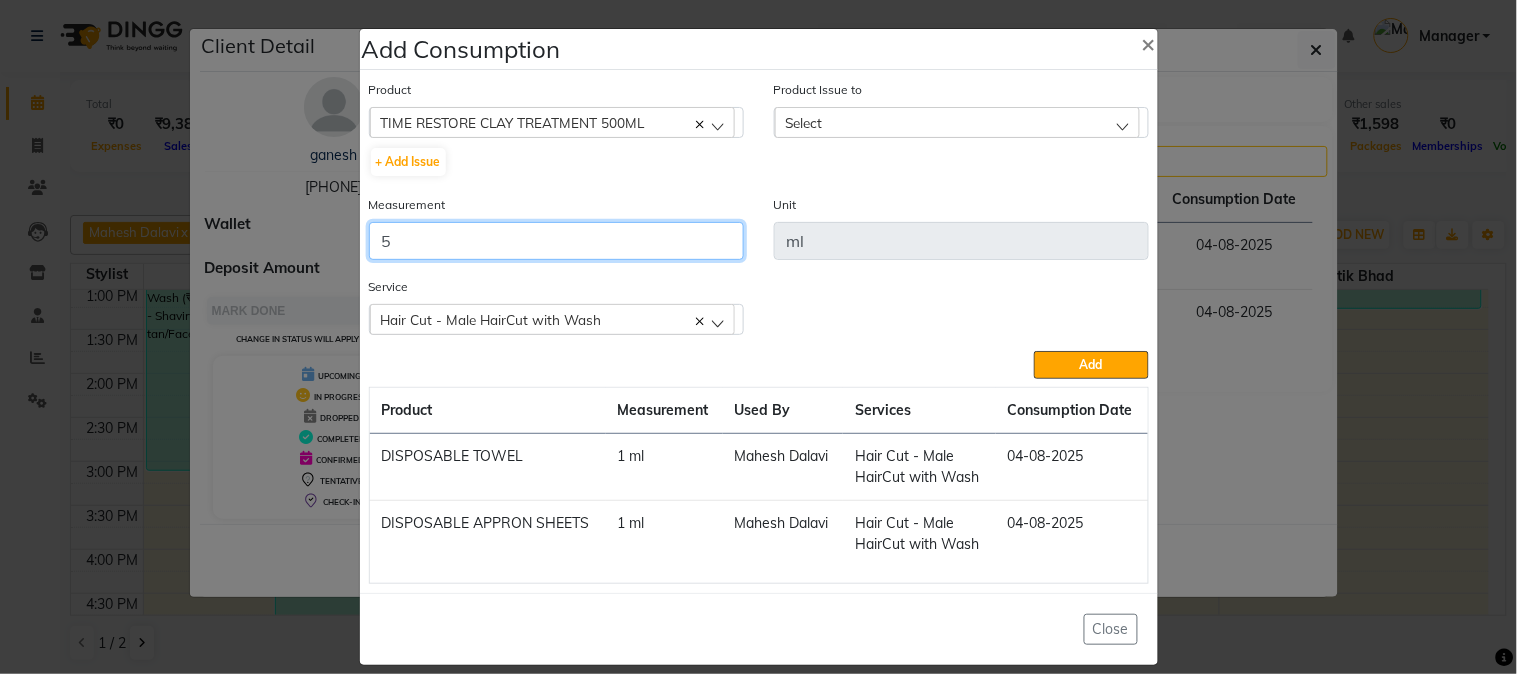 type on "5" 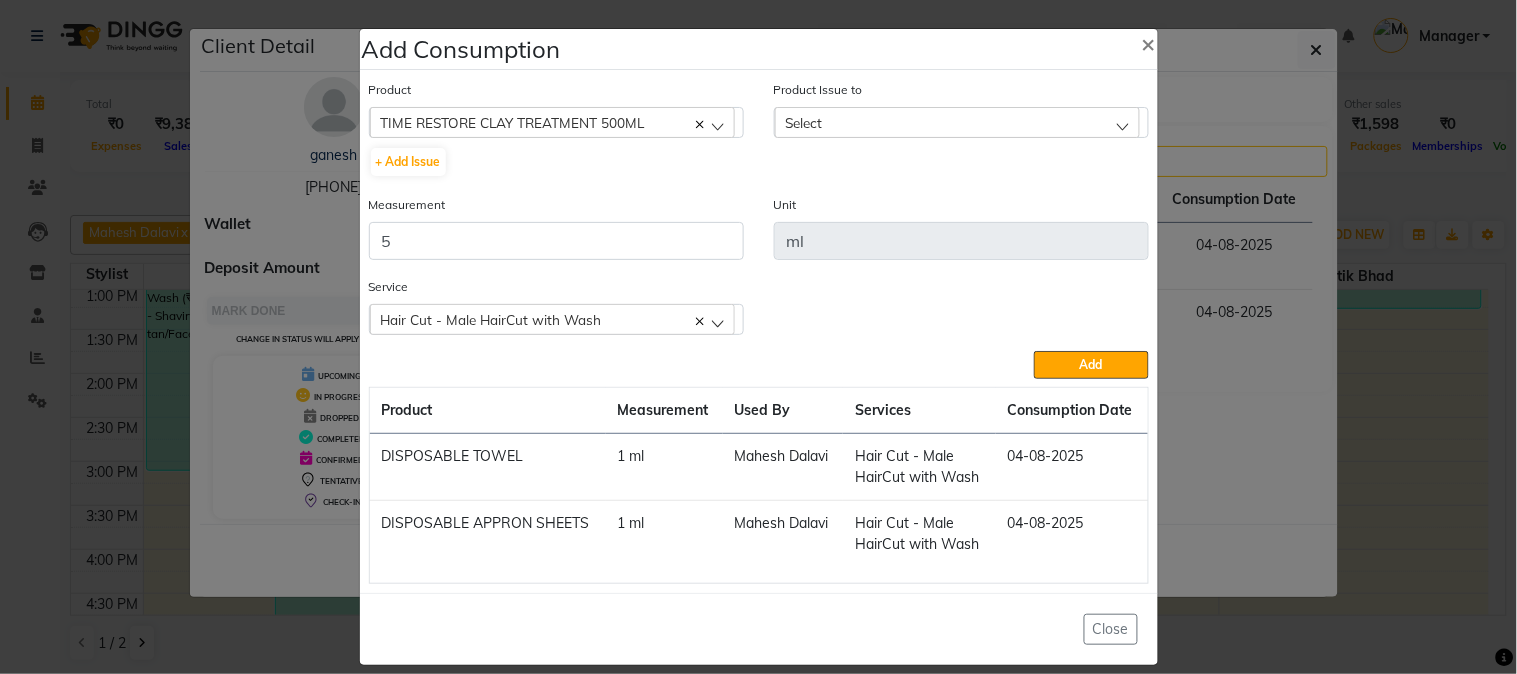 click on "Select" 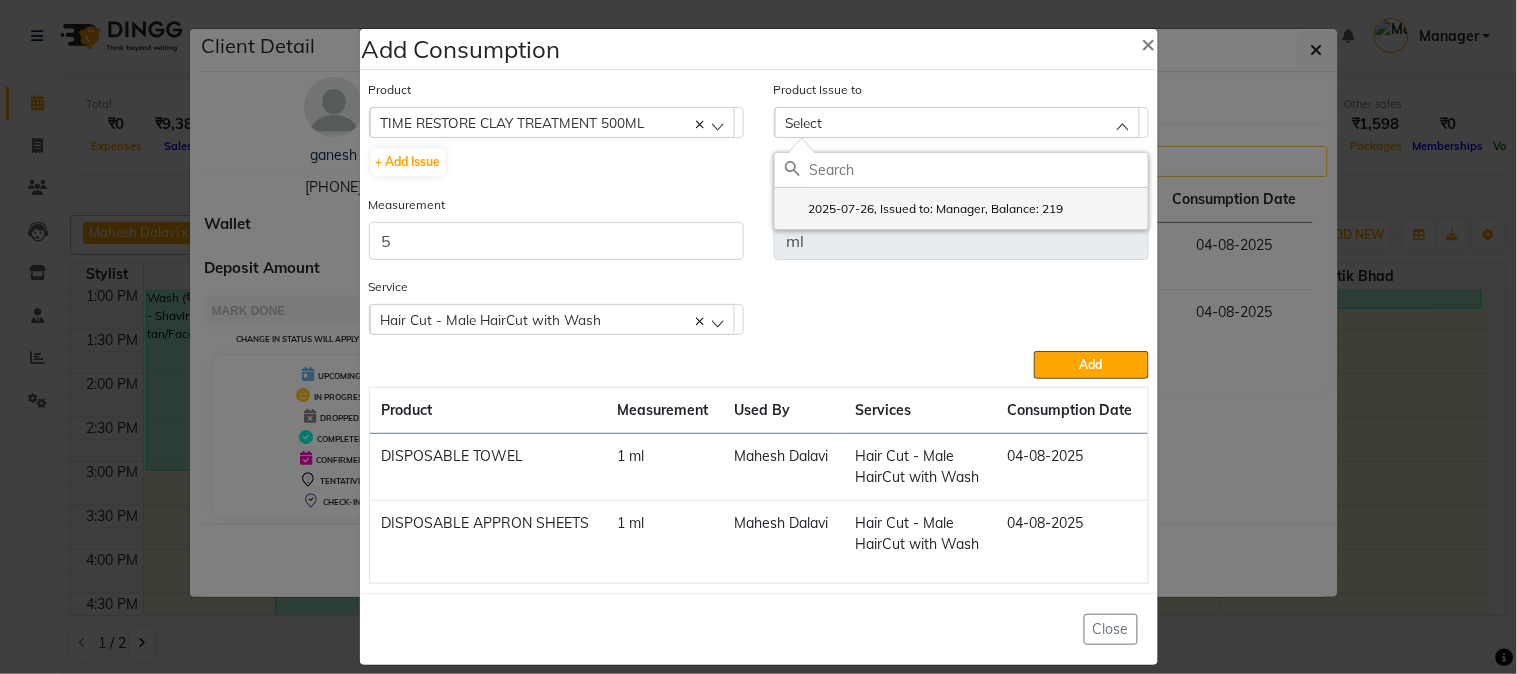 click on "2025-07-26, Issued to: Manager, Balance: 219" 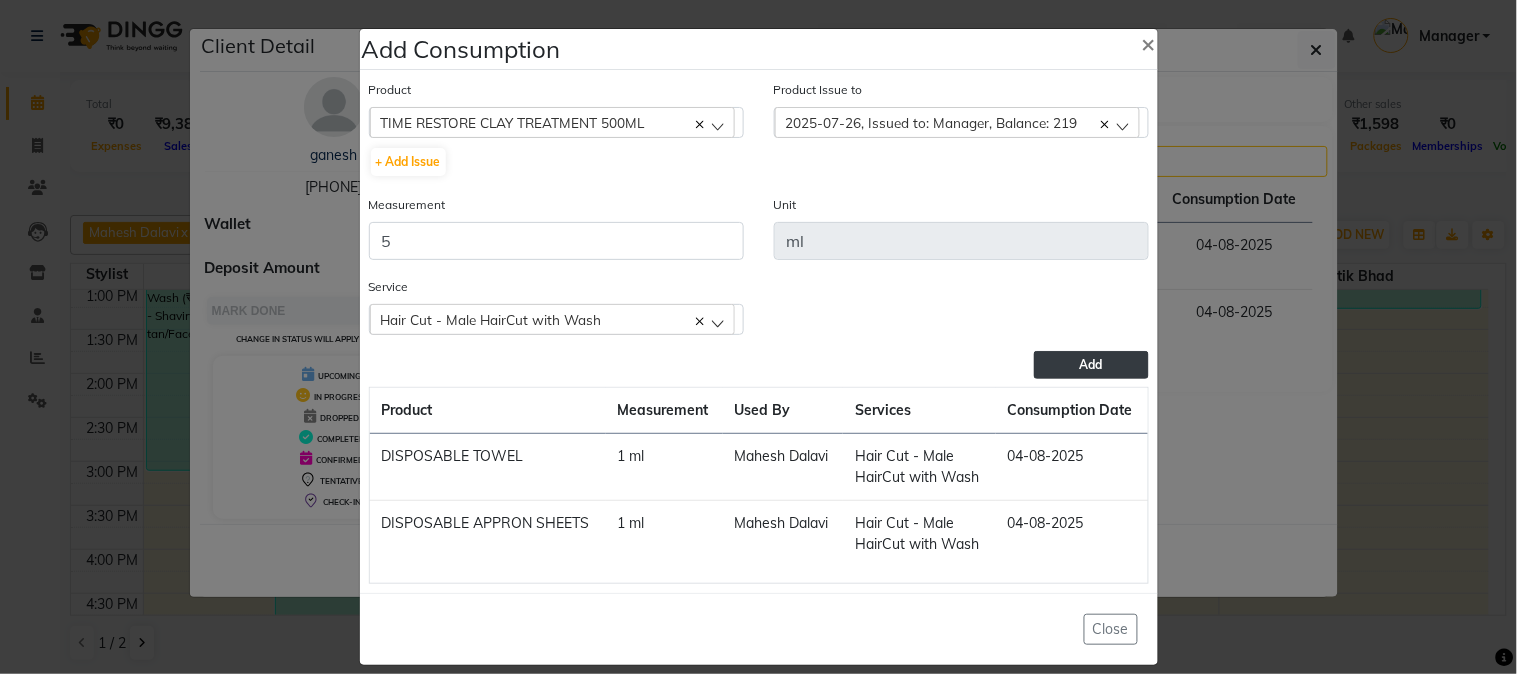 click on "Add" 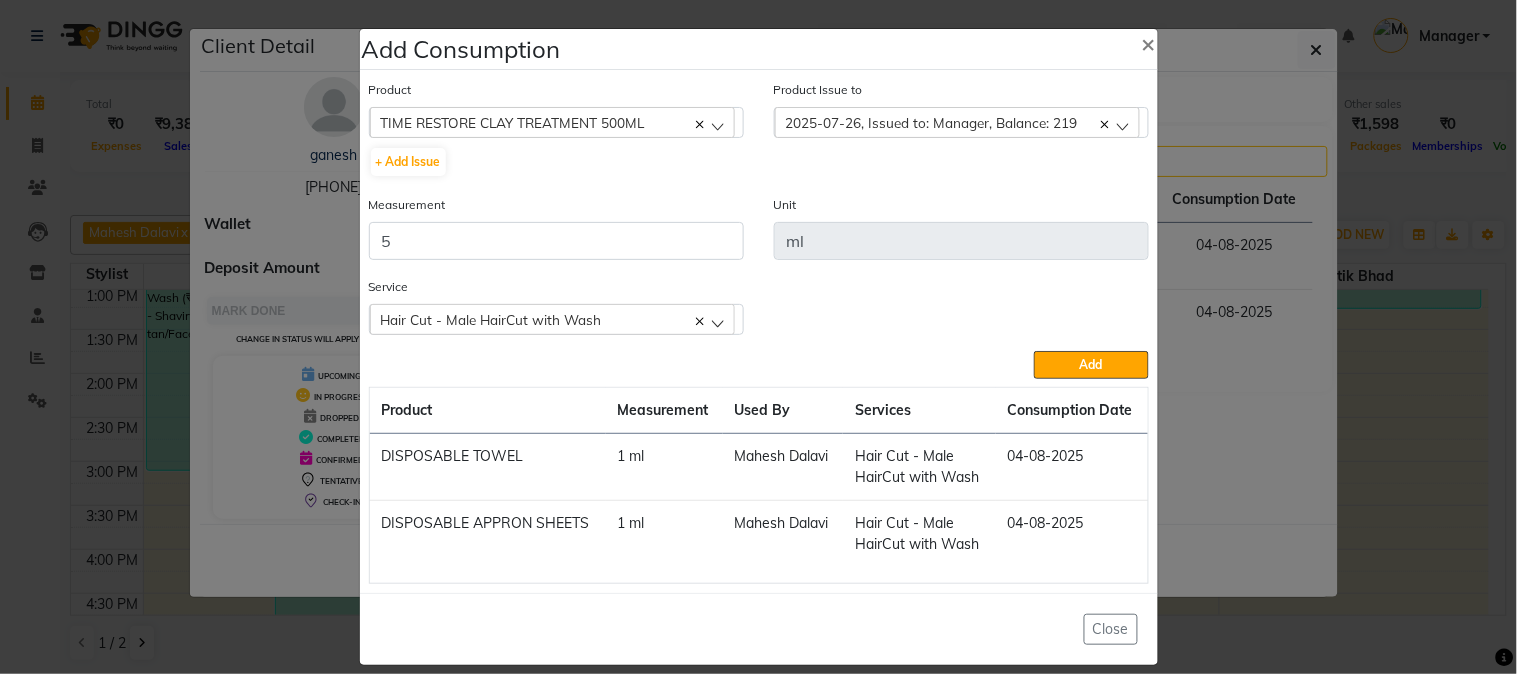 type 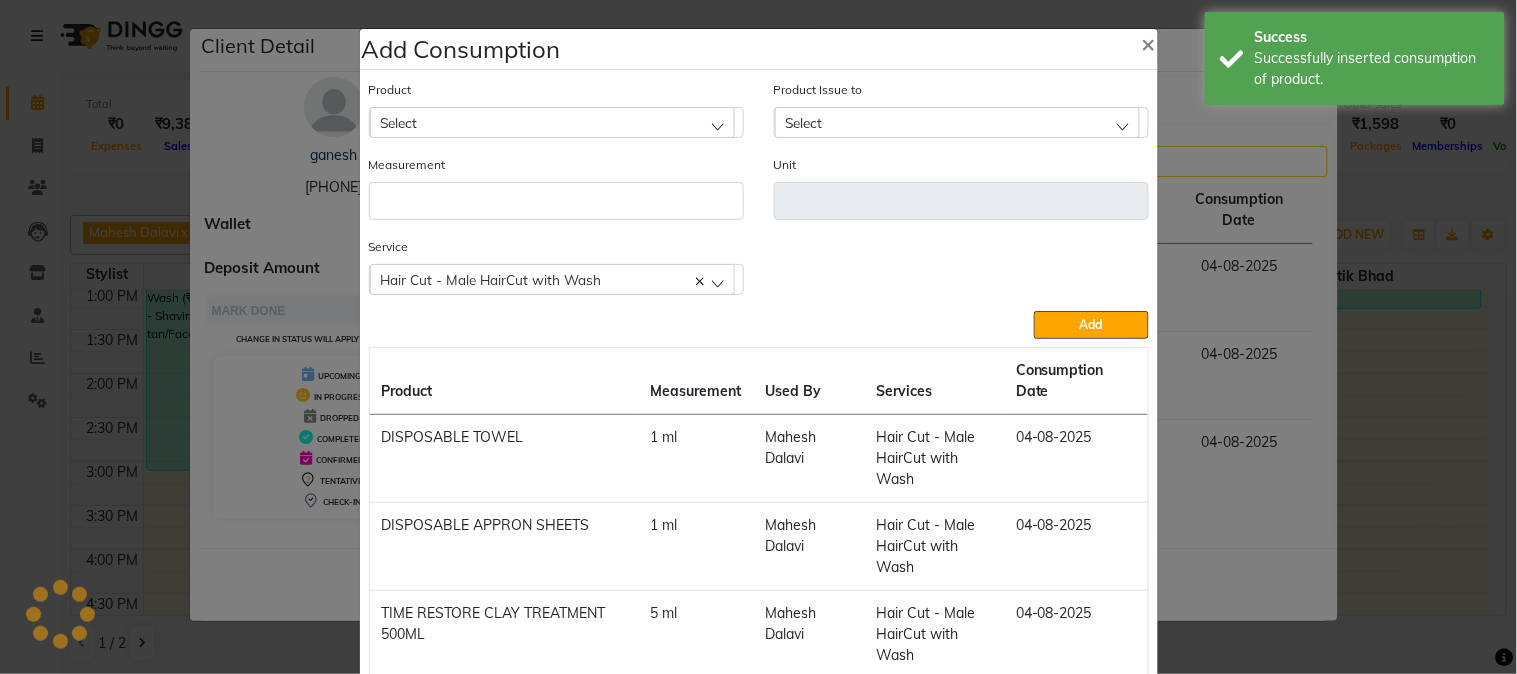 click on "Select" 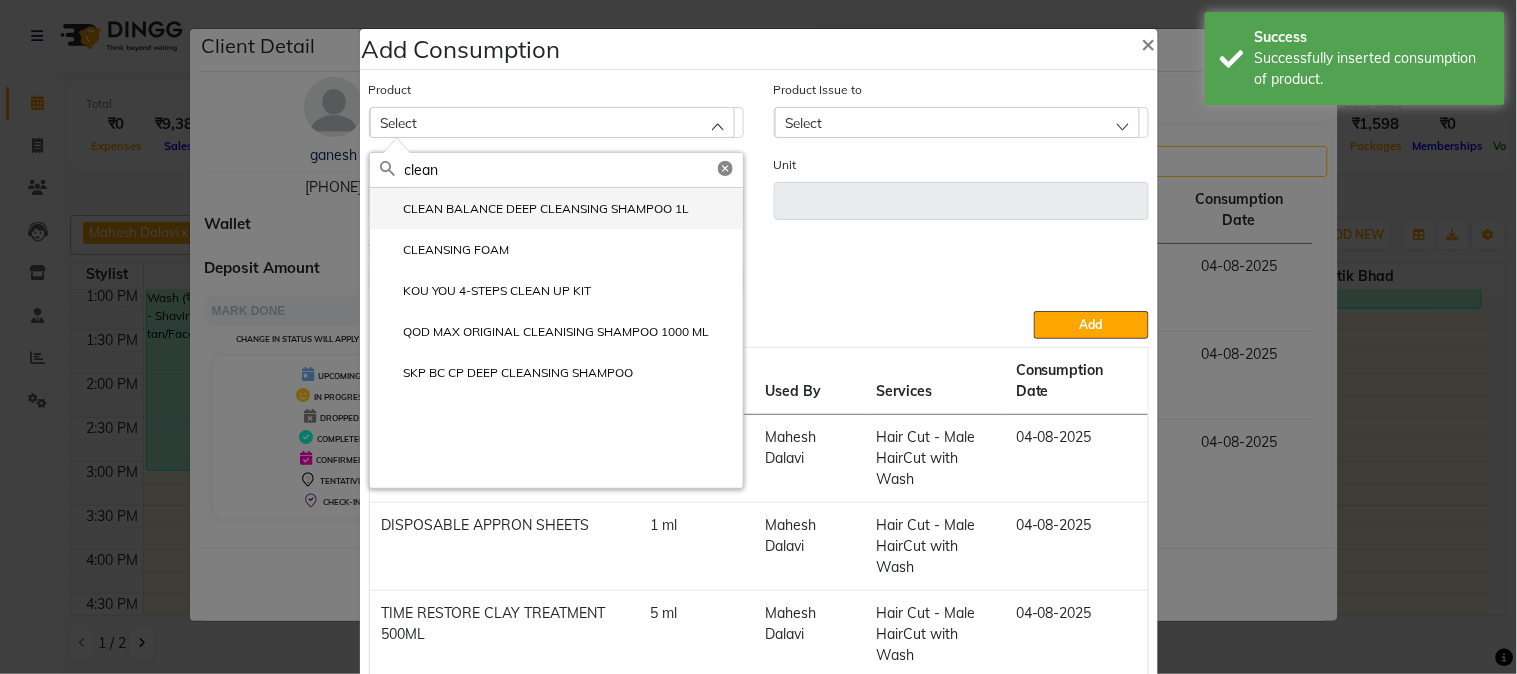 type on "clean" 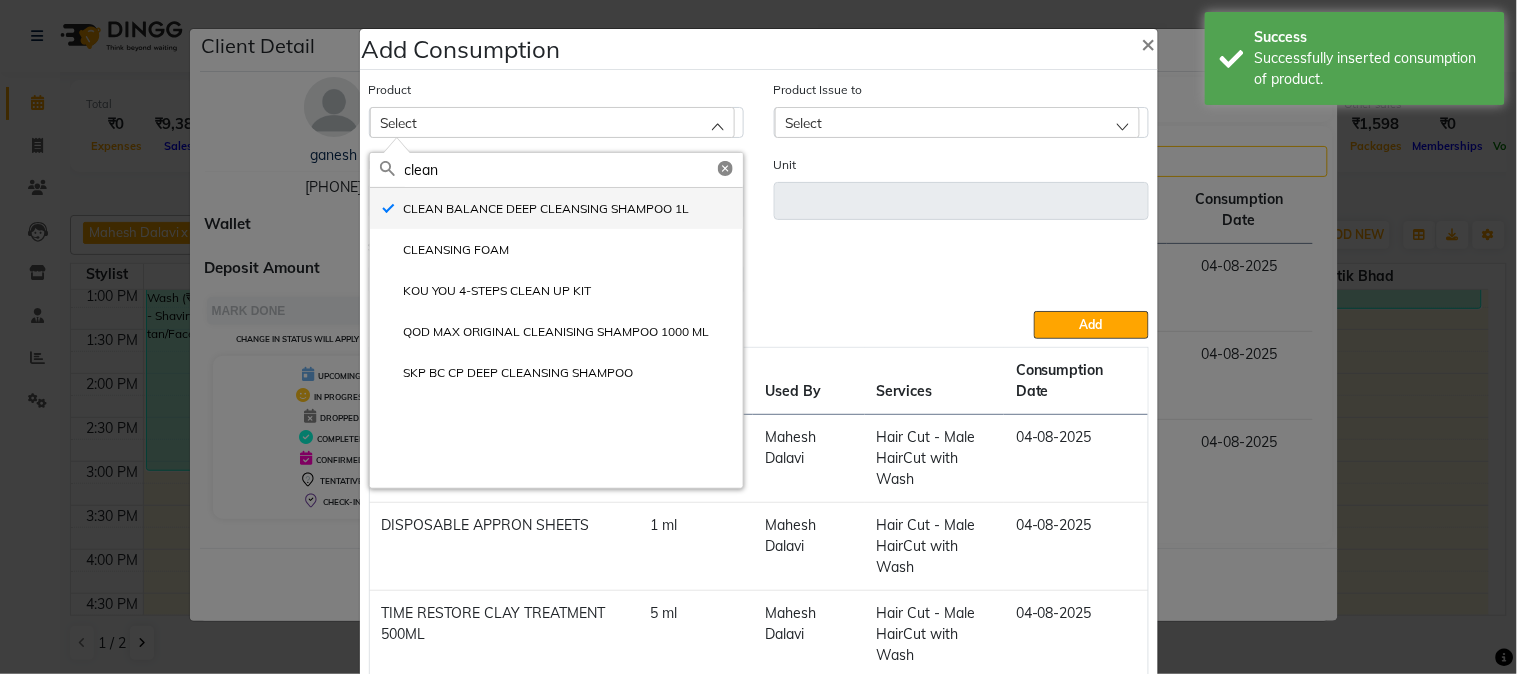 type on "ml" 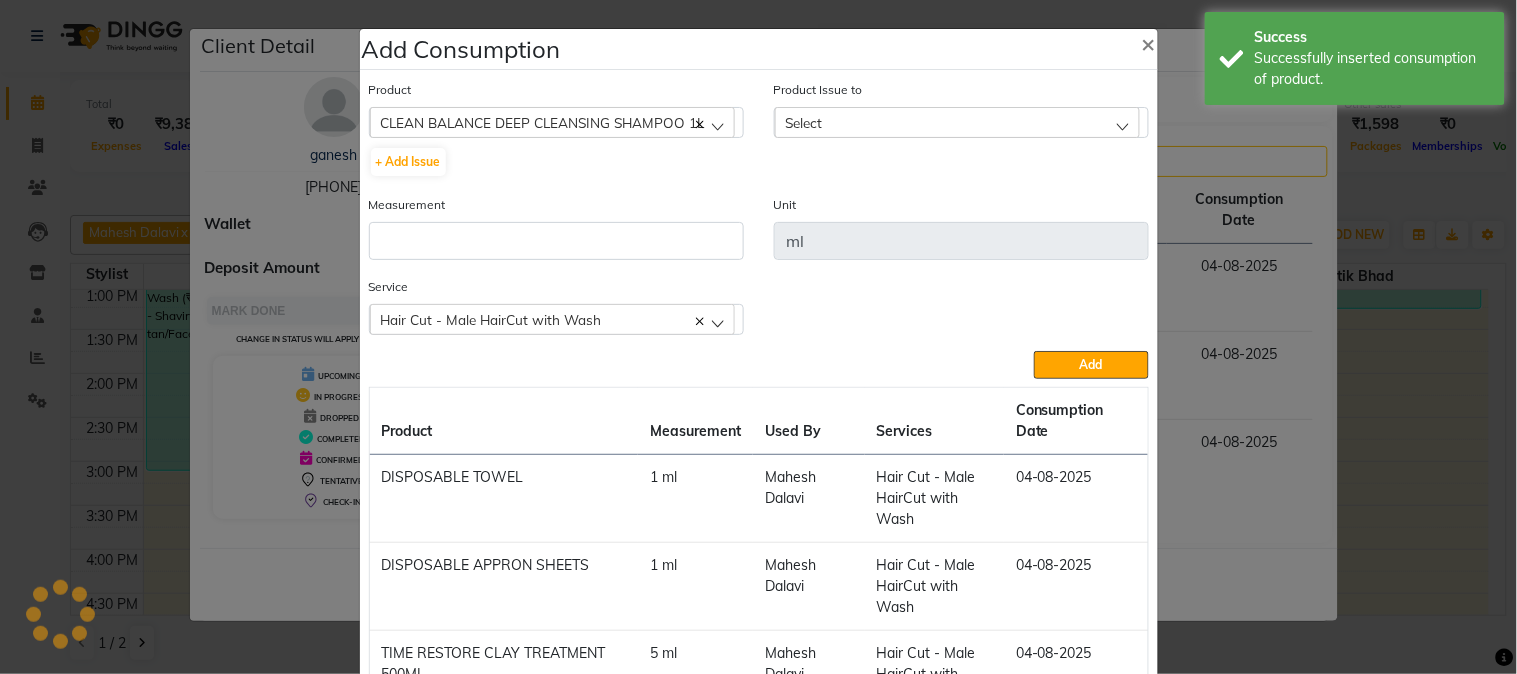 click on "Measurement" 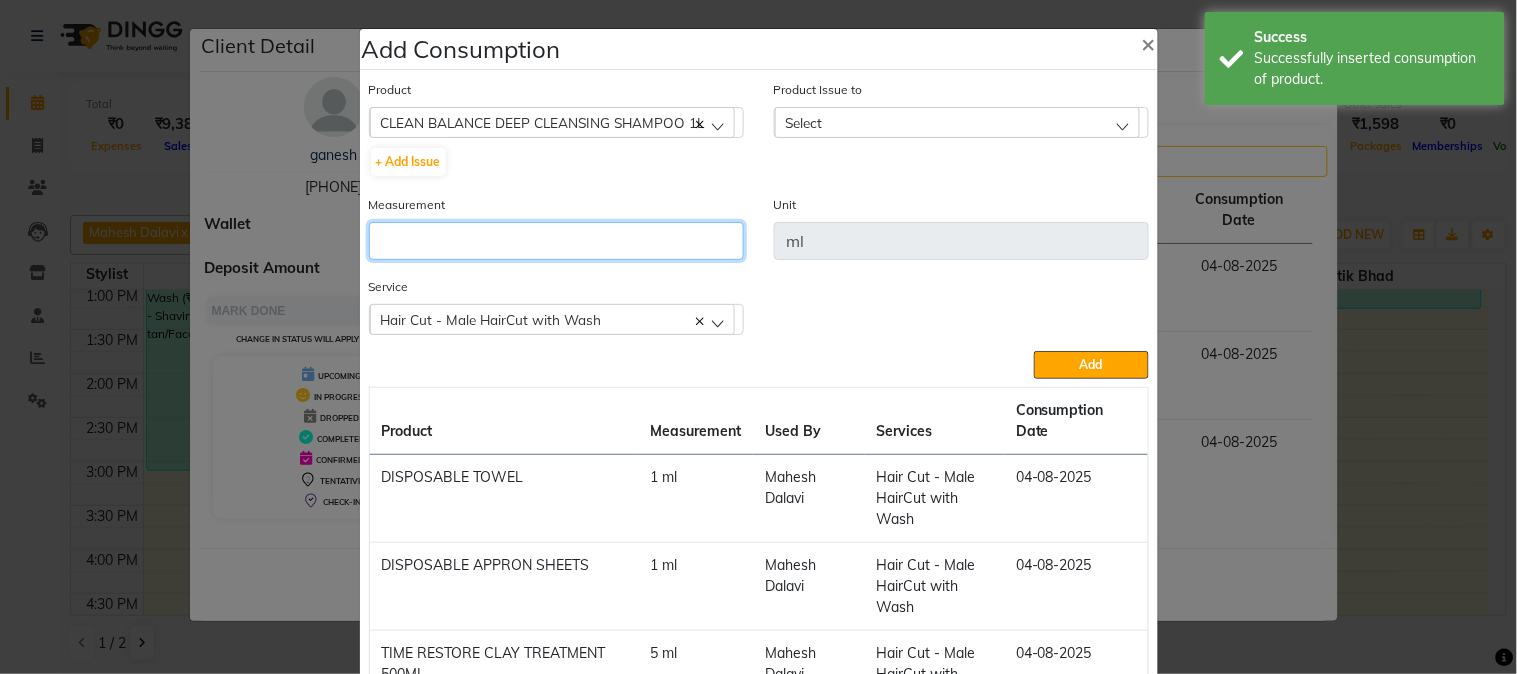 click 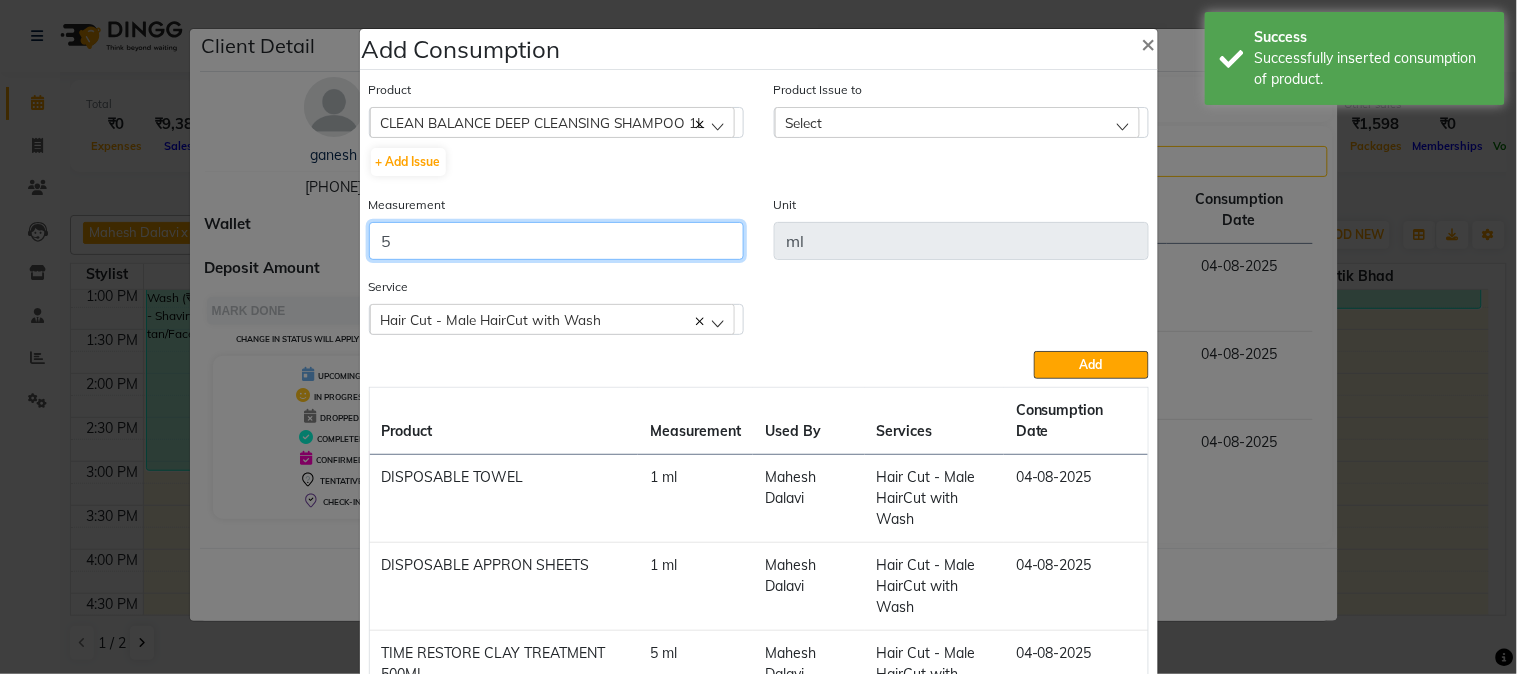 type on "5" 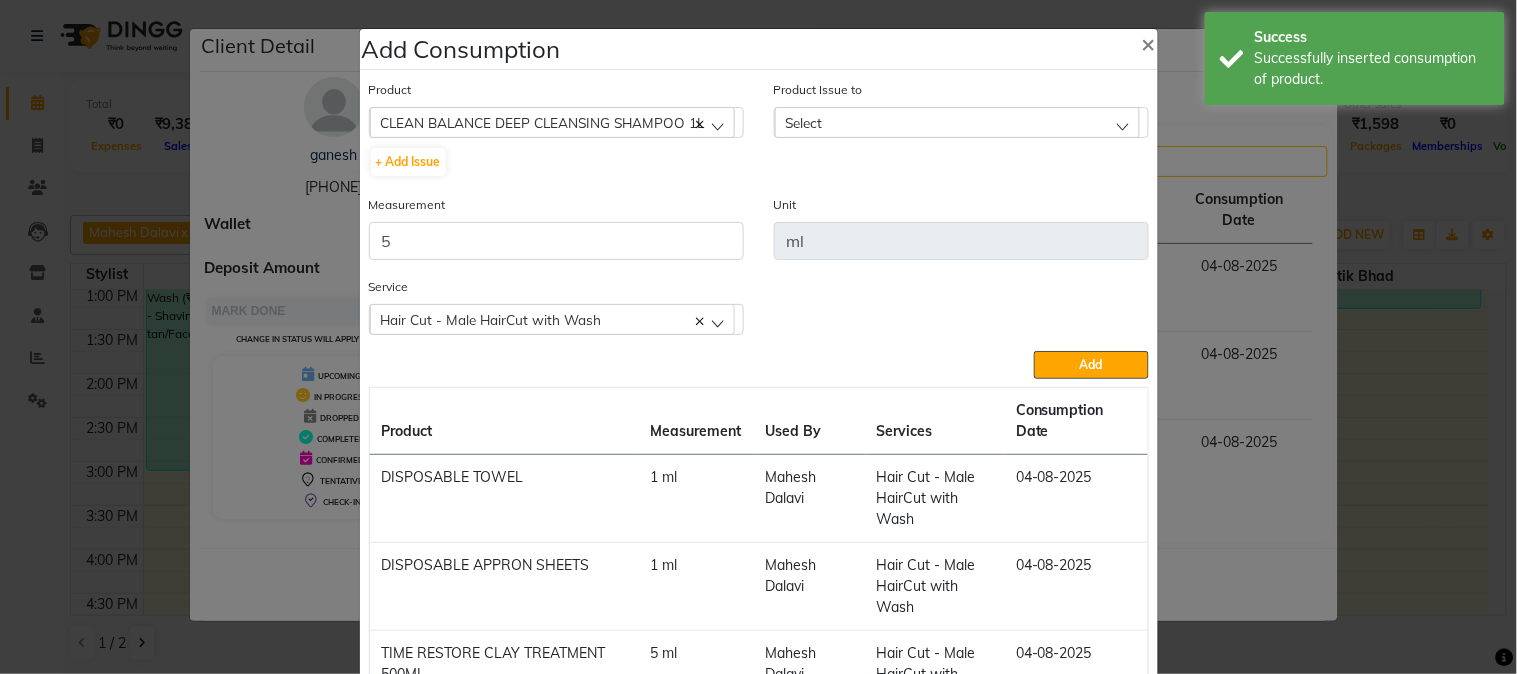 click on "Select" 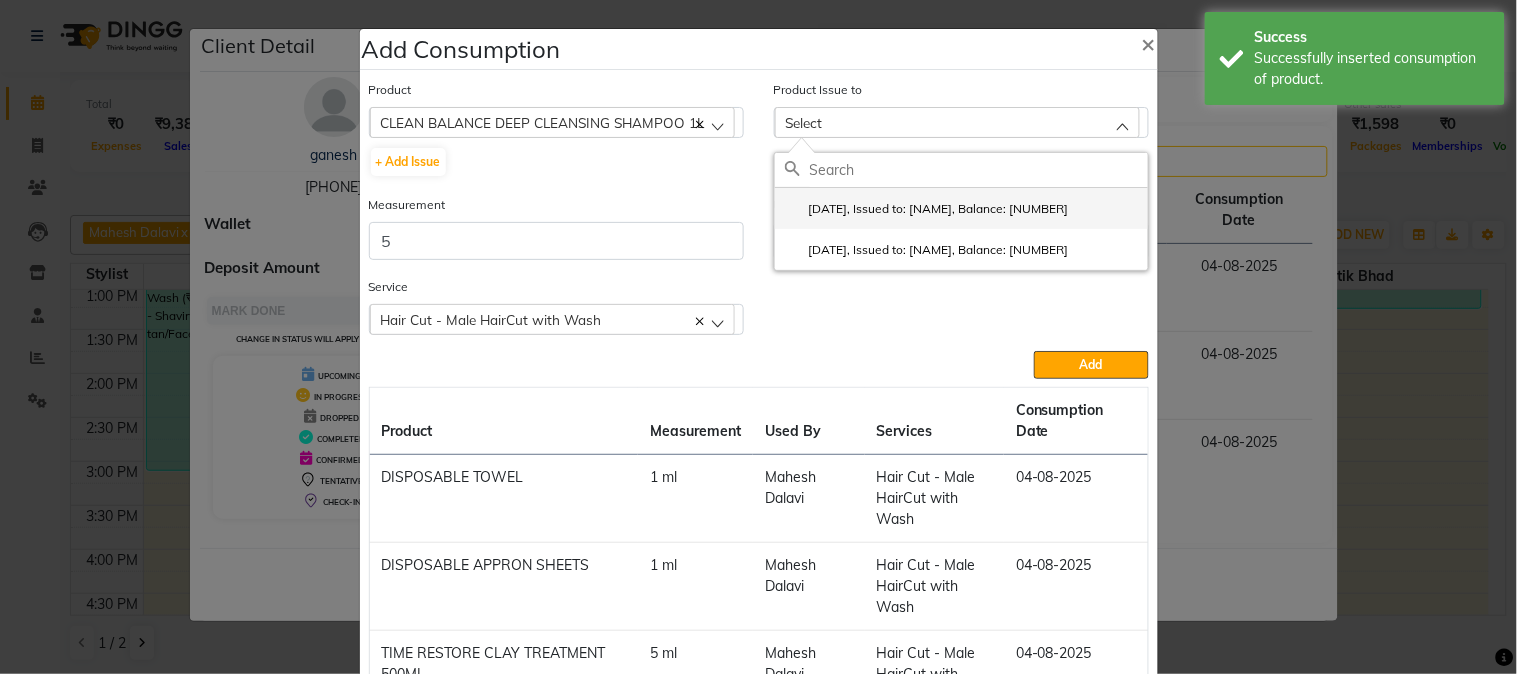 click on "[DATE], Issued to: [NAME], Balance: [NUMBER]" 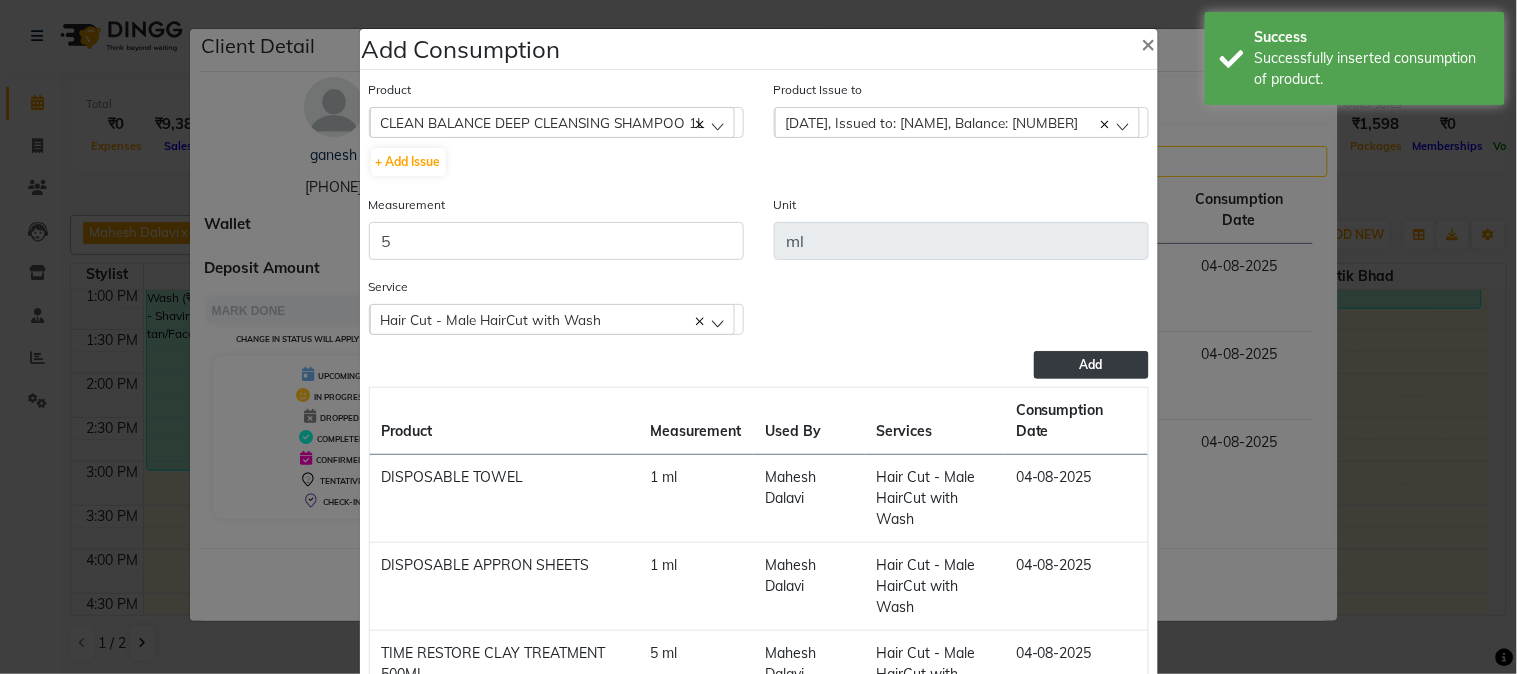 click on "Add" 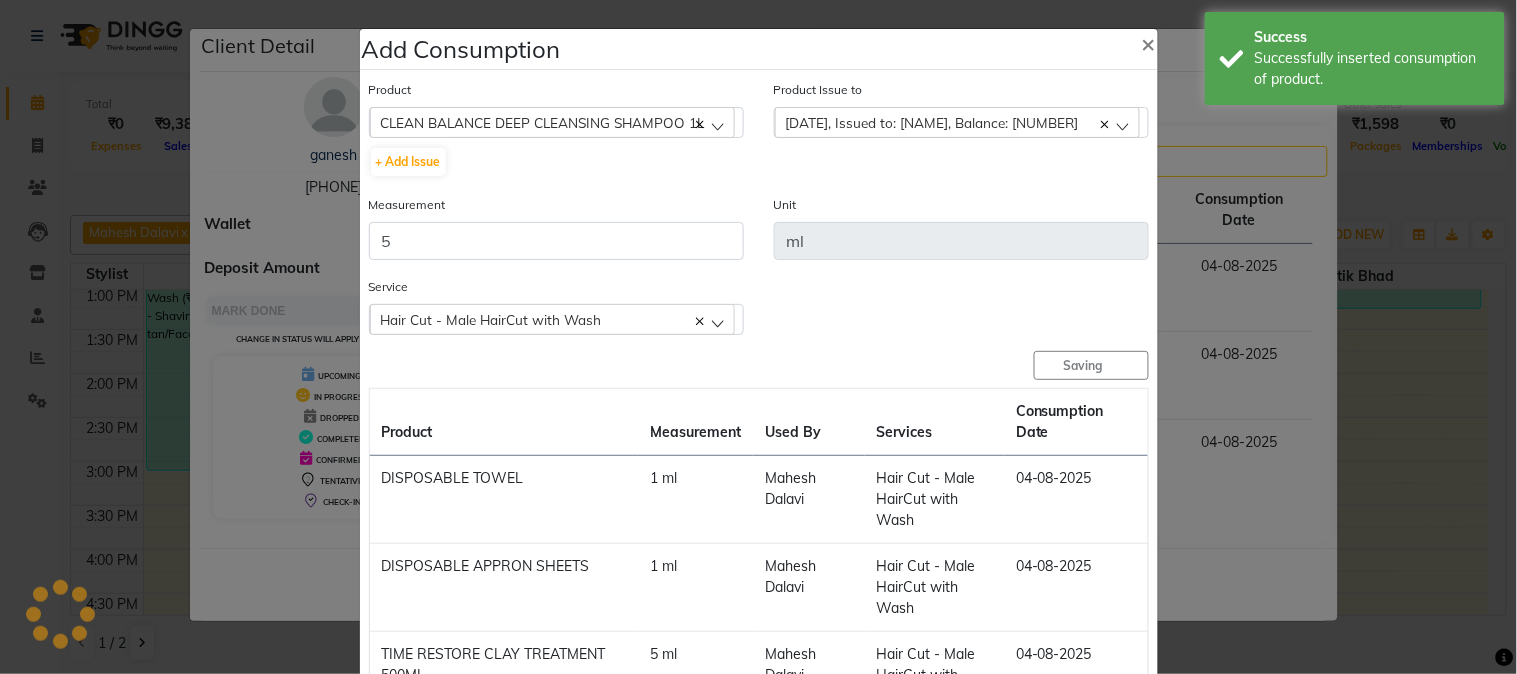 type 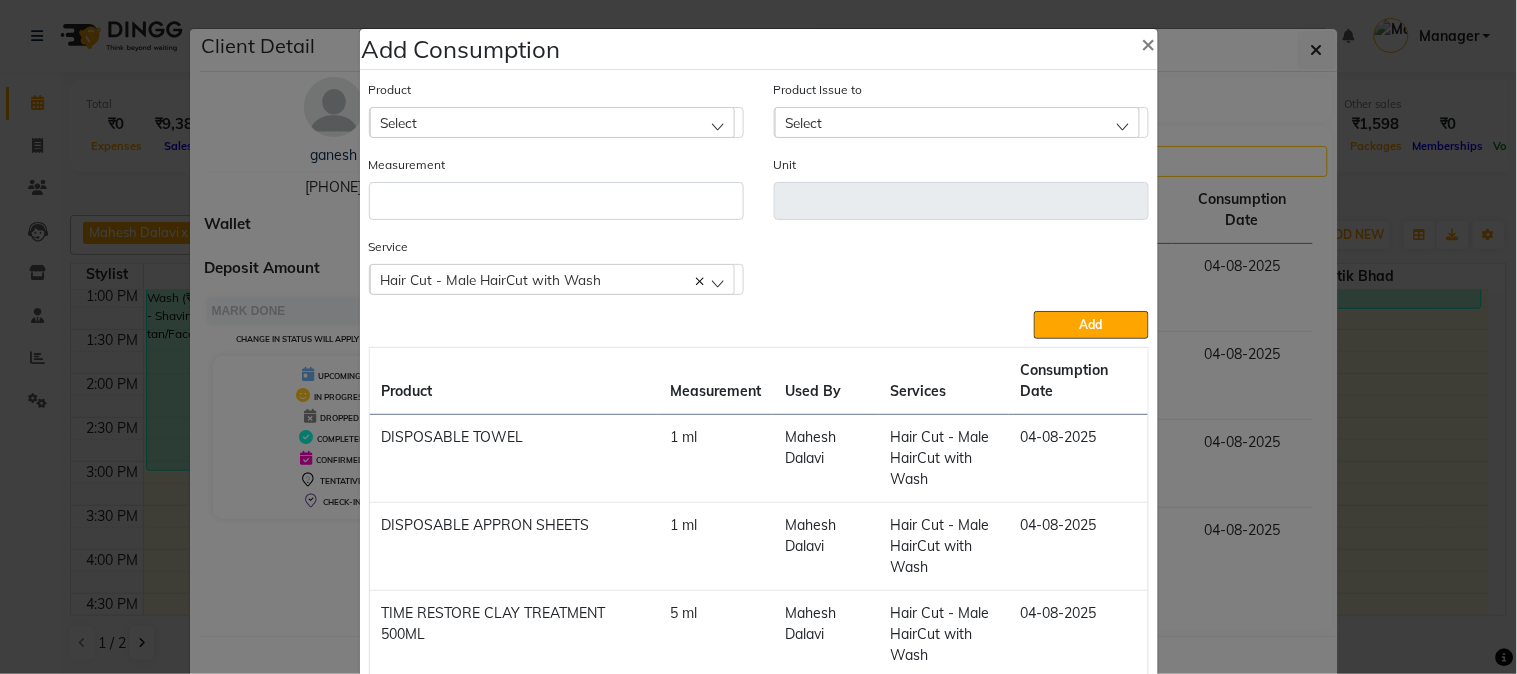 scroll, scrollTop: 220, scrollLeft: 0, axis: vertical 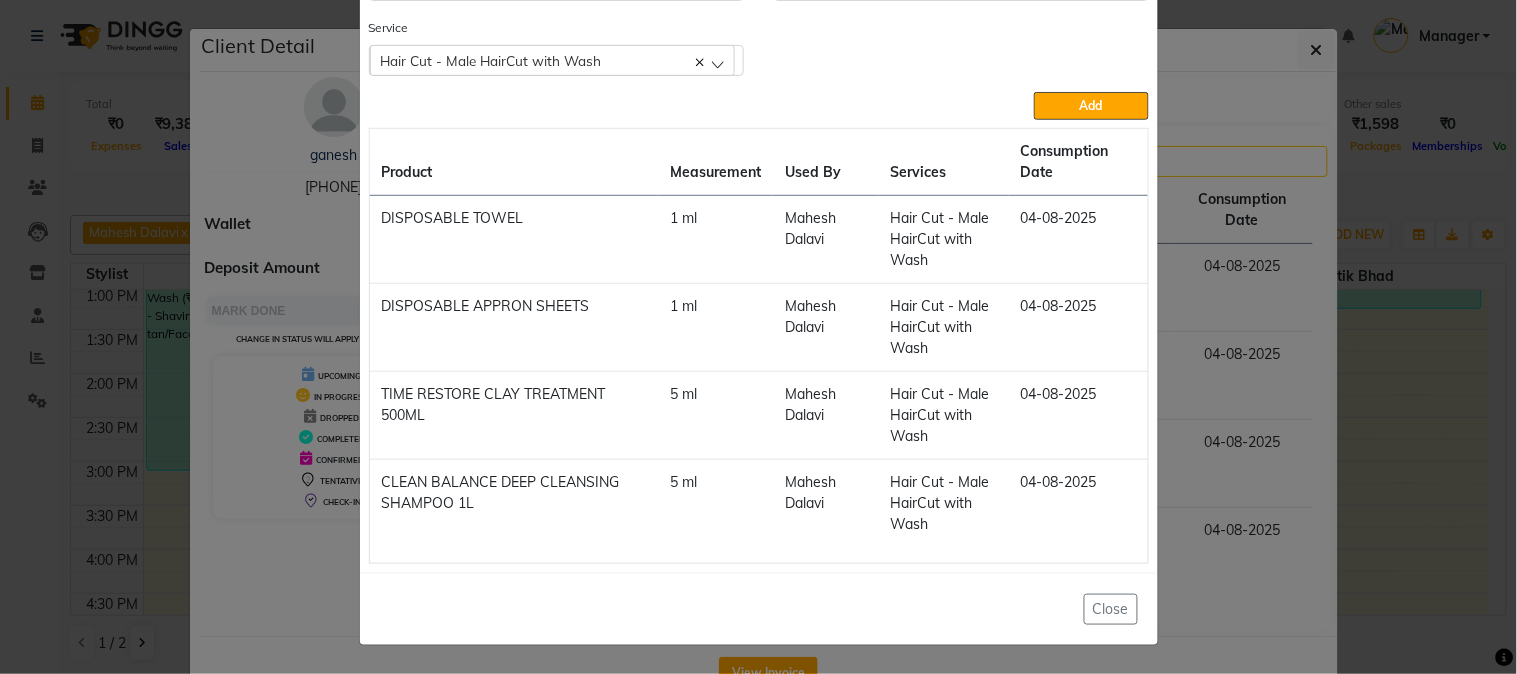 click on "Add Consumption × Product Select 5-7 Product Issue to Select [DATE], Issued to: [NAME], Balance: [NUMBER] Measurement Unit Service Hair Cut - Male HairCut with Wash Hair Cut - Male HairCut with Wash Hair Cut - Shaving D-tan/Face-Raga Add Product Measurement Used By Services Consumption Date DISPOSABLE TOWEL 1 ml [NAME] Hair Cut - Male HairCut with Wash [DATE] DISPOSABLE APPRON SHEETS 1 ml [NAME] Hair Cut - Male HairCut with Wash [DATE] TIME RESTORE CLAY TREATMENT 500ML 5 ml [NAME] Hair Cut - Male HairCut with Wash [DATE] CLEAN BALANCE DEEP CLEANSING SHAMPOO 1L 5 ml [NAME] Hair Cut - Male HairCut with Wash [DATE] Close" 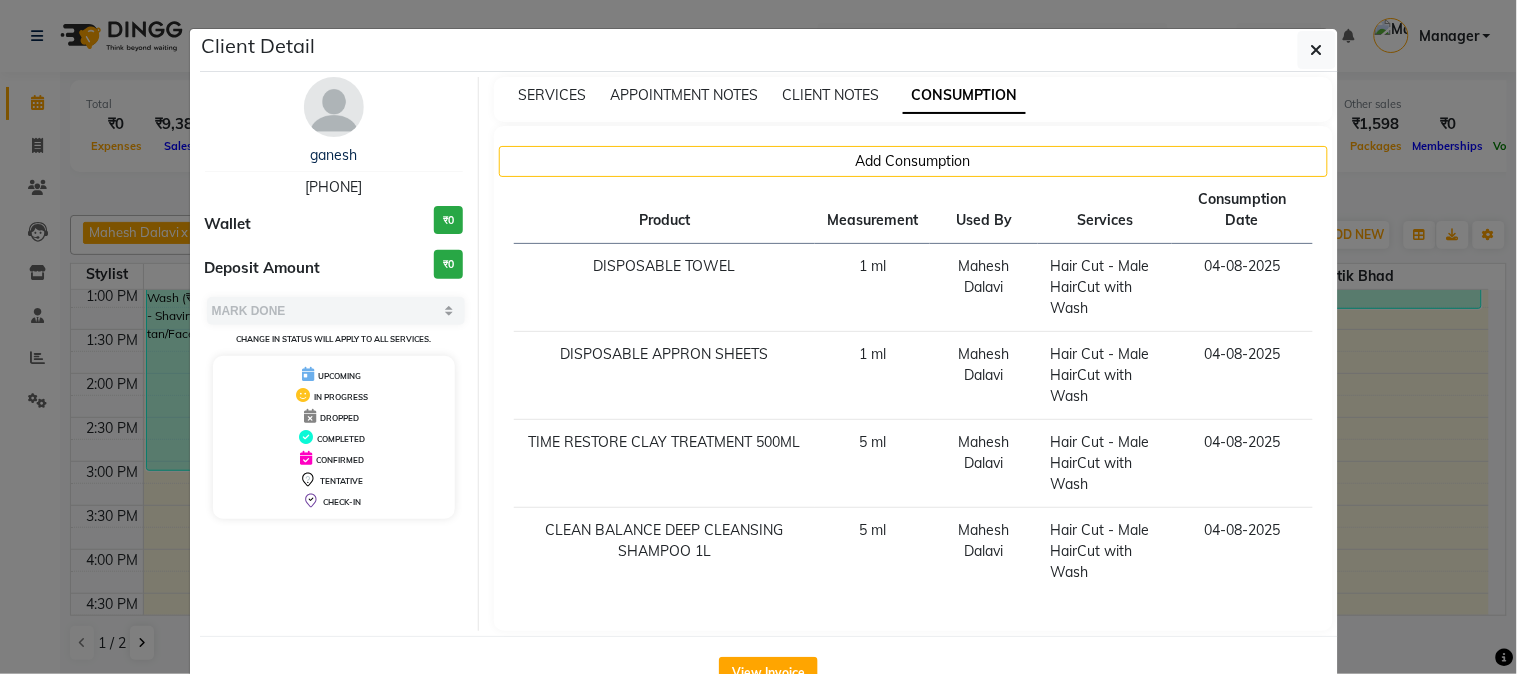 click on "Client Detail [NAME] [PHONE] Wallet ₹0 Deposit Amount ₹0 Select MARK DONE UPCOMING Change in status will apply to all services. UPCOMING IN PROGRESS DROPPED COMPLETED CONFIRMED TENTATIVE CHECK-IN SERVICES APPOINTMENT NOTES CLIENT NOTES CONSUMPTION Add Consumption Product Measurement Used By Services Consumption Date DISPOSABLE TOWEL 1 ml [NAME] Hair Cut - Male HairCut with Wash [DATE] DISPOSABLE APPRON SHEETS 1 ml [NAME] Hair Cut - Male HairCut with Wash [DATE] TIME RESTORE CLAY TREATMENT 500ML 5 ml [NAME] Hair Cut - Male HairCut with Wash [DATE] CLEAN BALANCE DEEP CLEANSING SHAMPOO 1L 5 ml [NAME] Hair Cut - Male HairCut with Wash [DATE] View Invoice" 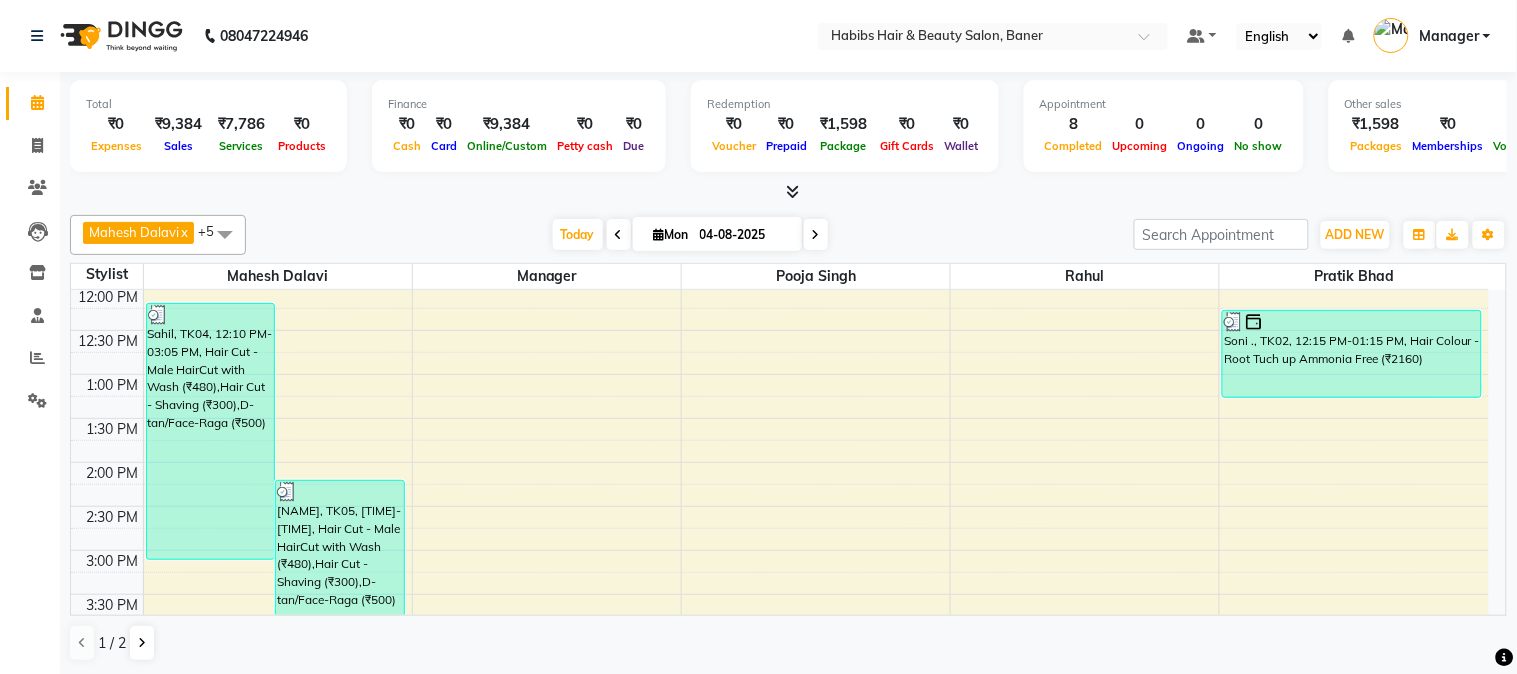 scroll, scrollTop: 444, scrollLeft: 0, axis: vertical 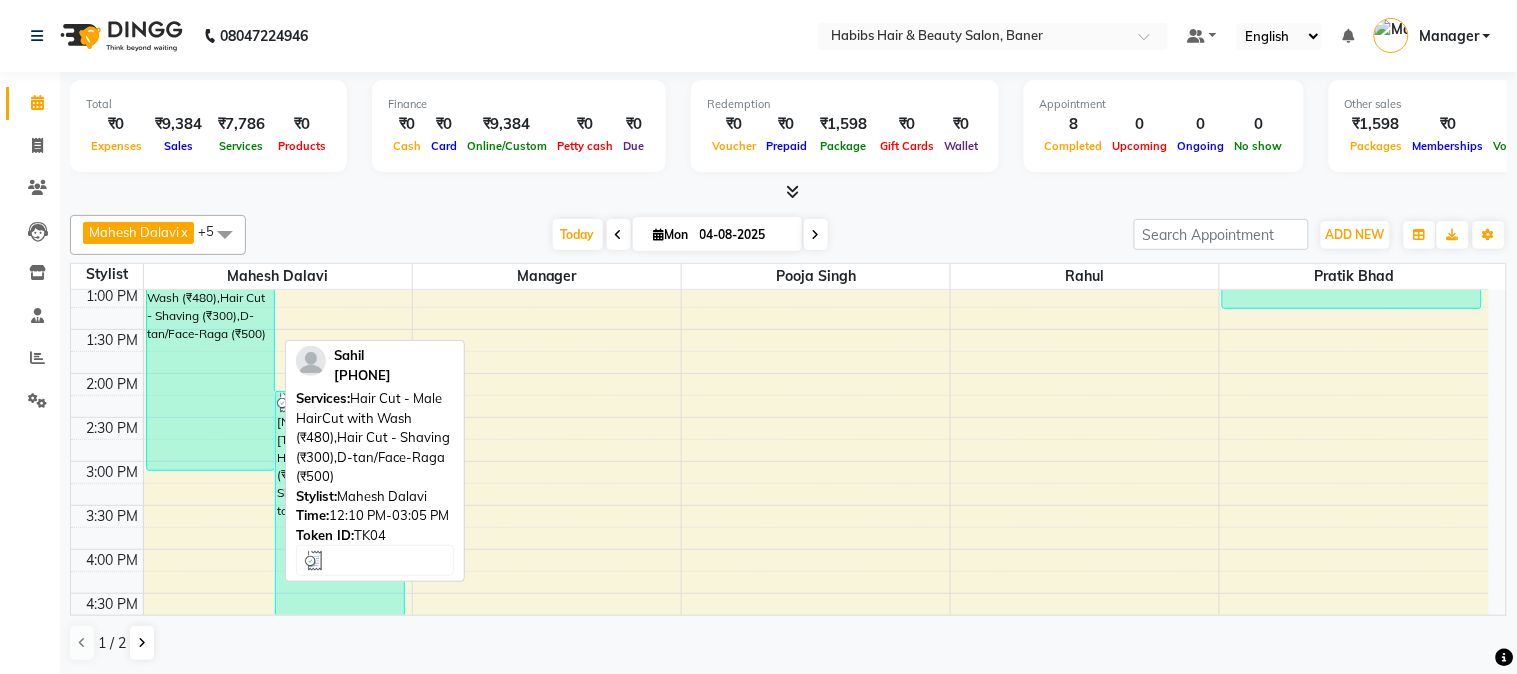 click on "Sahil, TK04, 12:10 PM-03:05 PM, Hair Cut - Male HairCut with Wash (₹480),Hair Cut - Shaving (₹300),D-tan/Face-Raga (₹500)" at bounding box center (211, 342) 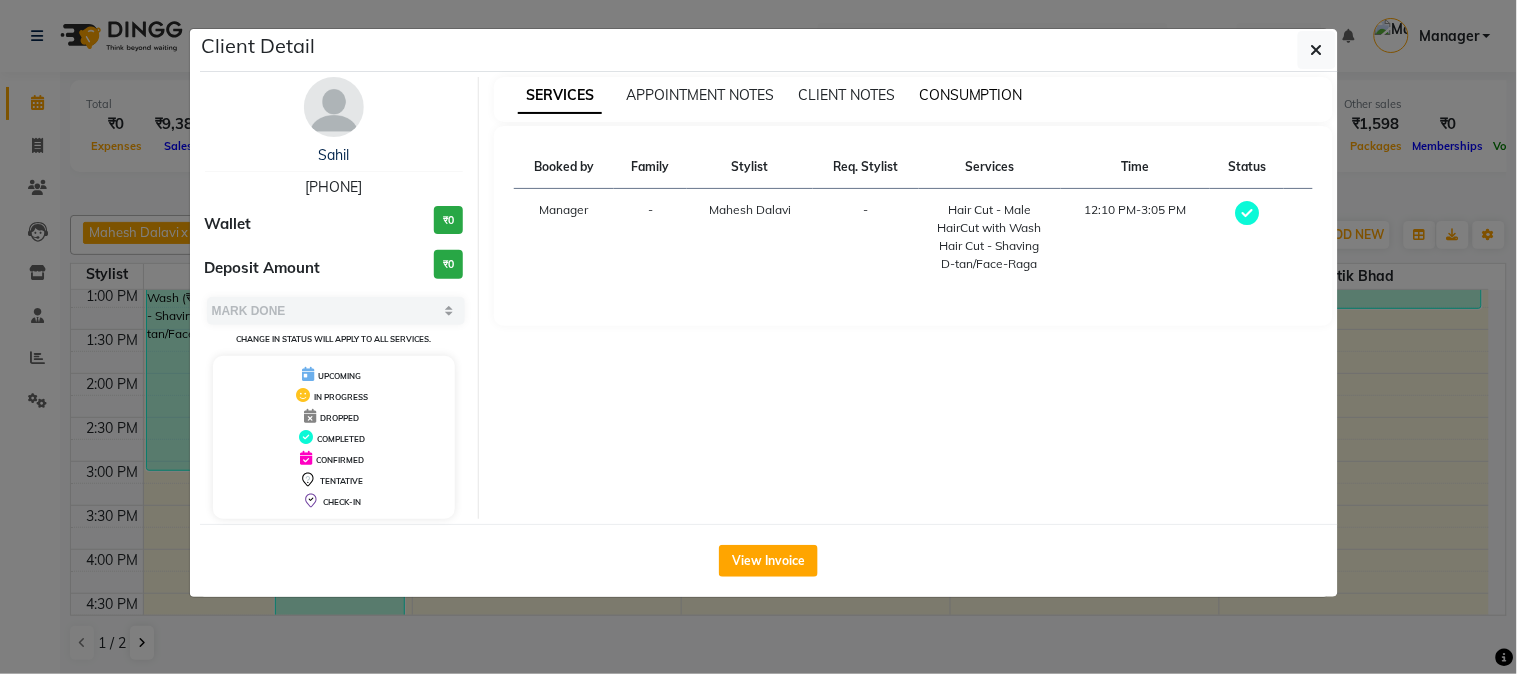 click on "CONSUMPTION" at bounding box center [971, 95] 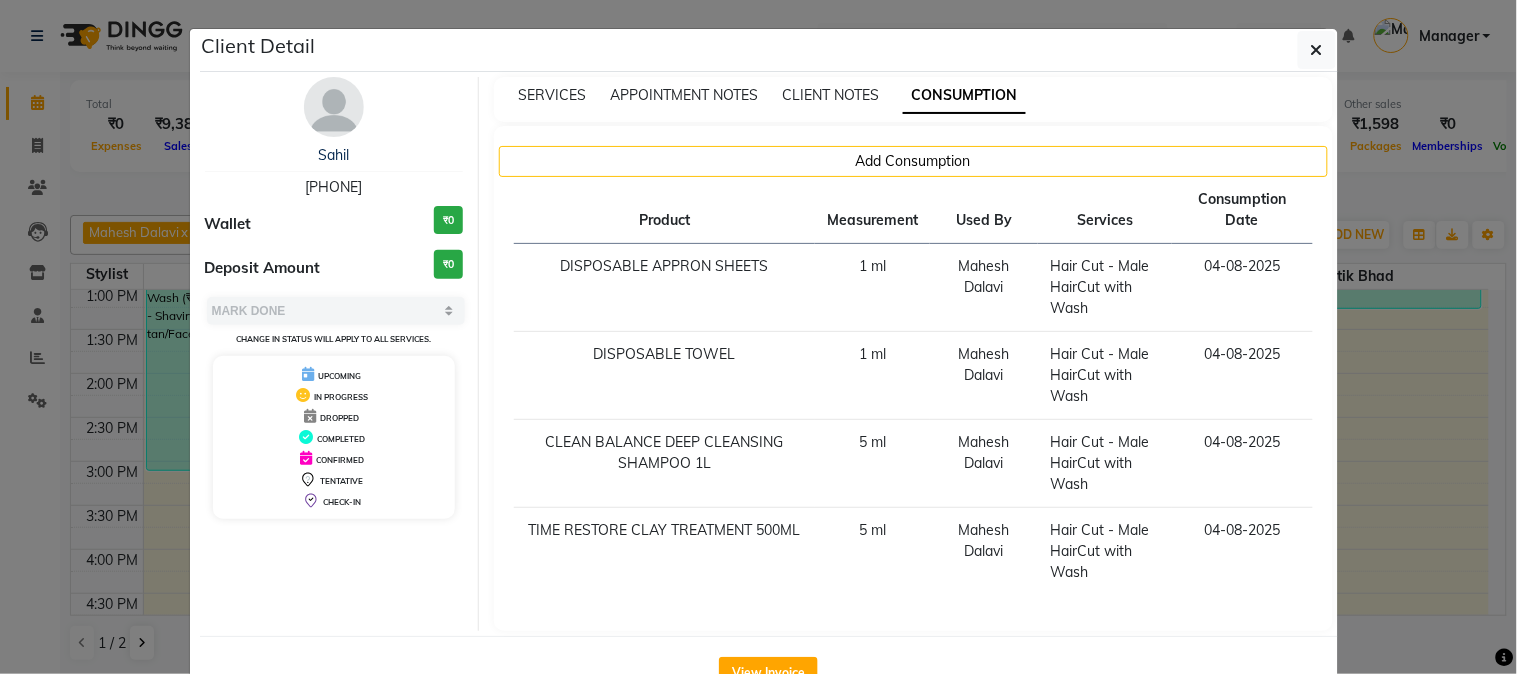 click on "Client Detail  Sahil    9607057873 Wallet ₹0 Deposit Amount  ₹0  Select MARK DONE UPCOMING Change in status will apply to all services. UPCOMING IN PROGRESS DROPPED COMPLETED CONFIRMED TENTATIVE CHECK-IN SERVICES APPOINTMENT NOTES CLIENT NOTES CONSUMPTION Add Consumption Product Measurement Used By Services Consumption Date  DISPOSABLE APPRON SHEETS   1 ml   Mahesh Dalavi    Hair Cut - Male HairCut with Wash   04-08-2025   DISPOSABLE TOWEL   1 ml   Mahesh Dalavi    Hair Cut - Male HairCut with Wash   04-08-2025   CLEAN BALANCE DEEP CLEANSING SHAMPOO 1L   5 ml   Mahesh Dalavi    Hair Cut - Male HairCut with Wash   04-08-2025   TIME RESTORE CLAY TREATMENT 500ML    5 ml   Mahesh Dalavi    Hair Cut - Male HairCut with Wash   04-08-2025   View Invoice" 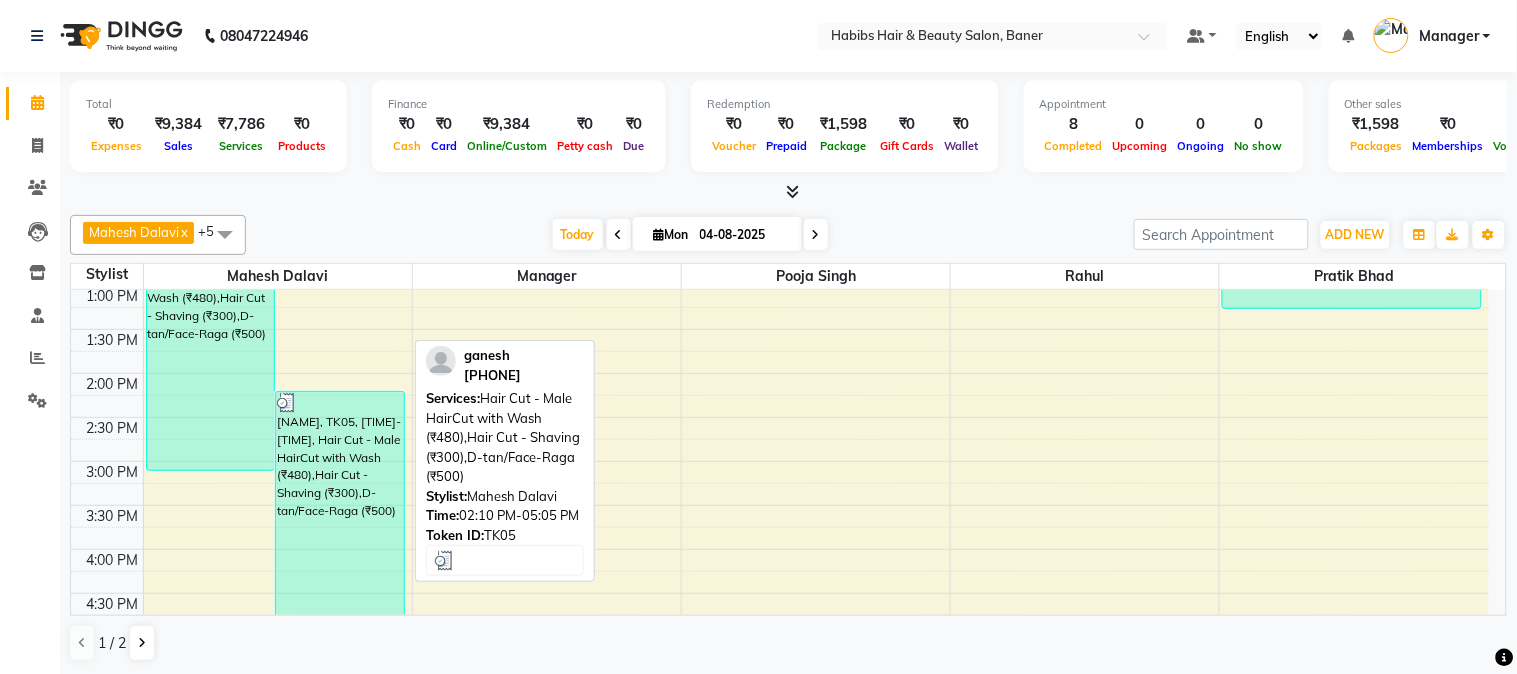 click on "[NAME], TK05, [TIME]-[TIME], Hair Cut - Male HairCut with Wash (₹480),Hair Cut - Shaving (₹300),D-tan/Face-Raga (₹500)" at bounding box center [340, 519] 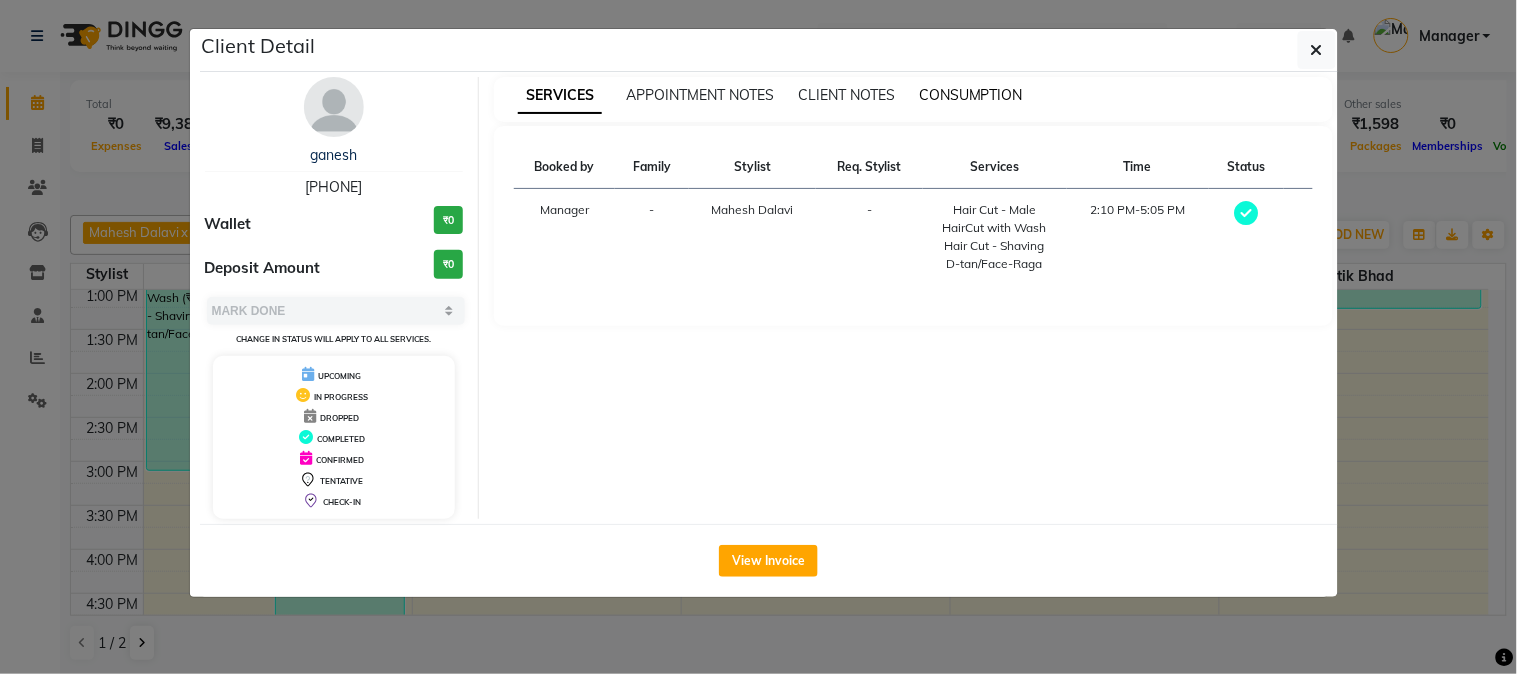 click on "CONSUMPTION" at bounding box center (971, 95) 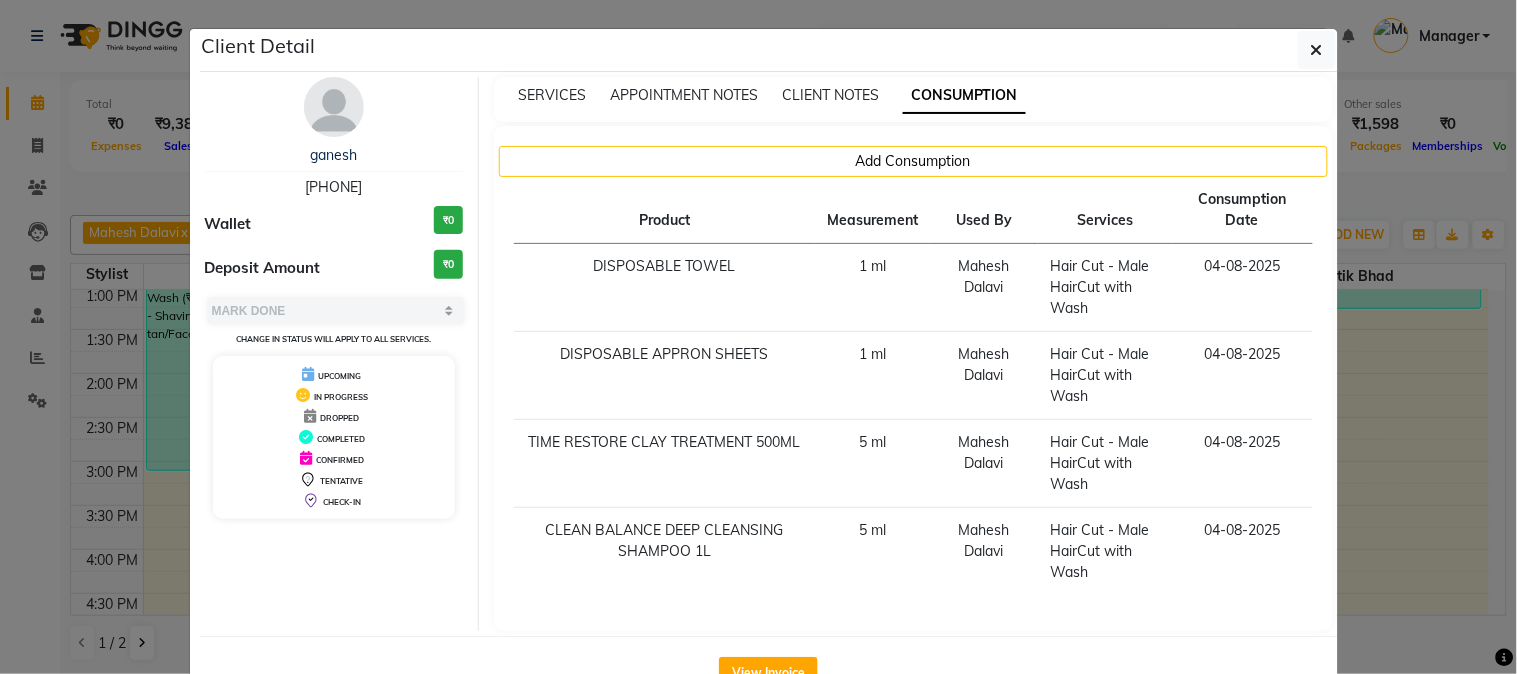 drag, startPoint x: 1382, startPoint y: 394, endPoint x: 1364, endPoint y: 402, distance: 19.697716 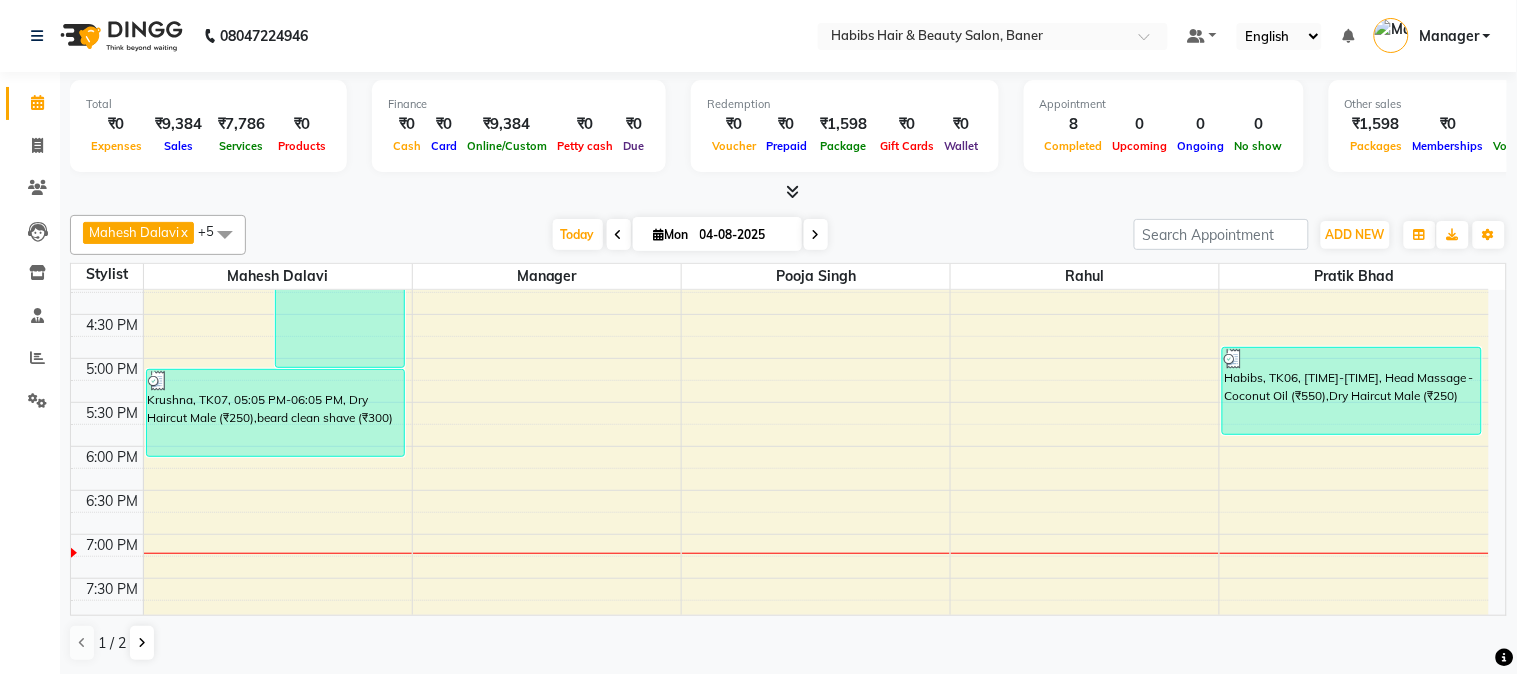 scroll, scrollTop: 777, scrollLeft: 0, axis: vertical 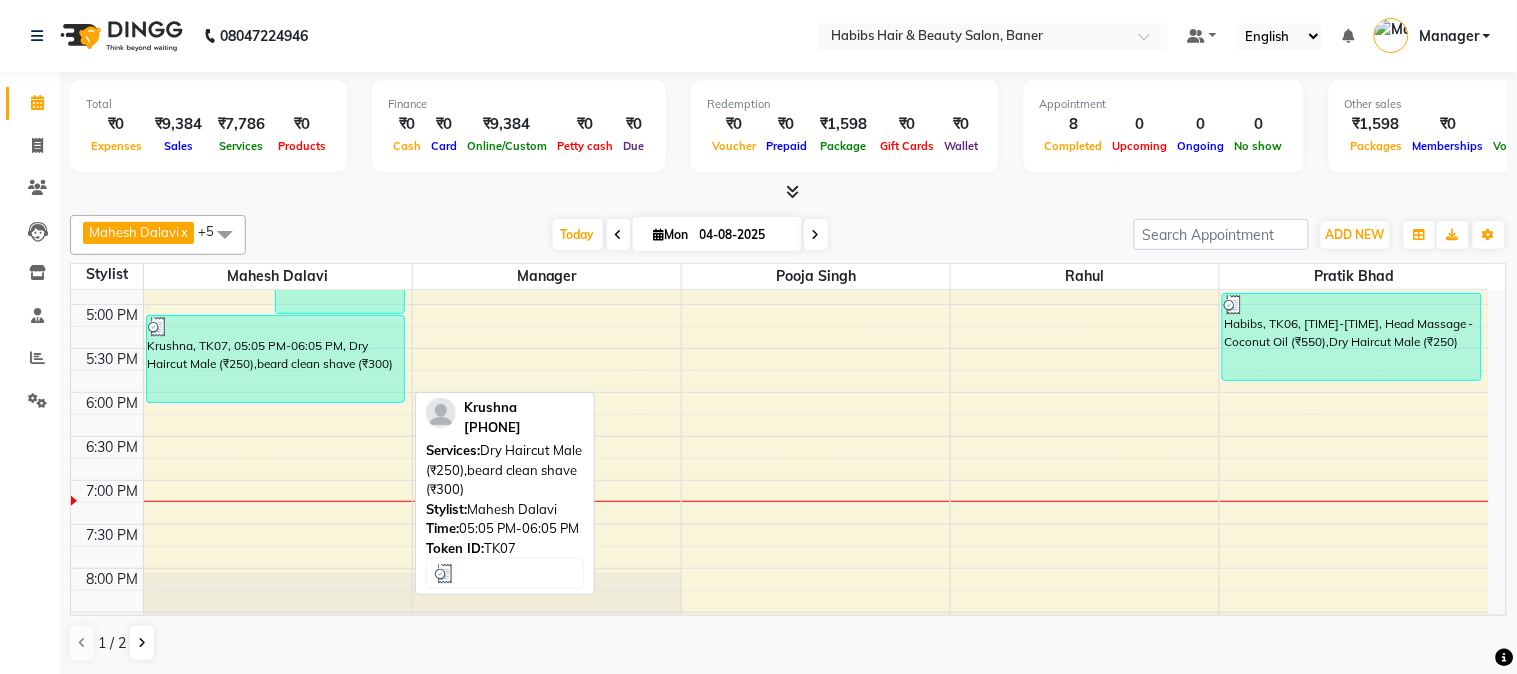 click on "Krushna, TK07, 05:05 PM-06:05 PM, Dry Haircut Male (₹250),beard clean shave (₹300)" at bounding box center (275, 359) 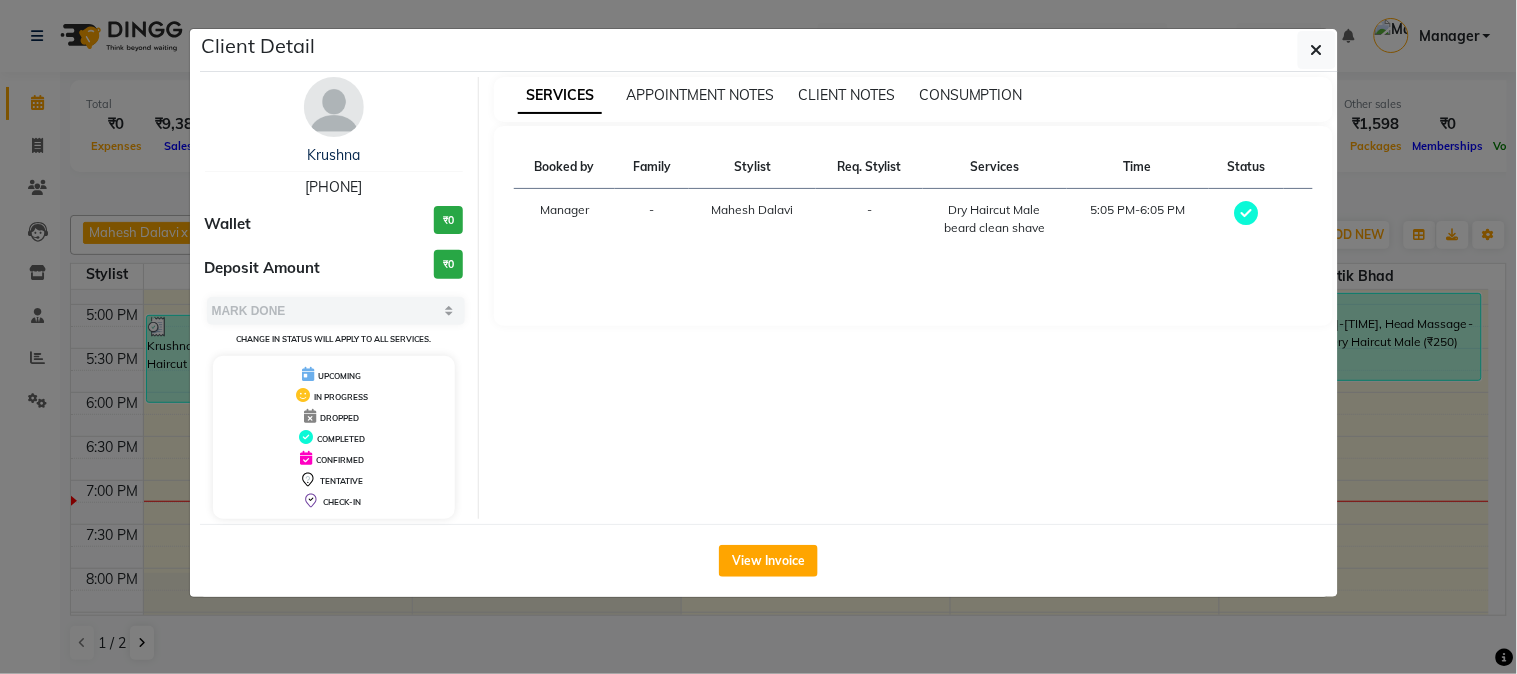 click on "CONSUMPTION" at bounding box center (971, 95) 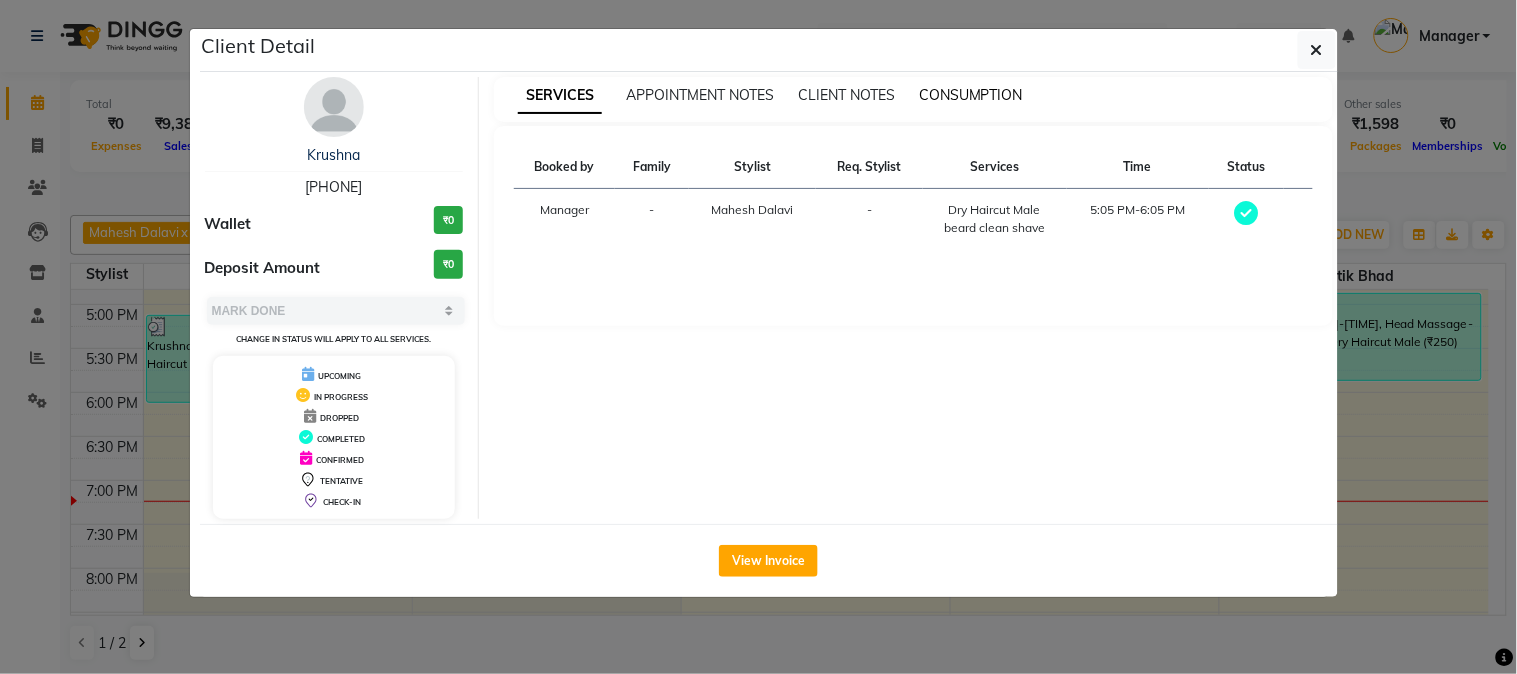 click on "CONSUMPTION" at bounding box center [971, 95] 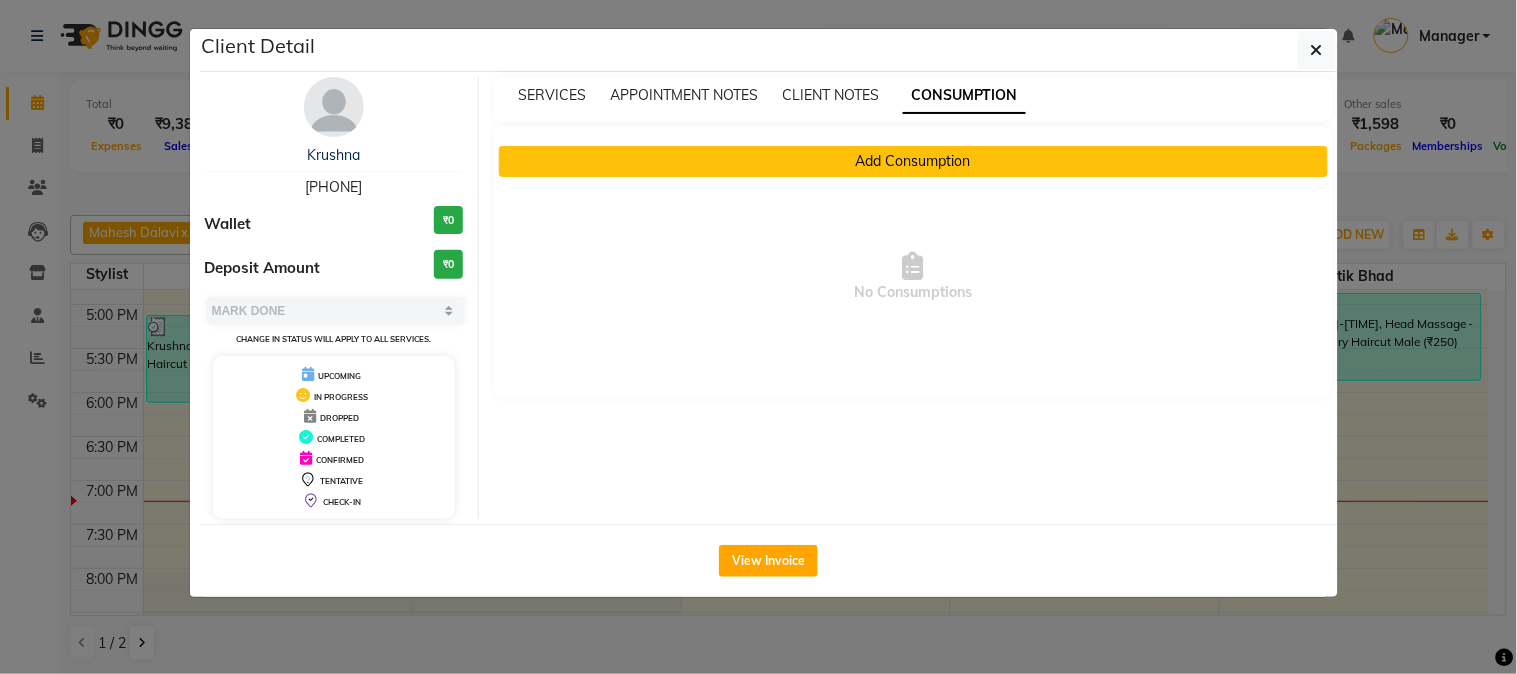 click on "Add Consumption" at bounding box center (913, 161) 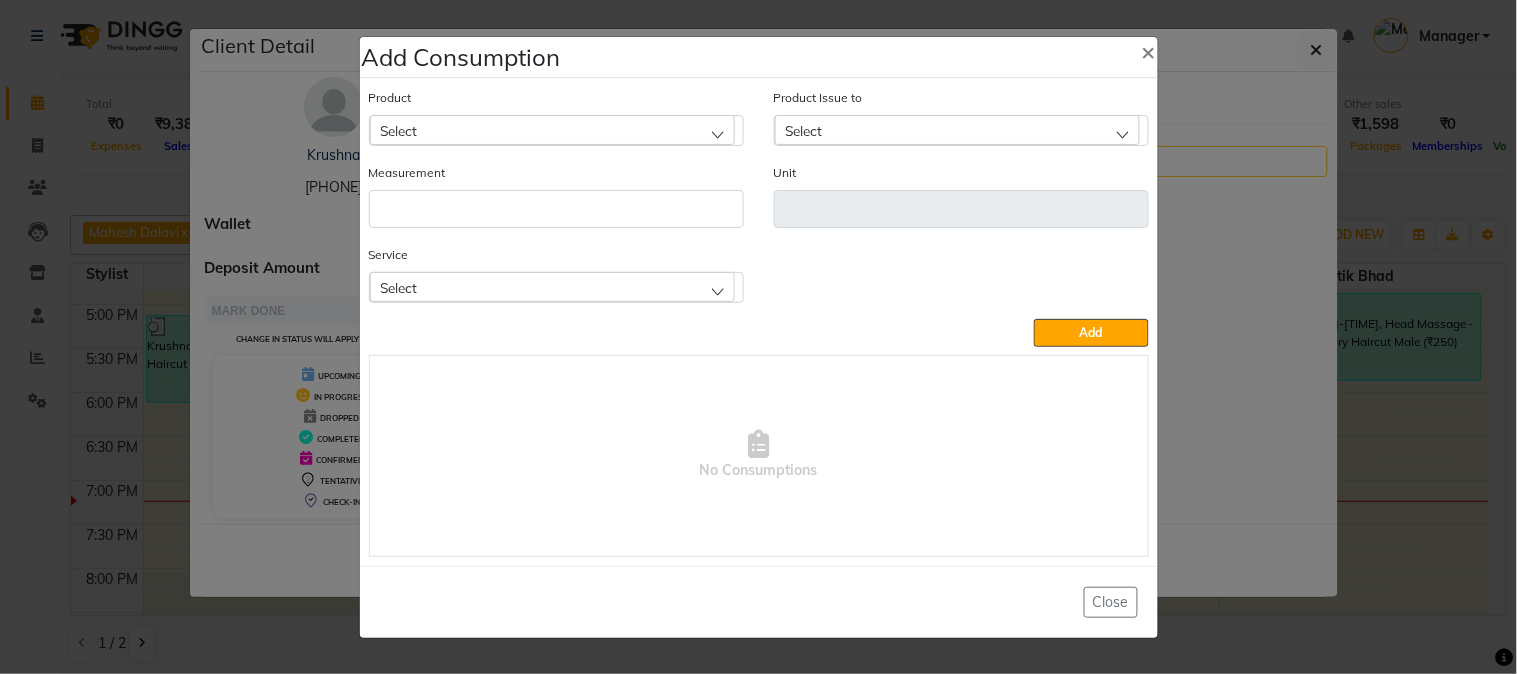 click on "Select" 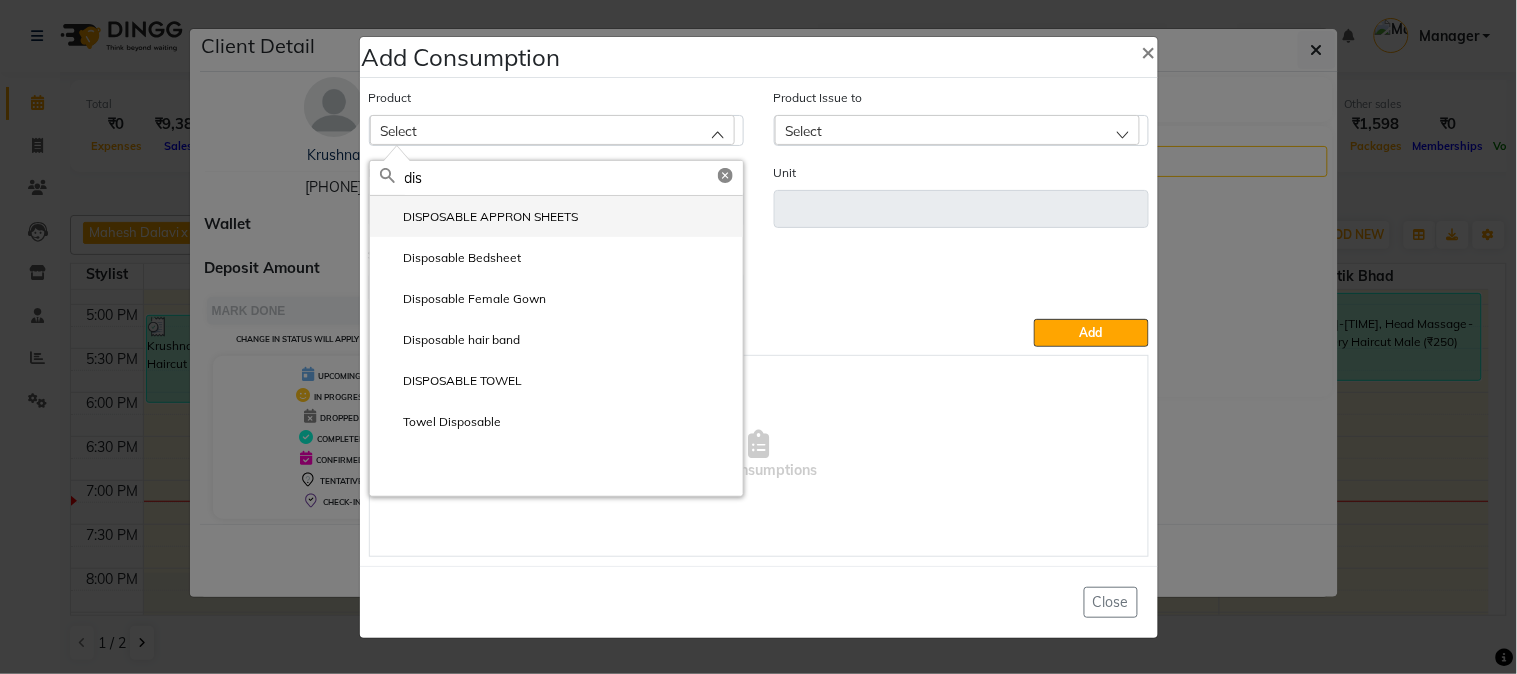 type on "dis" 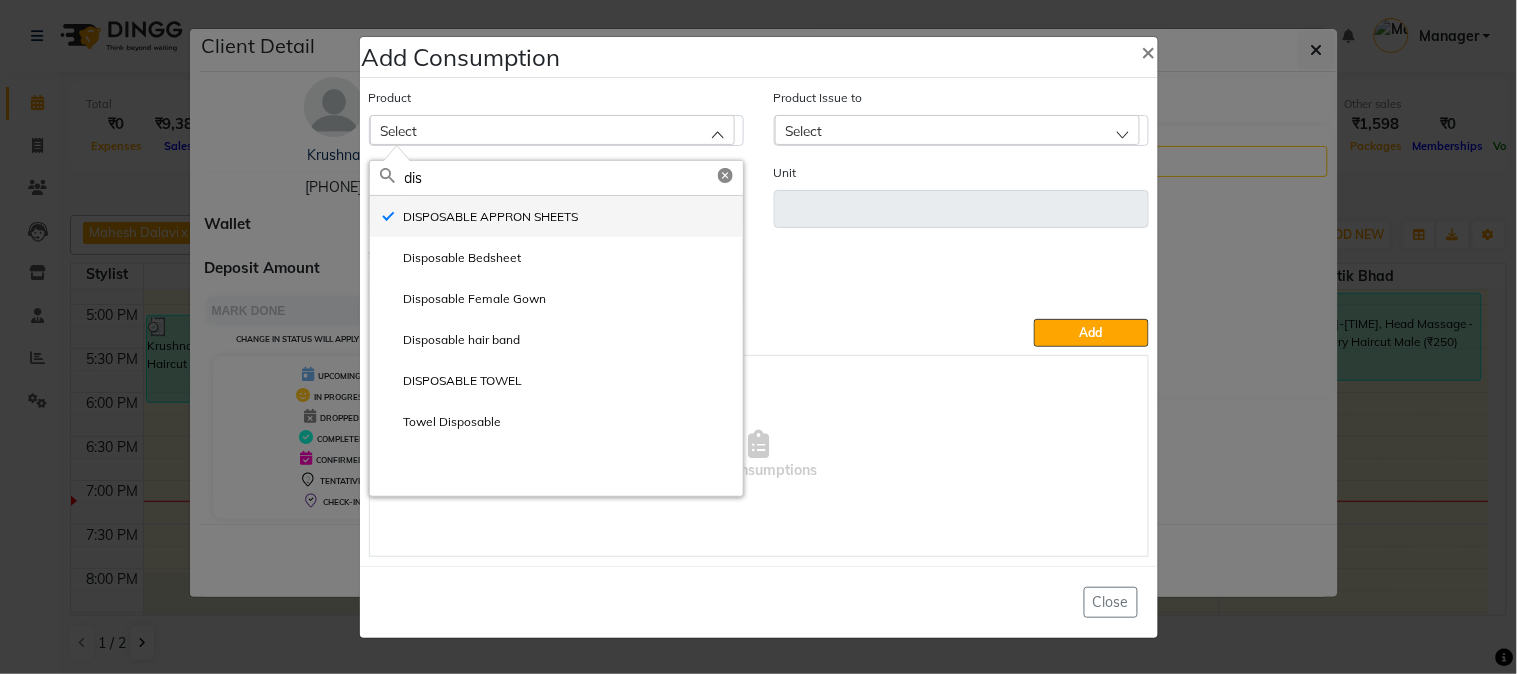 type on "ml" 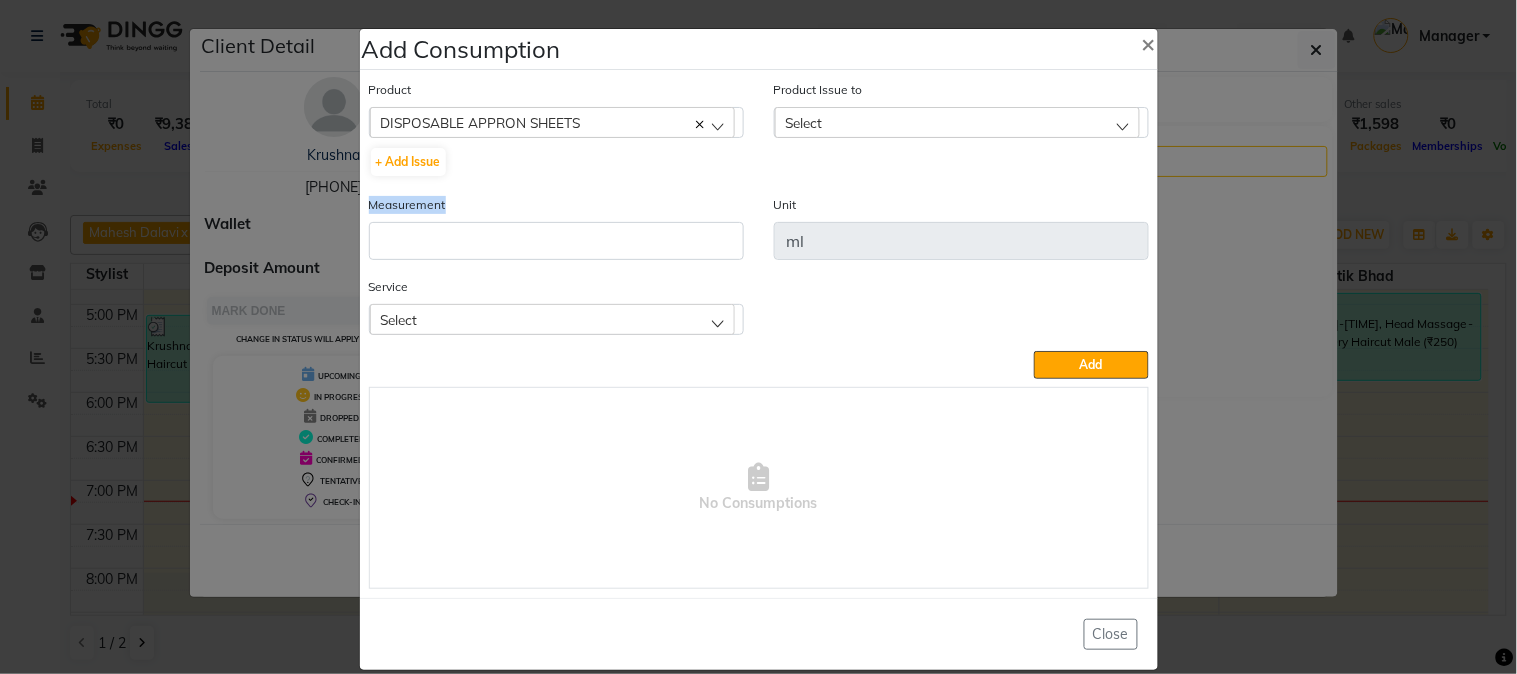 click on "Measurement" 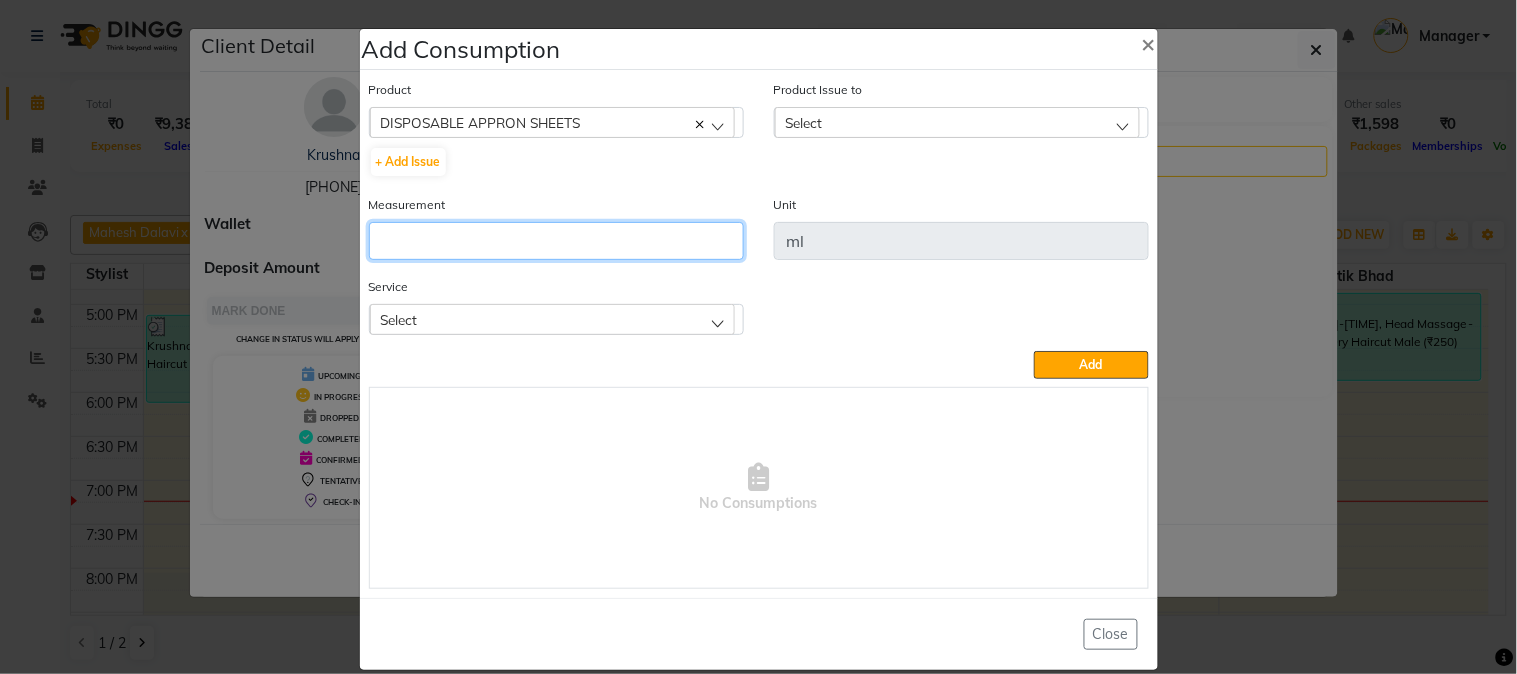click 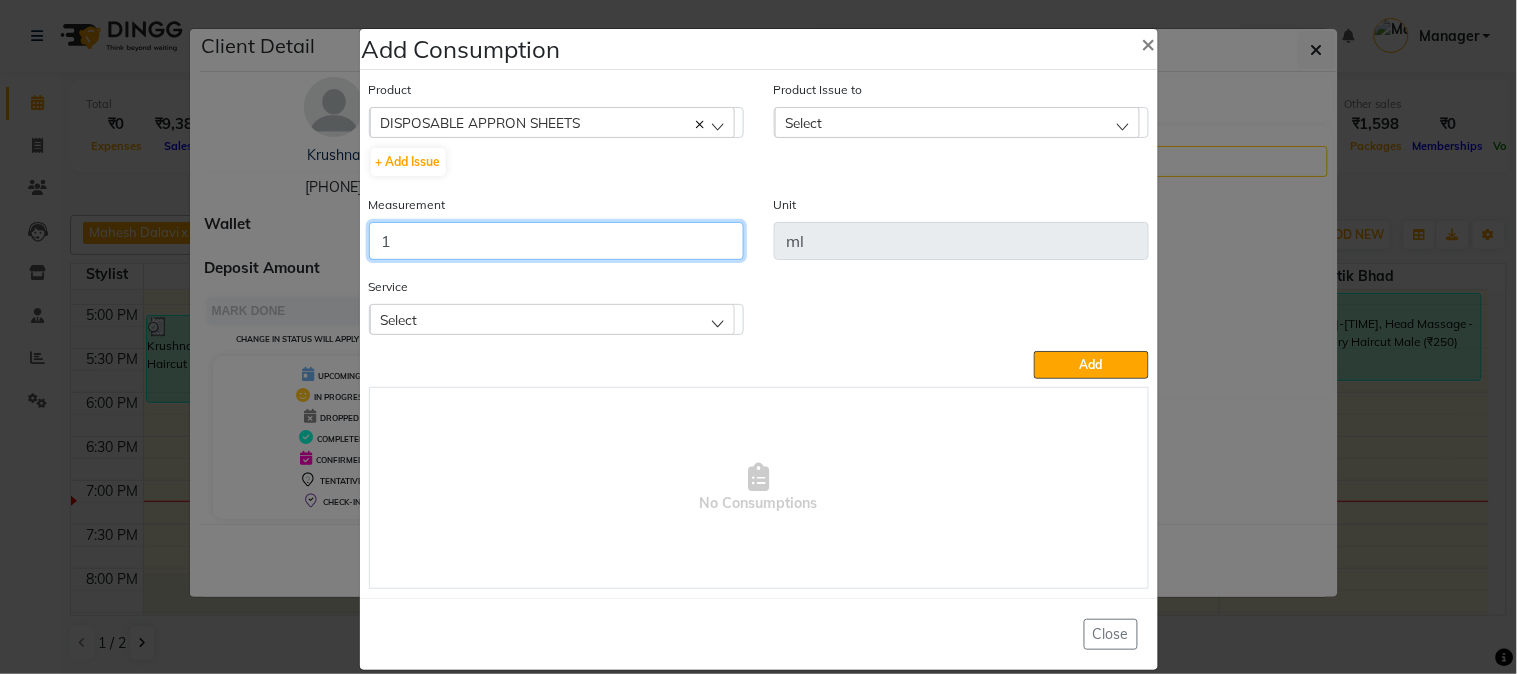 type on "1" 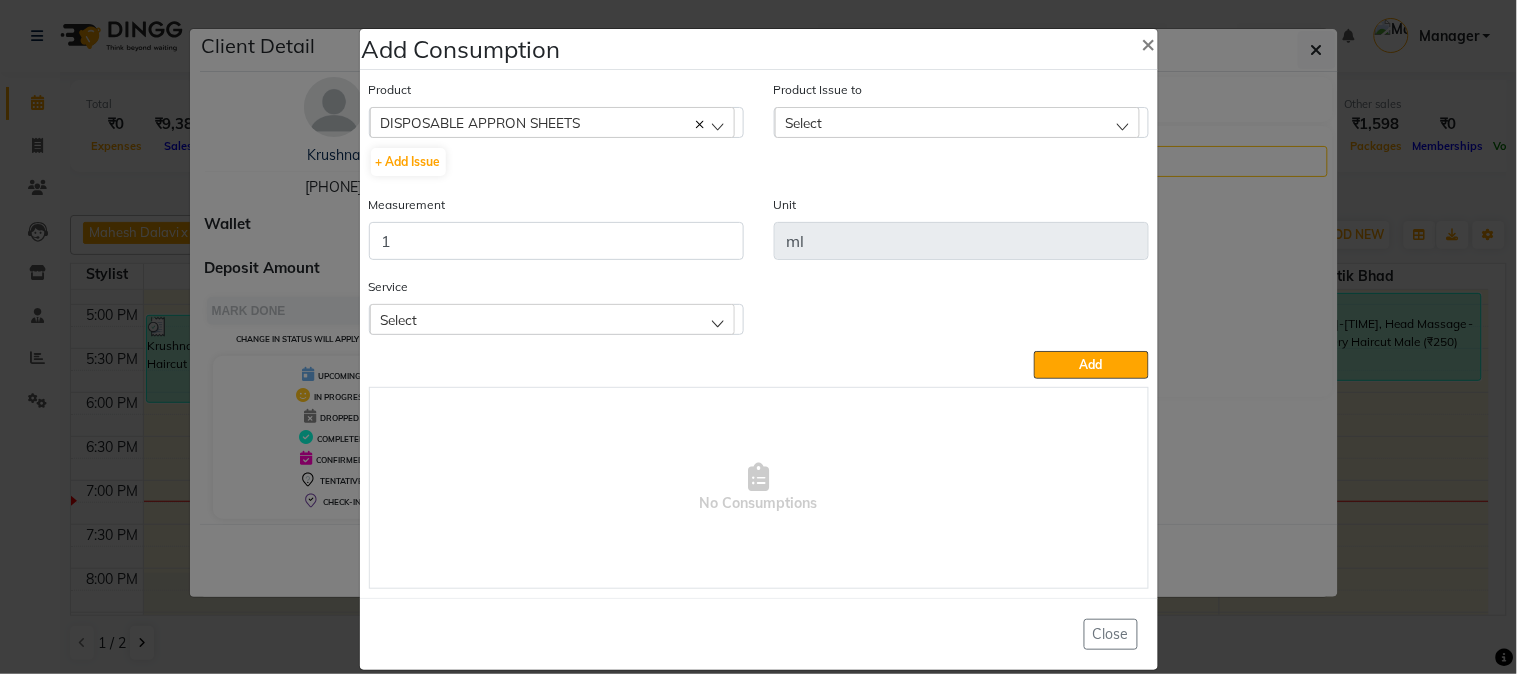 click on "Select" 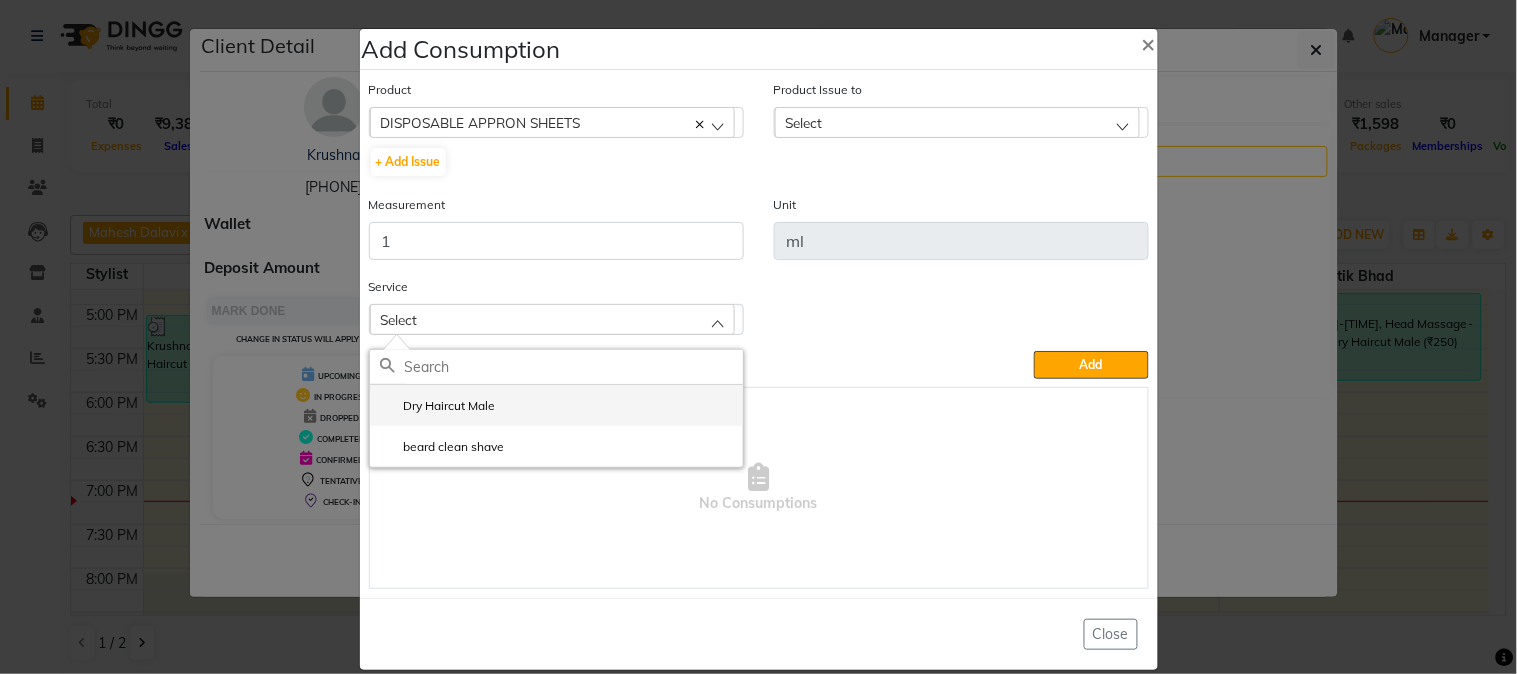 click on "Dry Haircut Male" 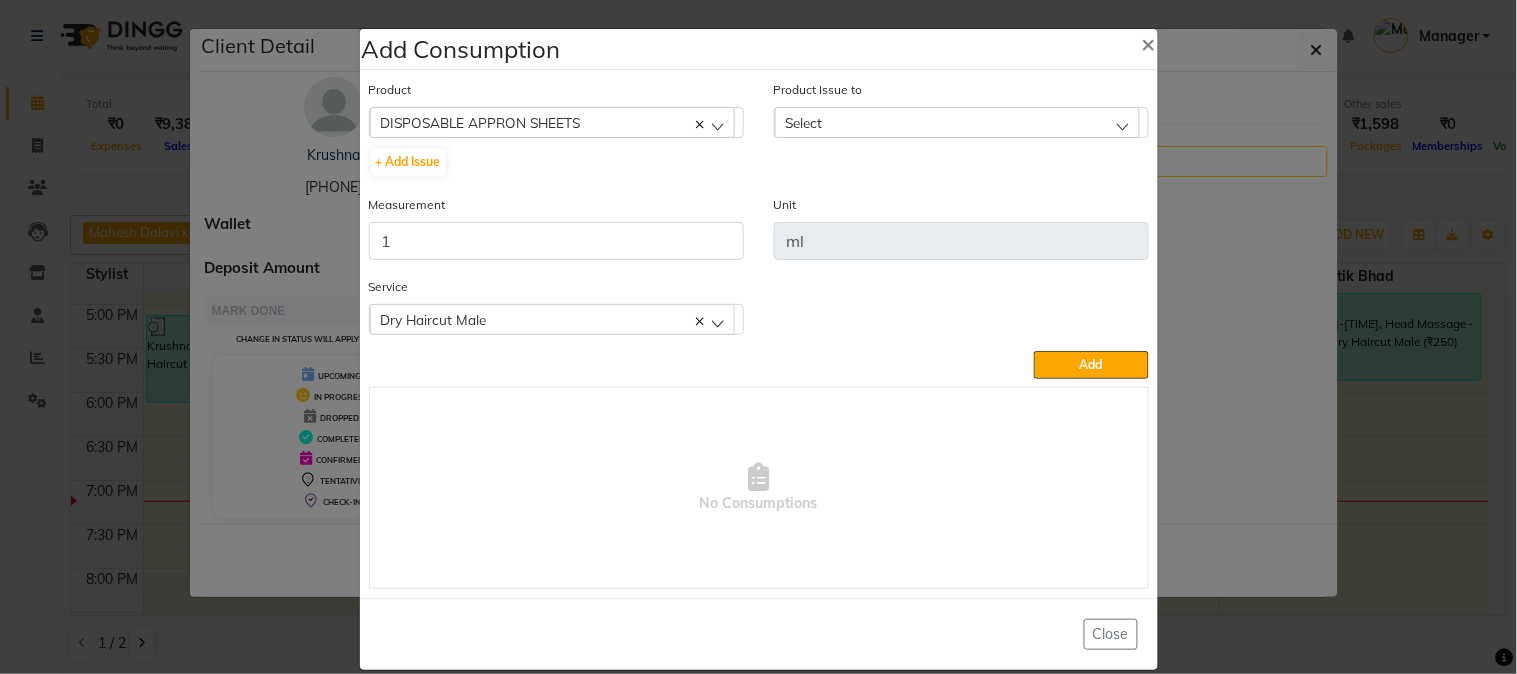 drag, startPoint x: 853, startPoint y: 115, endPoint x: 857, endPoint y: 125, distance: 10.770329 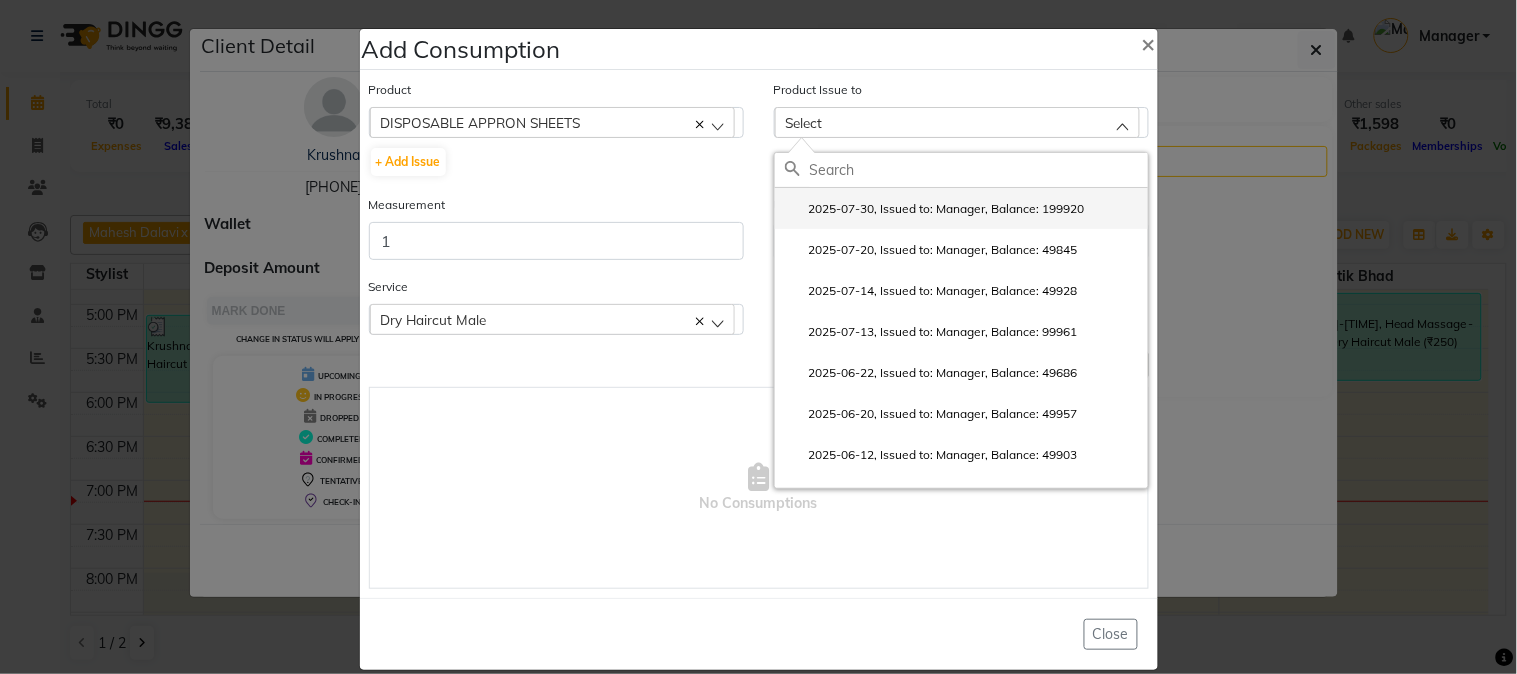 click on "2025-07-30, Issued to: Manager, Balance: 199920" 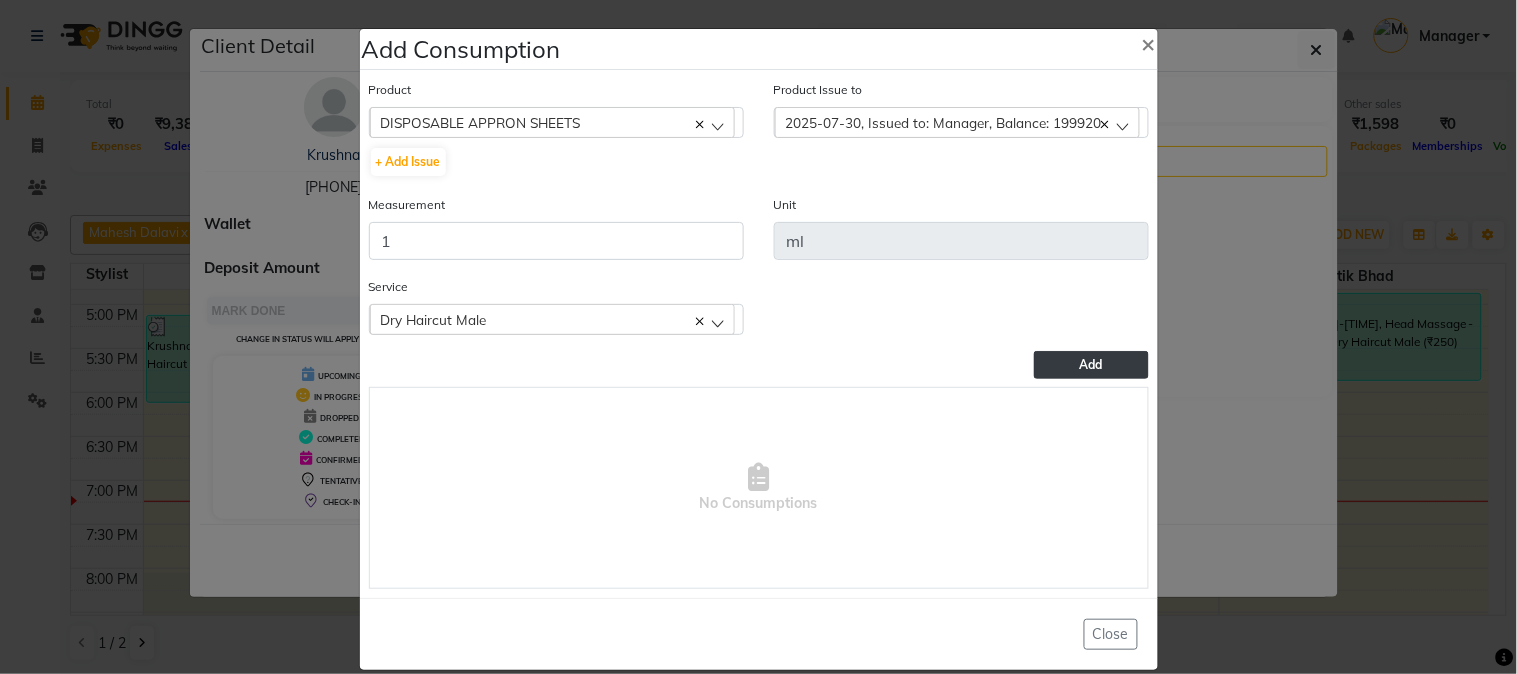 click on "Add" 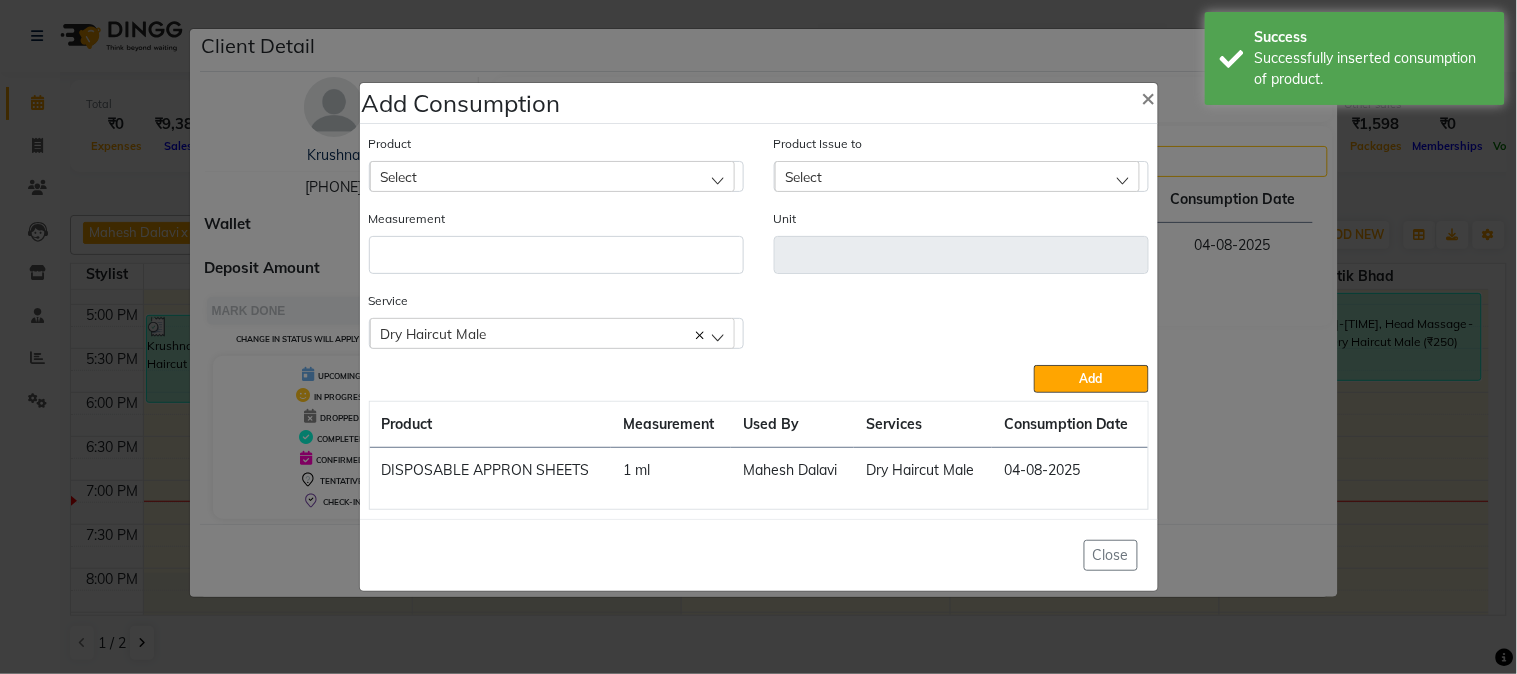 click on "Add Consumption × Product Select 5-7 Product Issue to Select 2025-07-30, Issued to: Manager, Balance: 199920 2025-07-20, Issued to: Manager, Balance: 49845 2025-07-14, Issued to: Manager, Balance: 49928 2025-07-13, Issued to: Manager, Balance: 99961 2025-06-22, Issued to: Manager, Balance: 49686 2025-06-20, Issued to: Manager, Balance: 49957 2025-06-12, Issued to: Manager, Balance: 49903 2025-06-07, Issued to: Manager, Balance: 199893 2025-06-07, Issued to: Manager, Balance: 500000 2025-05-08, Issued to: Manager, Balance: 49539 2025-05-03, Issued to: Manager, Balance: 299928 2025-03-28, Issued to: Manager, Balance: 199452 2025-02-10, Issued to: Manager, Balance: 99455 Measurement Unit Service  Dry Haircut Male  Dry Haircut Male  beard clean shave  Add  Product Measurement Used By Services Consumption Date  DISPOSABLE APPRON SHEETS   1 ml   Mahesh Dalavi    Dry Haircut Male   04-08-2025   Close" 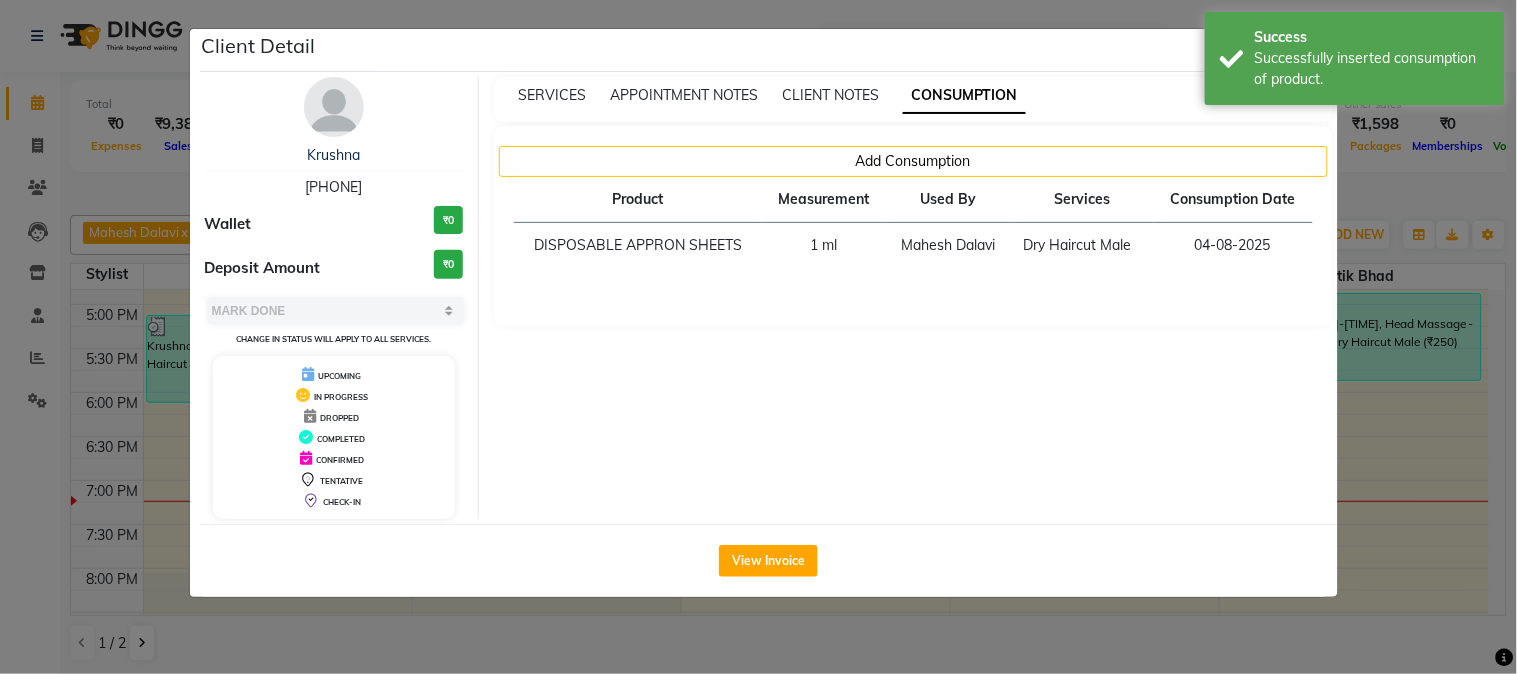 click on "Client Detail  Krushna    8208573753 Wallet ₹0 Deposit Amount  ₹0  Select MARK DONE UPCOMING Change in status will apply to all services. UPCOMING IN PROGRESS DROPPED COMPLETED CONFIRMED TENTATIVE CHECK-IN SERVICES APPOINTMENT NOTES CLIENT NOTES CONSUMPTION Add Consumption Product Measurement Used By Services Consumption Date  DISPOSABLE APPRON SHEETS   1 ml   Mahesh Dalavi    Dry Haircut Male   04-08-2025   View Invoice" 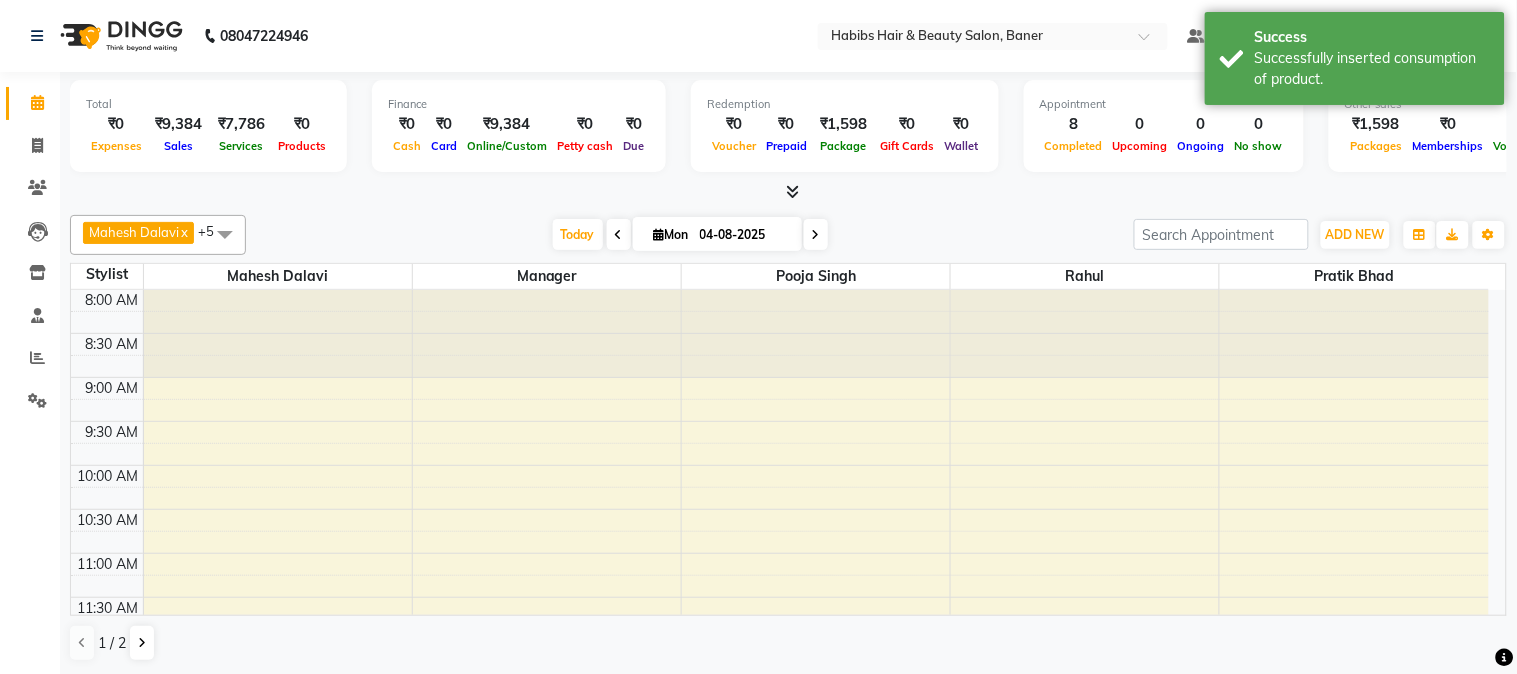 scroll, scrollTop: 222, scrollLeft: 0, axis: vertical 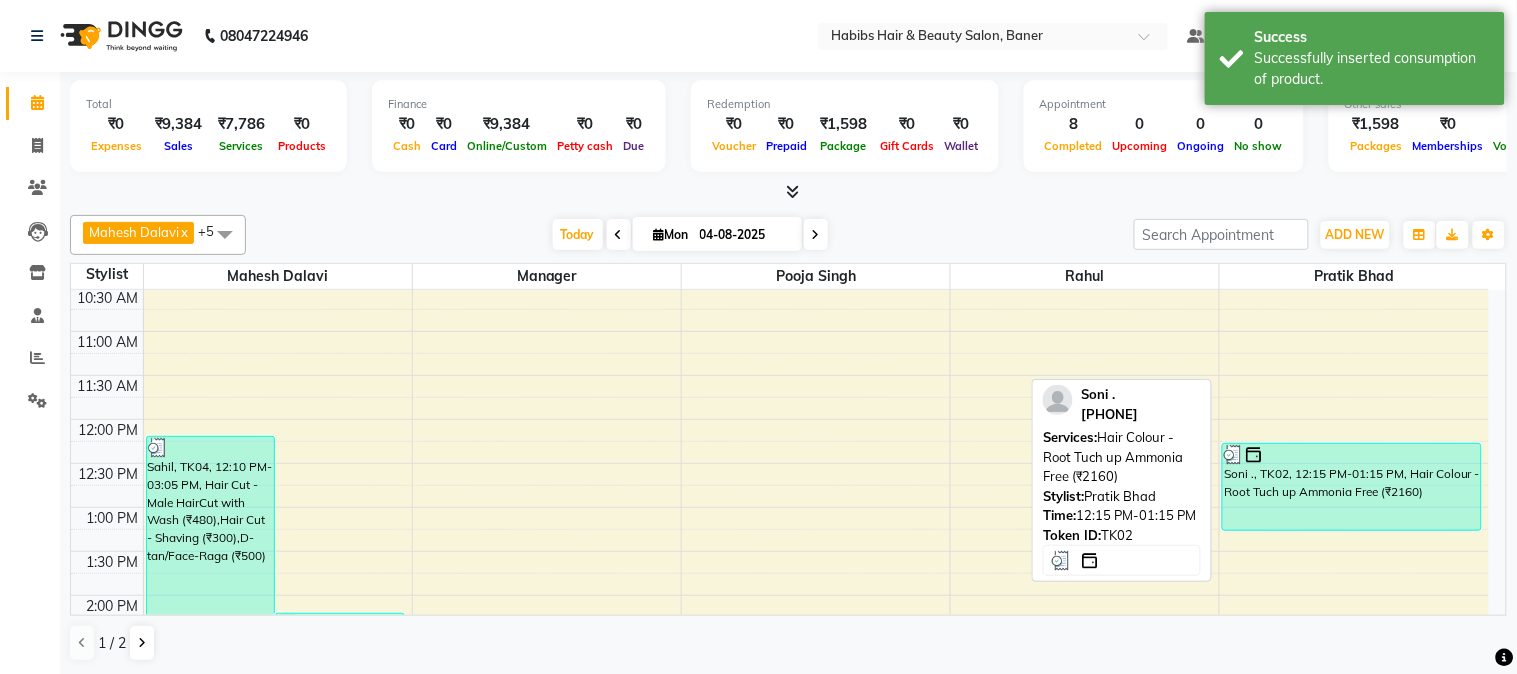 click on "Soni ., TK02, 12:15 PM-01:15 PM, Hair Colour - Root Tuch up Ammonia Free (₹2160)" at bounding box center (1352, 487) 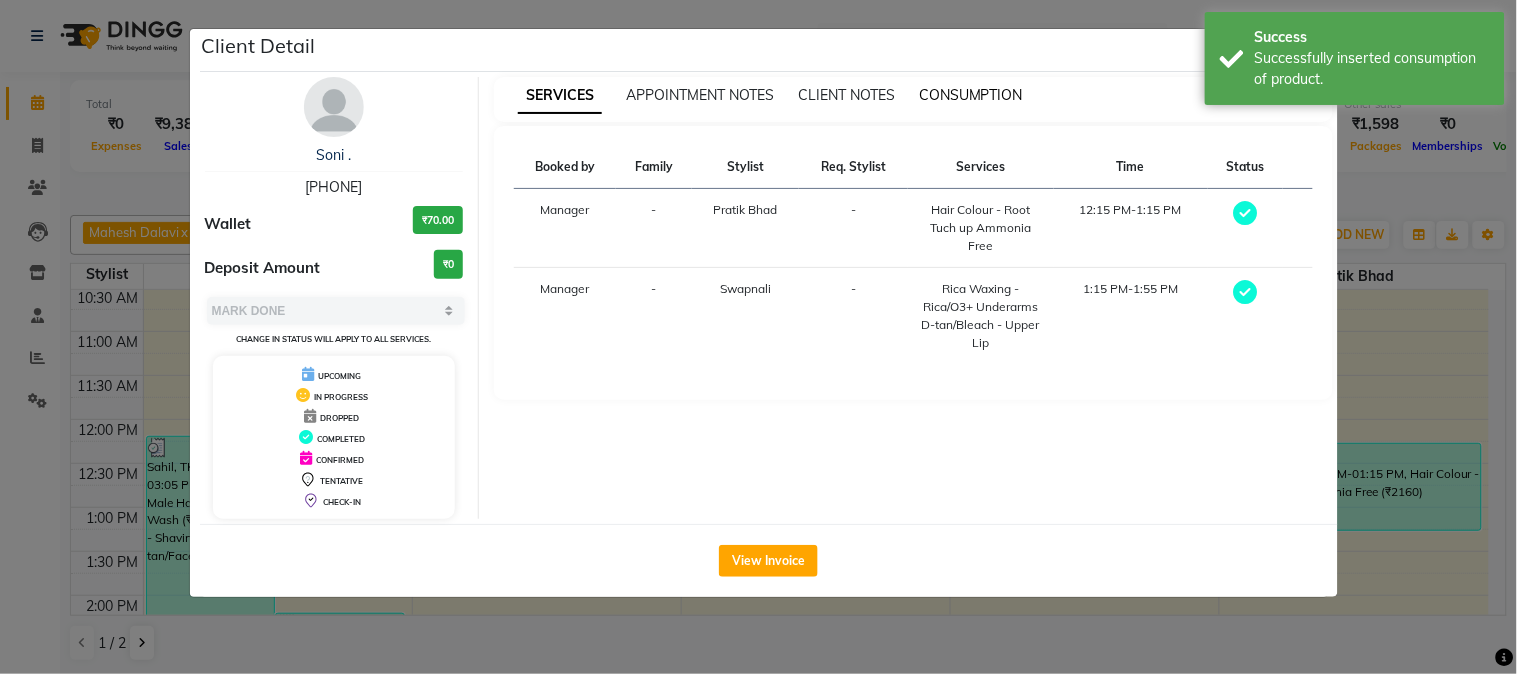 click on "CONSUMPTION" at bounding box center (971, 95) 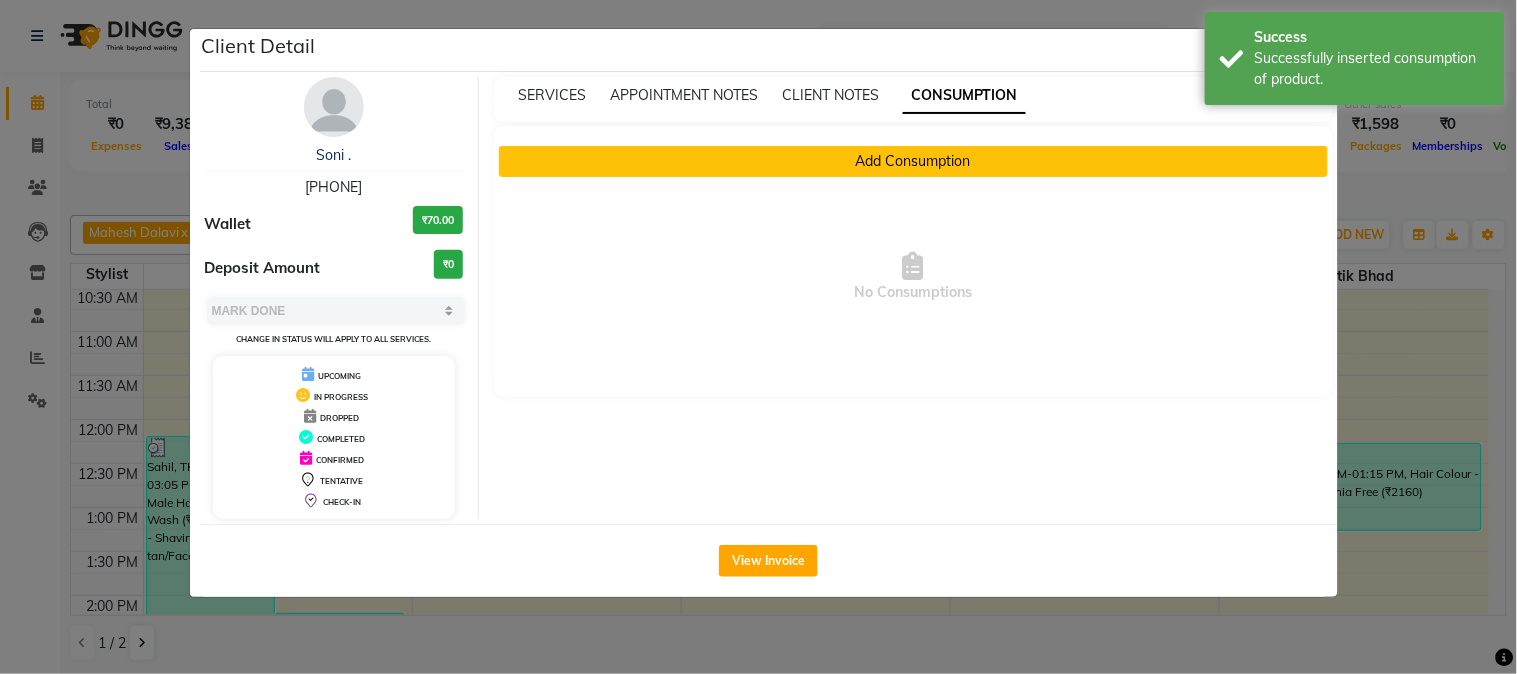 click on "Add Consumption" at bounding box center [913, 161] 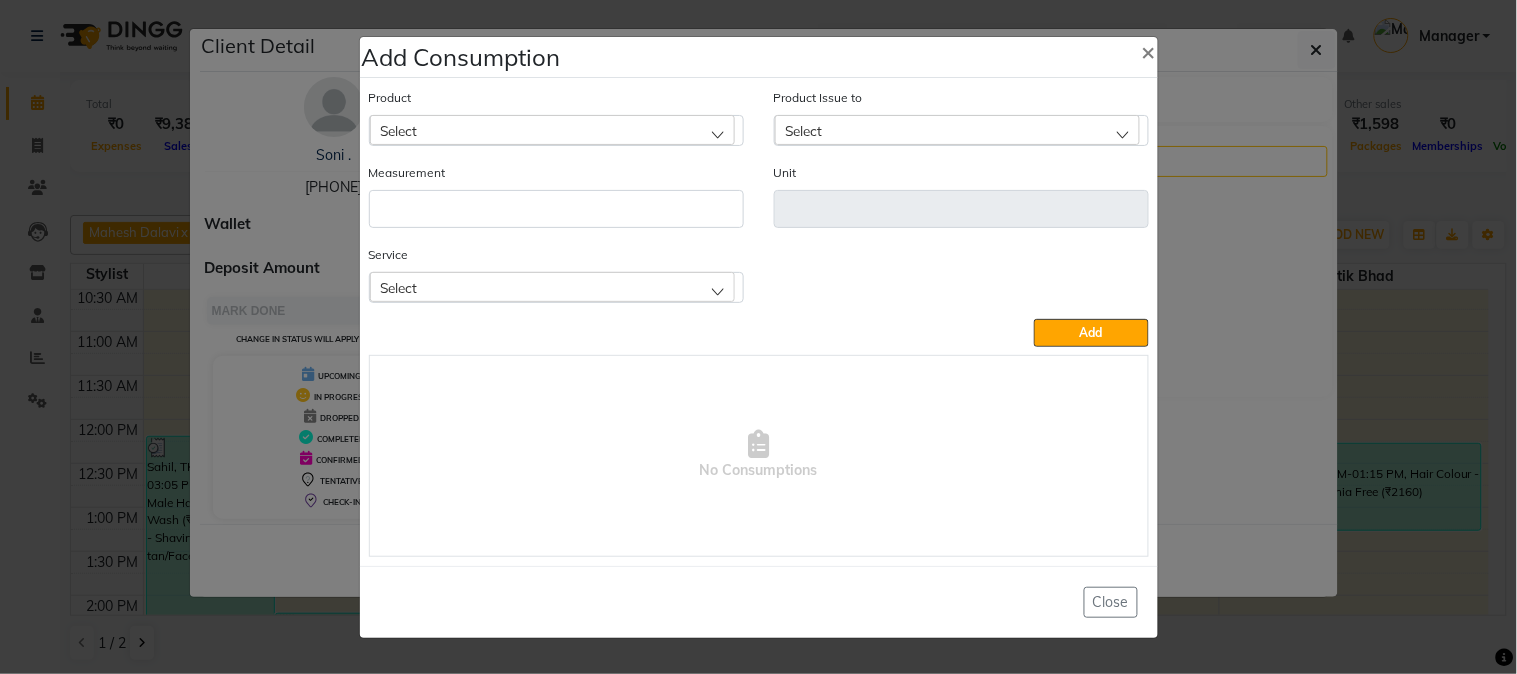 click on "Select" 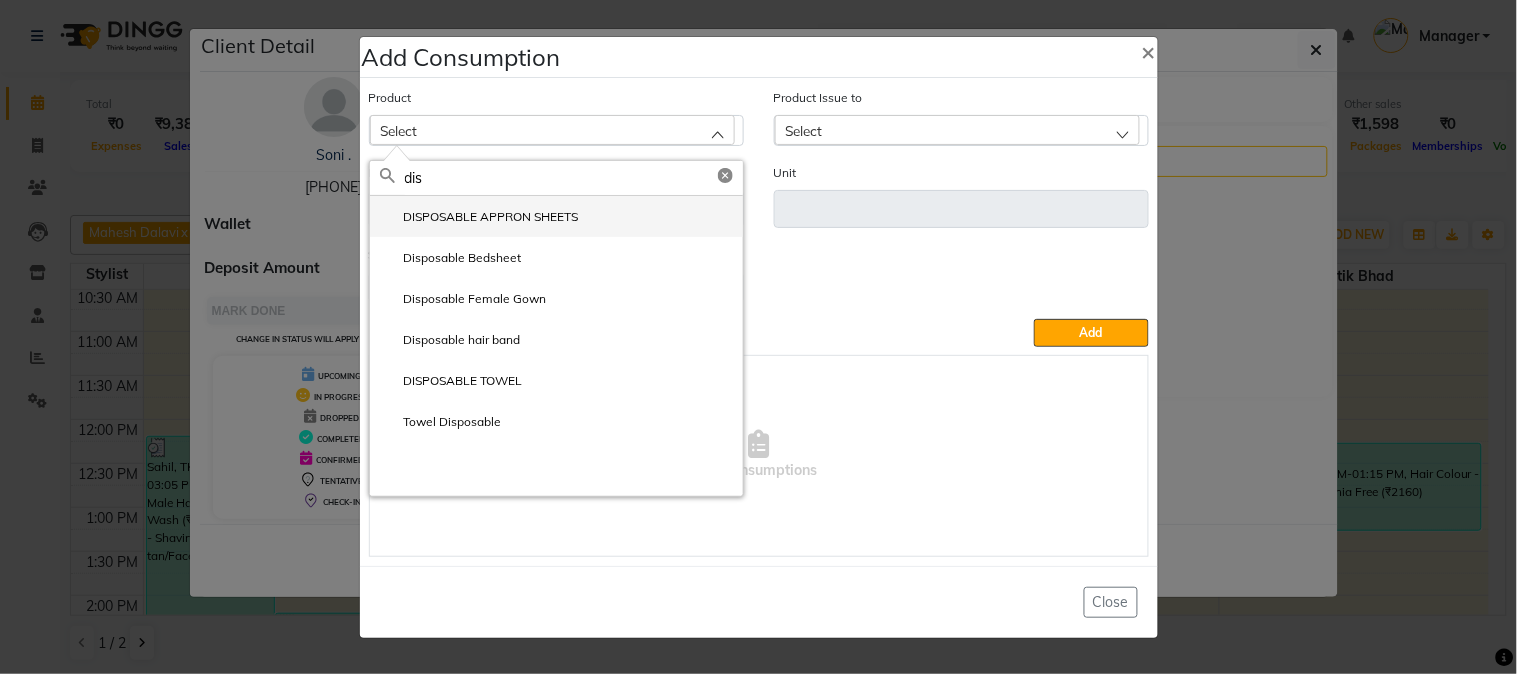 type on "dis" 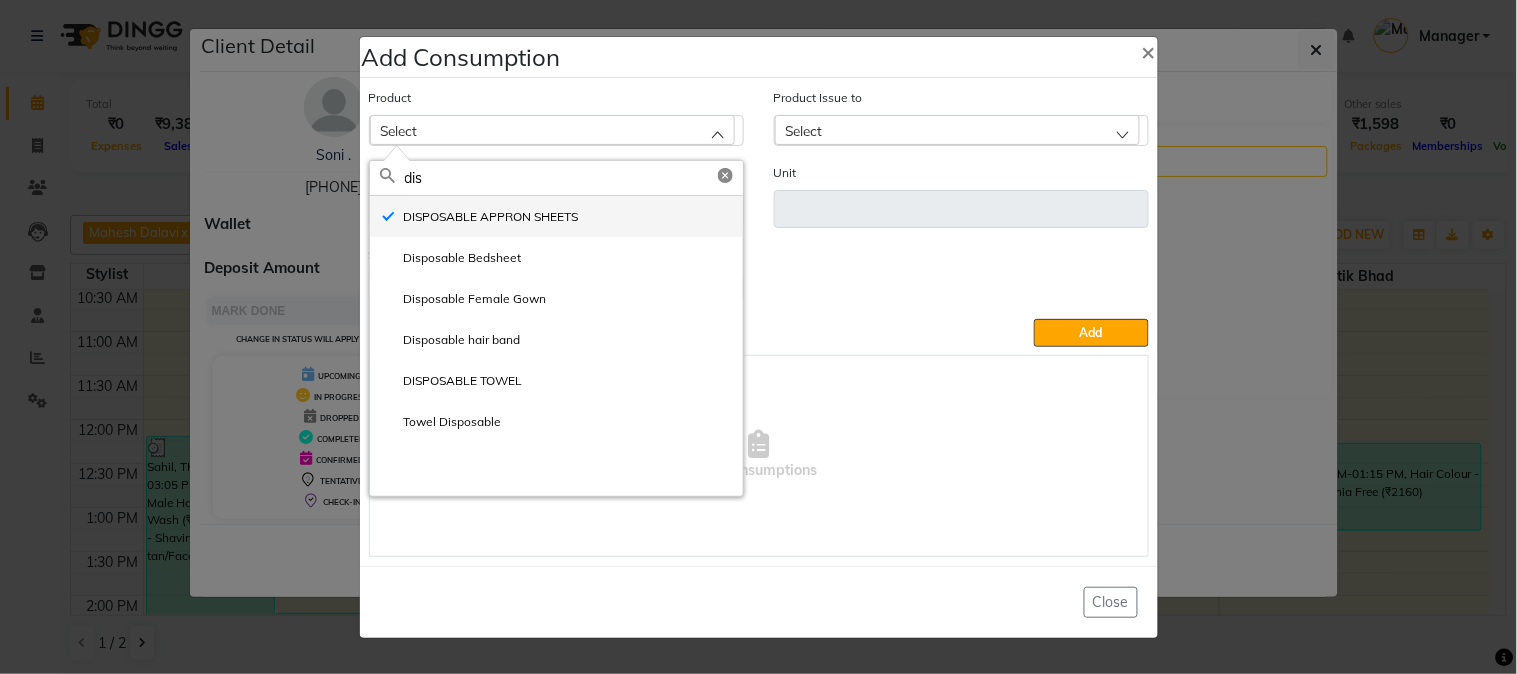 type on "ml" 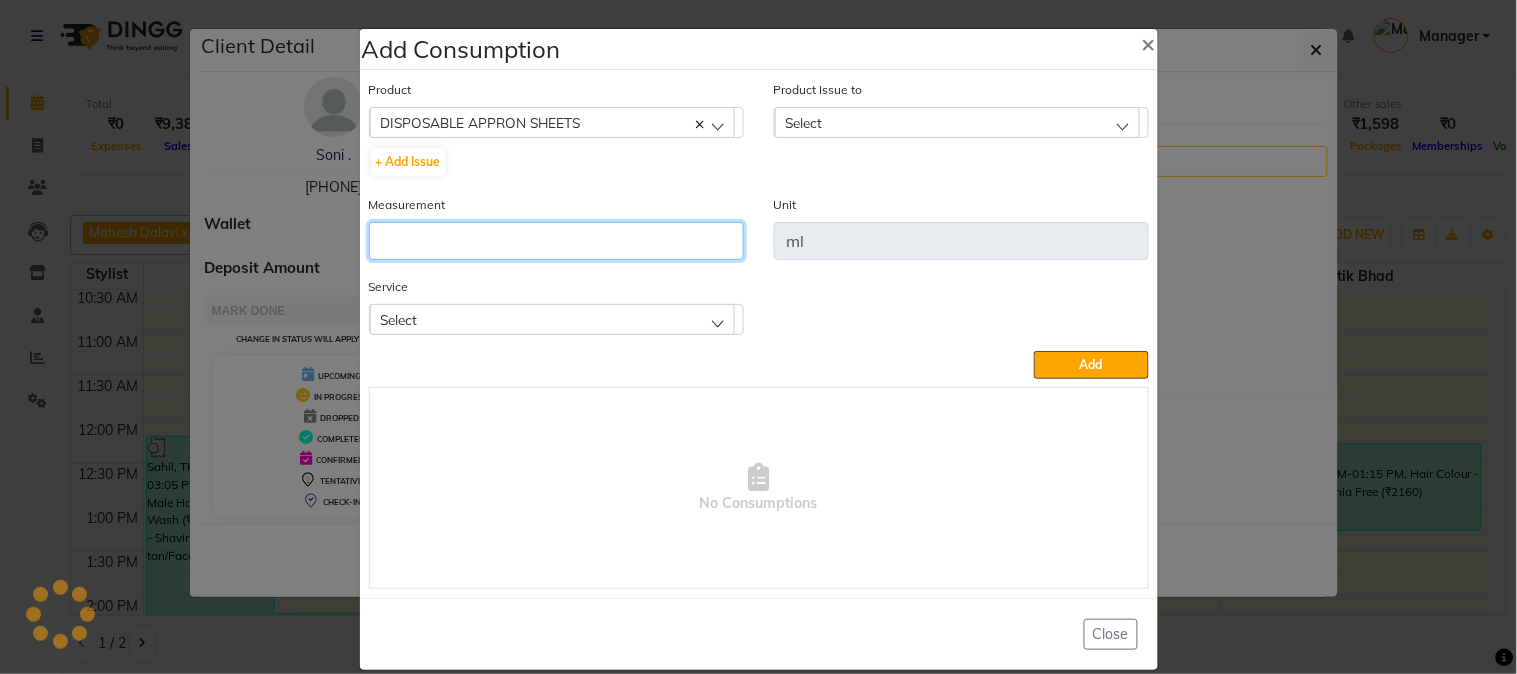 click 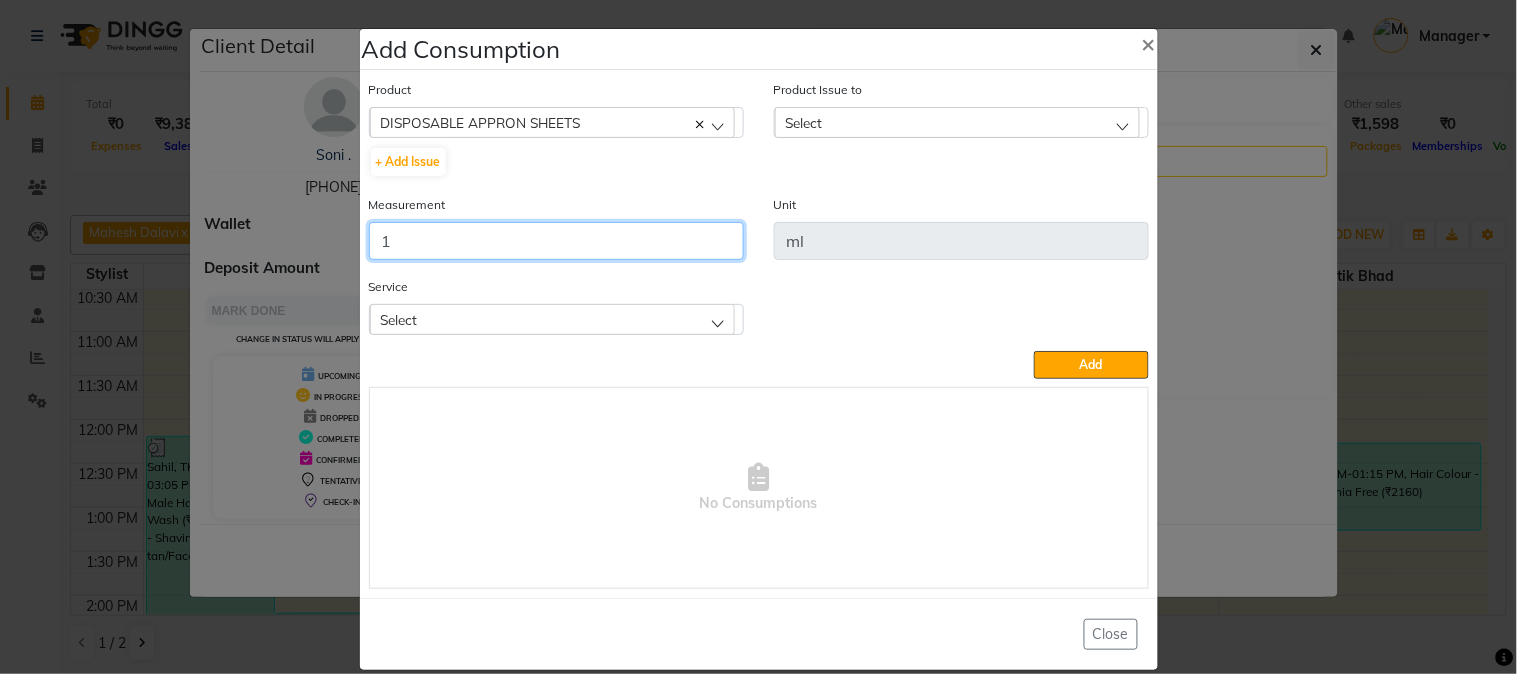 type on "1" 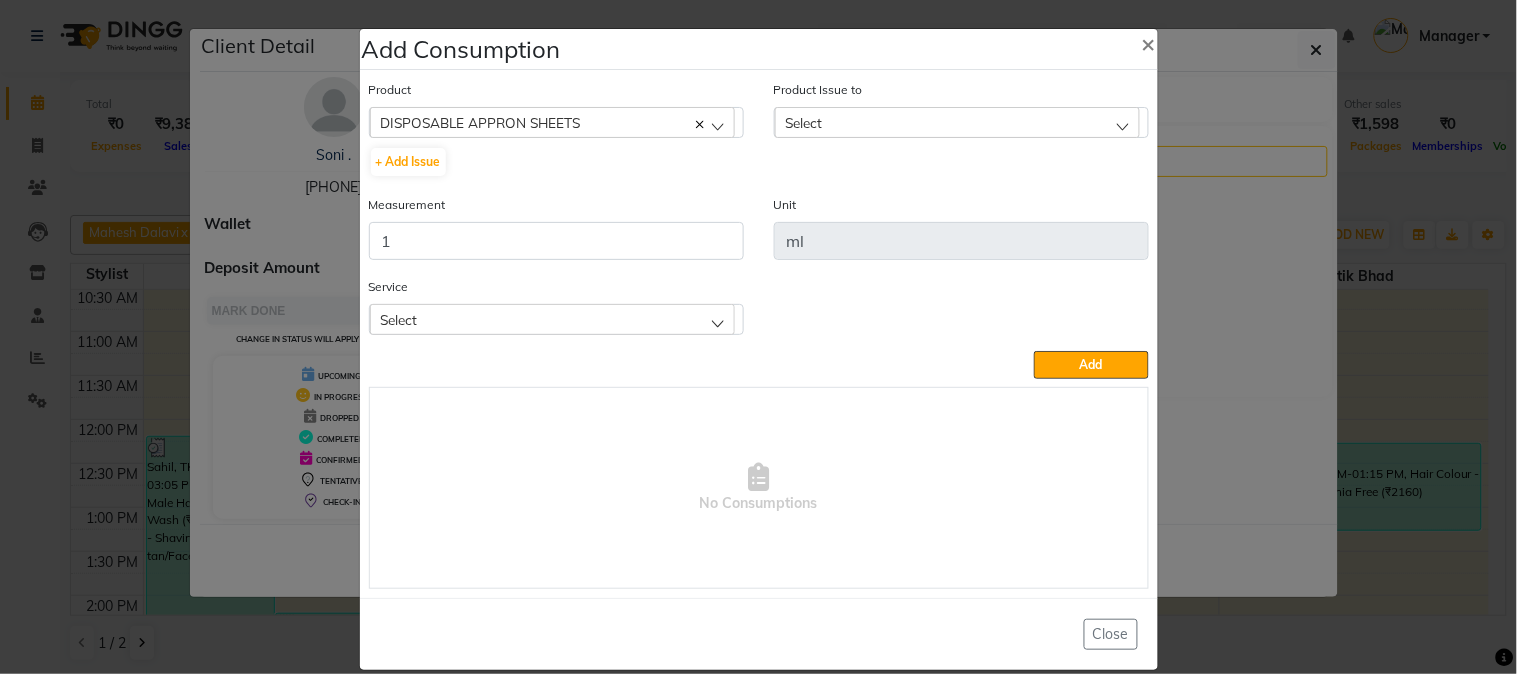click on "Select" 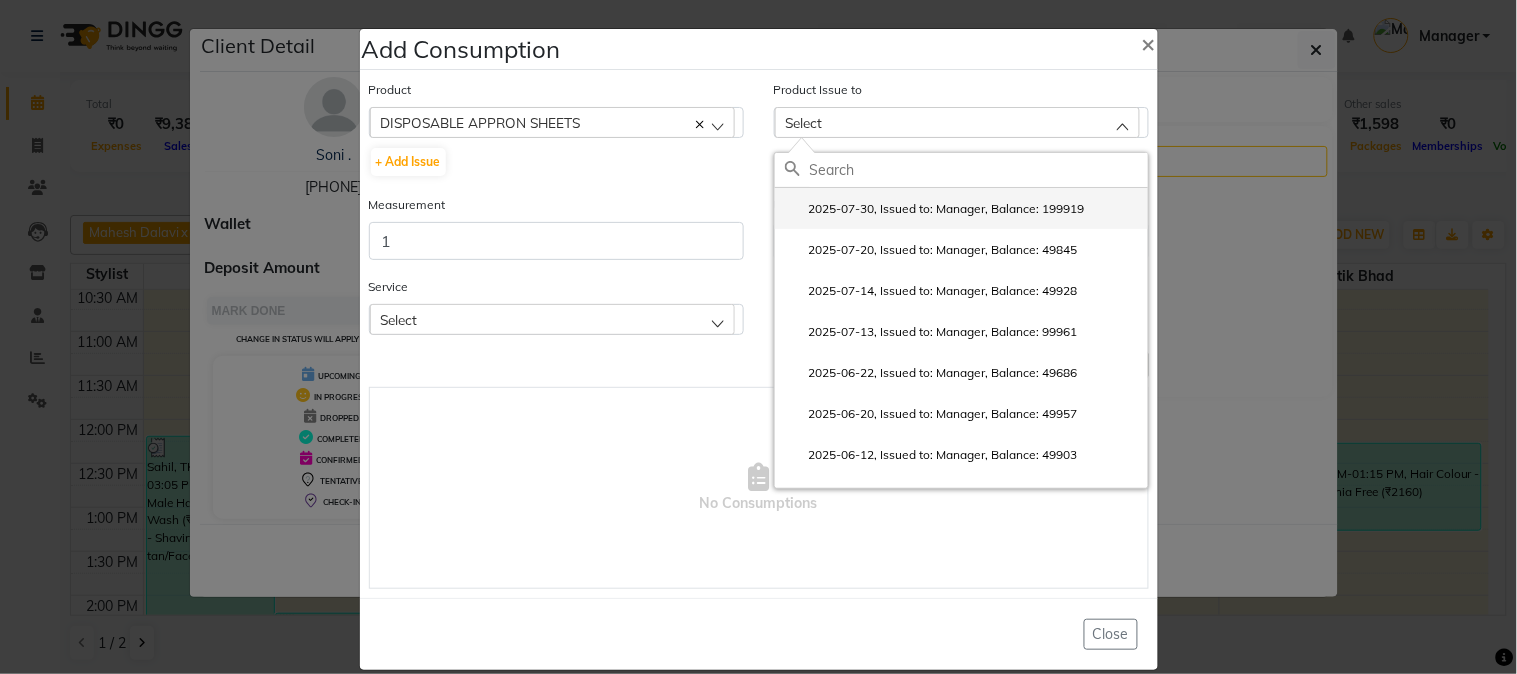 click on "2025-07-30, Issued to: Manager, Balance: 199919" 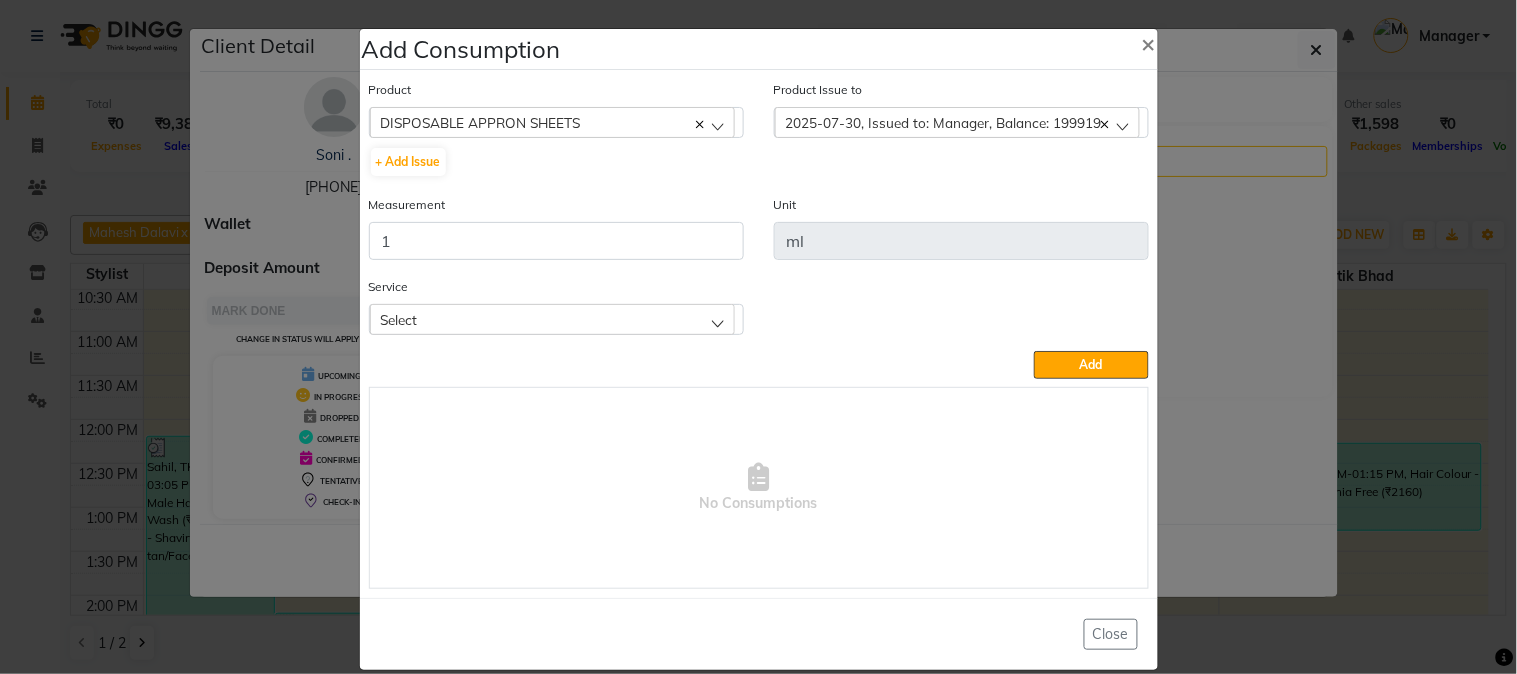 click on "Select" 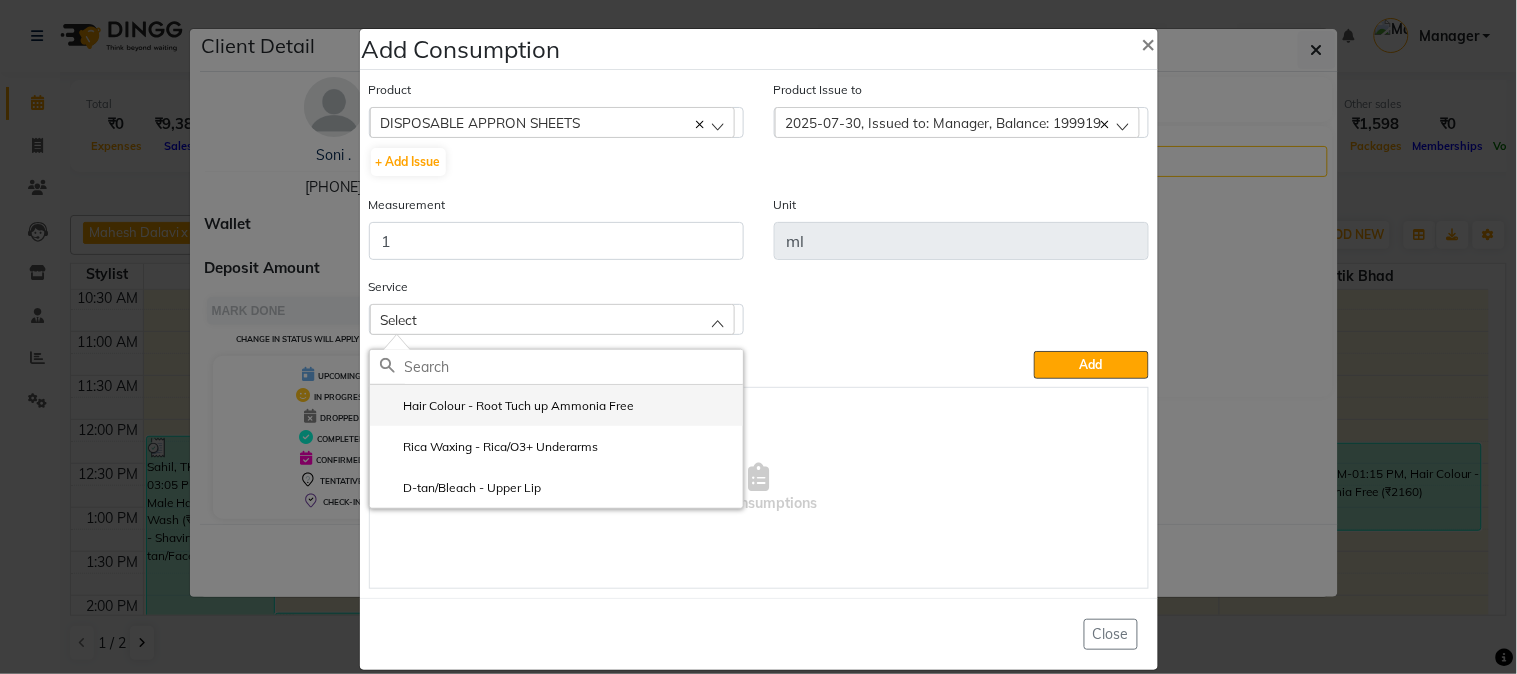 click on "Hair Colour - Root Tuch up Ammonia Free" 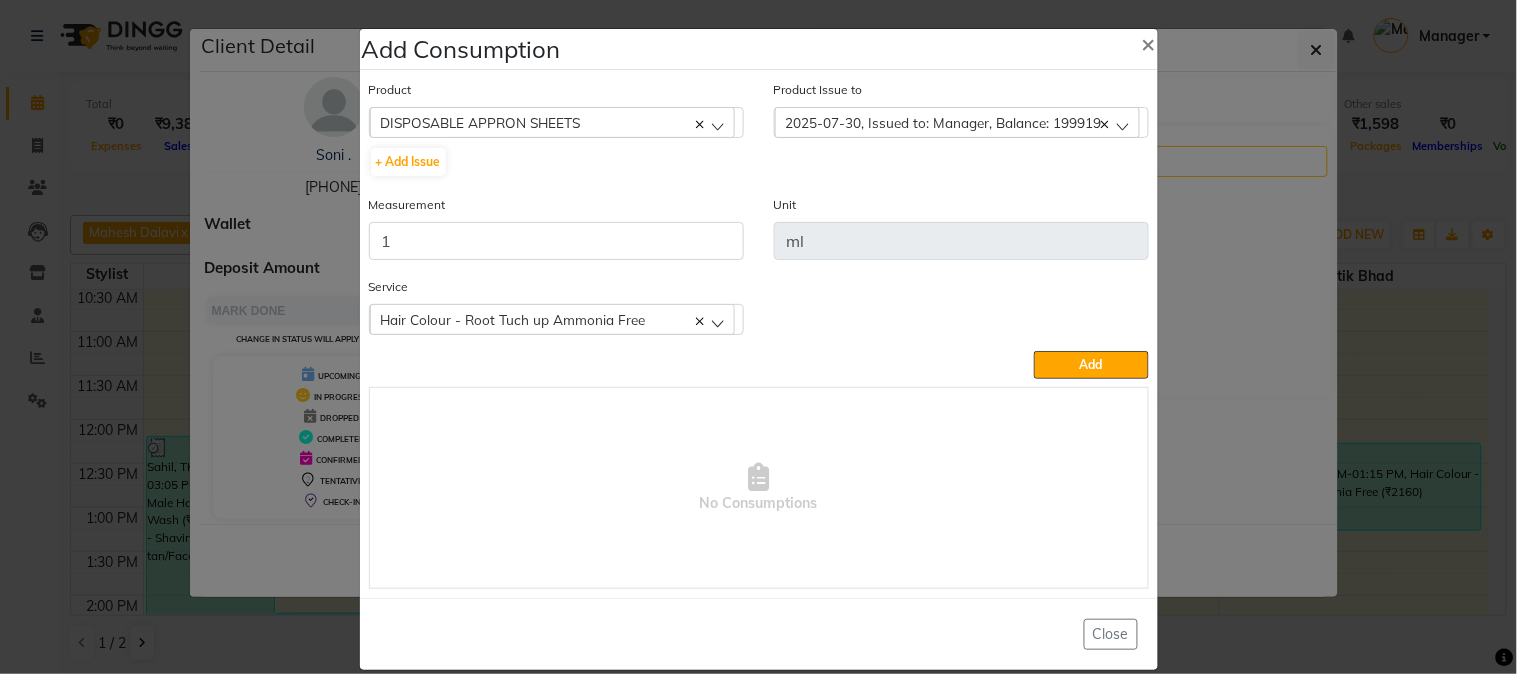 drag, startPoint x: 1087, startPoint y: 351, endPoint x: 1082, endPoint y: 364, distance: 13.928389 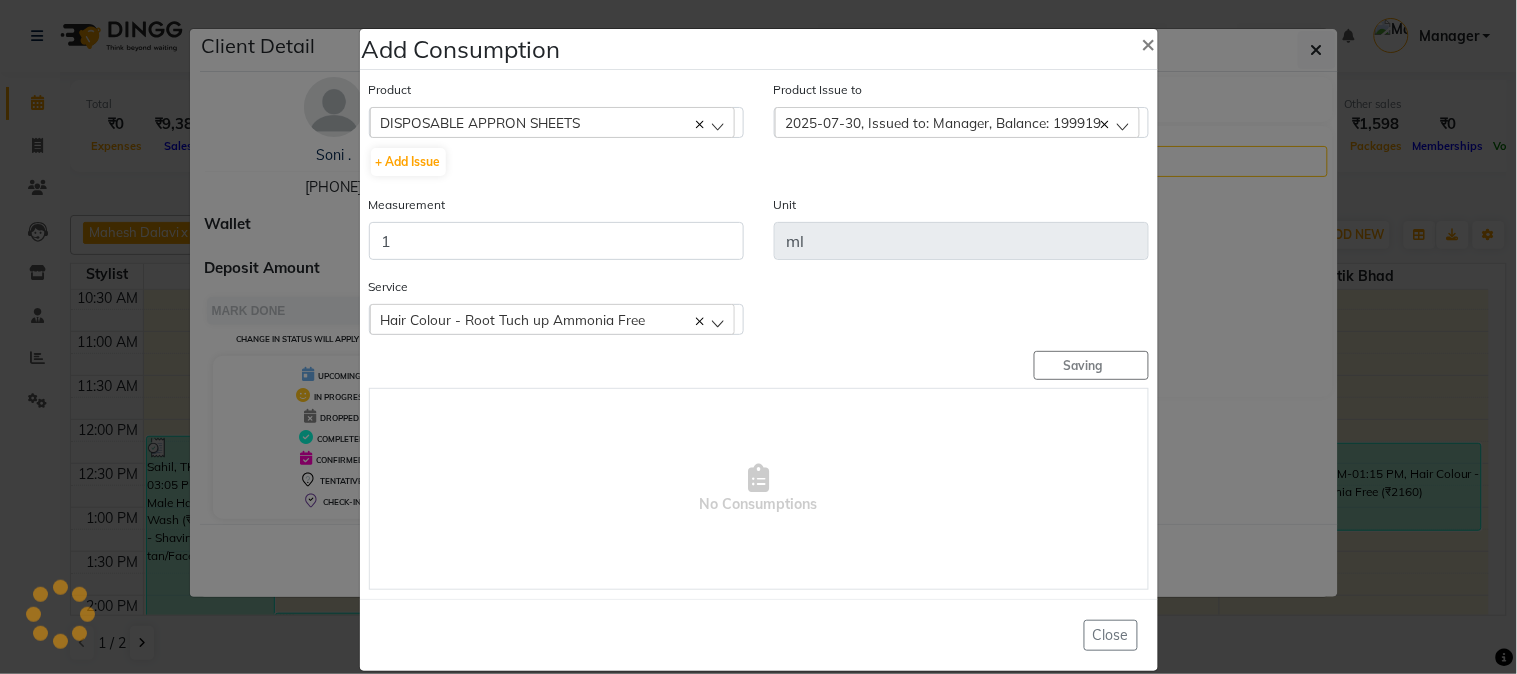 type 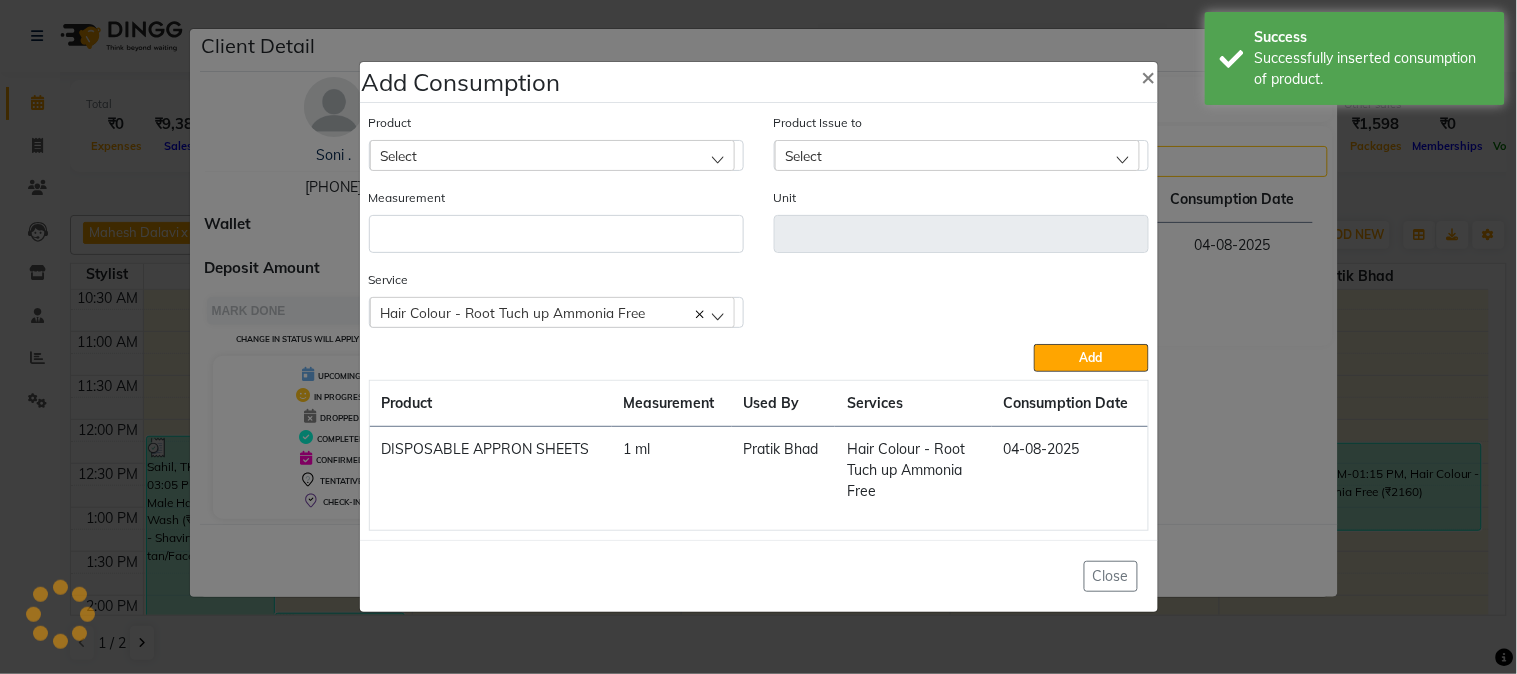 click on "Add" 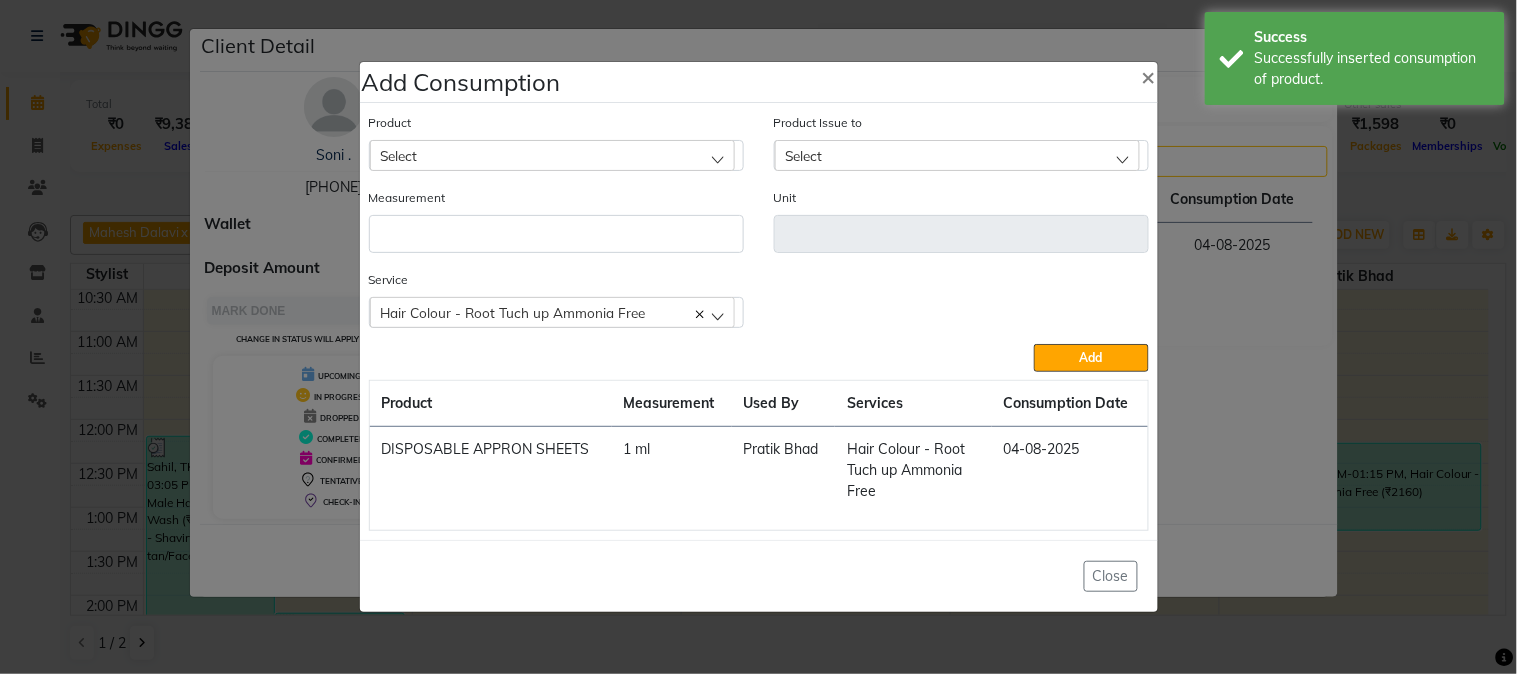 click on "Select" 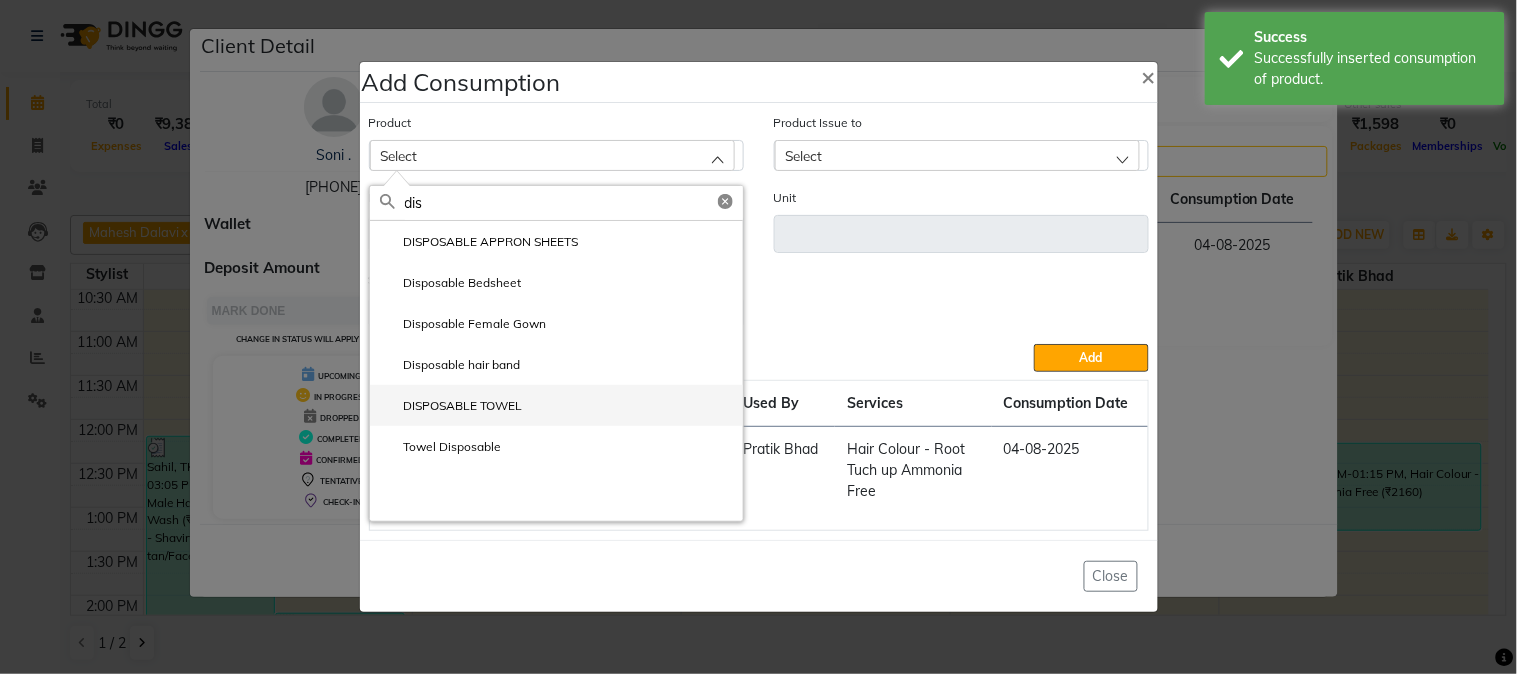 type on "dis" 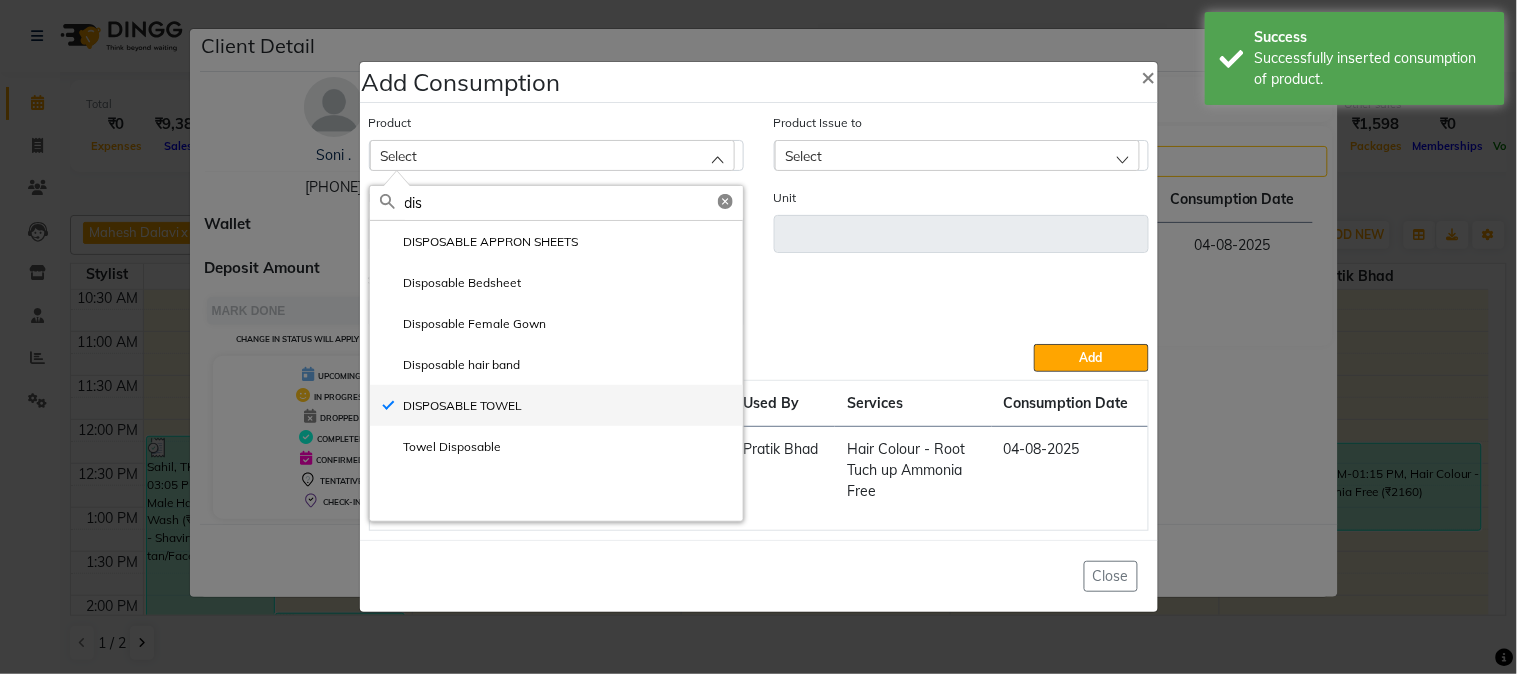 type on "ml" 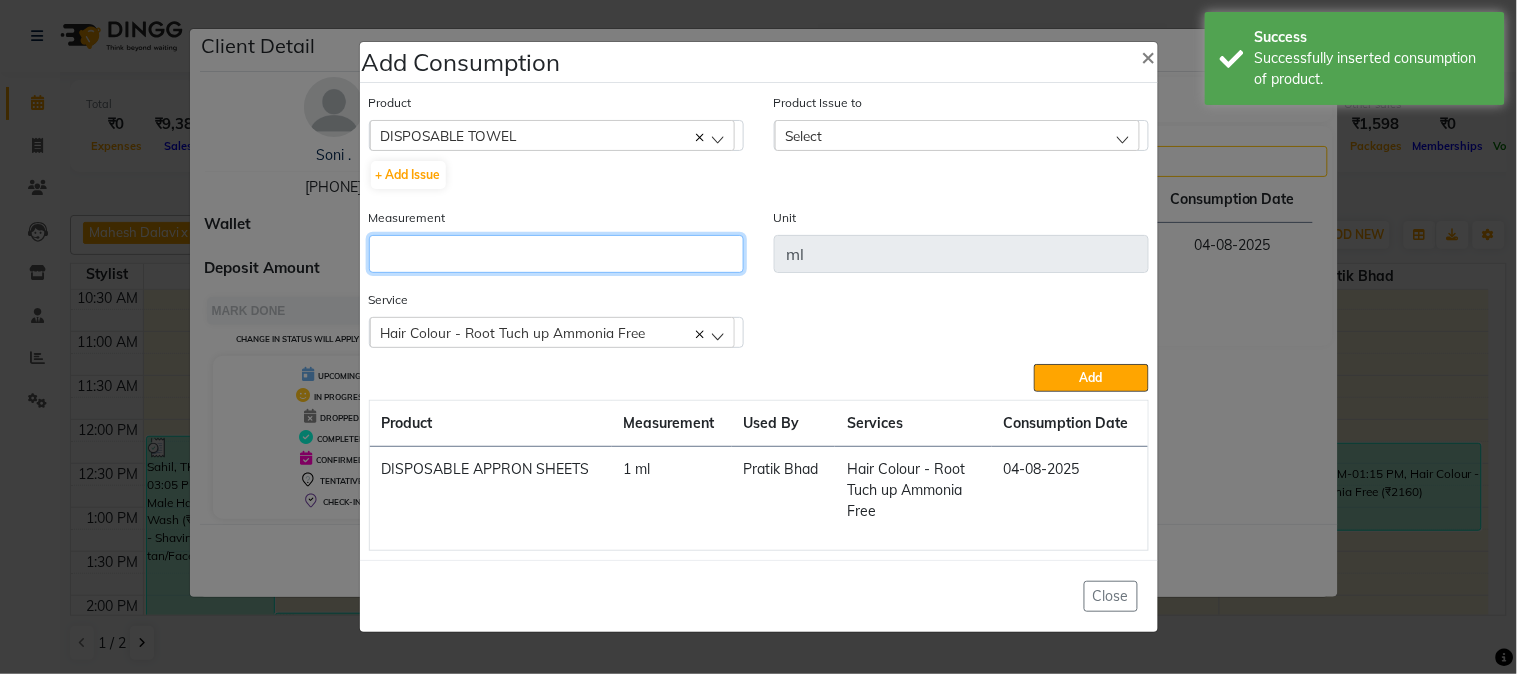 click 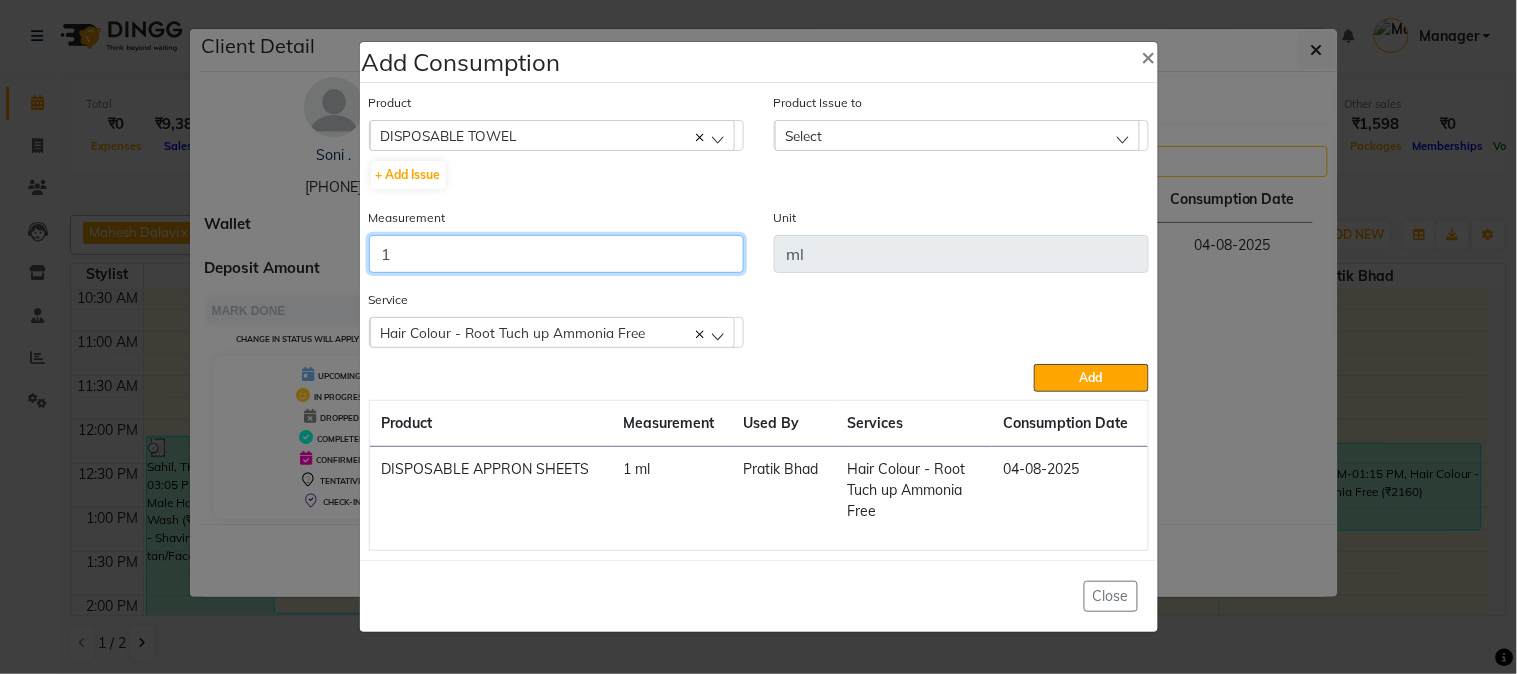 type on "1" 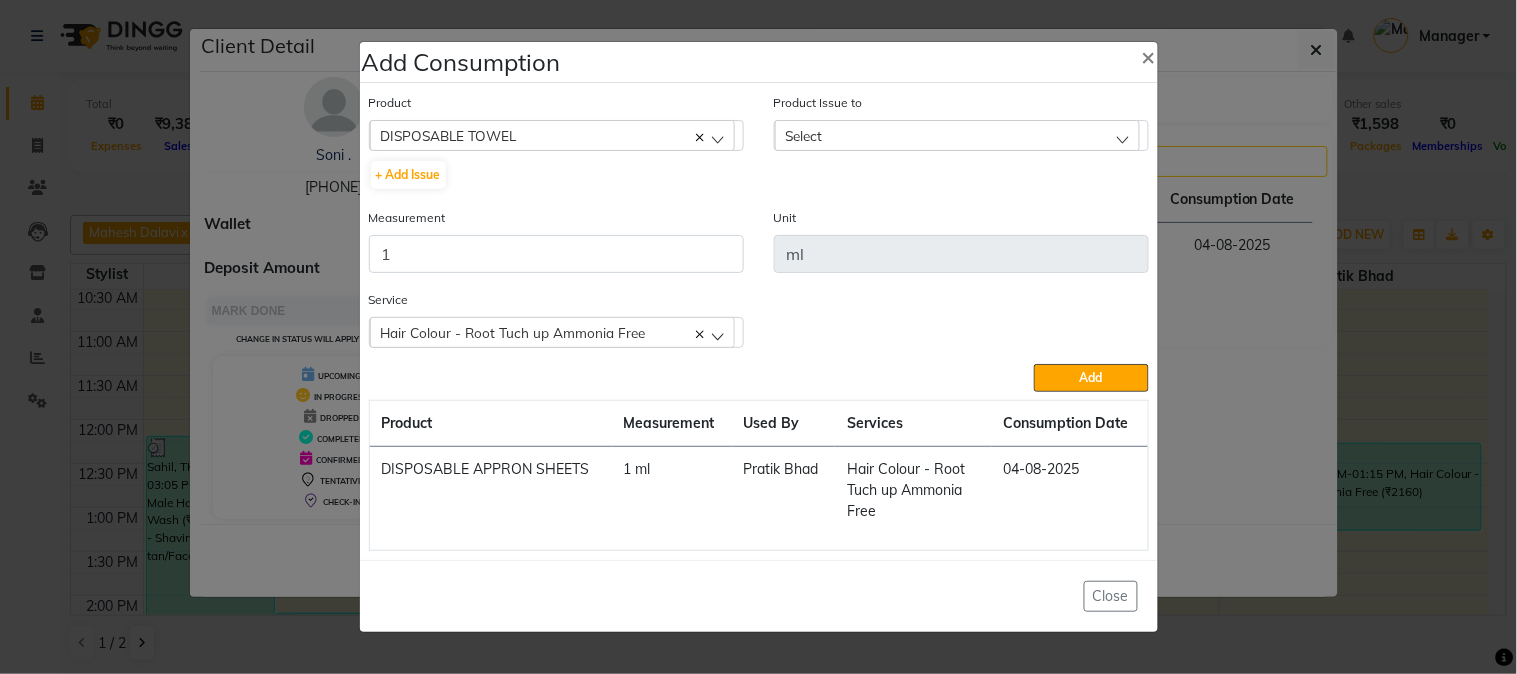 click on "Select" 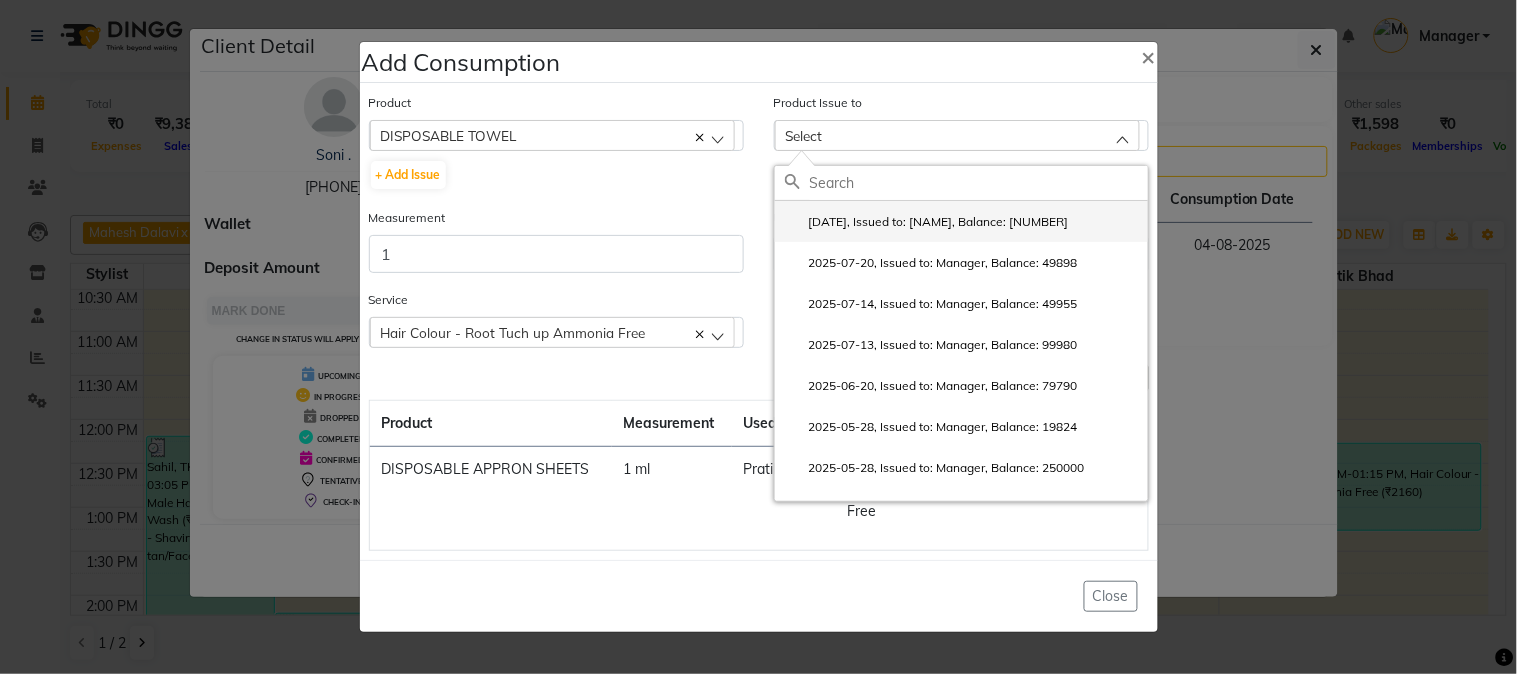 click on "[DATE], Issued to: [NAME], Balance: [NUMBER]" 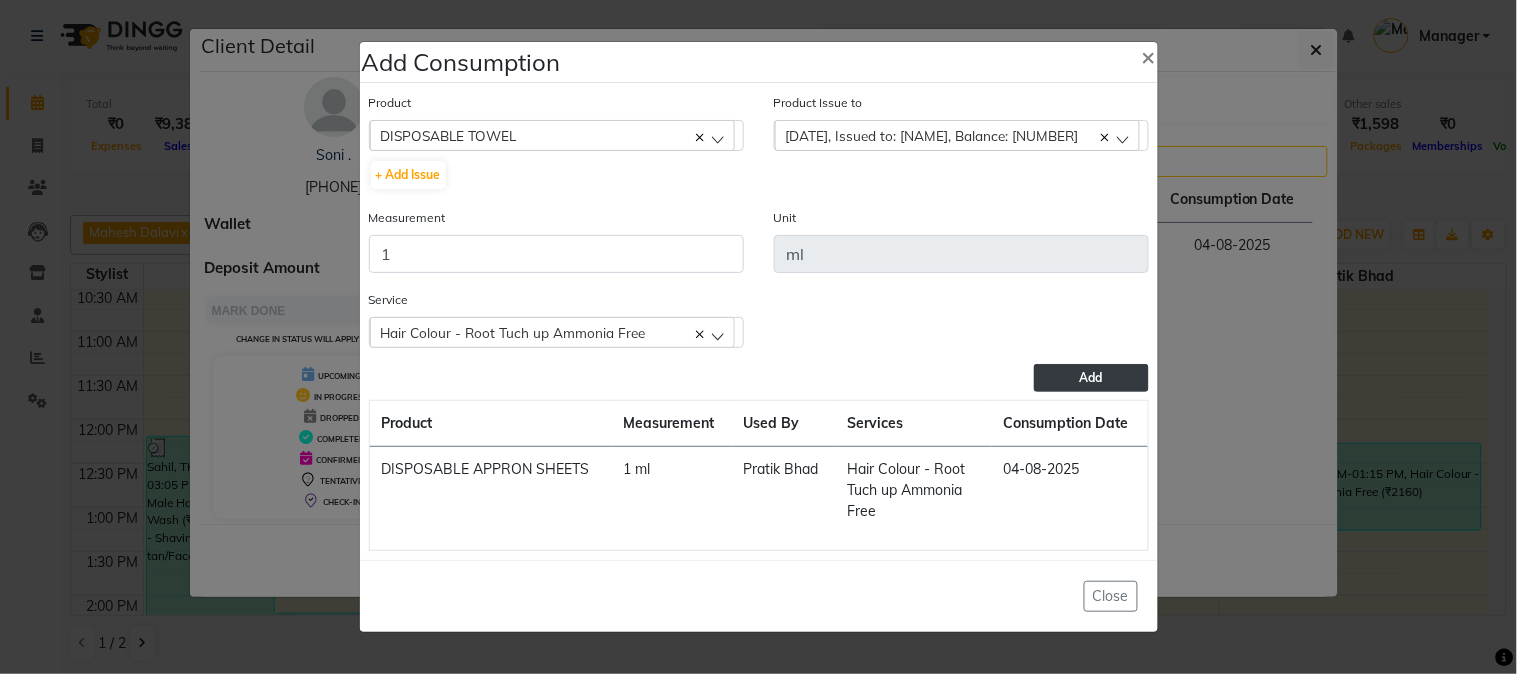 click on "Add" 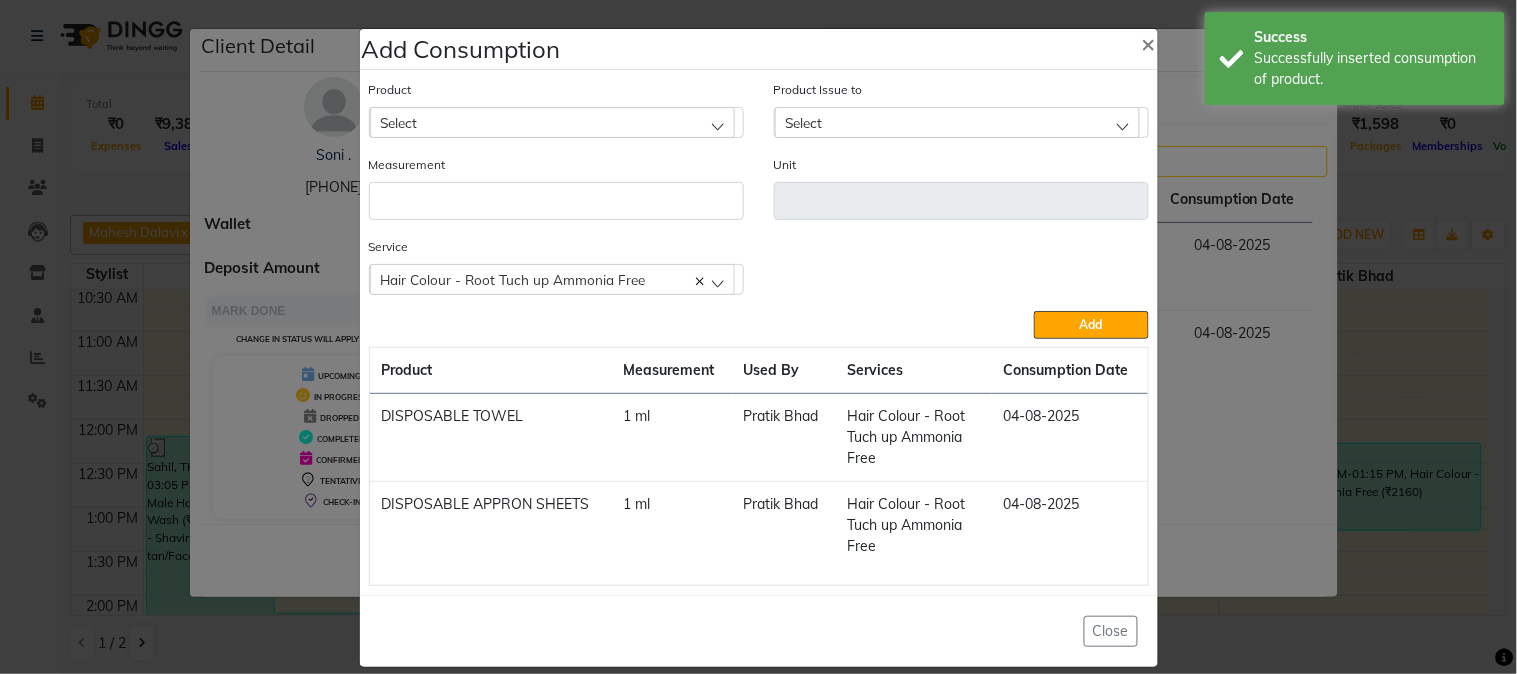 click on "Select" 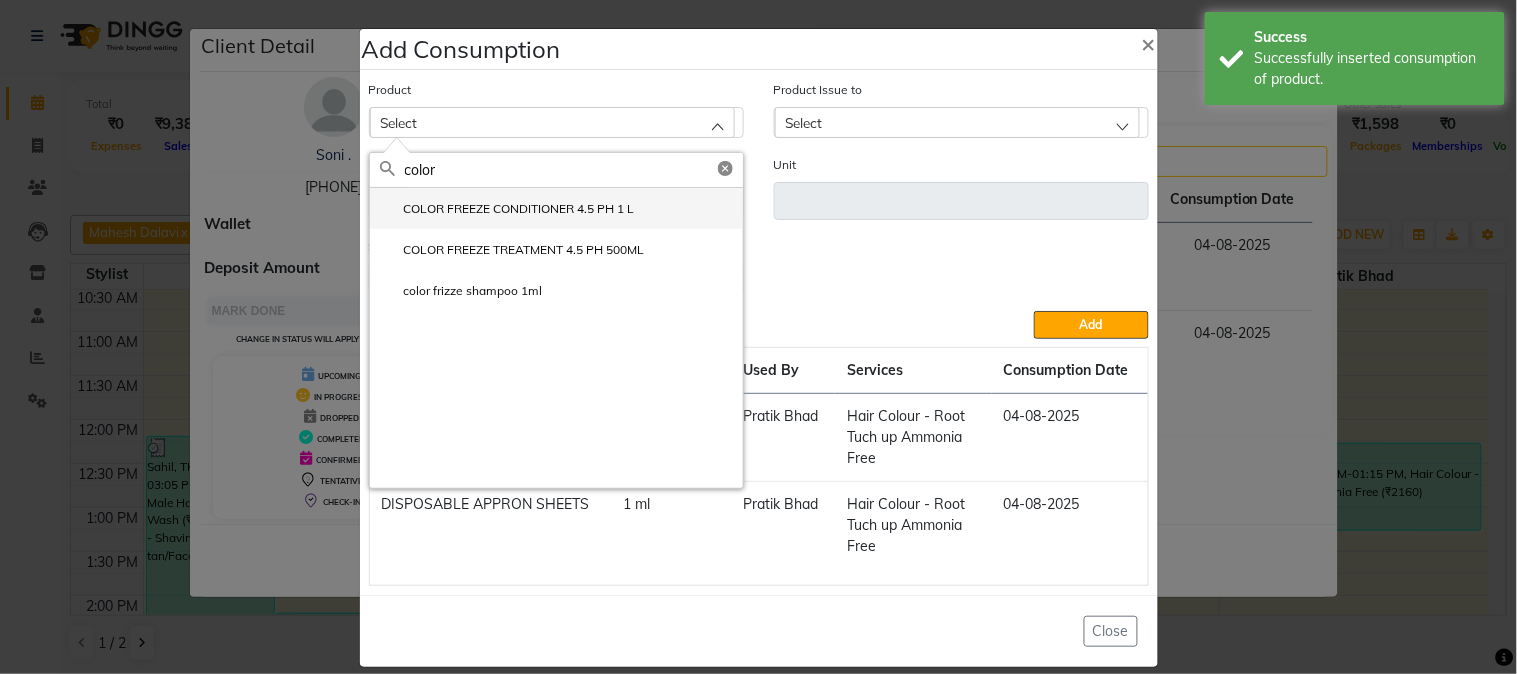 type on "color" 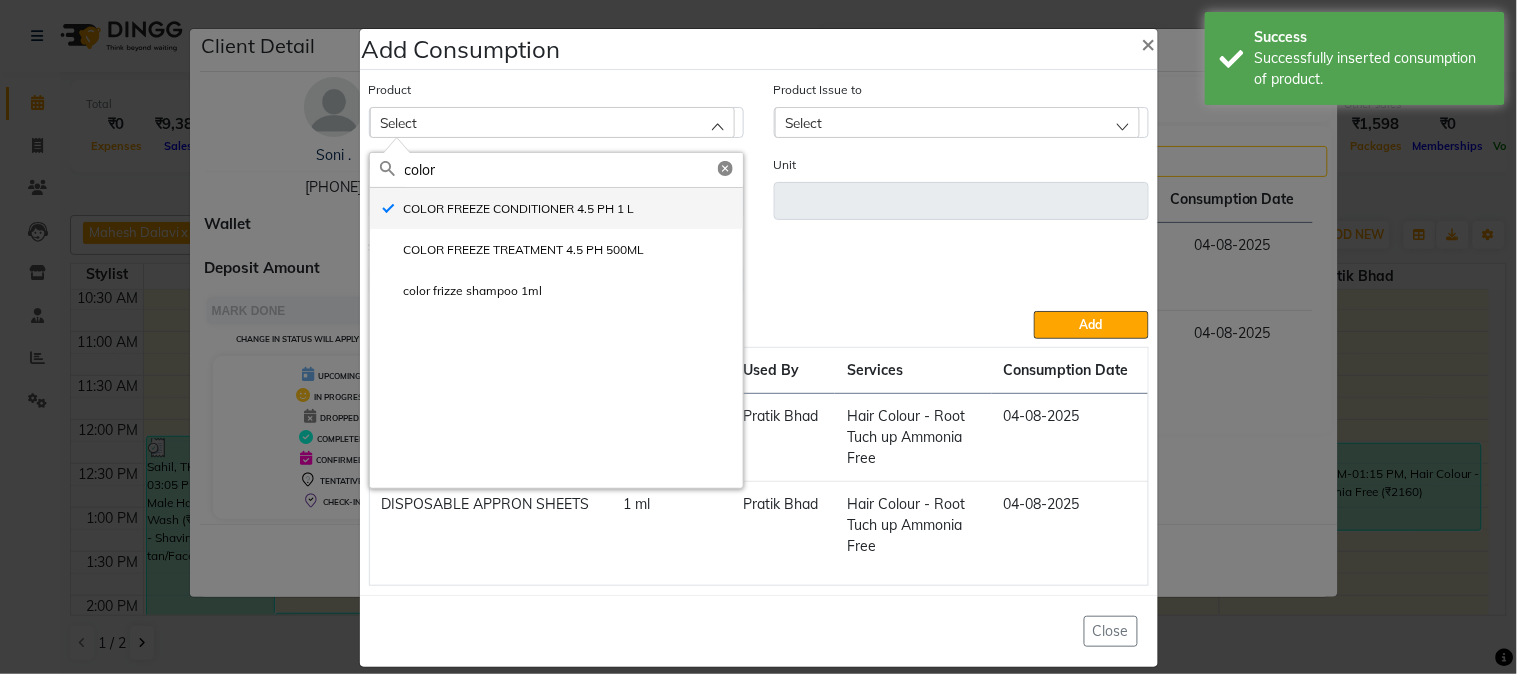 type on "ml" 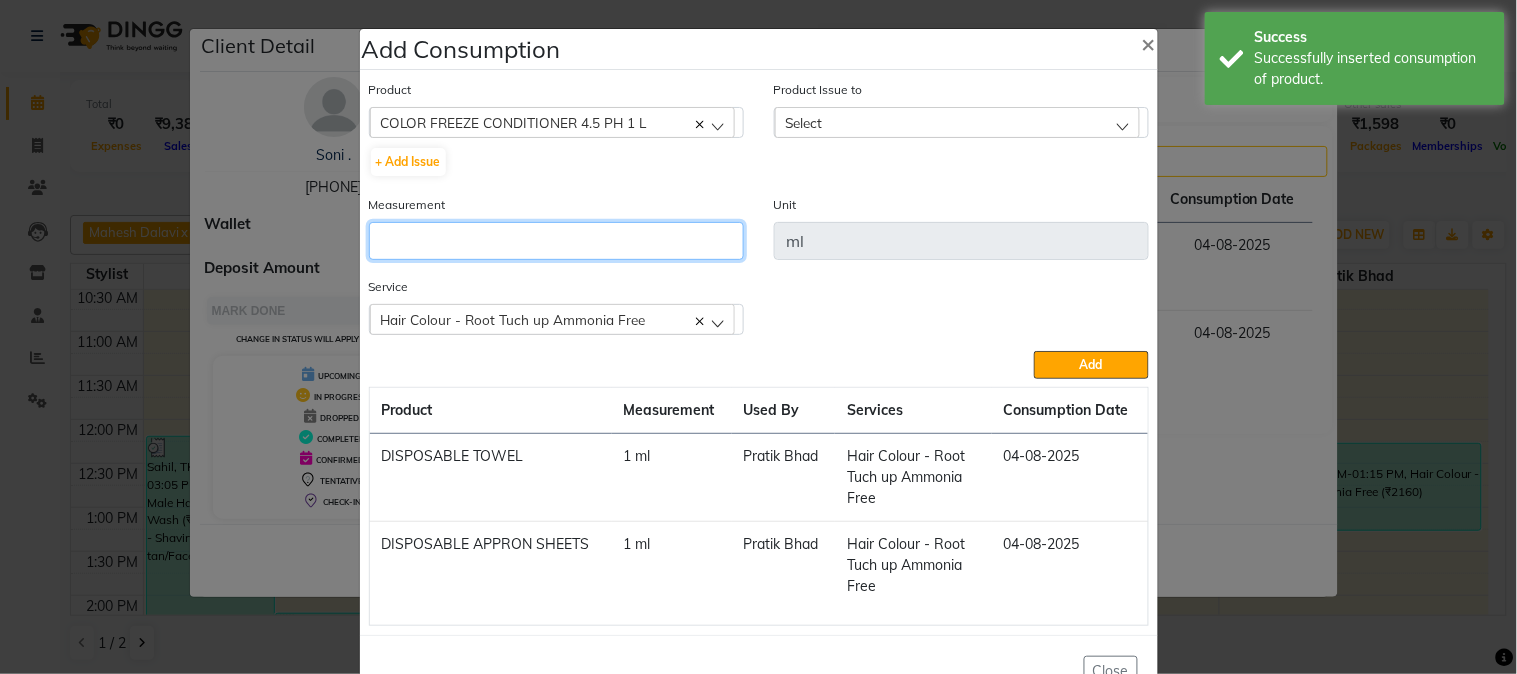 click 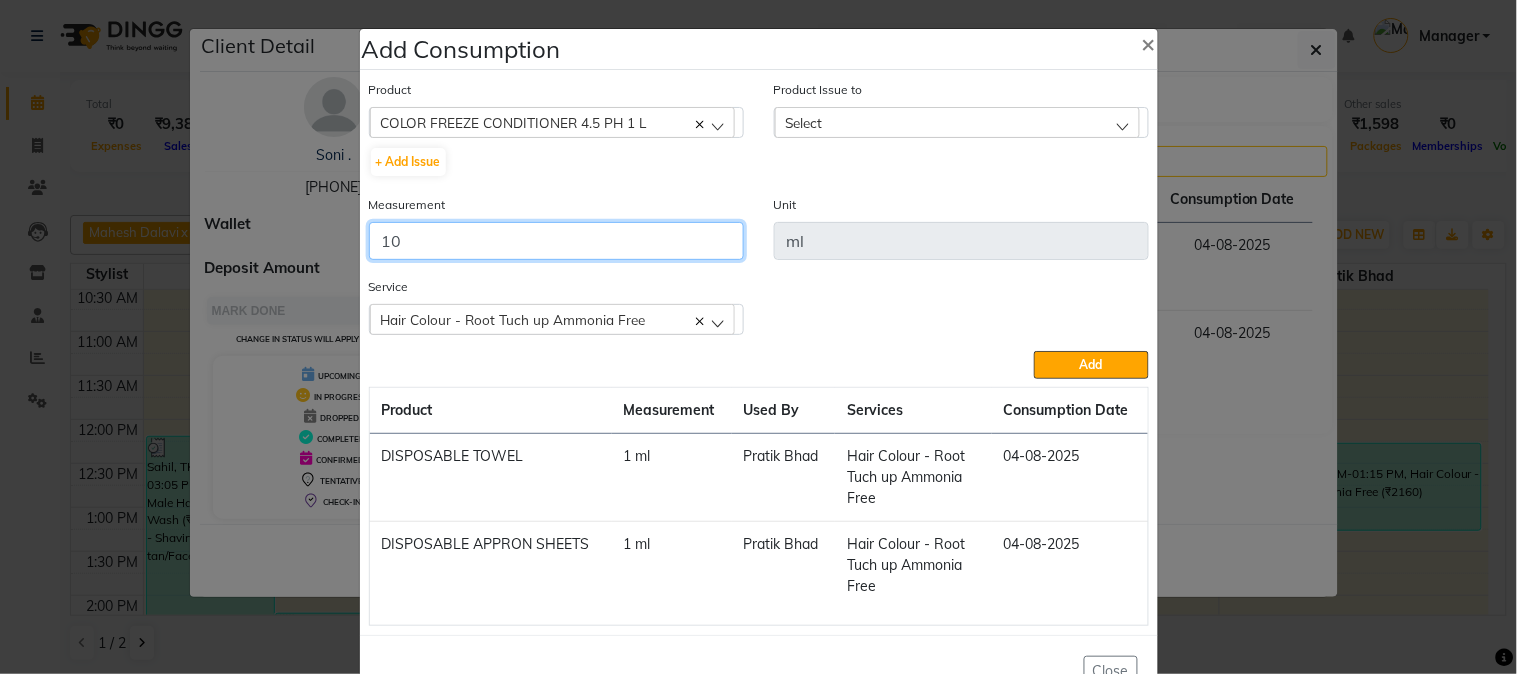 type on "10" 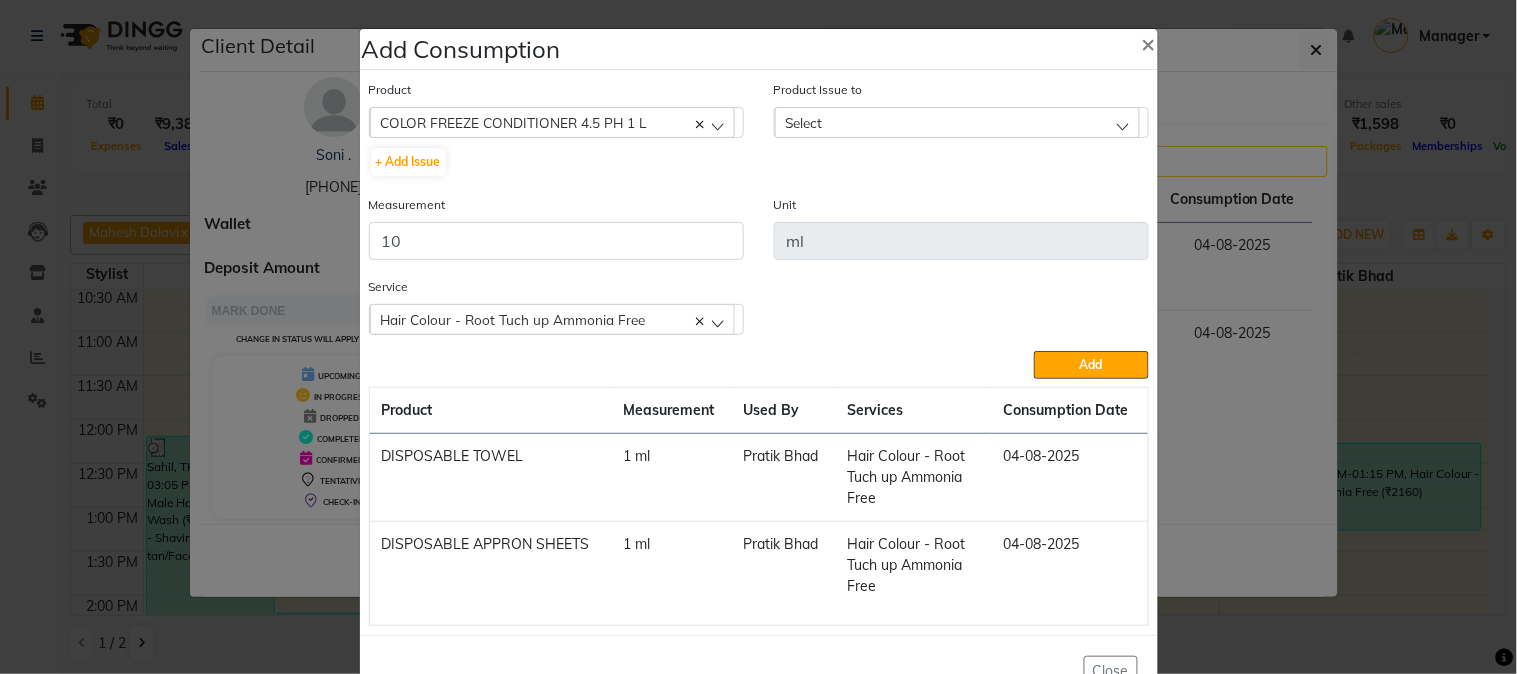 click on "Select" 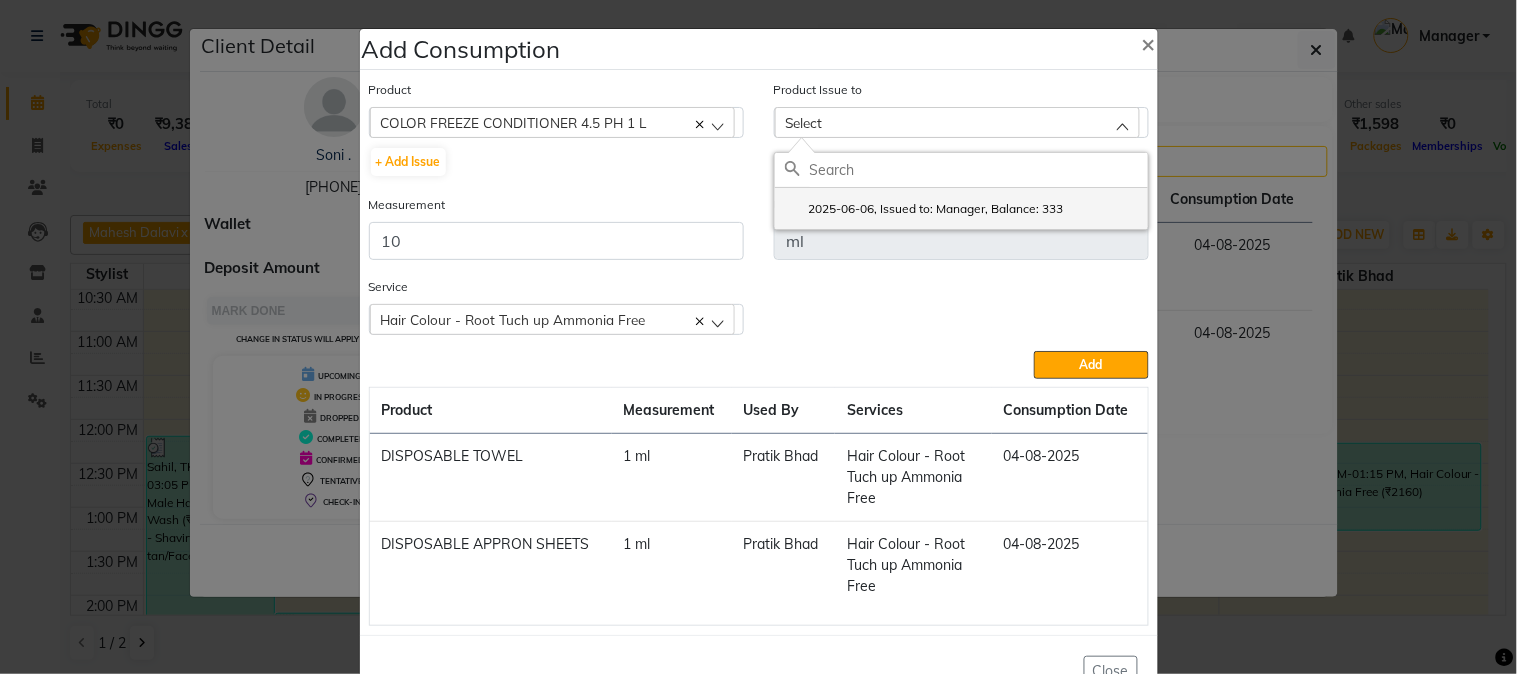 click on "2025-06-06, Issued to: Manager, Balance: 333" 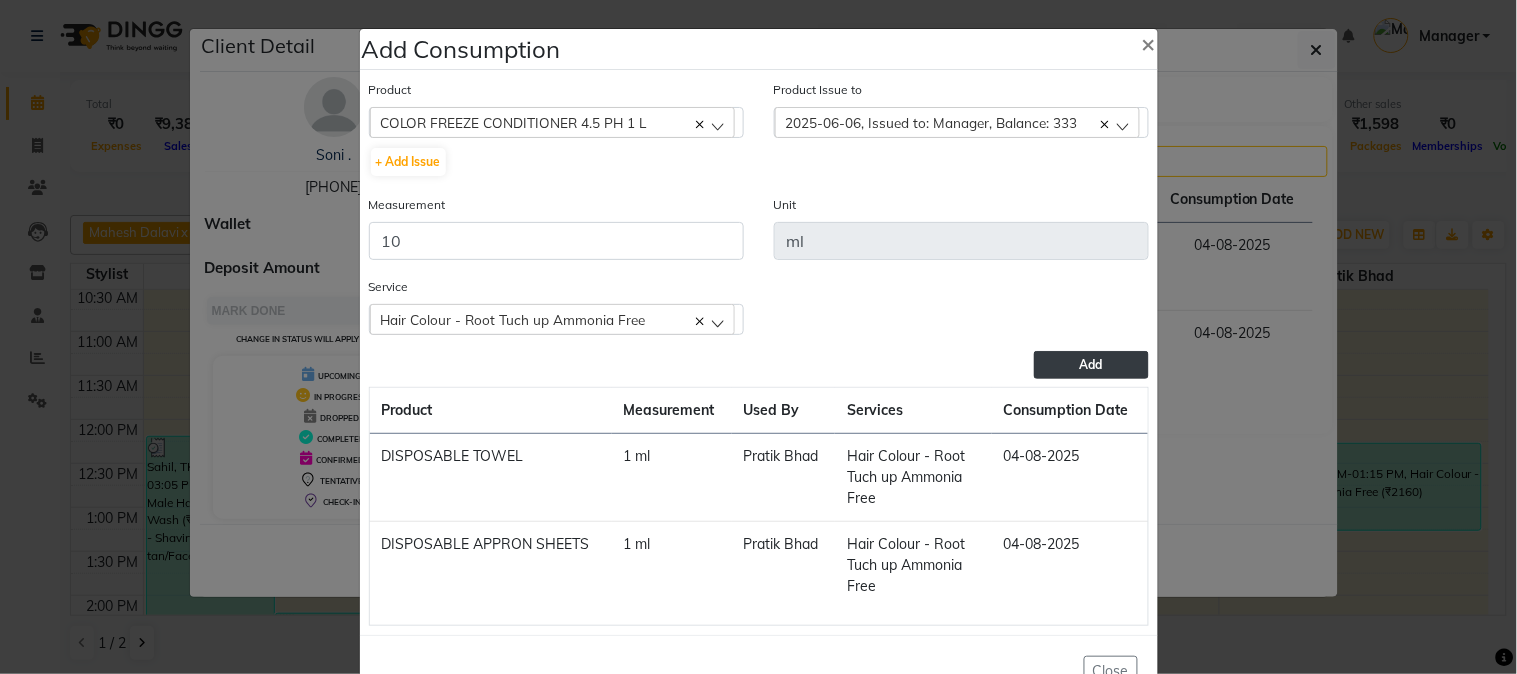 click on "Add" 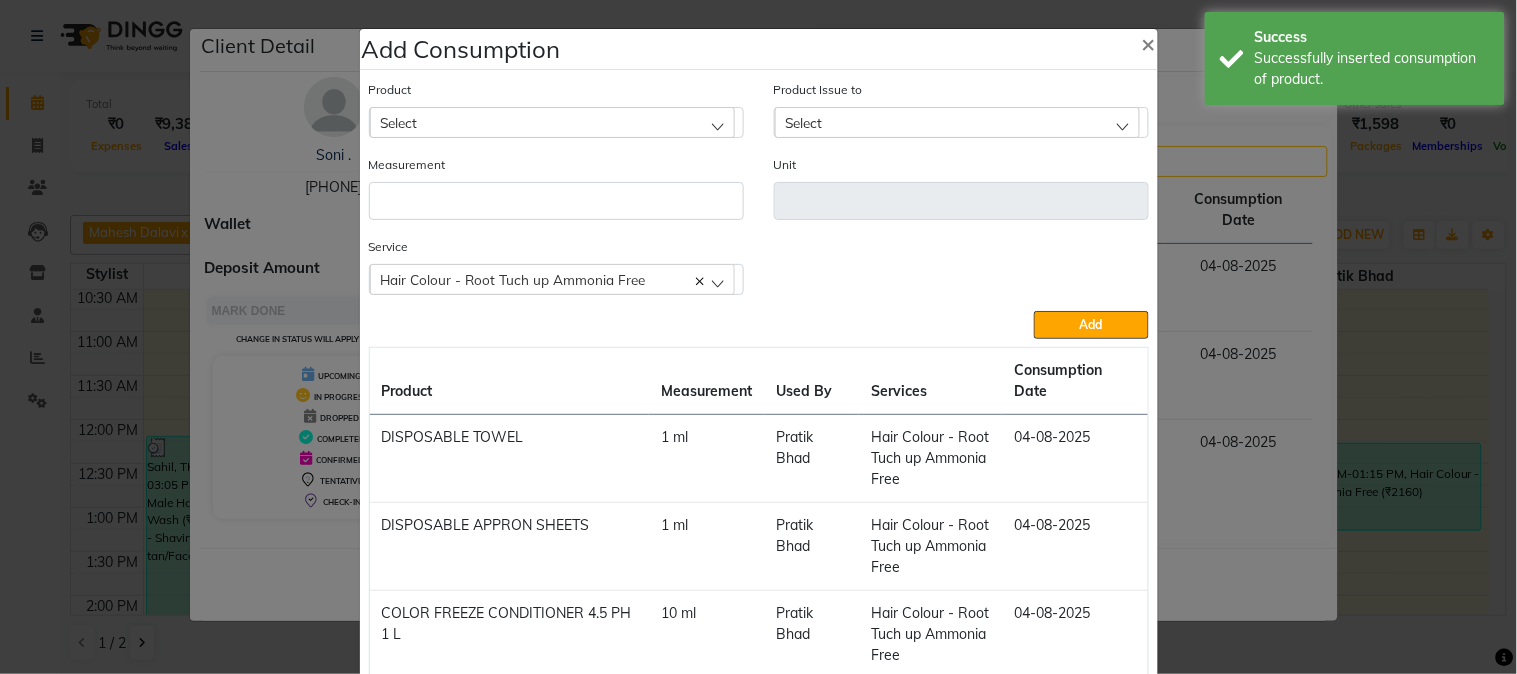 click on "Select" 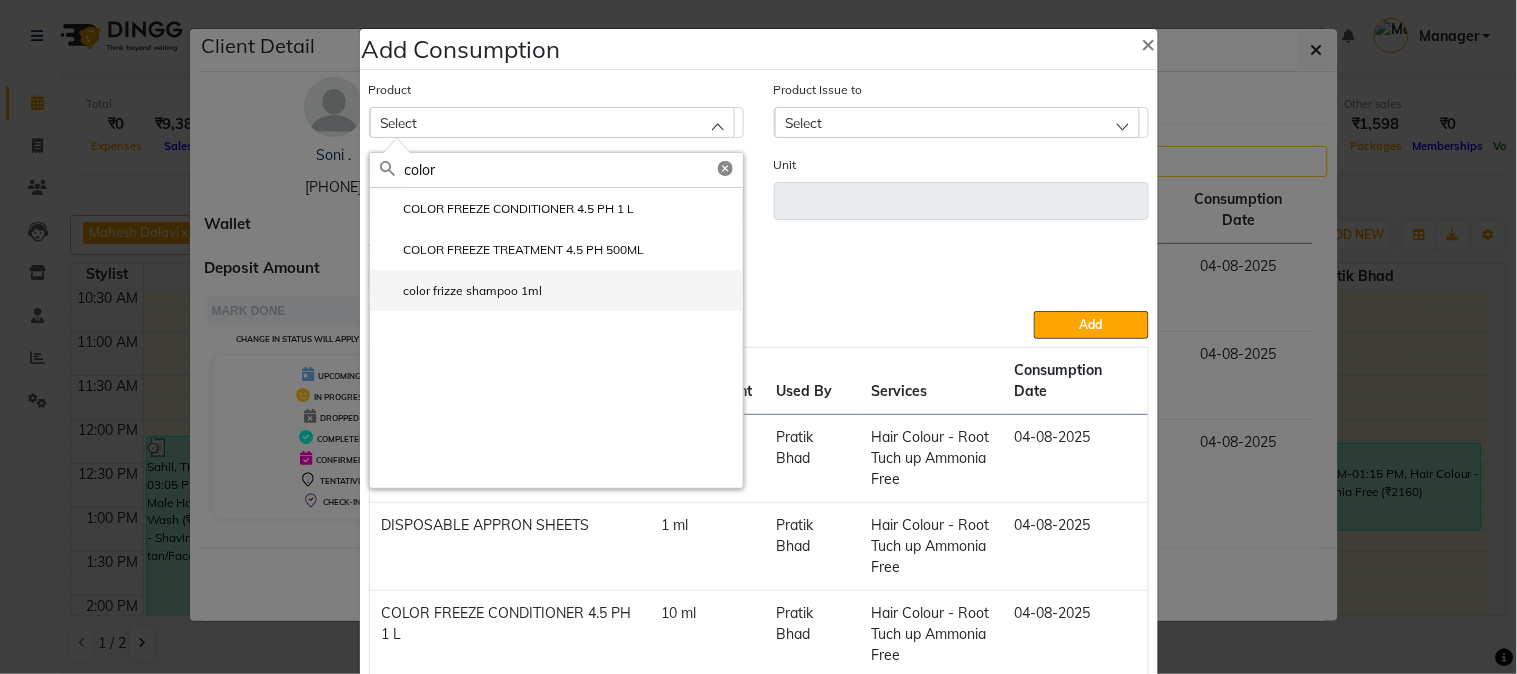 type on "color" 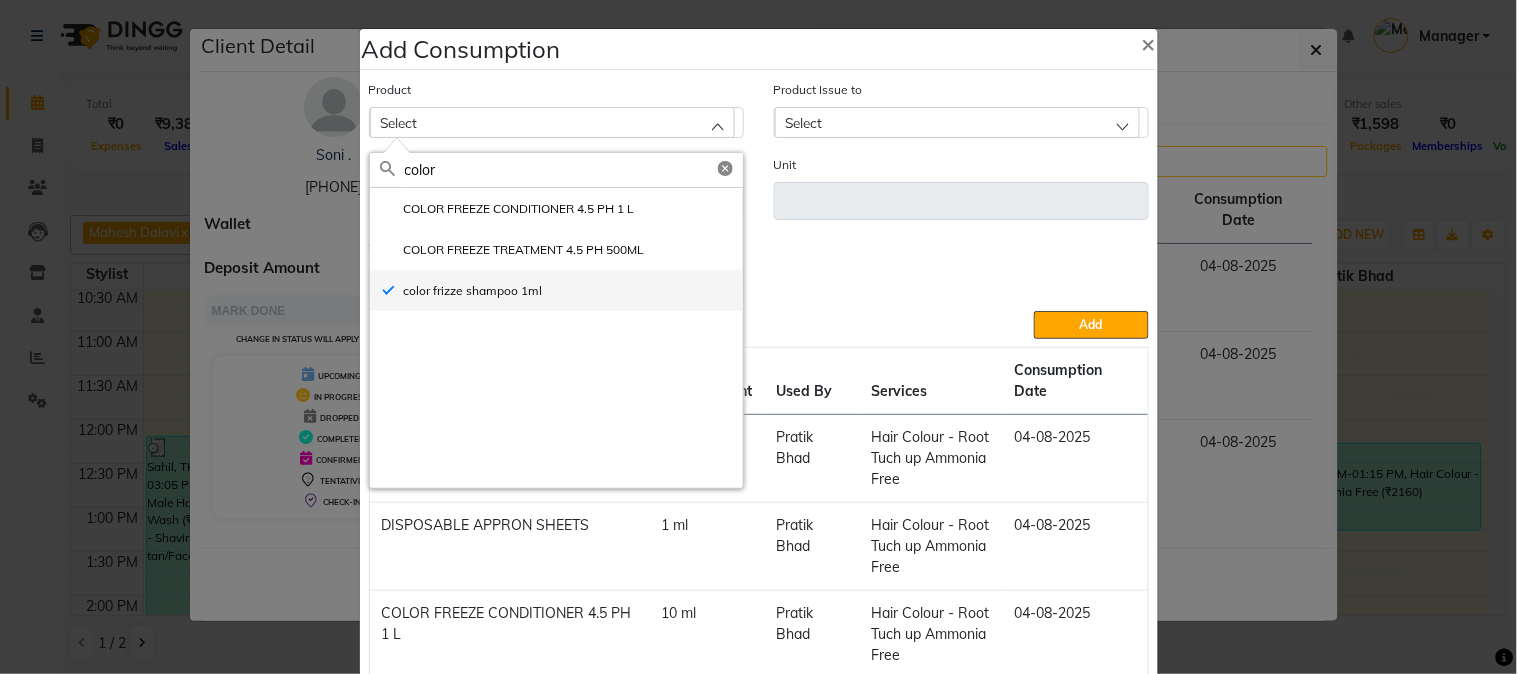 type on "ml" 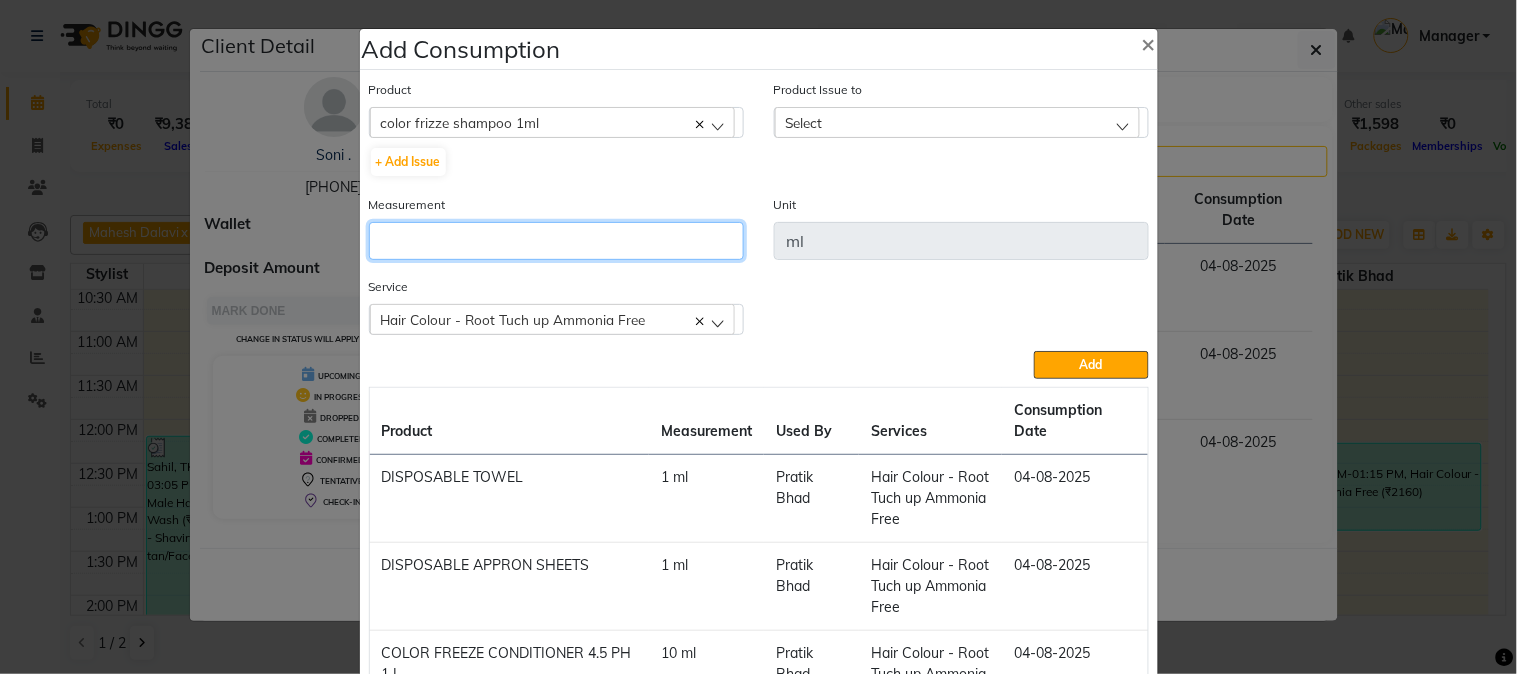 click 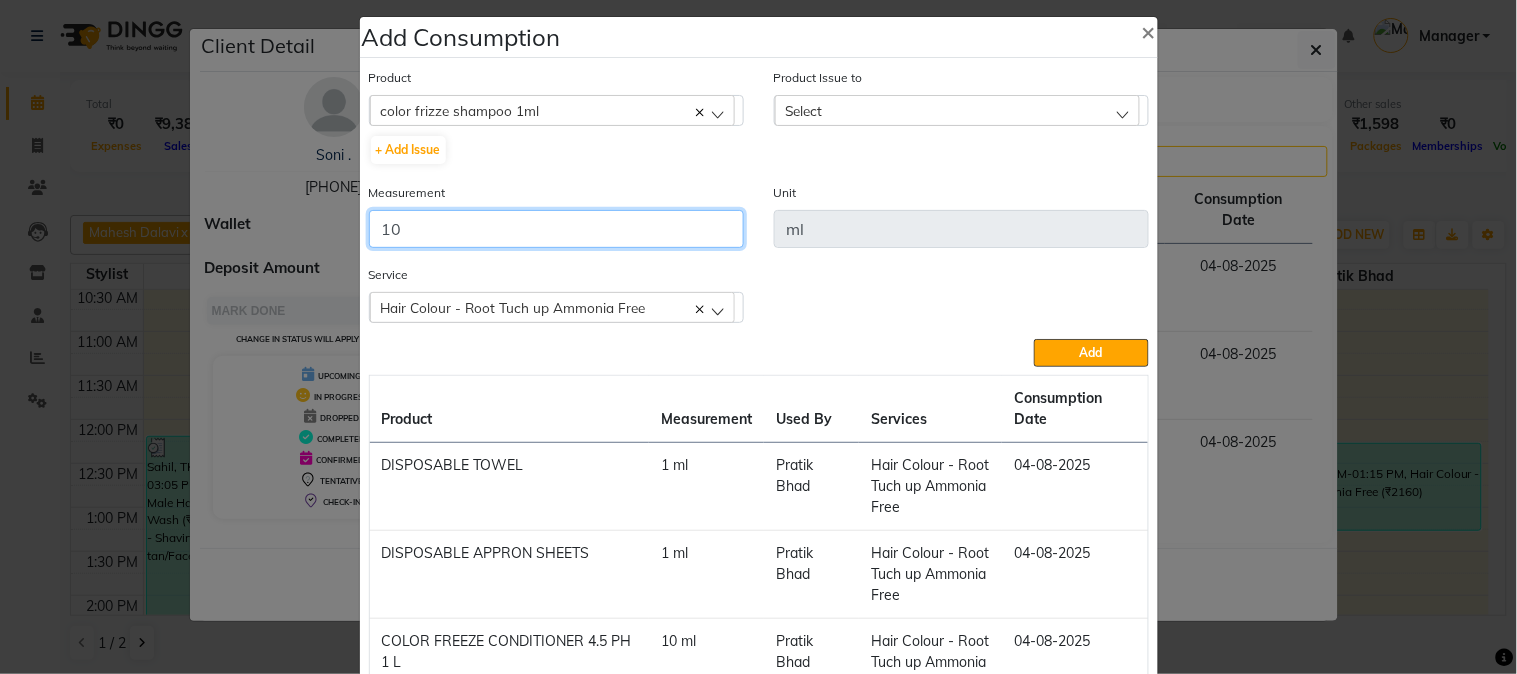 scroll, scrollTop: 0, scrollLeft: 0, axis: both 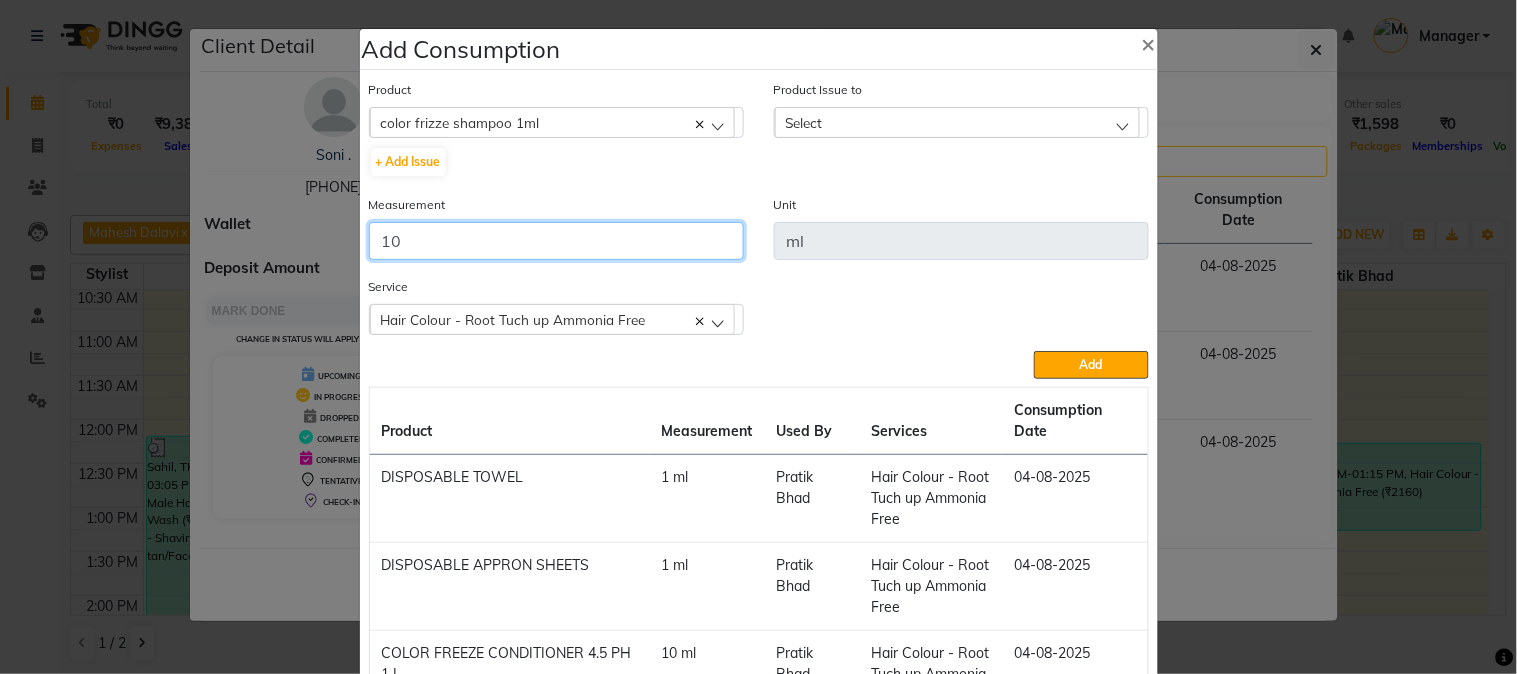 type on "10" 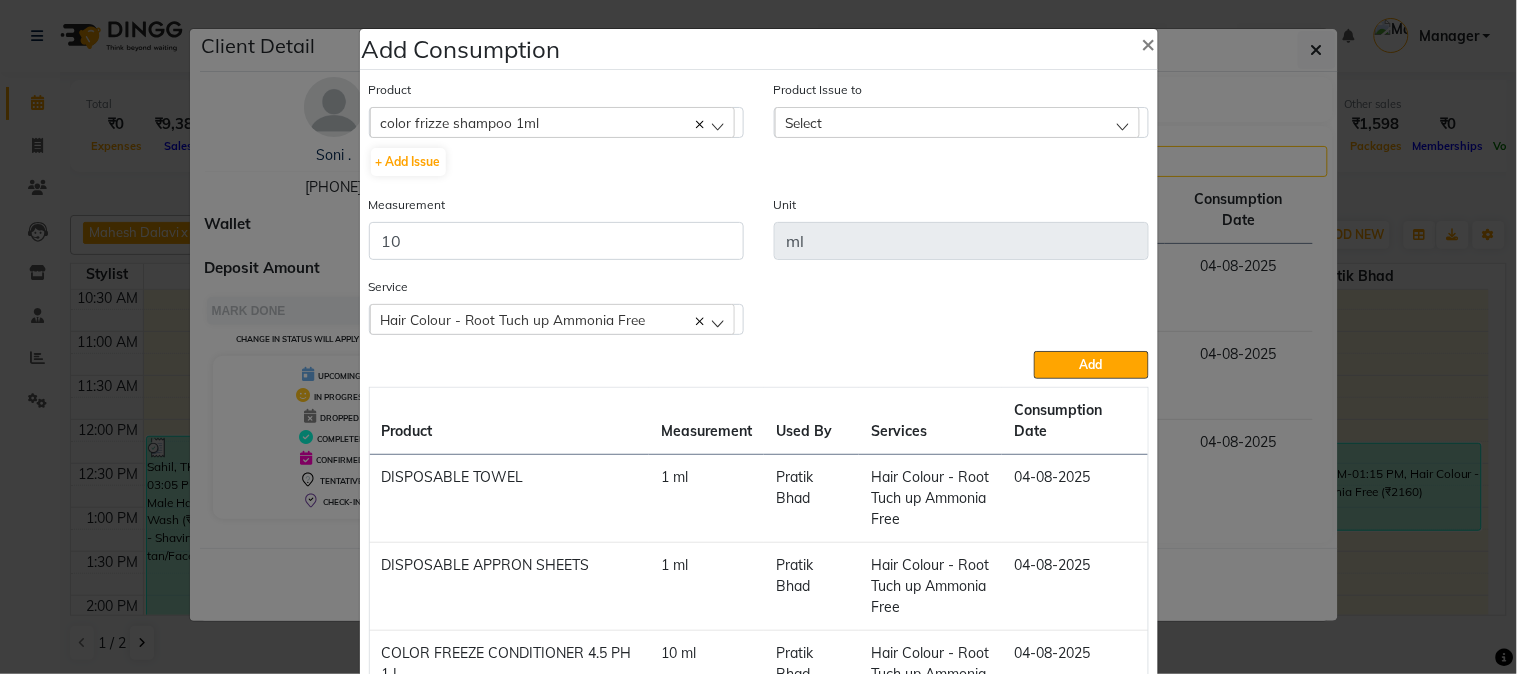click on "Select" 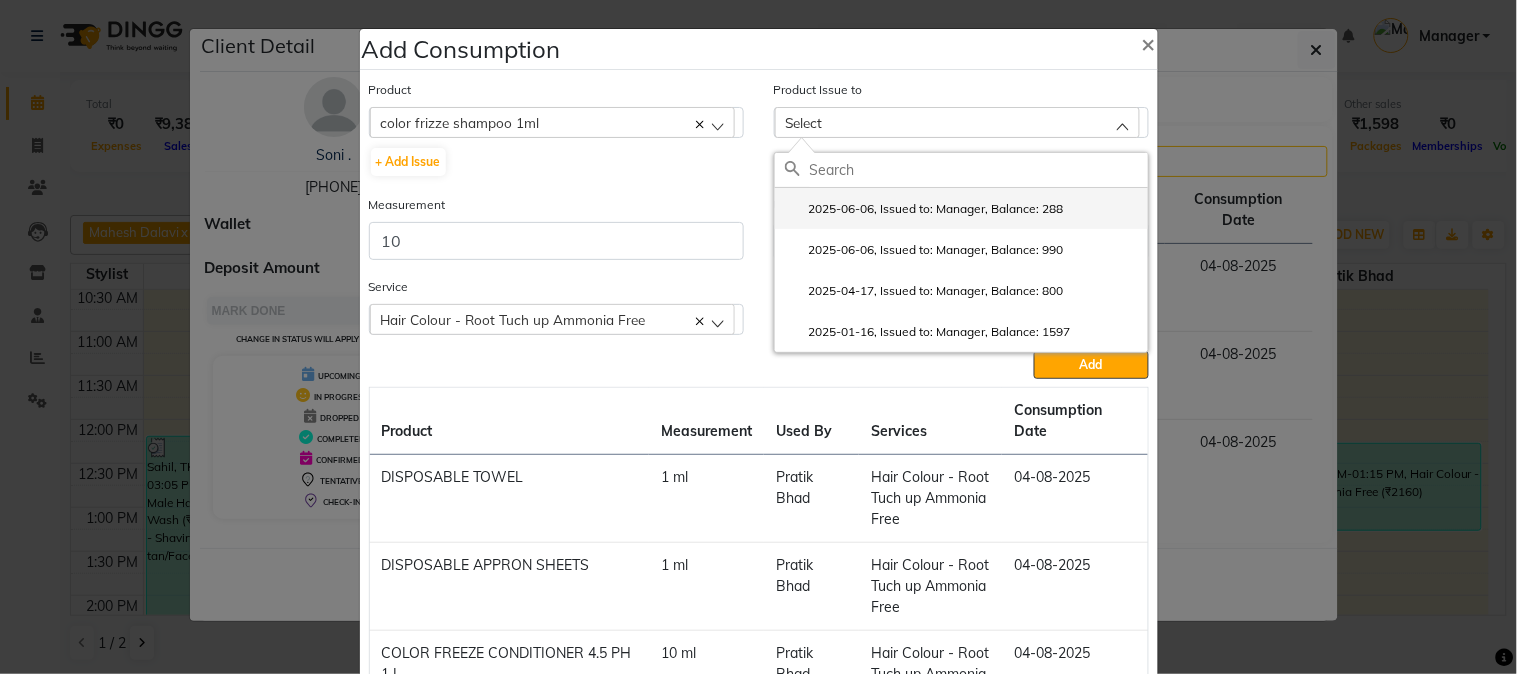 click on "2025-06-06, Issued to: Manager, Balance: 288" 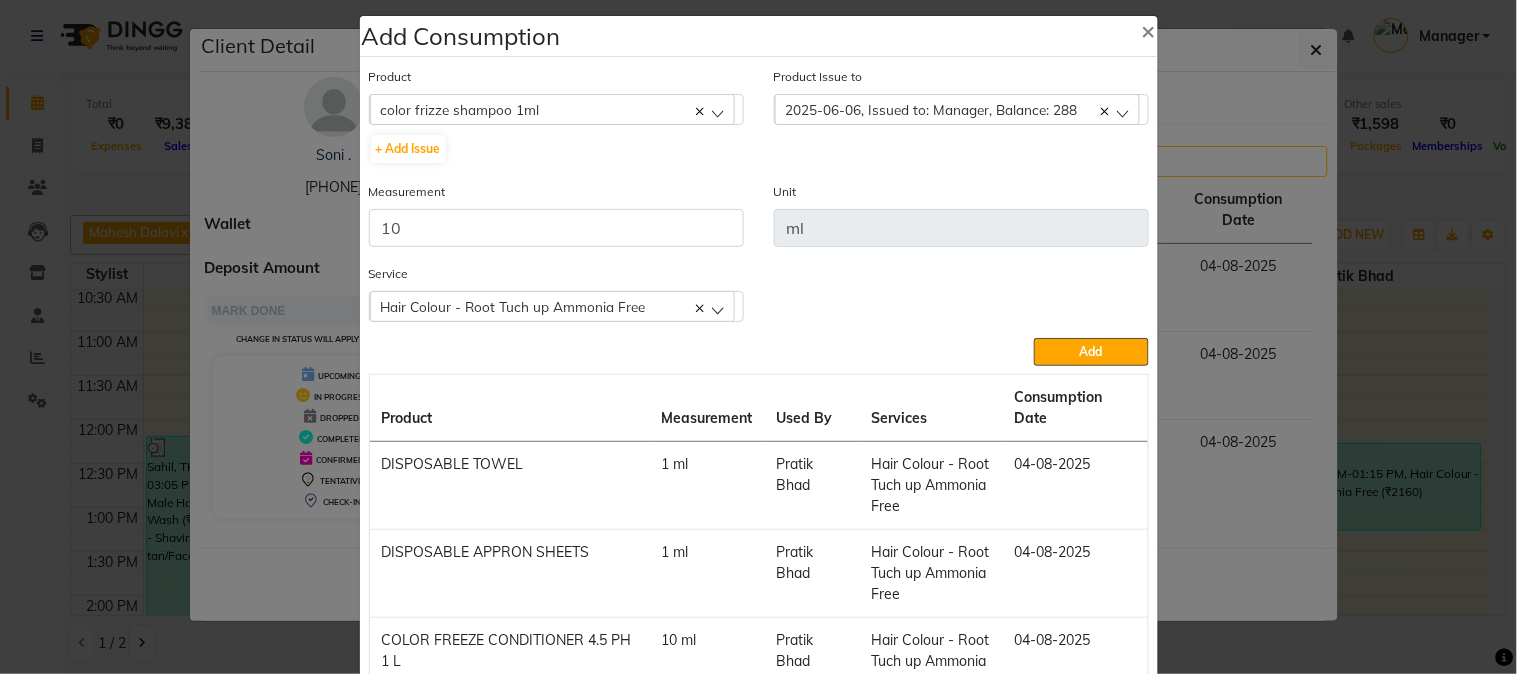 scroll, scrollTop: 0, scrollLeft: 0, axis: both 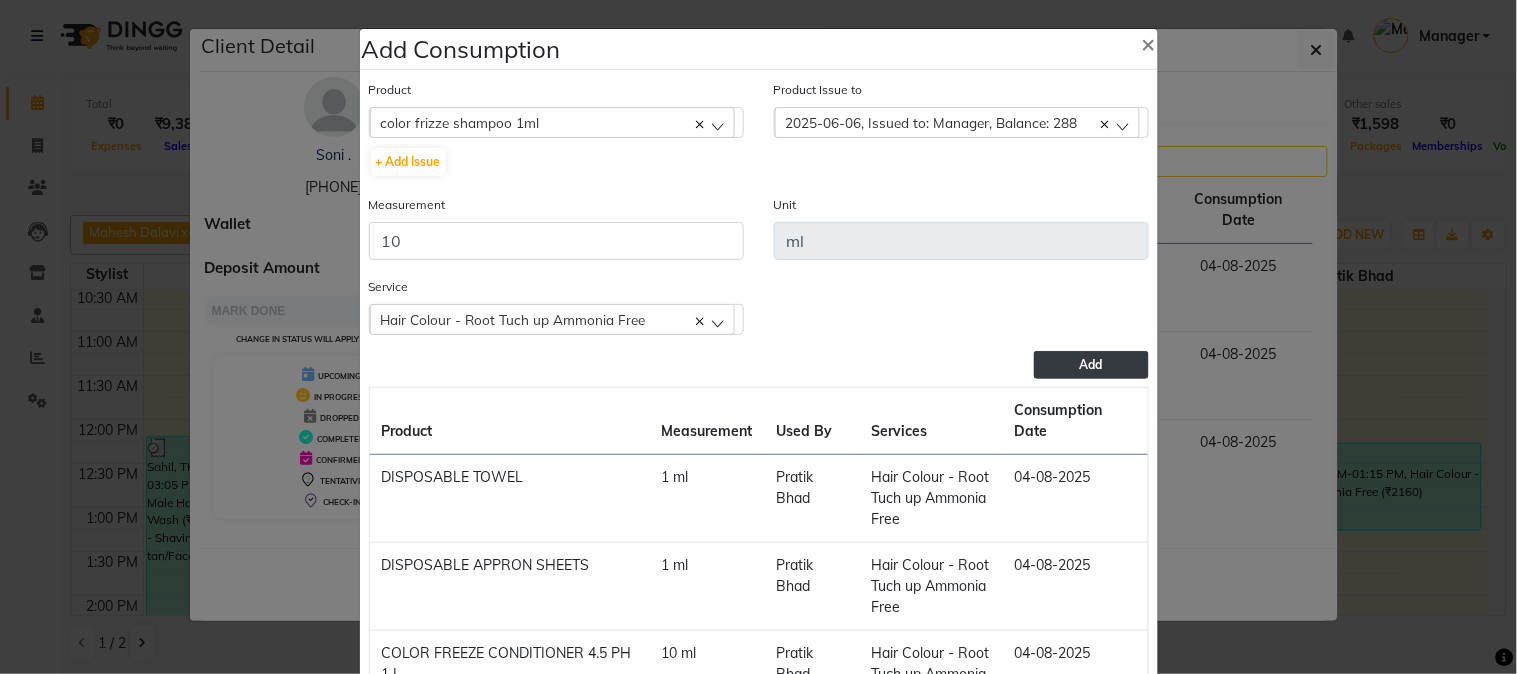 click on "Add" 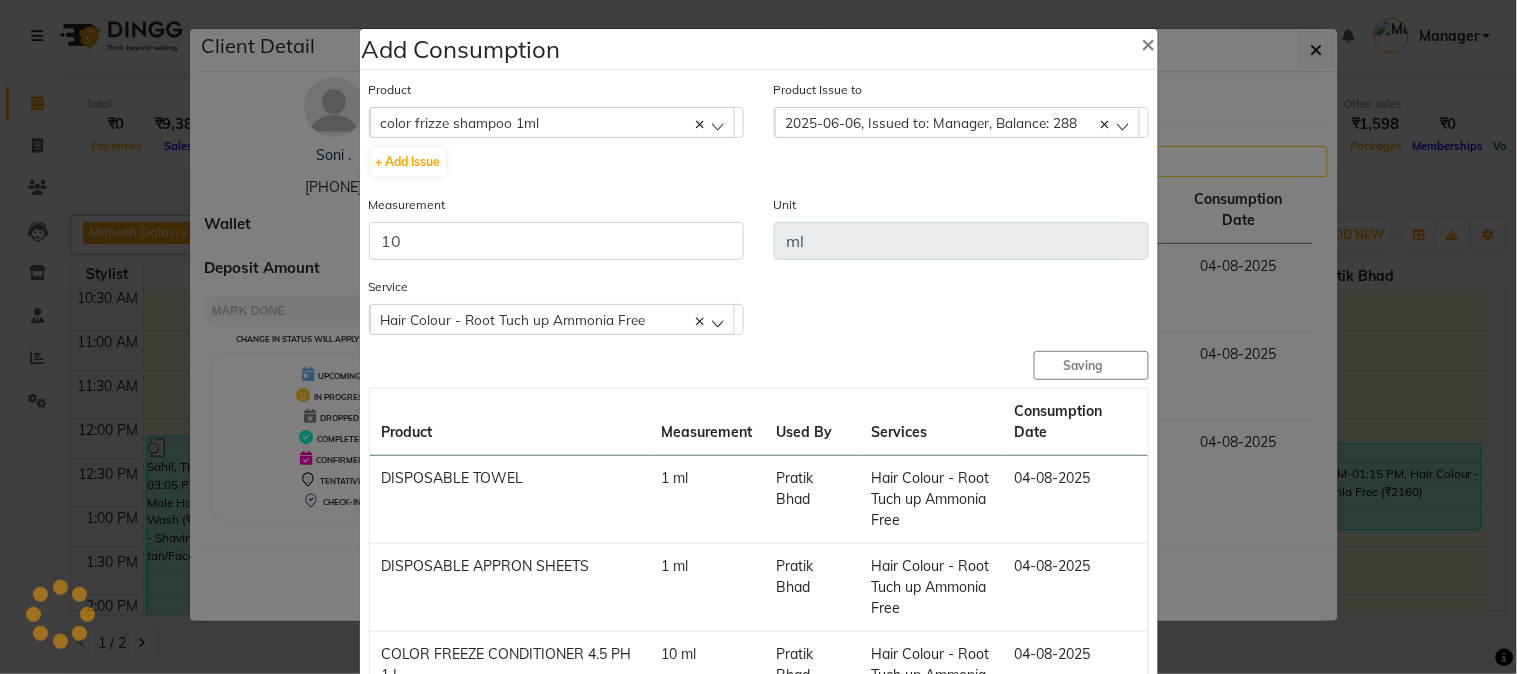type 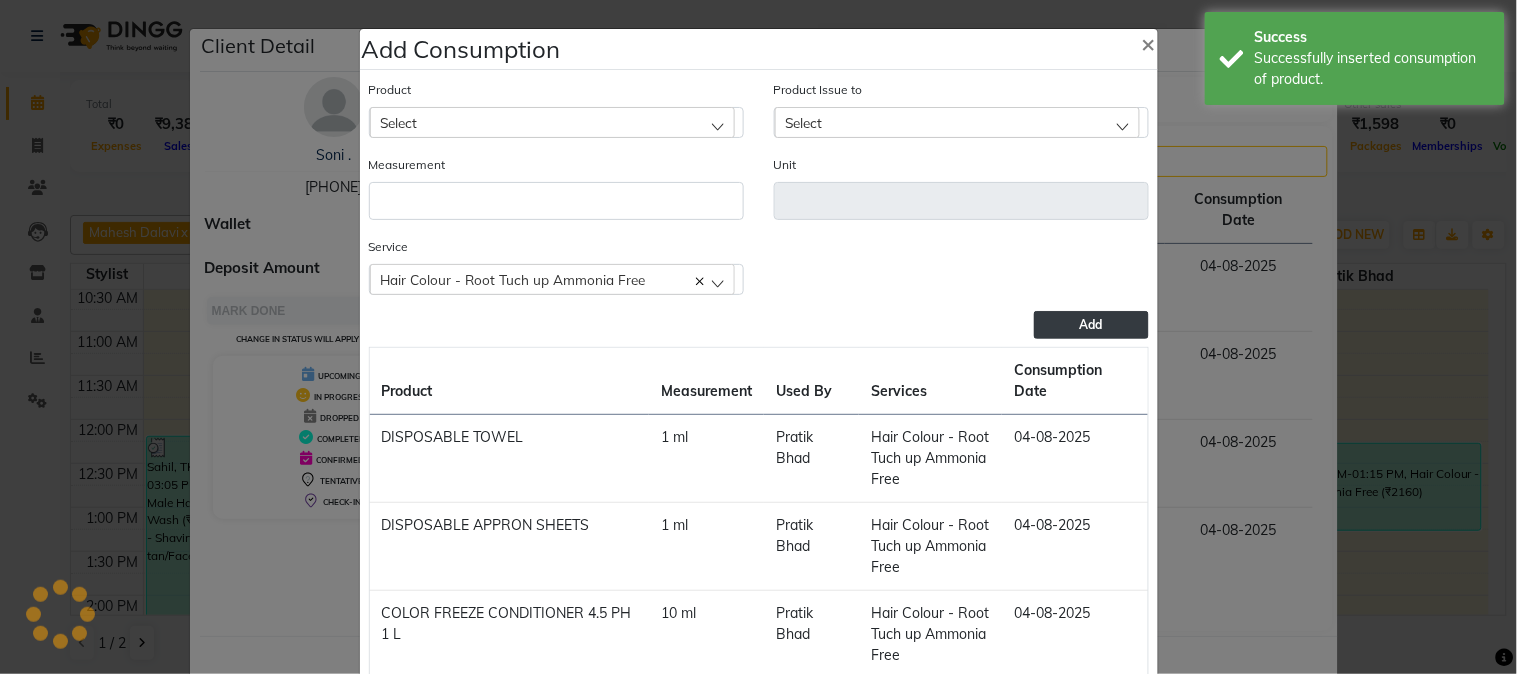 click on "Select" 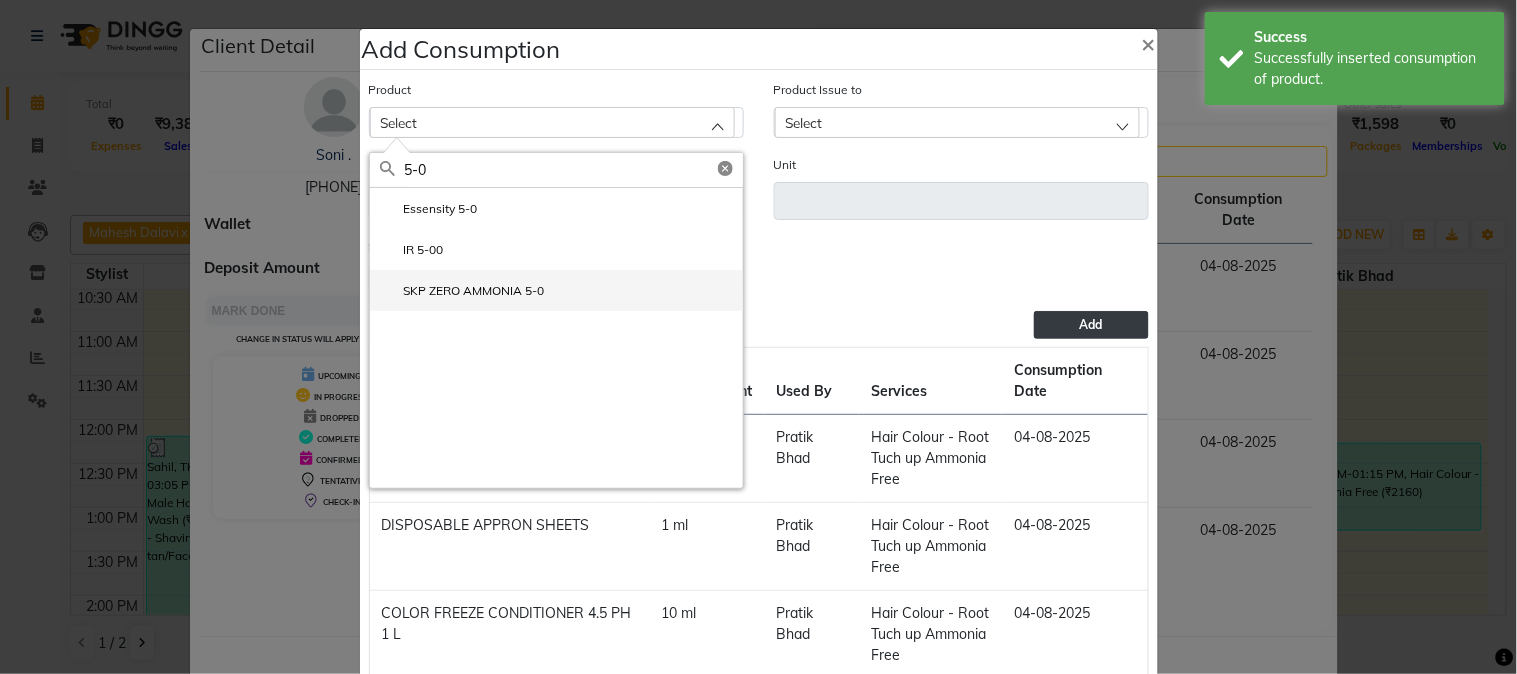 type on "5-0" 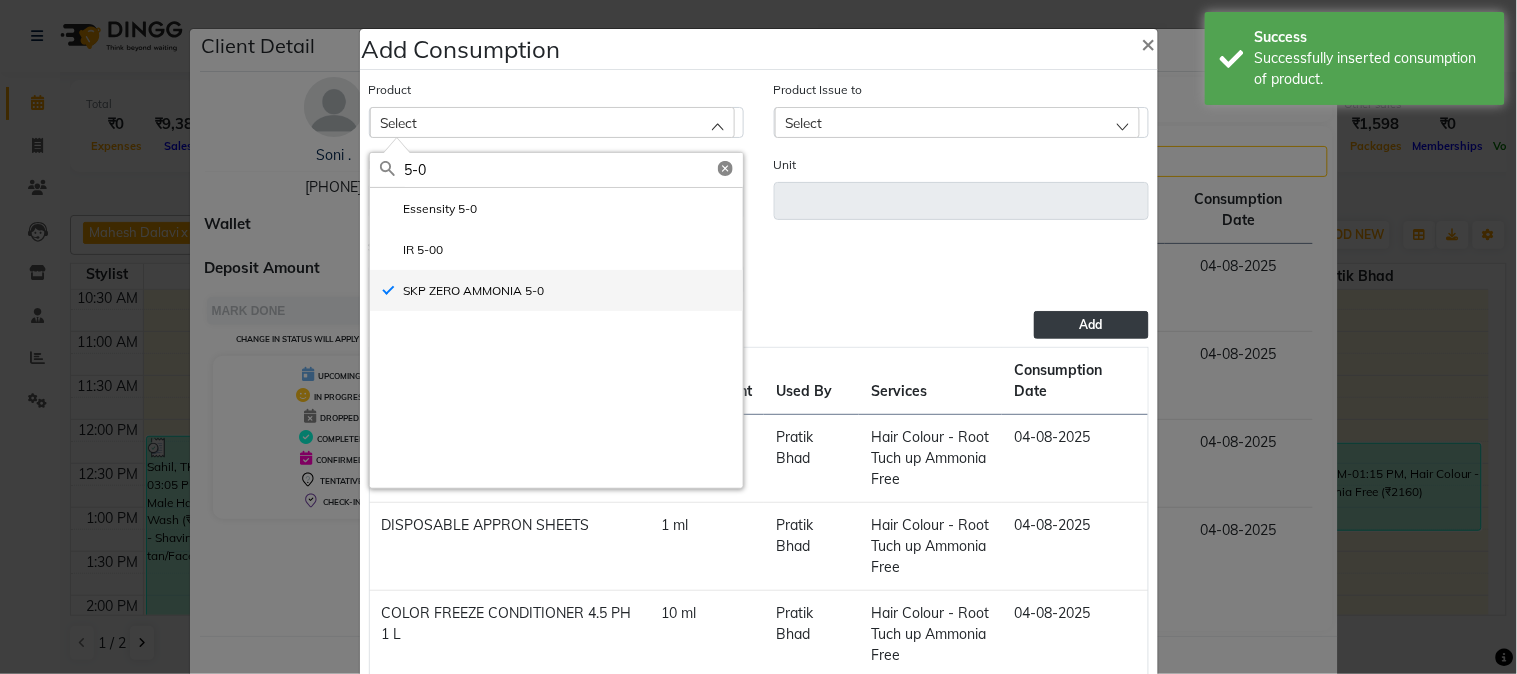 type on "ML" 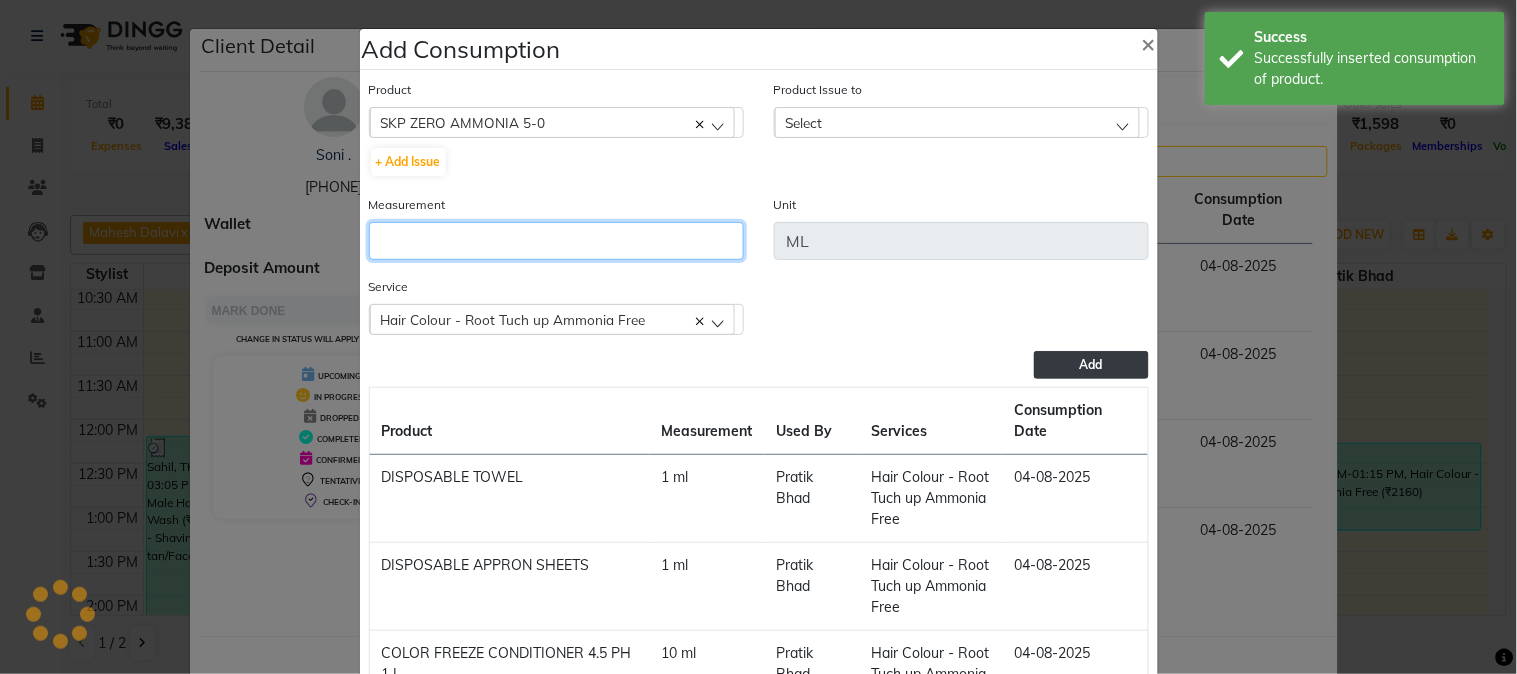 click 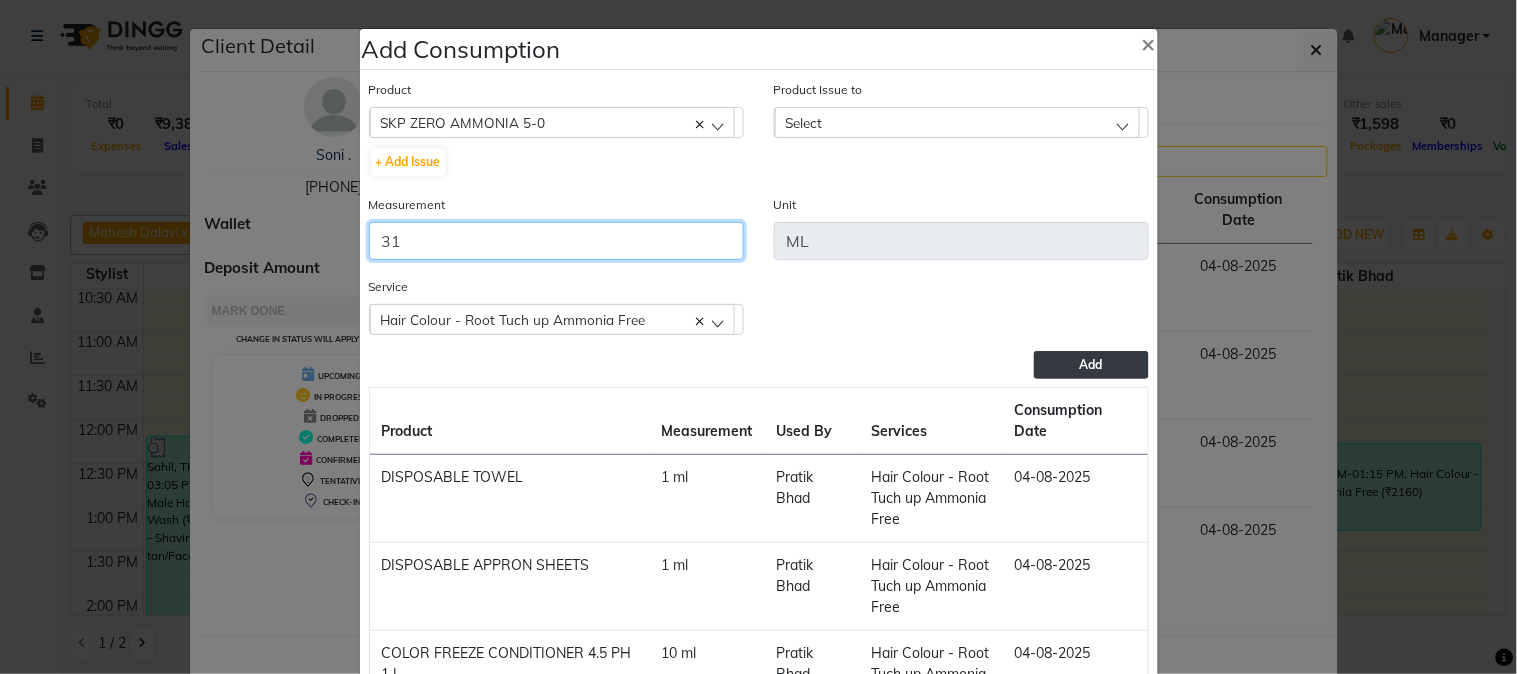 type on "31" 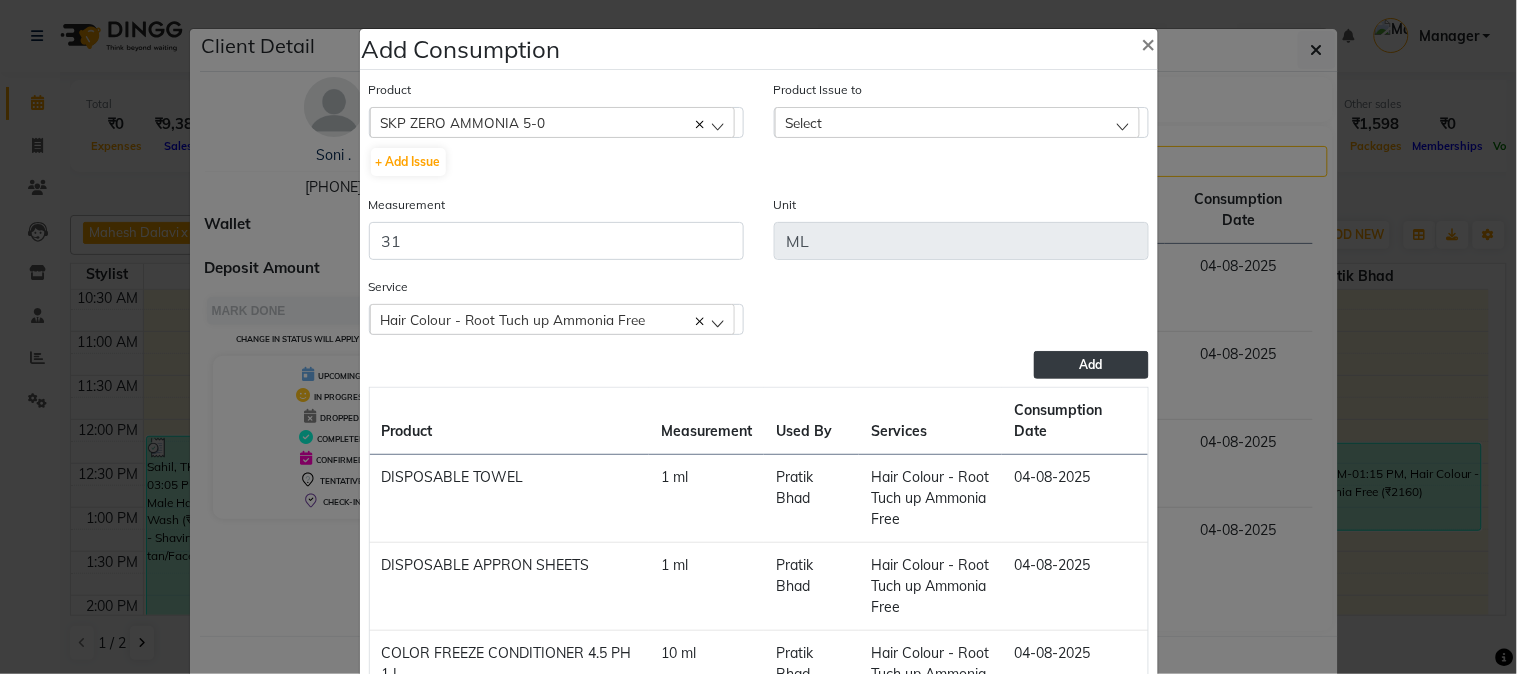 click on "Select" 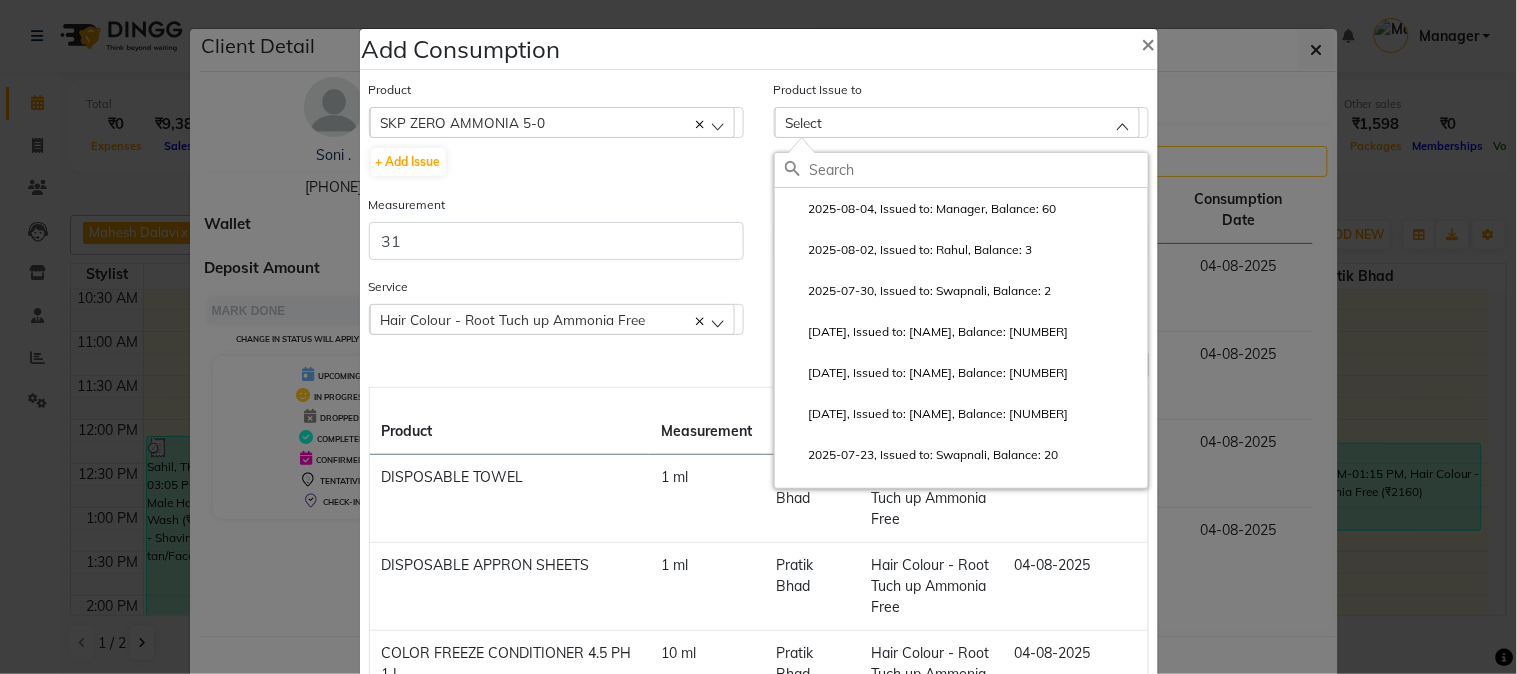 drag, startPoint x: 868, startPoint y: 200, endPoint x: 867, endPoint y: 217, distance: 17.029387 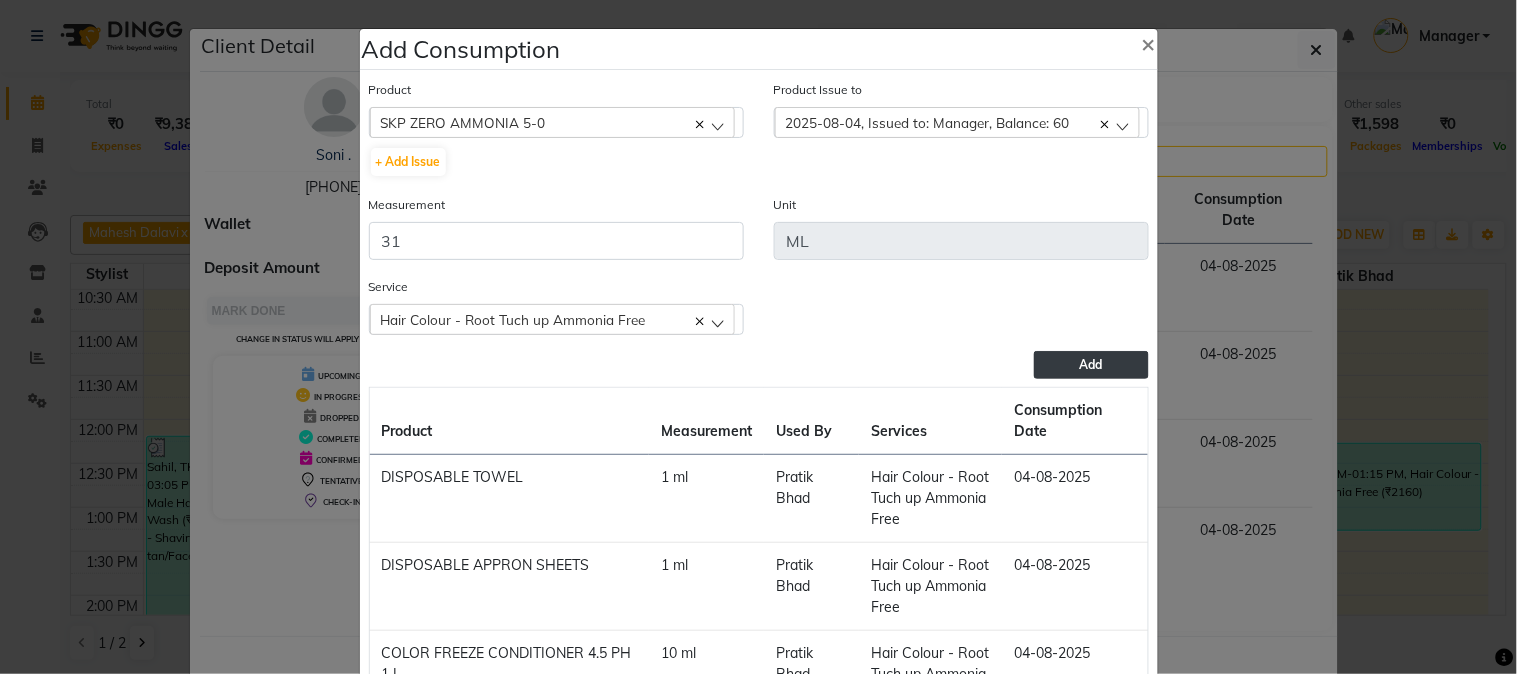 click on "Add" 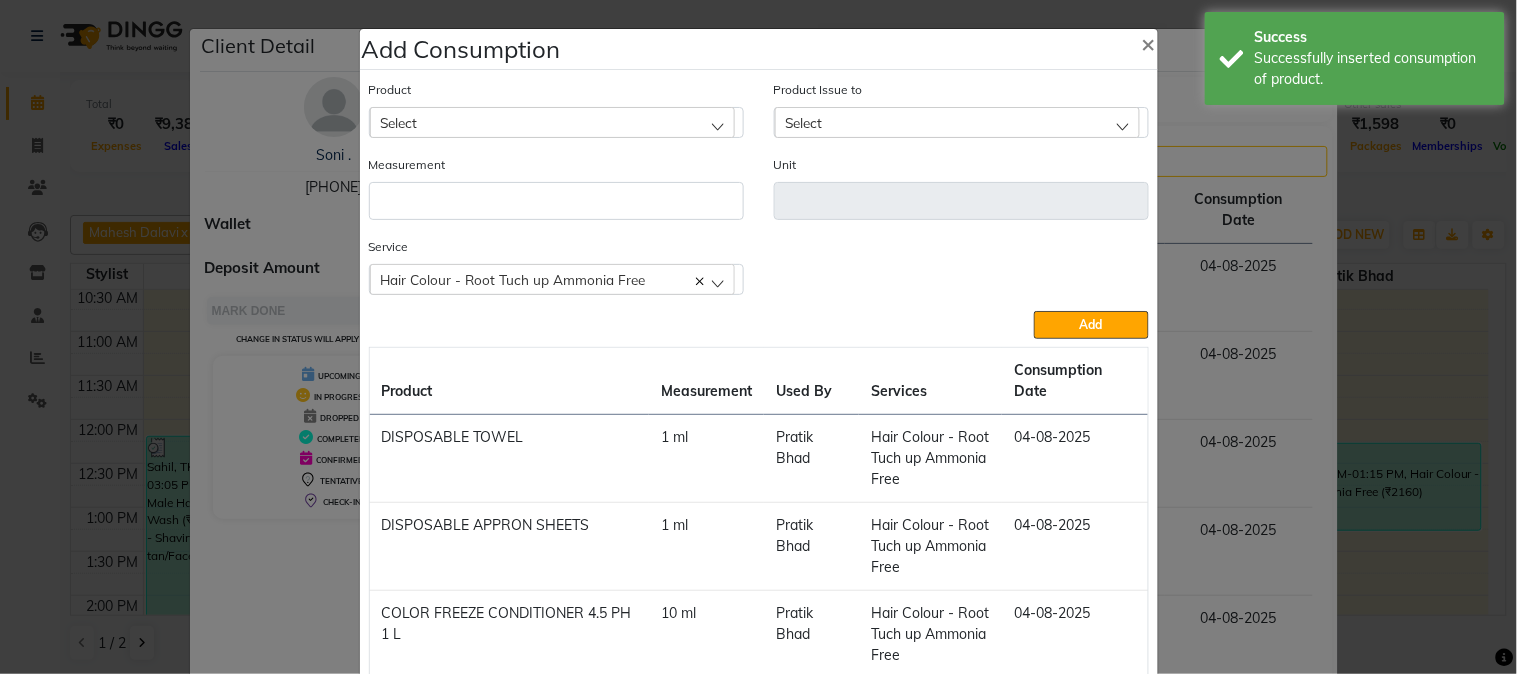 click on "Select" 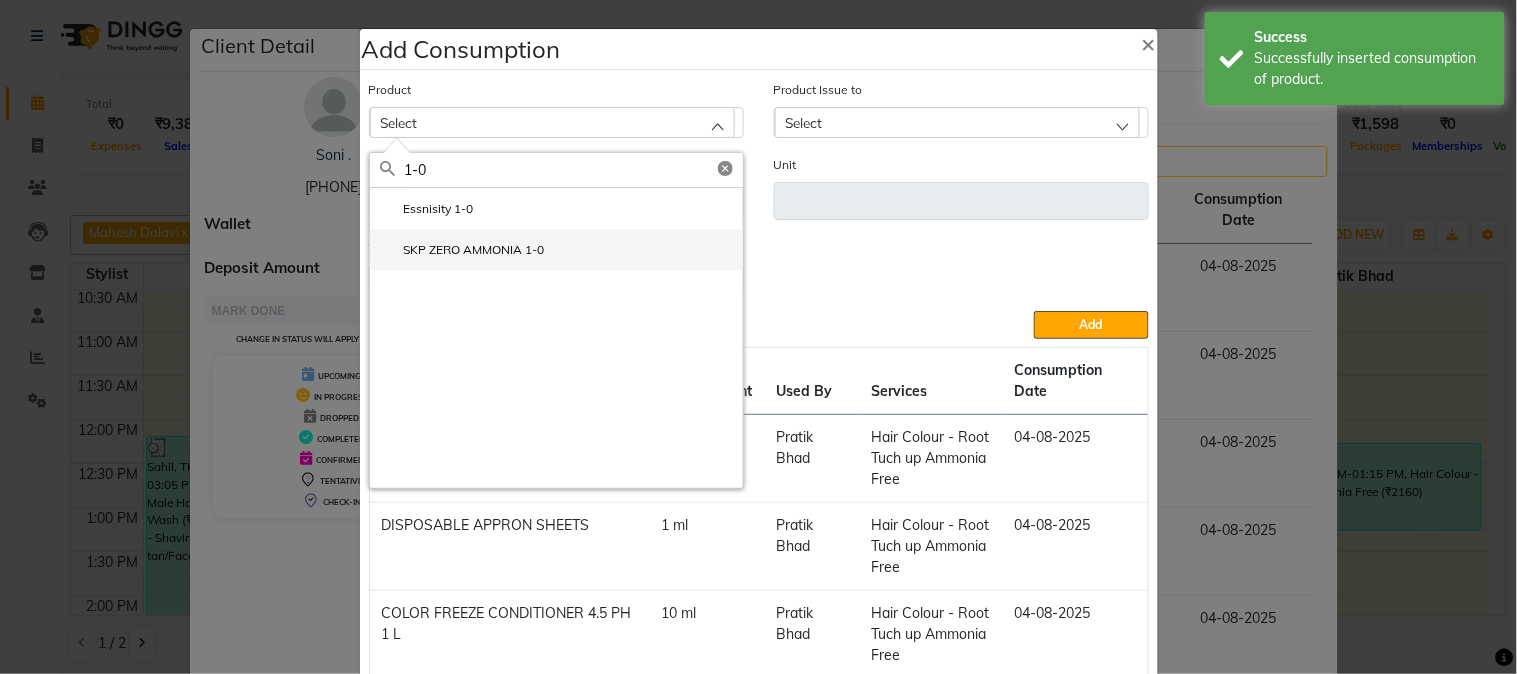 type on "1-0" 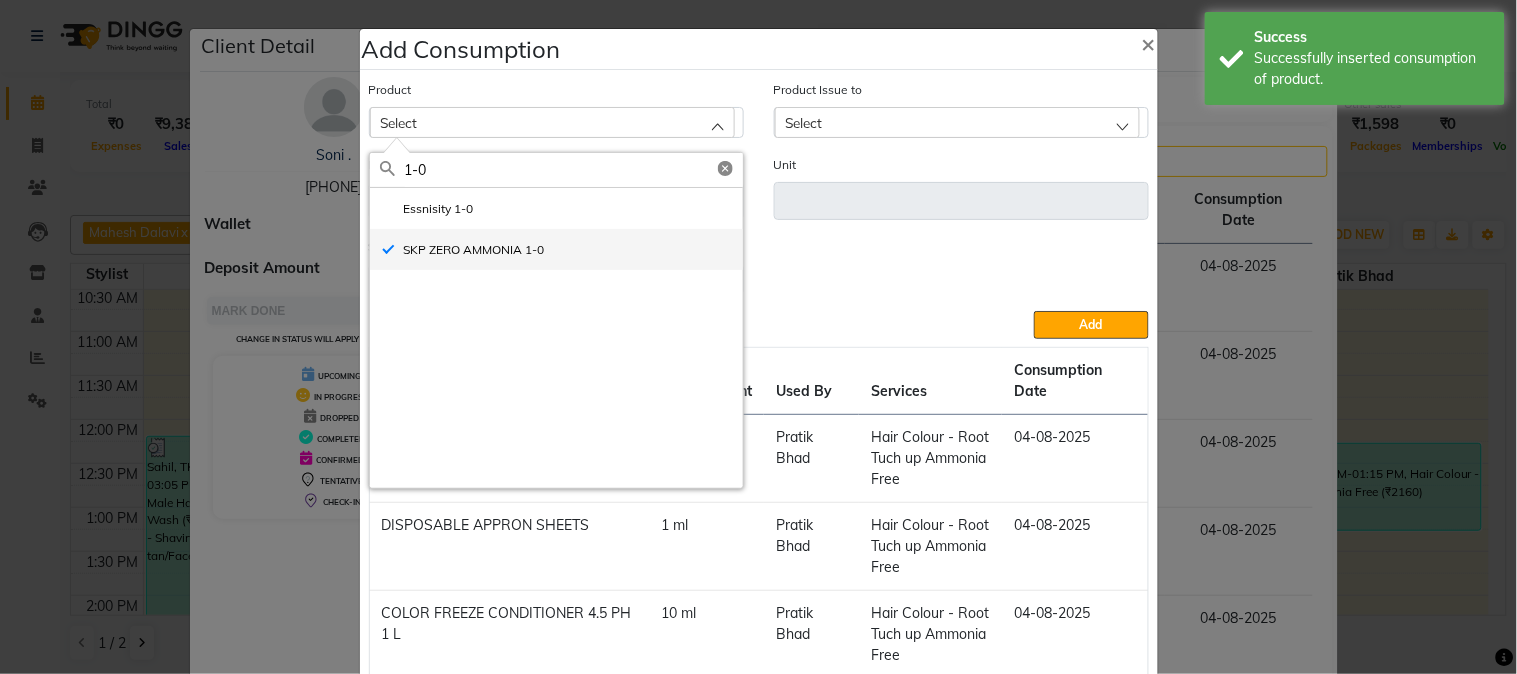 type on "ML" 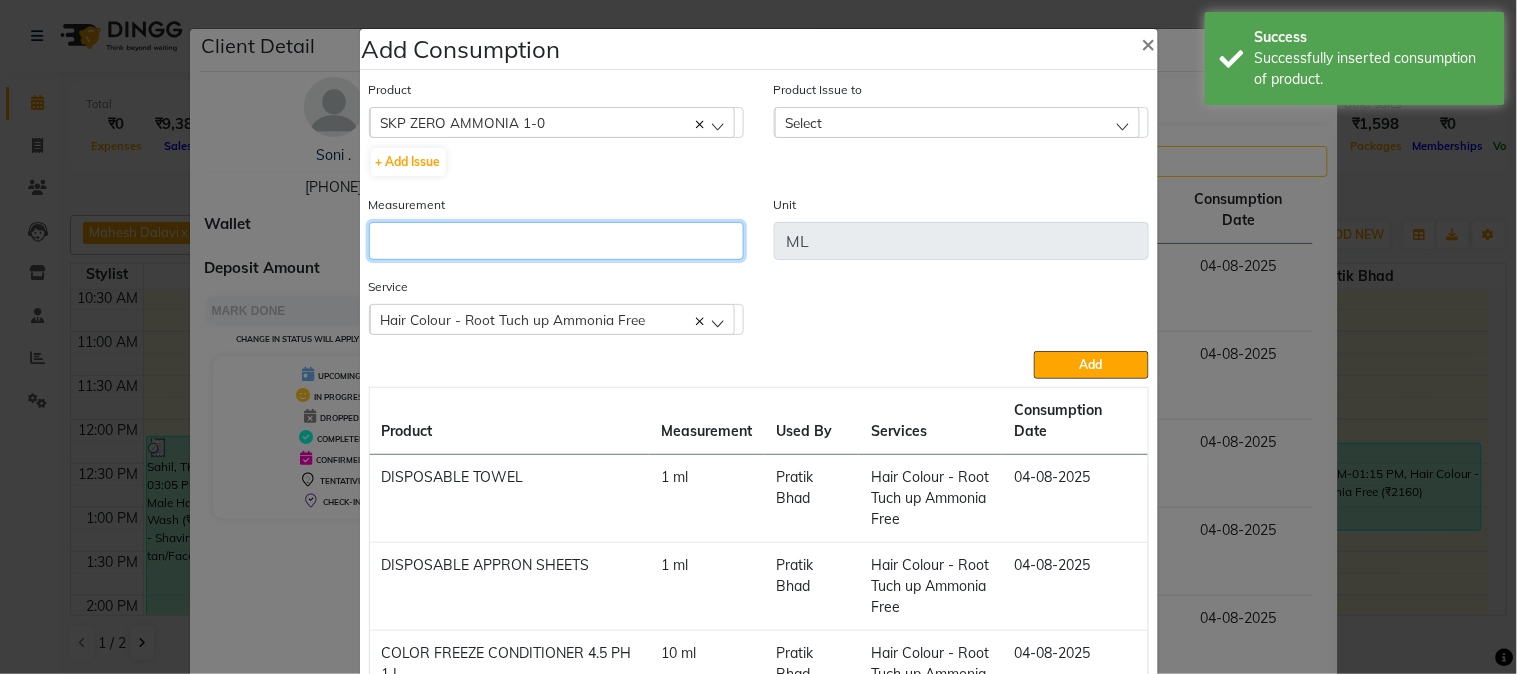 click 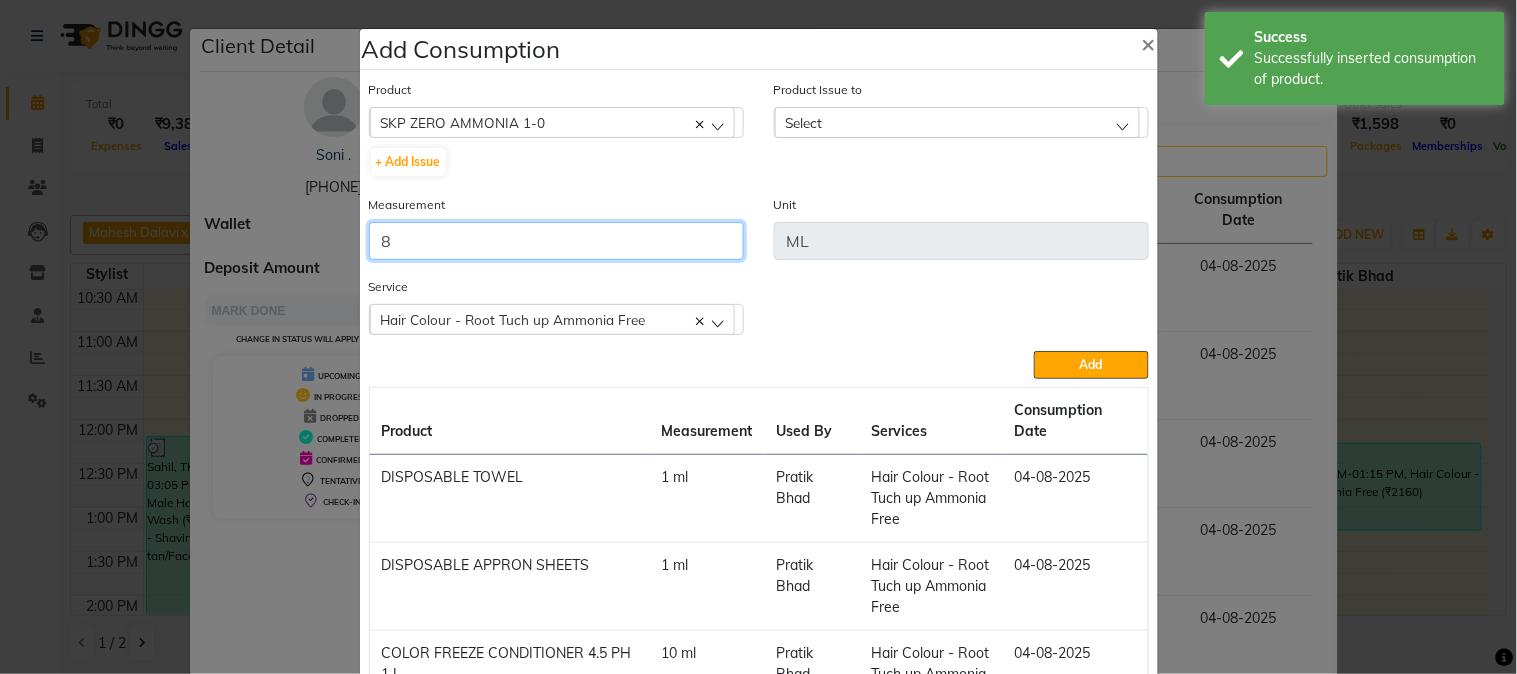 type on "8" 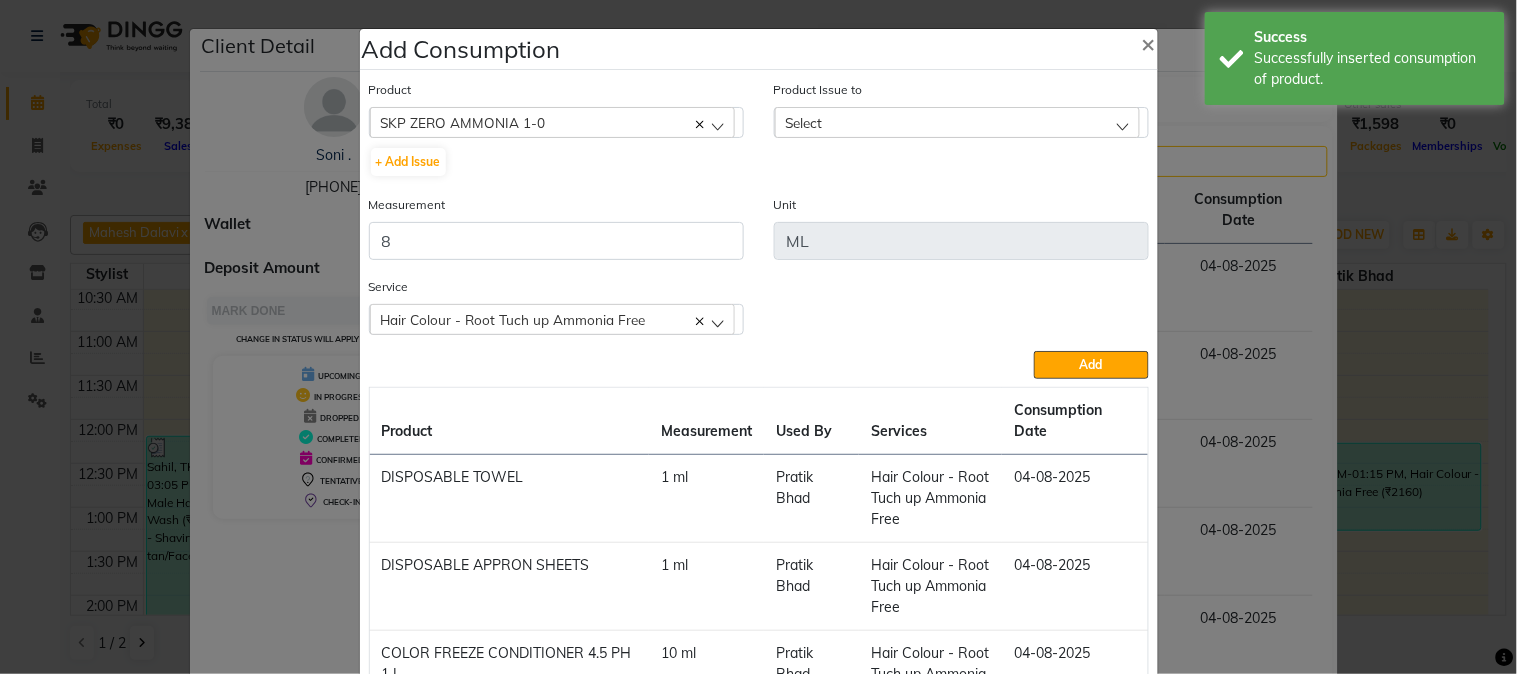 click on "Select" 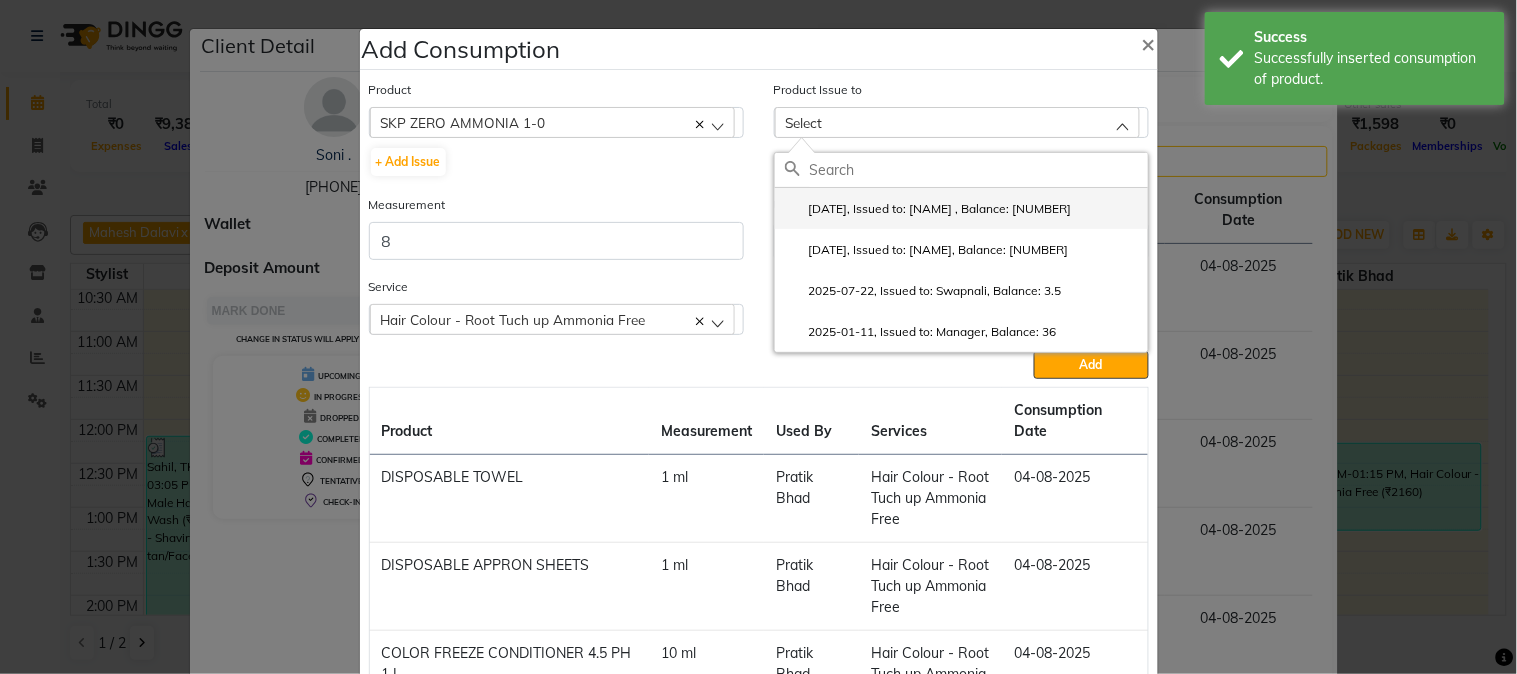 click on "[DATE], Issued to: [NAME] , Balance: [NUMBER]" 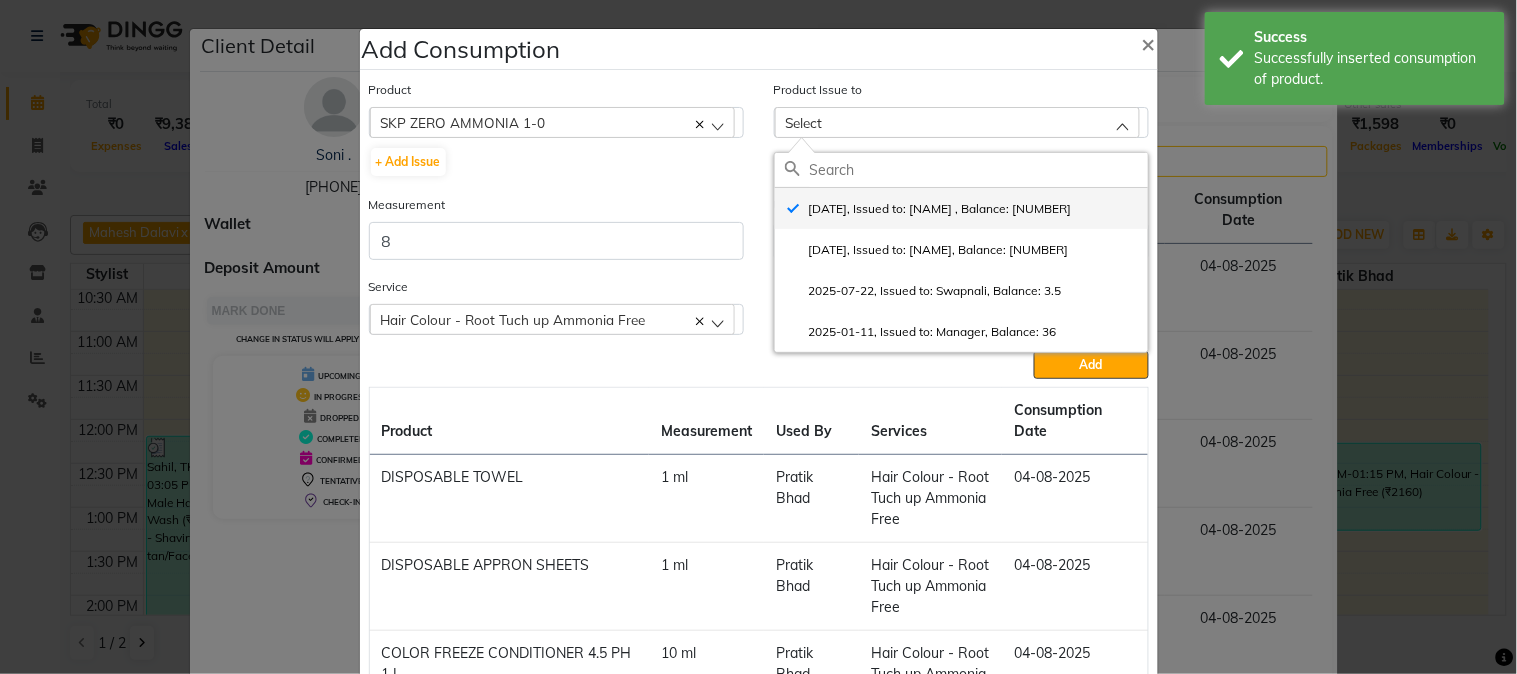 checkbox on "true" 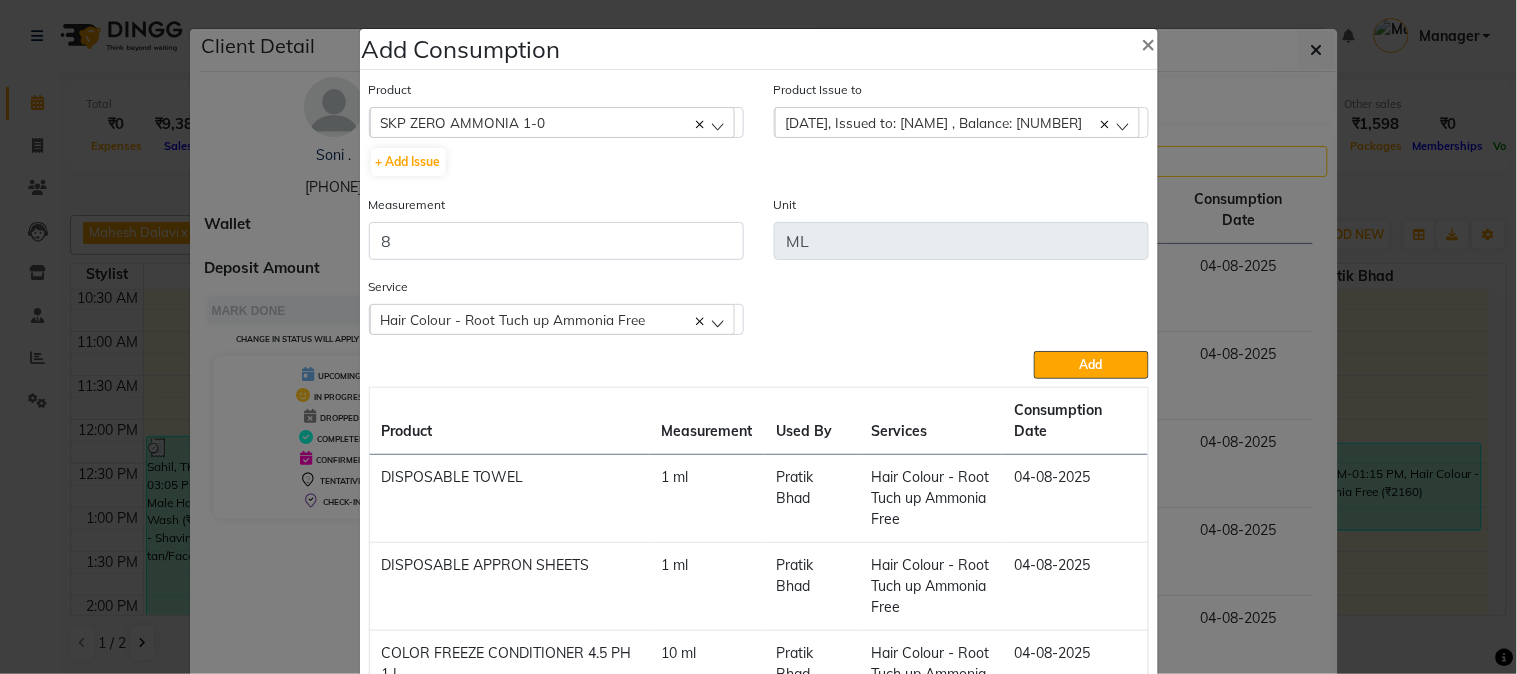 click on "[DATE], Issued to: [NAME] , Balance: [NUMBER]" 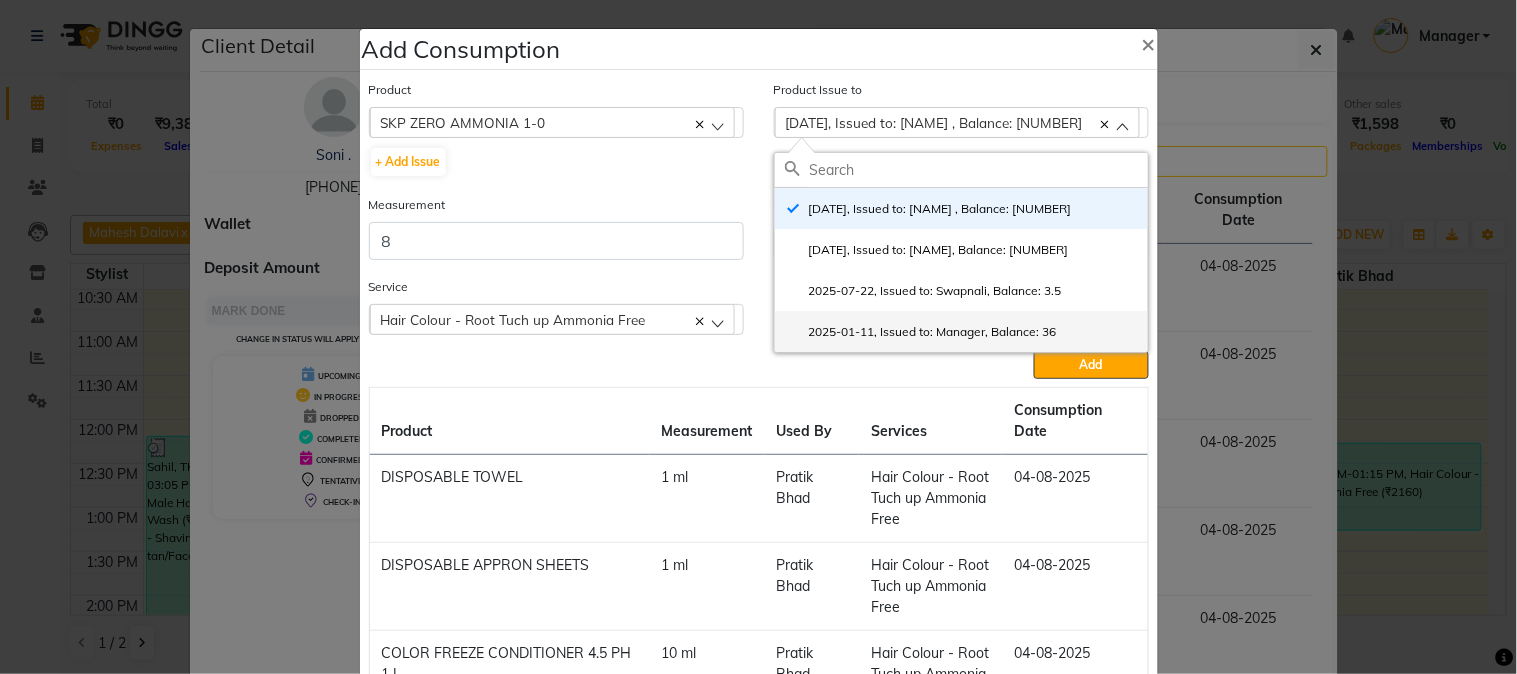 click on "2025-01-11, Issued to: Manager, Balance: 36" 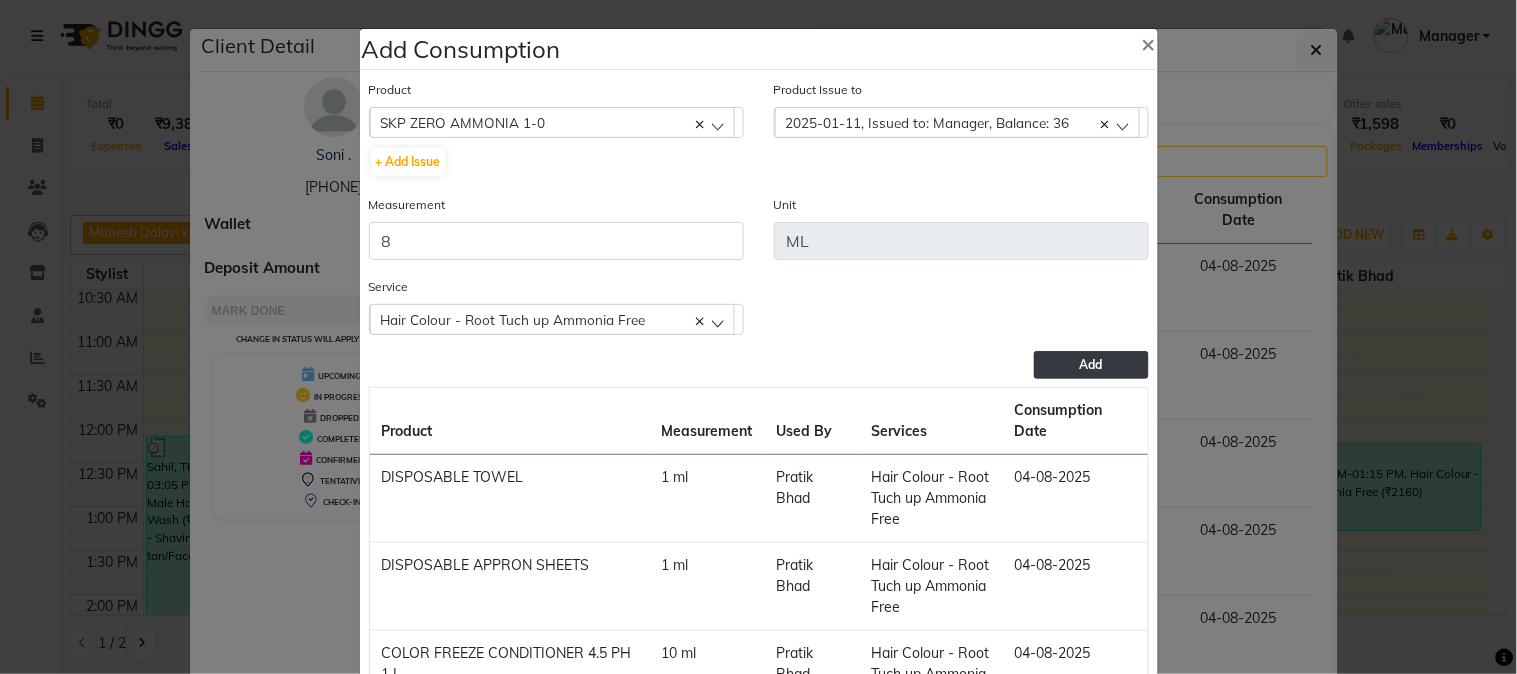 click on "Add" 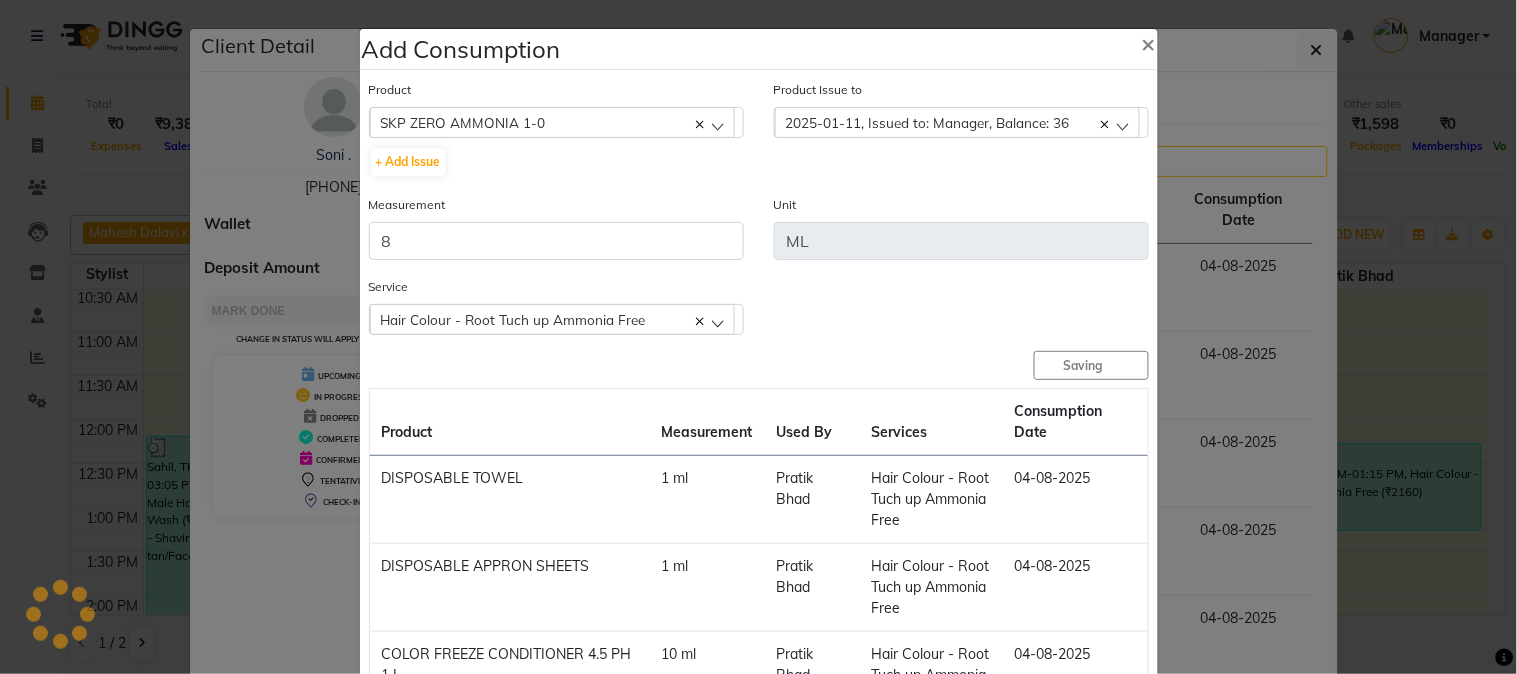 type 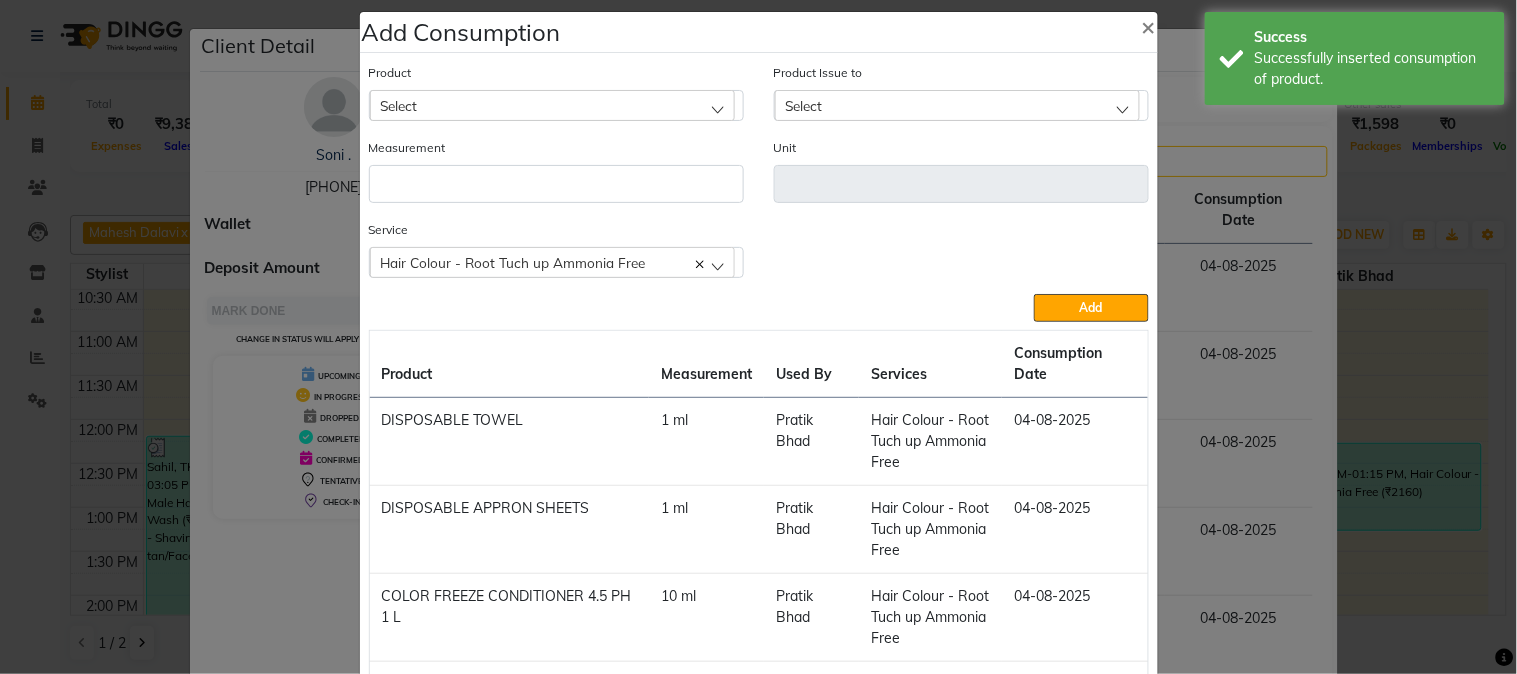 scroll, scrollTop: 0, scrollLeft: 0, axis: both 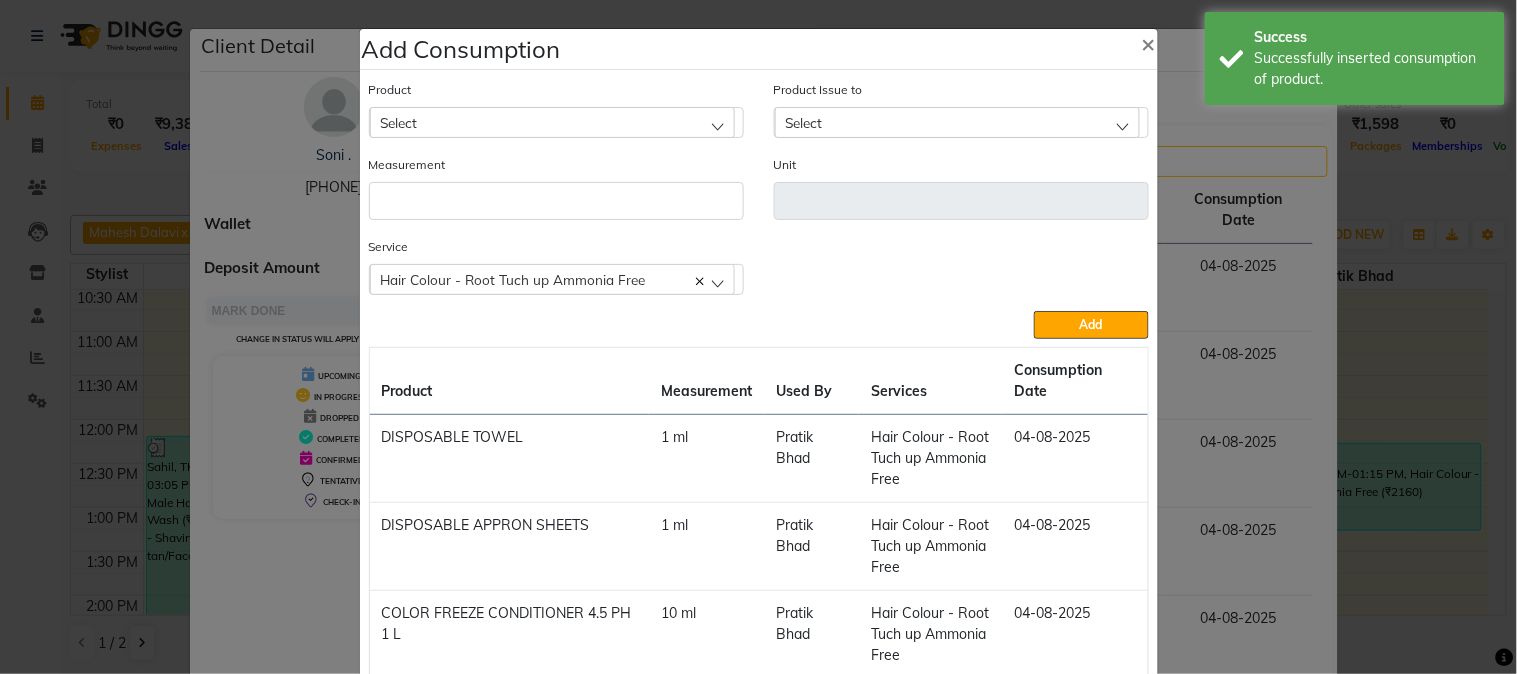 click on "Select" 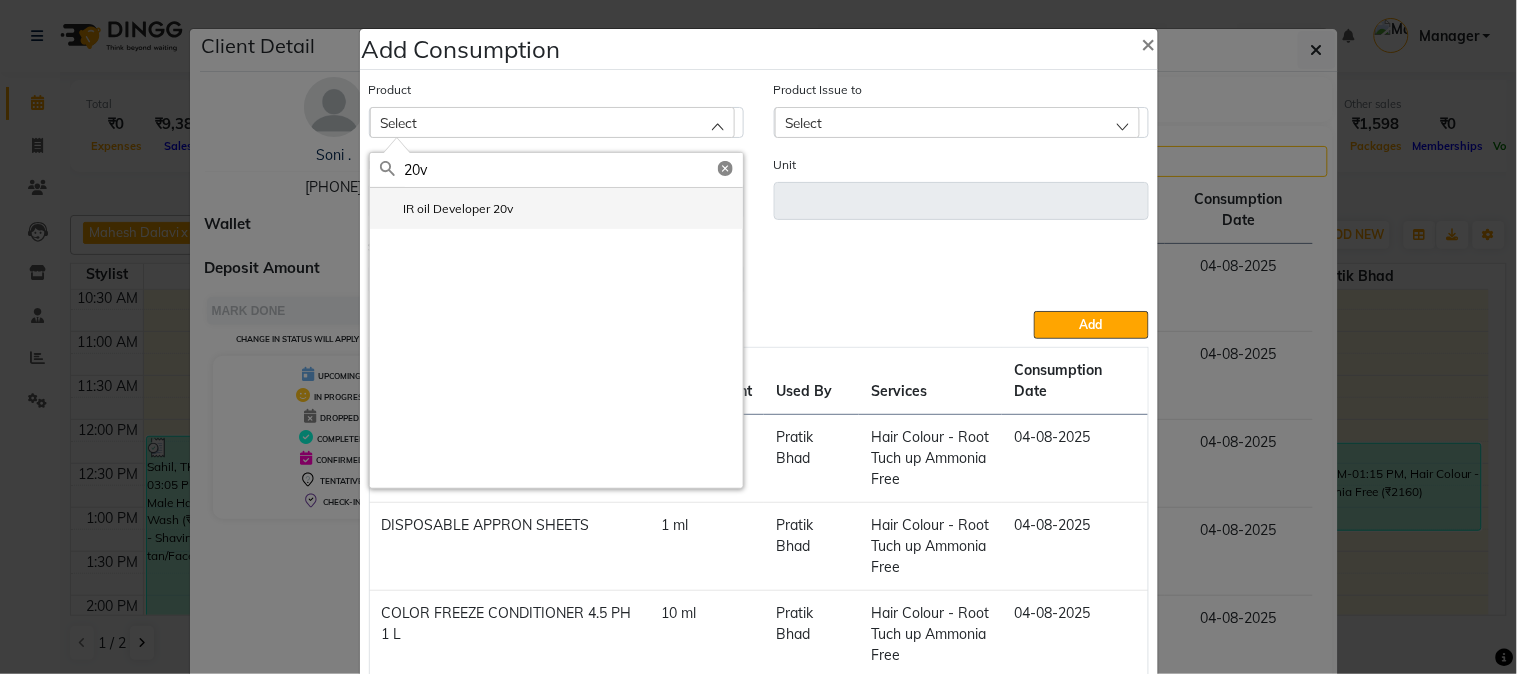 type on "20v" 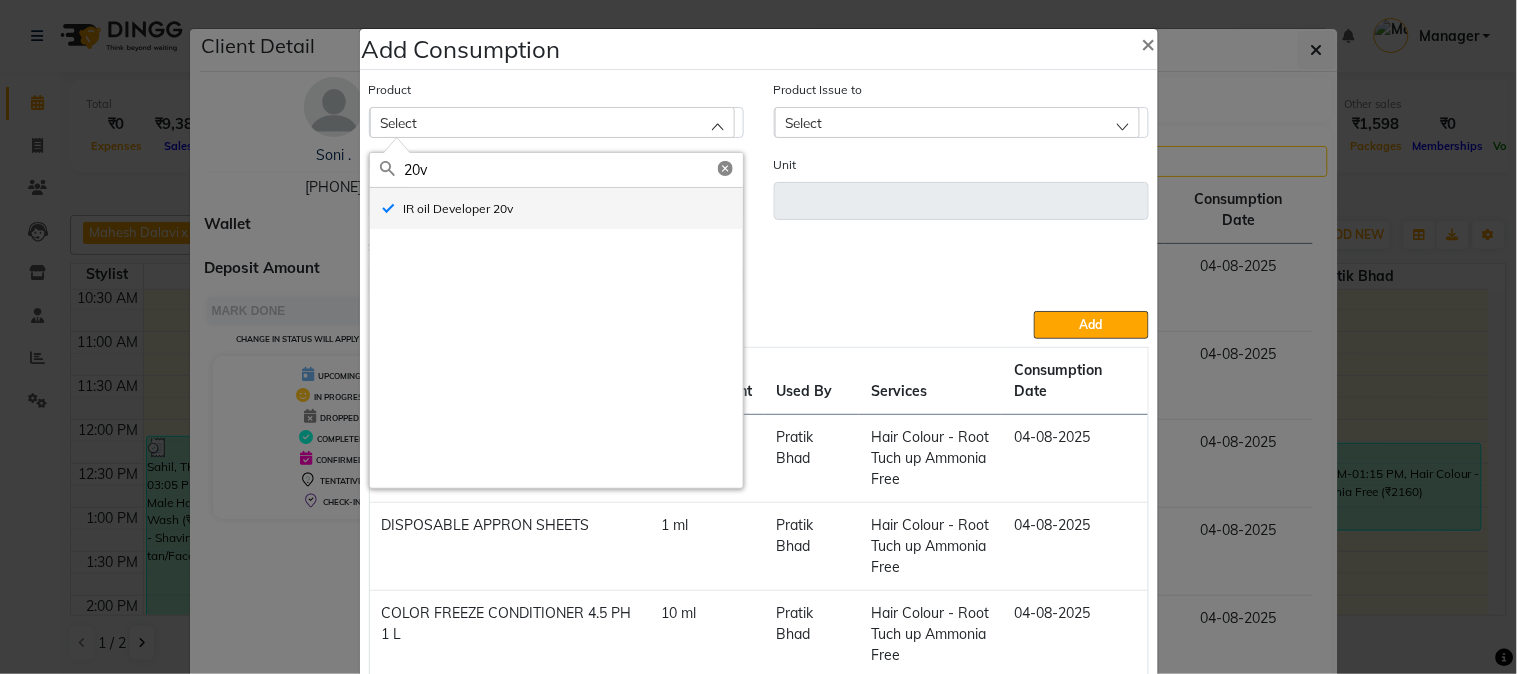 type on "ml" 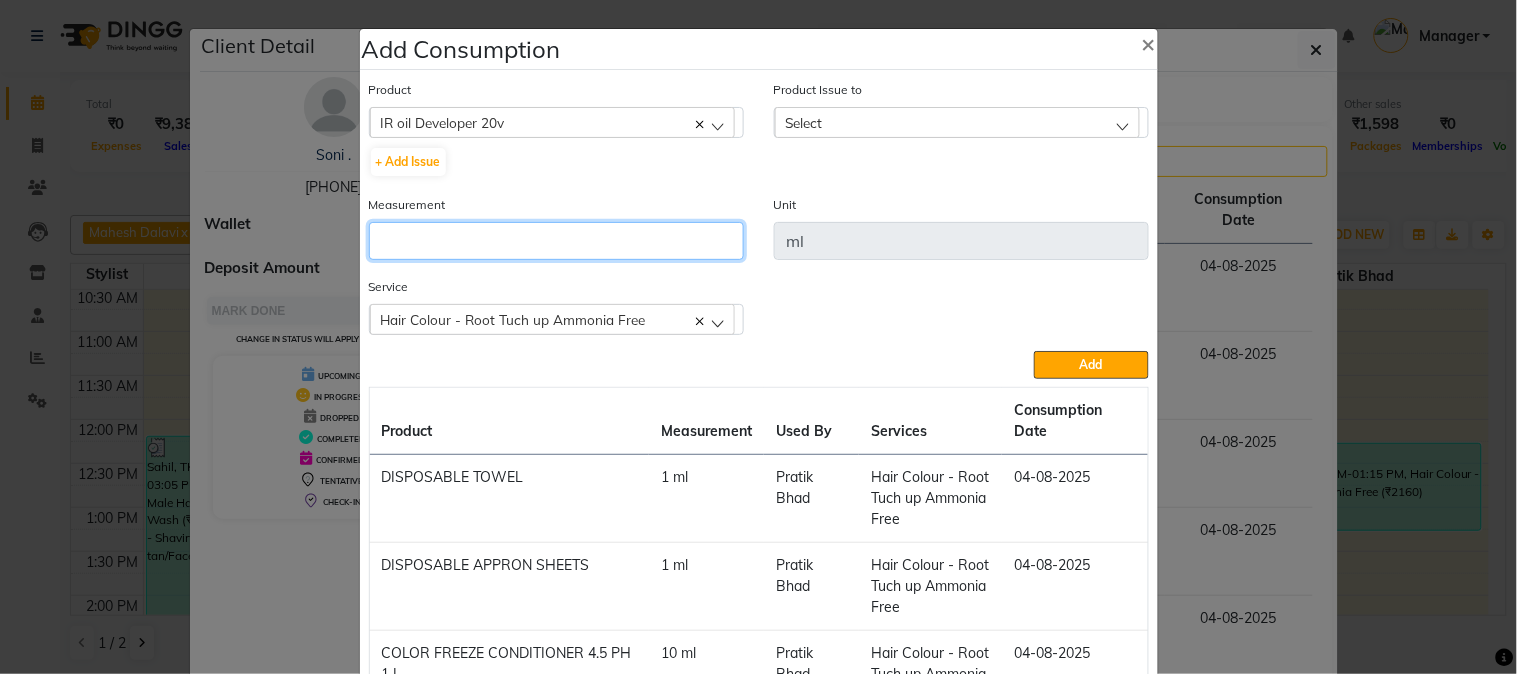 click 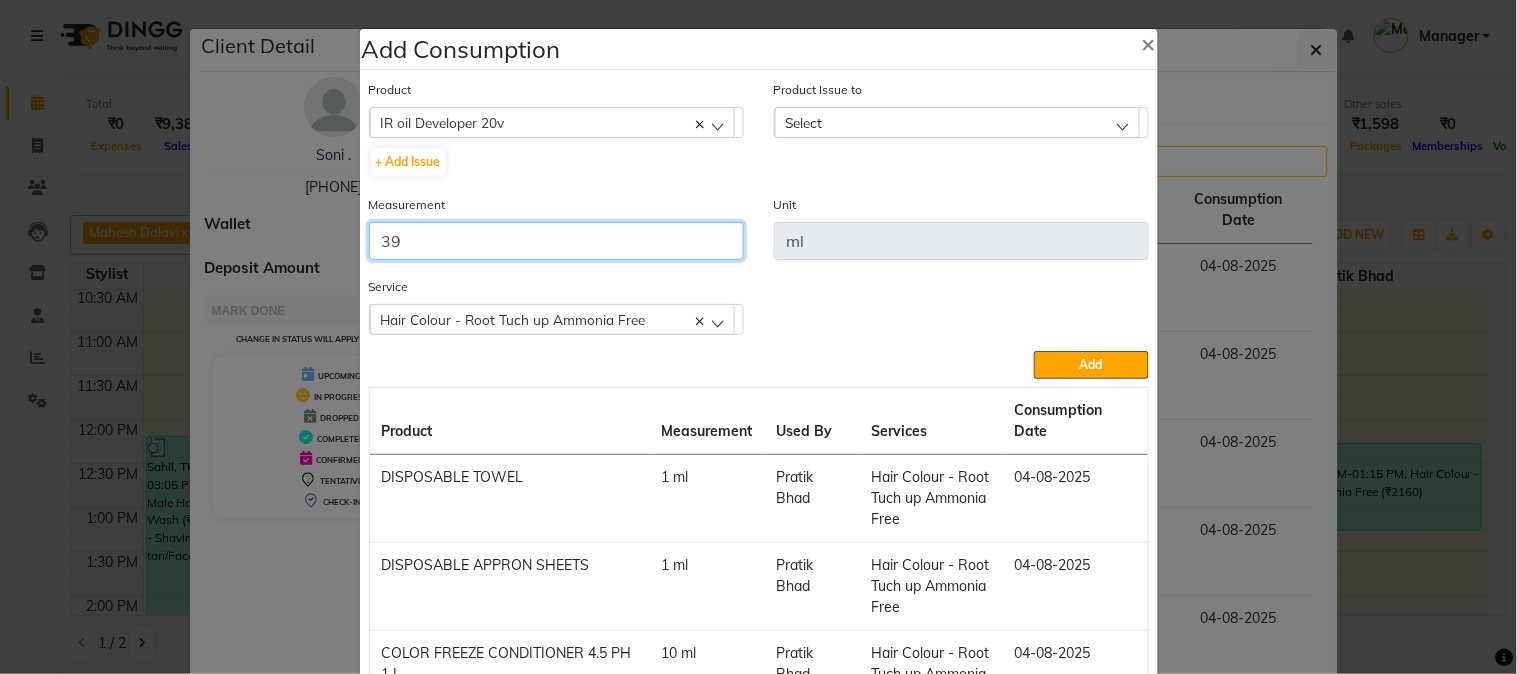type on "39" 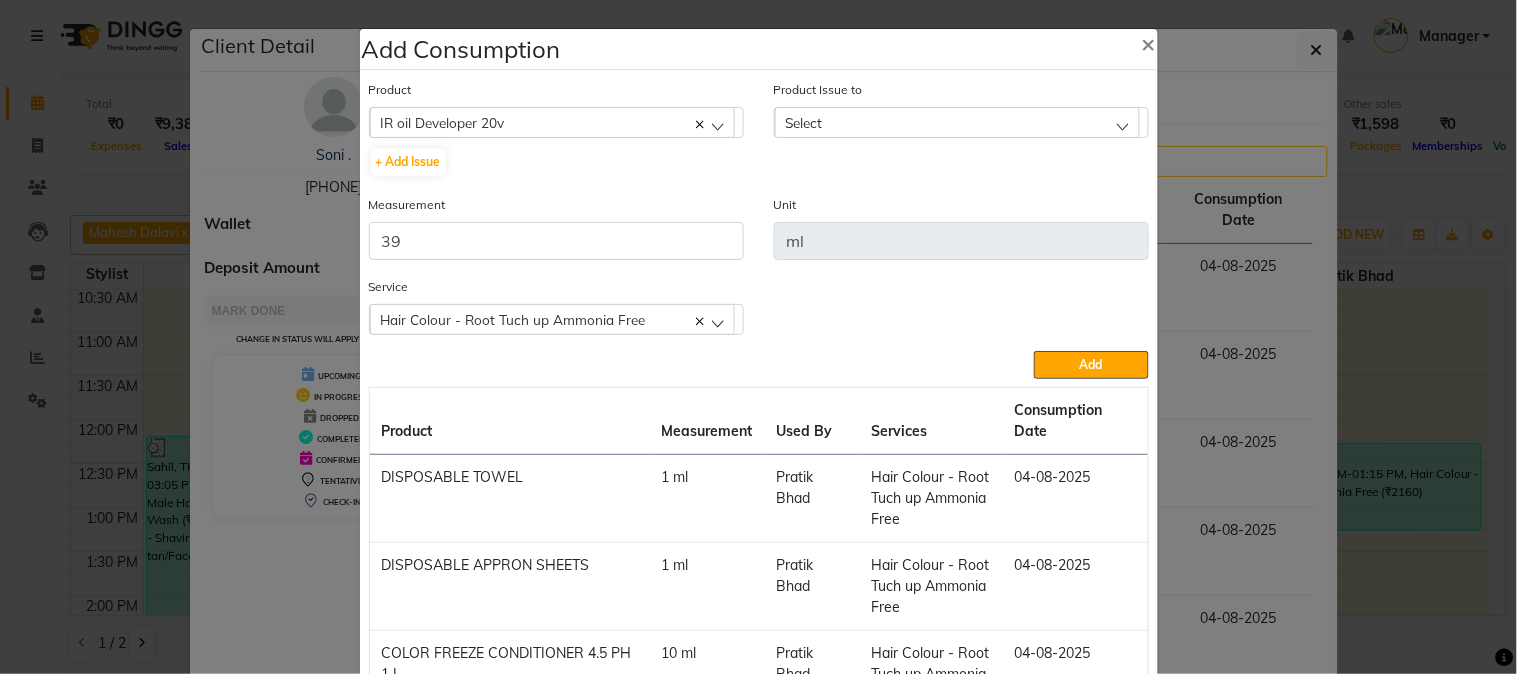 click on "Select" 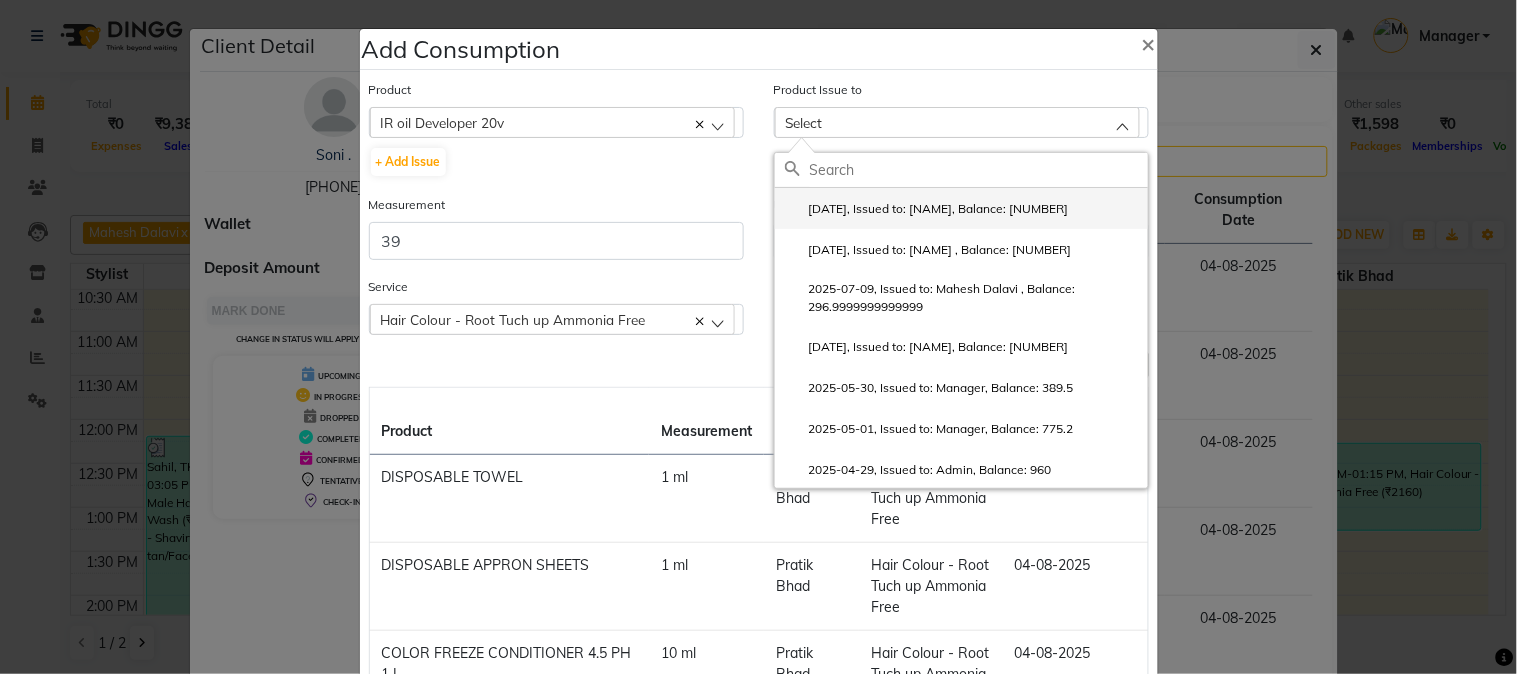 click on "[DATE], Issued to: [NAME], Balance: [NUMBER]" 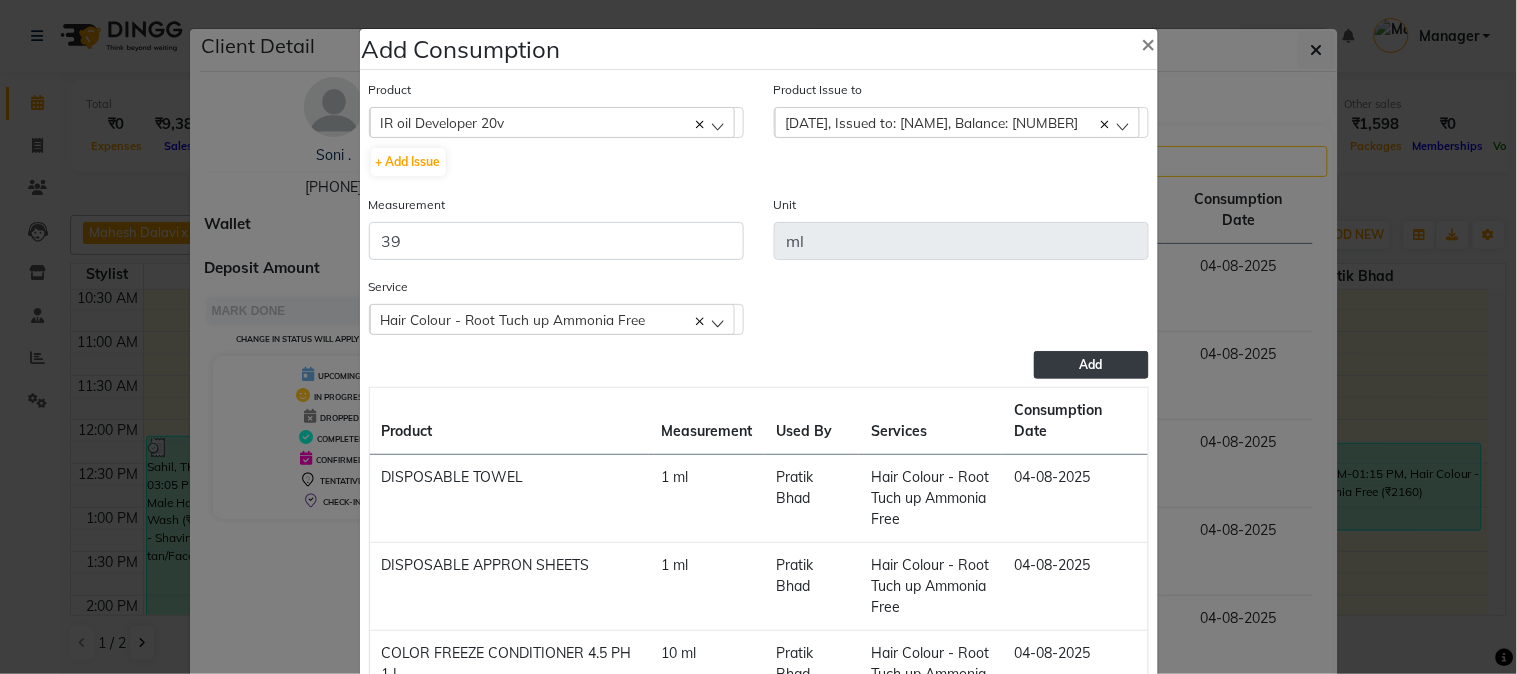 click on "Add" 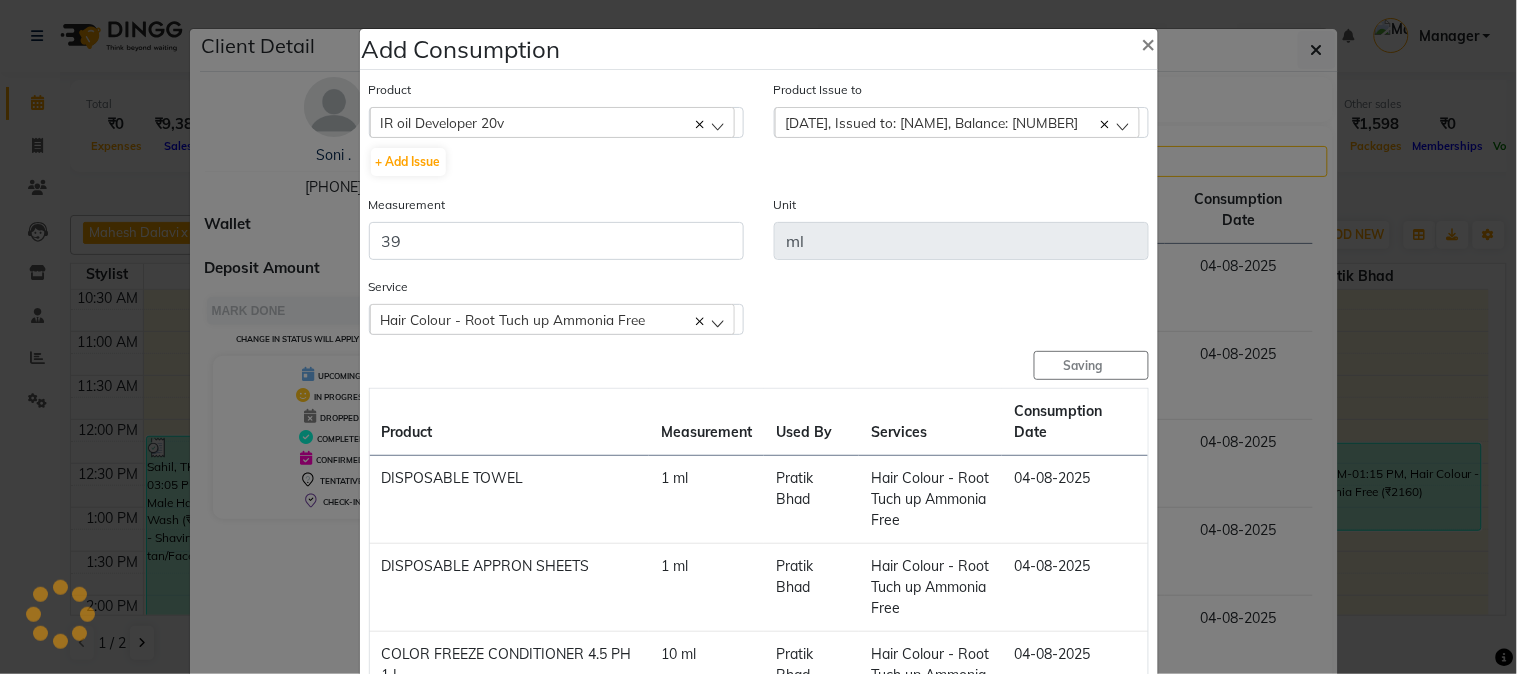 type 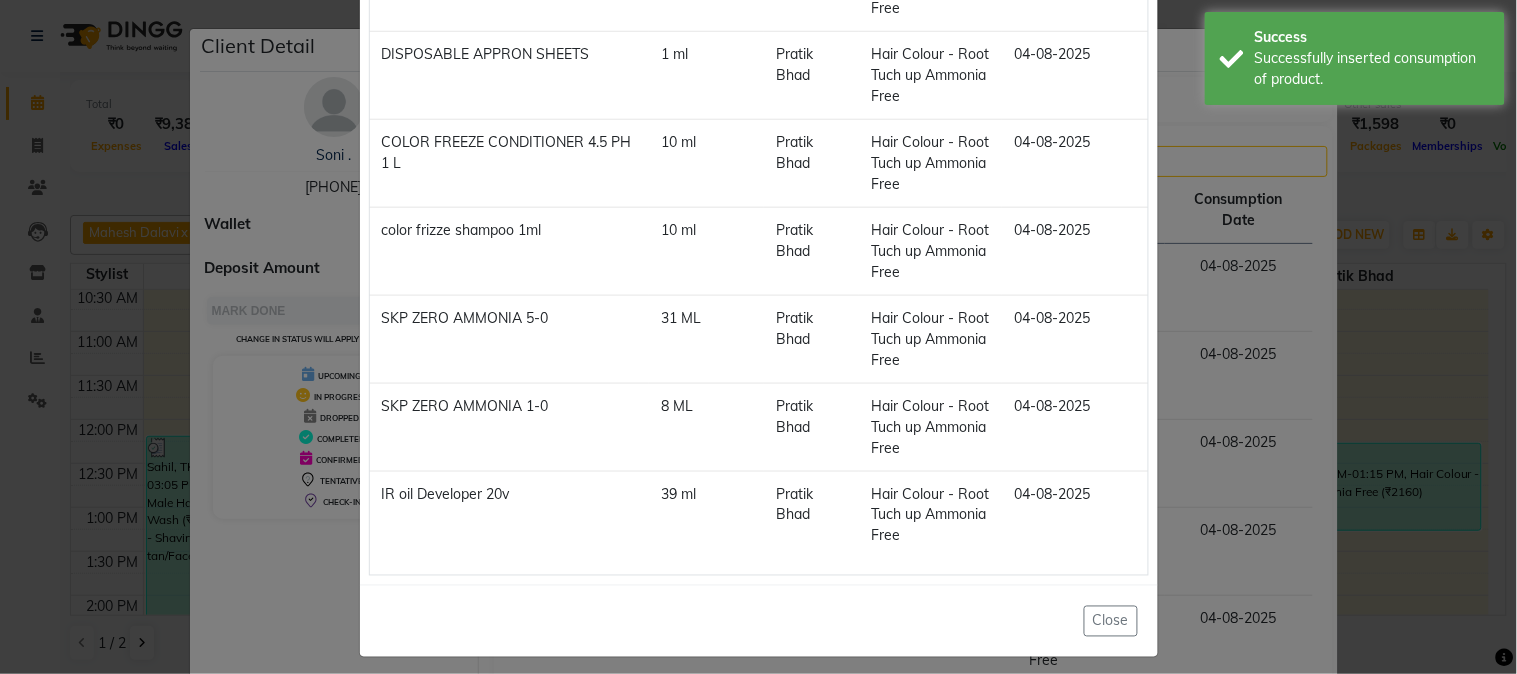 scroll, scrollTop: 484, scrollLeft: 0, axis: vertical 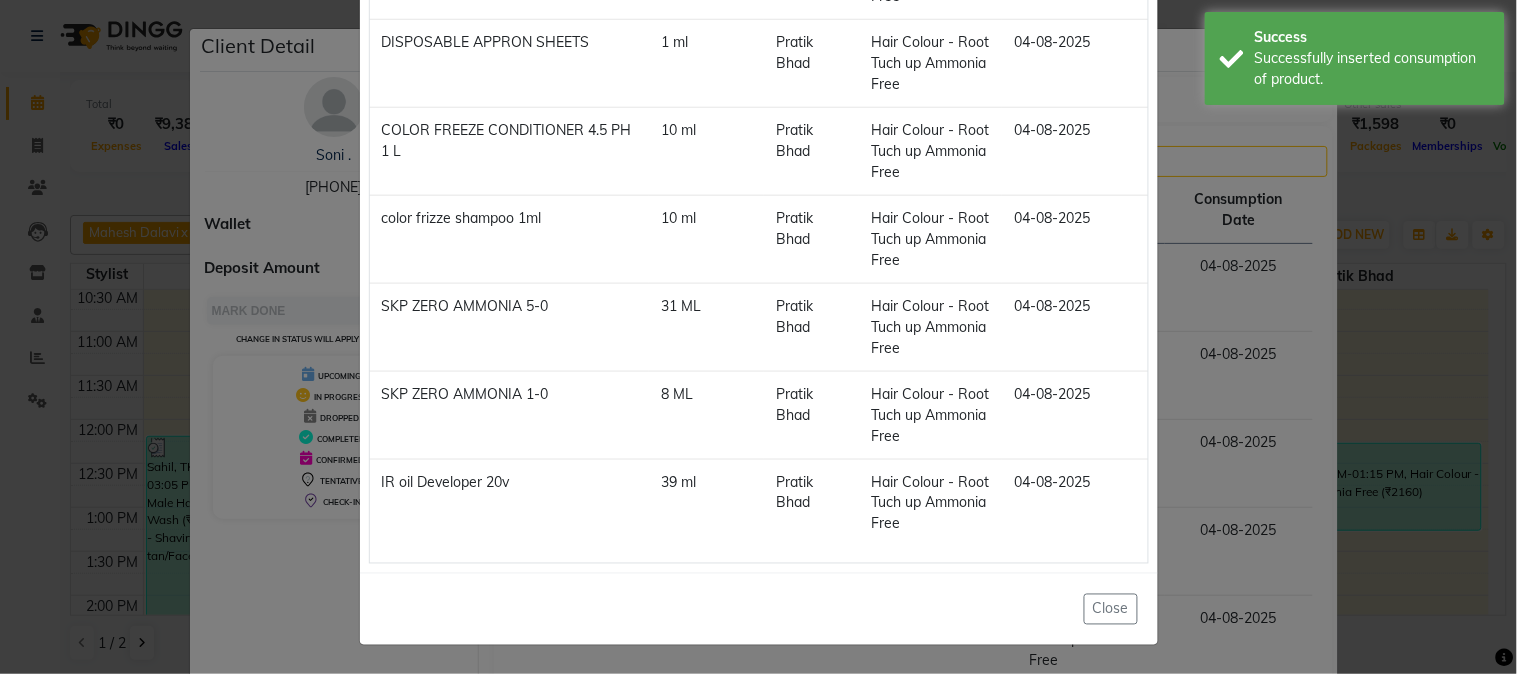 click on "Add Consumption × Product Select 5-7 Product Issue to Select 2025-07-27, Issued to: swapnali, Balance: 596 2025-07-19, Issued to: Mahesh Dalavi , Balance: 619 2025-07-09, Issued to: Mahesh Dalavi , Balance: 296.9999999999999 2025-06-18, Issued to: Manager, Balance: 121.40000000000009 2025-05-30, Issued to: Manager, Balance: 389.5 2025-05-01, Issued to: Manager, Balance: 775.2 2025-04-29, Issued to: Admin, Balance: 960 Measurement Unit Service Hair Colour - Root Tuch up Ammonia Free Hair Colour - Root Tuch up Ammonia Free Rica Waxing - Rica/O3+ Underarms D-tan/Bleach - Upper Lip Add Product Measurement Used By Services Consumption Date DISPOSABLE TOWEL 1 ml [FIRST] [LAST] Hair Colour - Root Tuch up Ammonia Free 04-08-2025 DISPOSABLE APPRON SHEETS 1 ml [FIRST] [LAST] Hair Colour - Root Tuch up Ammonia Free 04-08-2025 COLOR FREEZE CONDITIONER 4.5 PH 1 L 10 ml [FIRST] [LAST] Hair Colour - Root Tuch up Ammonia Free 04-08-2025 color frizze shampoo 1ml 10 ml [FIRST] [LAST] 04-08-2025" 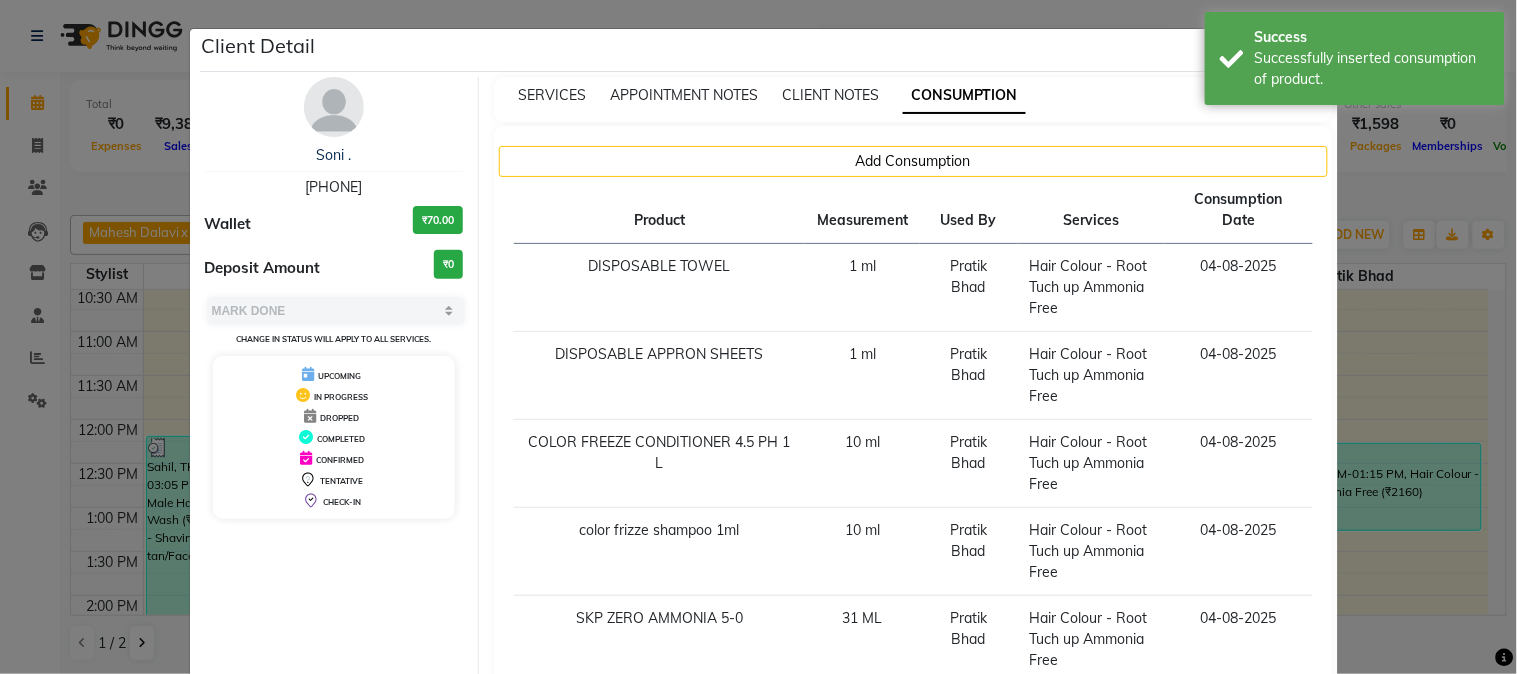 click on "Client Detail Soni . 7507722003 Wallet ₹70.00 Deposit Amount ₹0 Select MARK DONE UPCOMING Change in status will apply to all services. UPCOMING IN PROGRESS DROPPED COMPLETED CONFIRMED TENTATIVE CHECK-IN SERVICES APPOINTMENT NOTES CLIENT NOTES CONSUMPTION Add Consumption Product Measurement Used By Services Consumption Date DISPOSABLE TOWEL 1 ml [FIRST] [LAST] Hair Colour - Root Tuch up Ammonia Free 04-08-2025 DISPOSABLE APPRON SHEETS 1 ml [FIRST] [LAST] Hair Colour - Root Tuch up Ammonia Free 04-08-2025 COLOR FREEZE CONDITIONER 4.5 PH 1 L 10 ml [FIRST] [LAST] Hair Colour - Root Tuch up Ammonia Free 04-08-2025 color frizze shampoo 1ml 10 ml [FIRST] [LAST] Hair Colour - Root Tuch up Ammonia Free 04-08-2025 SKP ZERO AMMONIA 5-0 31 ML [FIRST] [LAST] Hair Colour - Root Tuch up Ammonia Free 04-08-2025 SKP ZERO AMMONIA 1-0 8 ML [FIRST] [LAST] Hair Colour - Root Tuch up Ammonia Free 04-08-2025 IR oil Developer 20v 39 ml [FIRST] [LAST] 04-08-2025 View Invoice" 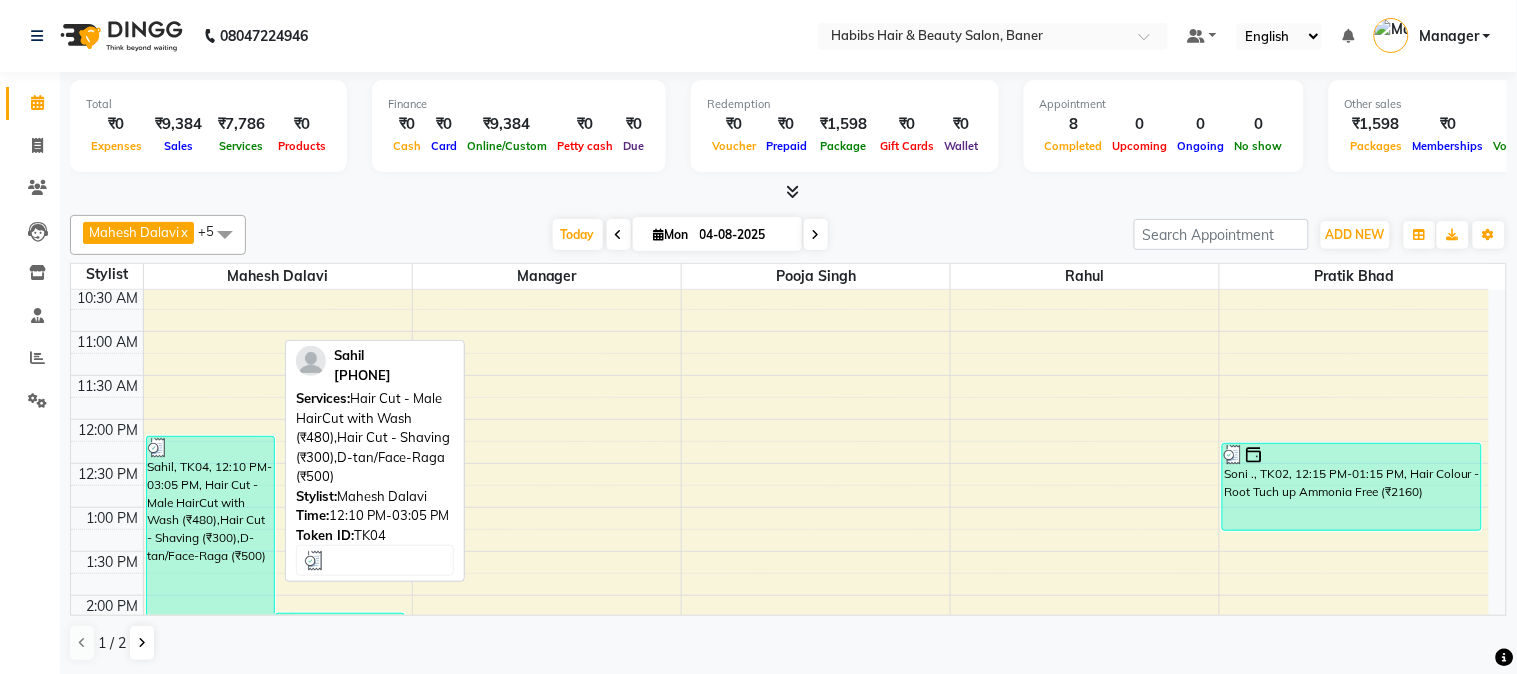 click at bounding box center [211, 448] 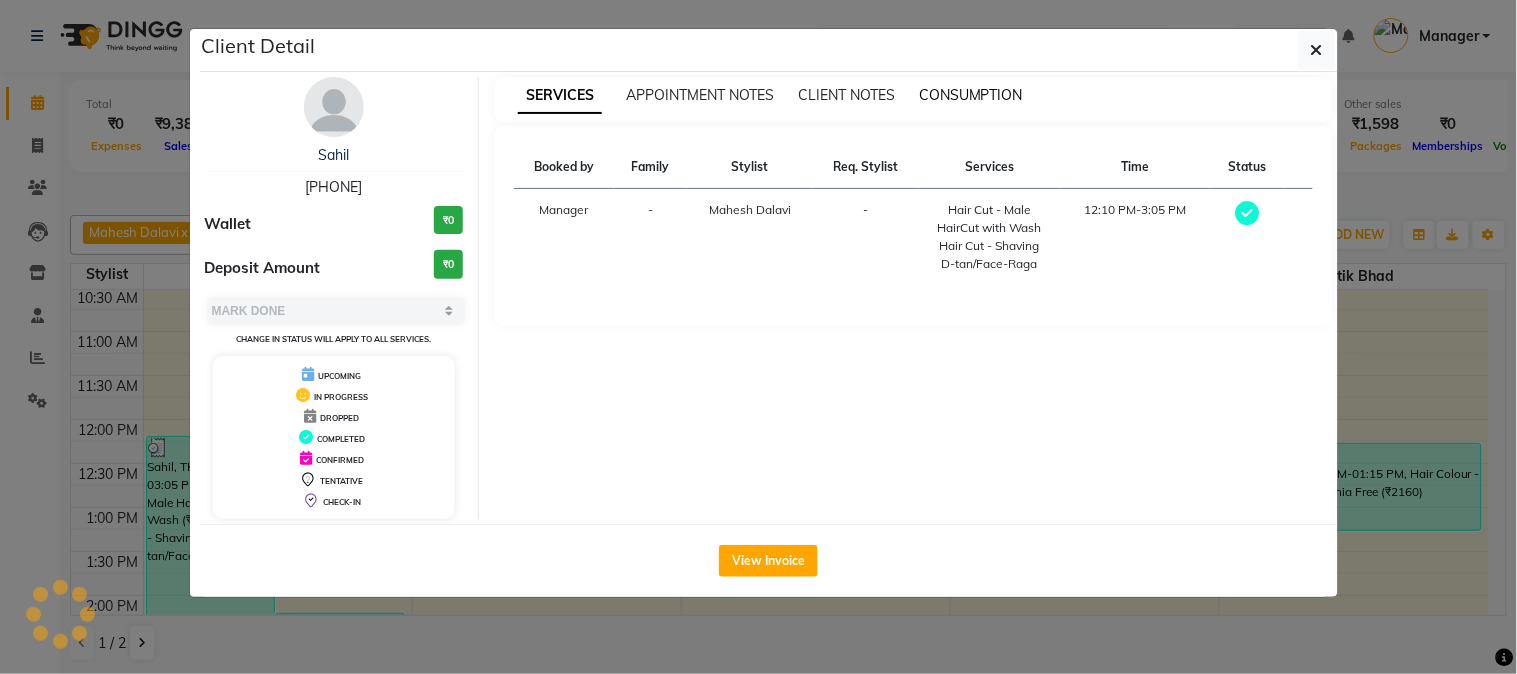click on "CONSUMPTION" at bounding box center (971, 95) 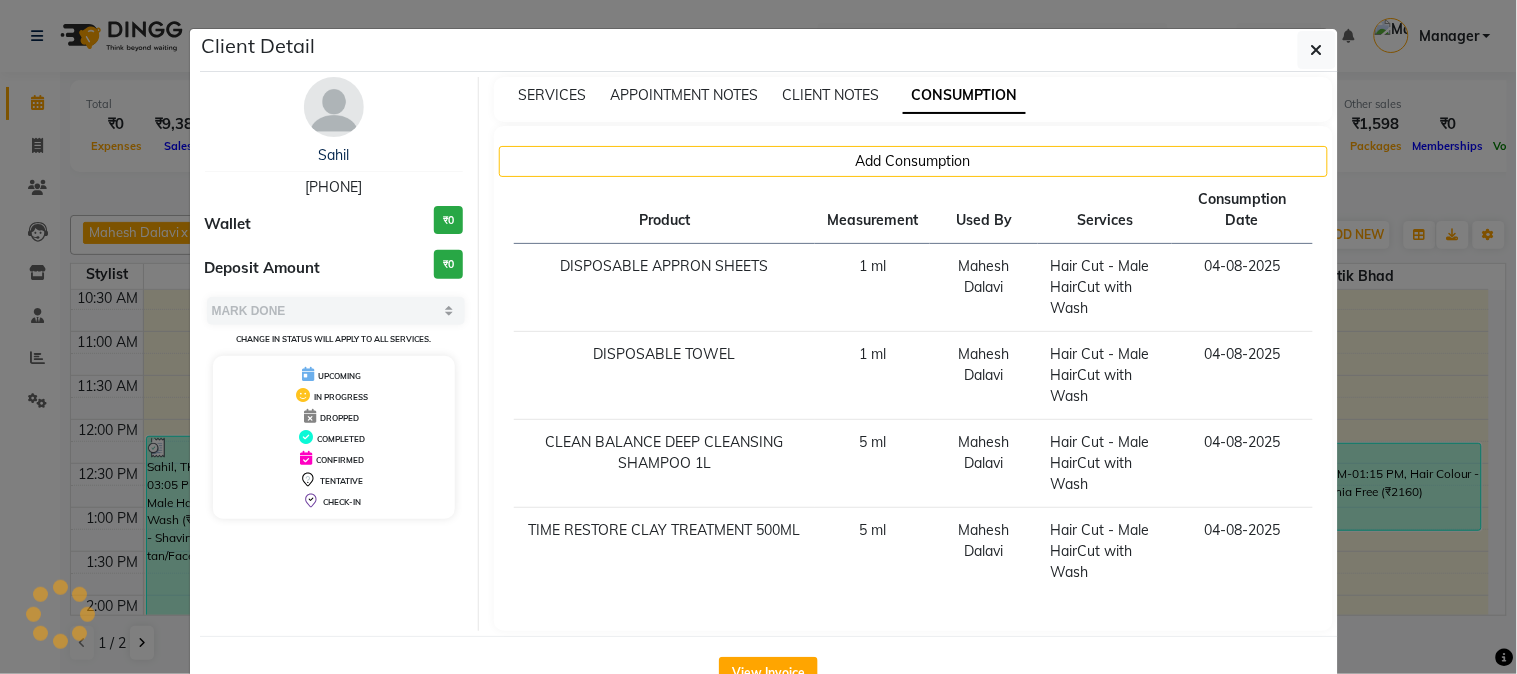 click on "Client Detail  Sahil    9607057873 Wallet ₹0 Deposit Amount  ₹0  Select MARK DONE UPCOMING Change in status will apply to all services. UPCOMING IN PROGRESS DROPPED COMPLETED CONFIRMED TENTATIVE CHECK-IN SERVICES APPOINTMENT NOTES CLIENT NOTES CONSUMPTION Add Consumption Product Measurement Used By Services Consumption Date  DISPOSABLE APPRON SHEETS   1 ml   Mahesh Dalavi    Hair Cut - Male HairCut with Wash   04-08-2025   DISPOSABLE TOWEL   1 ml   Mahesh Dalavi    Hair Cut - Male HairCut with Wash   04-08-2025   CLEAN BALANCE DEEP CLEANSING SHAMPOO 1L   5 ml   Mahesh Dalavi    Hair Cut - Male HairCut with Wash   04-08-2025   TIME RESTORE CLAY TREATMENT 500ML    5 ml   Mahesh Dalavi    Hair Cut - Male HairCut with Wash   04-08-2025   View Invoice" 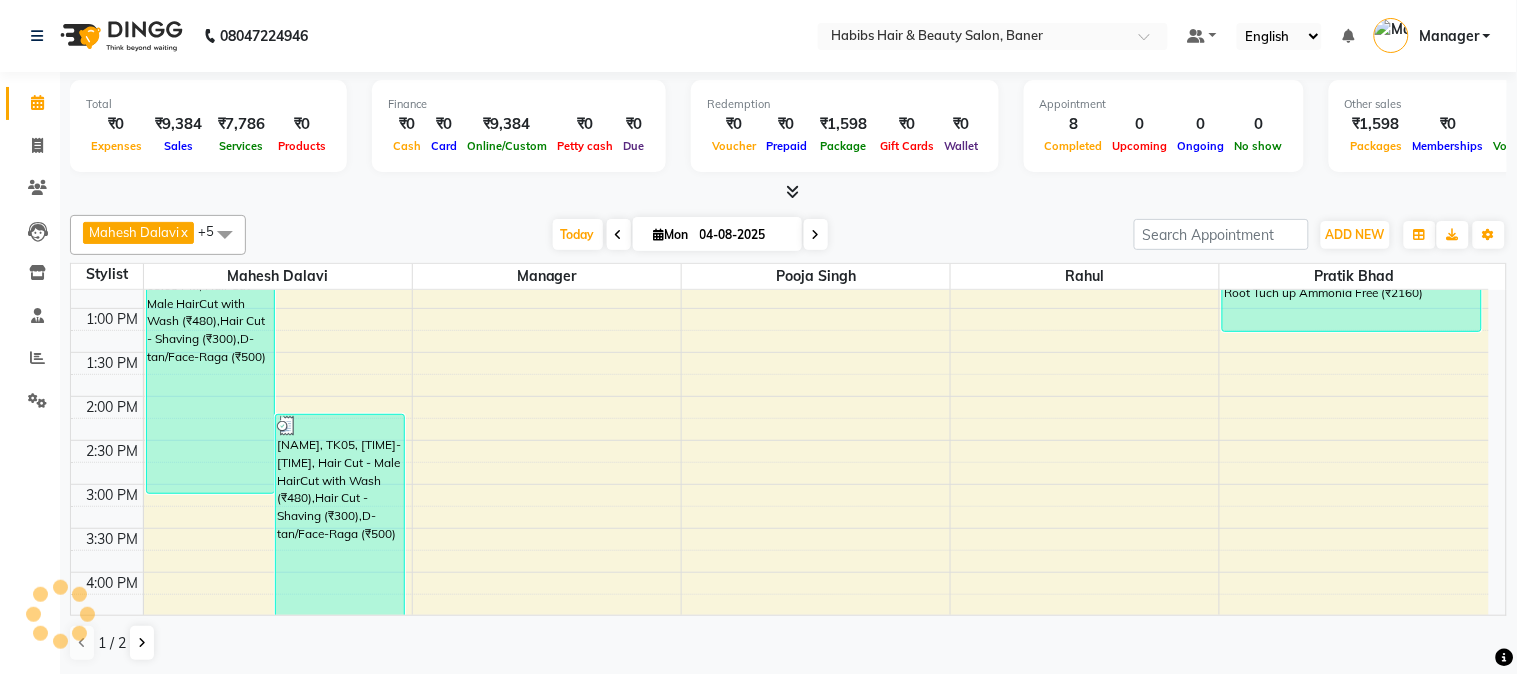 scroll, scrollTop: 444, scrollLeft: 0, axis: vertical 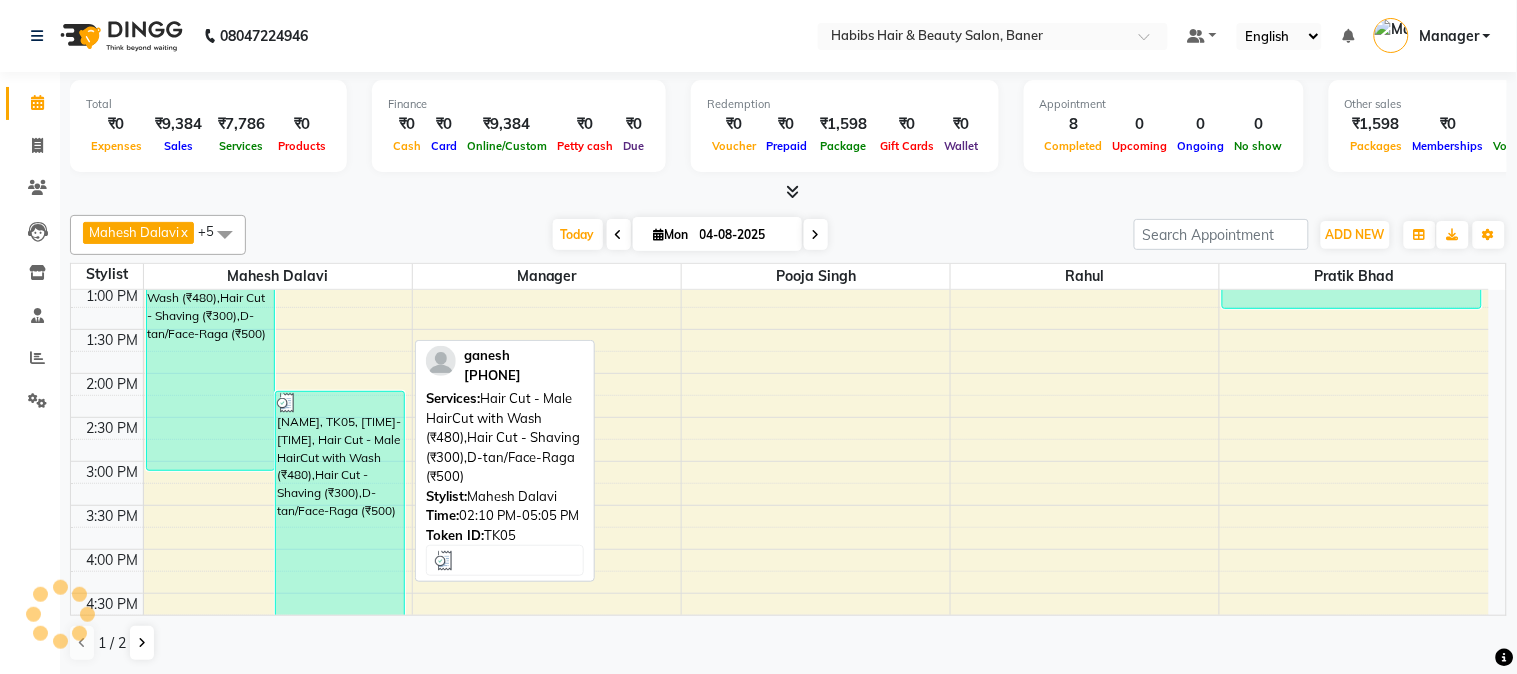 click on "[NAME], TK05, [TIME]-[TIME], Hair Cut - Male HairCut with Wash (₹480),Hair Cut - Shaving (₹300),D-tan/Face-Raga (₹500)" at bounding box center (340, 519) 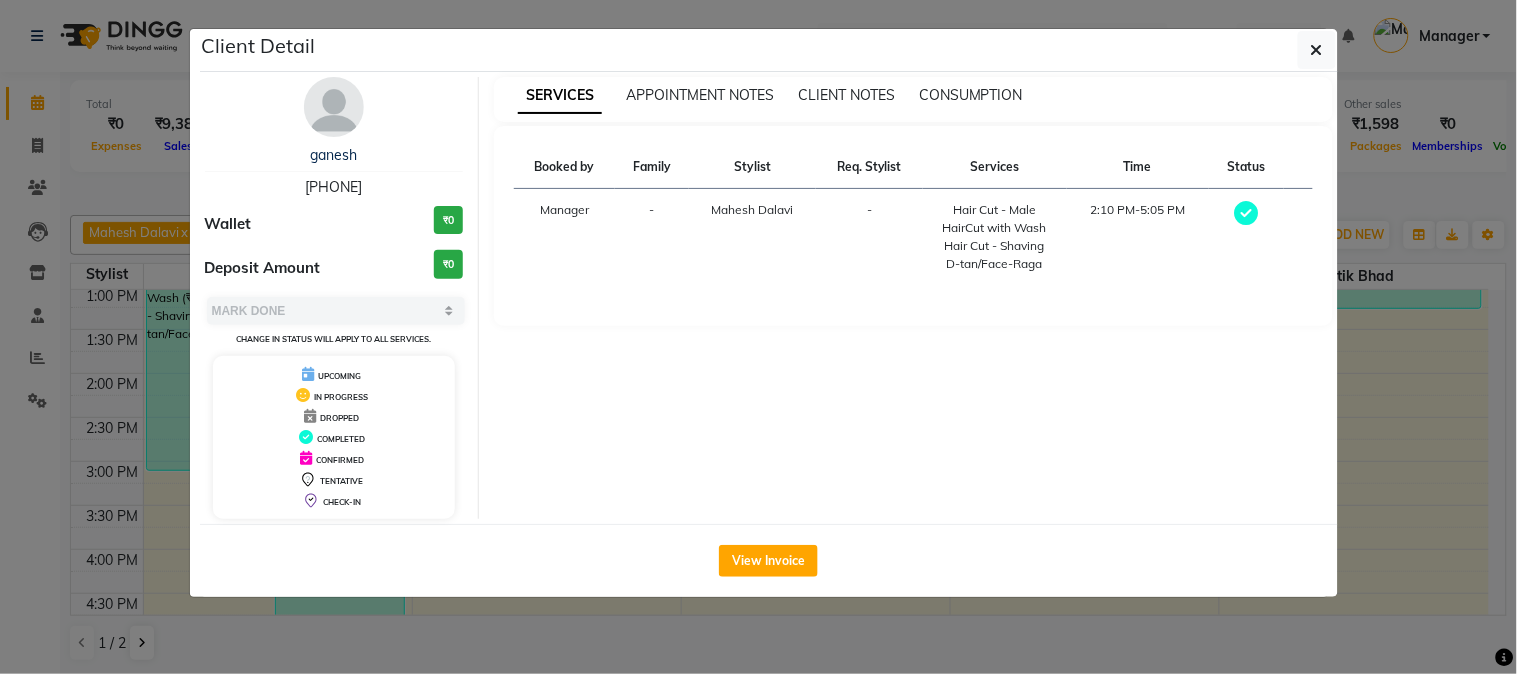 click on "SERVICES APPOINTMENT NOTES CLIENT NOTES CONSUMPTION" at bounding box center (913, 99) 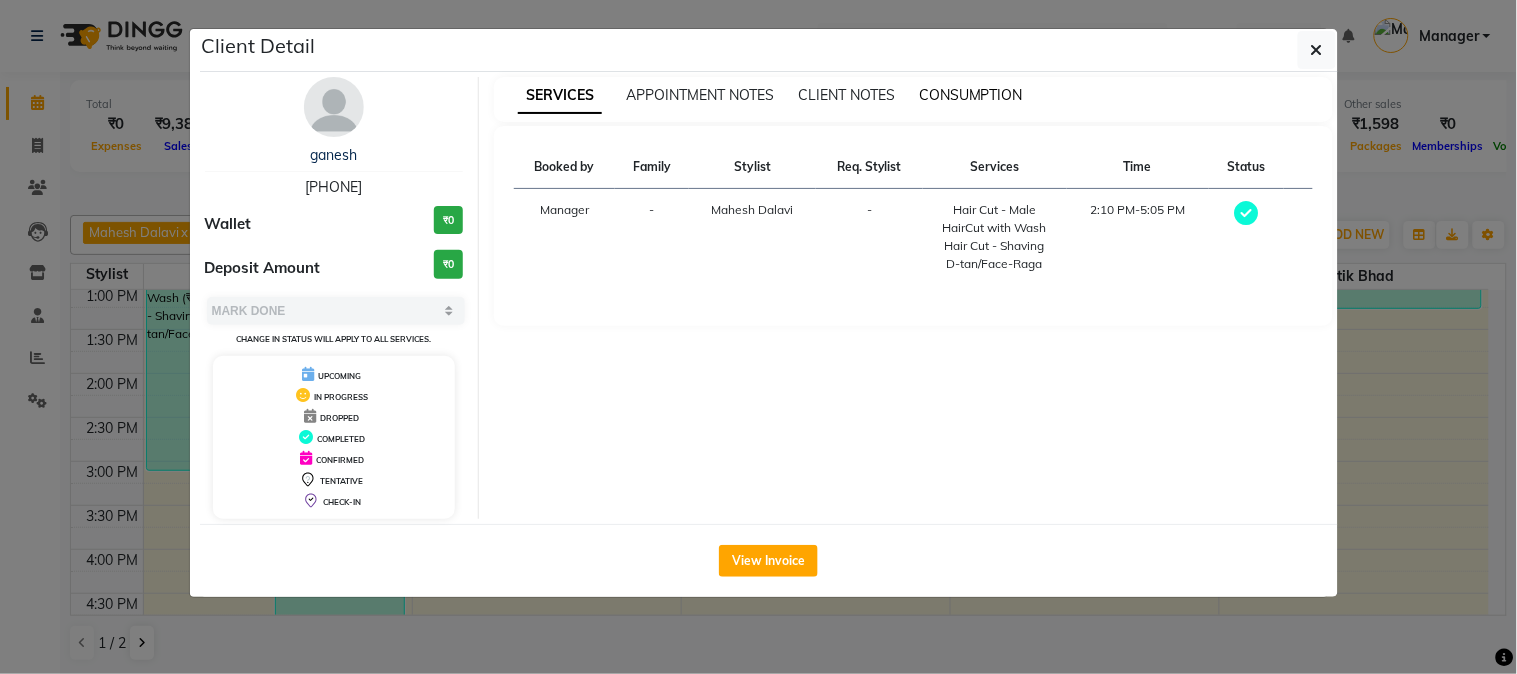 click on "CONSUMPTION" at bounding box center (971, 95) 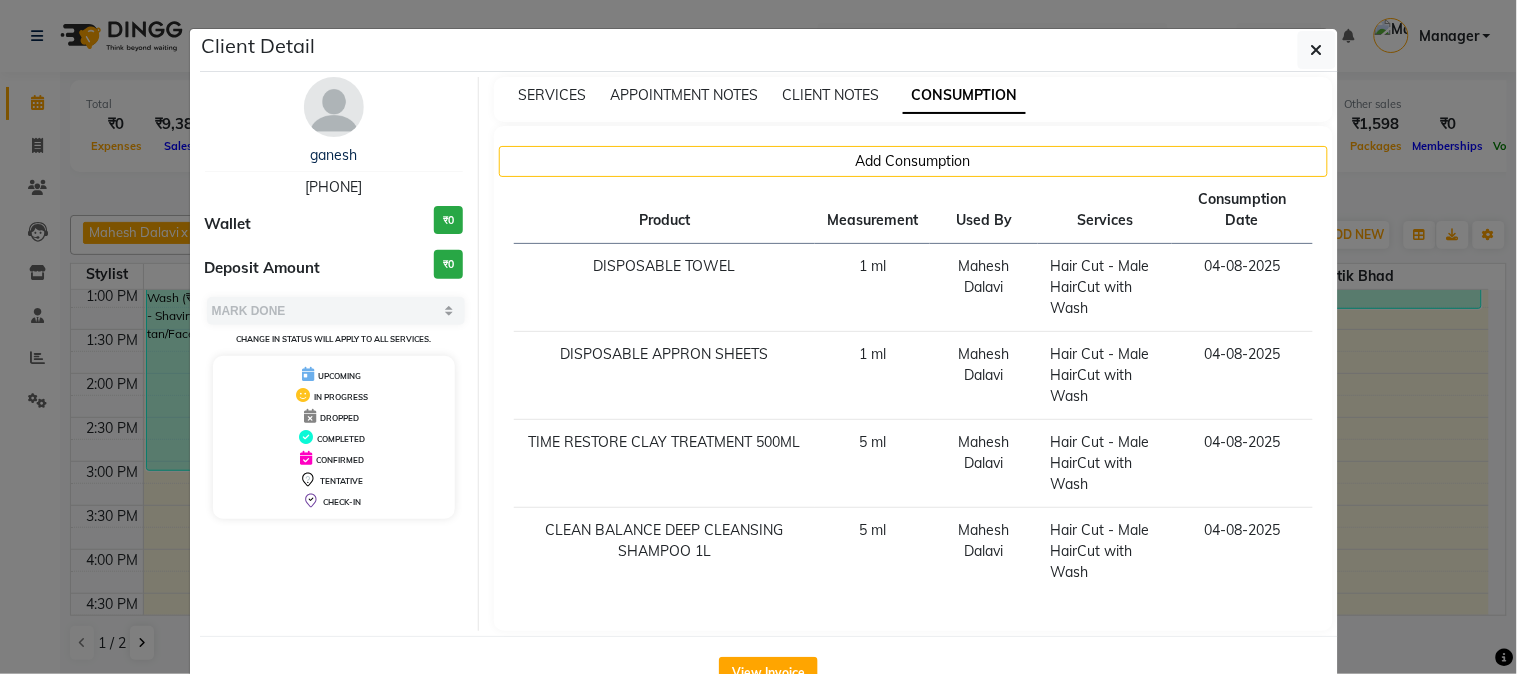 click on "Client Detail [NAME] [PHONE] Wallet ₹0 Deposit Amount ₹0 Select MARK DONE UPCOMING Change in status will apply to all services. UPCOMING IN PROGRESS DROPPED COMPLETED CONFIRMED TENTATIVE CHECK-IN SERVICES APPOINTMENT NOTES CLIENT NOTES CONSUMPTION Add Consumption Product Measurement Used By Services Consumption Date DISPOSABLE TOWEL 1 ml [NAME] Hair Cut - Male HairCut with Wash [DATE] DISPOSABLE APPRON SHEETS 1 ml [NAME] Hair Cut - Male HairCut with Wash [DATE] TIME RESTORE CLAY TREATMENT 500ML 5 ml [NAME] Hair Cut - Male HairCut with Wash [DATE] CLEAN BALANCE DEEP CLEANSING SHAMPOO 1L 5 ml [NAME] Hair Cut - Male HairCut with Wash [DATE] View Invoice" 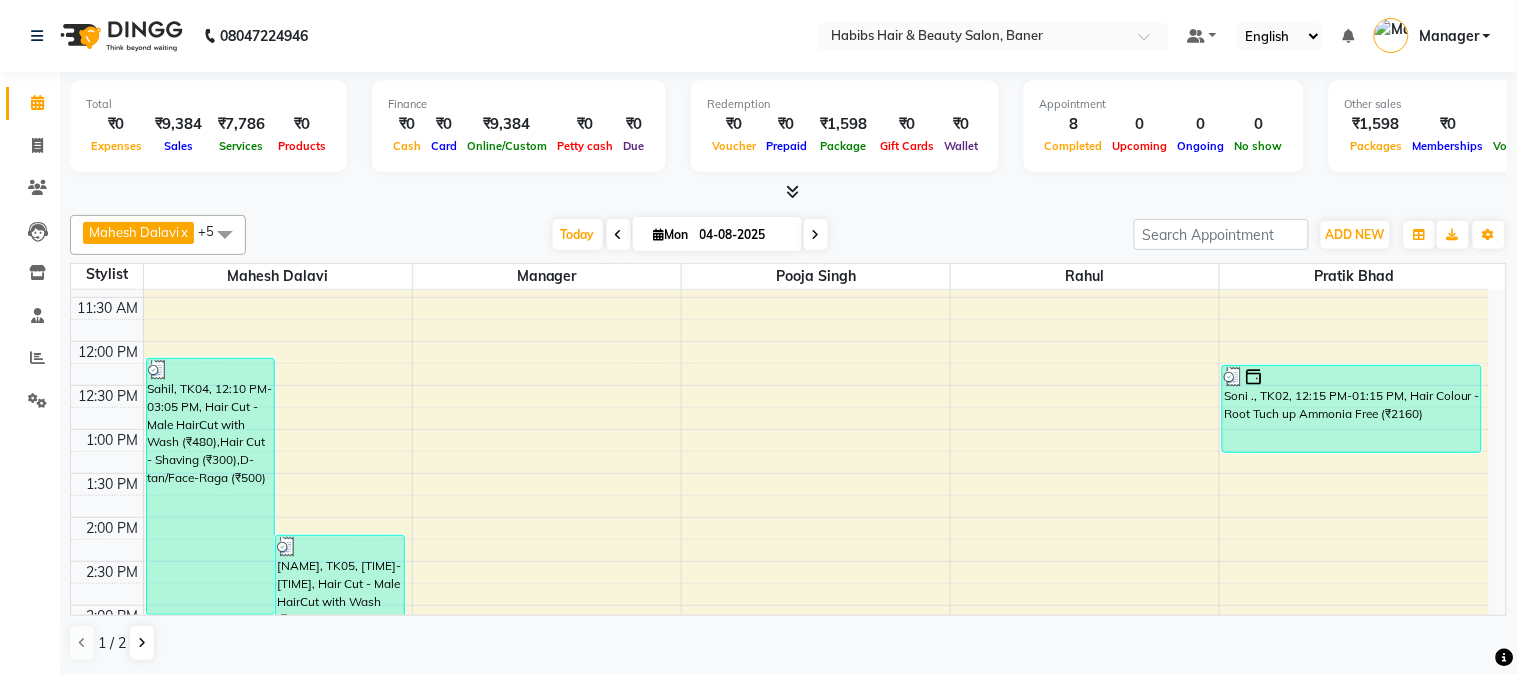 scroll, scrollTop: 333, scrollLeft: 0, axis: vertical 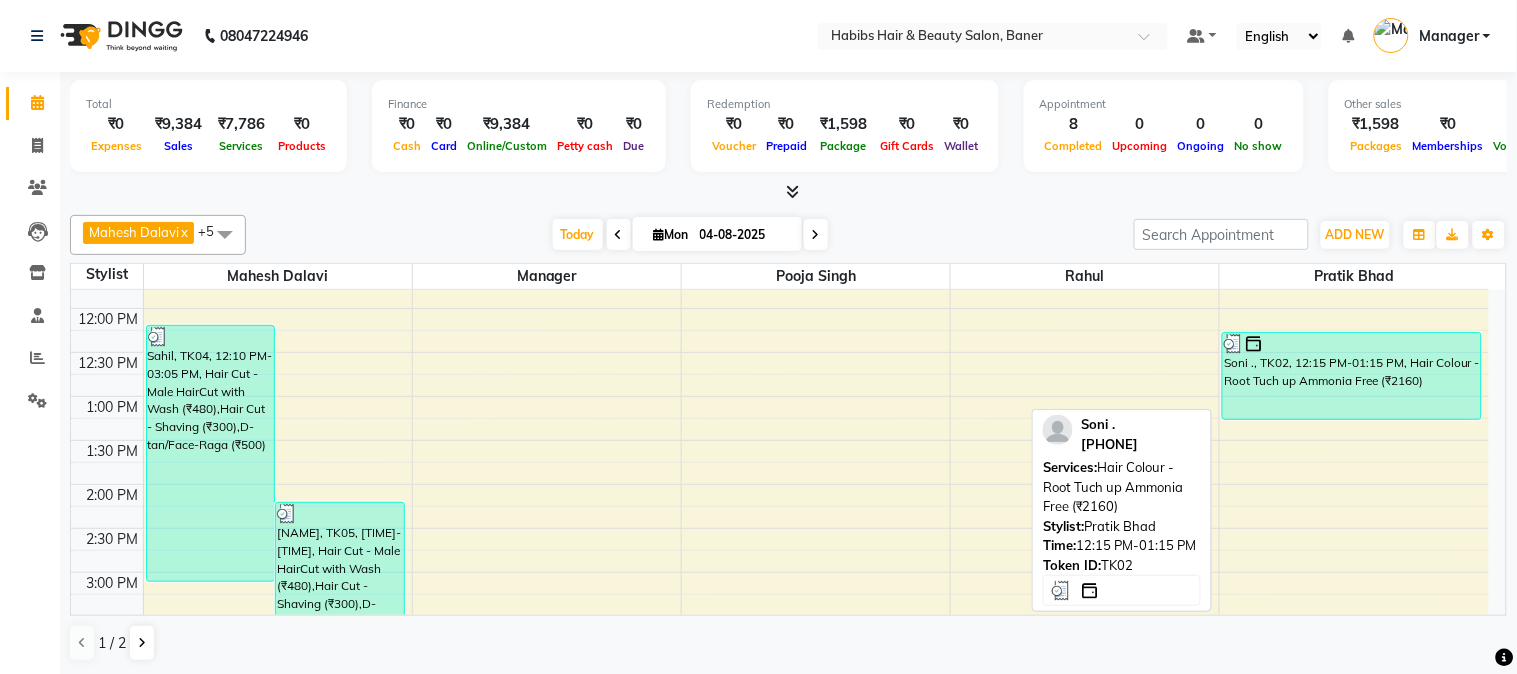 click on "Soni ., TK02, 12:15 PM-01:15 PM, Hair Colour - Root Tuch up Ammonia Free (₹2160)" at bounding box center [1352, 376] 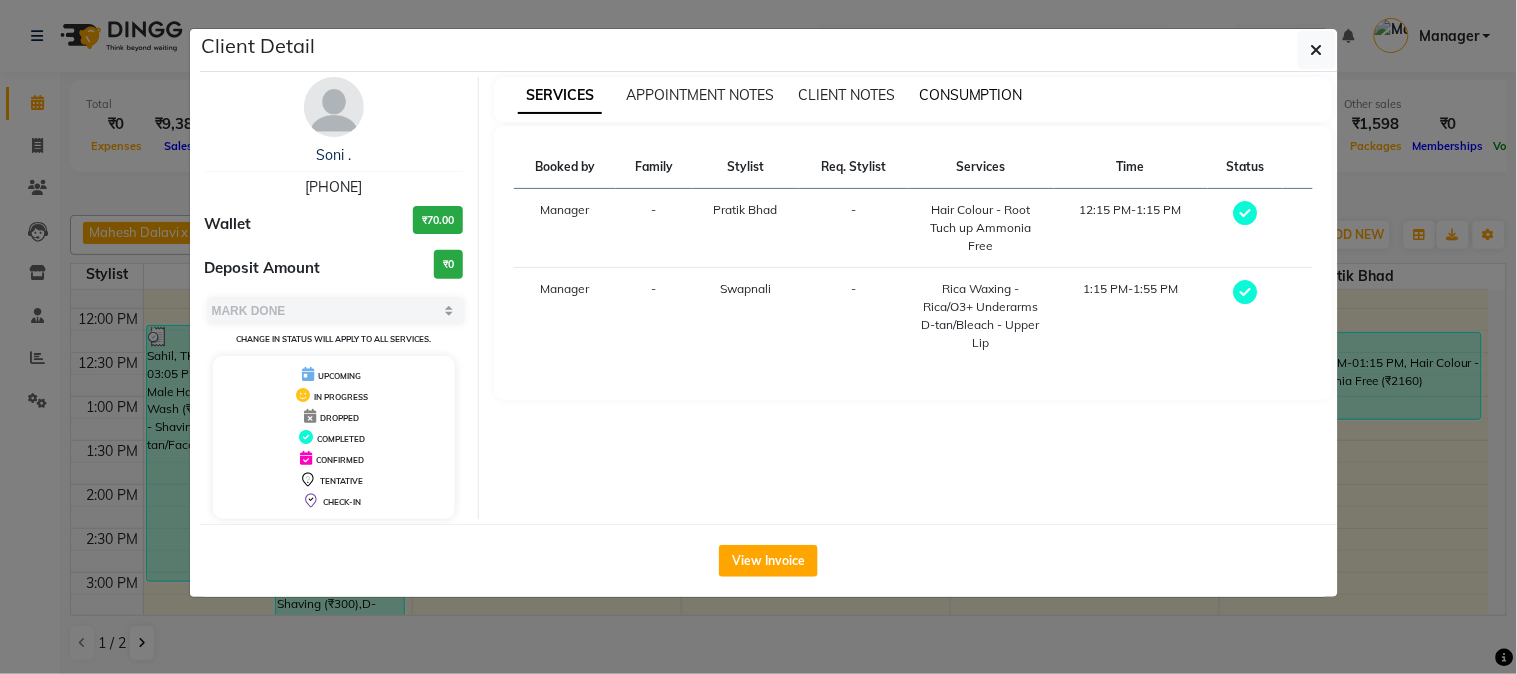 click on "CONSUMPTION" at bounding box center [971, 95] 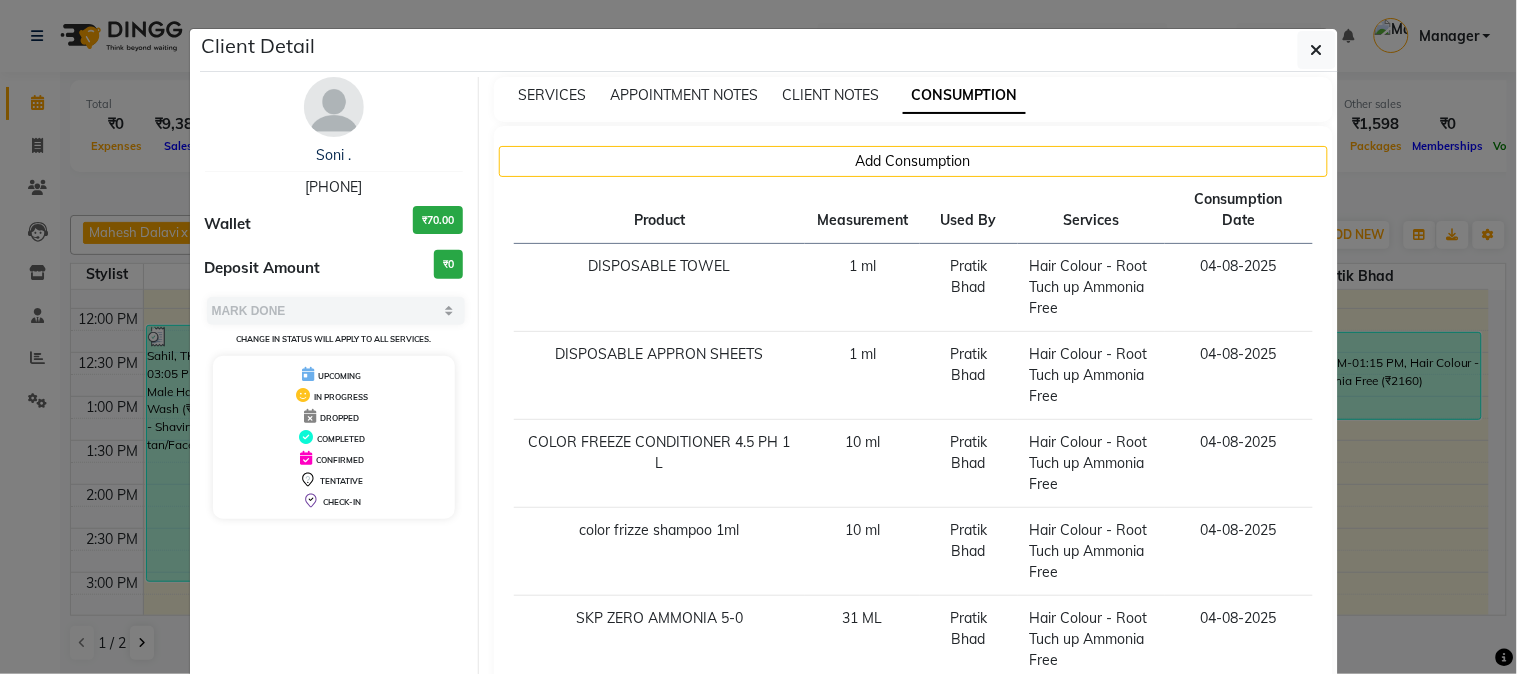 click on "Client Detail Soni . 7507722003 Wallet ₹70.00 Deposit Amount ₹0 Select MARK DONE UPCOMING Change in status will apply to all services. UPCOMING IN PROGRESS DROPPED COMPLETED CONFIRMED TENTATIVE CHECK-IN SERVICES APPOINTMENT NOTES CLIENT NOTES CONSUMPTION Add Consumption Product Measurement Used By Services Consumption Date DISPOSABLE TOWEL 1 ml [FIRST] [LAST] Hair Colour - Root Tuch up Ammonia Free 04-08-2025 DISPOSABLE APPRON SHEETS 1 ml [FIRST] [LAST] Hair Colour - Root Tuch up Ammonia Free 04-08-2025 COLOR FREEZE CONDITIONER 4.5 PH 1 L 10 ml [FIRST] [LAST] Hair Colour - Root Tuch up Ammonia Free 04-08-2025 color frizze shampoo 1ml 10 ml [FIRST] [LAST] Hair Colour - Root Tuch up Ammonia Free 04-08-2025 SKP ZERO AMMONIA 5-0 31 ML [FIRST] [LAST] Hair Colour - Root Tuch up Ammonia Free 04-08-2025 SKP ZERO AMMONIA 1-0 8 ML [FIRST] [LAST] Hair Colour - Root Tuch up Ammonia Free 04-08-2025 IR oil Developer 20v 39 ml [FIRST] [LAST] 04-08-2025 View Invoice" 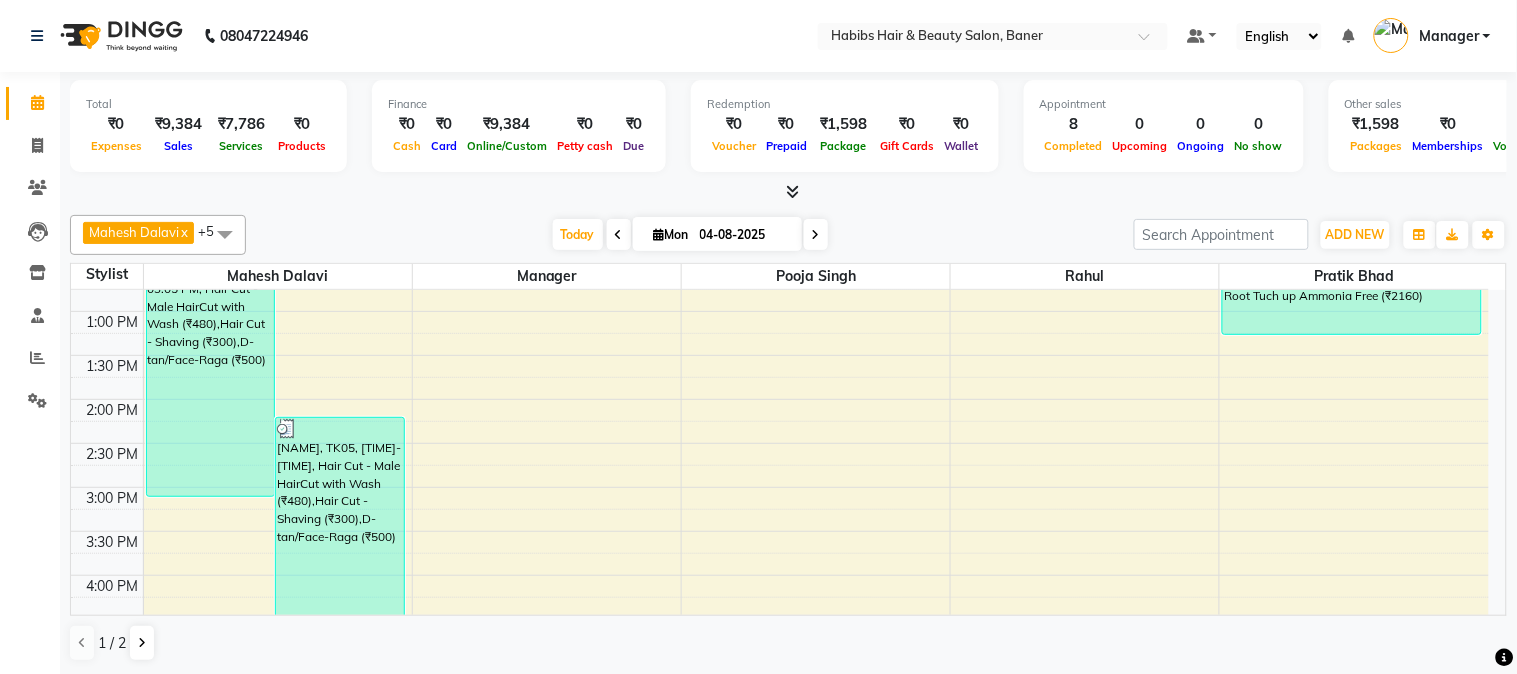 scroll, scrollTop: 666, scrollLeft: 0, axis: vertical 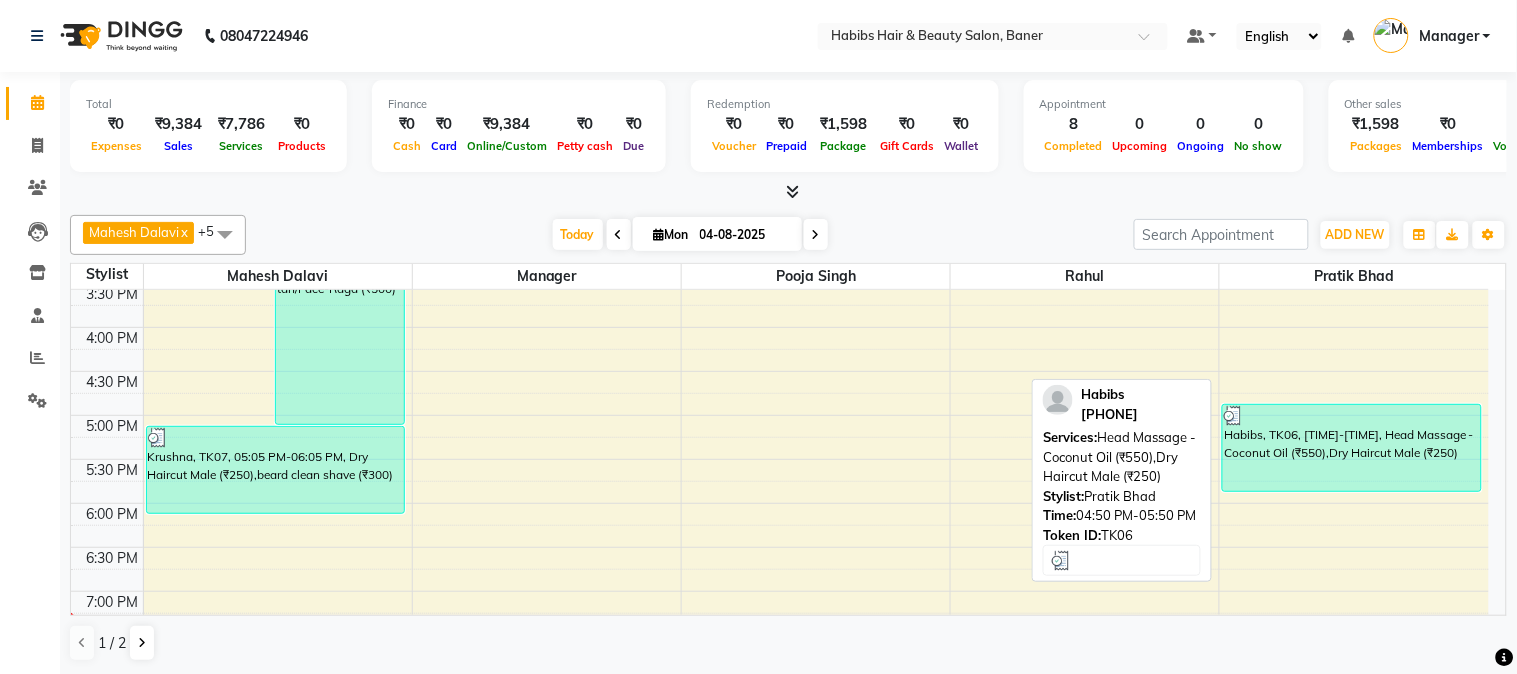 click on "Habibs, TK06, [TIME]-[TIME], Head Massage - Coconut Oil (₹550),Dry Haircut Male (₹250)" at bounding box center [1352, 448] 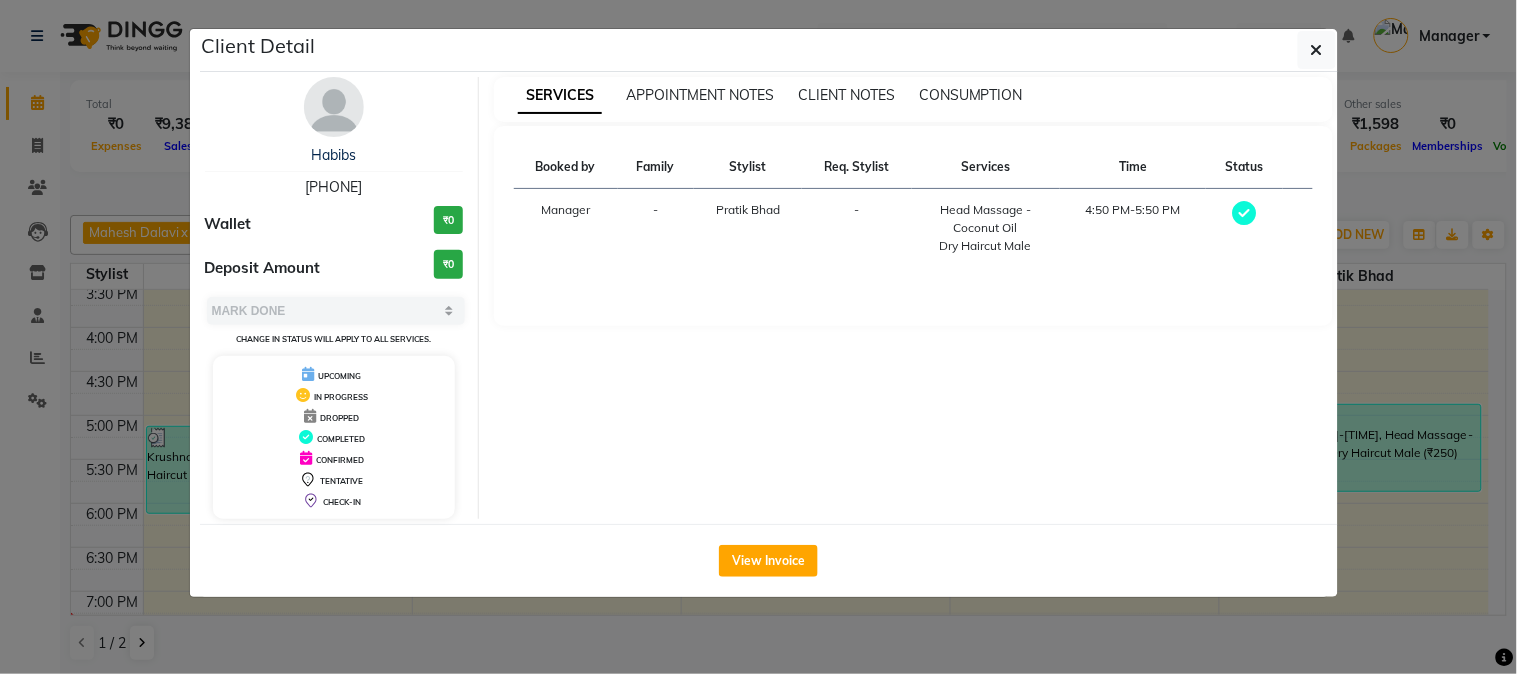 click on "SERVICES APPOINTMENT NOTES CLIENT NOTES CONSUMPTION" at bounding box center [913, 99] 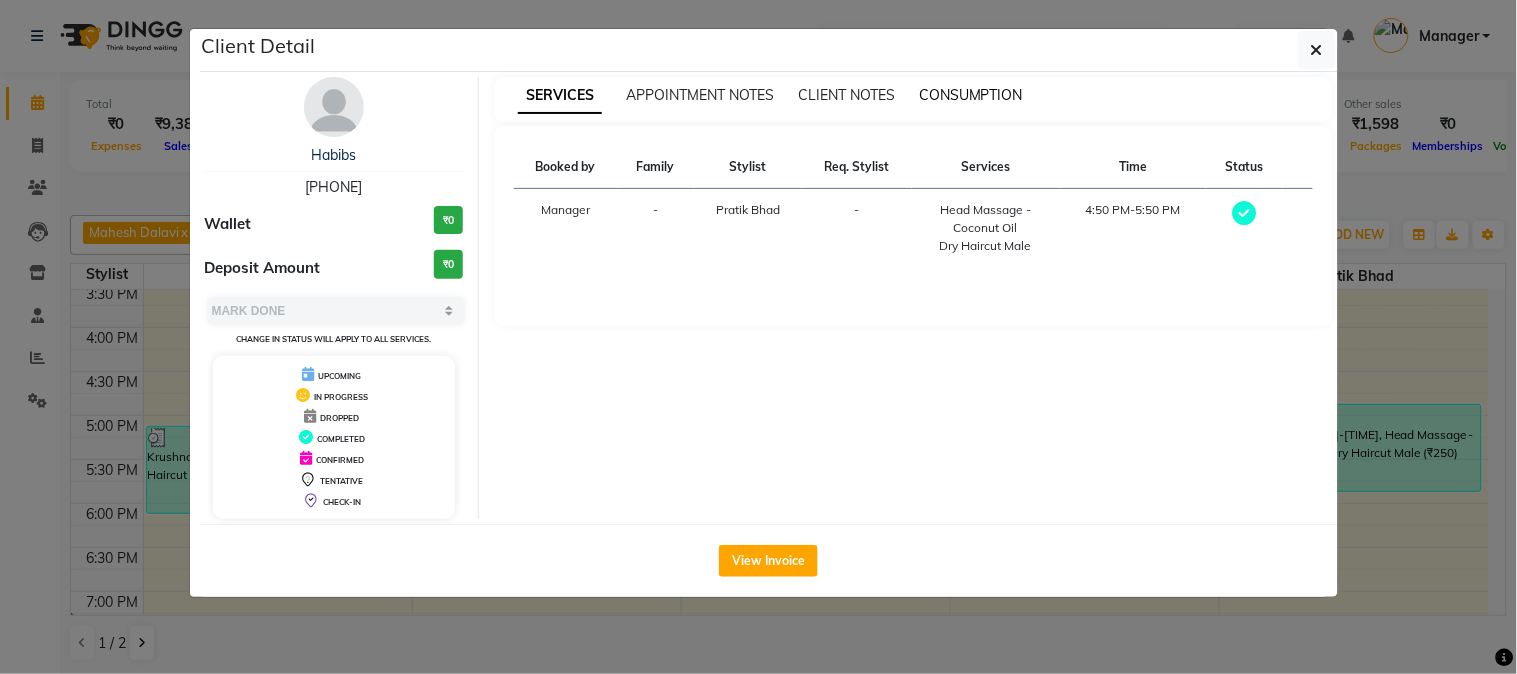 click on "CONSUMPTION" at bounding box center (971, 95) 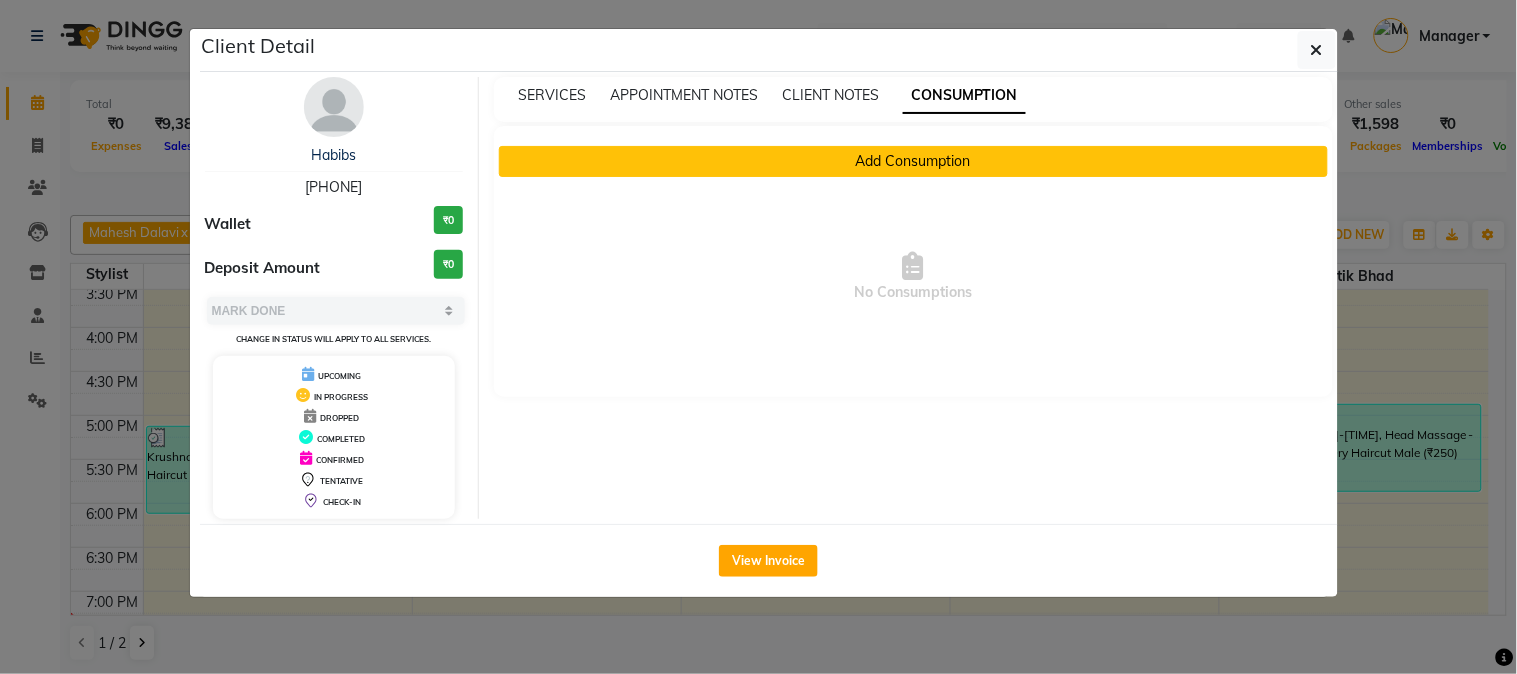 click on "Add Consumption" at bounding box center [913, 161] 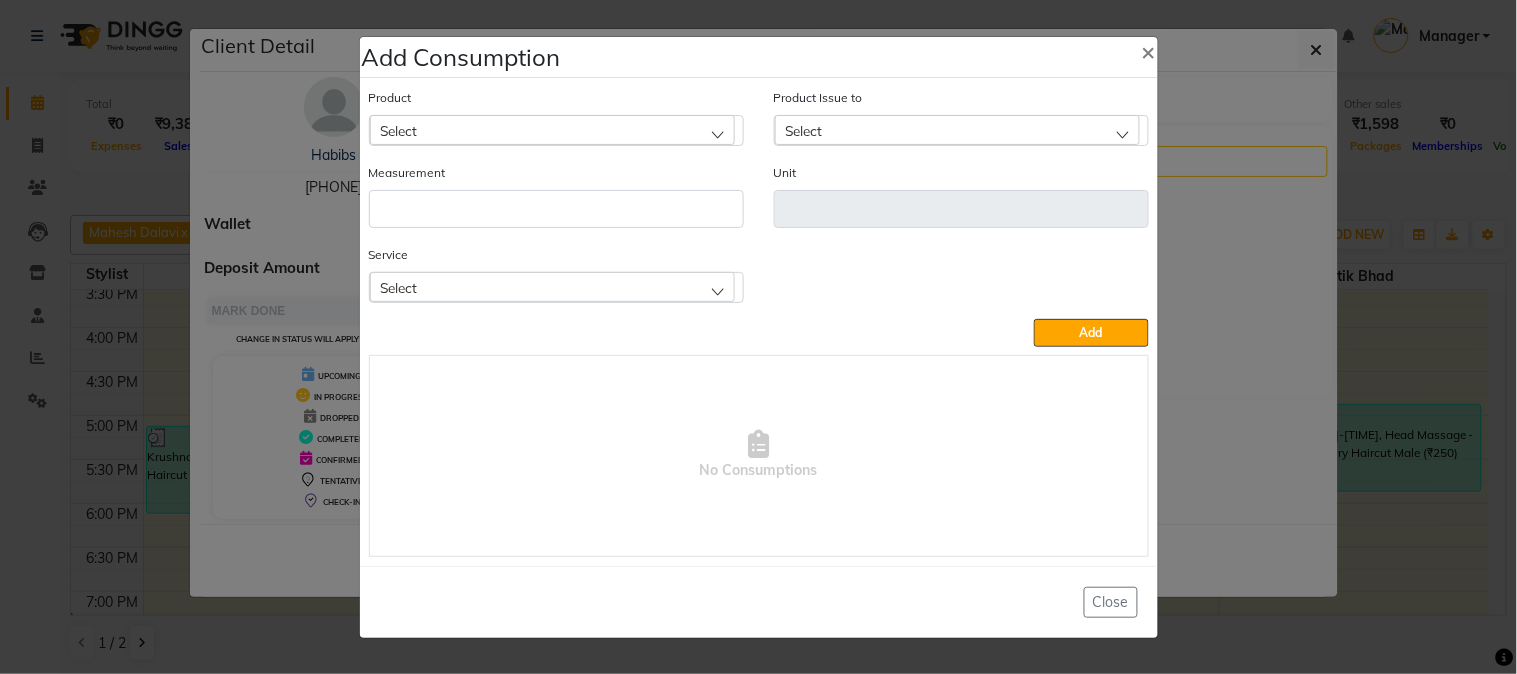 click on "Select" 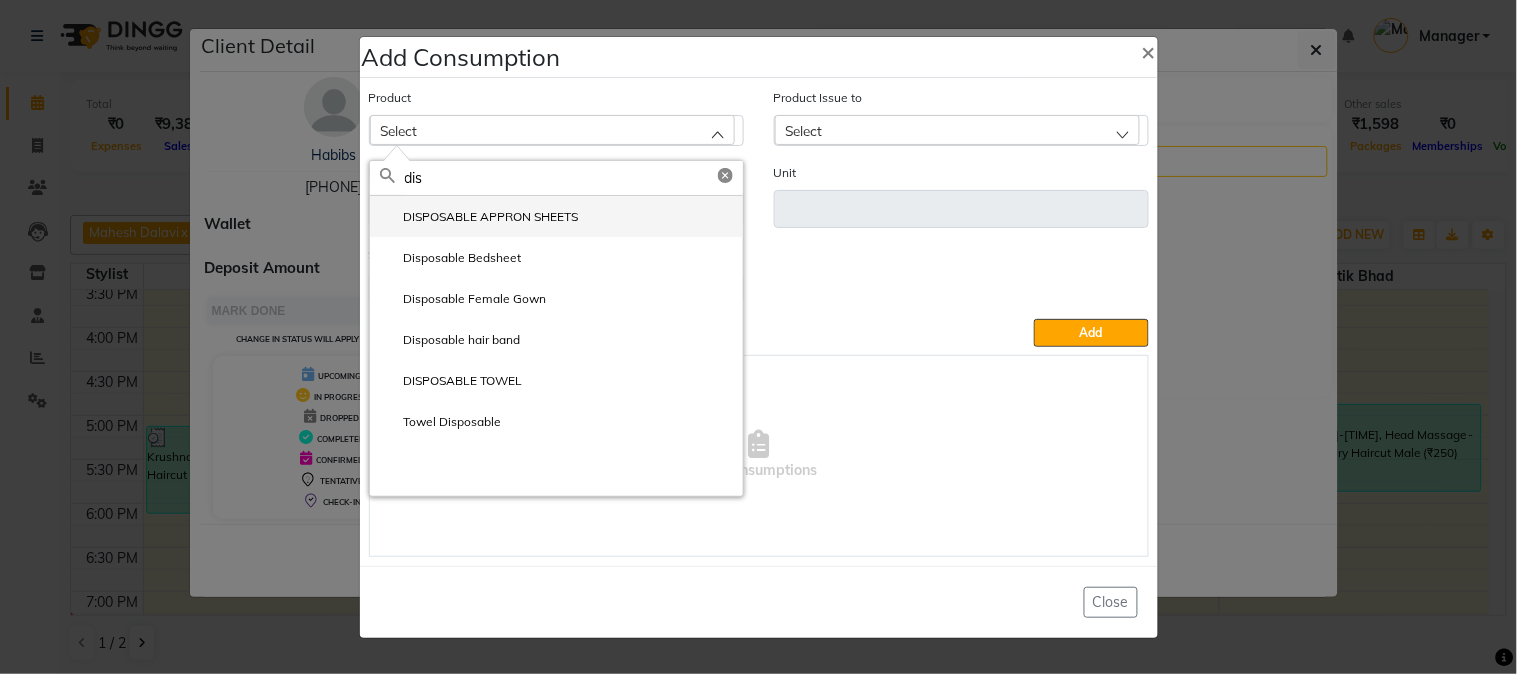 type on "dis" 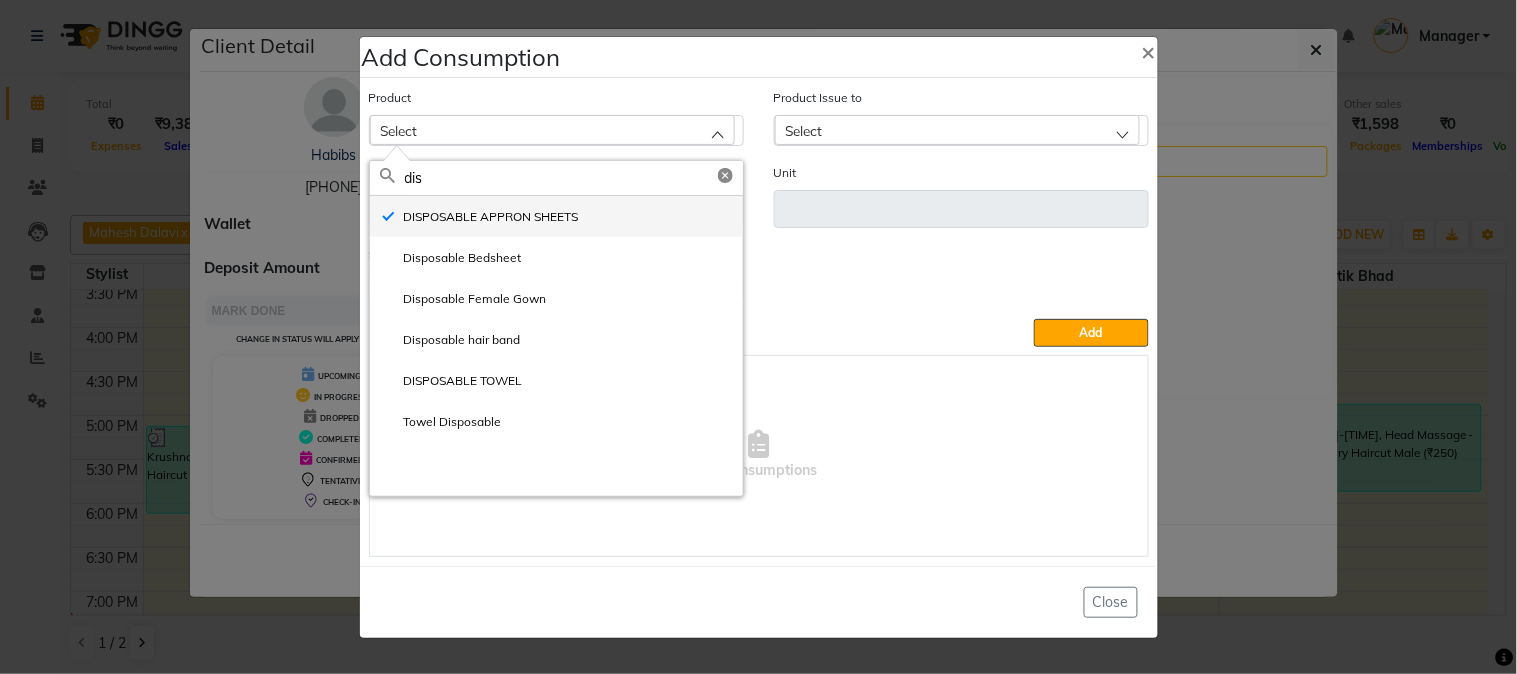 type on "ml" 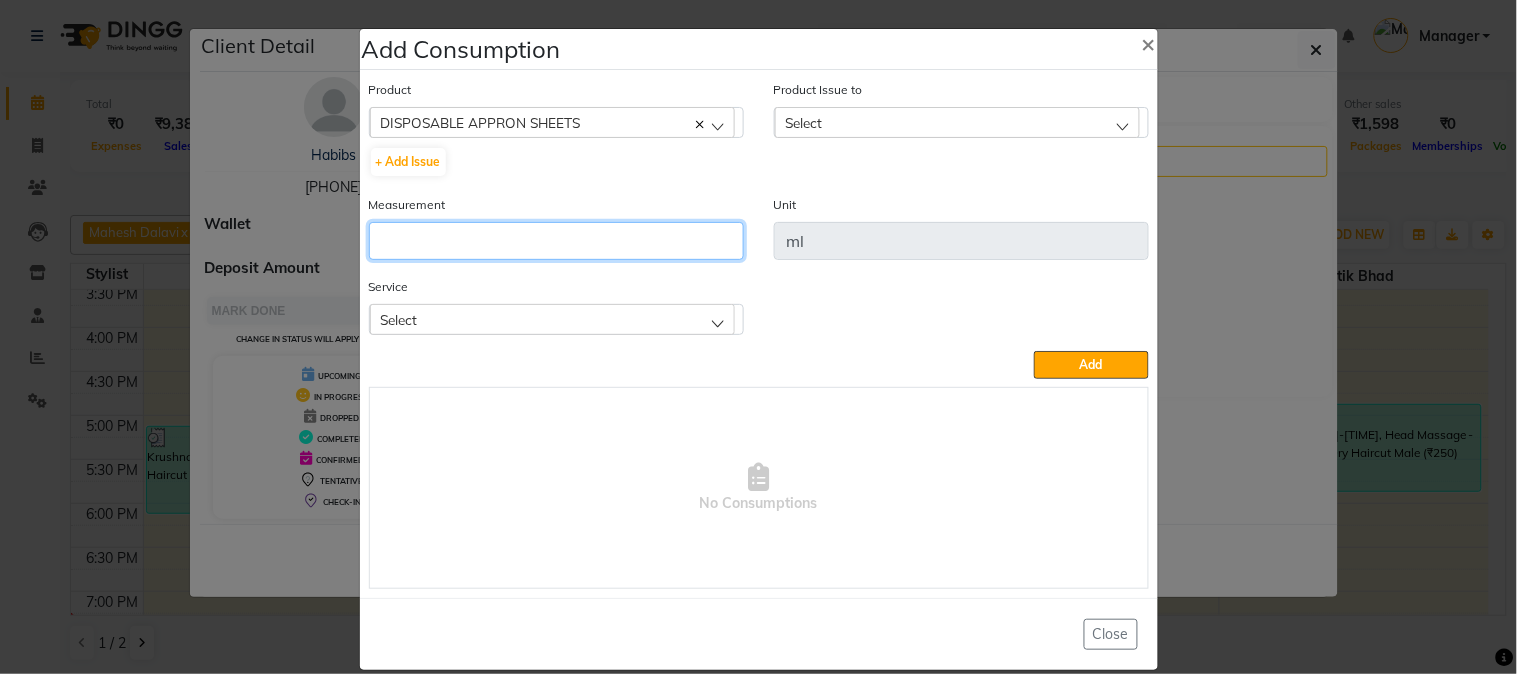 click 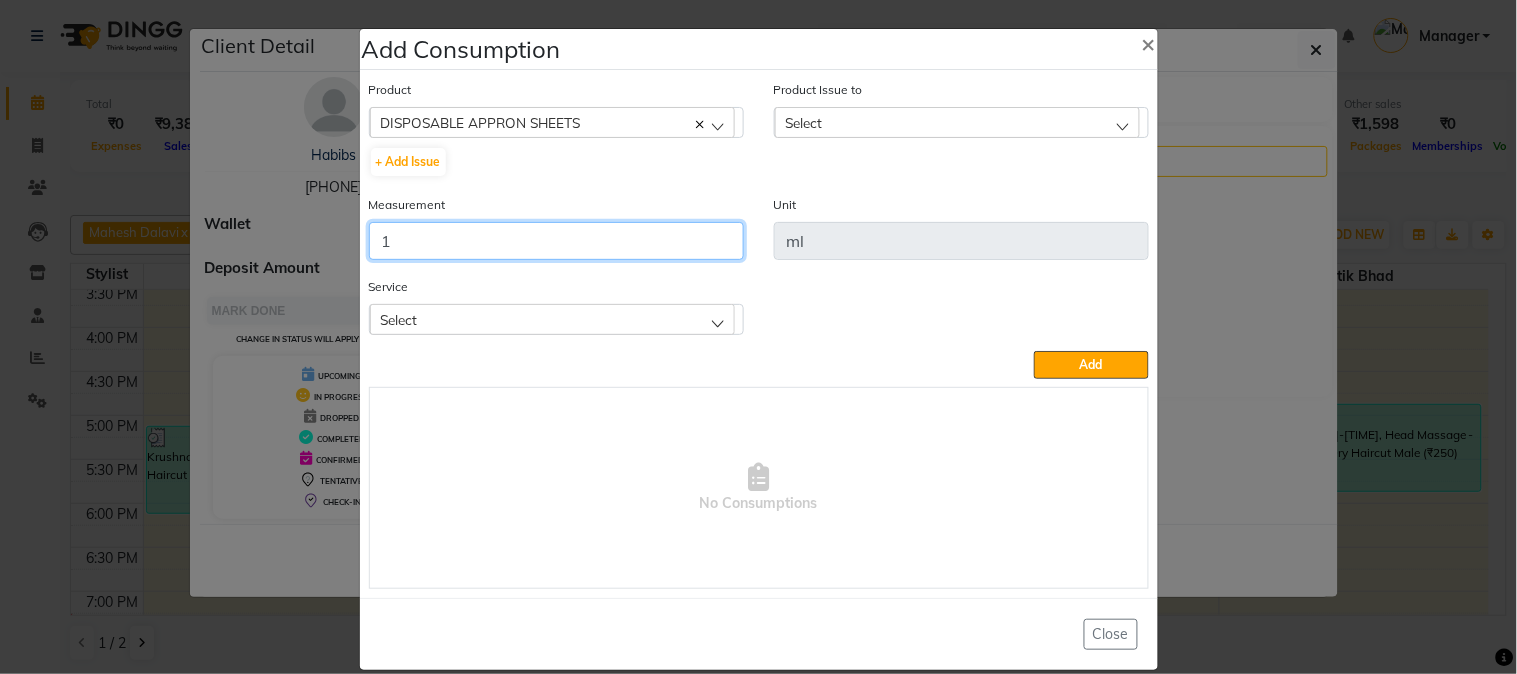 type on "1" 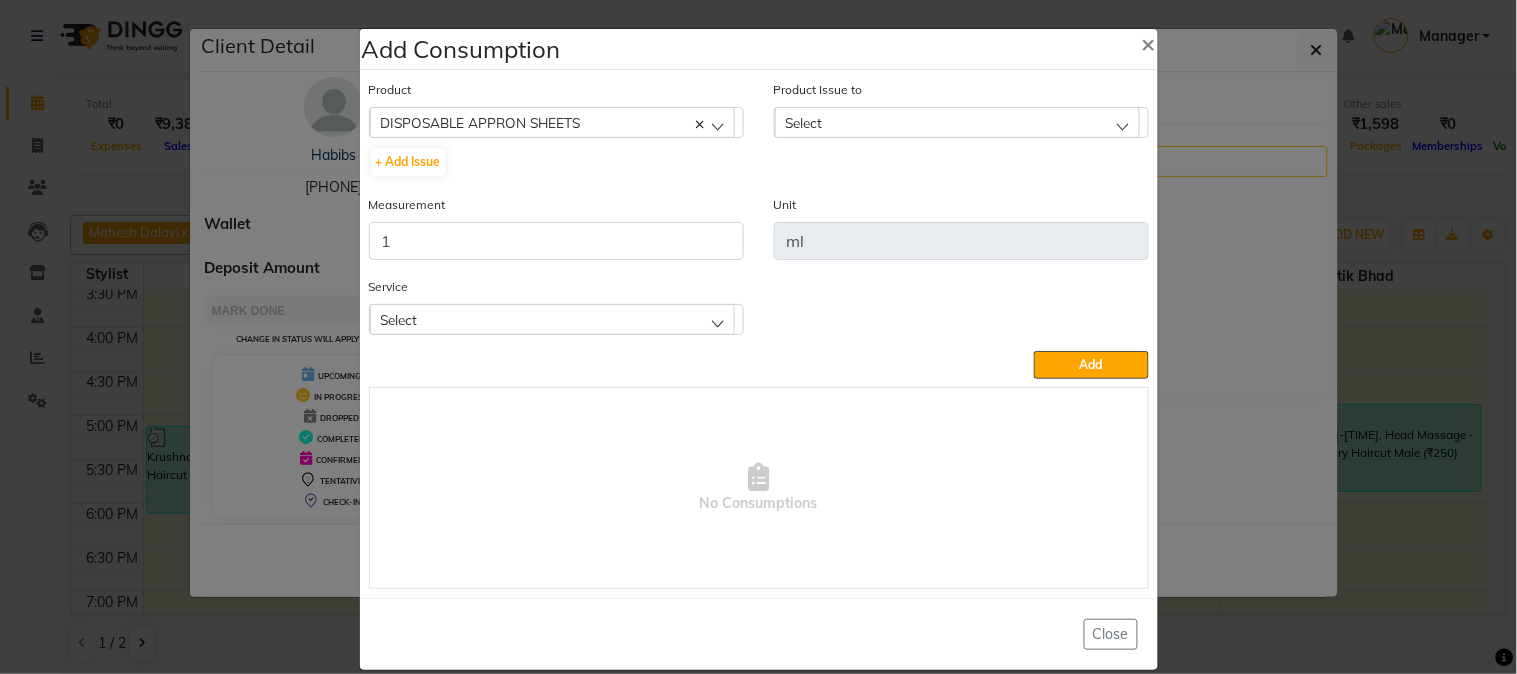 click on "Select" 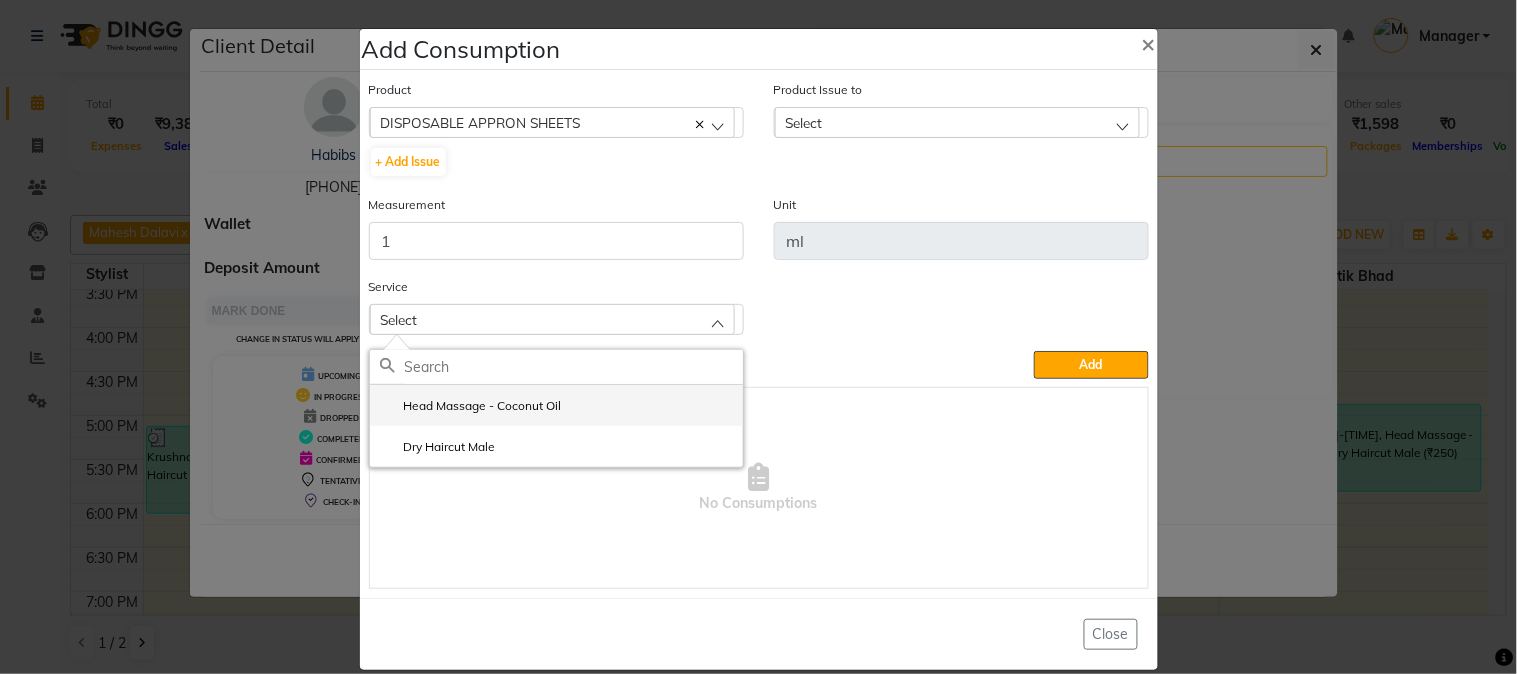 click on "Head Massage - Coconut Oil" 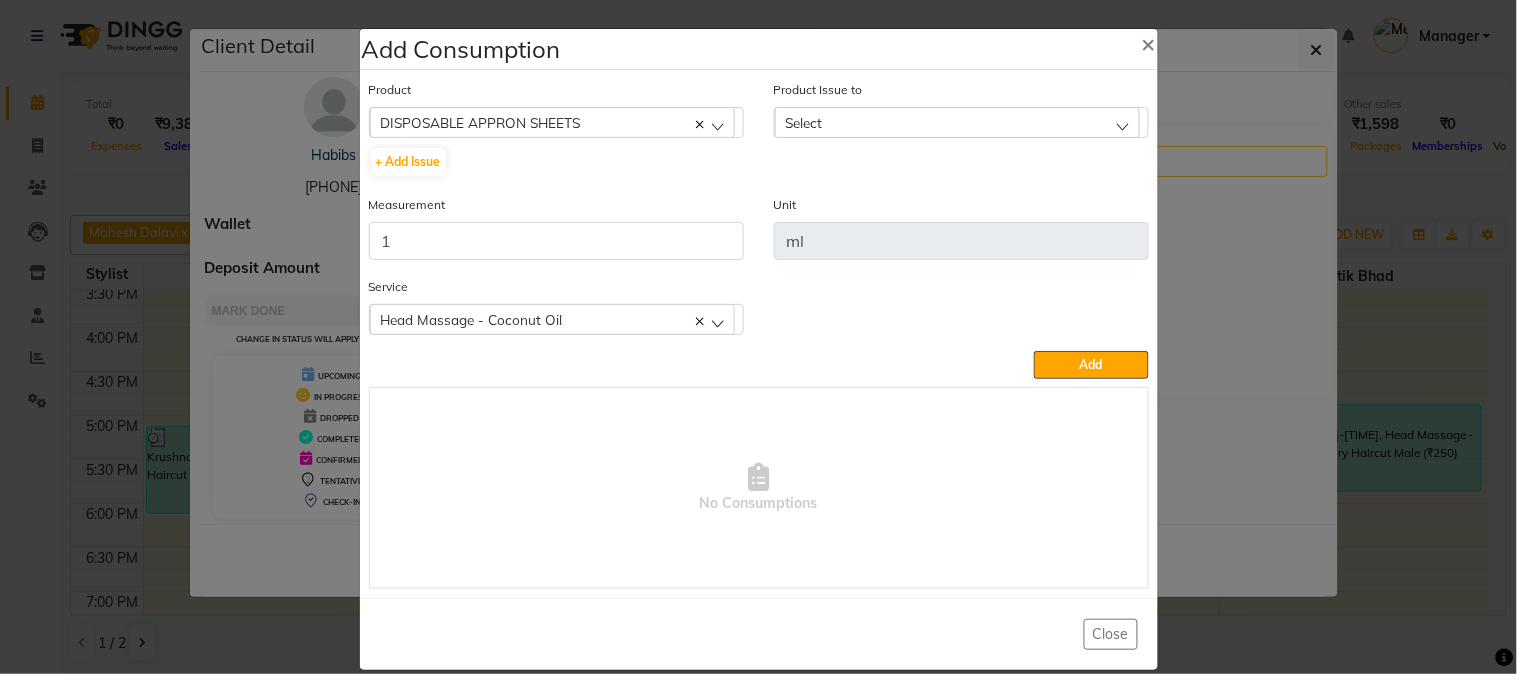 click on "Select" 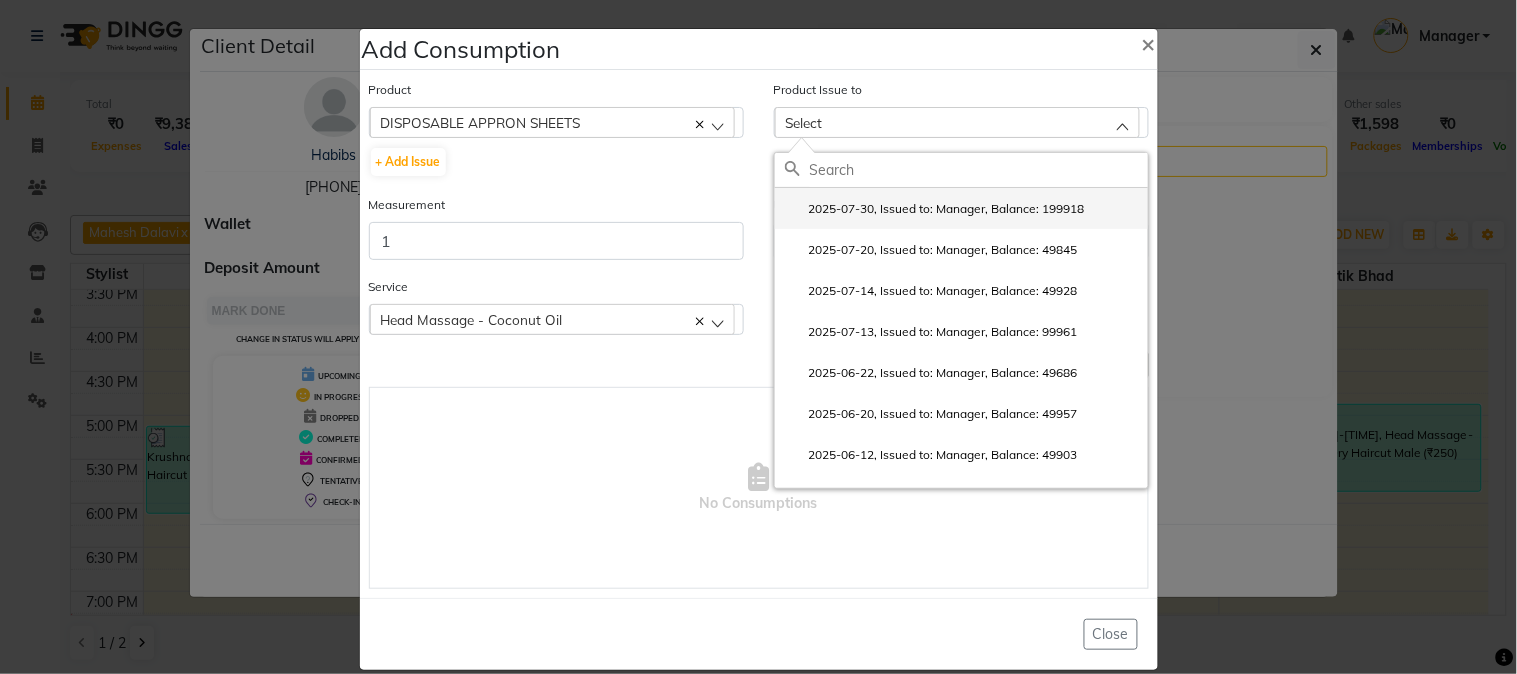 click on "2025-07-30, Issued to: Manager, Balance: 199918" 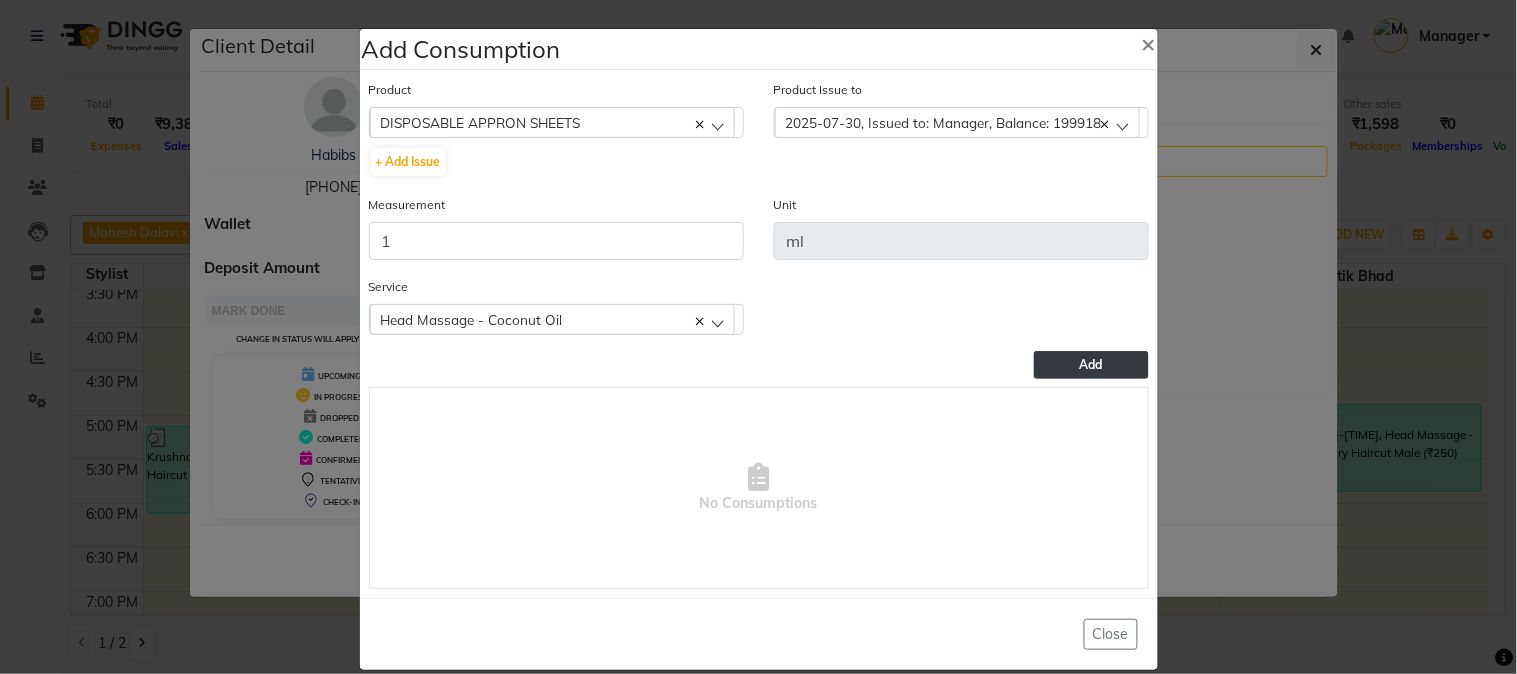 click on "Add" 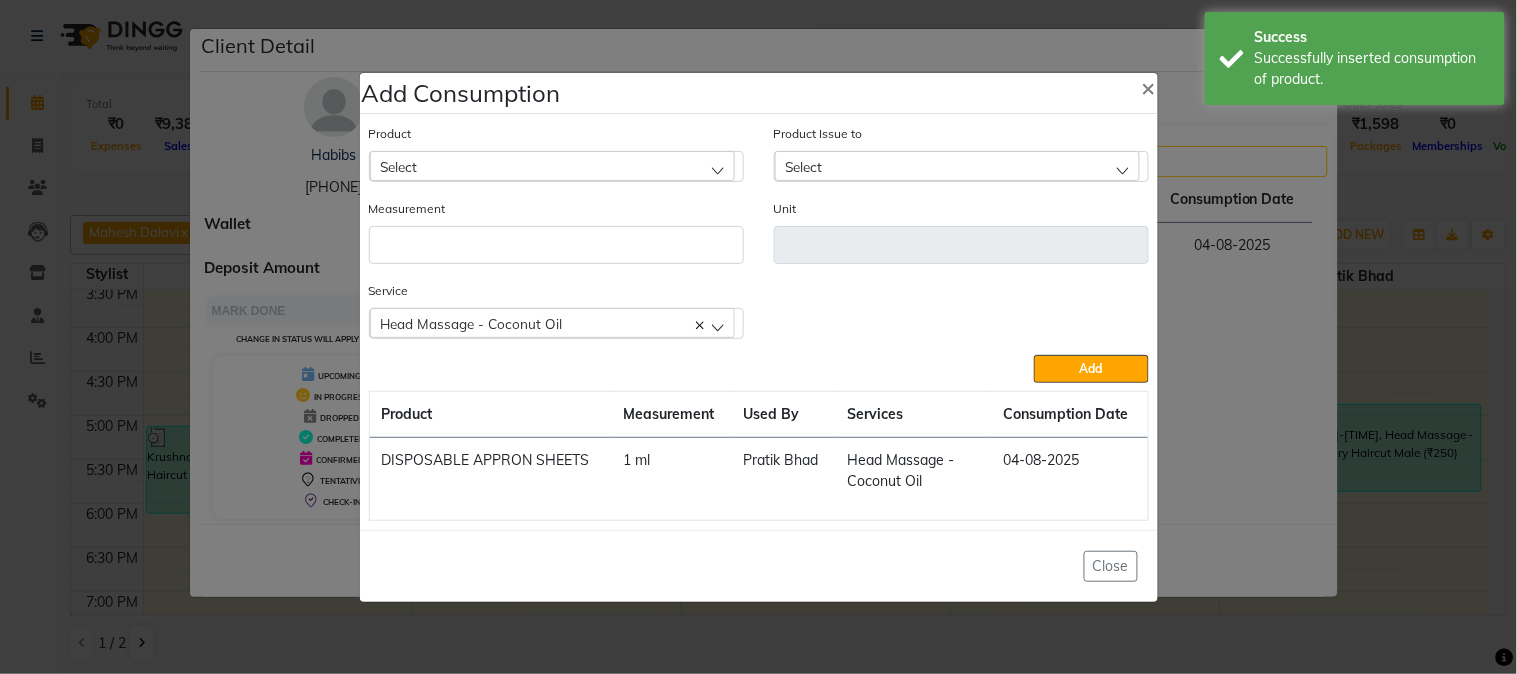 click on "Select" 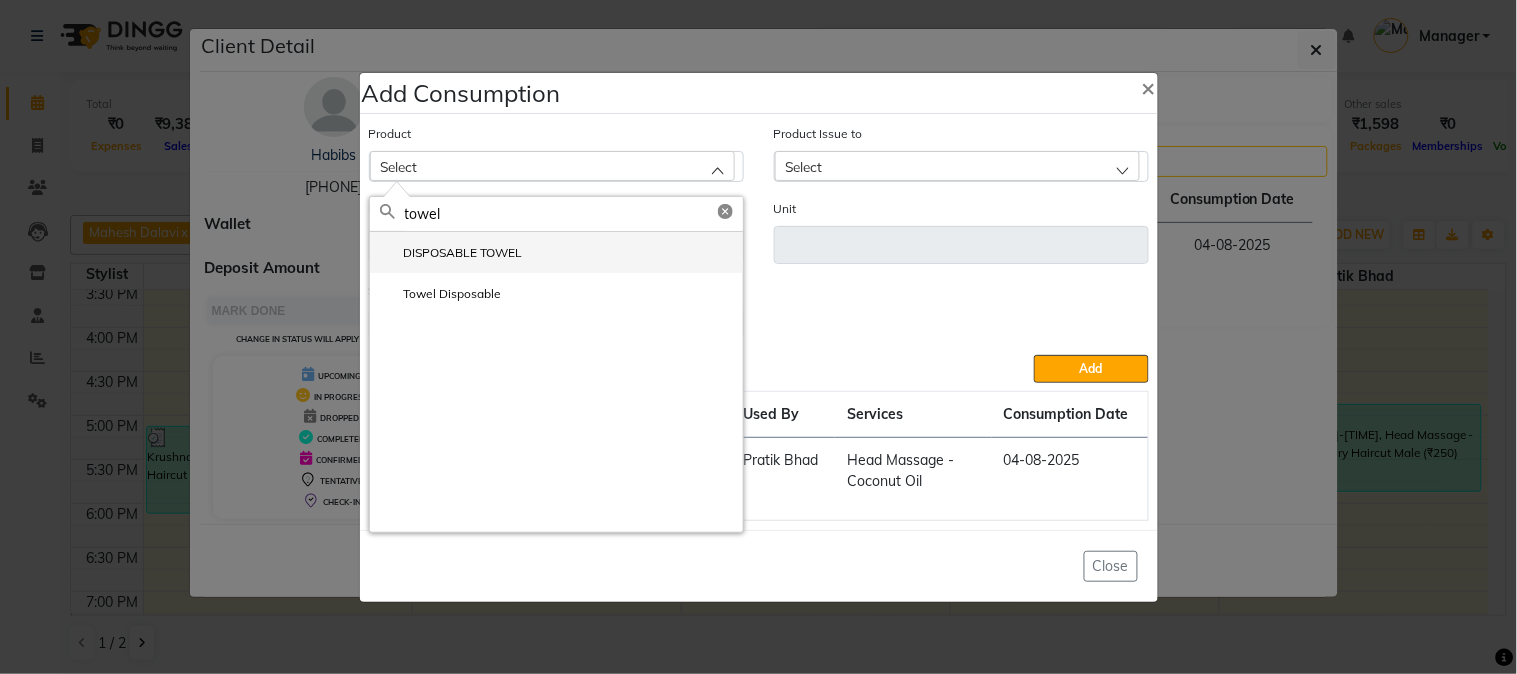 type on "towel" 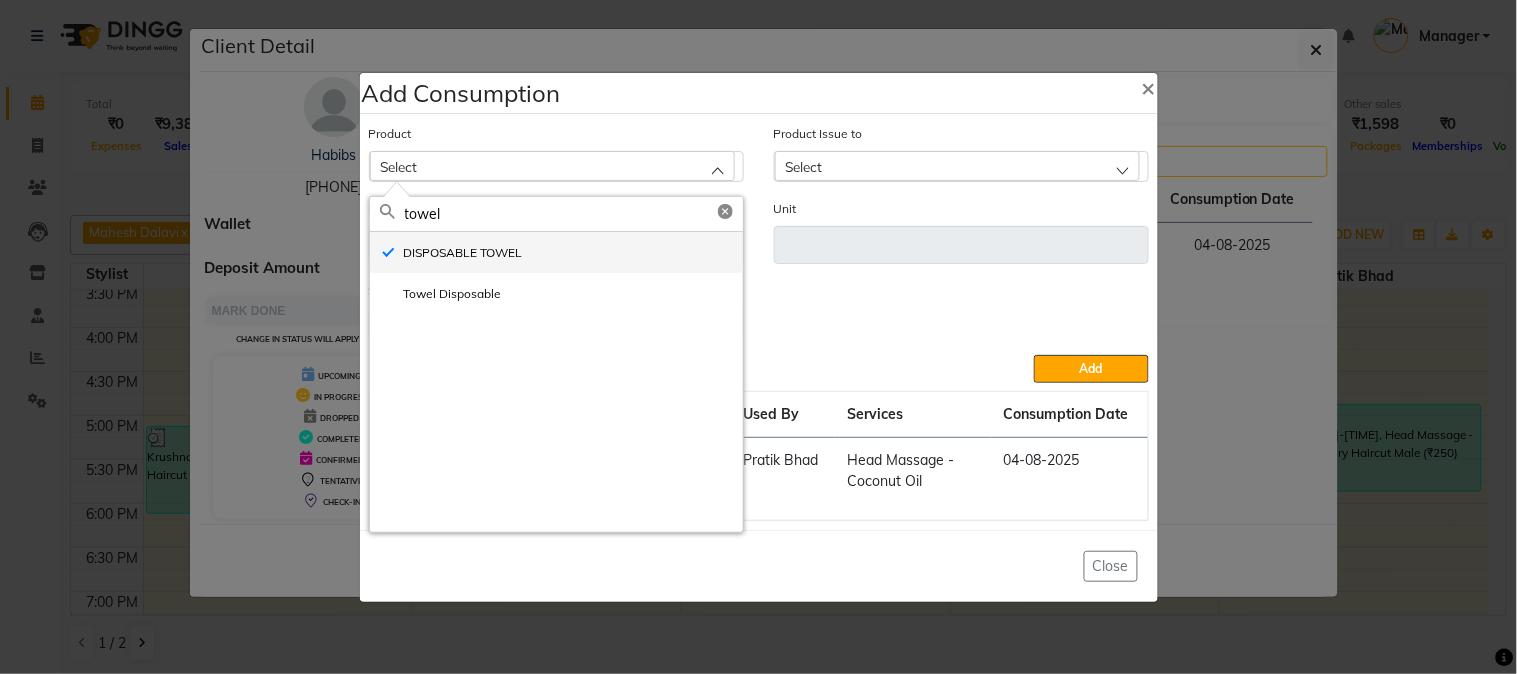 type on "ml" 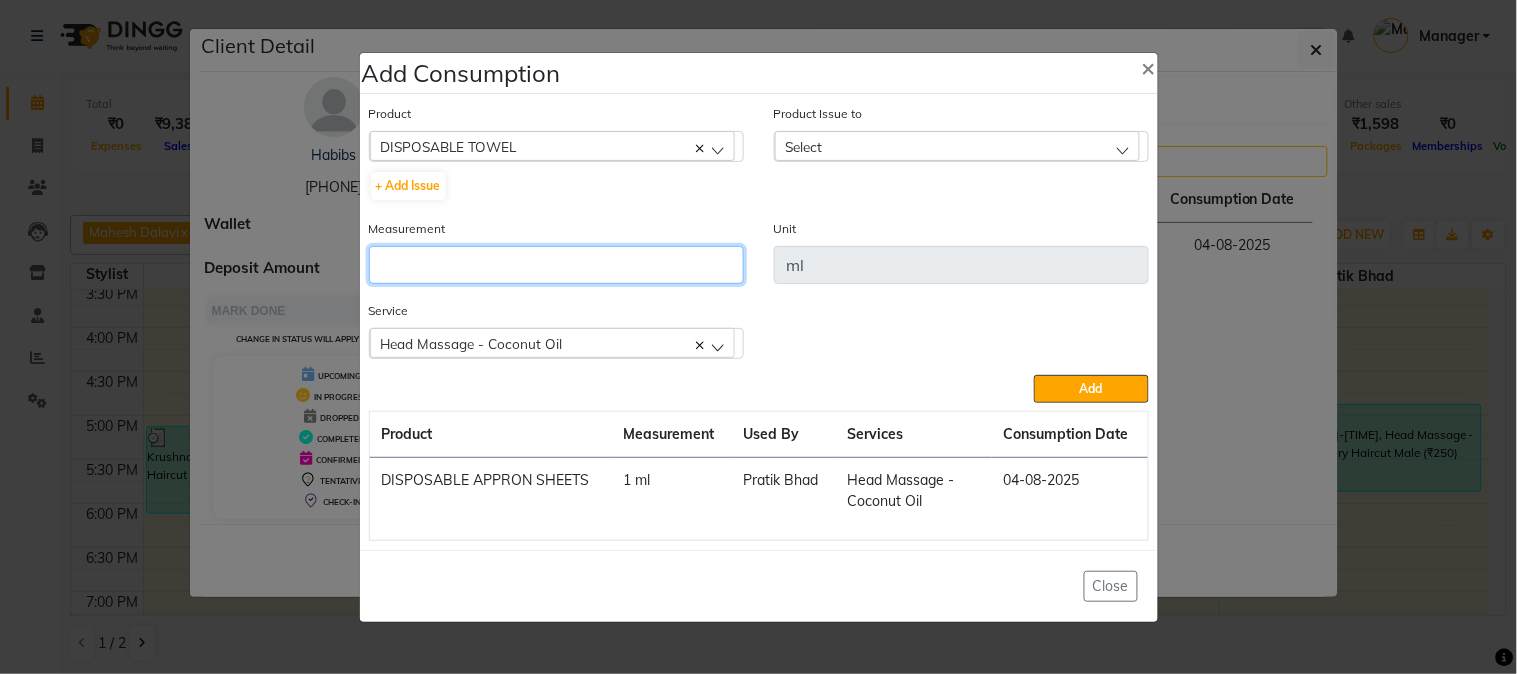click 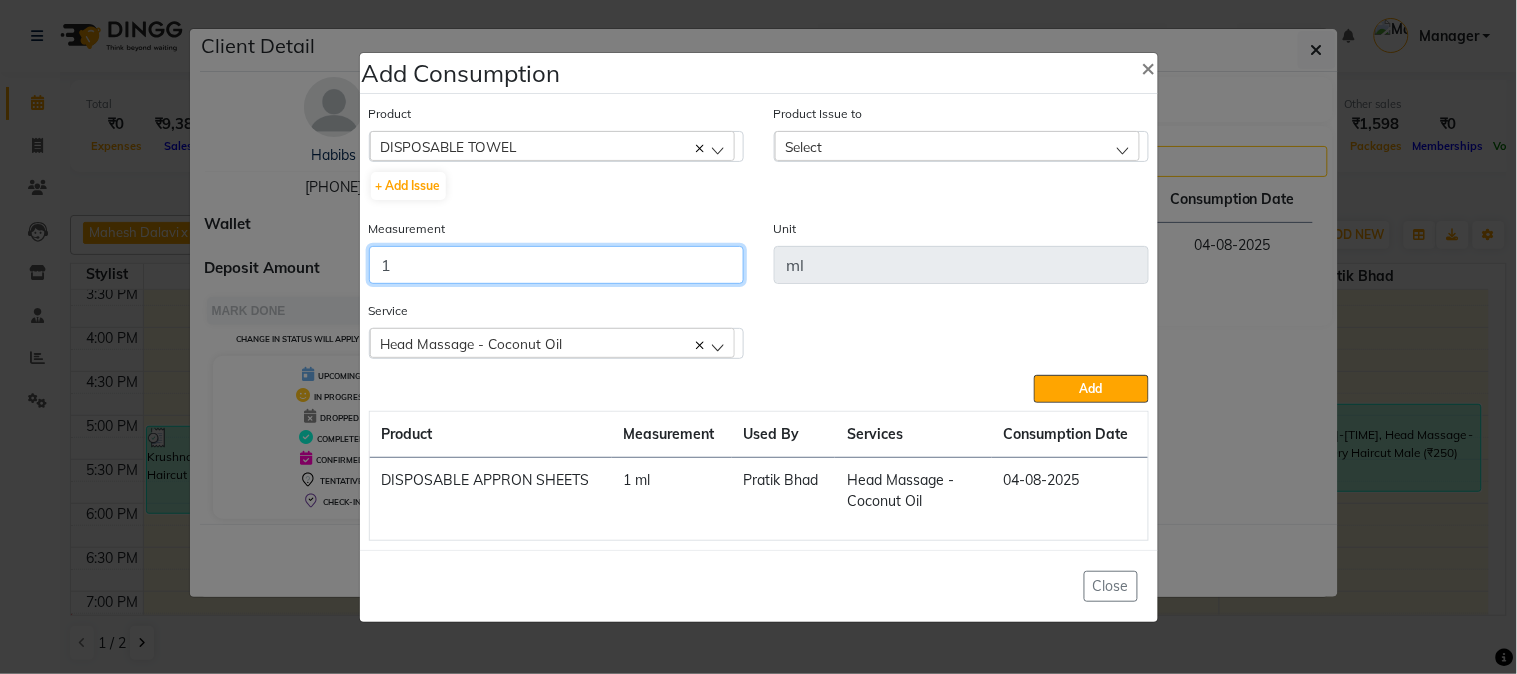 type on "1" 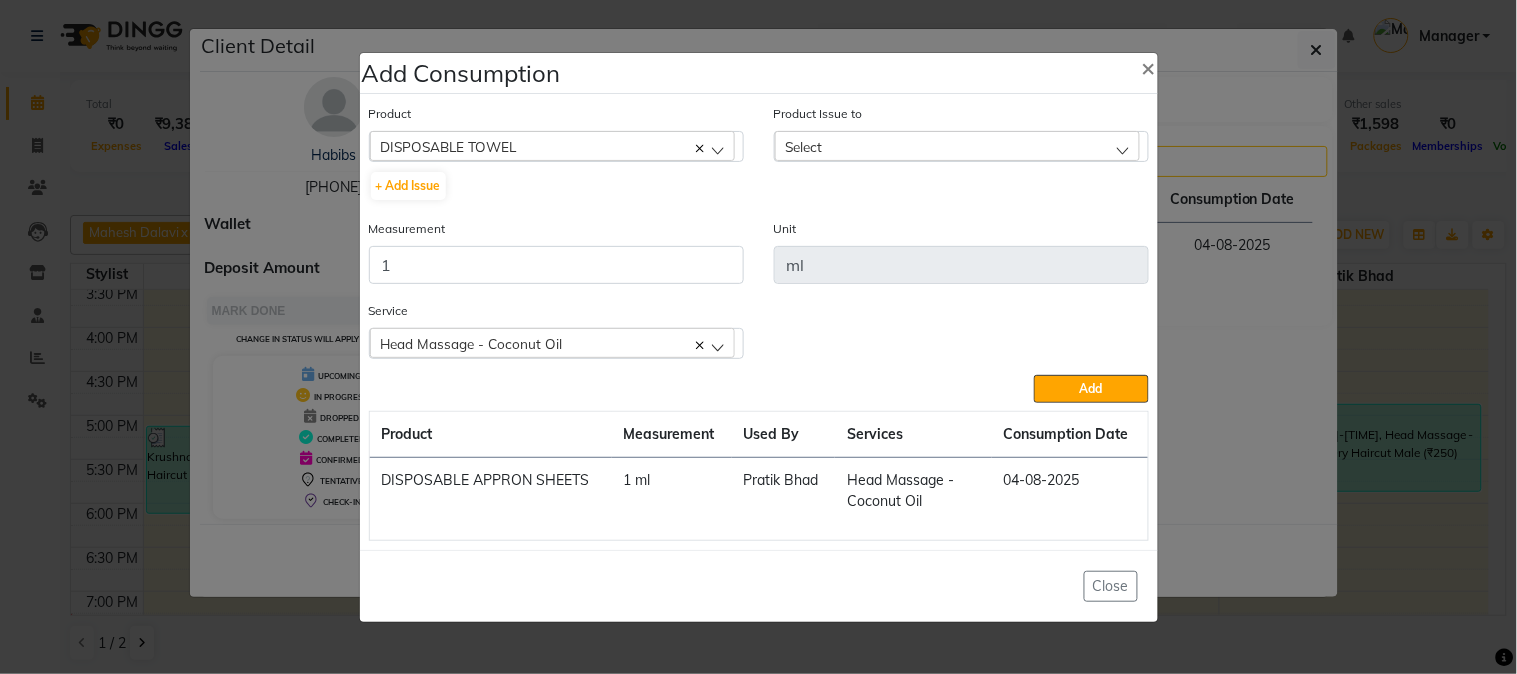 click on "Select" 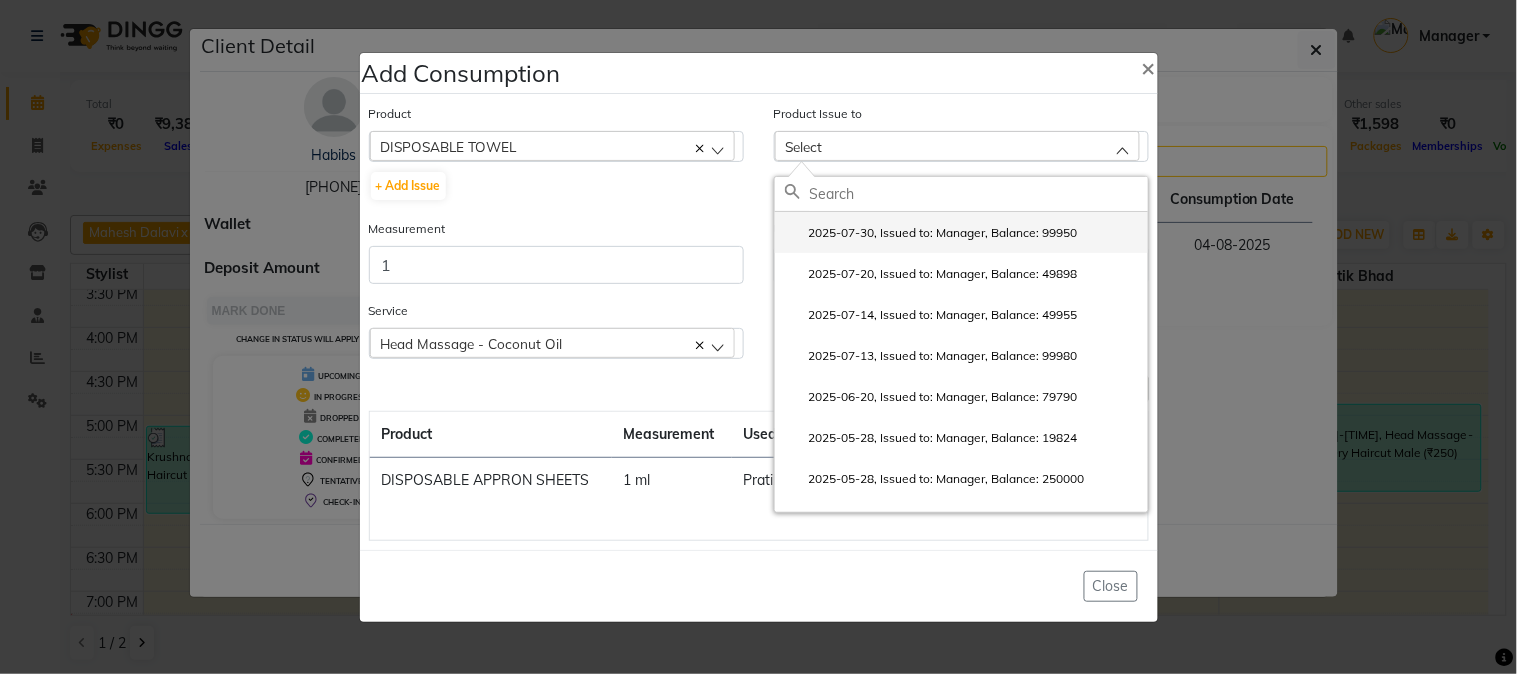 click on "2025-07-30, Issued to: Manager, Balance: 99950" 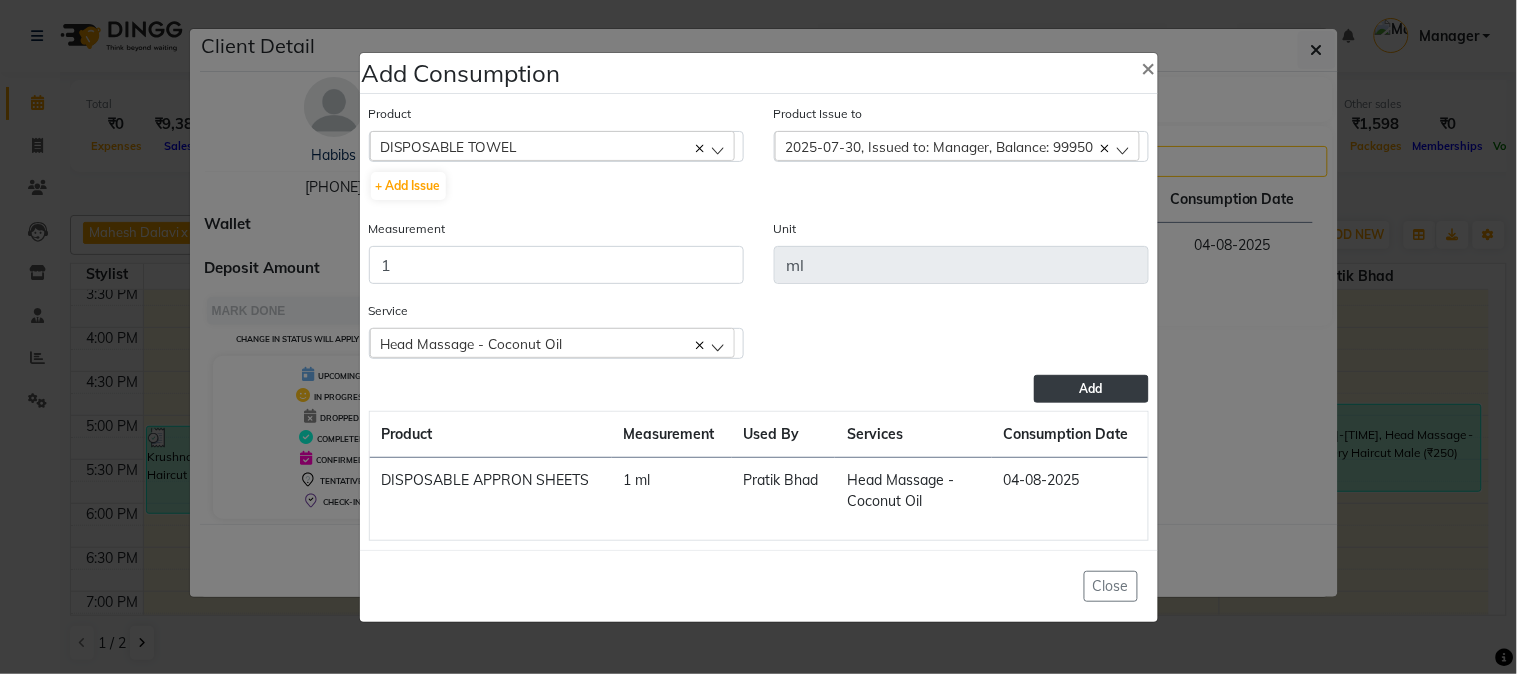 click on "Add" 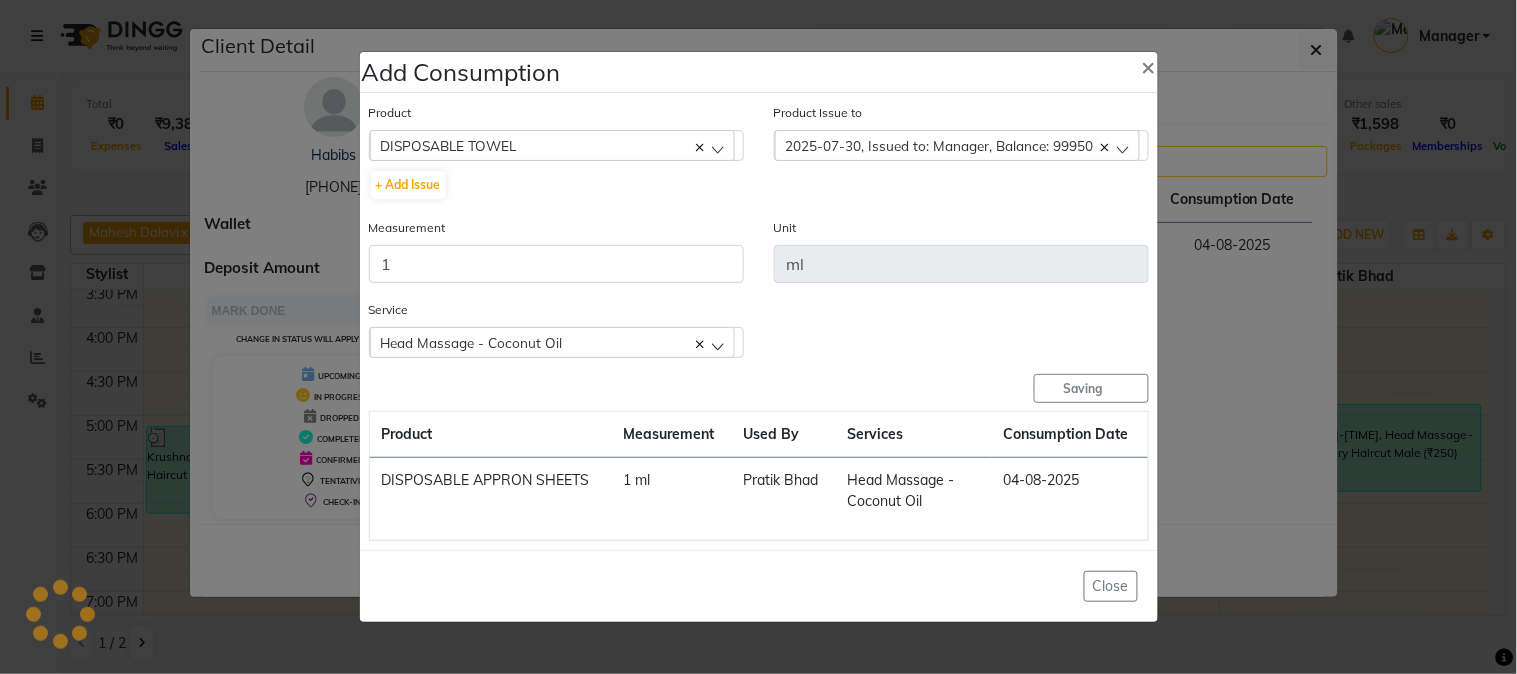 type 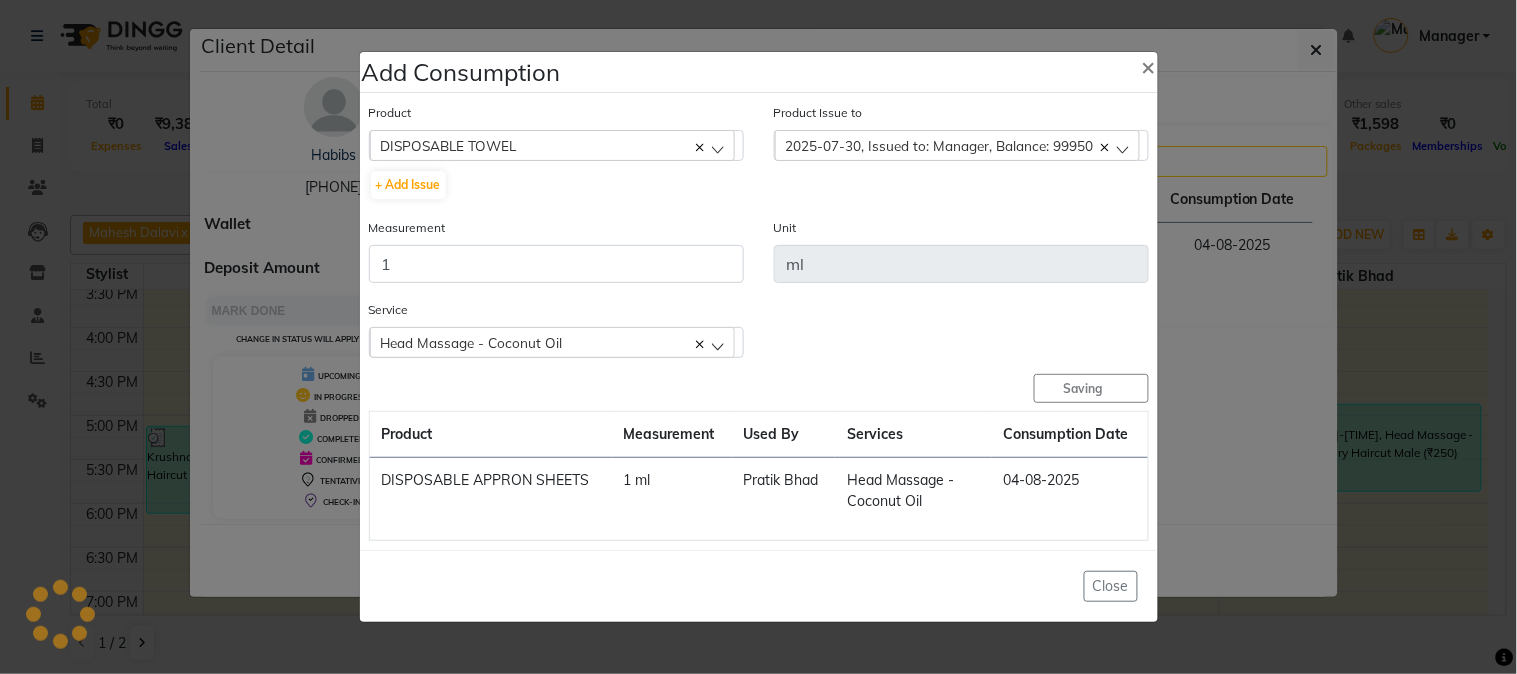 type 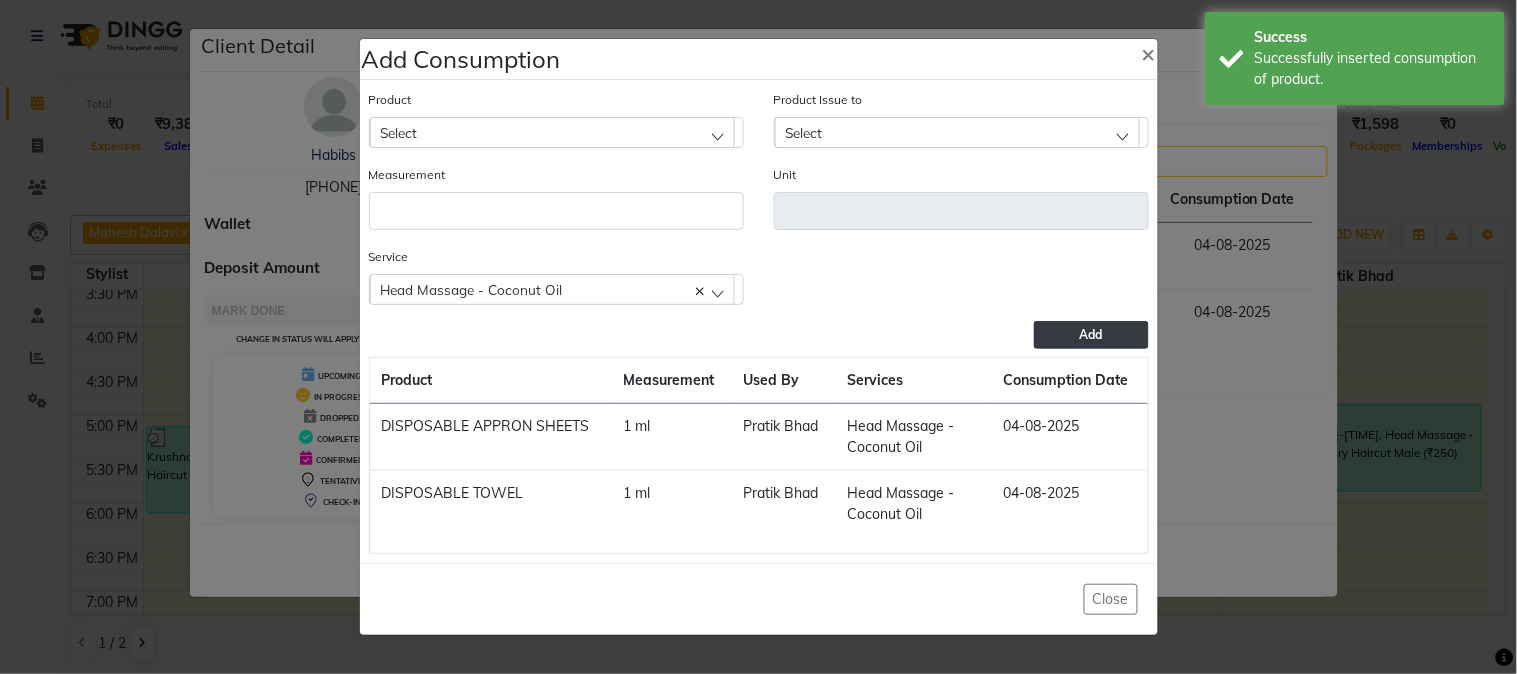 click on "Add Consumption × Product Select 5-7 Product Issue to Select 2025-07-30, Issued to: Manager, Balance: 99950 2025-07-20, Issued to: Manager, Balance: 49898 2025-07-14, Issued to: Manager, Balance: 49955 2025-07-13, Issued to: Manager, Balance: 99980 2025-06-20, Issued to: Manager, Balance: 79790 2025-05-28, Issued to: Manager, Balance: 19824 2025-05-28, Issued to: Manager, Balance: 250000 2025-05-10, Issued to: Manager, Balance: 49857 2025-05-03, Issued to: Manager, Balance: 99951 2025-04-14, Issued to: Manager, Balance: 299876 2025-03-28, Issued to: Manager, Balance: 699866 2025-01-06, Issued to: Manager, Balance: 199574 Measurement Unit Service  Head Massage - Coconut Oil  Head Massage - Coconut Oil  Dry Haircut Male  Add  Product Measurement Used By Services Consumption Date  DISPOSABLE APPRON SHEETS   1 ml   Pratik Bhad   Head Massage - Coconut Oil   04-08-2025   DISPOSABLE TOWEL   1 ml   Pratik Bhad   Head Massage - Coconut Oil   04-08-2025   Close" 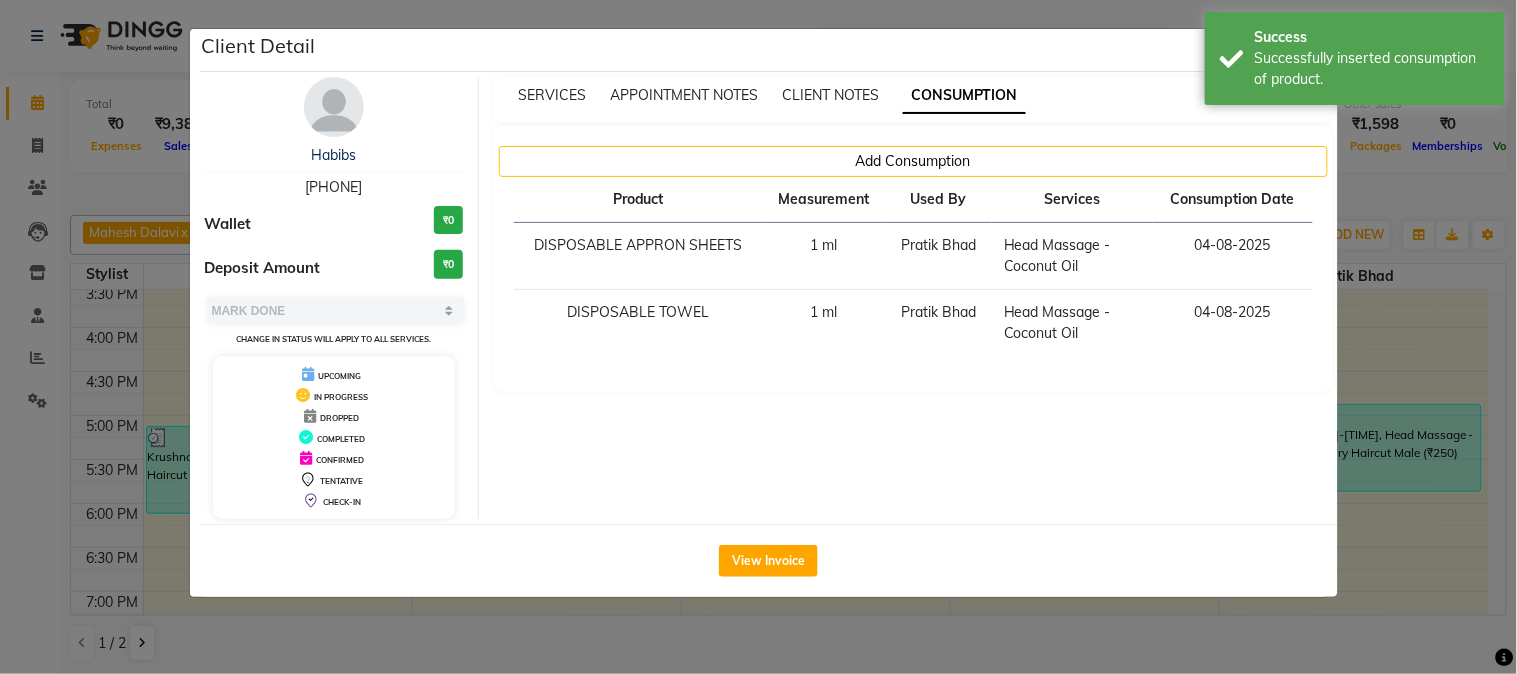 click on "Client Detail Habibbs 8759660660 Wallet ₹0 Deposit Amount ₹0 Select MARK DONE UPCOMING Change in status will apply to all services. UPCOMING IN PROGRESS DROPPED COMPLETED CONFIRMED TENTATIVE CHECK-IN SERVICES APPOINTMENT NOTES CLIENT NOTES CONSUMPTION Add Consumption Product Measurement Used By Services Consumption Date DISPOSABLE APPRON SHEETS 1 ml [FIRST] [LAST] Head Massage - Coconut Oil 04-08-2025 DISPOSABLE TOWEL 1 ml [FIRST] [LAST] Head Massage - Coconut Oil 04-08-2025 View Invoice" 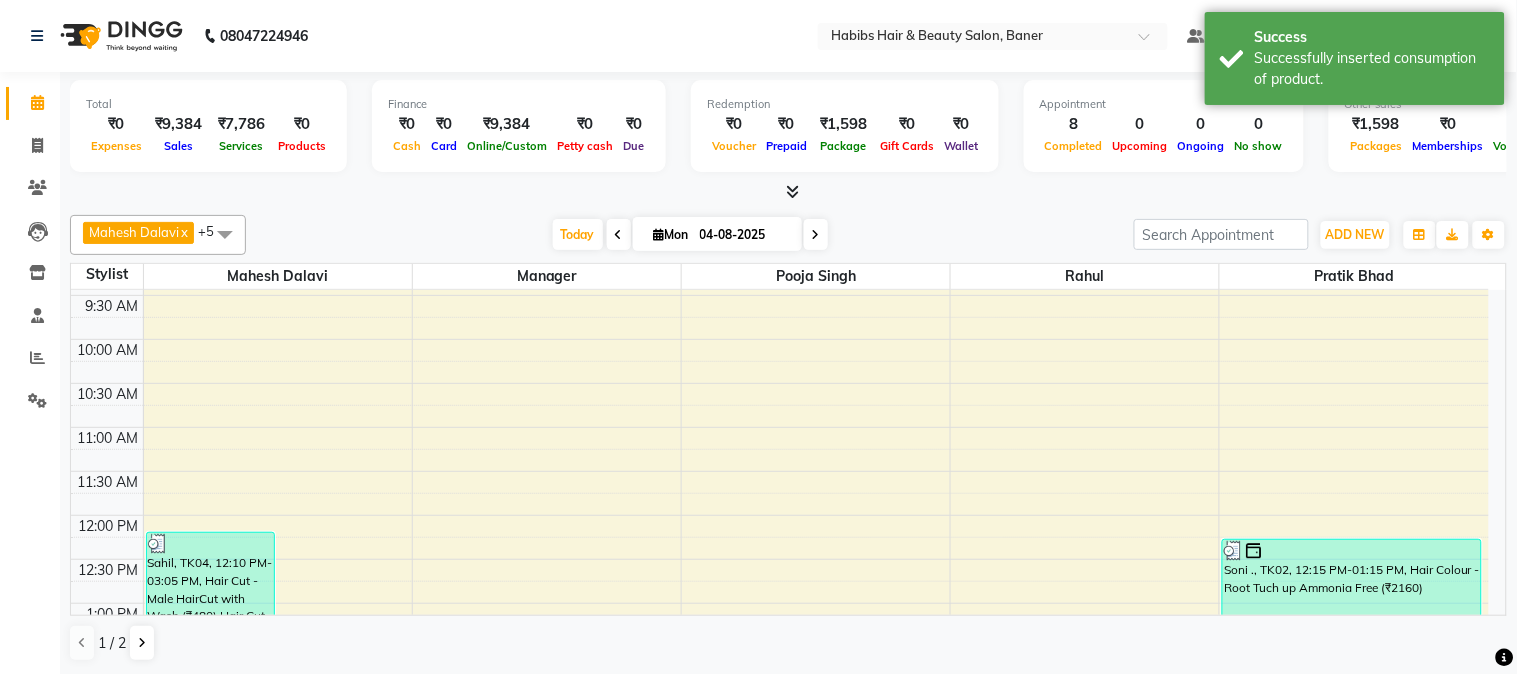 scroll, scrollTop: 111, scrollLeft: 0, axis: vertical 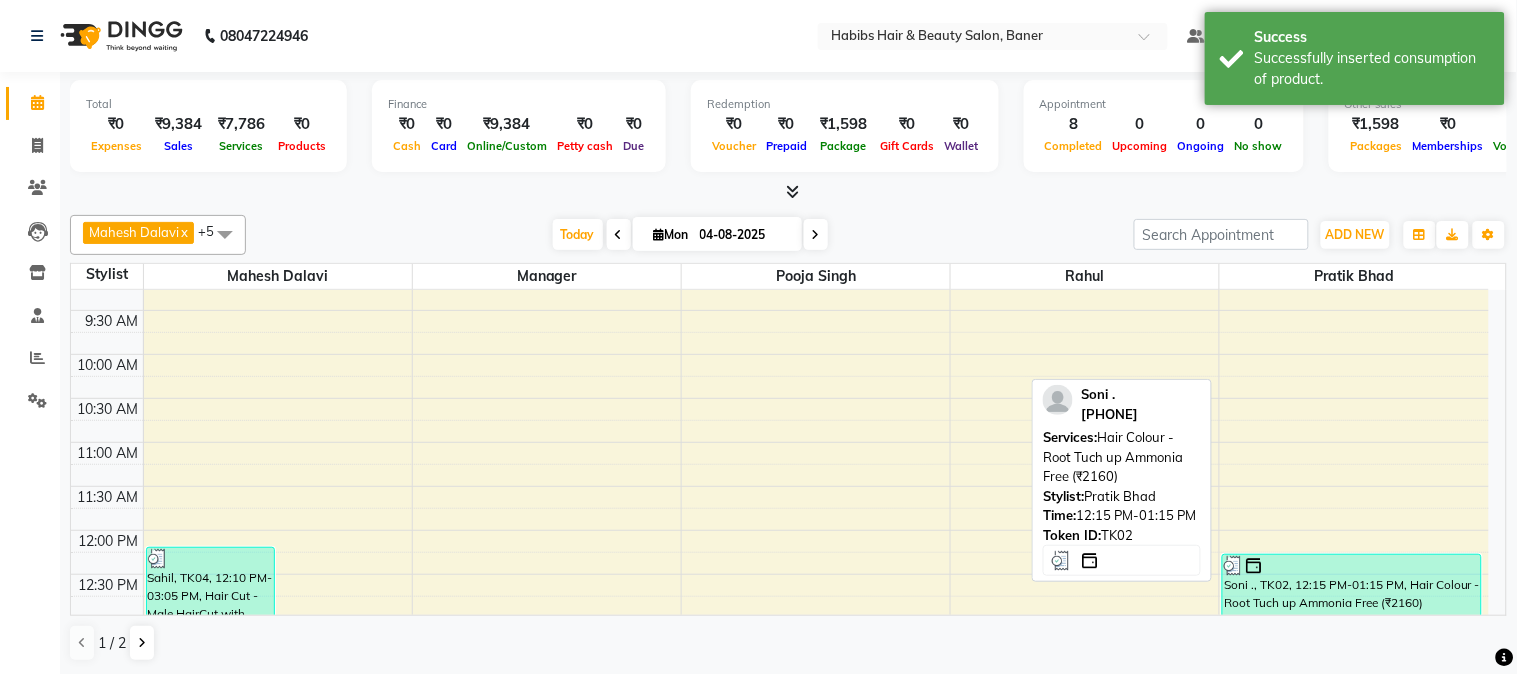click at bounding box center [1352, 566] 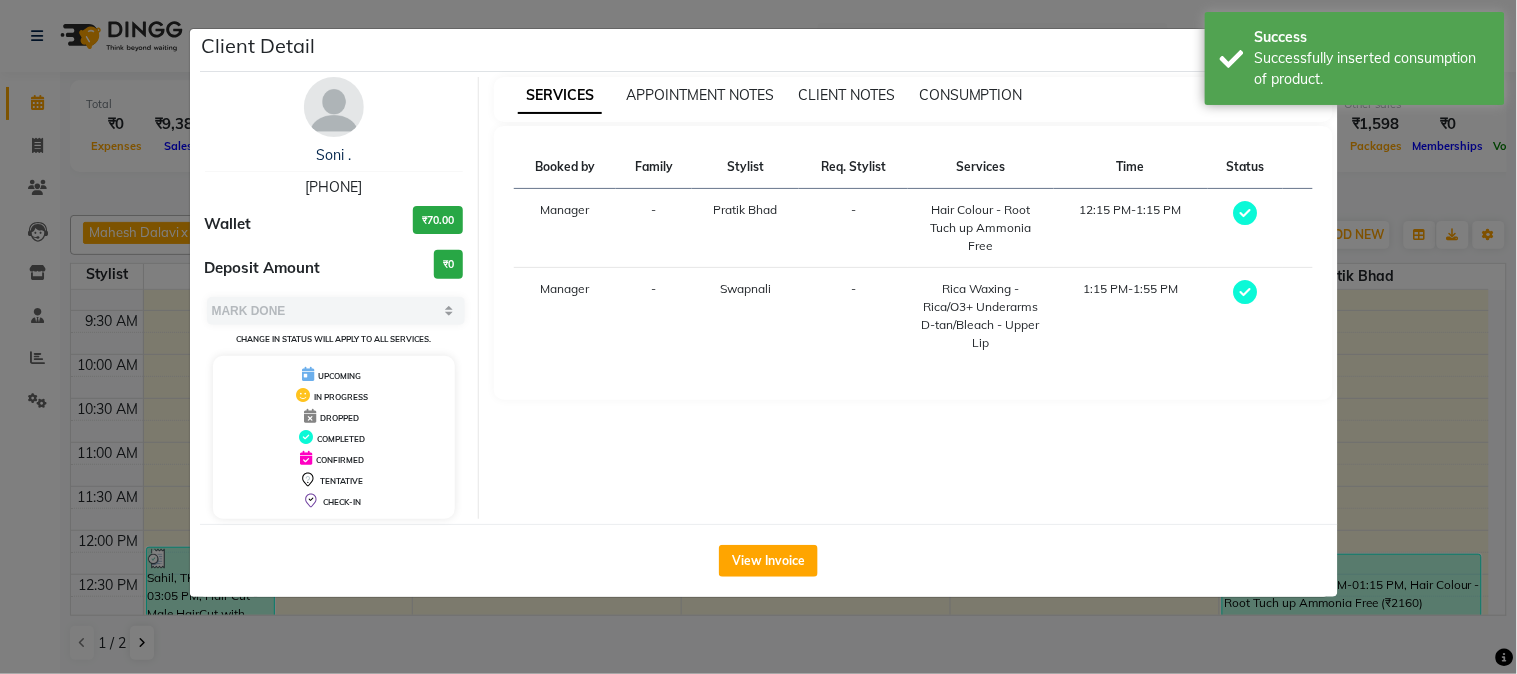 drag, startPoint x: 992, startPoint y: 94, endPoint x: 985, endPoint y: 140, distance: 46.52956 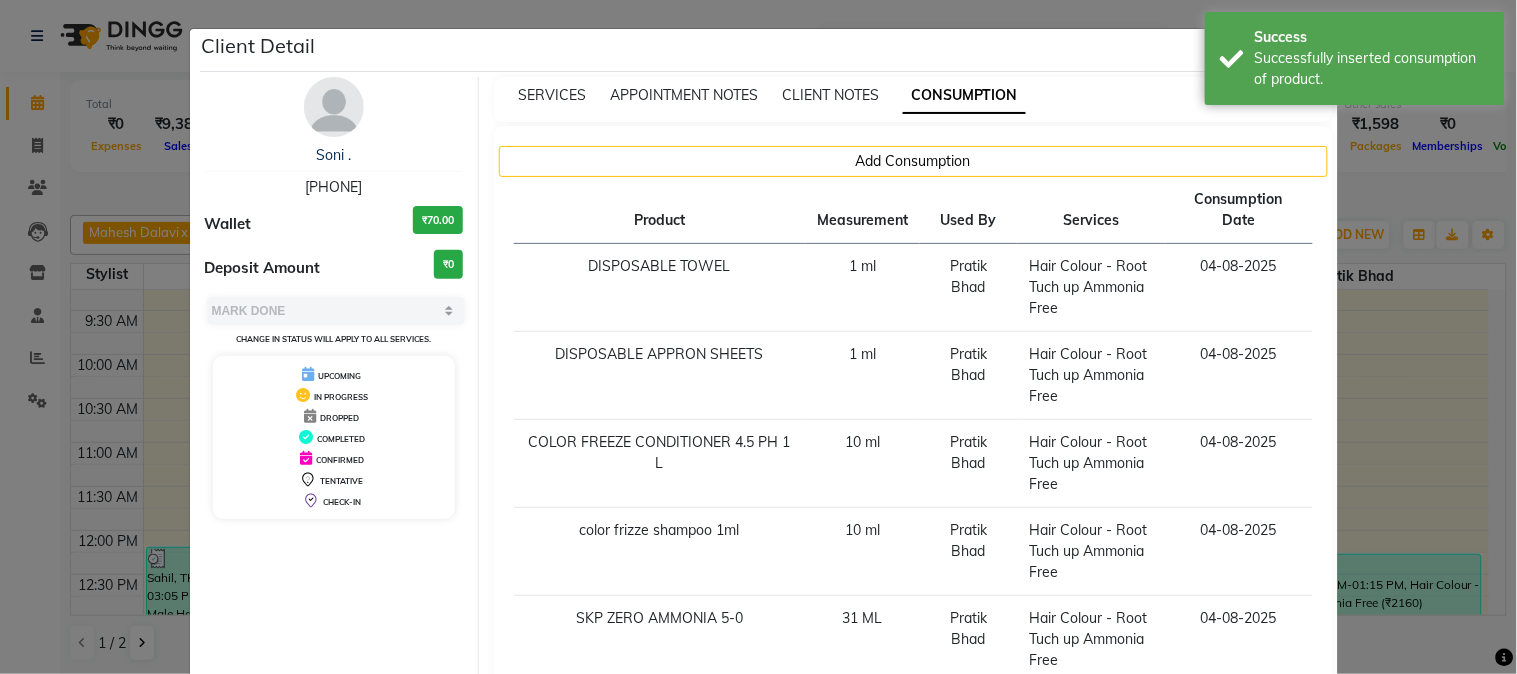 click on "Client Detail Soni . 7507722003 Wallet ₹70.00 Deposit Amount ₹0 Select MARK DONE UPCOMING Change in status will apply to all services. UPCOMING IN PROGRESS DROPPED COMPLETED CONFIRMED TENTATIVE CHECK-IN SERVICES APPOINTMENT NOTES CLIENT NOTES CONSUMPTION Add Consumption Product Measurement Used By Services Consumption Date DISPOSABLE TOWEL 1 ml [FIRST] [LAST] Hair Colour - Root Tuch up Ammonia Free 04-08-2025 DISPOSABLE APPRON SHEETS 1 ml [FIRST] [LAST] Hair Colour - Root Tuch up Ammonia Free 04-08-2025 COLOR FREEZE CONDITIONER 4.5 PH 1 L 10 ml [FIRST] [LAST] Hair Colour - Root Tuch up Ammonia Free 04-08-2025 color frizze shampoo 1ml 10 ml [FIRST] [LAST] Hair Colour - Root Tuch up Ammonia Free 04-08-2025 SKP ZERO AMMONIA 5-0 31 ML [FIRST] [LAST] Hair Colour - Root Tuch up Ammonia Free 04-08-2025 SKP ZERO AMMONIA 1-0 8 ML [FIRST] [LAST] Hair Colour - Root Tuch up Ammonia Free 04-08-2025 IR oil Developer 20v 39 ml [FIRST] [LAST] 04-08-2025 View Invoice" 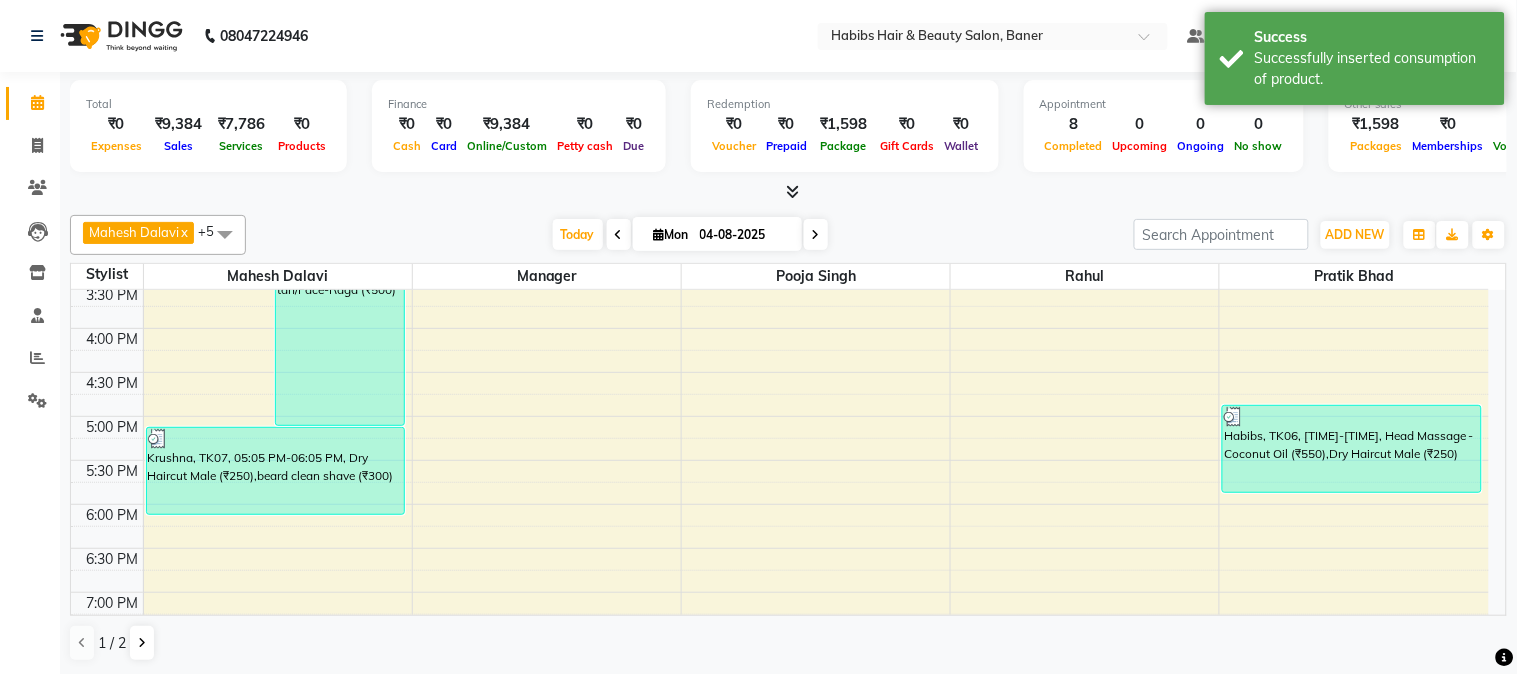 scroll, scrollTop: 666, scrollLeft: 0, axis: vertical 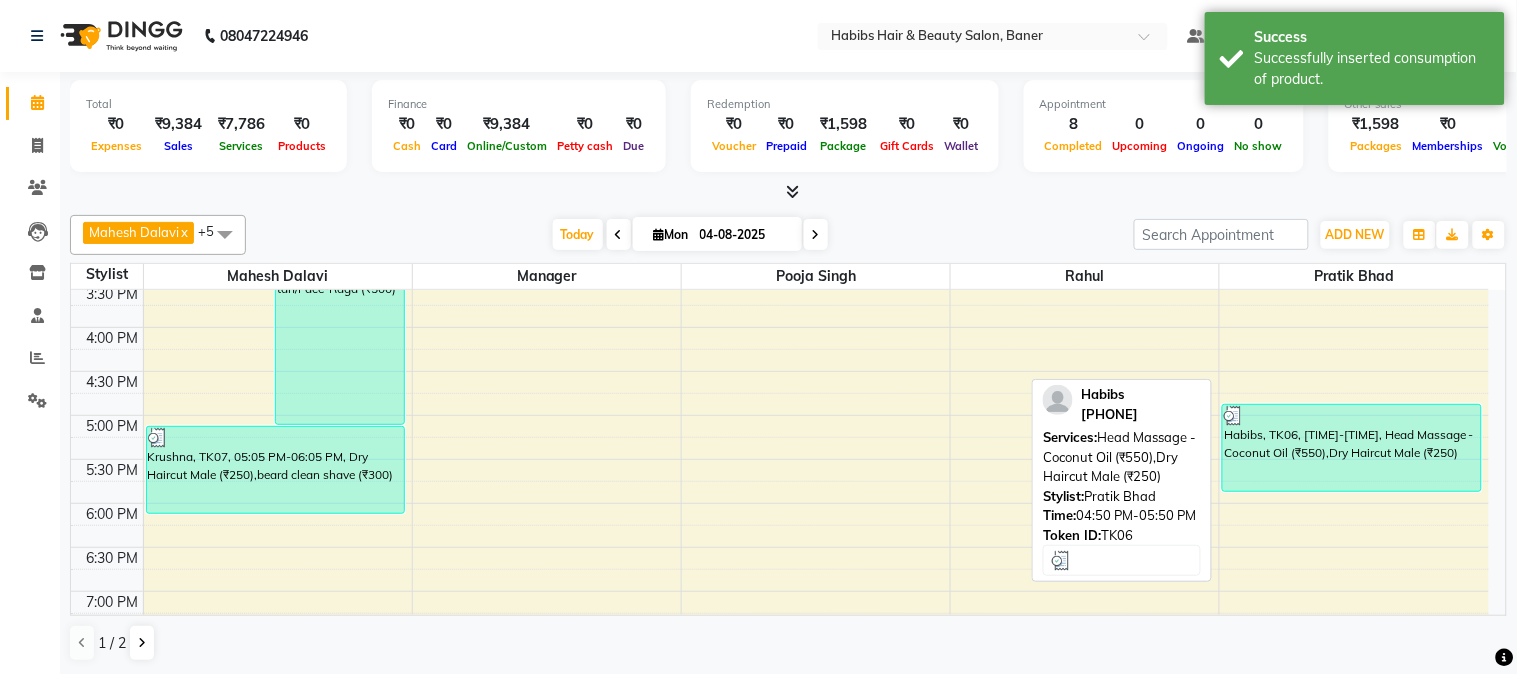click on "Habibs, TK06, [TIME]-[TIME], Head Massage - Coconut Oil (₹550),Dry Haircut Male (₹250)" at bounding box center (1352, 448) 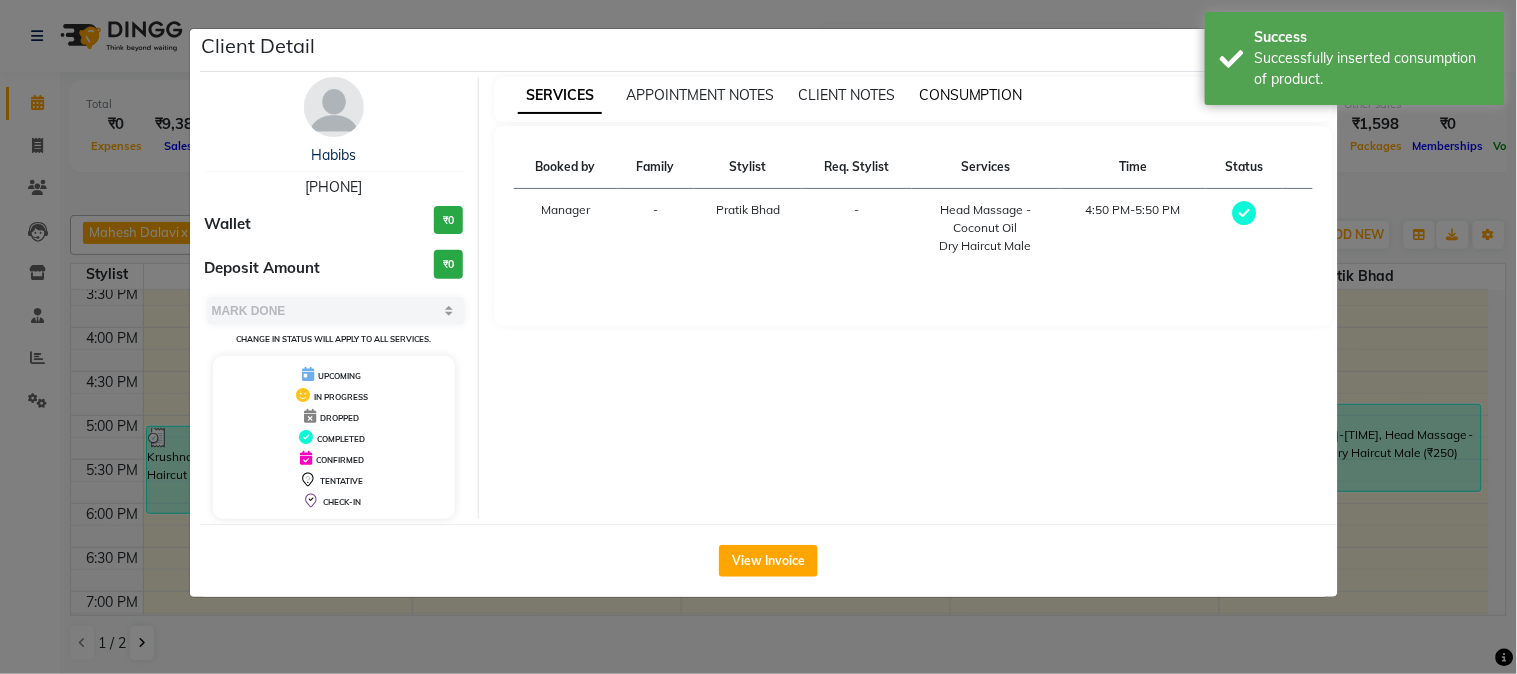 click on "CONSUMPTION" at bounding box center (971, 95) 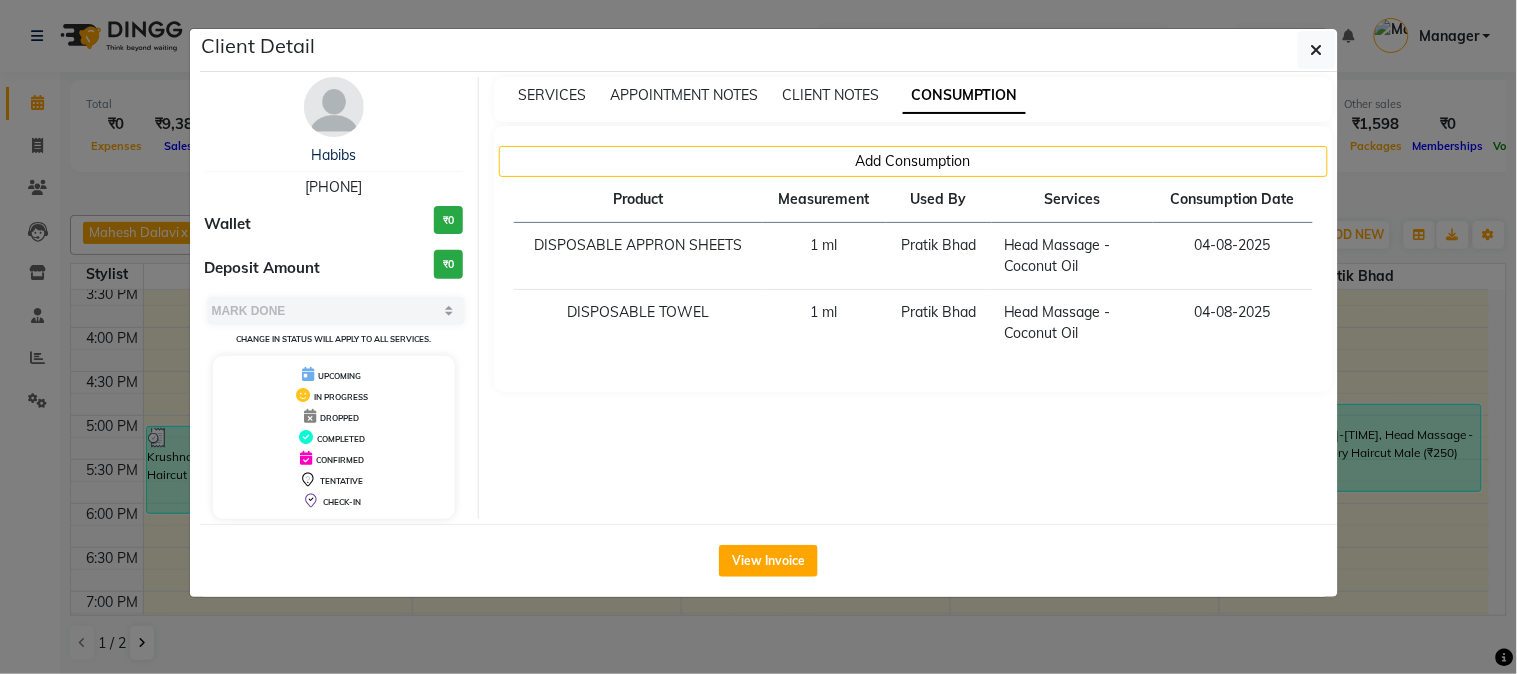 click on "Client Detail Habibbs 8759660660 Wallet ₹0 Deposit Amount ₹0 Select MARK DONE UPCOMING Change in status will apply to all services. UPCOMING IN PROGRESS DROPPED COMPLETED CONFIRMED TENTATIVE CHECK-IN SERVICES APPOINTMENT NOTES CLIENT NOTES CONSUMPTION Add Consumption Product Measurement Used By Services Consumption Date DISPOSABLE APPRON SHEETS 1 ml [FIRST] [LAST] Head Massage - Coconut Oil 04-08-2025 DISPOSABLE TOWEL 1 ml [FIRST] [LAST] Head Massage - Coconut Oil 04-08-2025 View Invoice" 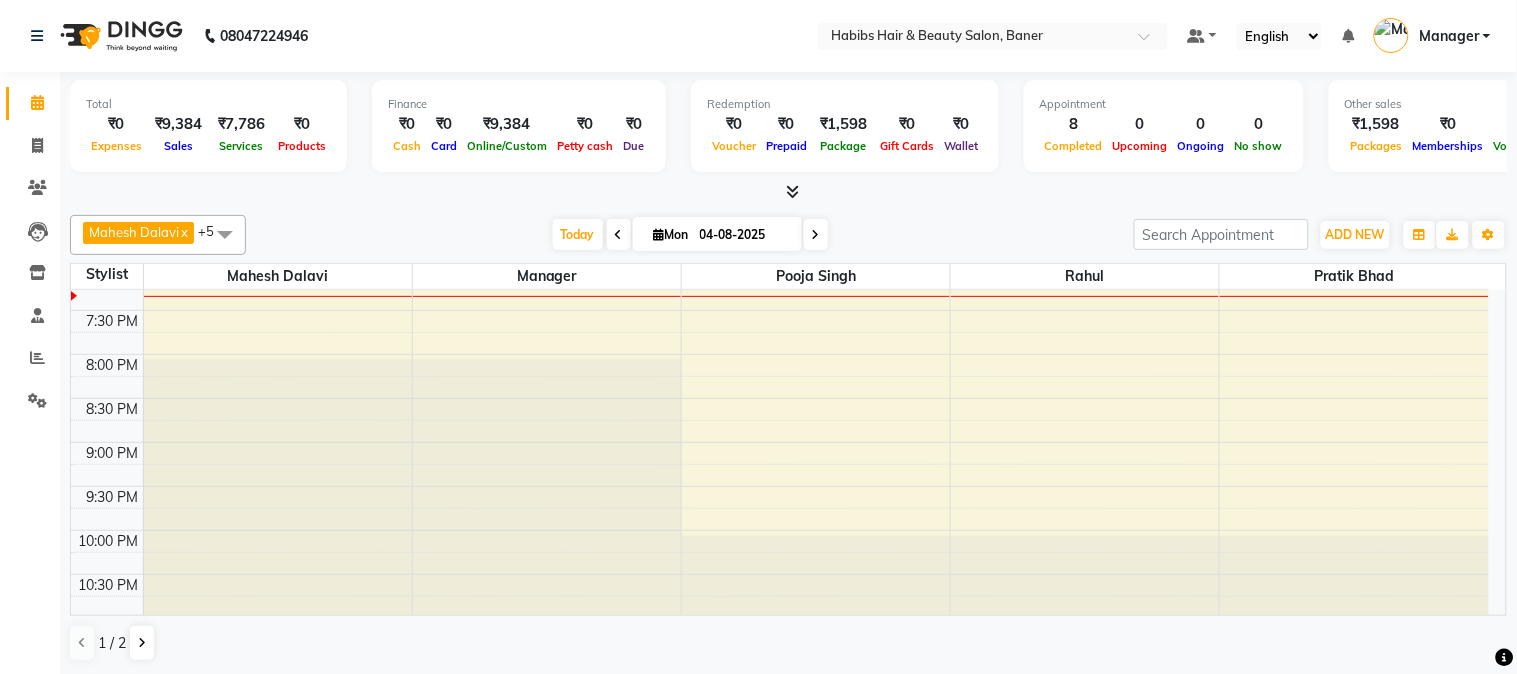 scroll, scrollTop: 1000, scrollLeft: 0, axis: vertical 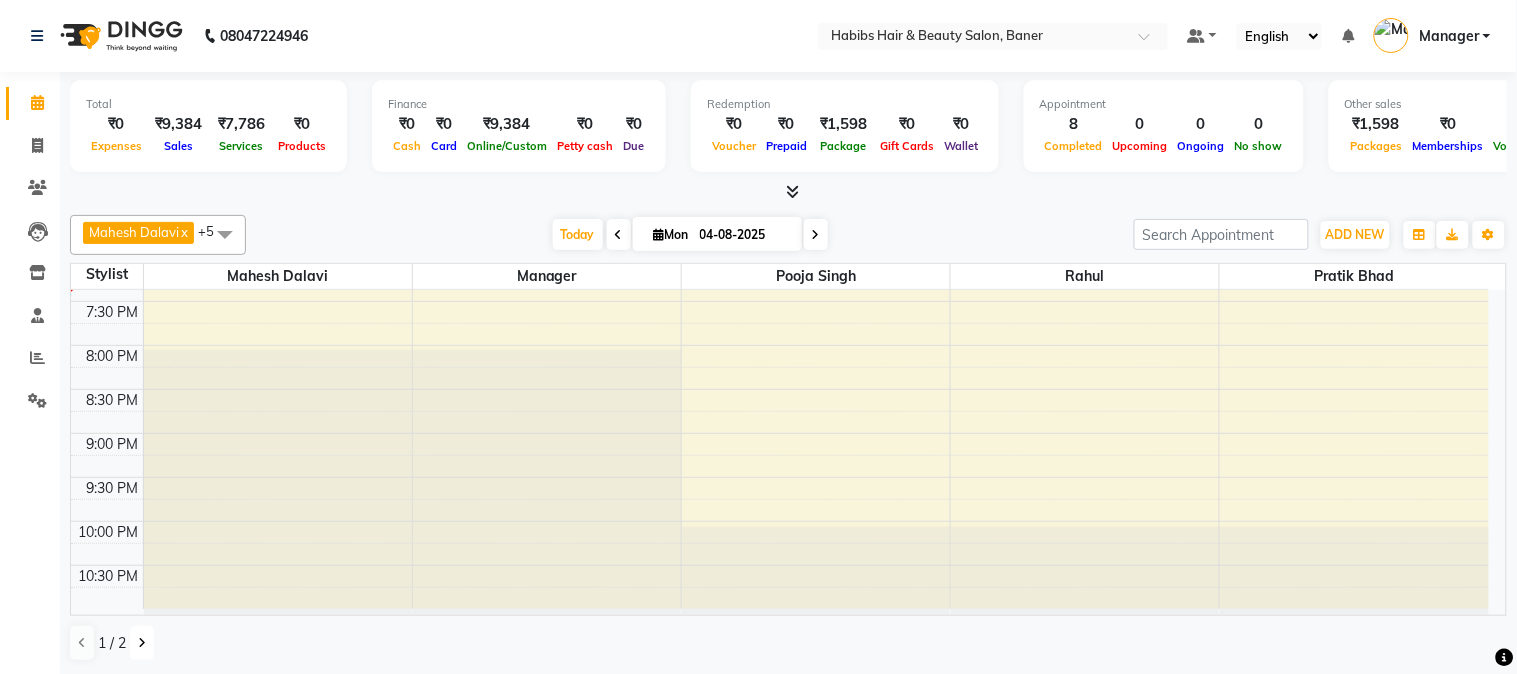 click at bounding box center (142, 643) 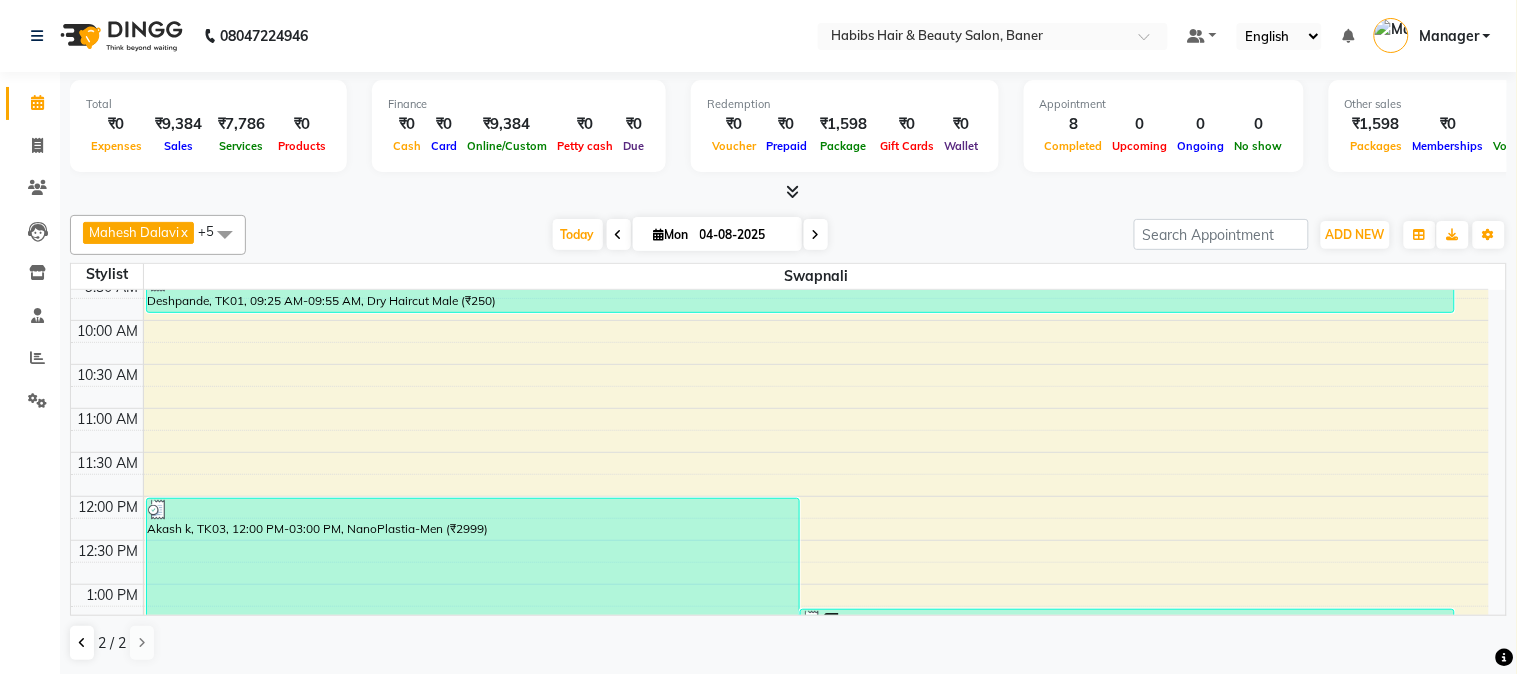 scroll, scrollTop: 0, scrollLeft: 0, axis: both 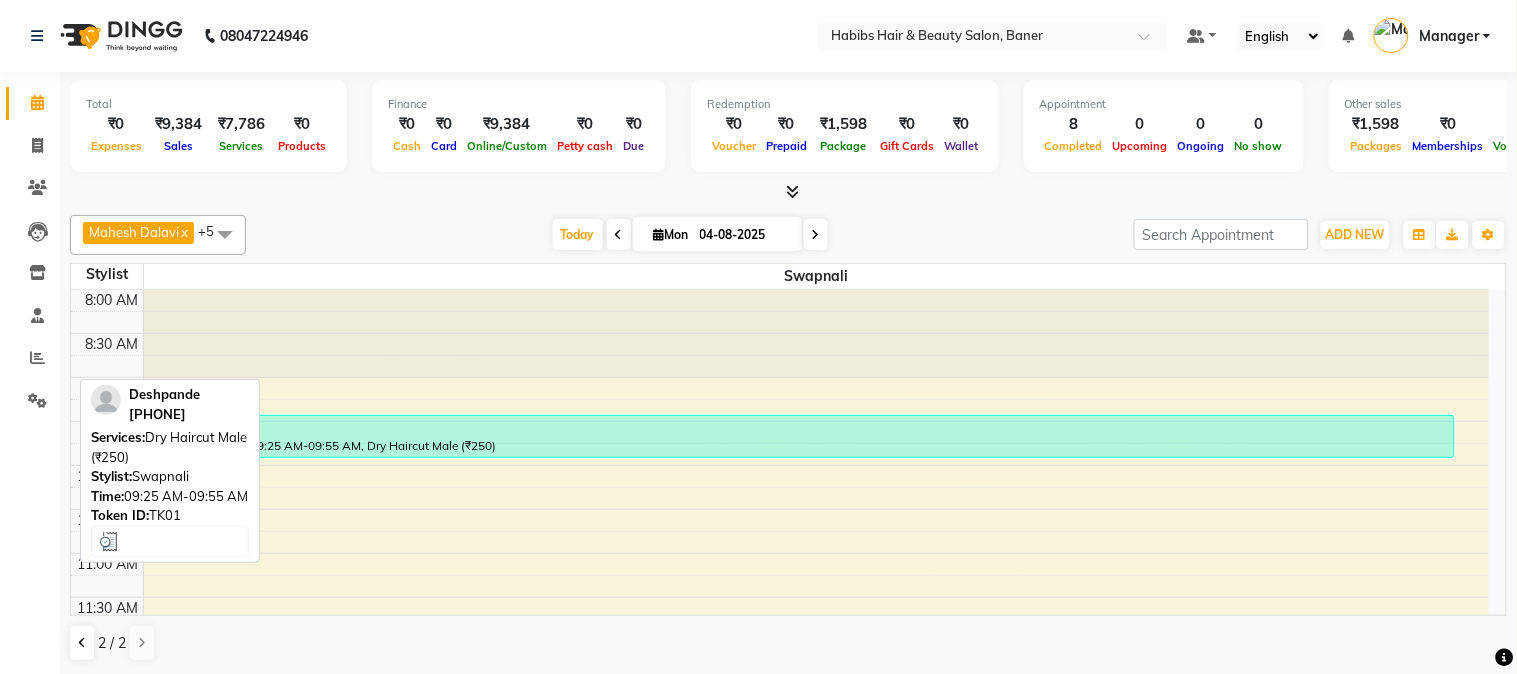 click on "Deshpande, TK01, 09:25 AM-09:55 AM, Dry Haircut Male (₹250)" at bounding box center (801, 436) 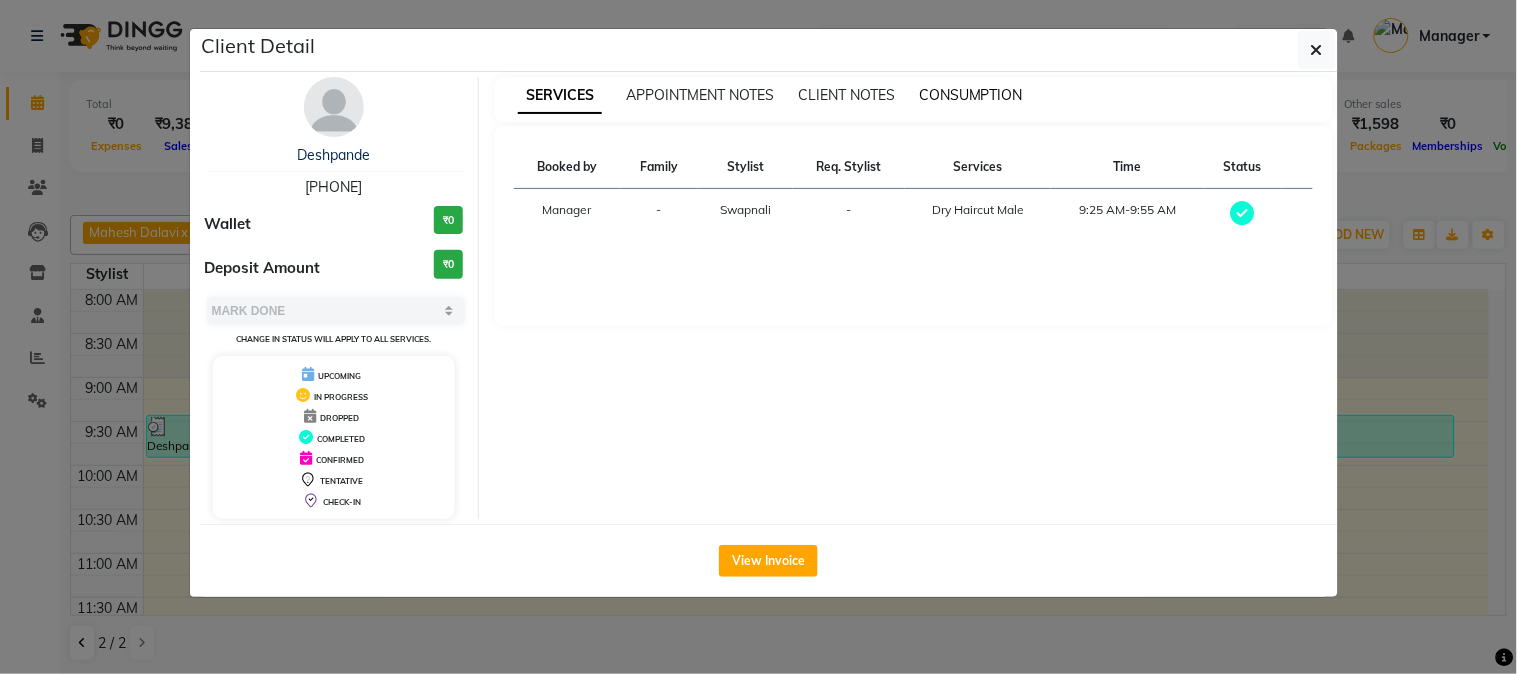 click on "CONSUMPTION" at bounding box center [971, 95] 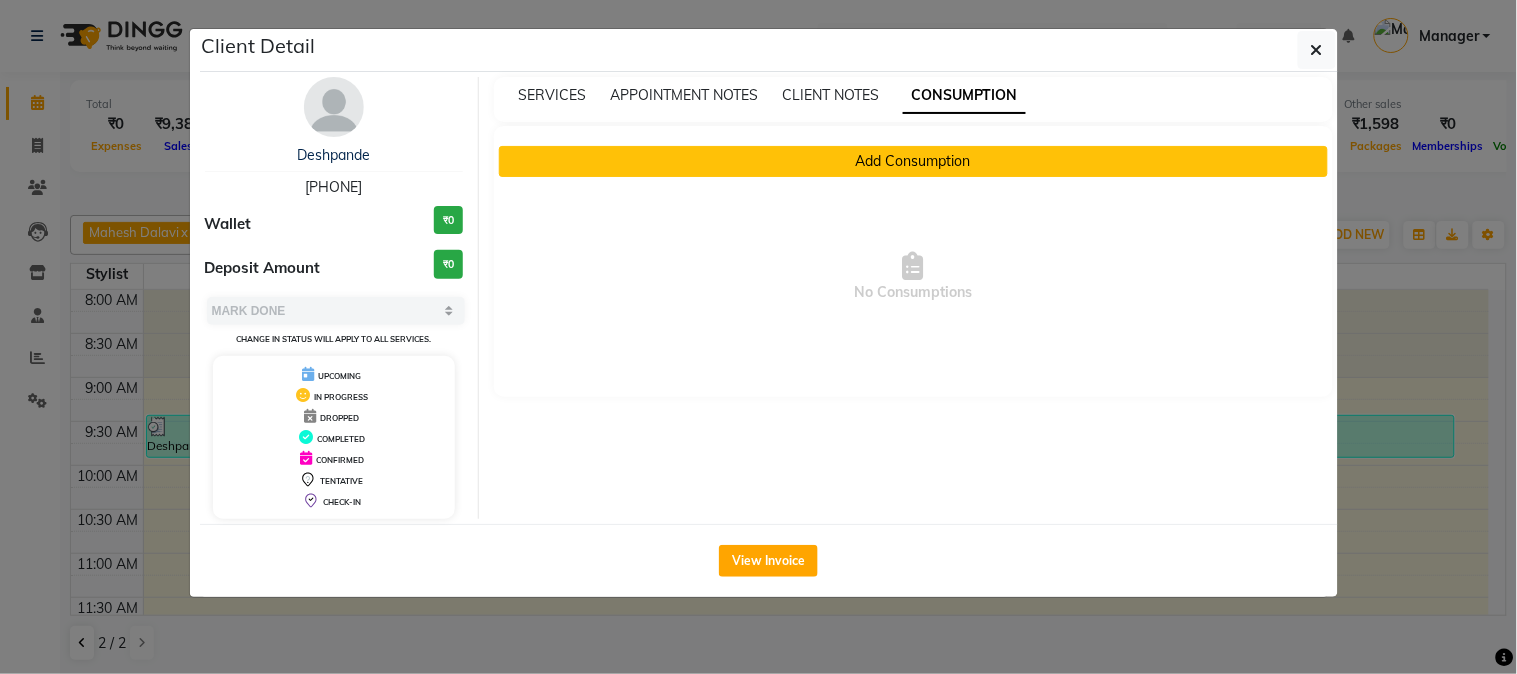 click on "Add Consumption" at bounding box center [913, 161] 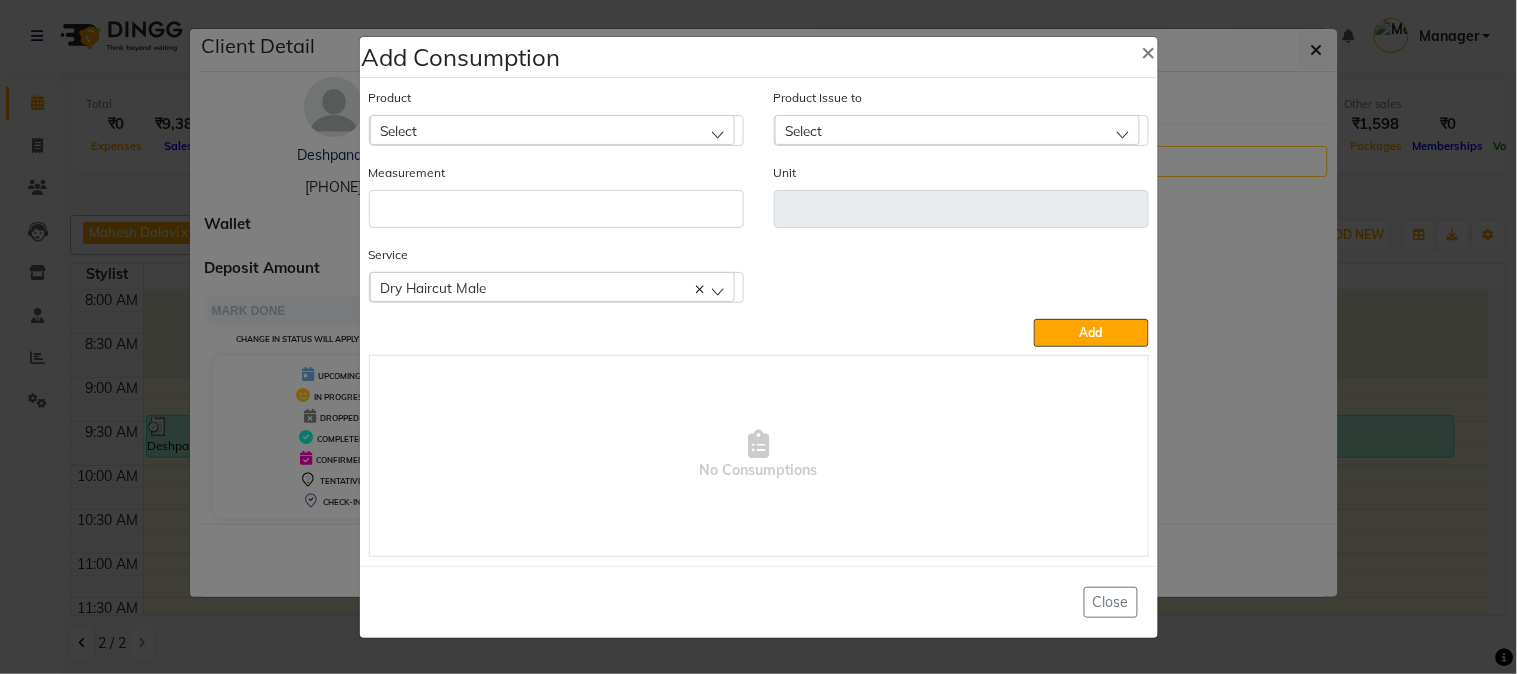 click on "Select" 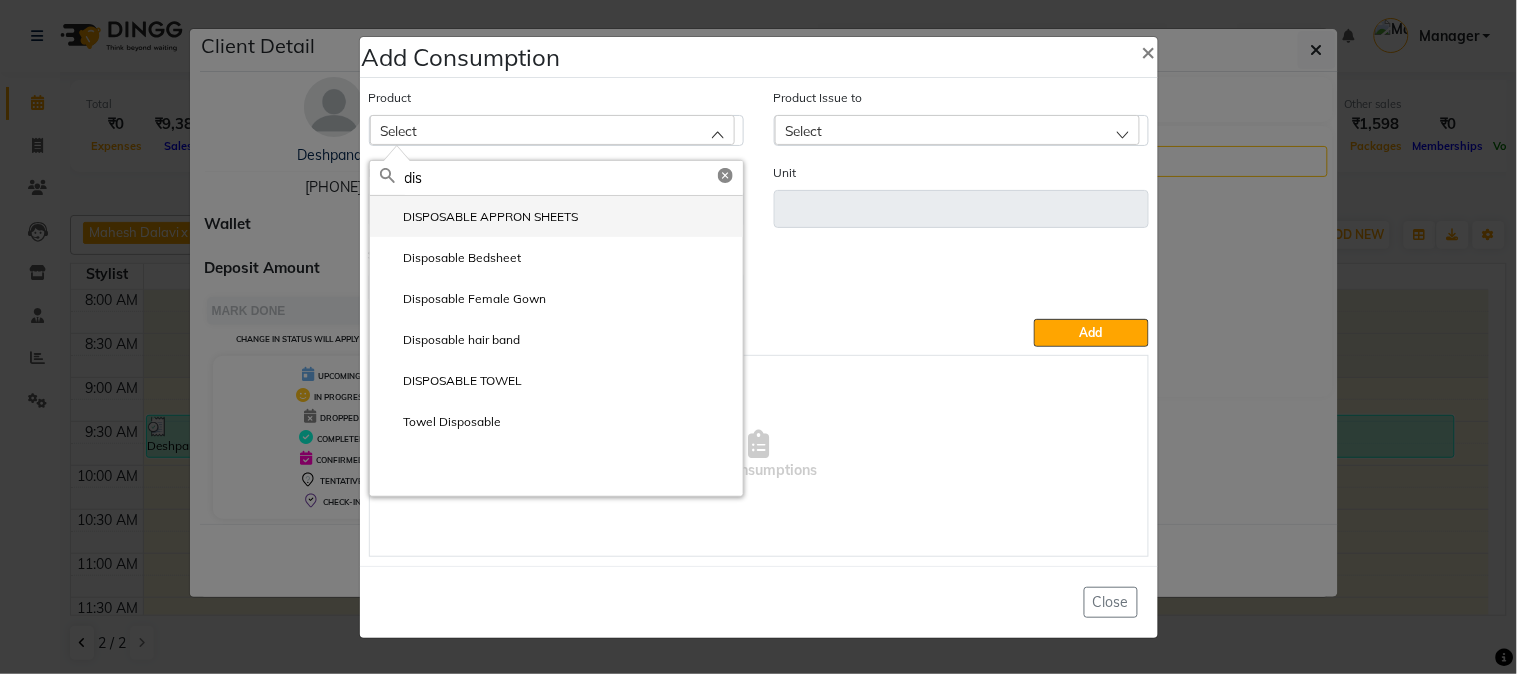 type on "dis" 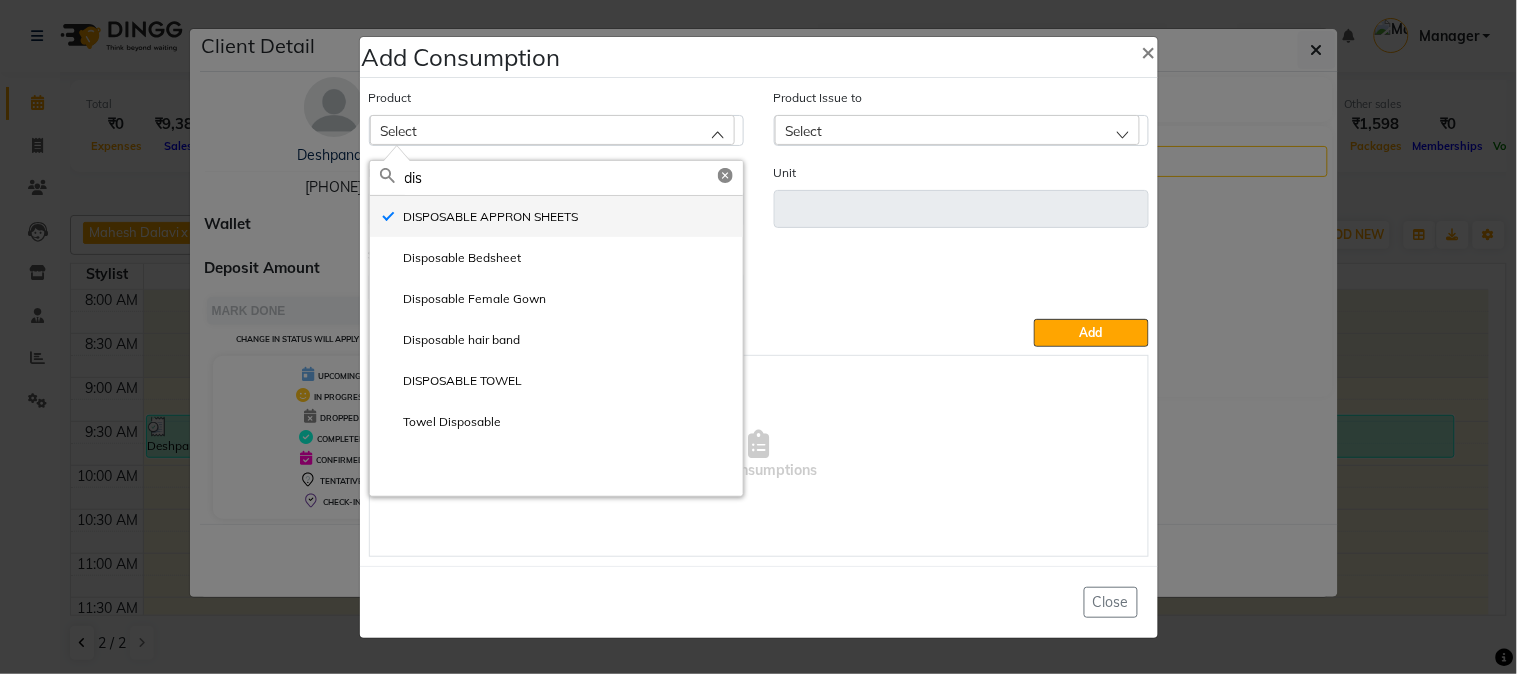 type on "ml" 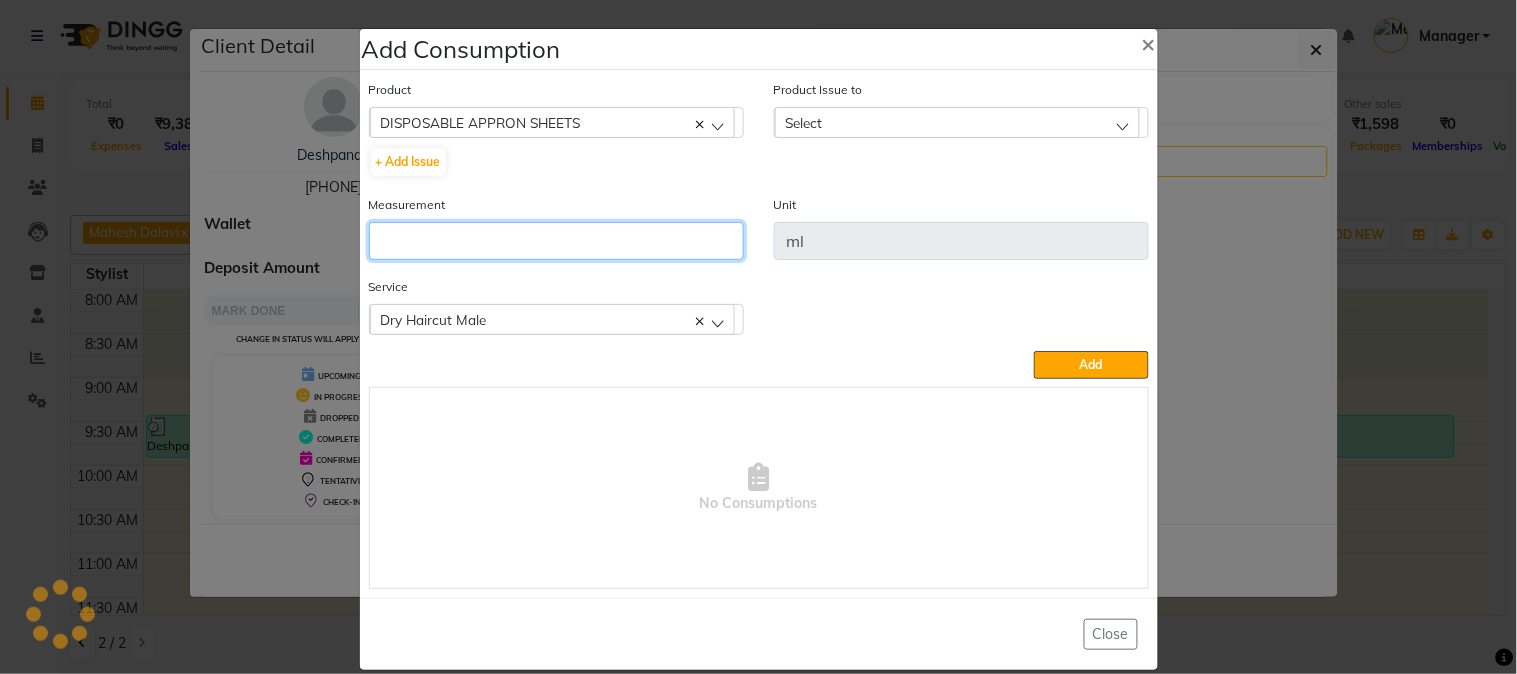 click 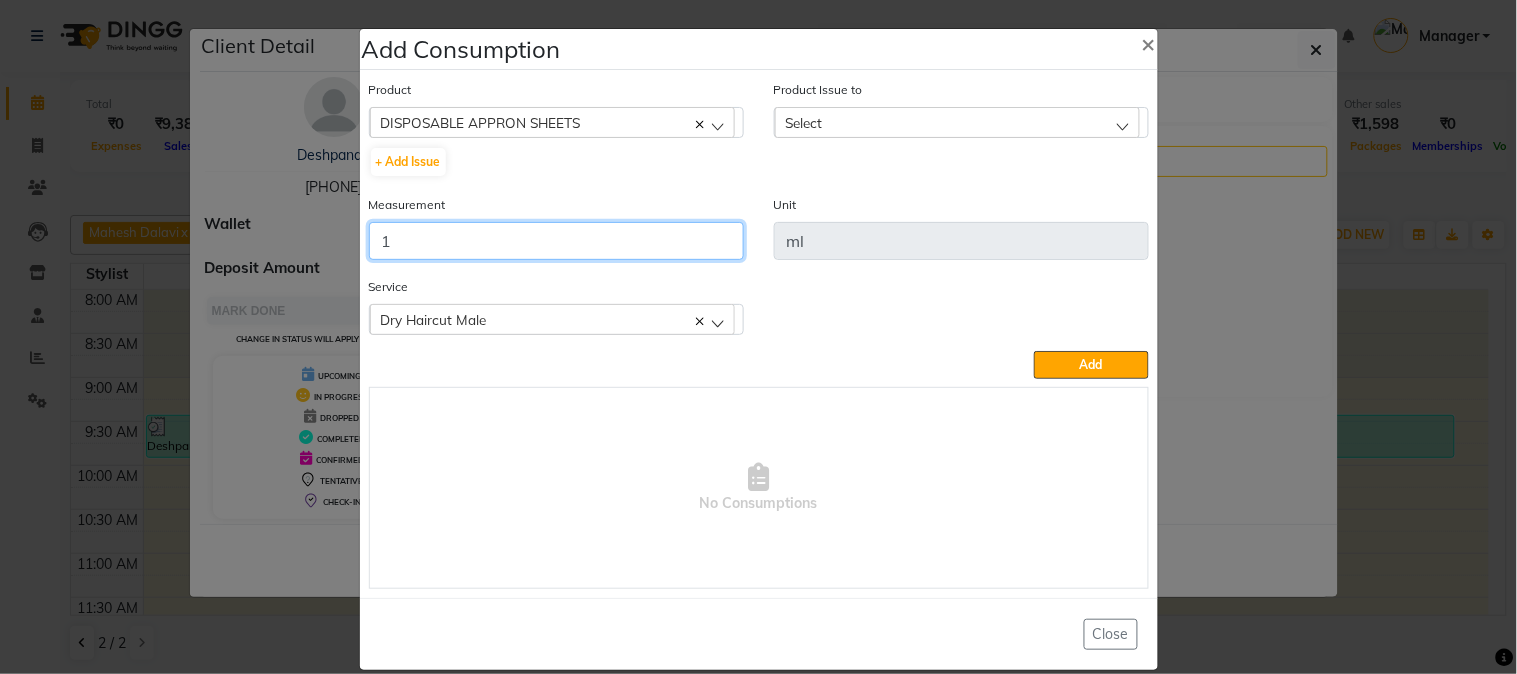 type on "1" 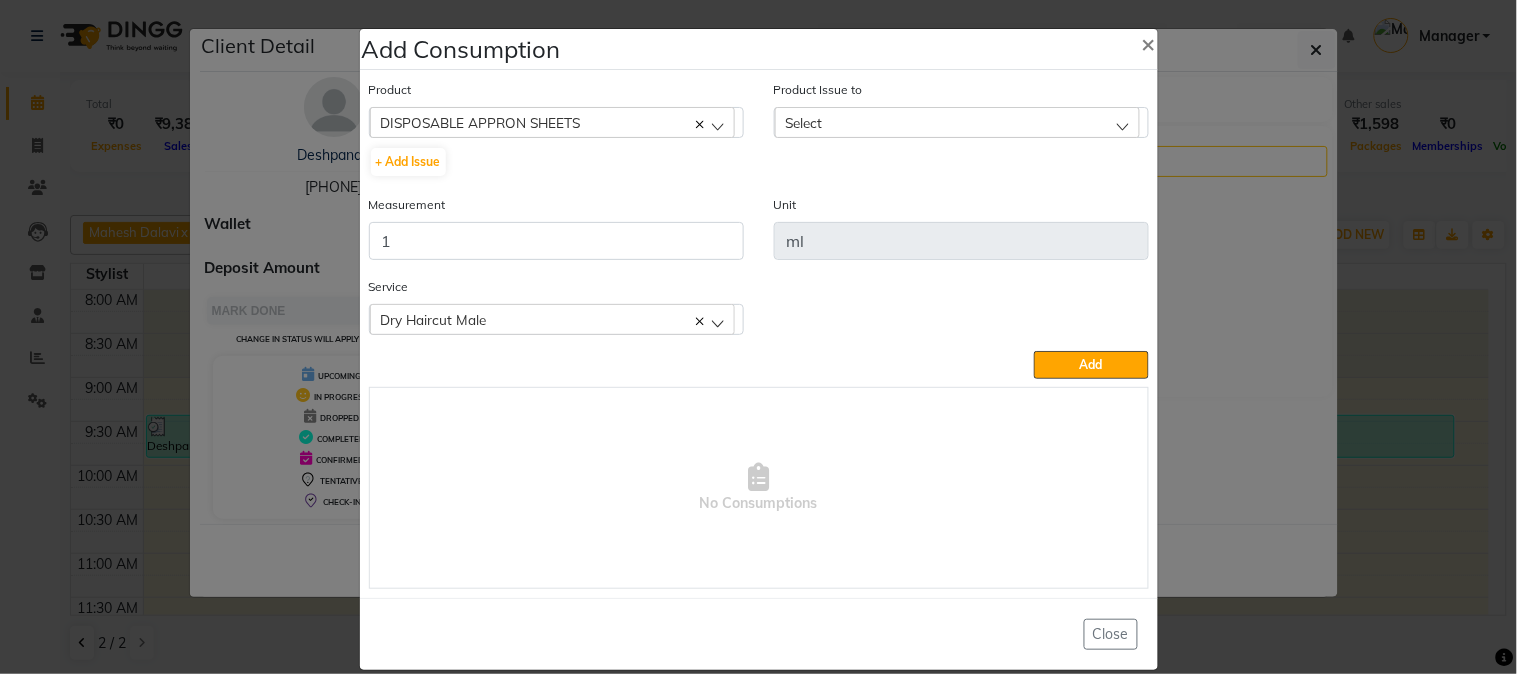 click on "Product Issue to Select 2025-07-30, Issued to: Manager, Balance: 199917 2025-07-20, Issued to: Manager, Balance: 49845 2025-07-14, Issued to: Manager, Balance: 49928 2025-07-13, Issued to: Manager, Balance: 99961 2025-06-22, Issued to: Manager, Balance: 49686 2025-06-20, Issued to: Manager, Balance: 49957 2025-06-12, Issued to: Manager, Balance: 49903 2025-06-07, Issued to: Manager, Balance: 199893 2025-06-07, Issued to: Manager, Balance: 500000 2025-05-08, Issued to: Manager, Balance: 49539 2025-05-03, Issued to: Manager, Balance: 299928 2025-03-28, Issued to: Manager, Balance: 199452 2025-02-10, Issued to: Manager, Balance: 99455" 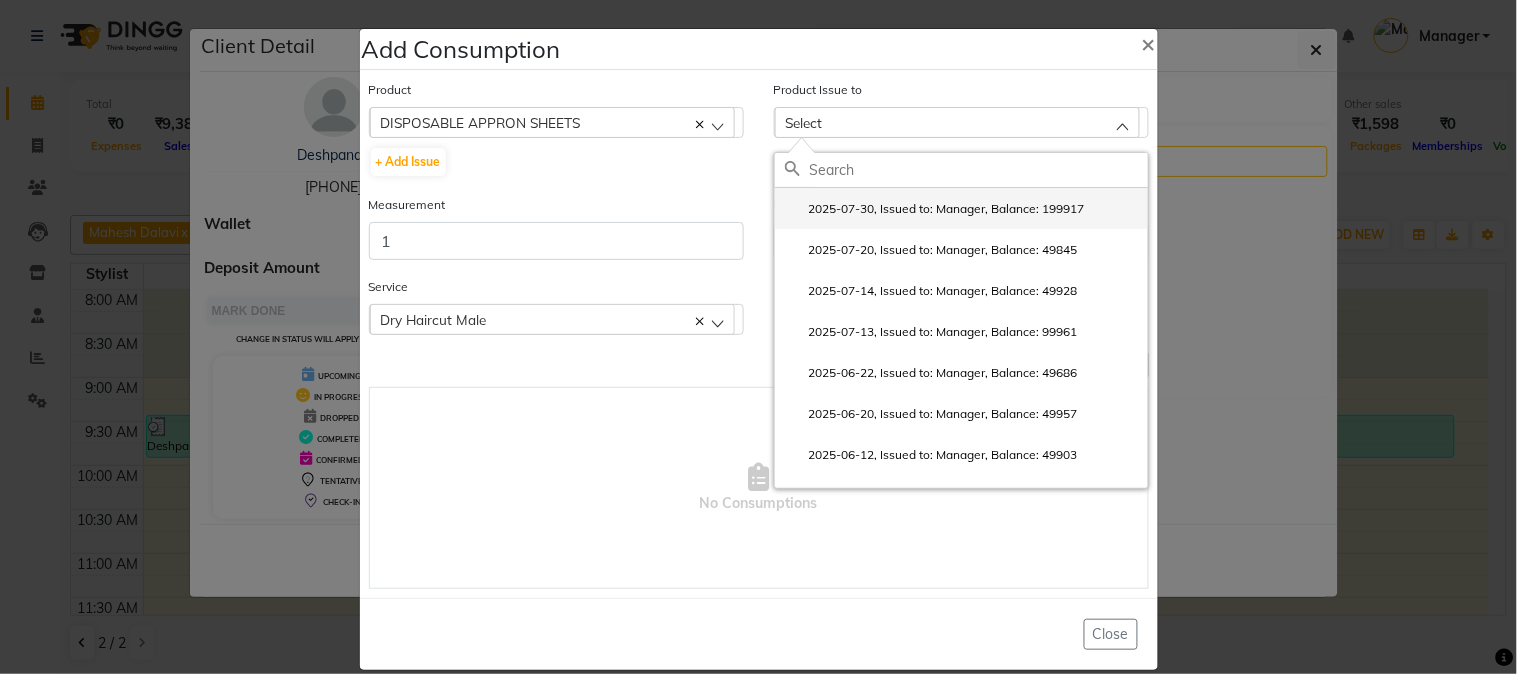 click on "2025-07-30, Issued to: Manager, Balance: 199917" 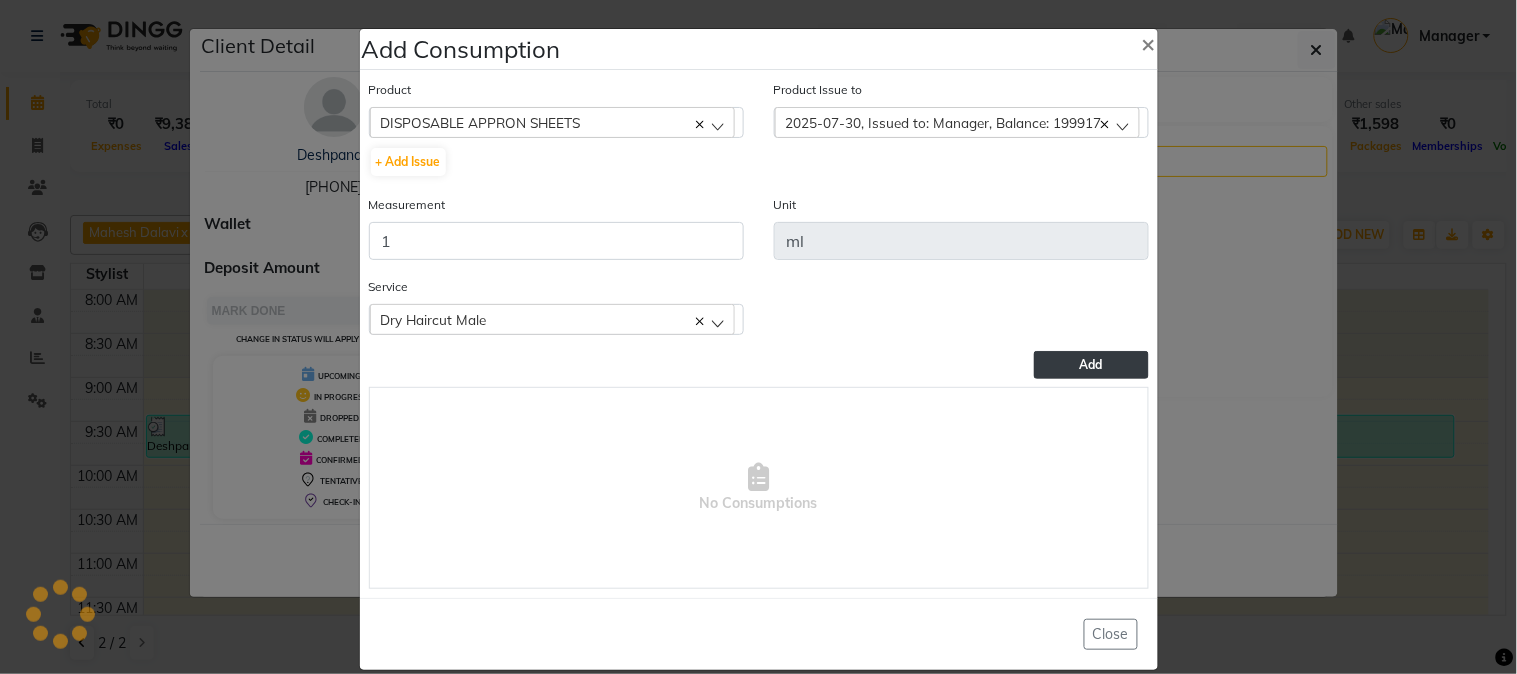 click on "Add" 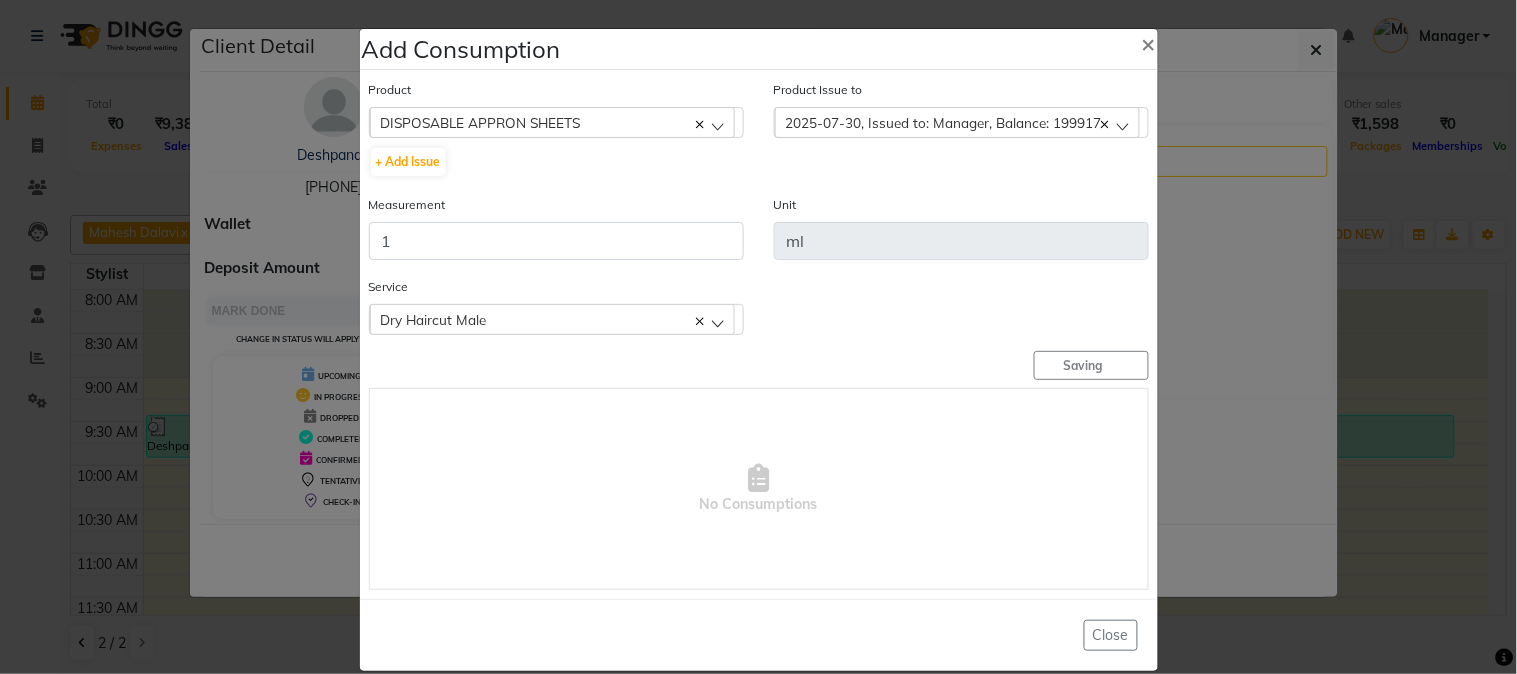 type 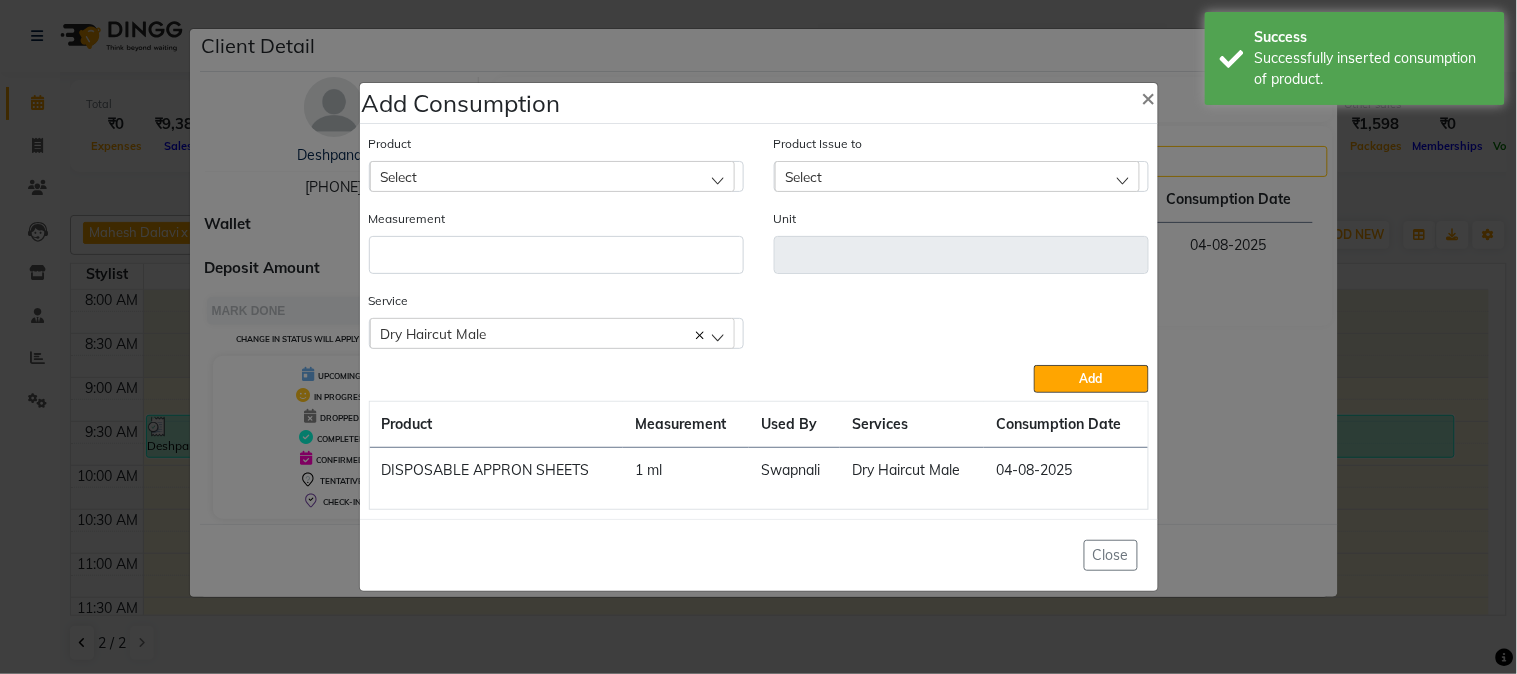 click on "Add Consumption × Product Select 5-7 Product Issue to Select 2025-07-30, Issued to: Manager, Balance: 199917 2025-07-20, Issued to: Manager, Balance: 49845 2025-07-14, Issued to: Manager, Balance: 49928 2025-07-13, Issued to: Manager, Balance: 99961 2025-06-22, Issued to: Manager, Balance: 49686 2025-06-20, Issued to: Manager, Balance: 49957 2025-06-12, Issued to: Manager, Balance: 49903 2025-06-07, Issued to: Manager, Balance: 199893 2025-06-07, Issued to: Manager, Balance: 500000 2025-05-08, Issued to: Manager, Balance: 49539 2025-05-03, Issued to: Manager, Balance: 299928 2025-03-28, Issued to: Manager, Balance: 199452 2025-02-10, Issued to: Manager, Balance: 99455 Measurement Unit Service  Dry Haircut Male  Dry Haircut Male  Add  Product Measurement Used By Services Consumption Date  DISPOSABLE APPRON SHEETS   1 ml   Swapnali   Dry Haircut Male   04-08-2025   Close" 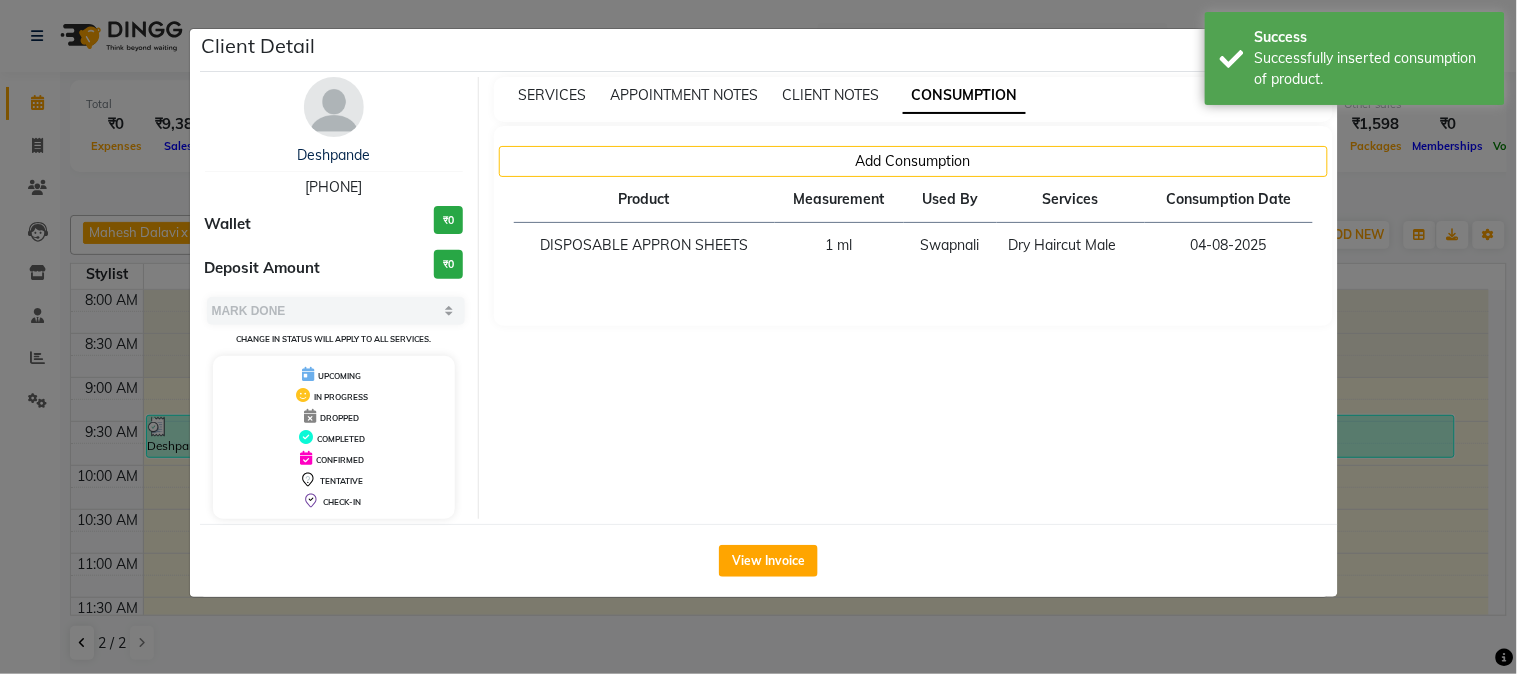 click on "Client Detail  Deshpande    9890097598 Wallet ₹0 Deposit Amount  ₹0  Select MARK DONE UPCOMING Change in status will apply to all services. UPCOMING IN PROGRESS DROPPED COMPLETED CONFIRMED TENTATIVE CHECK-IN SERVICES APPOINTMENT NOTES CLIENT NOTES CONSUMPTION Add Consumption Product Measurement Used By Services Consumption Date  DISPOSABLE APPRON SHEETS   1 ml   Swapnali   Dry Haircut Male   04-08-2025   View Invoice" 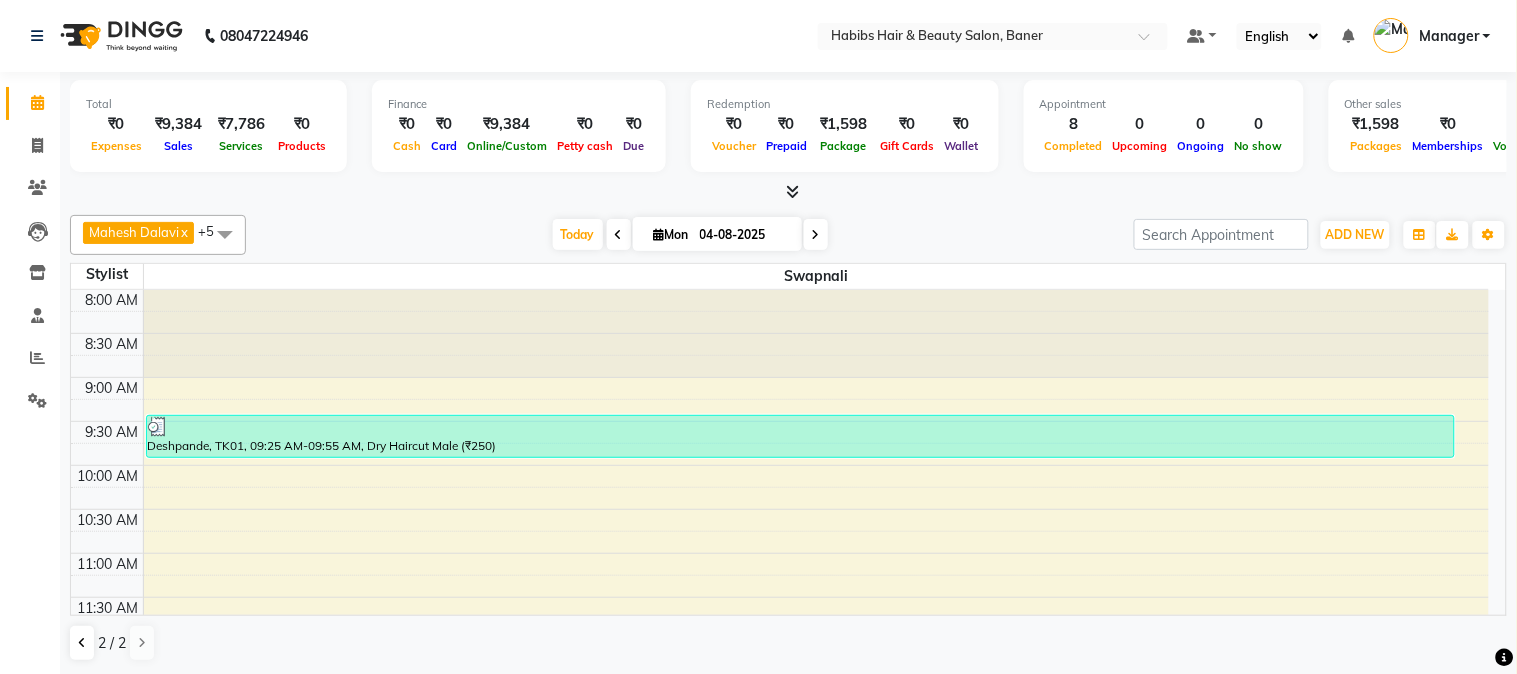 click on "8:00 AM 8:30 AM 9:00 AM 9:30 AM 10:00 AM 10:30 AM 11:00 AM 11:30 AM 12:00 PM 12:30 PM 1:00 PM 1:30 PM 2:00 PM 2:30 PM 3:00 PM 3:30 PM 4:00 PM 4:30 PM 5:00 PM 5:30 PM 6:00 PM 6:30 PM 7:00 PM 7:30 PM 8:00 PM 8:30 PM 9:00 PM 9:30 PM 10:00 PM 10:30 PM Akash k, TK03, 12:00 PM-03:00 PM, NanoPlastia-Men (₹2999) Soni ., TK02, 01:15 PM-01:55 PM, Rica Waxing - Rica/O3+ Underarms (₹300),D-tan/Bleach - Upper Lip (₹110) Deshpande, TK01, 09:25 AM-09:55 AM, Dry Haircut Male (₹250)" at bounding box center (780, 949) 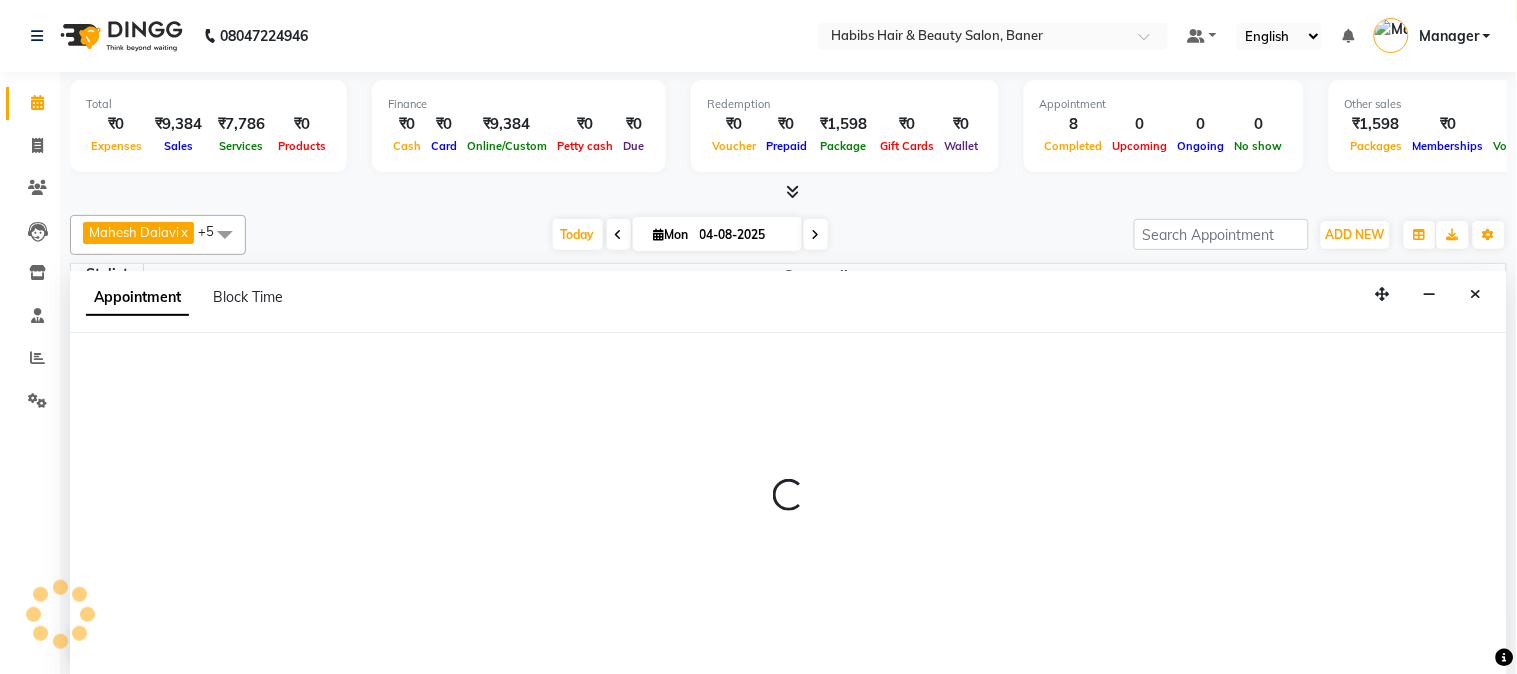 select on "43743" 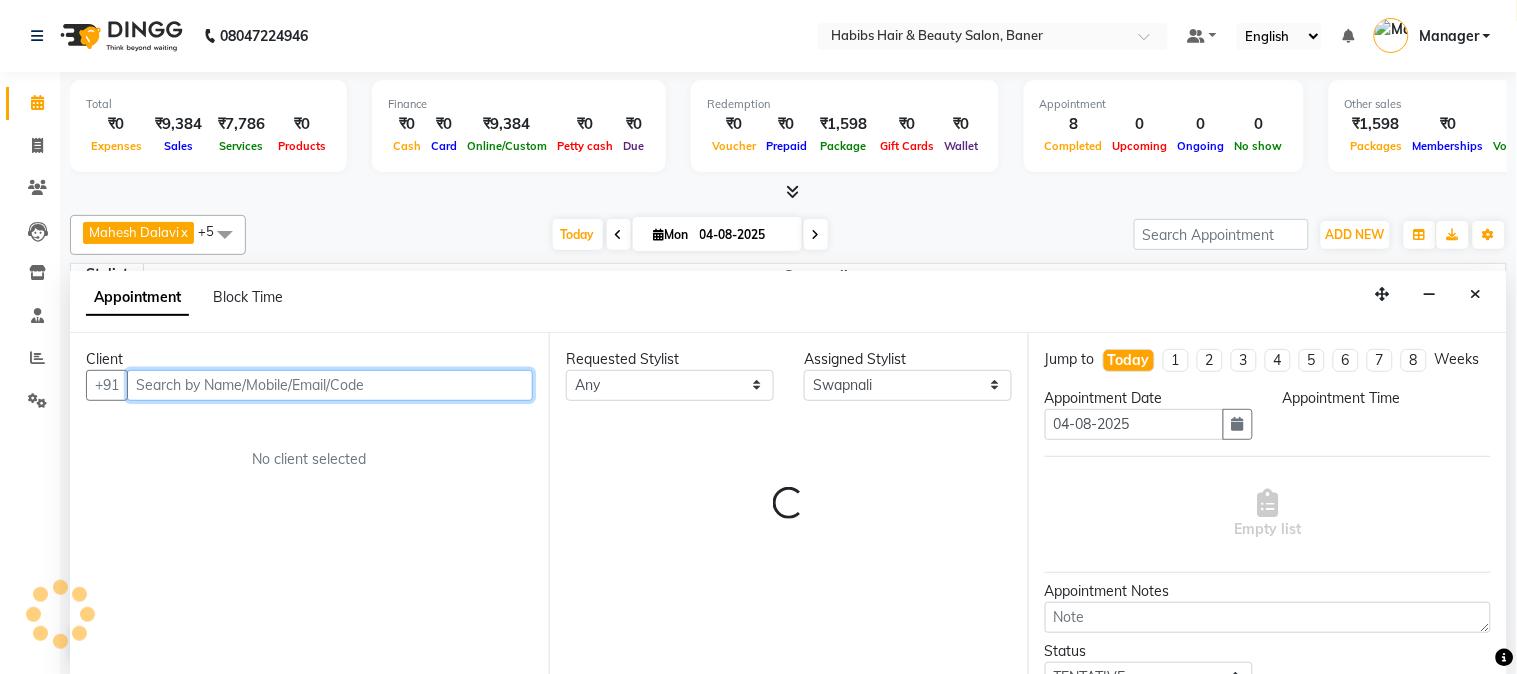 select on "585" 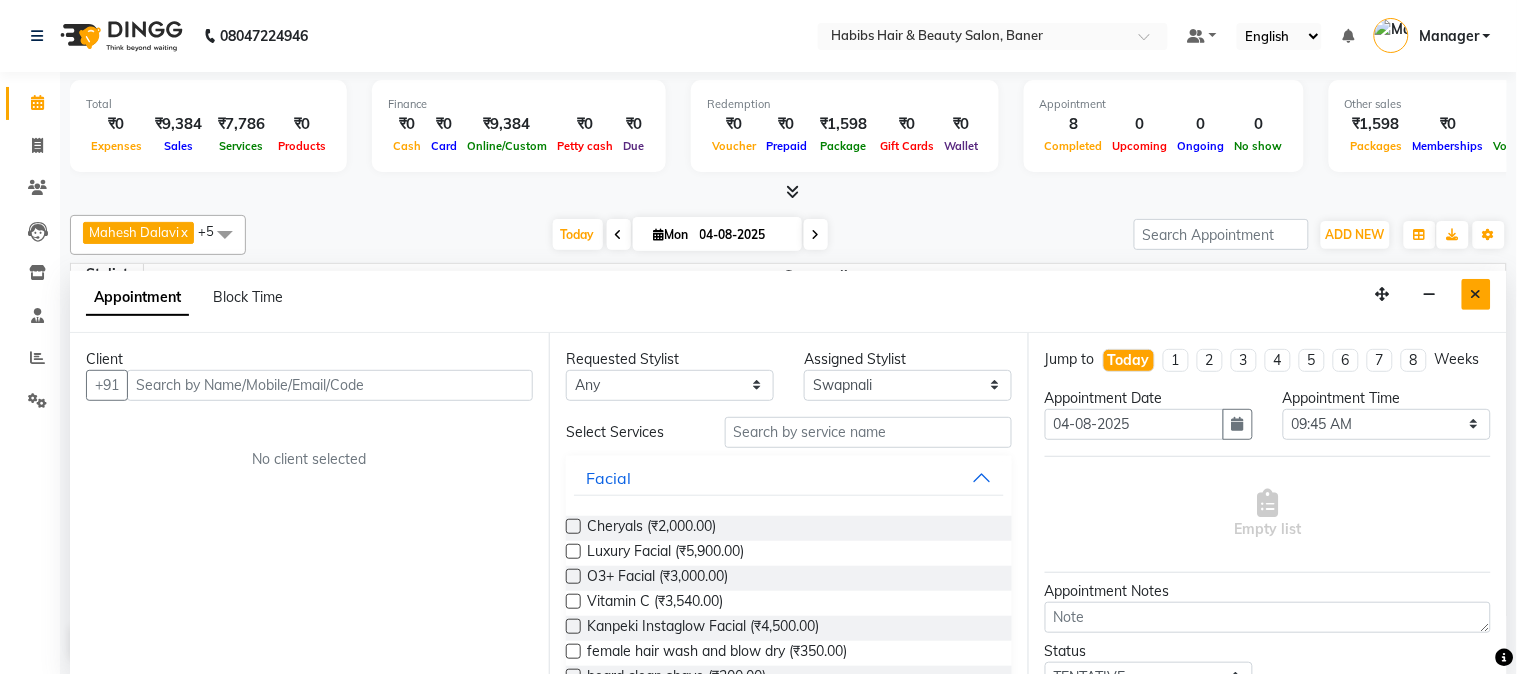 click at bounding box center [1476, 294] 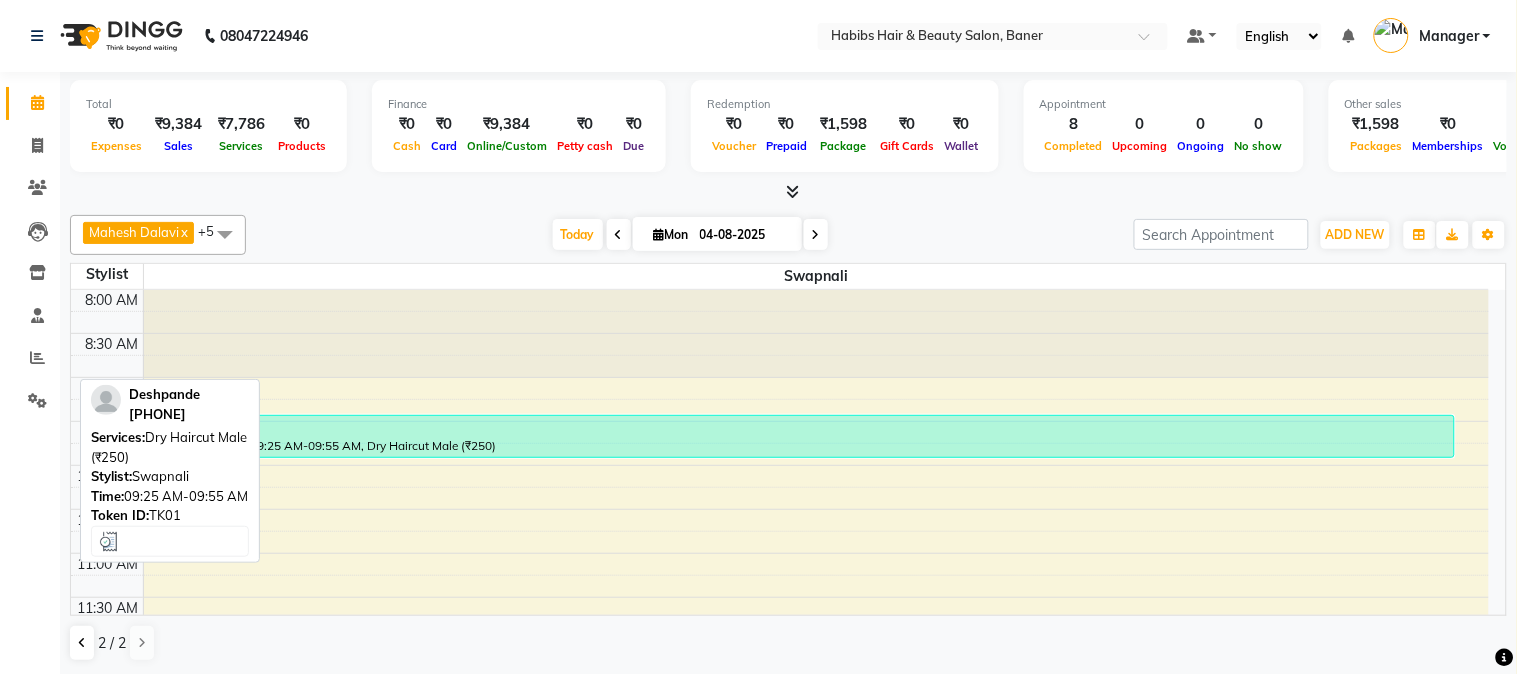 click at bounding box center (801, 427) 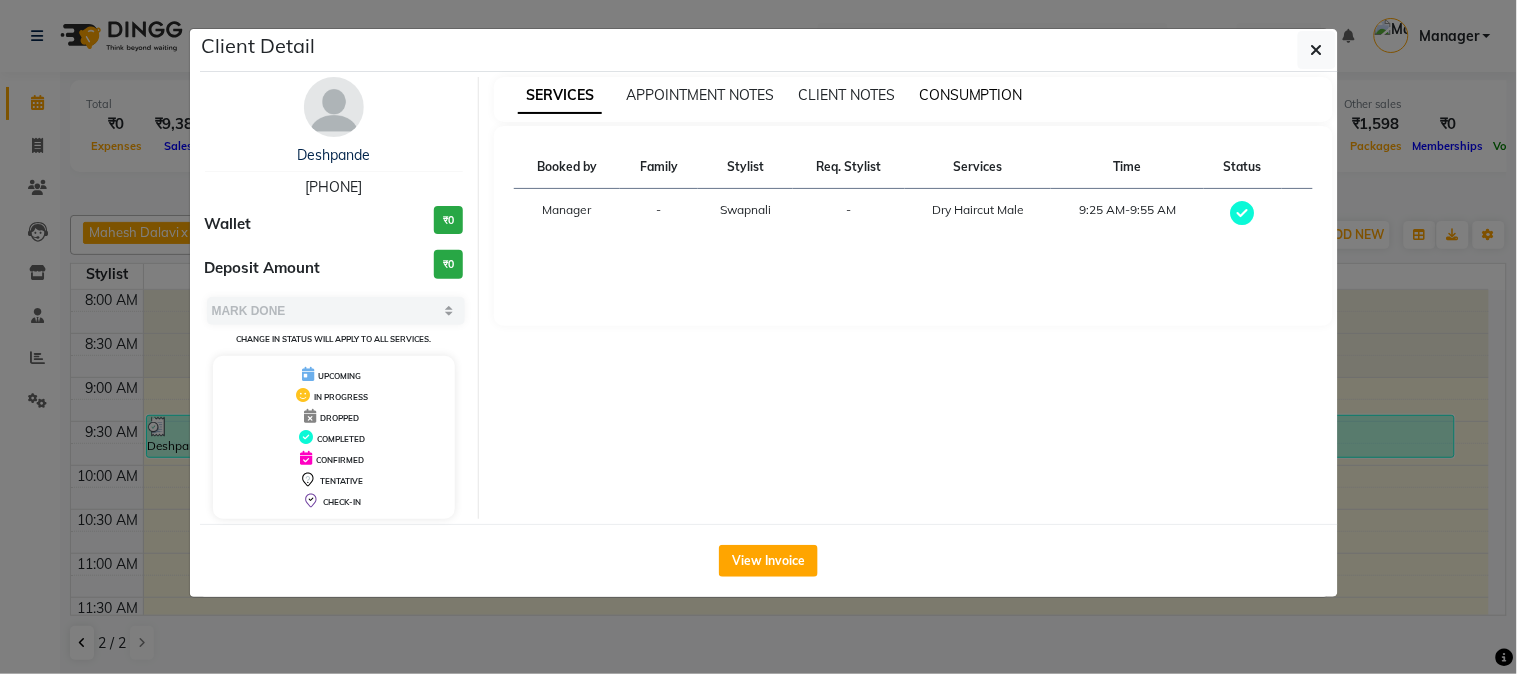 click on "CONSUMPTION" at bounding box center (971, 95) 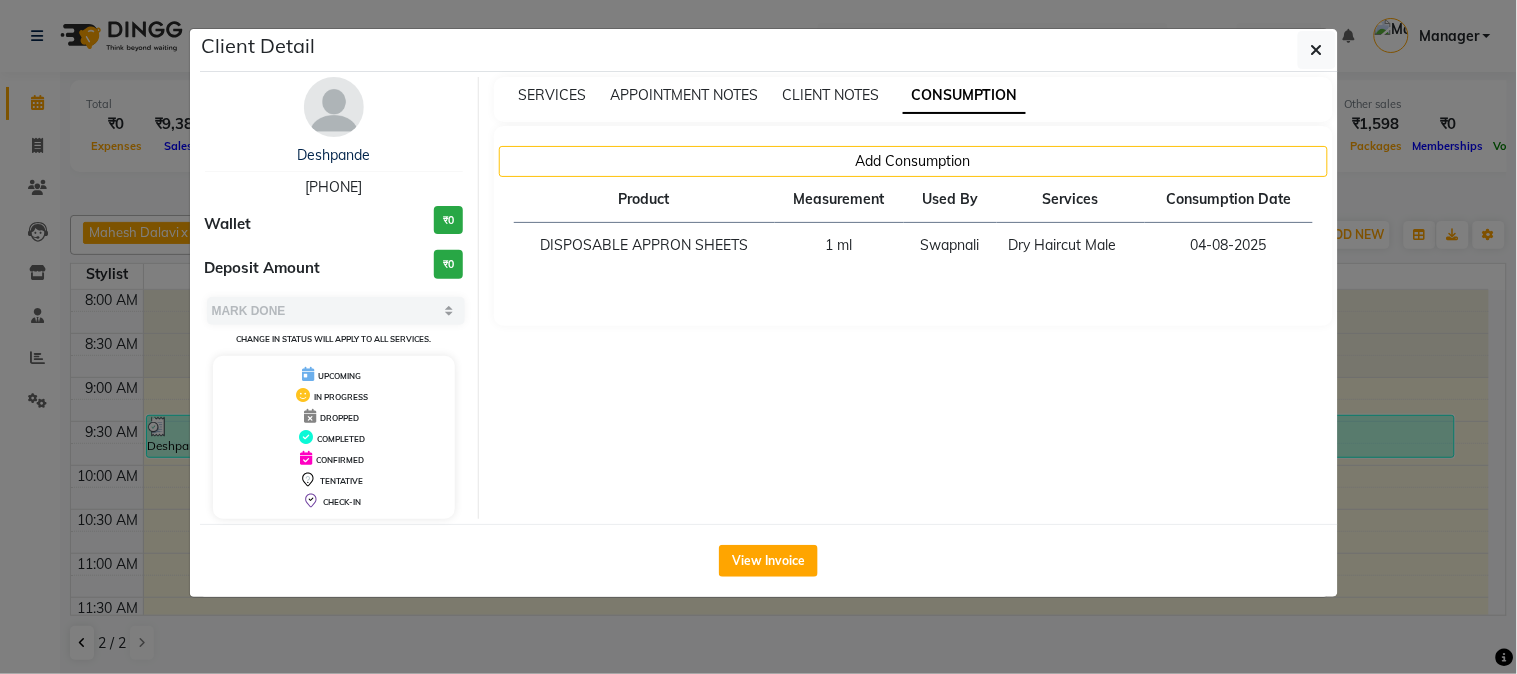 click on "Client Detail  Deshpande    9890097598 Wallet ₹0 Deposit Amount  ₹0  Select MARK DONE UPCOMING Change in status will apply to all services. UPCOMING IN PROGRESS DROPPED COMPLETED CONFIRMED TENTATIVE CHECK-IN SERVICES APPOINTMENT NOTES CLIENT NOTES CONSUMPTION Add Consumption Product Measurement Used By Services Consumption Date  DISPOSABLE APPRON SHEETS   1 ml   Swapnali   Dry Haircut Male   04-08-2025   View Invoice" 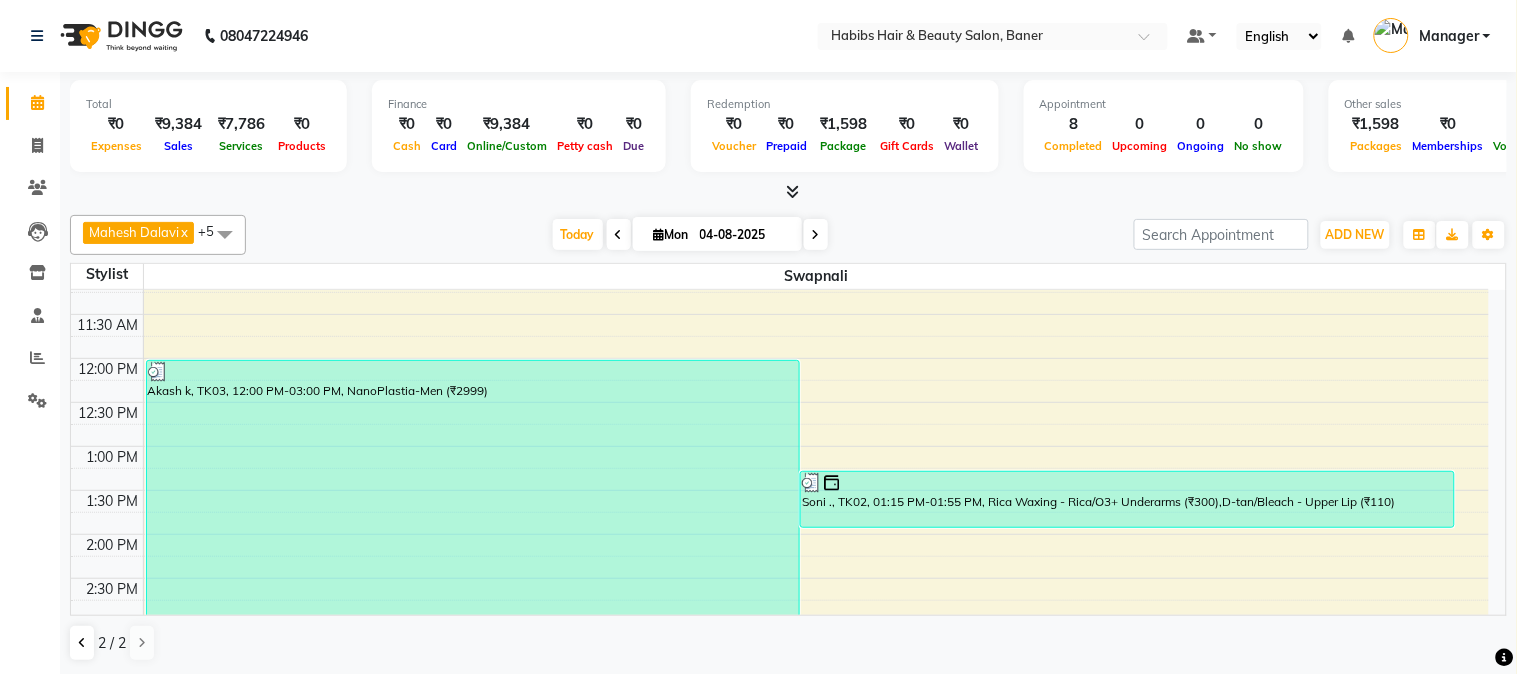 scroll, scrollTop: 333, scrollLeft: 0, axis: vertical 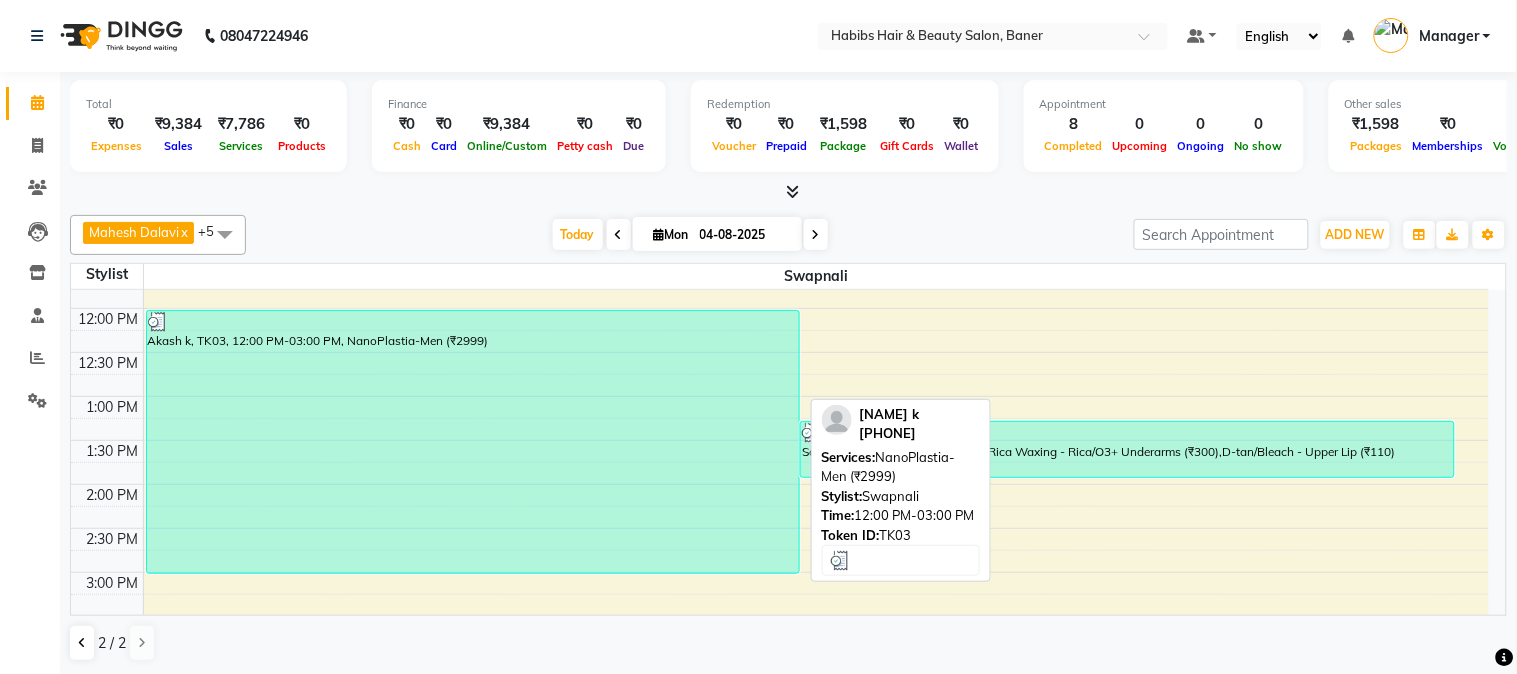 click on "Akash  k, TK03, 12:00 PM-03:00 PM, NanoPlastia-Men (₹2999)" at bounding box center (473, 442) 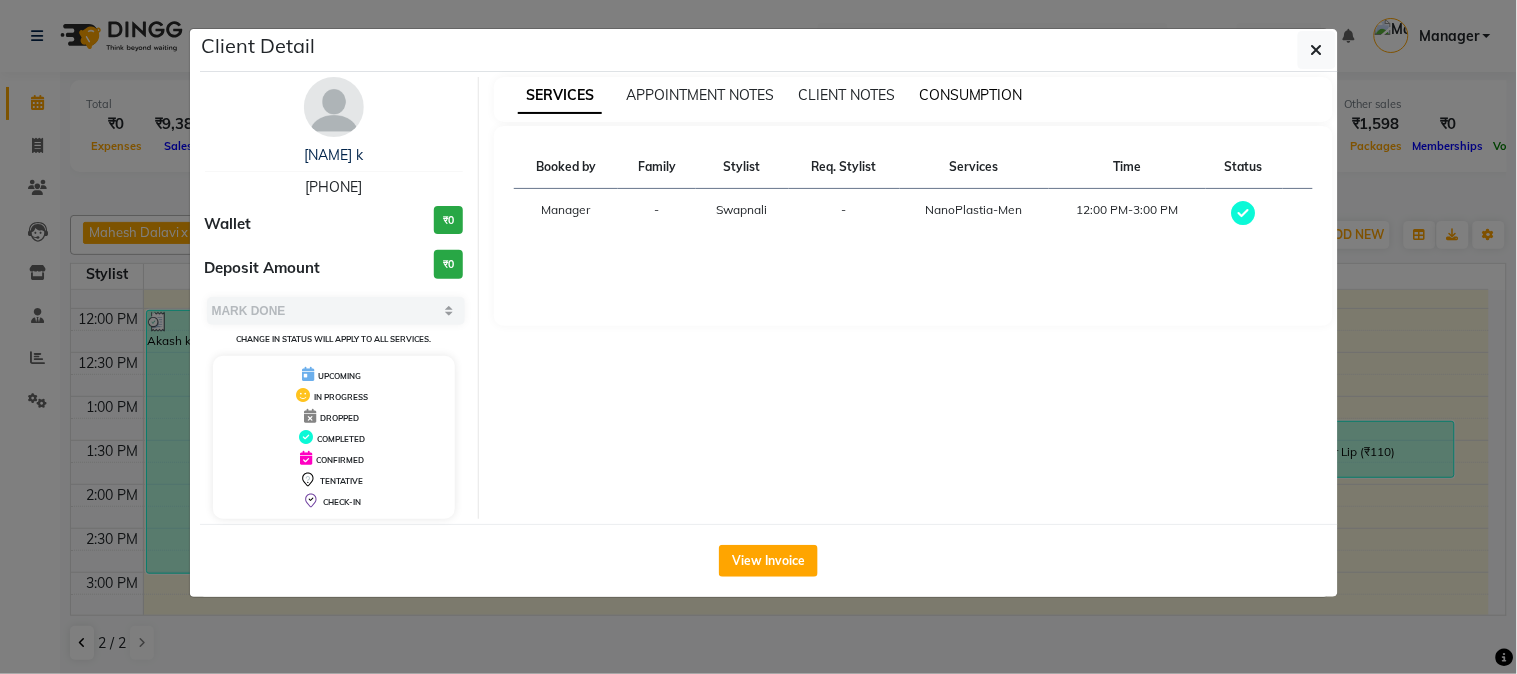 click on "CONSUMPTION" at bounding box center (971, 95) 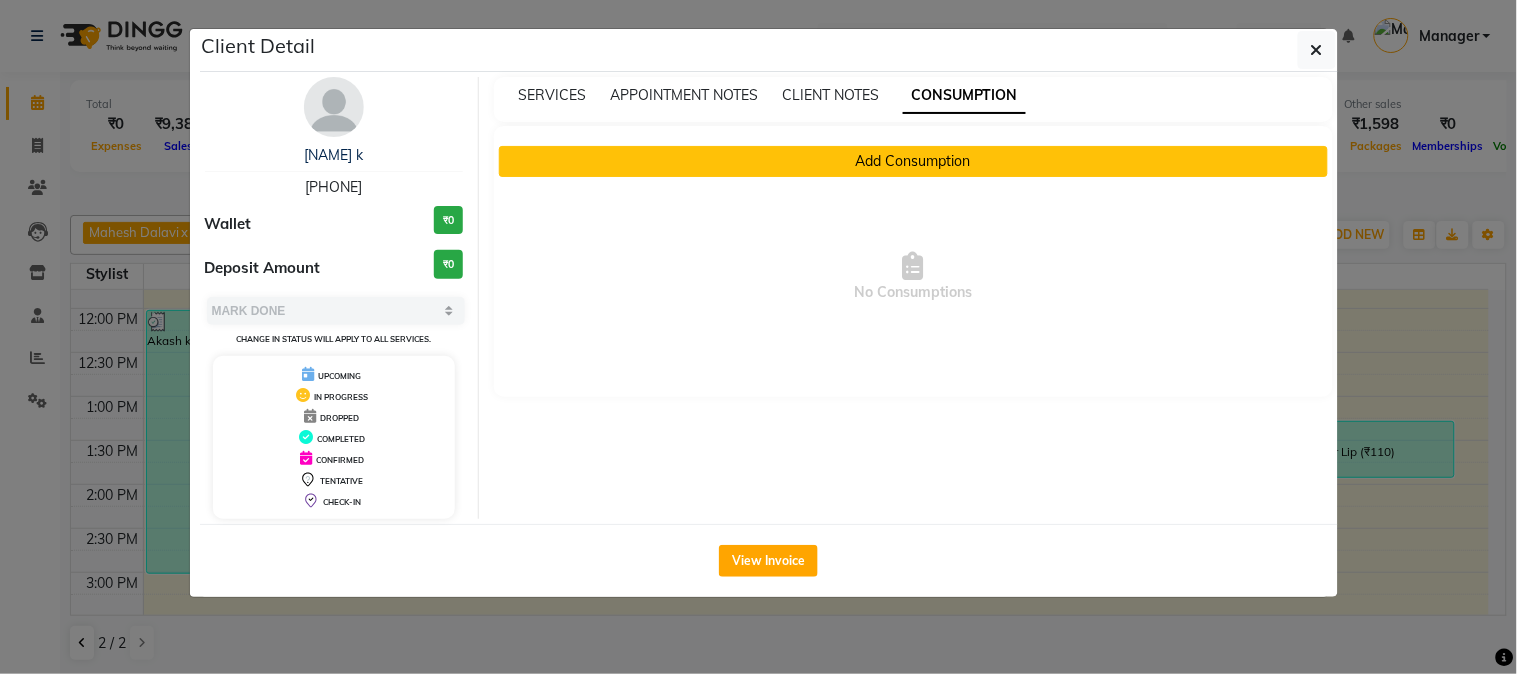 click on "Add Consumption" at bounding box center [913, 161] 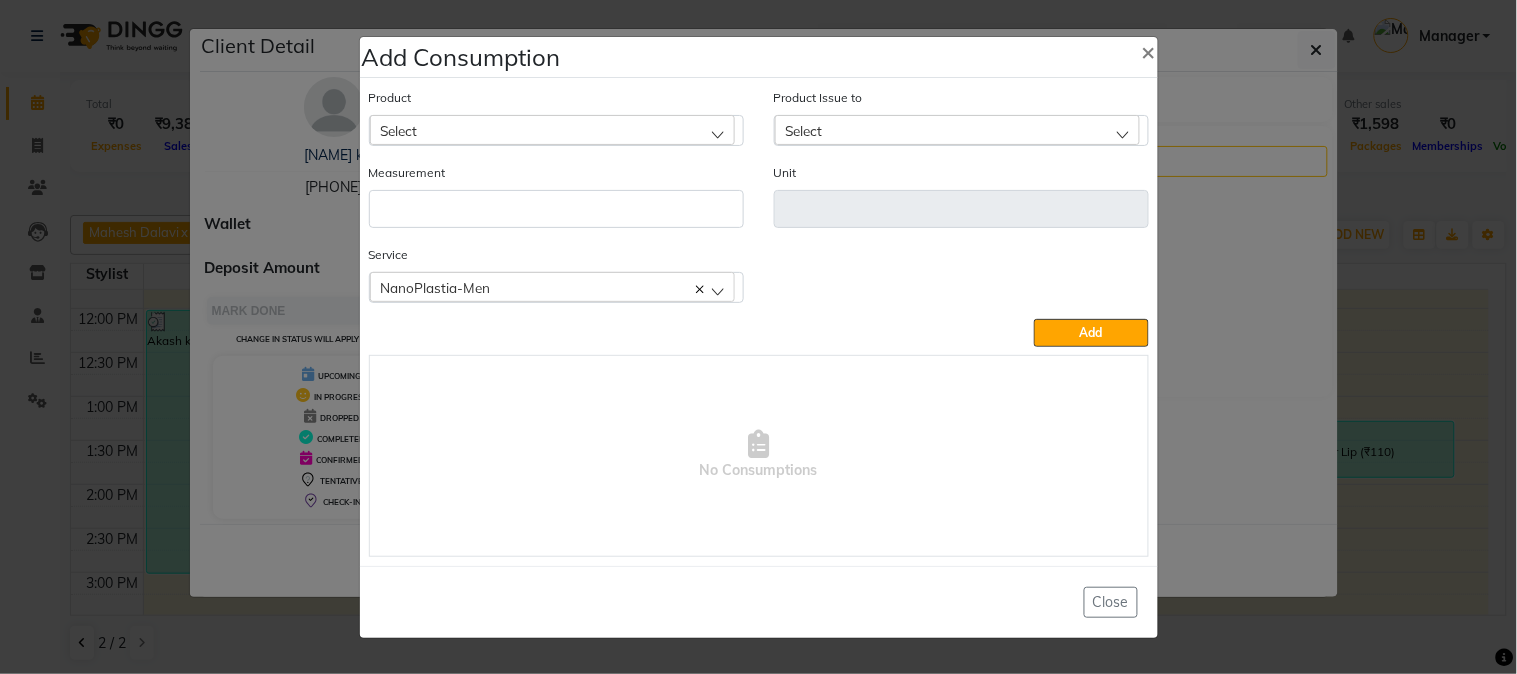 click on "Select" 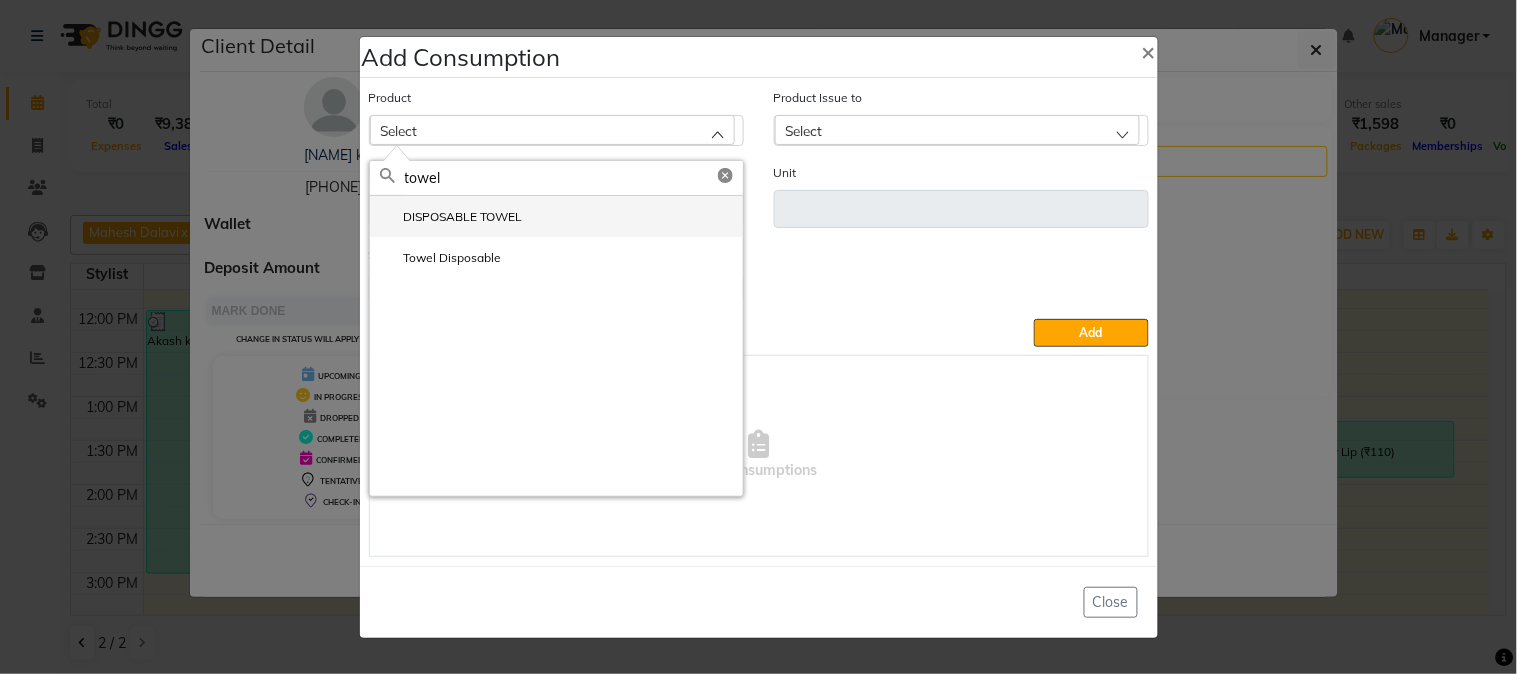 type on "towel" 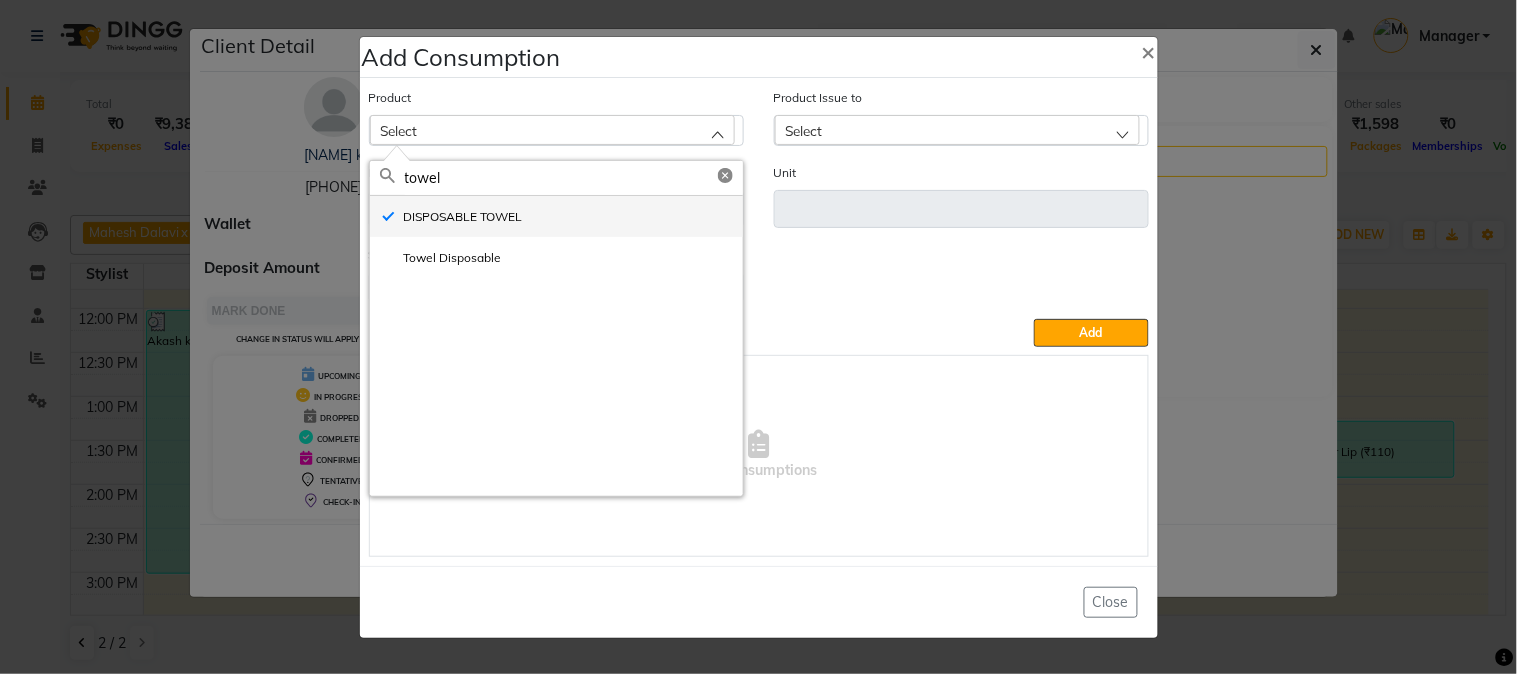 type on "ml" 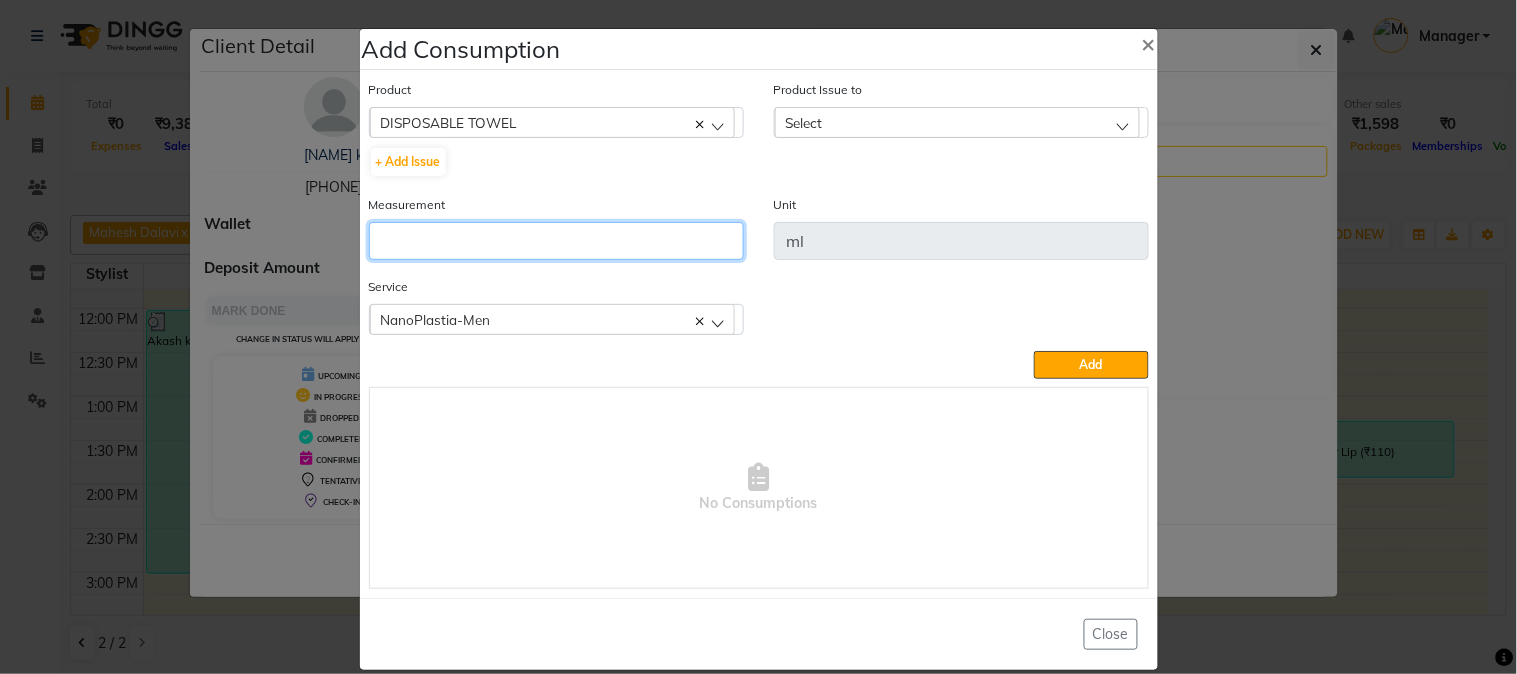 click 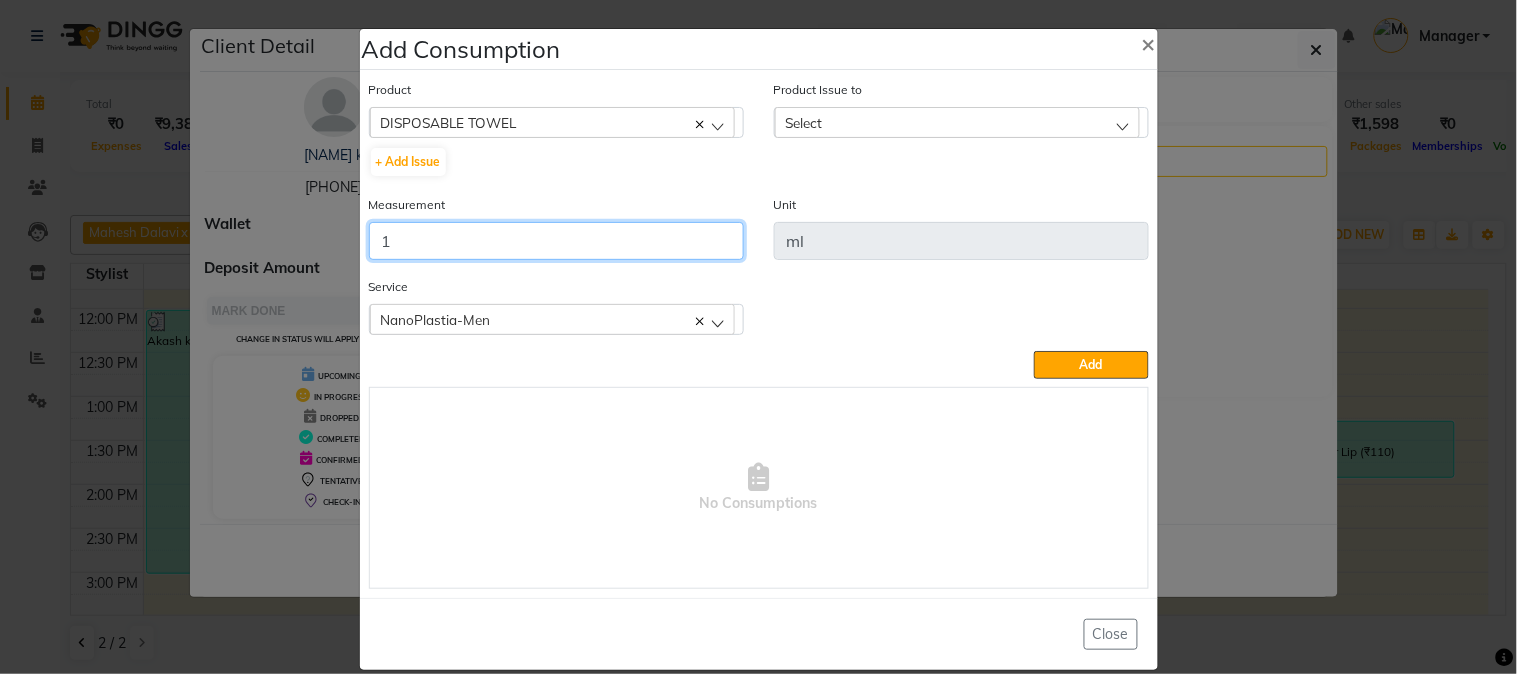 type on "1" 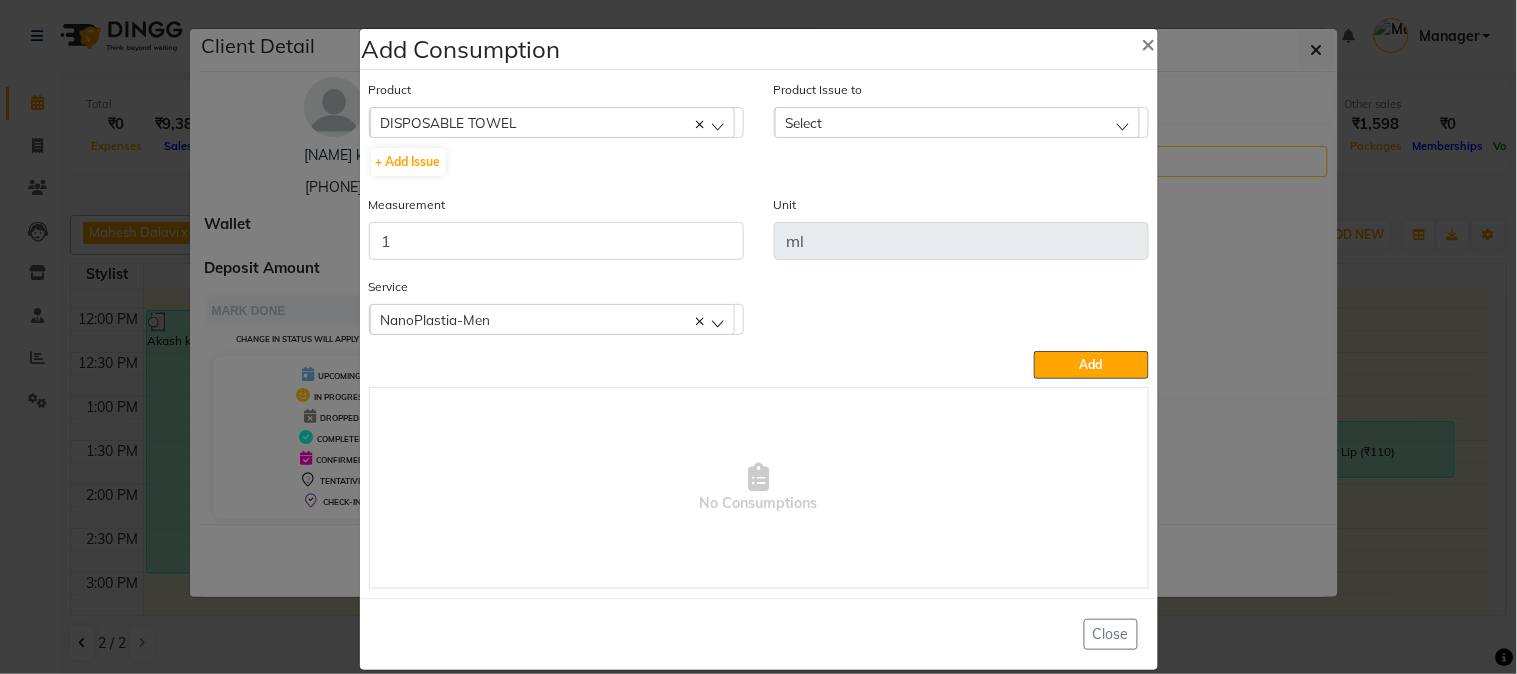 click on "NanoPlastia-Men" 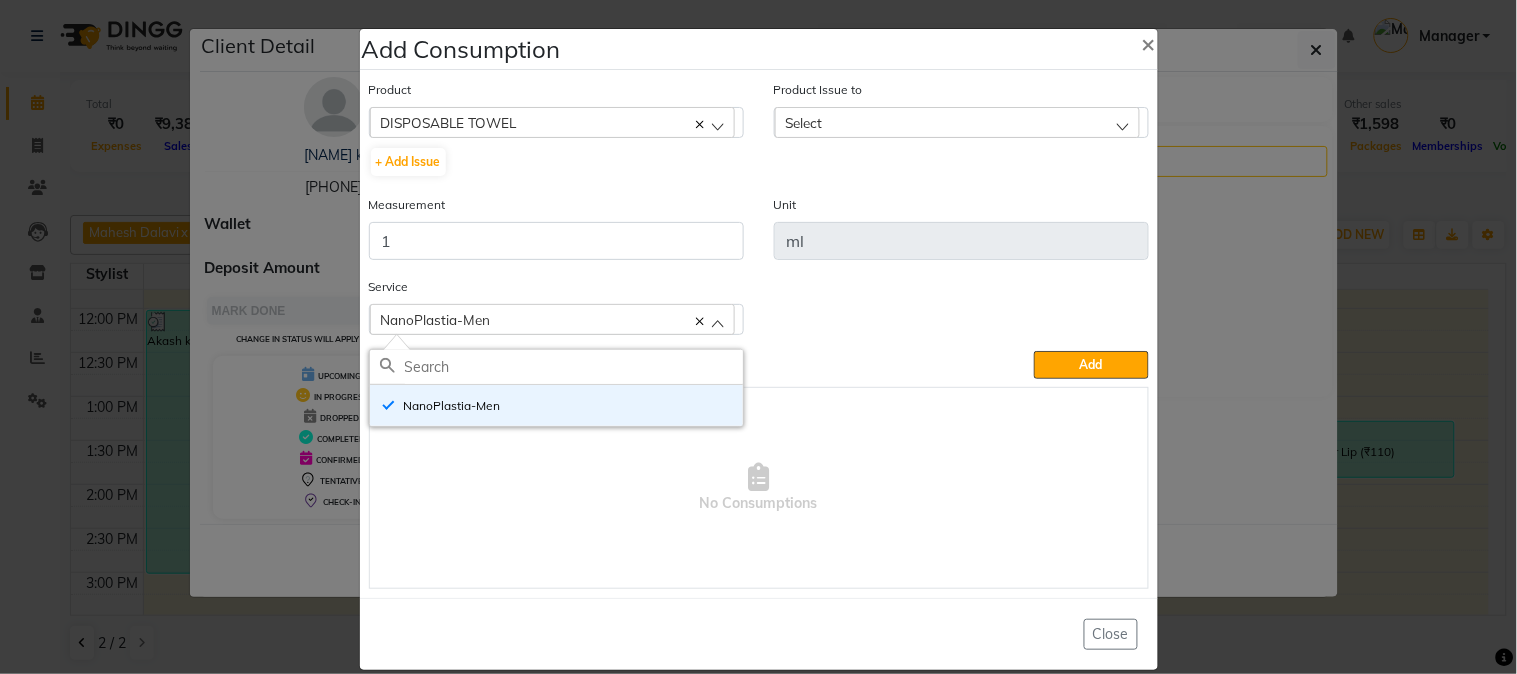 click on "NanoPlastia-Men" 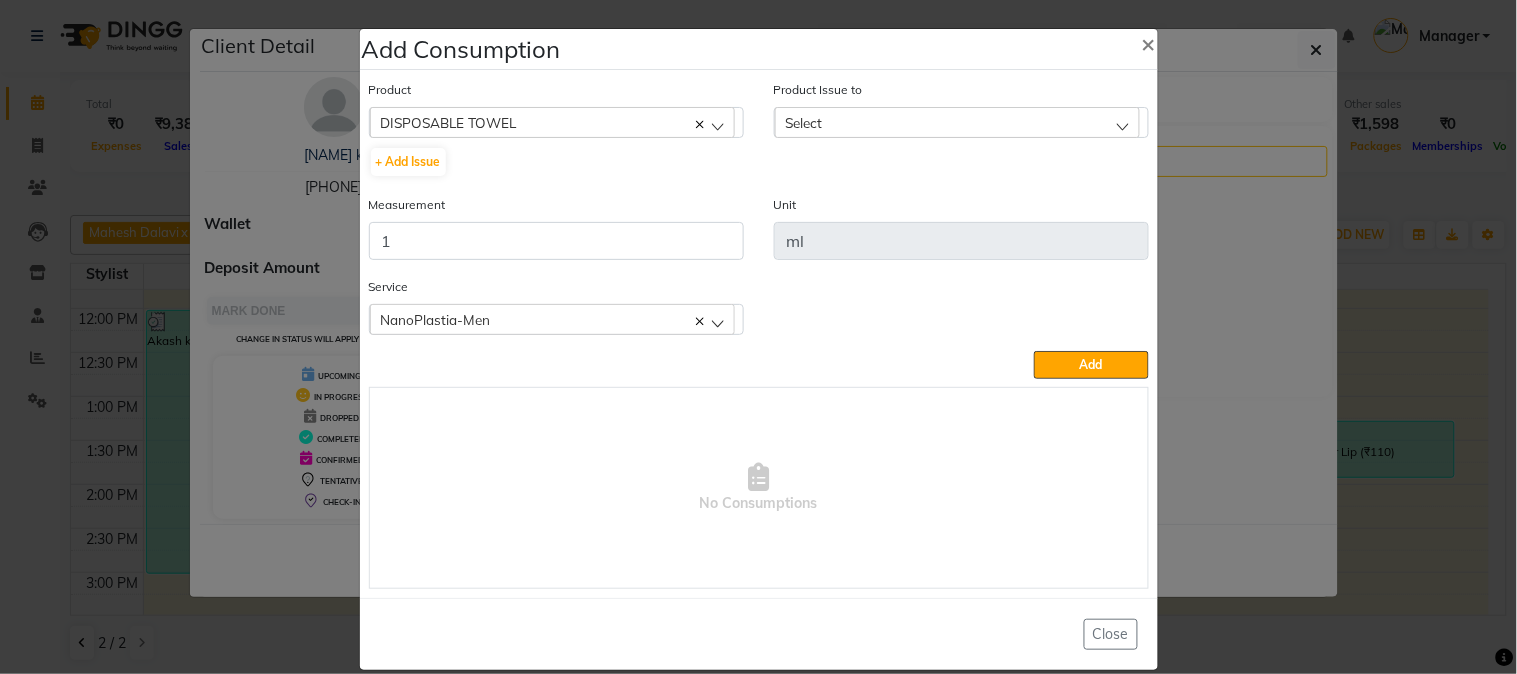 click on "Select" 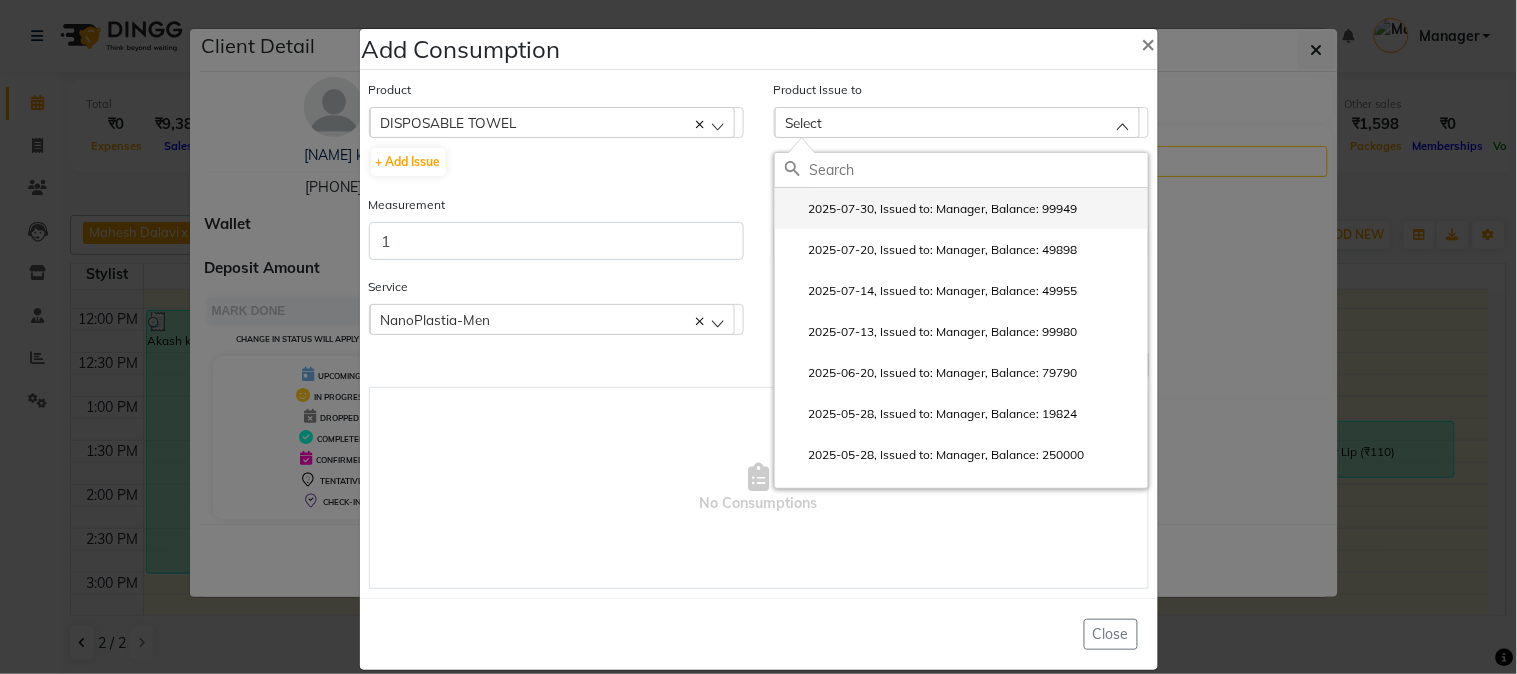 click on "2025-07-30, Issued to: Manager, Balance: 99949" 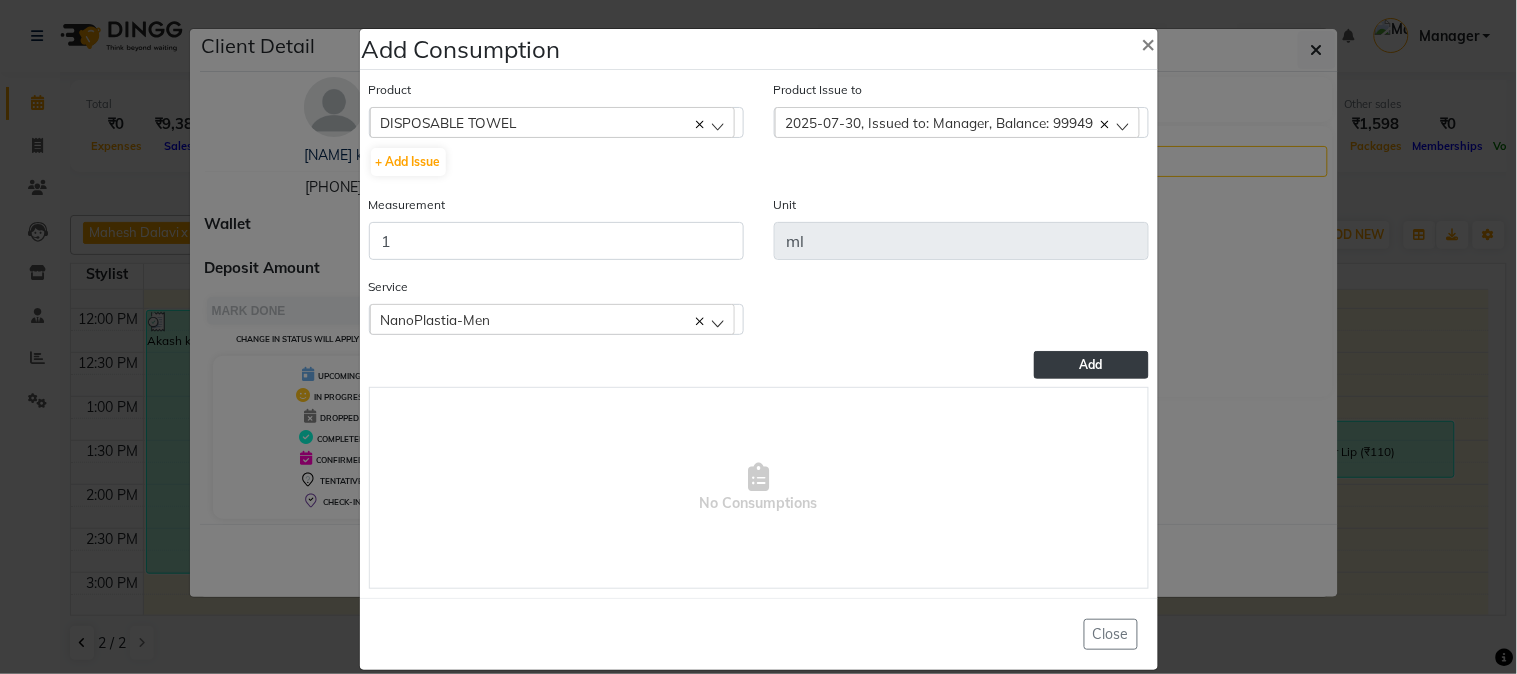 click on "Add" 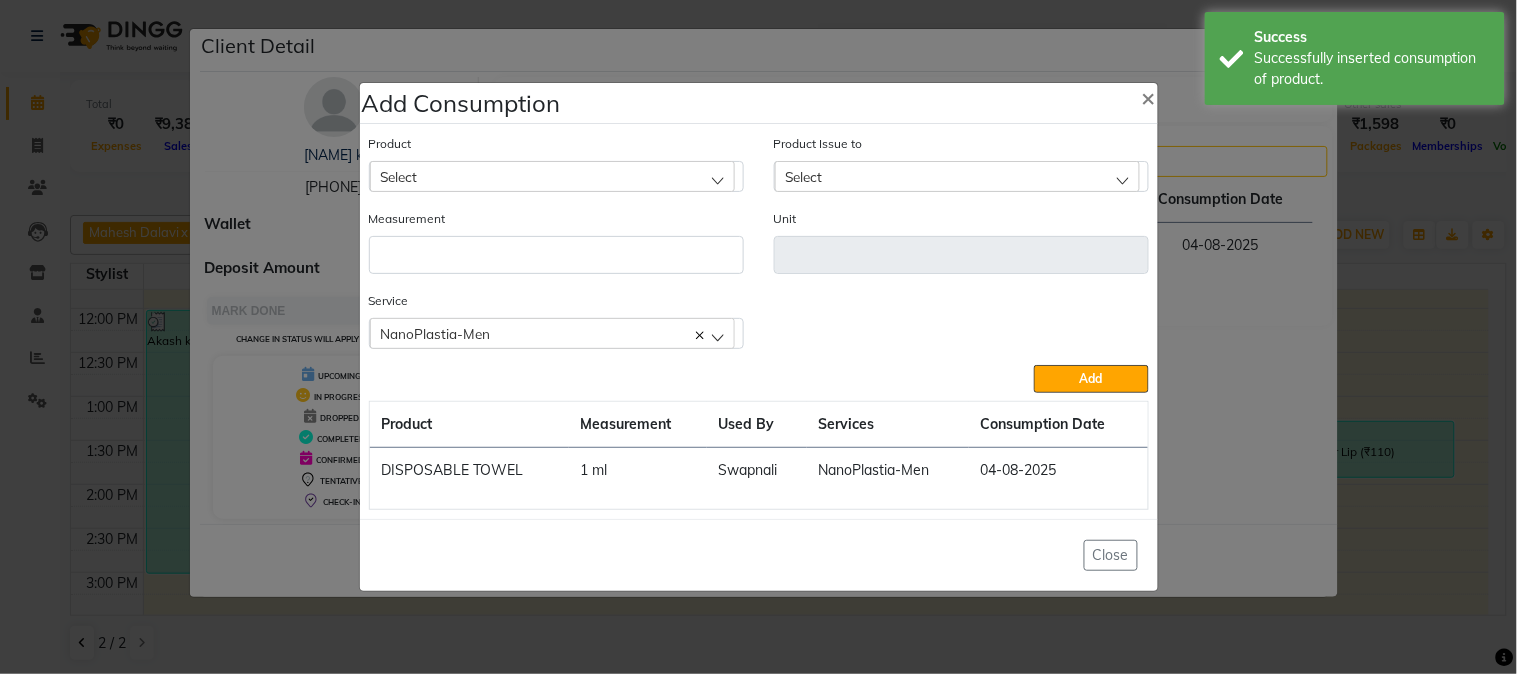click on "Select" 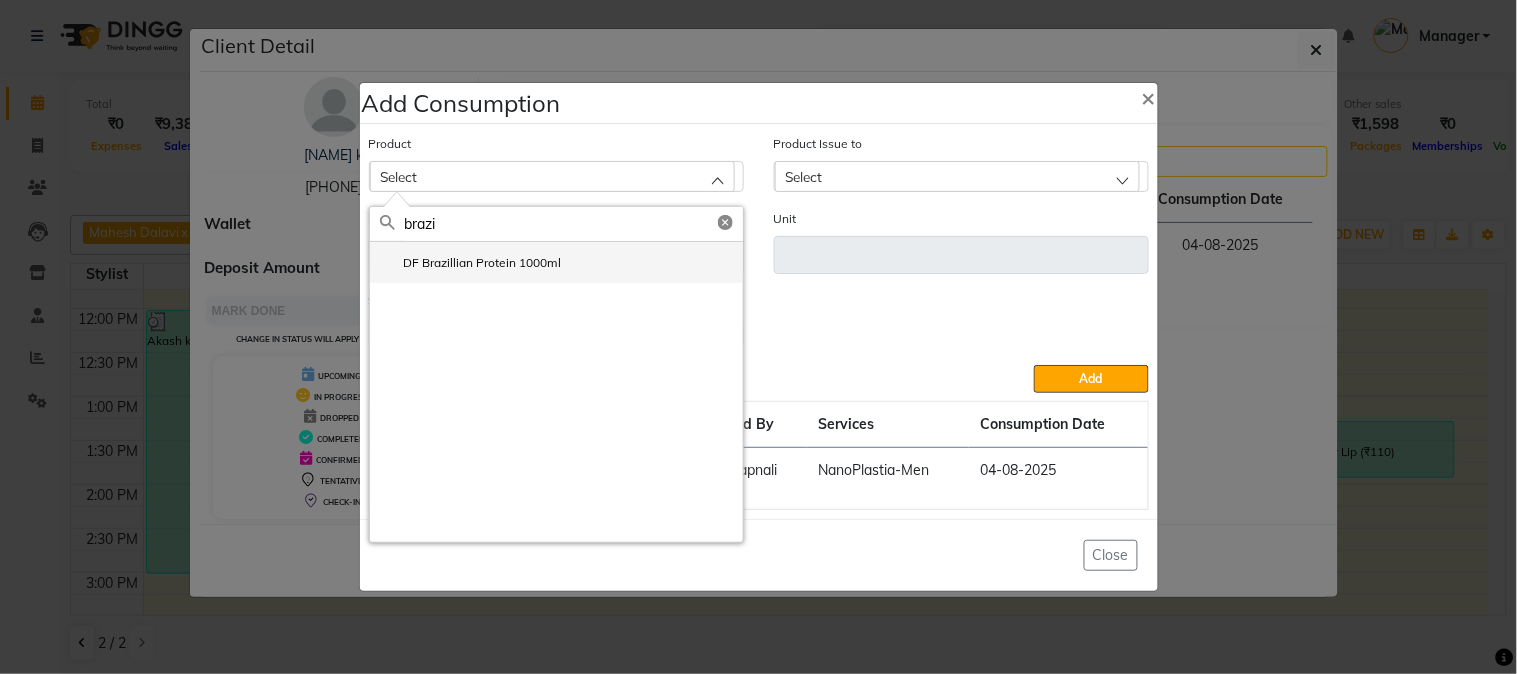type on "brazi" 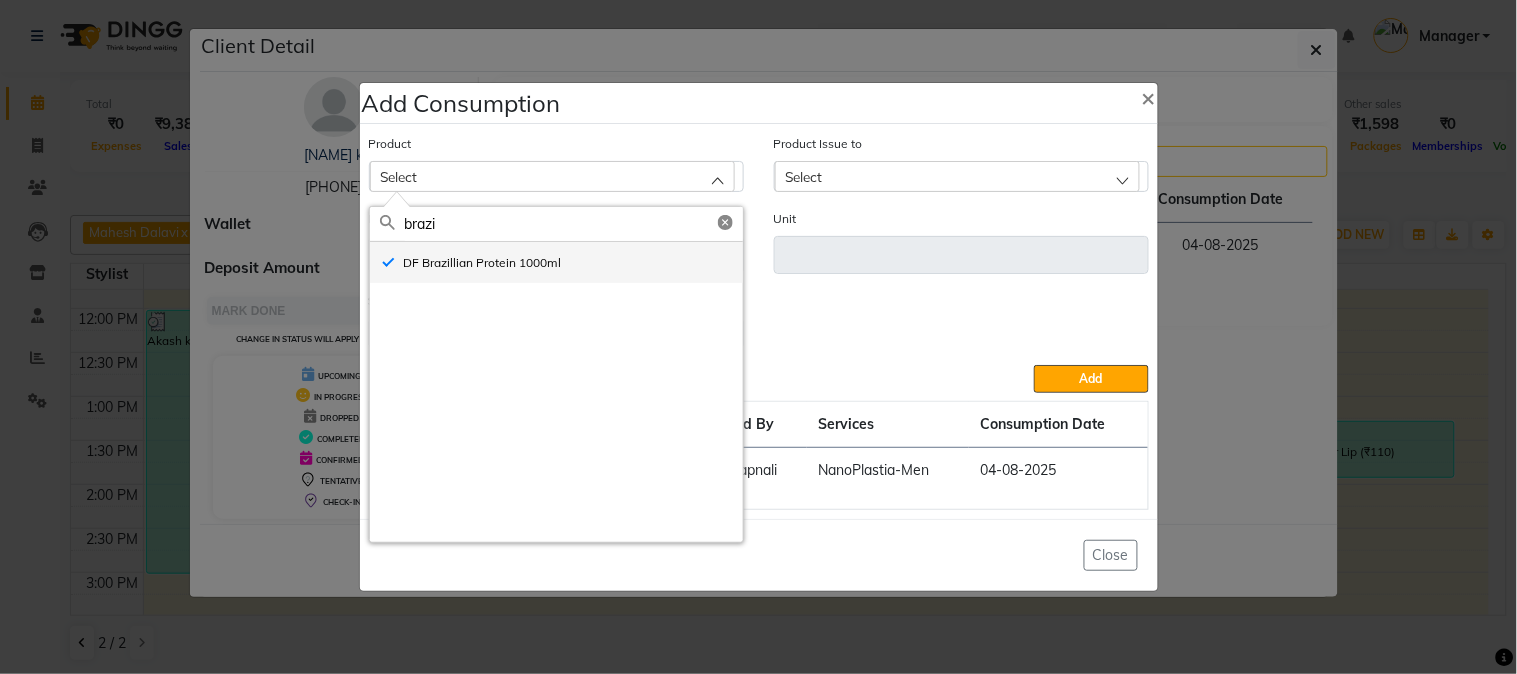 type on "ML" 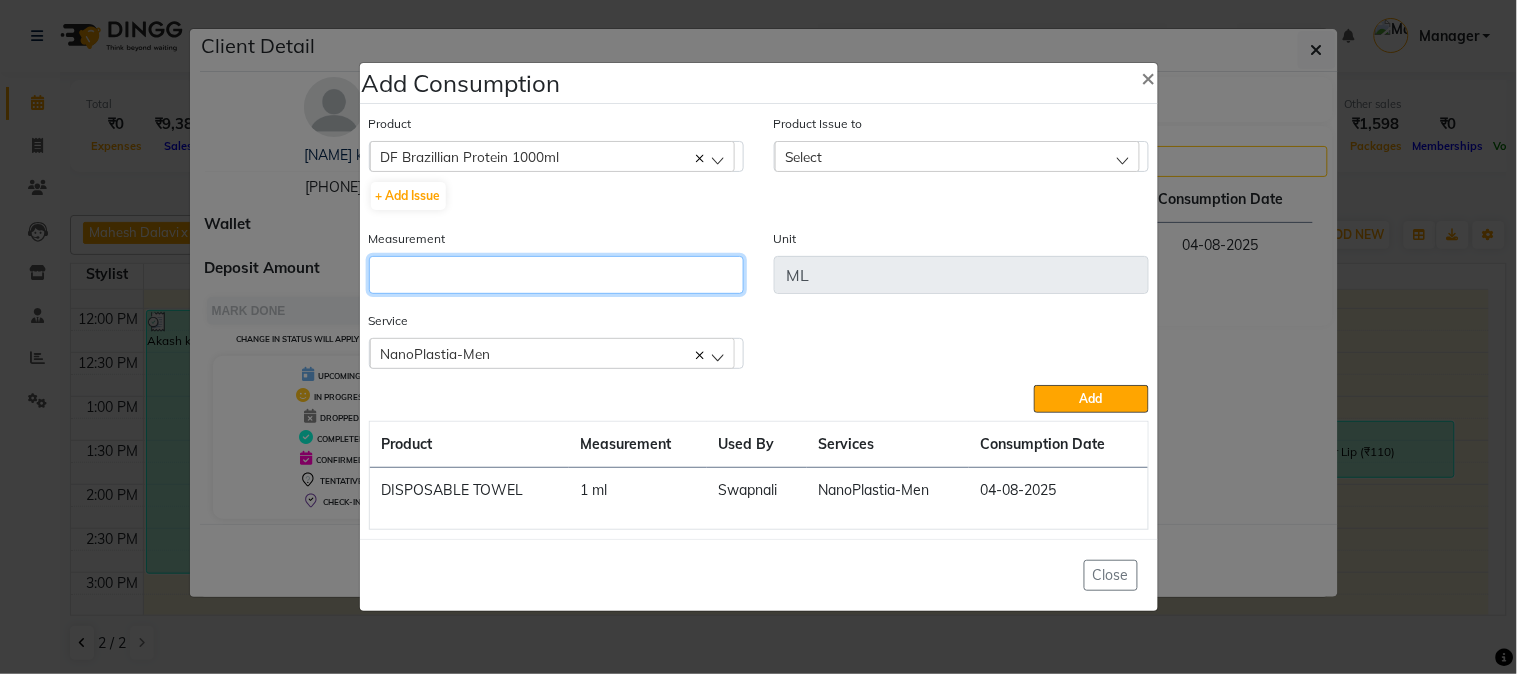 click 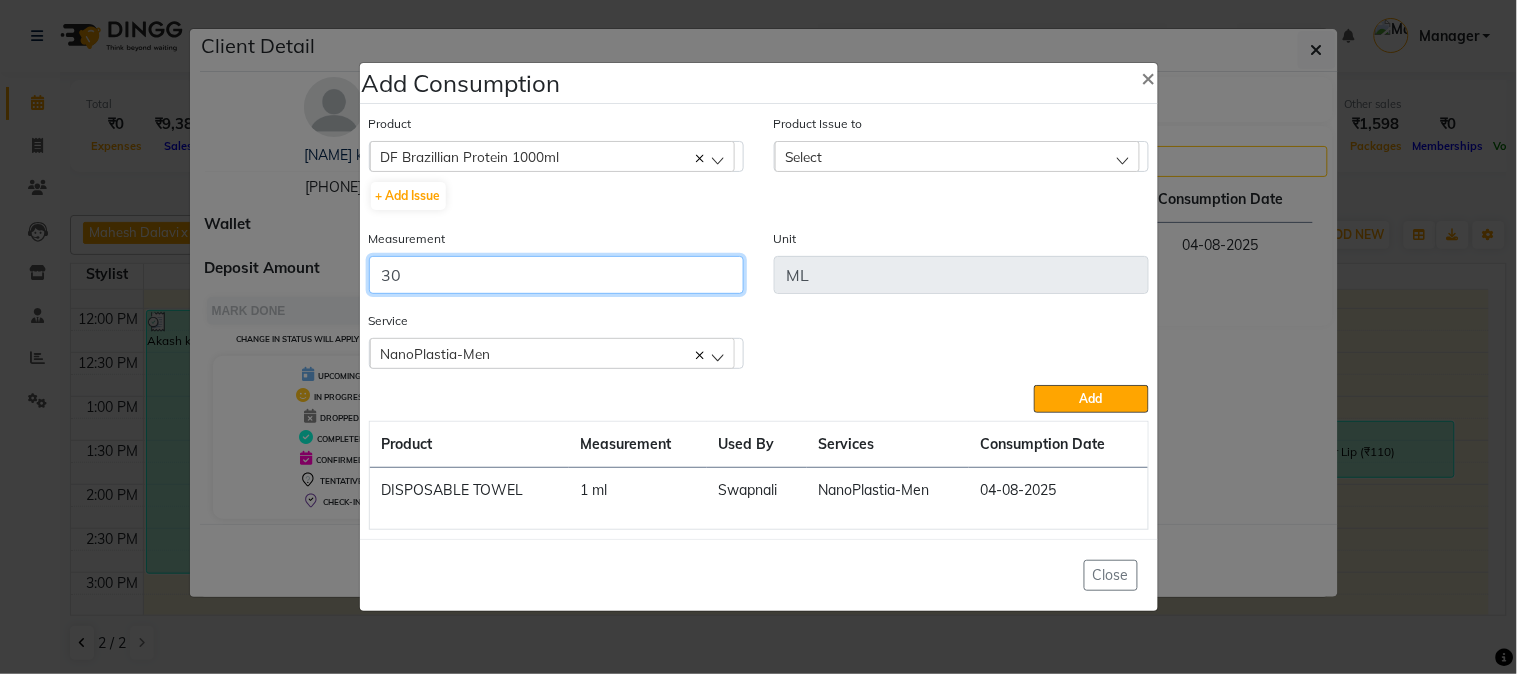 type on "30" 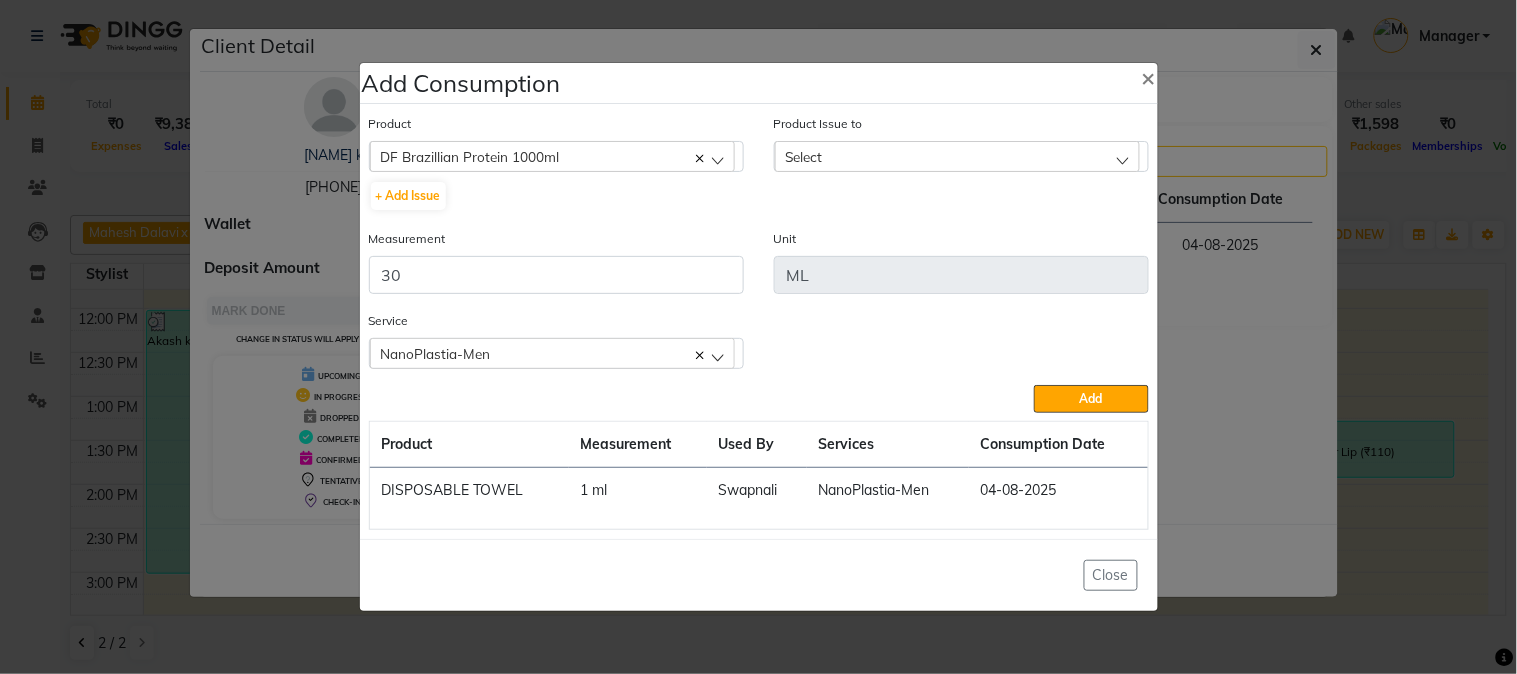 click on "Select" 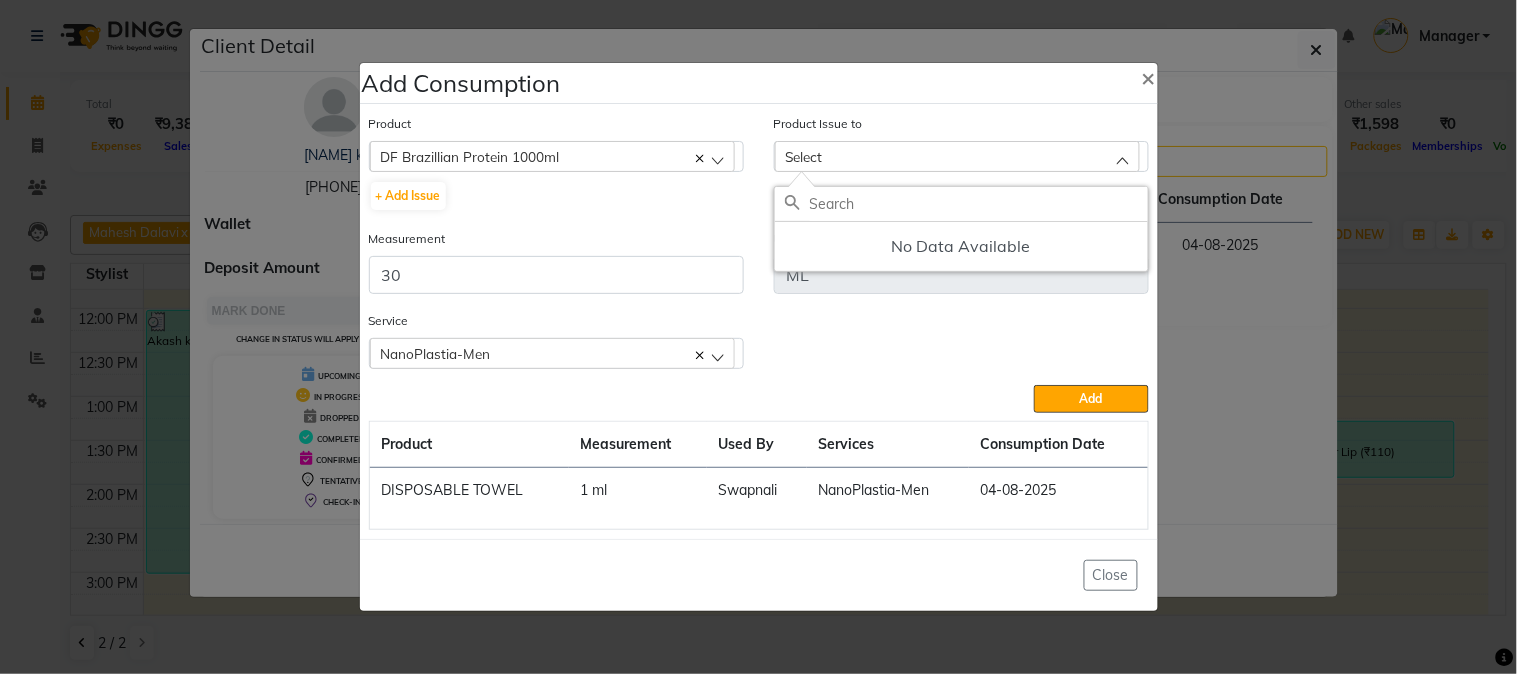 click on "Select" 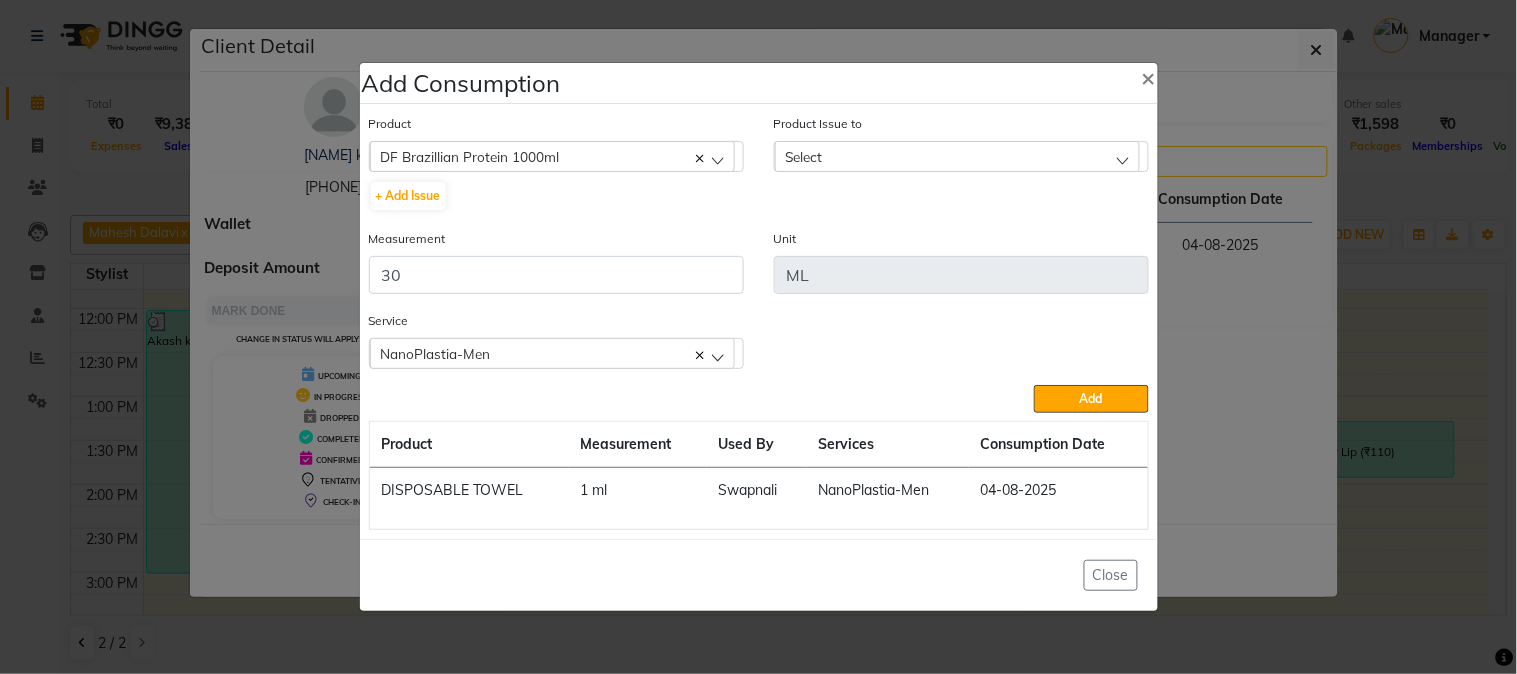 click on "Add Consumption × Product DF Brazillian Protein 1000ml 5-7 + Add Issue Product Issue to Select No Data Available Measurement 30 Unit ML Service NanoPlastia-Men NanoPlastia-Men Add Product Measurement Used By Services Consumption Date DISPOSABLE TOWEL 1 ml [NAME] NanoPlastia-Men [DATE] Close" 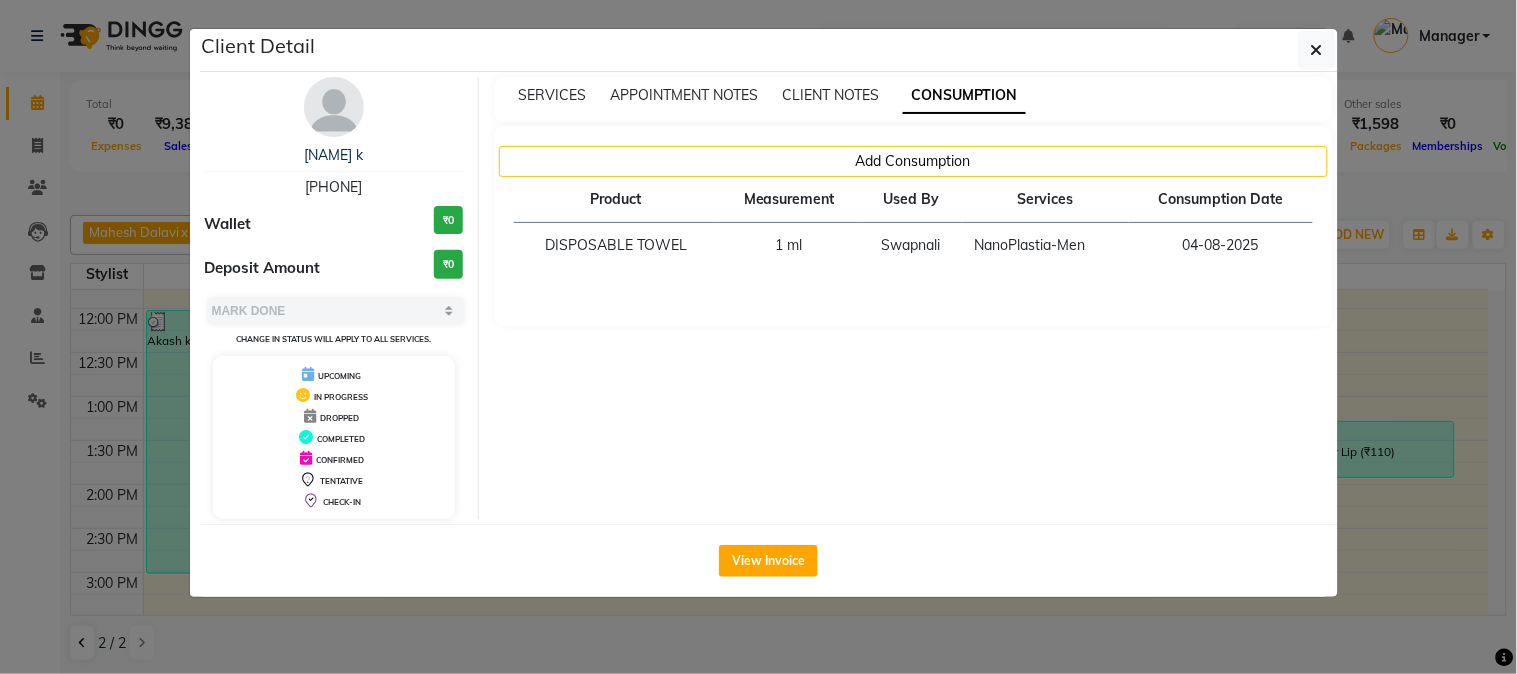 click on "Client Detail  Akash  k    9604328587 Wallet ₹0 Deposit Amount  ₹0  Select MARK DONE UPCOMING Change in status will apply to all services. UPCOMING IN PROGRESS DROPPED COMPLETED CONFIRMED TENTATIVE CHECK-IN SERVICES APPOINTMENT NOTES CLIENT NOTES CONSUMPTION Add Consumption Product Measurement Used By Services Consumption Date  DISPOSABLE TOWEL   1 ml   Swapnali   NanoPlastia-Men   04-08-2025   View Invoice" 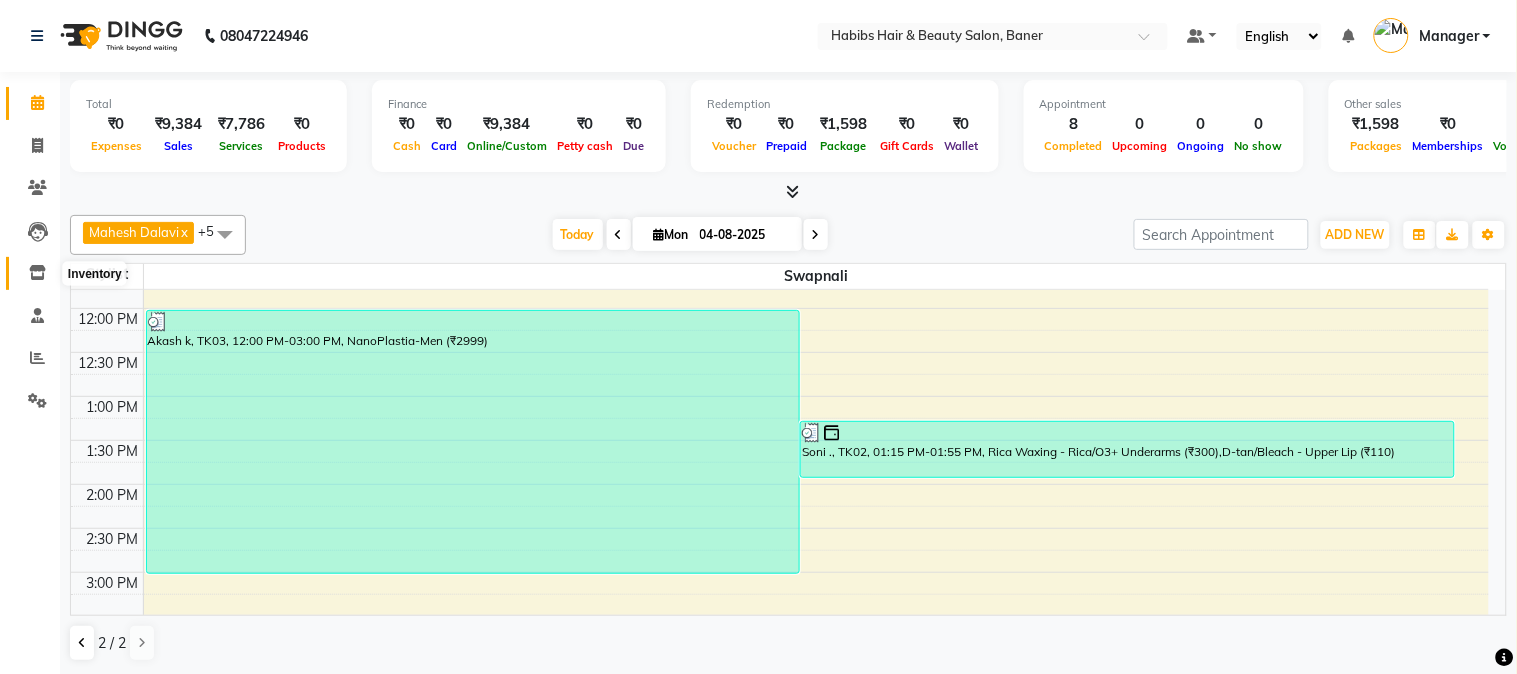 click 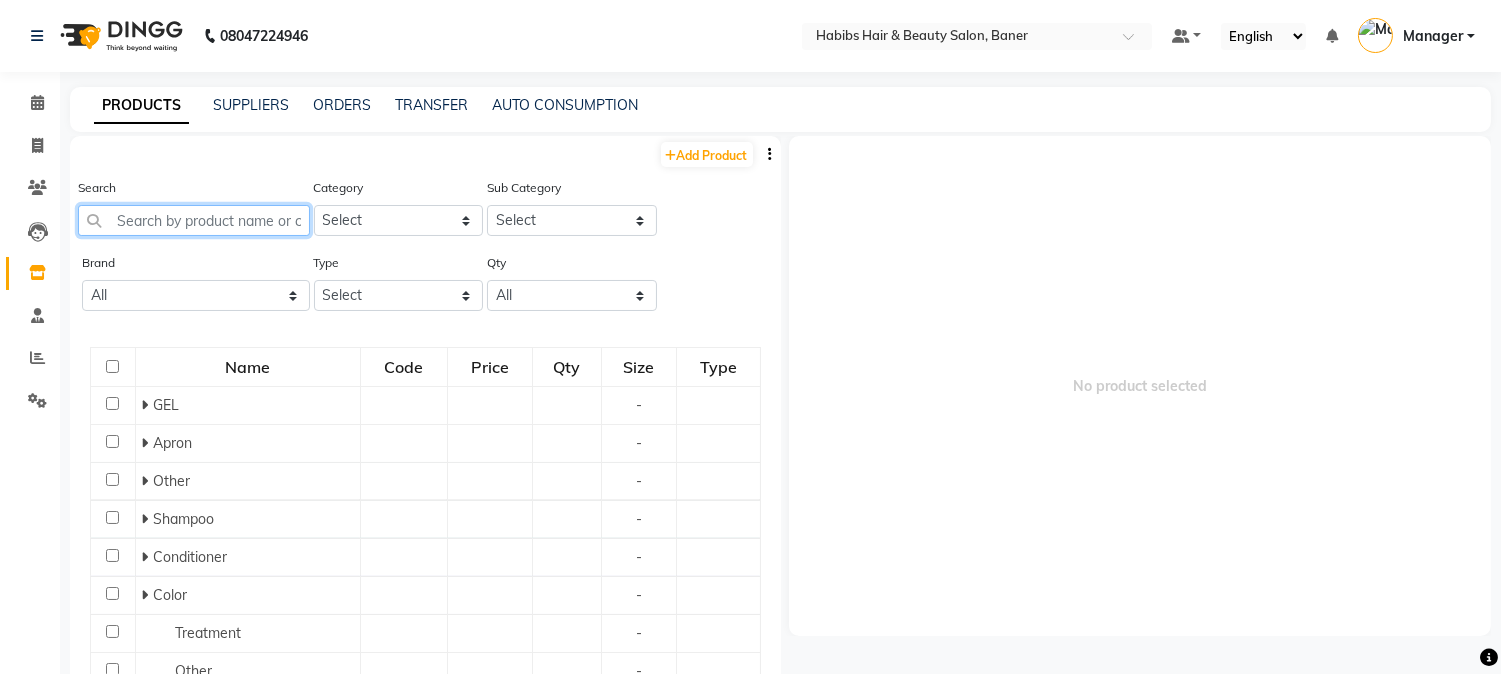 click 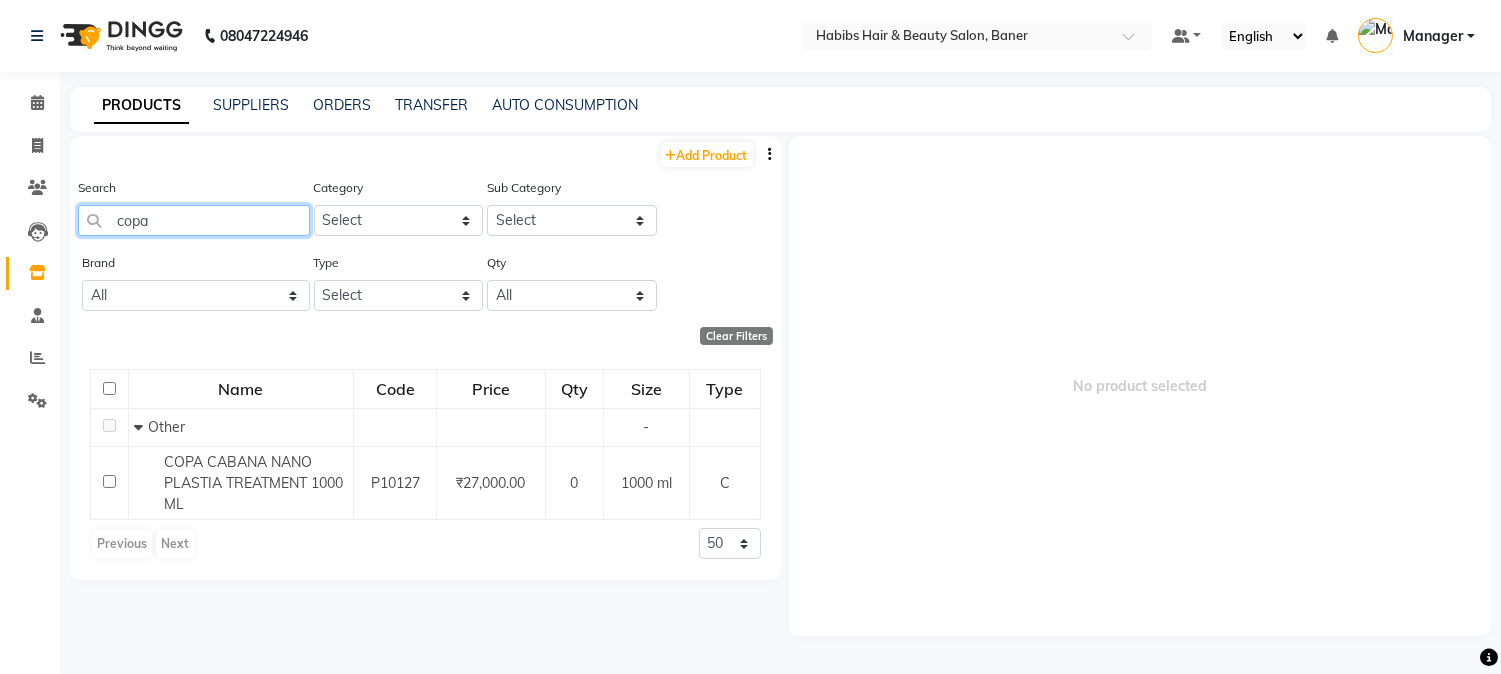 type on "copa" 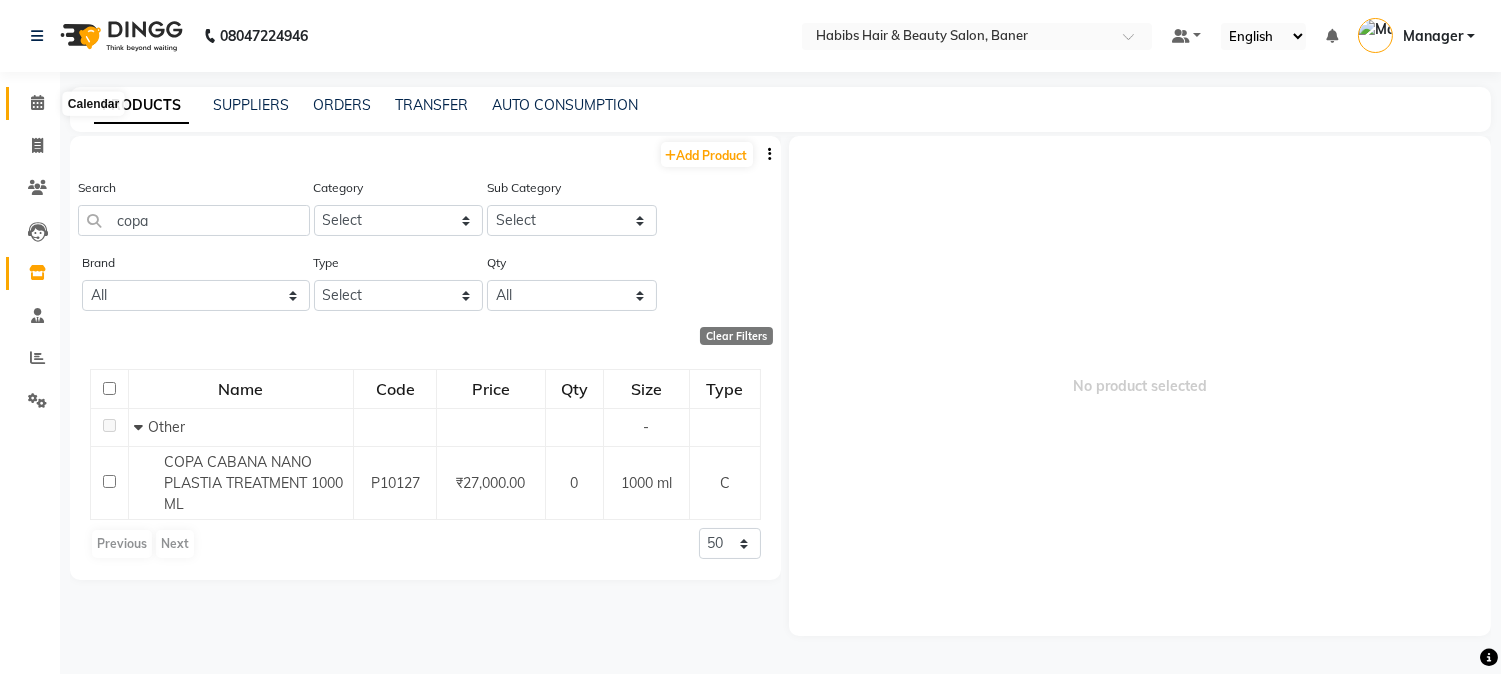 click 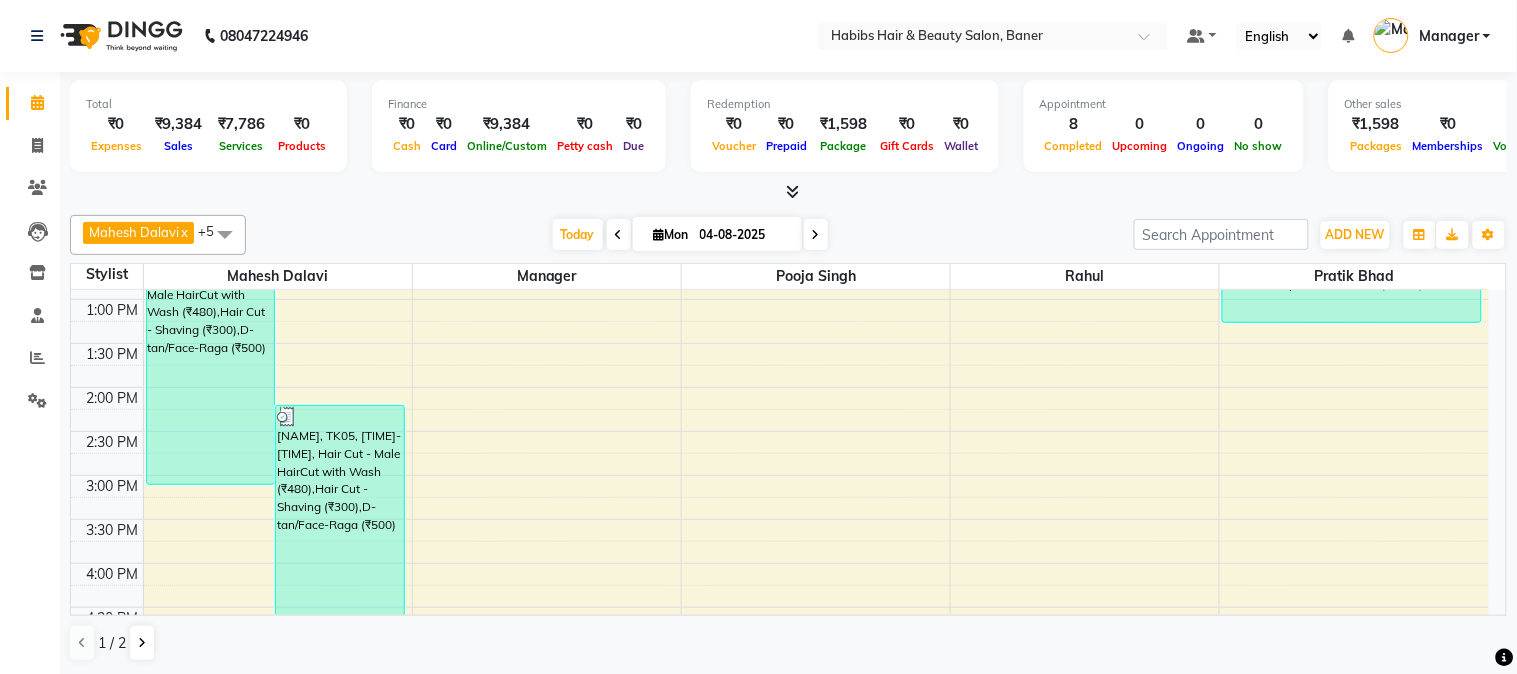 scroll, scrollTop: 111, scrollLeft: 0, axis: vertical 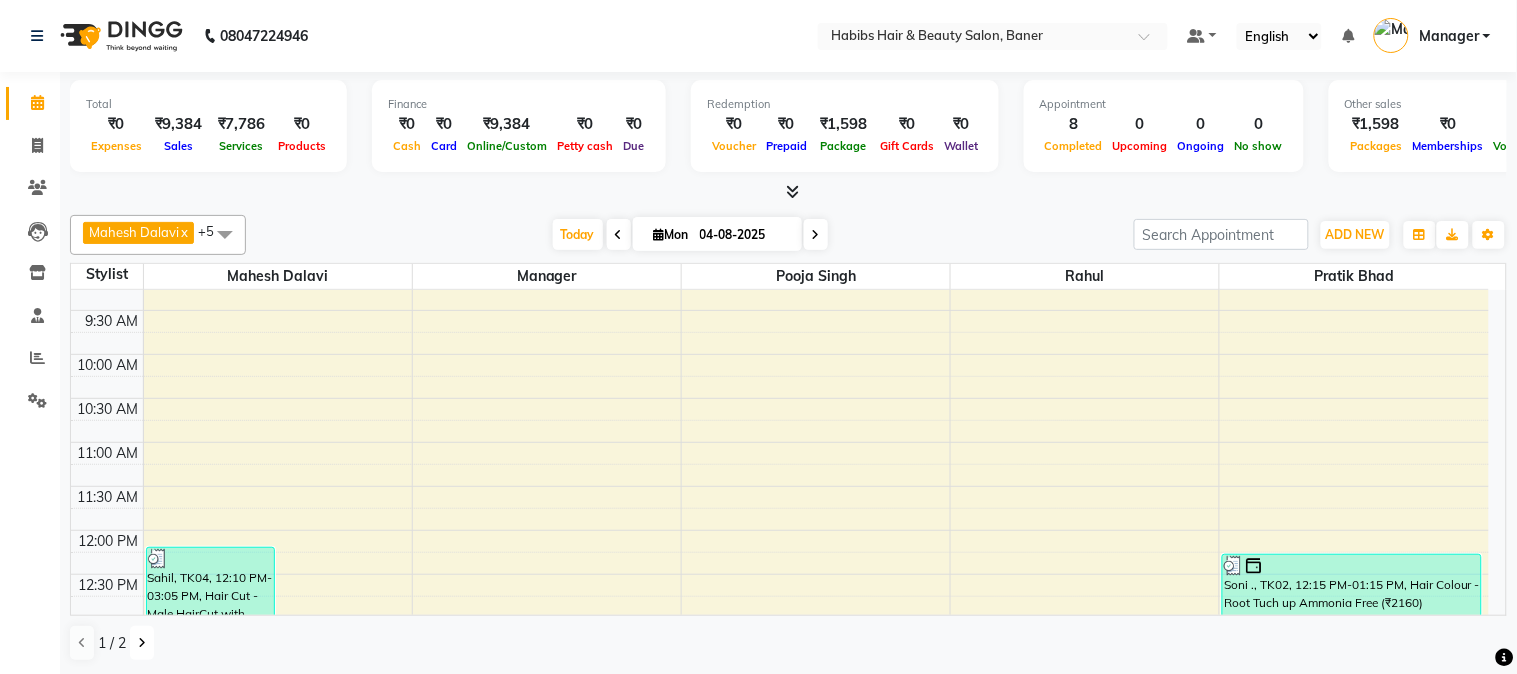 click at bounding box center [142, 643] 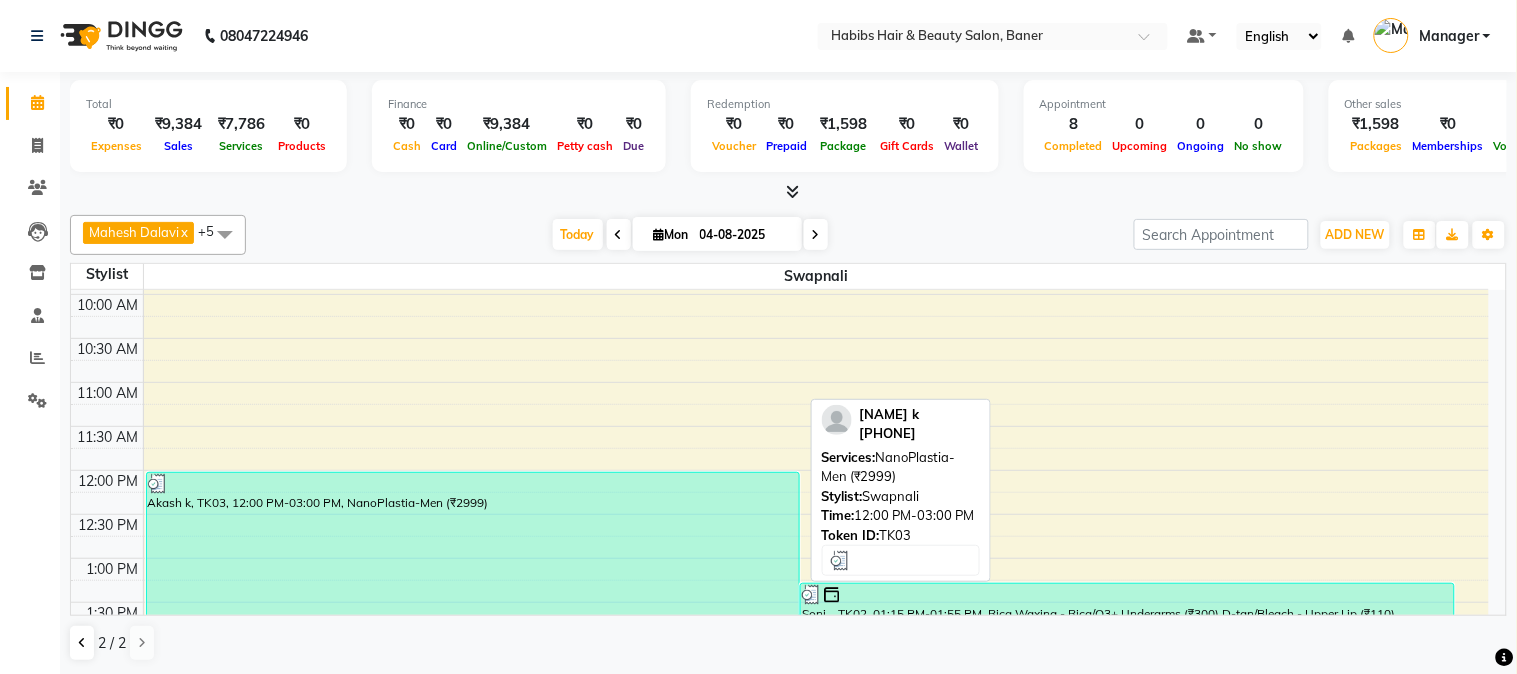 scroll, scrollTop: 222, scrollLeft: 0, axis: vertical 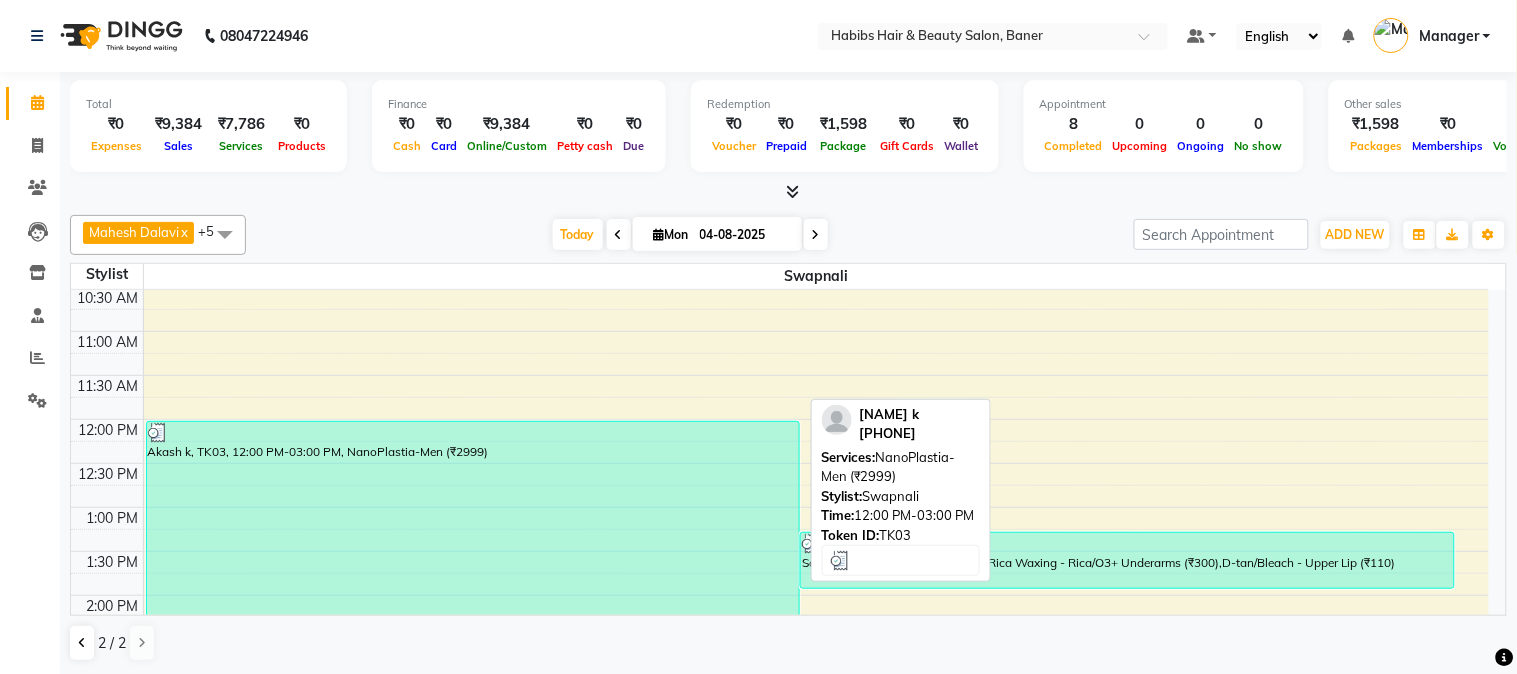 click on "Akash  k, TK03, 12:00 PM-03:00 PM, NanoPlastia-Men (₹2999)" at bounding box center (473, 553) 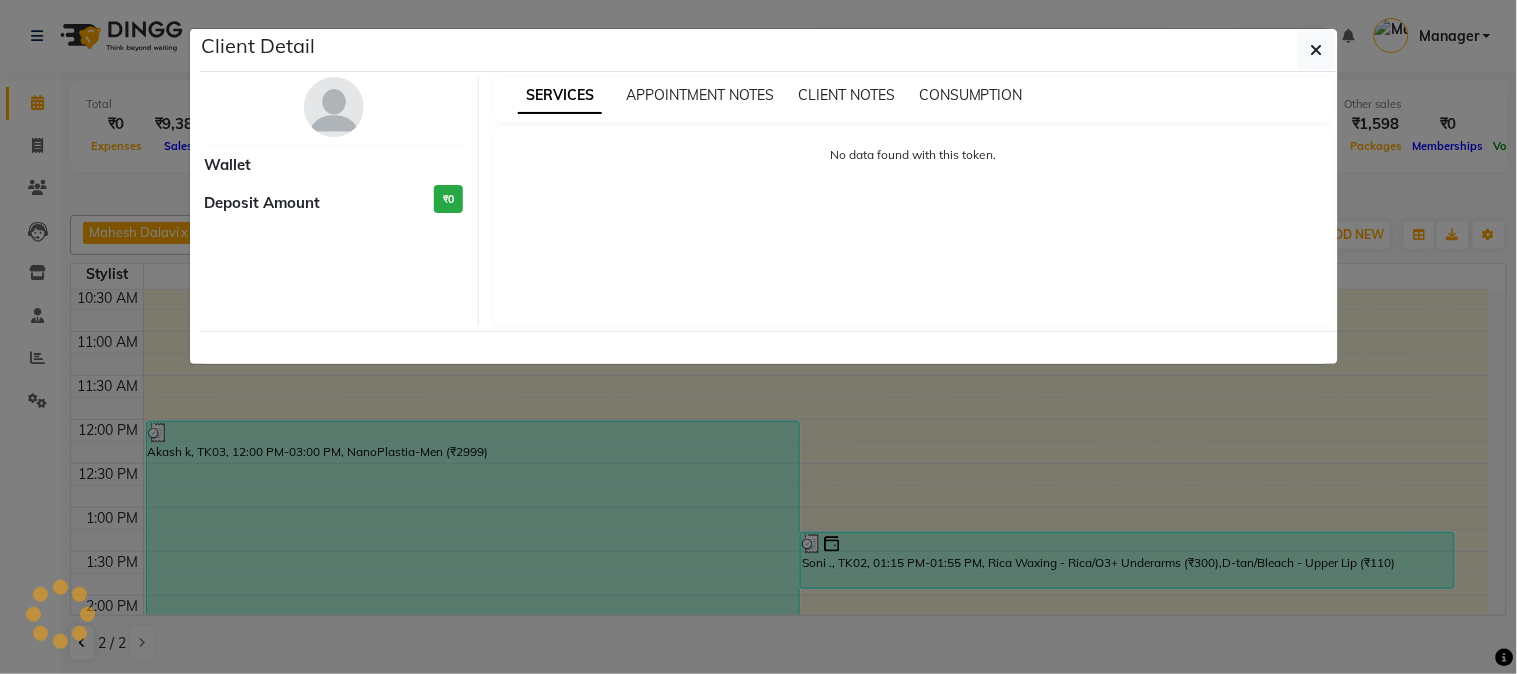select on "3" 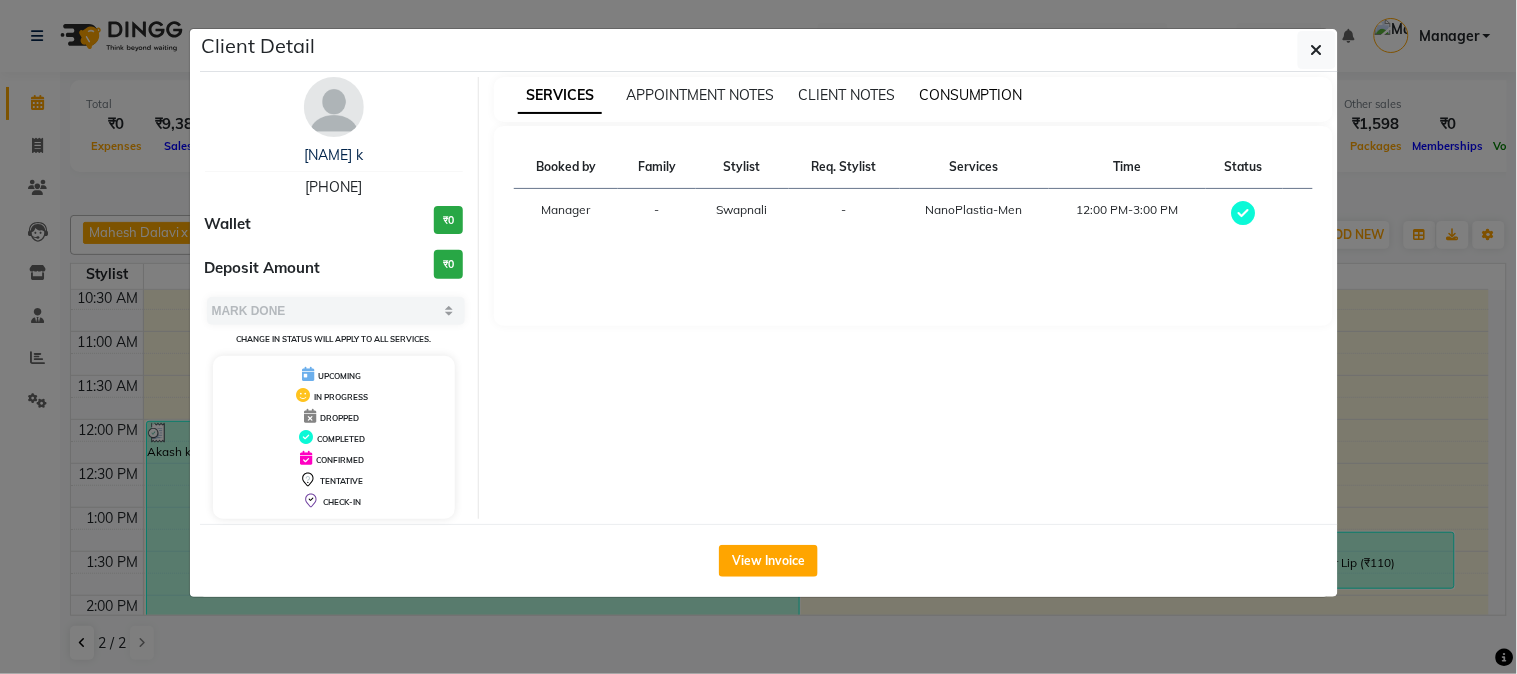 drag, startPoint x: 993, startPoint y: 88, endPoint x: 984, endPoint y: 96, distance: 12.0415945 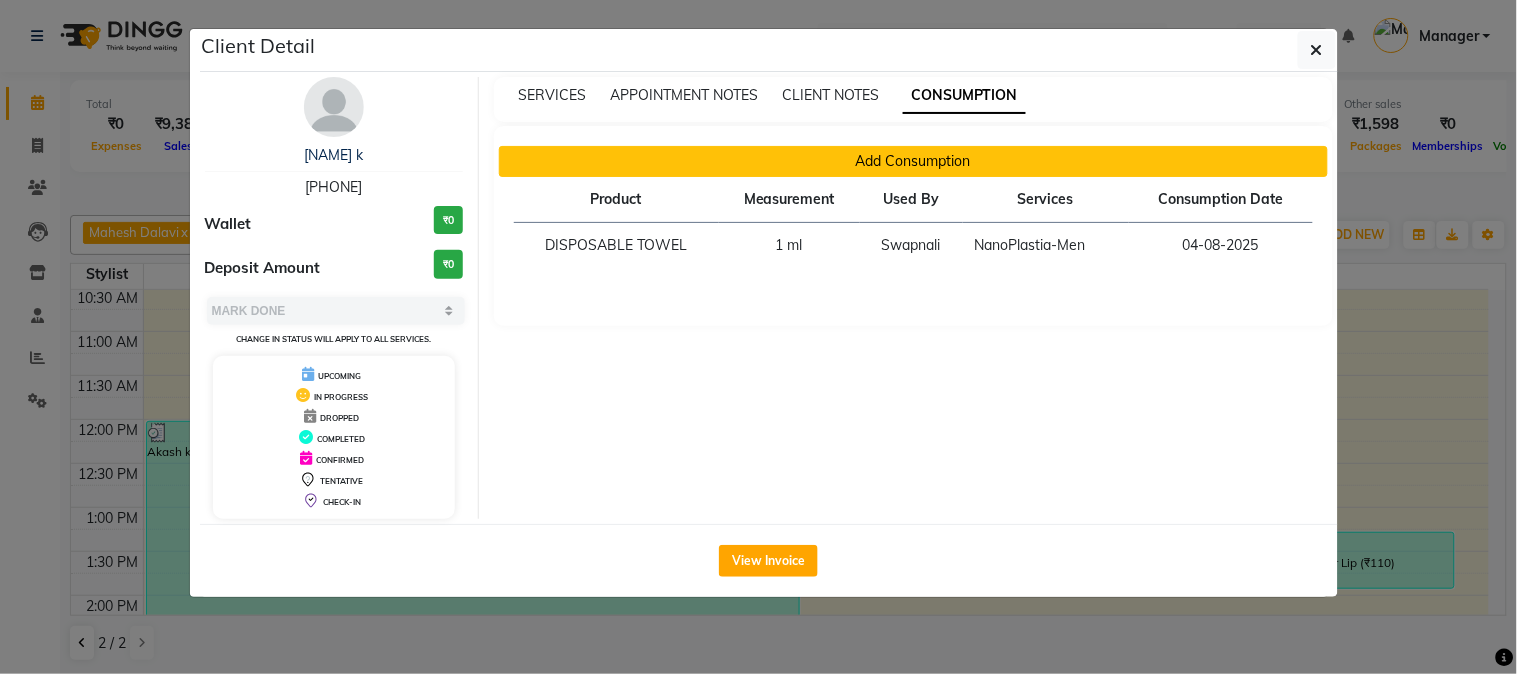 click on "Add Consumption" at bounding box center (913, 161) 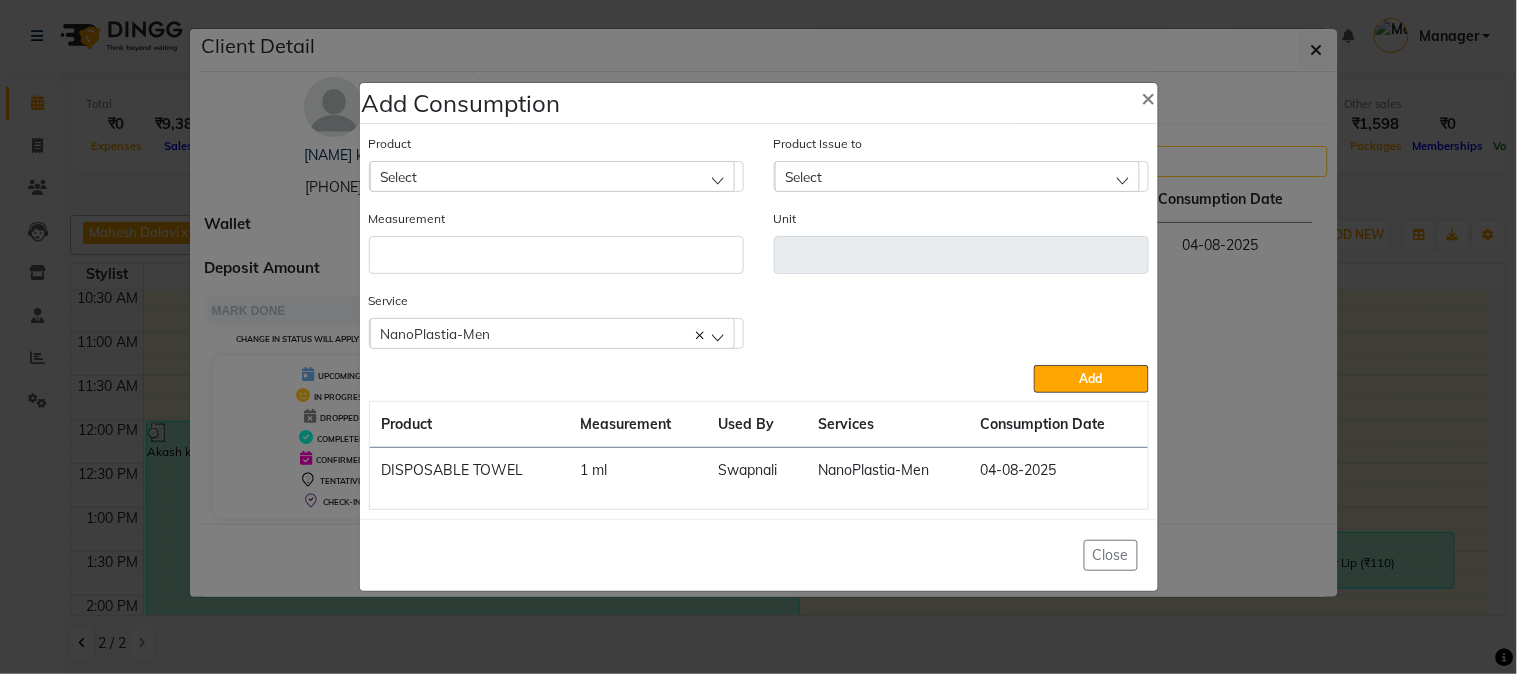 click on "Select" 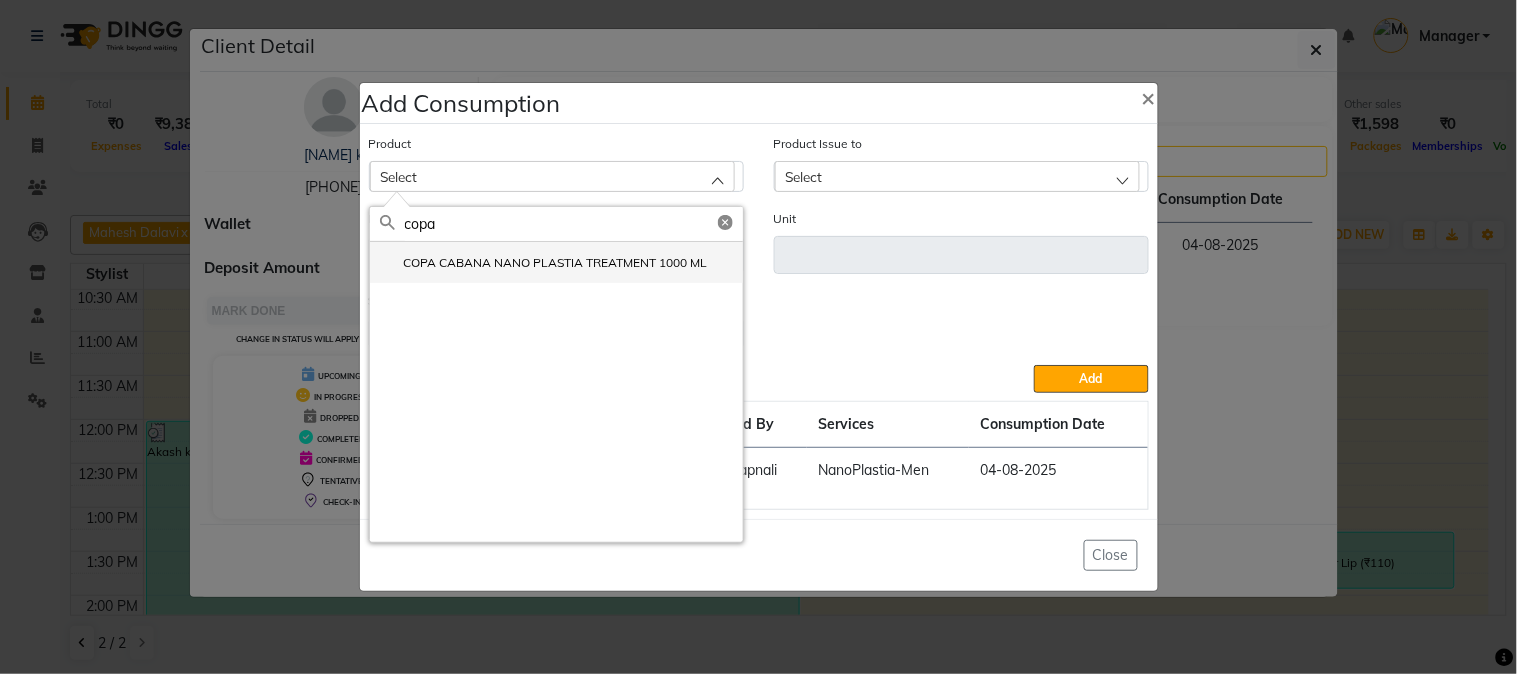 type on "copa" 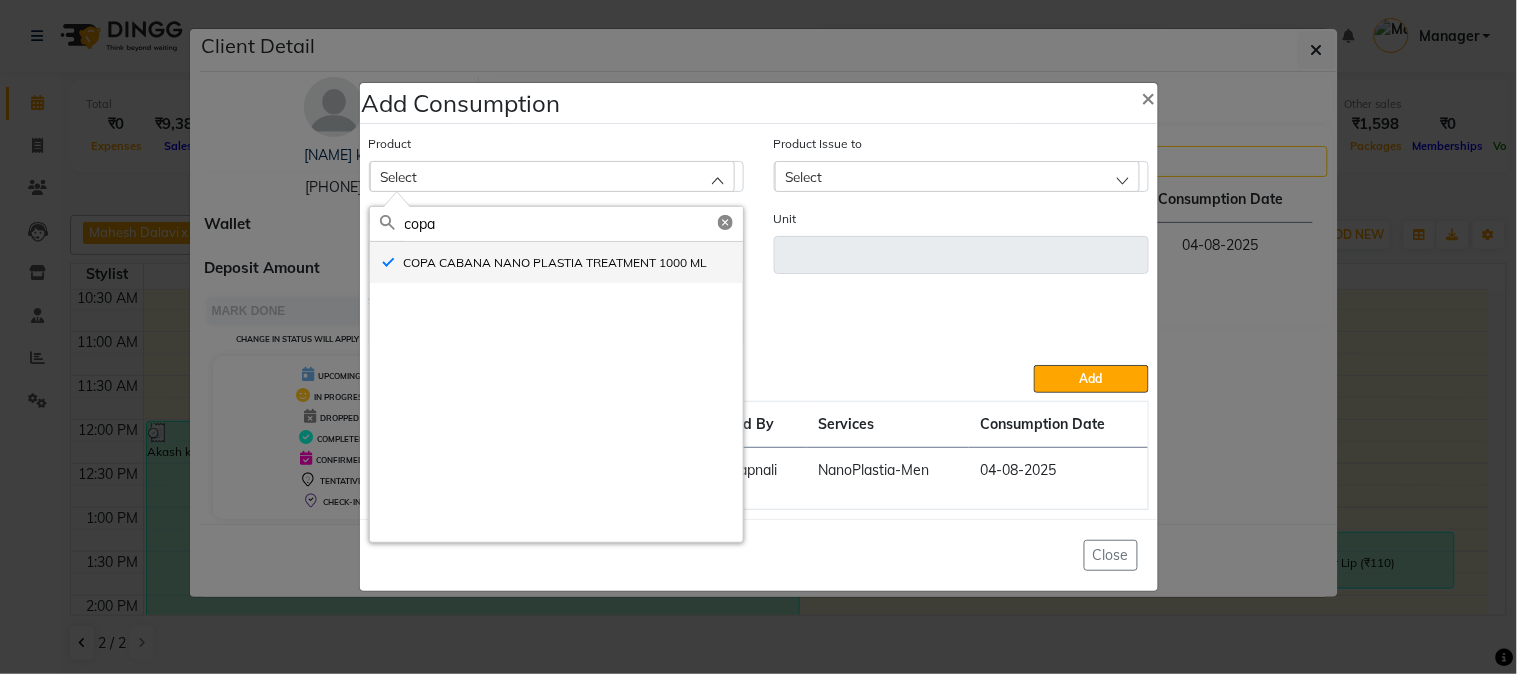 type on "ml" 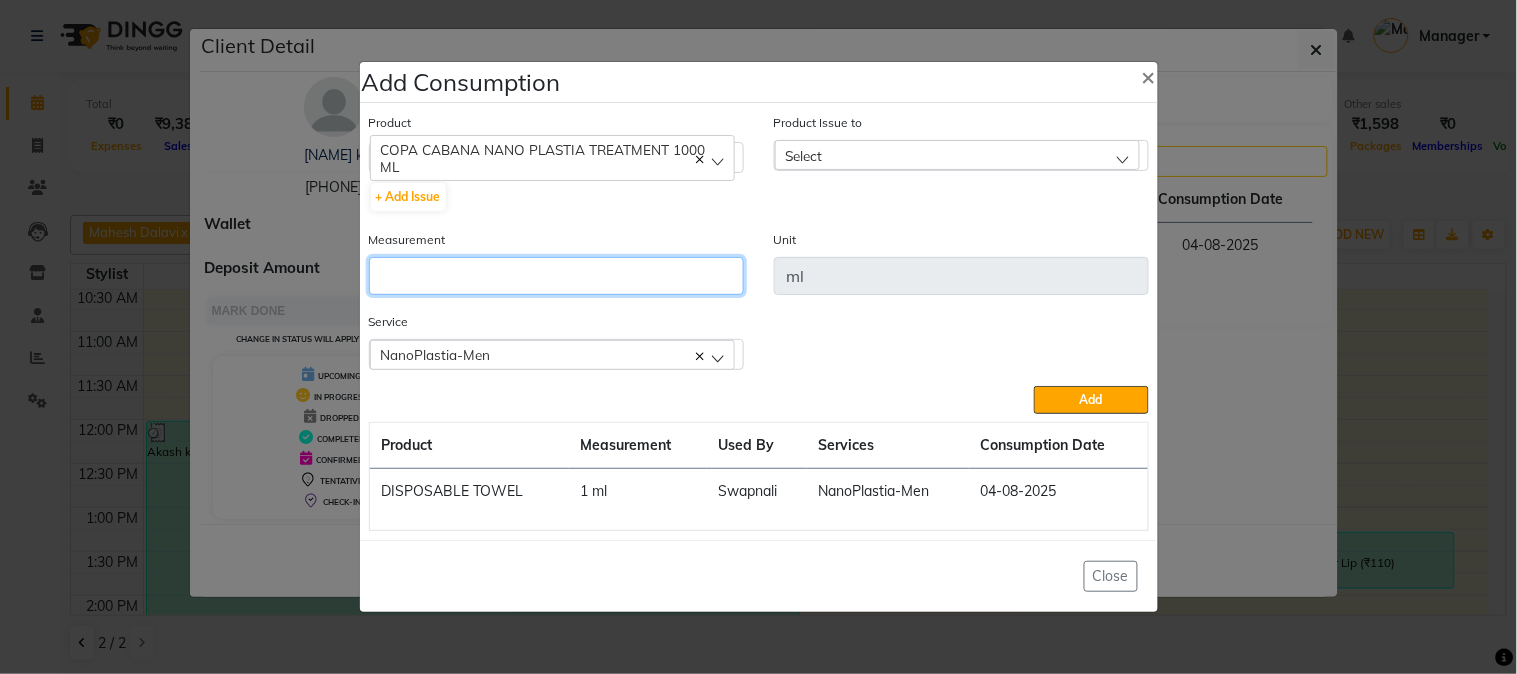 click 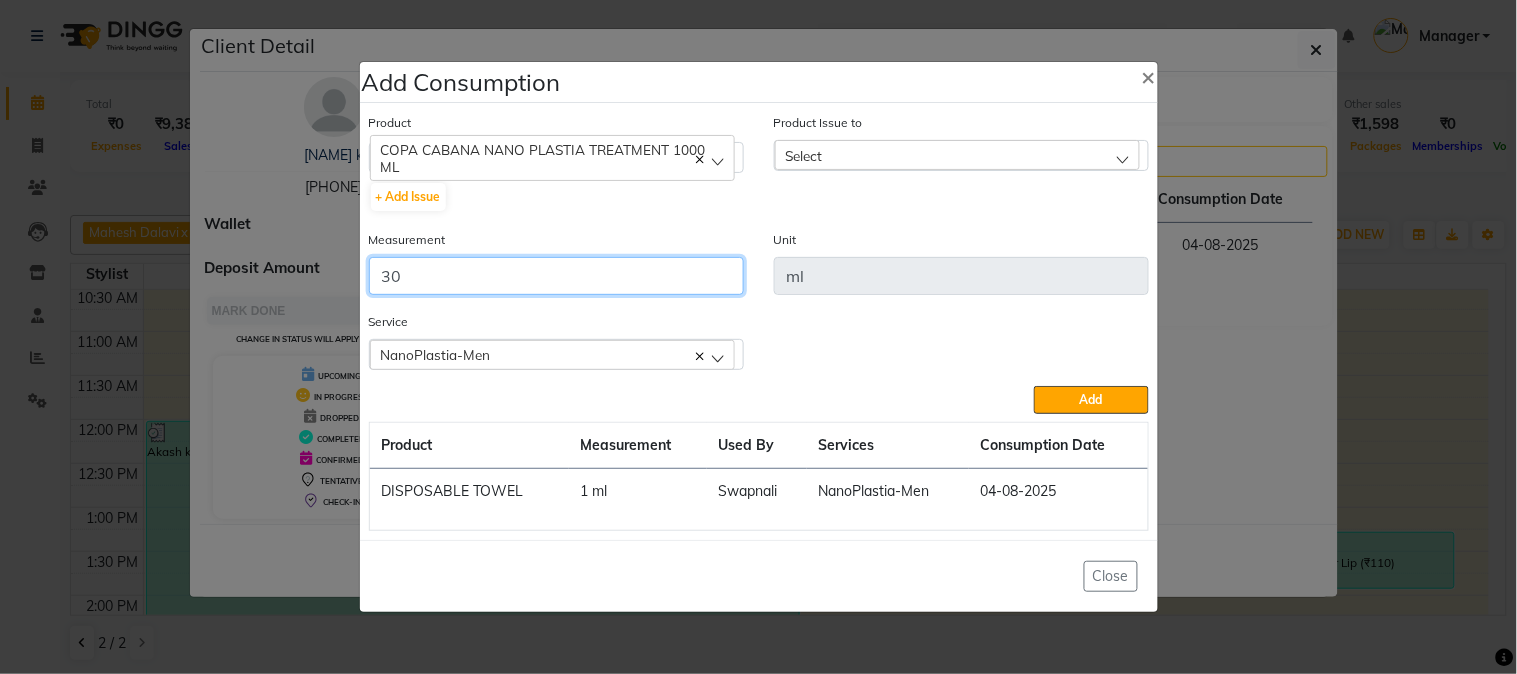 type on "30" 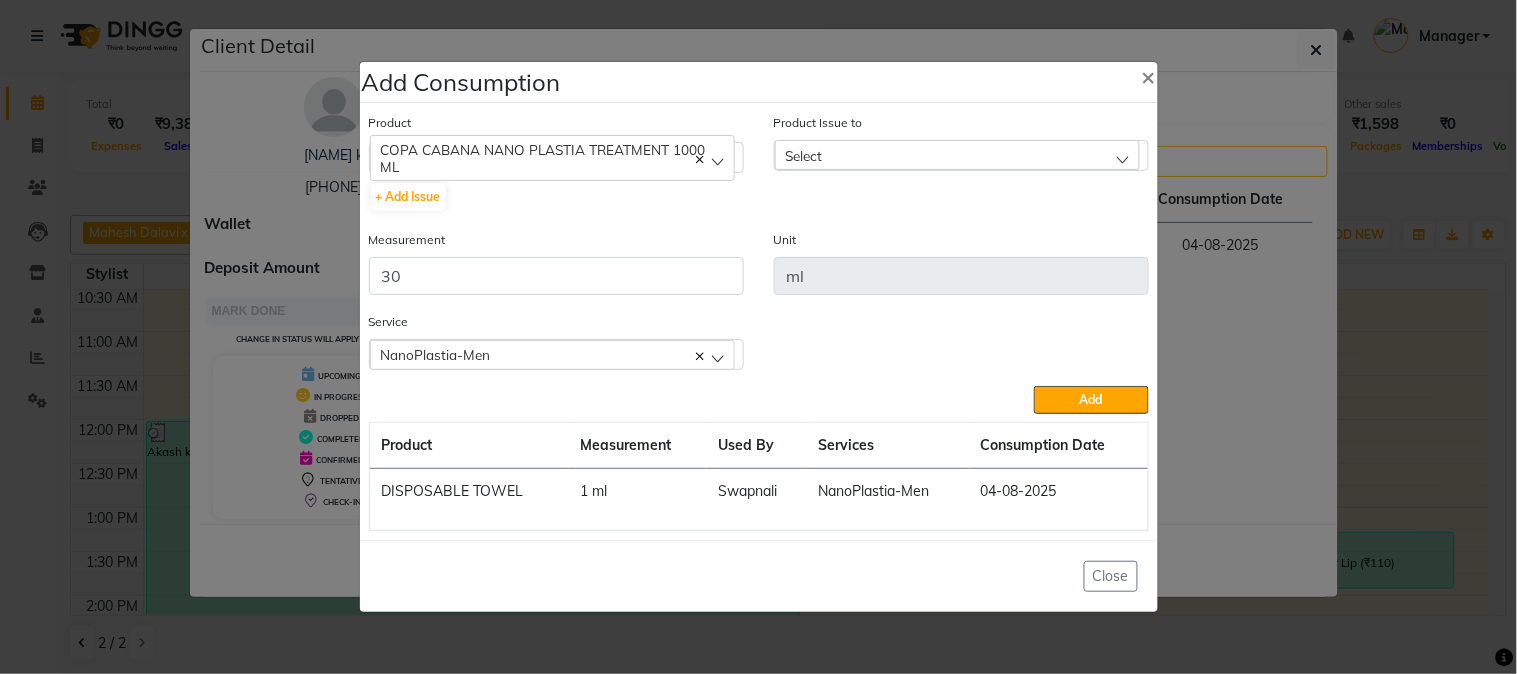 click on "Select" 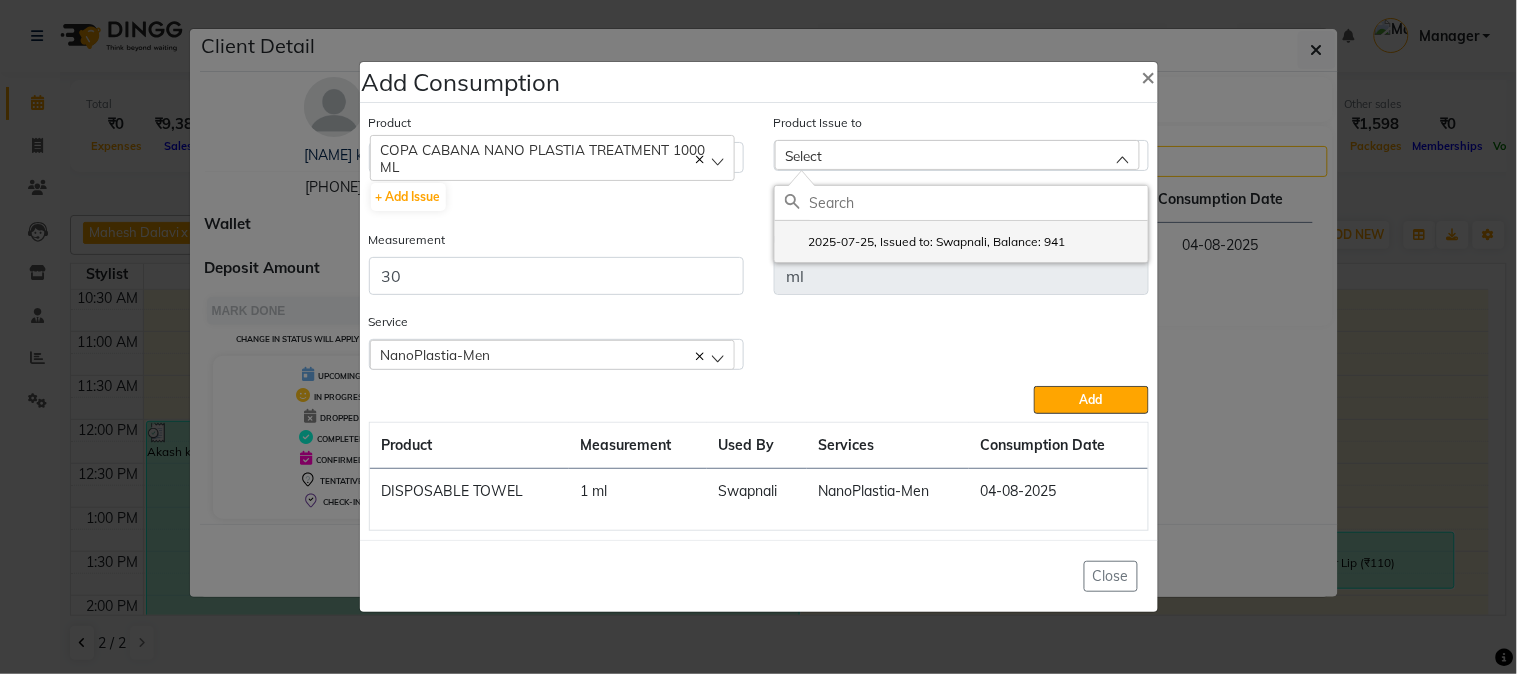 click on "2025-07-25, Issued to: Swapnali, Balance: 941" 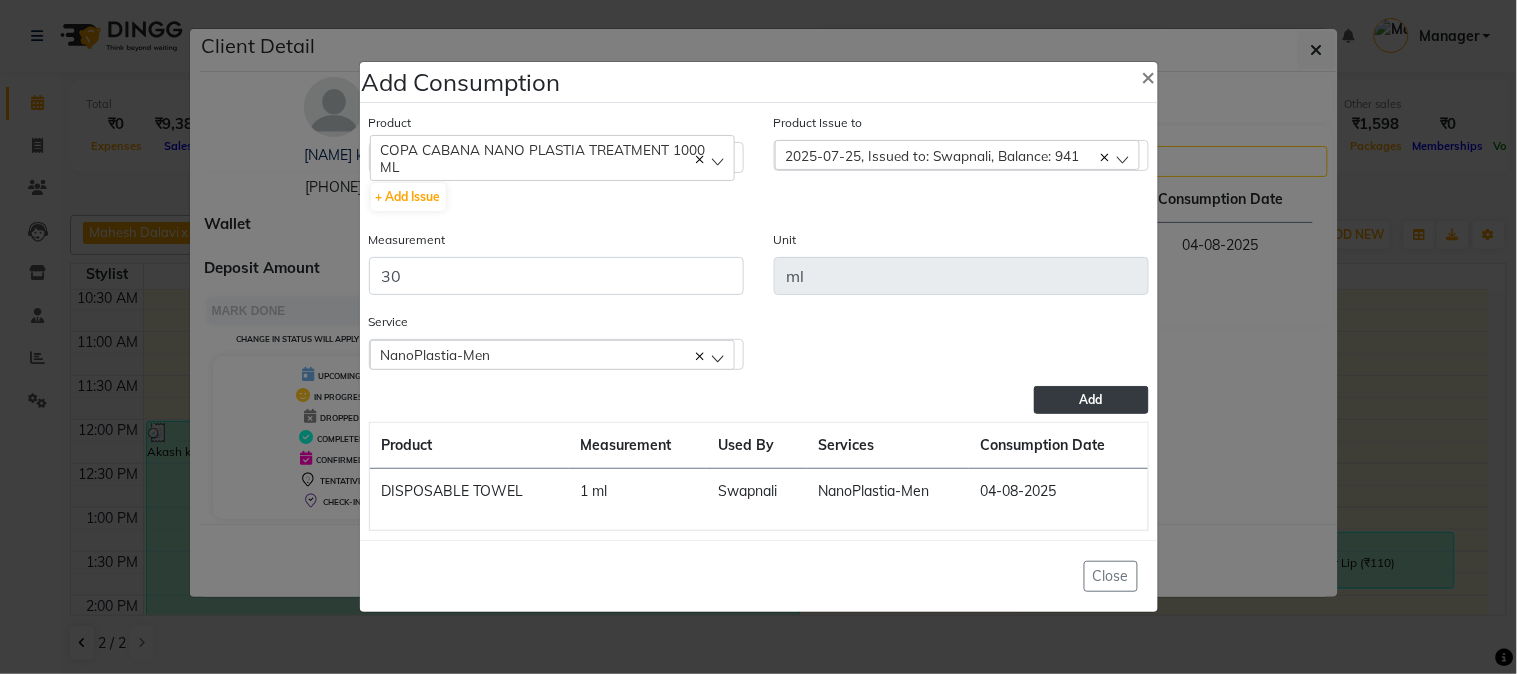 click on "Add" 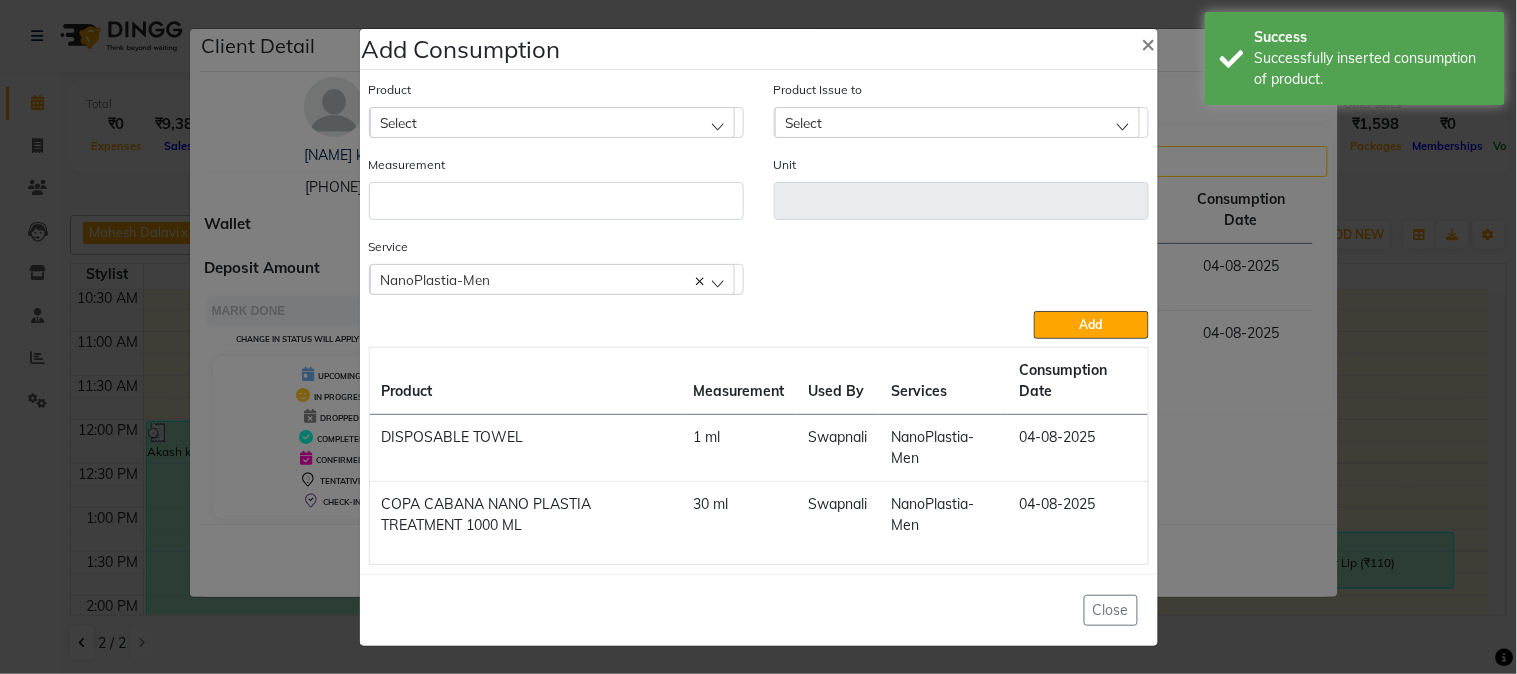 click on "Select" 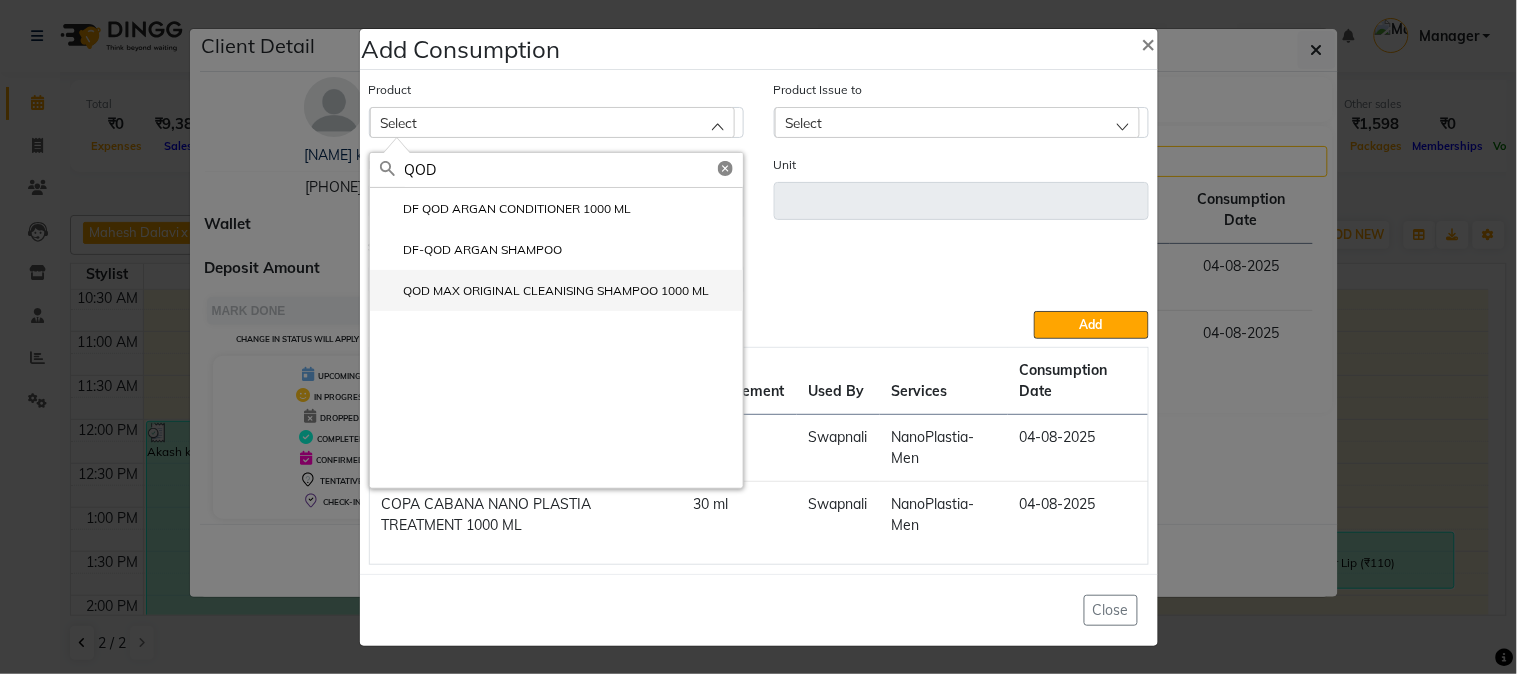 type on "QOD" 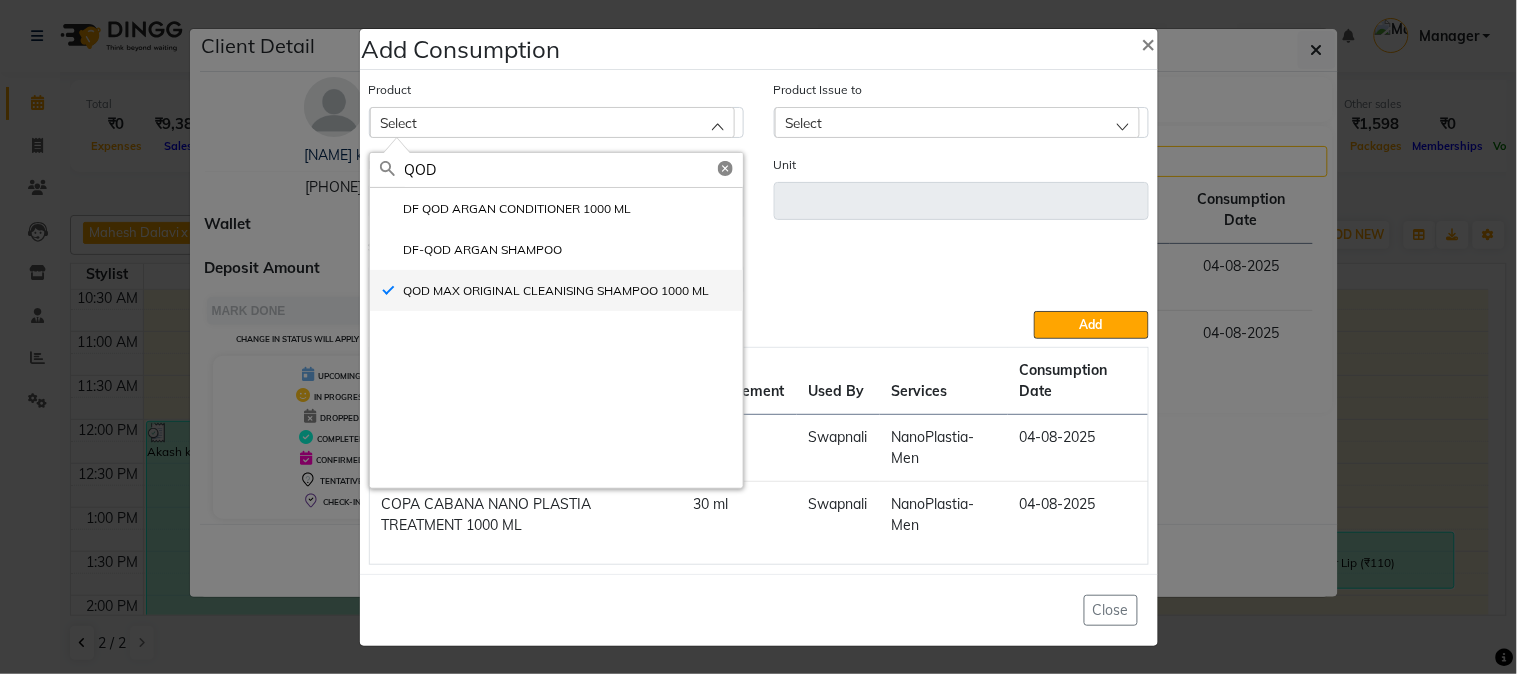 type on "ml" 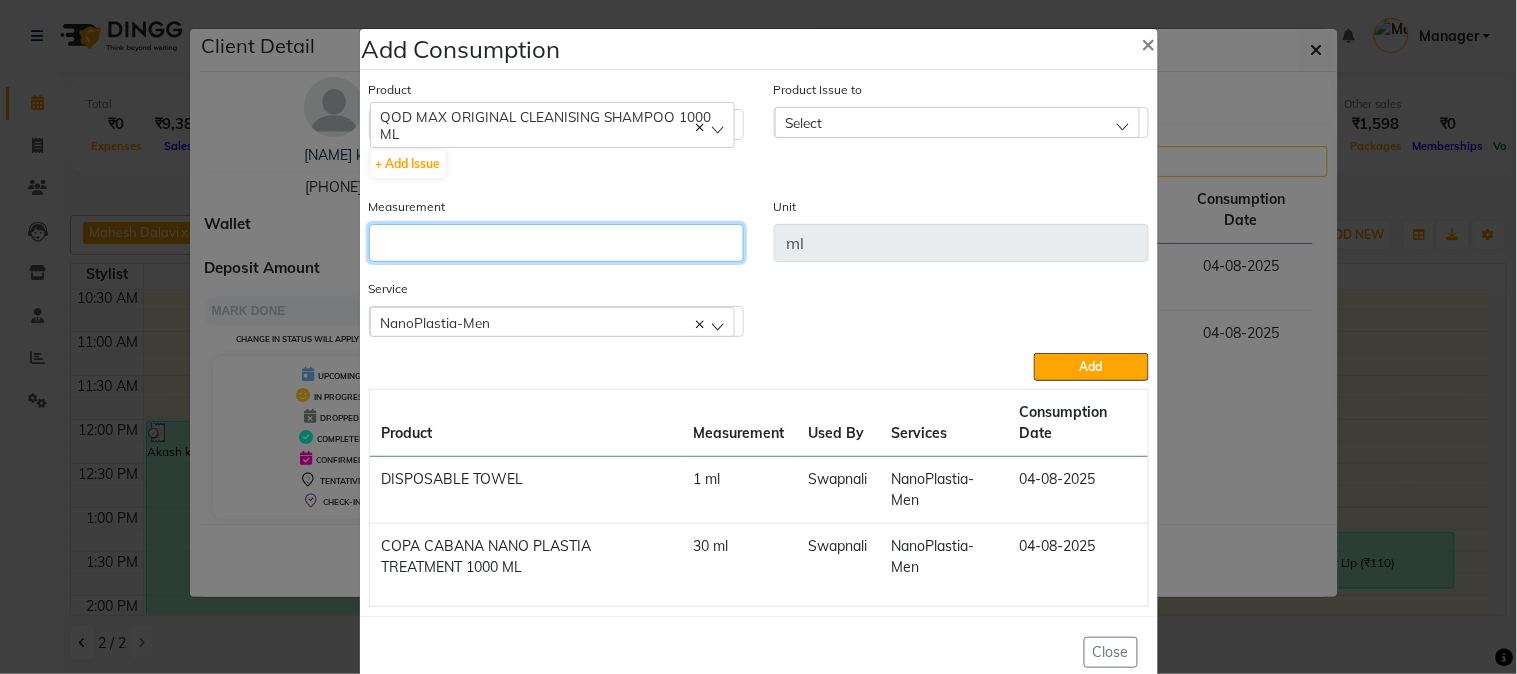 click 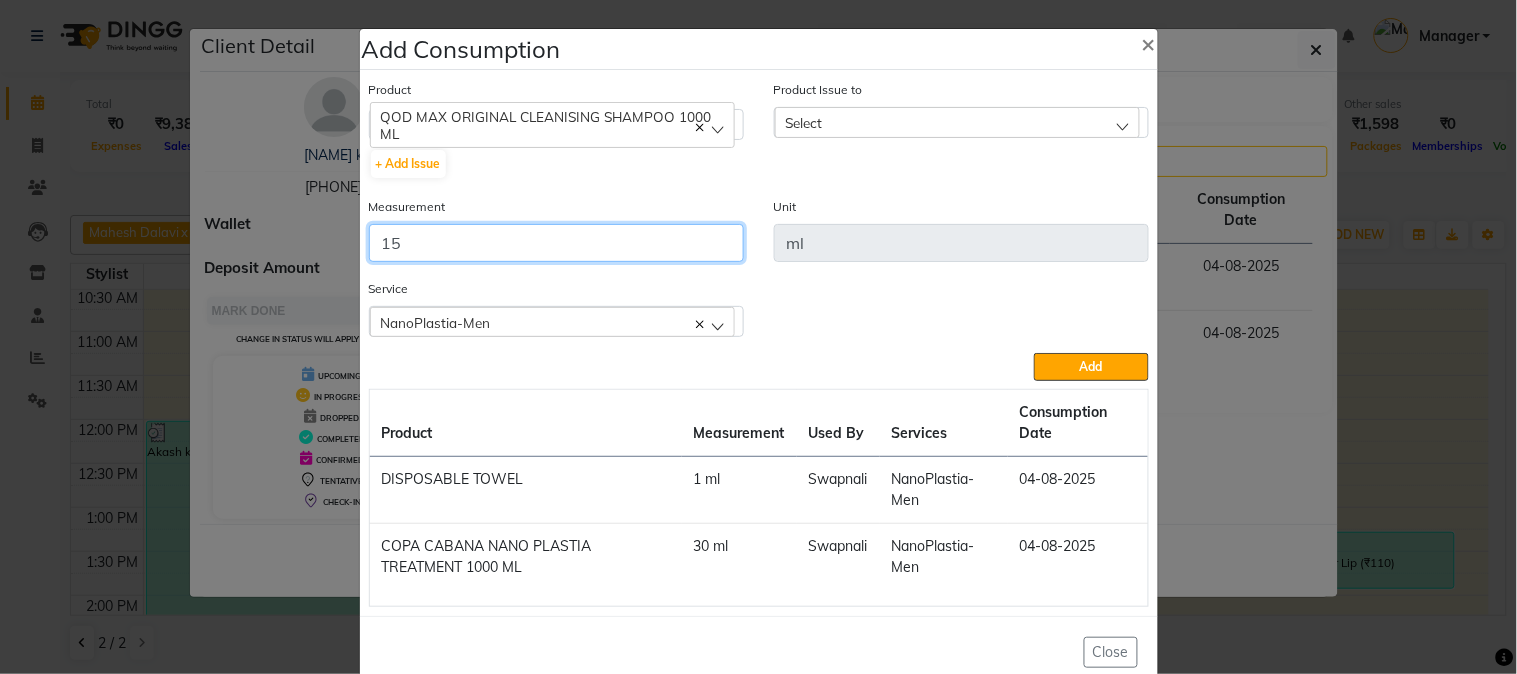type on "15" 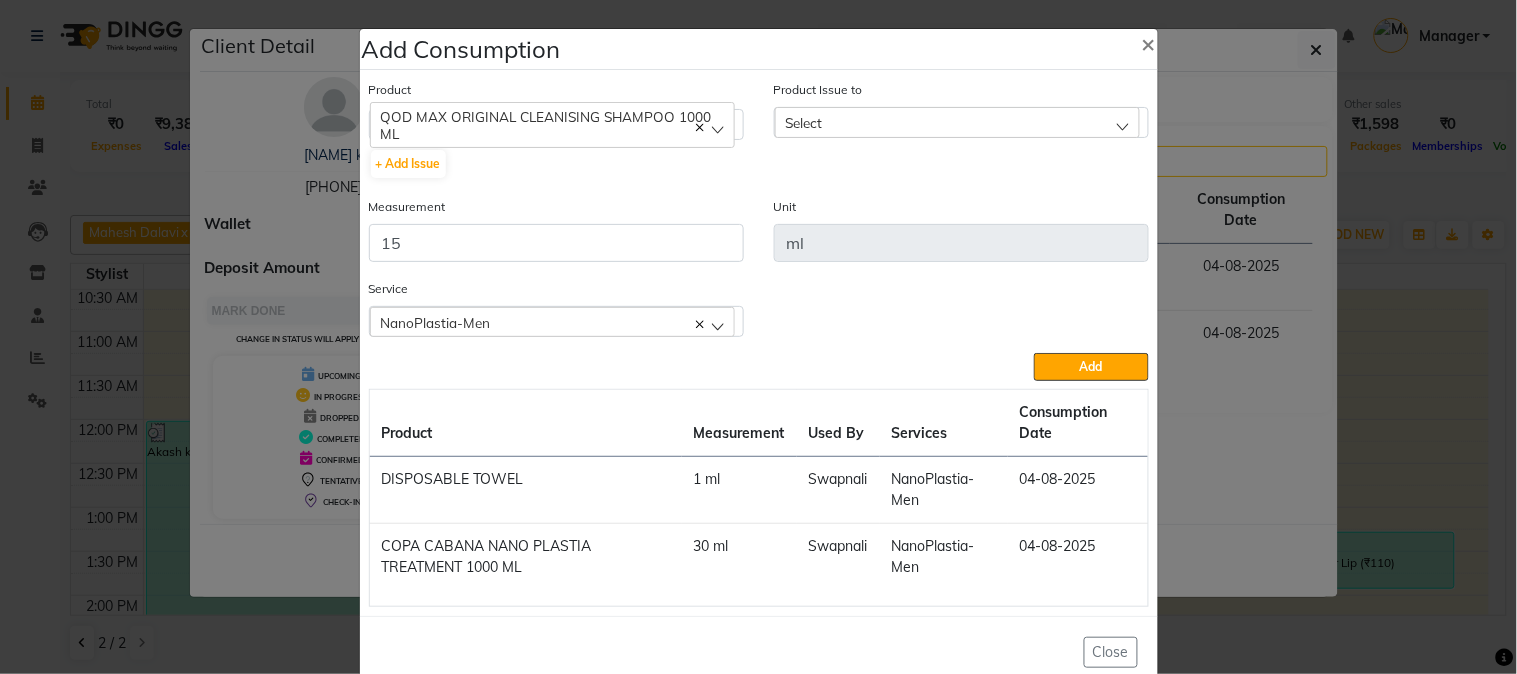 click on "Select" 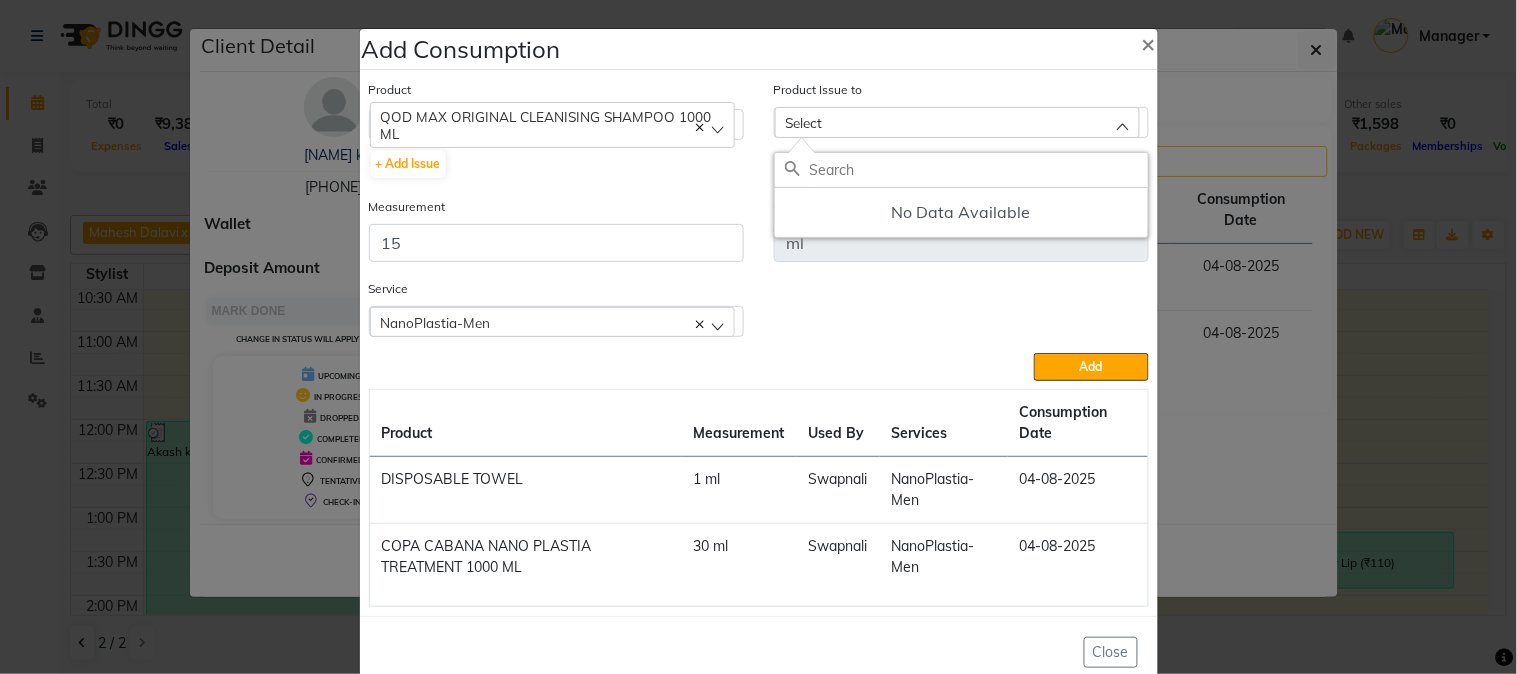 click on "No Data Available" 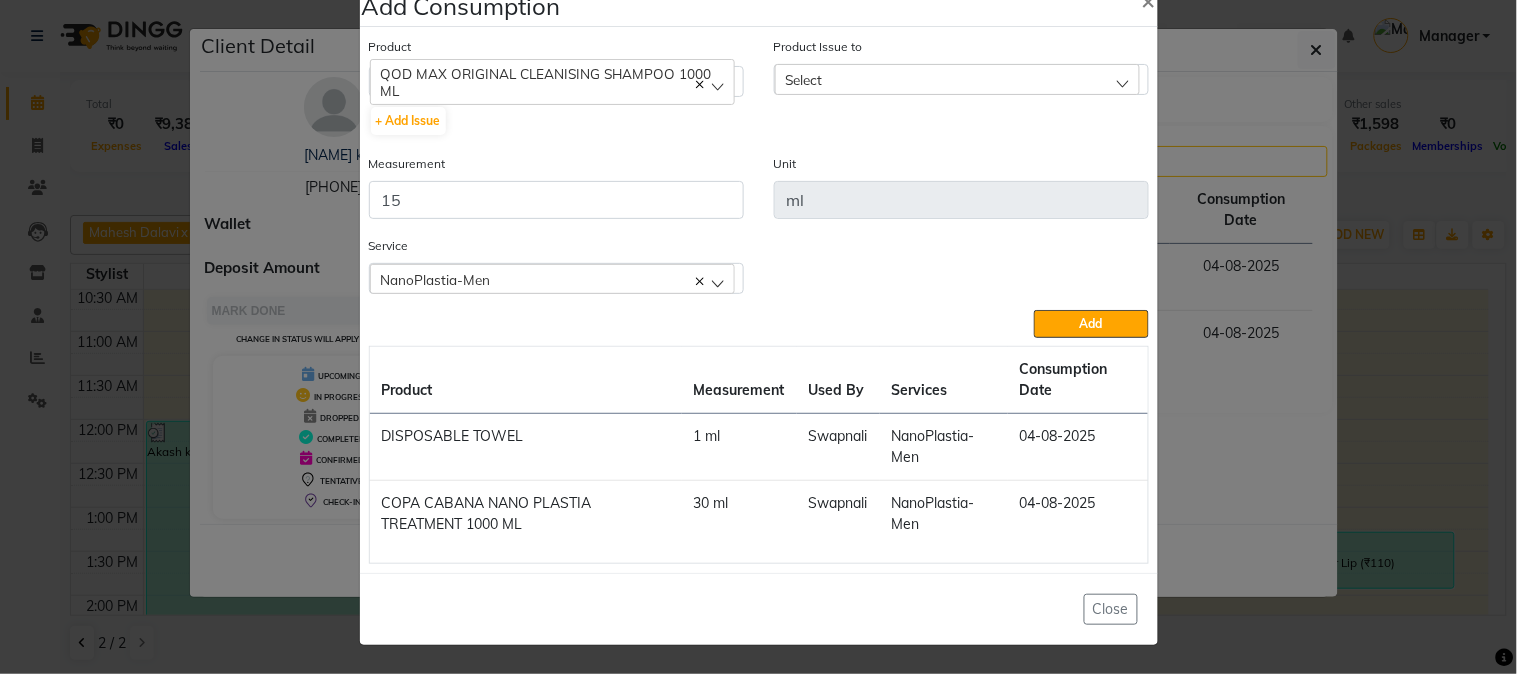 scroll, scrollTop: 45, scrollLeft: 0, axis: vertical 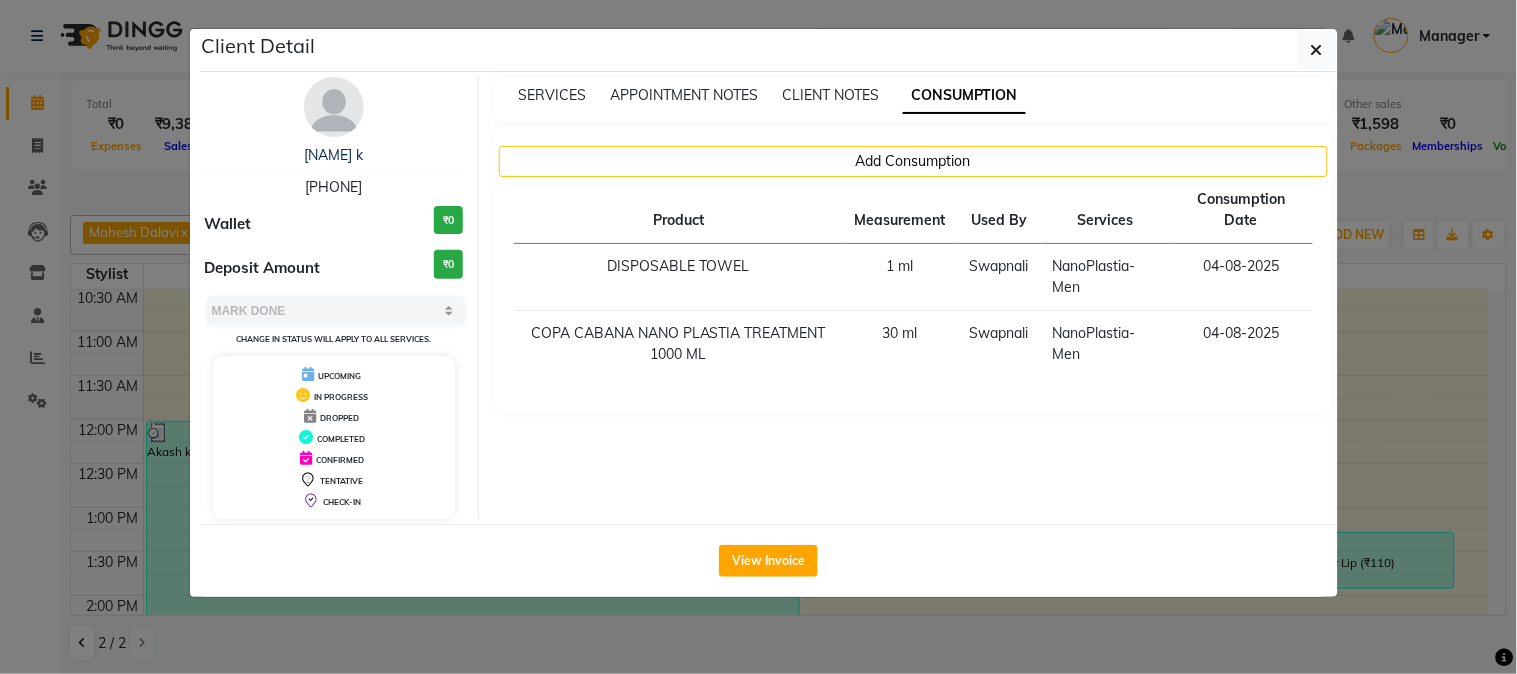 click on "Client Detail Akash k 9604328587 Wallet ₹0 Deposit Amount ₹0 Select MARK DONE UPCOMING Change in status will apply to all services. UPCOMING IN PROGRESS DROPPED COMPLETED CONFIRMED TENTATIVE CHECK-IN SERVICES APPOINTMENT NOTES CLIENT NOTES CONSUMPTION Add Consumption Product Measurement Used By Services Consumption Date DISPOSABLE TOWEL 1 ml swapnali NanoPlastia-Men 04-08-2025 COPA CABANA NANO PLASTIA TREATMENT 1000 ML 30 ml swapnali NanoPlastia-Men 04-08-2025 View Invoice" 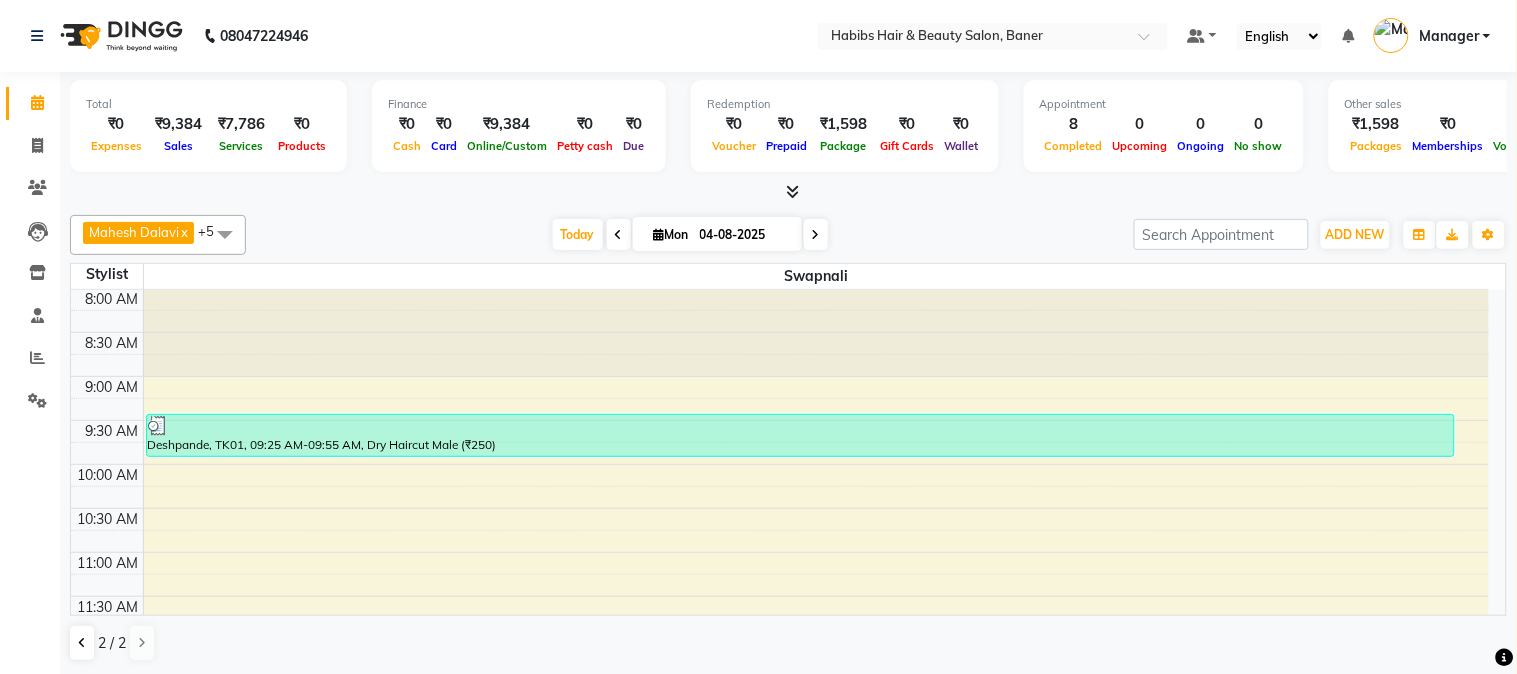 scroll, scrollTop: 0, scrollLeft: 0, axis: both 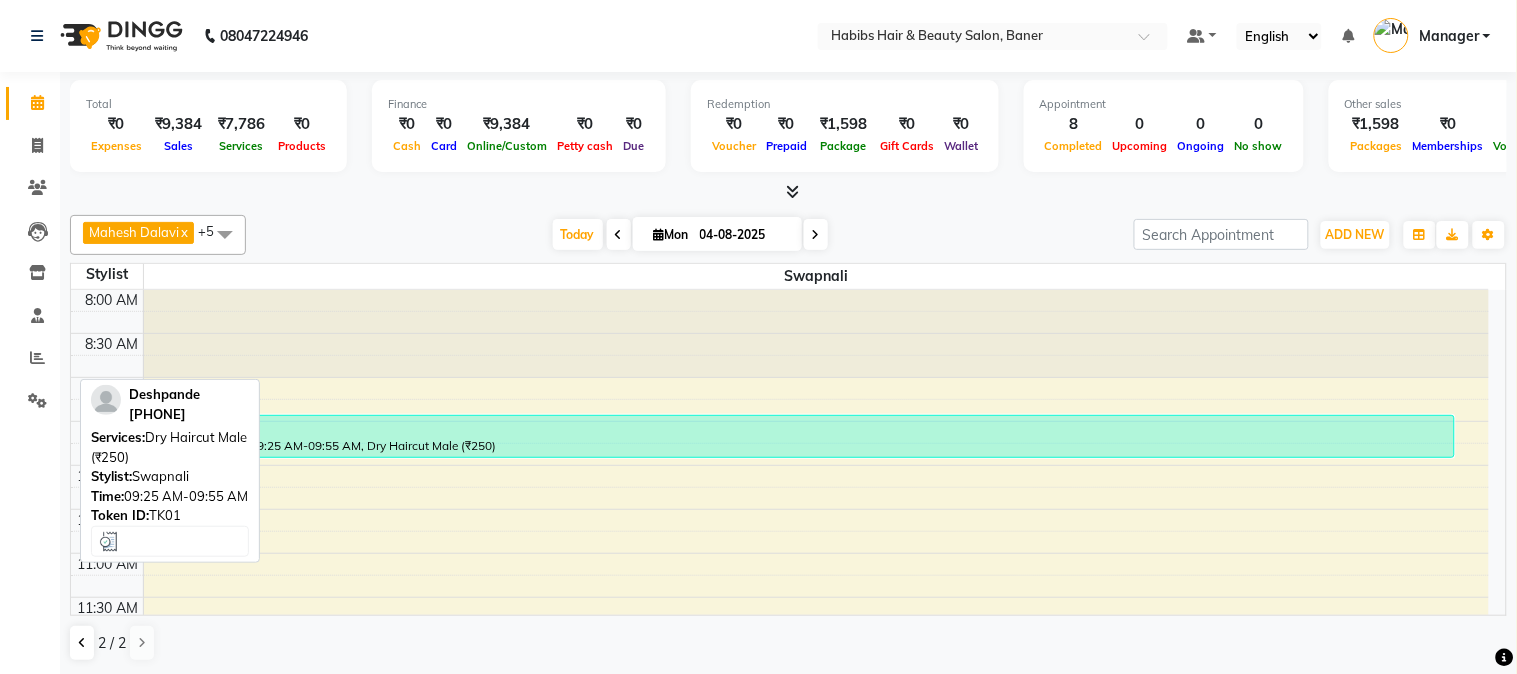 click on "Deshpande, TK01, 09:25 AM-09:55 AM, Dry Haircut Male (₹250)" at bounding box center (801, 436) 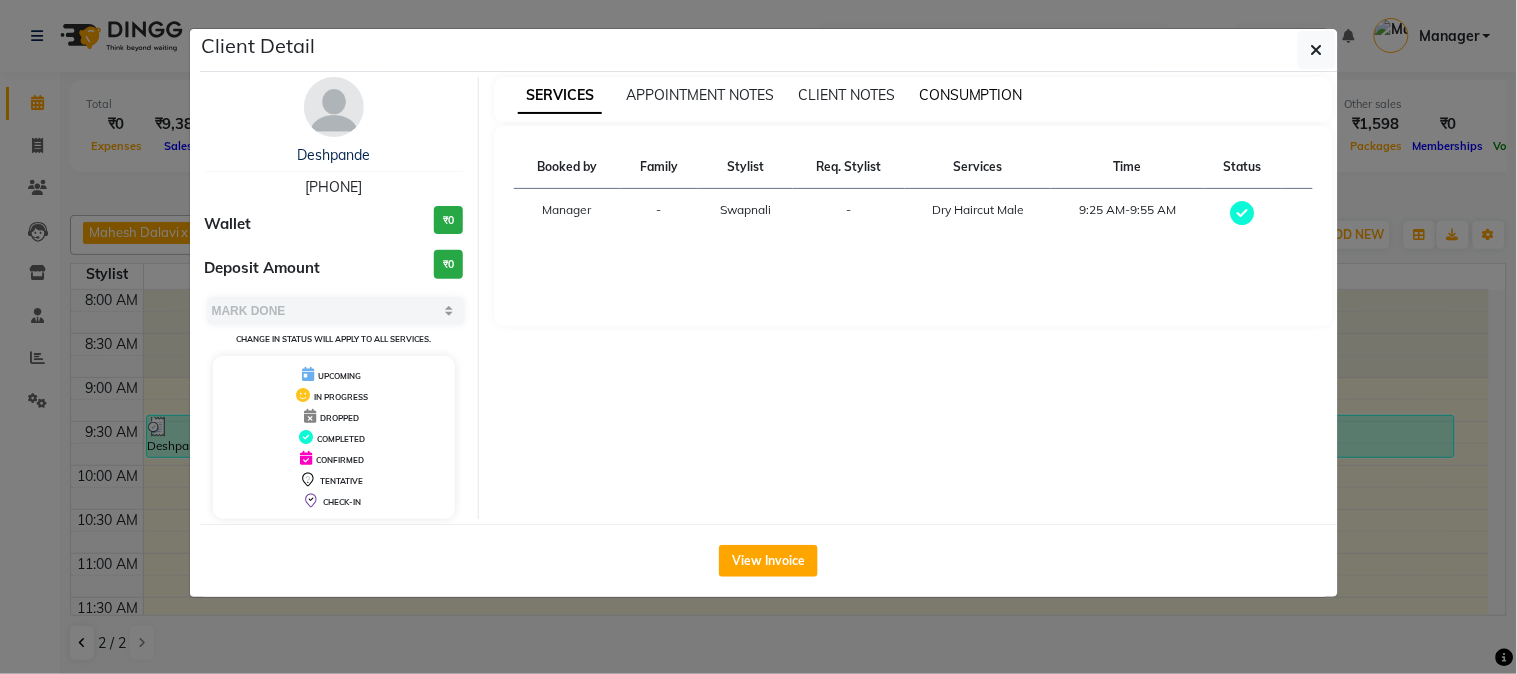 click on "CONSUMPTION" at bounding box center [971, 95] 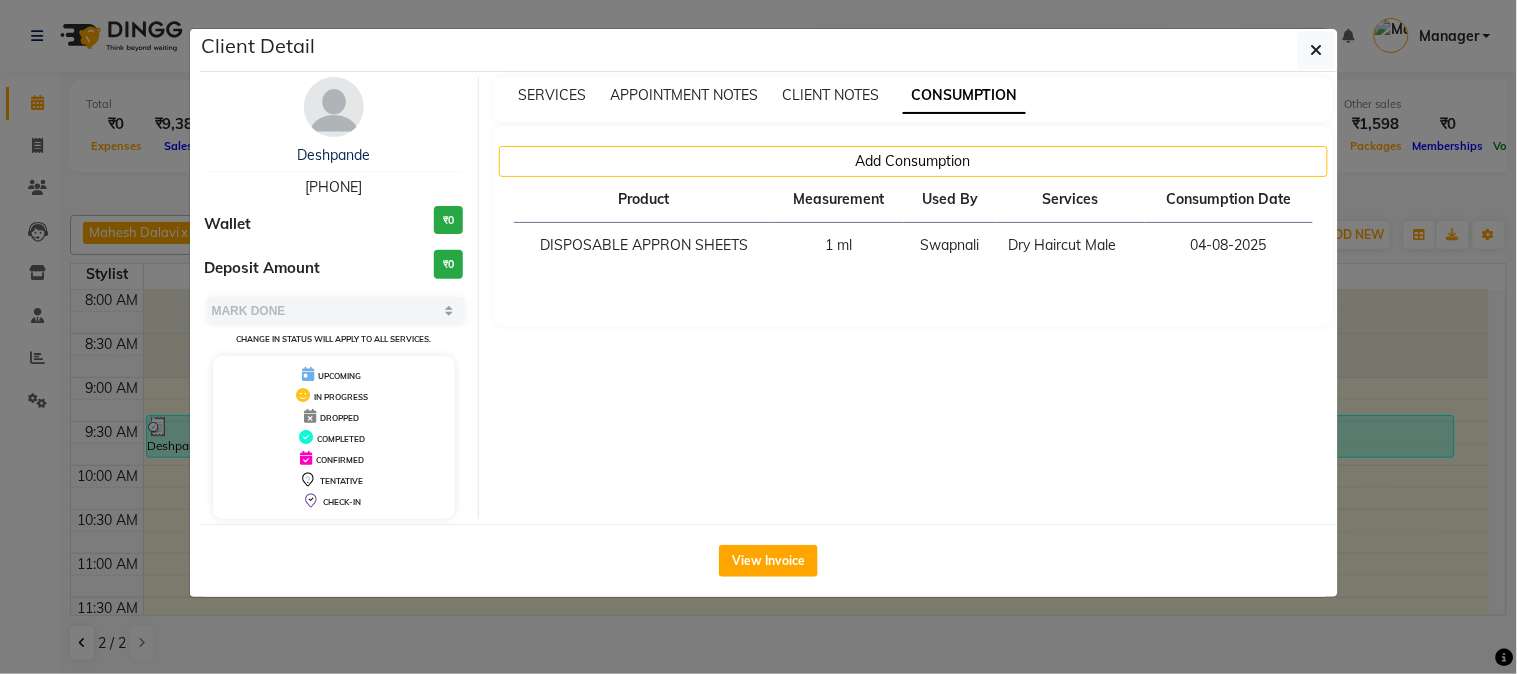 click on "Client Detail  Deshpande    9890097598 Wallet ₹0 Deposit Amount  ₹0  Select MARK DONE UPCOMING Change in status will apply to all services. UPCOMING IN PROGRESS DROPPED COMPLETED CONFIRMED TENTATIVE CHECK-IN SERVICES APPOINTMENT NOTES CLIENT NOTES CONSUMPTION Add Consumption Product Measurement Used By Services Consumption Date  DISPOSABLE APPRON SHEETS   1 ml   Swapnali   Dry Haircut Male   04-08-2025   View Invoice" 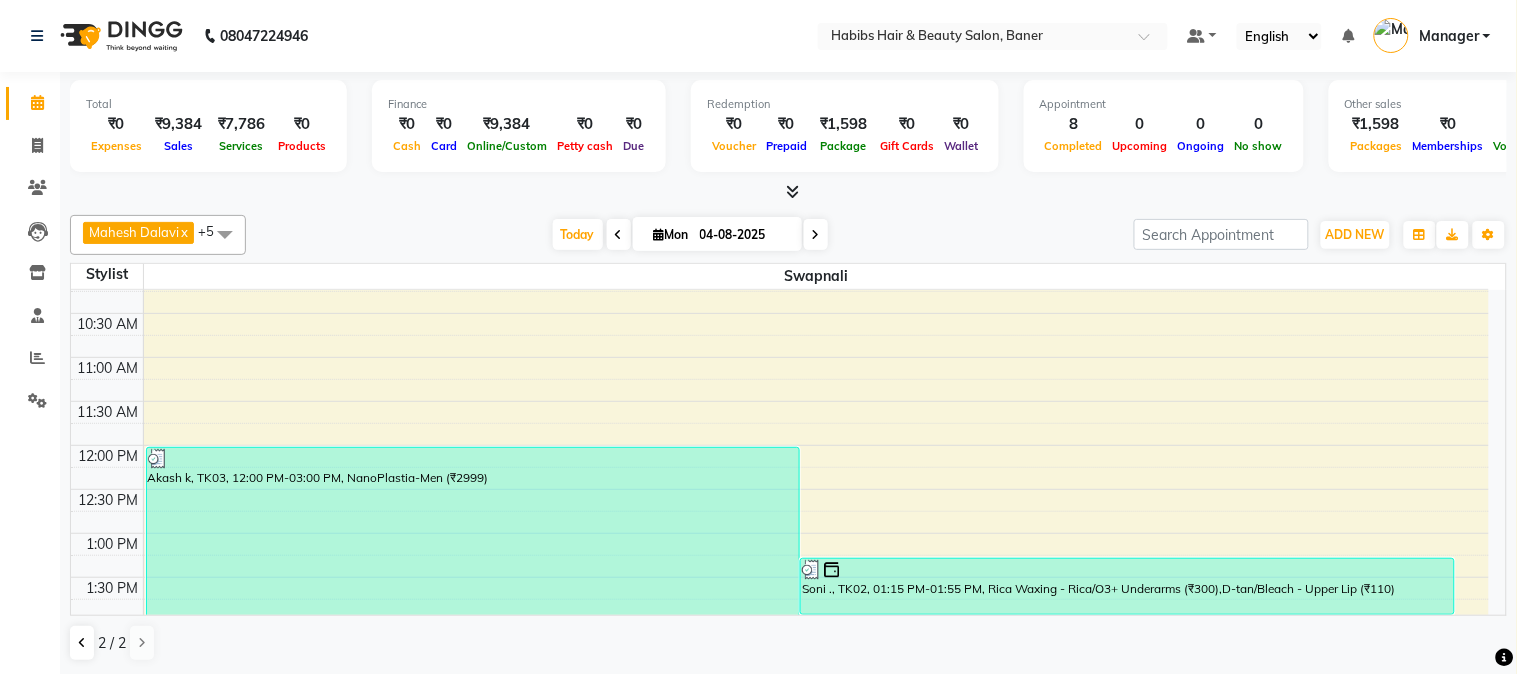 scroll, scrollTop: 333, scrollLeft: 0, axis: vertical 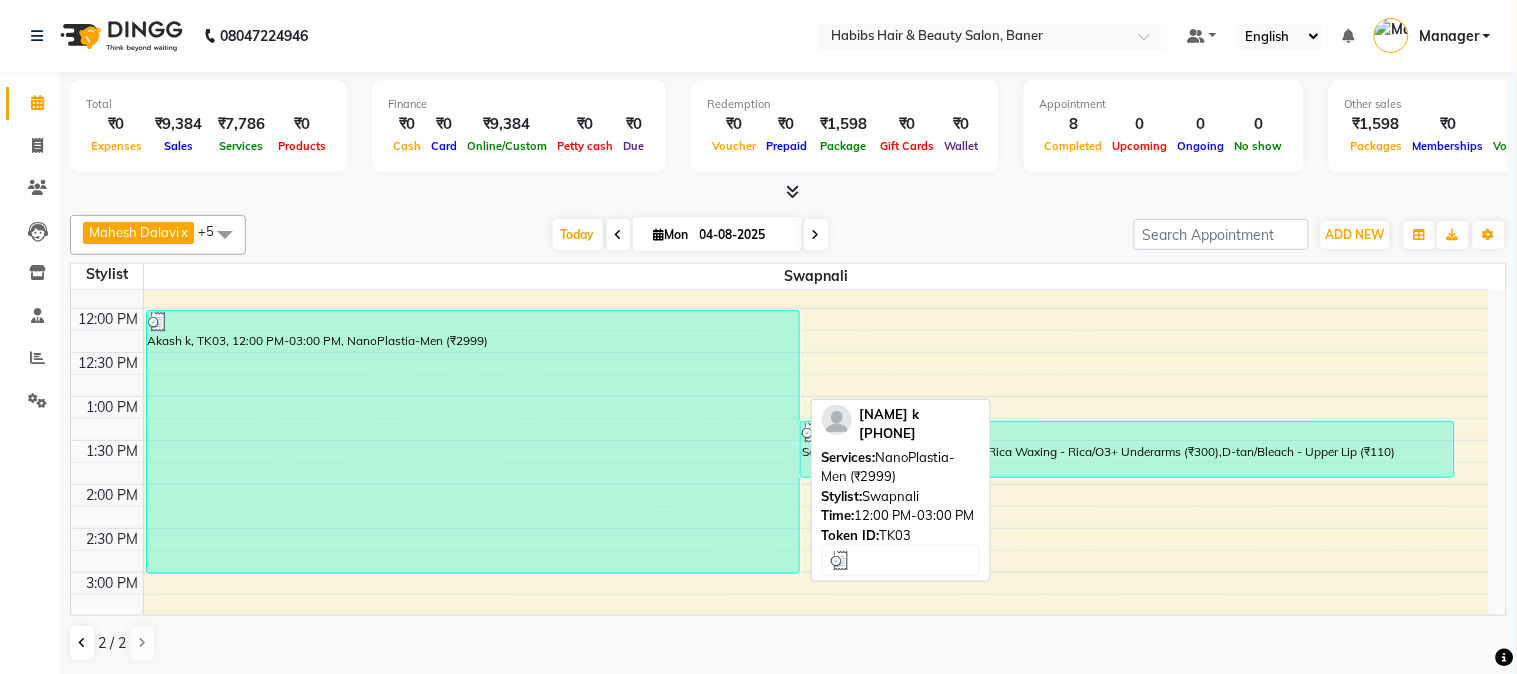click on "Akash  k, TK03, 12:00 PM-03:00 PM, NanoPlastia-Men (₹2999)" at bounding box center (473, 442) 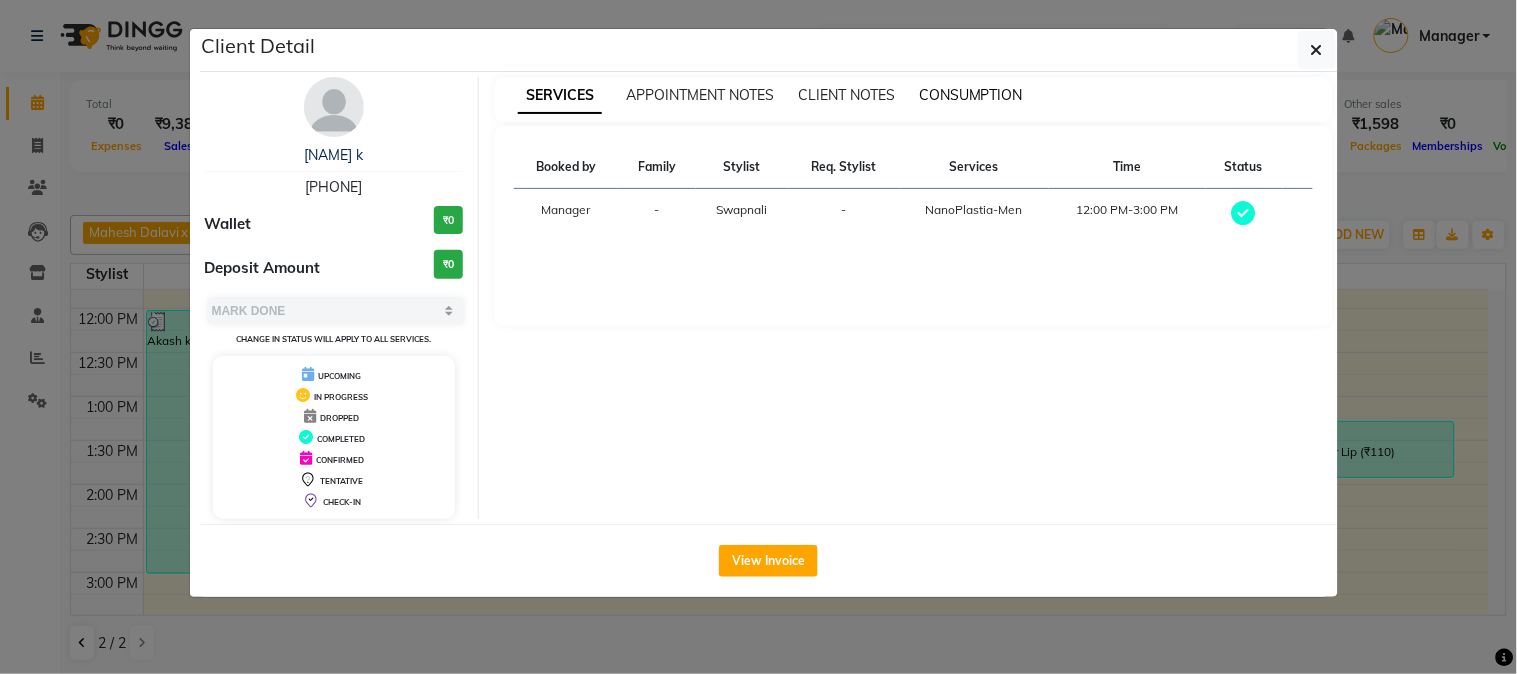 click on "CONSUMPTION" at bounding box center [971, 95] 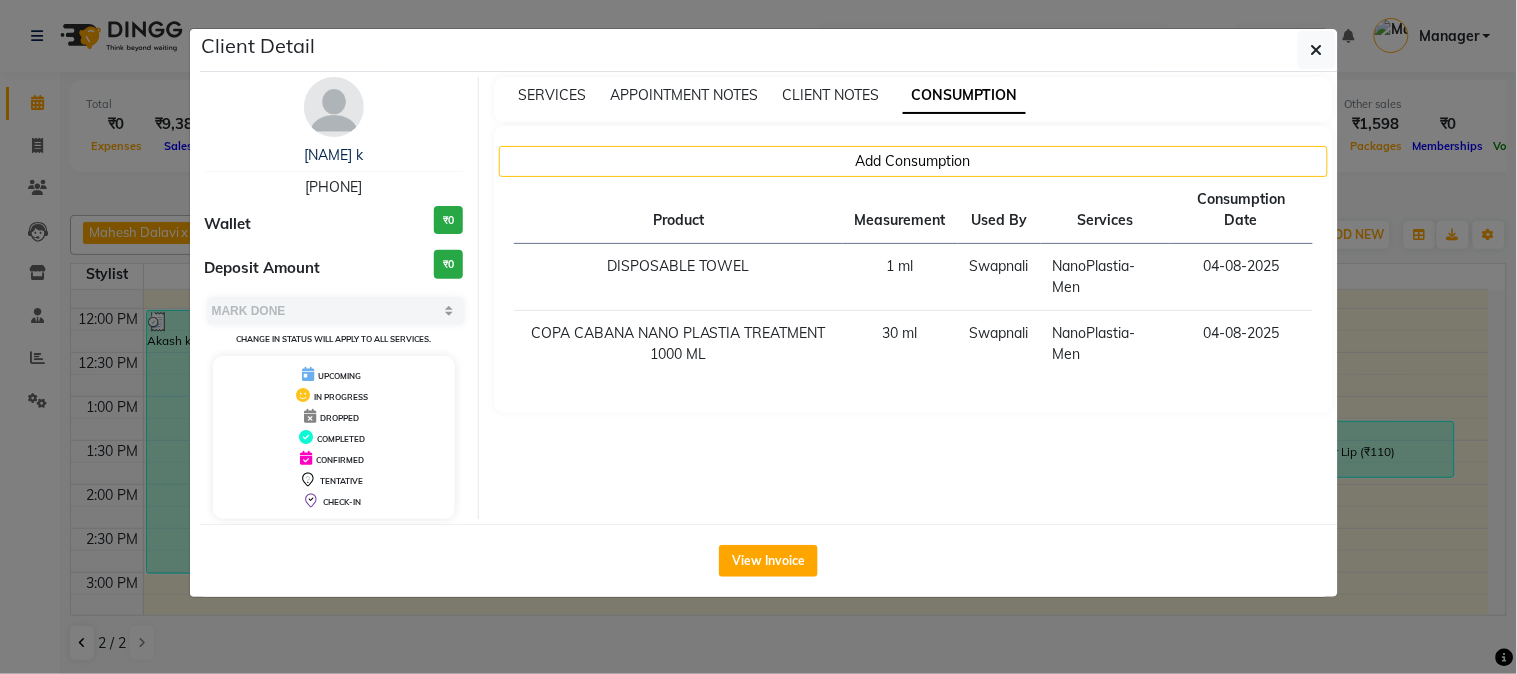click on "Client Detail Akash k 9604328587 Wallet ₹0 Deposit Amount ₹0 Select MARK DONE UPCOMING Change in status will apply to all services. UPCOMING IN PROGRESS DROPPED COMPLETED CONFIRMED TENTATIVE CHECK-IN SERVICES APPOINTMENT NOTES CLIENT NOTES CONSUMPTION Add Consumption Product Measurement Used By Services Consumption Date DISPOSABLE TOWEL 1 ml swapnali NanoPlastia-Men 04-08-2025 COPA CABANA NANO PLASTIA TREATMENT 1000 ML 30 ml swapnali NanoPlastia-Men 04-08-2025 View Invoice" 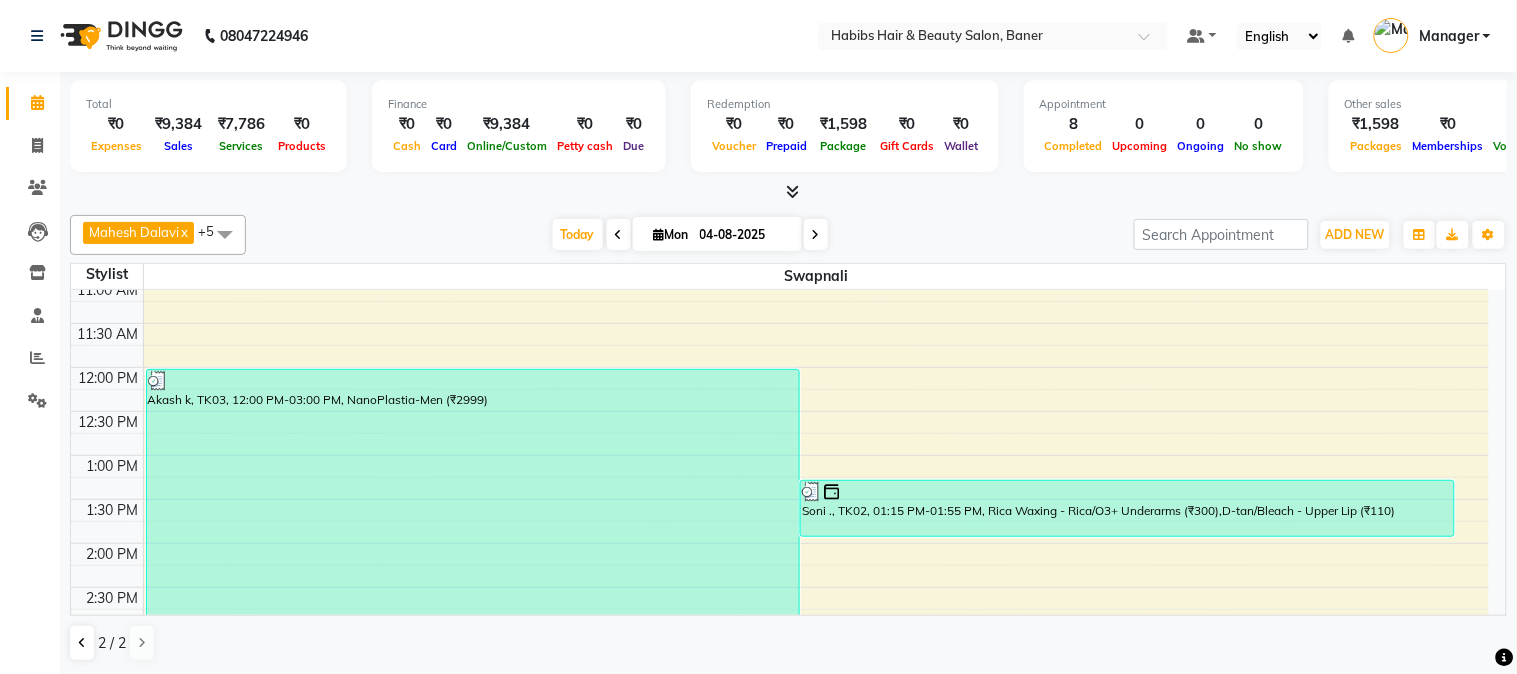 scroll, scrollTop: 333, scrollLeft: 0, axis: vertical 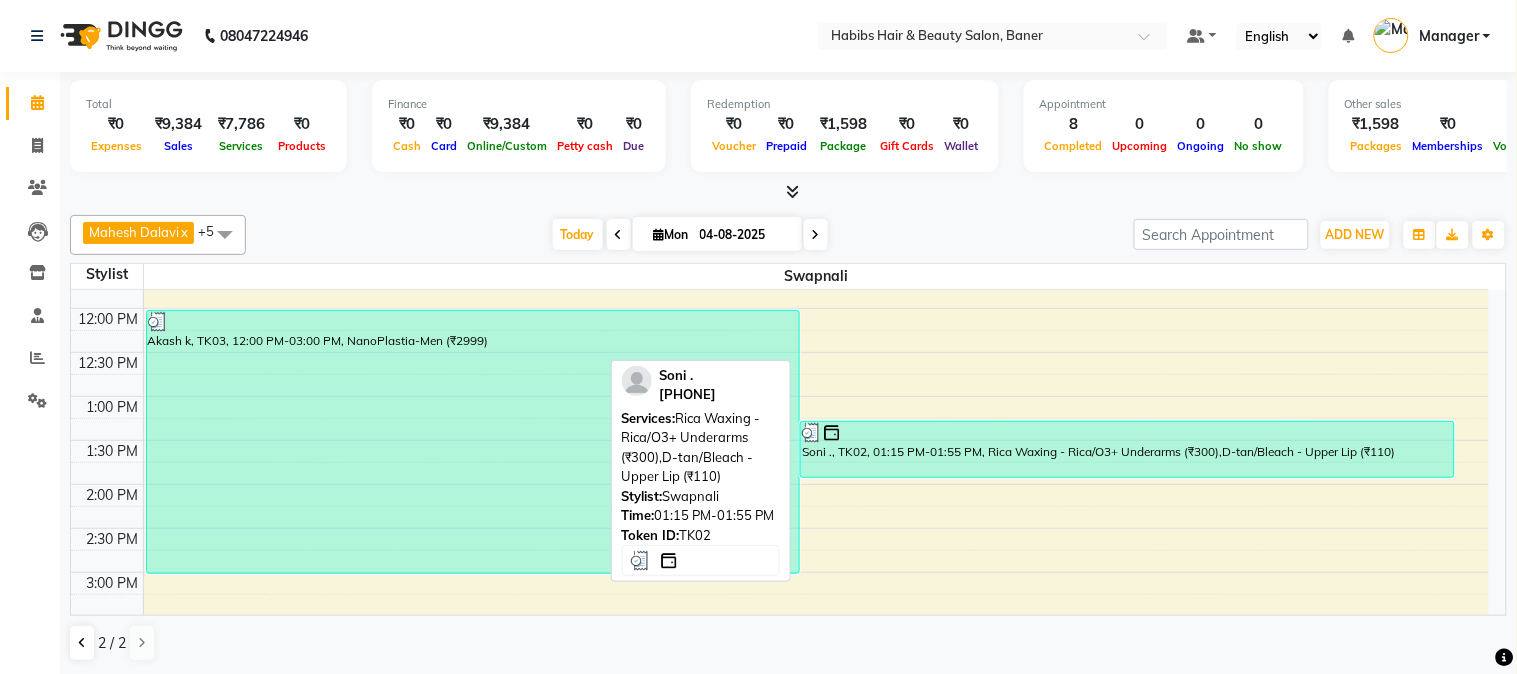 click on "Soni ., TK02, 01:15 PM-01:55 PM, Rica Waxing - Rica/O3+ Underarms (₹300),D-tan/Bleach - Upper Lip (₹110)" at bounding box center (1127, 449) 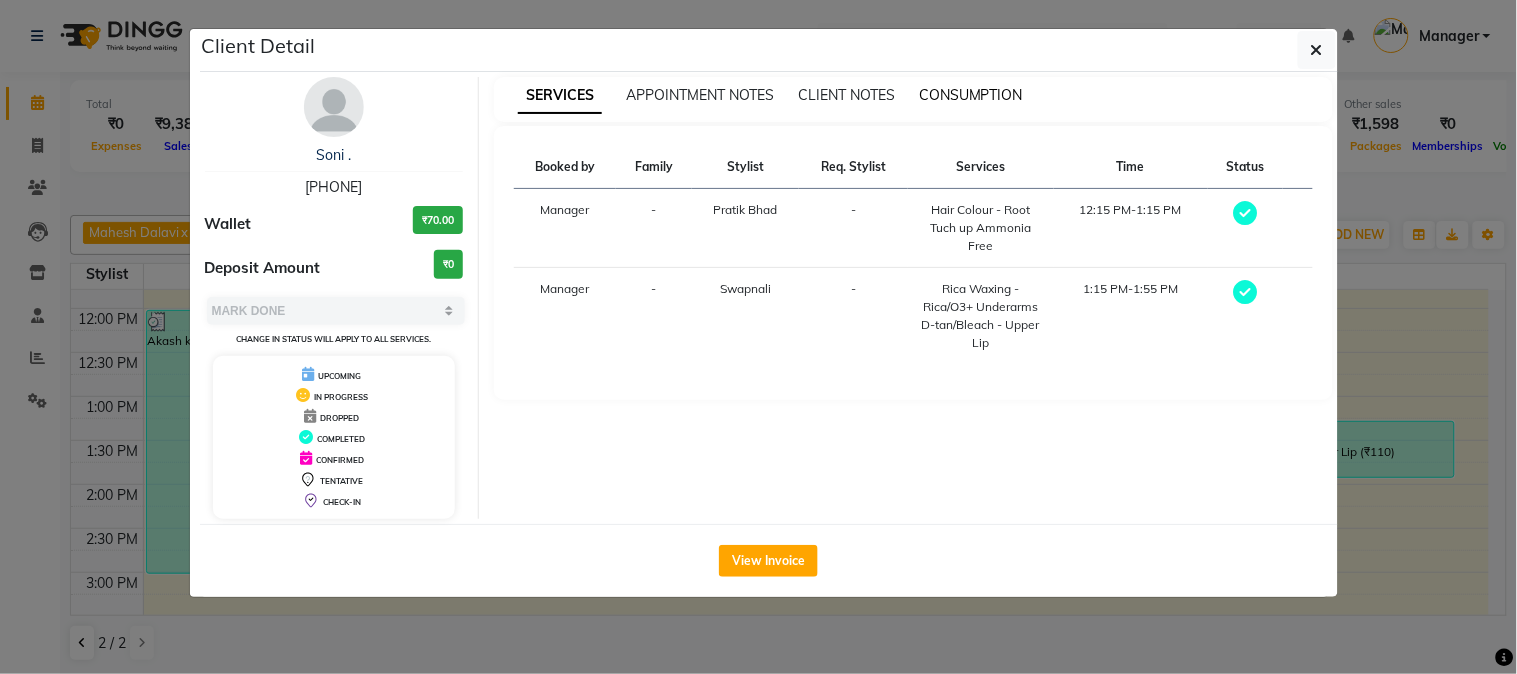click on "CONSUMPTION" at bounding box center [971, 95] 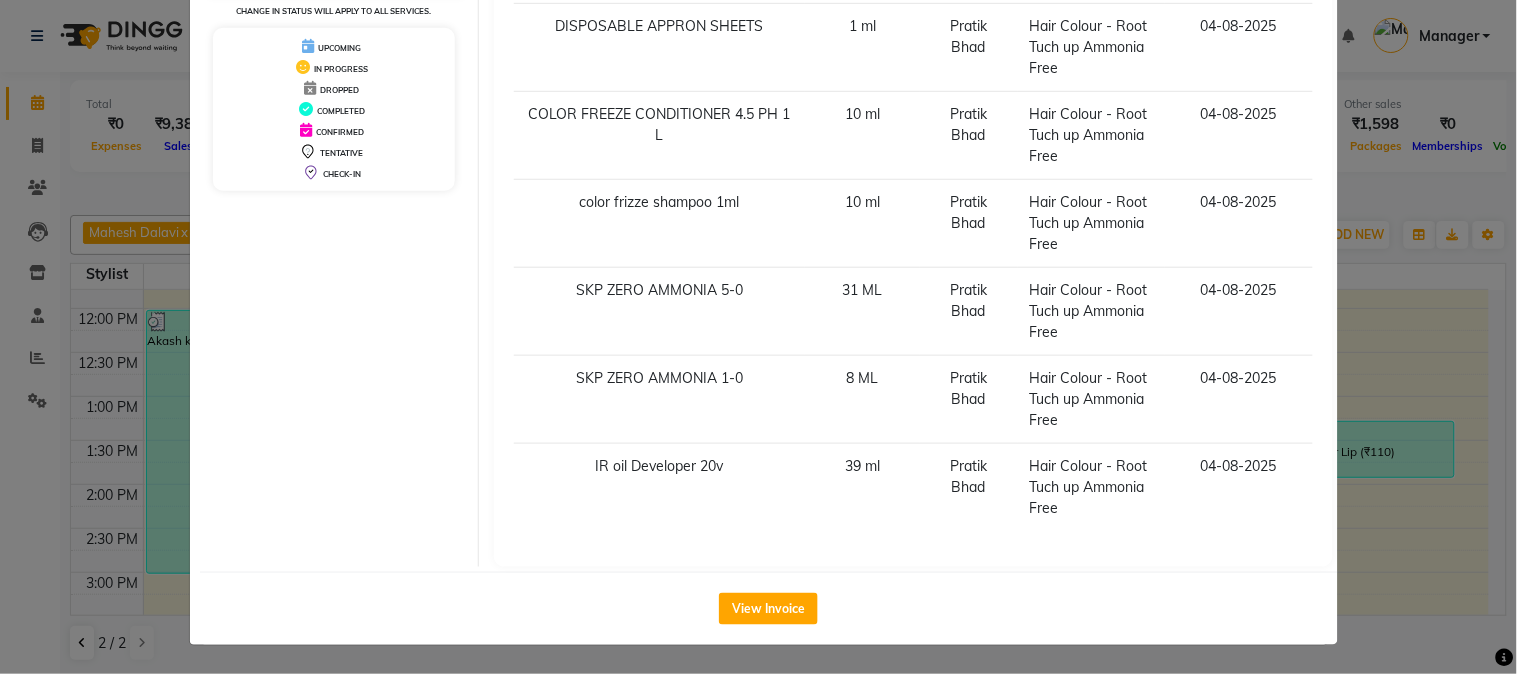 click on "Client Detail Soni . 7507722003 Wallet ₹70.00 Deposit Amount ₹0 Select MARK DONE UPCOMING Change in status will apply to all services. UPCOMING IN PROGRESS DROPPED COMPLETED CONFIRMED TENTATIVE CHECK-IN SERVICES APPOINTMENT NOTES CLIENT NOTES CONSUMPTION Add Consumption Product Measurement Used By Services Consumption Date DISPOSABLE TOWEL 1 ml [FIRST] [LAST] Hair Colour - Root Tuch up Ammonia Free 04-08-2025 DISPOSABLE APPRON SHEETS 1 ml [FIRST] [LAST] Hair Colour - Root Tuch up Ammonia Free 04-08-2025 COLOR FREEZE CONDITIONER 4.5 PH 1 L 10 ml [FIRST] [LAST] Hair Colour - Root Tuch up Ammonia Free 04-08-2025 color frizze shampoo 1ml 10 ml [FIRST] [LAST] Hair Colour - Root Tuch up Ammonia Free 04-08-2025 SKP ZERO AMMONIA 5-0 31 ML [FIRST] [LAST] Hair Colour - Root Tuch up Ammonia Free 04-08-2025 SKP ZERO AMMONIA 1-0 8 ML [FIRST] [LAST] Hair Colour - Root Tuch up Ammonia Free 04-08-2025 IR oil Developer 20v 39 ml [FIRST] [LAST] 04-08-2025 View Invoice" 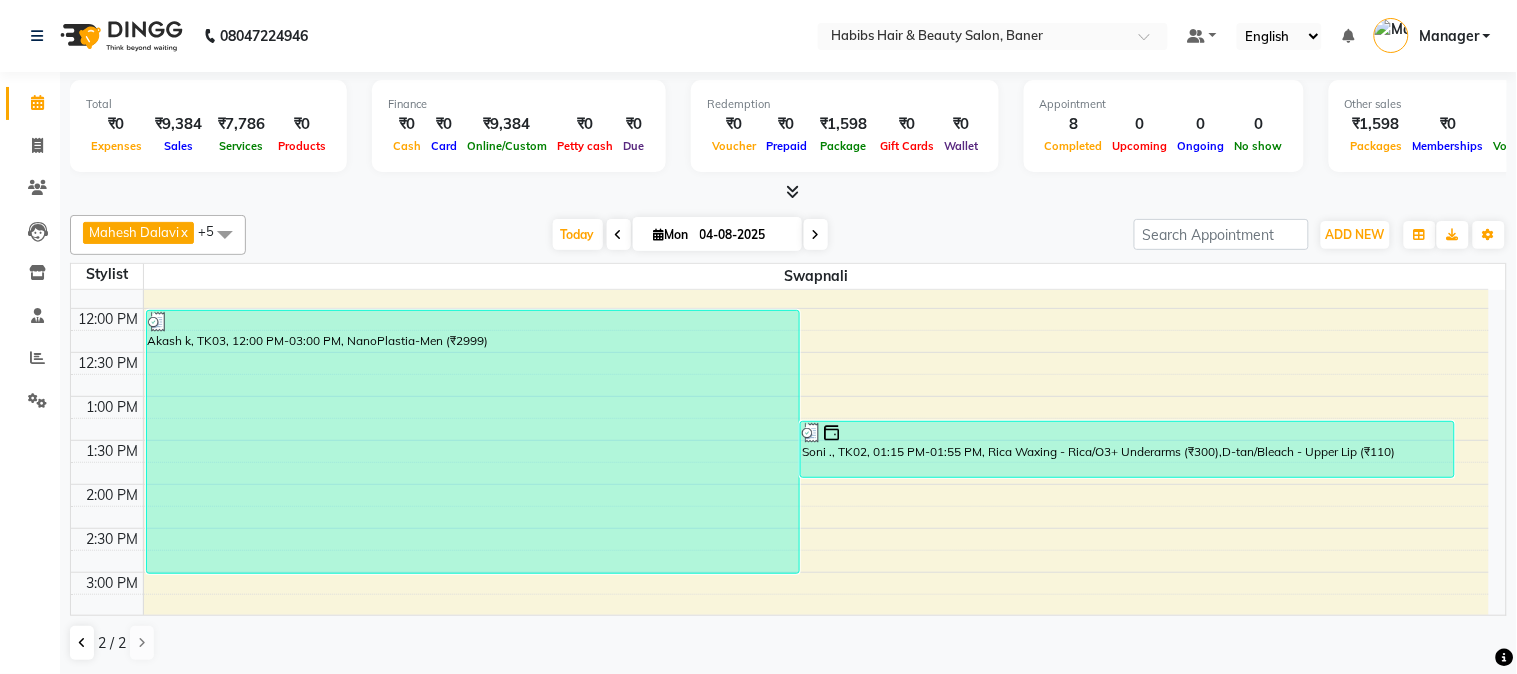scroll, scrollTop: 217, scrollLeft: 0, axis: vertical 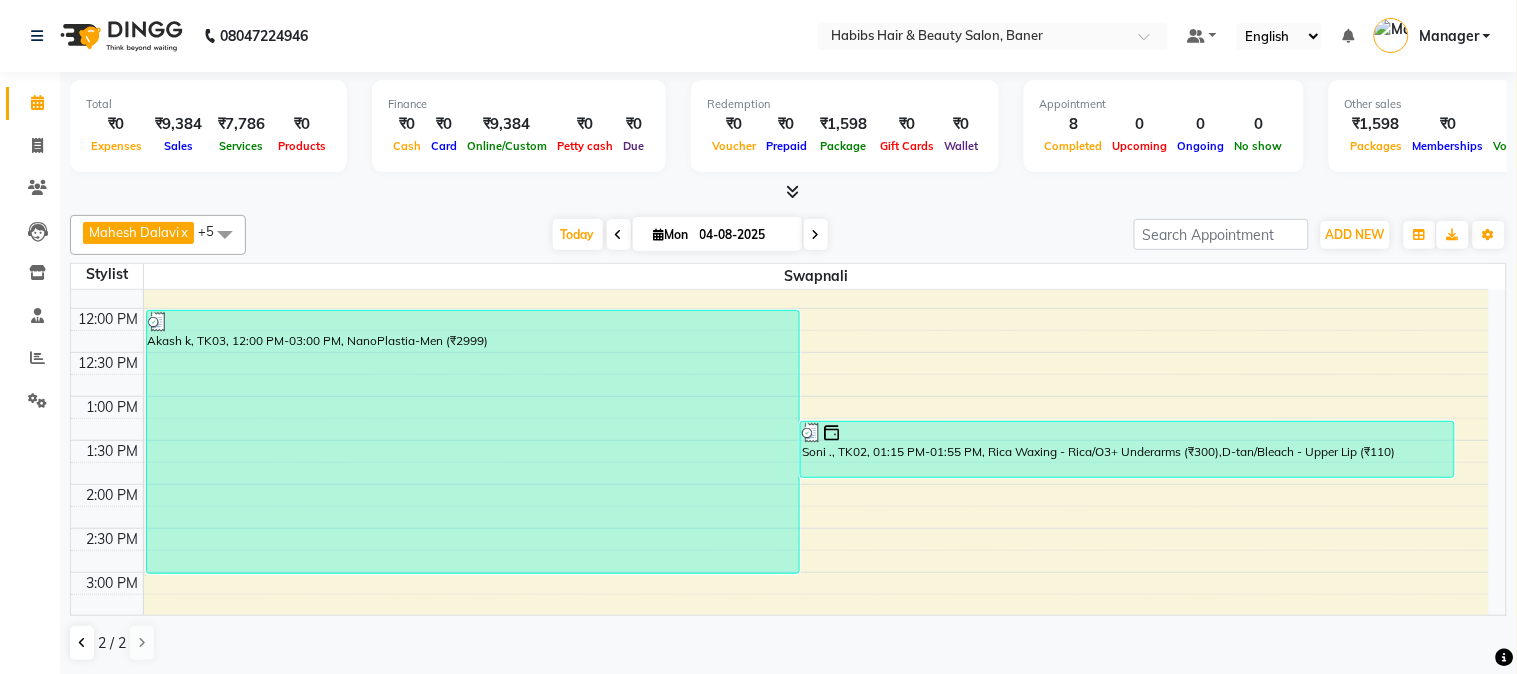 click on "8:00 AM 8:30 AM 9:00 AM 9:30 AM 10:00 AM 10:30 AM 11:00 AM 11:30 AM 12:00 PM 12:30 PM 1:00 PM 1:30 PM 2:00 PM 2:30 PM 3:00 PM 3:30 PM 4:00 PM 4:30 PM 5:00 PM 5:30 PM 6:00 PM 6:30 PM 7:00 PM 7:30 PM 8:00 PM 8:30 PM 9:00 PM 9:30 PM 10:00 PM 10:30 PM Akash k, TK03, 12:00 PM-03:00 PM, NanoPlastia-Men (₹2999) Soni ., TK02, 01:15 PM-01:55 PM, Rica Waxing - Rica/O3+ Underarms (₹300),D-tan/Bleach - Upper Lip (₹110) Deshpande, TK01, 09:25 AM-09:55 AM, Dry Haircut Male (₹250)" at bounding box center [780, 616] 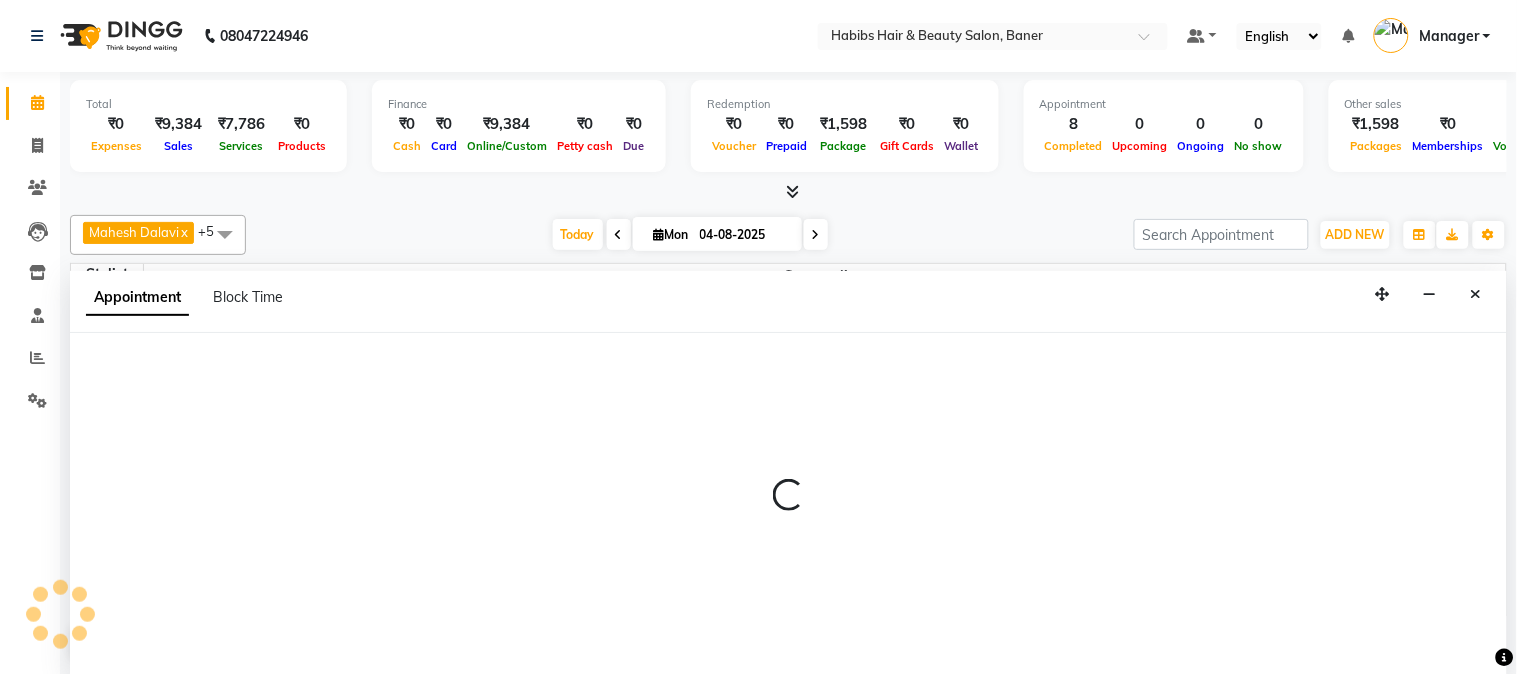 select on "43743" 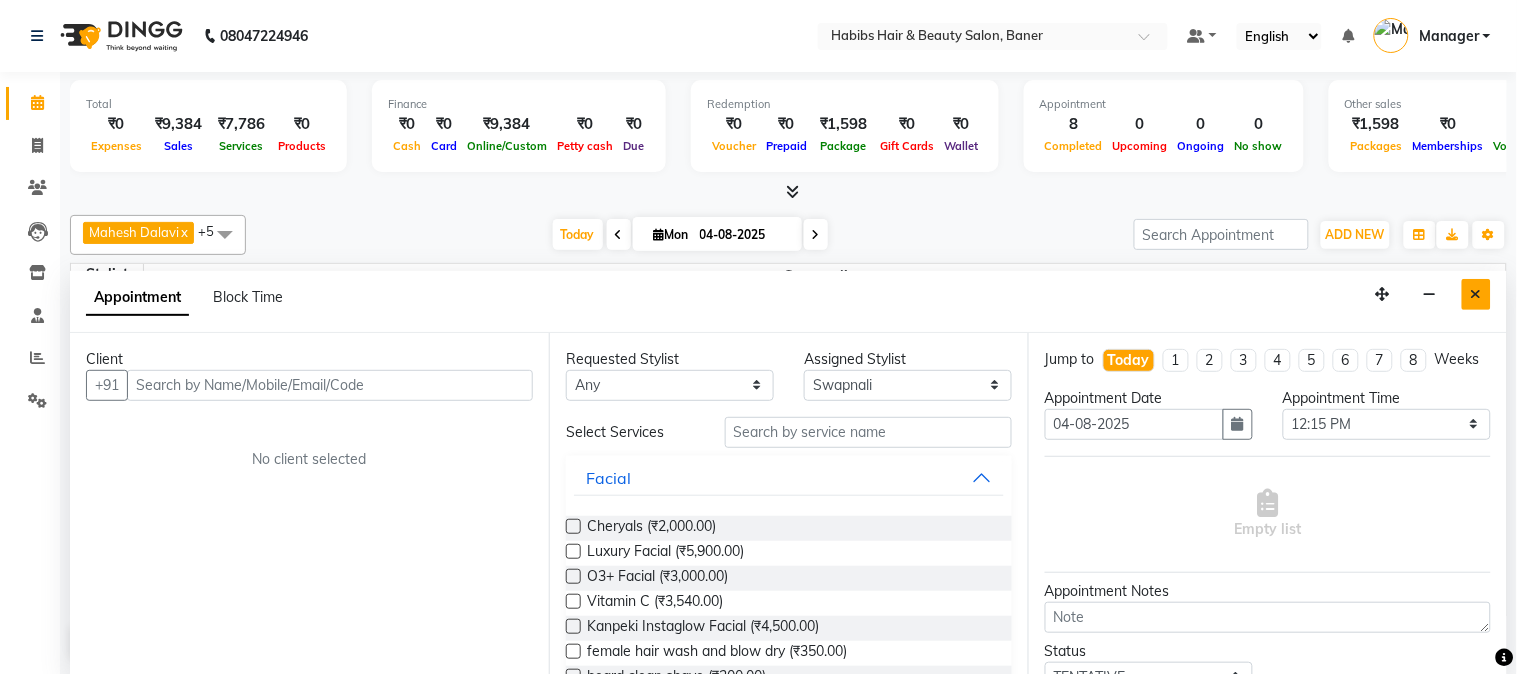 click at bounding box center (1476, 294) 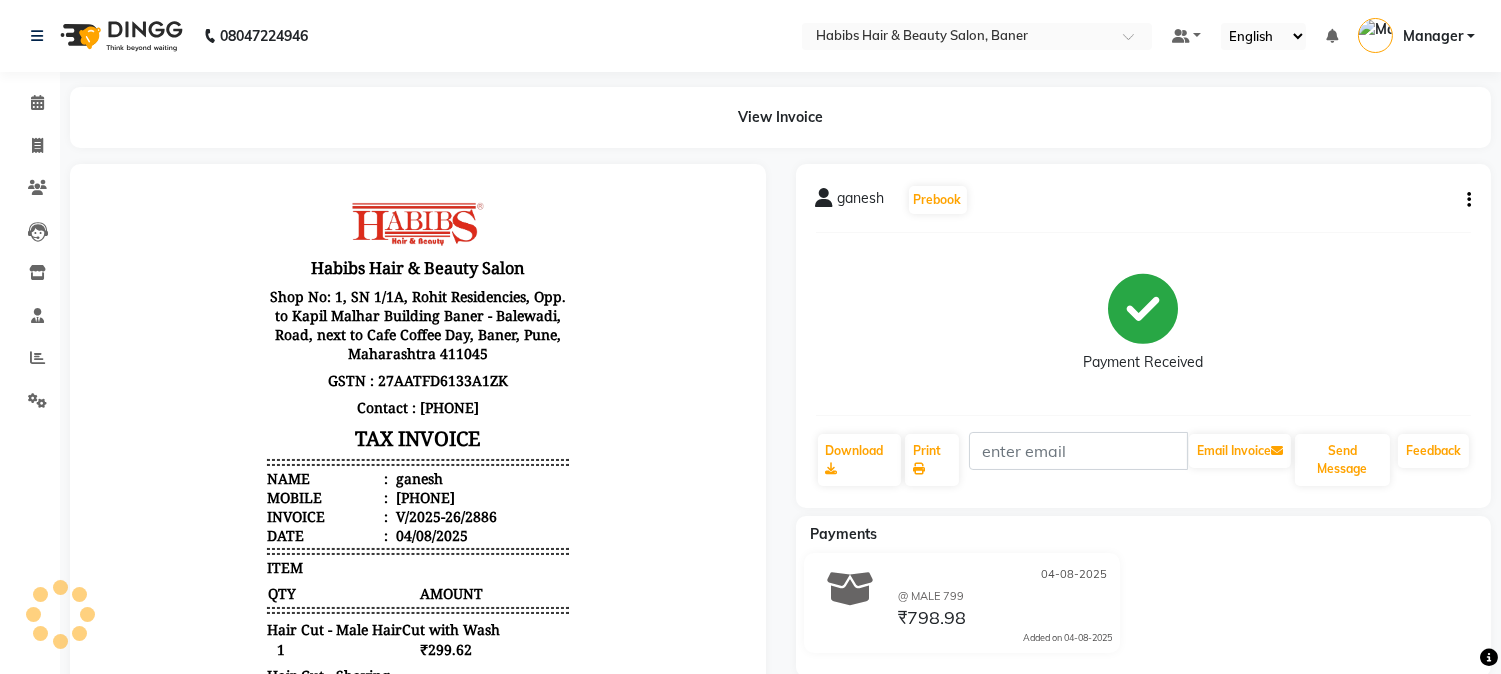 scroll, scrollTop: 0, scrollLeft: 0, axis: both 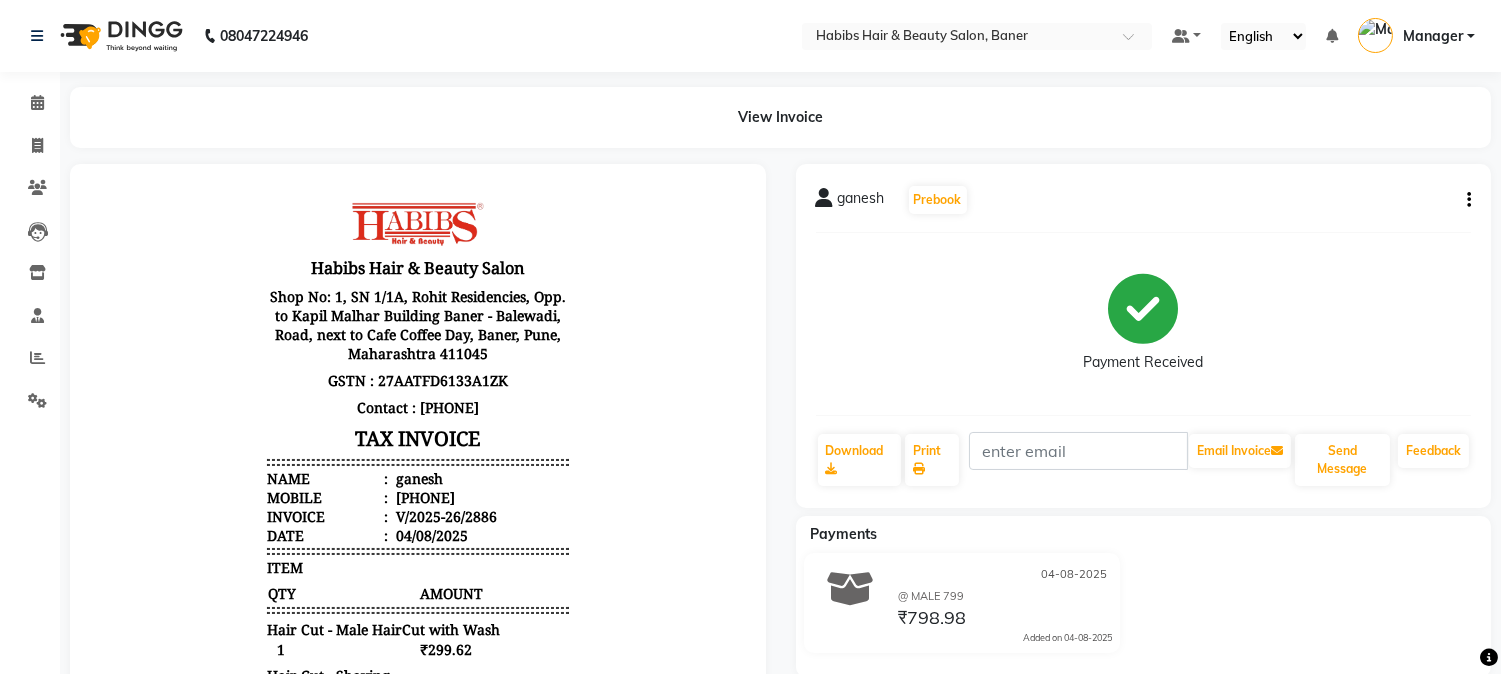 click 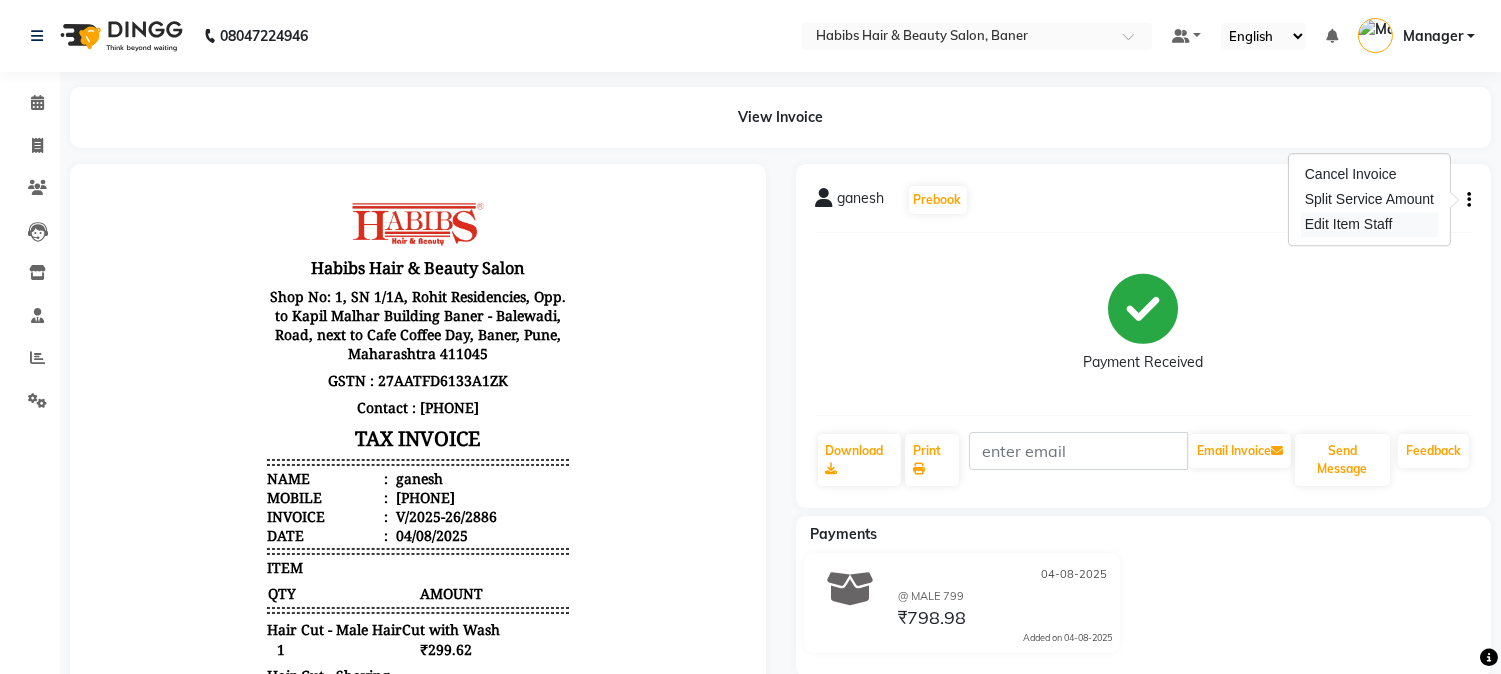 click on "Edit Item Staff" at bounding box center (1369, 224) 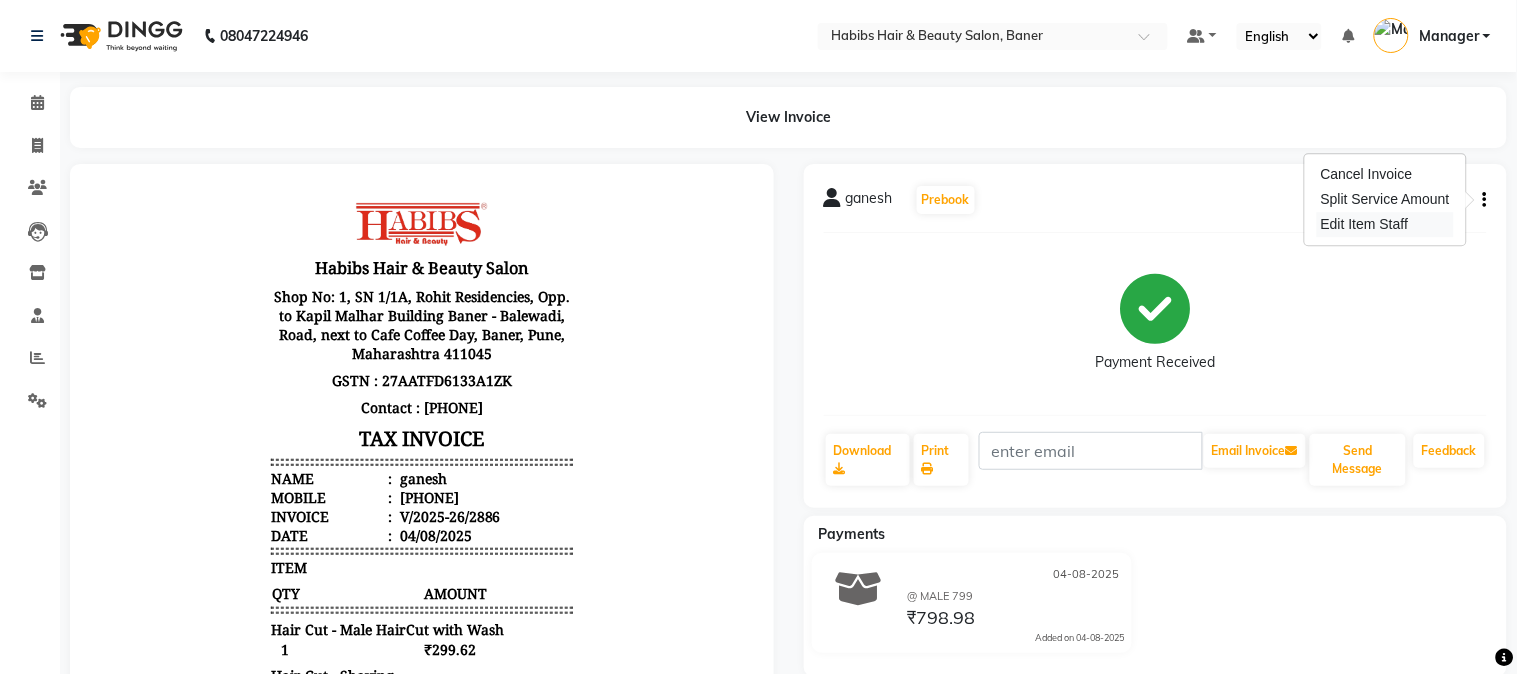 select on "35380" 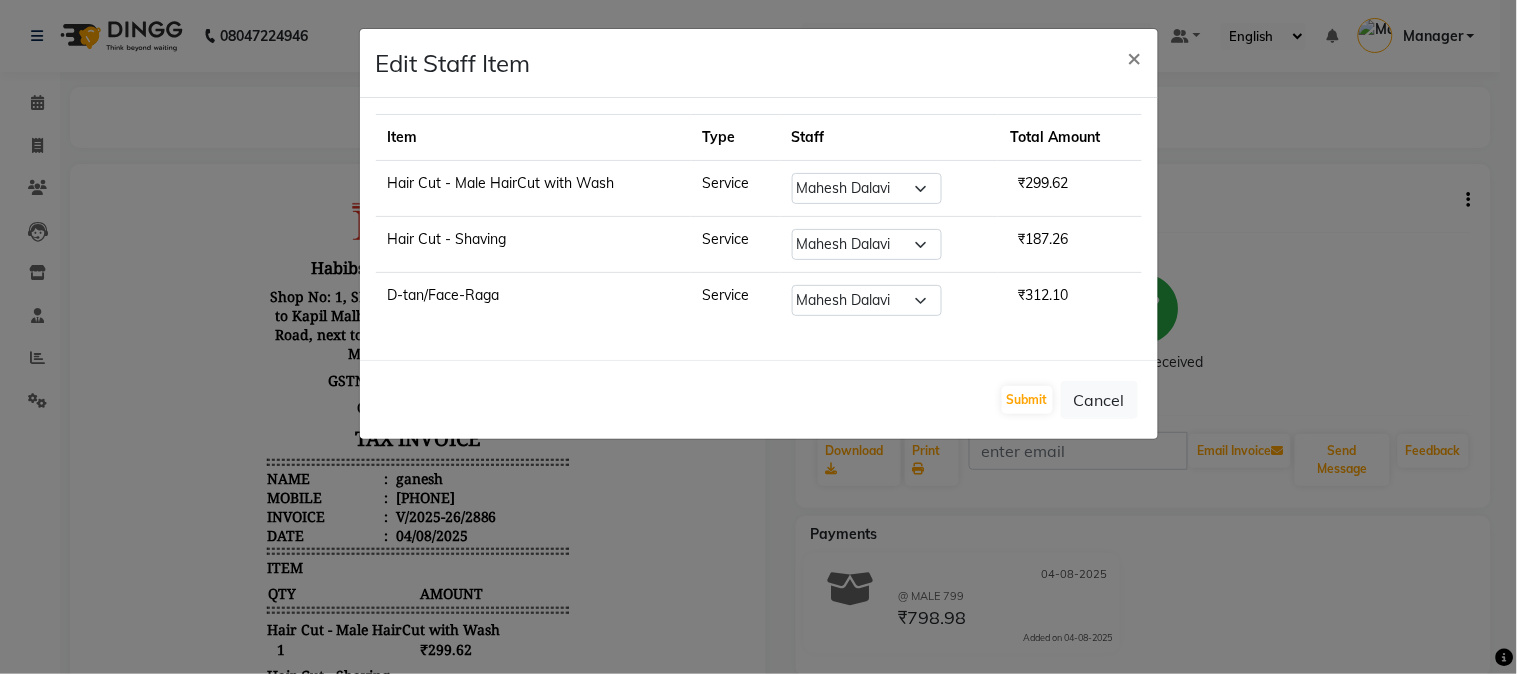 click on "Edit Staff Item  × Item Type Staff Total Amount Hair Cut - Male HairCut with Wash Service Select  Admin   [FIRST]   [FIRST]    Manager   [FIRST]   [FIRST]   [FIRST]   [FIRST]   [FIRST]  ₹299.62 Hair Cut - Shaving Service Select  Admin   [FIRST]   [FIRST]    Manager   [FIRST]   [FIRST]   [FIRST]   [FIRST]   [FIRST]  ₹187.26 D-tan/Face-Raga Service Select  Admin   [FIRST]   [FIRST]    Manager   [FIRST]   [FIRST]   [FIRST]   [FIRST]   [FIRST]  ₹312.10  Submit   Cancel" 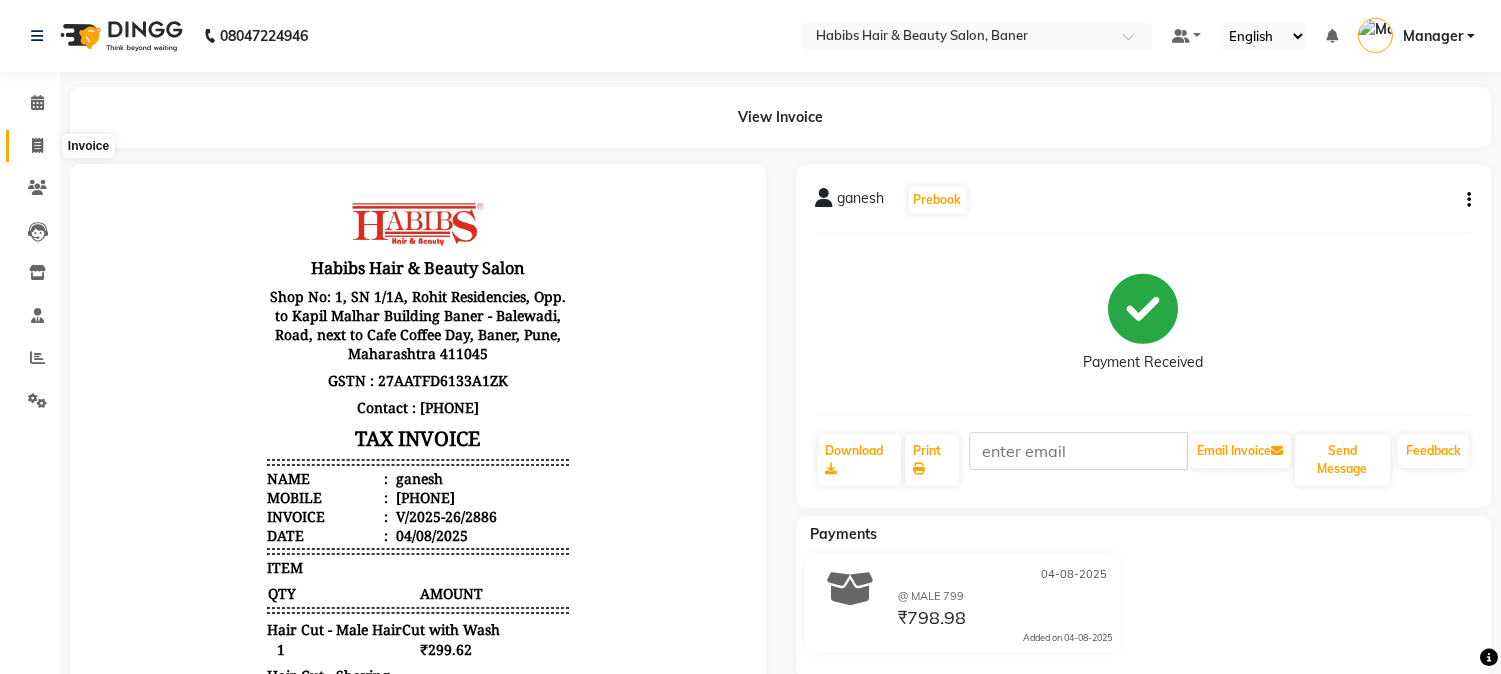 click 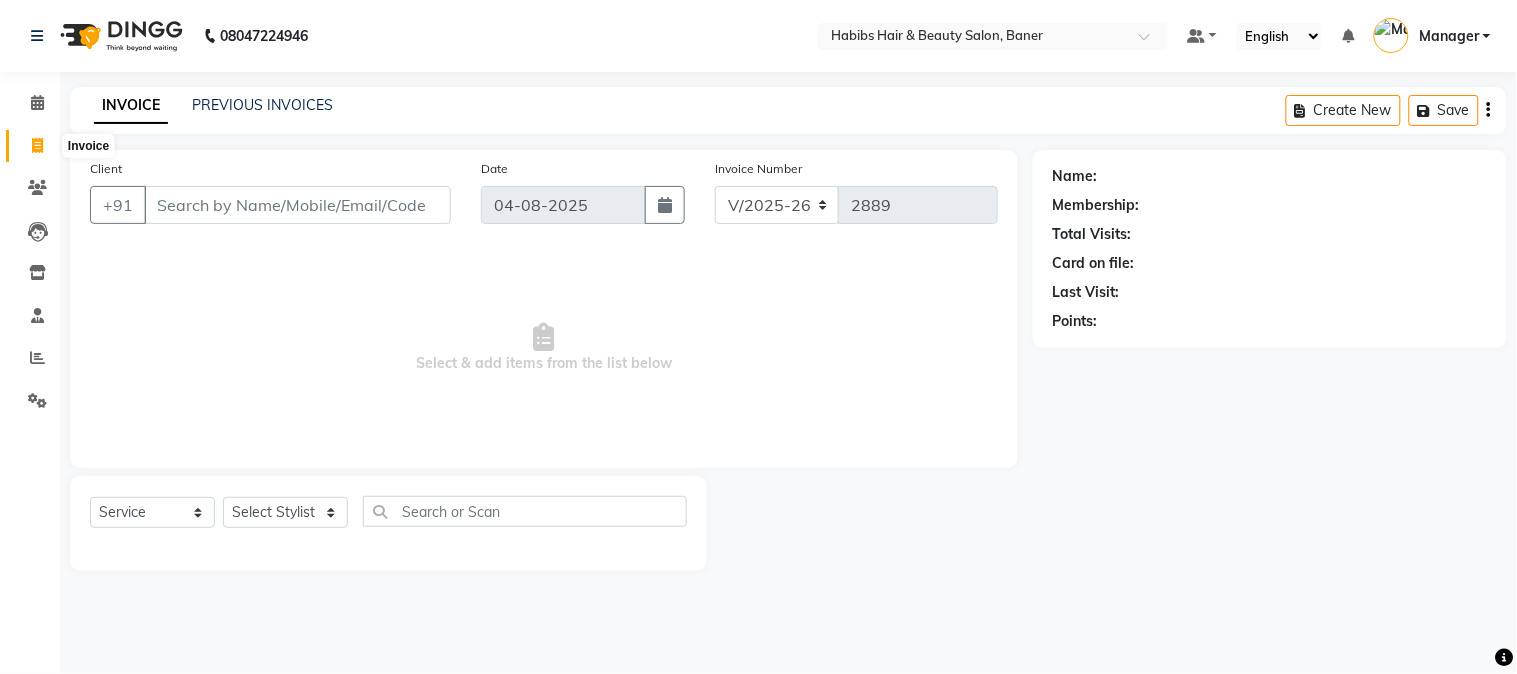click 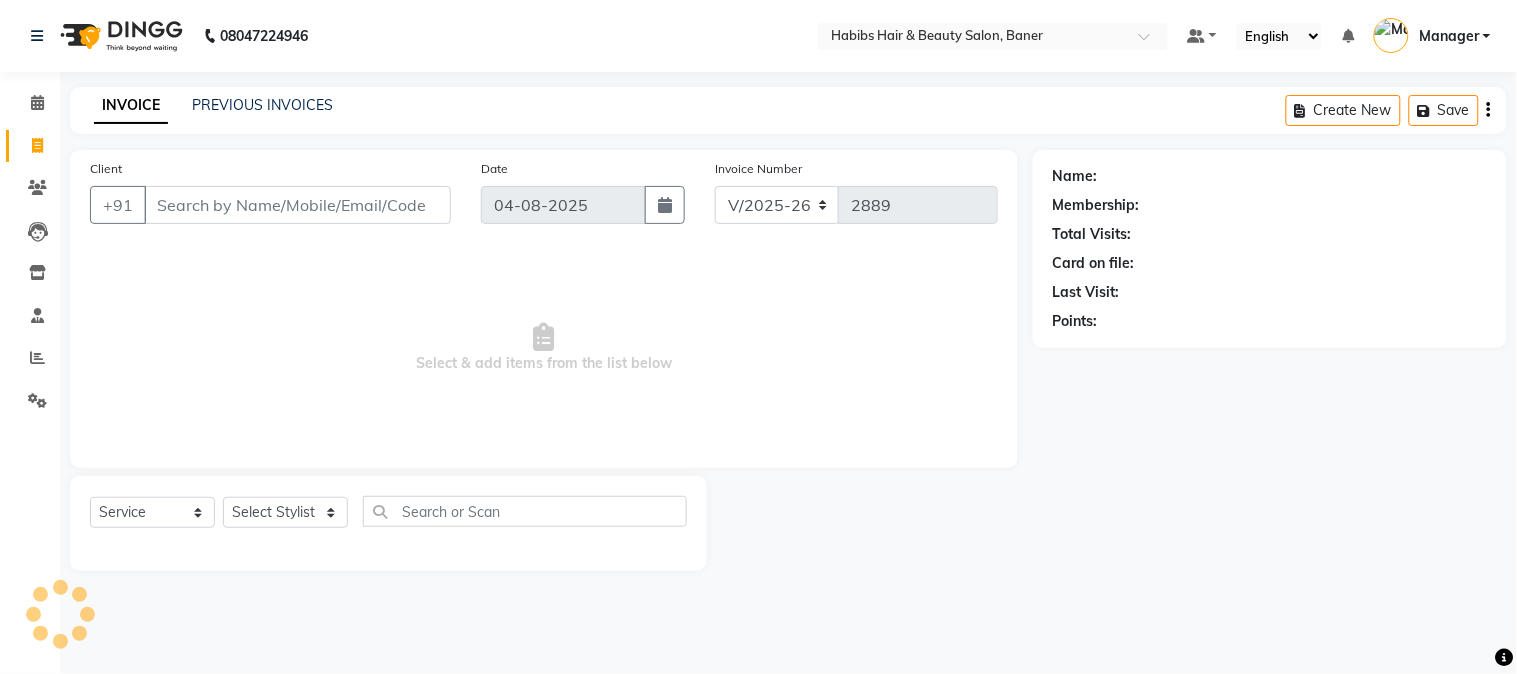 drag, startPoint x: 227, startPoint y: 200, endPoint x: 282, endPoint y: 234, distance: 64.66065 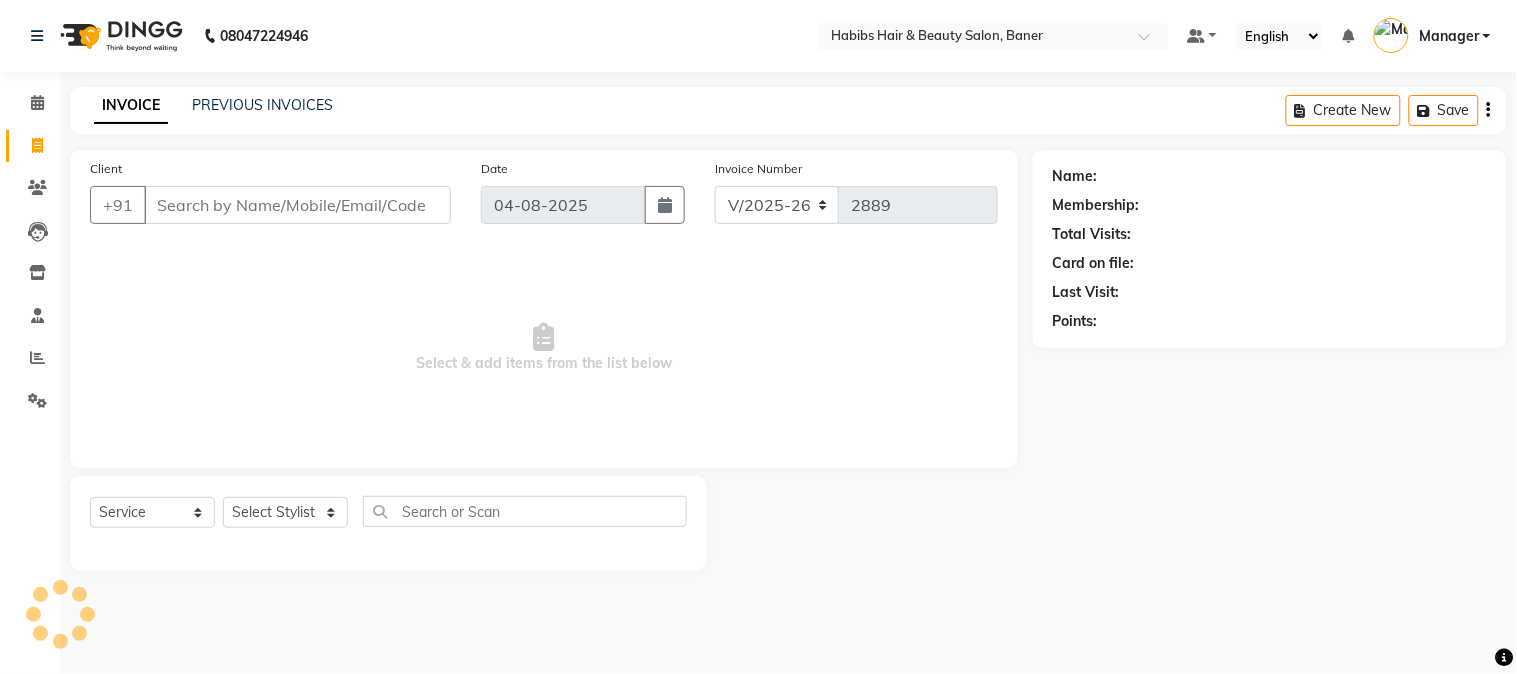 click on "Client" at bounding box center (297, 205) 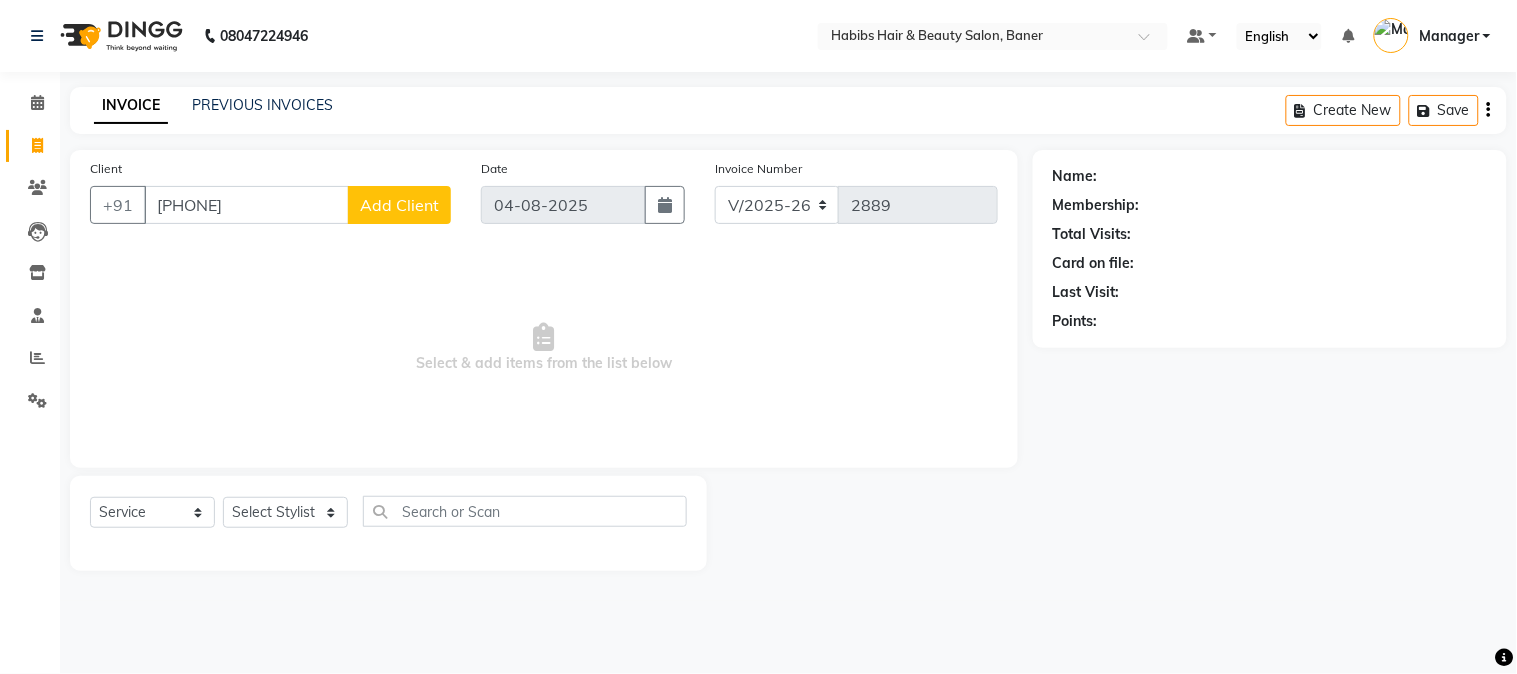 type on "8050005286" 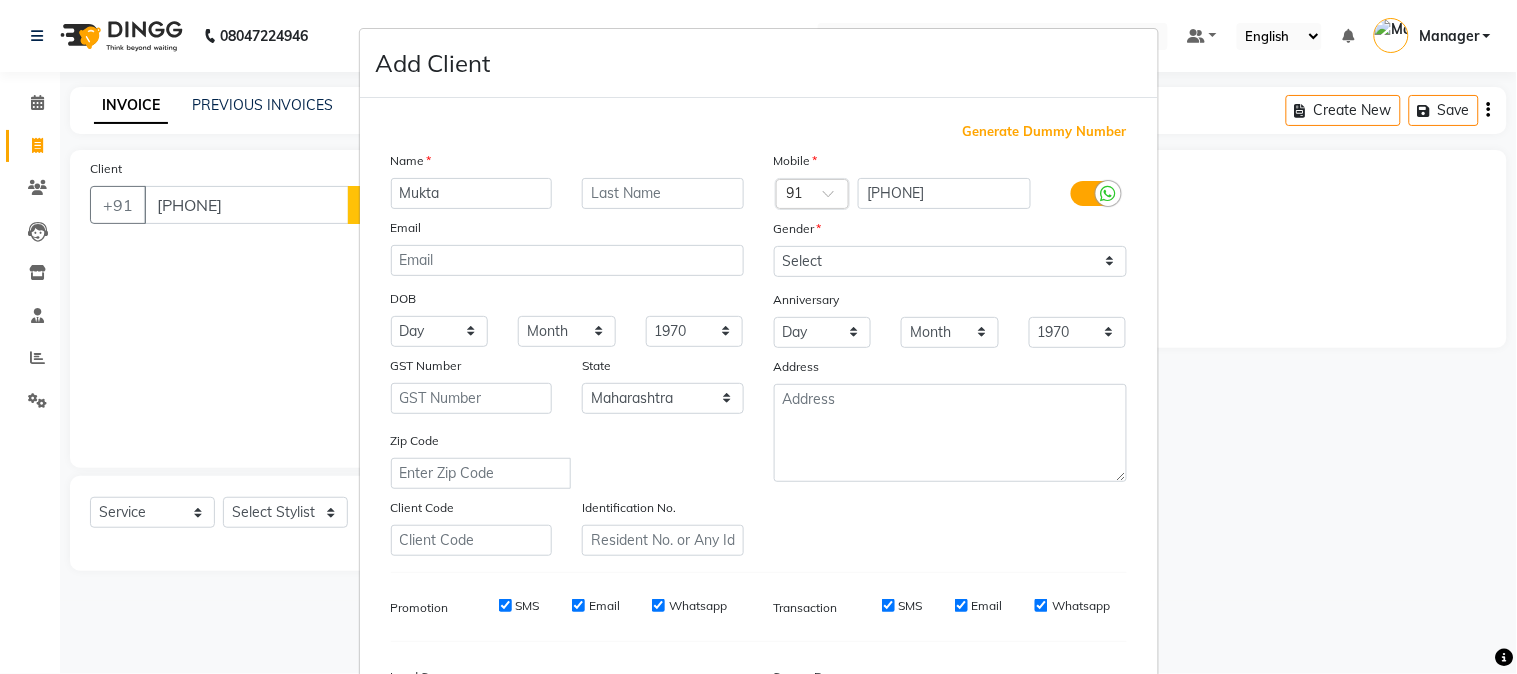 type on "Mukta" 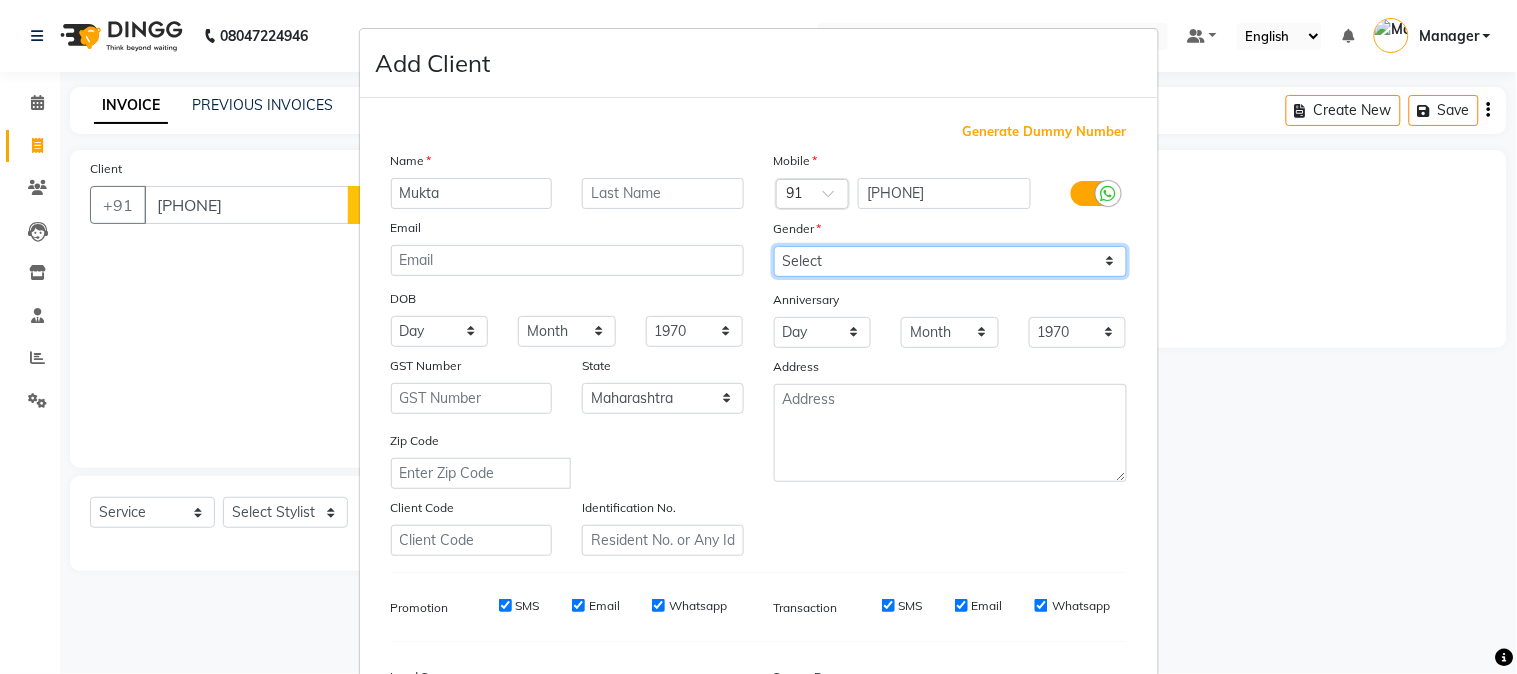 click on "Select Male Female Other Prefer Not To Say" at bounding box center [950, 261] 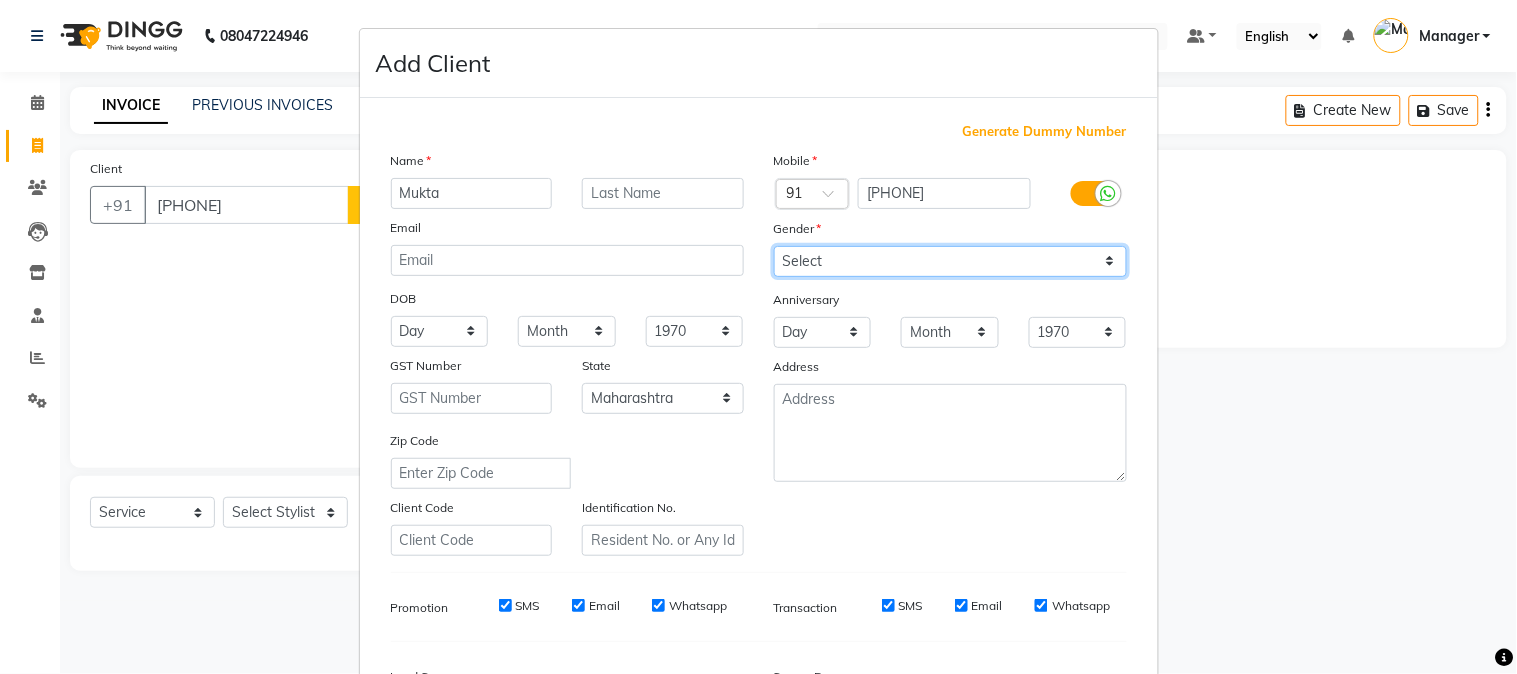select on "female" 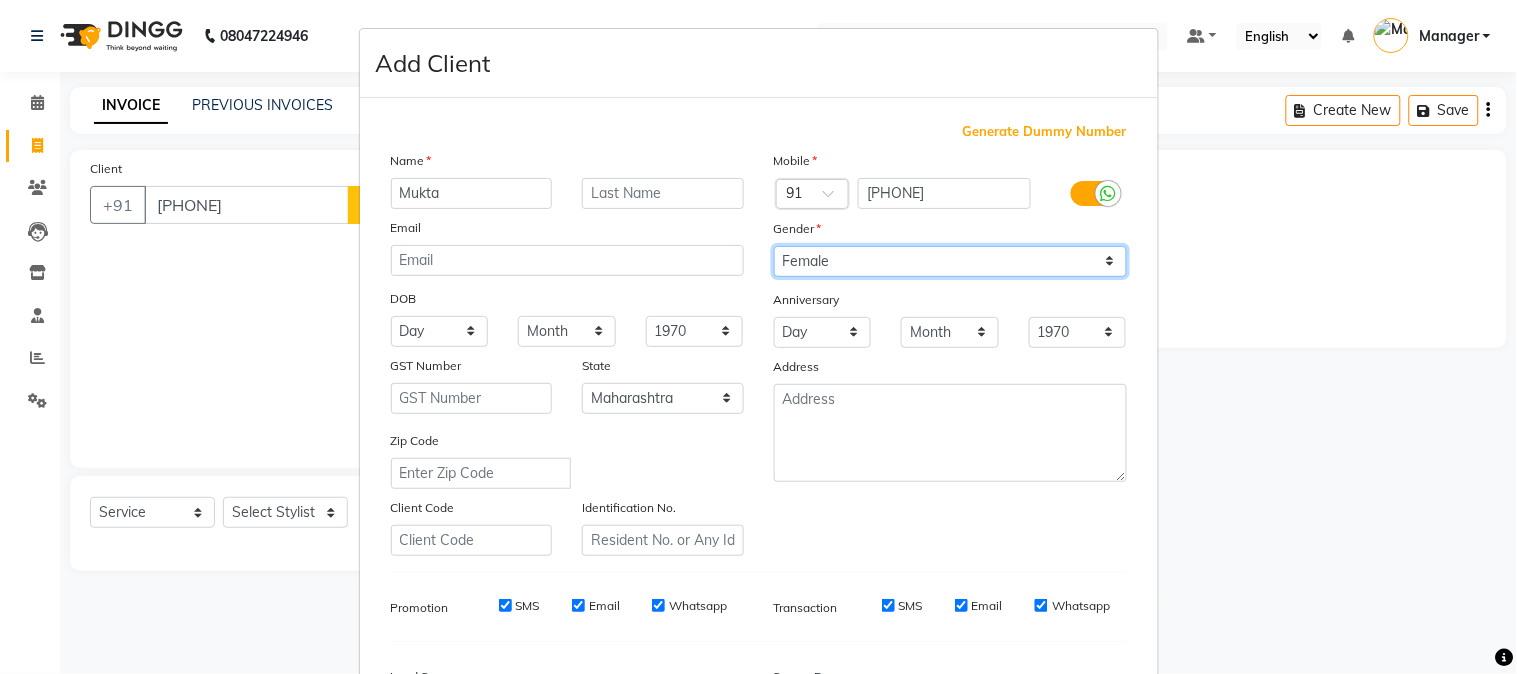 click on "Select Male Female Other Prefer Not To Say" at bounding box center [950, 261] 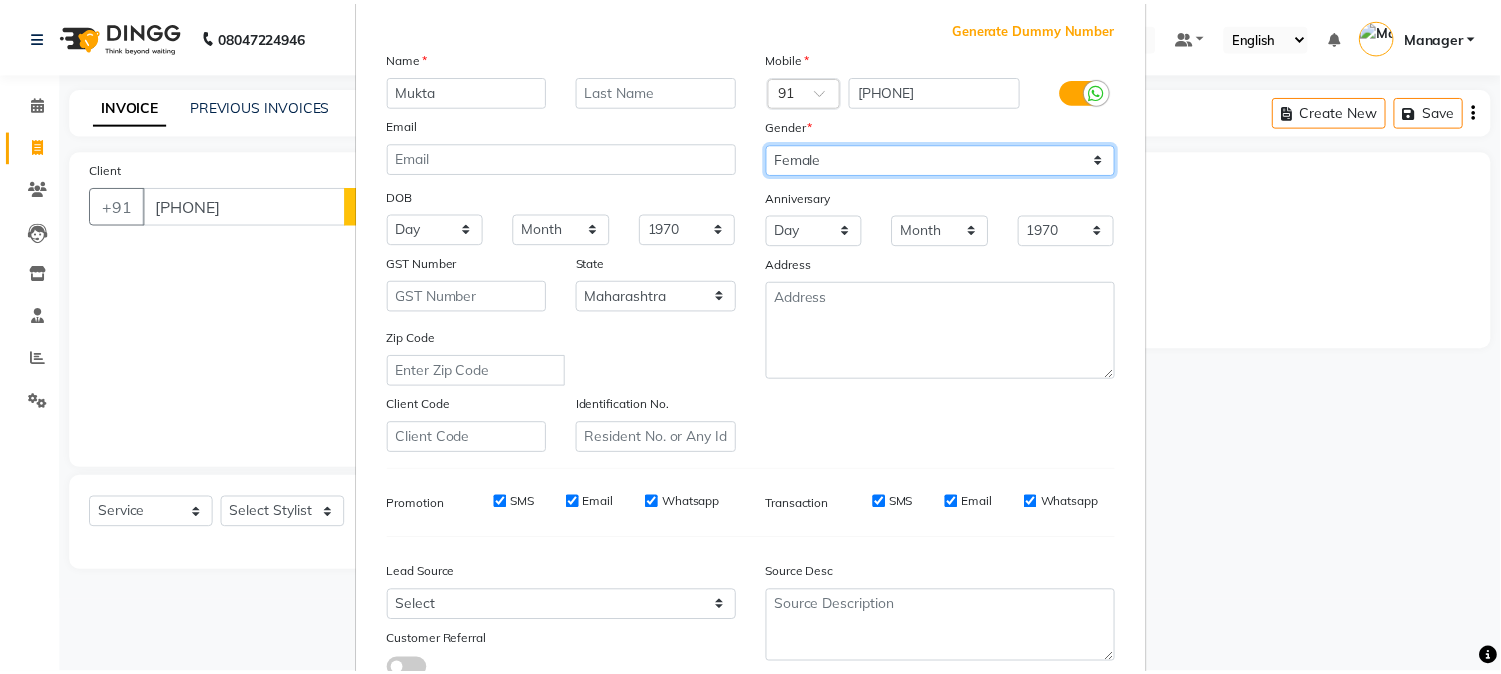 scroll, scrollTop: 250, scrollLeft: 0, axis: vertical 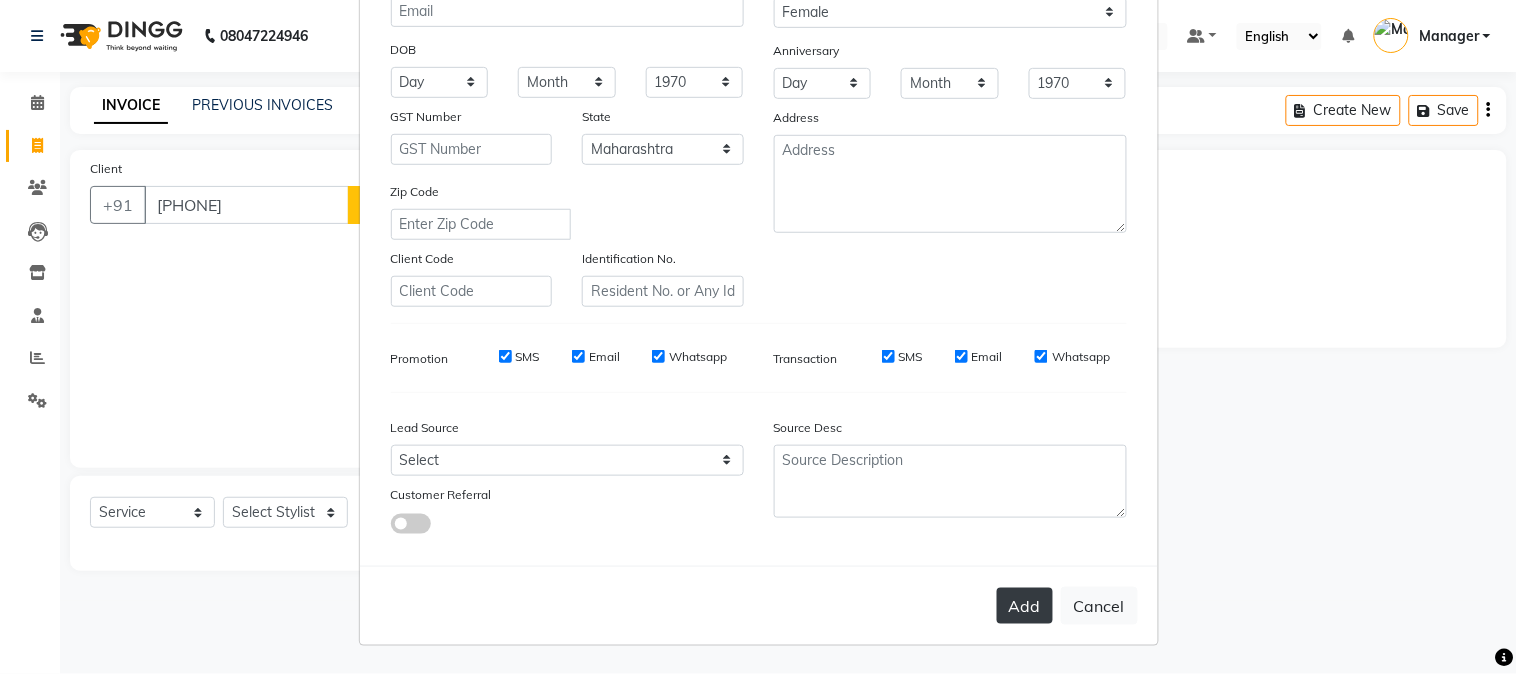 click on "Add" at bounding box center [1025, 606] 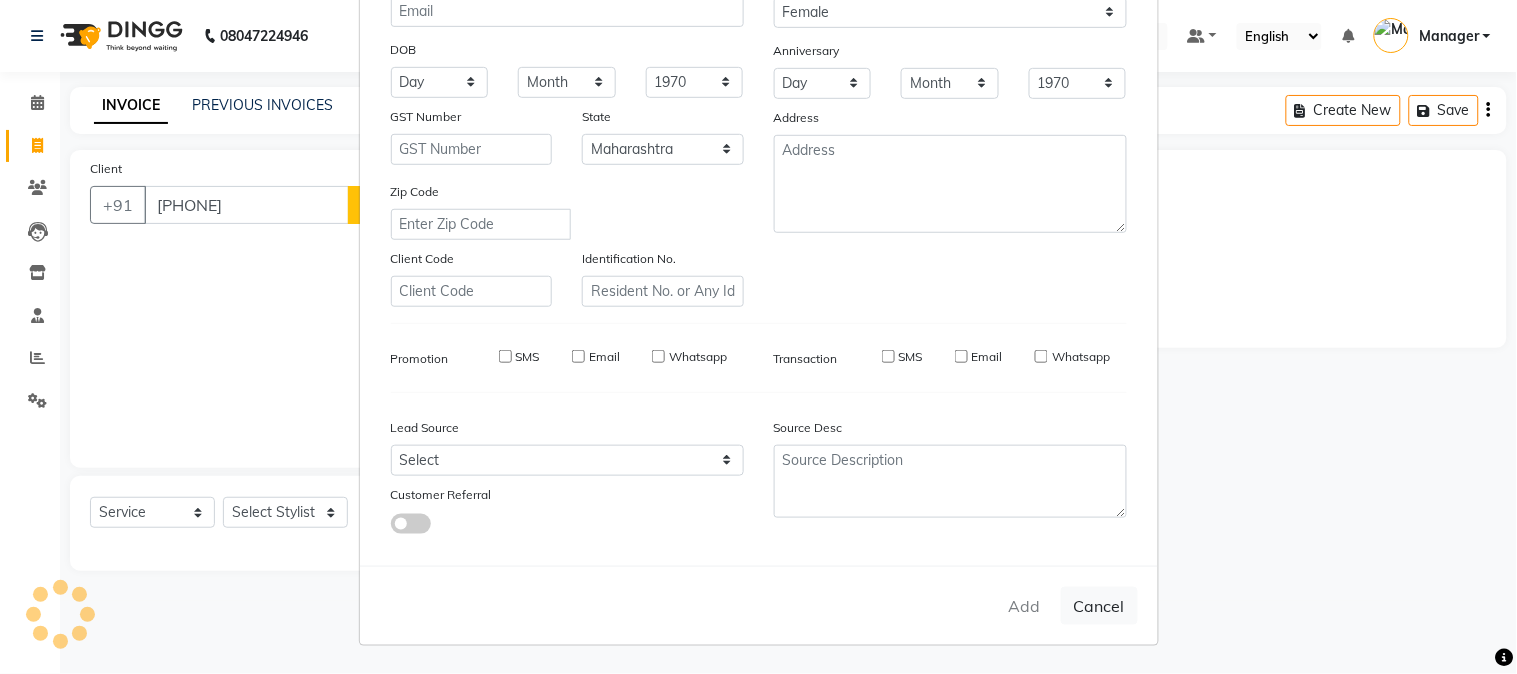 type on "80******86" 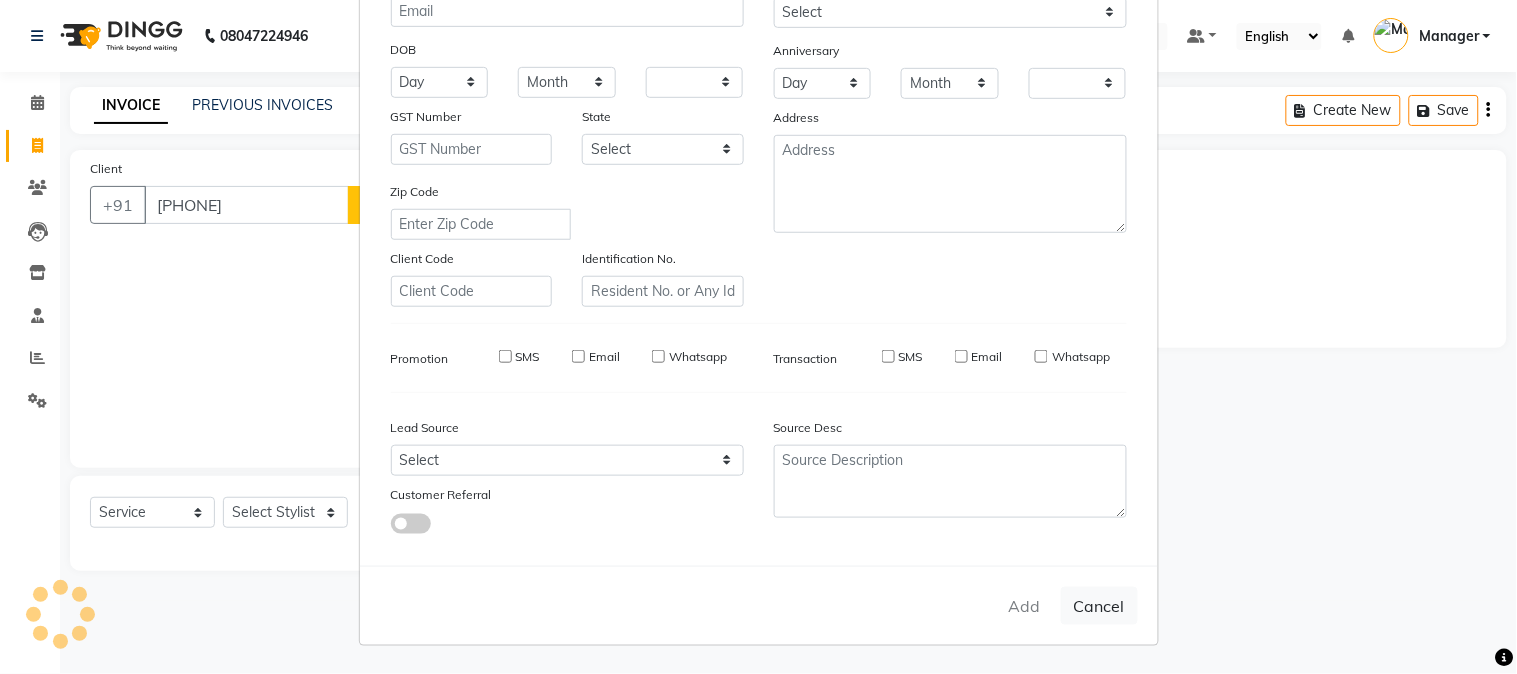 select on "1: Object" 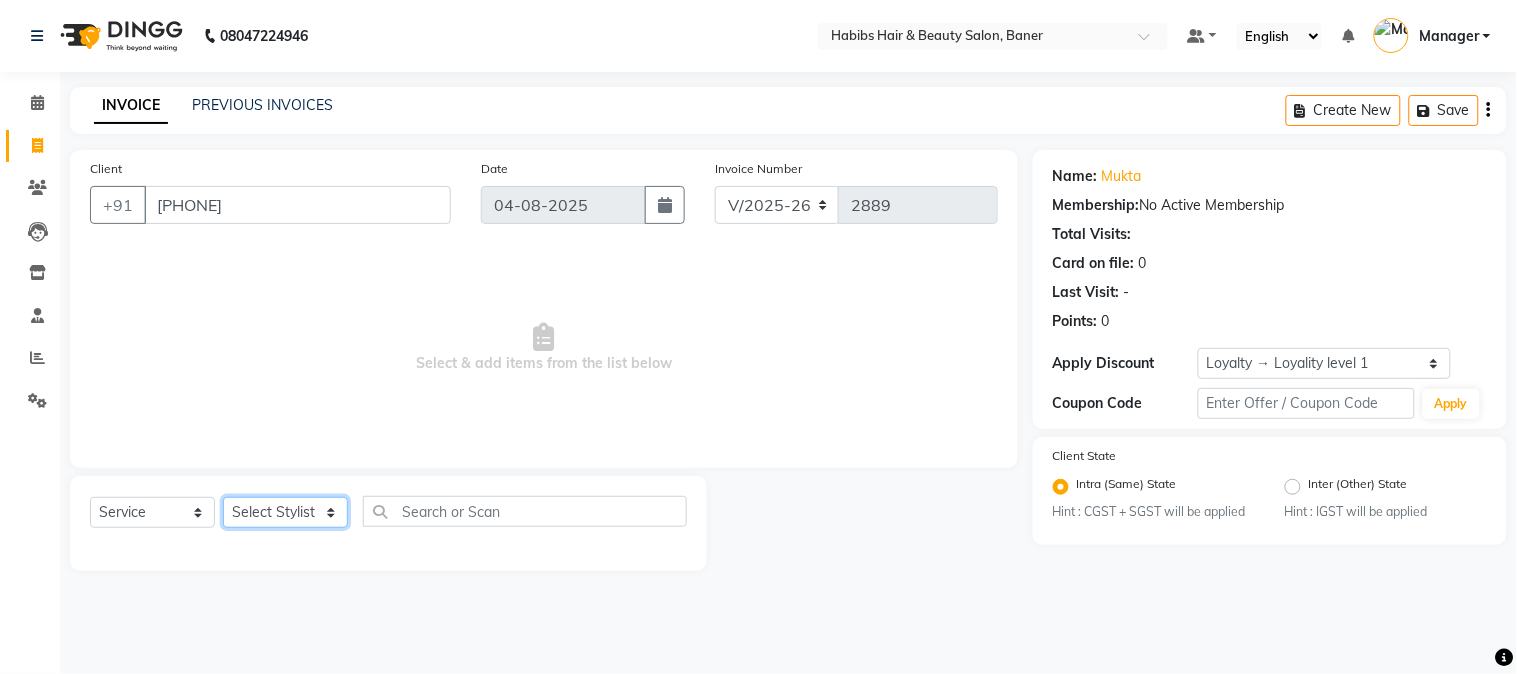 click on "Select Stylist Admin Kiran Mahesh Dalavi  Manager Pooja Singh Pratik Bhad Rahul Ram Swapnali" 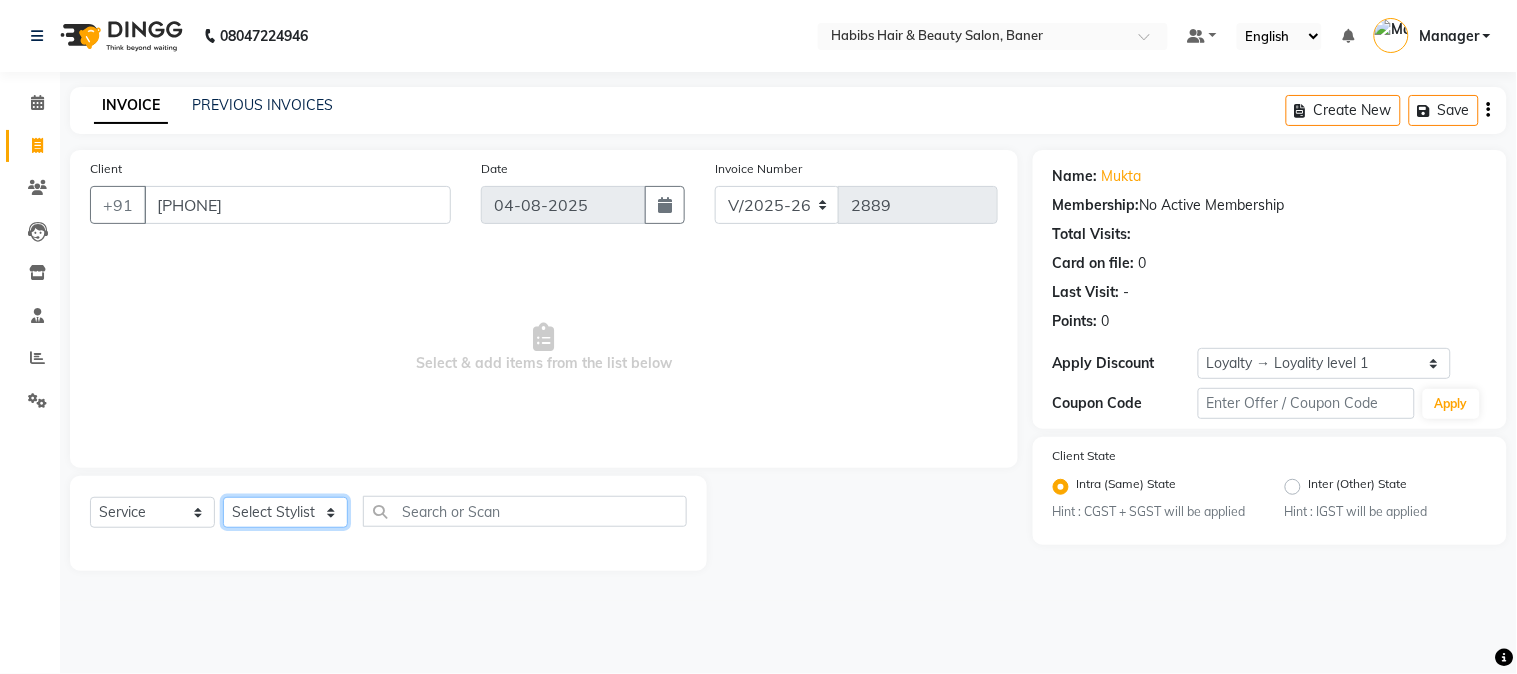 select on "75809" 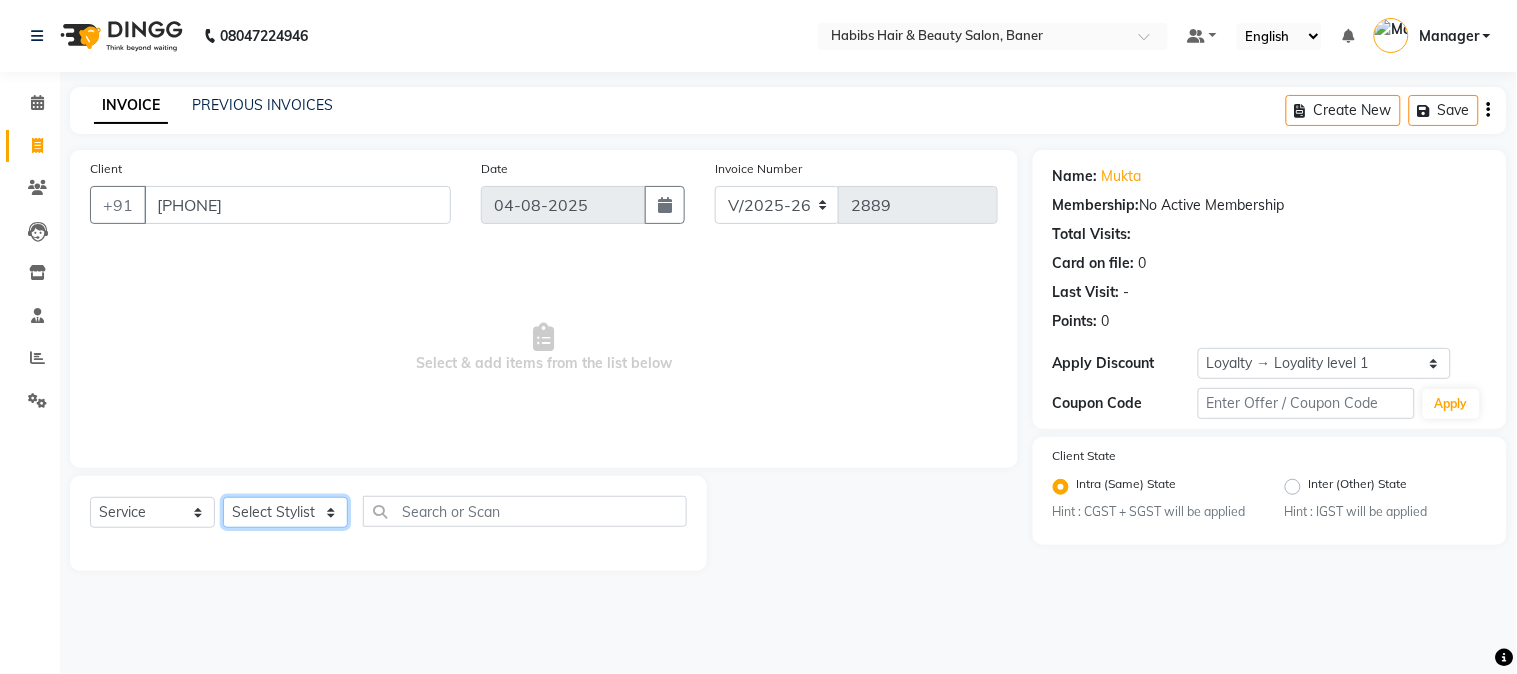 click on "Select Stylist Admin Kiran Mahesh Dalavi  Manager Pooja Singh Pratik Bhad Rahul Ram Swapnali" 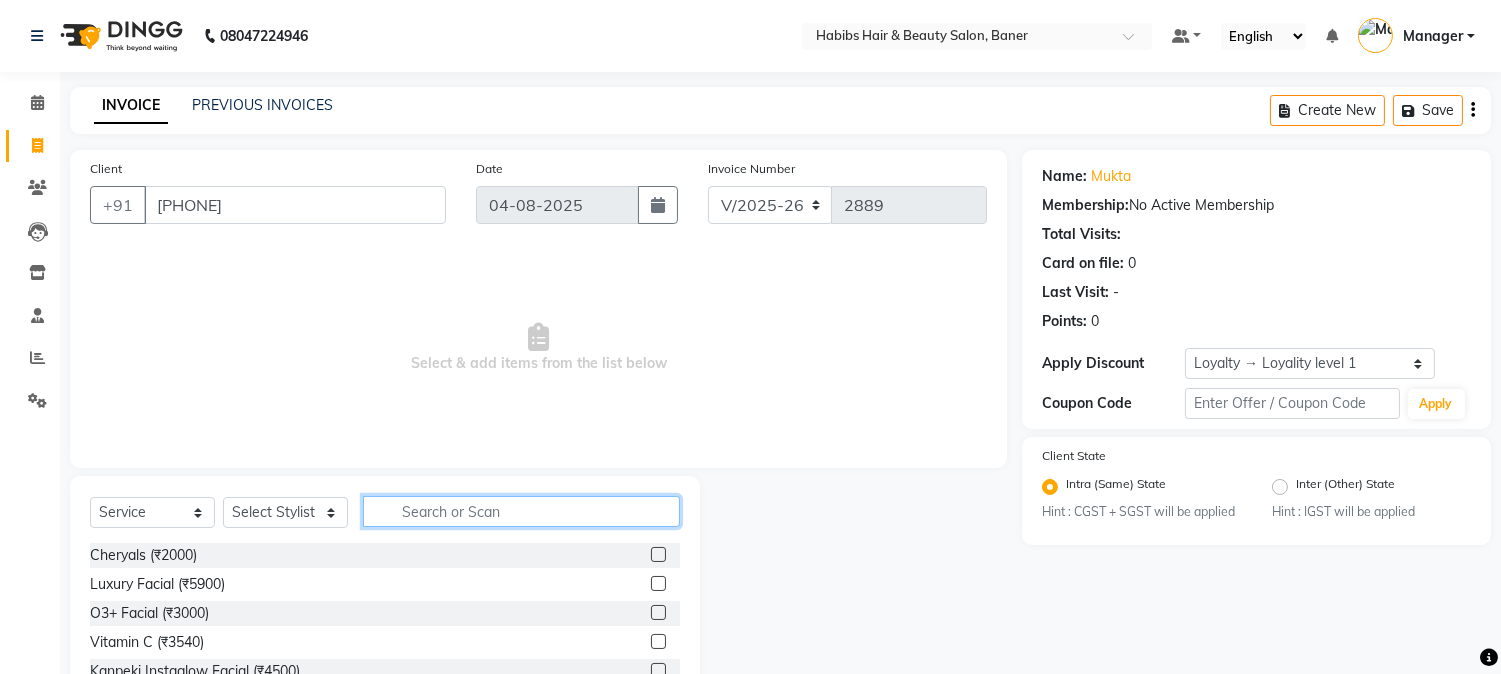 click 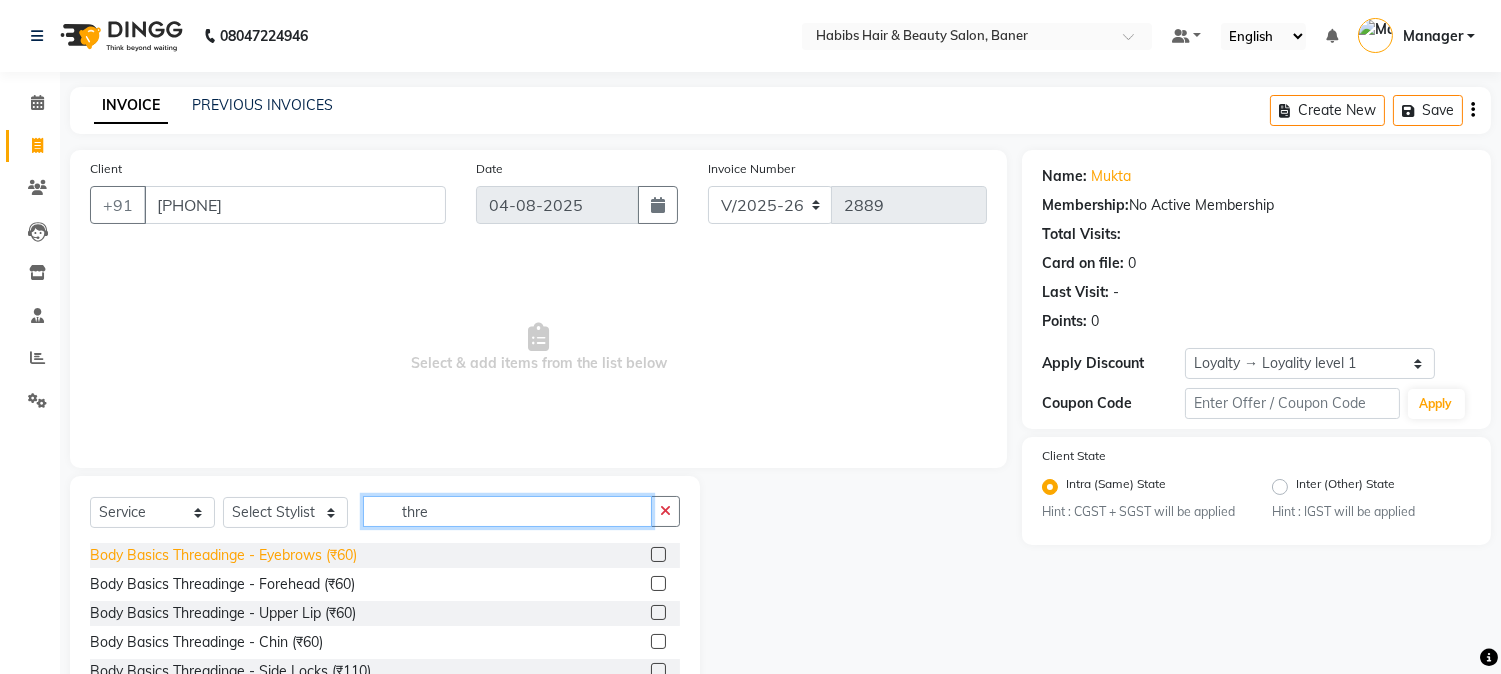 type on "thre" 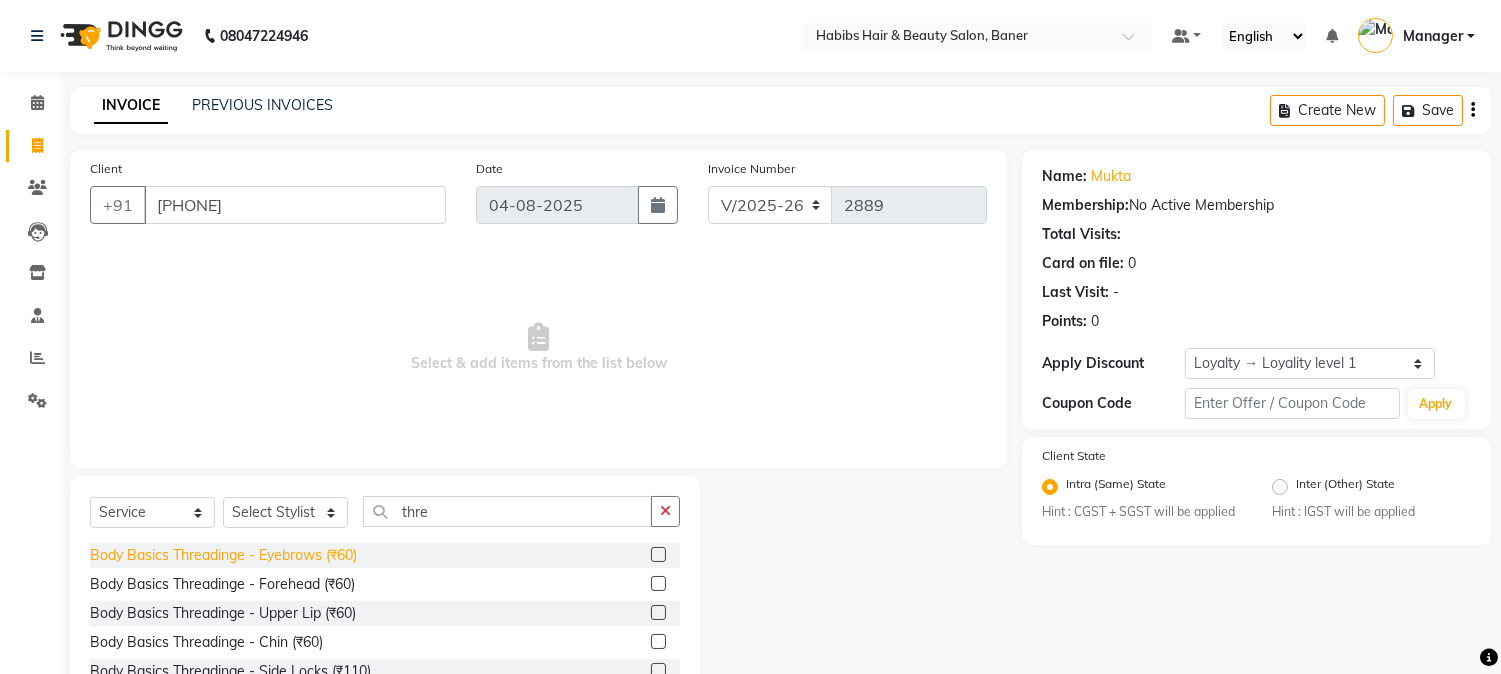 click on "Body Basics Threadinge - Eyebrows (₹60)" 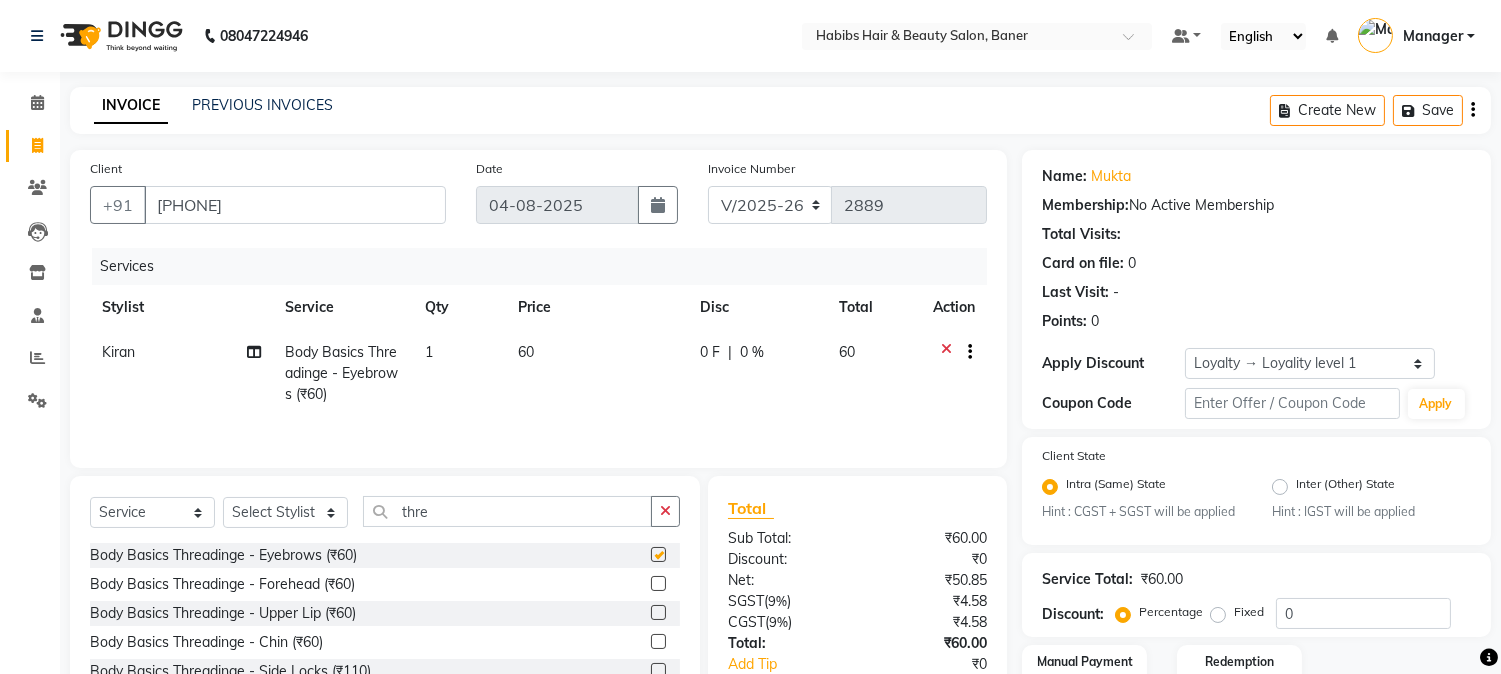checkbox on "false" 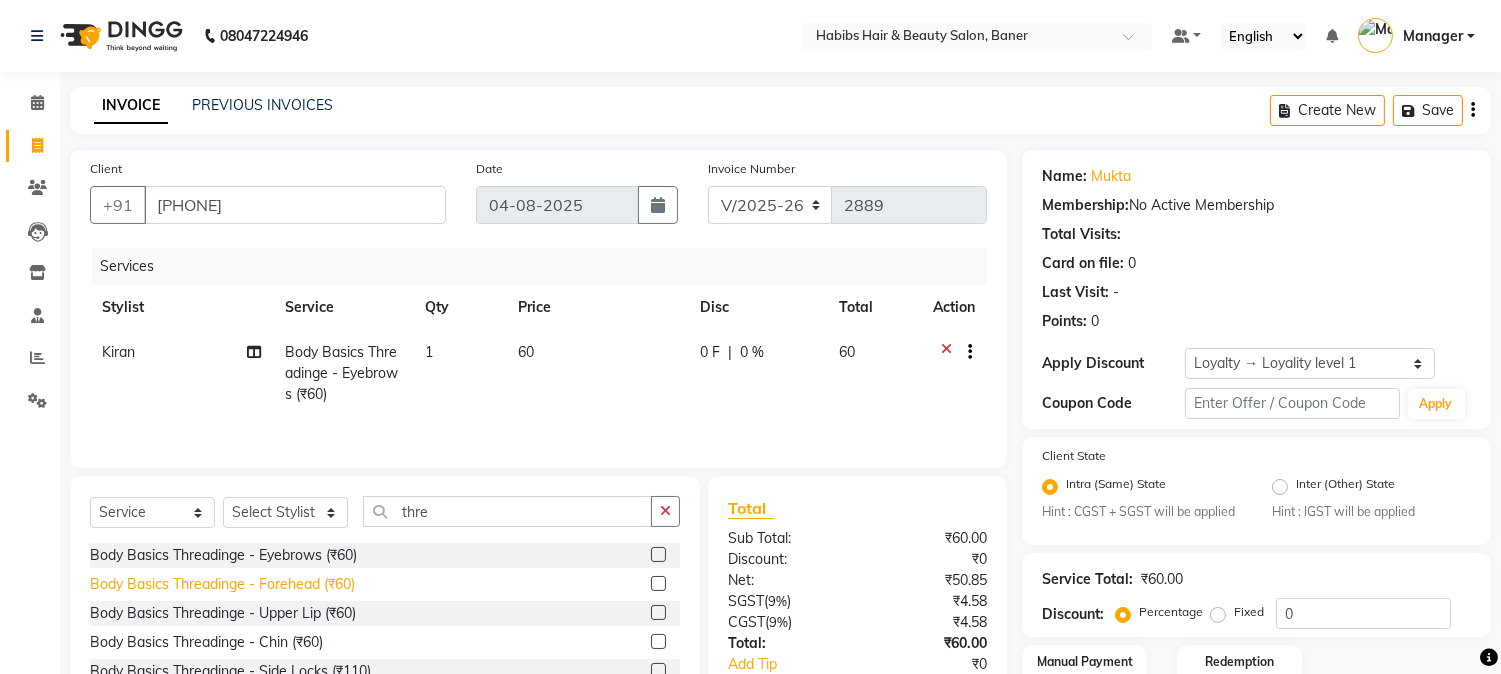 click on "Body Basics Threadinge - Forehead (₹60)" 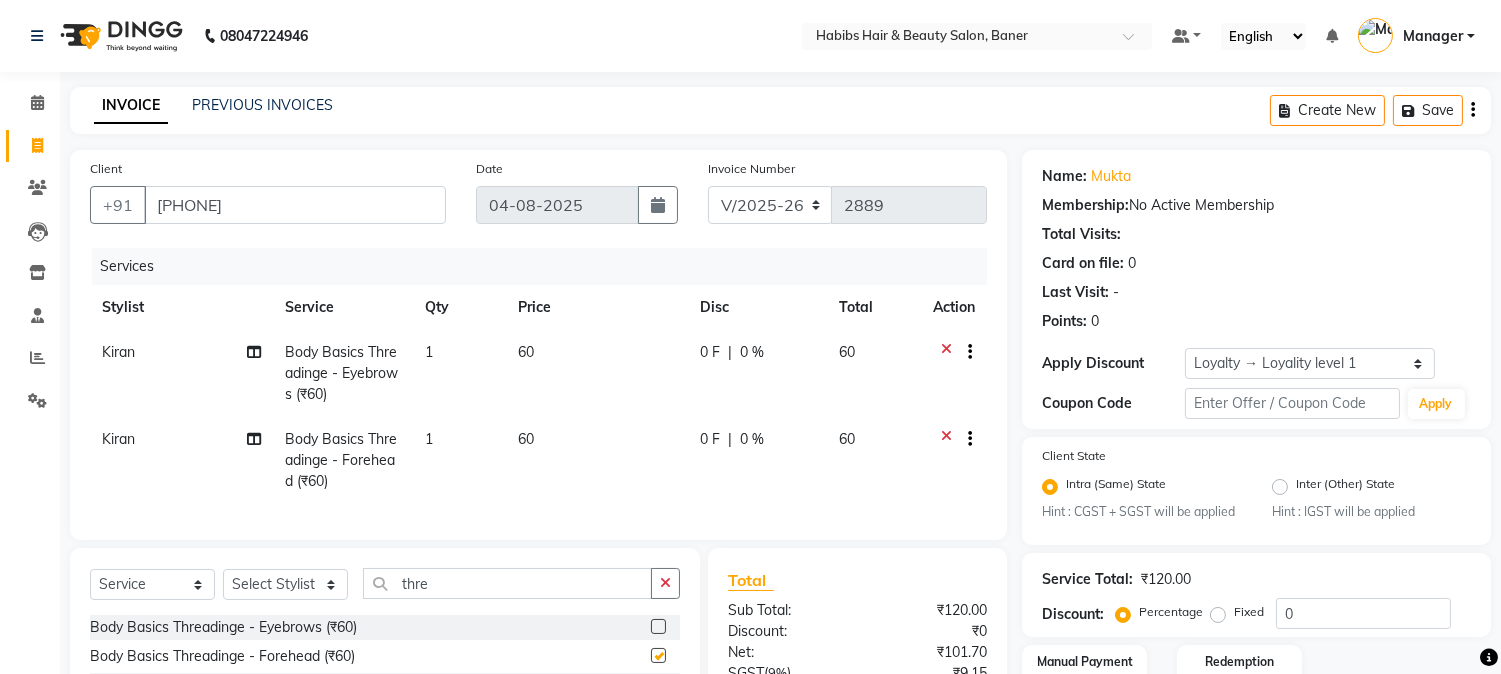 checkbox on "false" 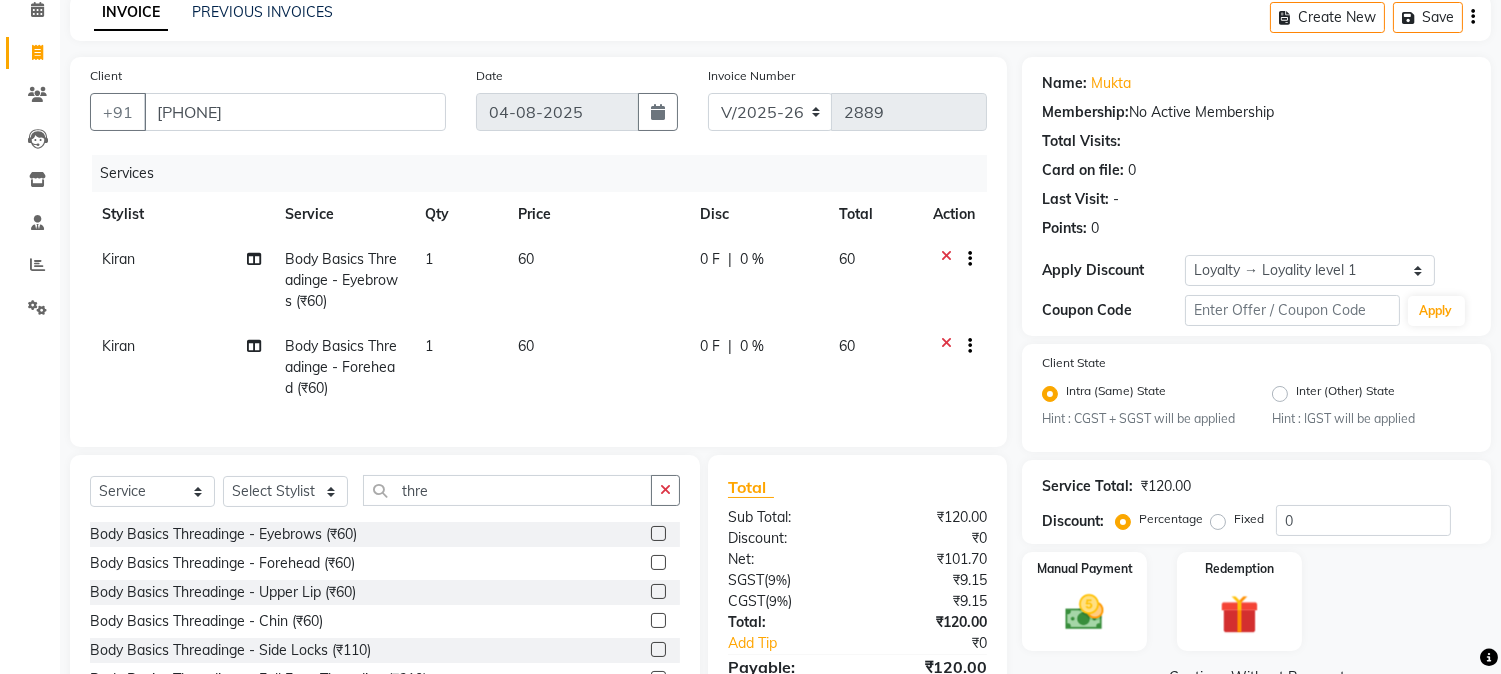 scroll, scrollTop: 215, scrollLeft: 0, axis: vertical 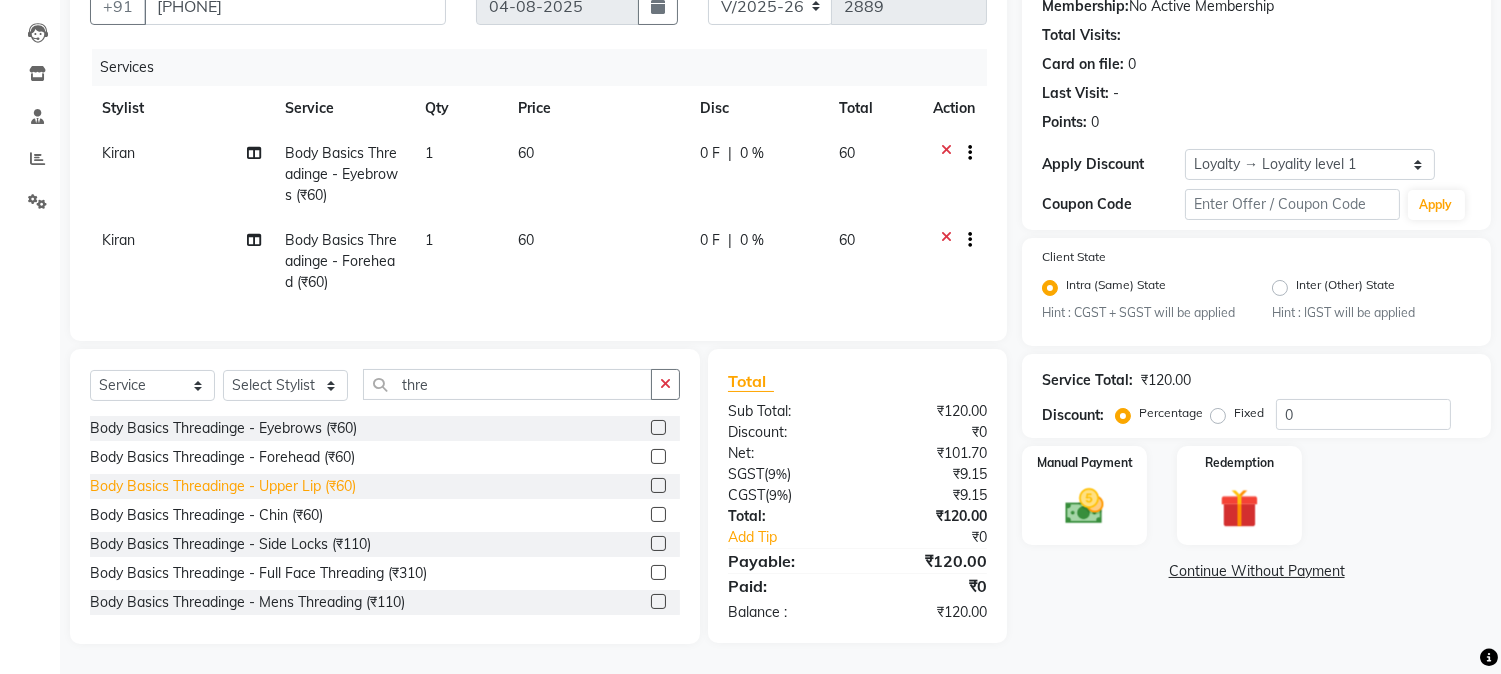 click on "Body Basics Threadinge - Upper Lip (₹60)" 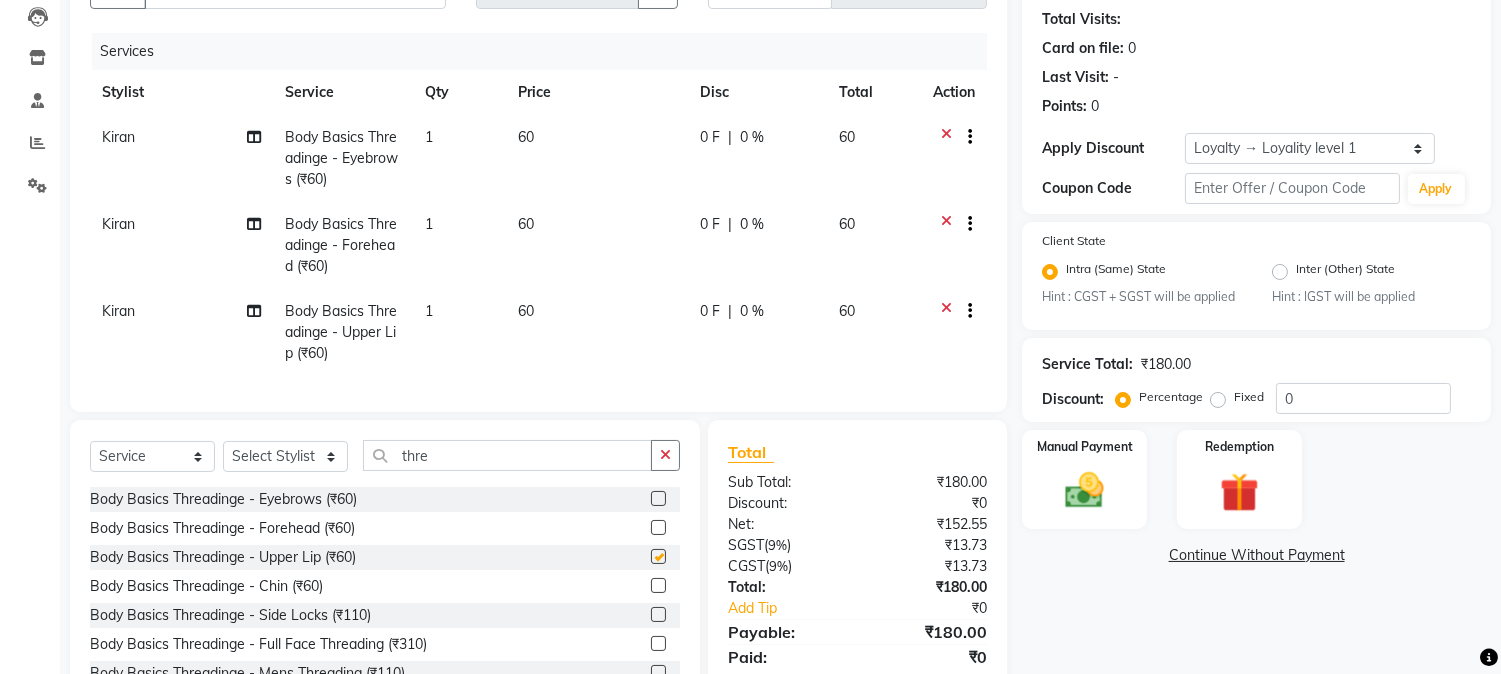 checkbox on "false" 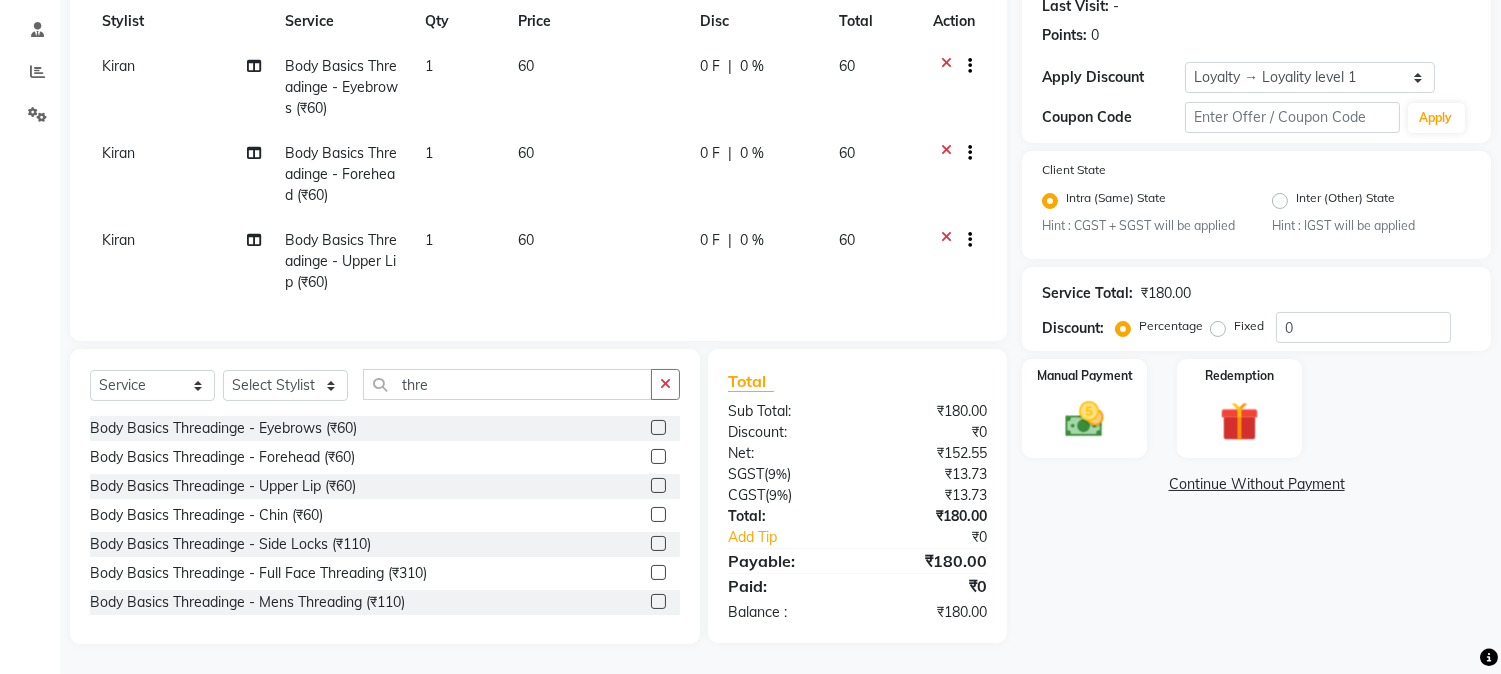 scroll, scrollTop: 302, scrollLeft: 0, axis: vertical 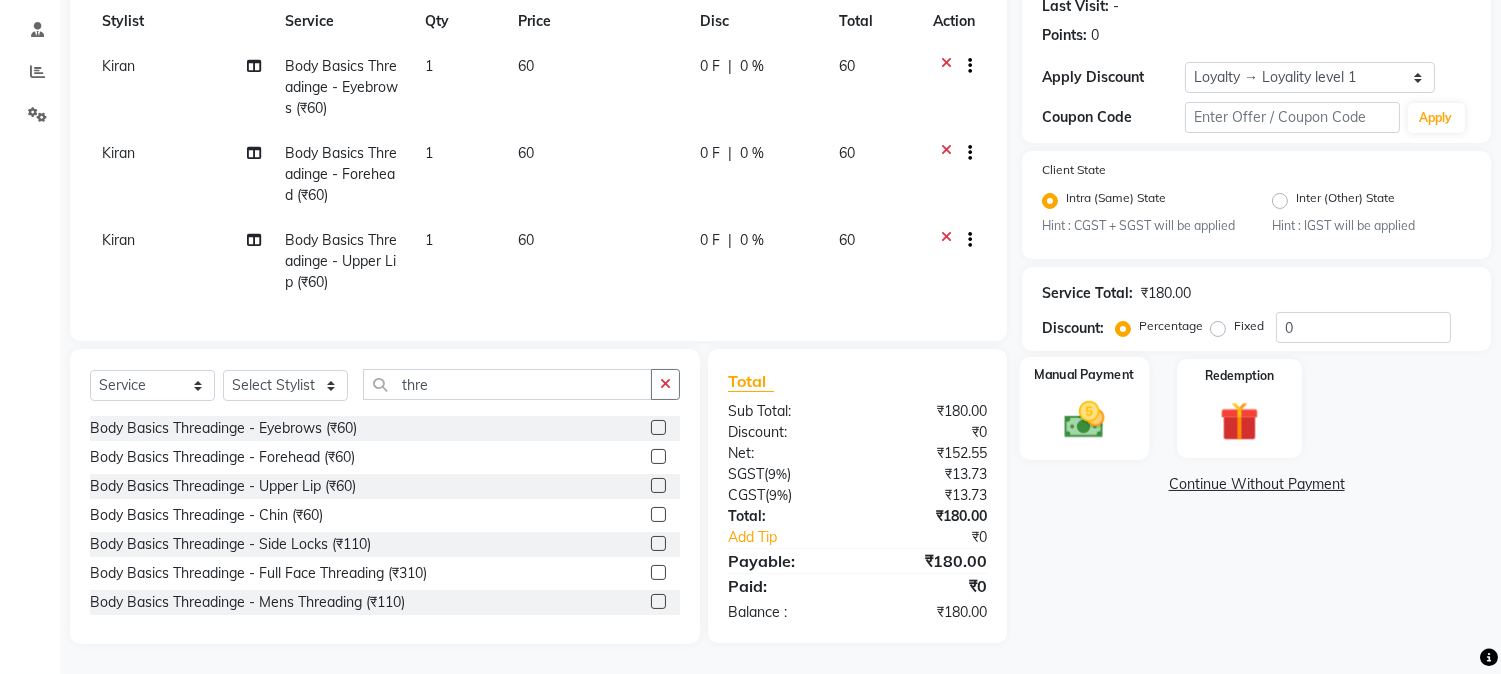 click 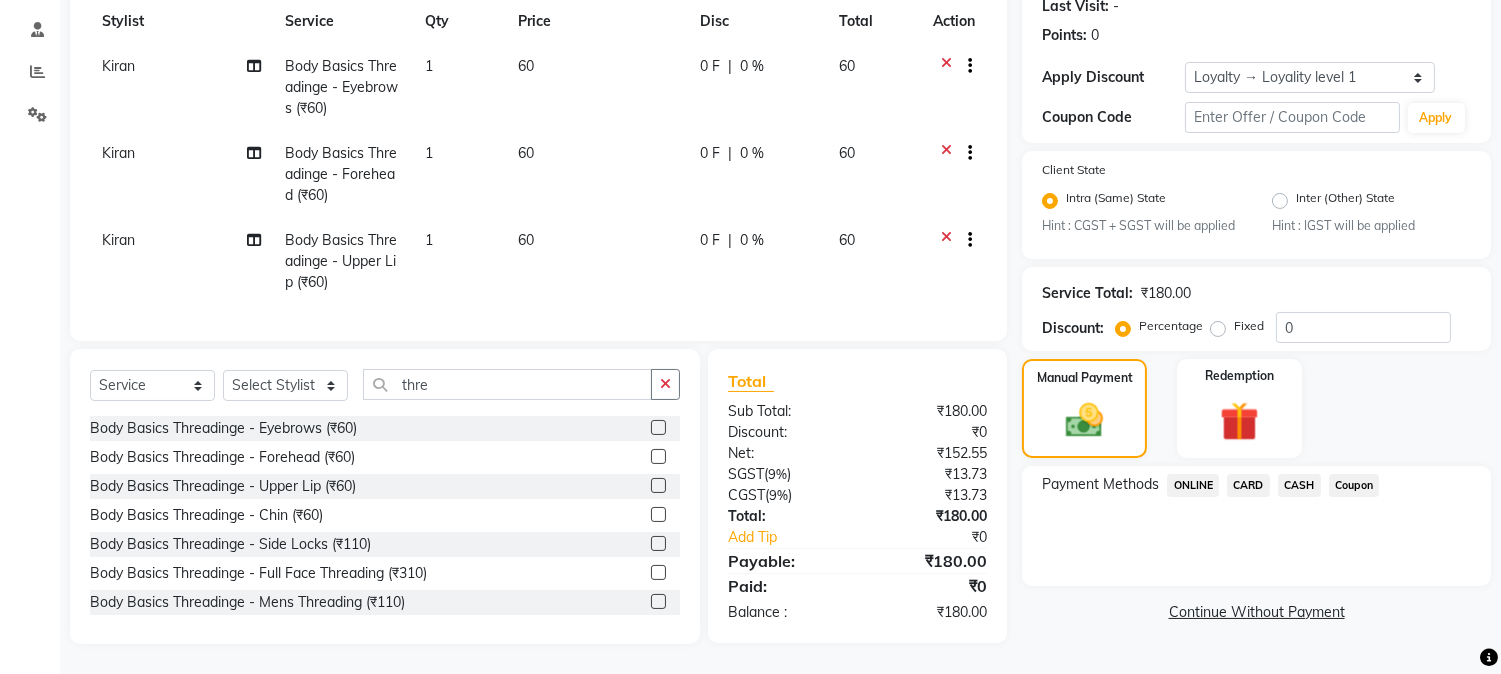 click on "ONLINE" 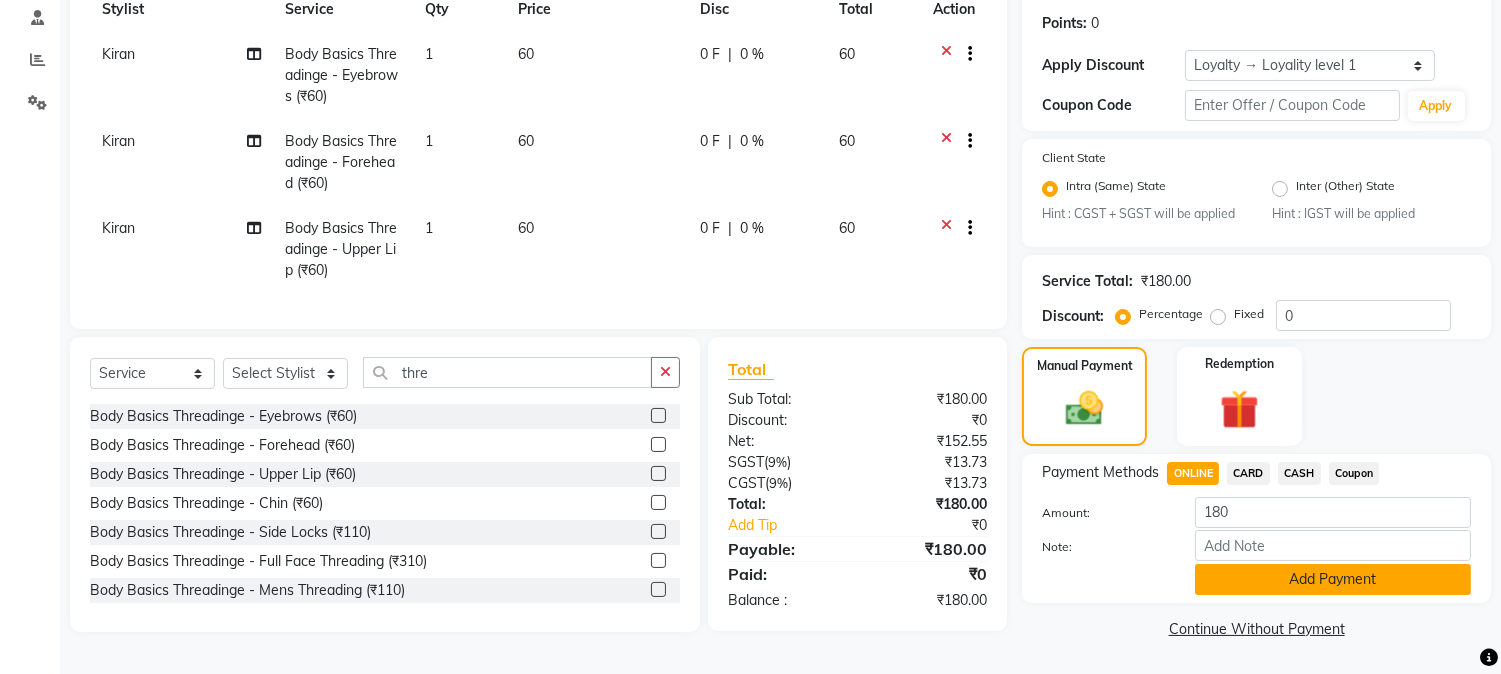 click on "Add Payment" 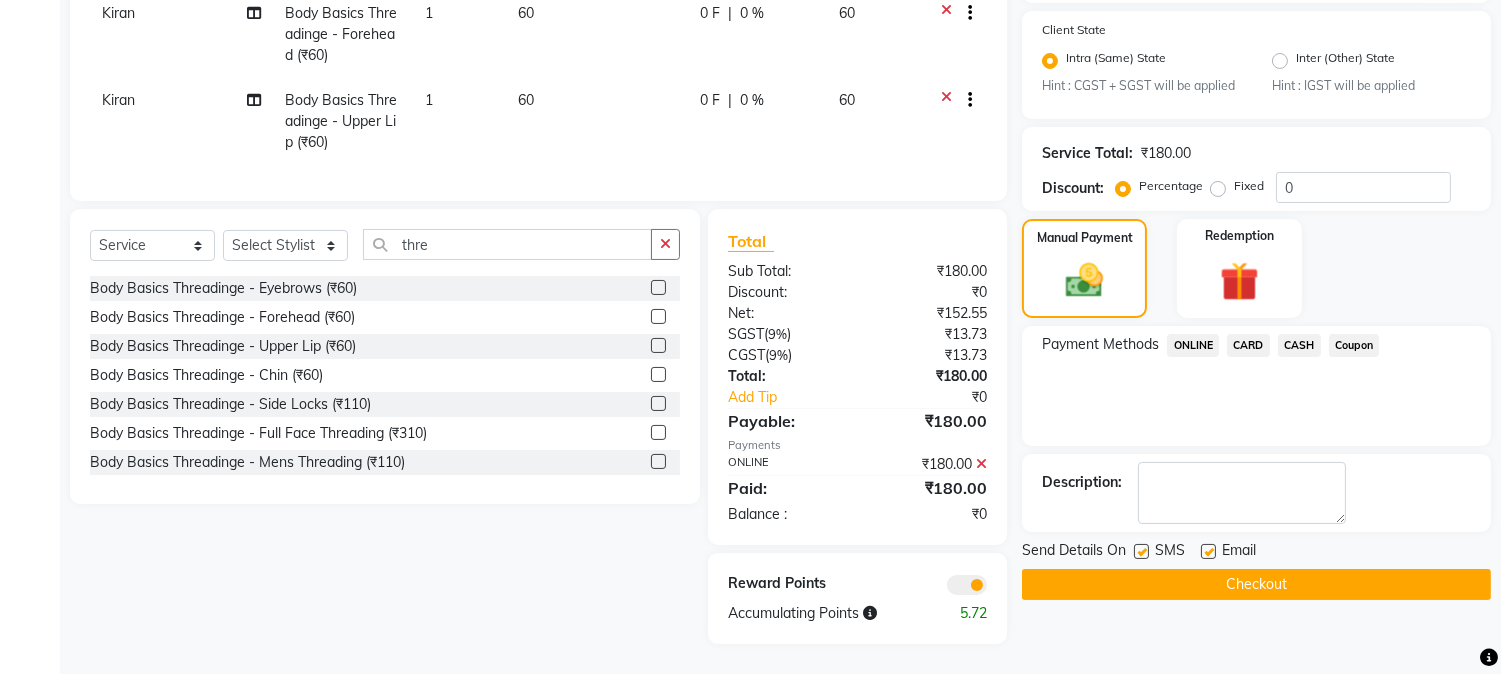 scroll, scrollTop: 442, scrollLeft: 0, axis: vertical 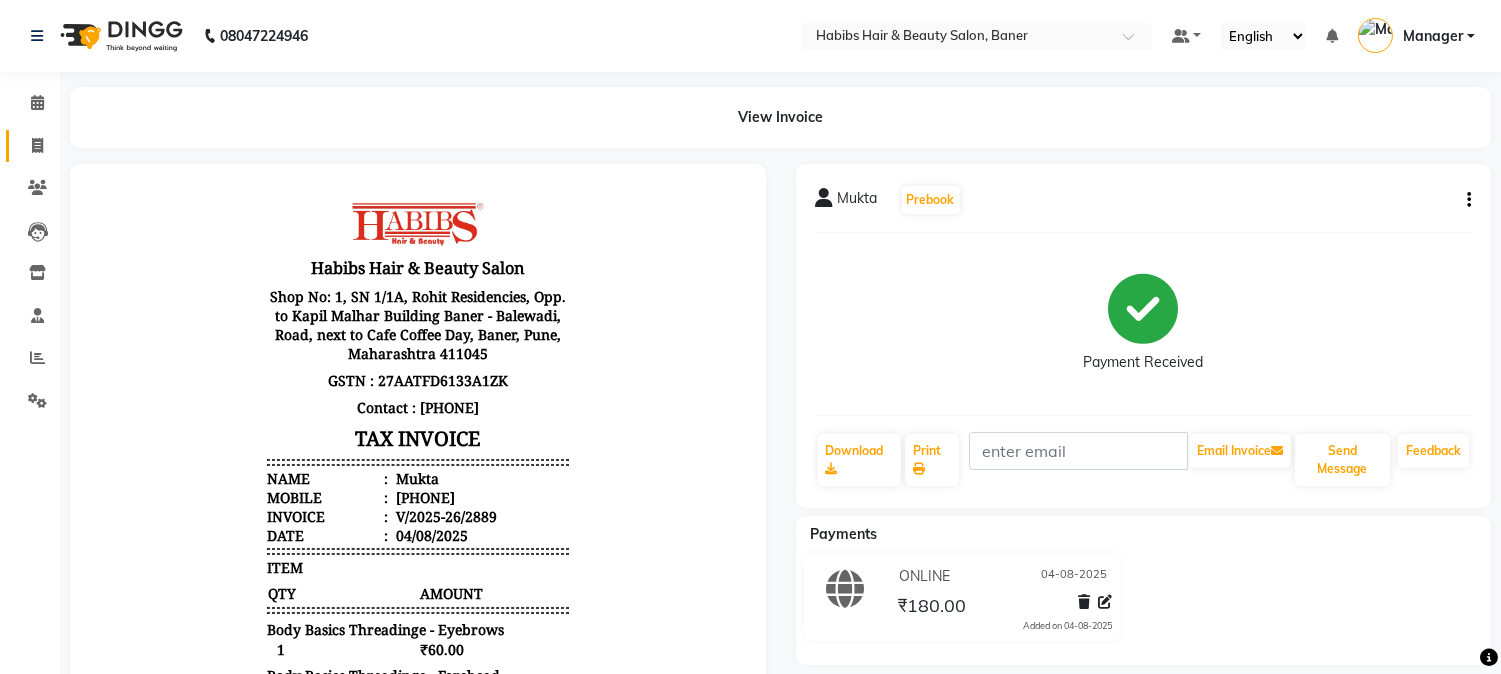 click on "Invoice" 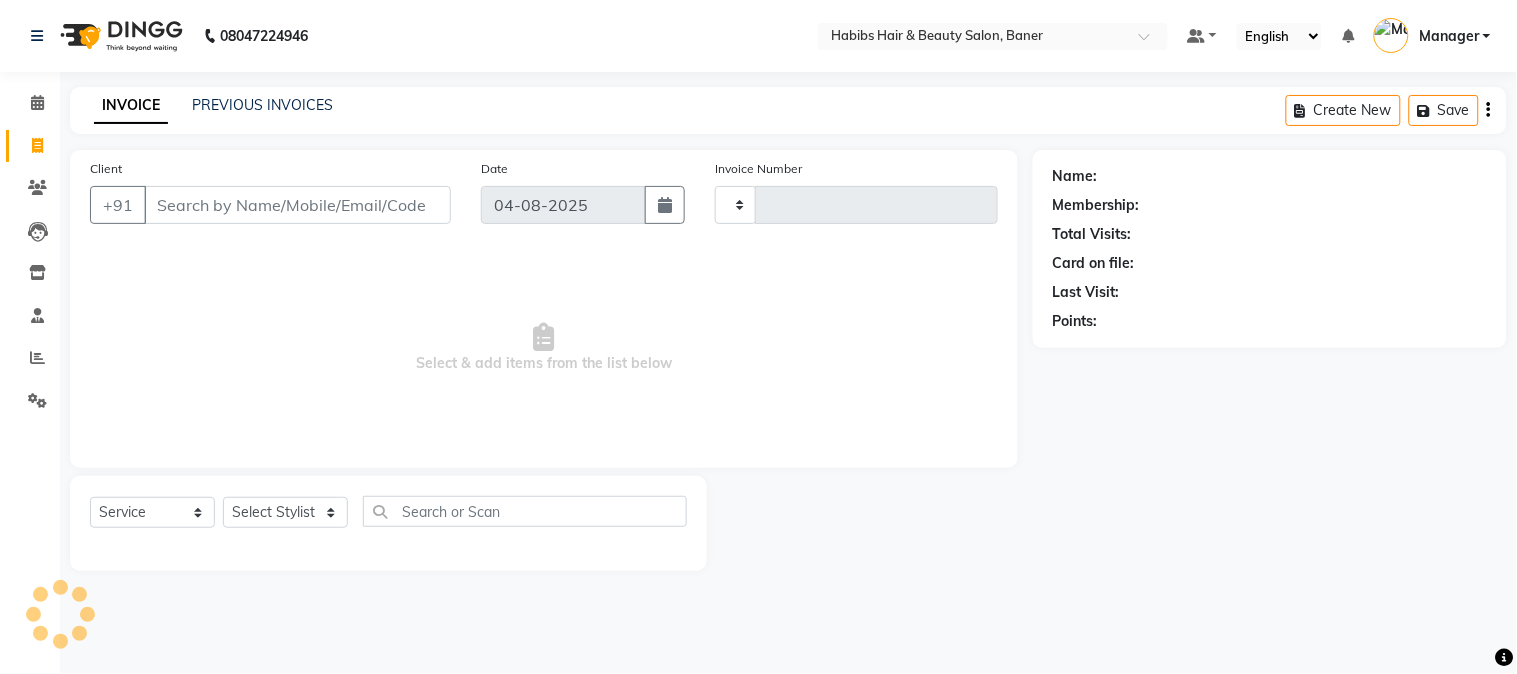 type on "2890" 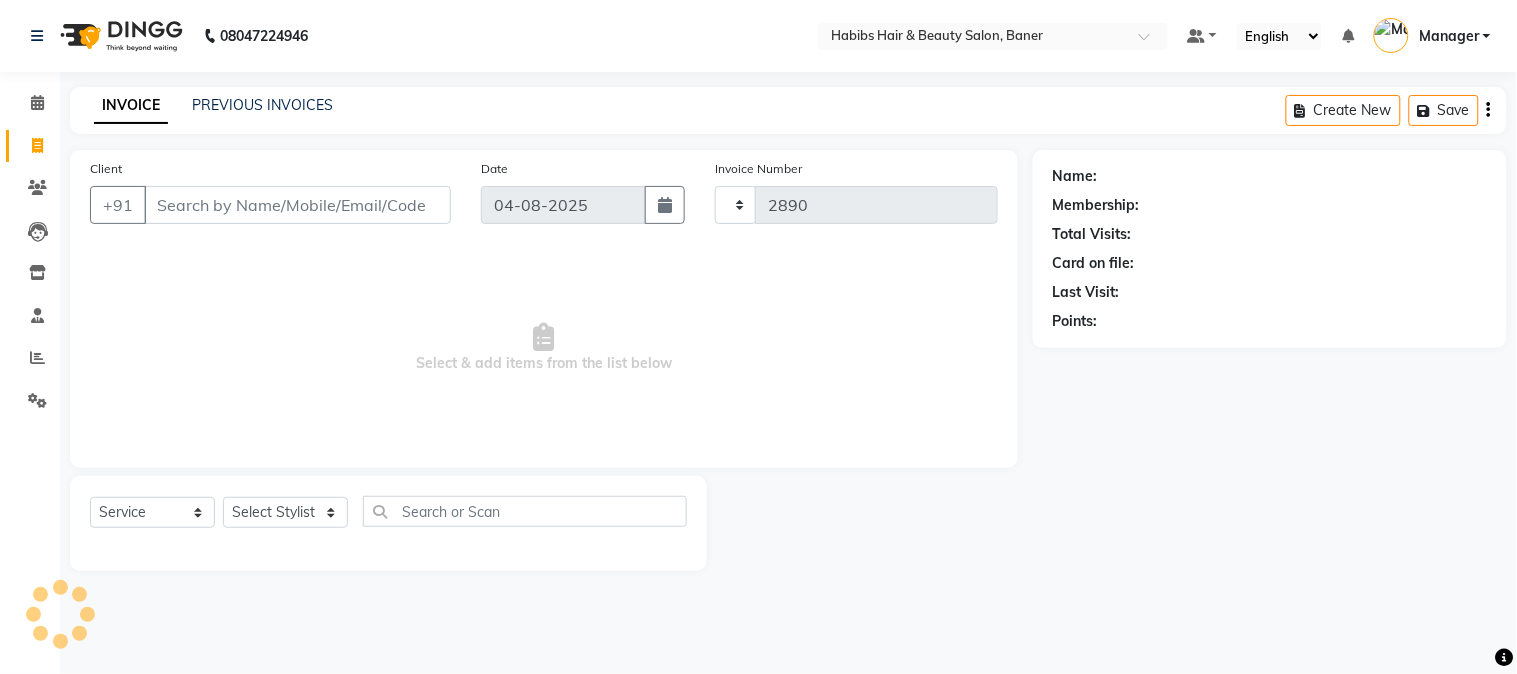 select on "5356" 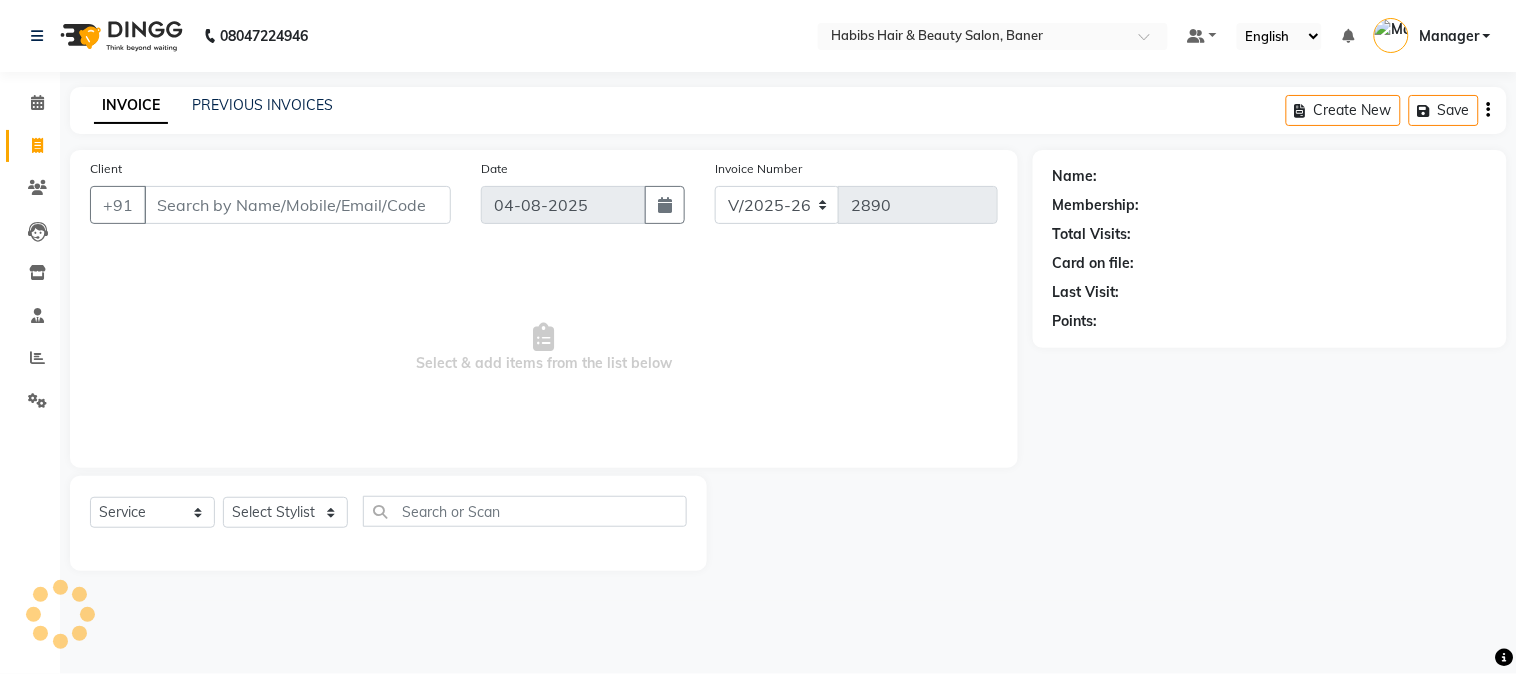 click on "Client" at bounding box center [297, 205] 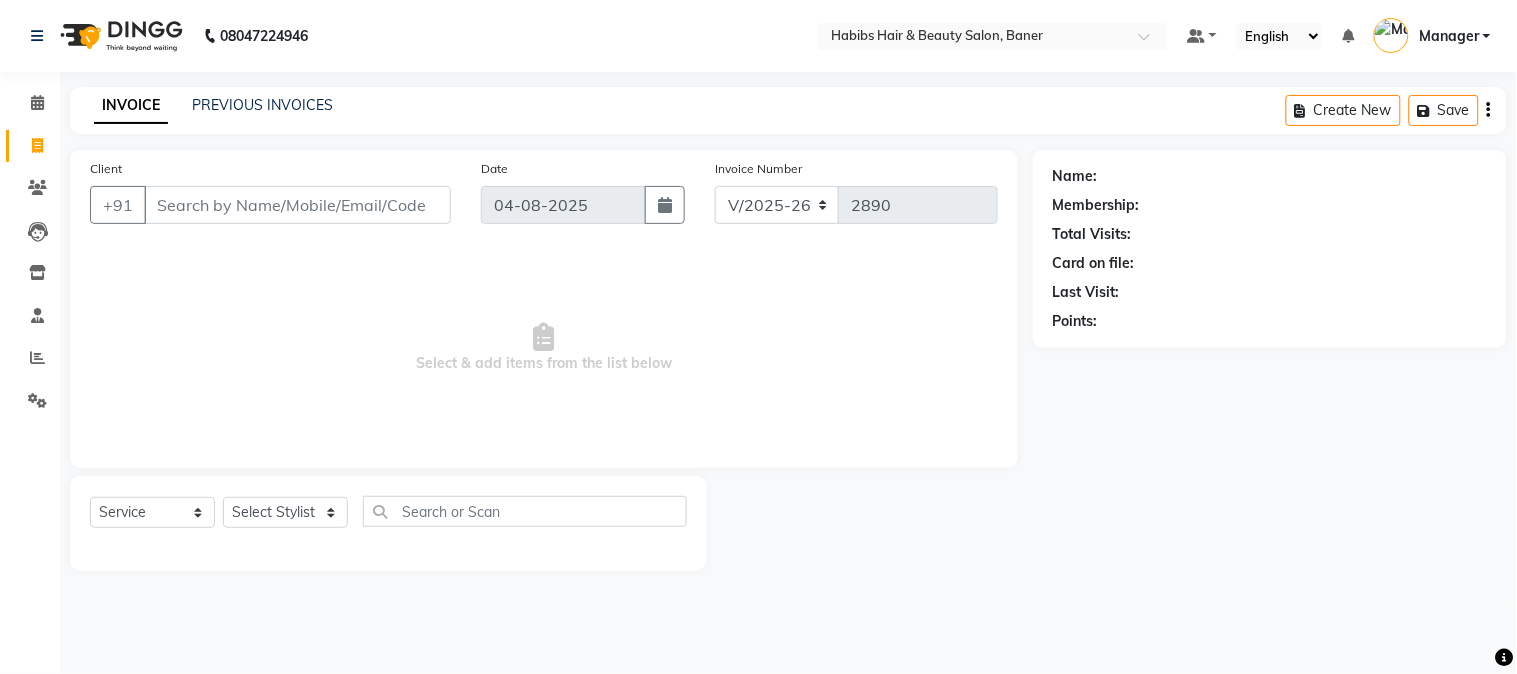 click on "Client" at bounding box center [297, 205] 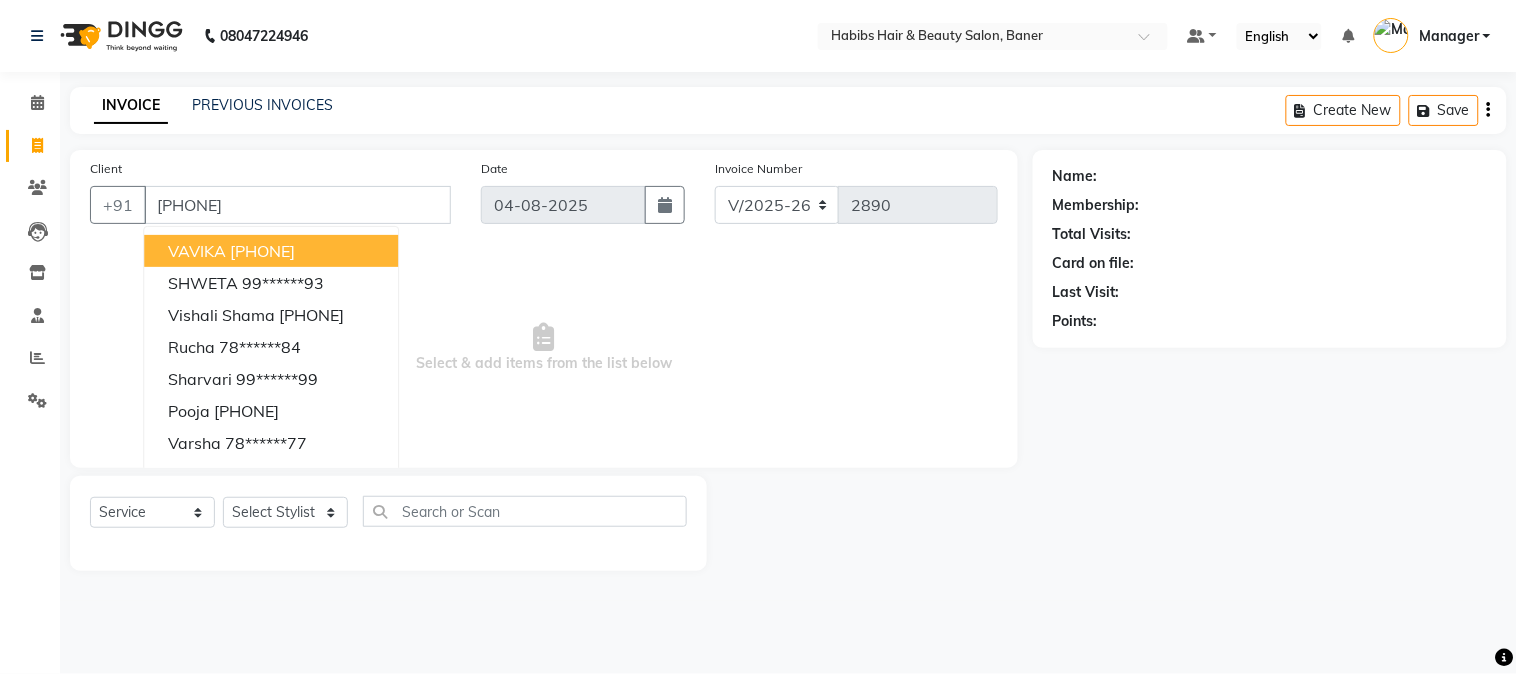 type on "[PHONE]" 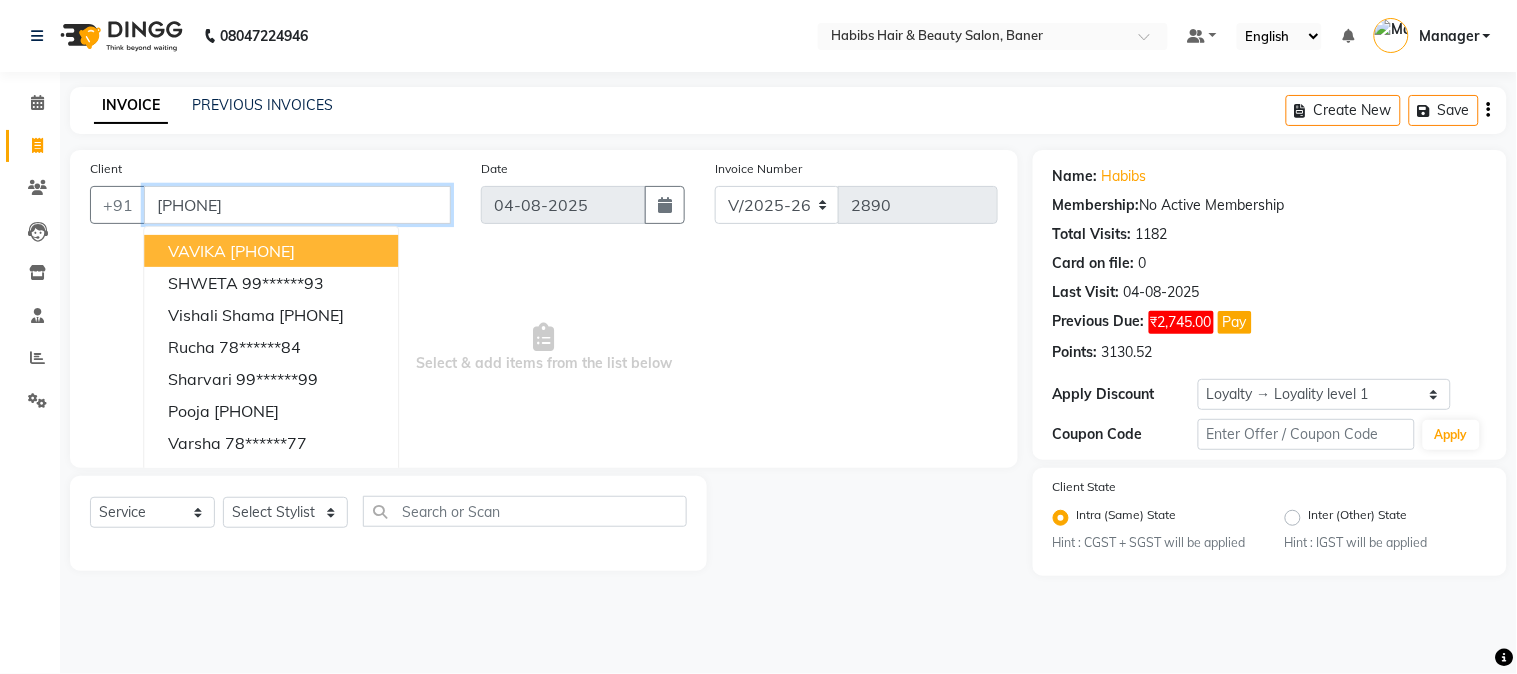 click on "[PHONE]" at bounding box center (297, 205) 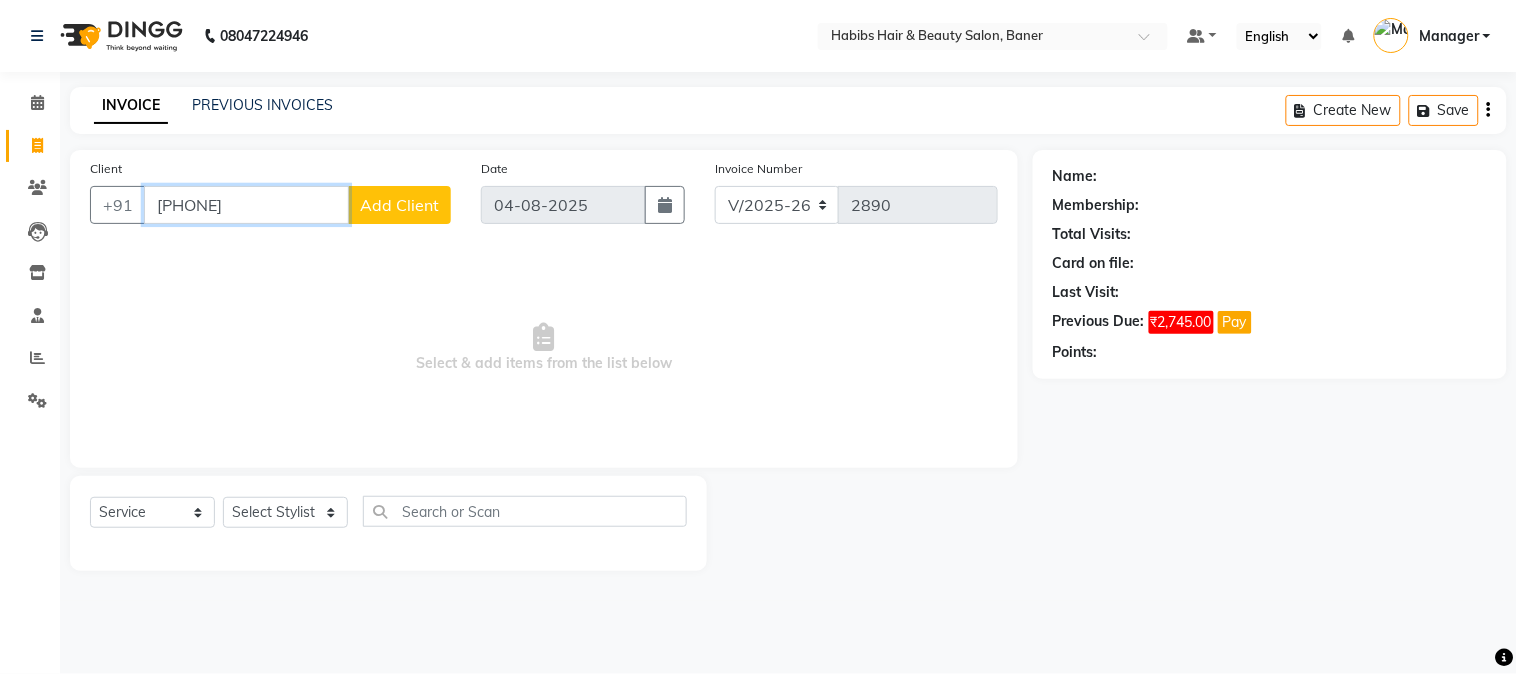 drag, startPoint x: 276, startPoint y: 217, endPoint x: 75, endPoint y: 244, distance: 202.80533 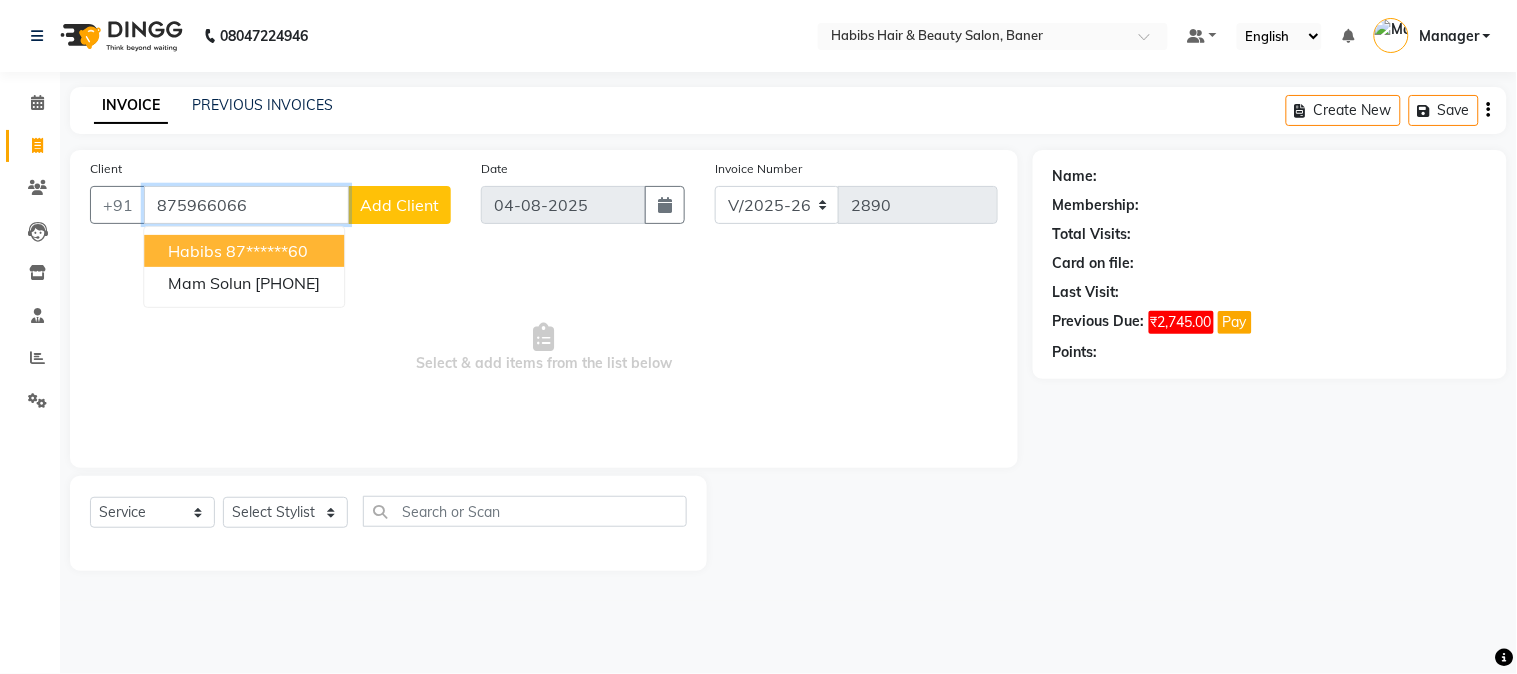 click on "Habibs  87******60" at bounding box center [244, 251] 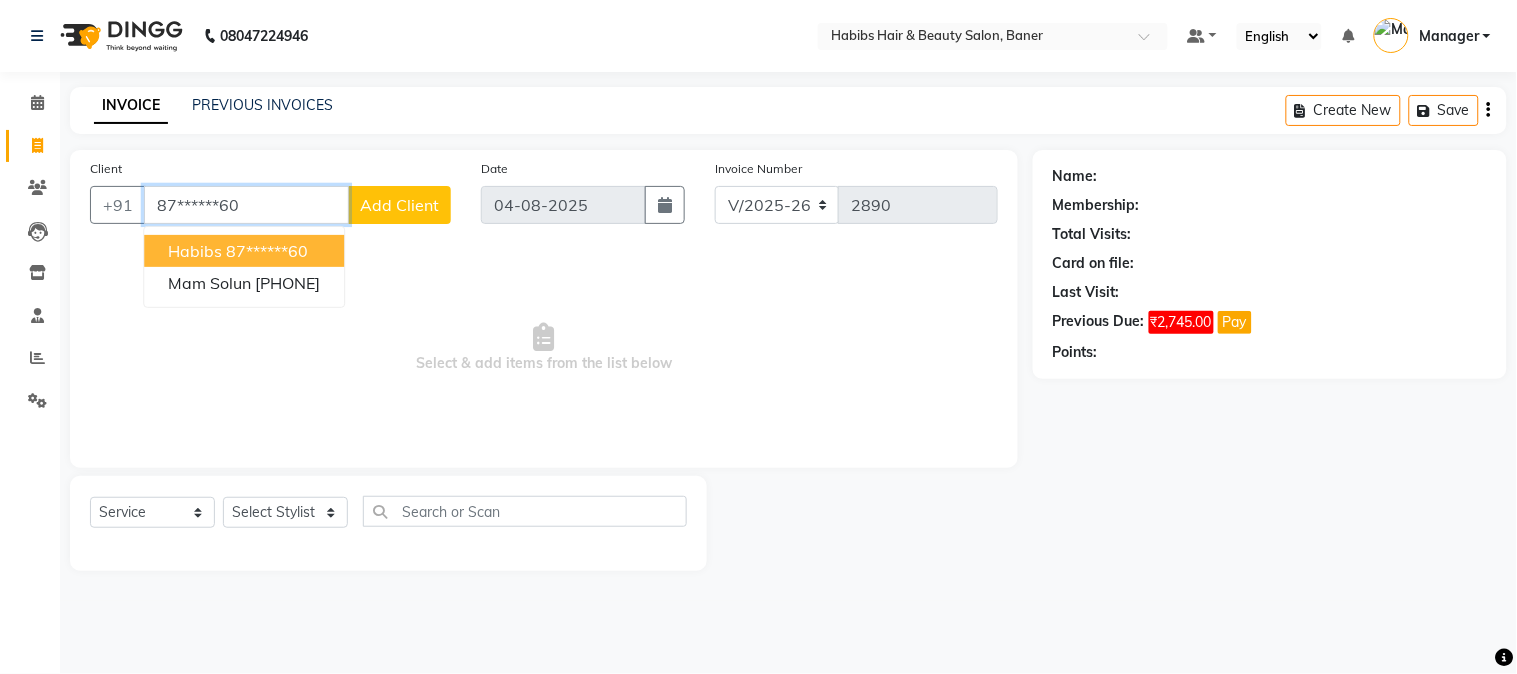 type on "87******60" 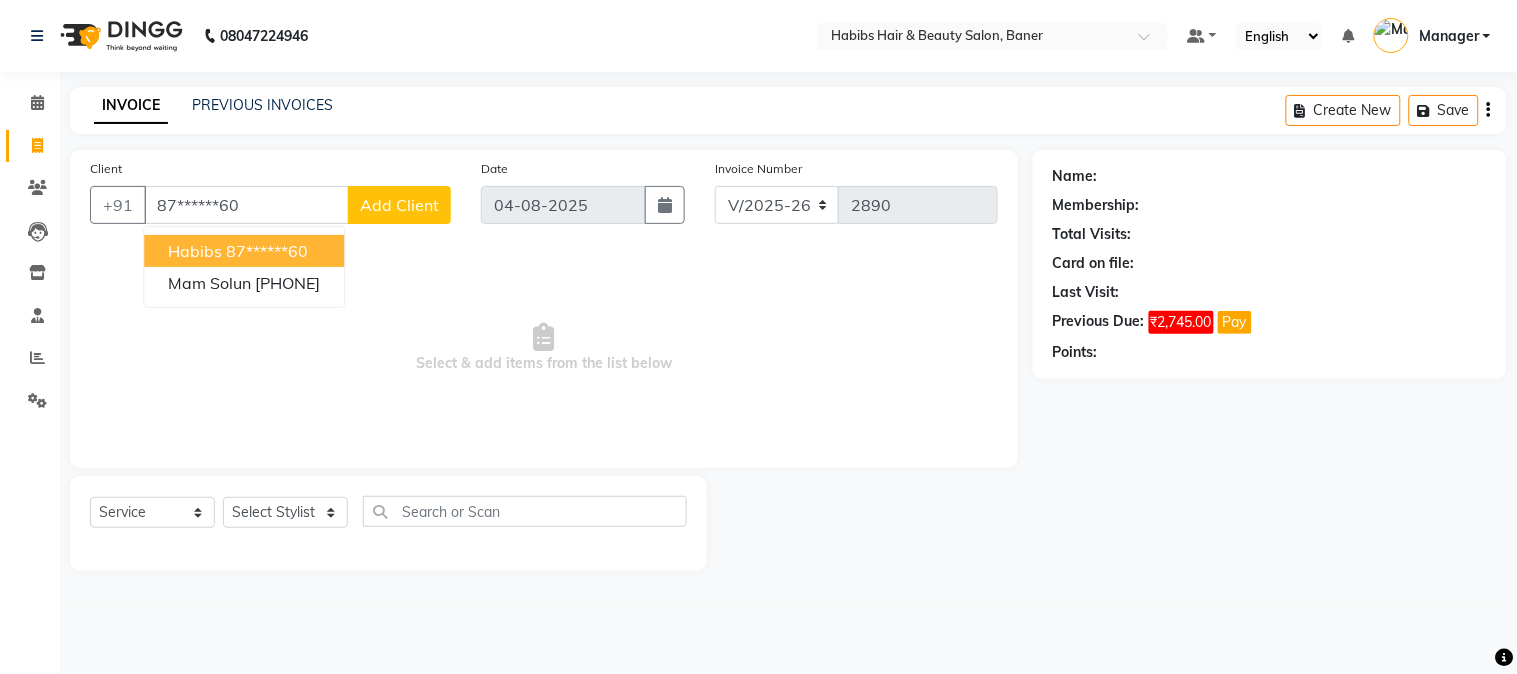 select on "1: Object" 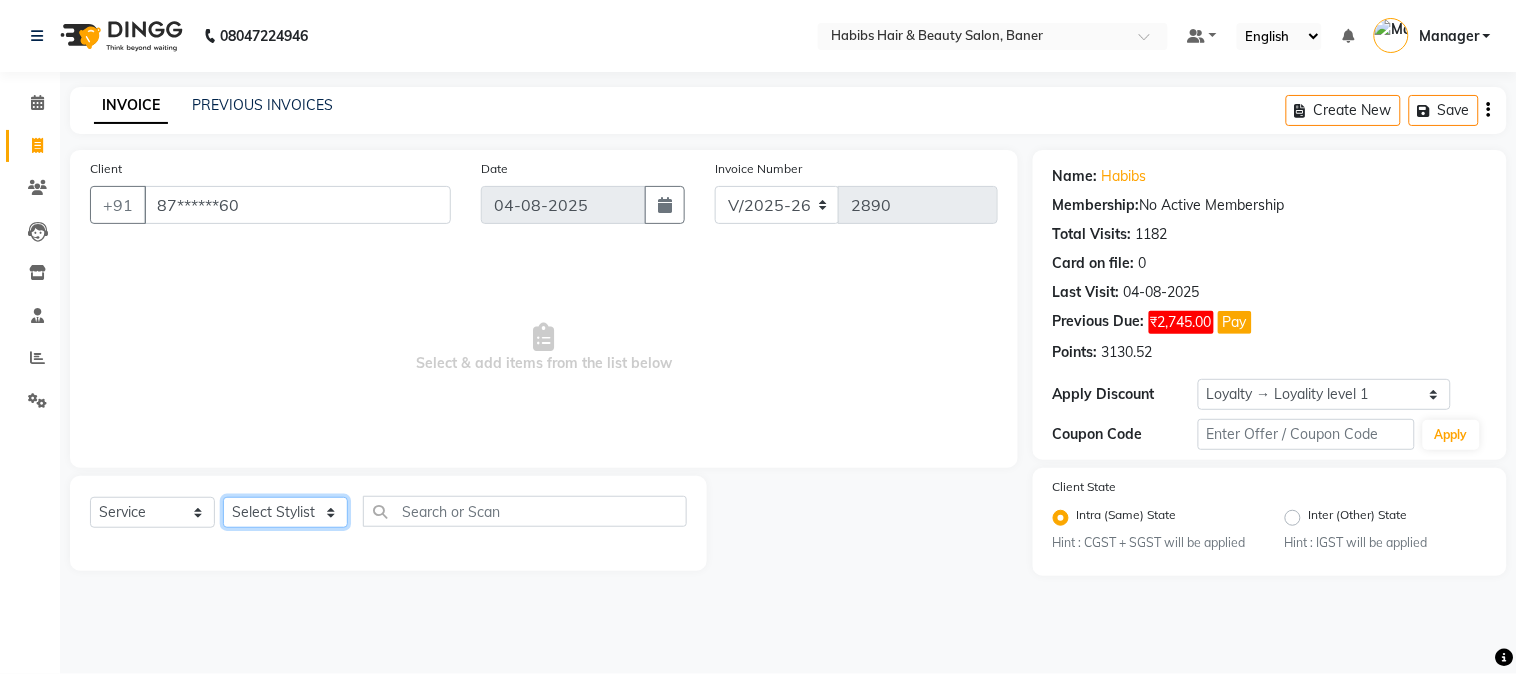 click on "Select Stylist Admin Kiran Mahesh Dalavi  Manager Pooja Singh Pratik Bhad Rahul Ram Swapnali" 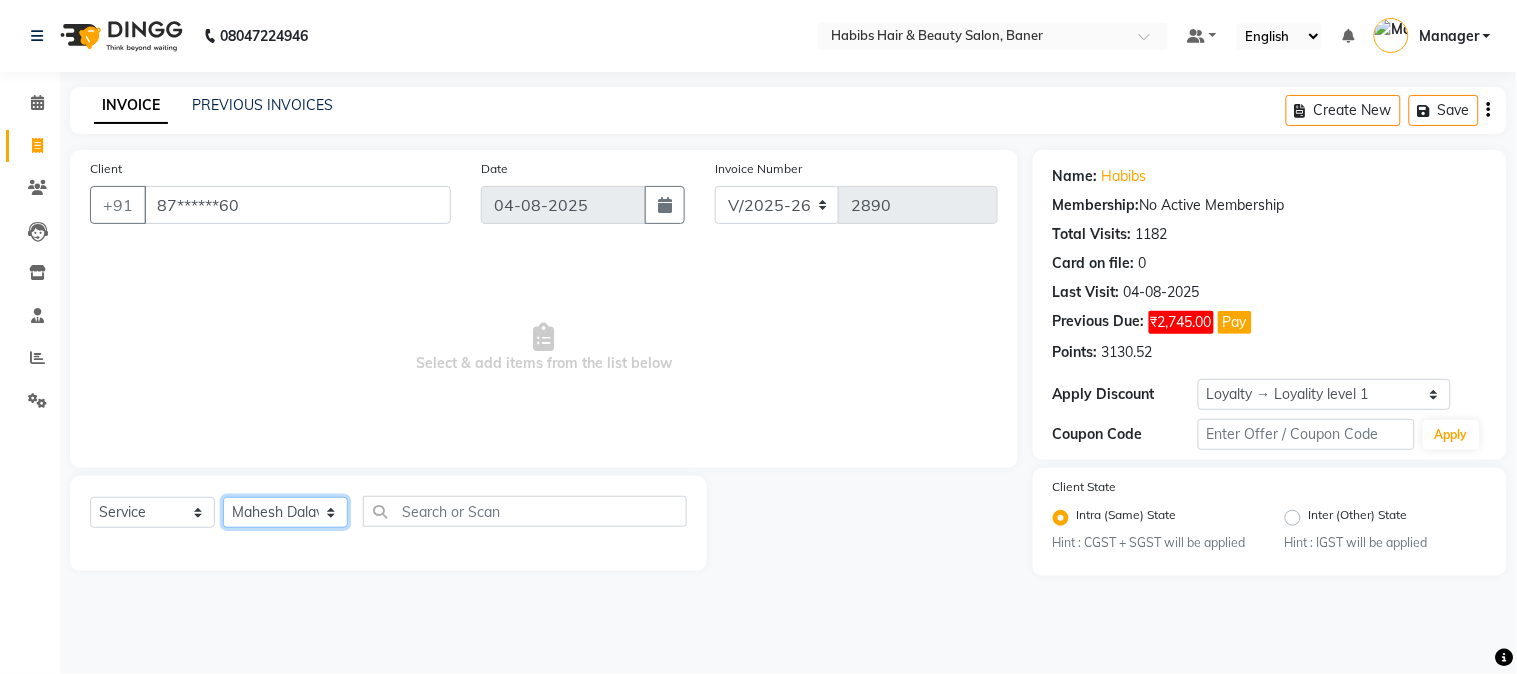 click on "Select Stylist Admin Kiran Mahesh Dalavi  Manager Pooja Singh Pratik Bhad Rahul Ram Swapnali" 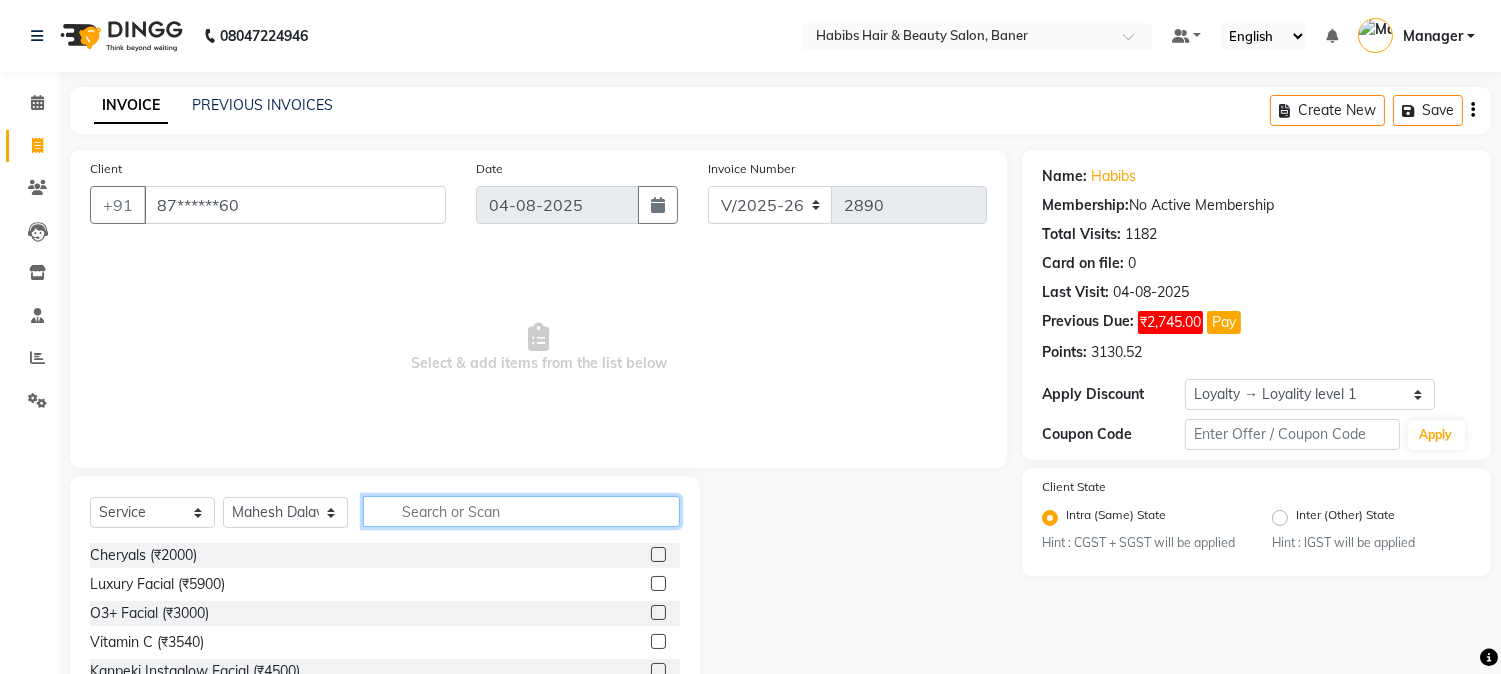 drag, startPoint x: 478, startPoint y: 505, endPoint x: 1017, endPoint y: 582, distance: 544.4722 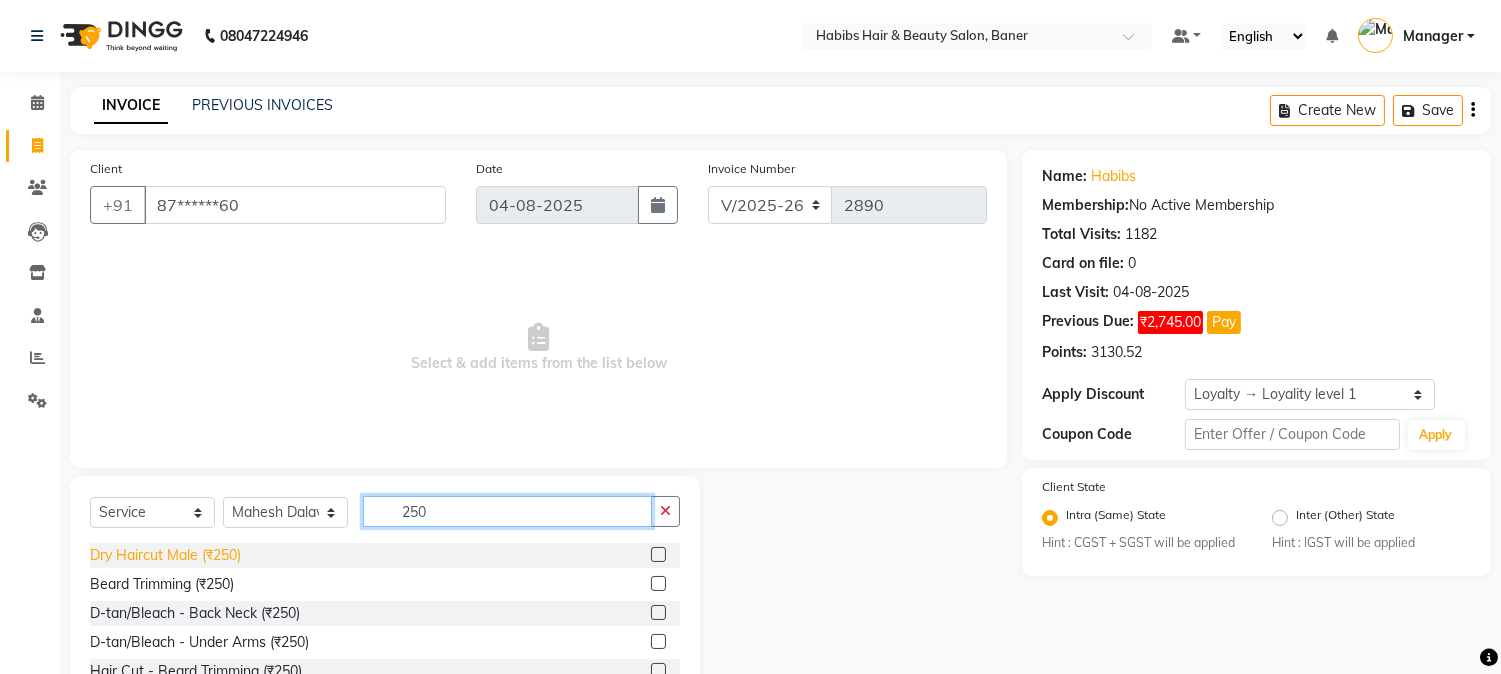 type on "250" 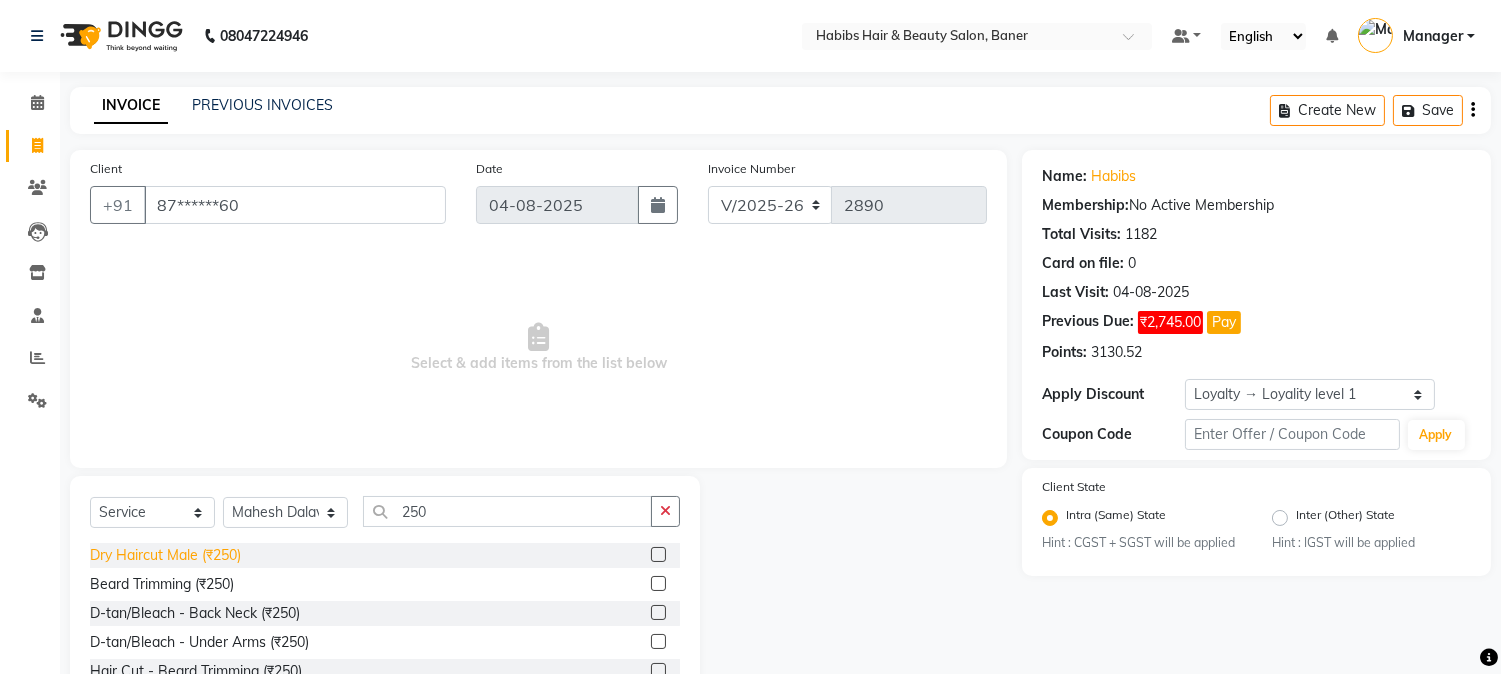 click on "Dry Haircut Male (₹250)" 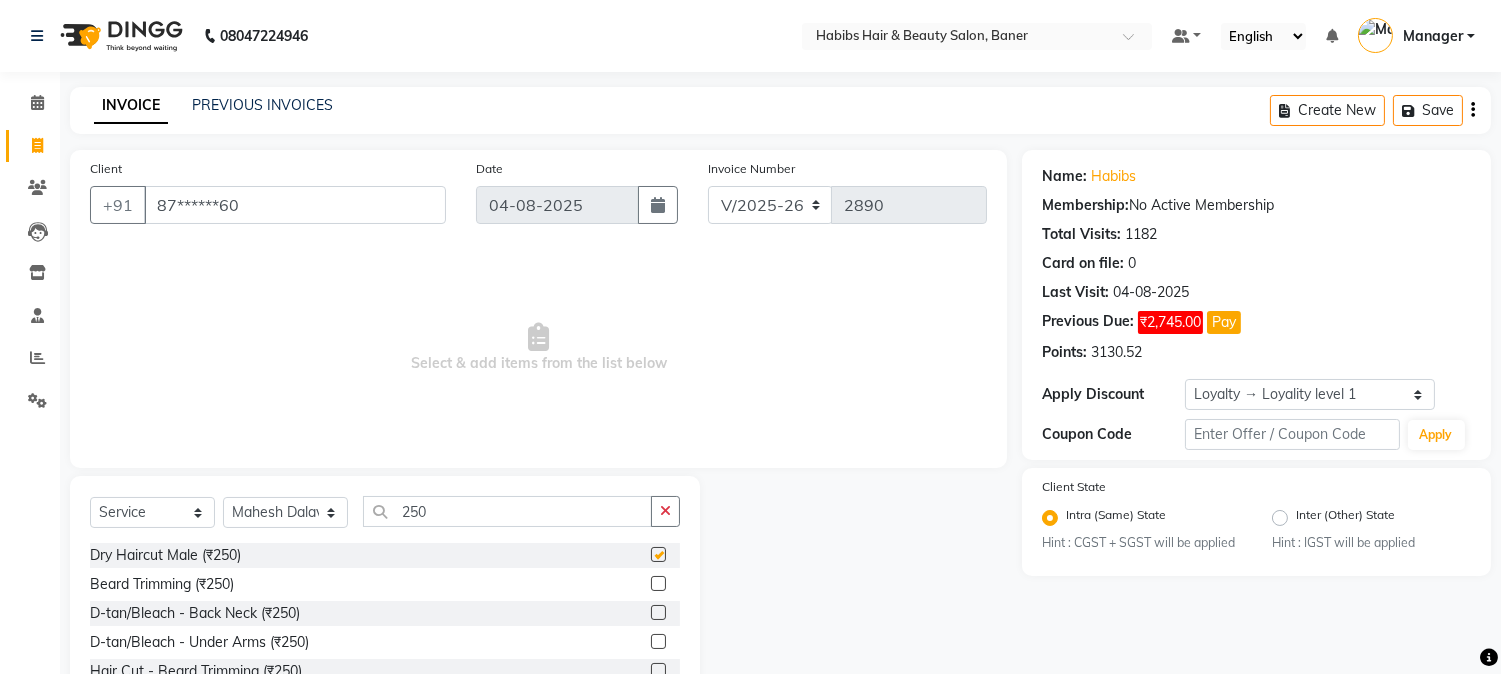 checkbox on "false" 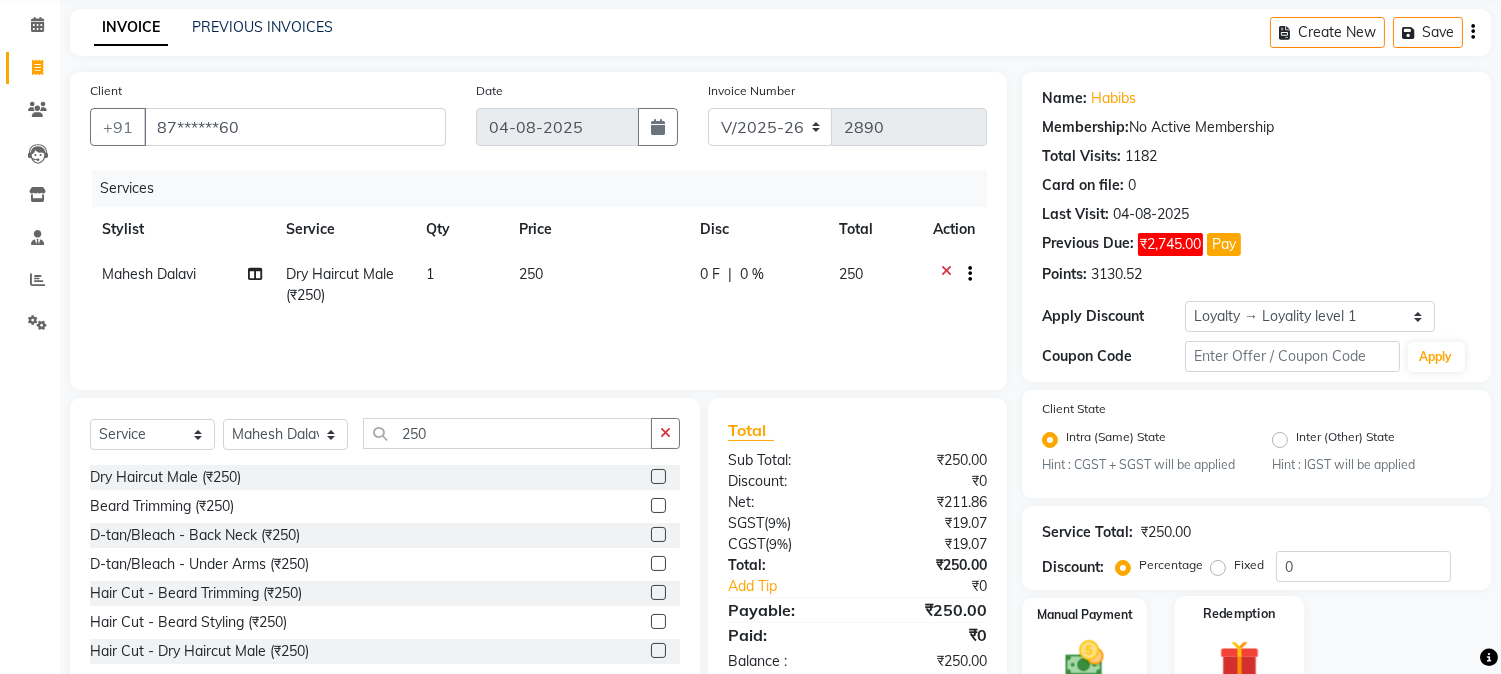 scroll, scrollTop: 172, scrollLeft: 0, axis: vertical 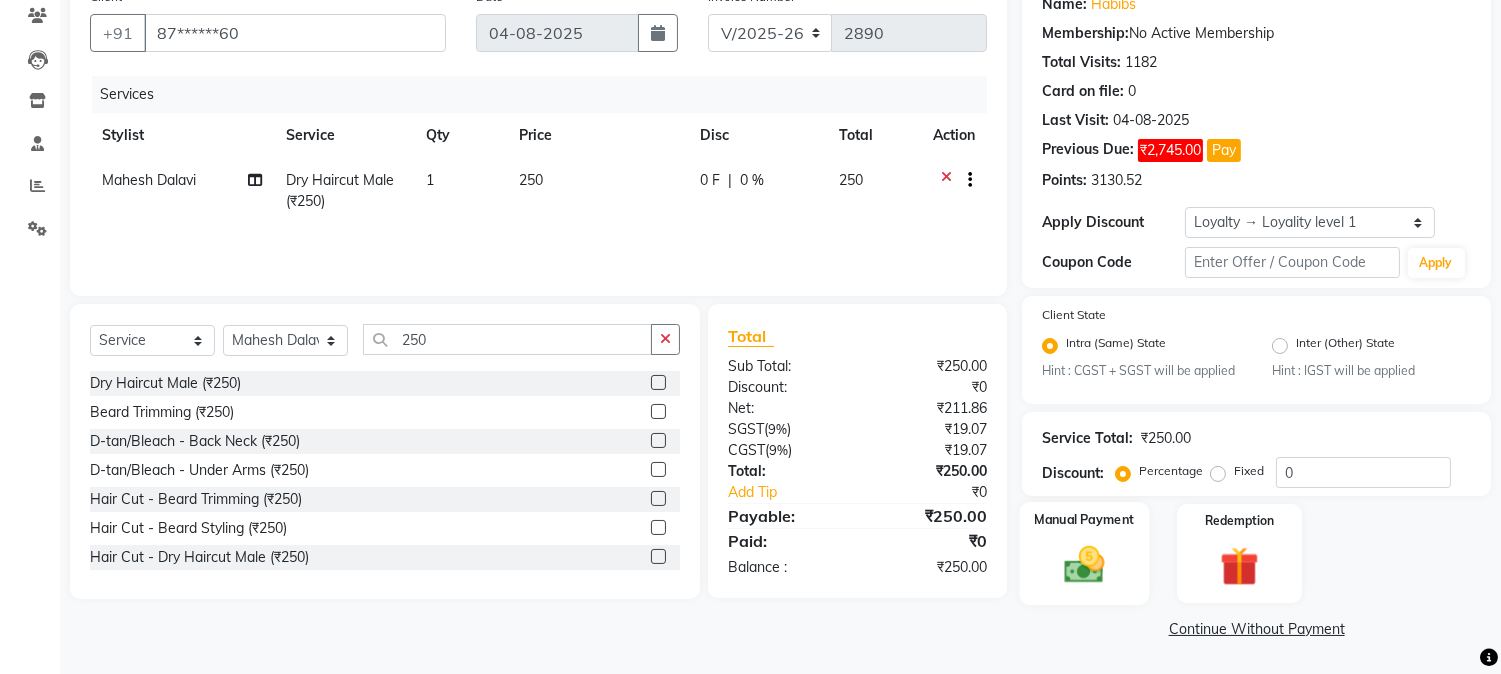 click 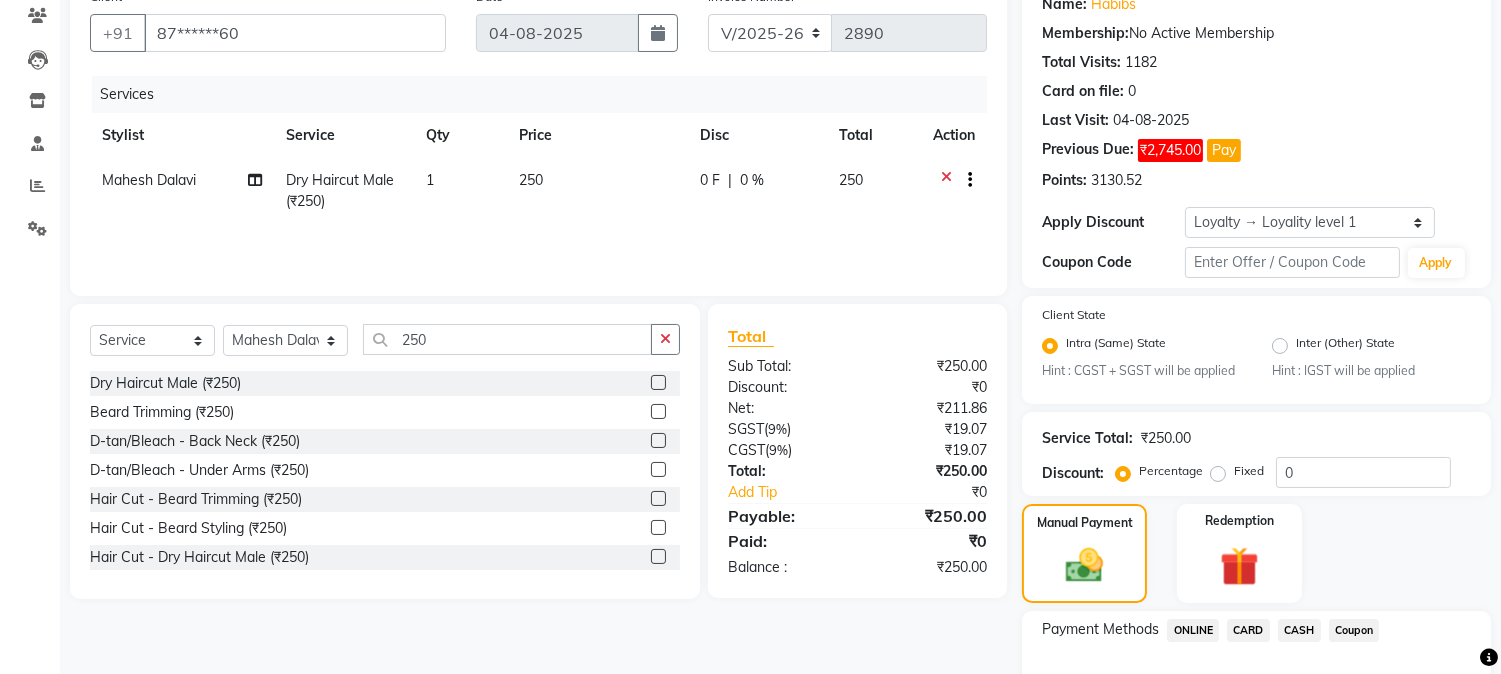 click on "ONLINE" 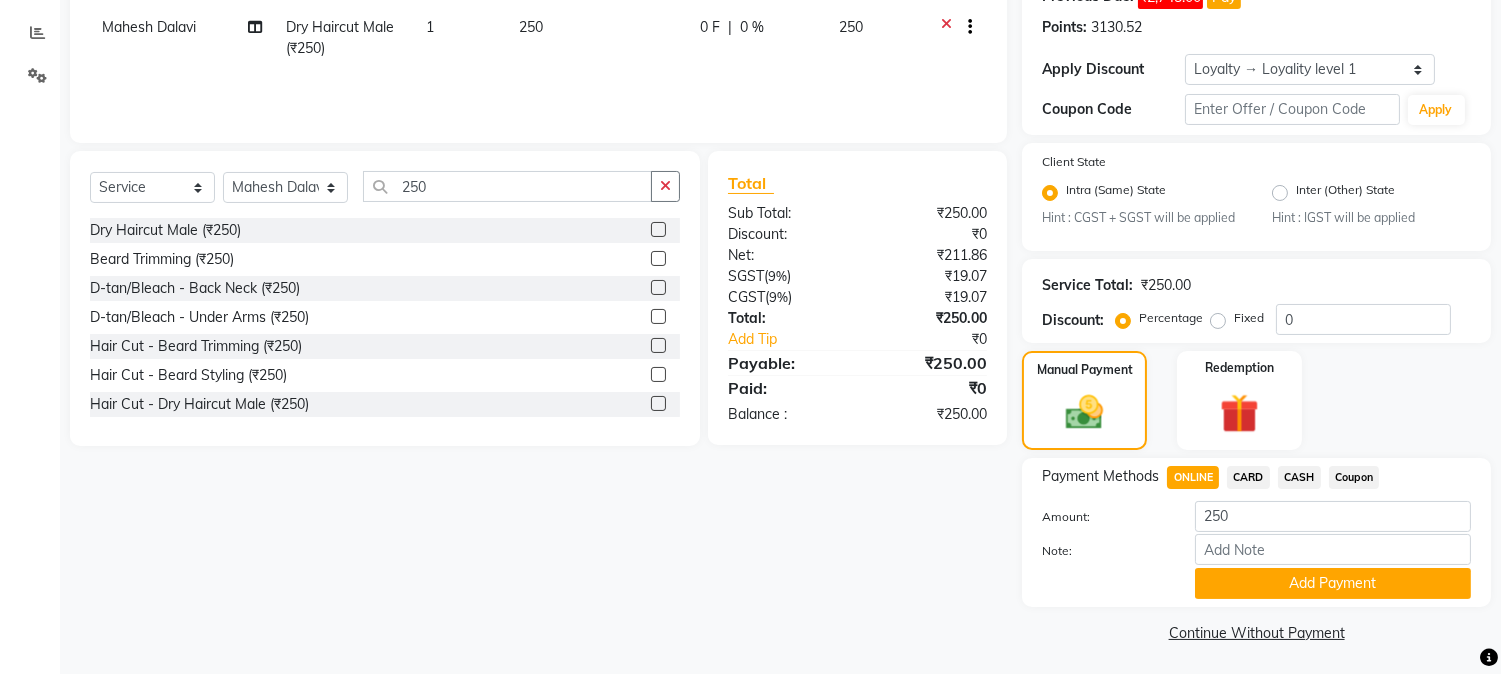 scroll, scrollTop: 330, scrollLeft: 0, axis: vertical 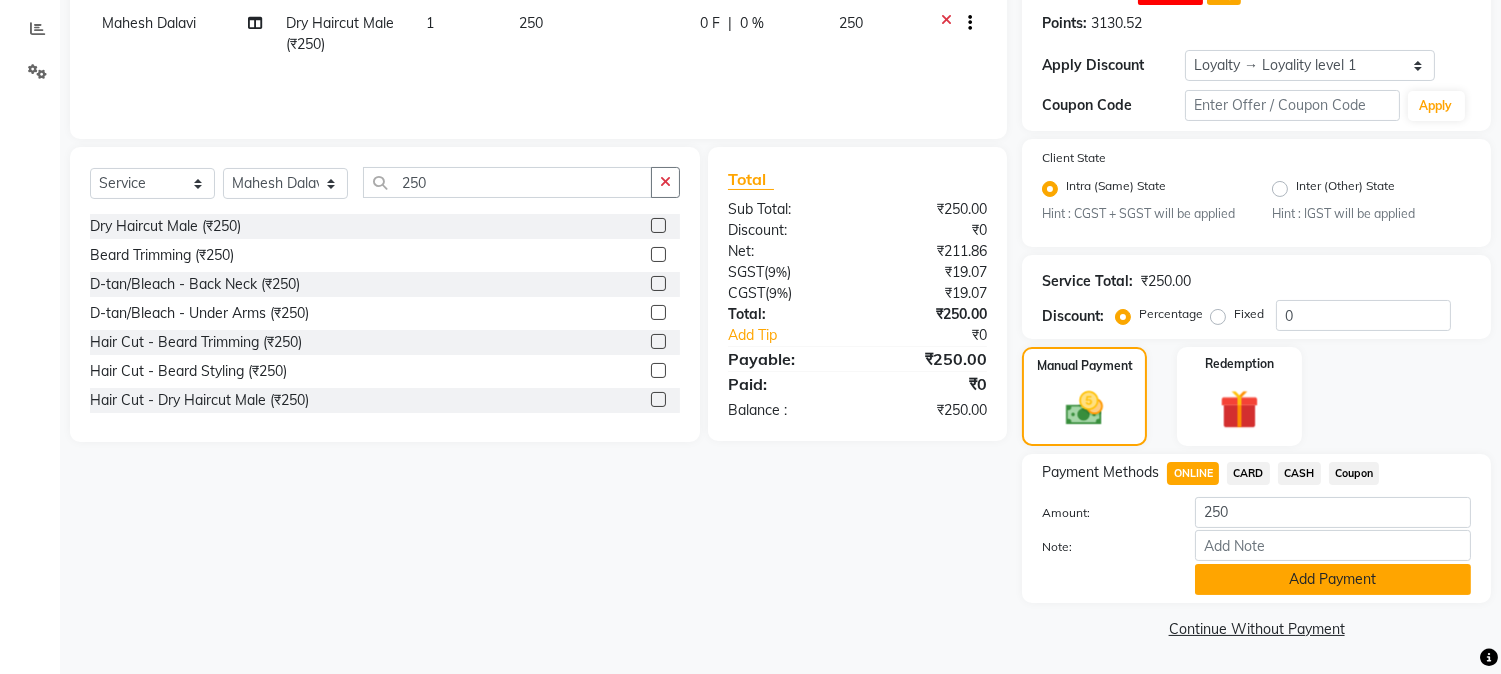 click on "Add Payment" 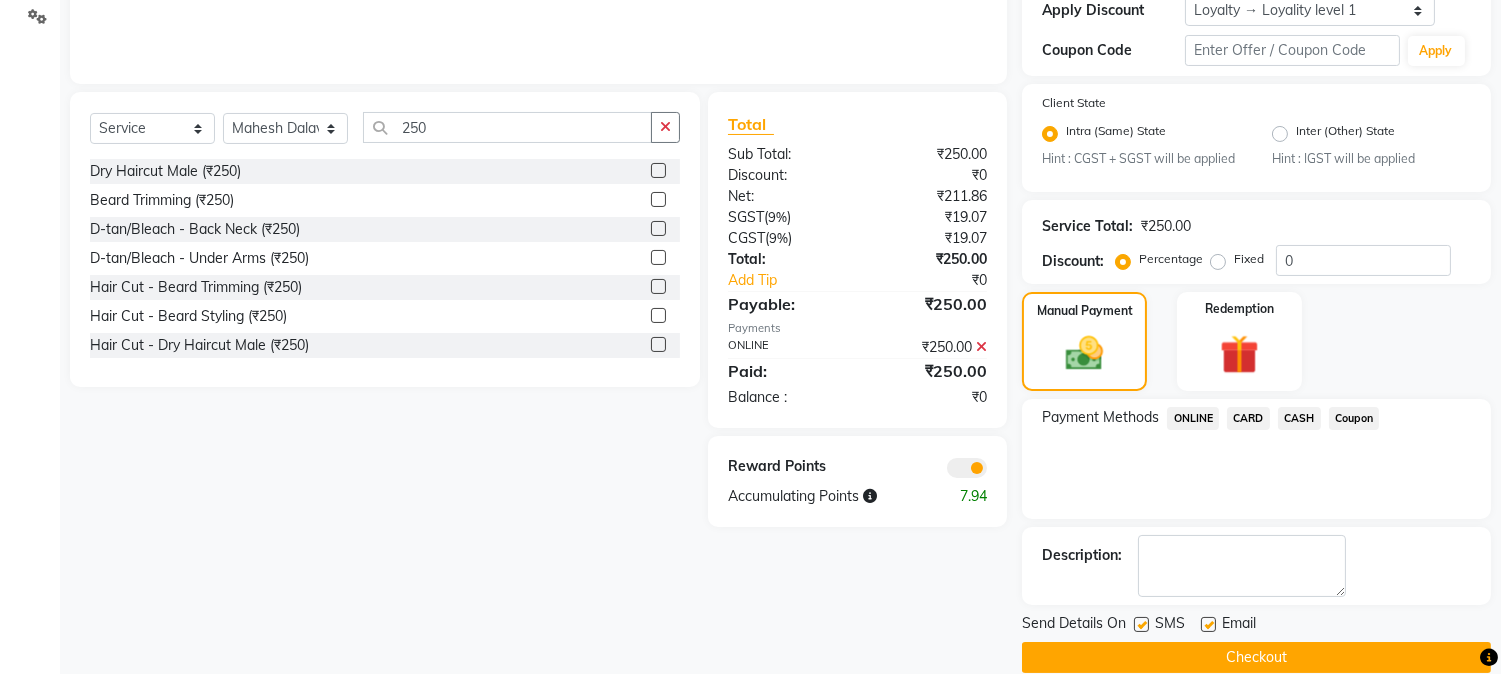 scroll, scrollTop: 413, scrollLeft: 0, axis: vertical 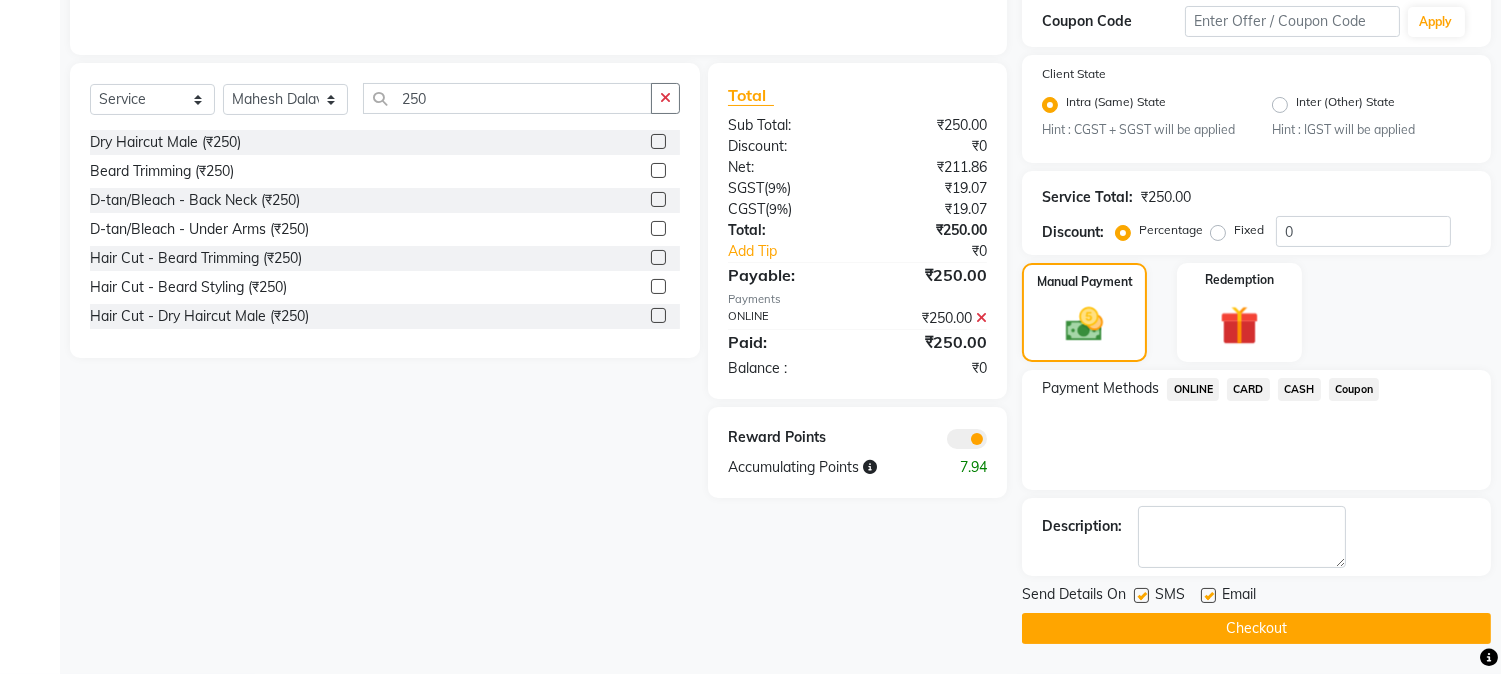 click on "Checkout" 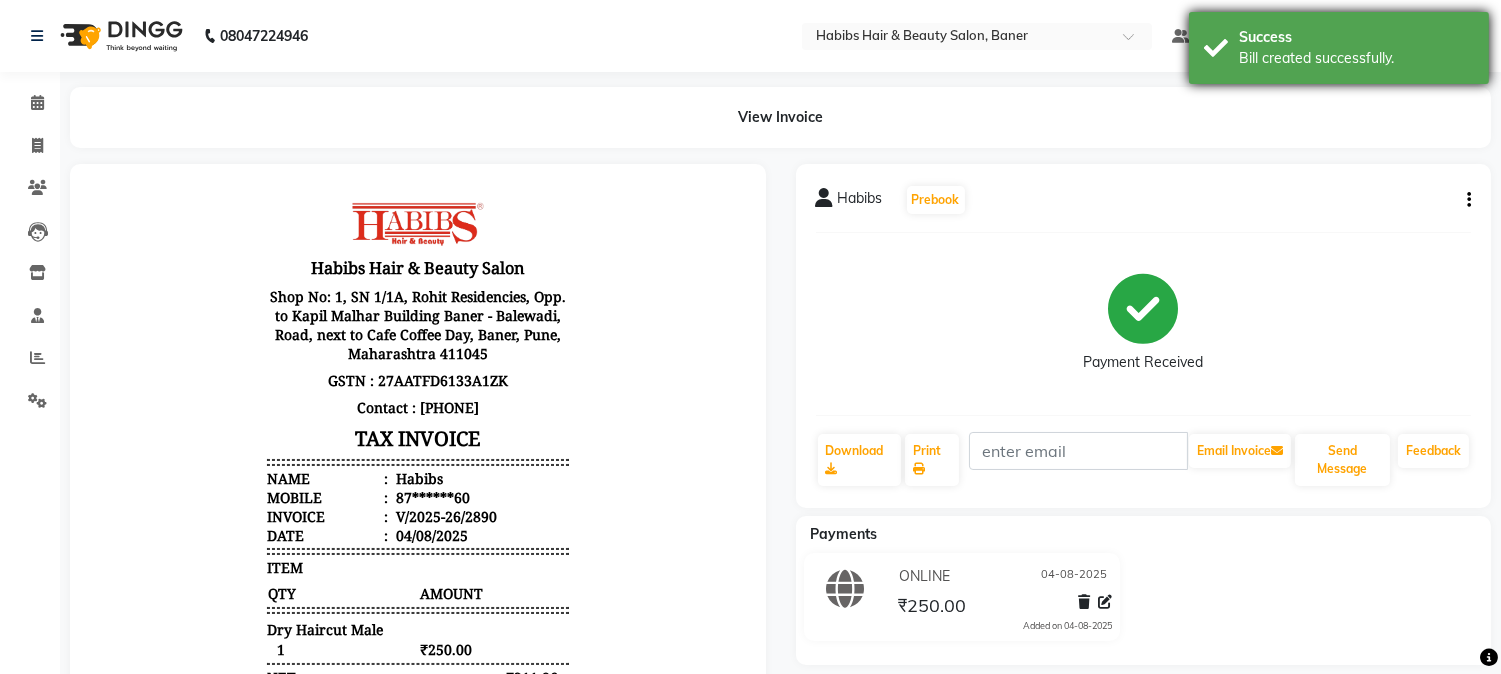 scroll, scrollTop: 0, scrollLeft: 0, axis: both 